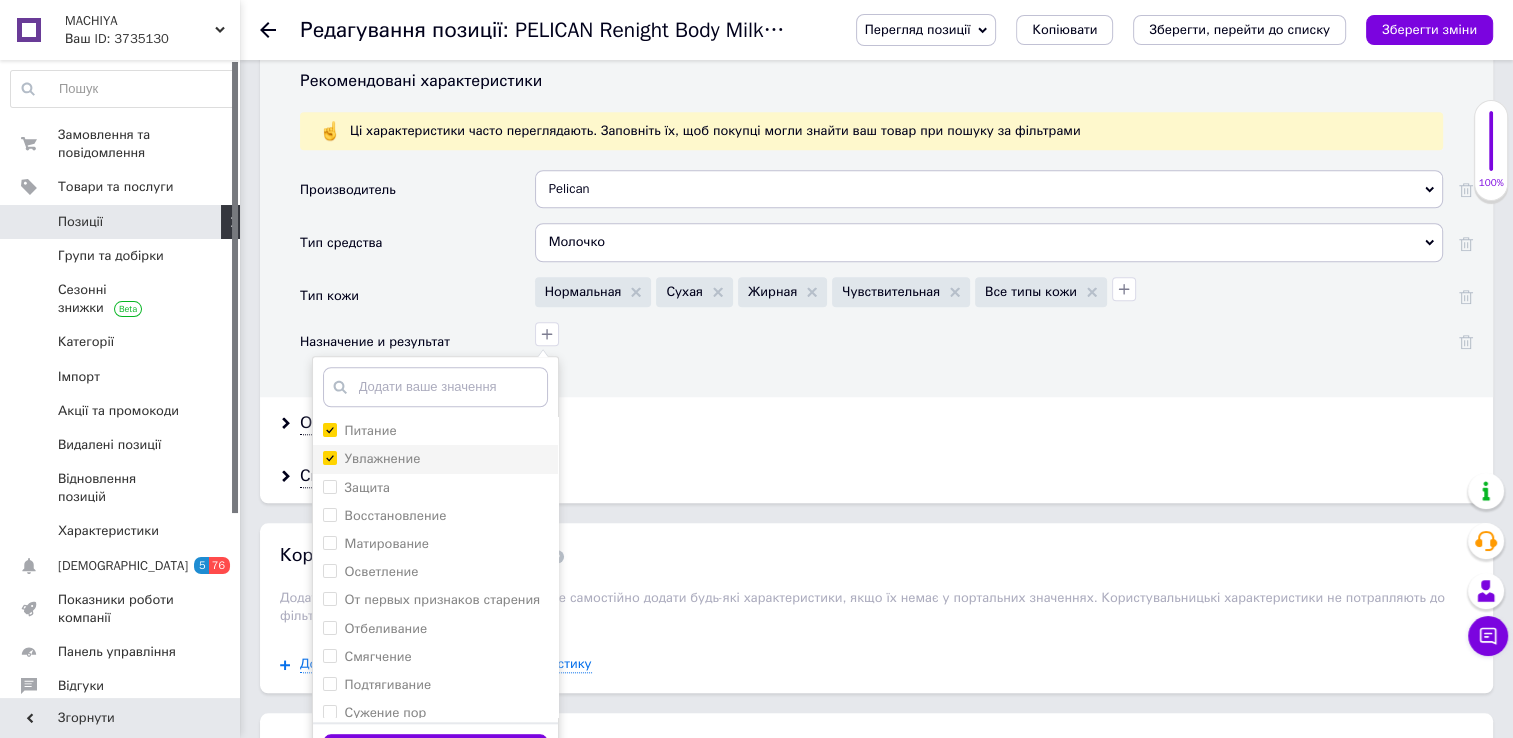 scroll, scrollTop: 0, scrollLeft: 0, axis: both 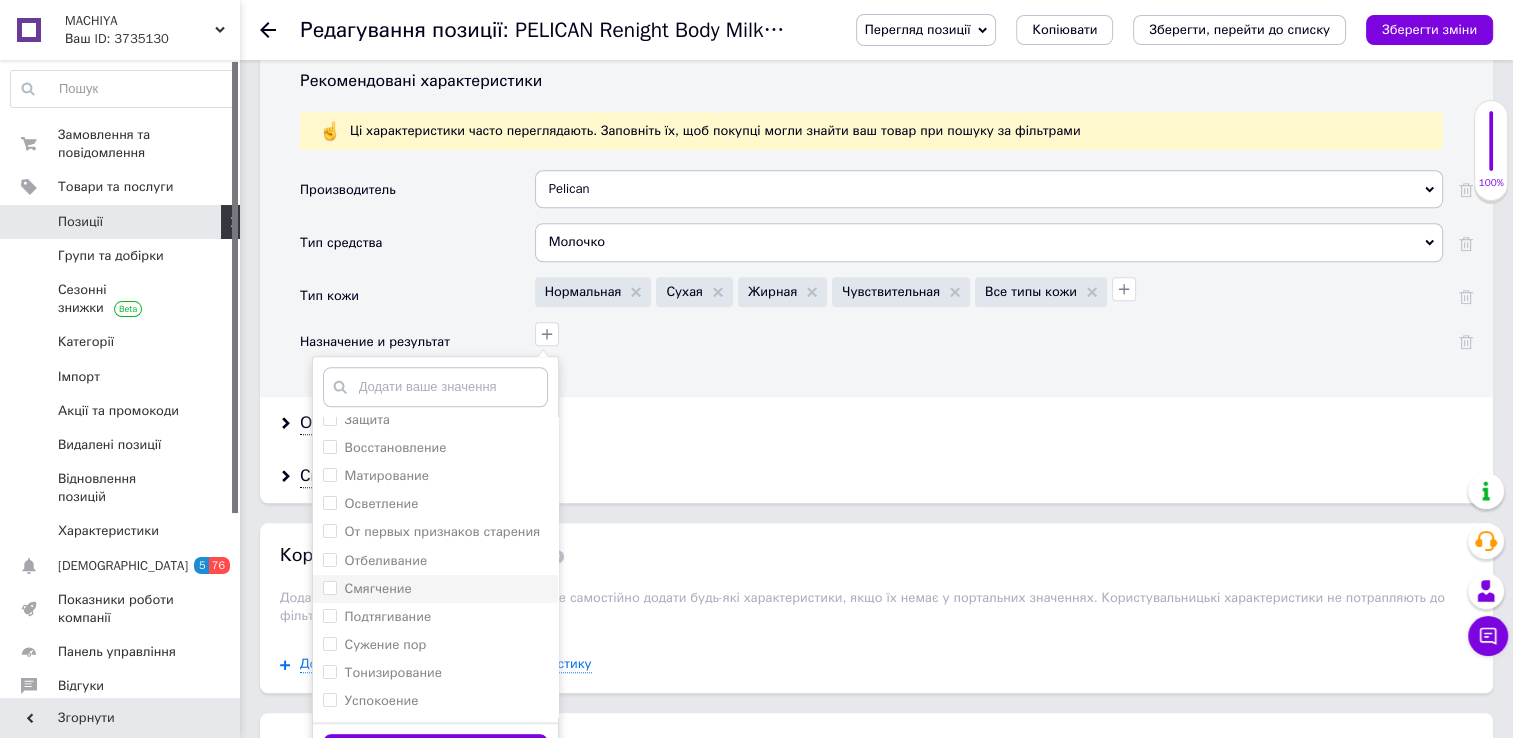 click on "Смягчение" at bounding box center [329, 587] 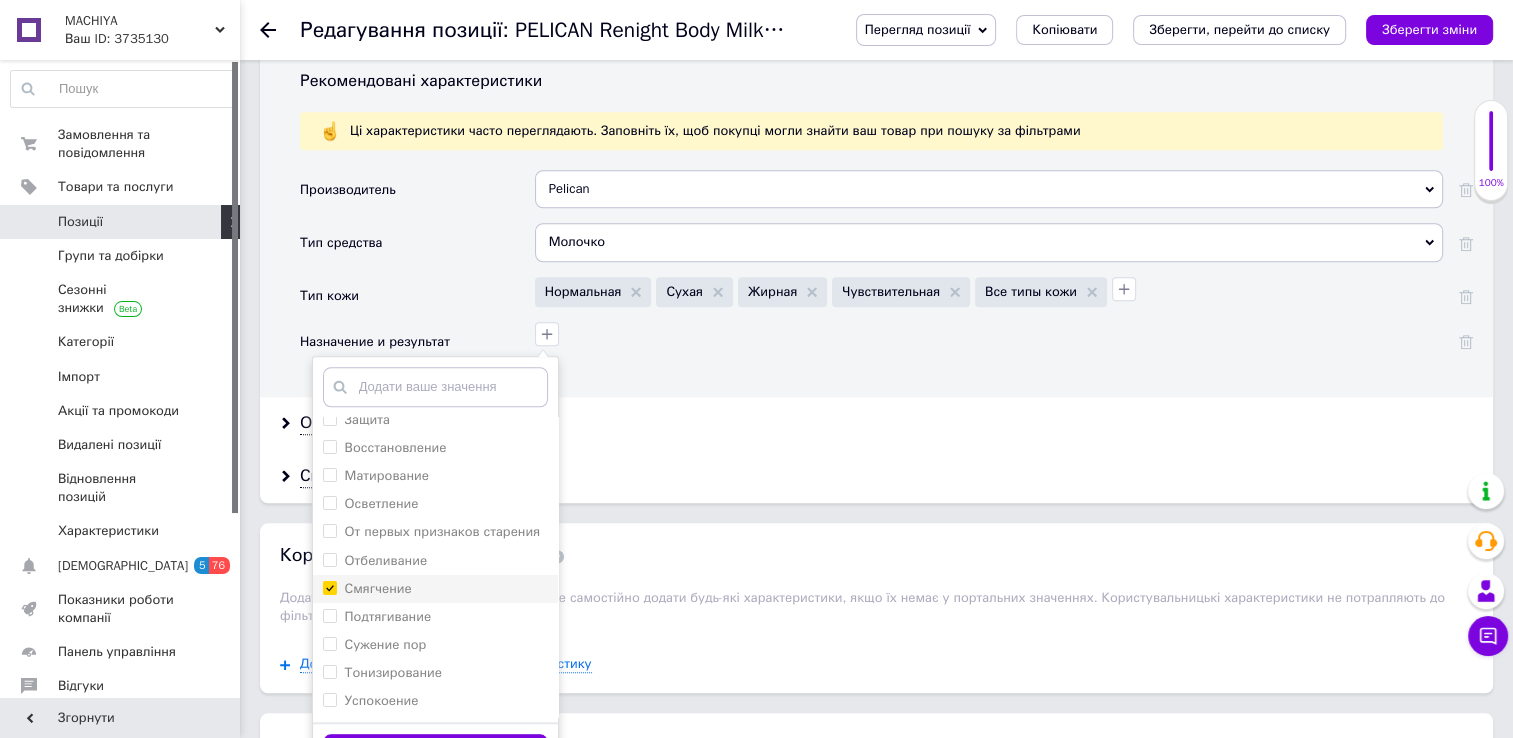 checkbox on "true" 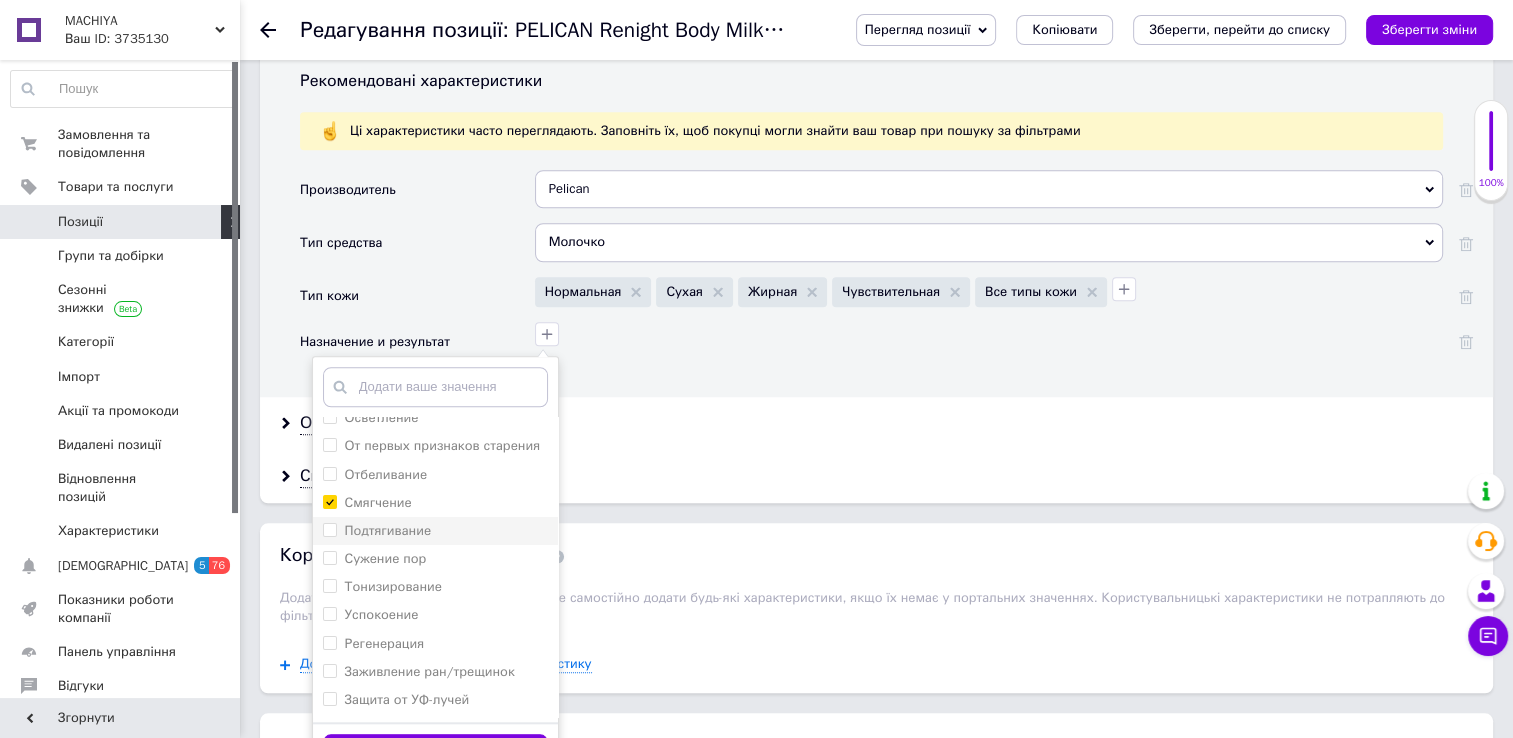scroll, scrollTop: 152, scrollLeft: 0, axis: vertical 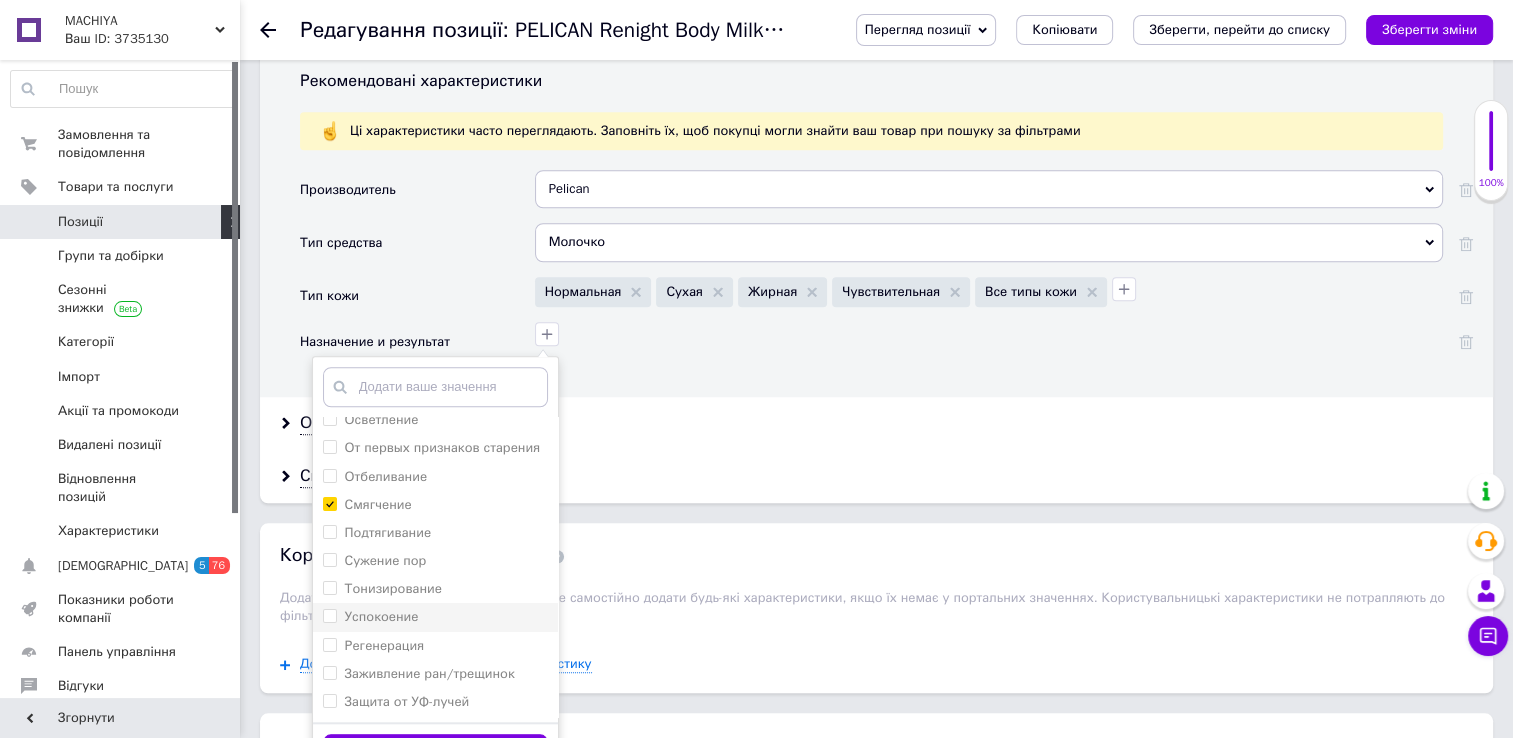 click on "Успокоение" at bounding box center [329, 615] 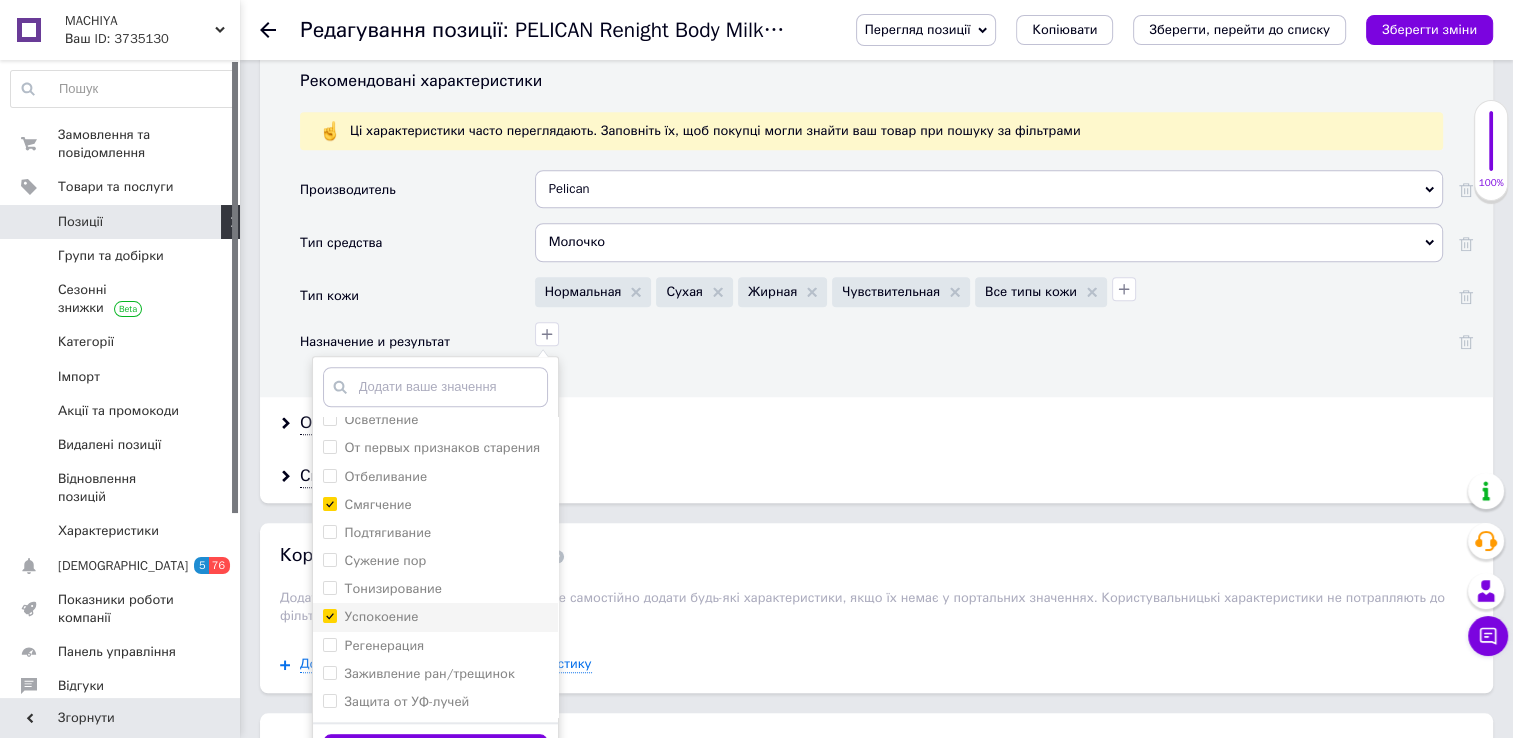 checkbox on "true" 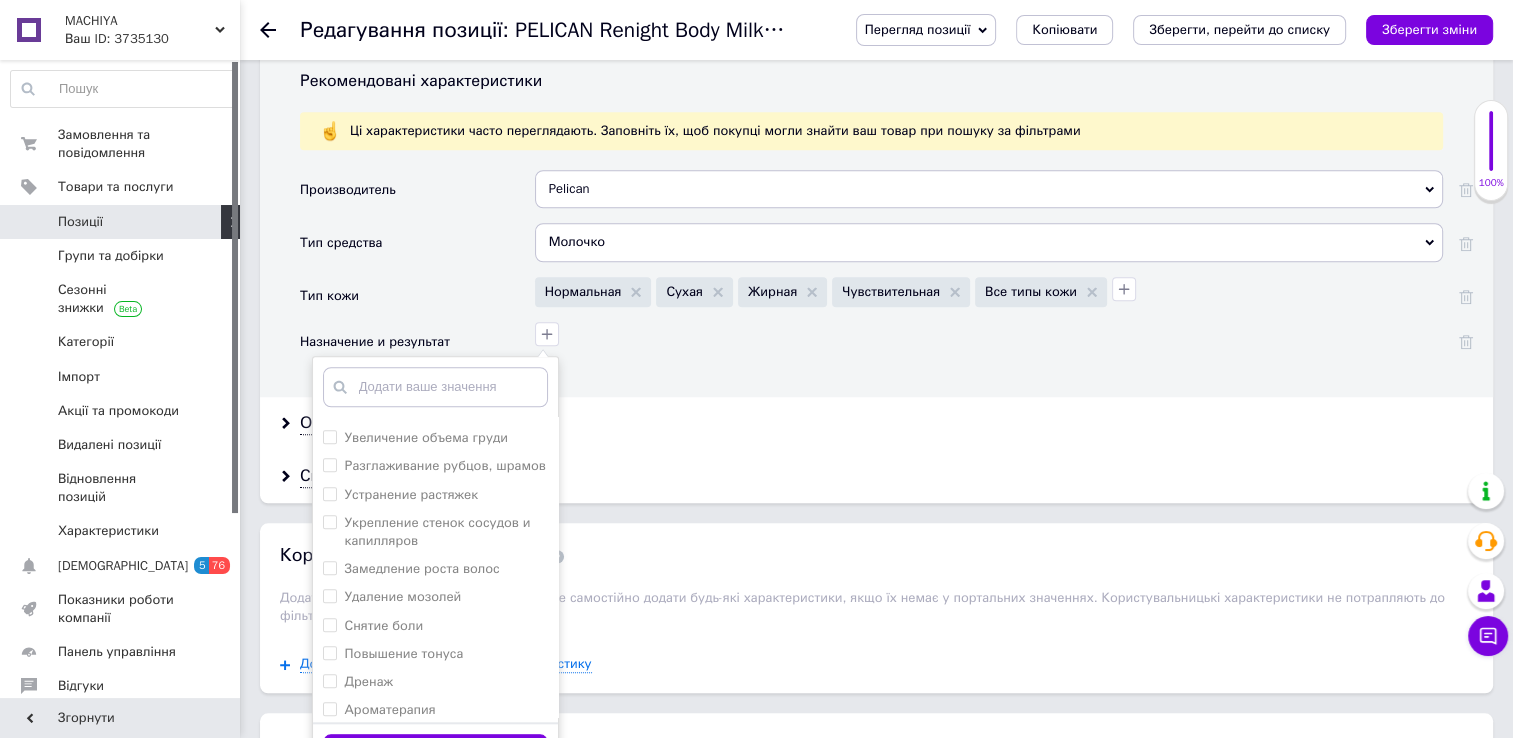 scroll, scrollTop: 1304, scrollLeft: 0, axis: vertical 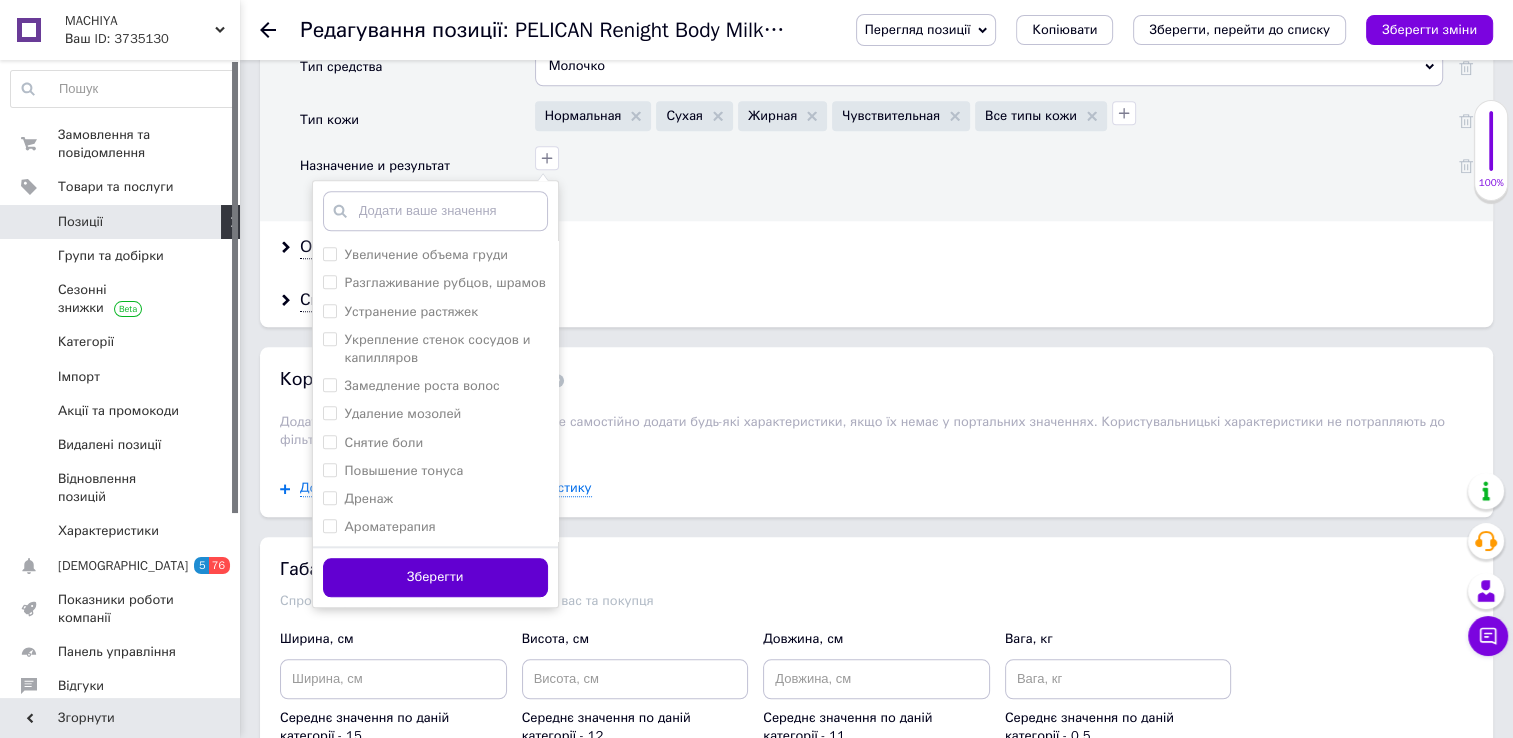 click on "Зберегти" at bounding box center [435, 577] 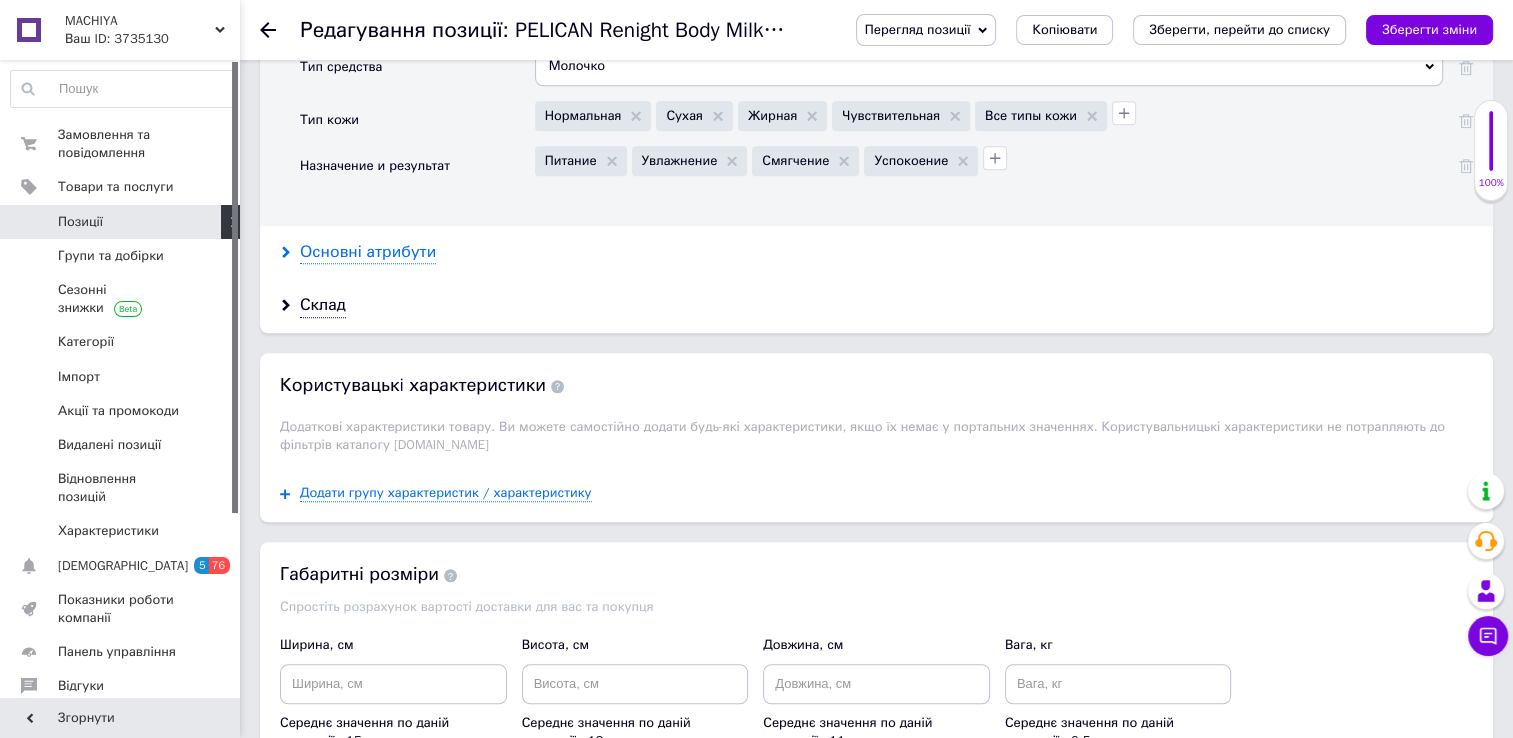 click on "Основні атрибути" at bounding box center [368, 252] 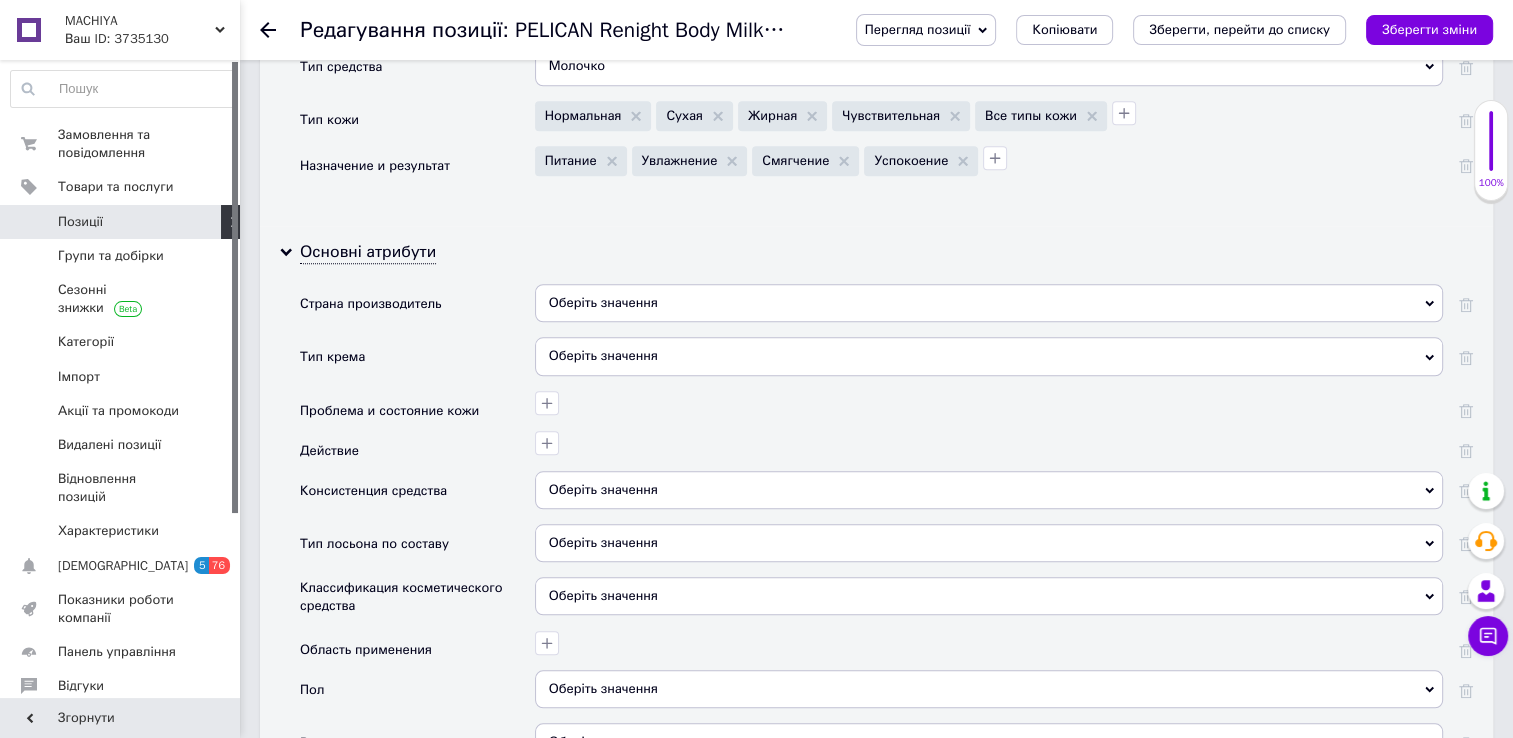click on "Оберіть значення" at bounding box center [989, 303] 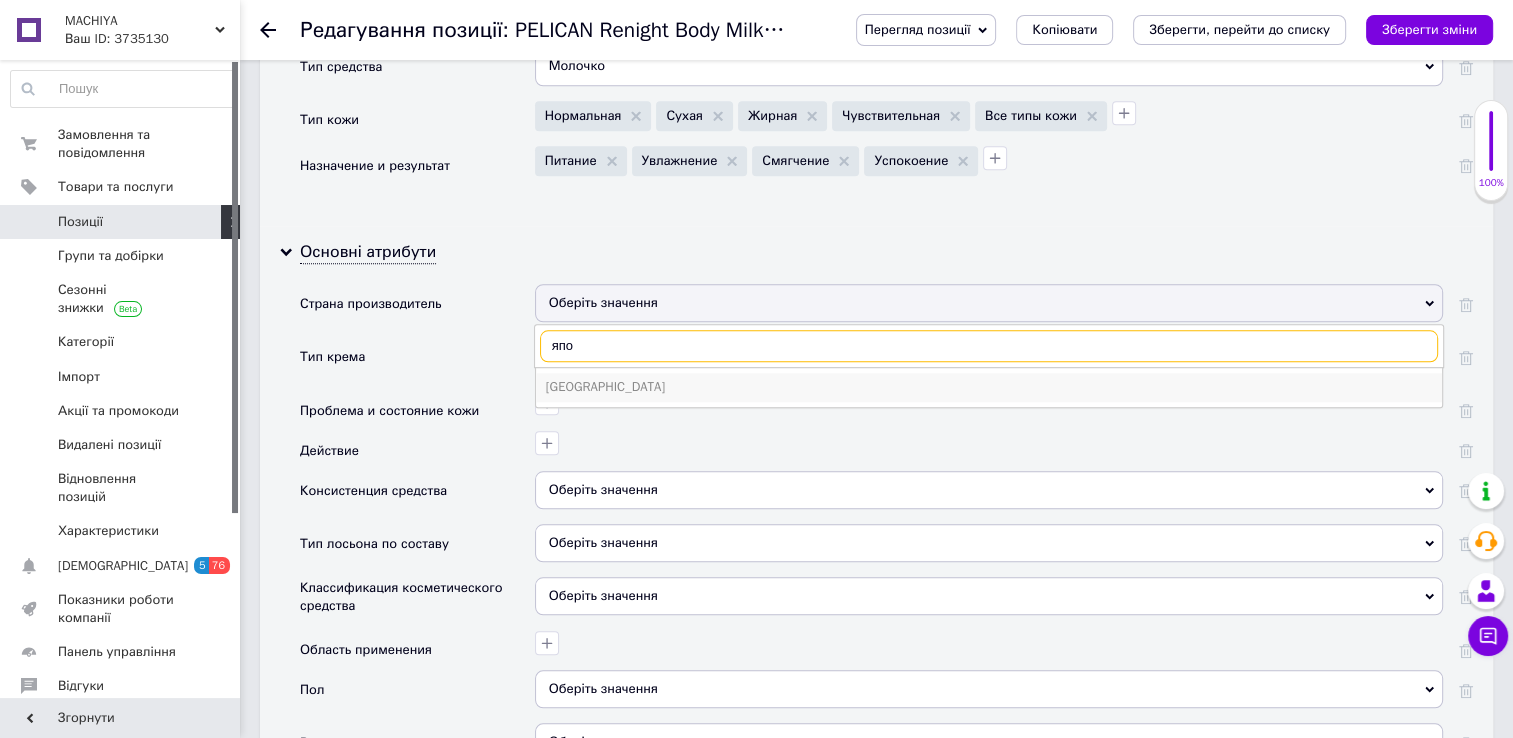 type on "япо" 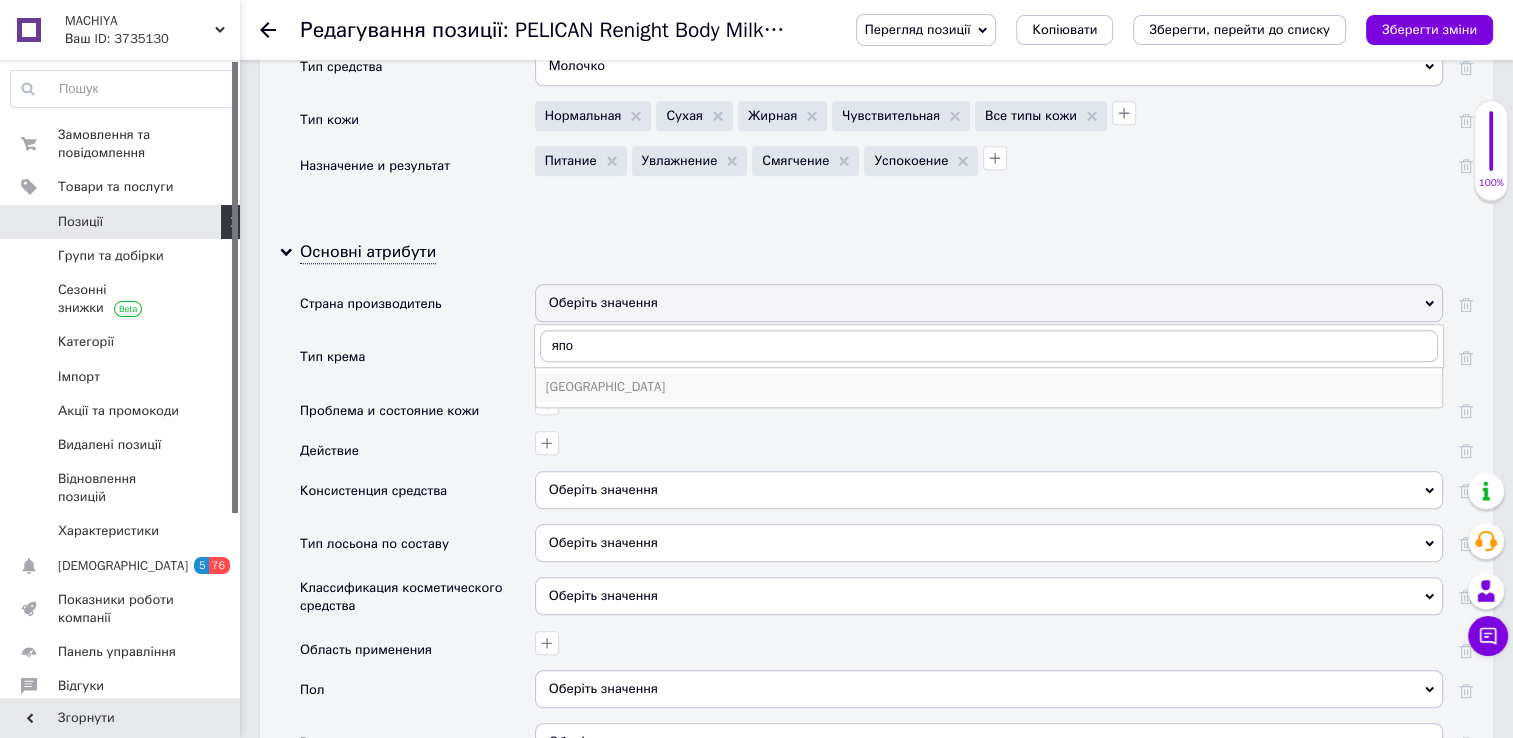 click on "[GEOGRAPHIC_DATA]" at bounding box center [989, 387] 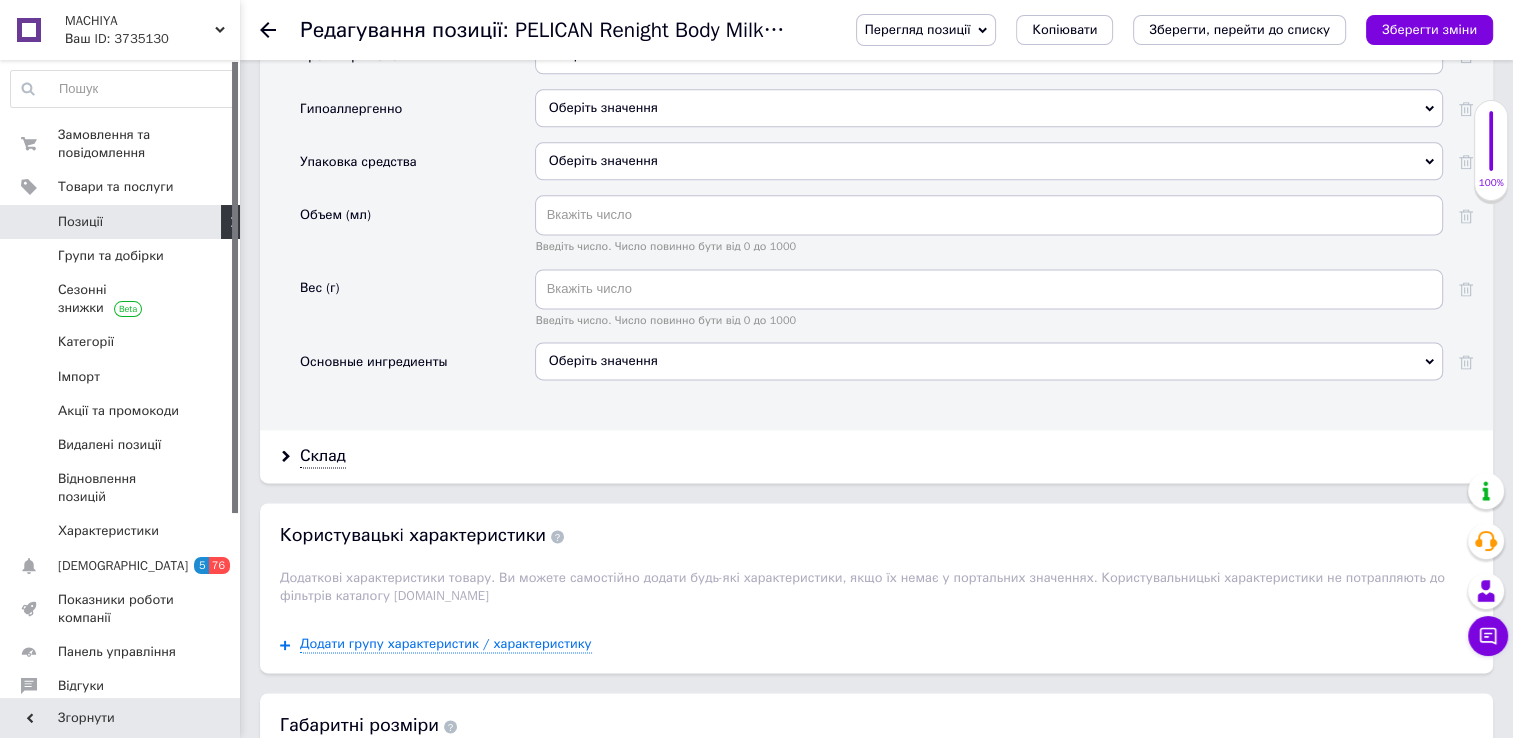 scroll, scrollTop: 2580, scrollLeft: 0, axis: vertical 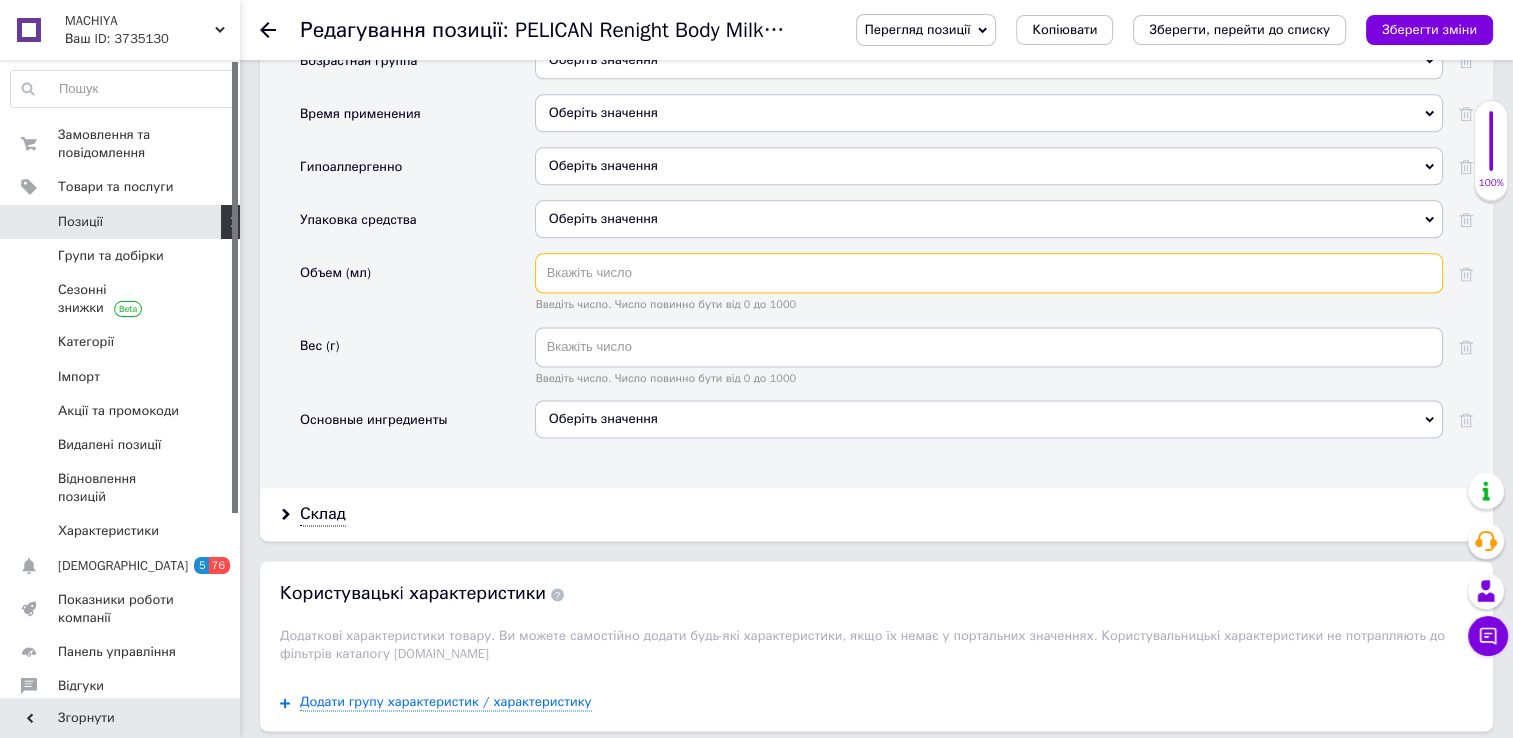 click at bounding box center (989, 273) 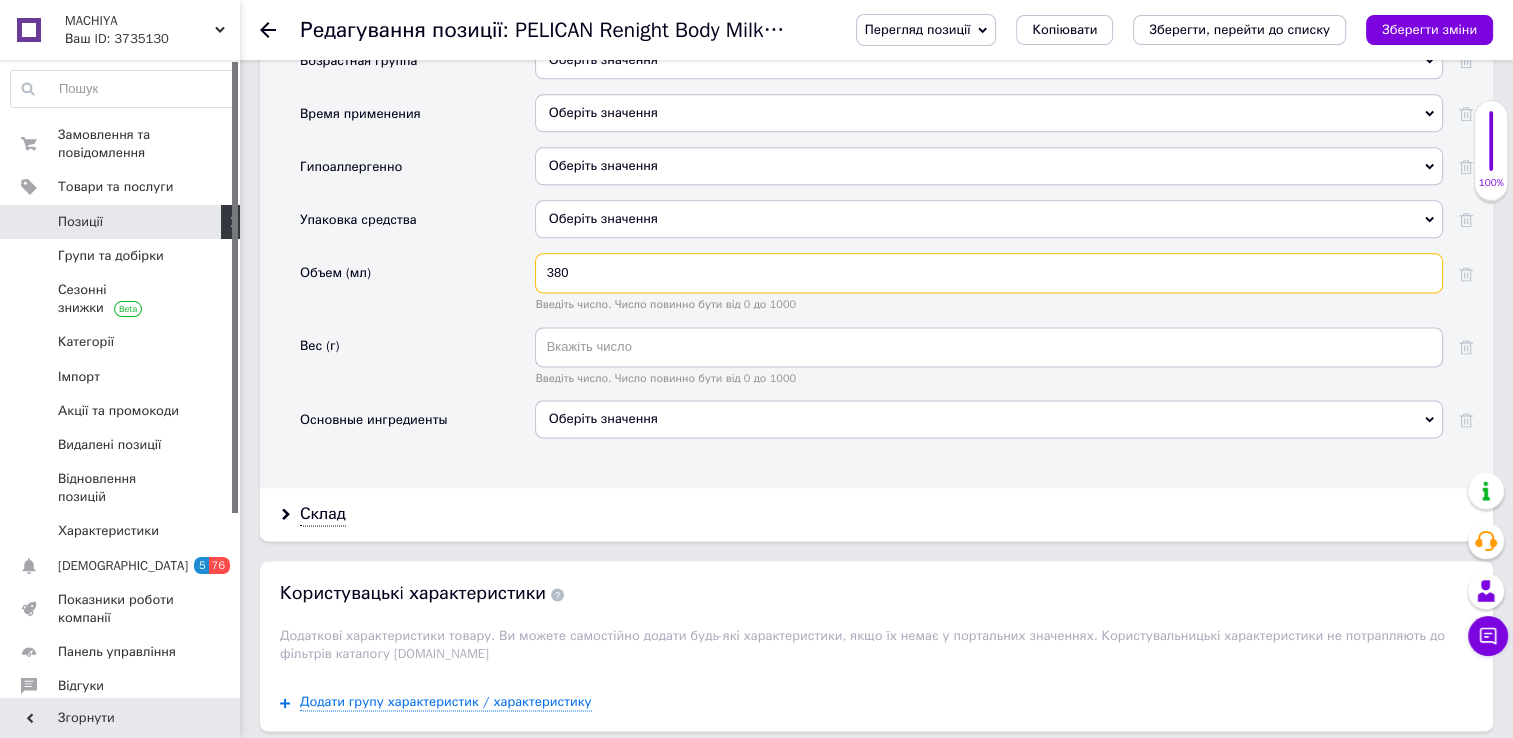click on "380" at bounding box center [989, 273] 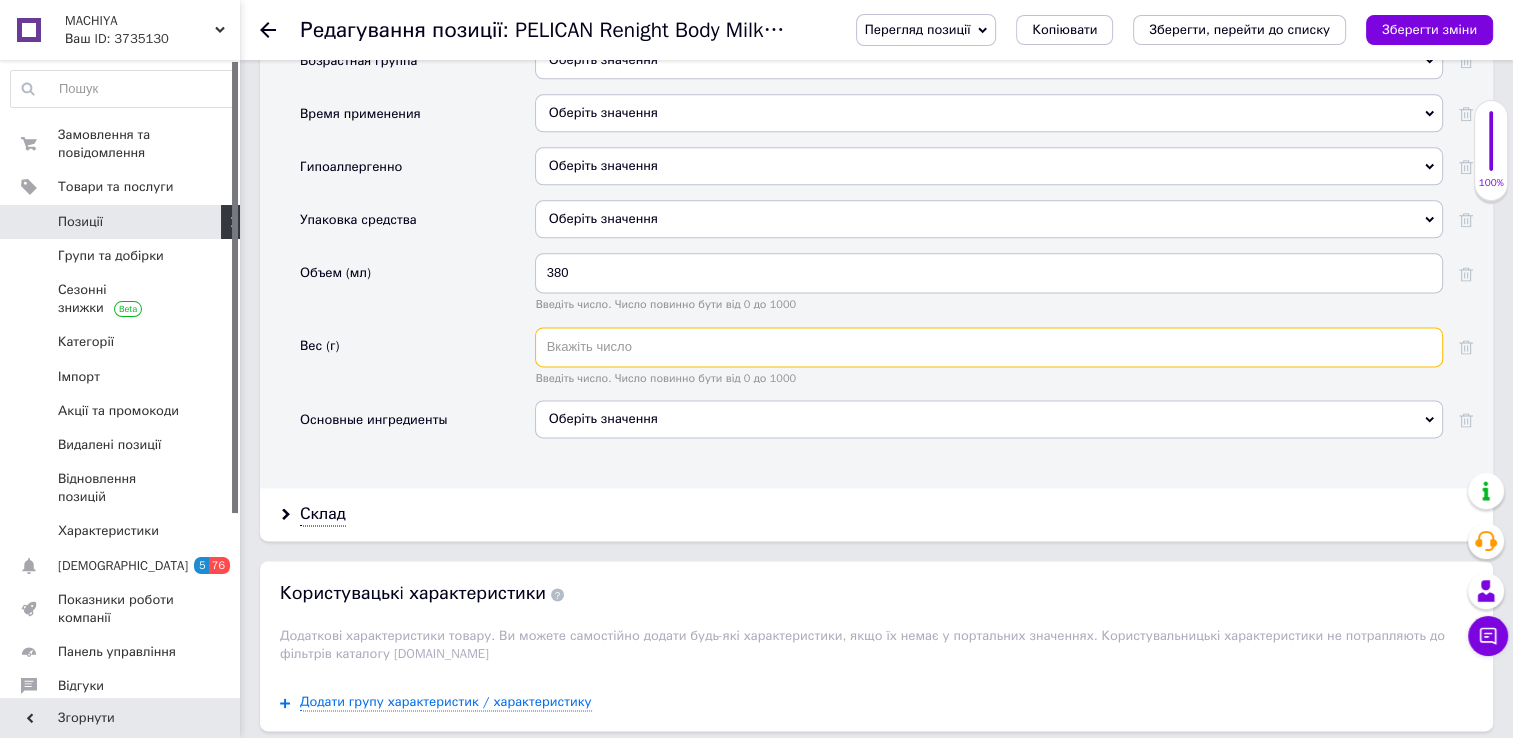 click at bounding box center [989, 347] 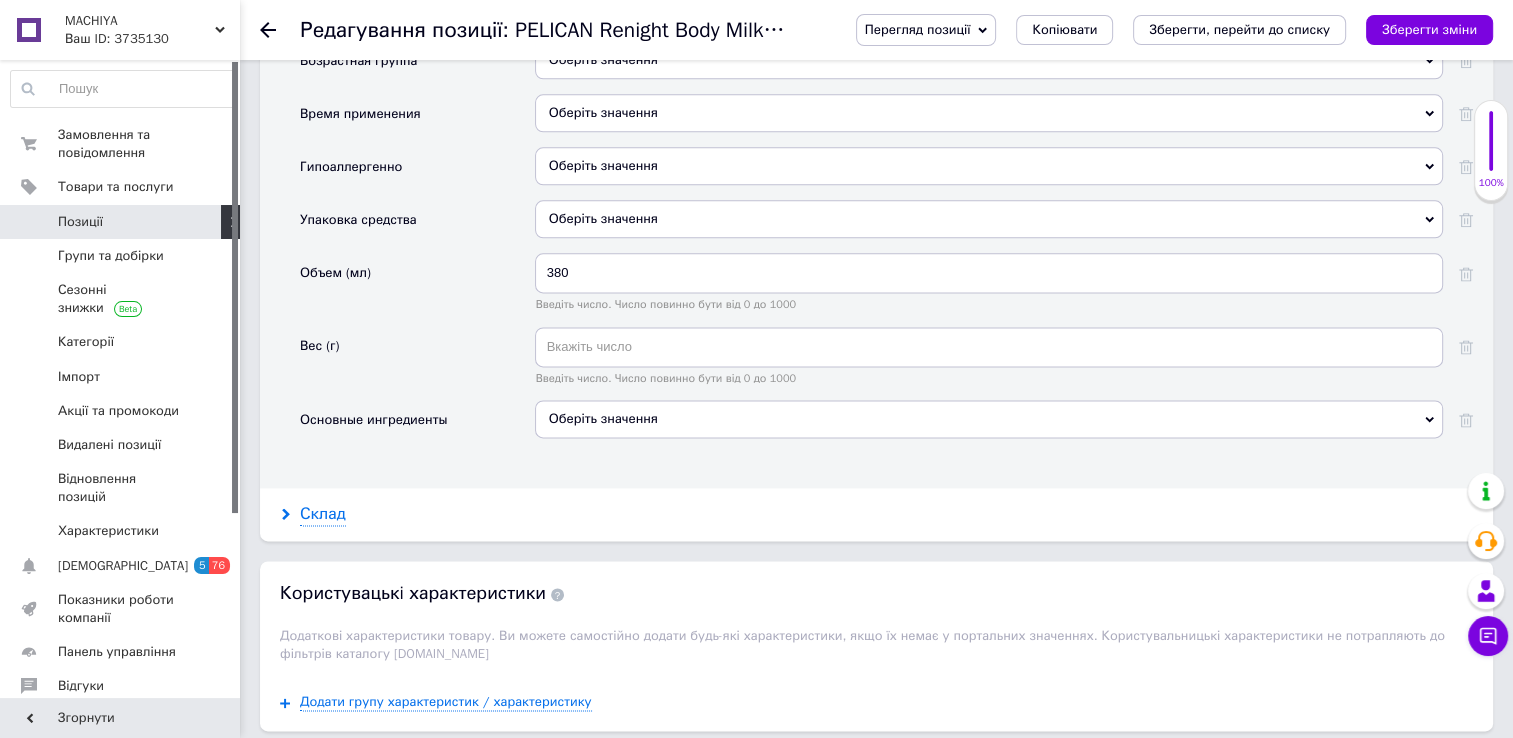 click on "Склад" at bounding box center (323, 514) 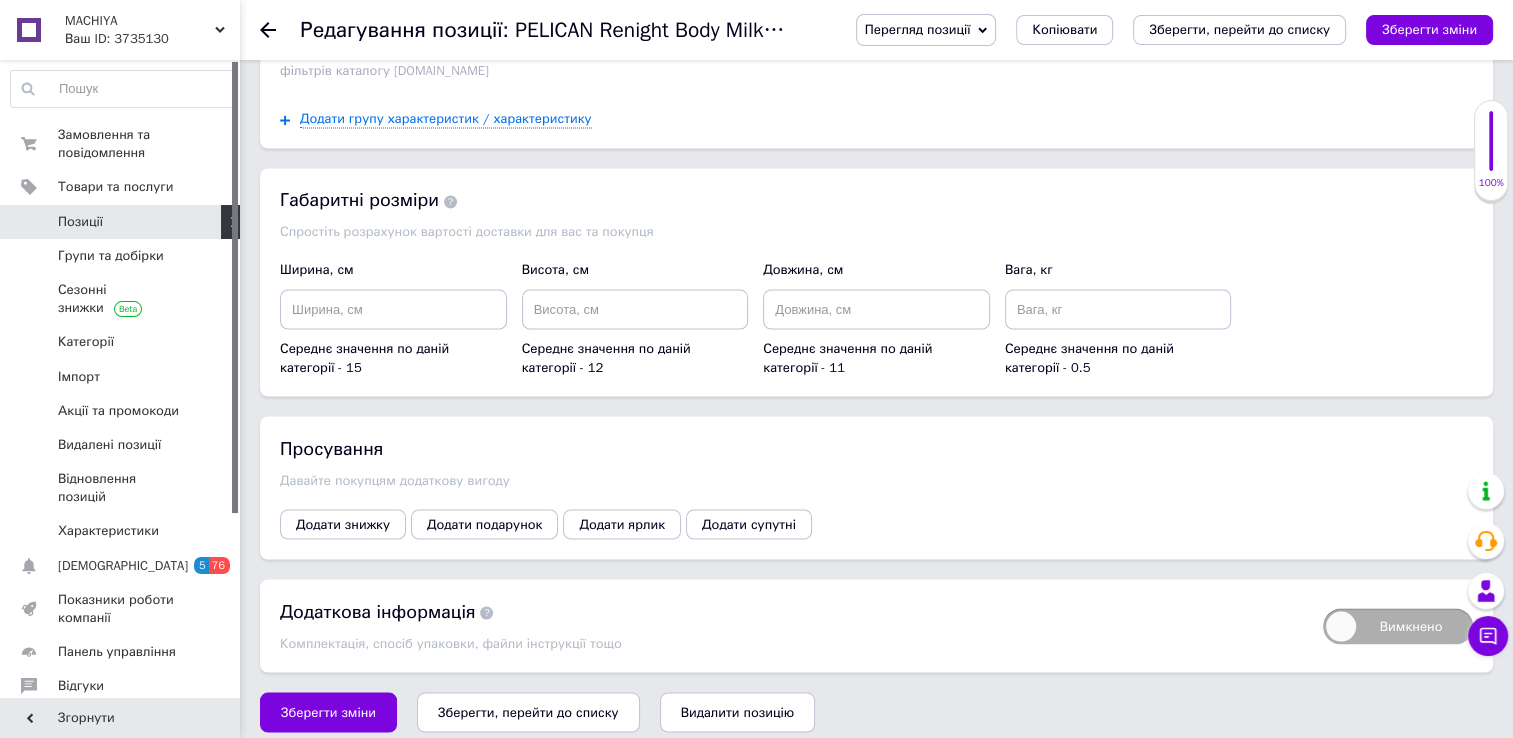 scroll, scrollTop: 3334, scrollLeft: 0, axis: vertical 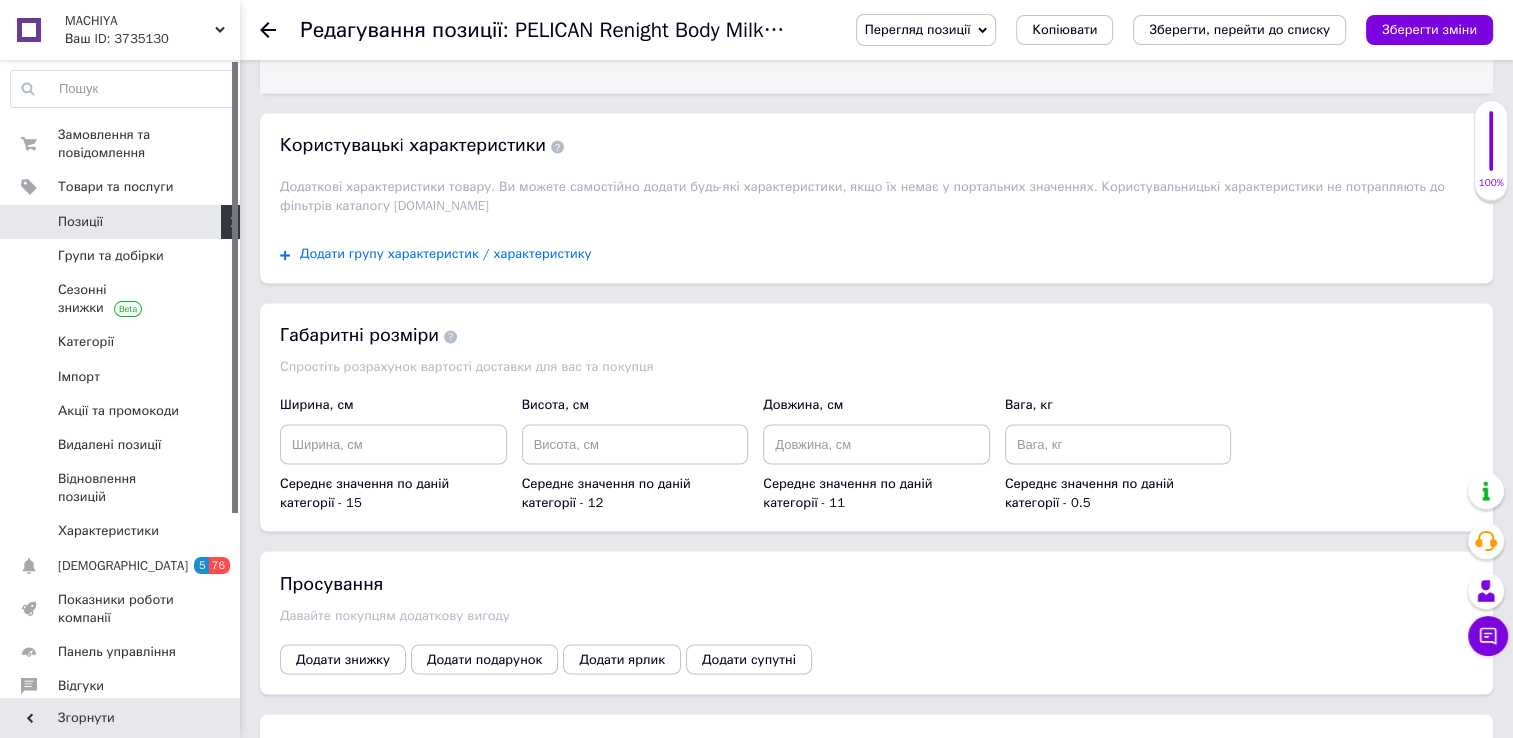 click on "Додати групу характеристик / характеристику" at bounding box center [446, 254] 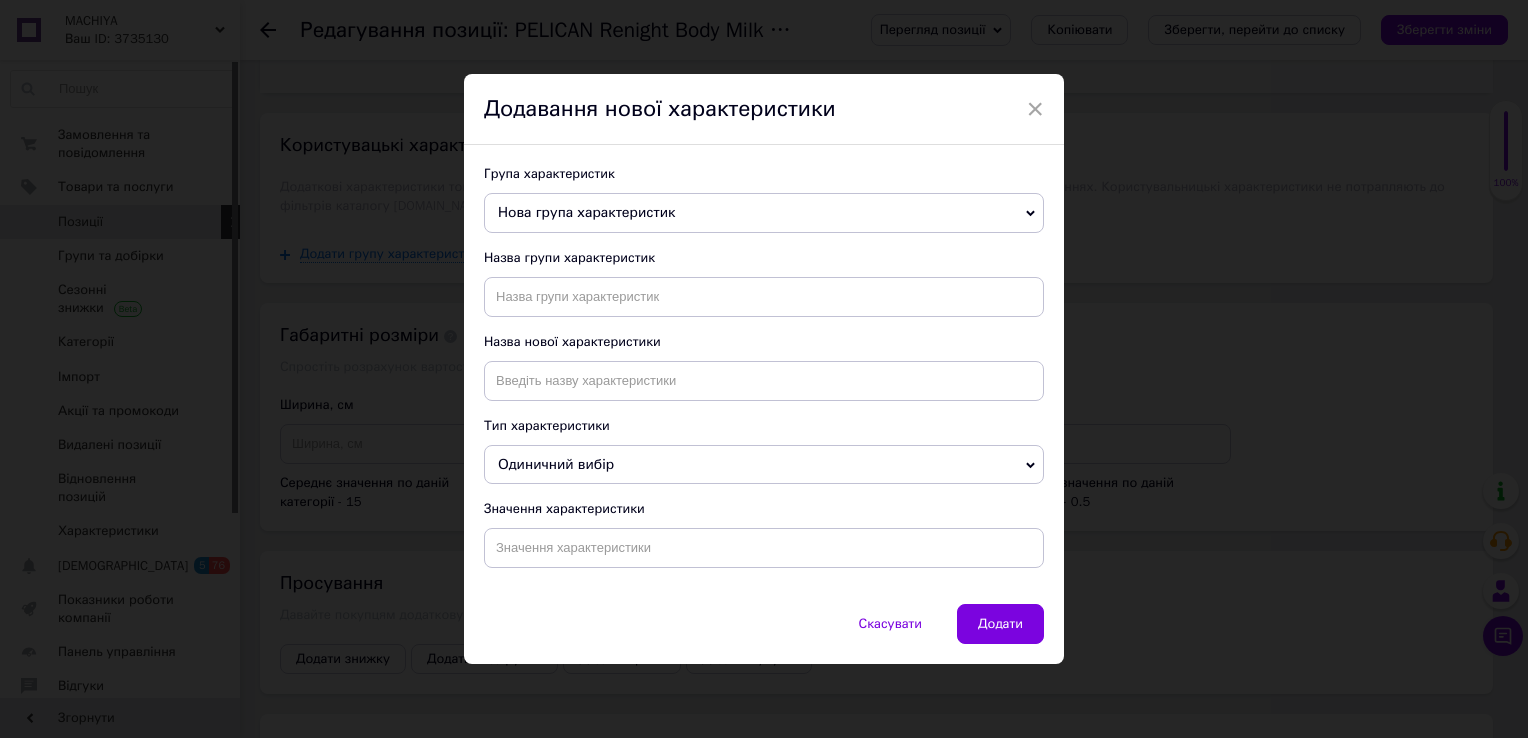 click on "Нова група характеристик" at bounding box center (586, 212) 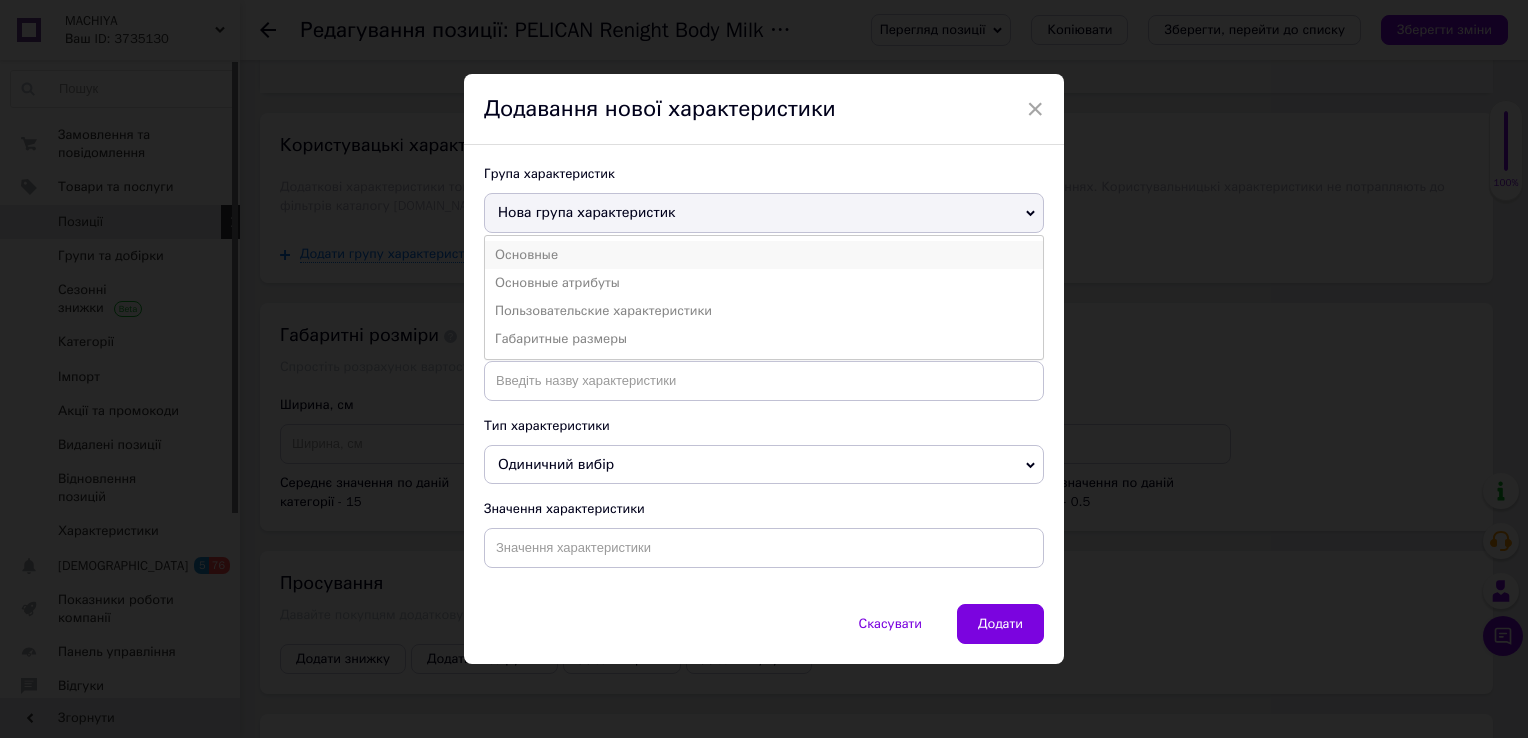 click on "Основные" at bounding box center [764, 255] 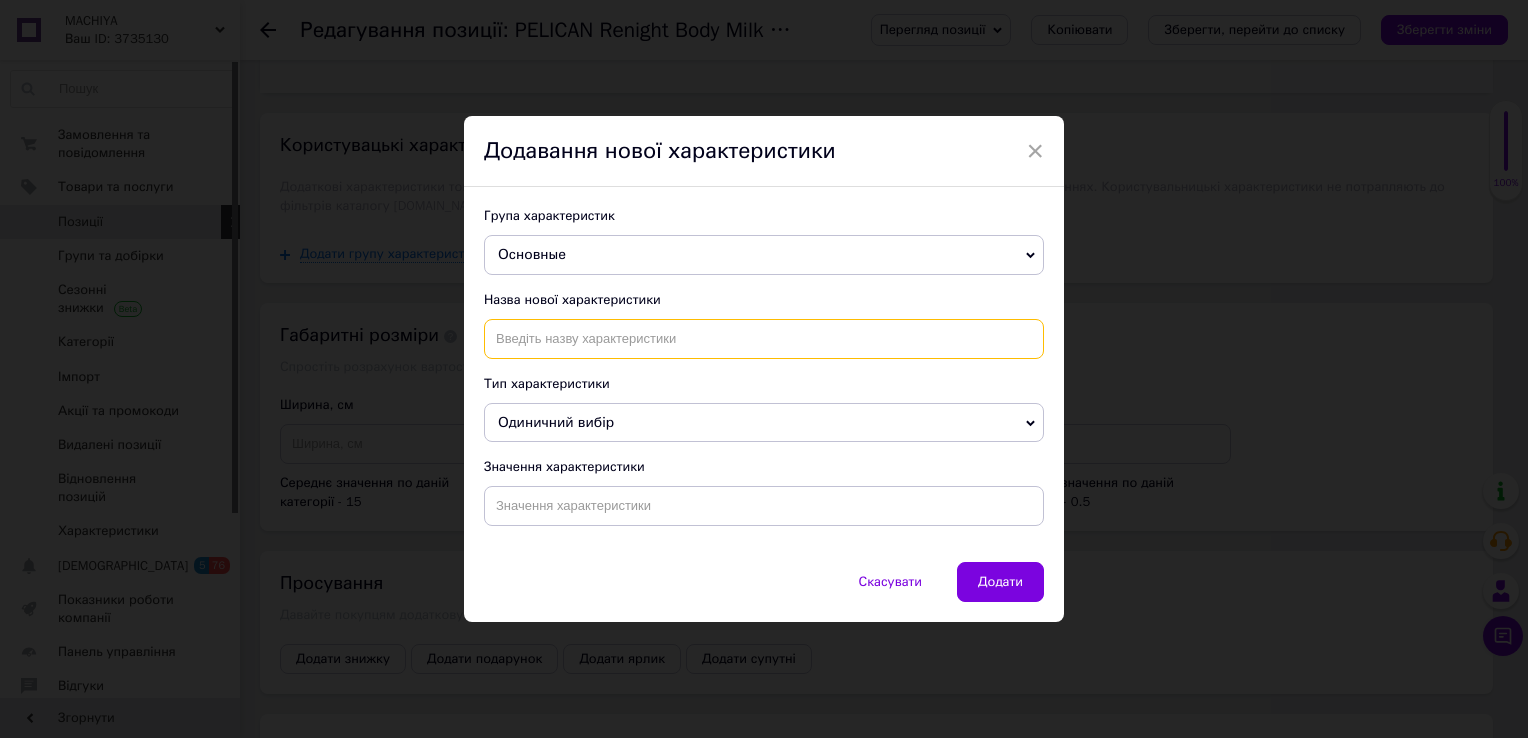 click at bounding box center (764, 339) 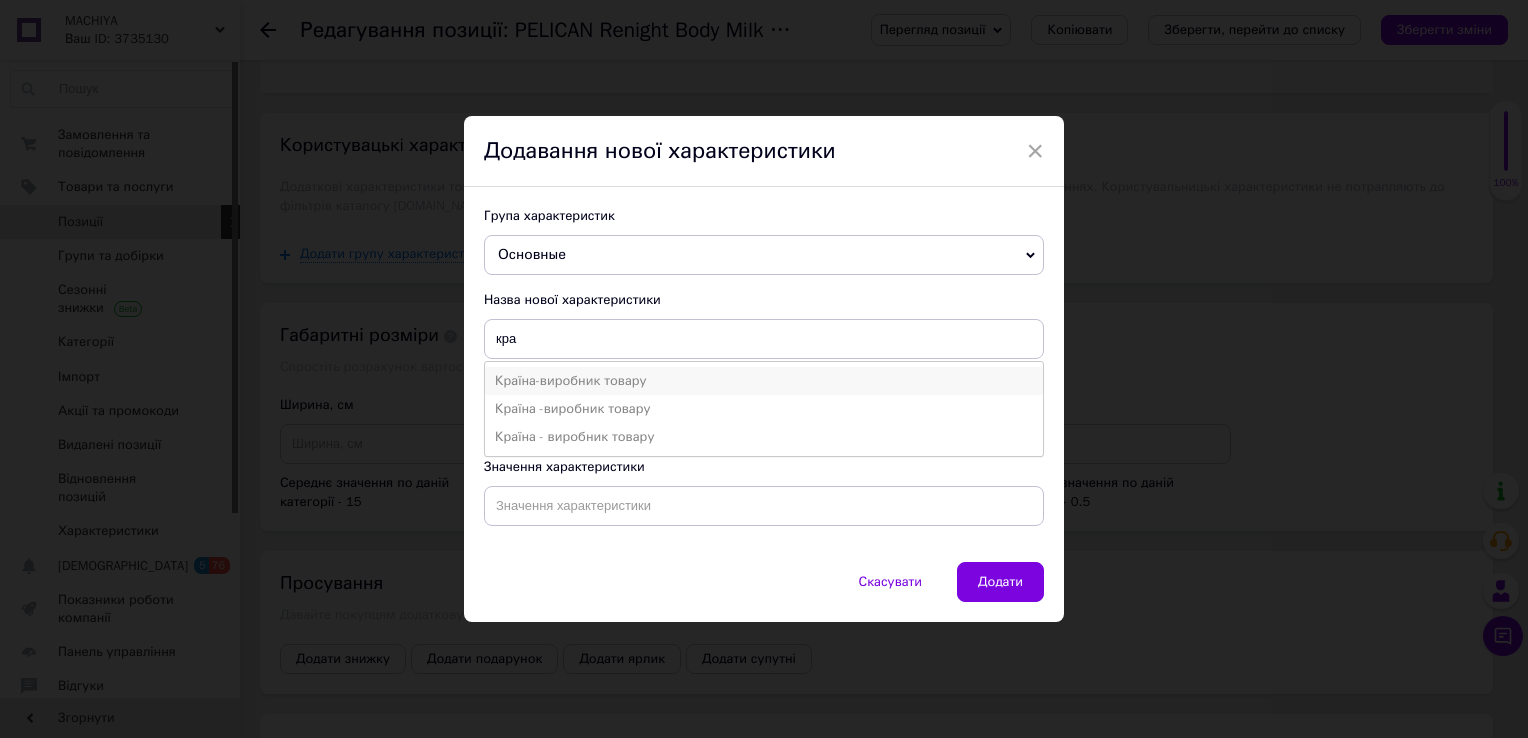 click on "Країна-виробник товару" at bounding box center (764, 381) 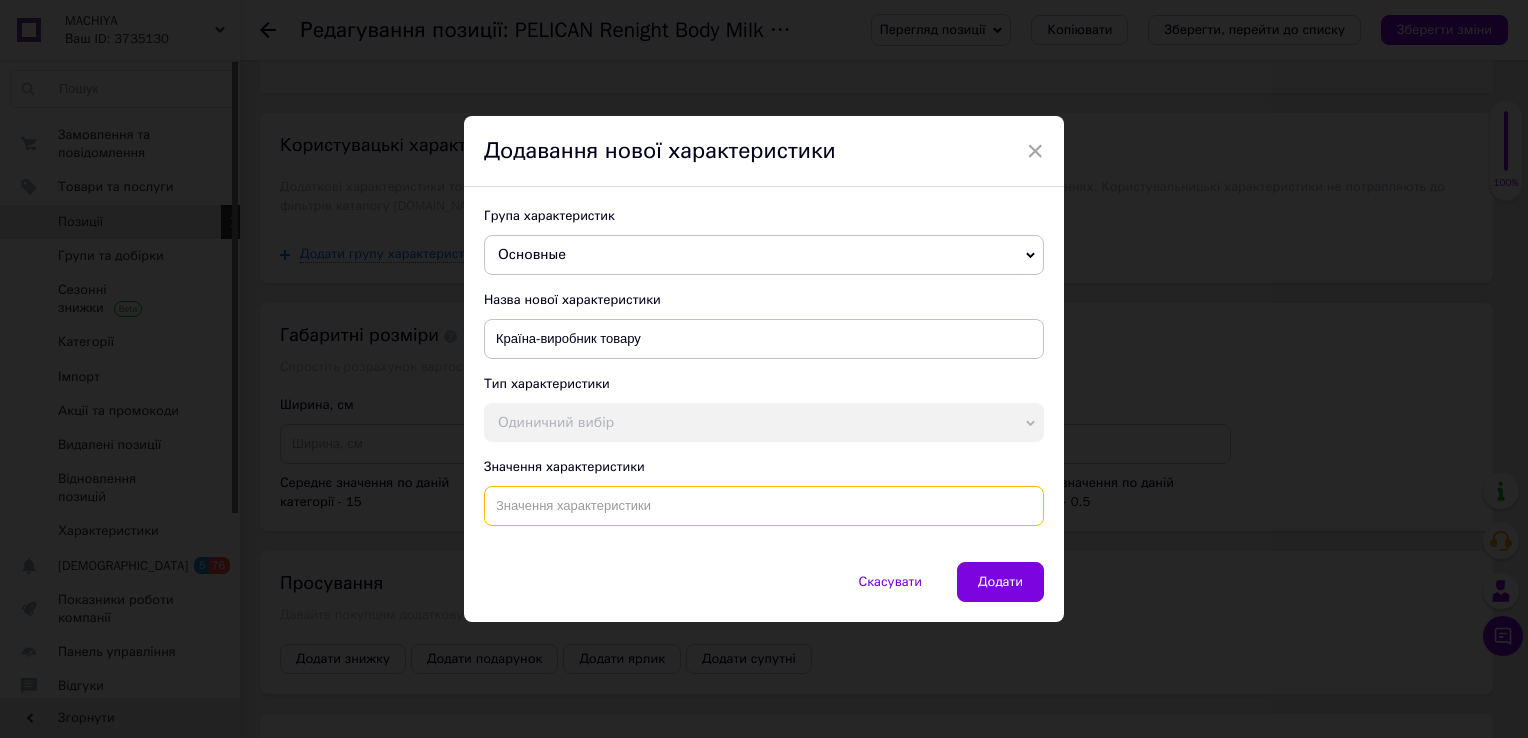 click at bounding box center [764, 506] 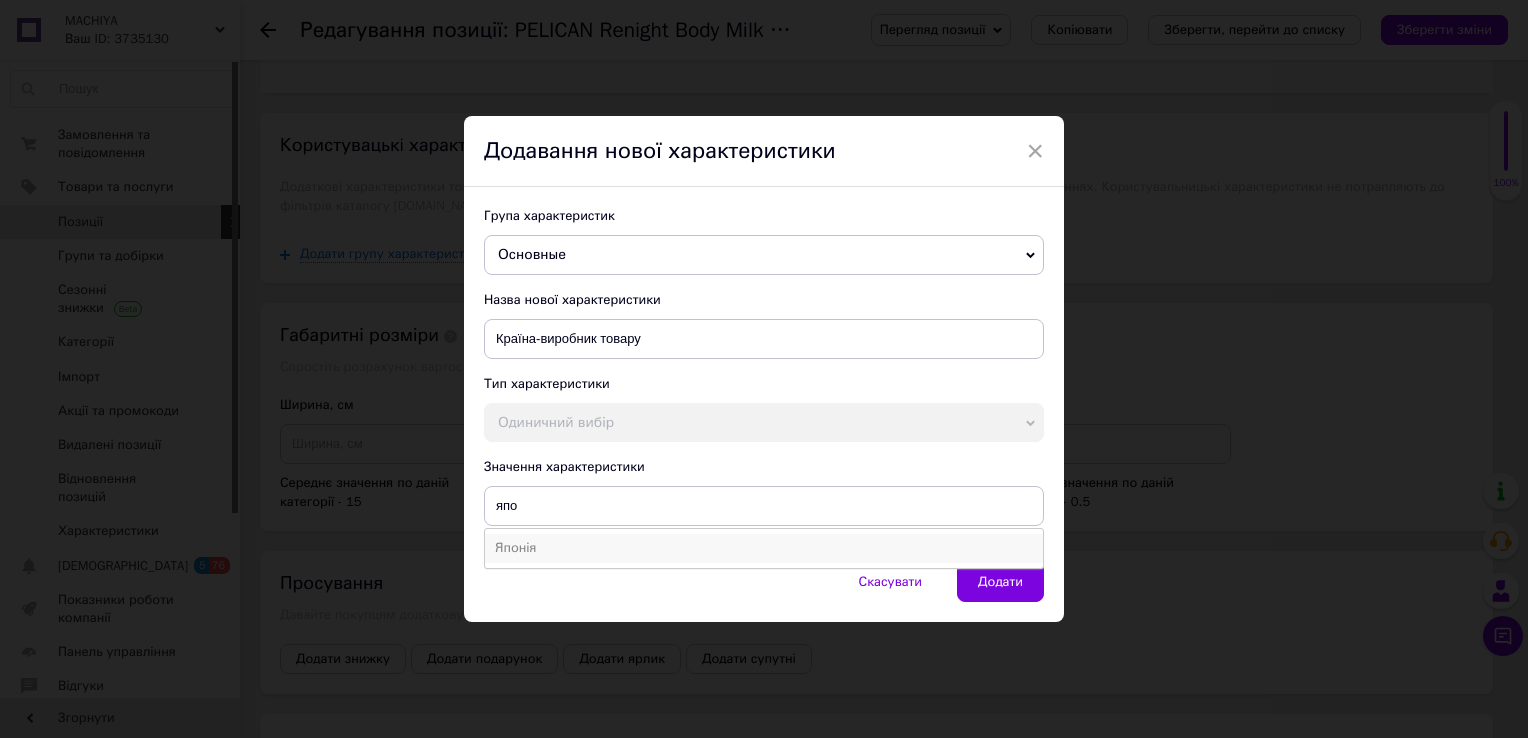 click on "Японія" at bounding box center (764, 548) 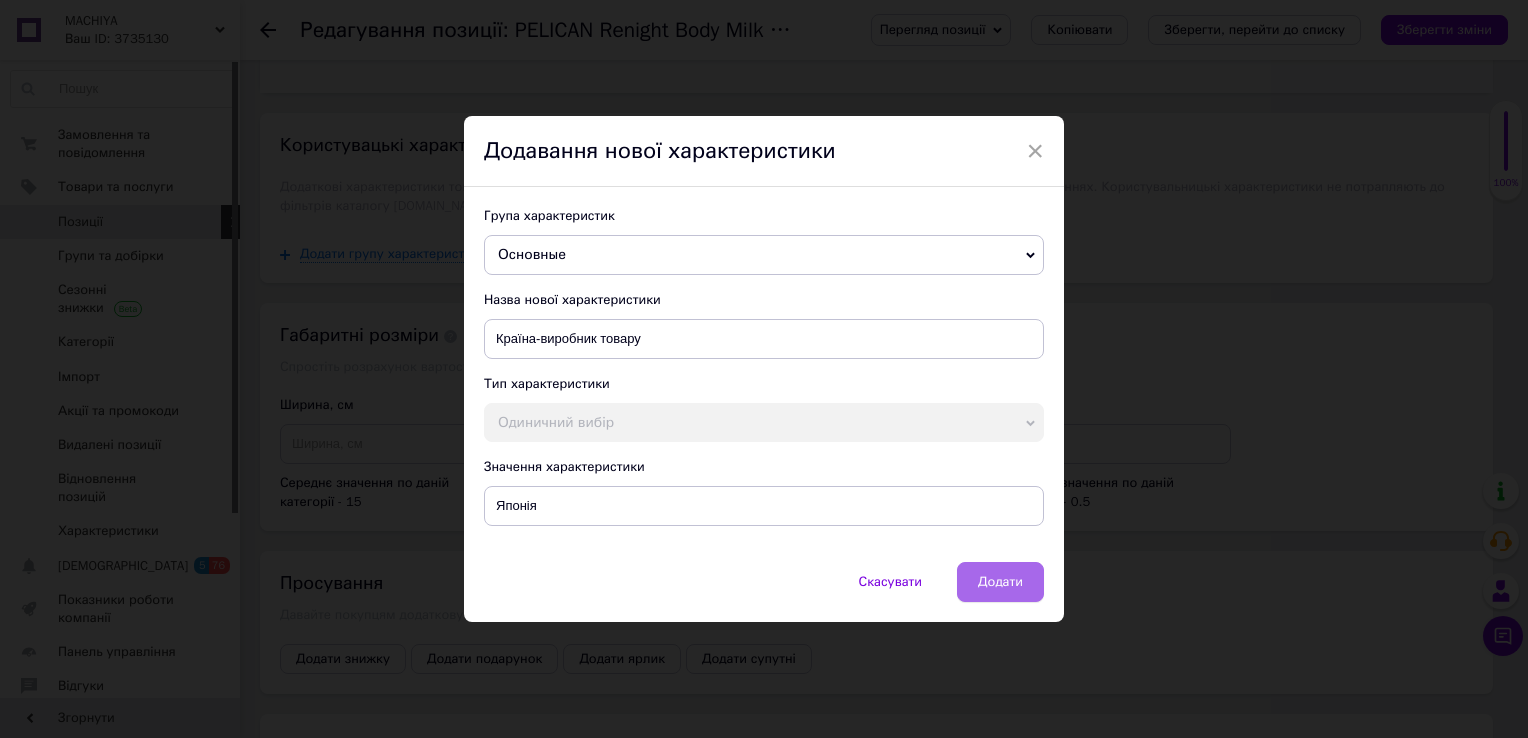 click on "Додати" at bounding box center (1000, 582) 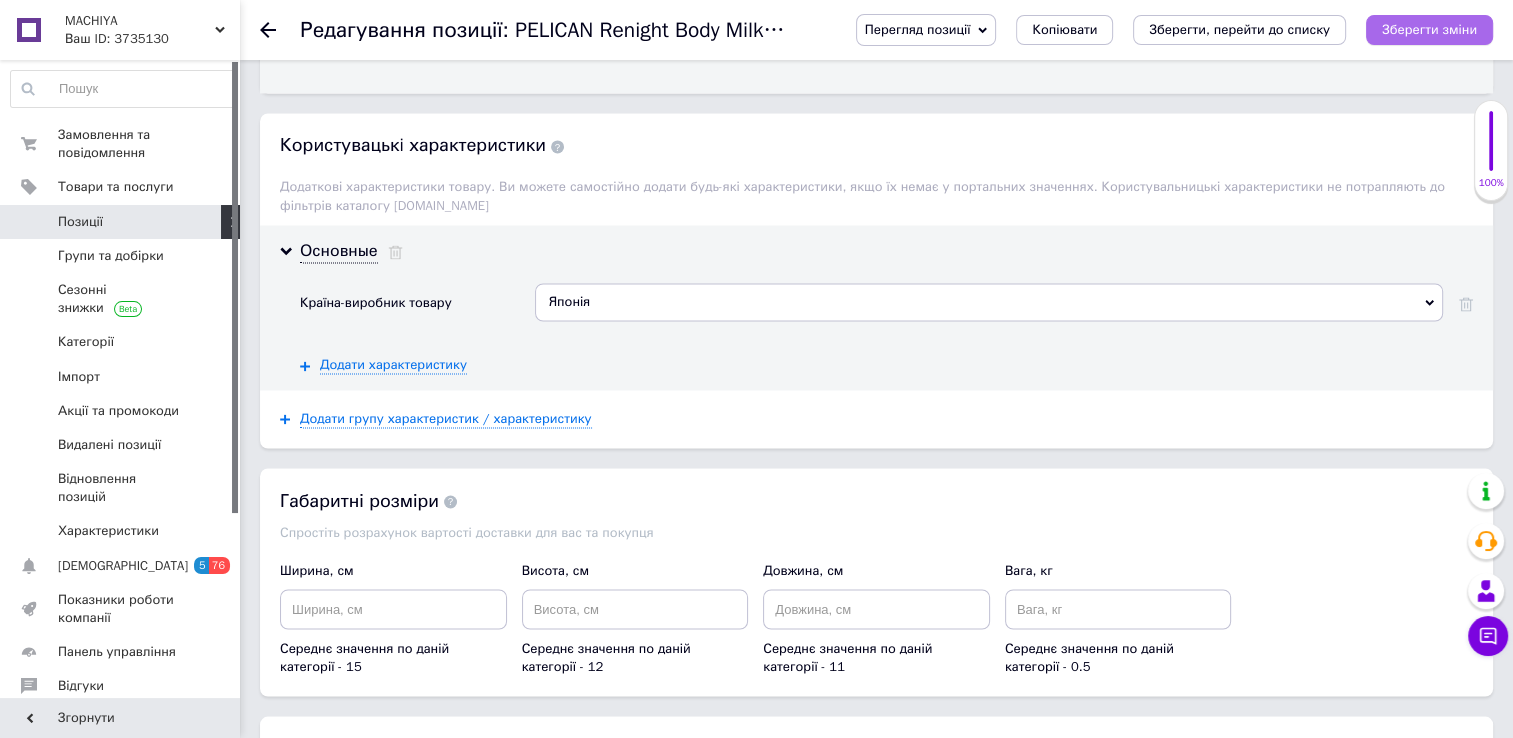 click on "Зберегти зміни" at bounding box center [1429, 29] 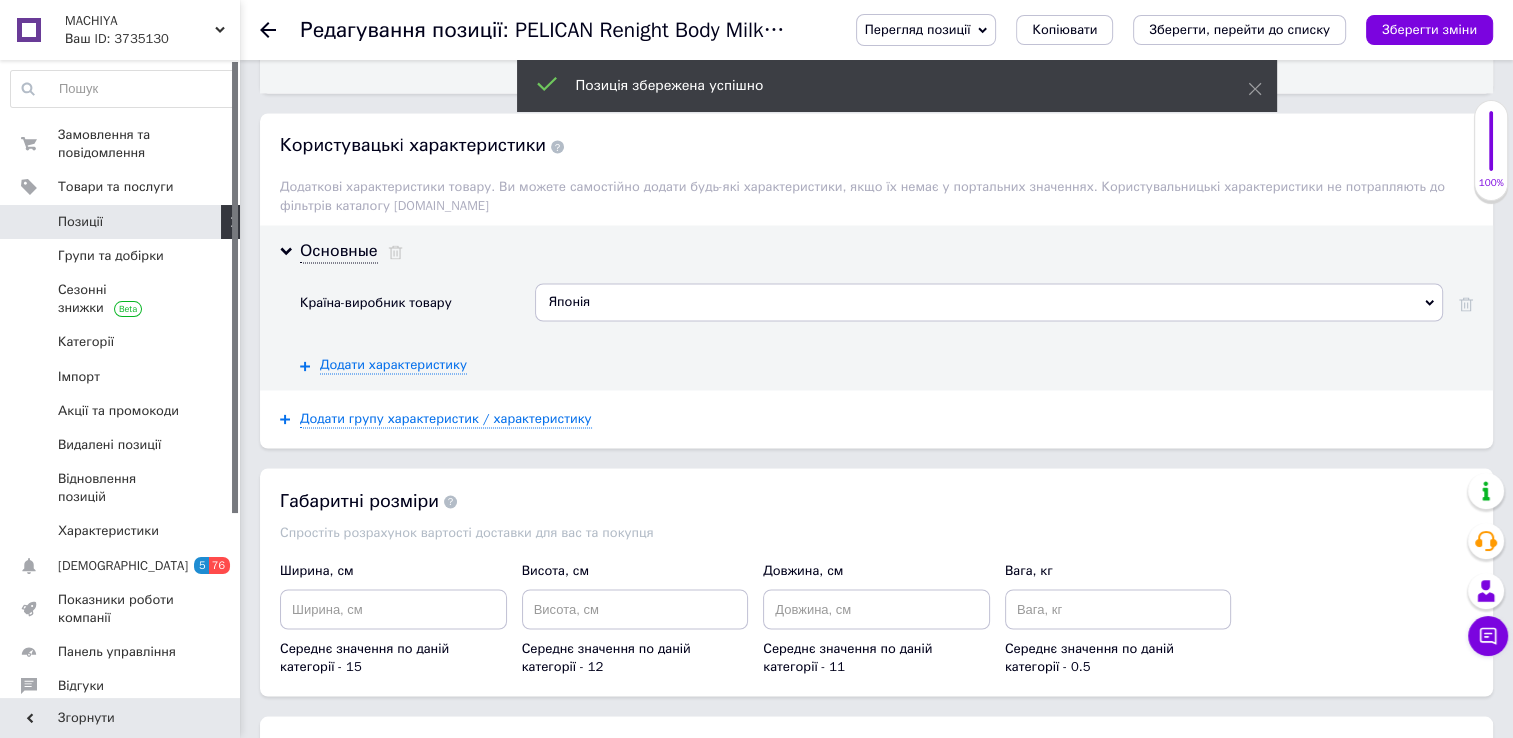click 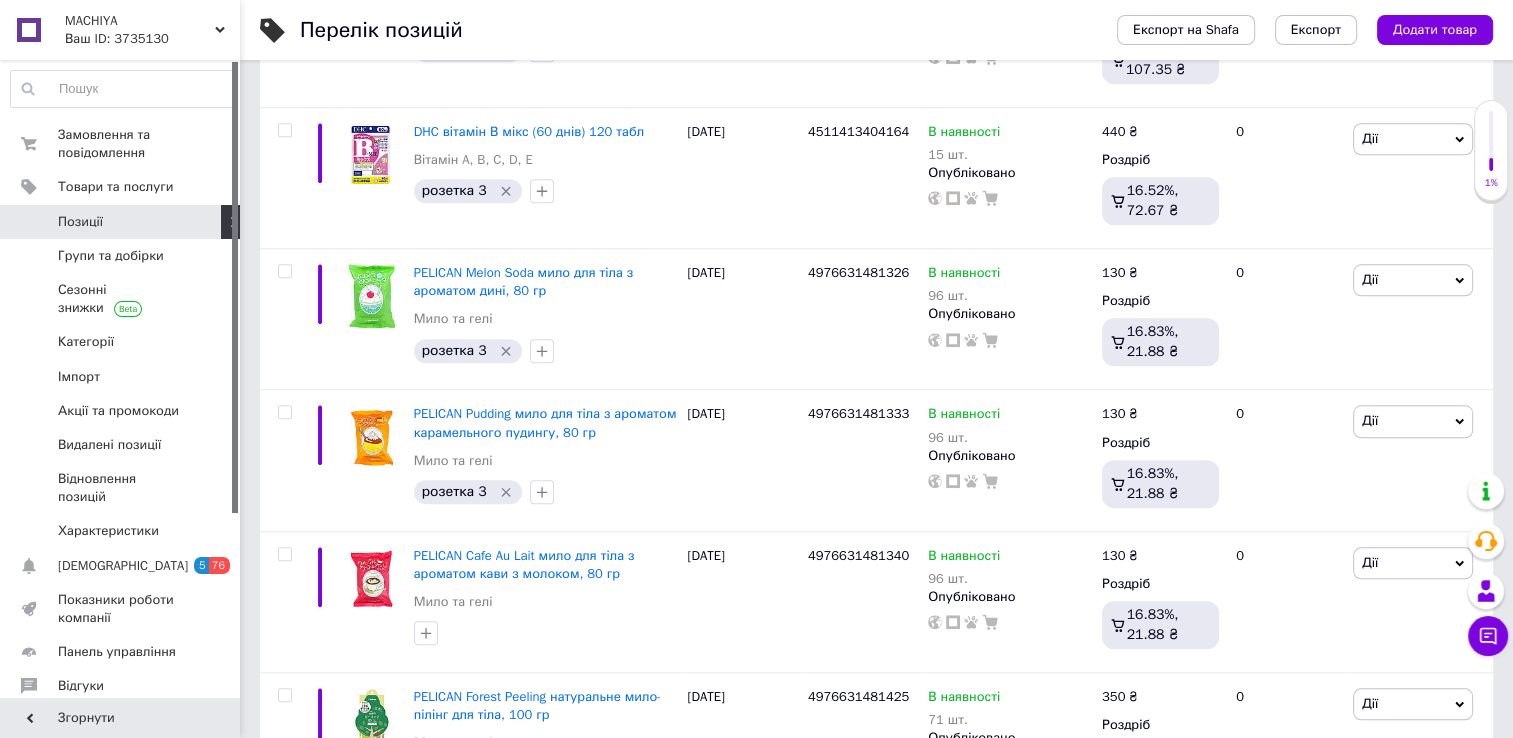 scroll, scrollTop: 2549, scrollLeft: 0, axis: vertical 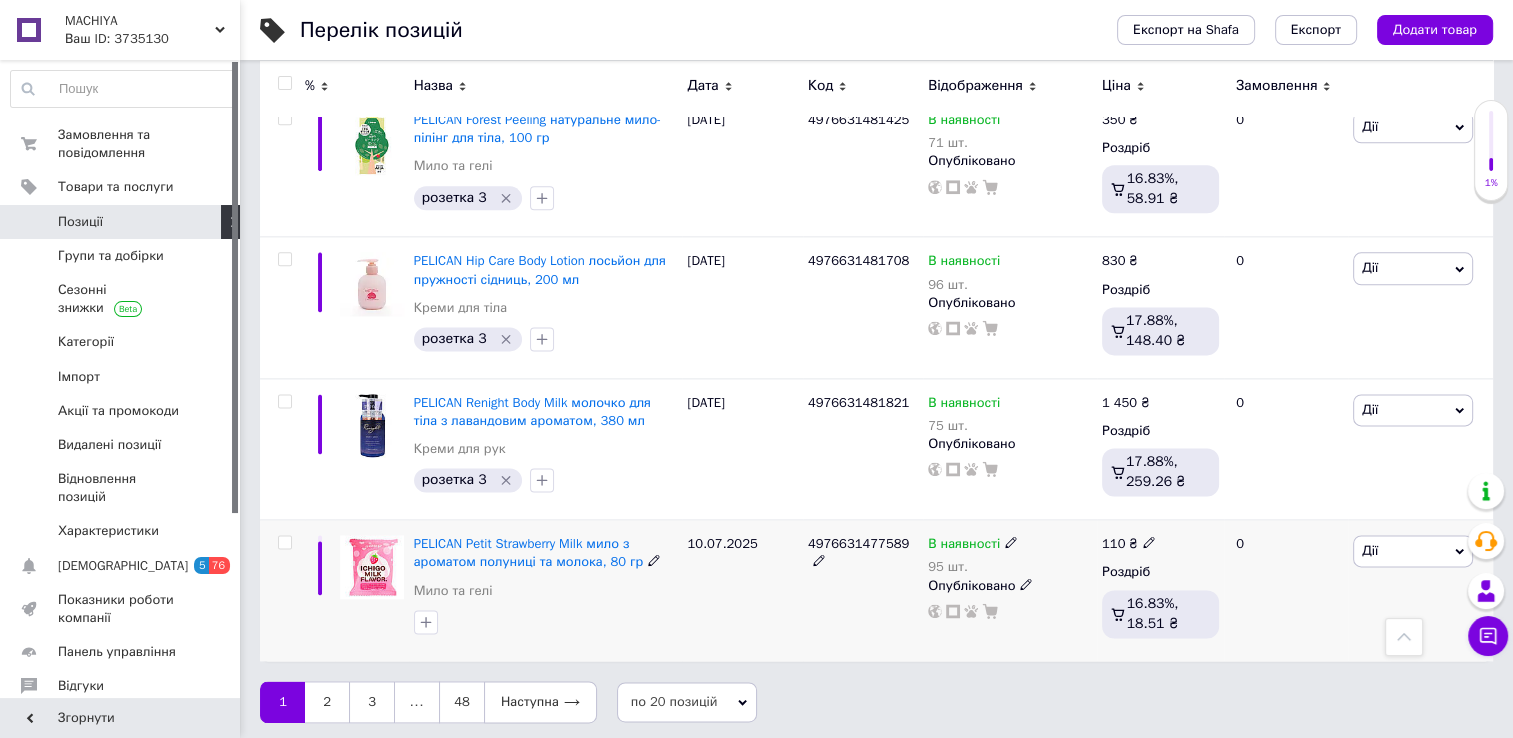click on "PELICAN Petit Strawberry Milk мило з ароматом полуниці та молока, 80 гр Мило та гелі" at bounding box center (546, 590) 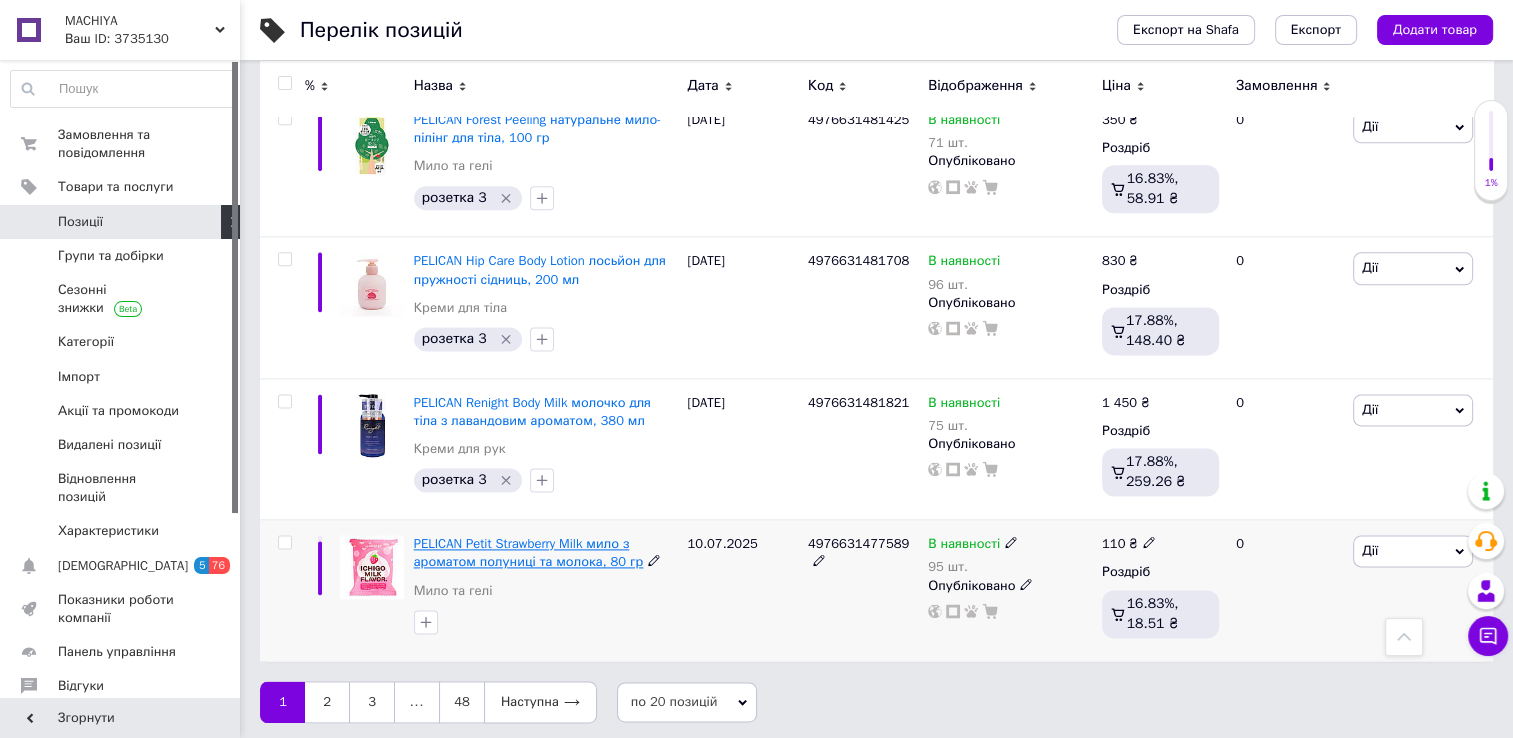 click on "PELICAN Petit Strawberry Milk мило з ароматом полуниці та молока, 80 гр" at bounding box center (529, 552) 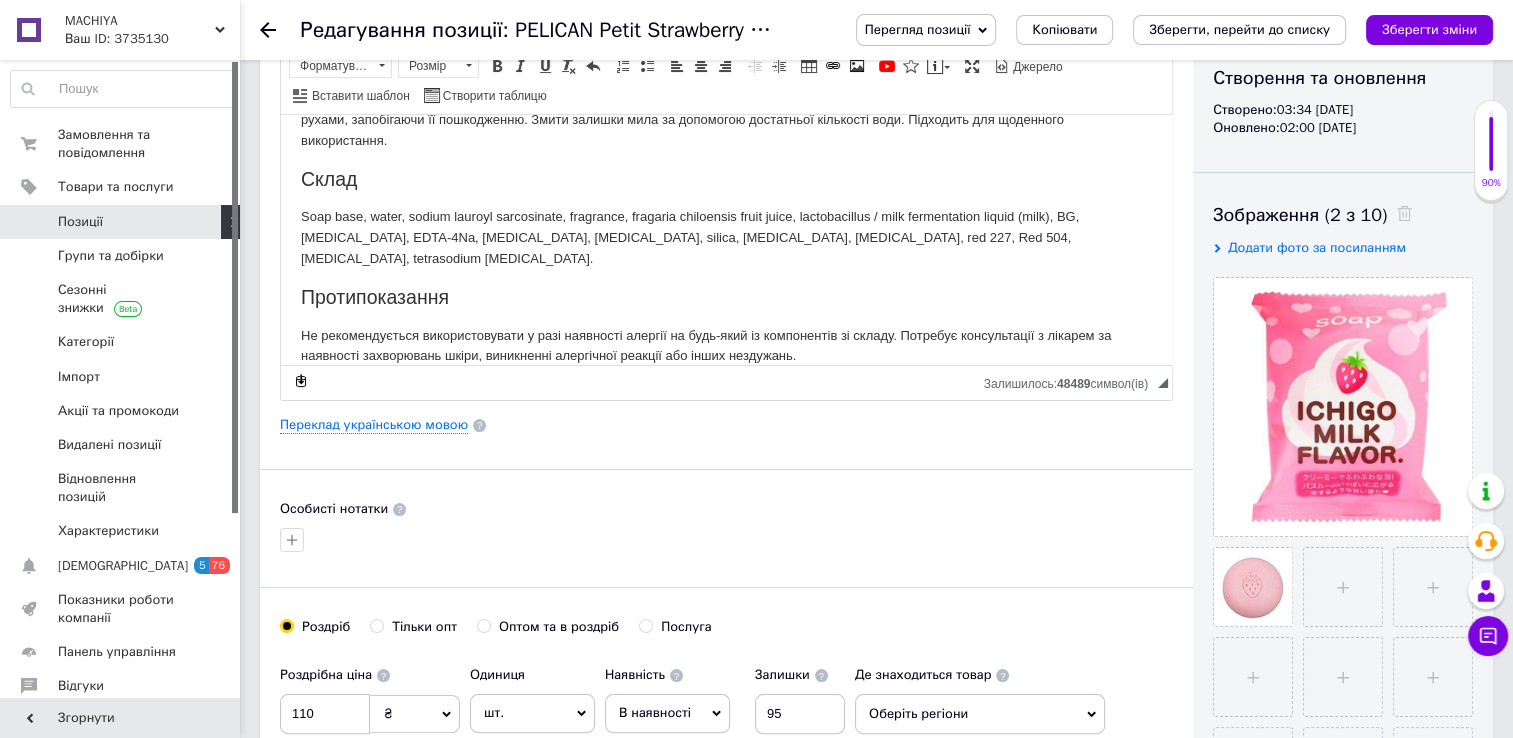 scroll, scrollTop: 222, scrollLeft: 0, axis: vertical 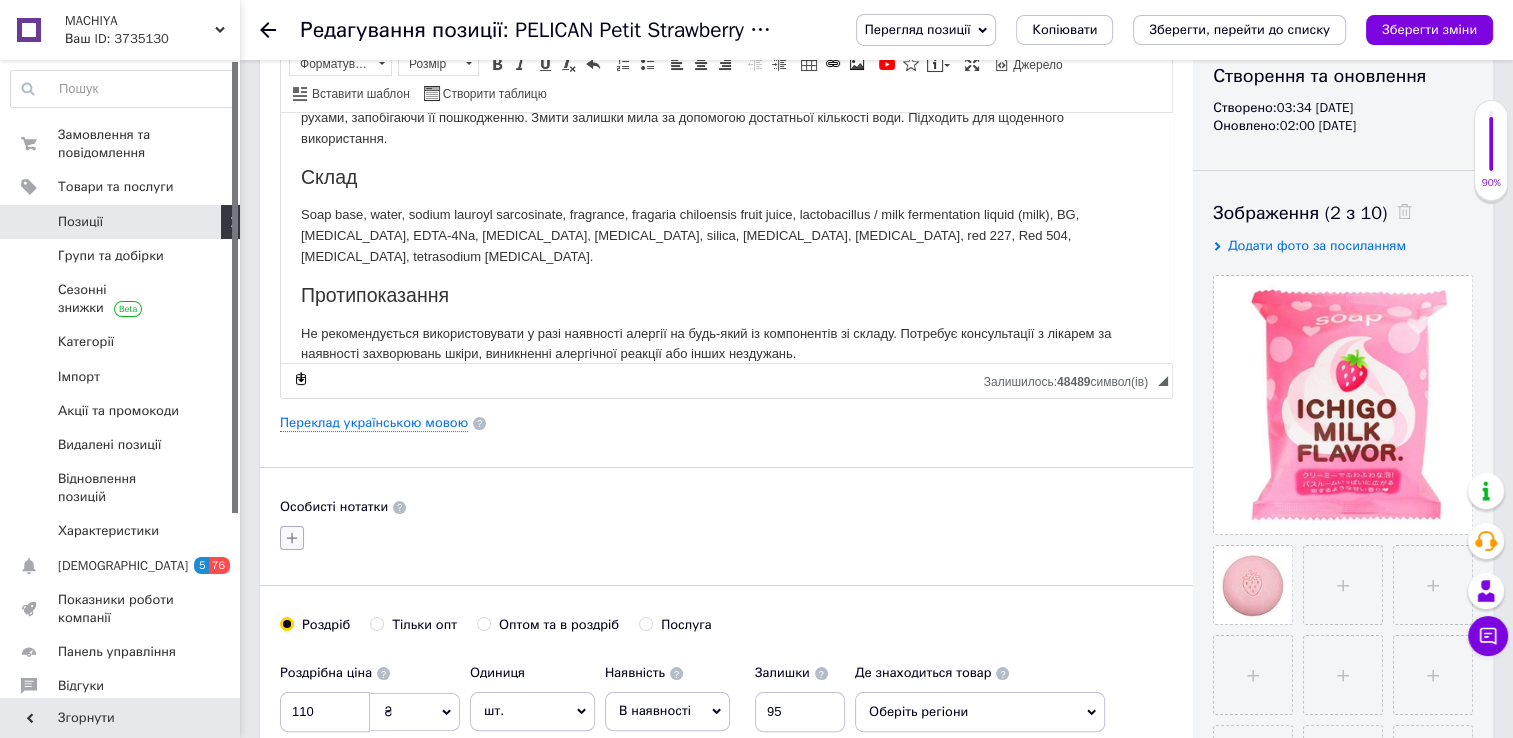 click 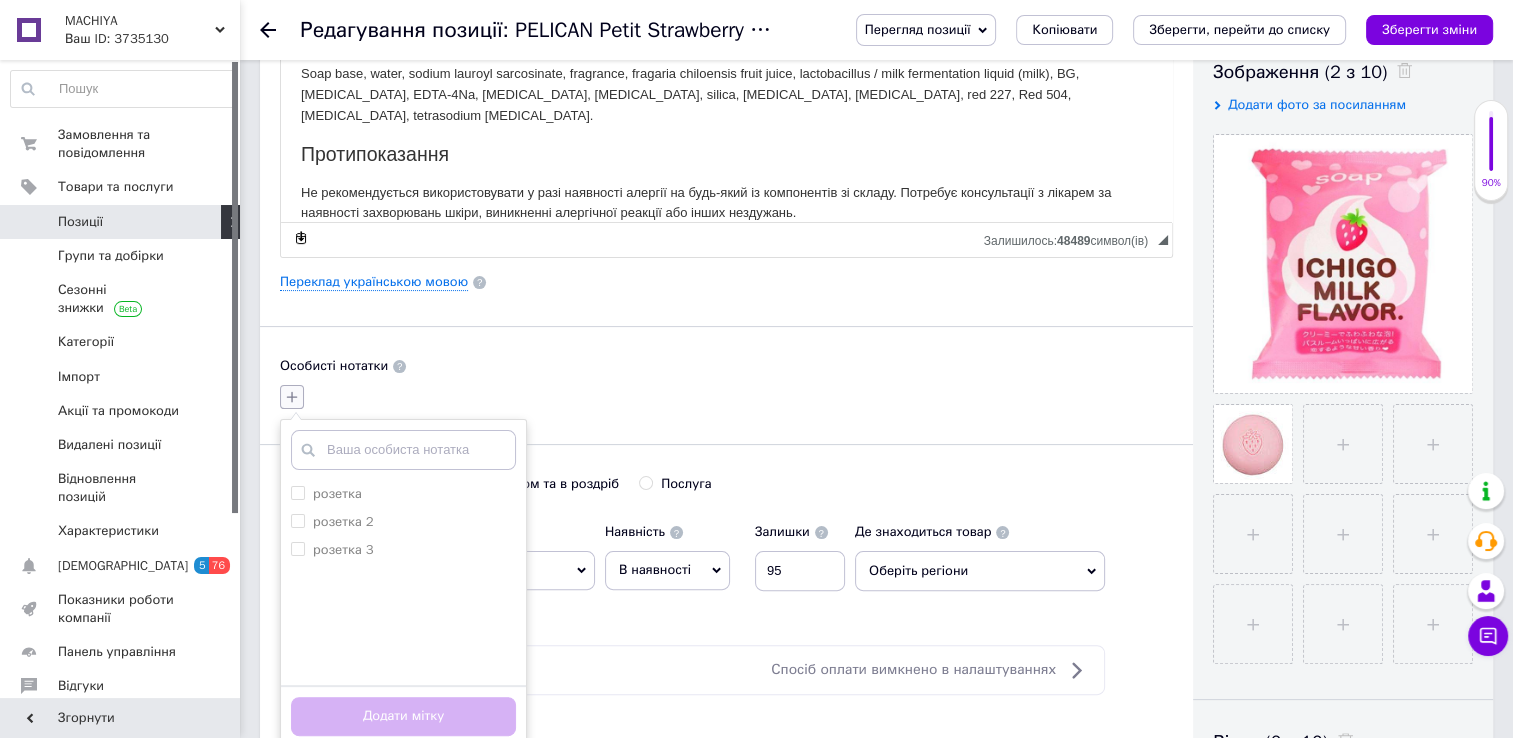 scroll, scrollTop: 367, scrollLeft: 0, axis: vertical 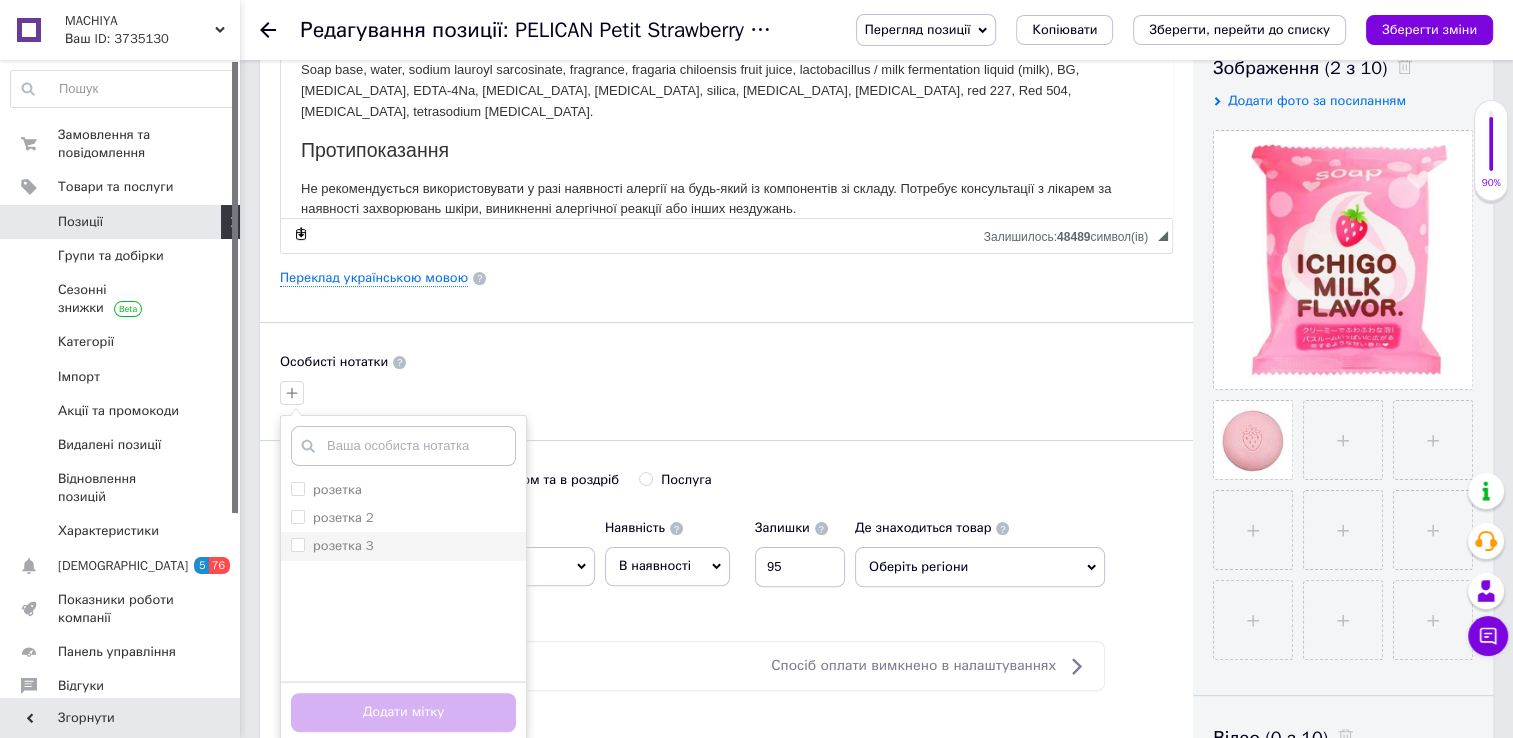 click on "розетка 3" at bounding box center (297, 544) 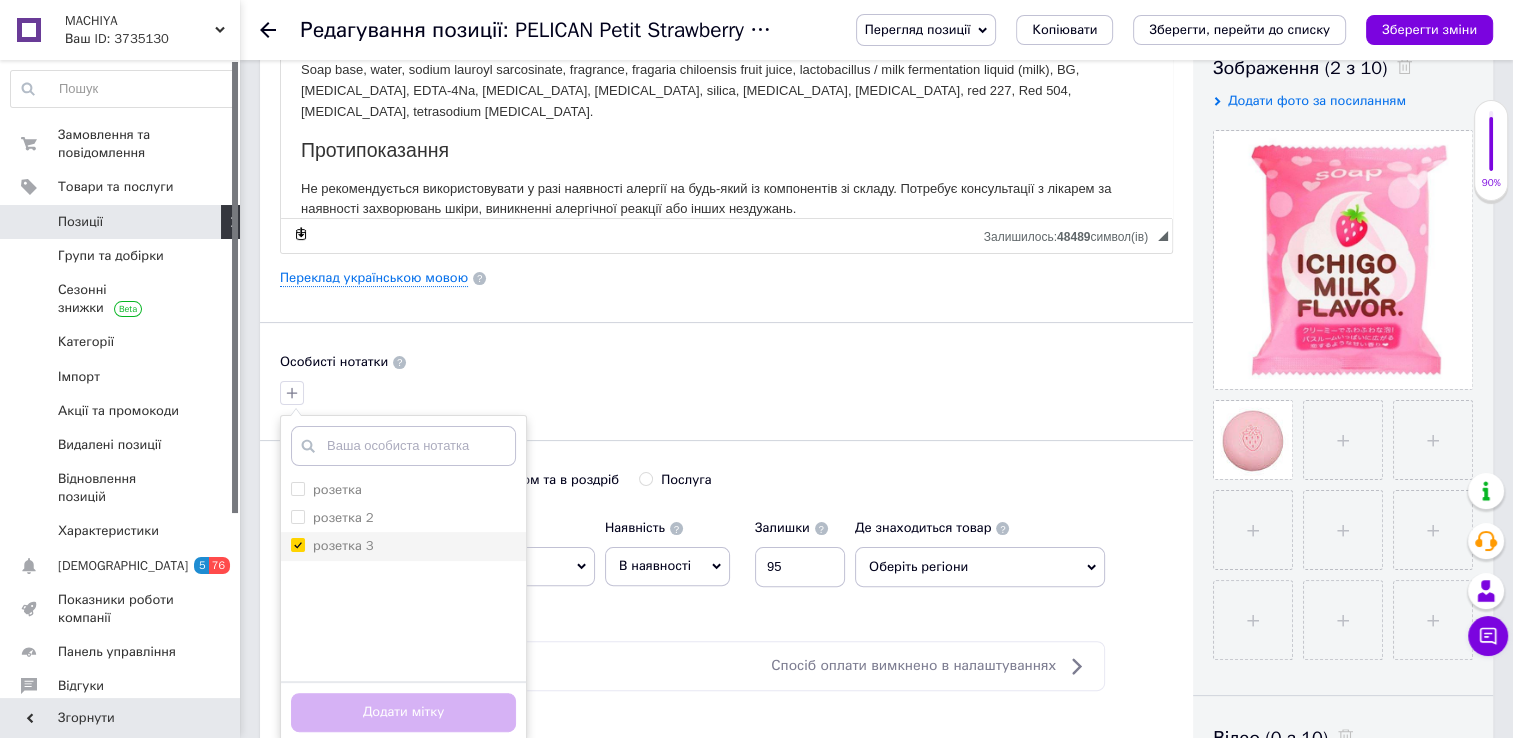 checkbox on "true" 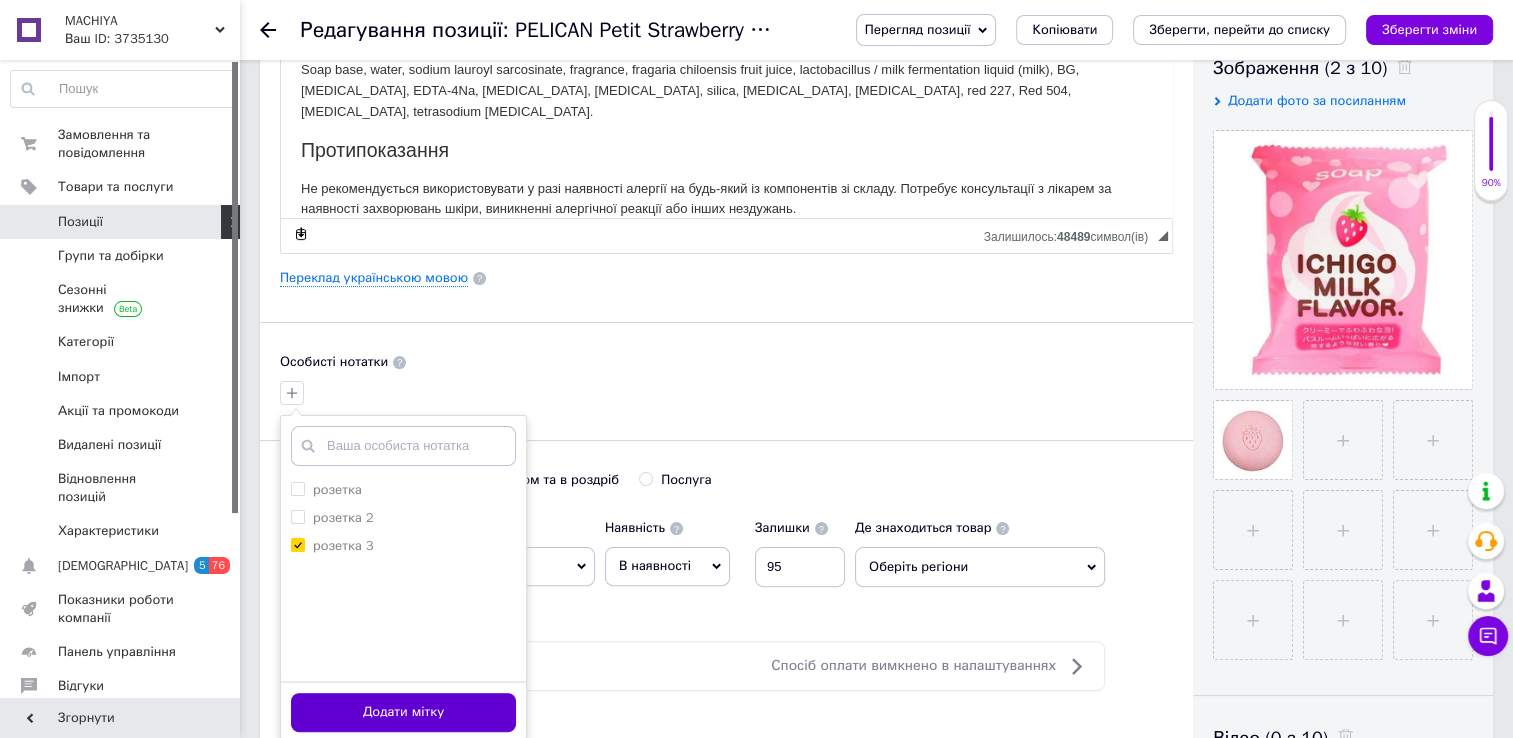 click on "Додати мітку" at bounding box center (403, 712) 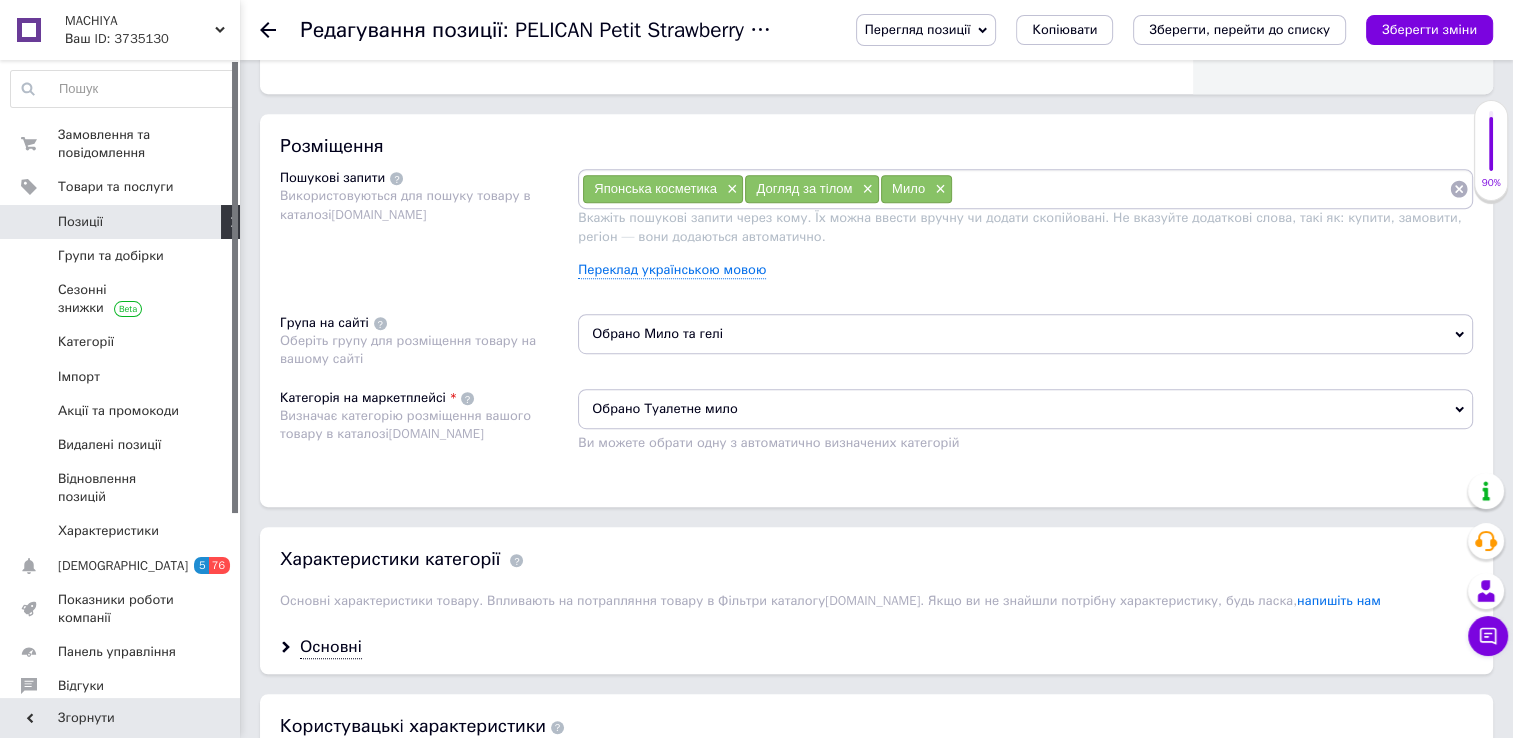 scroll, scrollTop: 1240, scrollLeft: 0, axis: vertical 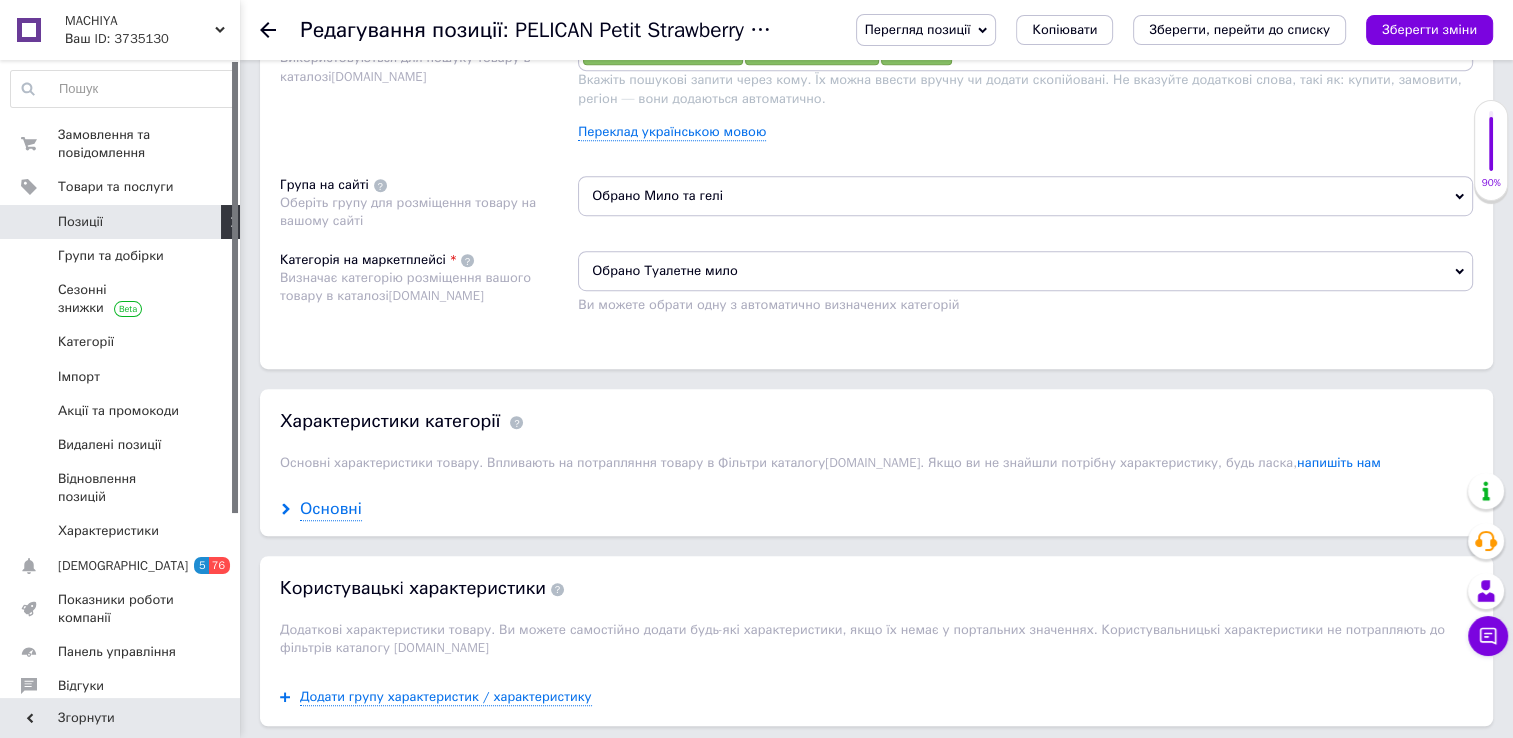 click on "Основні" at bounding box center [331, 509] 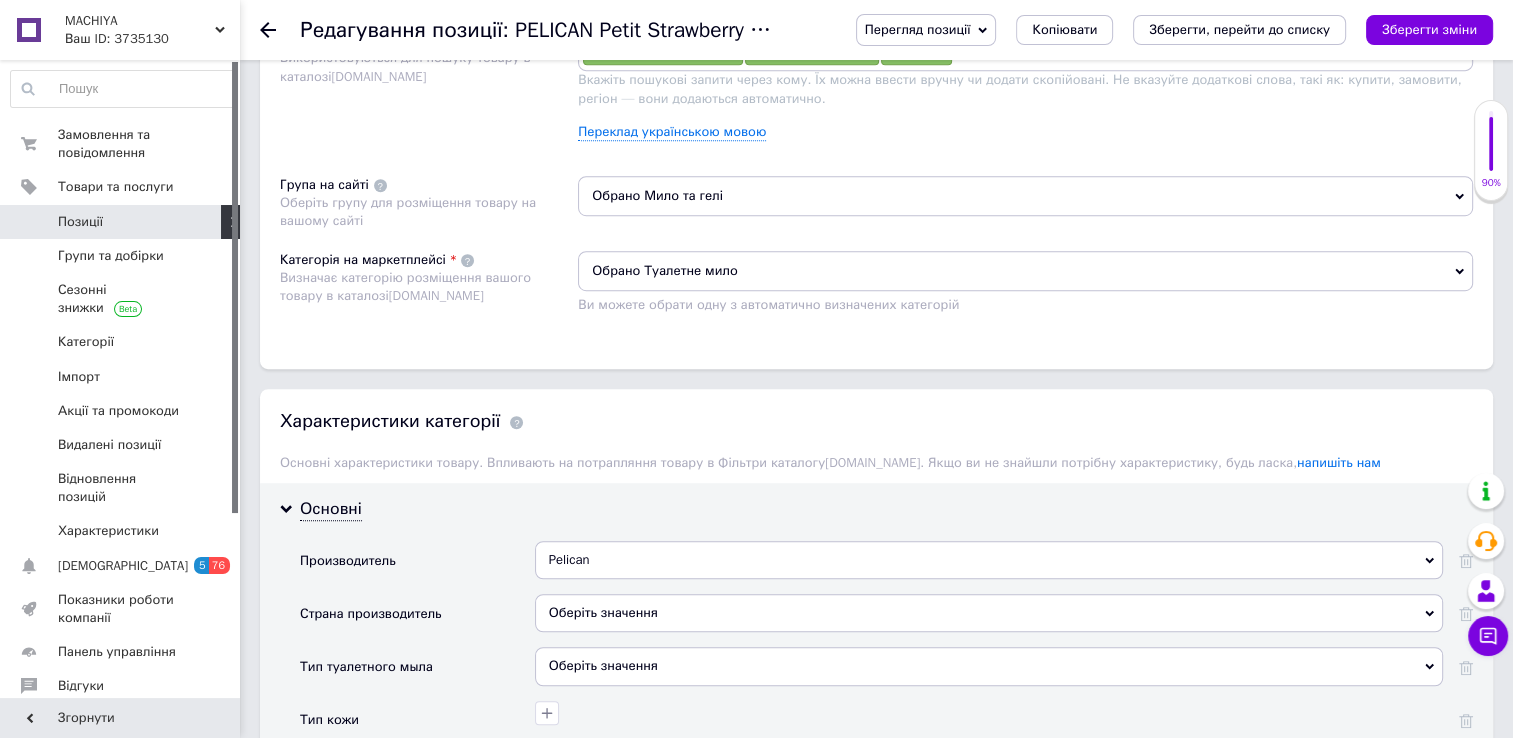 click on "Оберіть значення" at bounding box center (989, 613) 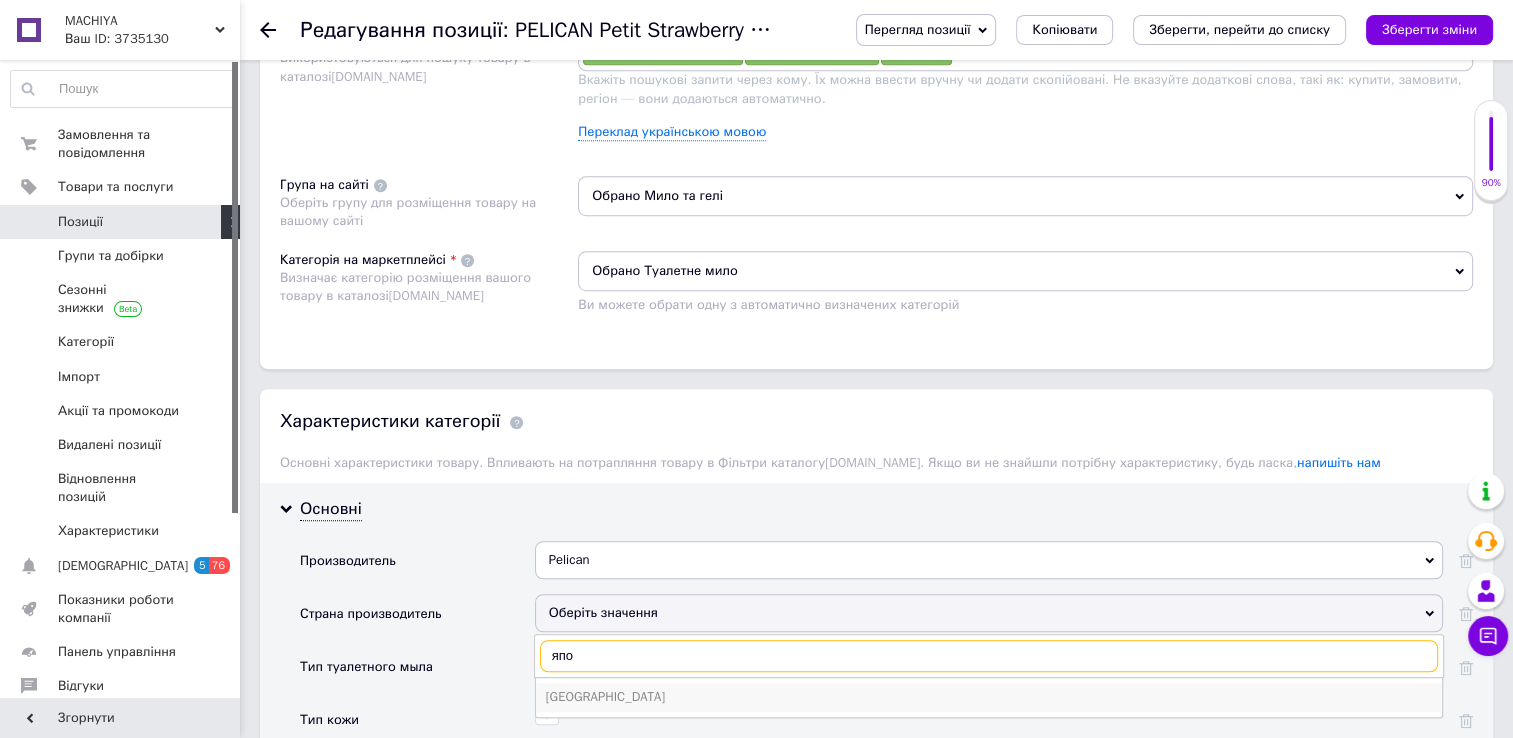 type on "япо" 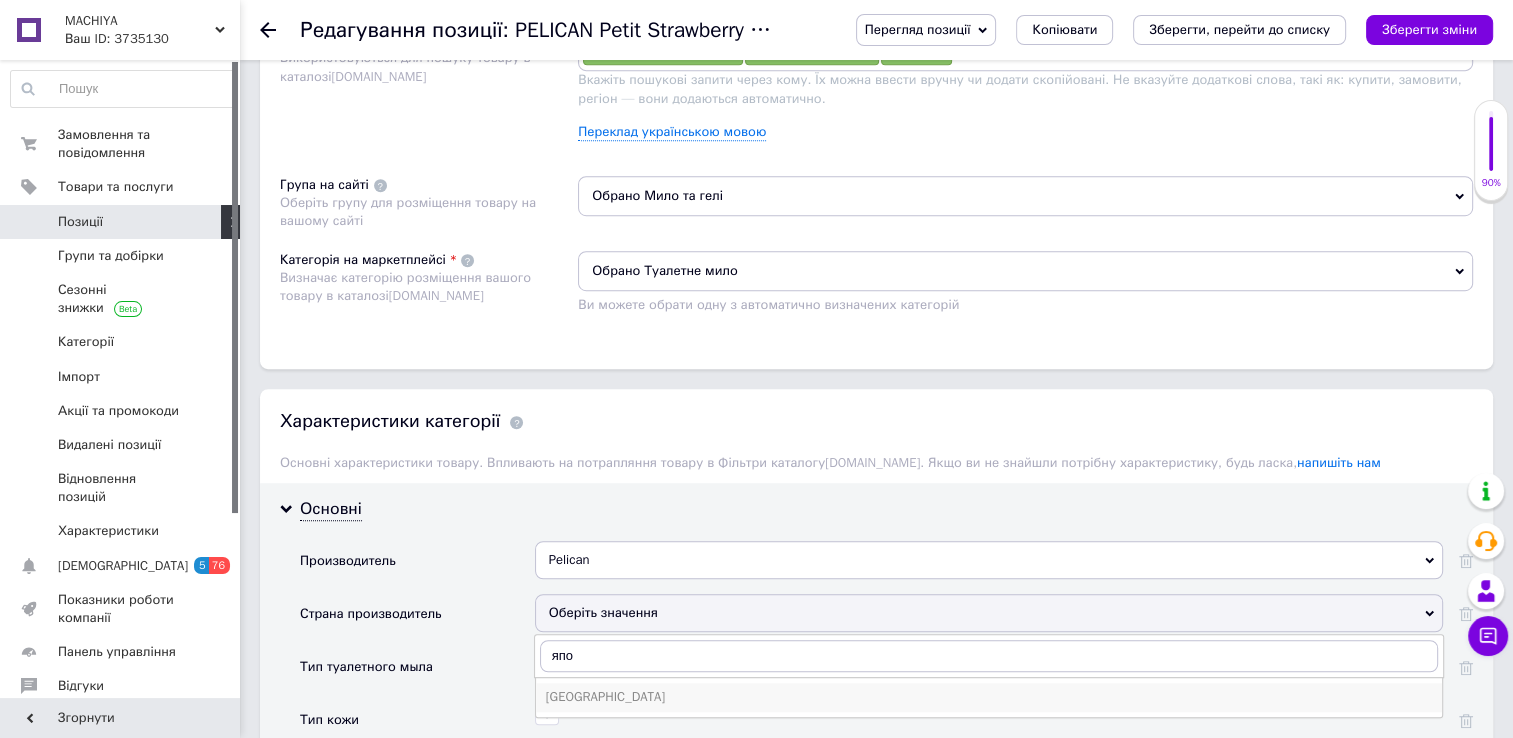 click on "[GEOGRAPHIC_DATA]" at bounding box center [989, 697] 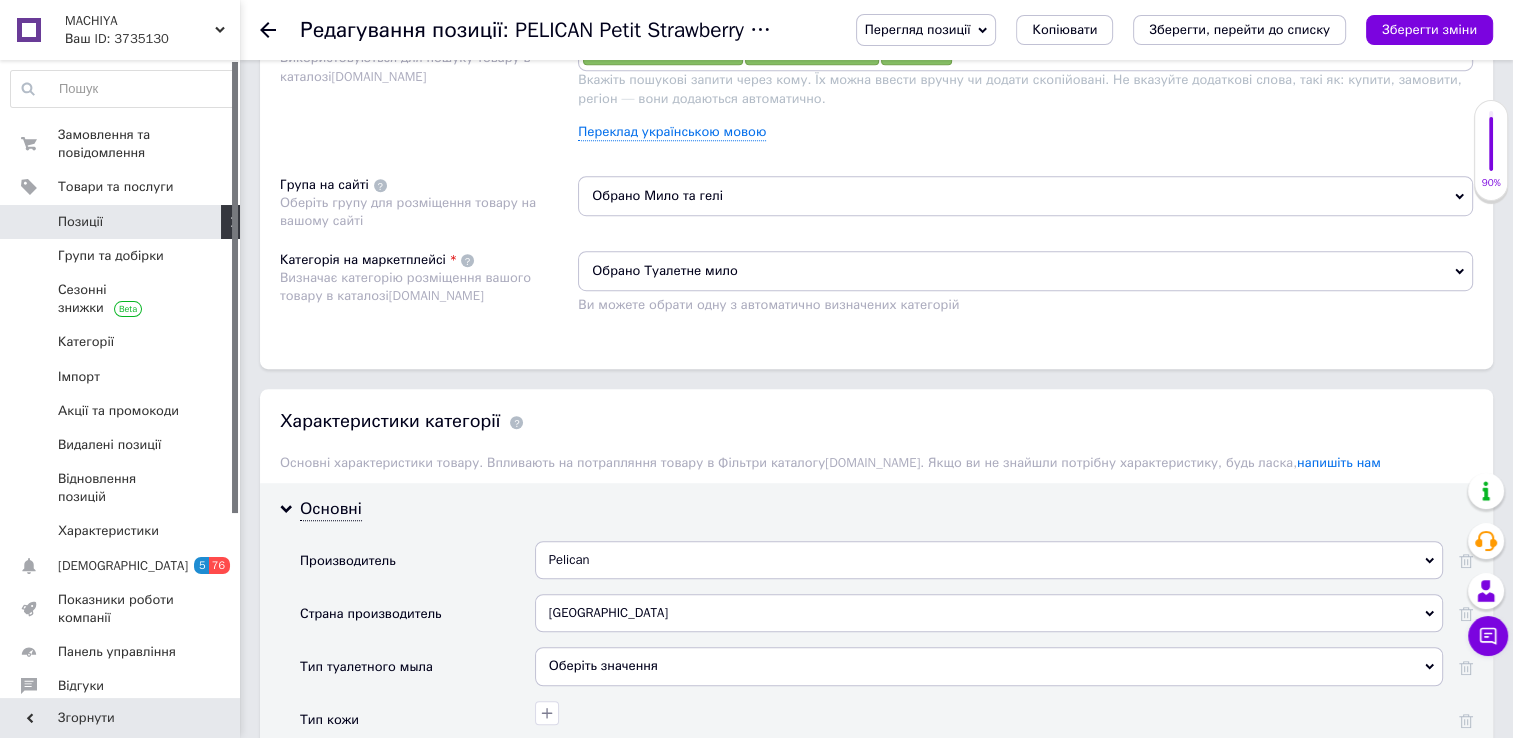 click on "Оберіть значення" at bounding box center [989, 666] 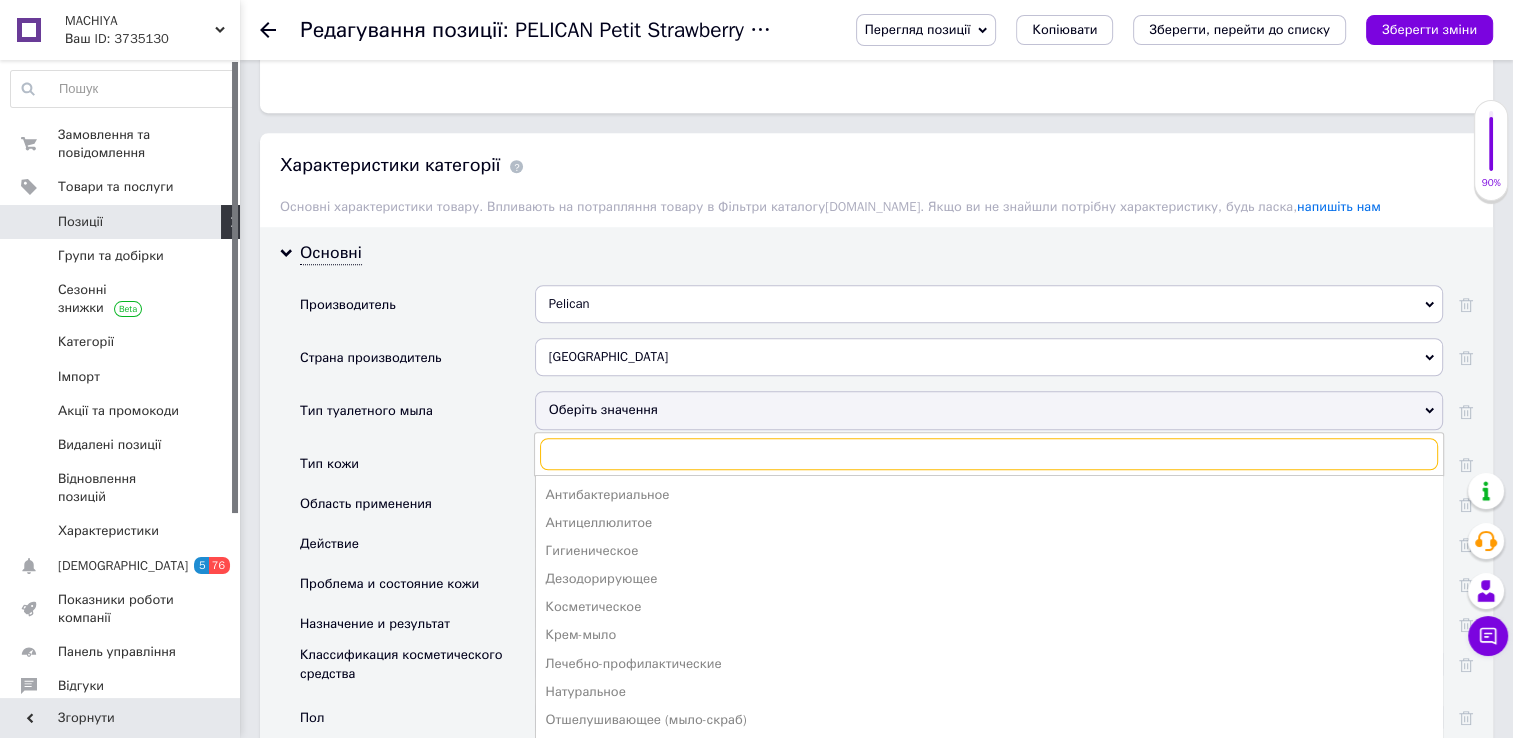 scroll, scrollTop: 1498, scrollLeft: 0, axis: vertical 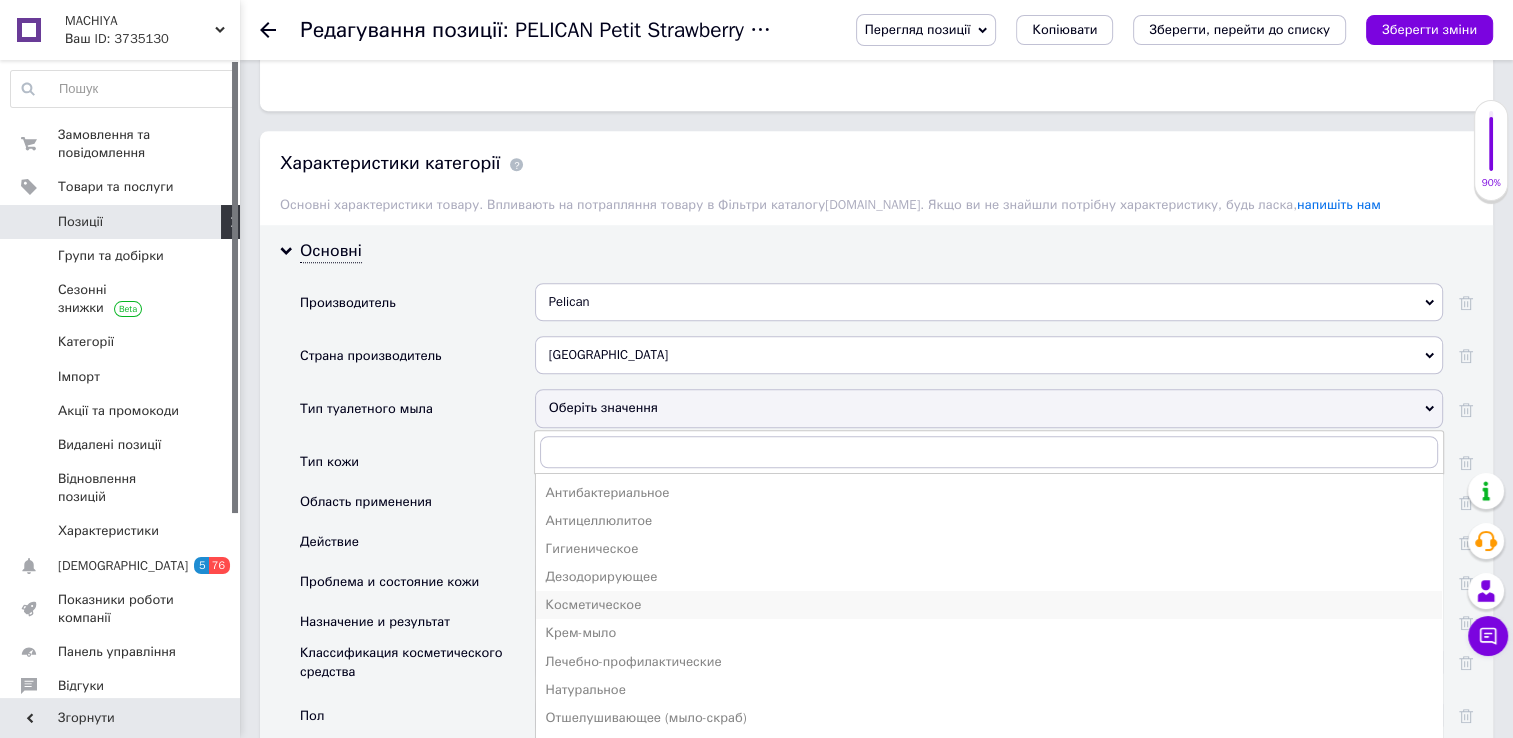 click on "Косметическое" at bounding box center (989, 605) 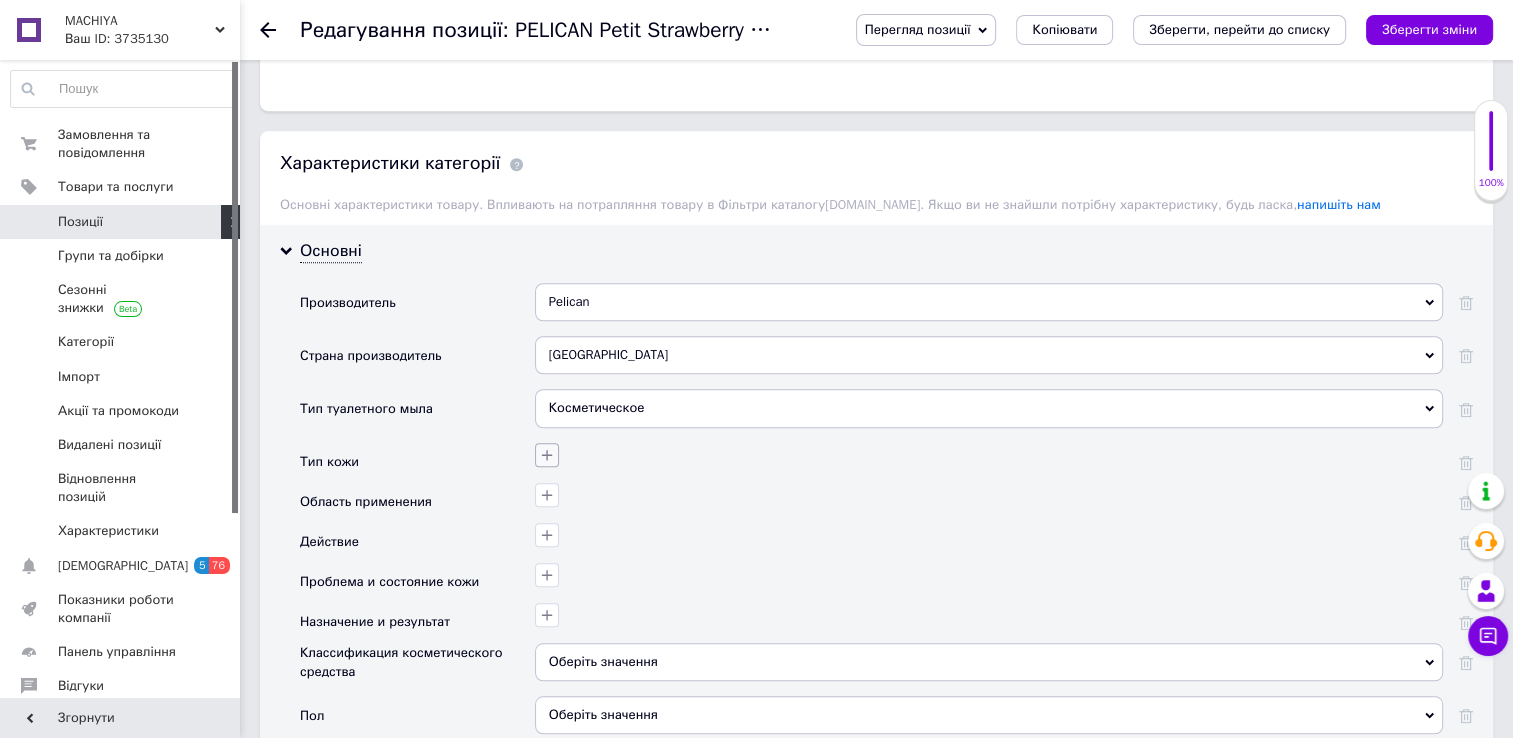 click 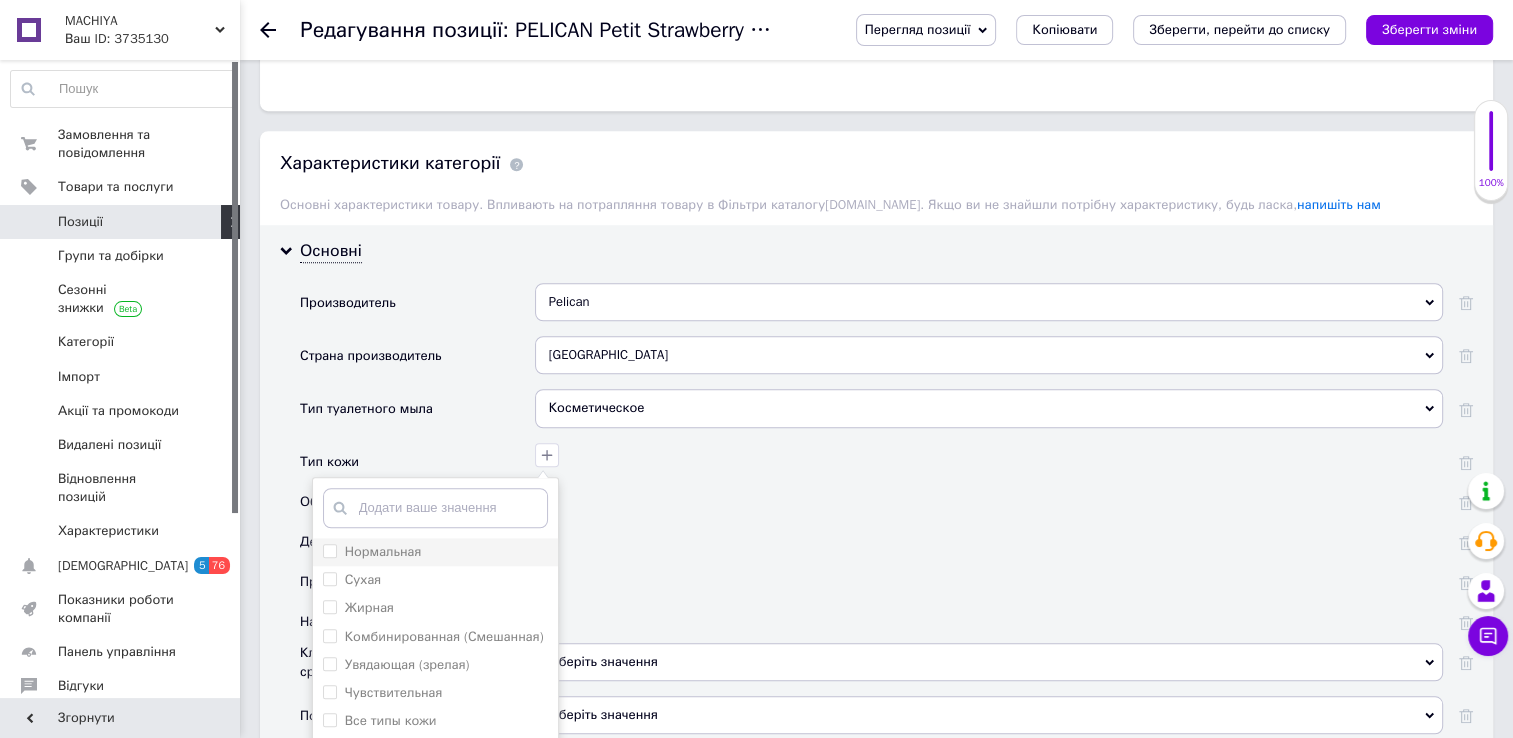 click on "Нормальная" at bounding box center [329, 550] 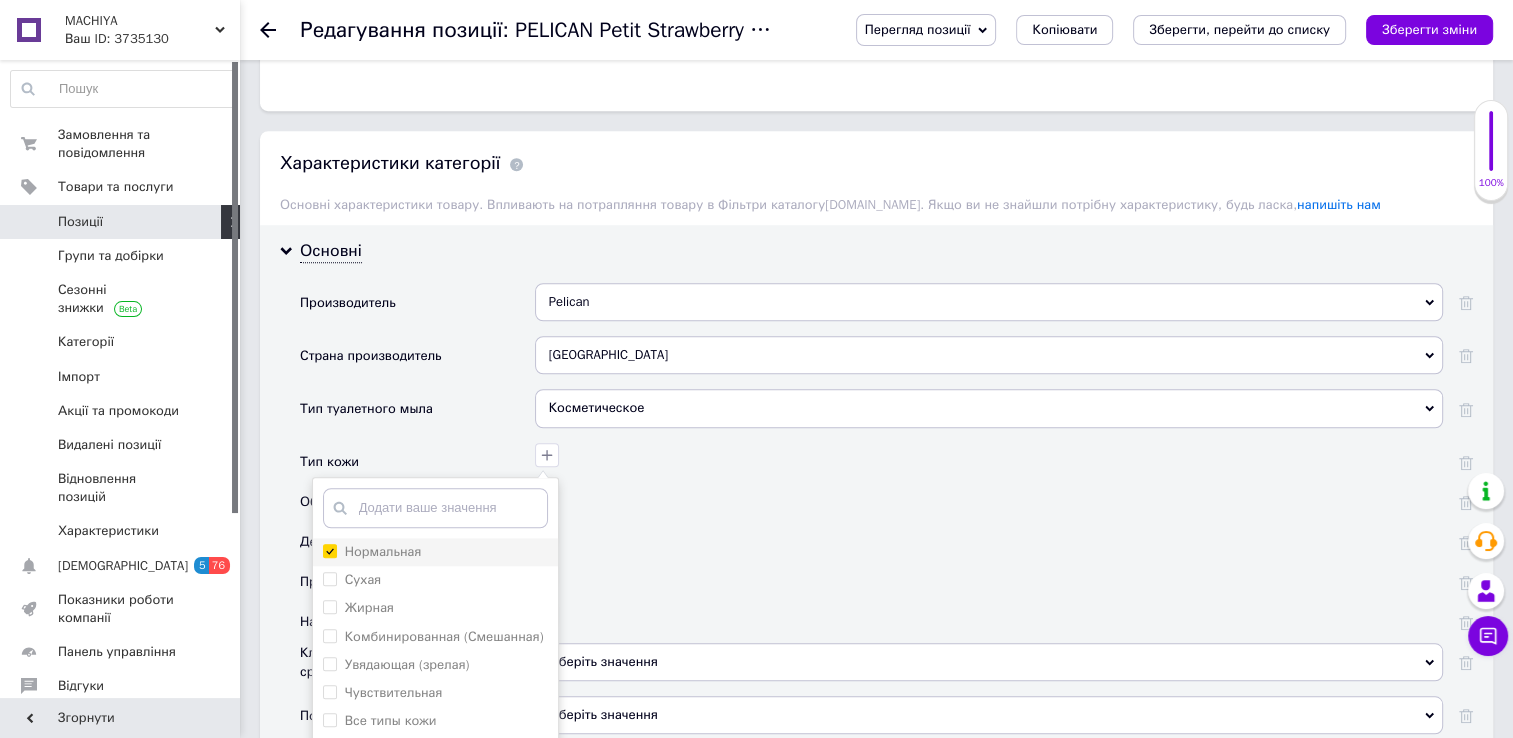 checkbox on "true" 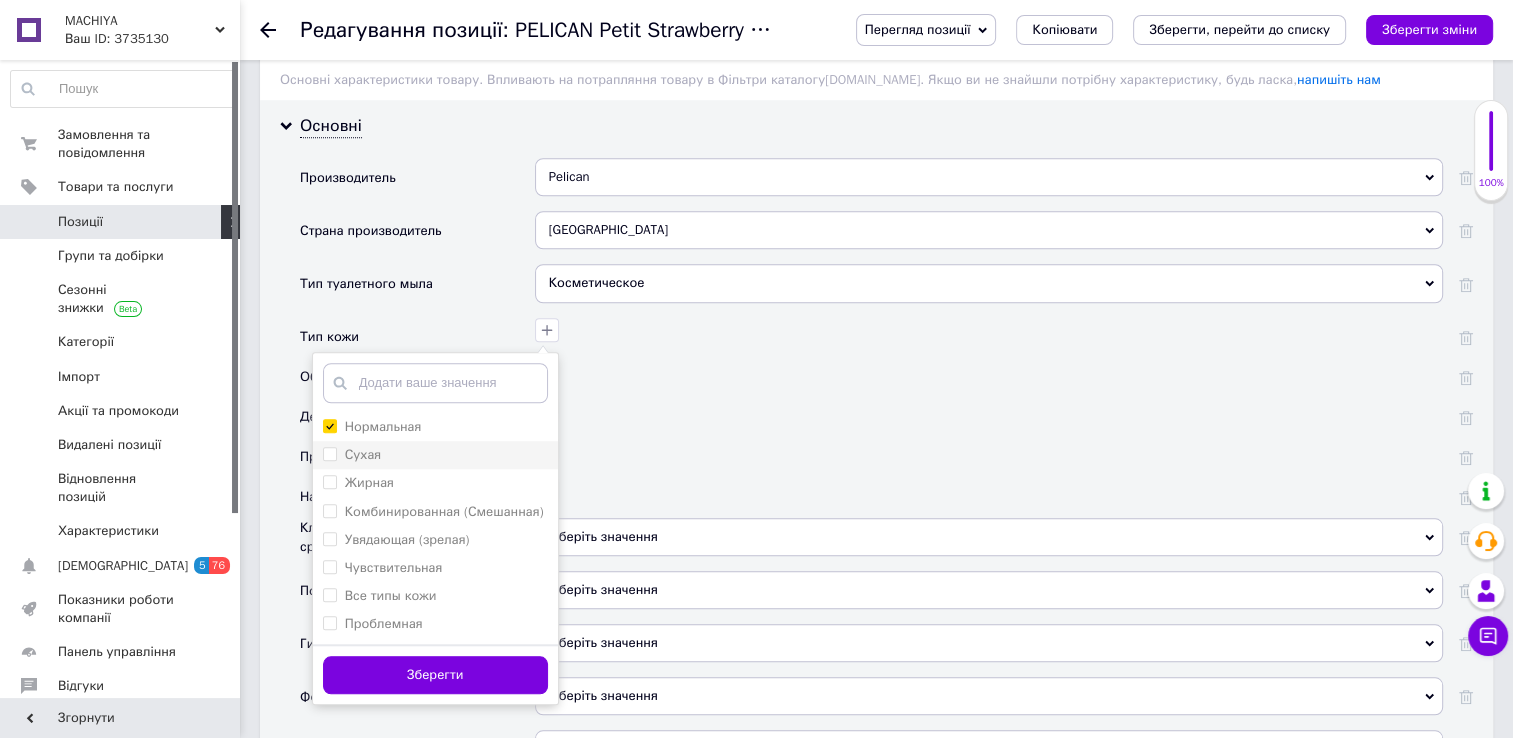scroll, scrollTop: 1624, scrollLeft: 0, axis: vertical 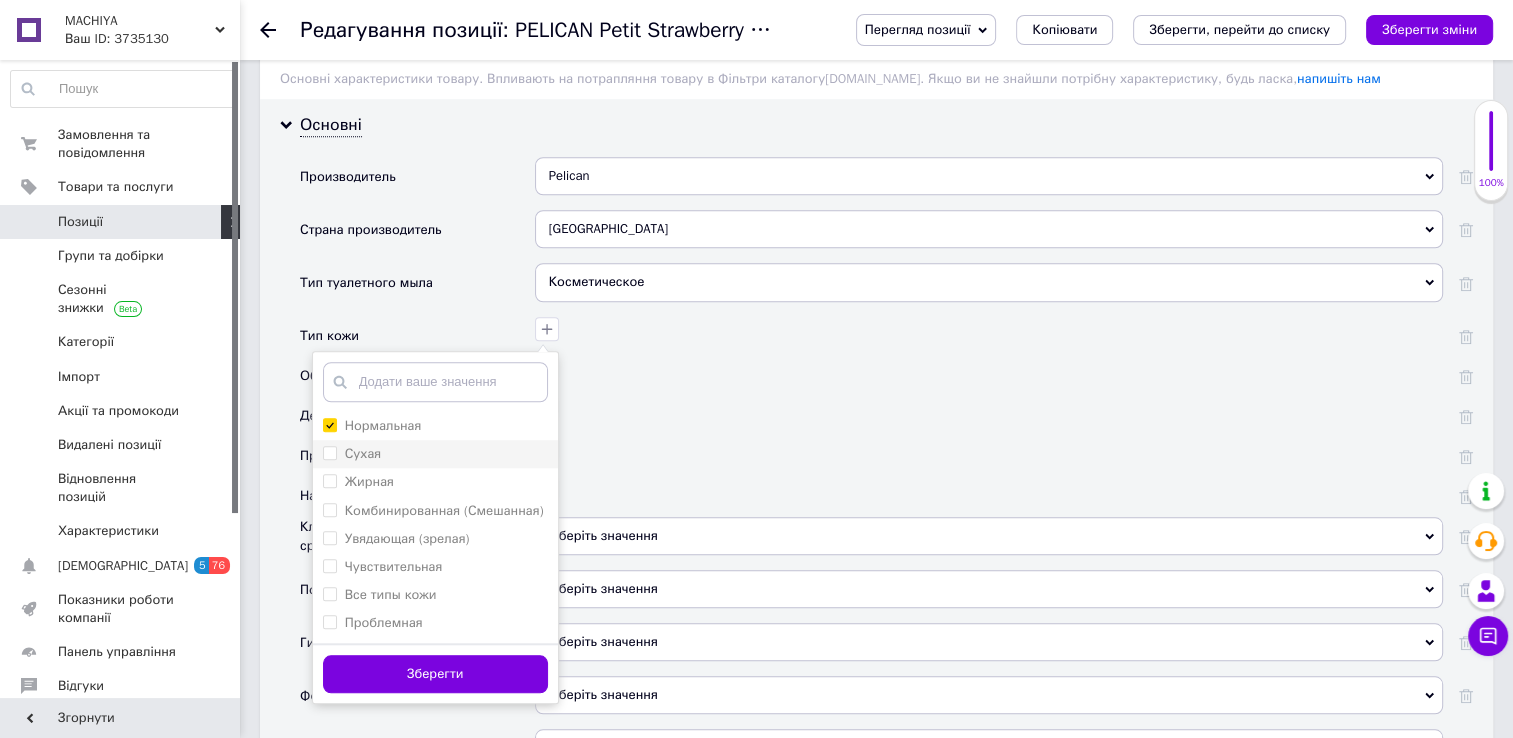 click on "Сухая" at bounding box center [329, 452] 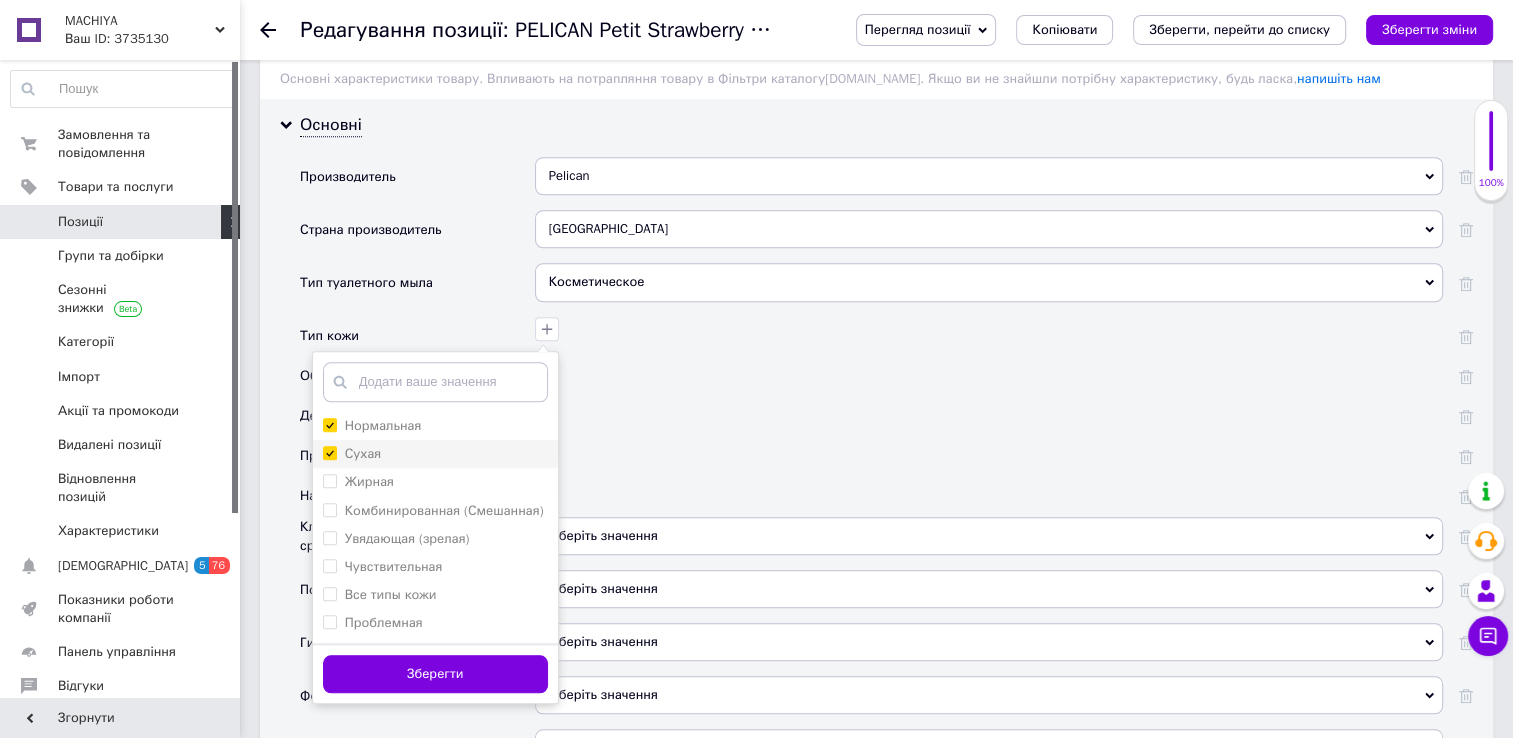 checkbox on "true" 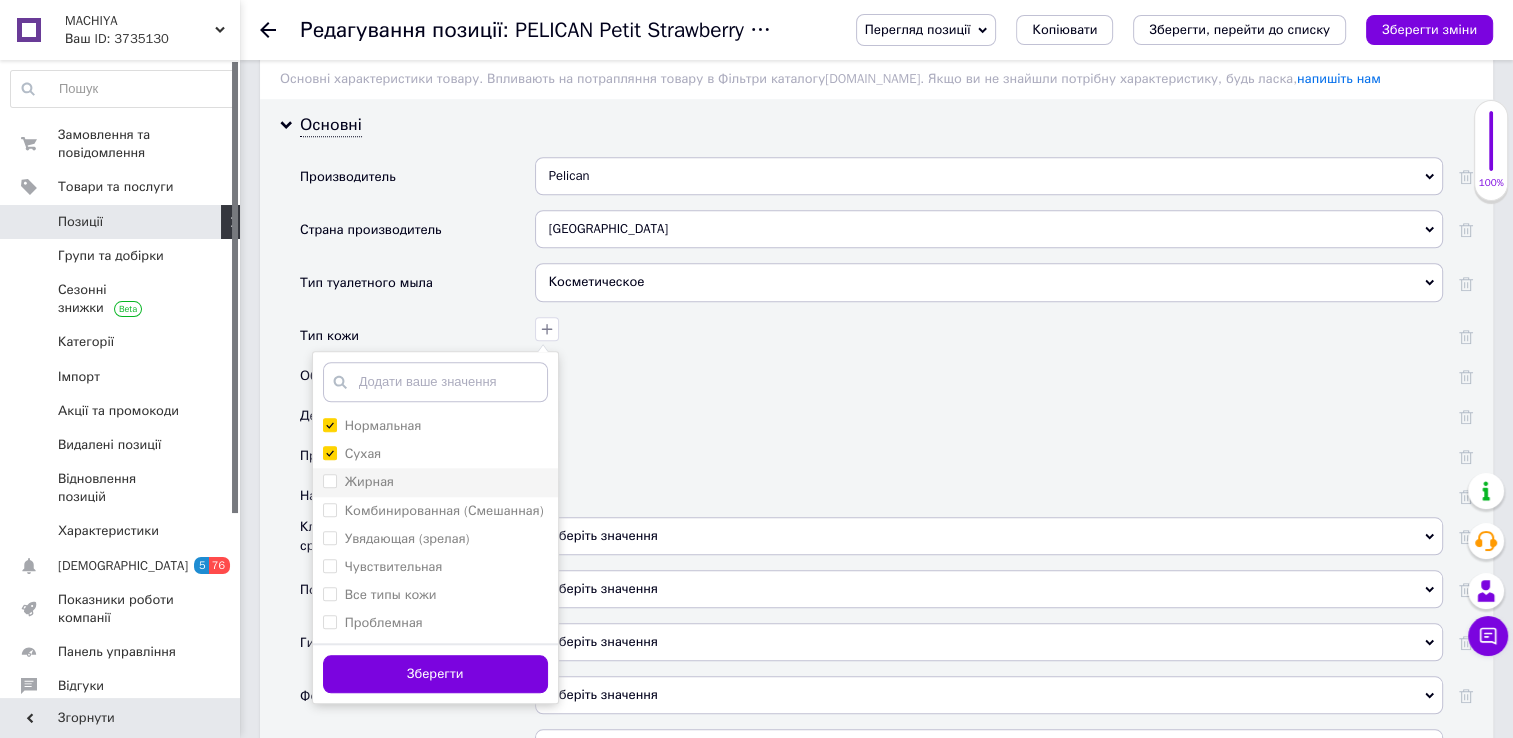 click on "Жирная" at bounding box center (329, 480) 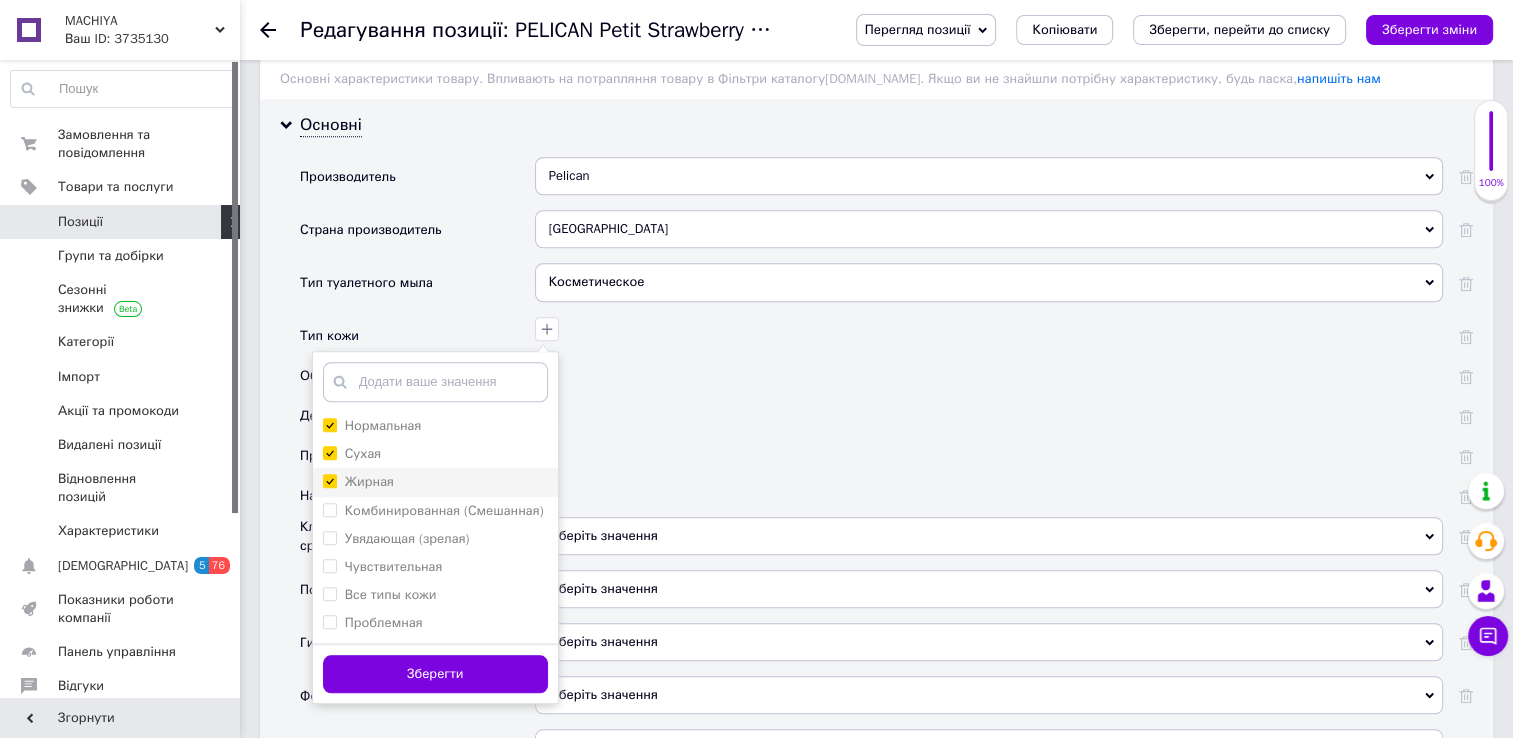 checkbox on "true" 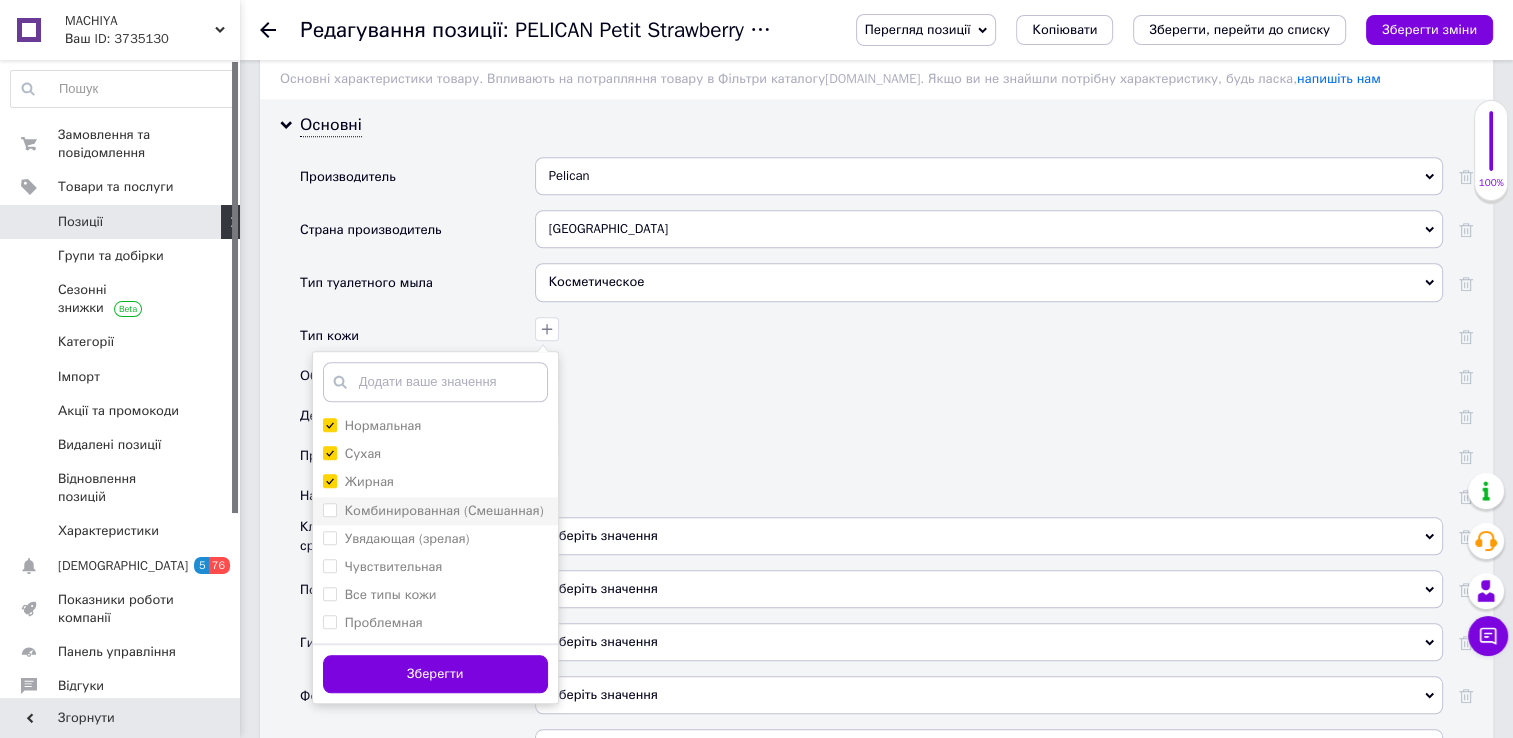click on "Комбинированная (Смешанная)" at bounding box center (329, 509) 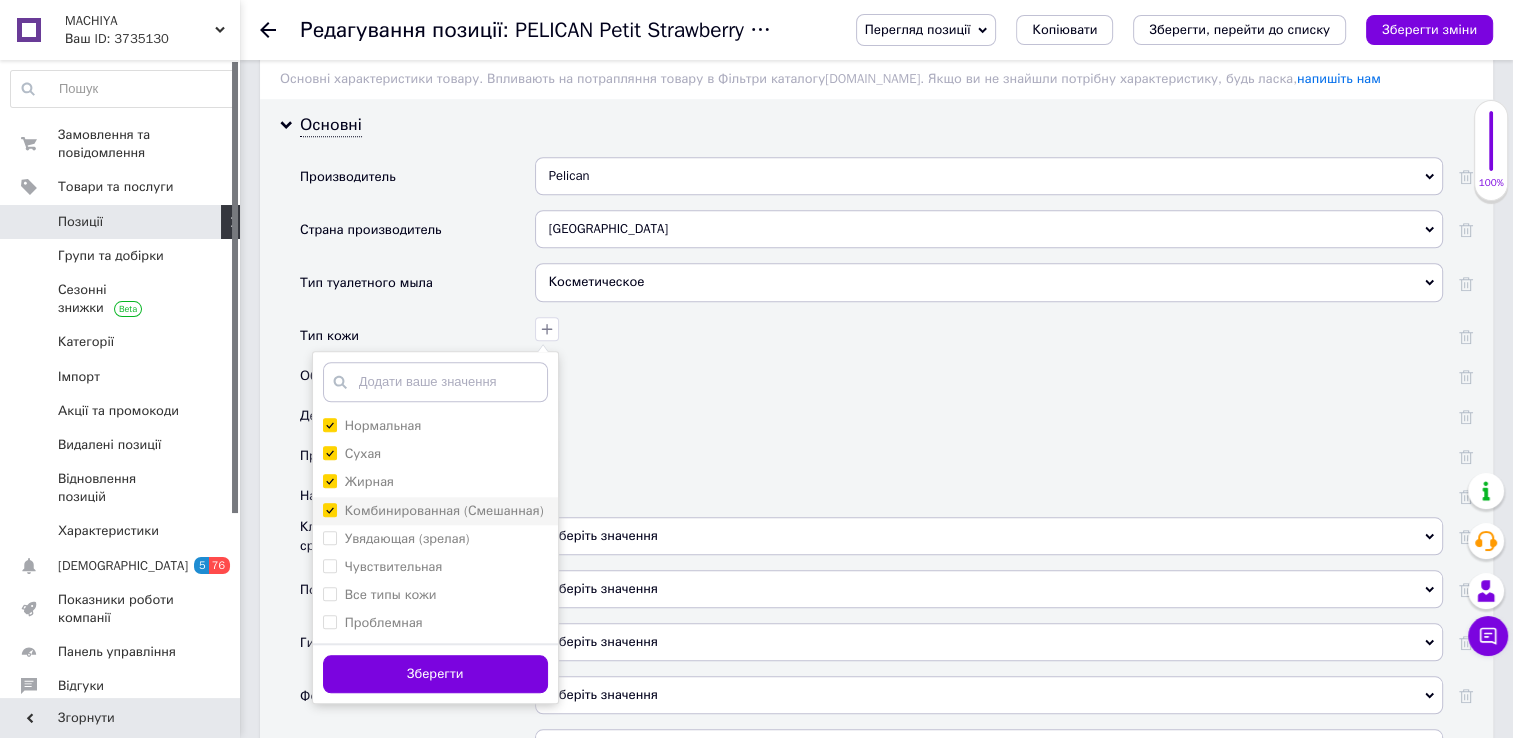checkbox on "true" 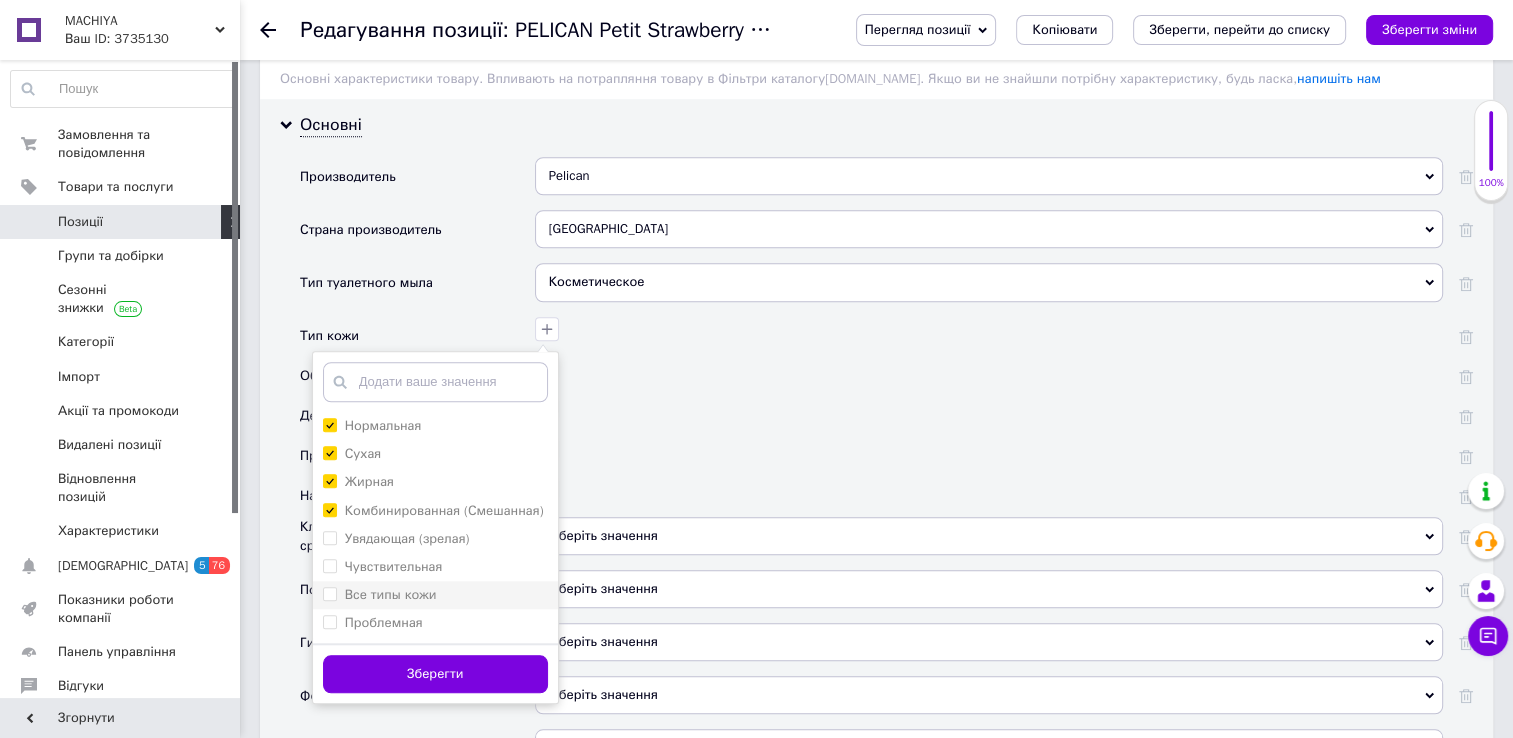click on "Все типы кожи" at bounding box center [329, 593] 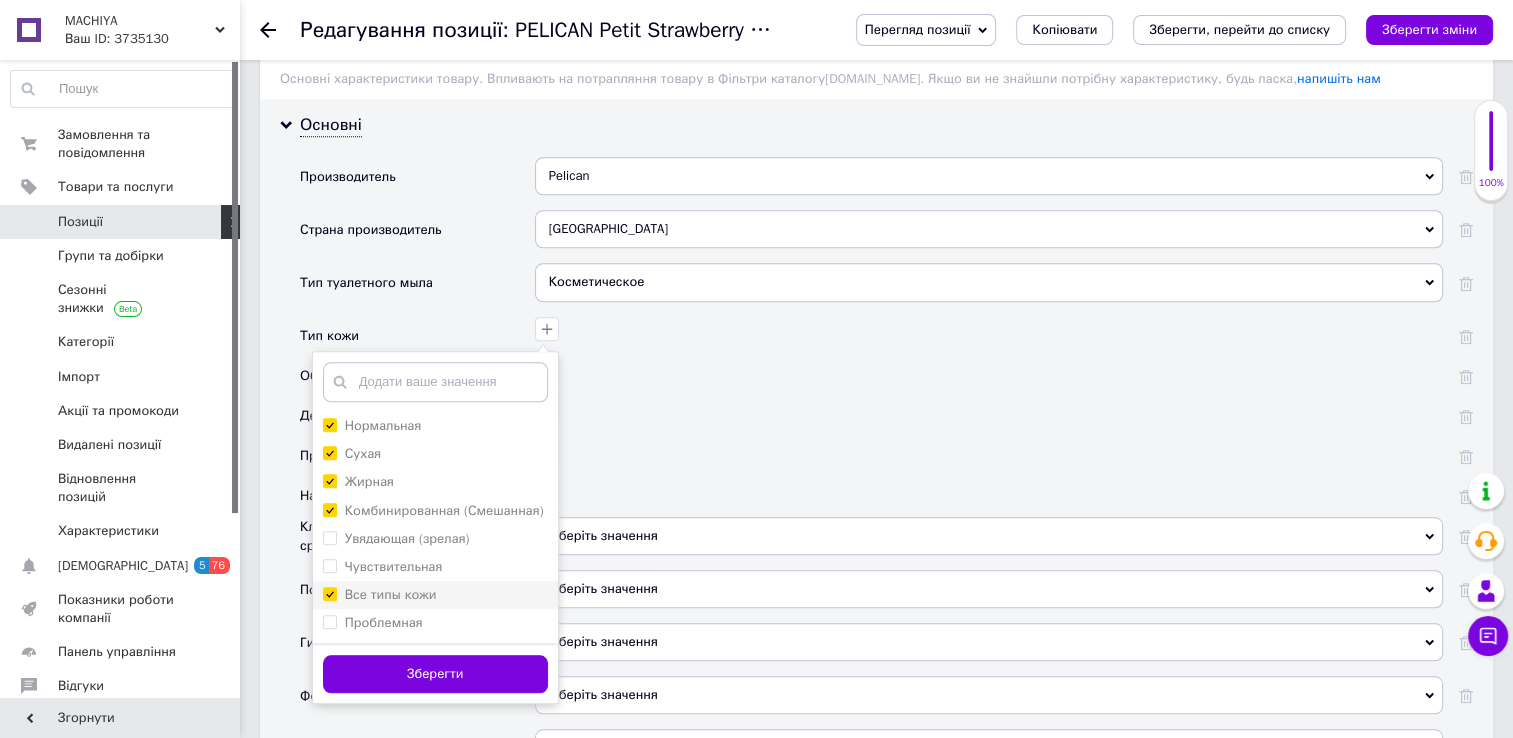 checkbox on "true" 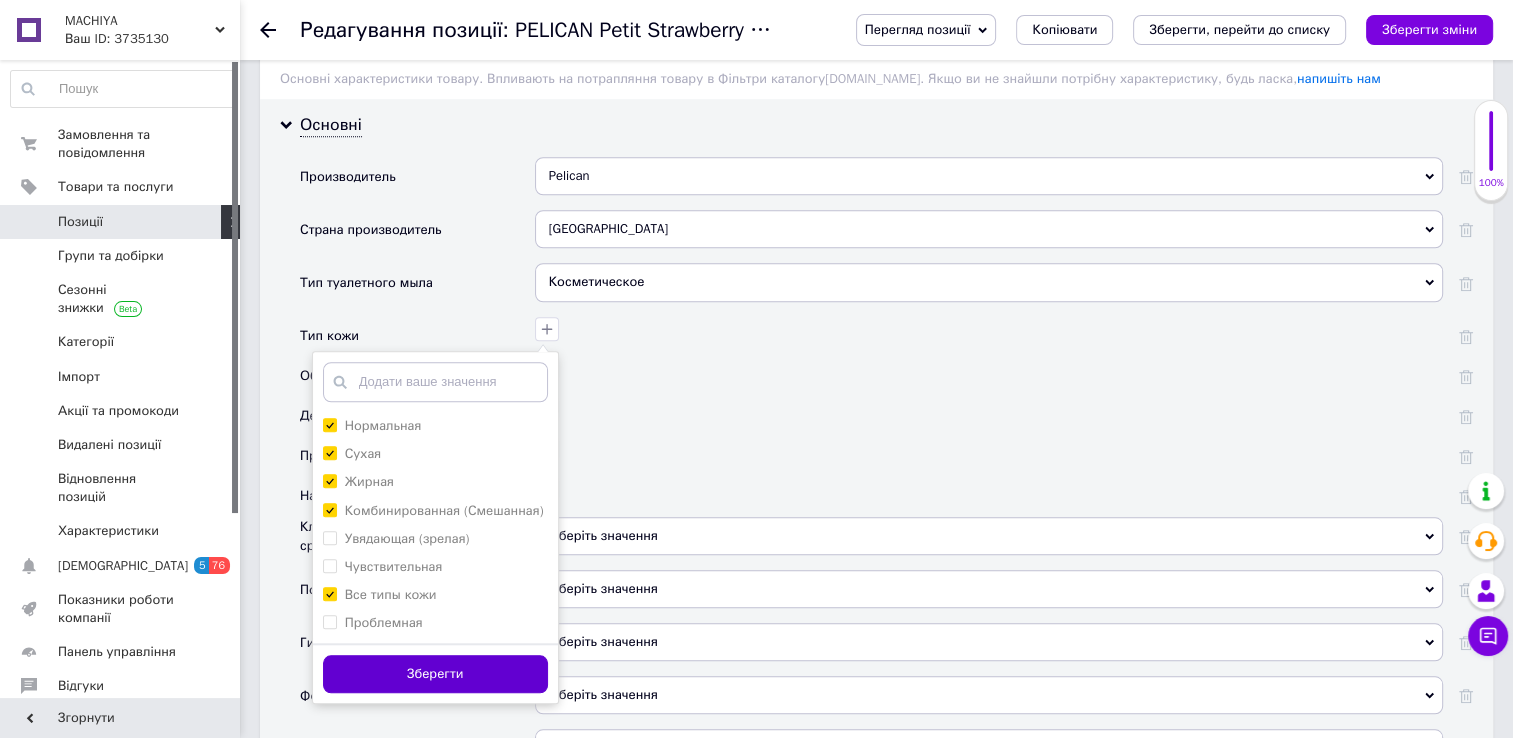click on "Зберегти" at bounding box center [435, 674] 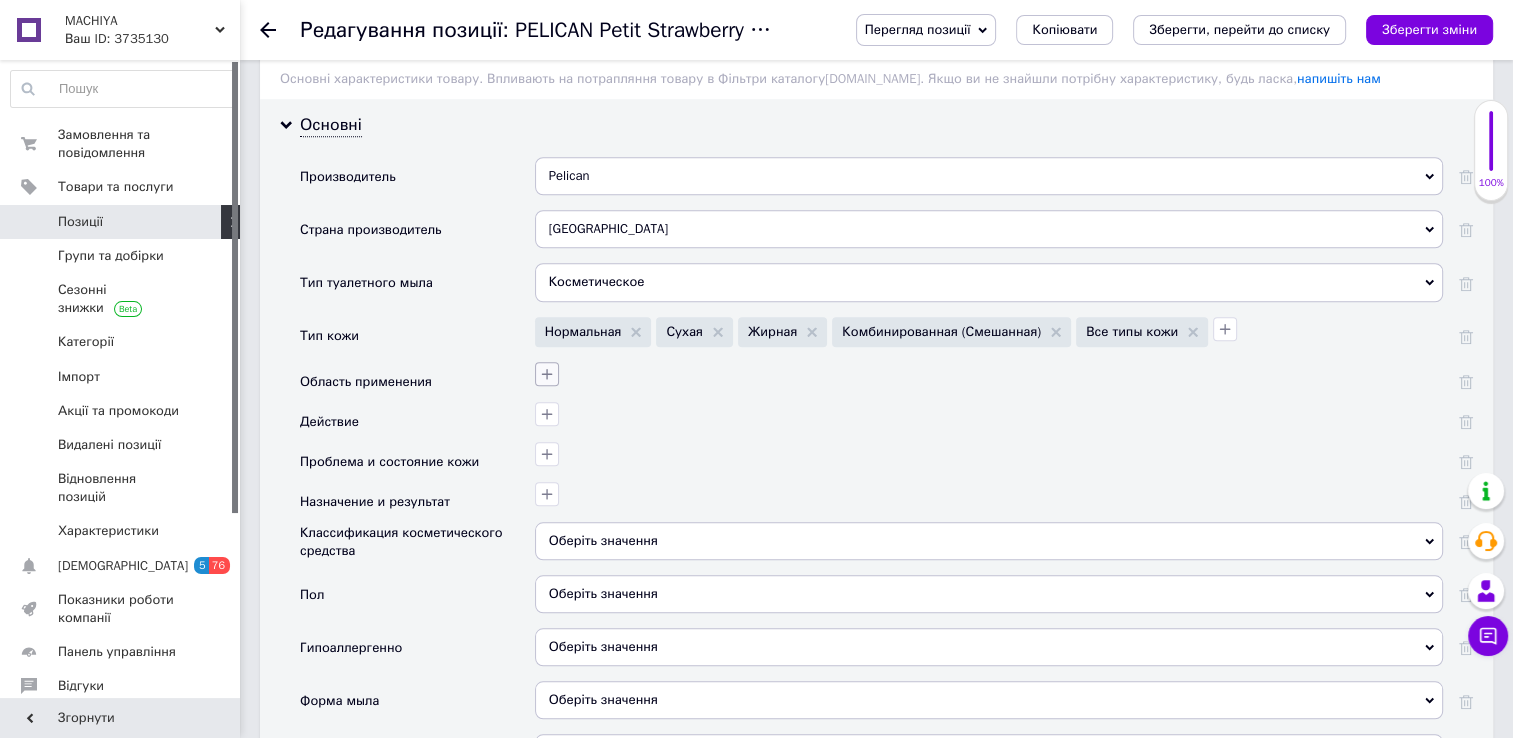 click 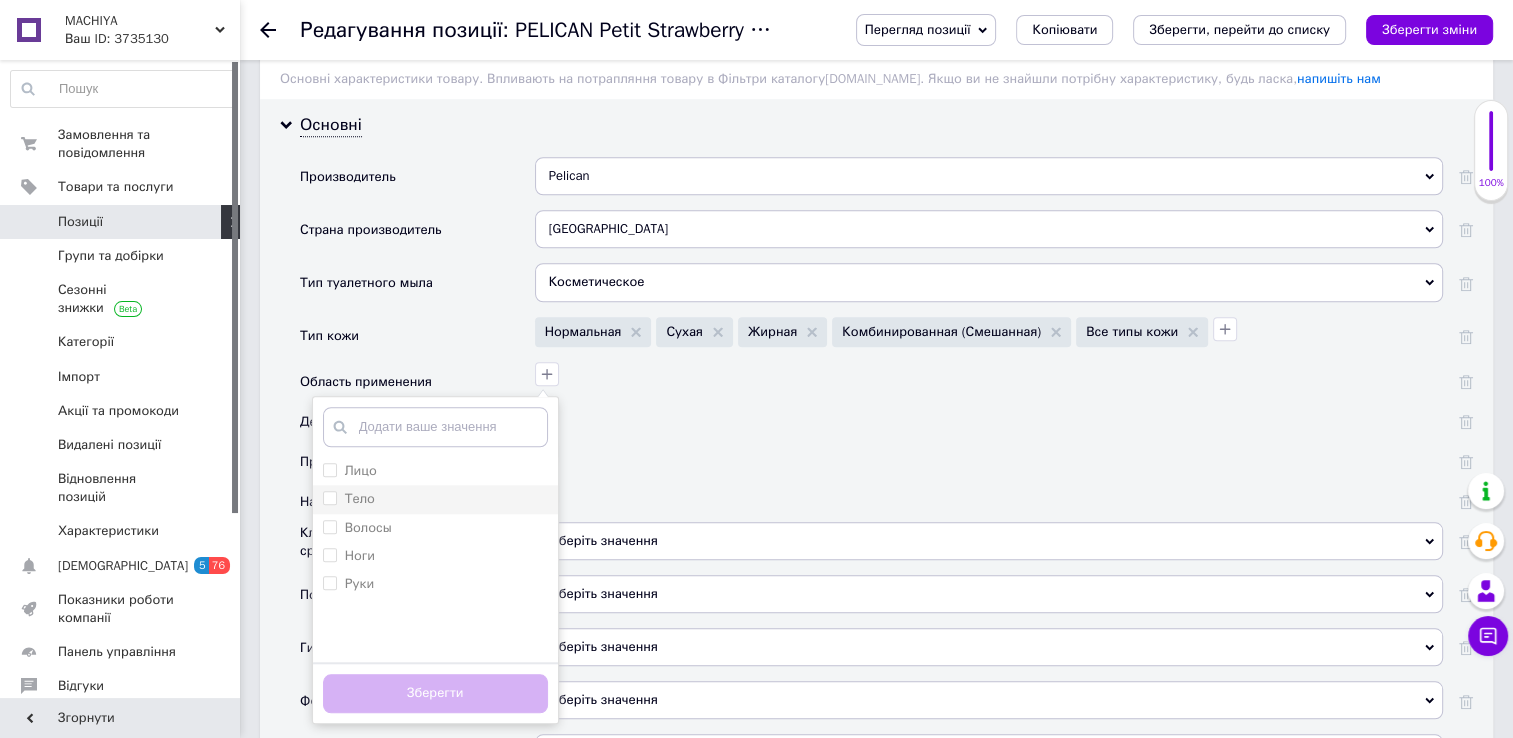 click on "Тело" at bounding box center (329, 497) 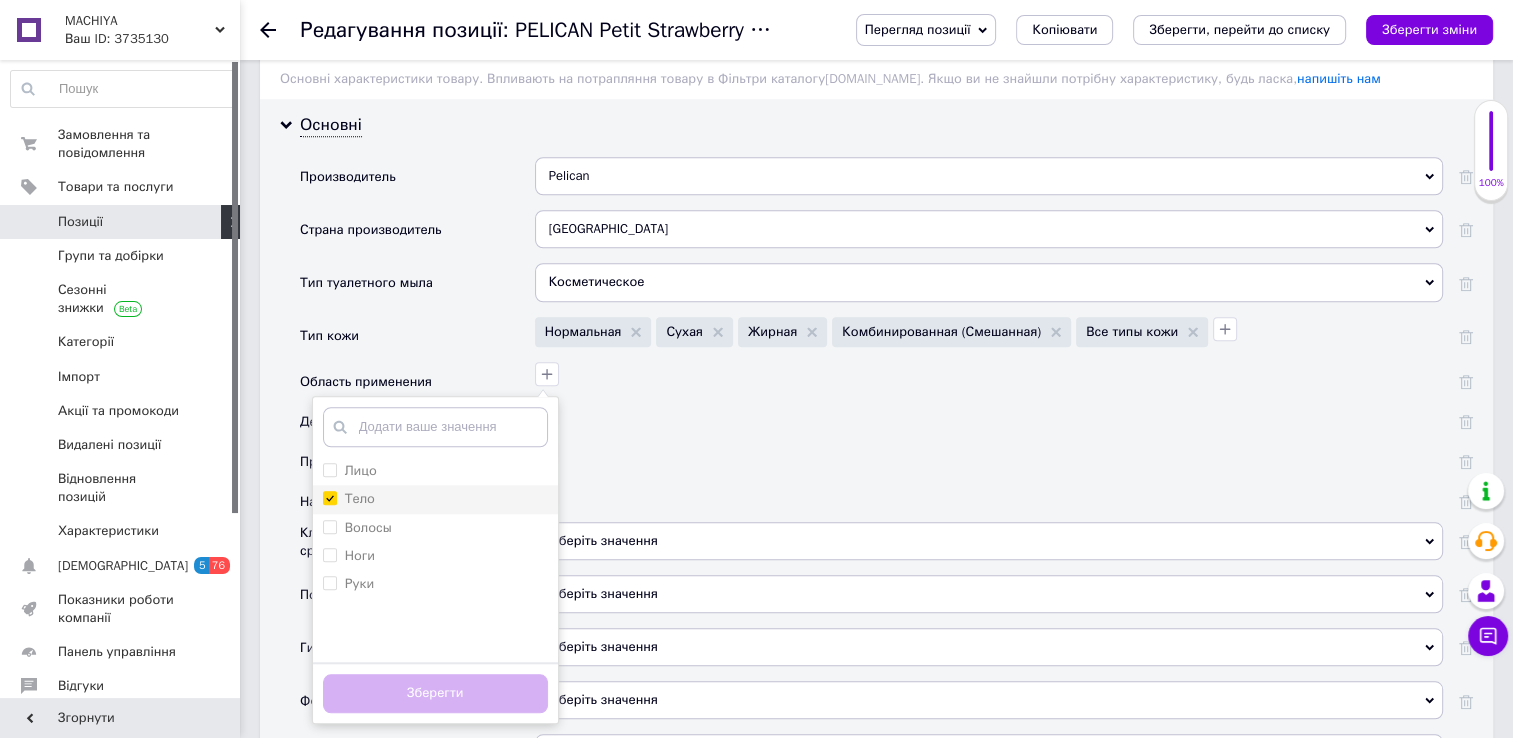 checkbox on "true" 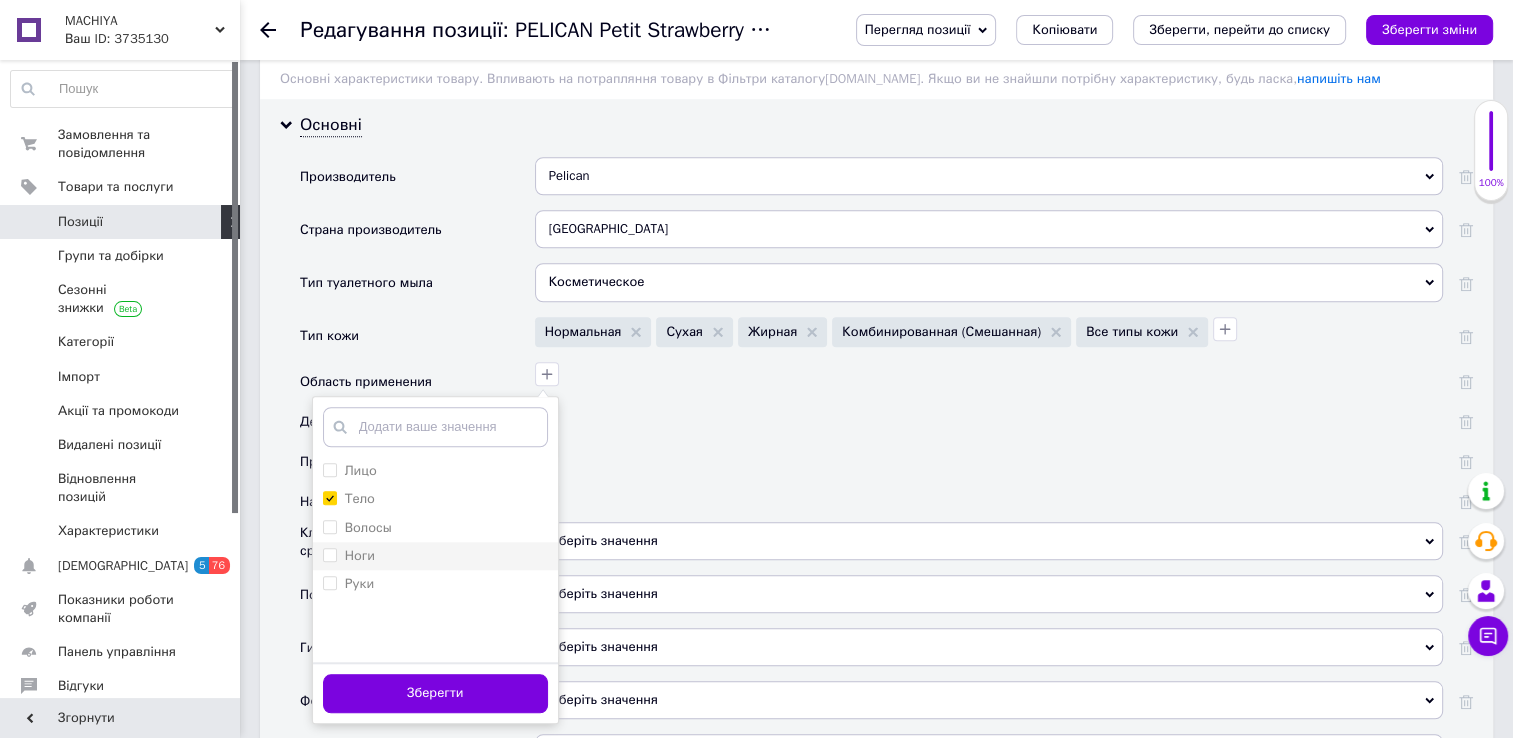 click on "Ноги" at bounding box center [329, 554] 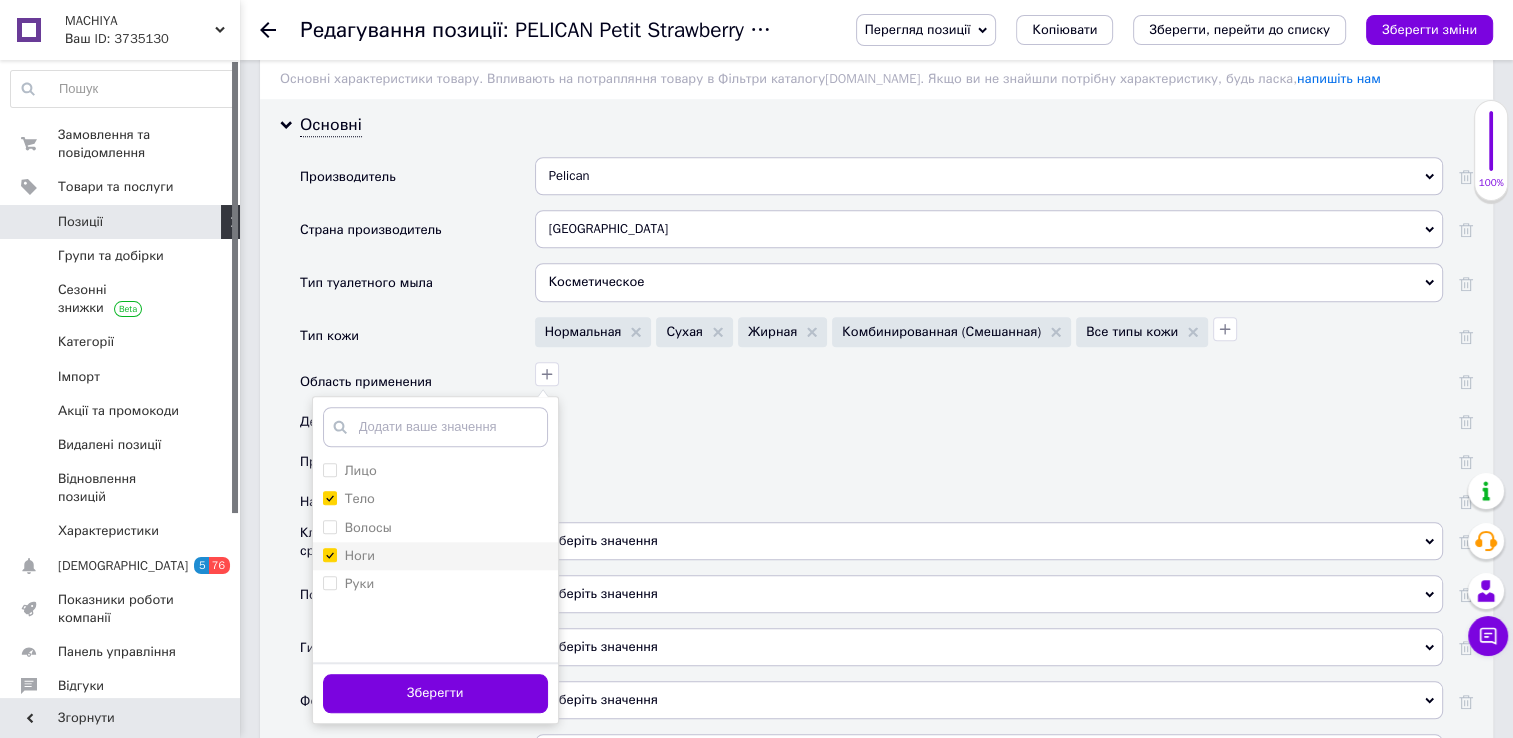 checkbox on "true" 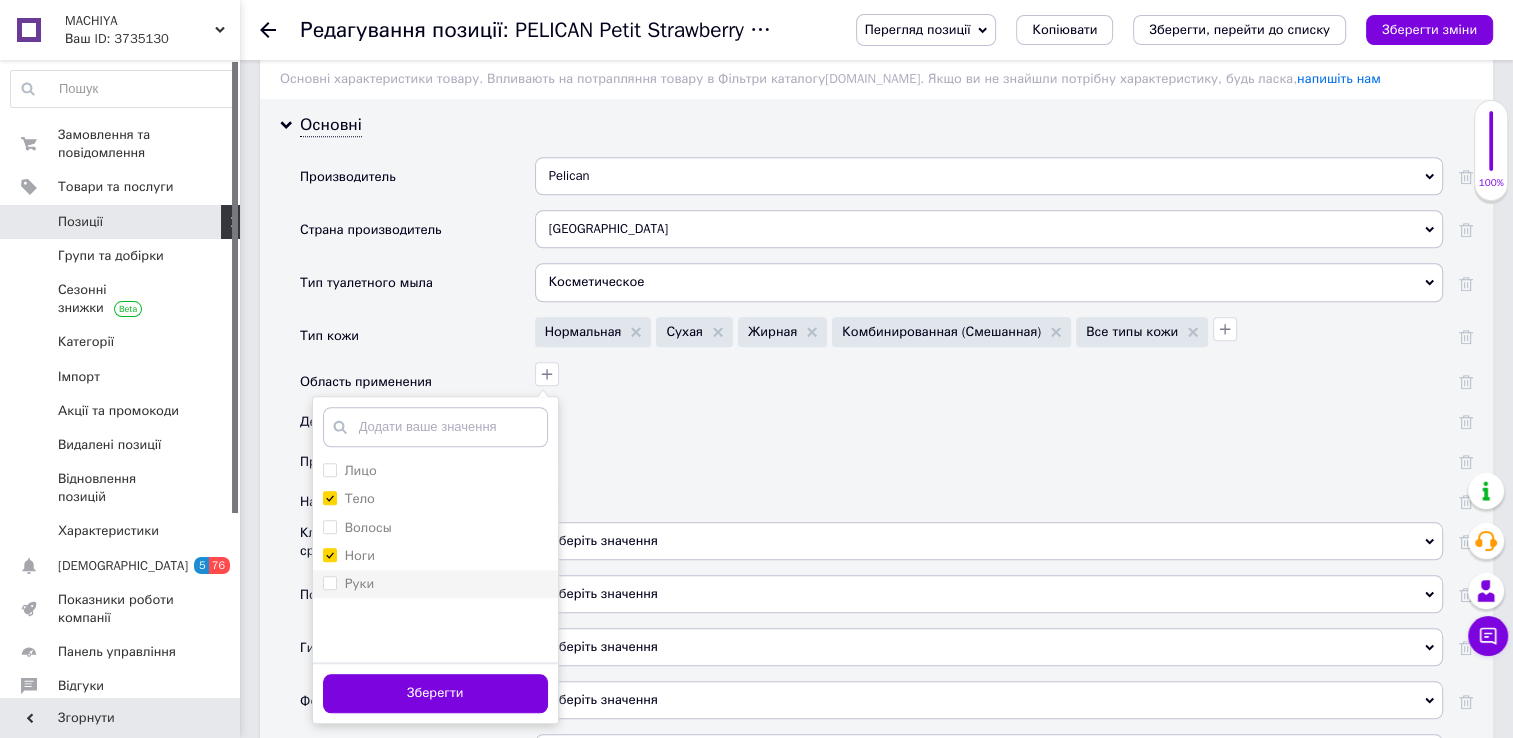 click on "Руки" at bounding box center (329, 582) 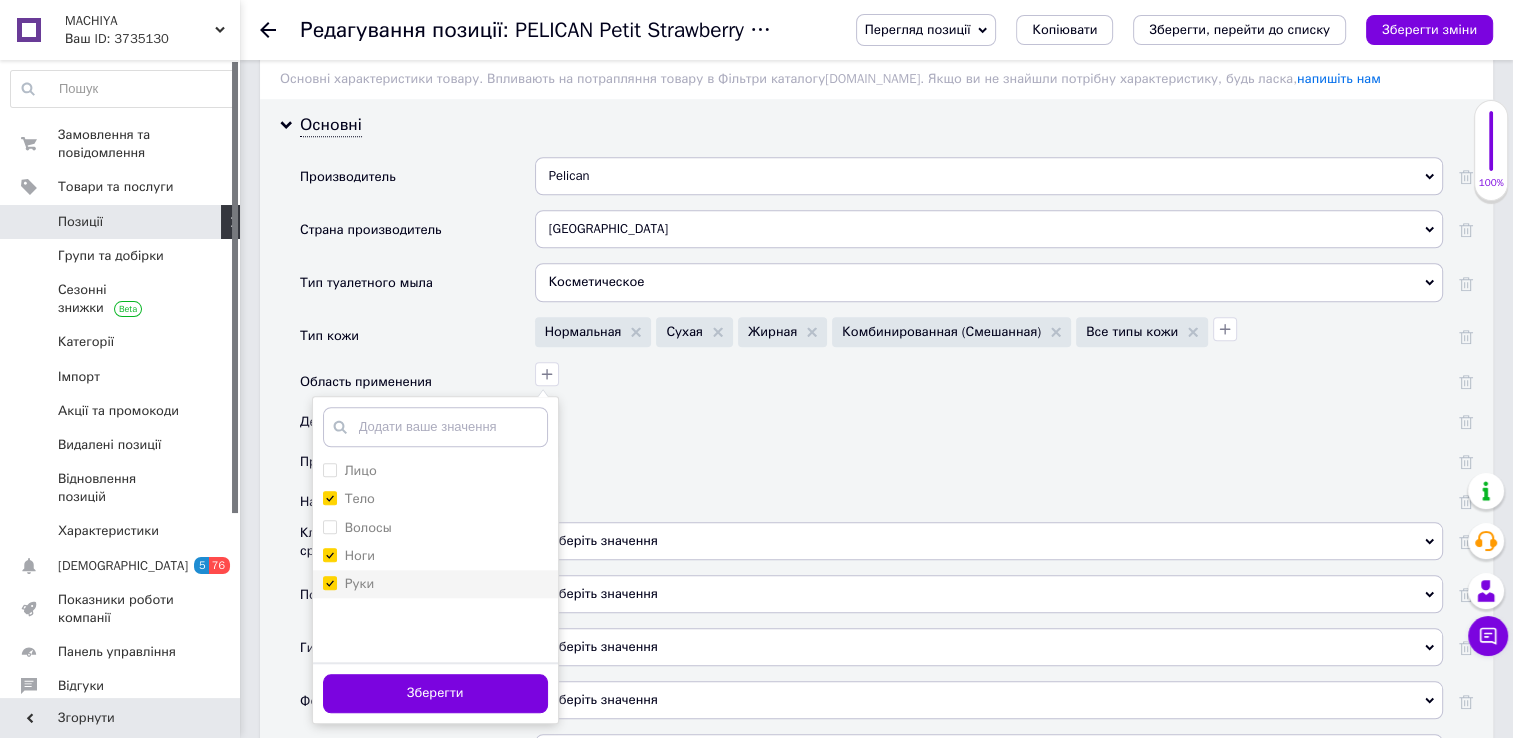 checkbox on "true" 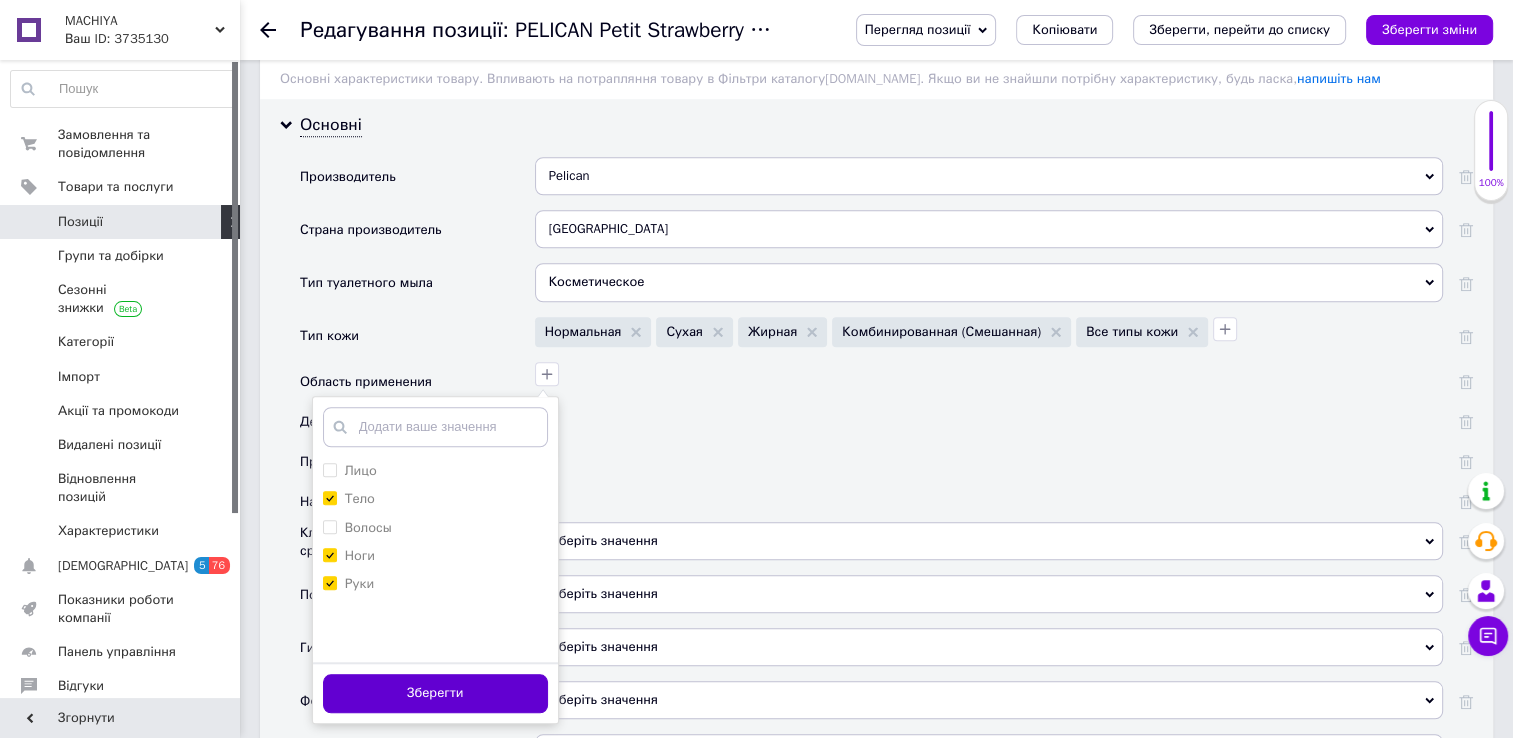 click on "Зберегти" at bounding box center (435, 693) 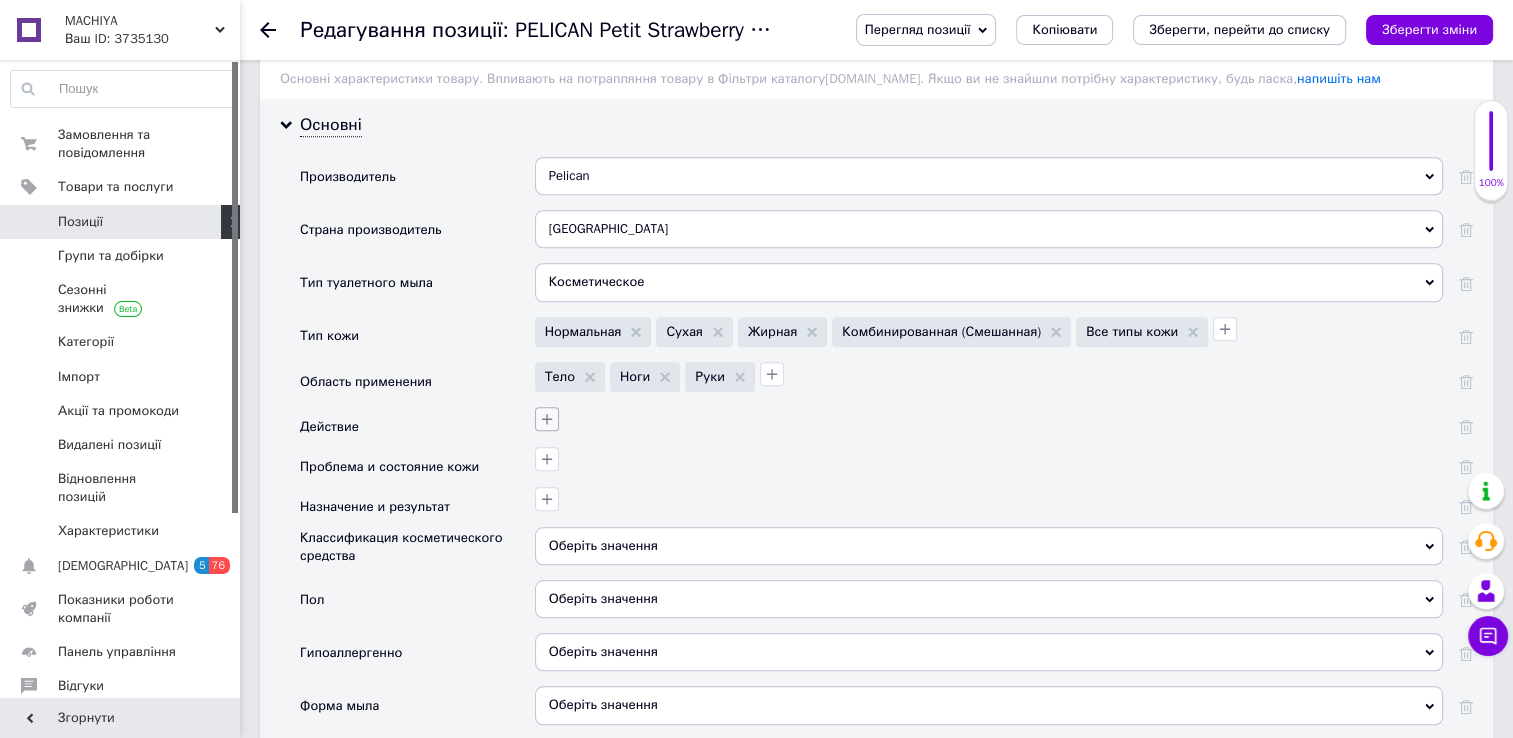 click 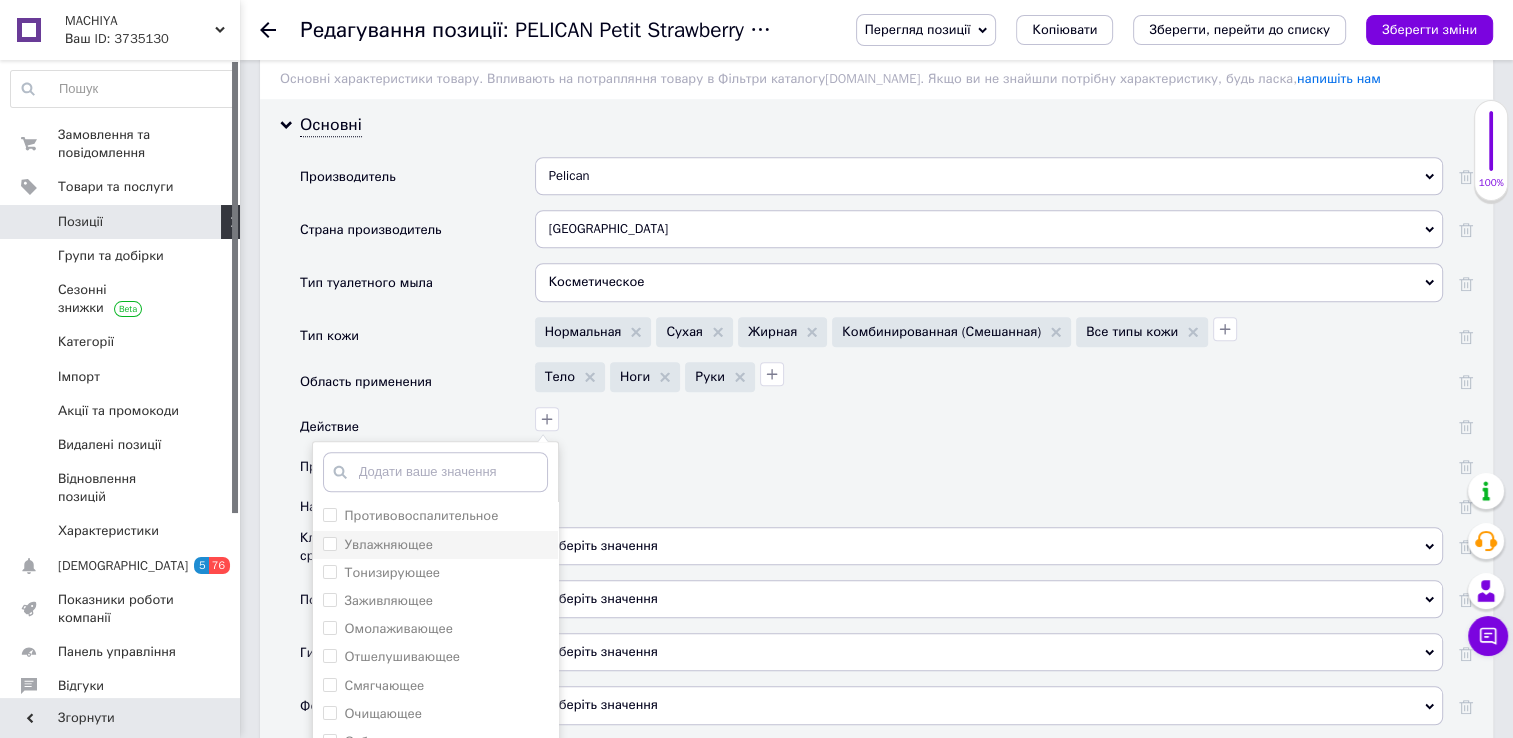 click on "Увлажняющее" at bounding box center [329, 543] 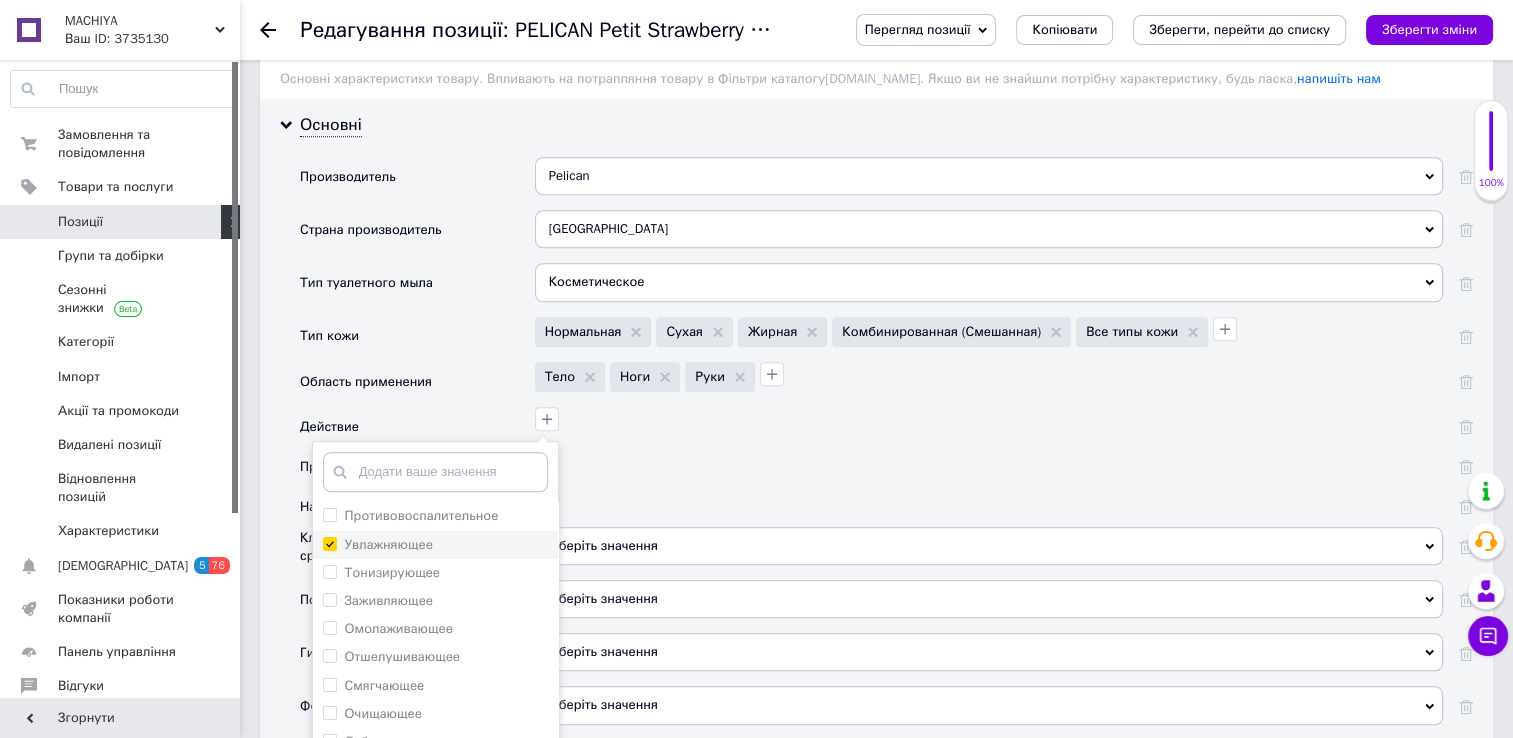 checkbox on "true" 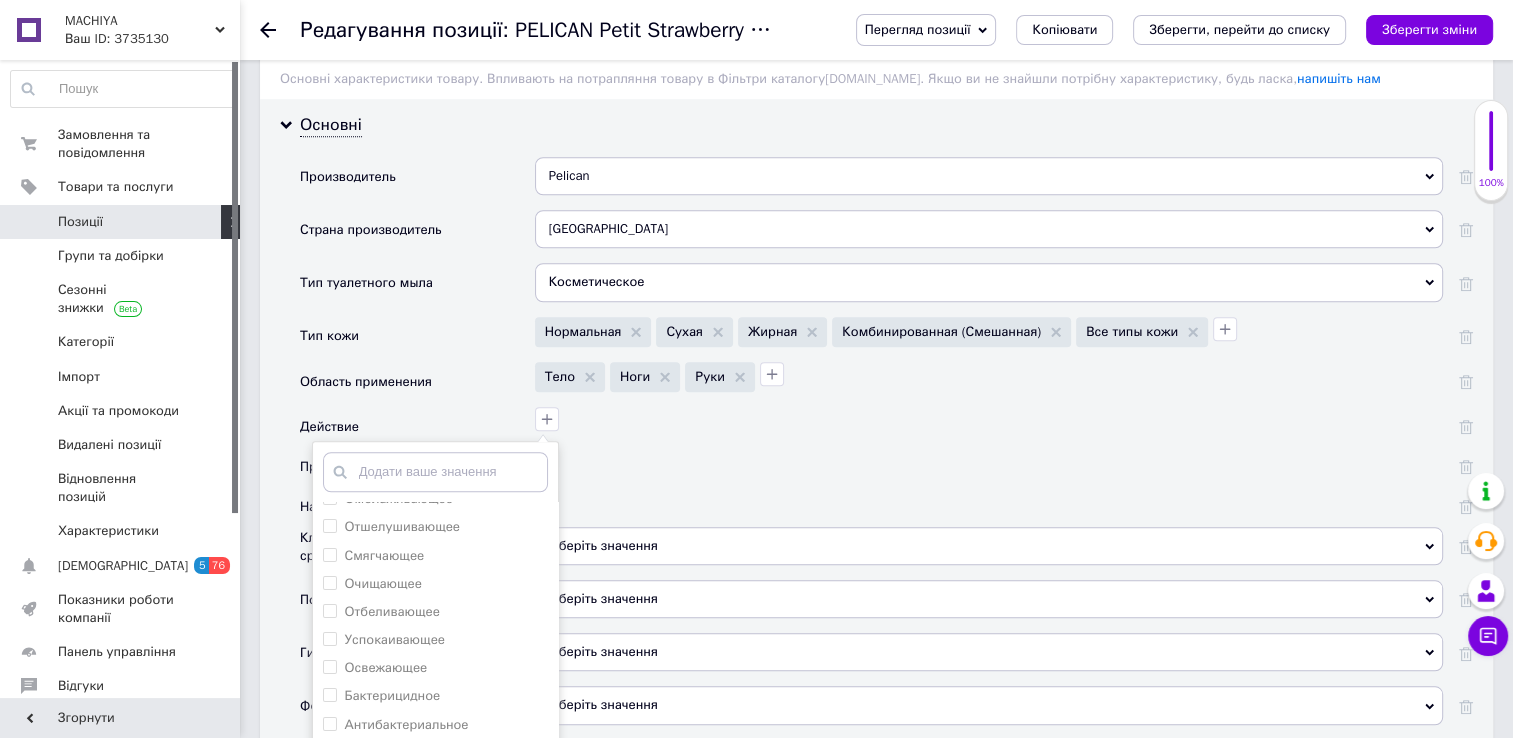 scroll, scrollTop: 136, scrollLeft: 0, axis: vertical 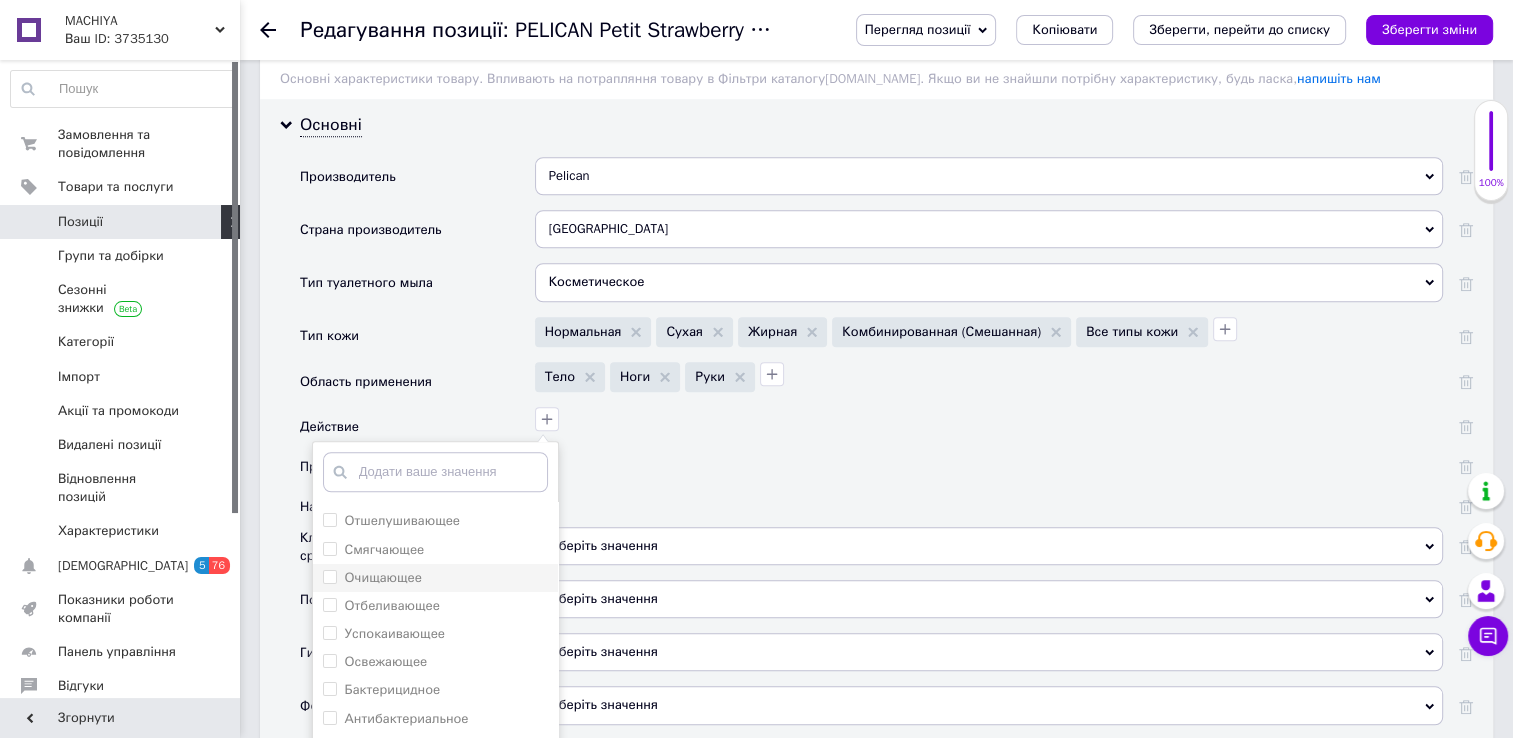 click on "Очищающее" at bounding box center (372, 578) 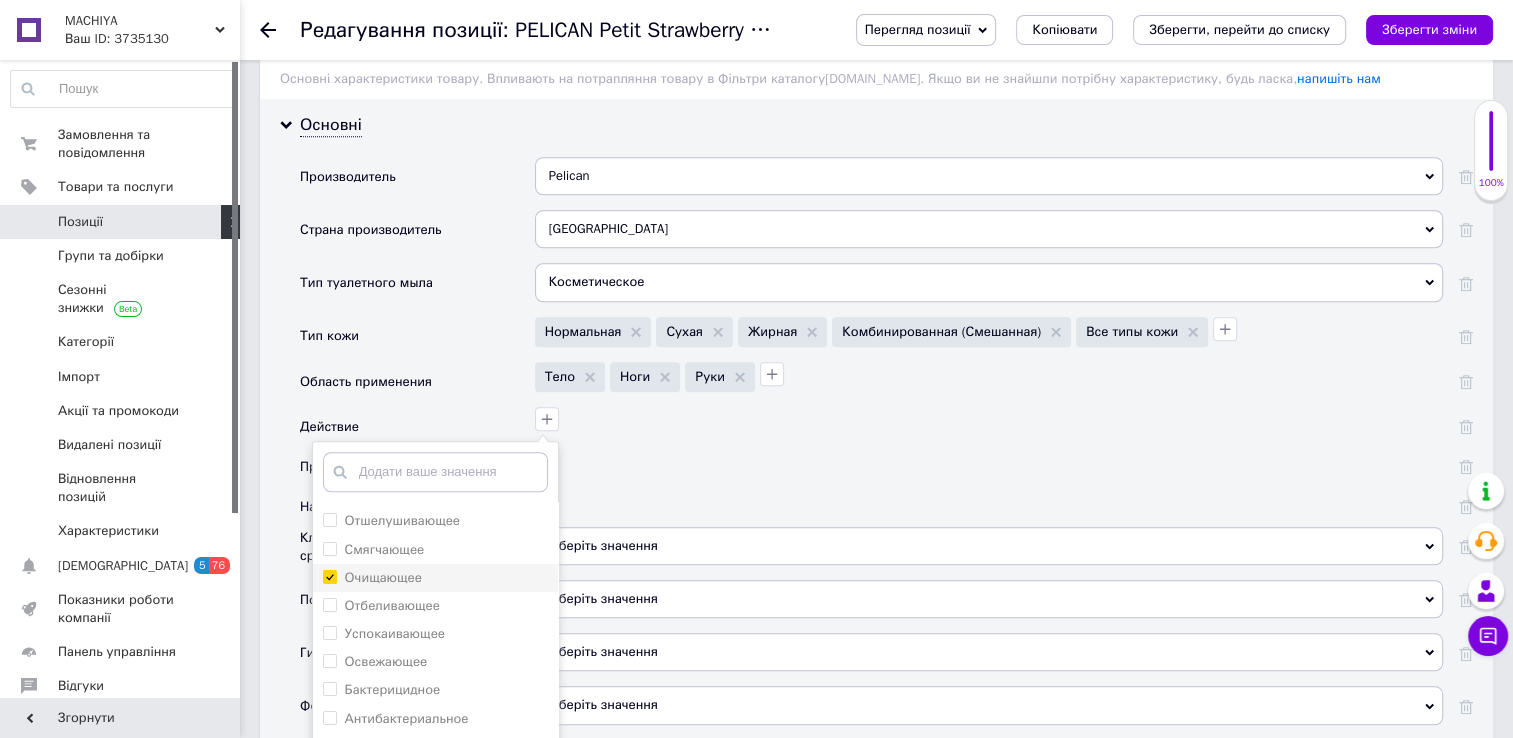 click on "Очищающее" at bounding box center (329, 576) 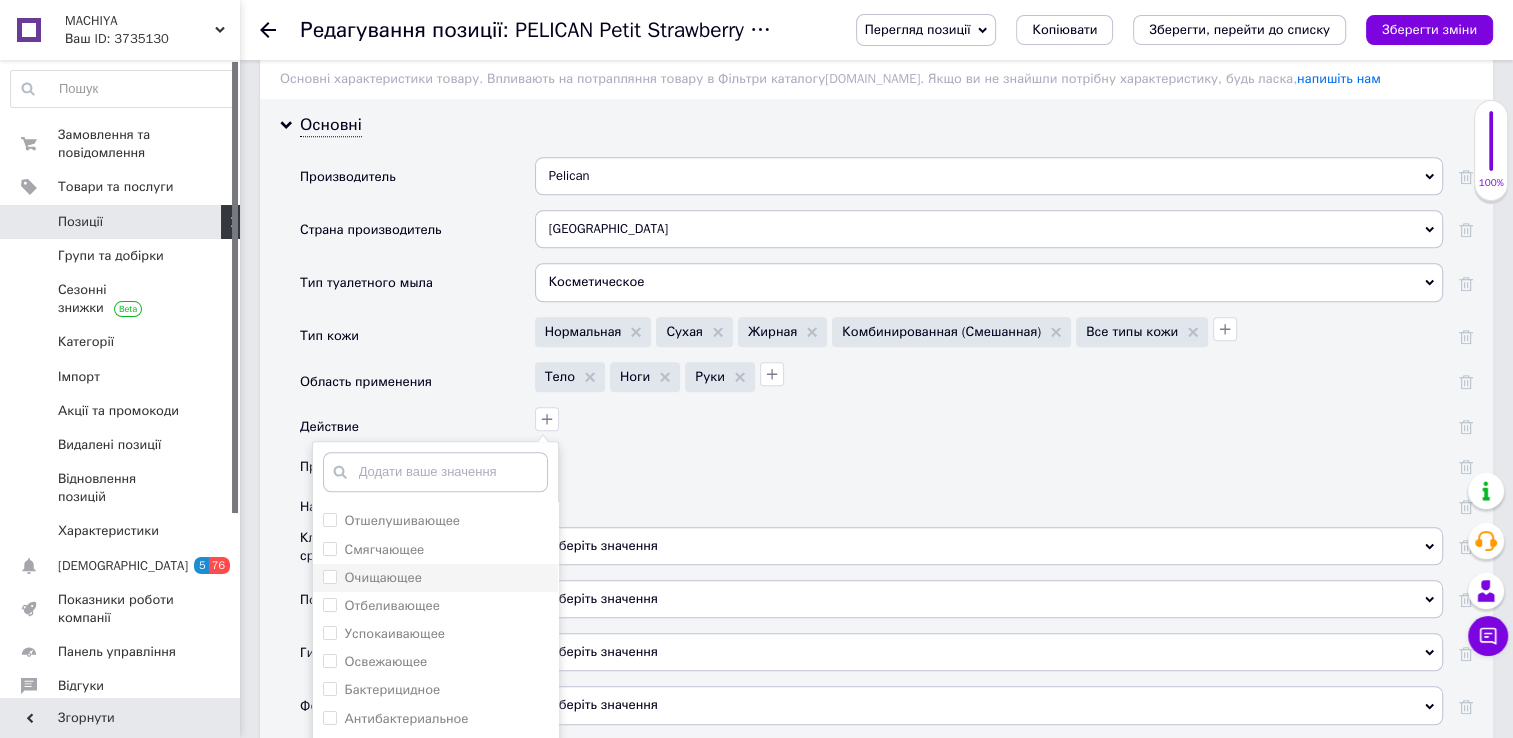 click on "Очищающее" at bounding box center [329, 576] 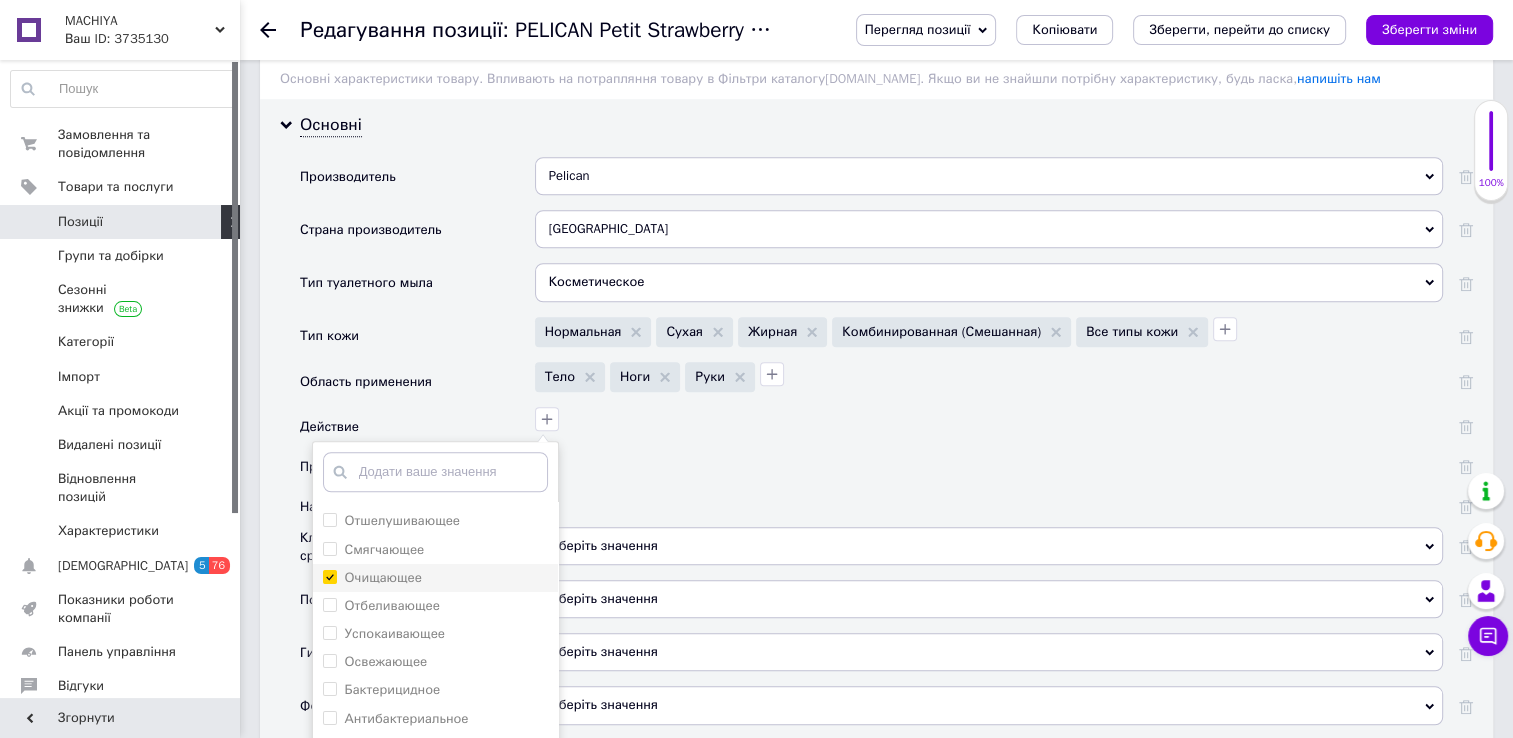 checkbox on "true" 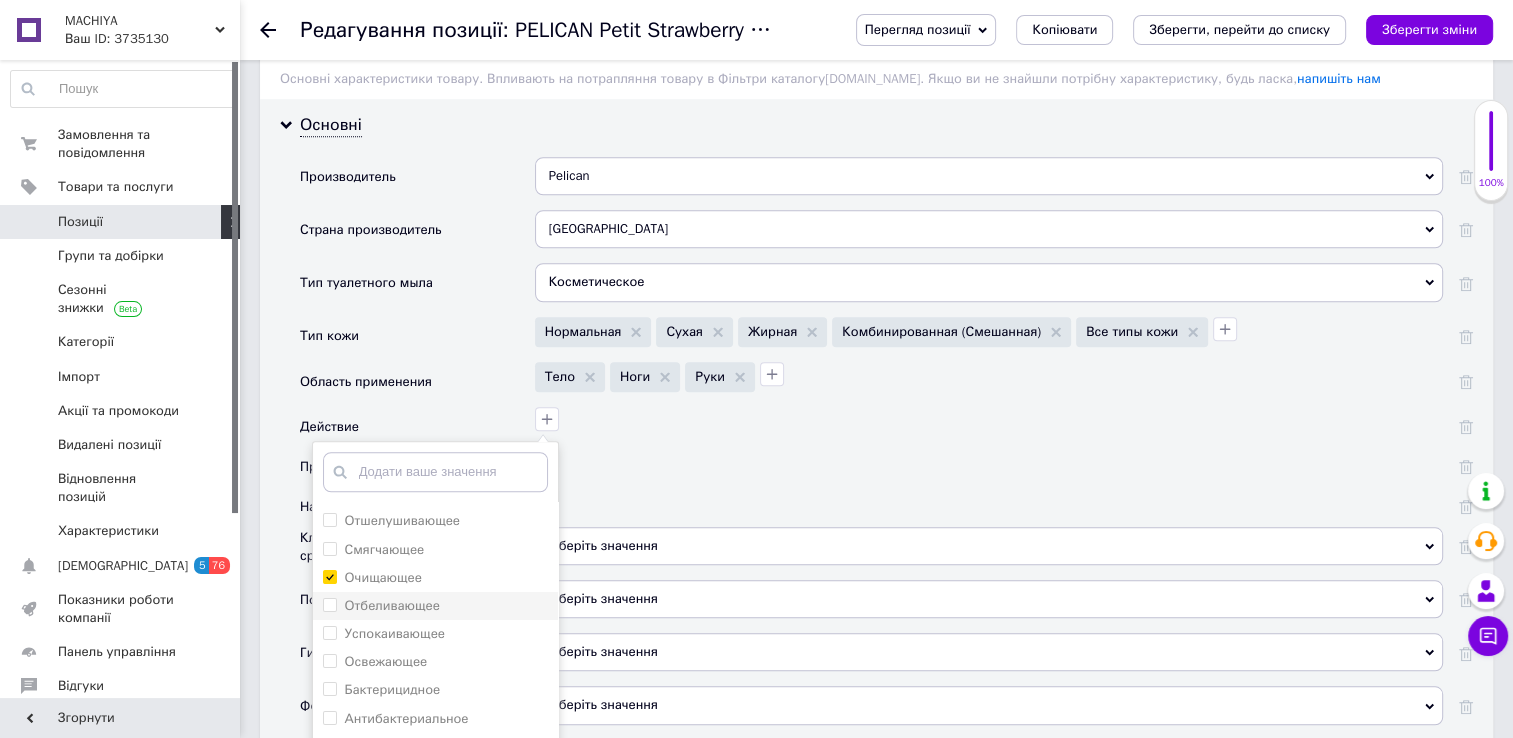 click on "Отбеливающее" at bounding box center [329, 604] 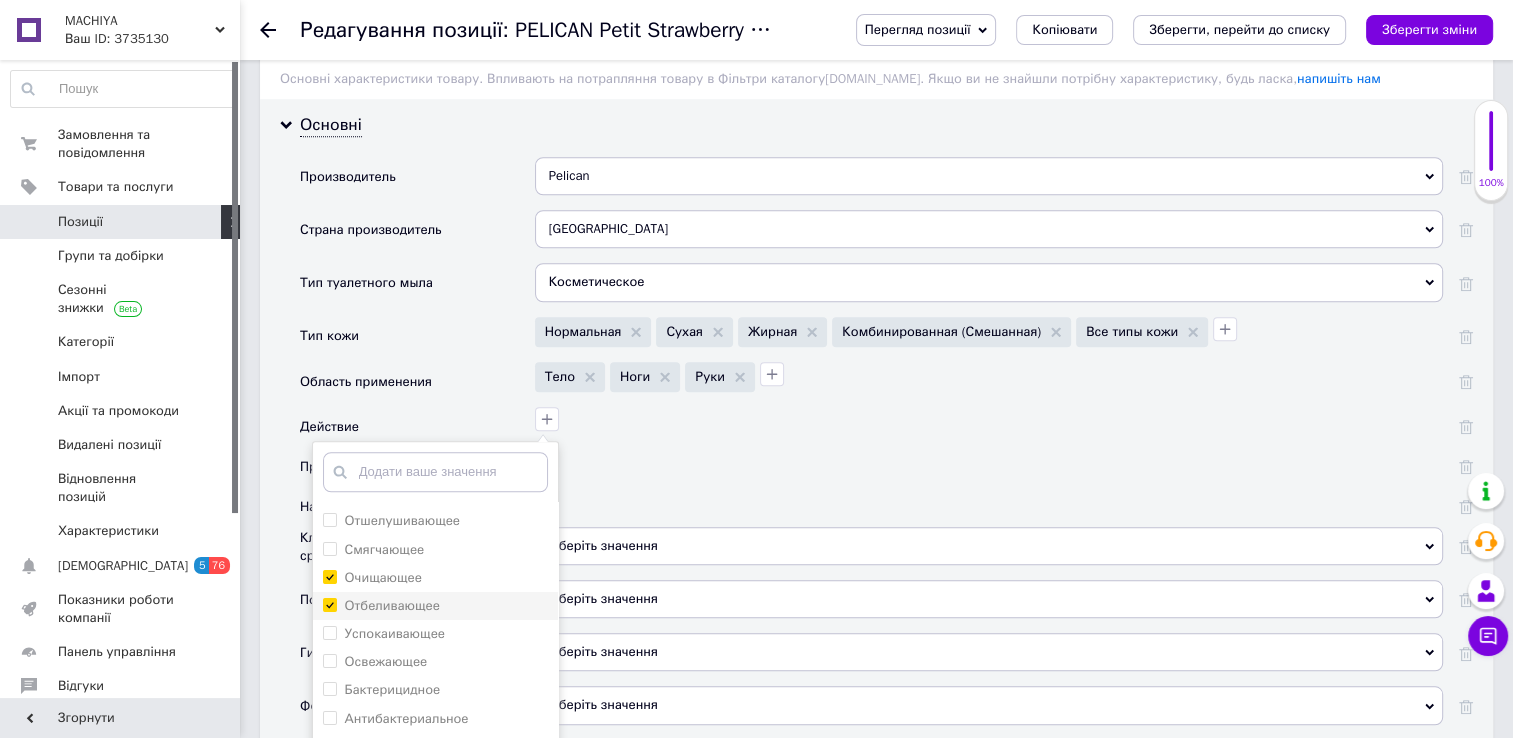 click on "Отбеливающее" at bounding box center [329, 604] 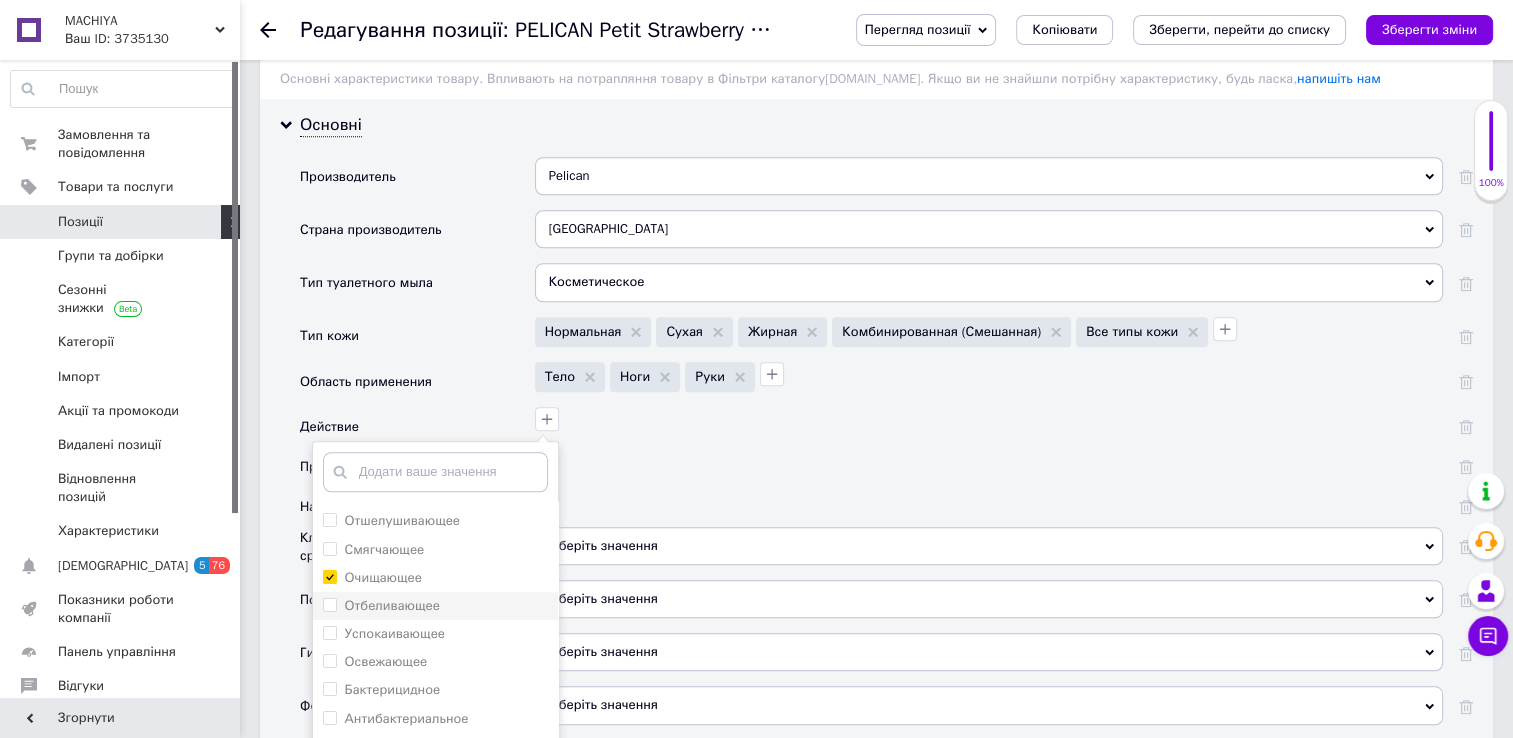 click on "Отбеливающее" at bounding box center (329, 604) 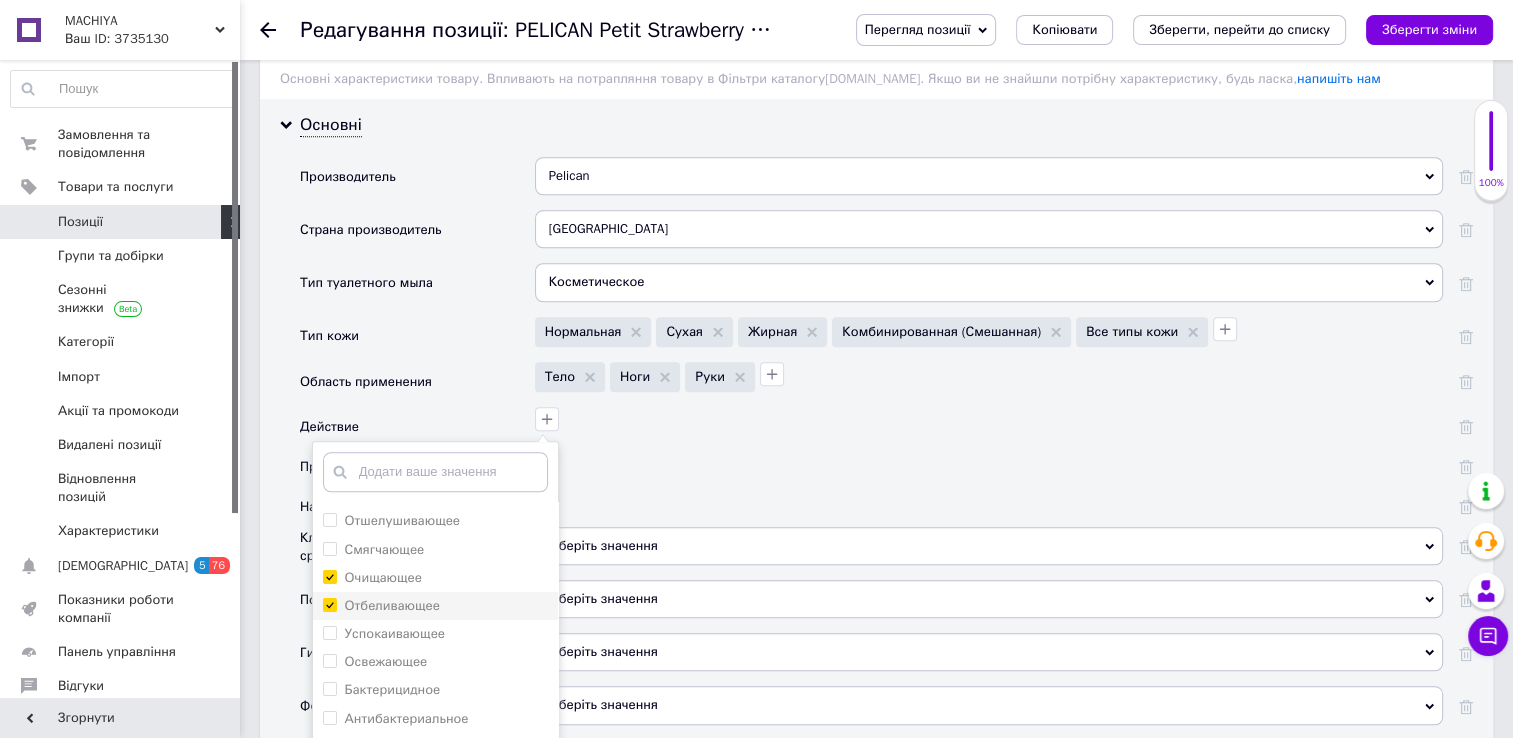 click on "Отбеливающее" at bounding box center (329, 604) 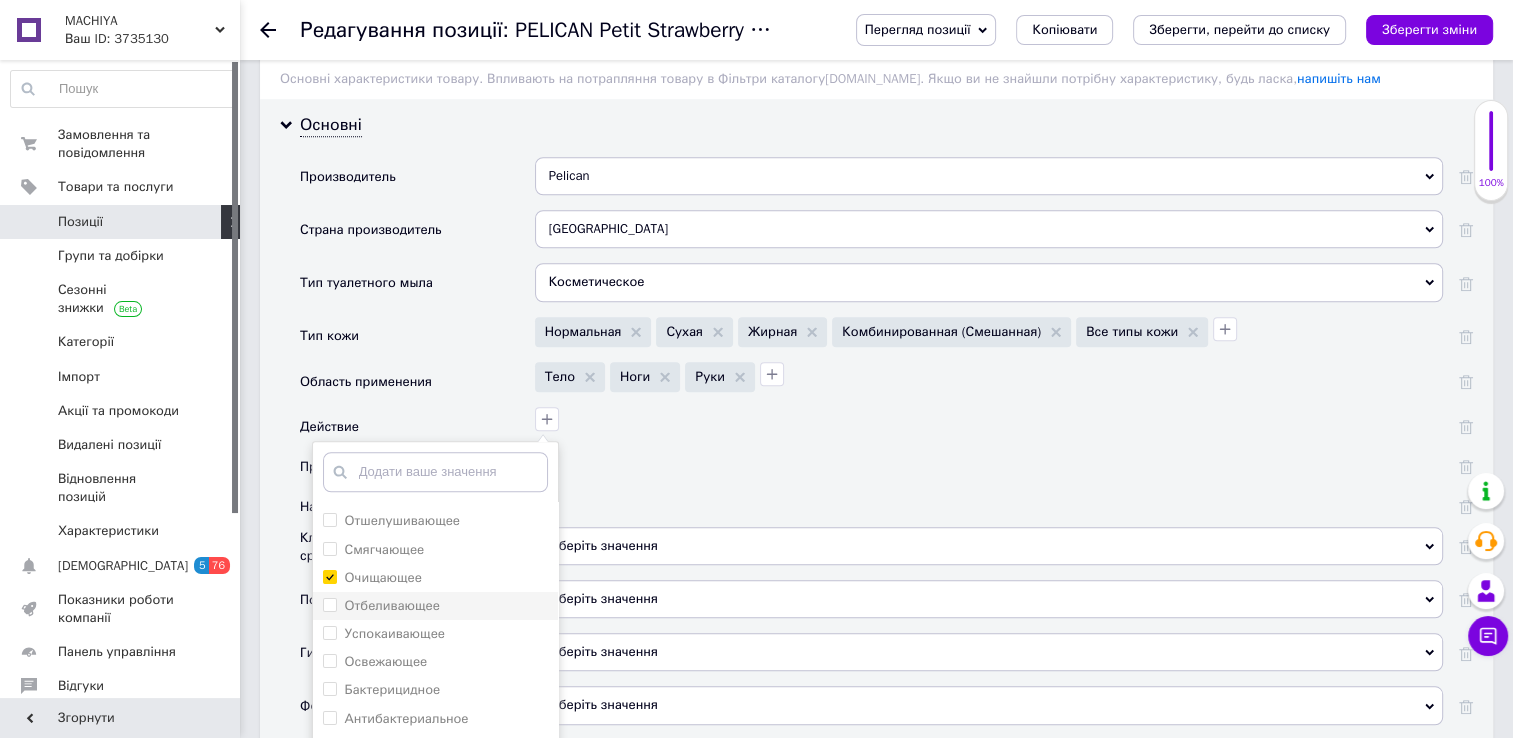 scroll, scrollTop: 151, scrollLeft: 0, axis: vertical 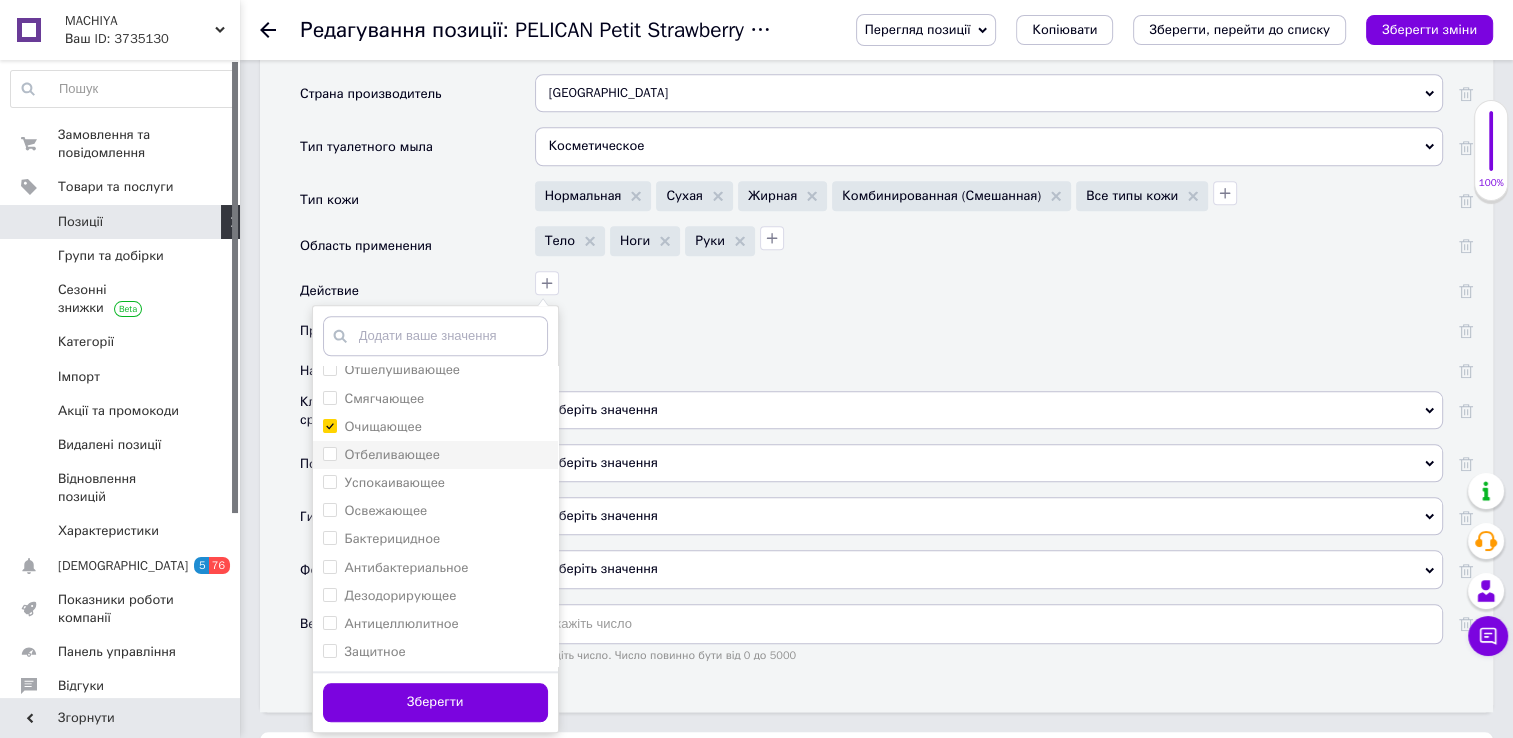 click on "Отбеливающее" at bounding box center [329, 453] 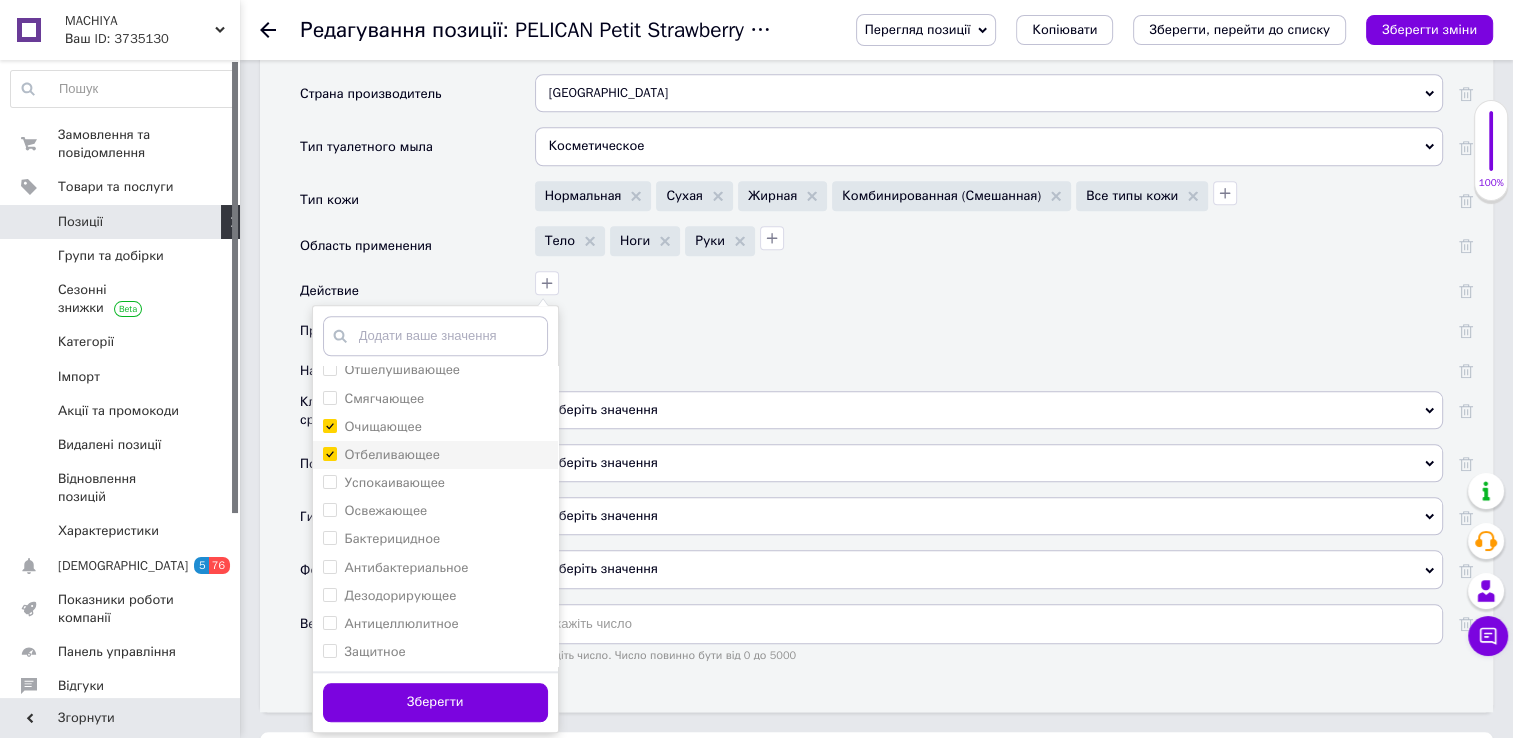 checkbox on "true" 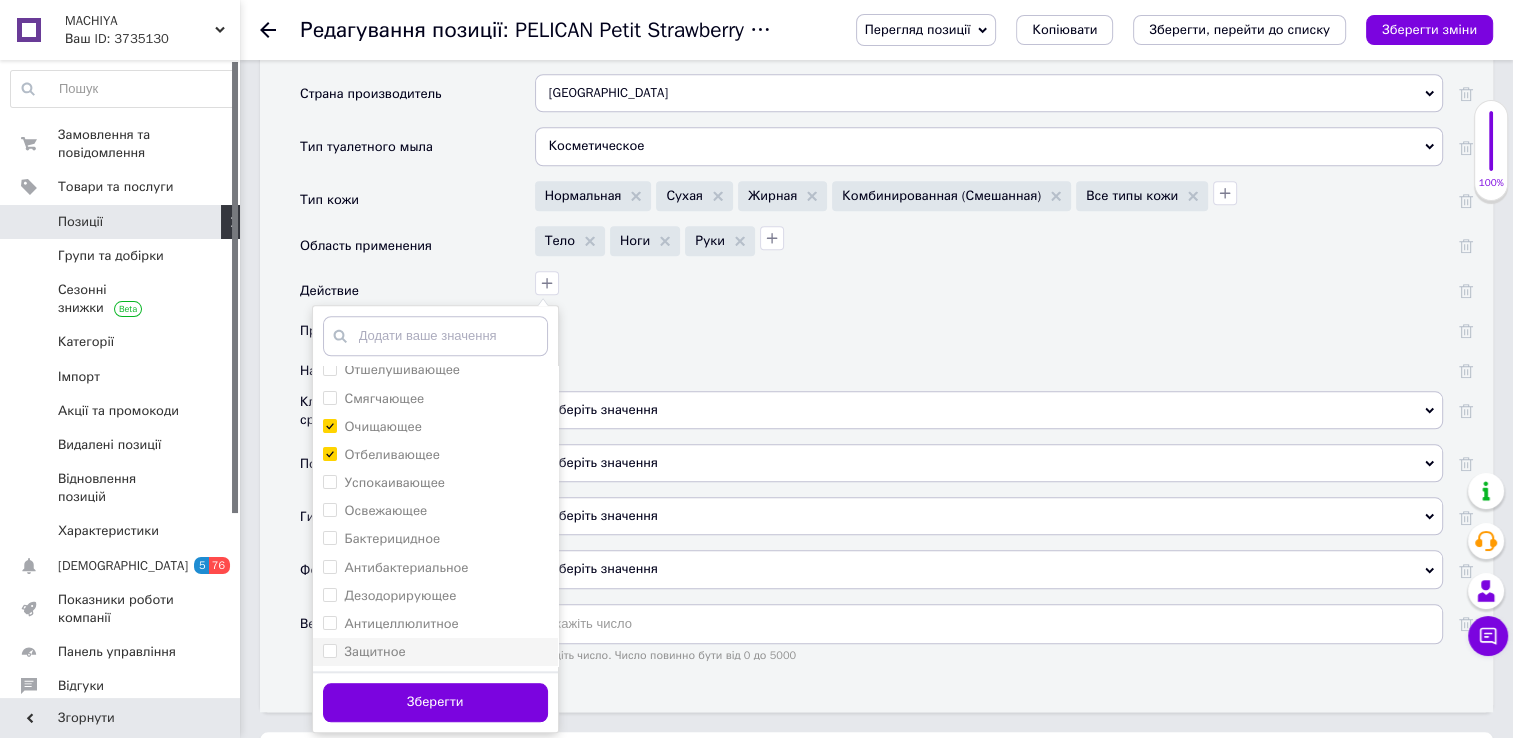 click on "Защитное" at bounding box center [329, 650] 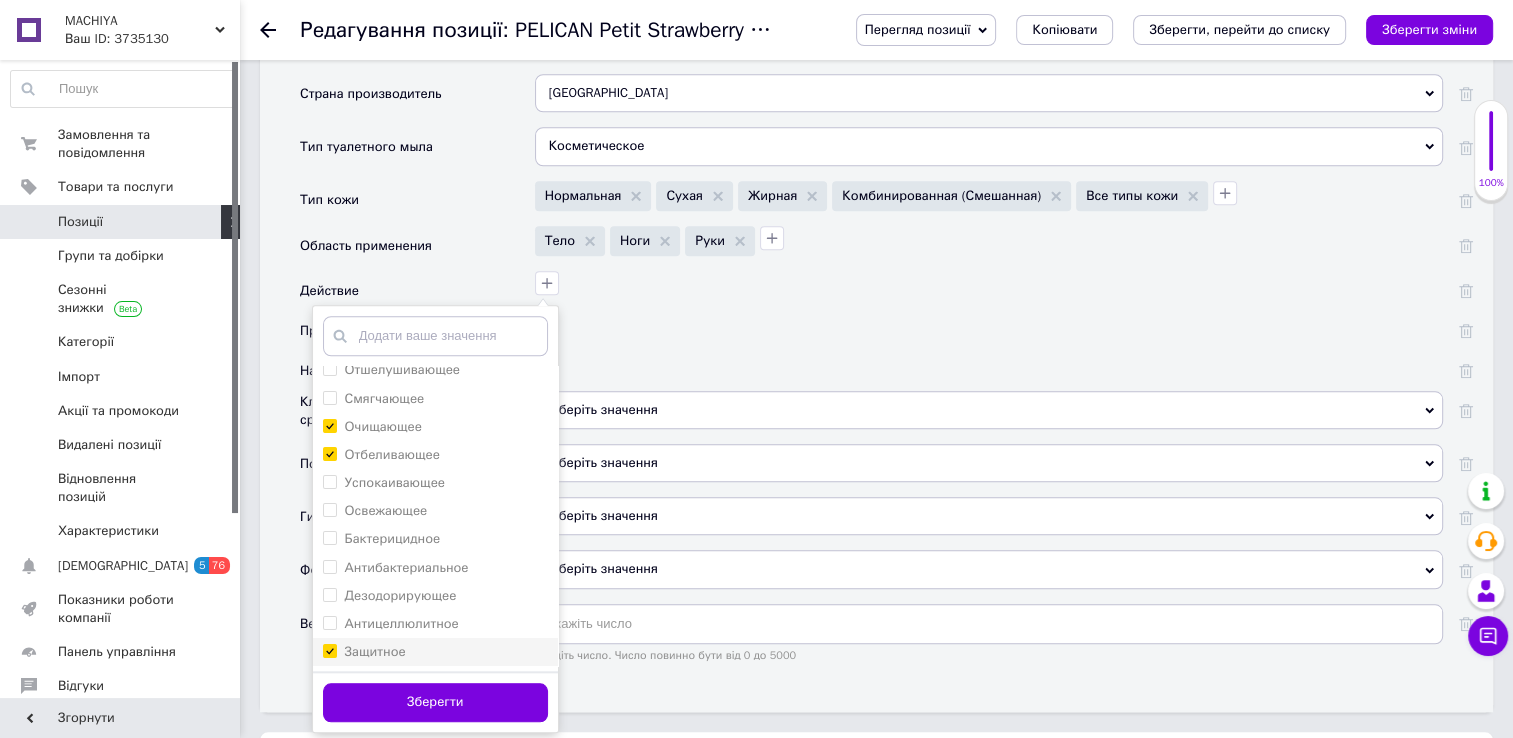 checkbox on "true" 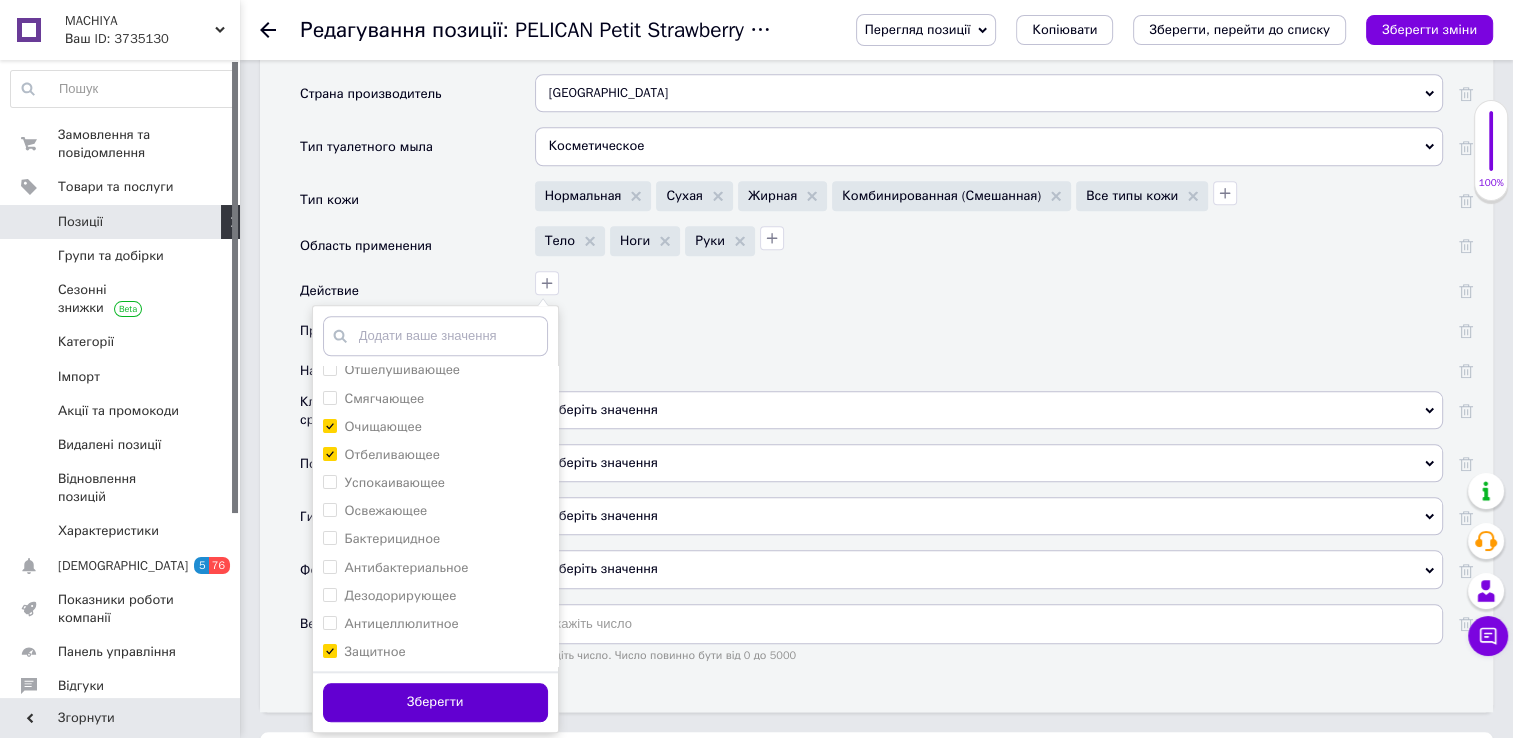 click on "Зберегти" at bounding box center [435, 702] 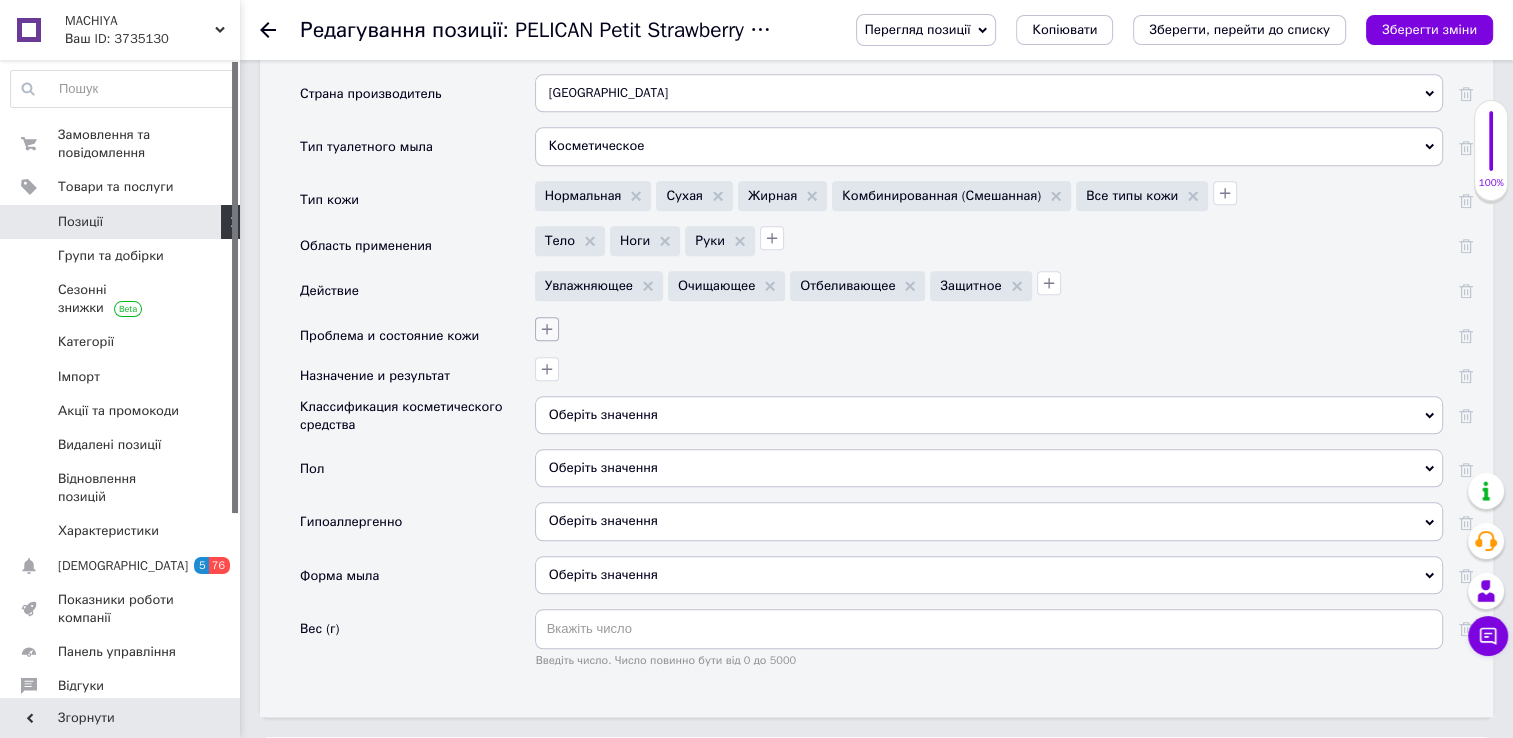 click 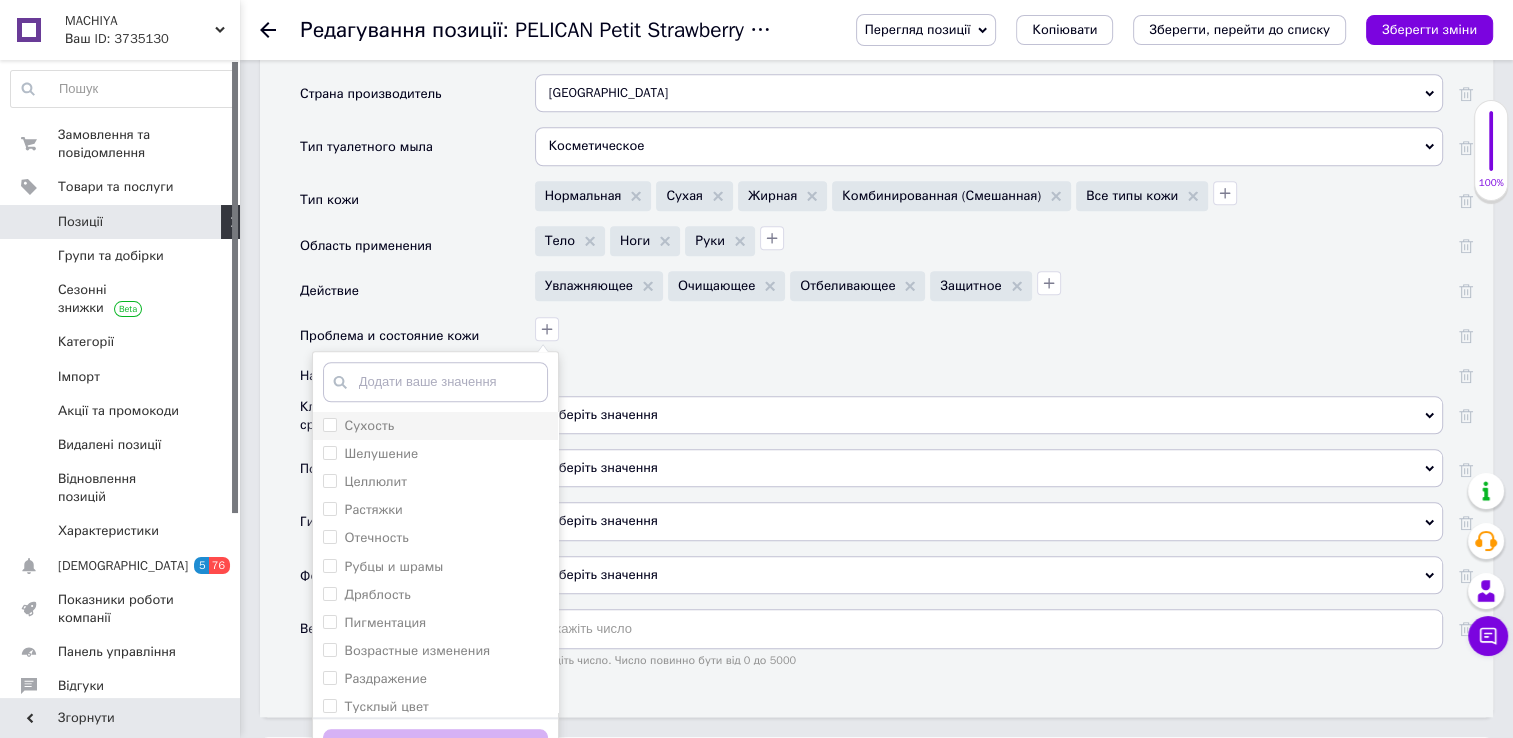 click on "Сухость" at bounding box center (329, 424) 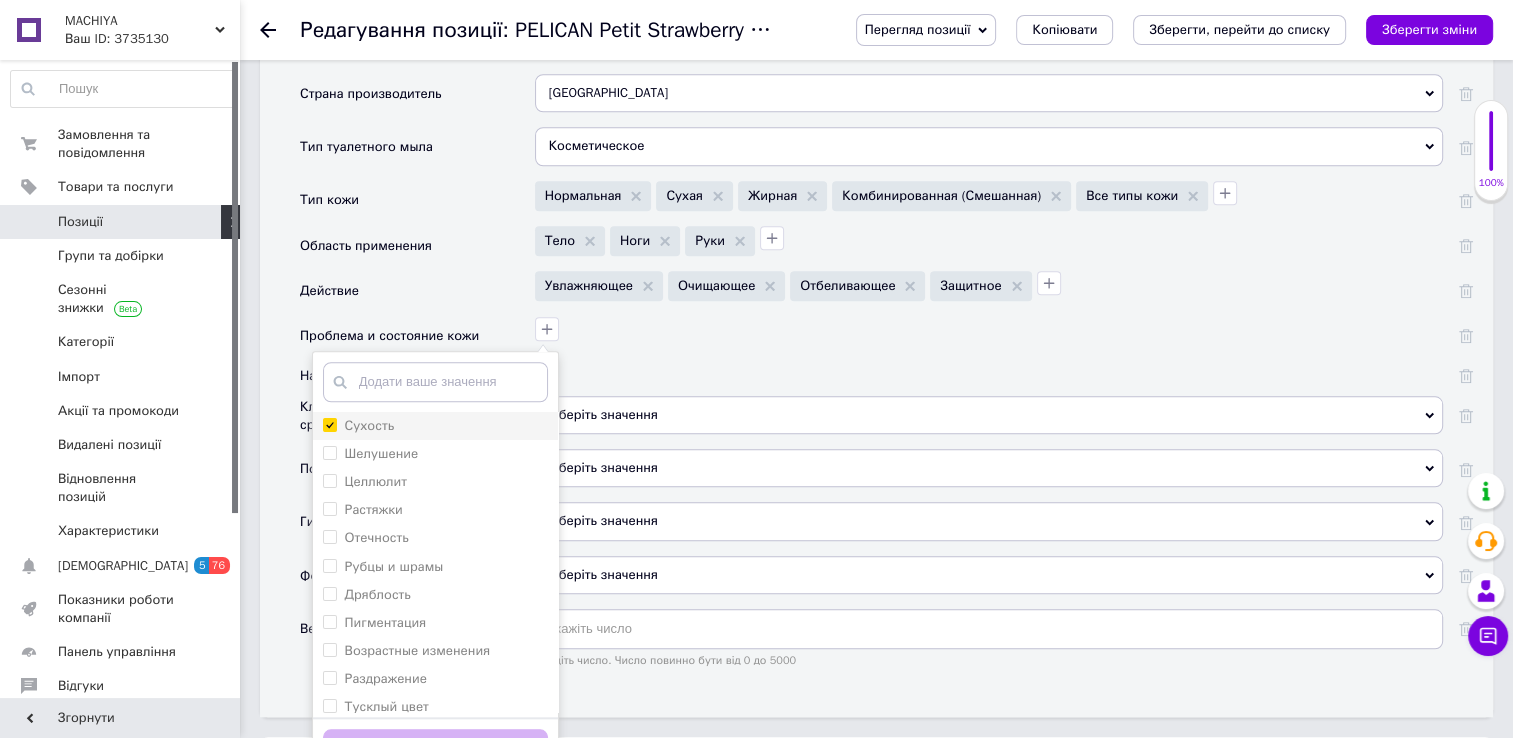 checkbox on "true" 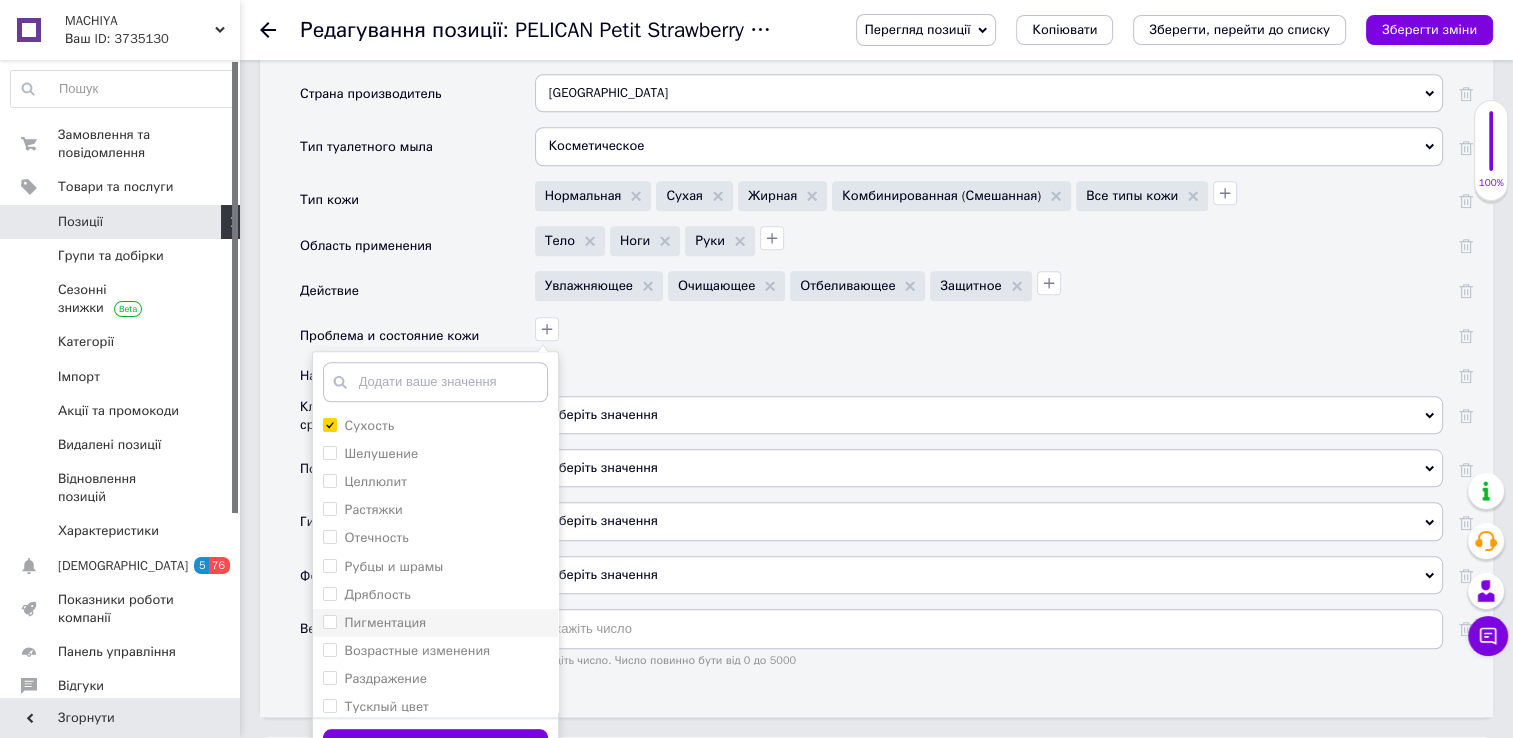 click on "Пигментация" at bounding box center [329, 621] 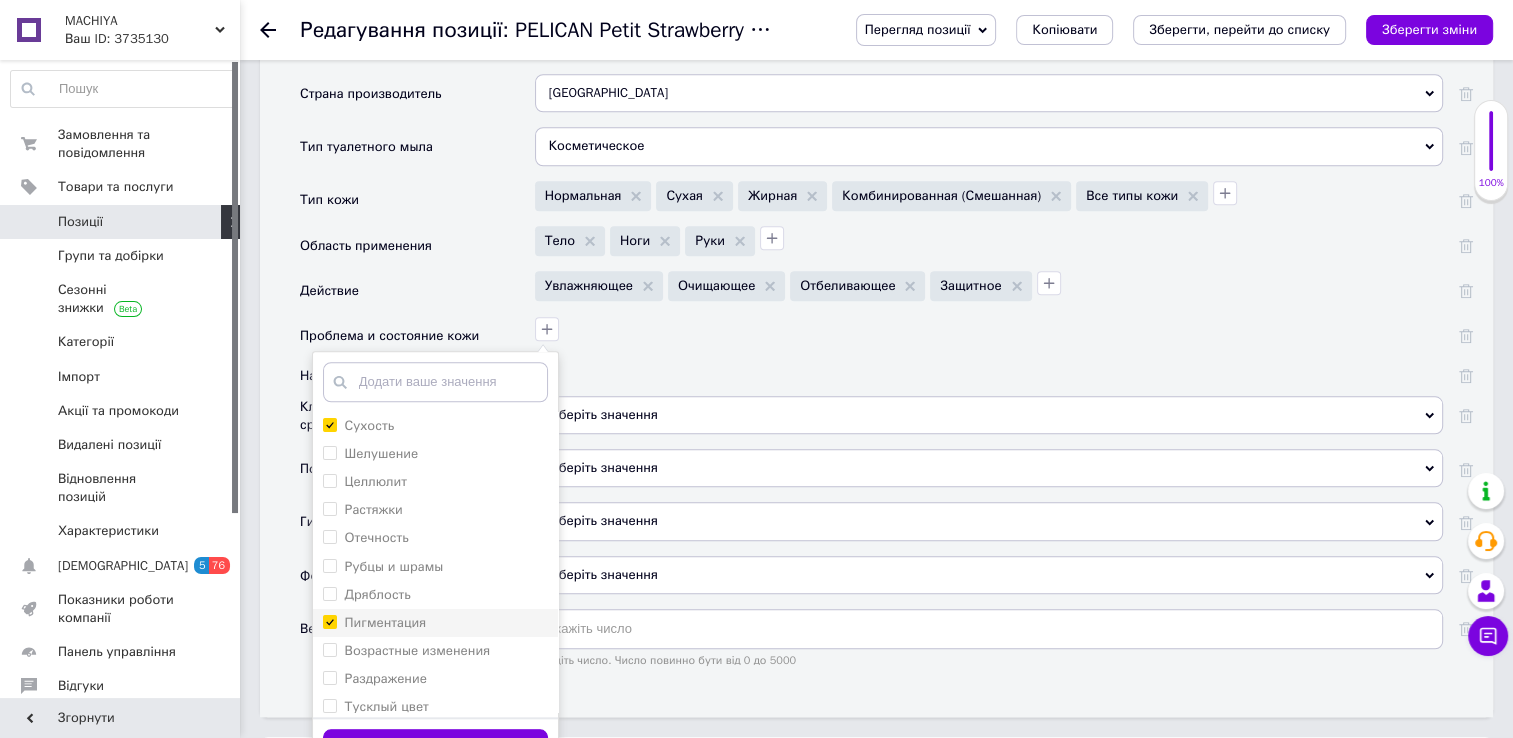 checkbox on "true" 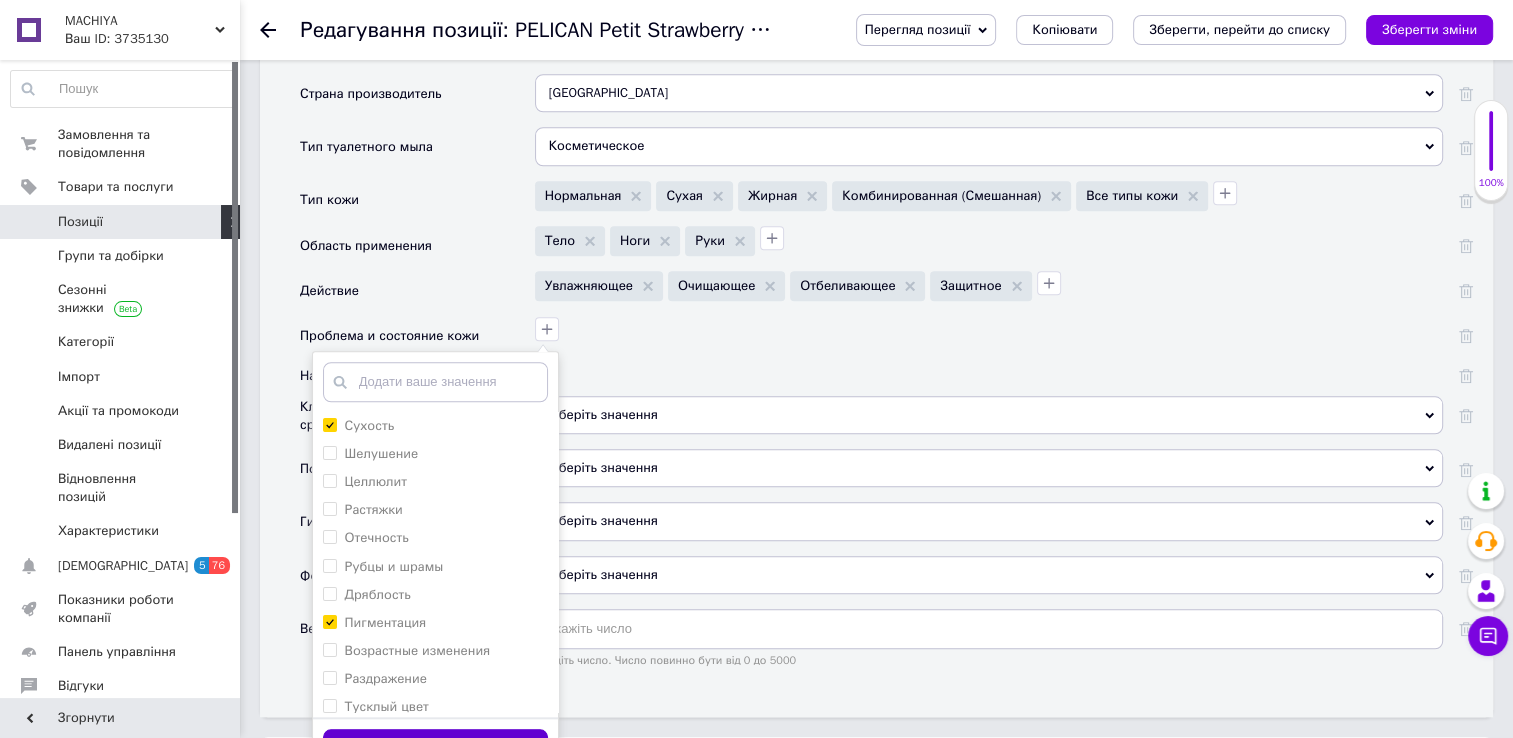 click on "Зберегти" at bounding box center [435, 748] 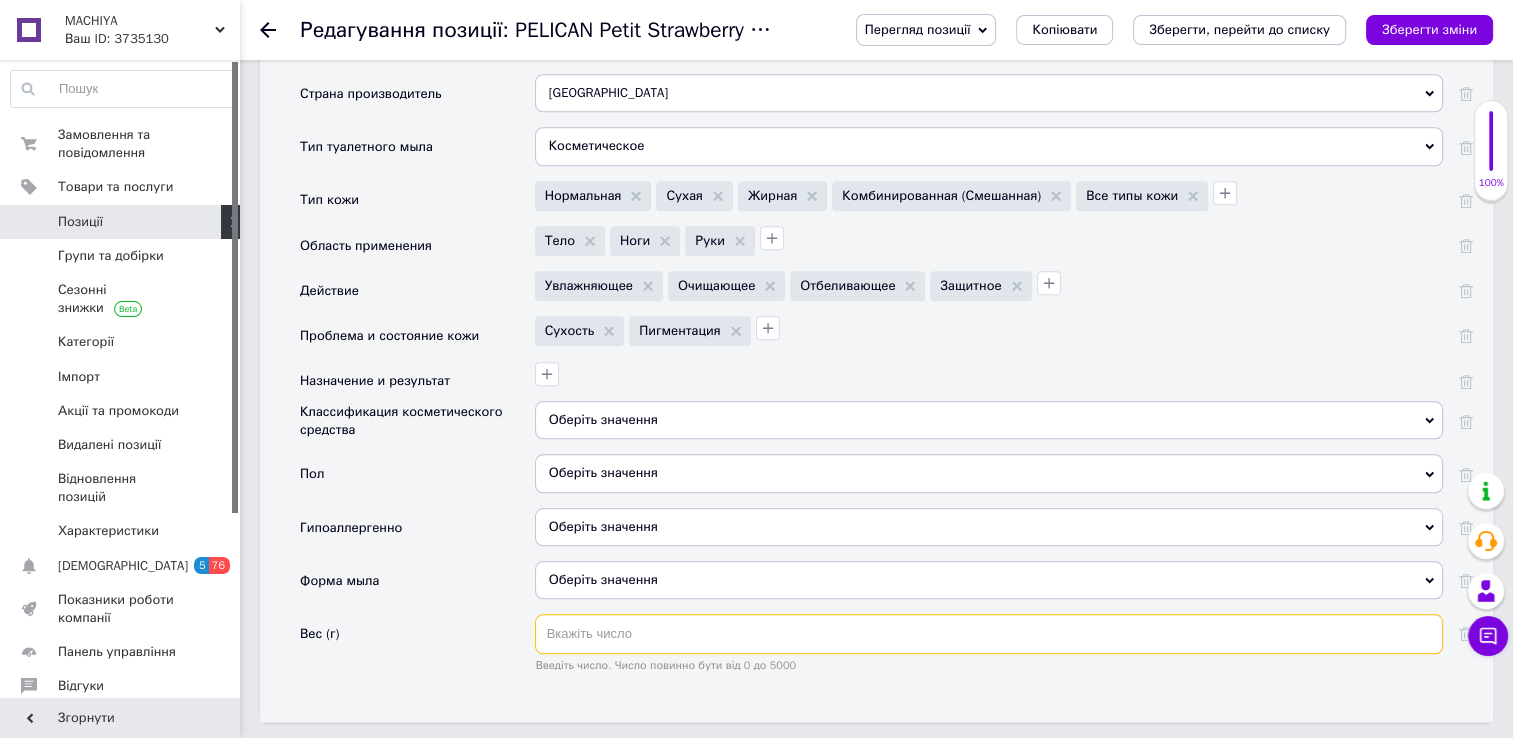 click at bounding box center (989, 634) 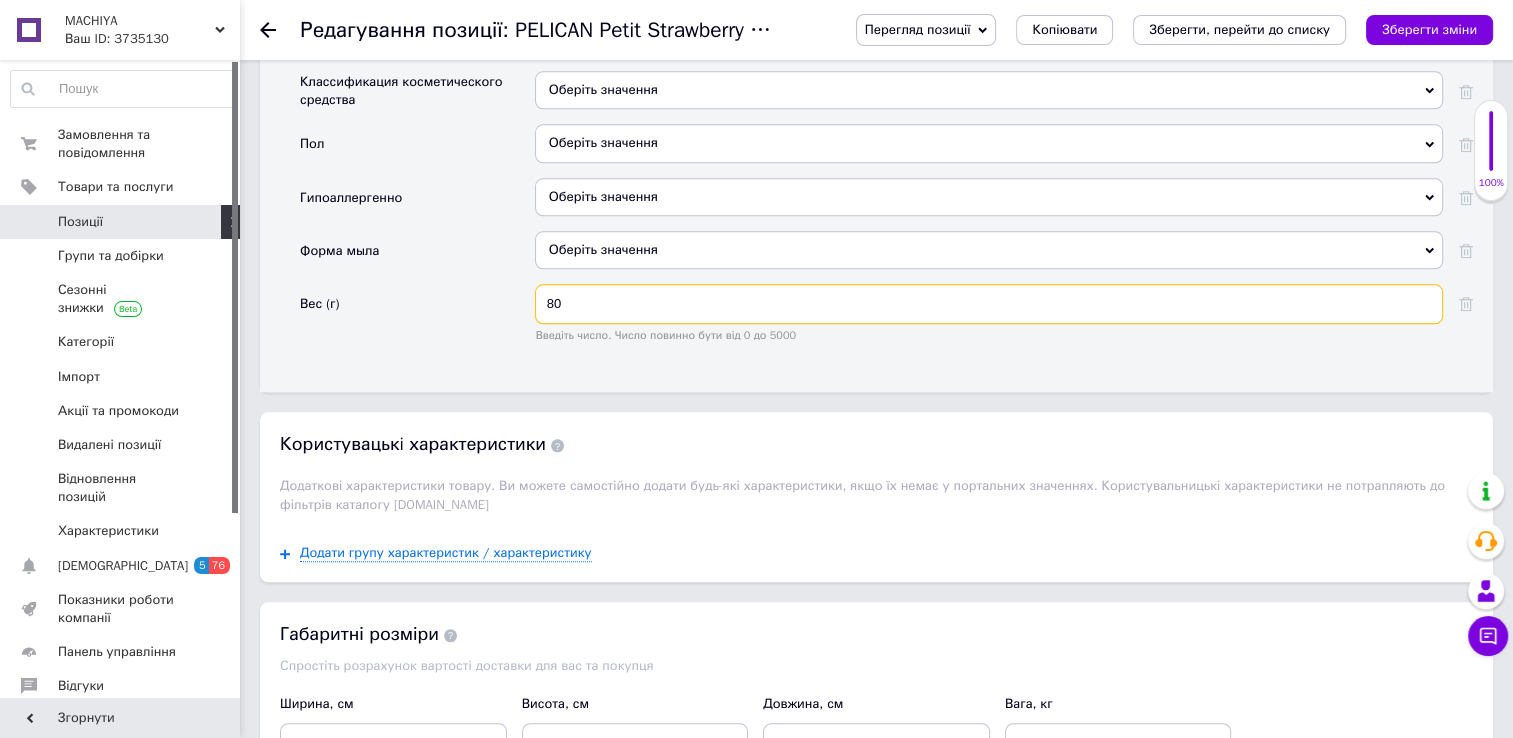 scroll, scrollTop: 2091, scrollLeft: 0, axis: vertical 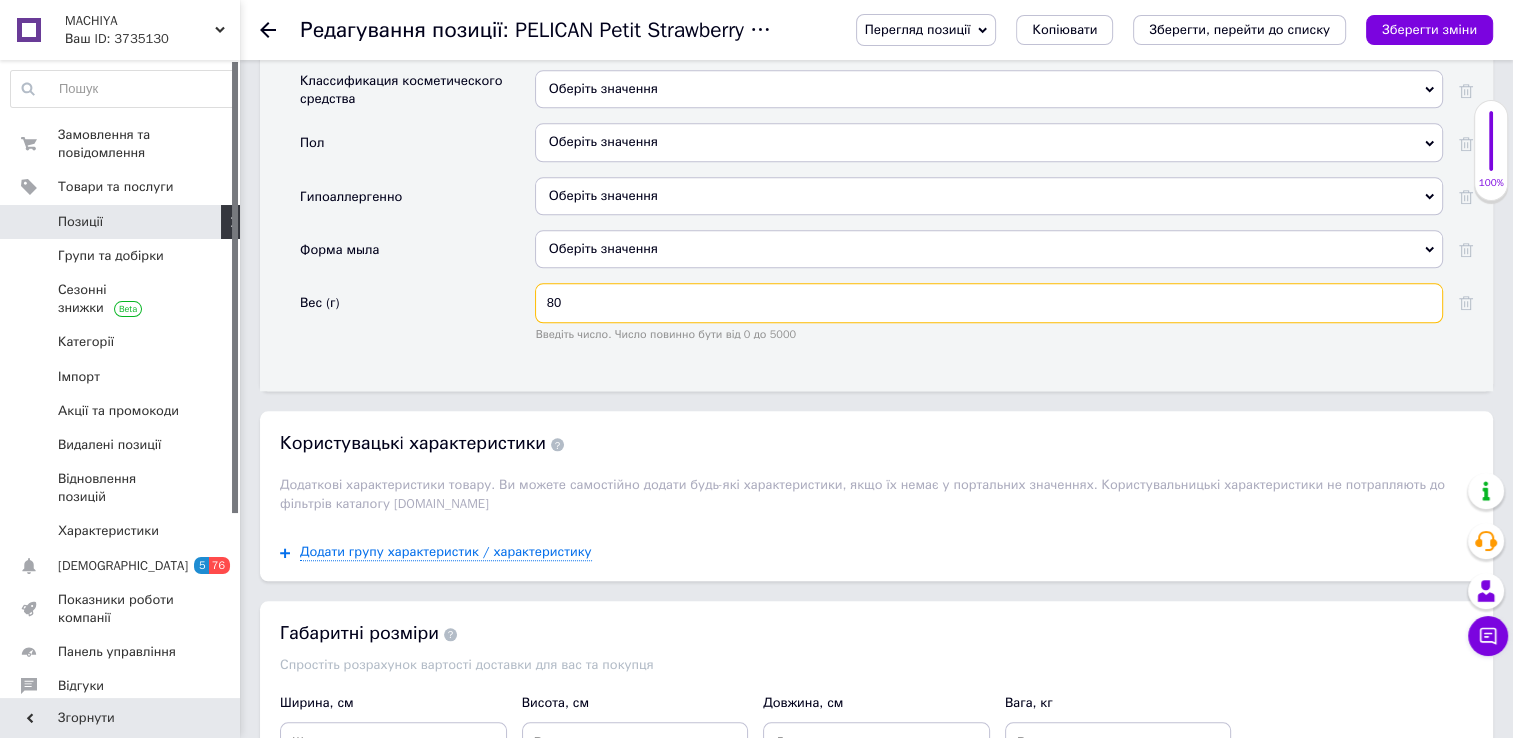 type on "80" 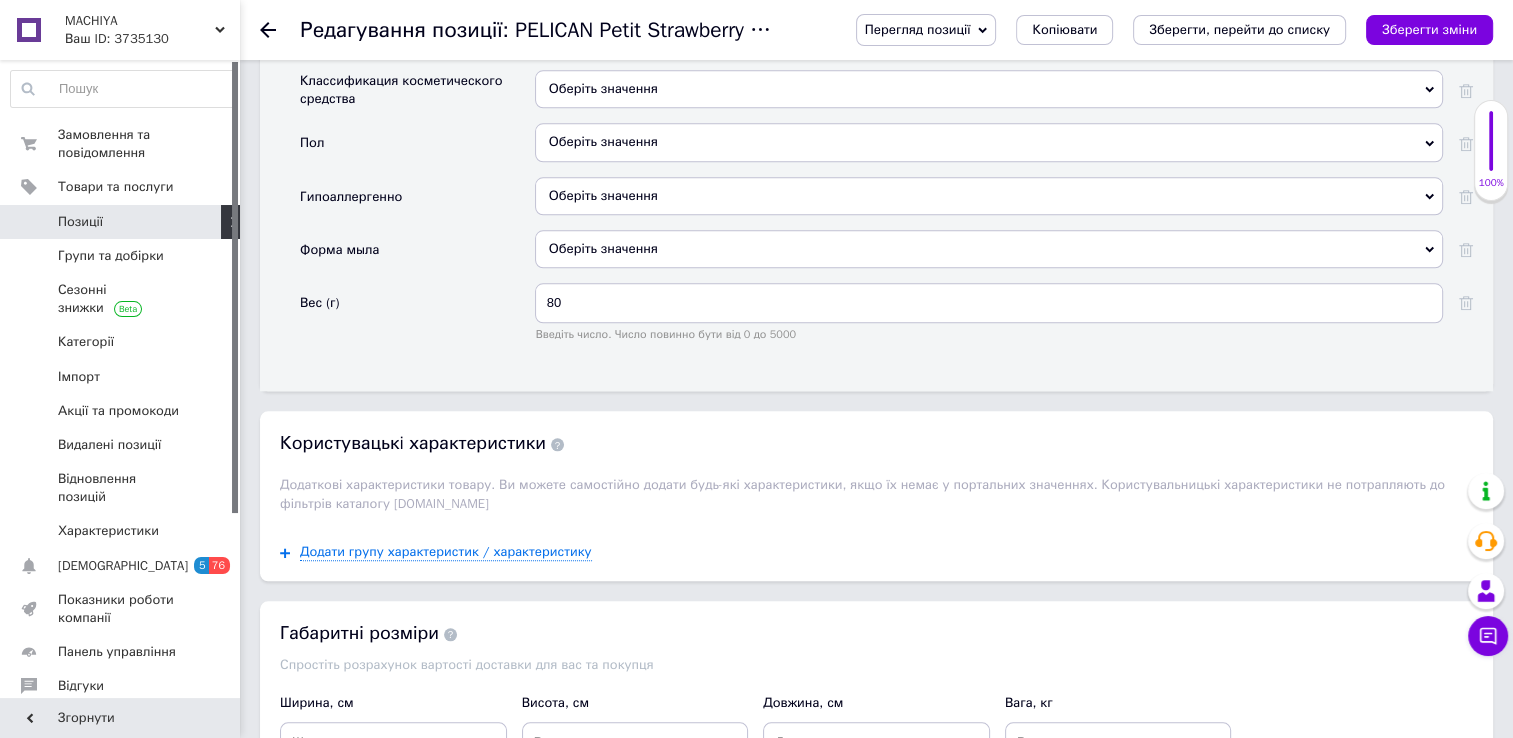 click on "Оберіть значення" at bounding box center [989, 142] 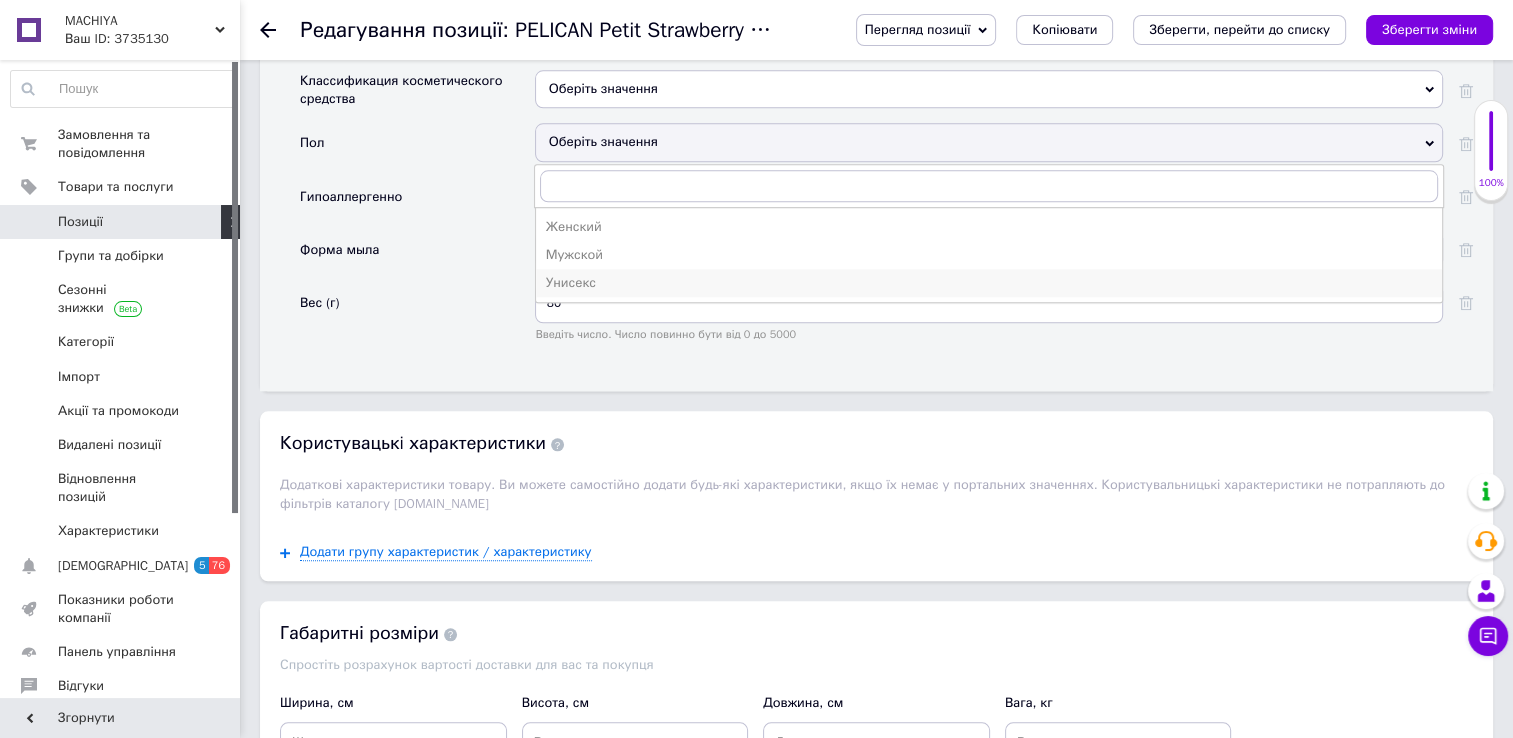 click on "Унисекс" at bounding box center [989, 283] 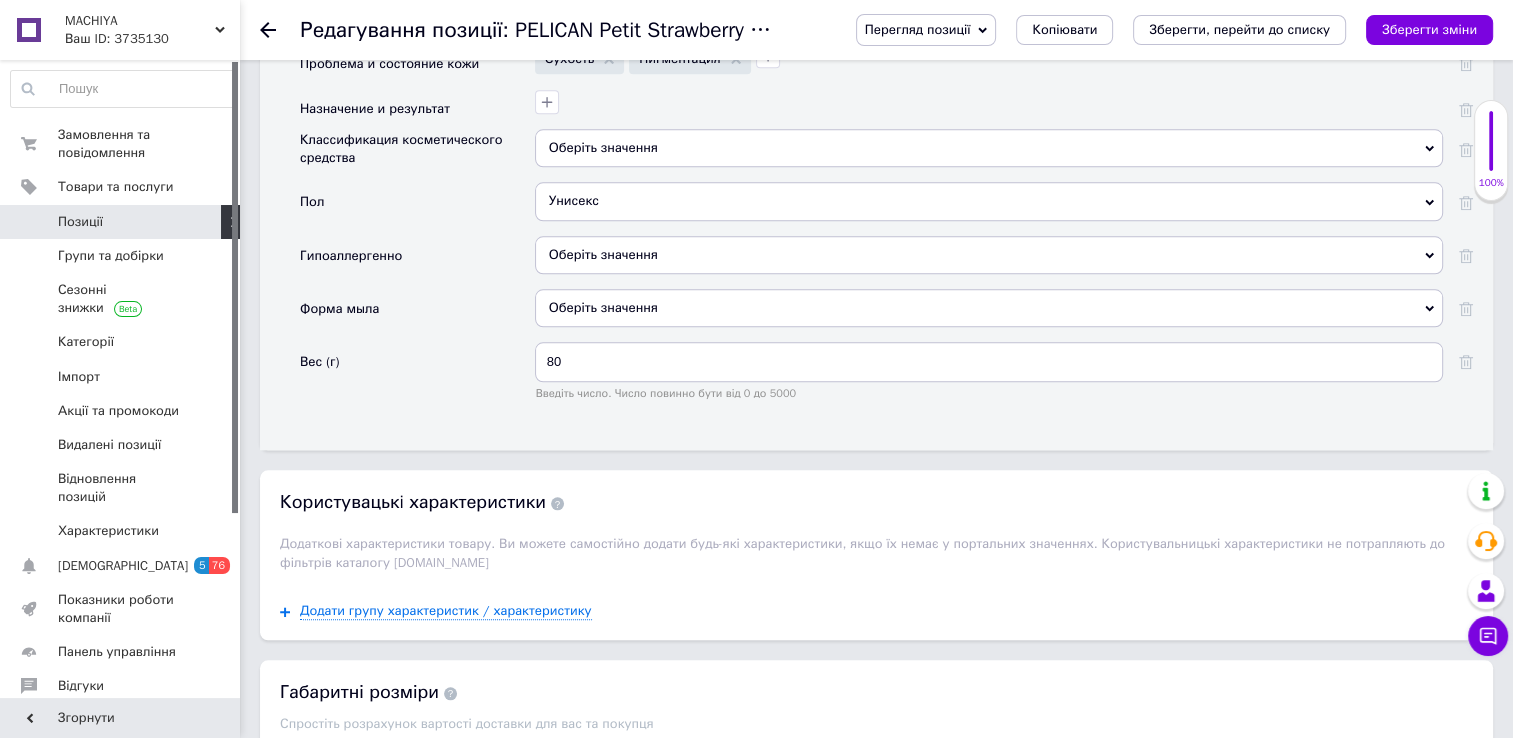scroll, scrollTop: 2027, scrollLeft: 0, axis: vertical 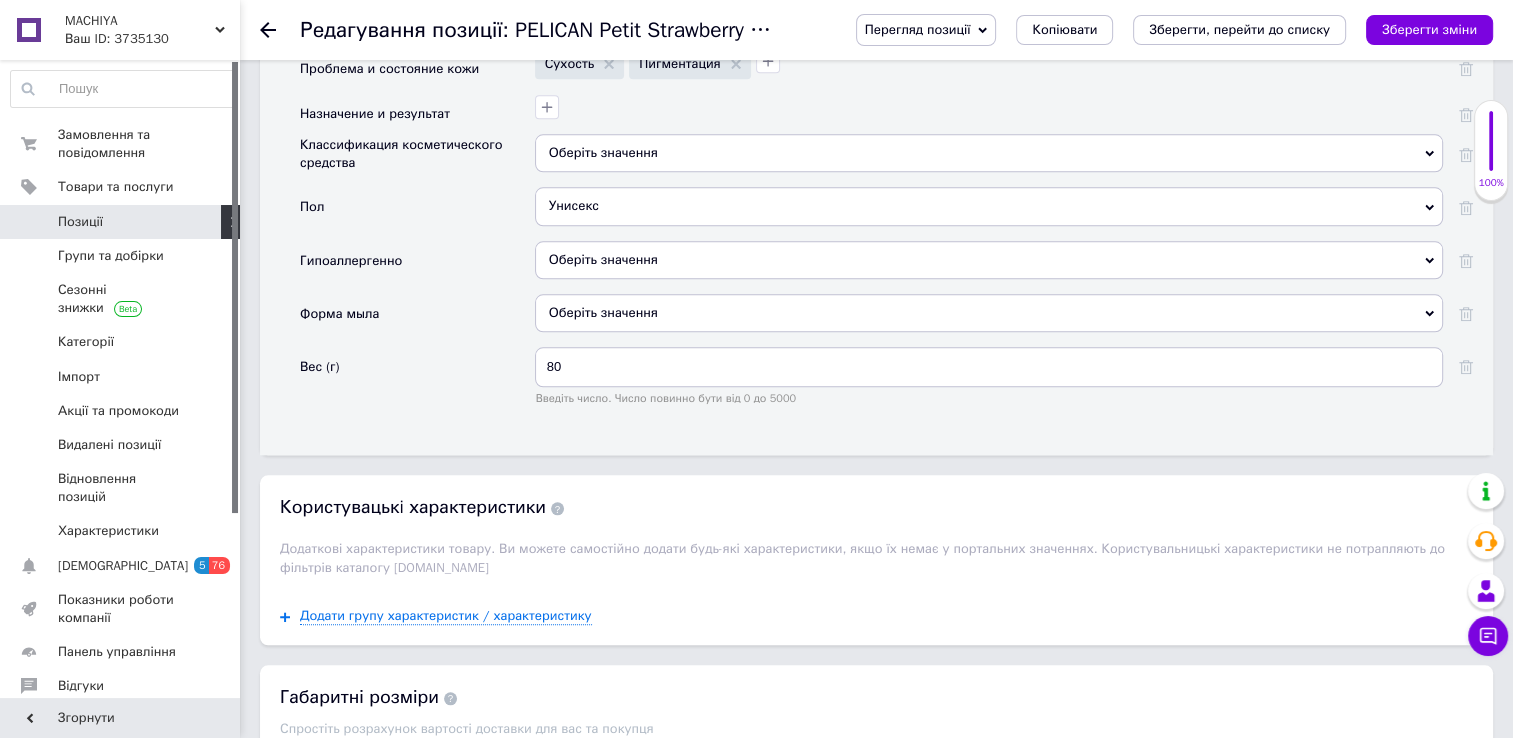 click on "Оберіть значення" at bounding box center [989, 153] 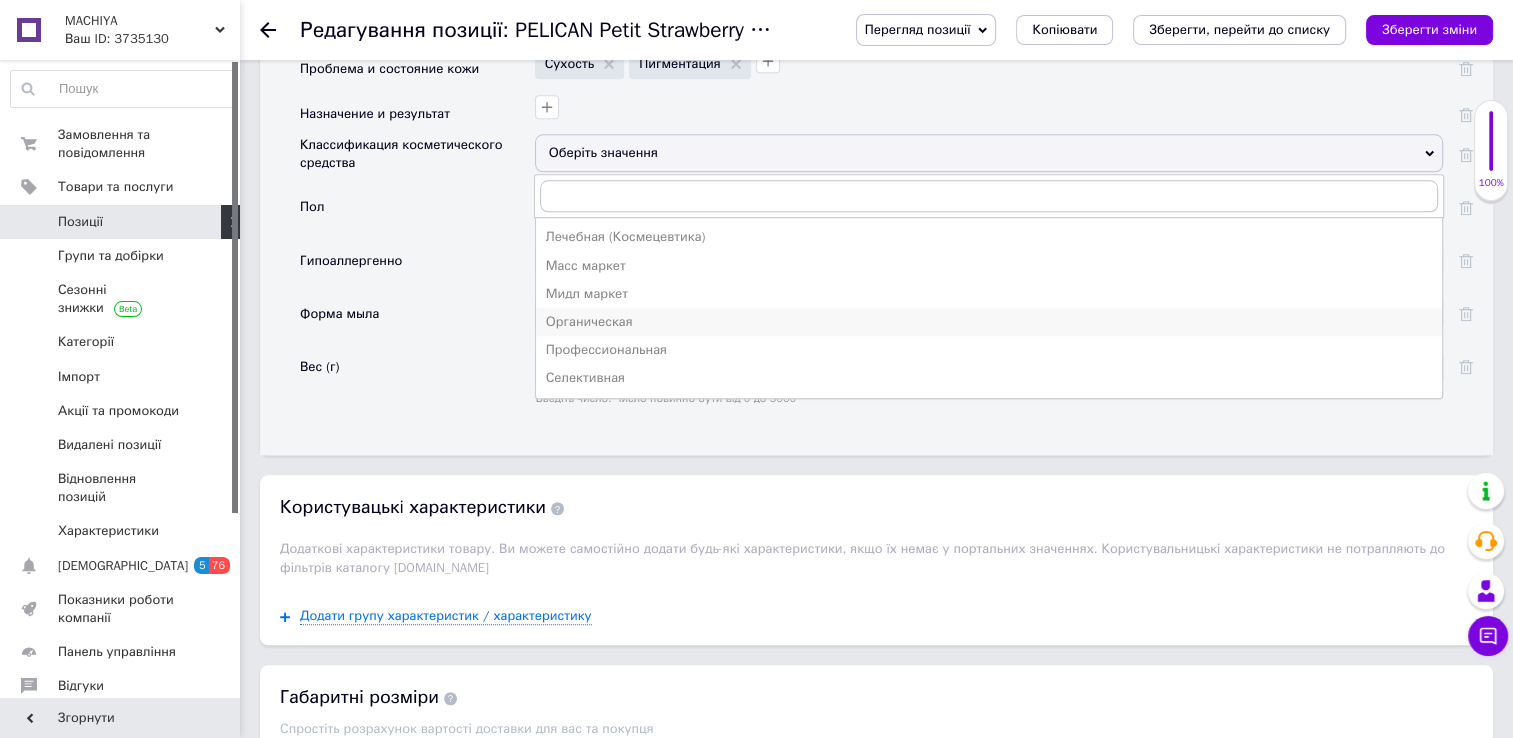 click on "Органическая" at bounding box center [989, 322] 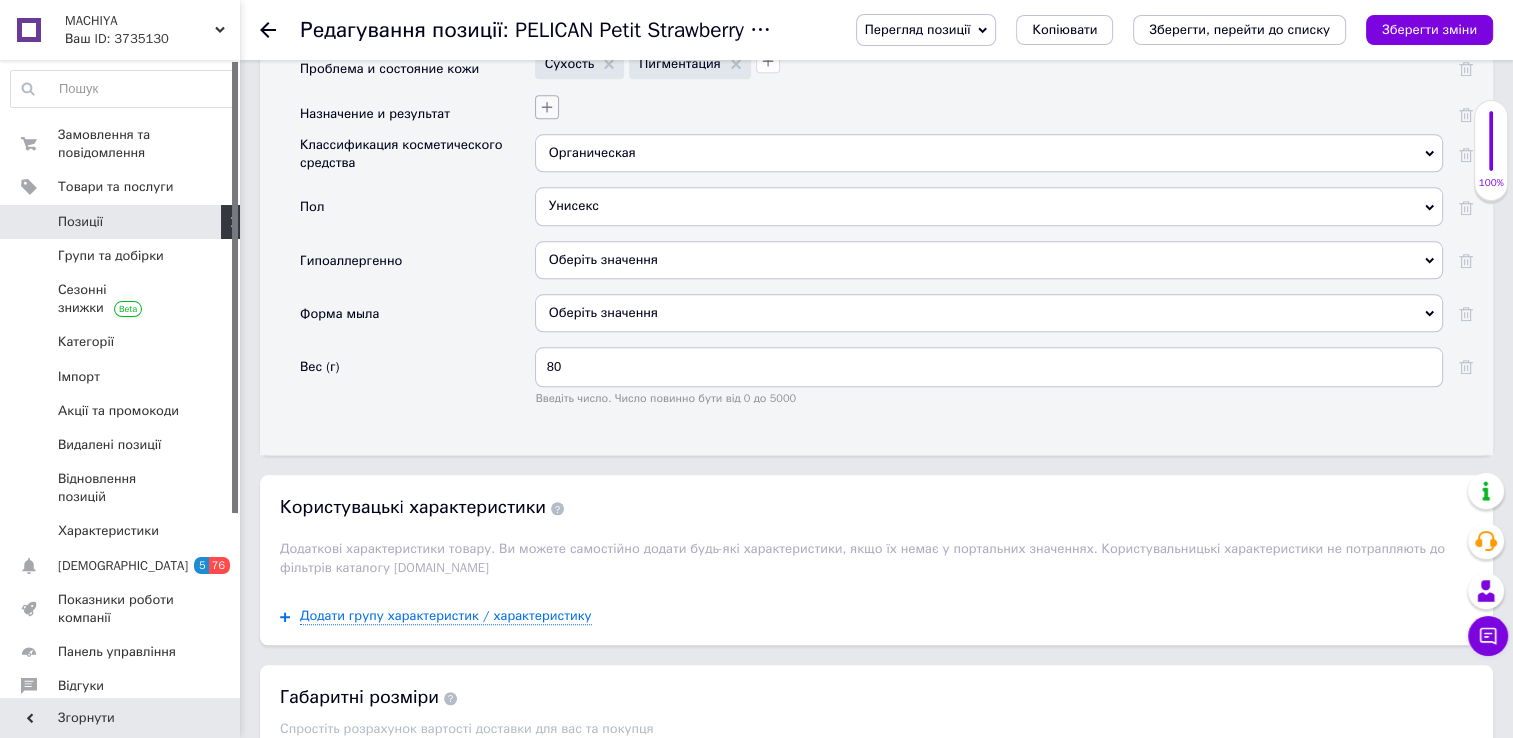 click 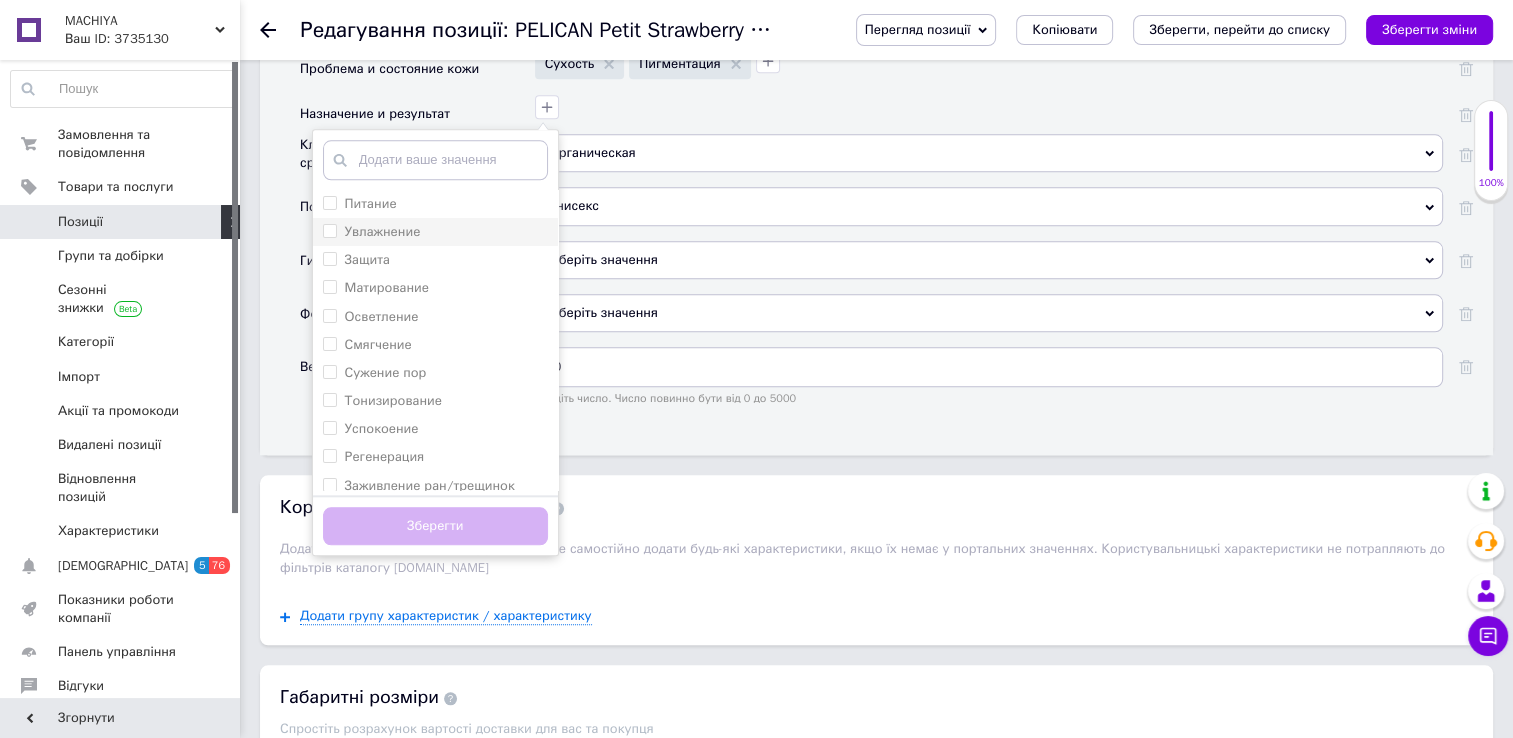 click on "Увлажнение" at bounding box center (329, 230) 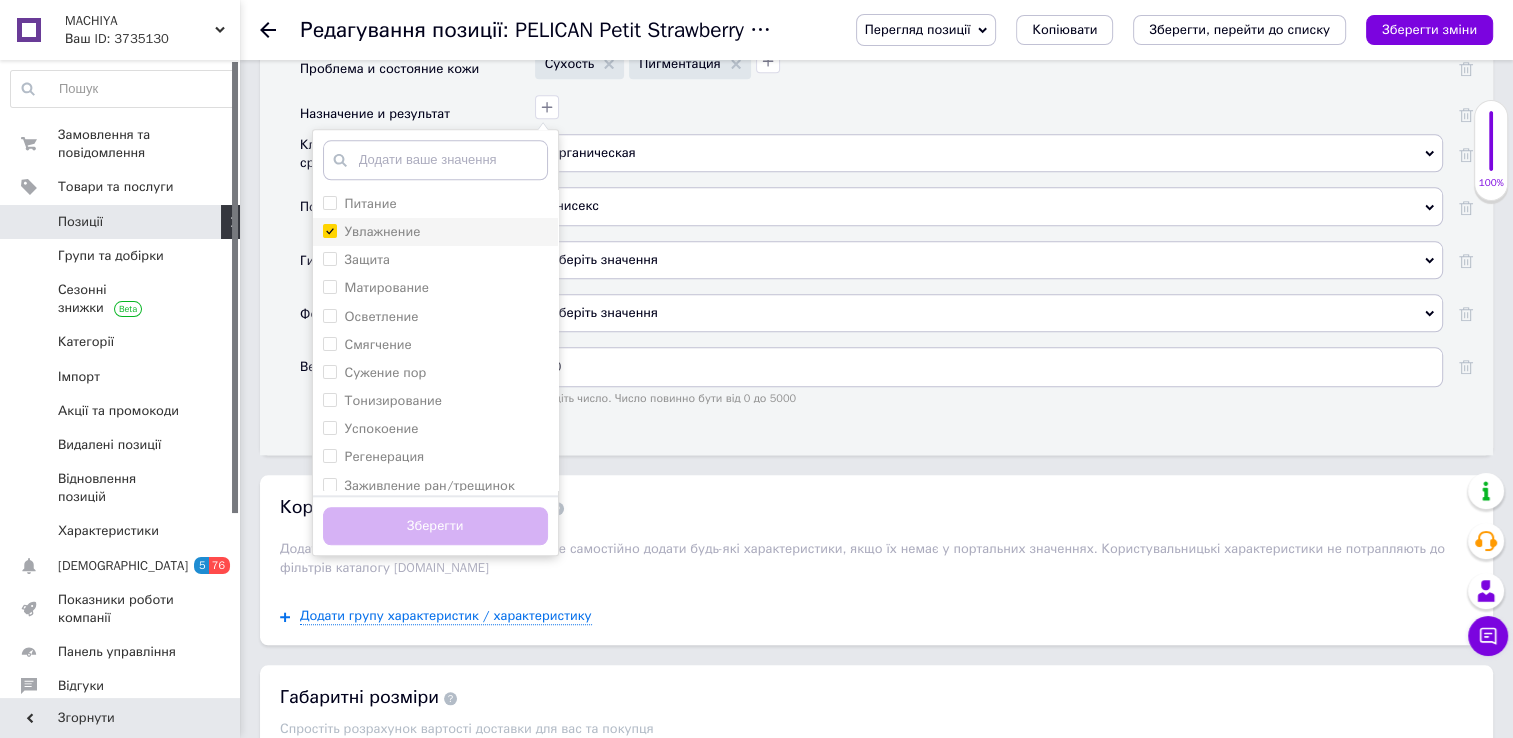 checkbox on "true" 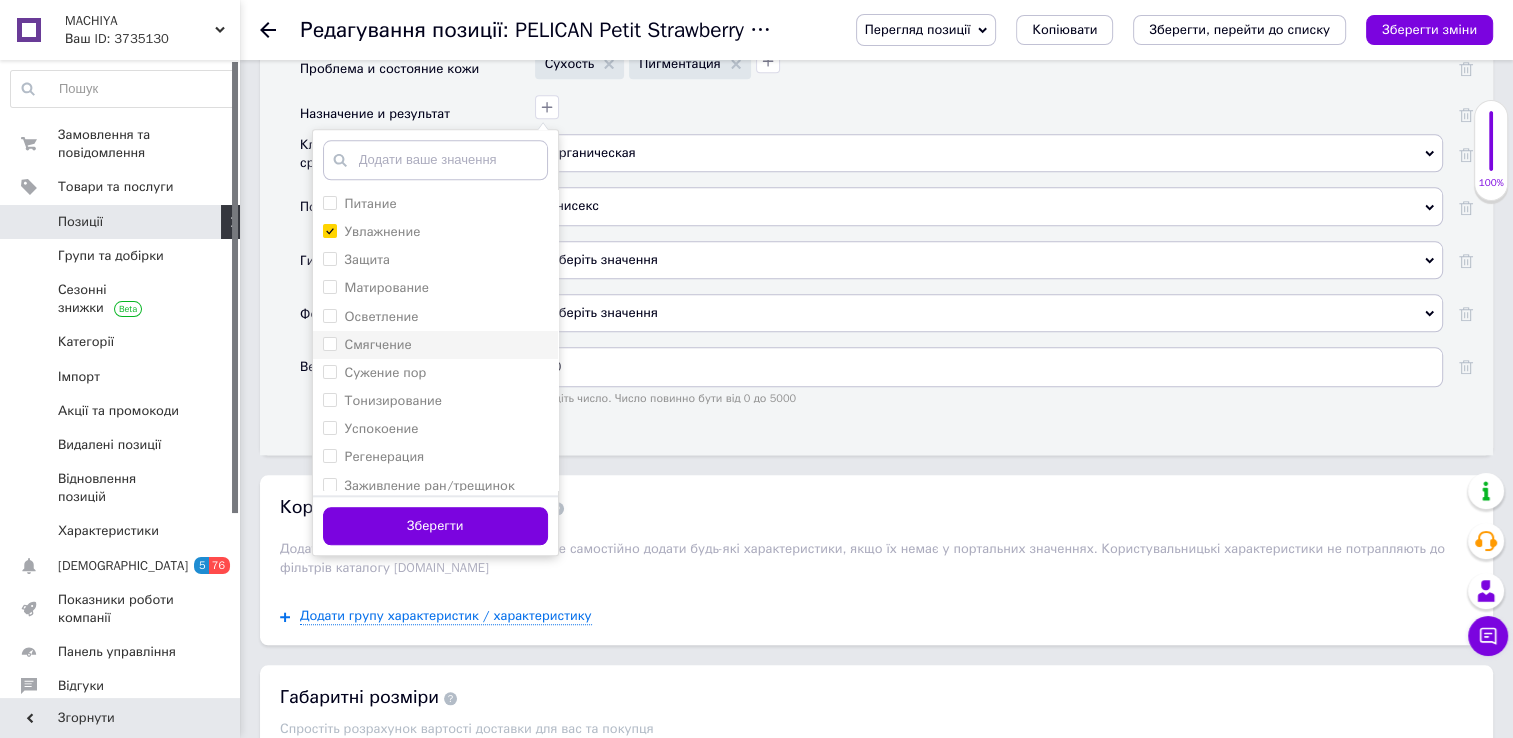 click on "Смягчение" at bounding box center (329, 343) 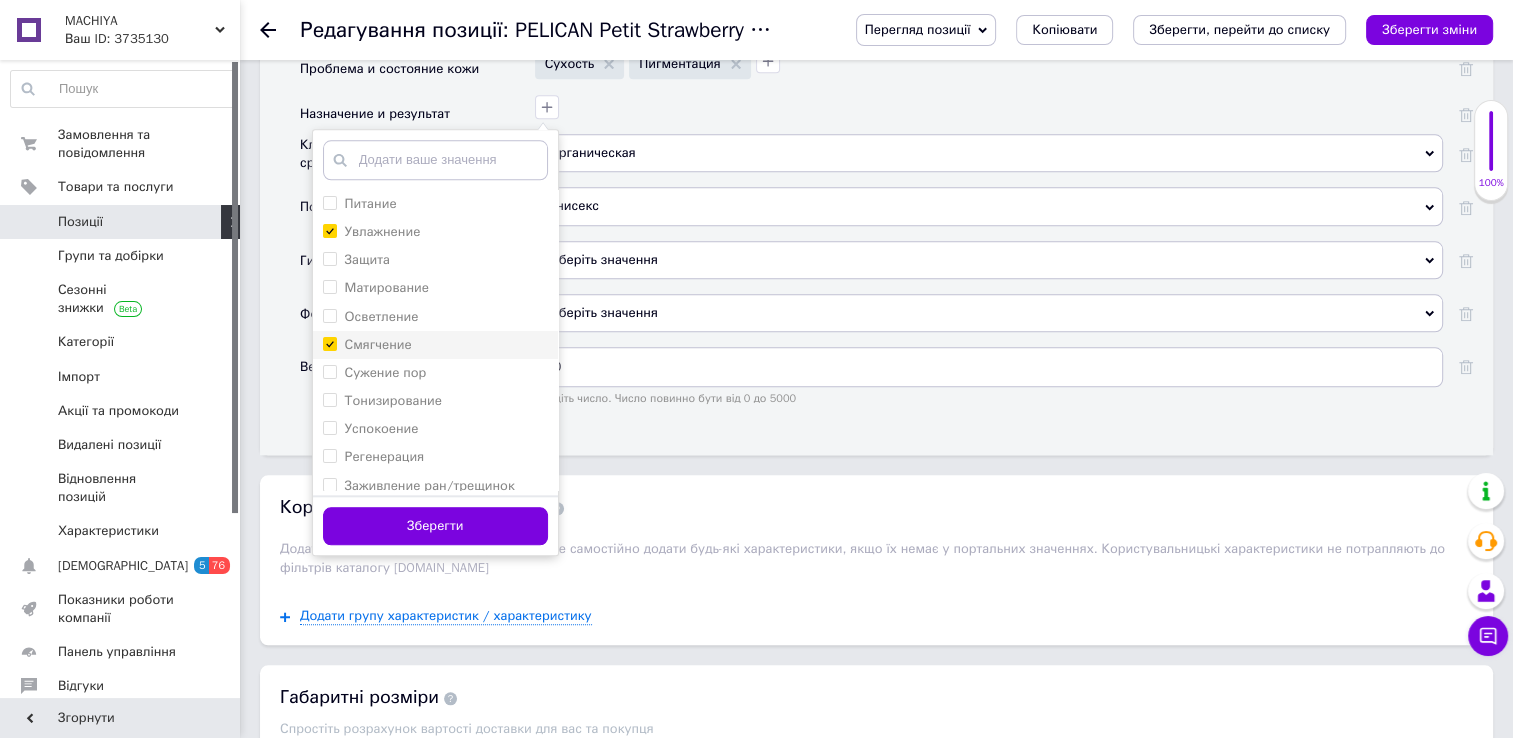 checkbox on "true" 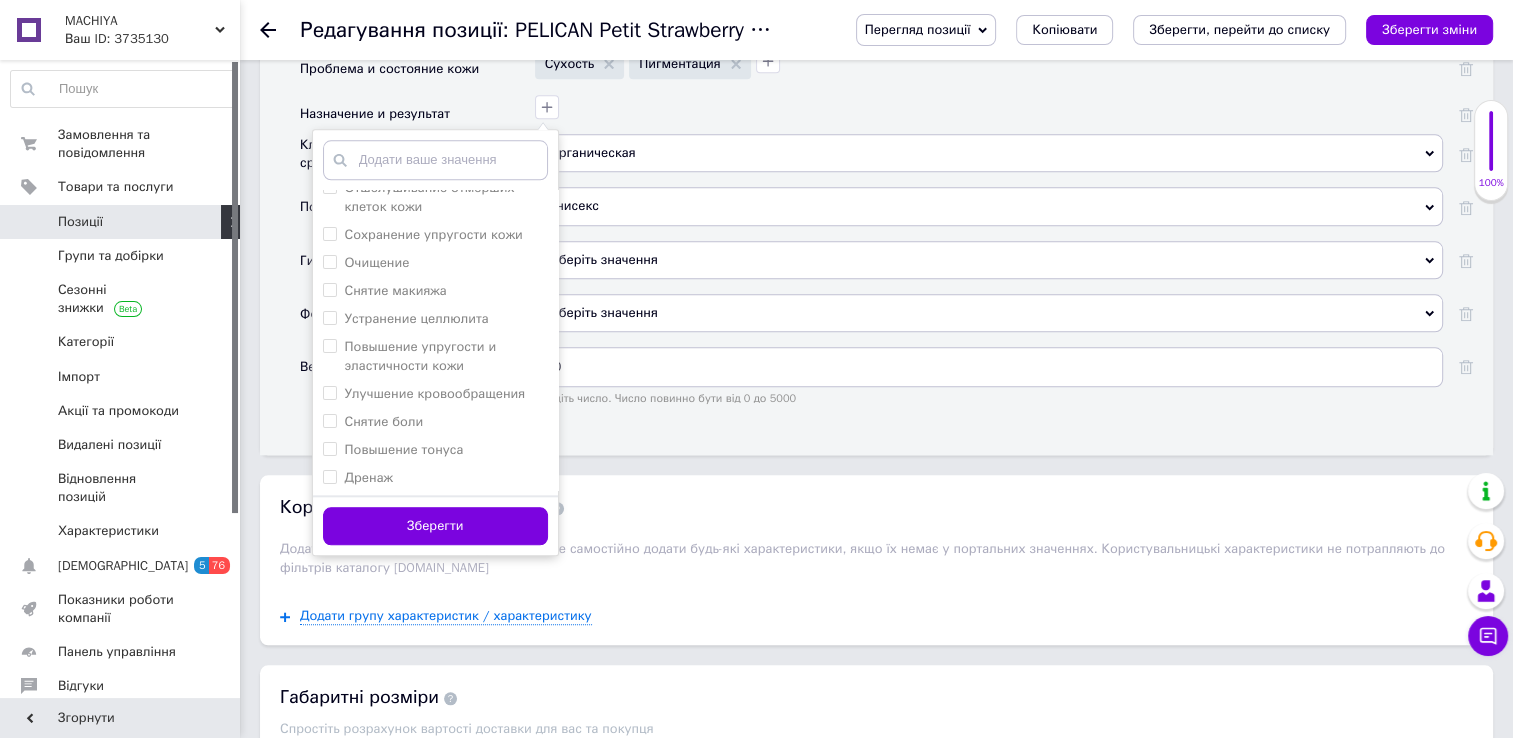 scroll, scrollTop: 555, scrollLeft: 0, axis: vertical 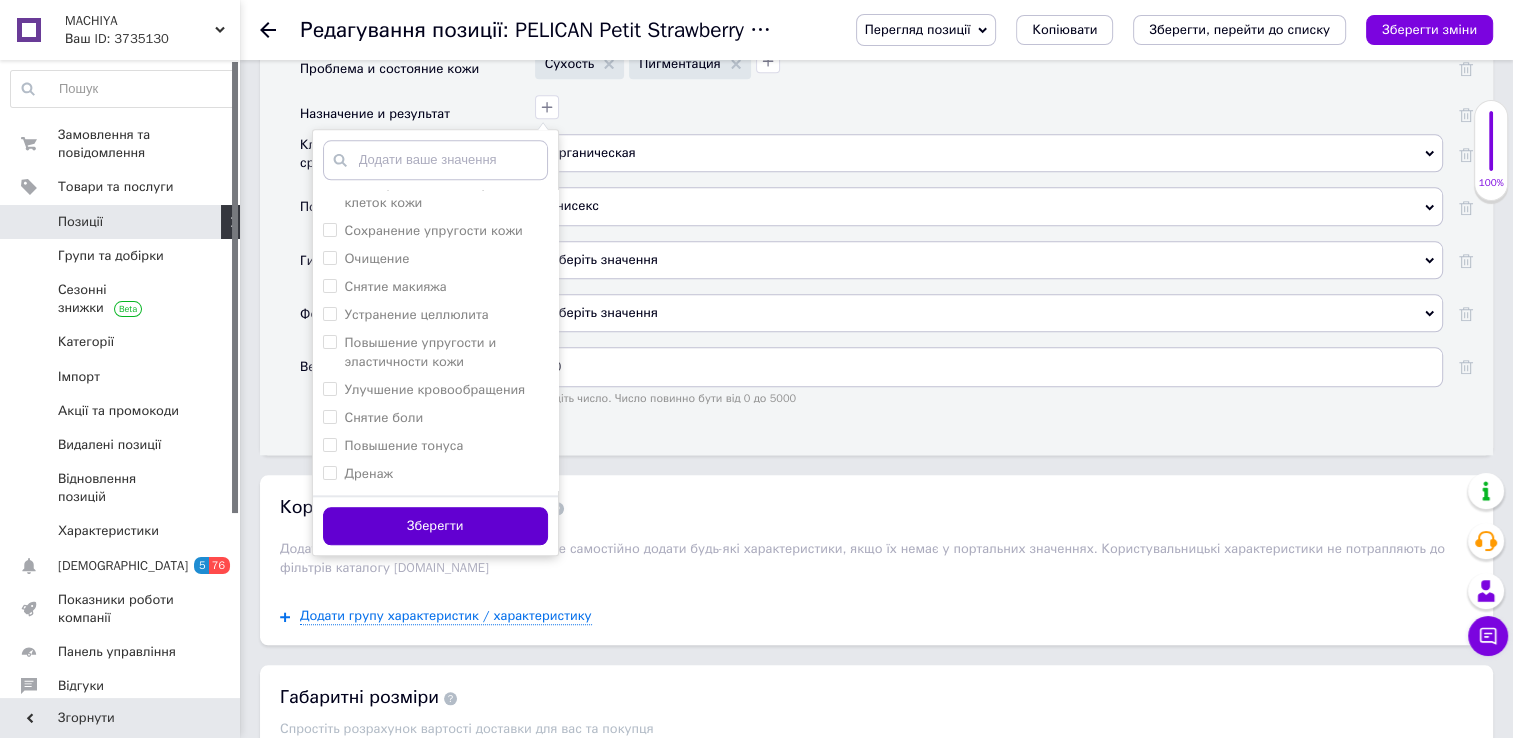 click on "Зберегти" at bounding box center [435, 526] 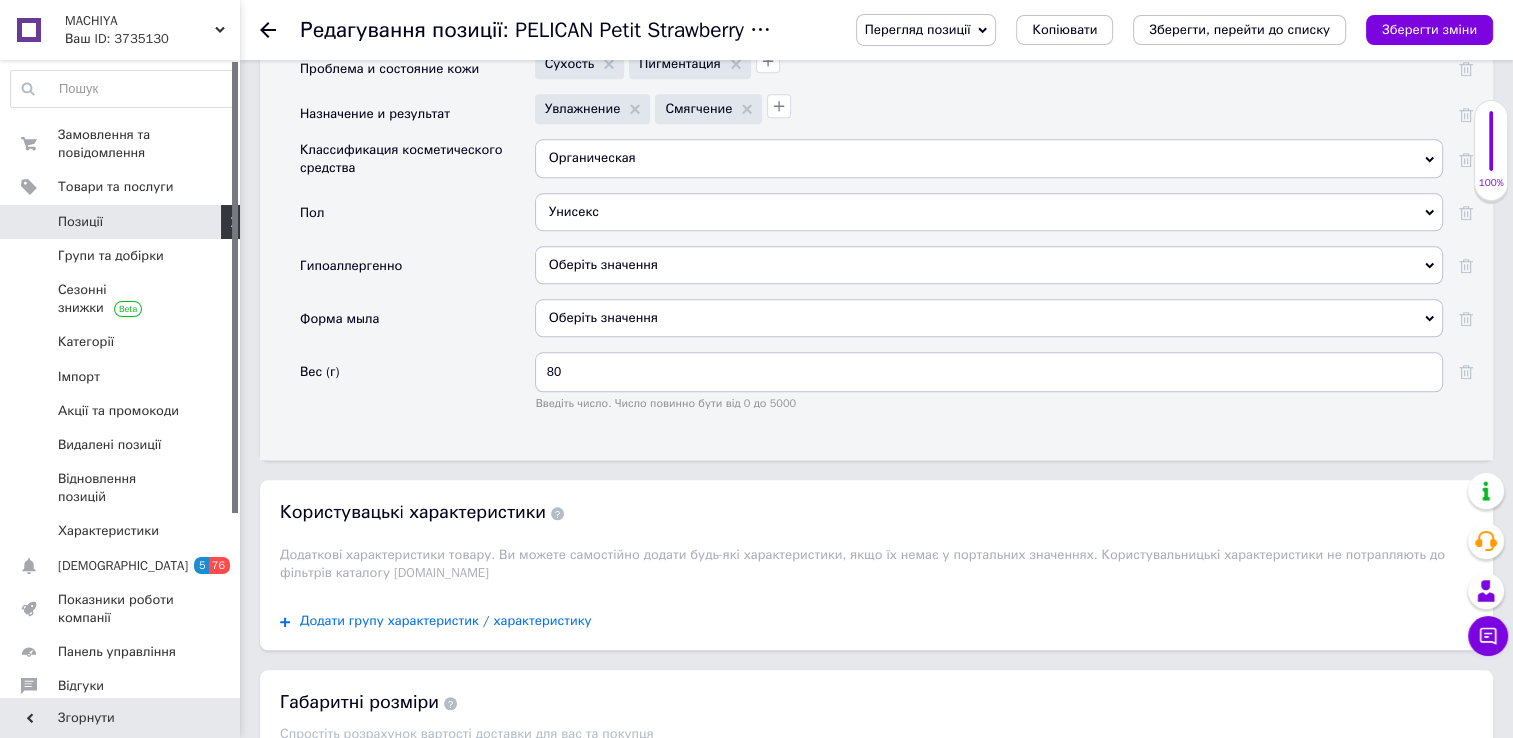 click on "Додати групу характеристик / характеристику" at bounding box center (446, 621) 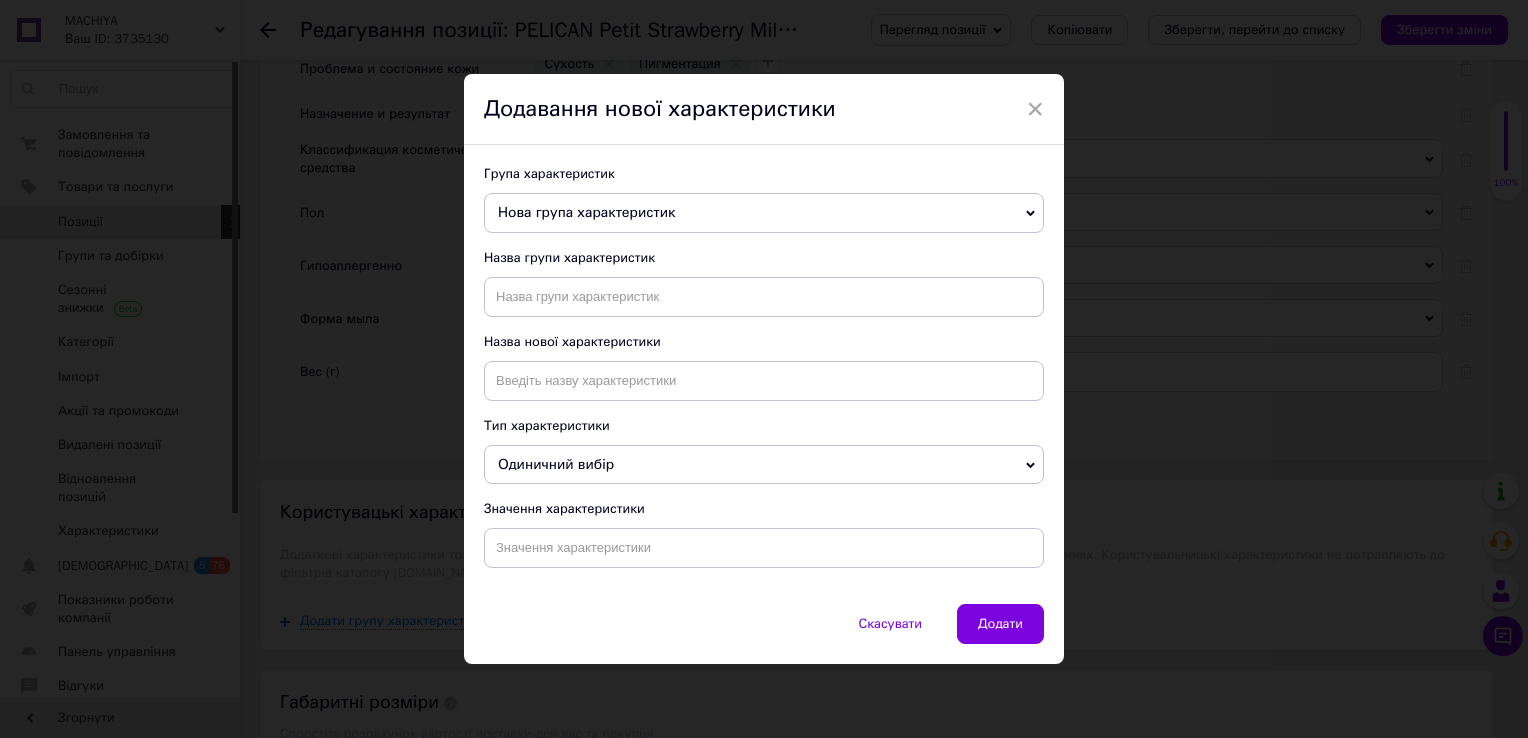 click on "Нова група характеристик" at bounding box center [586, 212] 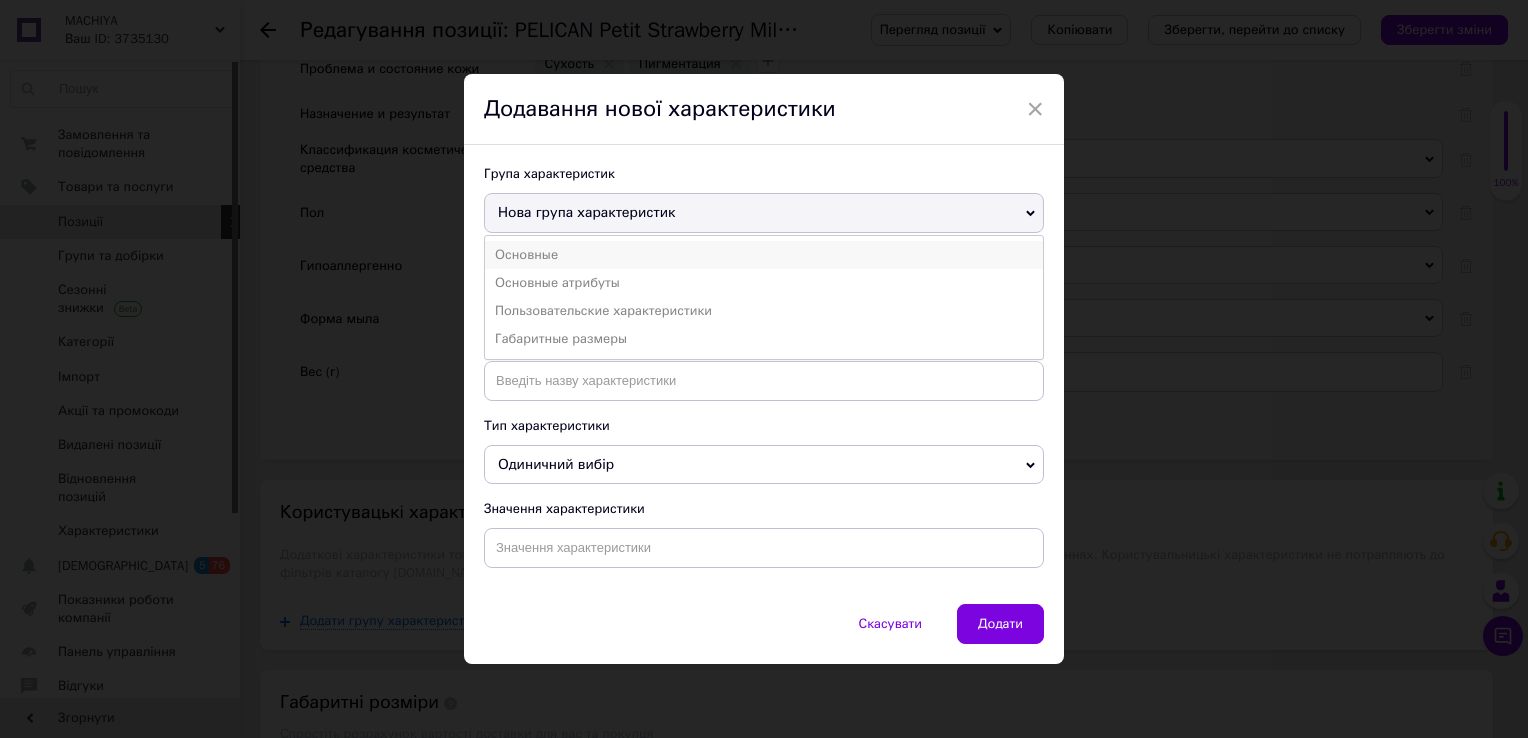 click on "Основные" at bounding box center (764, 255) 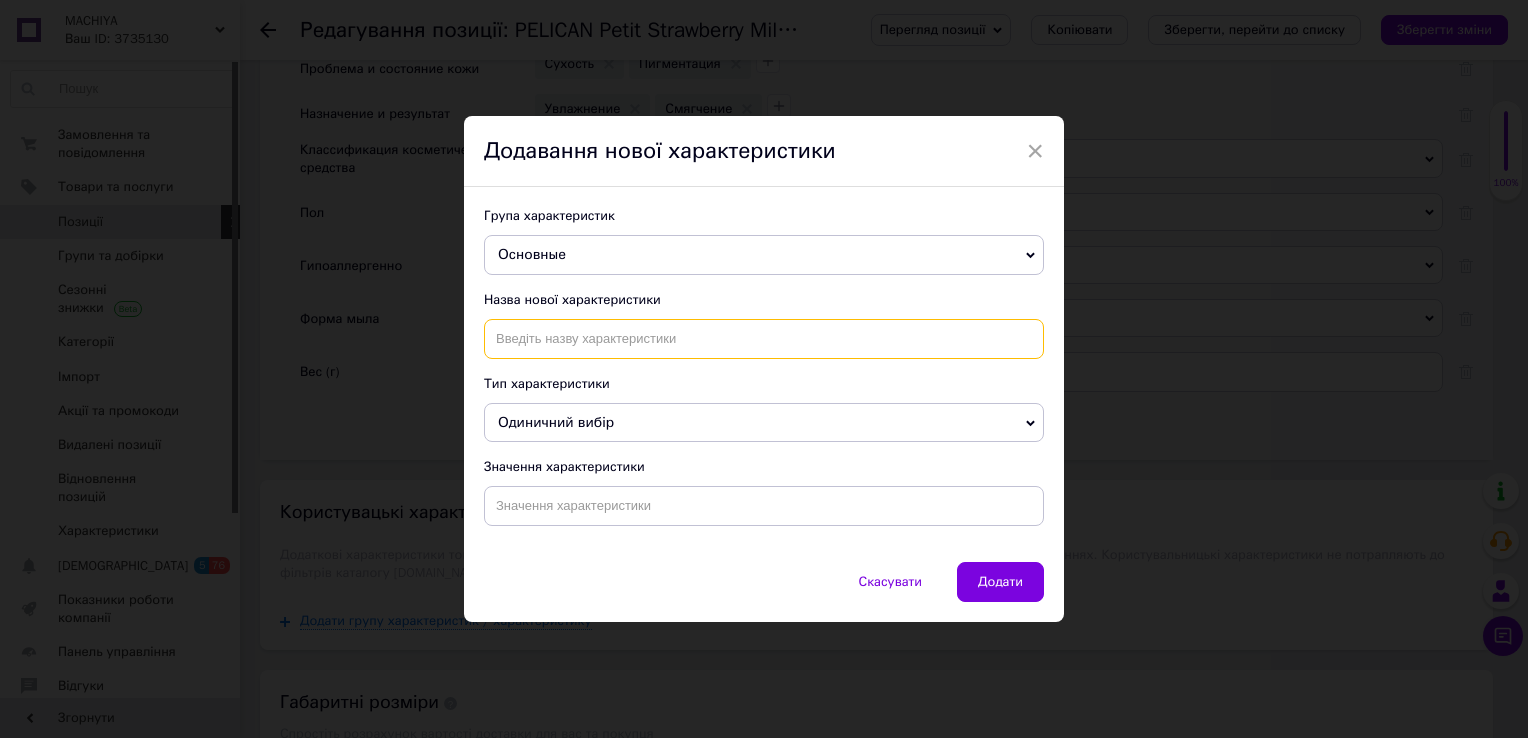 click at bounding box center (764, 339) 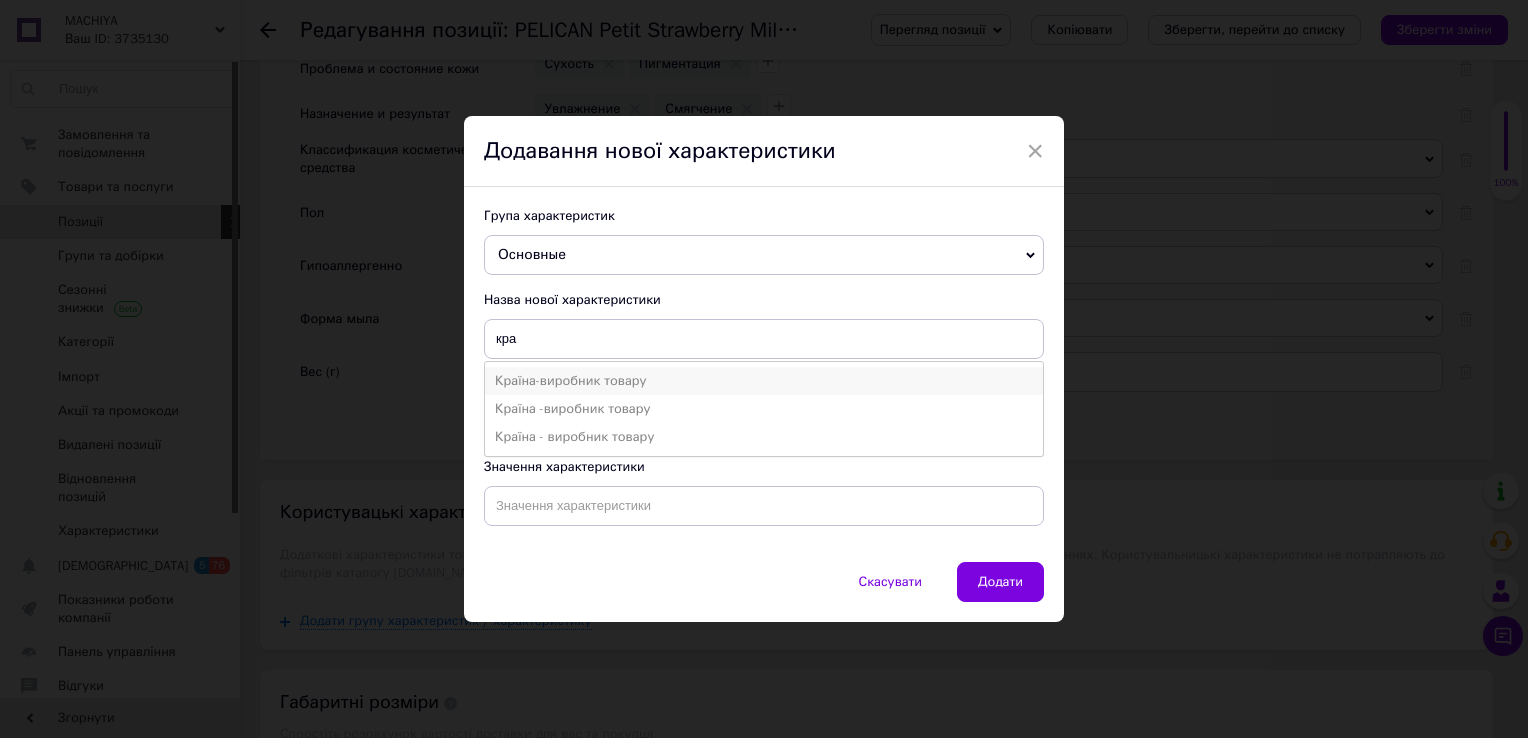 click on "Країна-виробник товару" at bounding box center (764, 381) 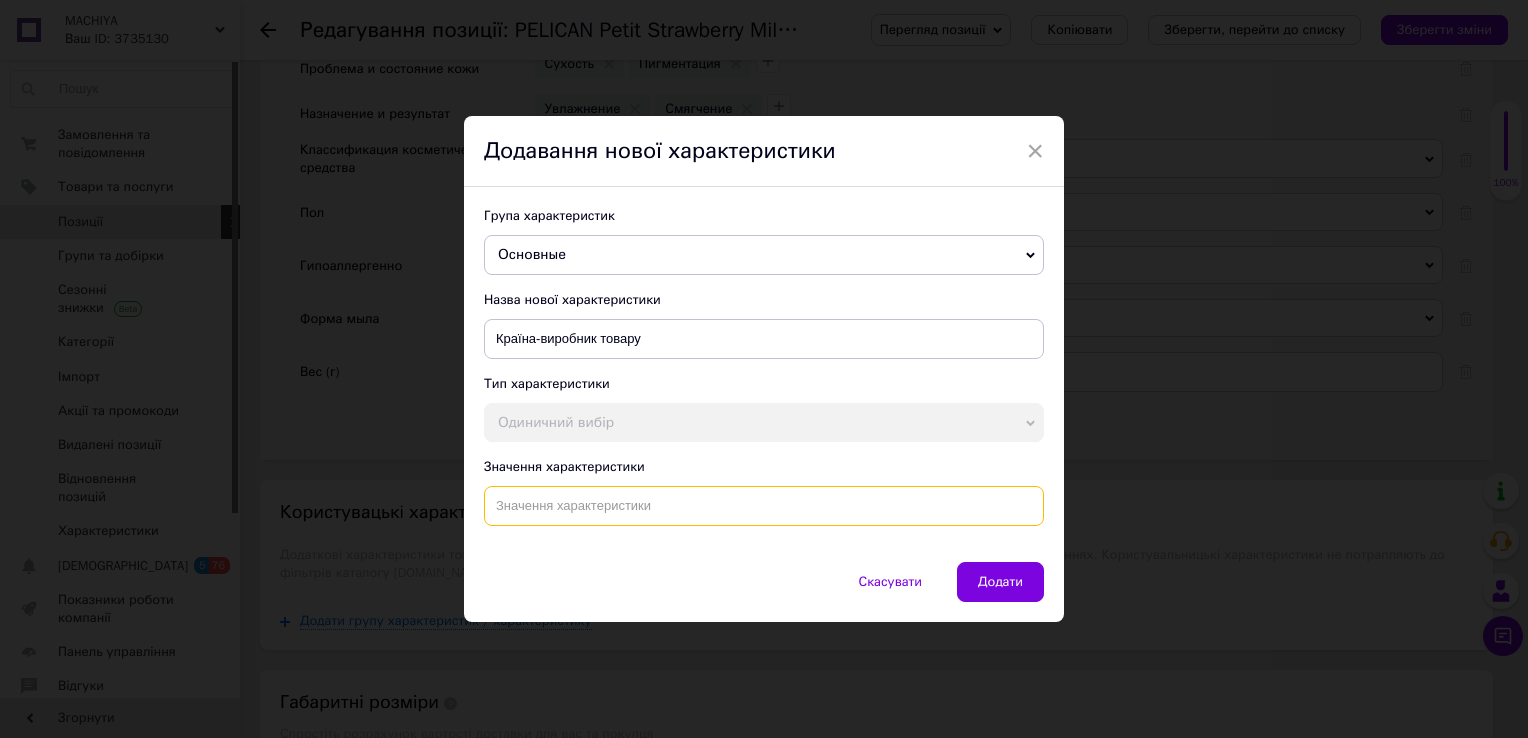 click at bounding box center [764, 506] 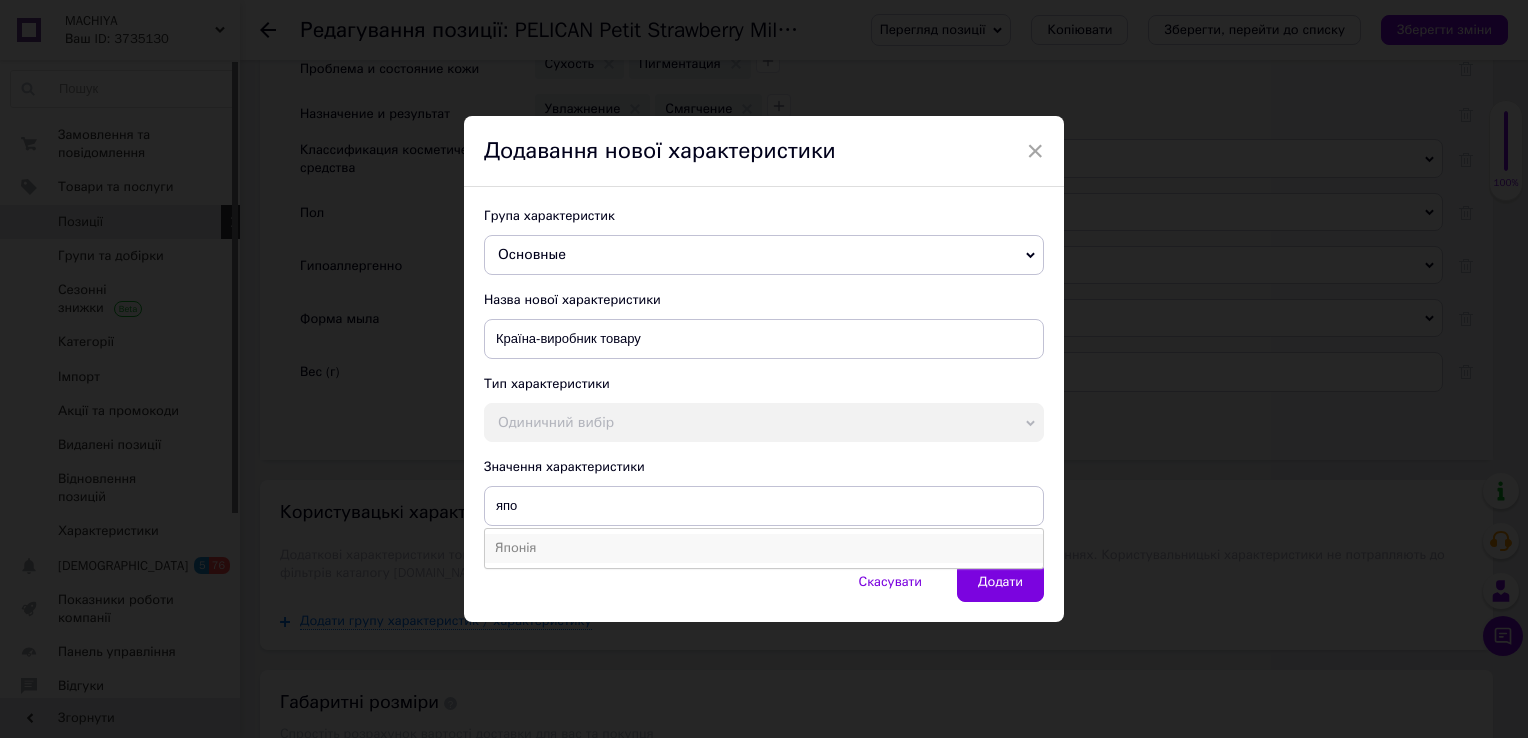 click on "Японія" at bounding box center (764, 548) 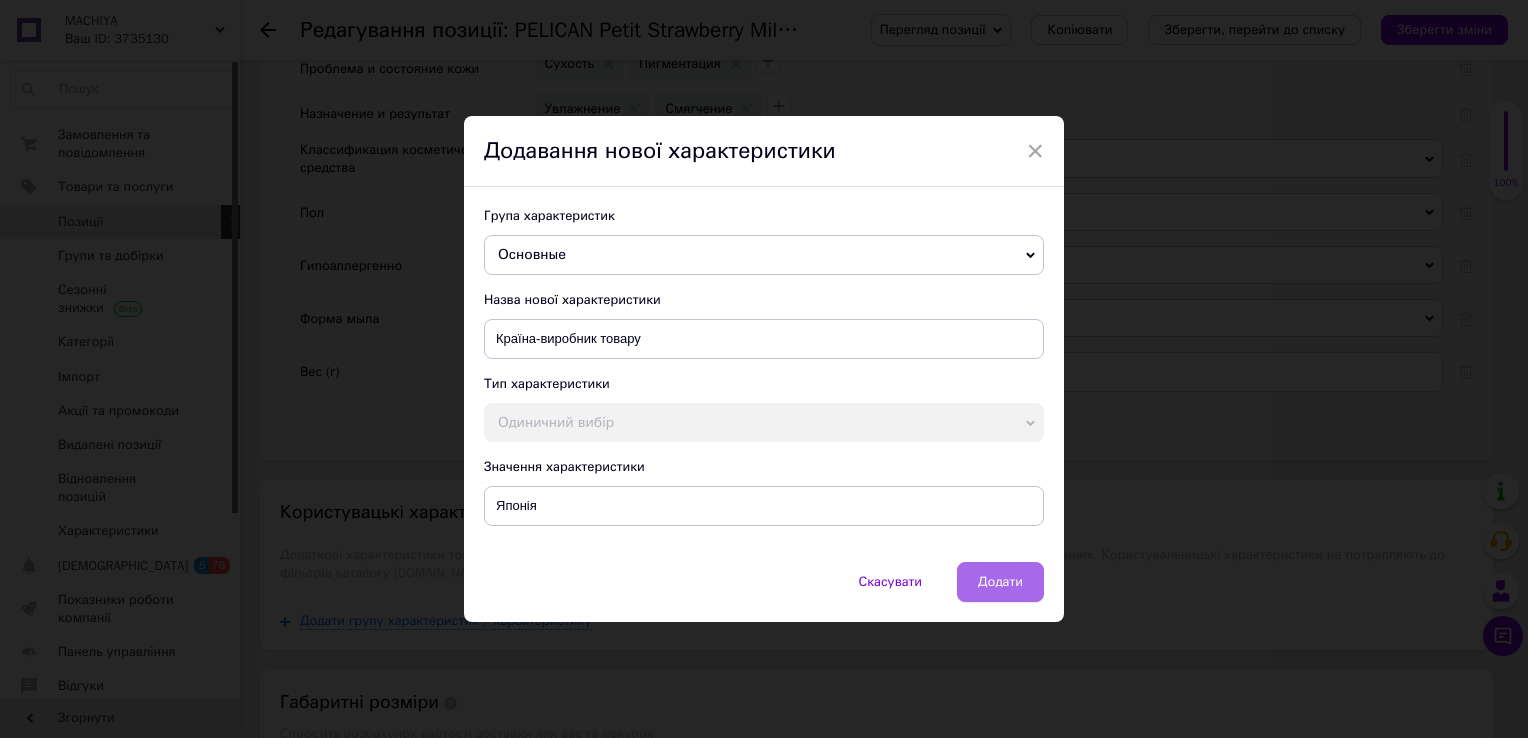 click on "Додати" at bounding box center (1000, 582) 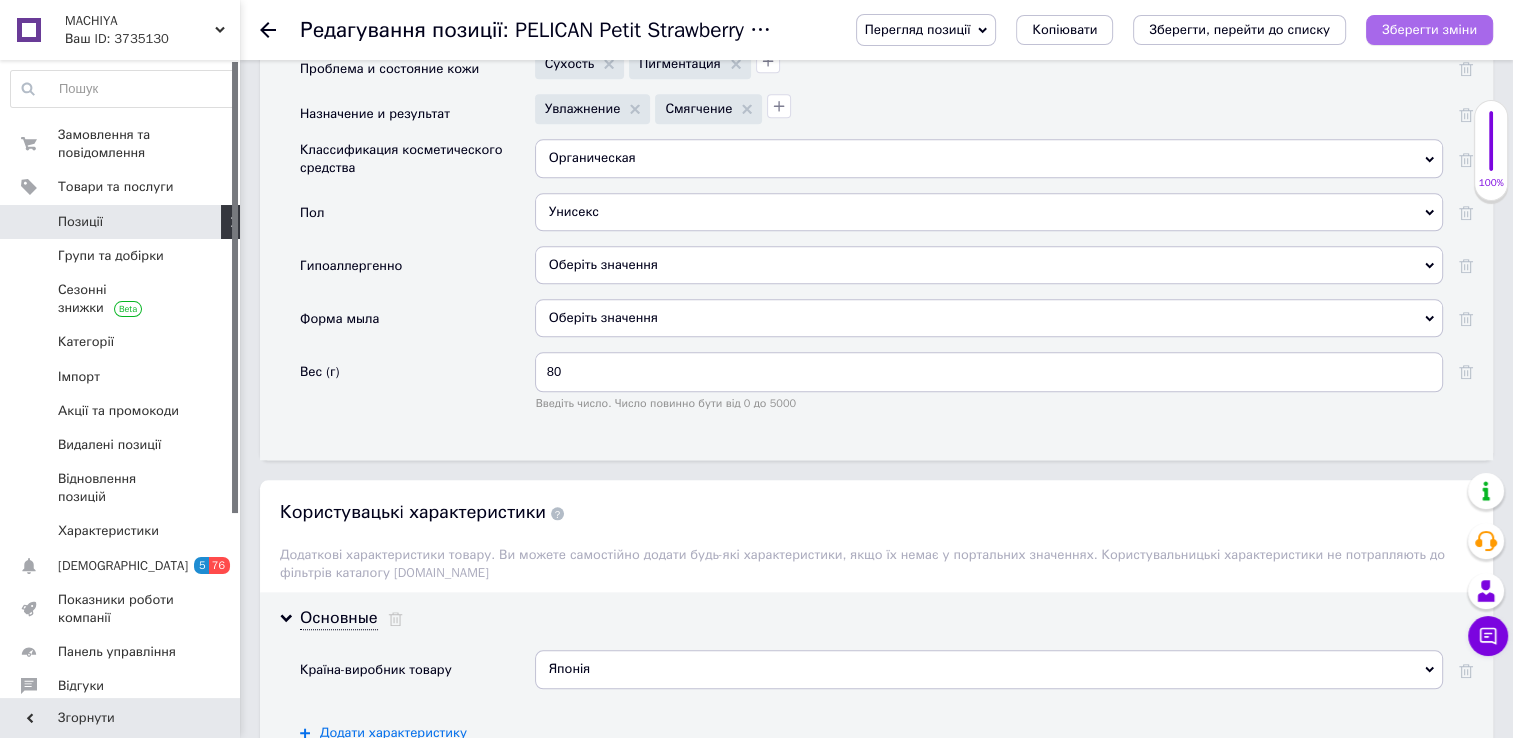 click on "Зберегти зміни" at bounding box center (1429, 29) 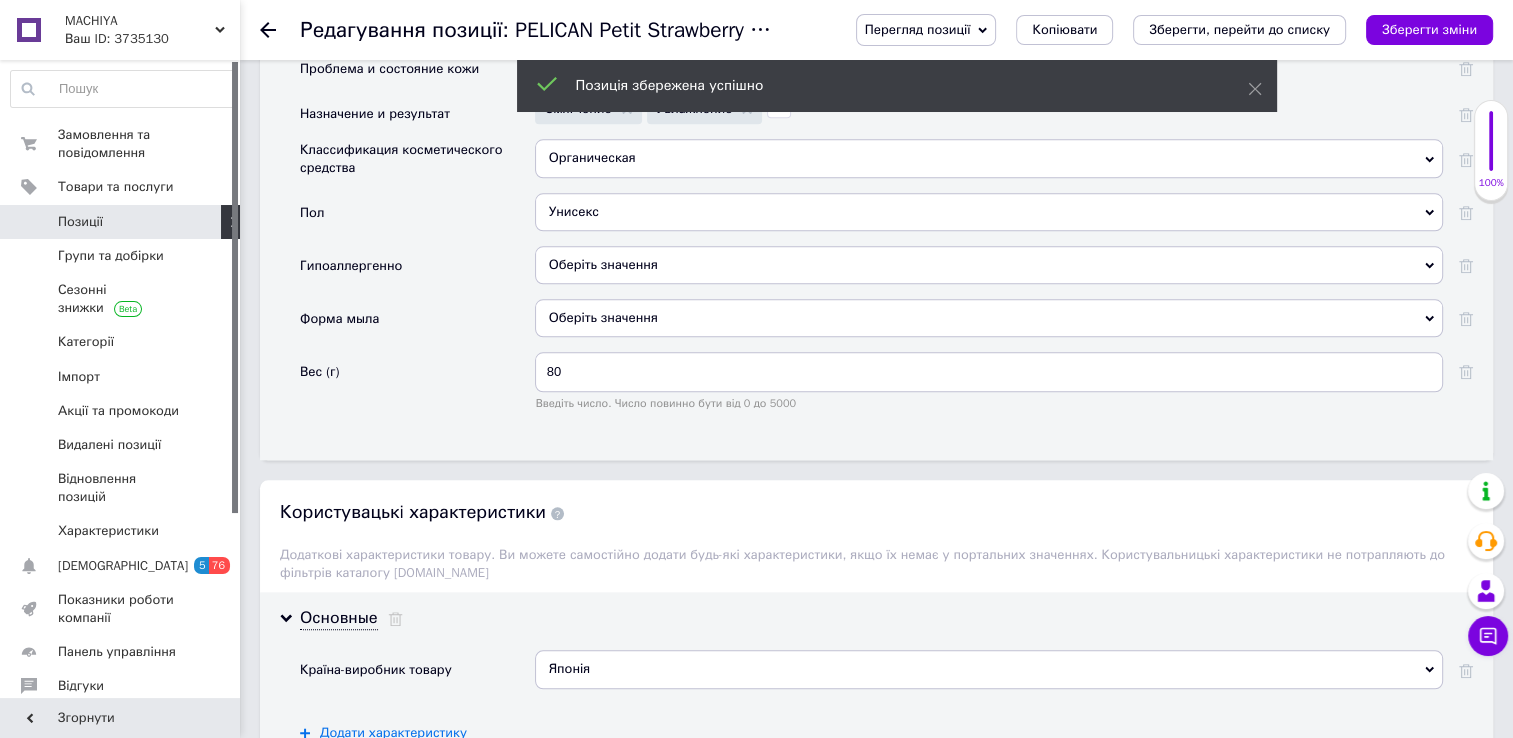 click 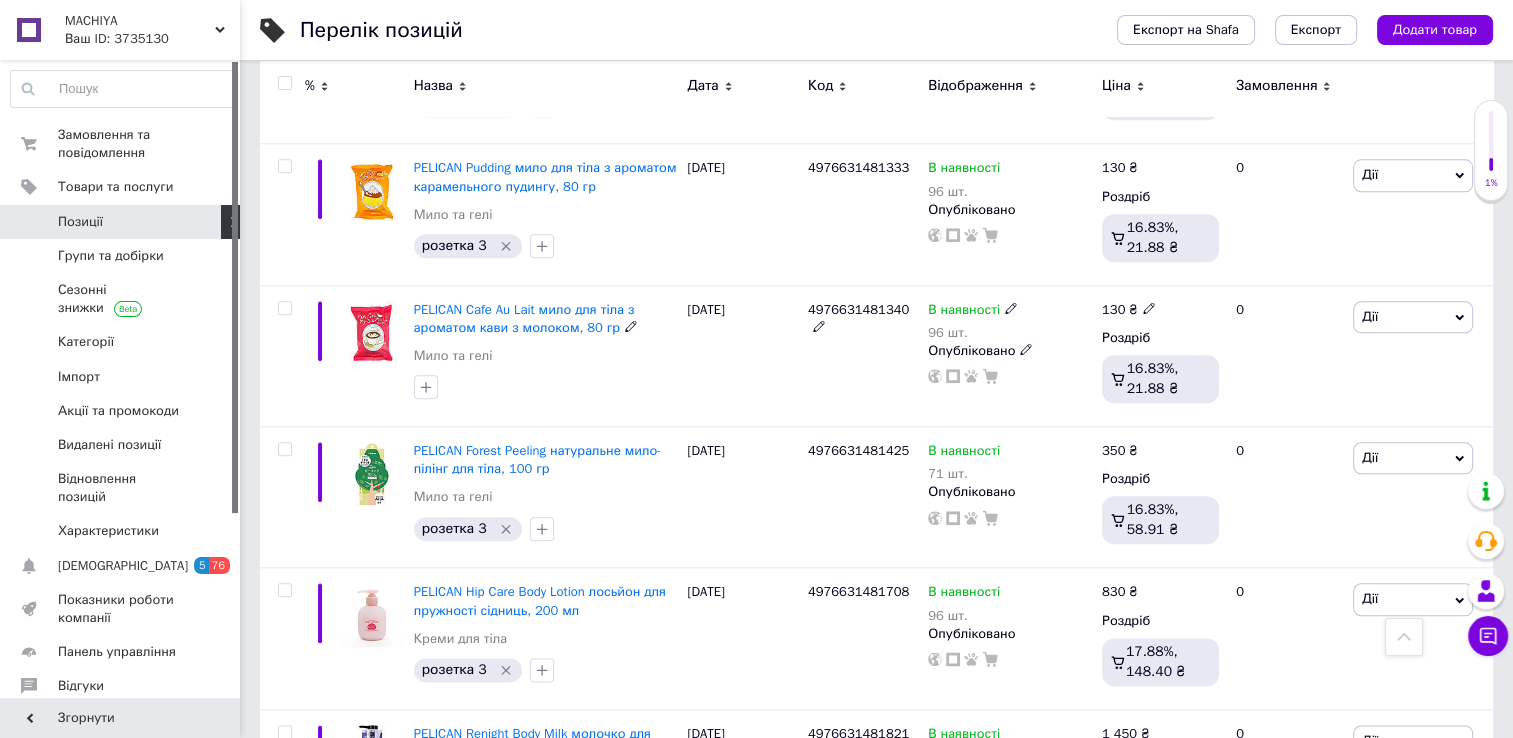 scroll, scrollTop: 2296, scrollLeft: 0, axis: vertical 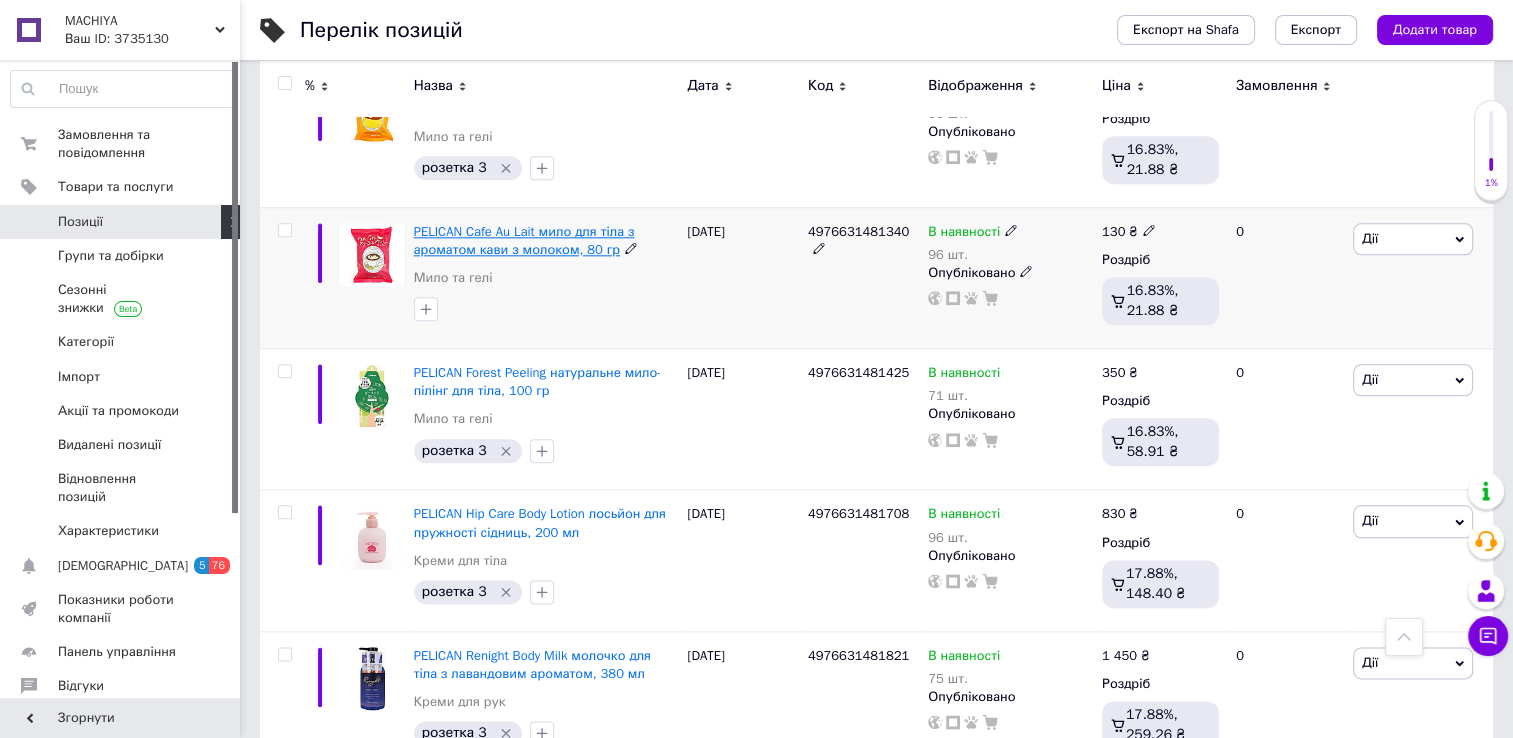 click on "PELICAN Cafe Au Lait мило для тіла з ароматом кави з молоком, 80 гр" at bounding box center (524, 240) 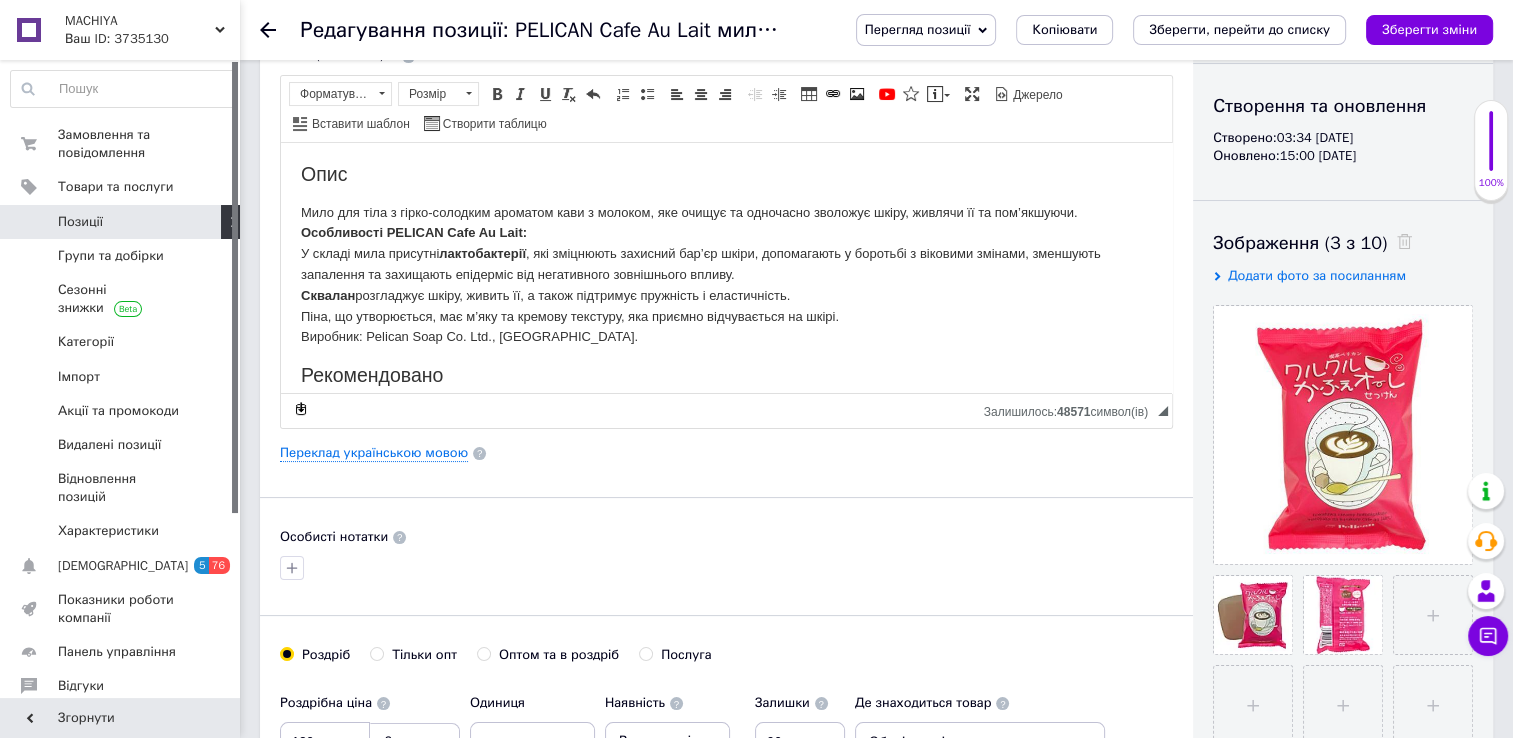 scroll, scrollTop: 254, scrollLeft: 0, axis: vertical 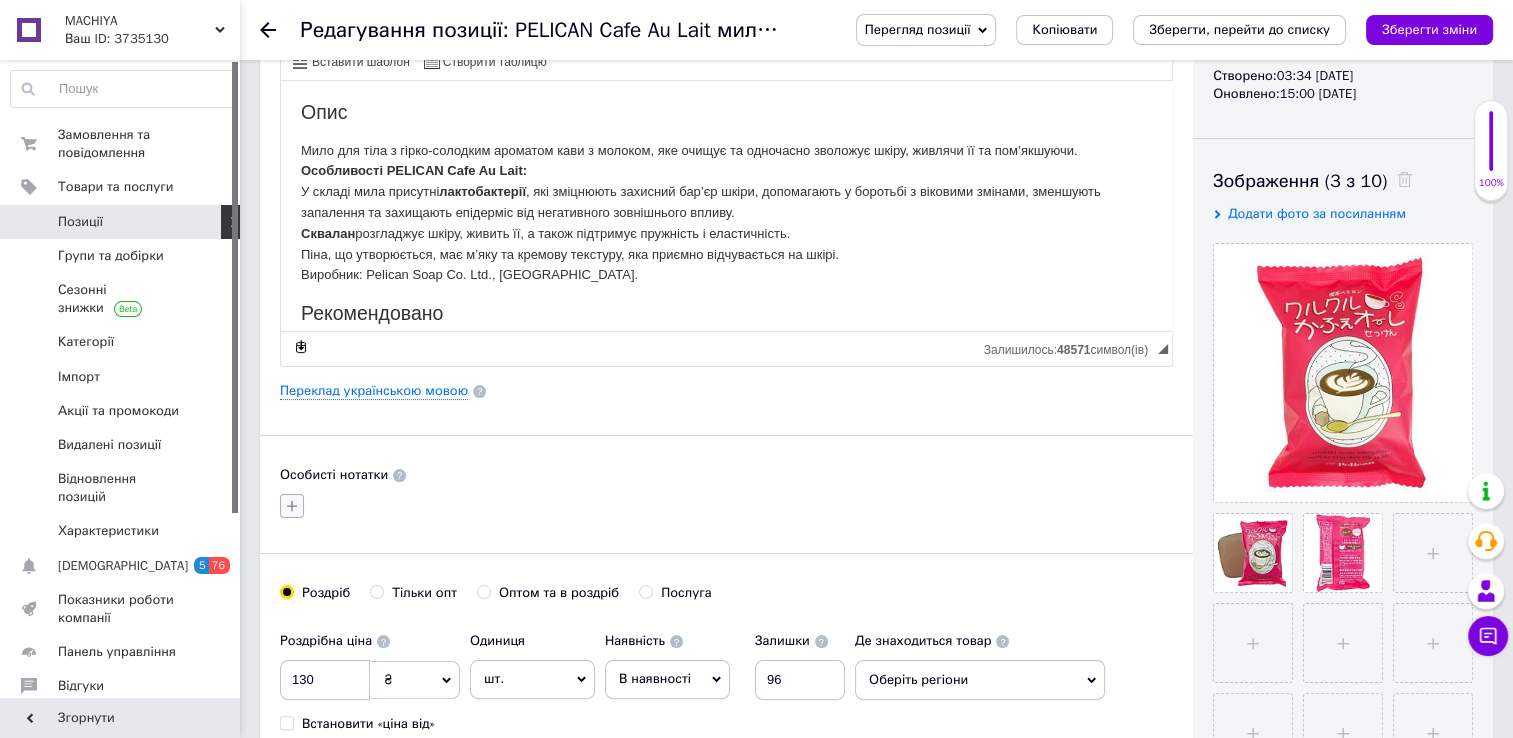 click 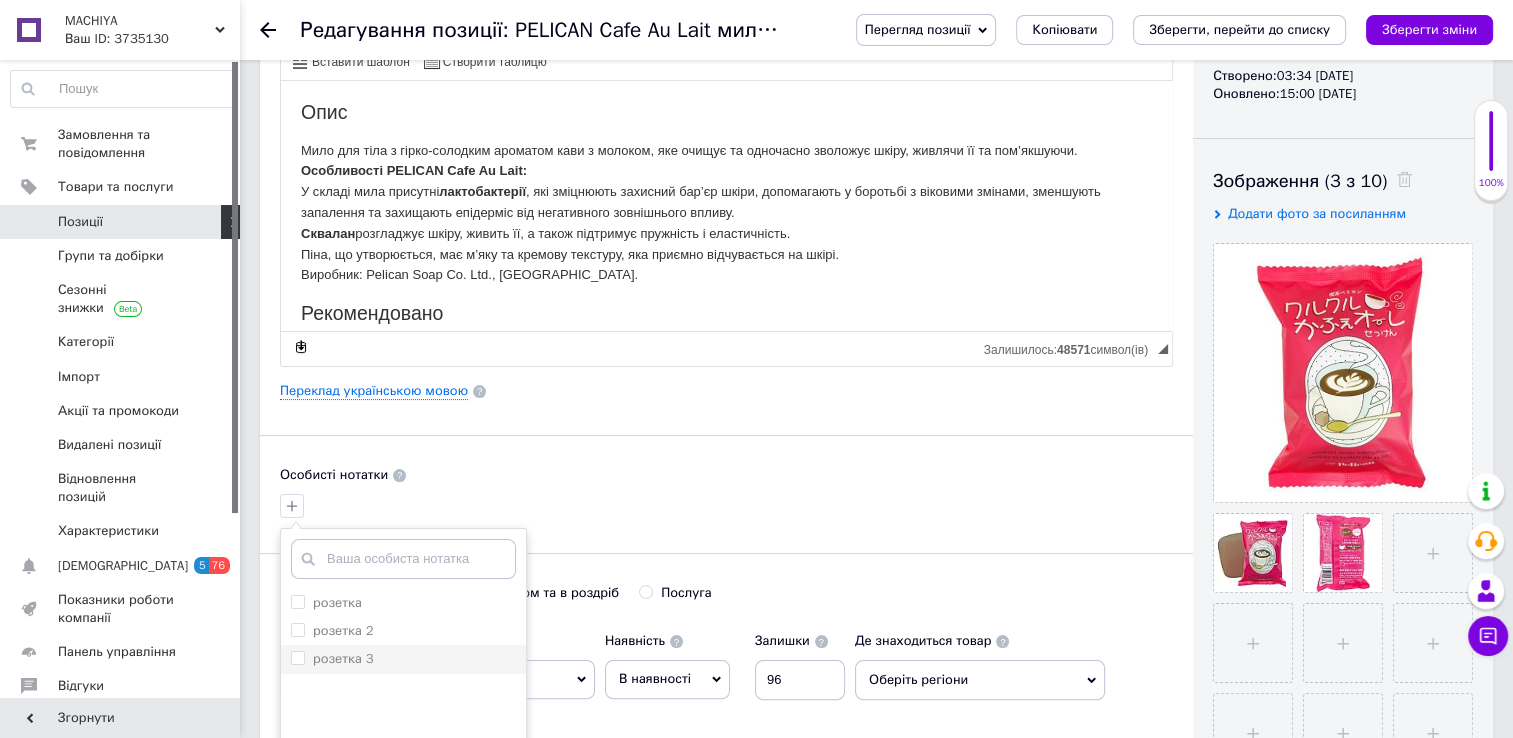 click on "розетка 3" at bounding box center [297, 657] 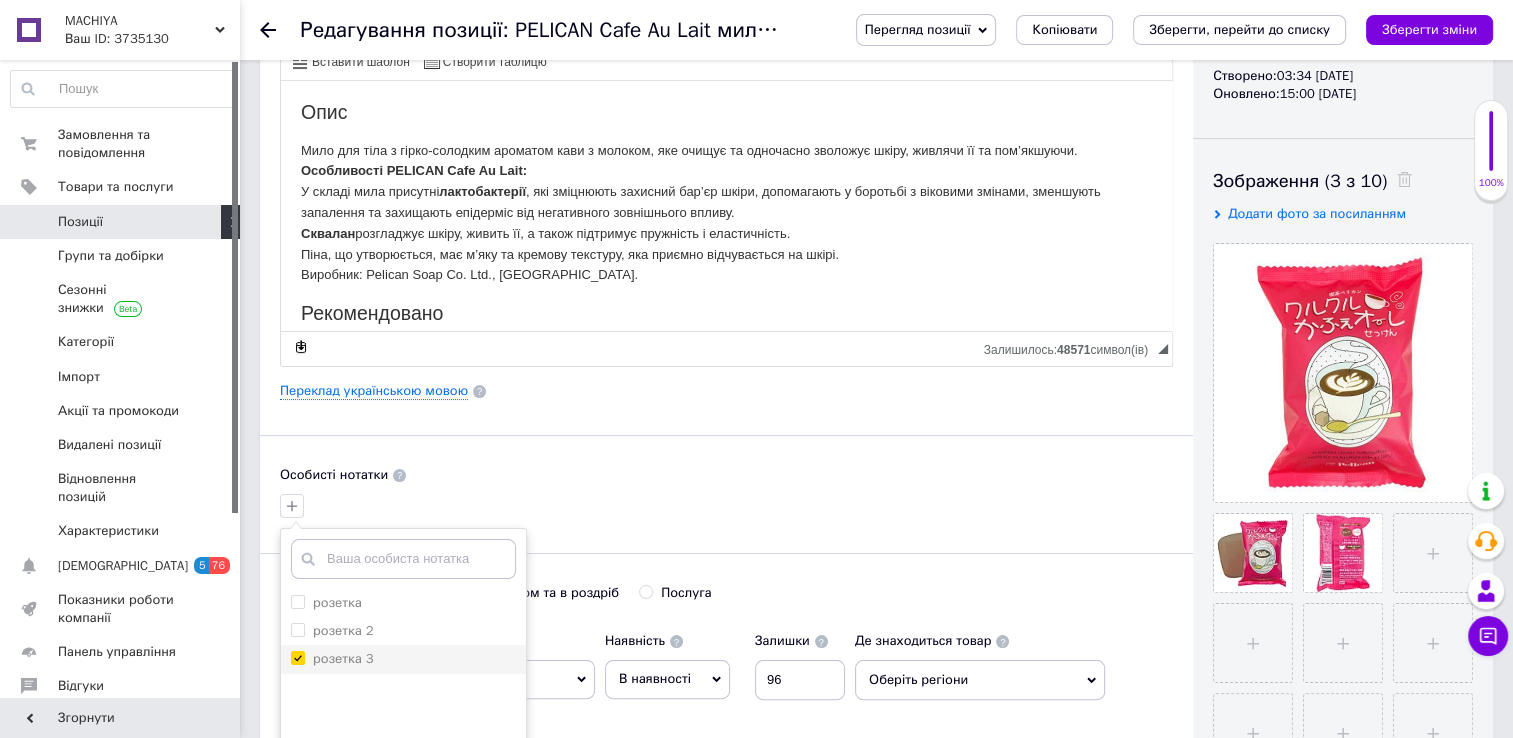 checkbox on "true" 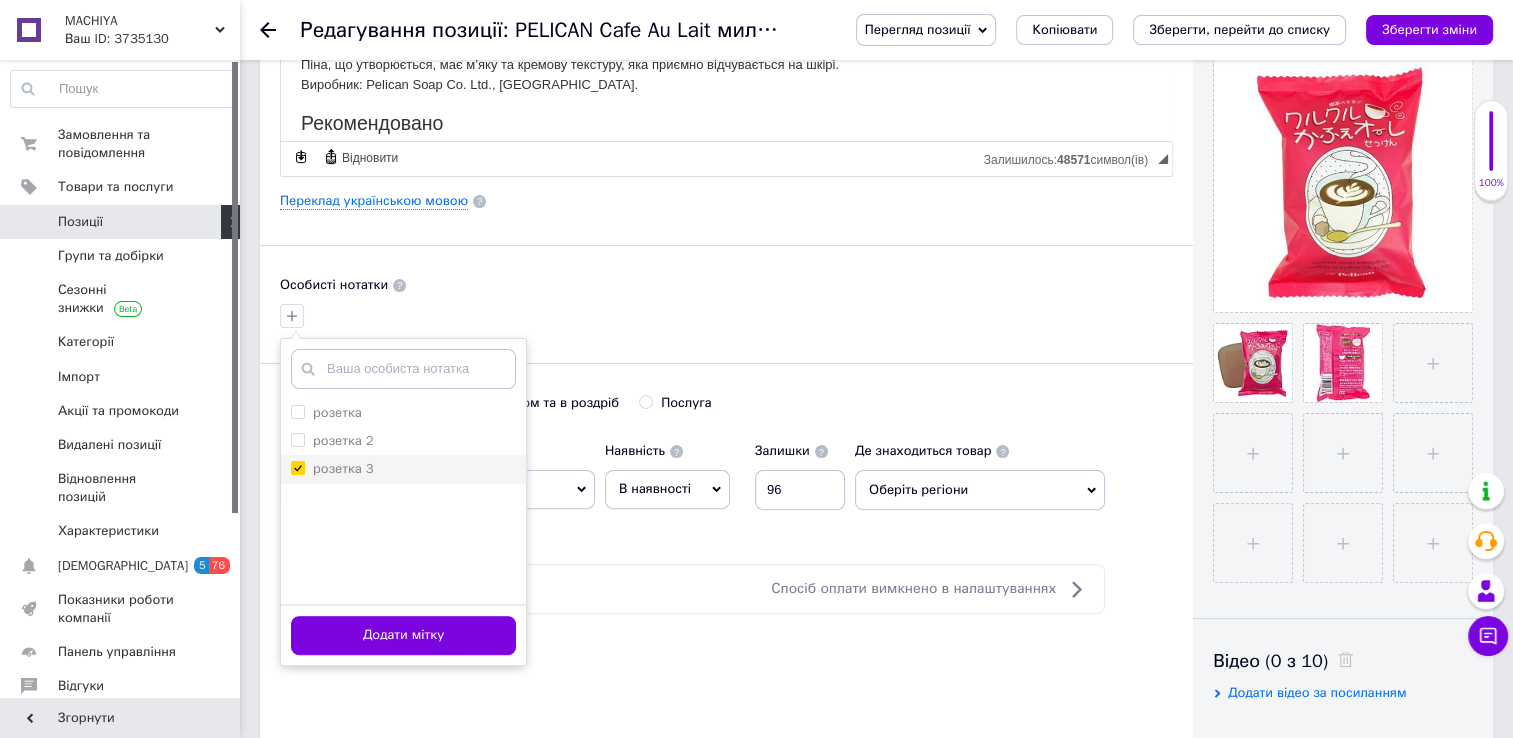 scroll, scrollTop: 456, scrollLeft: 0, axis: vertical 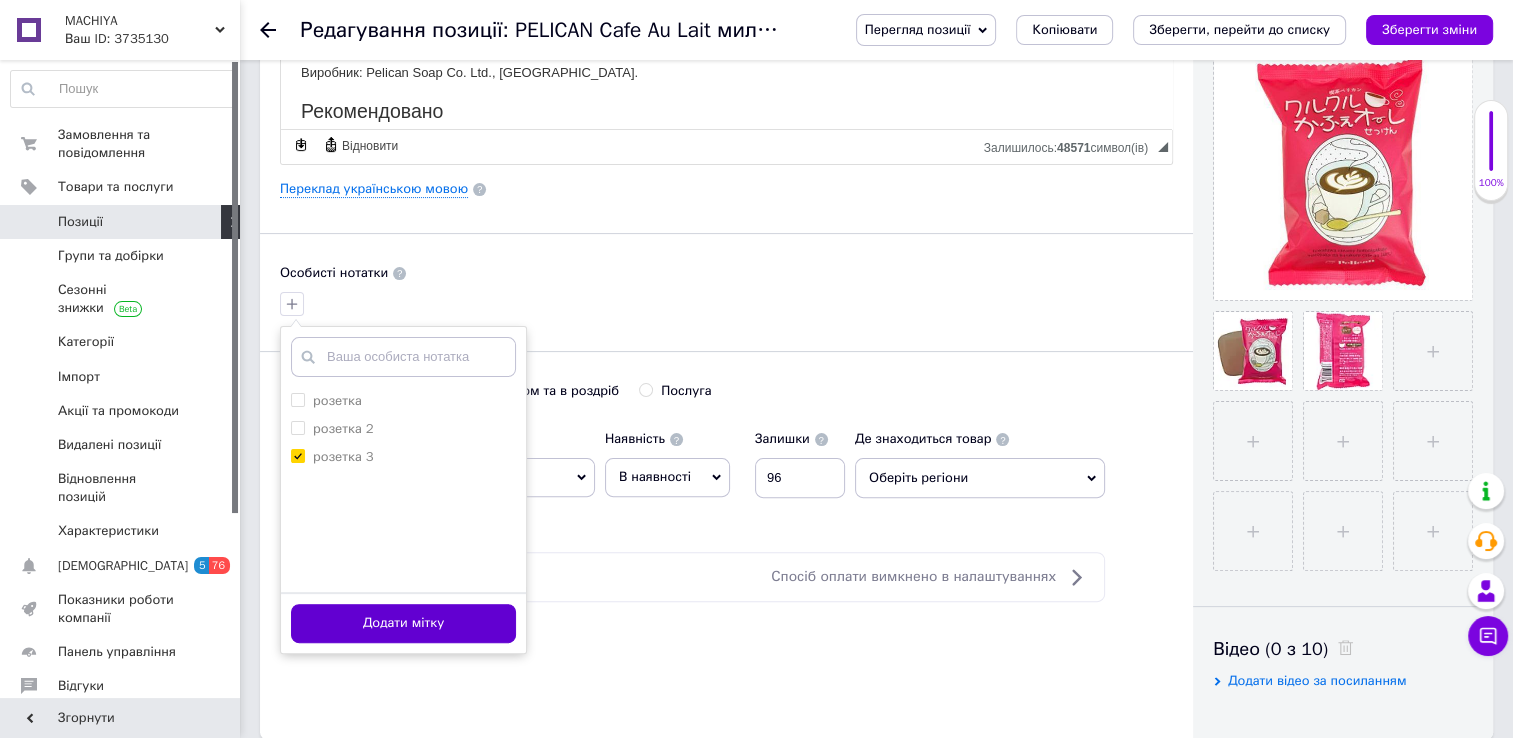 click on "Додати мітку" at bounding box center (403, 623) 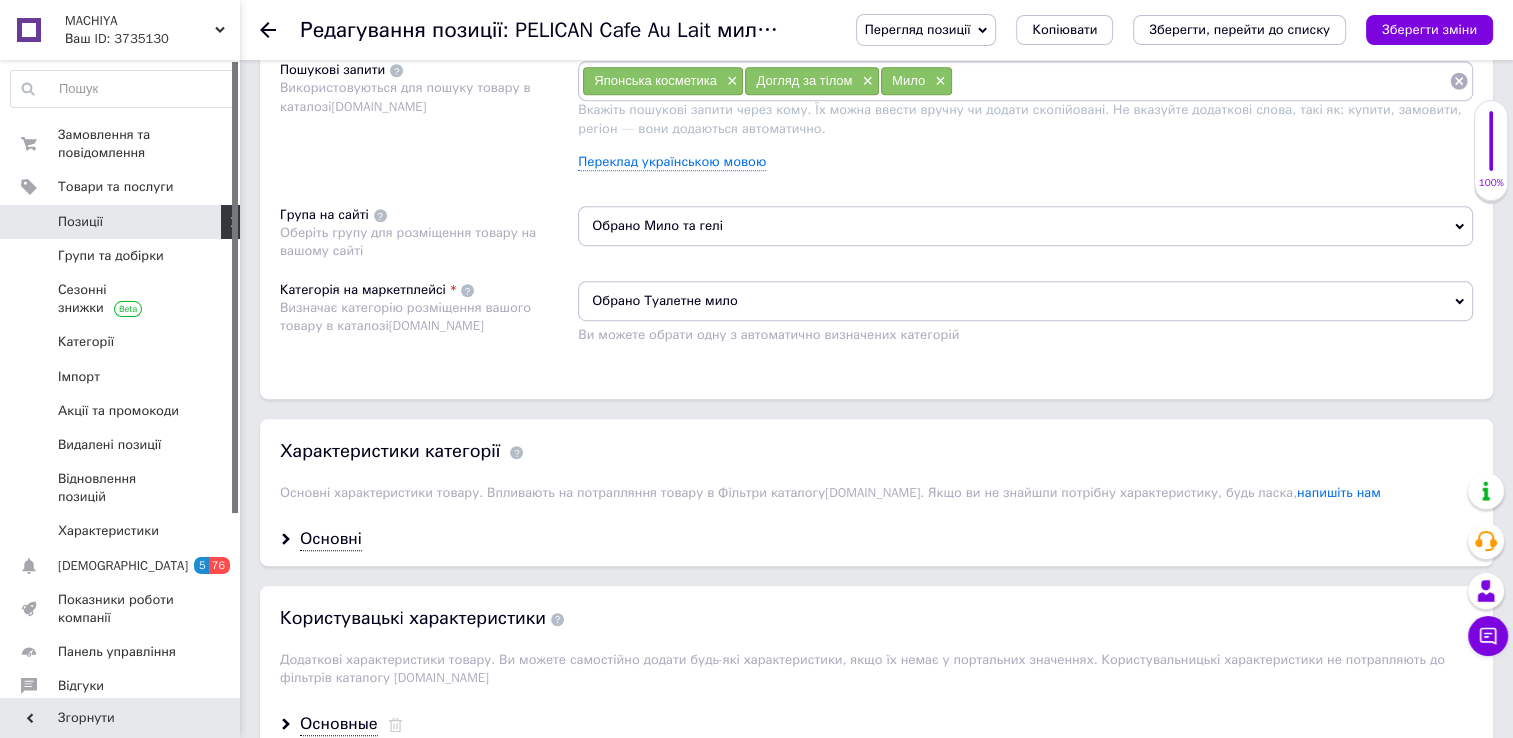 scroll, scrollTop: 1220, scrollLeft: 0, axis: vertical 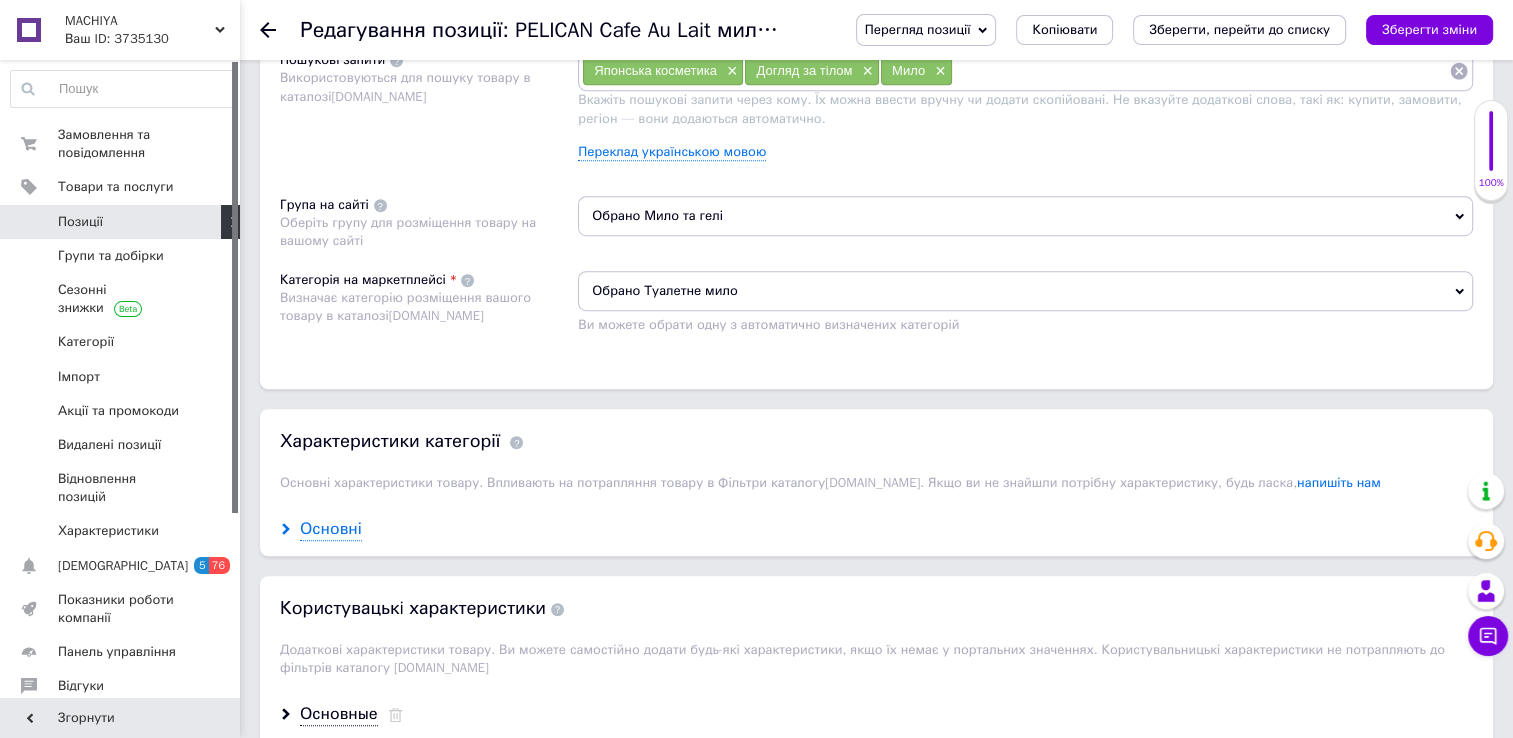 click on "Основні" at bounding box center [331, 529] 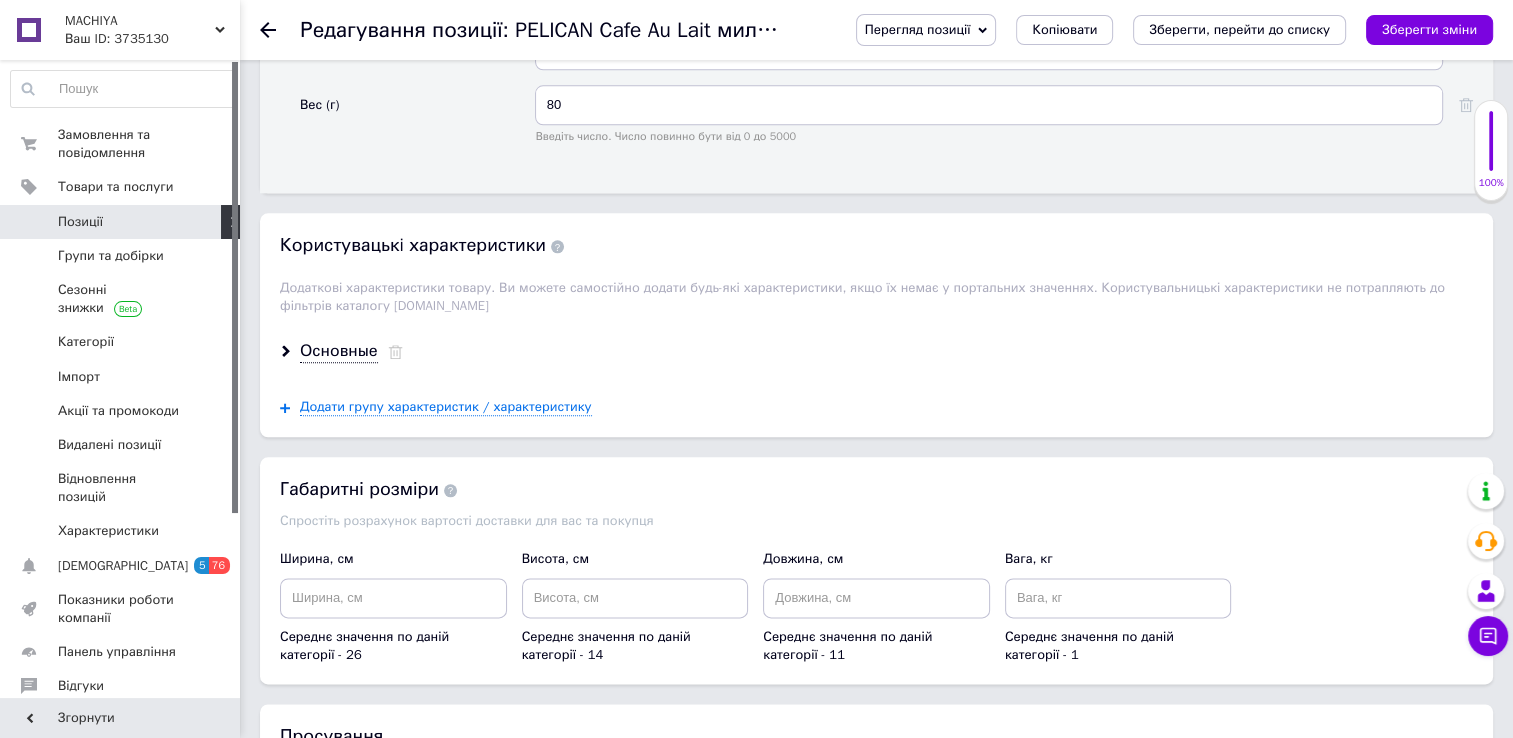 scroll, scrollTop: 2330, scrollLeft: 0, axis: vertical 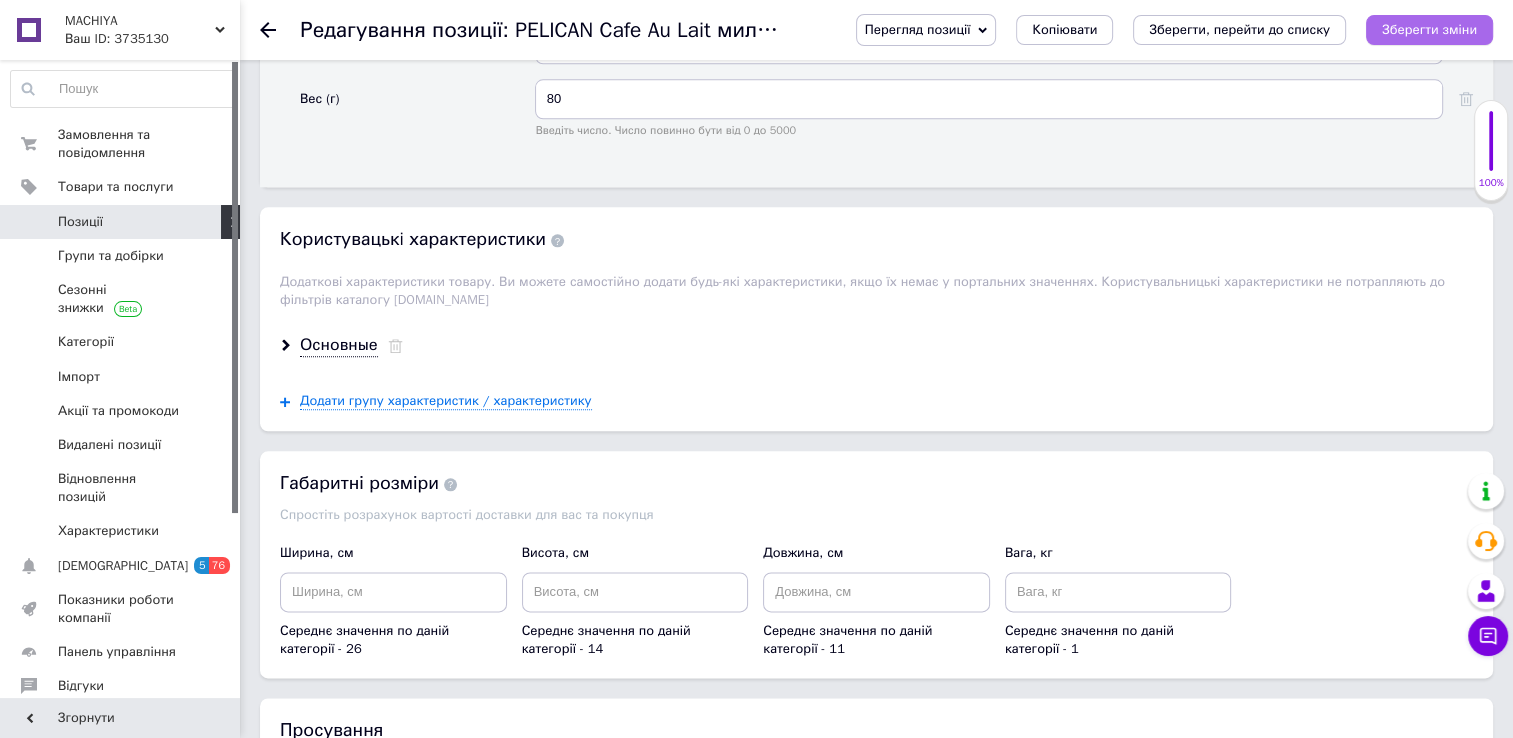 click on "Зберегти зміни" at bounding box center [1429, 29] 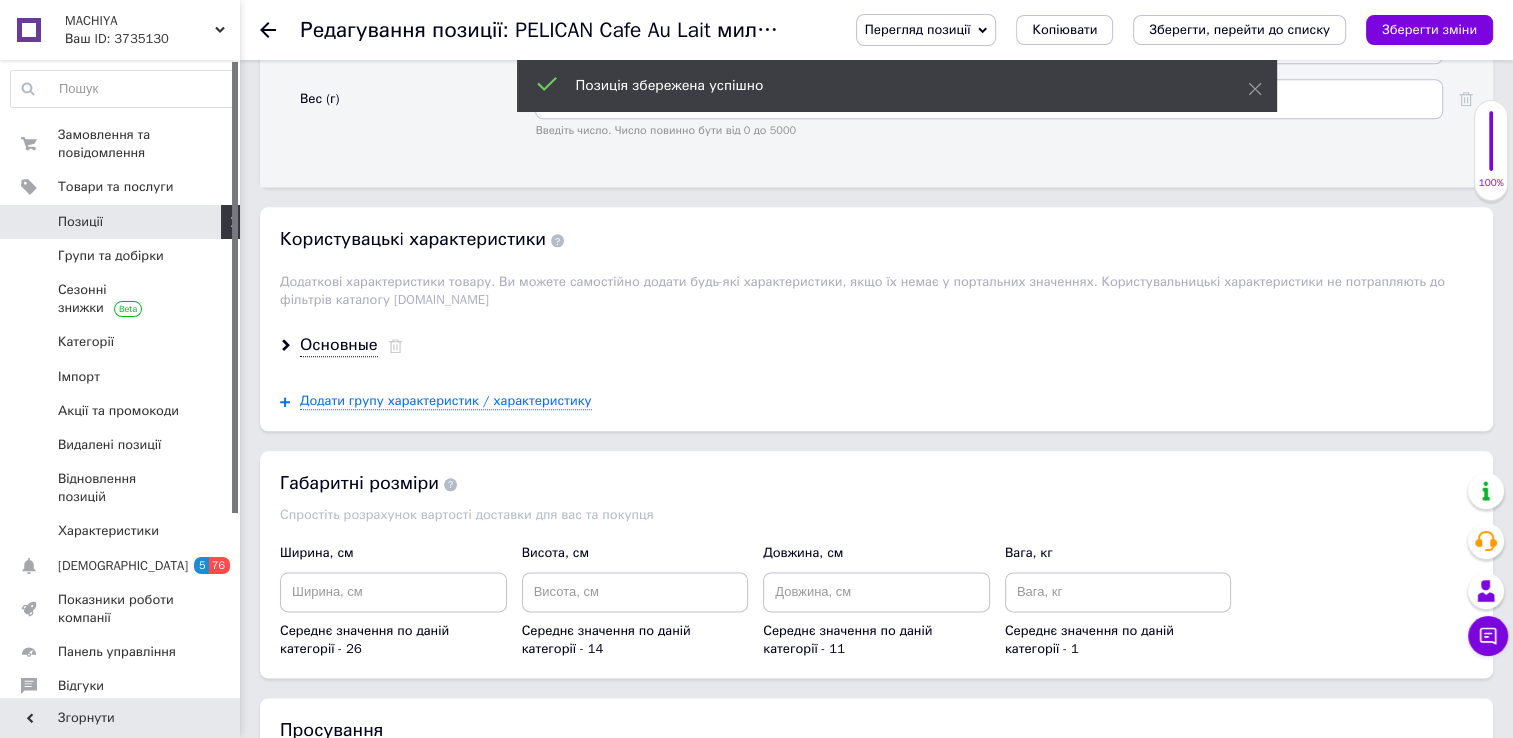 click 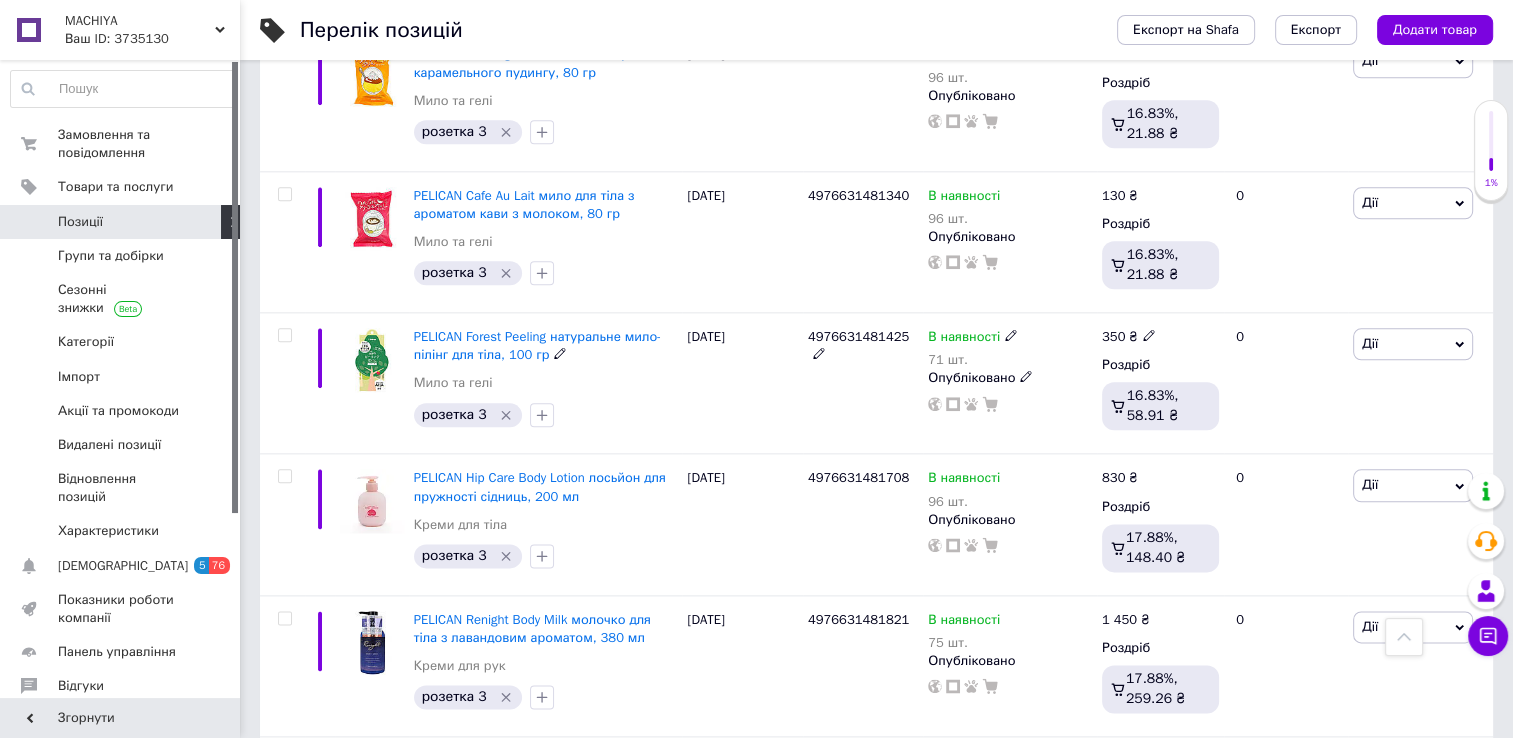 scroll, scrollTop: 2549, scrollLeft: 0, axis: vertical 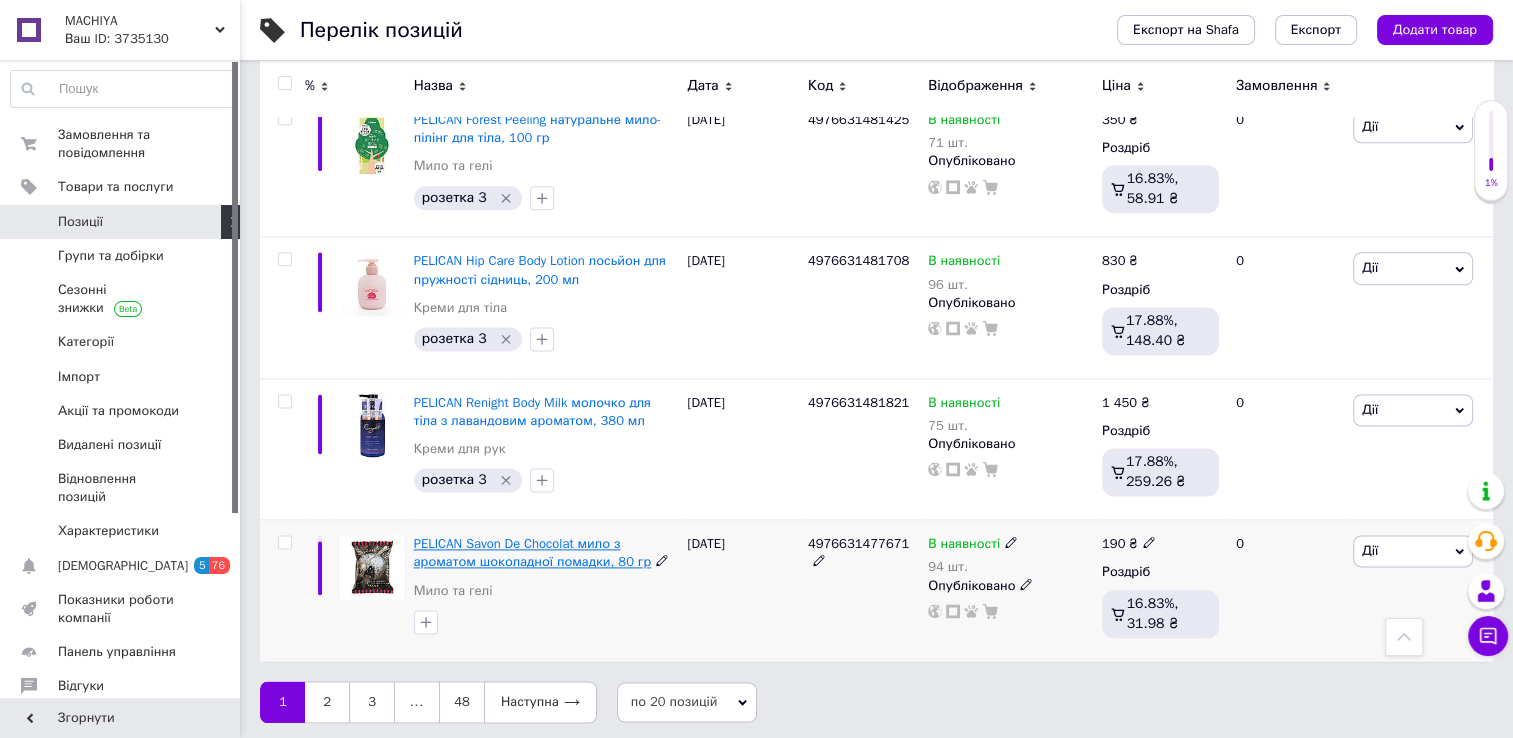 click on "PELICAN Savon De Chocolat мило з ароматом шоколадної помадки, 80 гр" at bounding box center [533, 552] 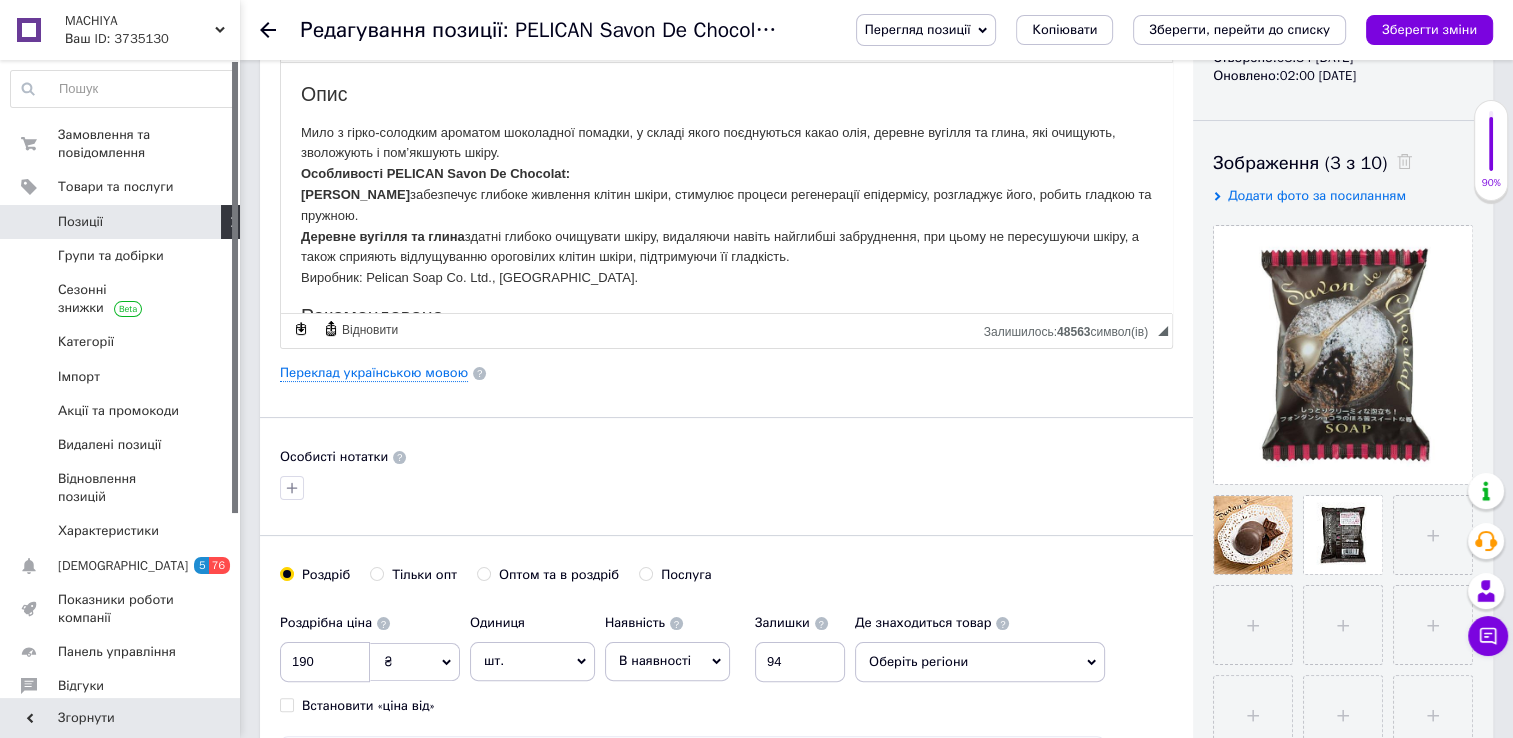 scroll, scrollTop: 336, scrollLeft: 0, axis: vertical 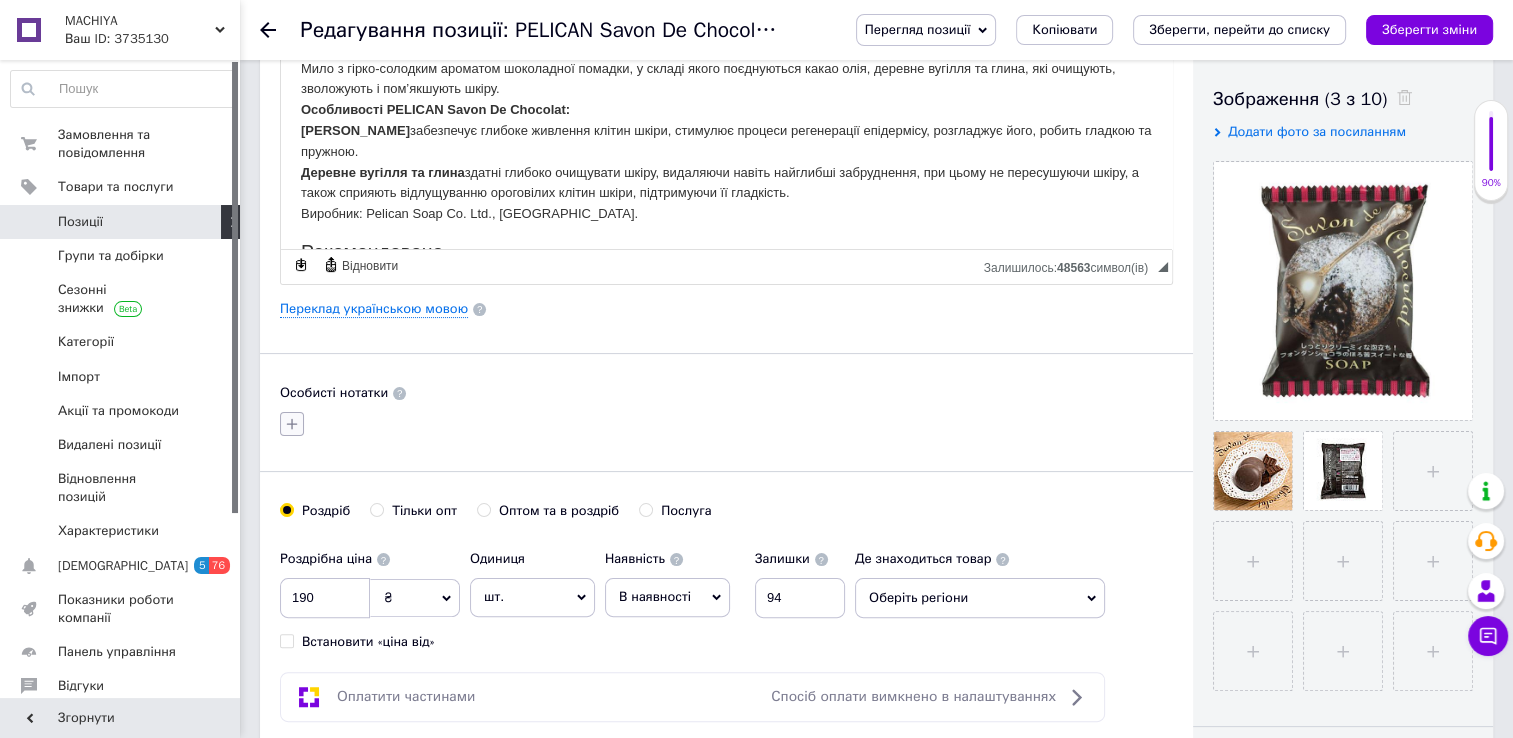 click 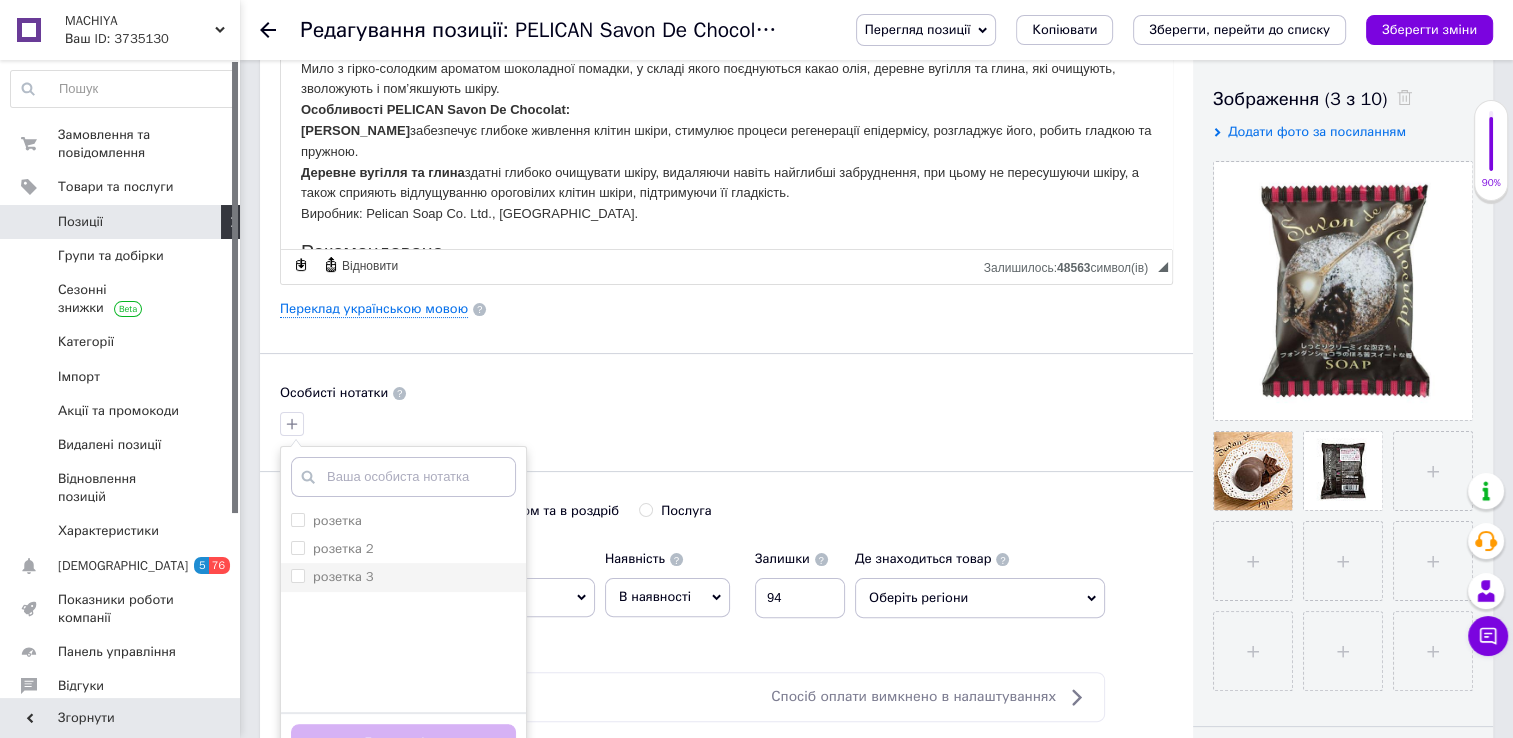 click on "розетка 3" at bounding box center [297, 575] 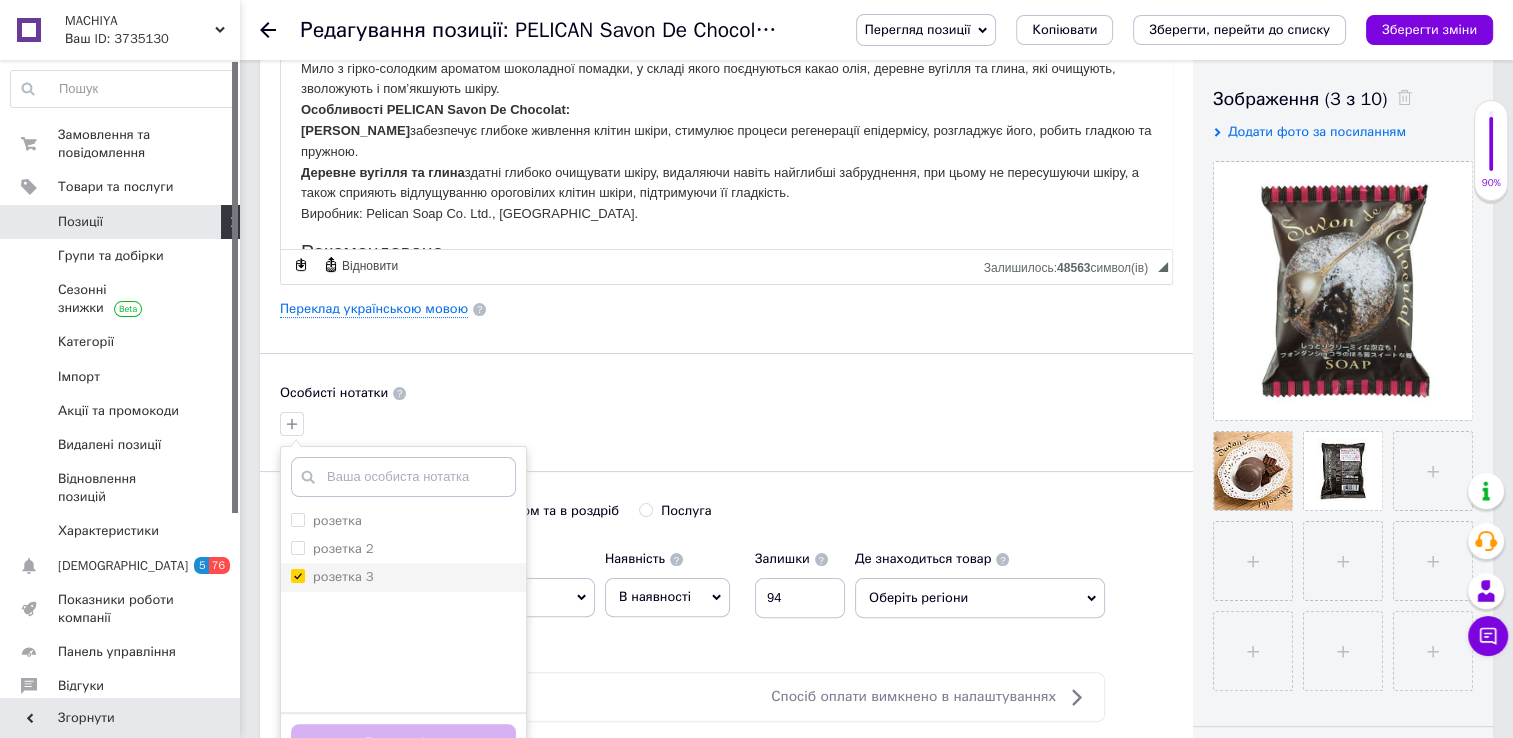 checkbox on "true" 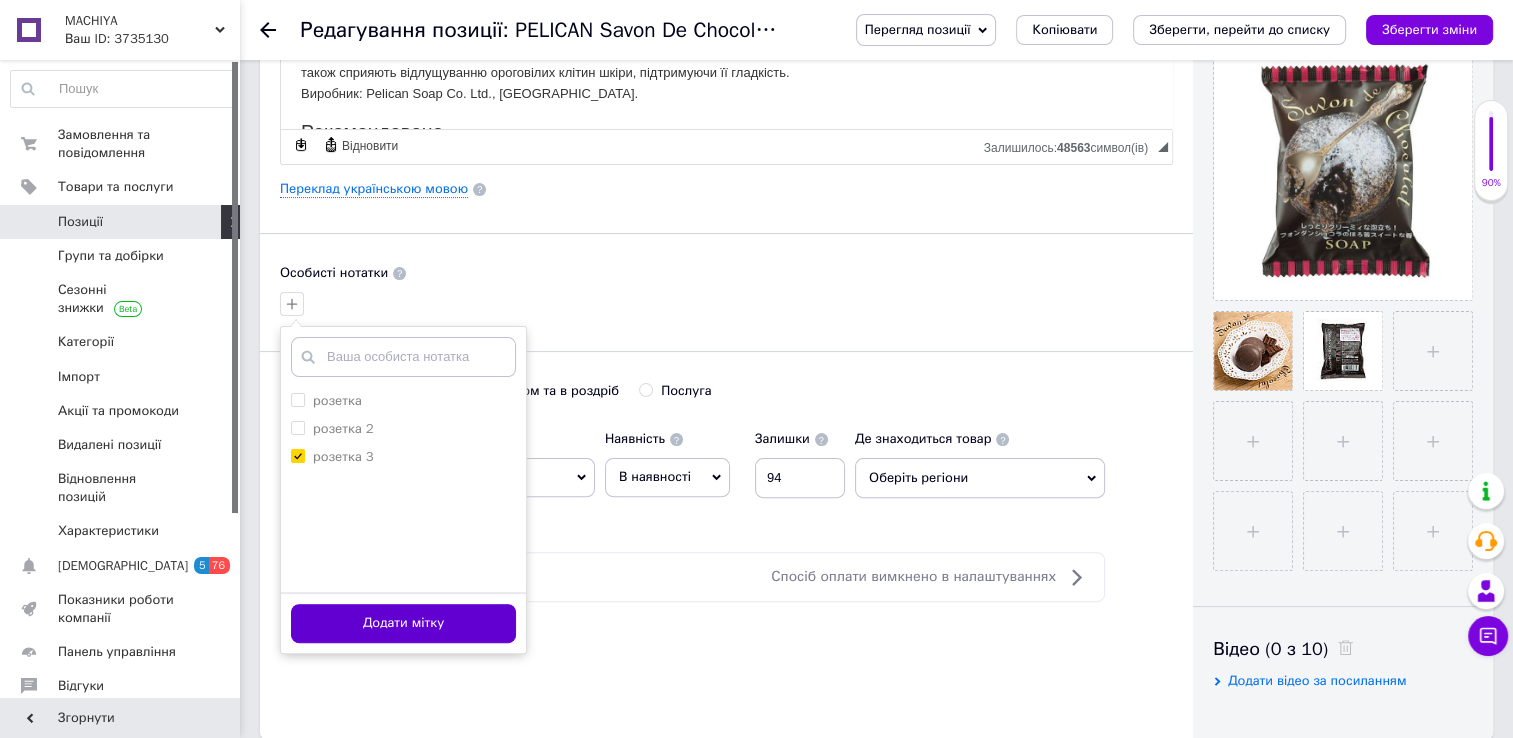 scroll, scrollTop: 464, scrollLeft: 0, axis: vertical 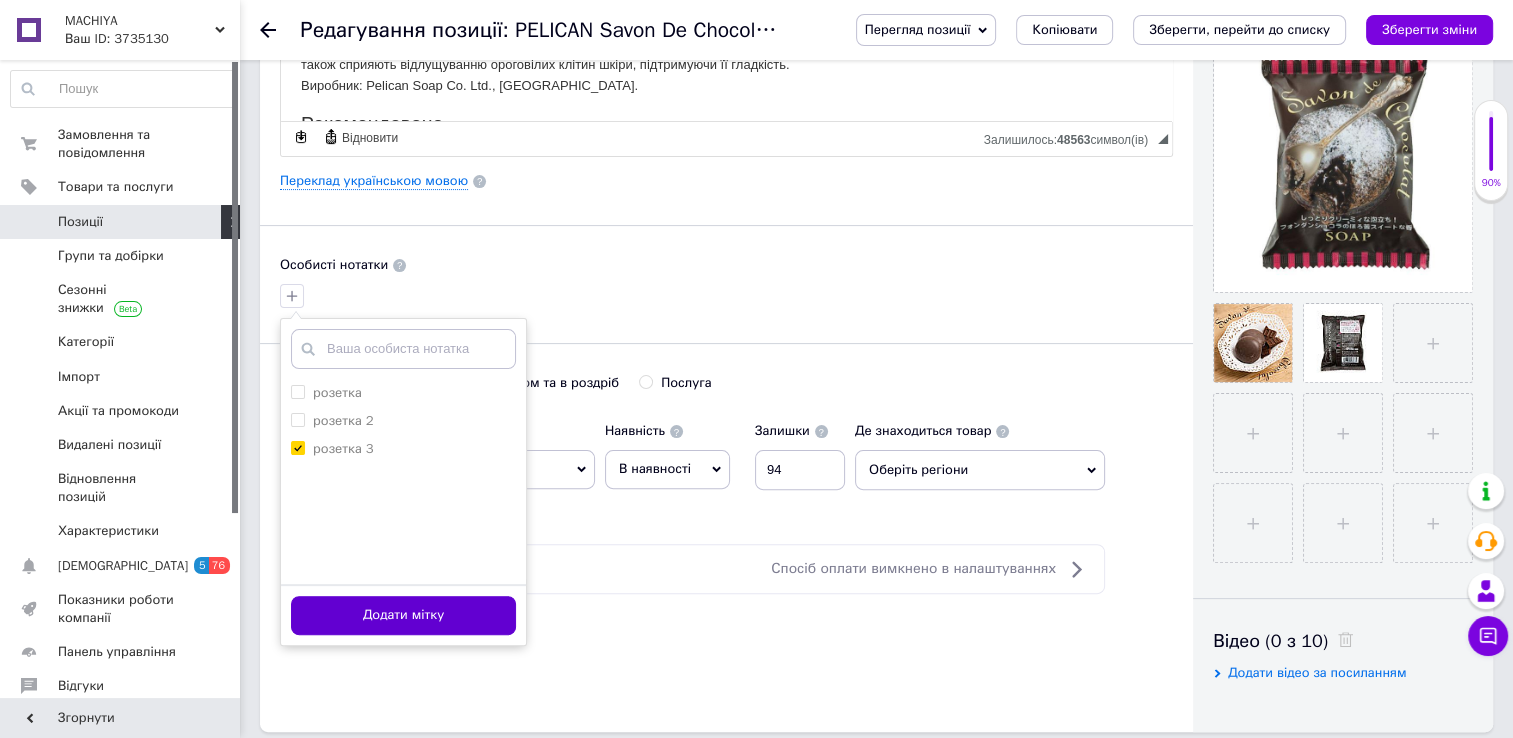 click on "Додати мітку" at bounding box center [403, 615] 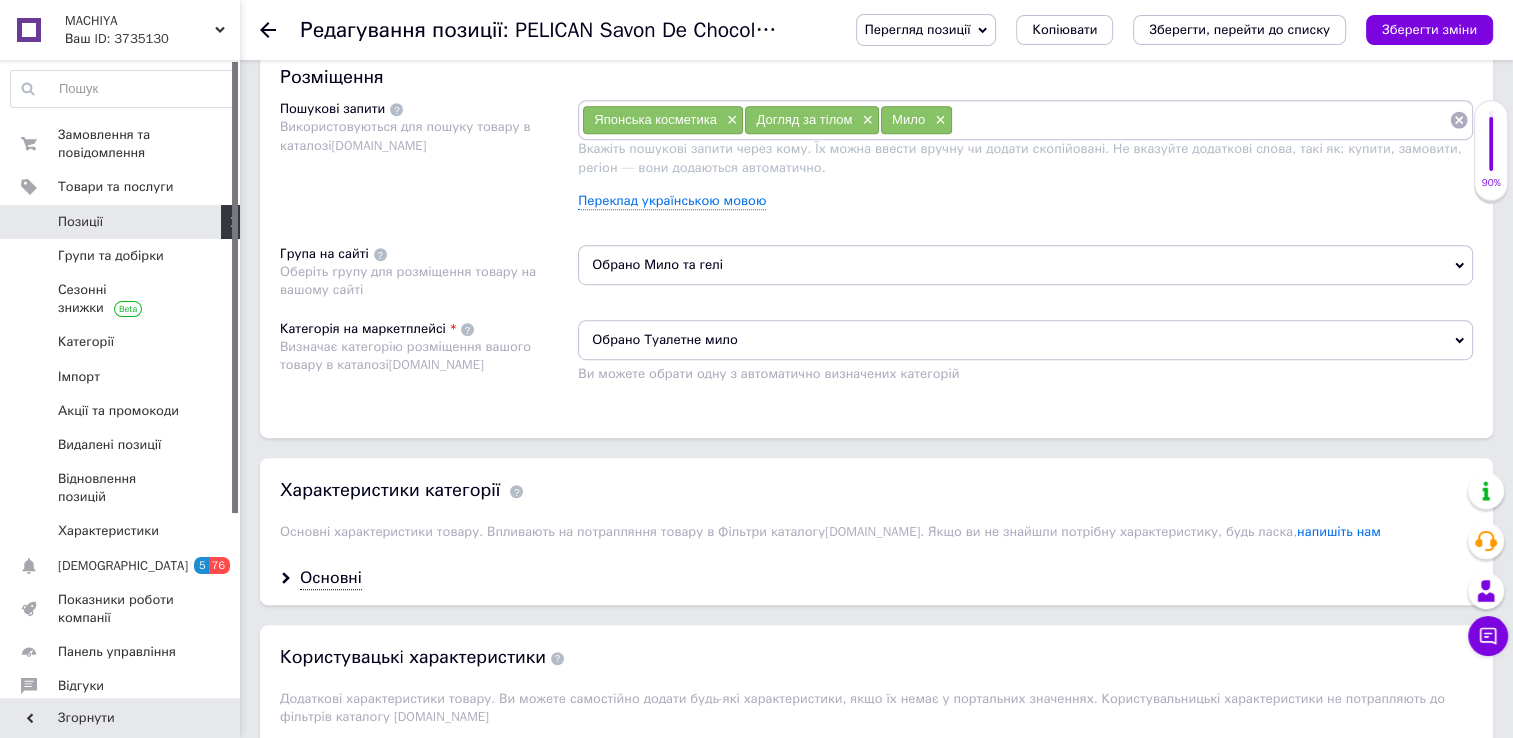 scroll, scrollTop: 1174, scrollLeft: 0, axis: vertical 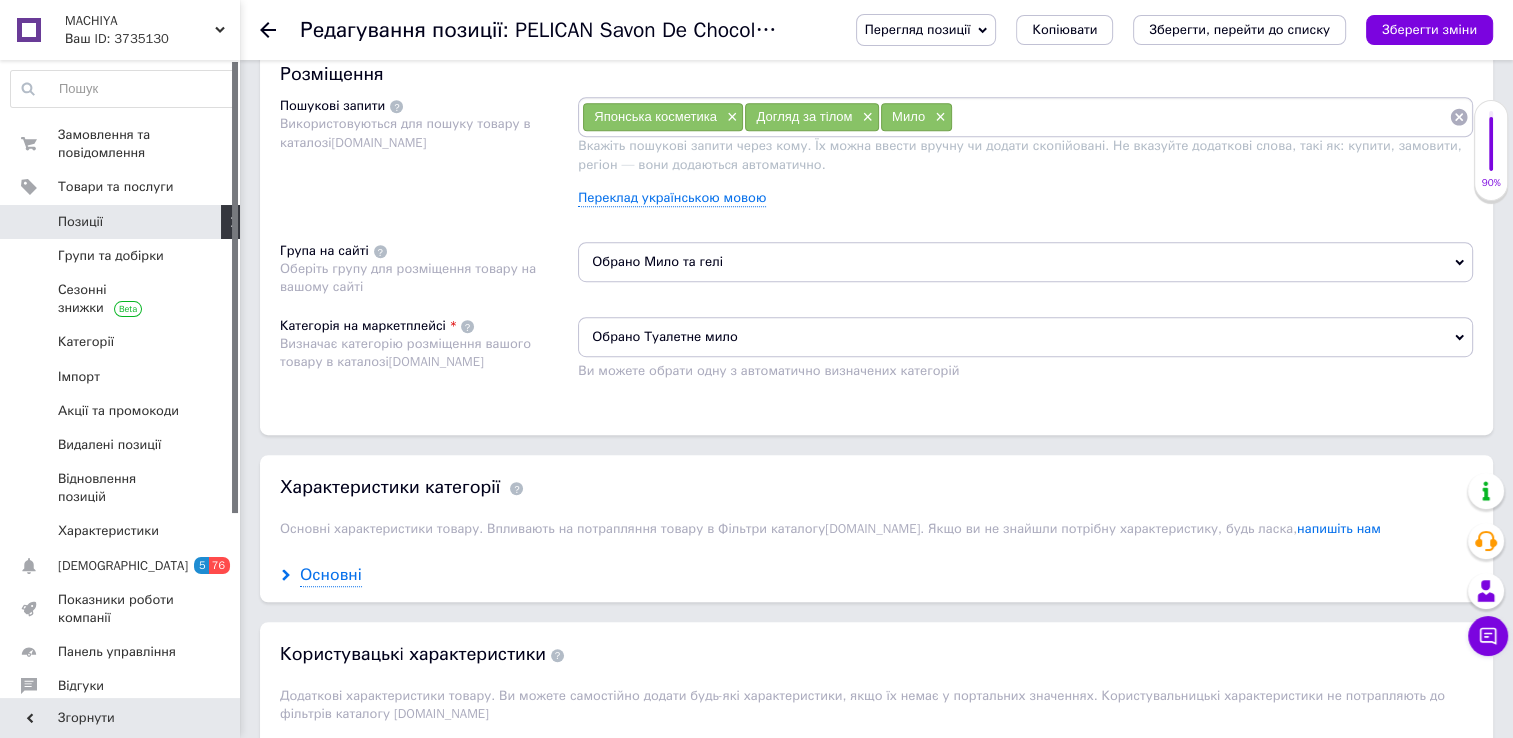 click on "Основні" at bounding box center [331, 575] 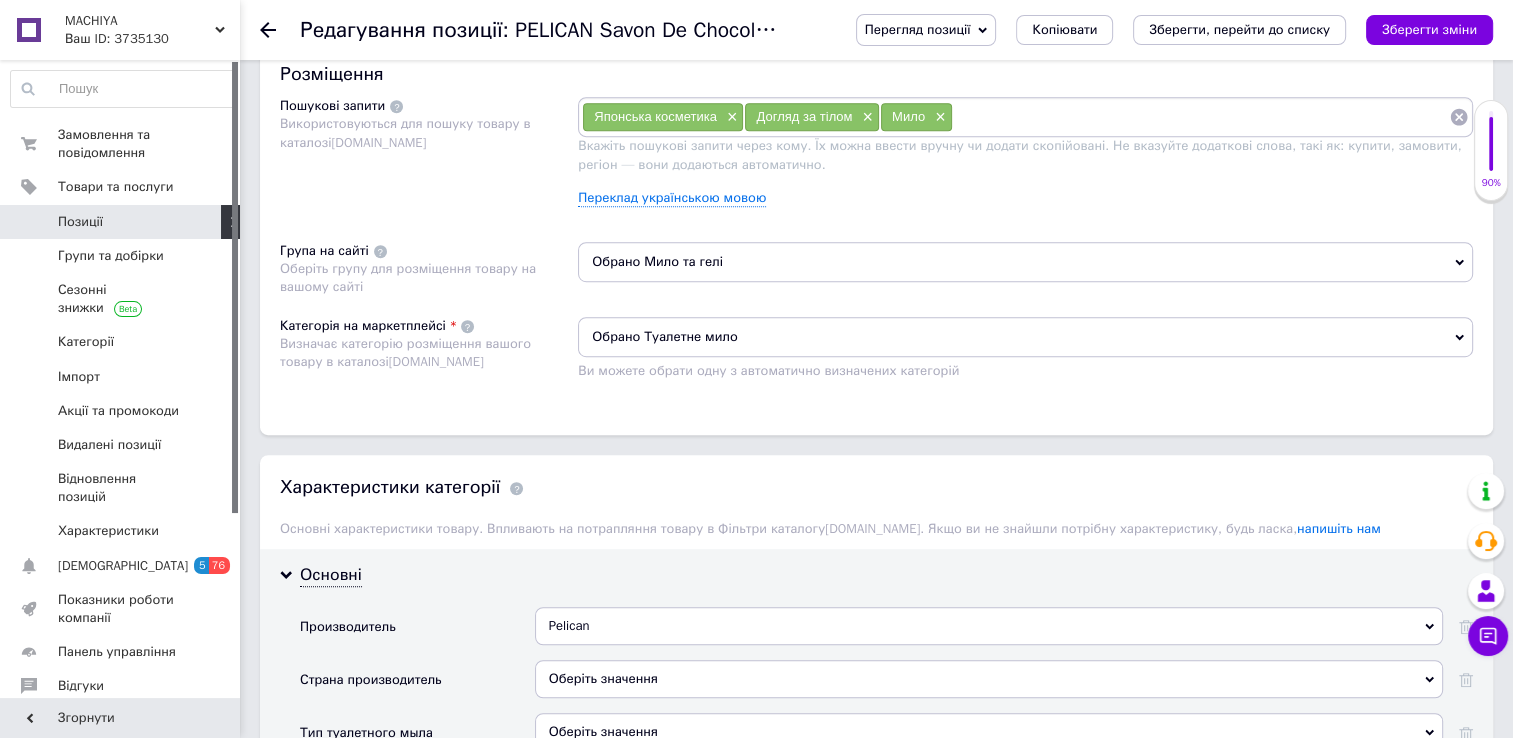 click on "Оберіть значення" at bounding box center (989, 679) 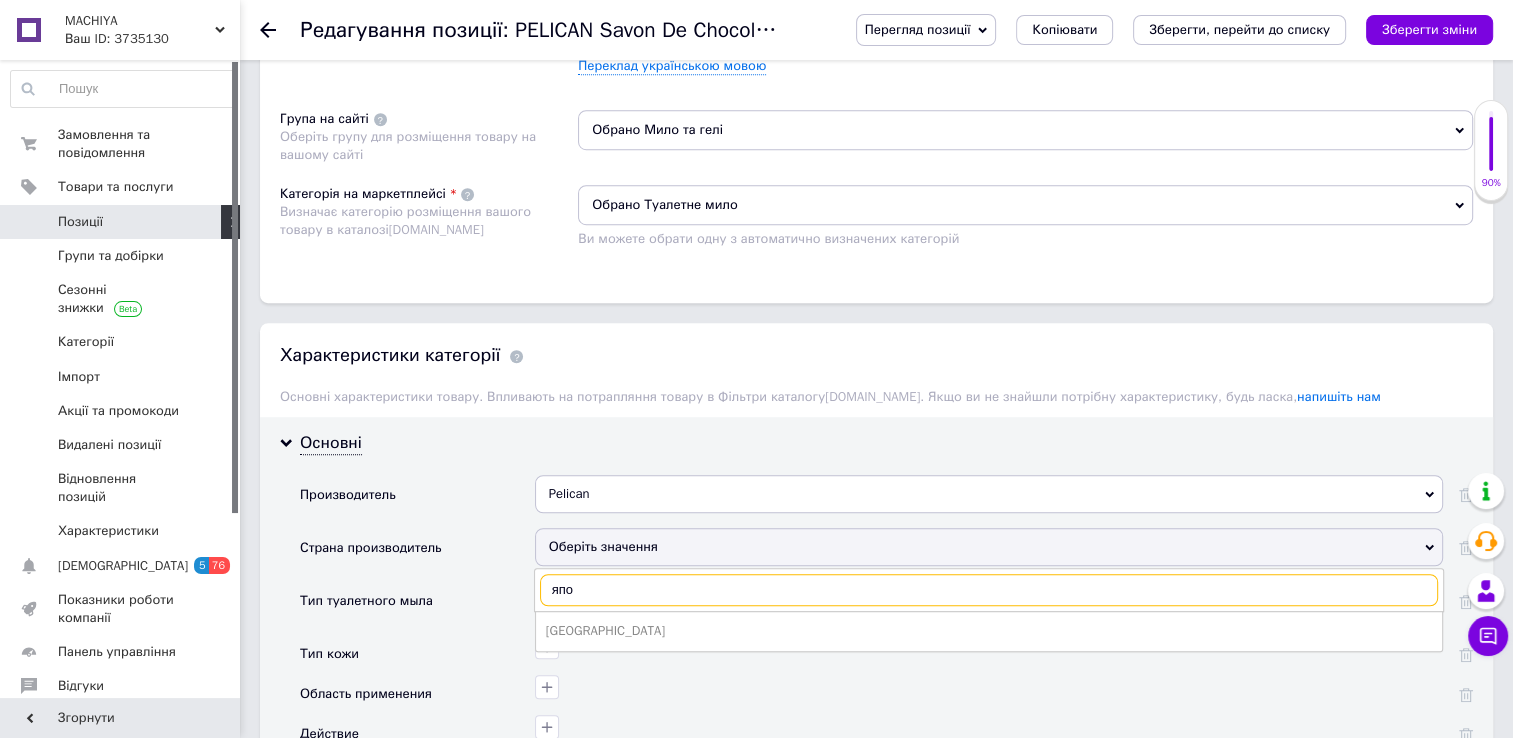 scroll, scrollTop: 1336, scrollLeft: 0, axis: vertical 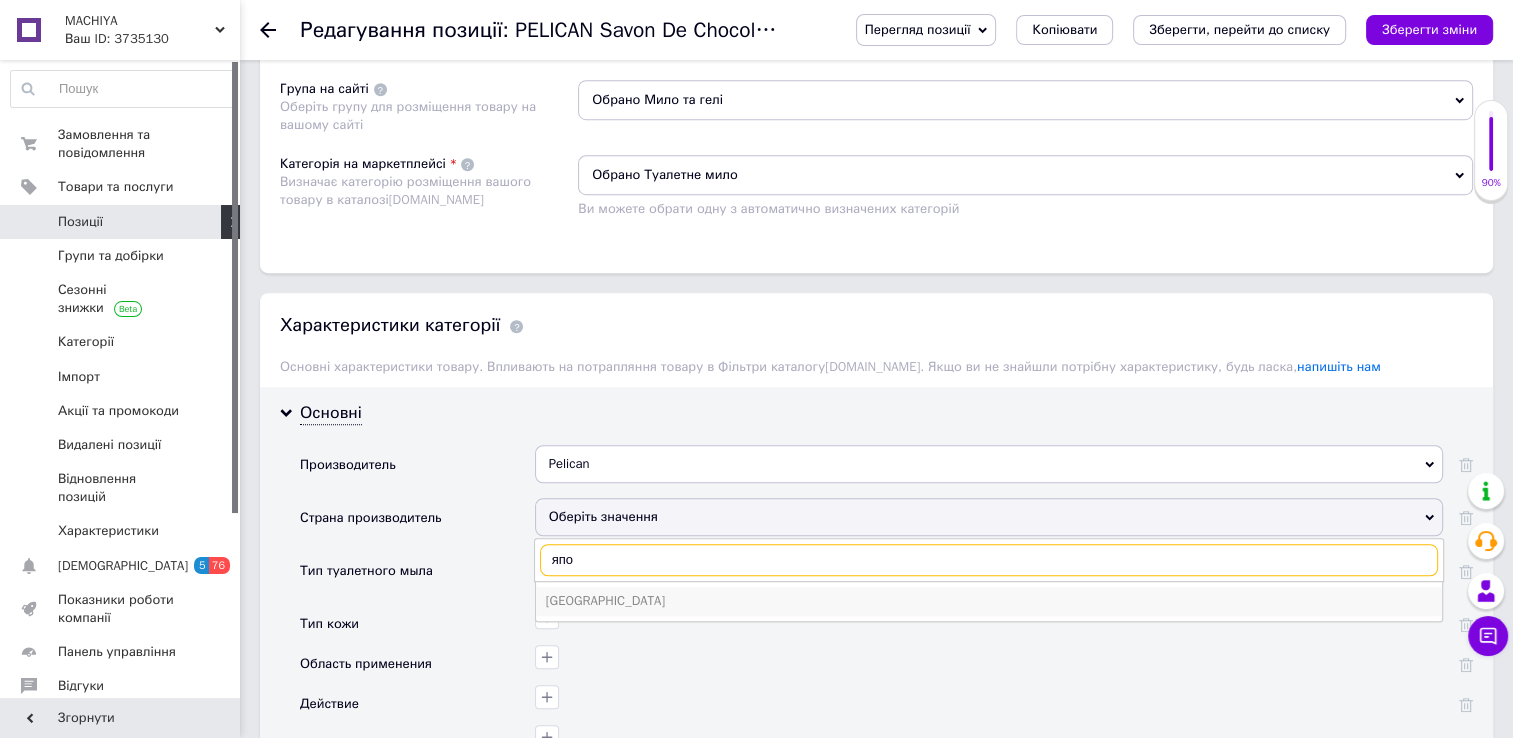 type on "япо" 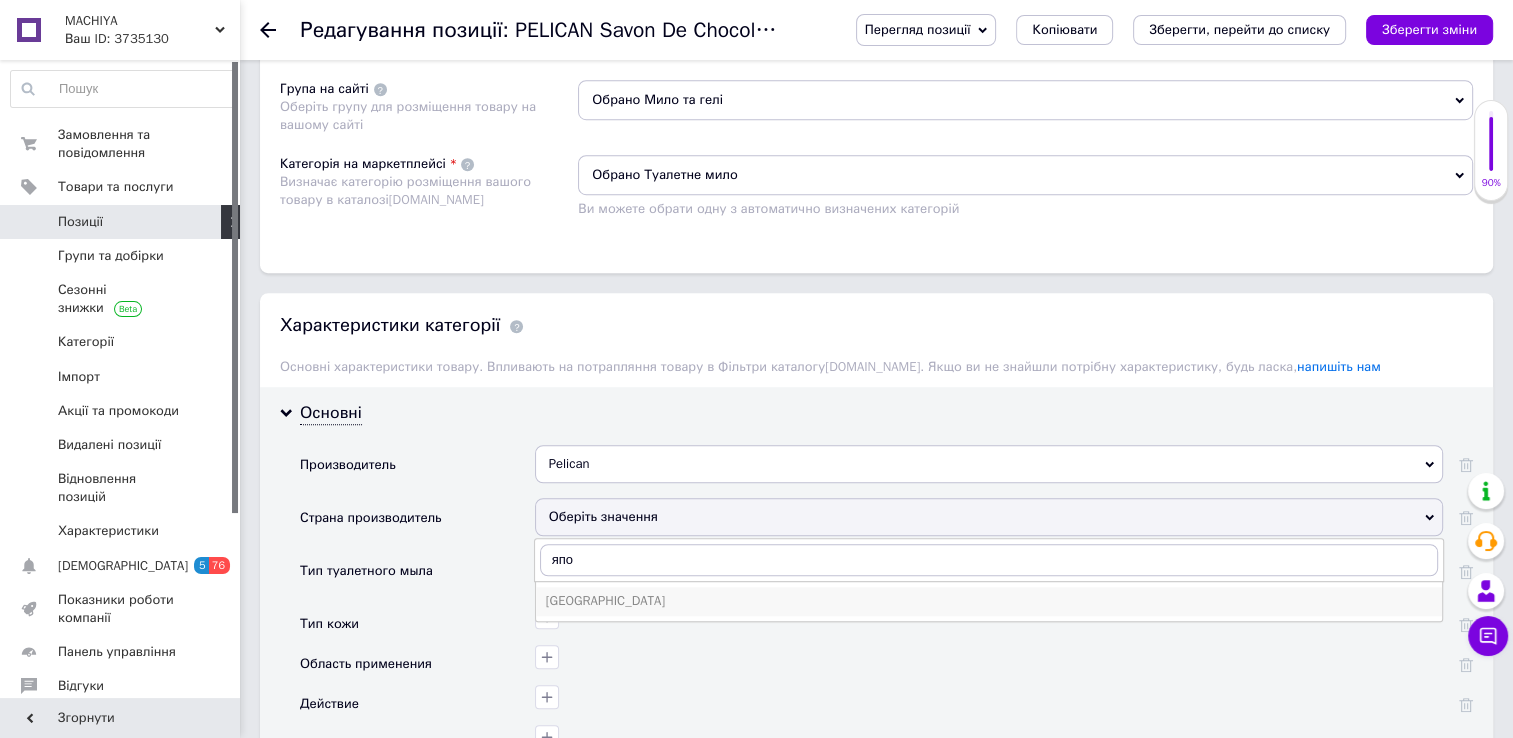 click on "[GEOGRAPHIC_DATA]" at bounding box center (989, 601) 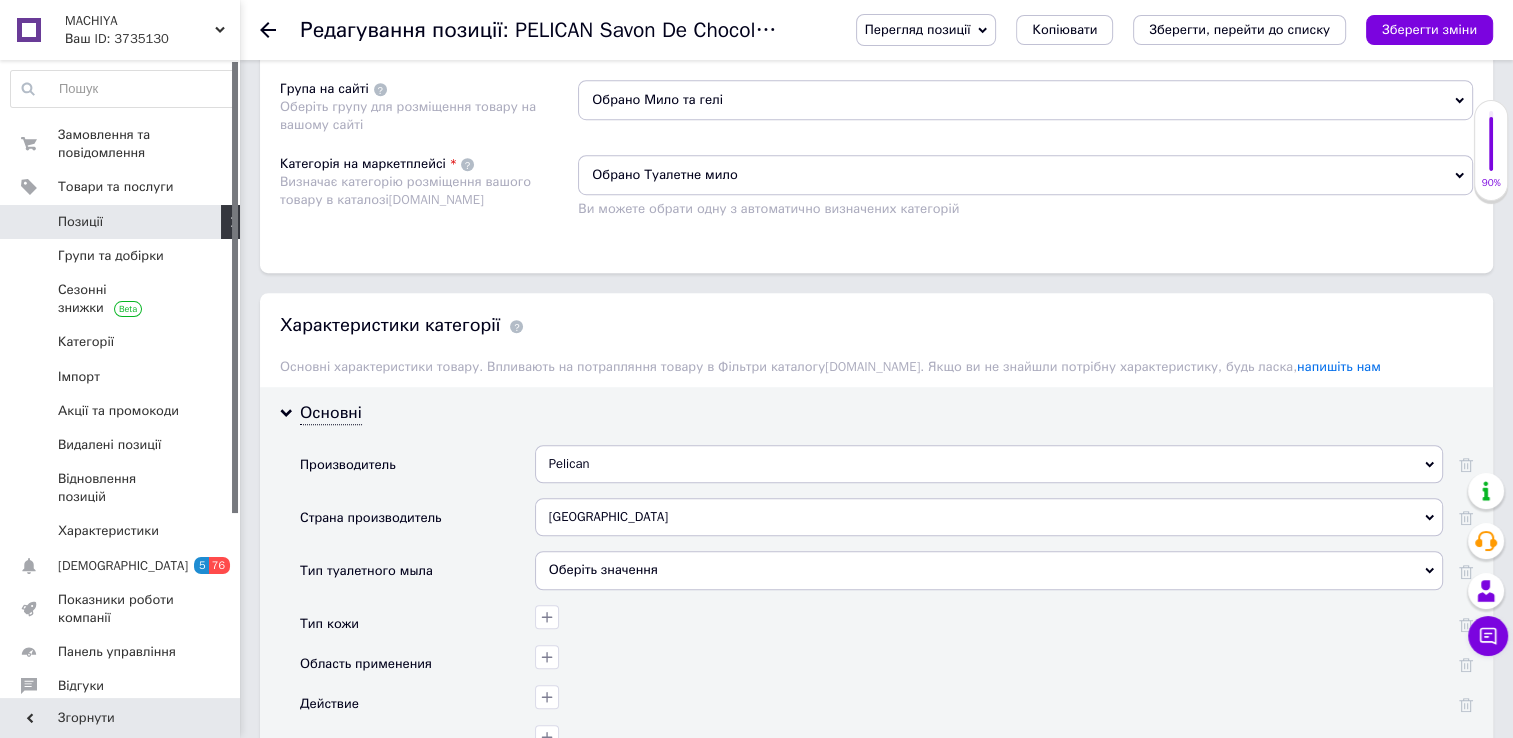 click on "Оберіть значення" at bounding box center (989, 570) 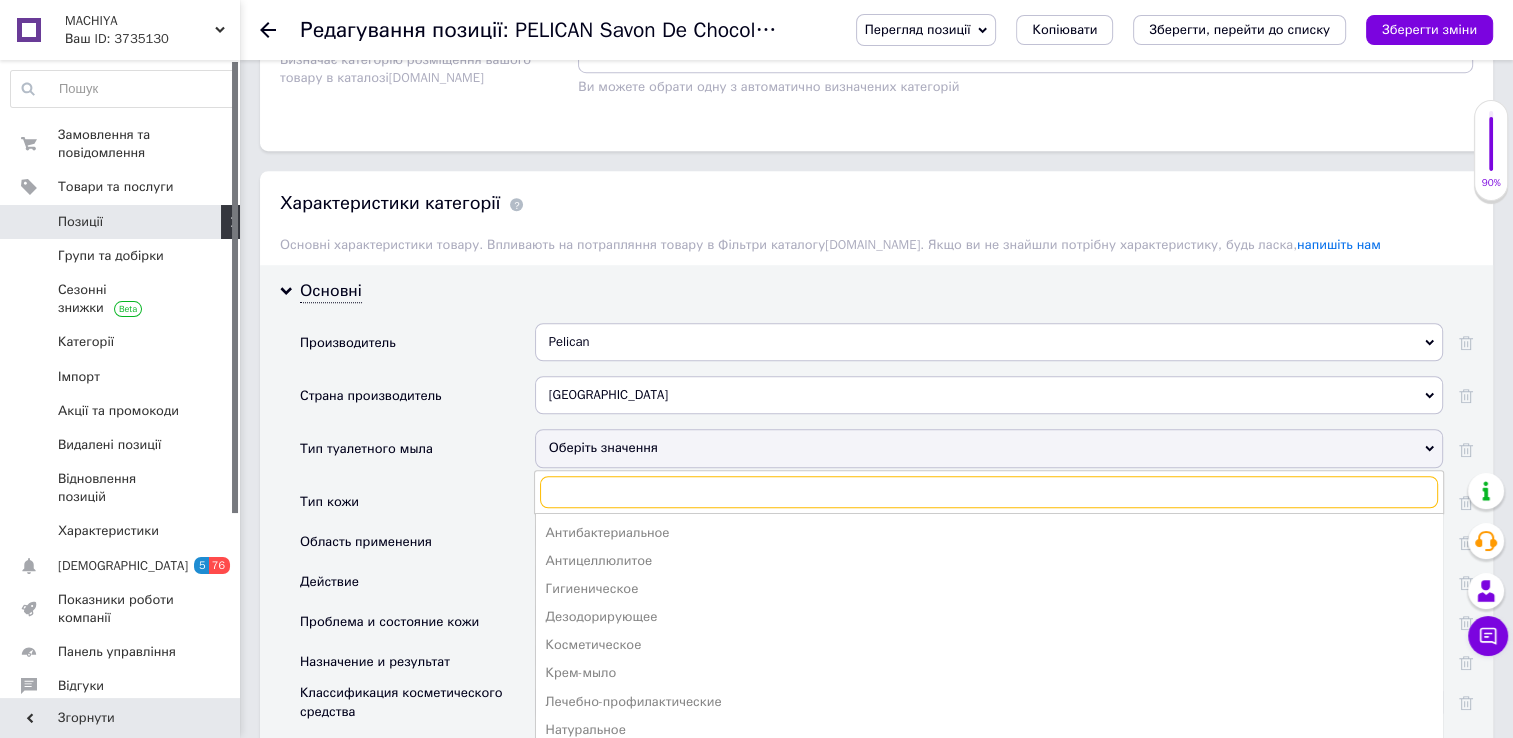 scroll, scrollTop: 1484, scrollLeft: 0, axis: vertical 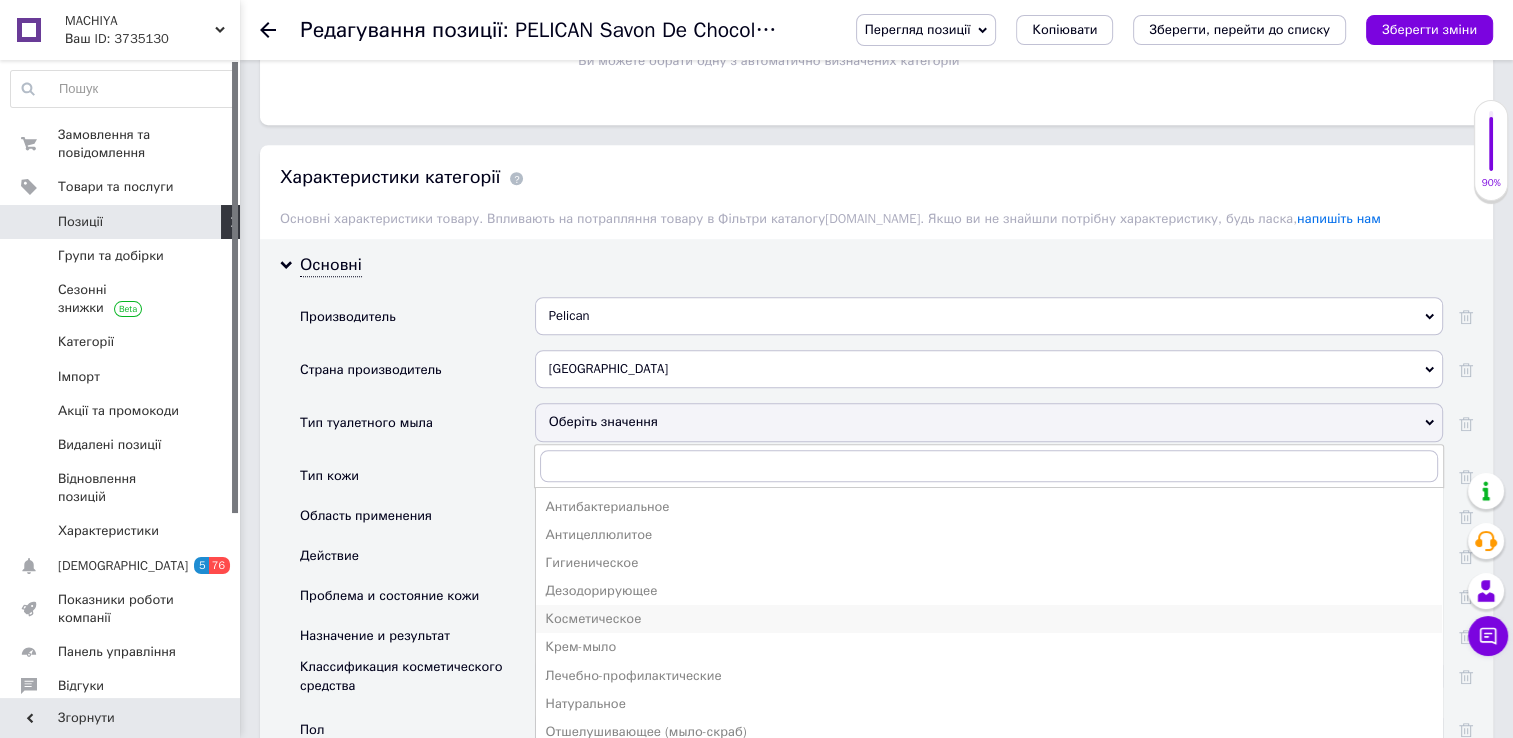 click on "Косметическое" at bounding box center (989, 619) 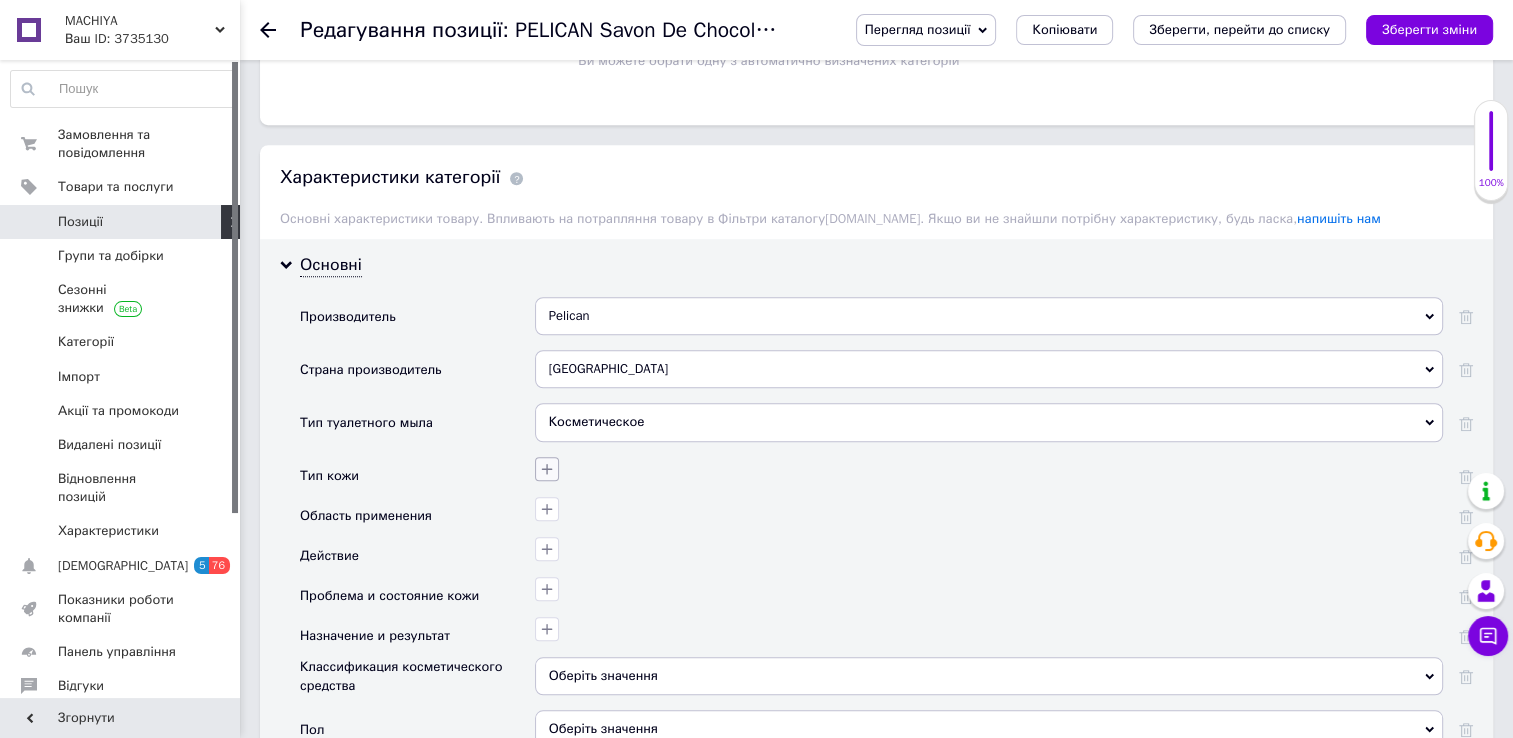 click at bounding box center (547, 469) 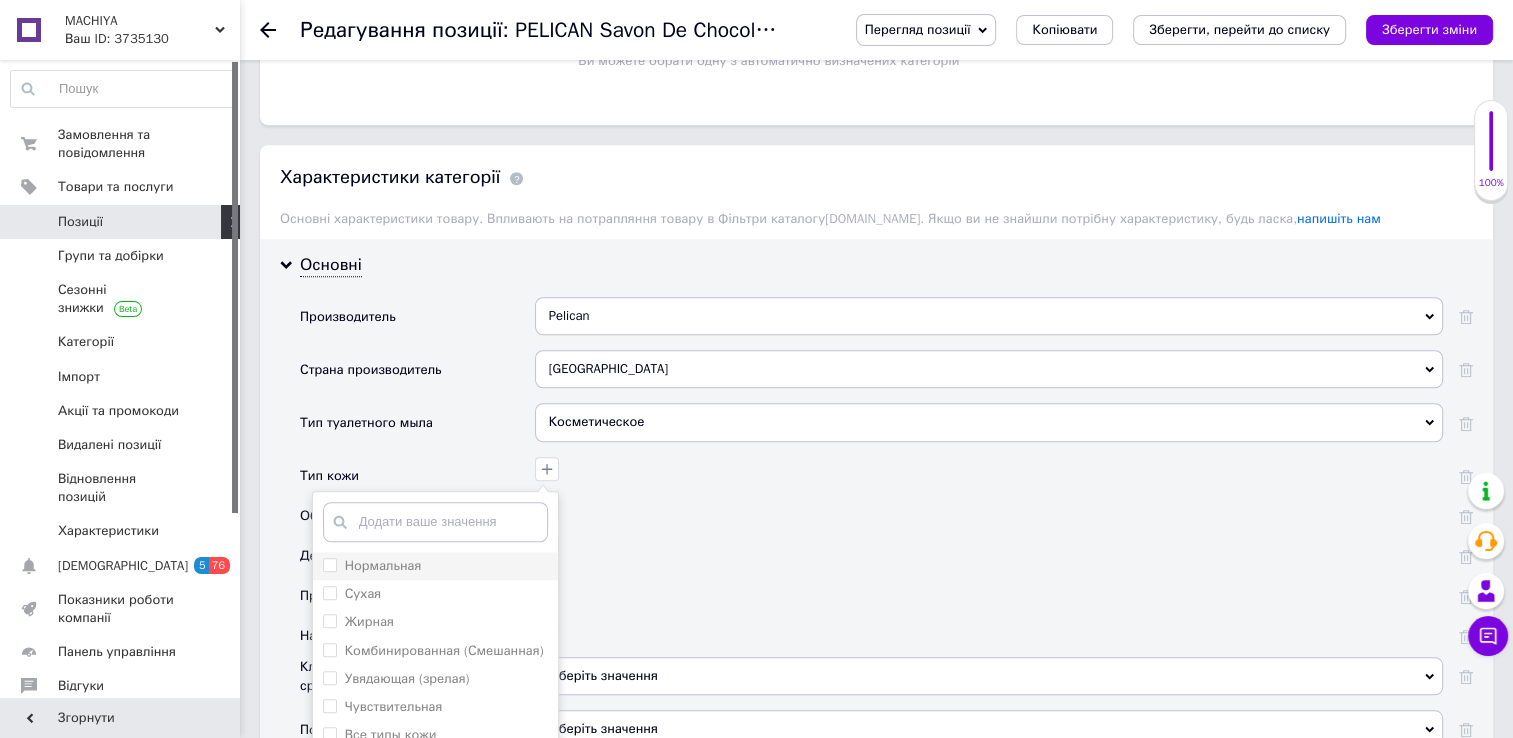 click on "Нормальная" at bounding box center (329, 564) 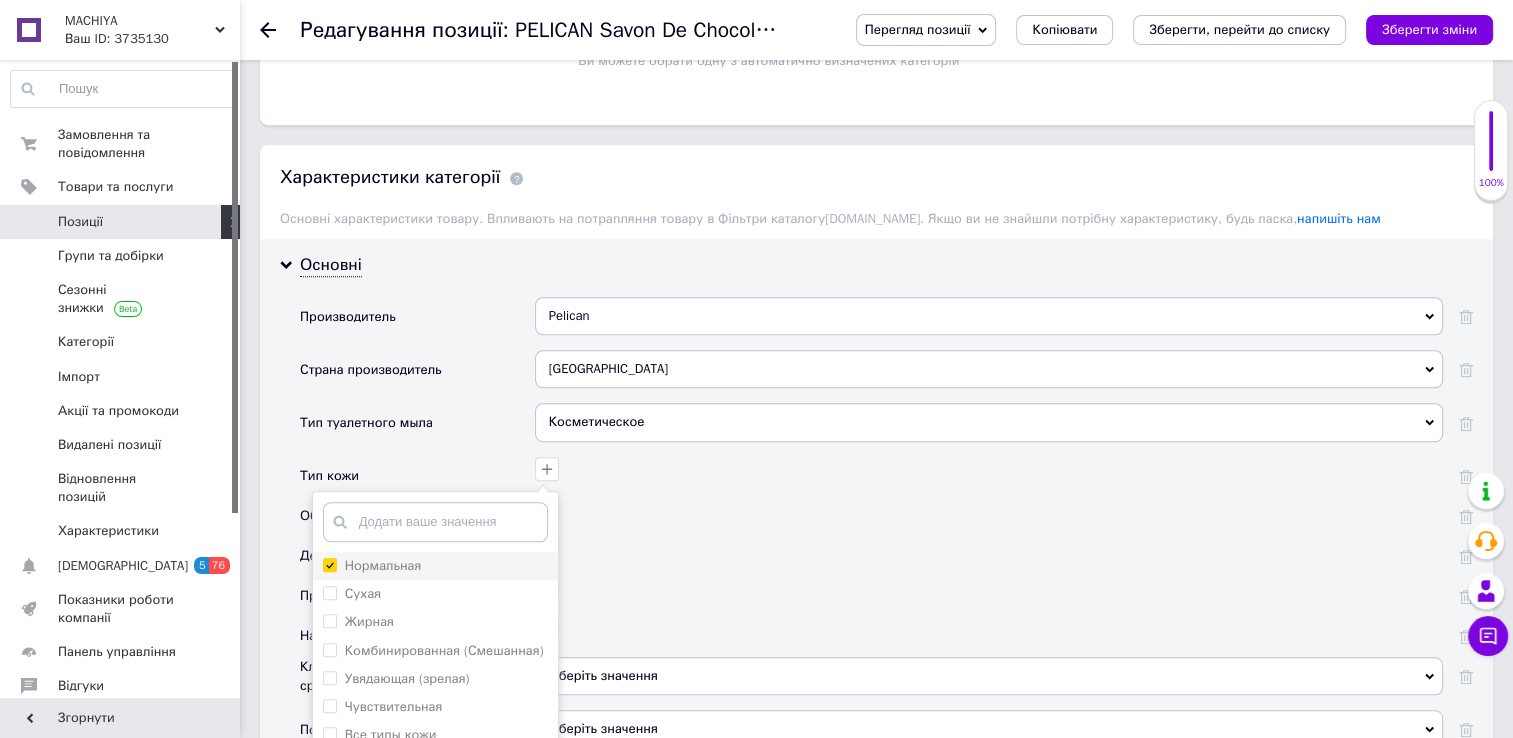 checkbox on "true" 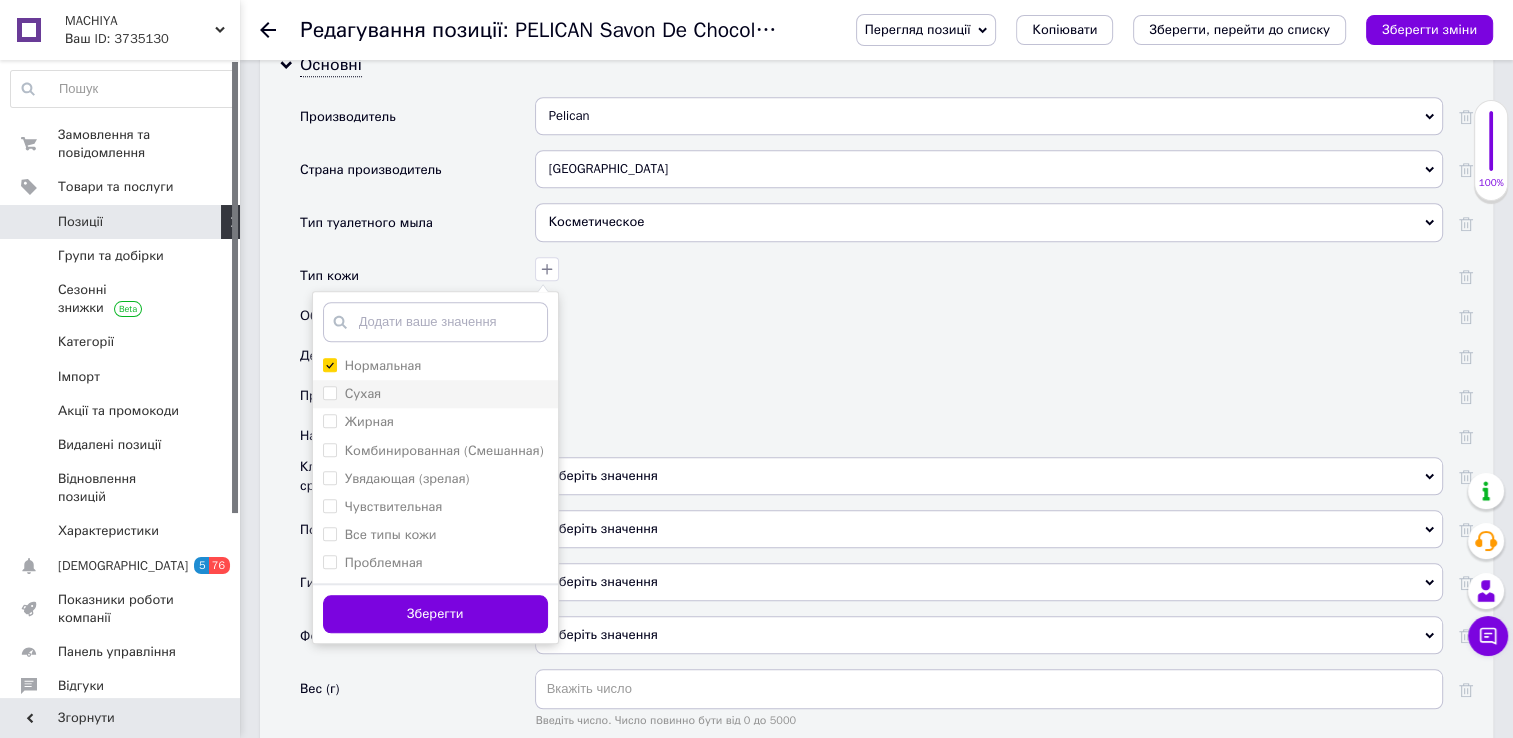scroll, scrollTop: 1687, scrollLeft: 0, axis: vertical 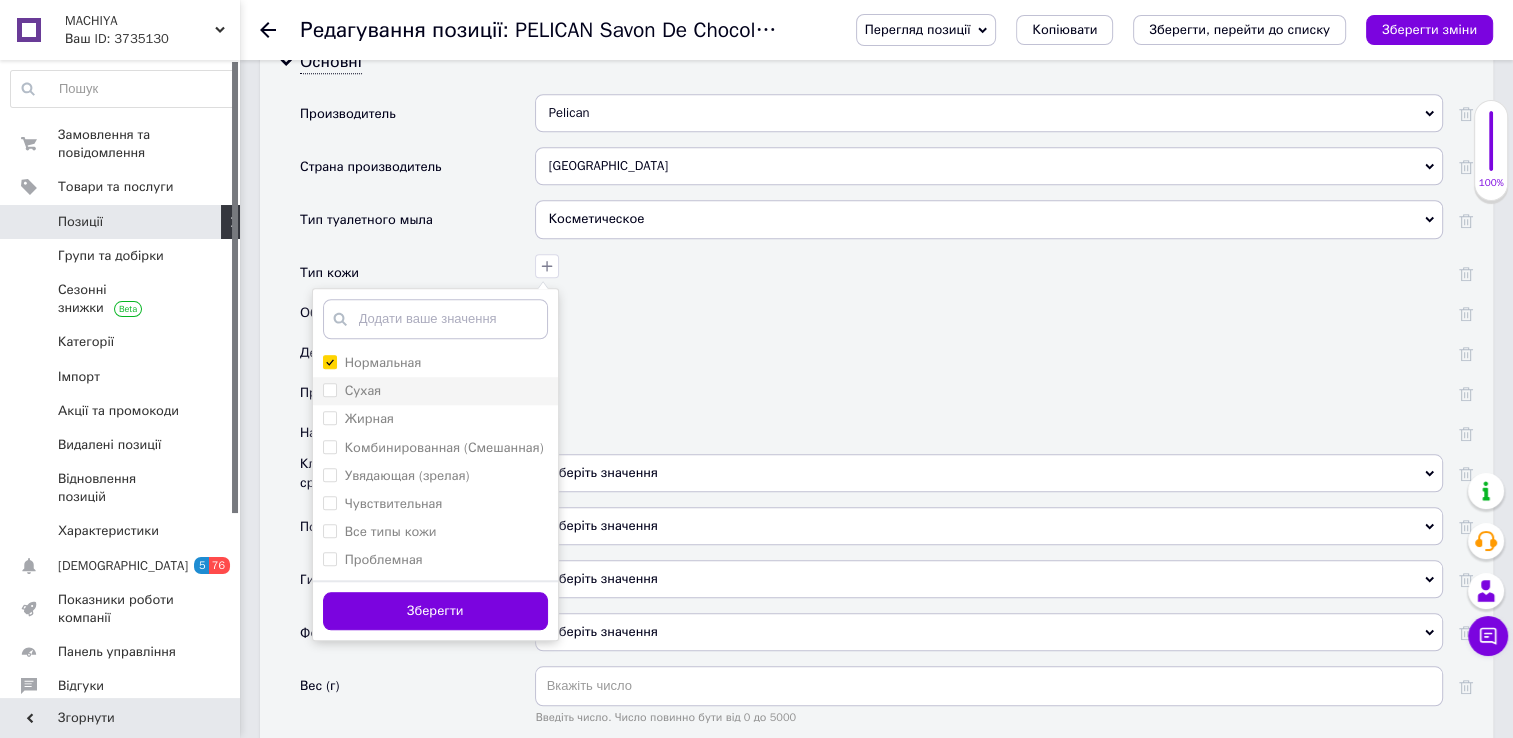 click on "Сухая" at bounding box center [329, 389] 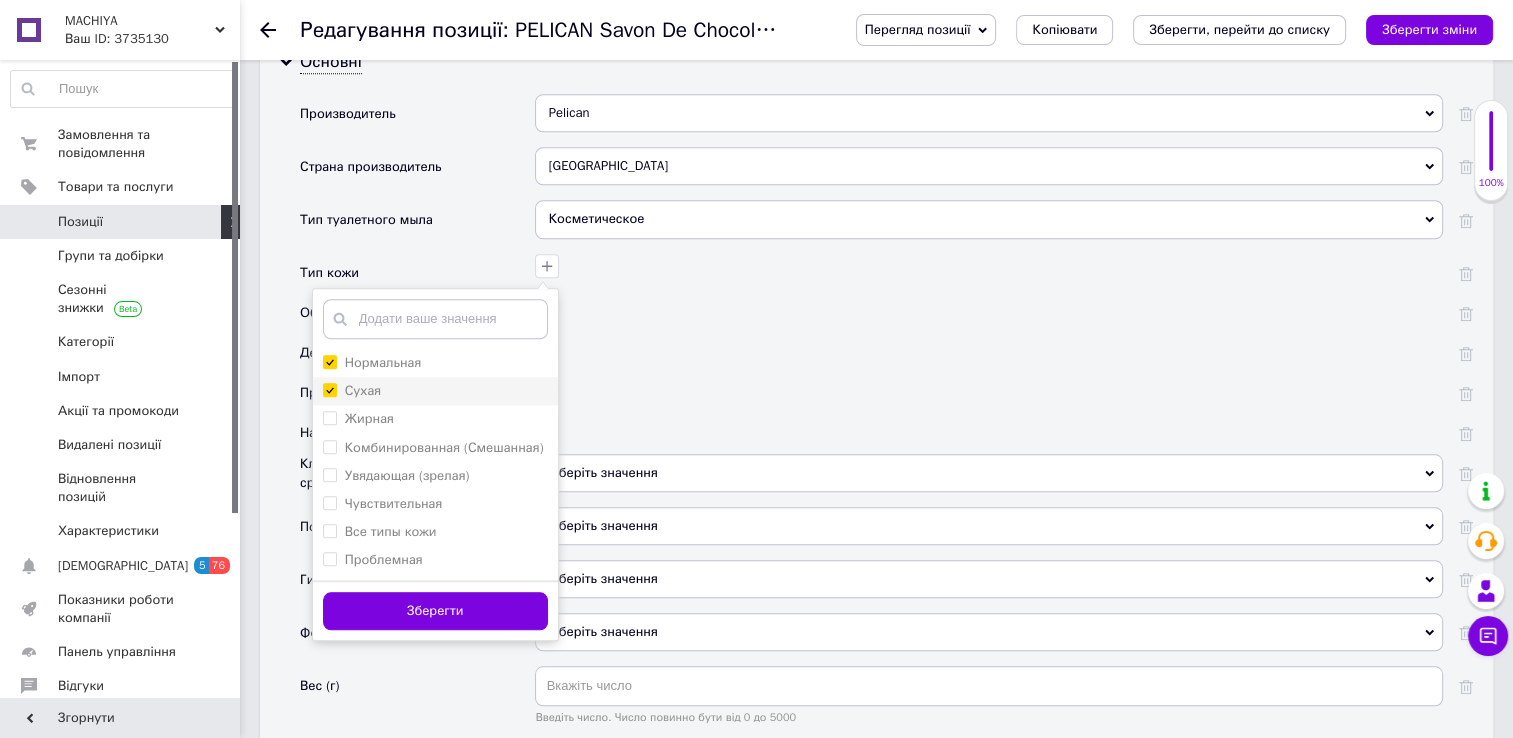 checkbox on "true" 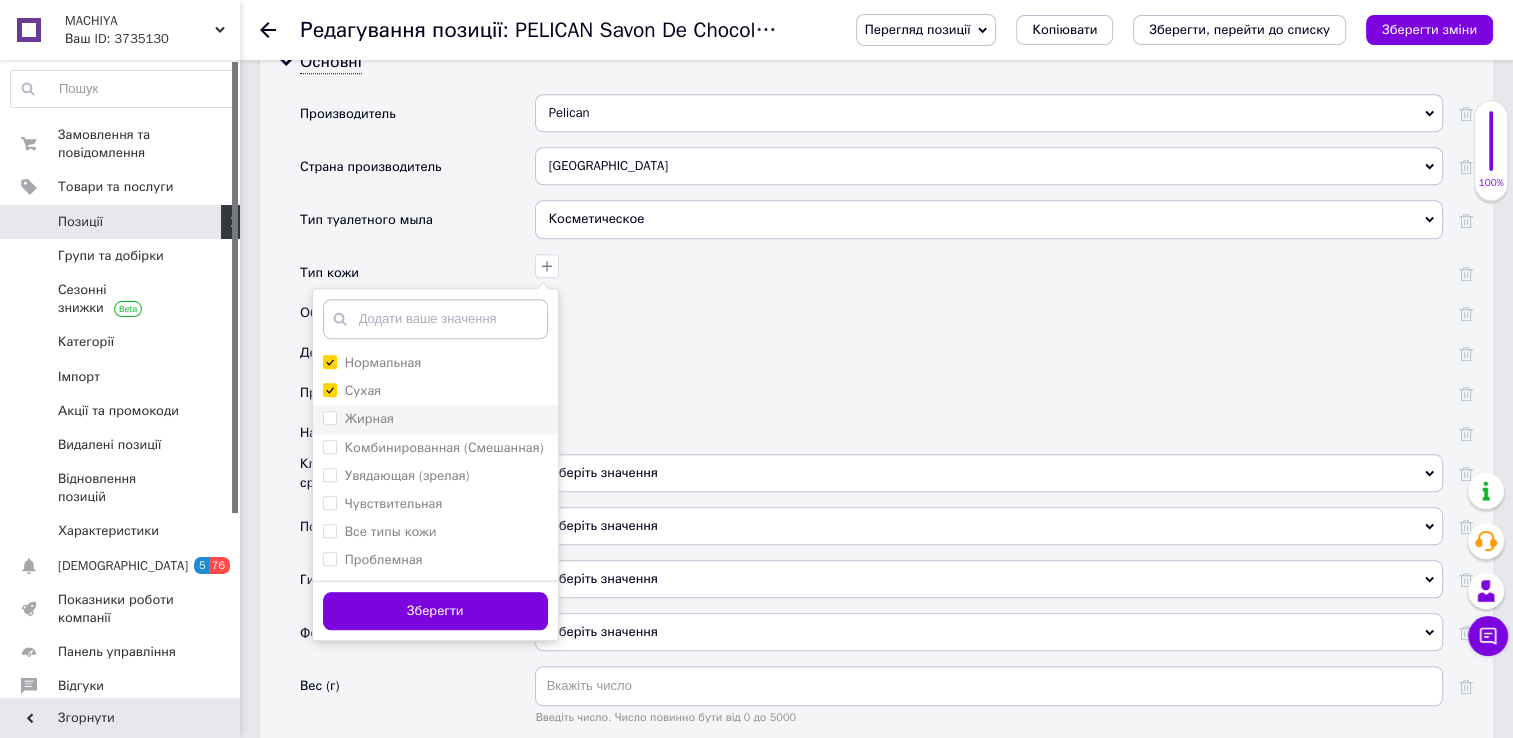 click on "Жирная" at bounding box center (329, 417) 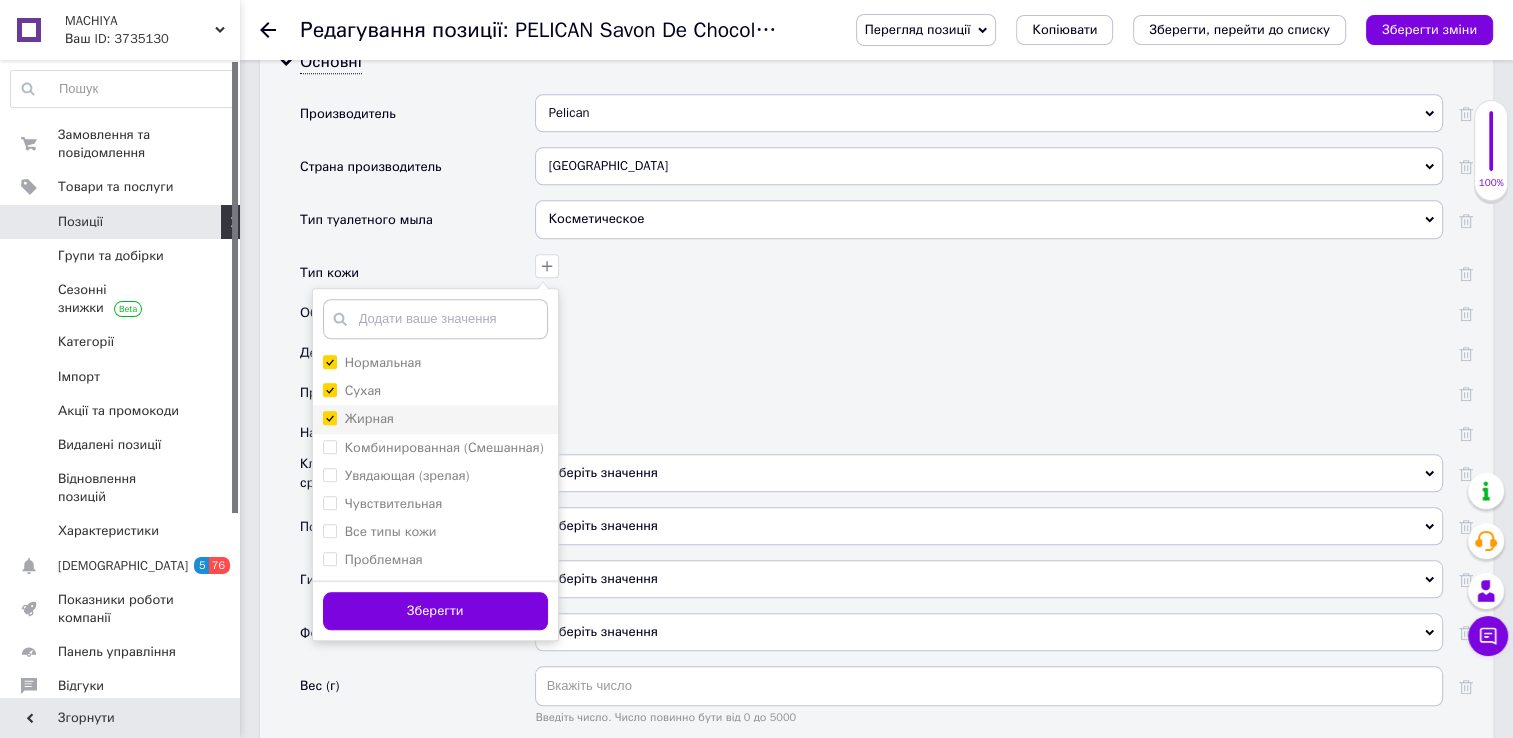 checkbox on "true" 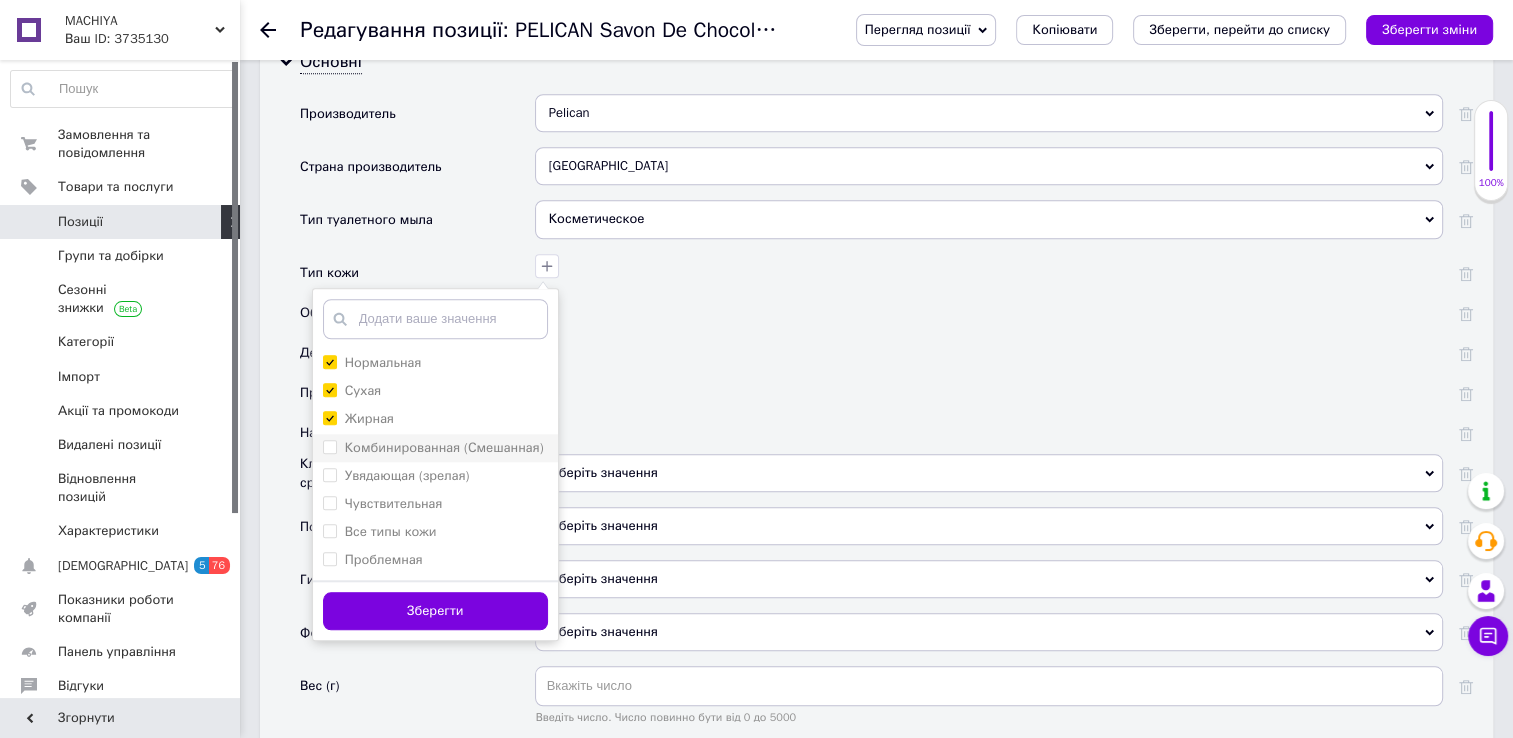 click on "Комбинированная (Смешанная)" at bounding box center [329, 446] 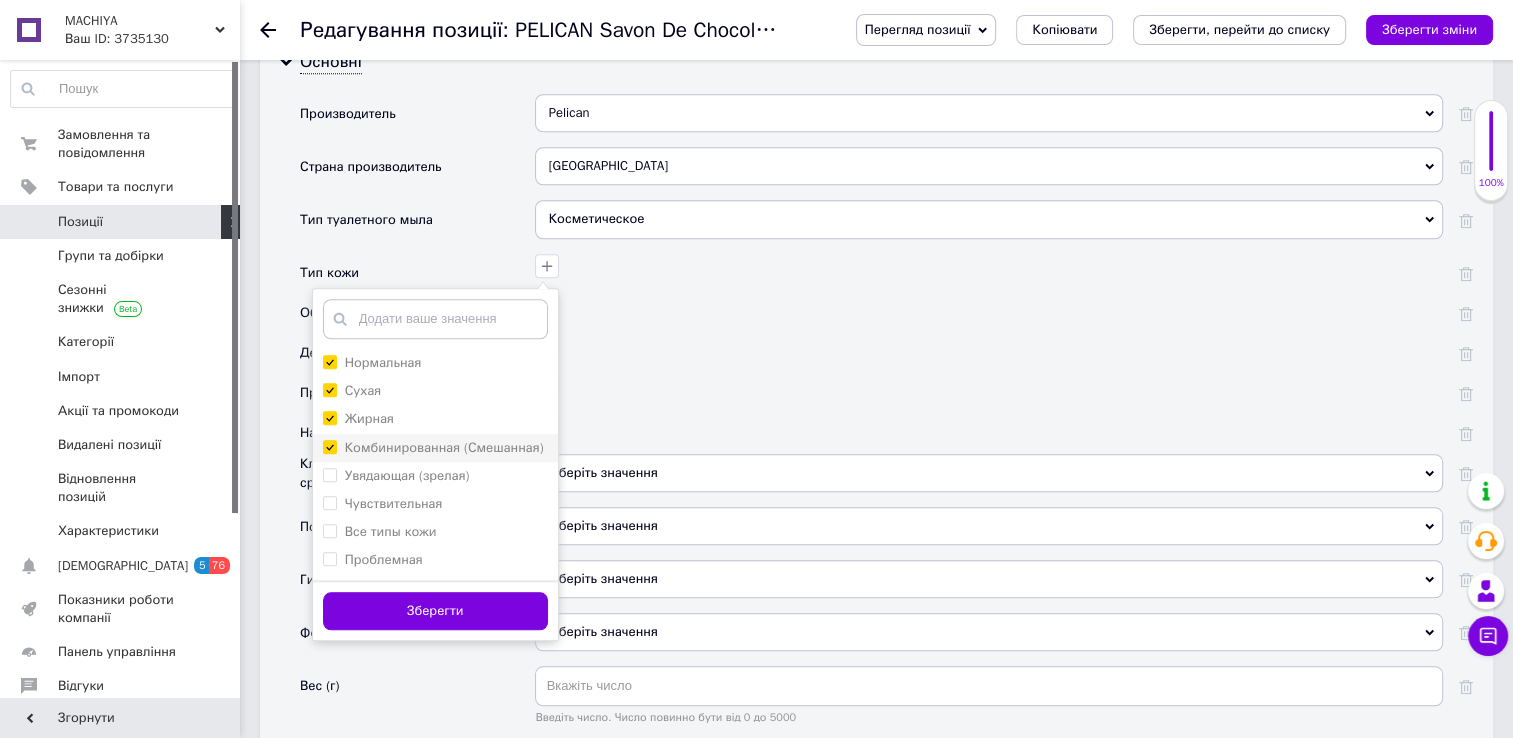 checkbox on "true" 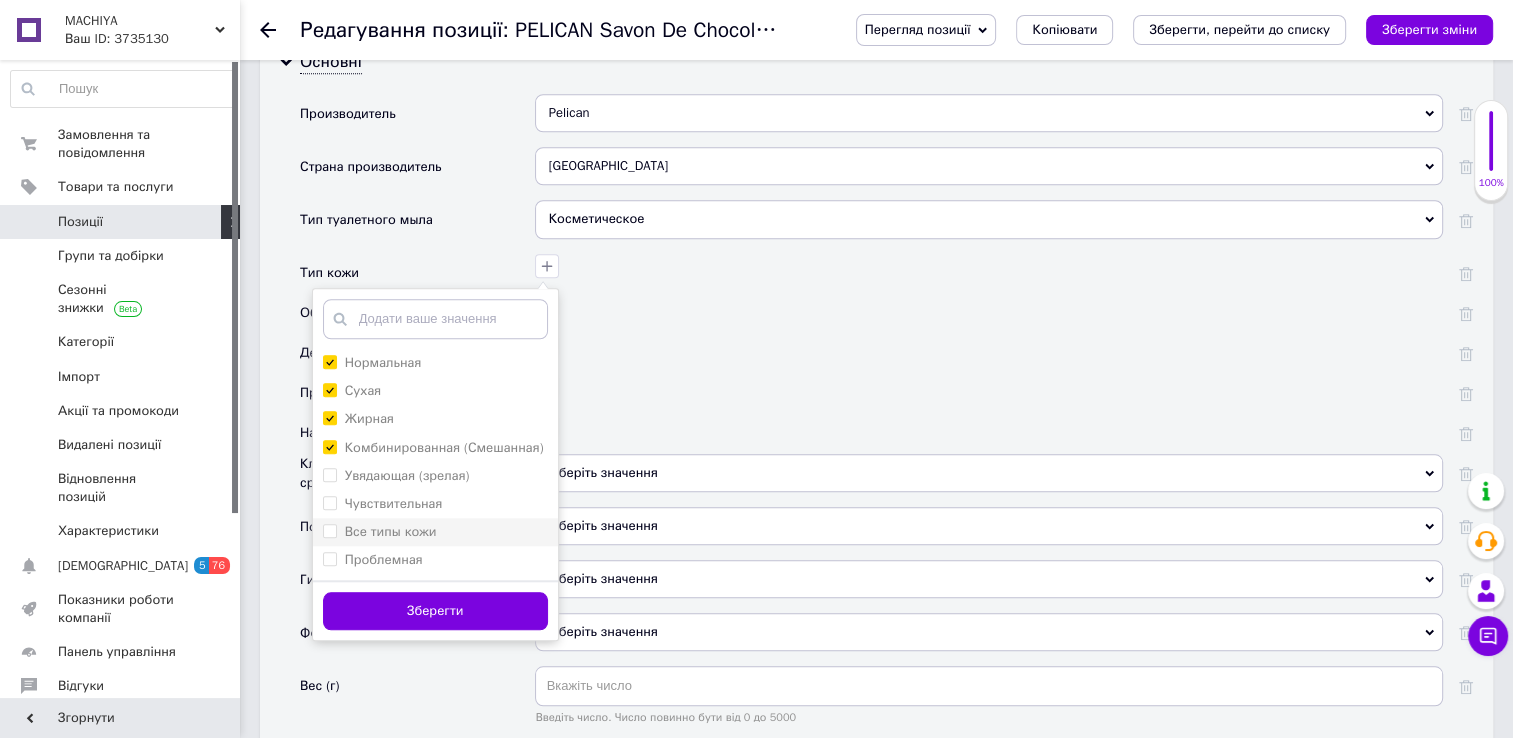 click on "Все типы кожи" at bounding box center (329, 530) 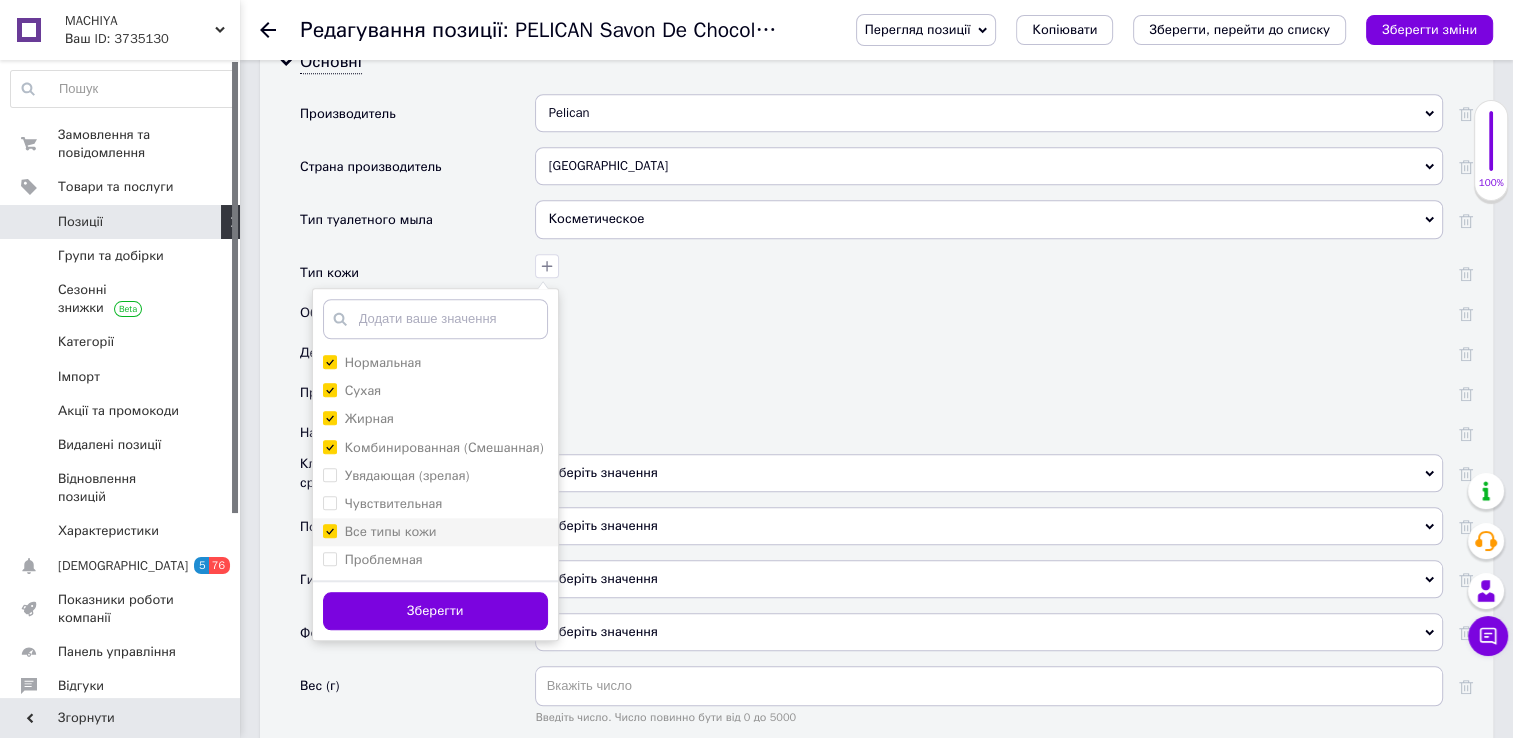checkbox on "true" 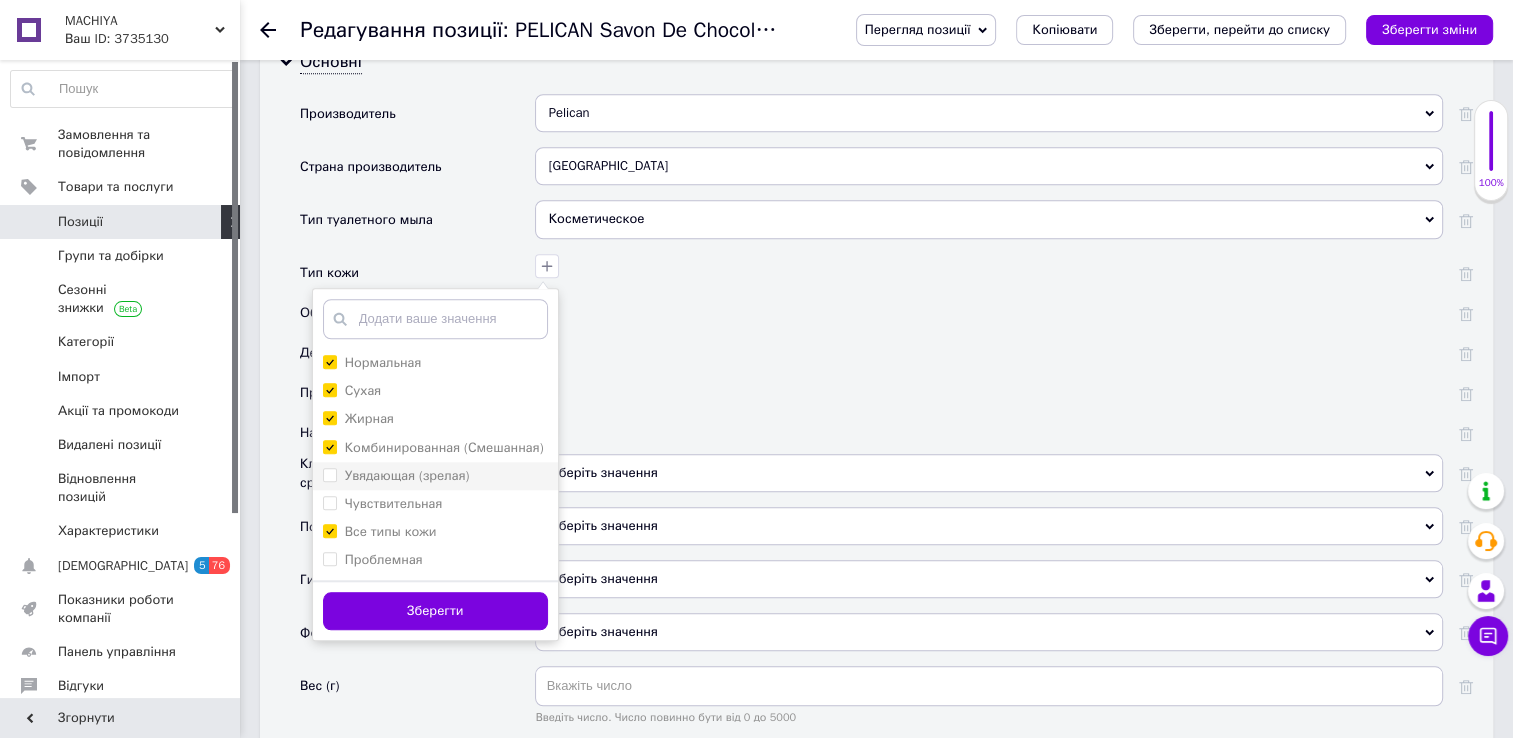 click on "Увядающая (зрелая)" at bounding box center (329, 474) 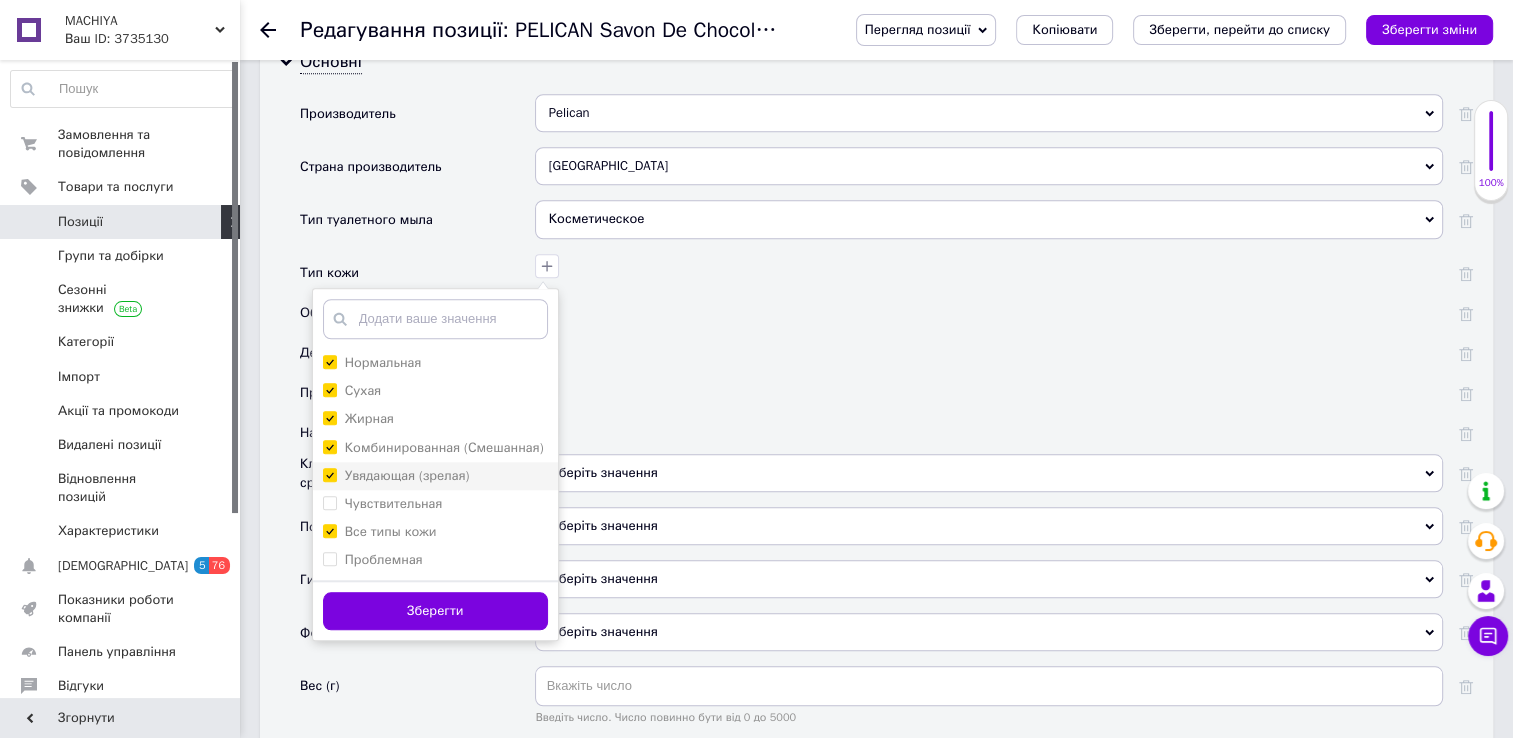 checkbox on "true" 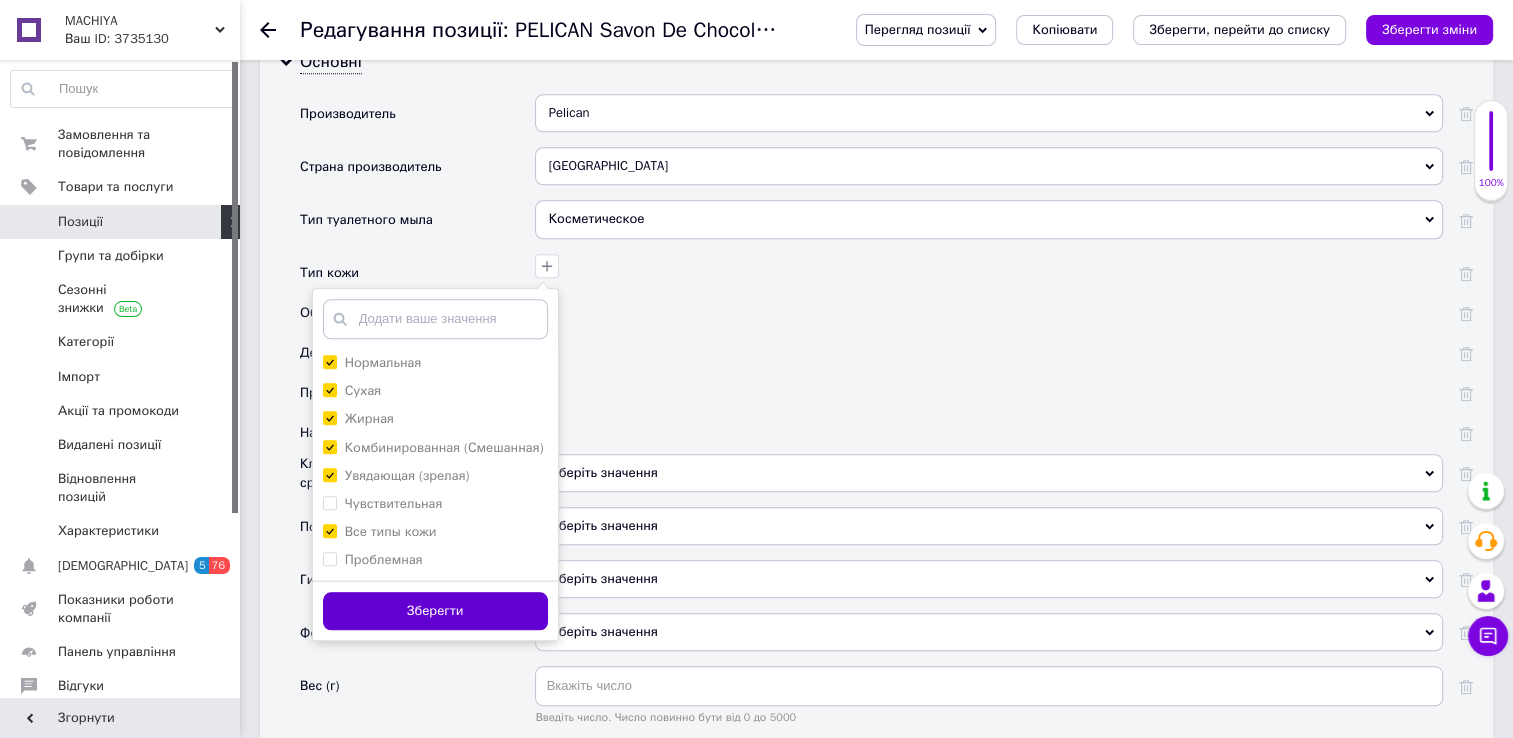 click on "Зберегти" at bounding box center (435, 611) 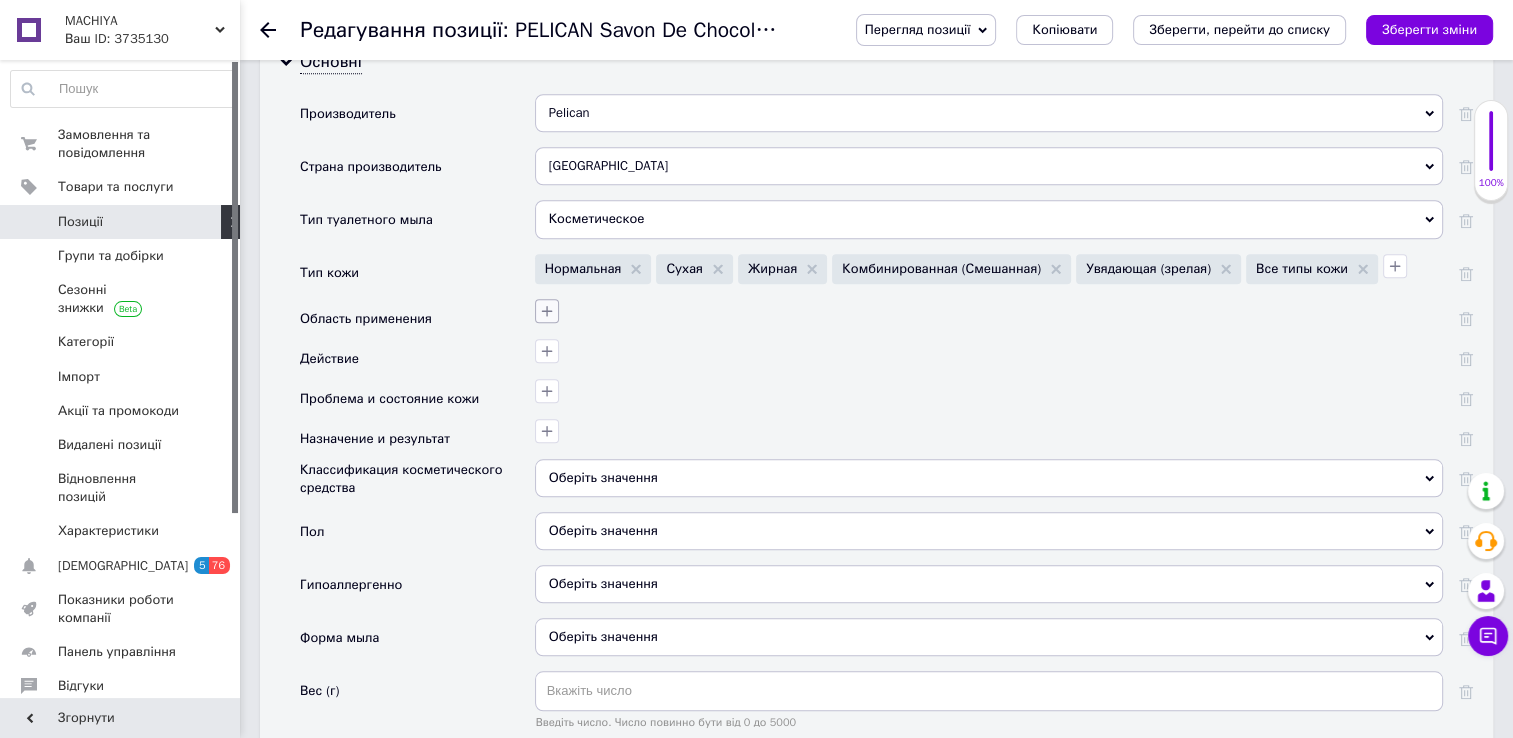 click 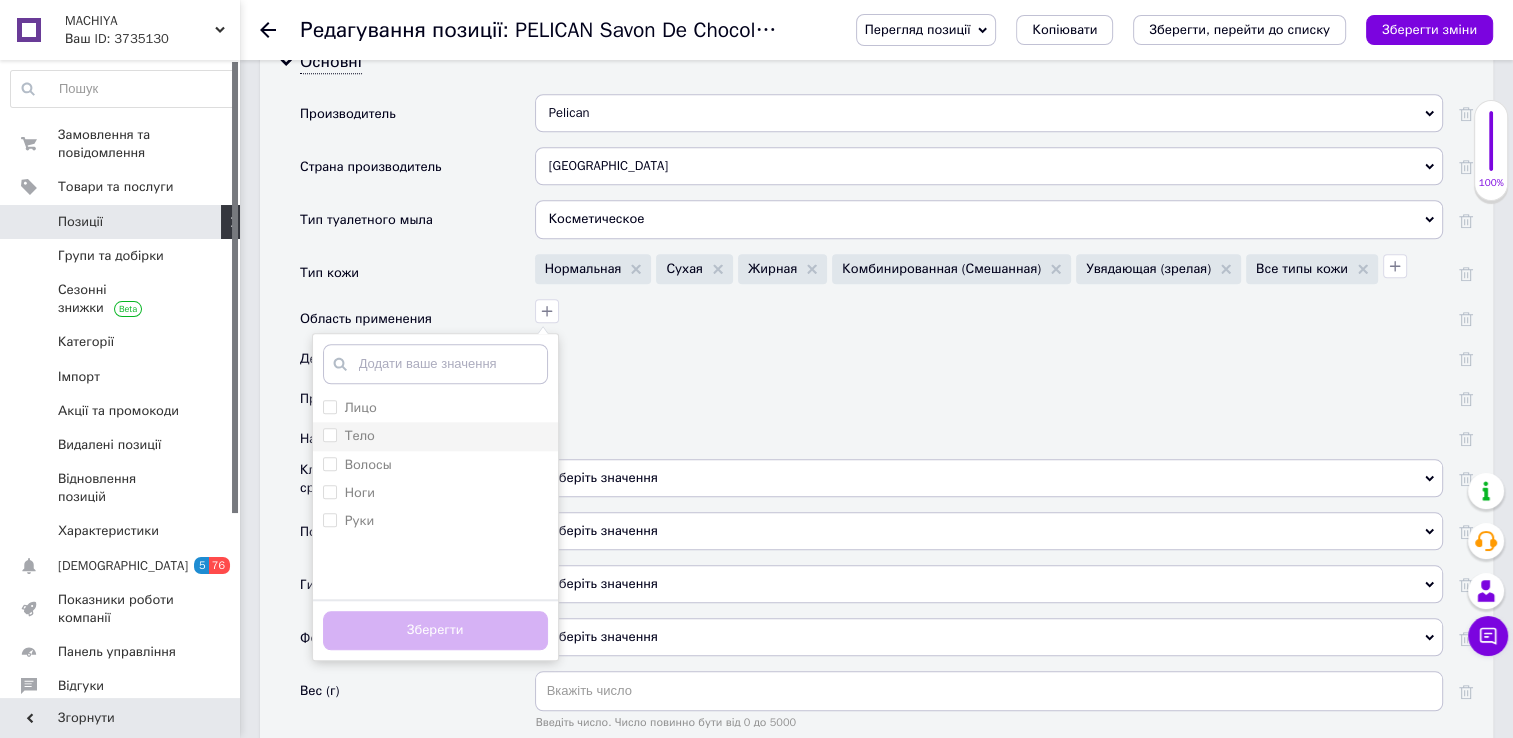 click on "Тело" at bounding box center [329, 434] 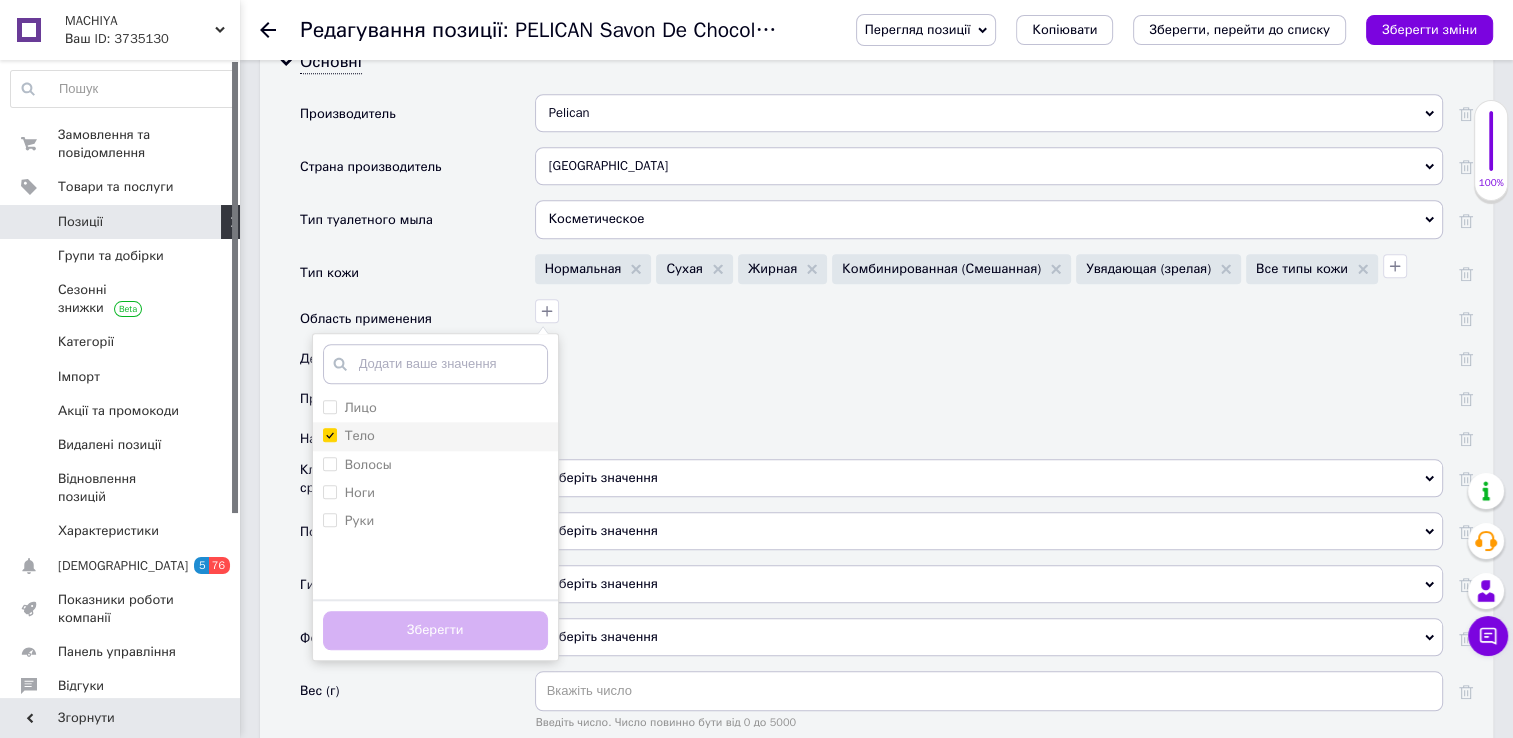 checkbox on "true" 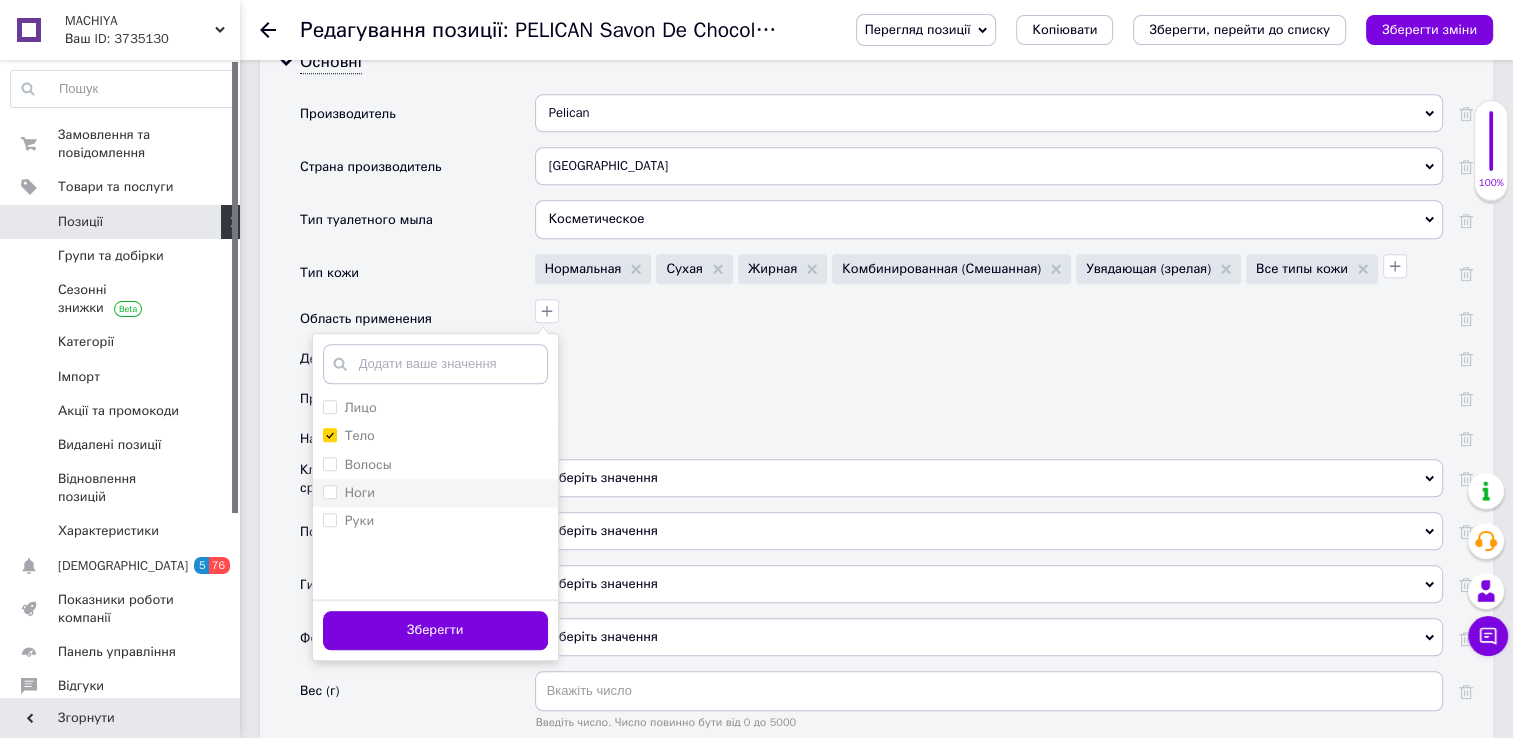 click on "Ноги" at bounding box center (349, 493) 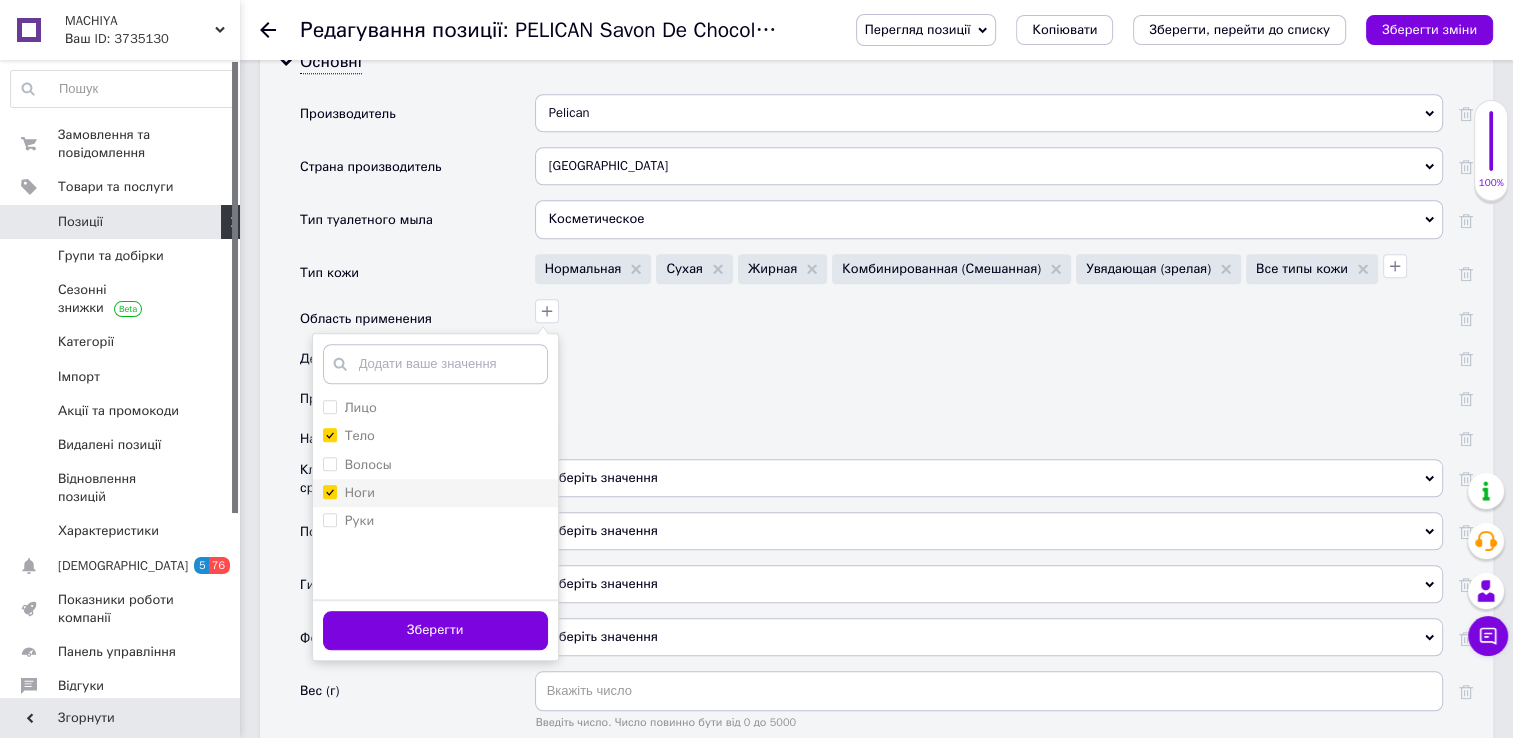 click on "Ноги" at bounding box center [329, 491] 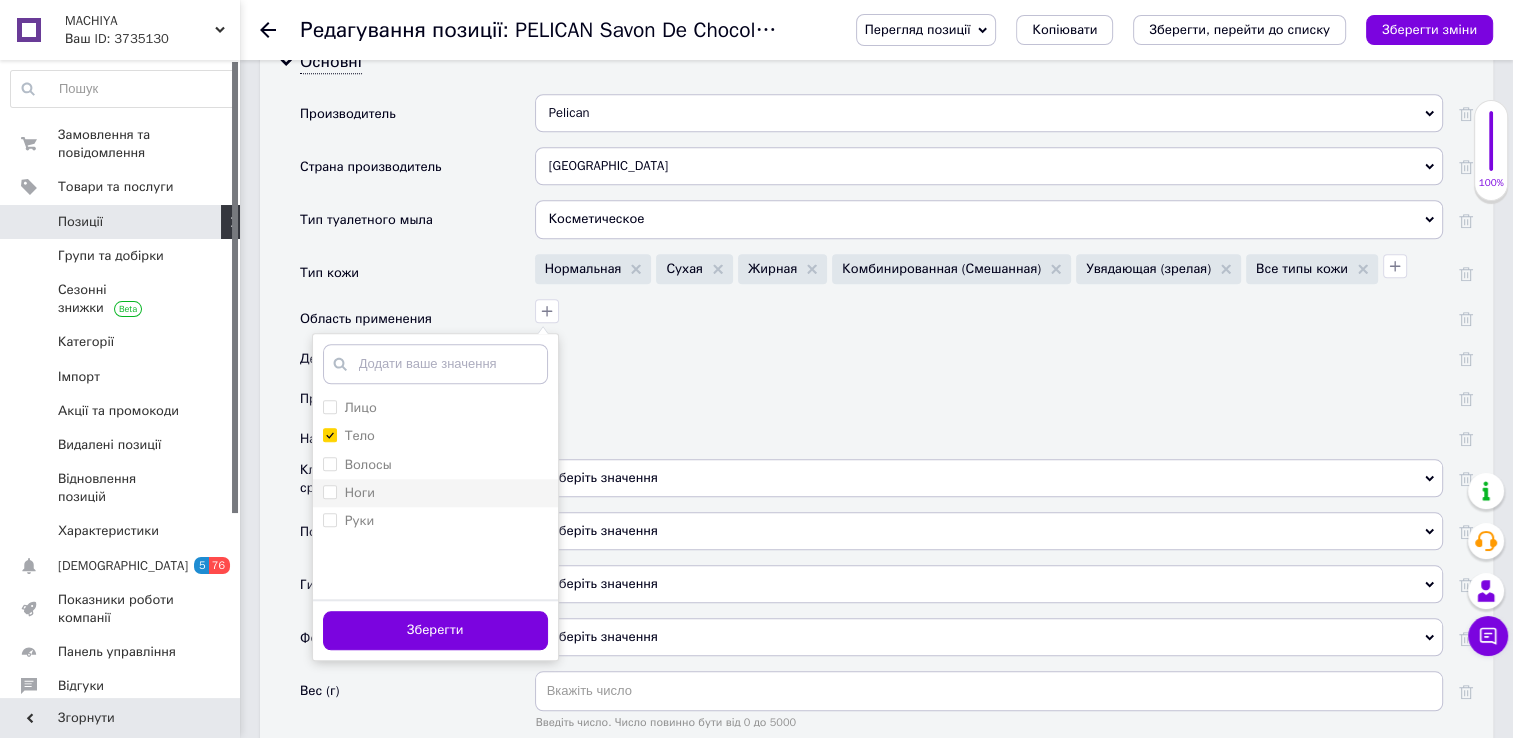 click on "Ноги" at bounding box center (329, 491) 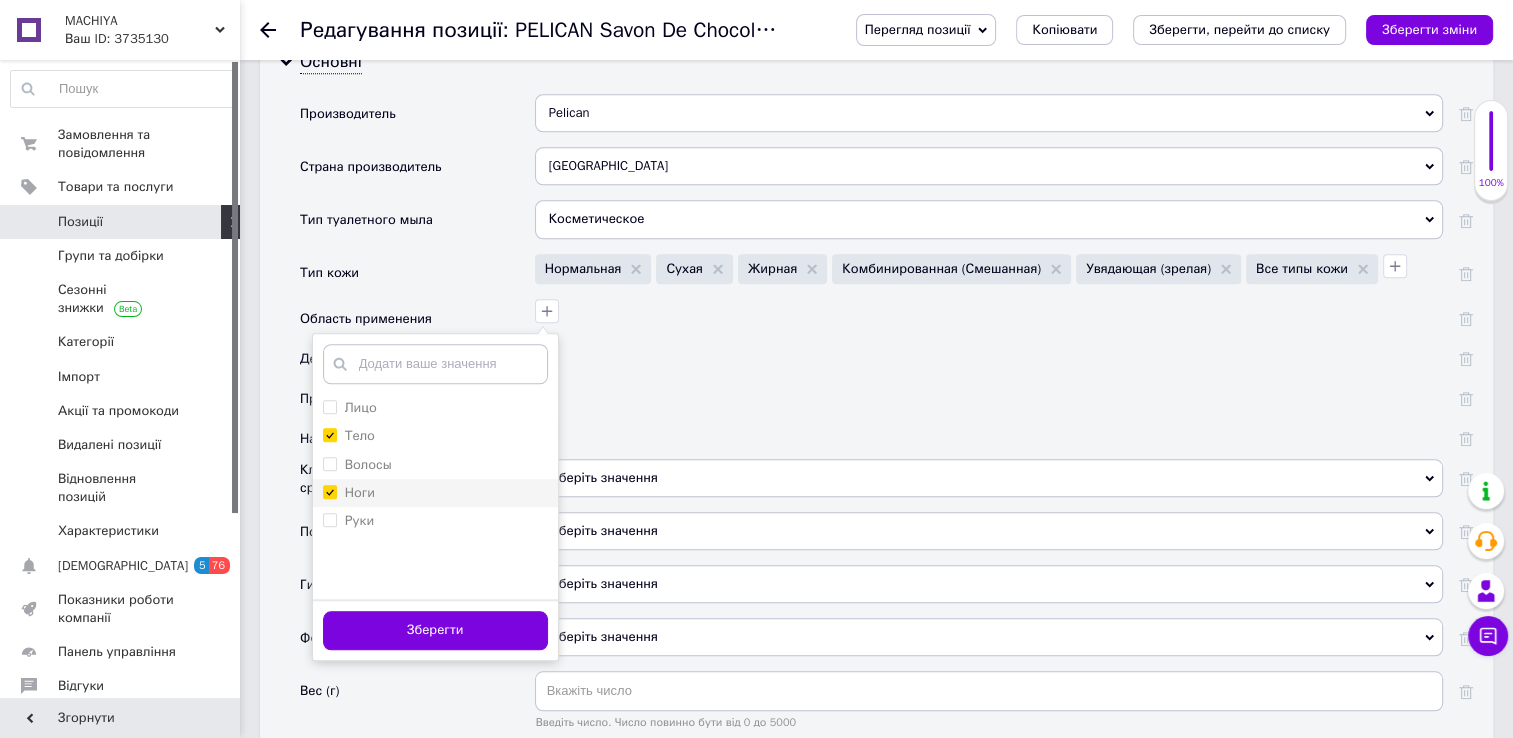 checkbox on "true" 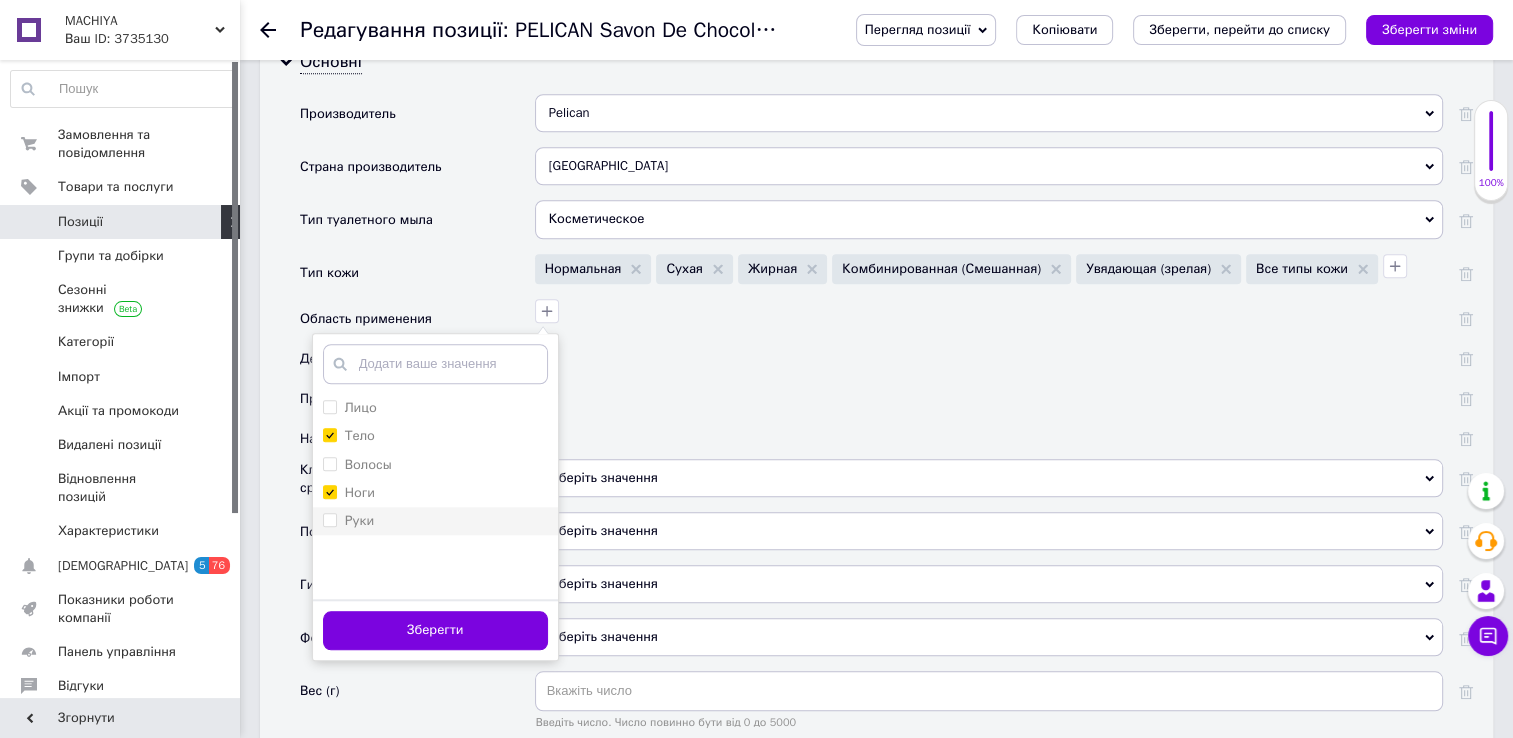 click on "Руки" at bounding box center [329, 519] 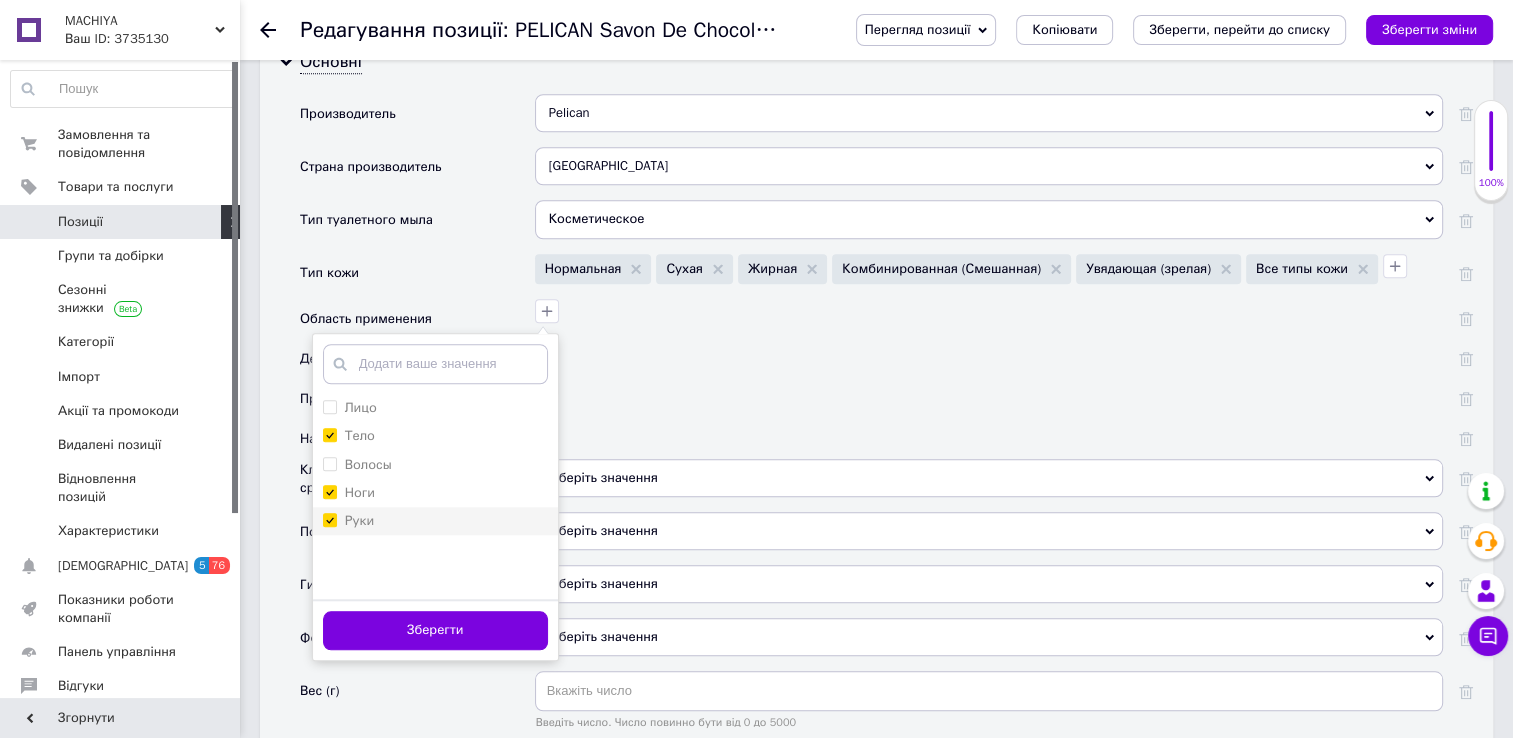 checkbox on "true" 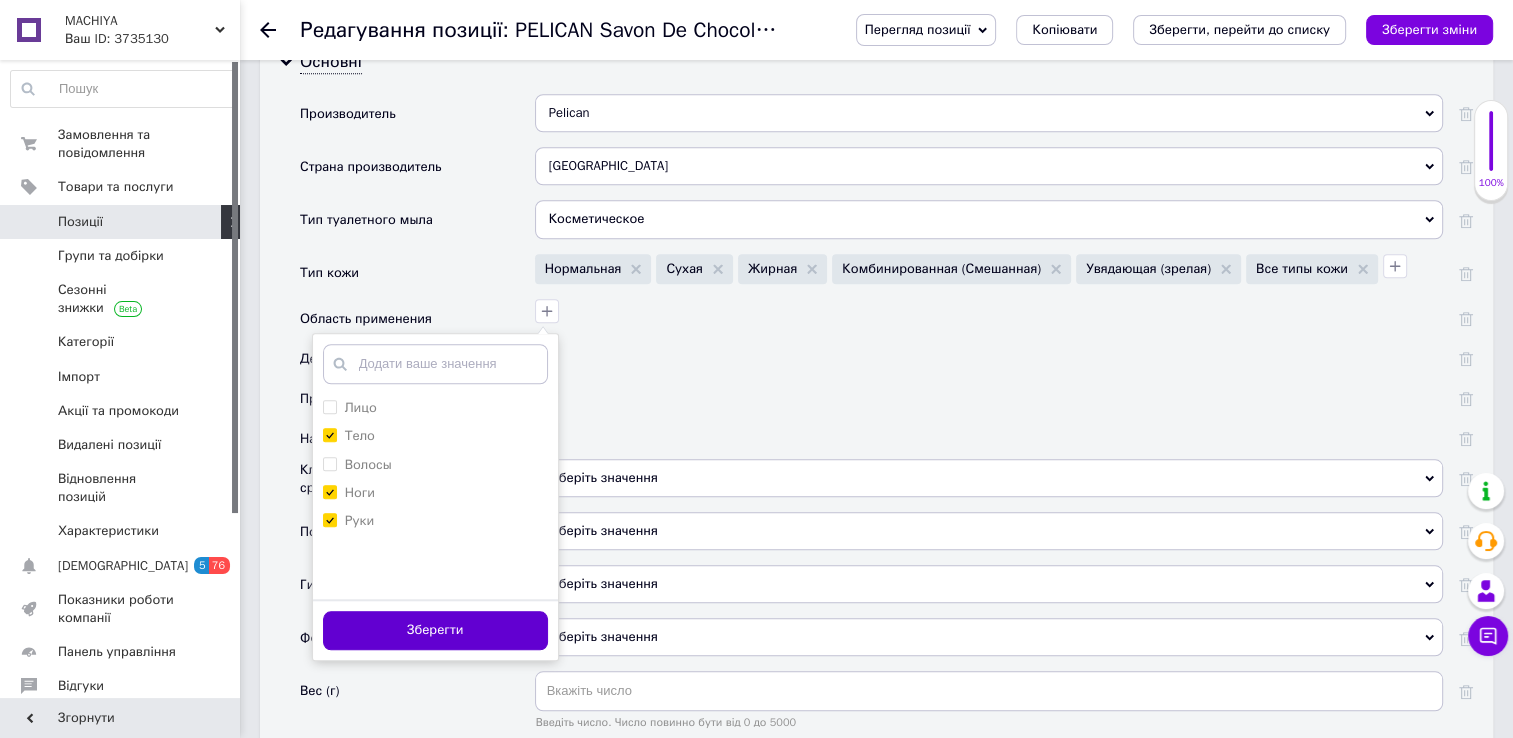 click on "Зберегти" at bounding box center (435, 630) 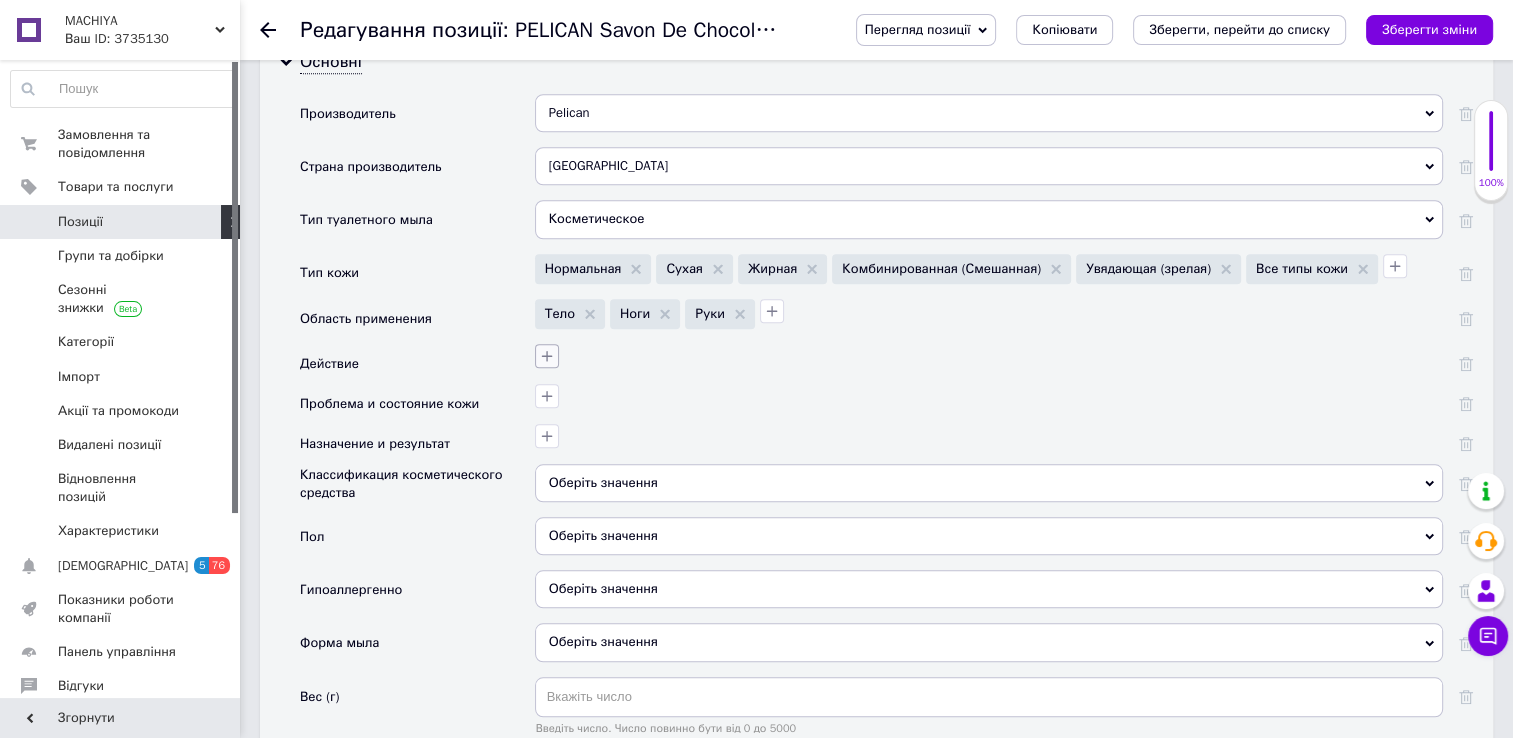 click 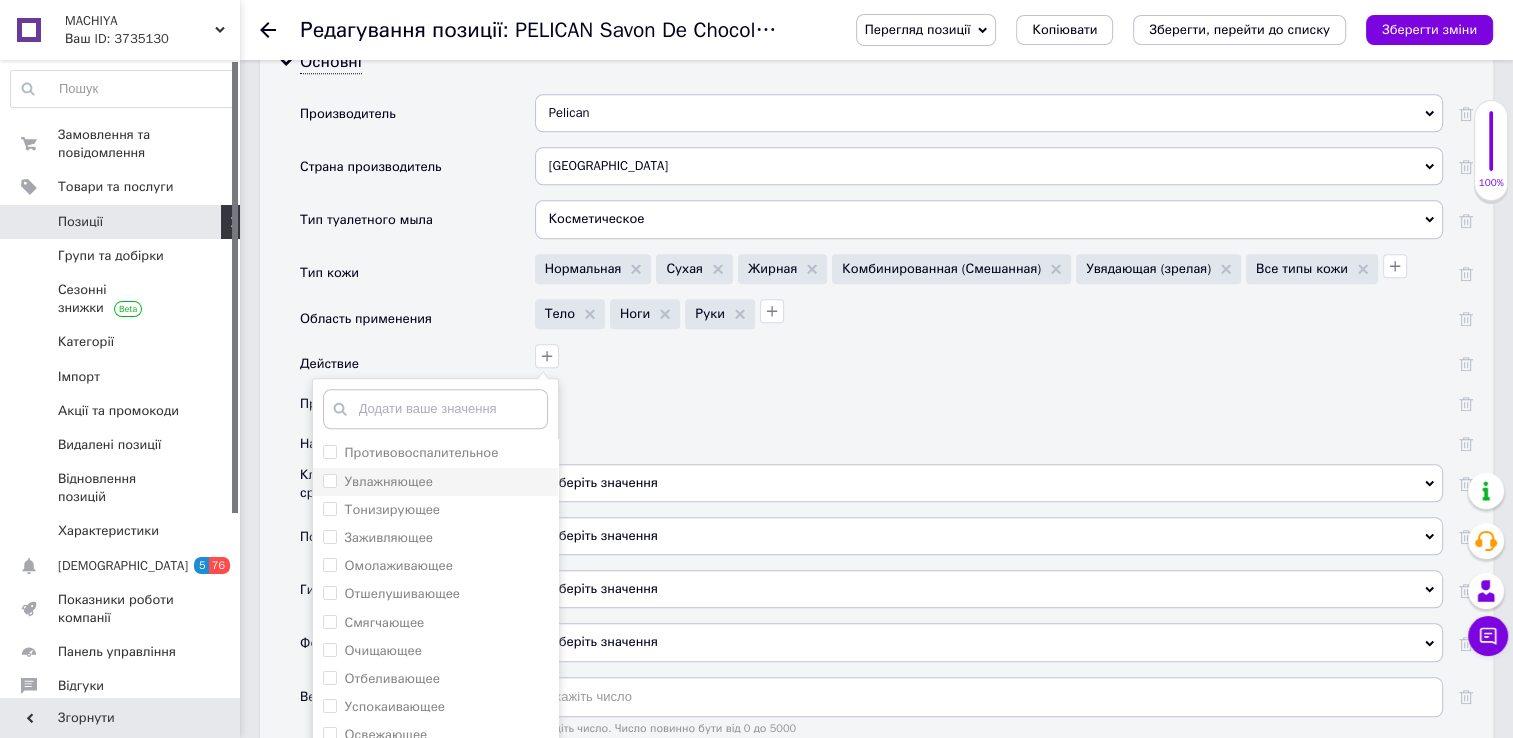 click on "Увлажняющее" at bounding box center [329, 480] 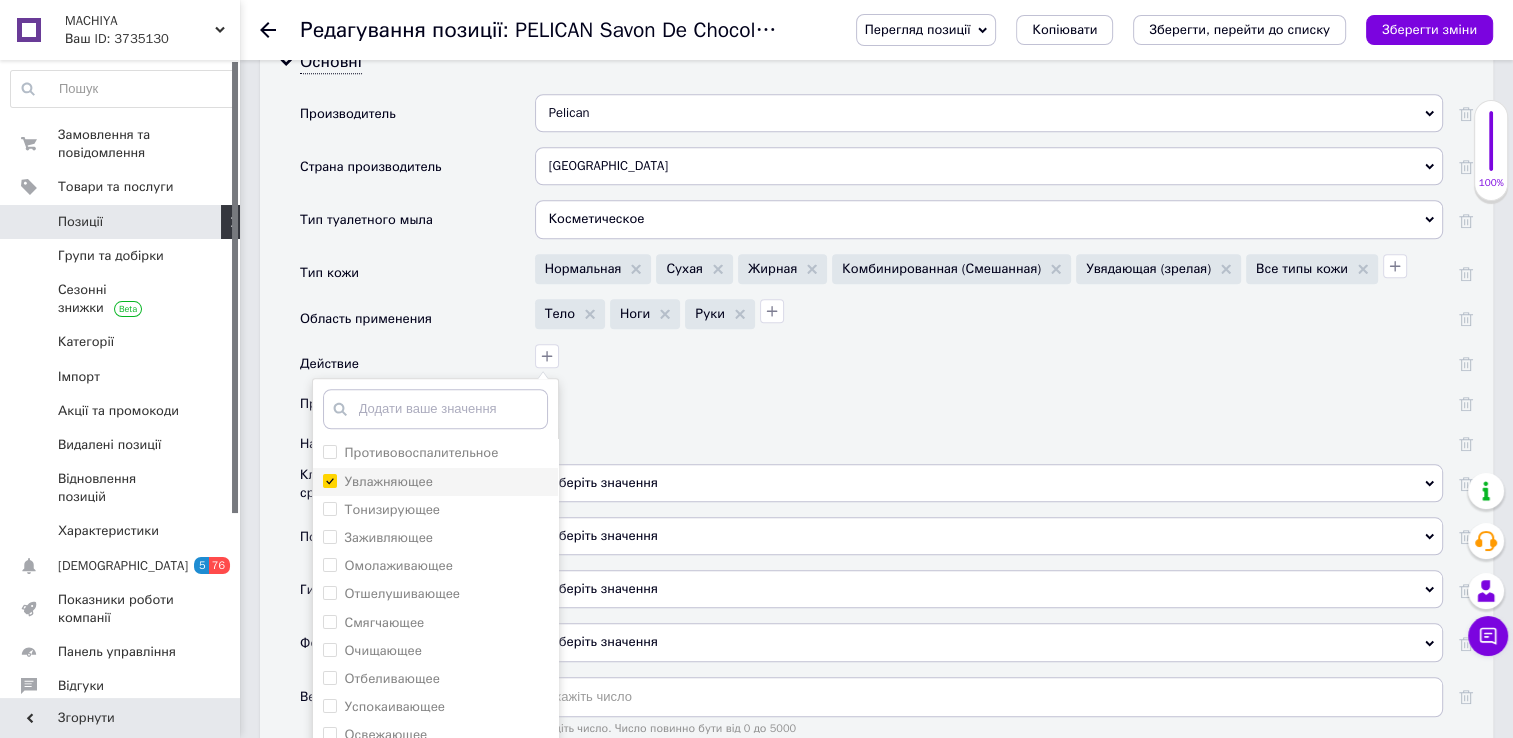 checkbox on "true" 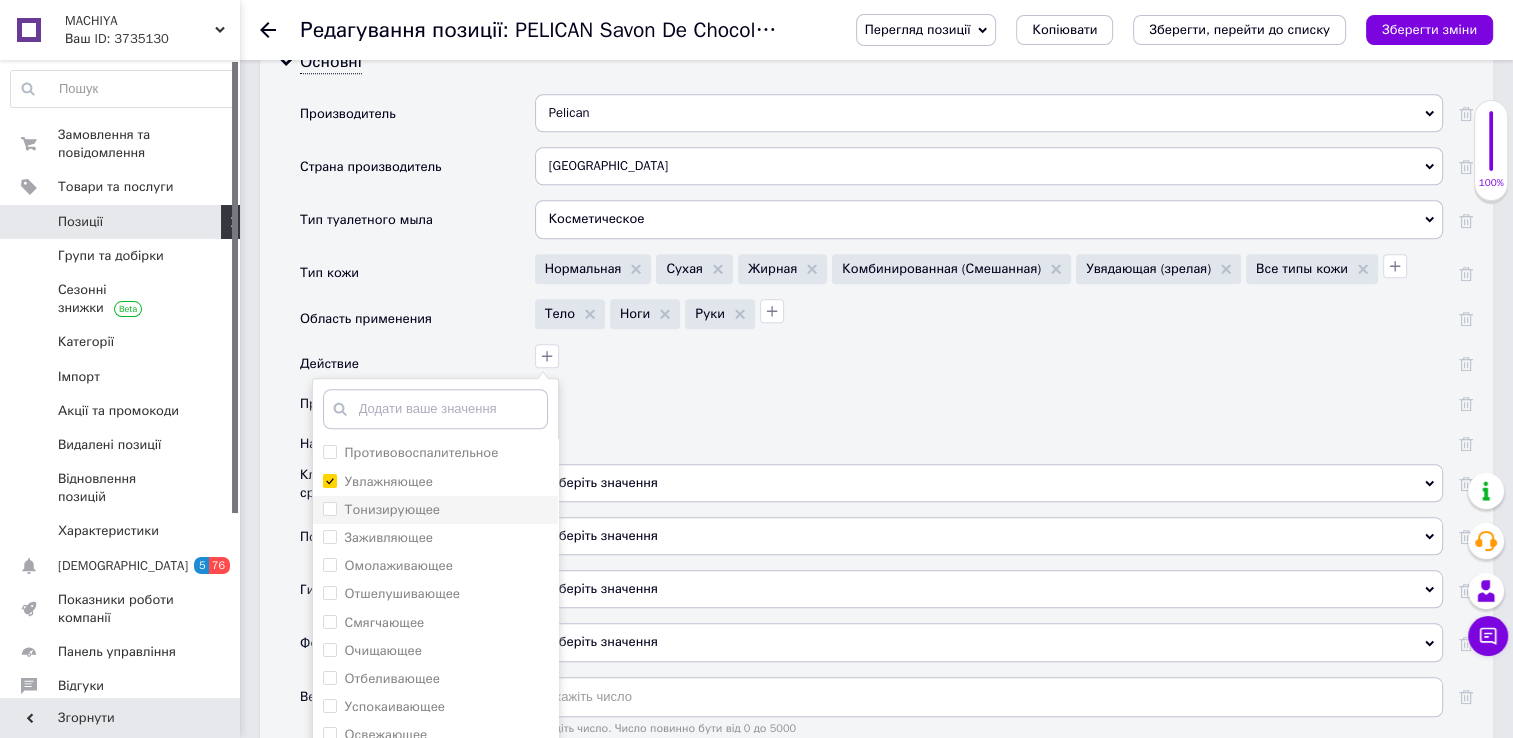 click on "Тонизирующее" at bounding box center [329, 508] 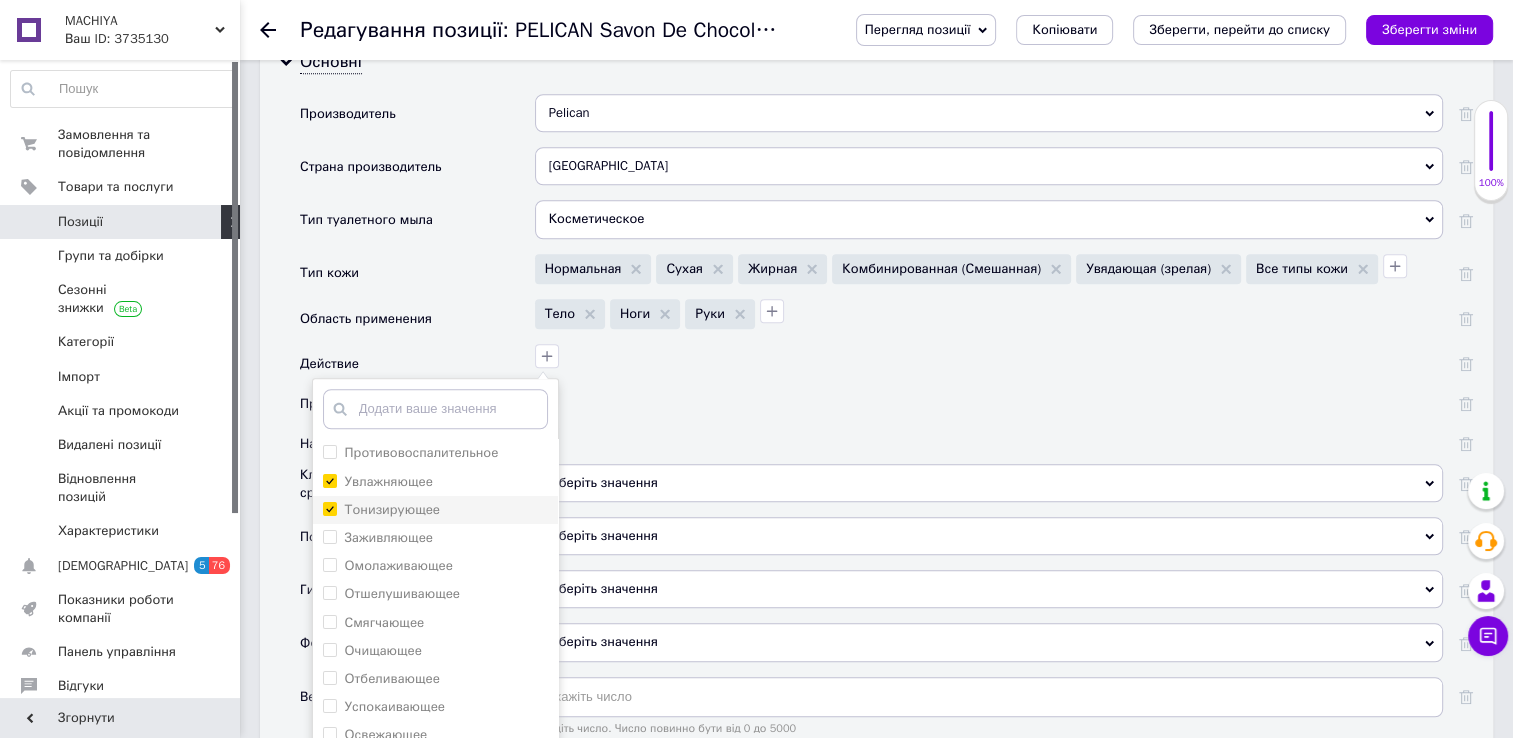 checkbox on "true" 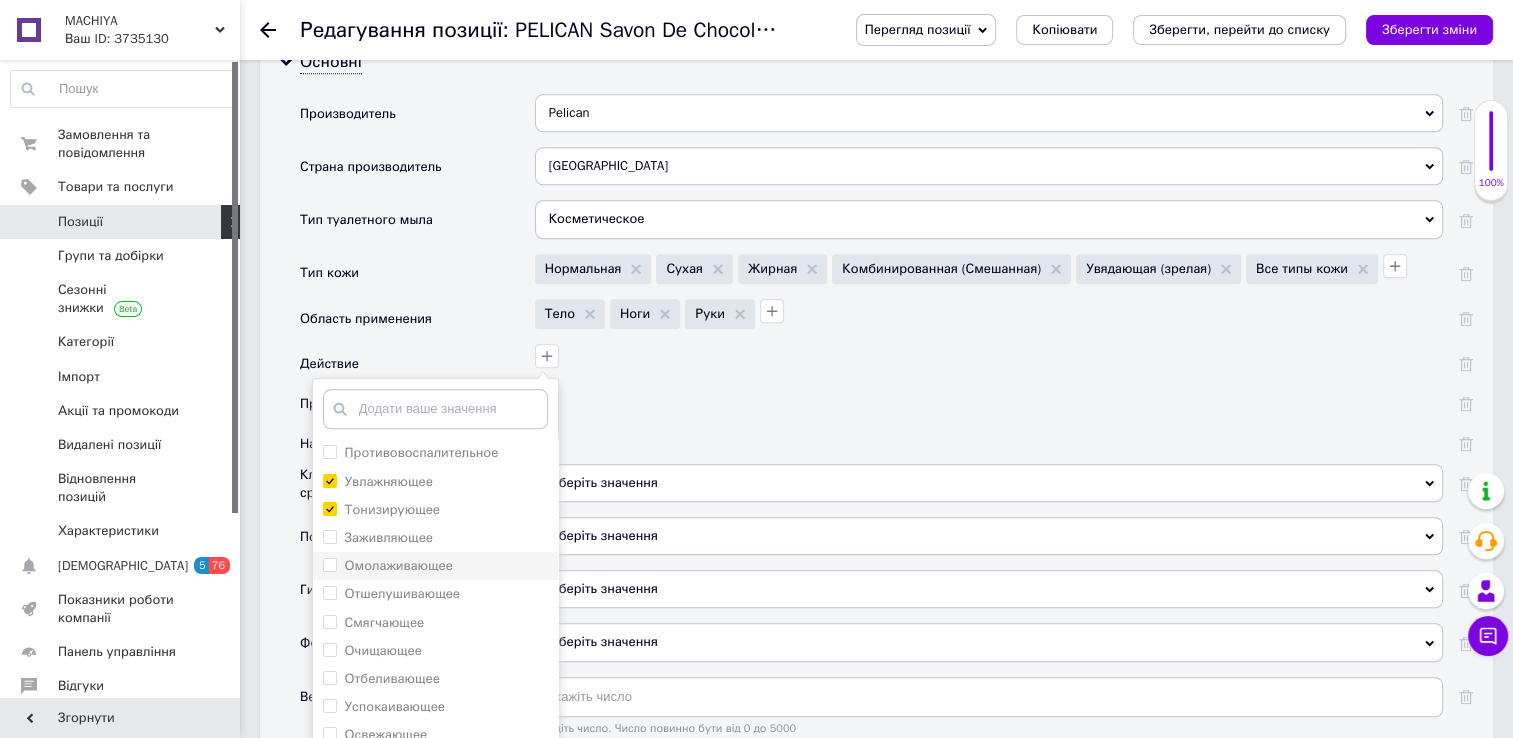 click on "Омолаживающее" at bounding box center [329, 564] 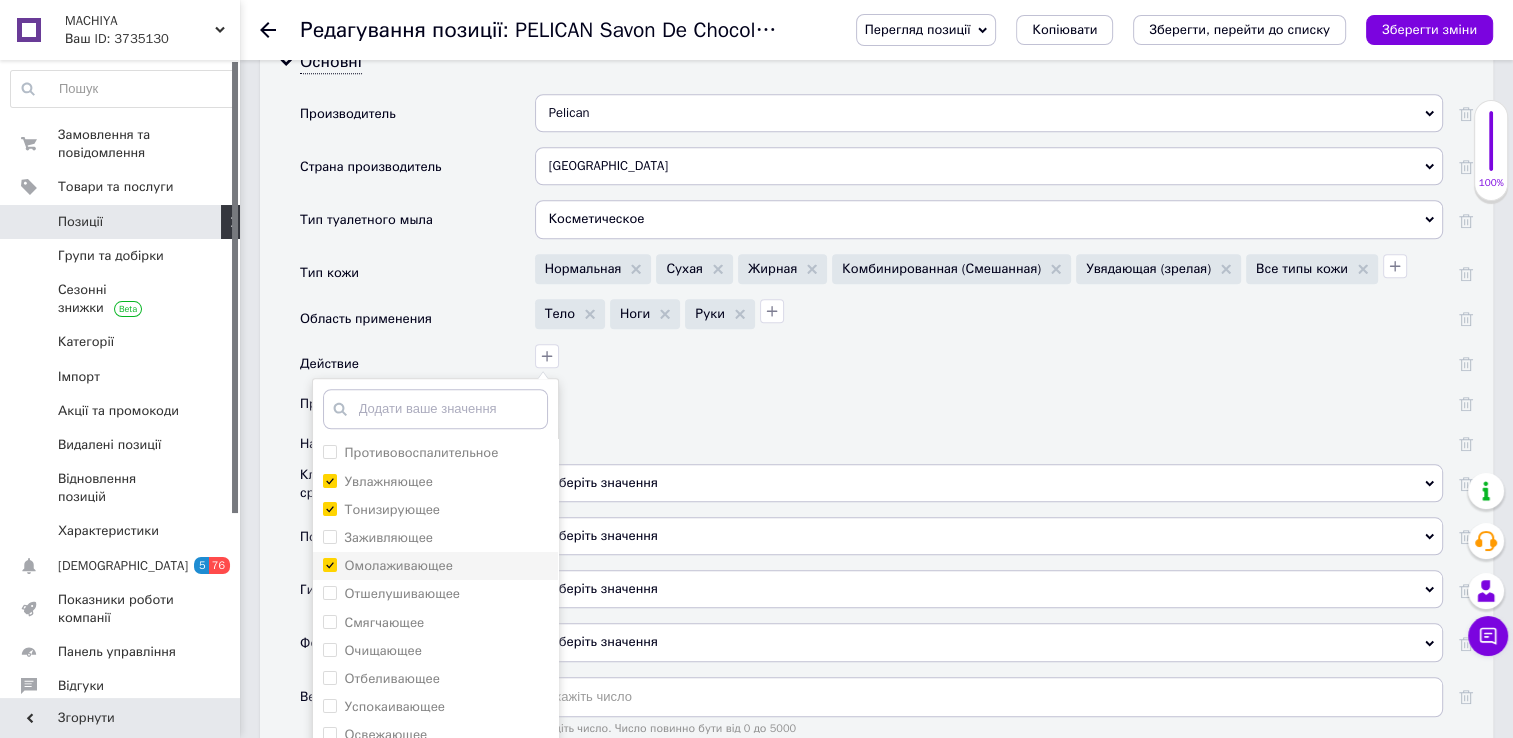 checkbox on "true" 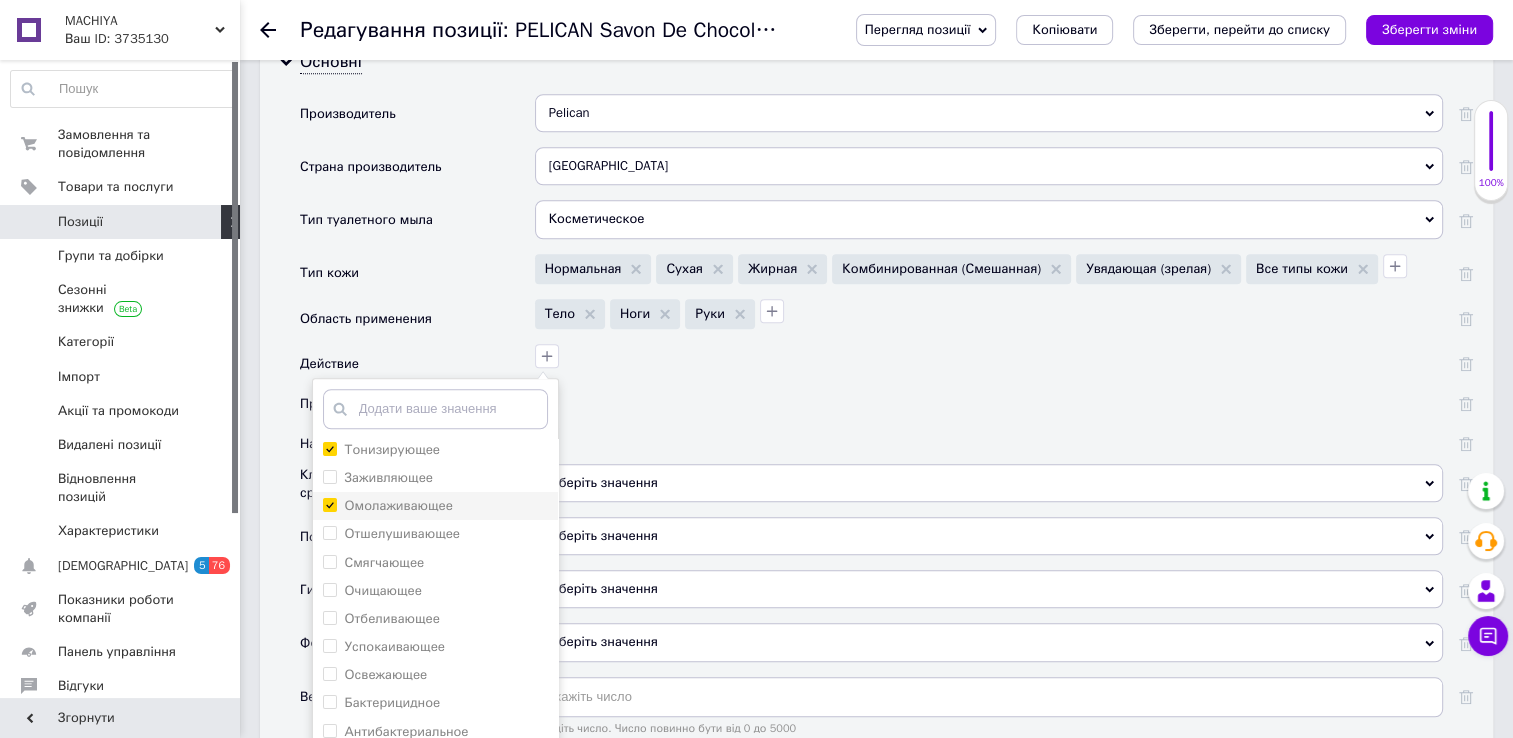 scroll, scrollTop: 72, scrollLeft: 0, axis: vertical 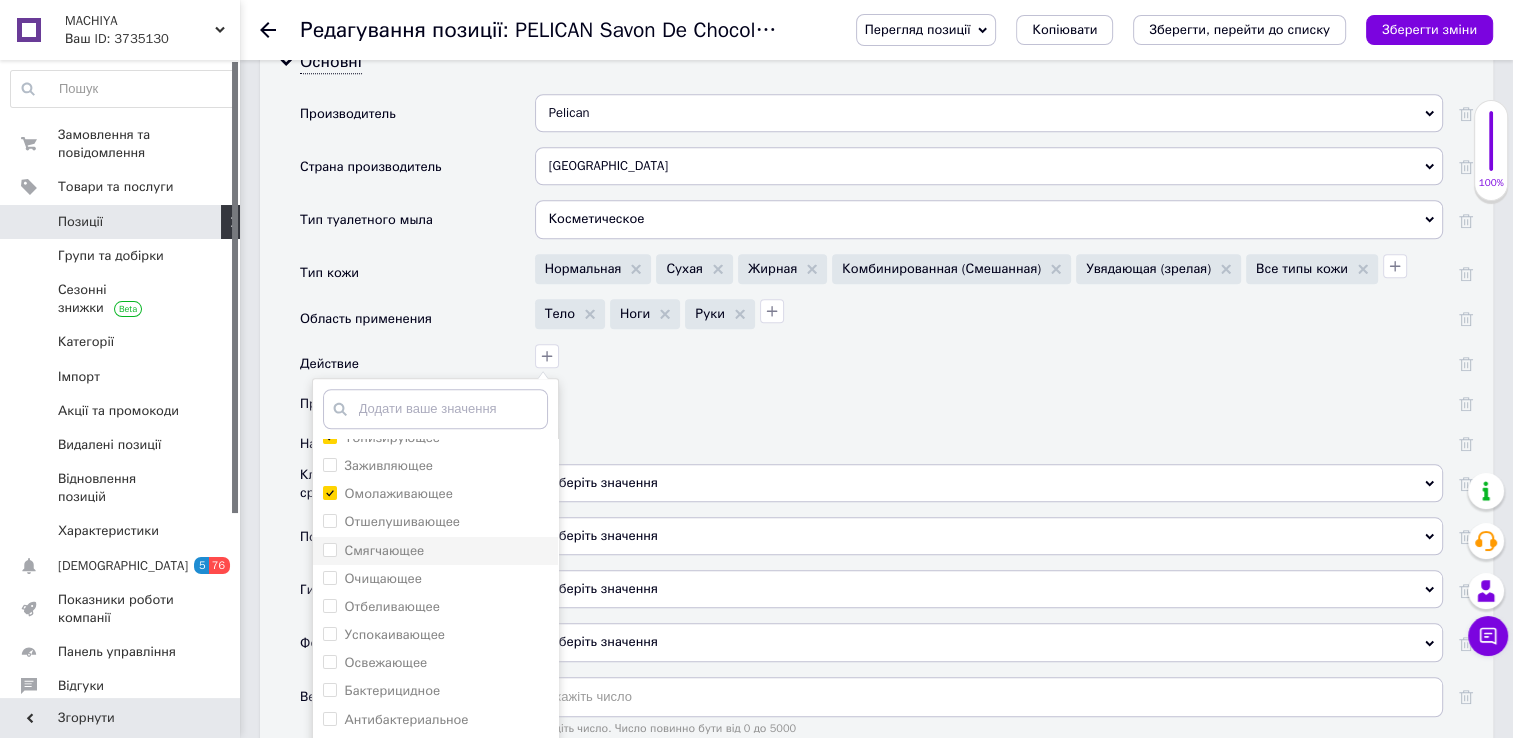 click on "Смягчающее" at bounding box center (329, 549) 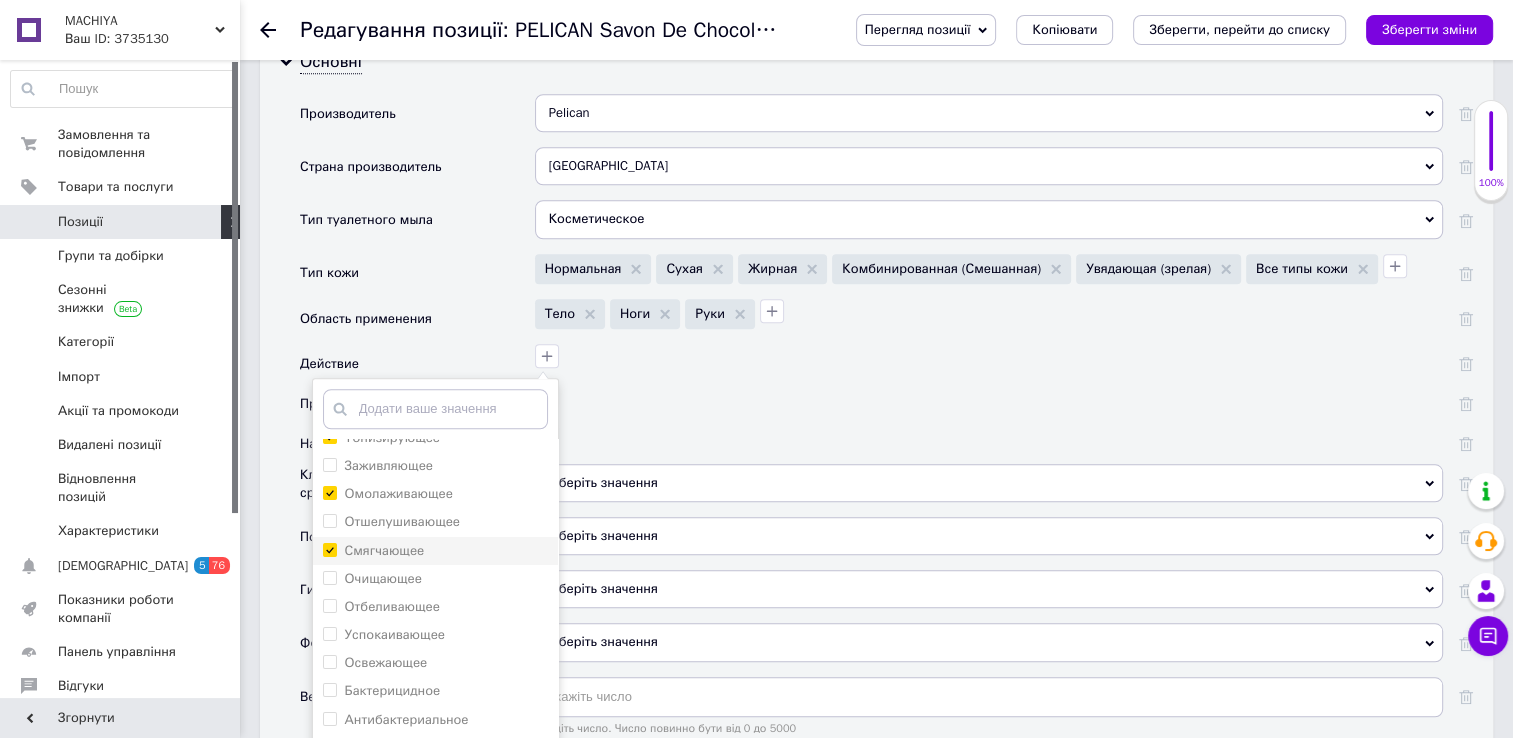 checkbox on "true" 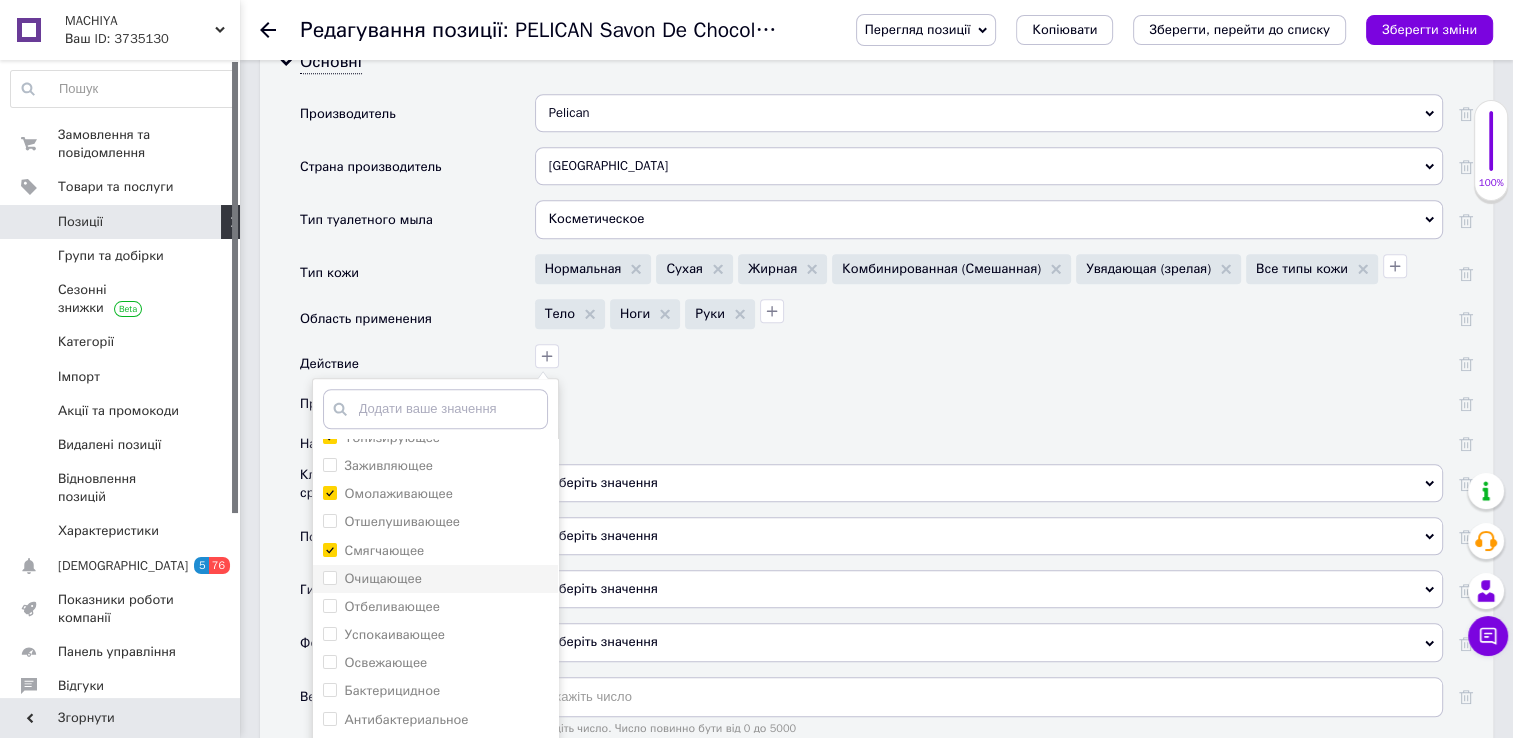 click on "Очищающее" at bounding box center (329, 577) 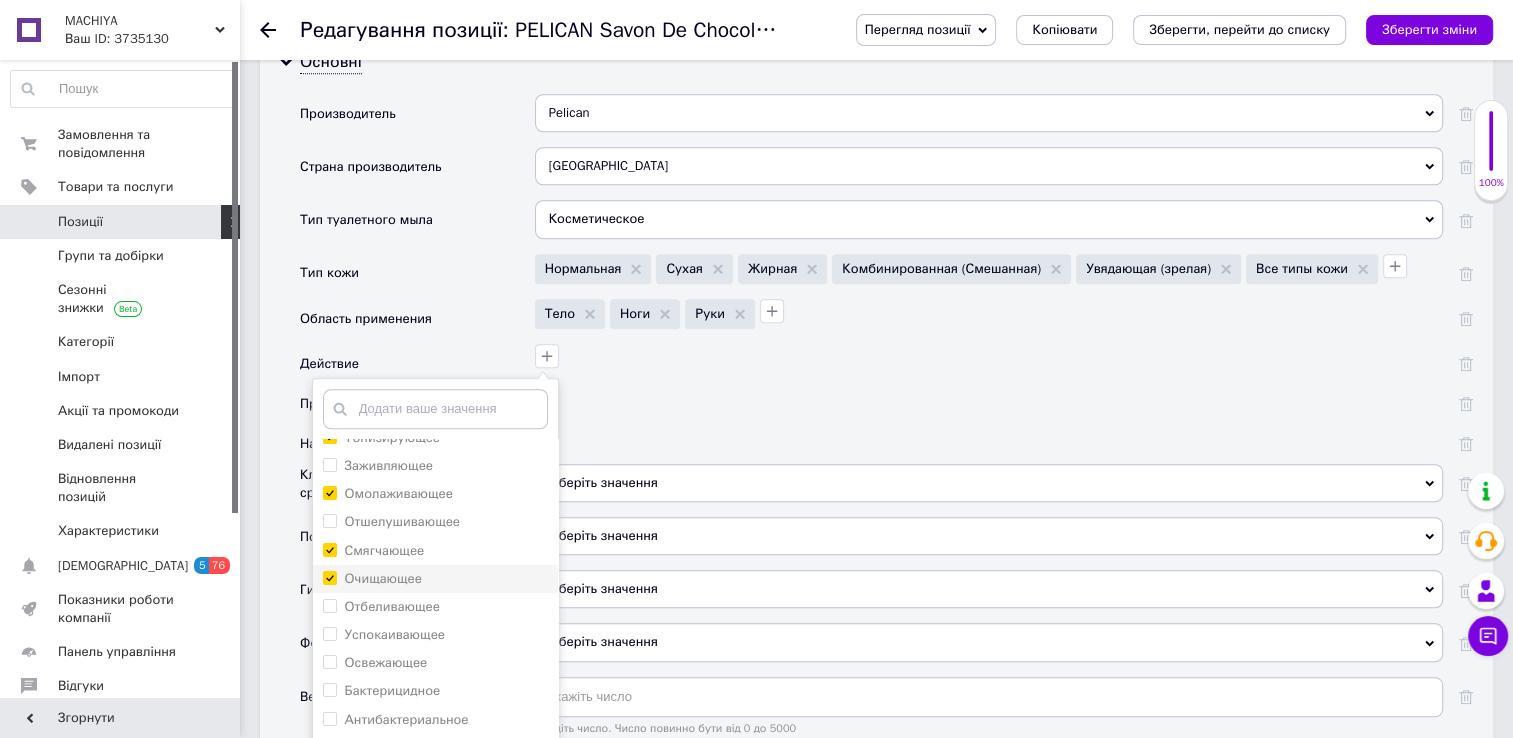 checkbox on "true" 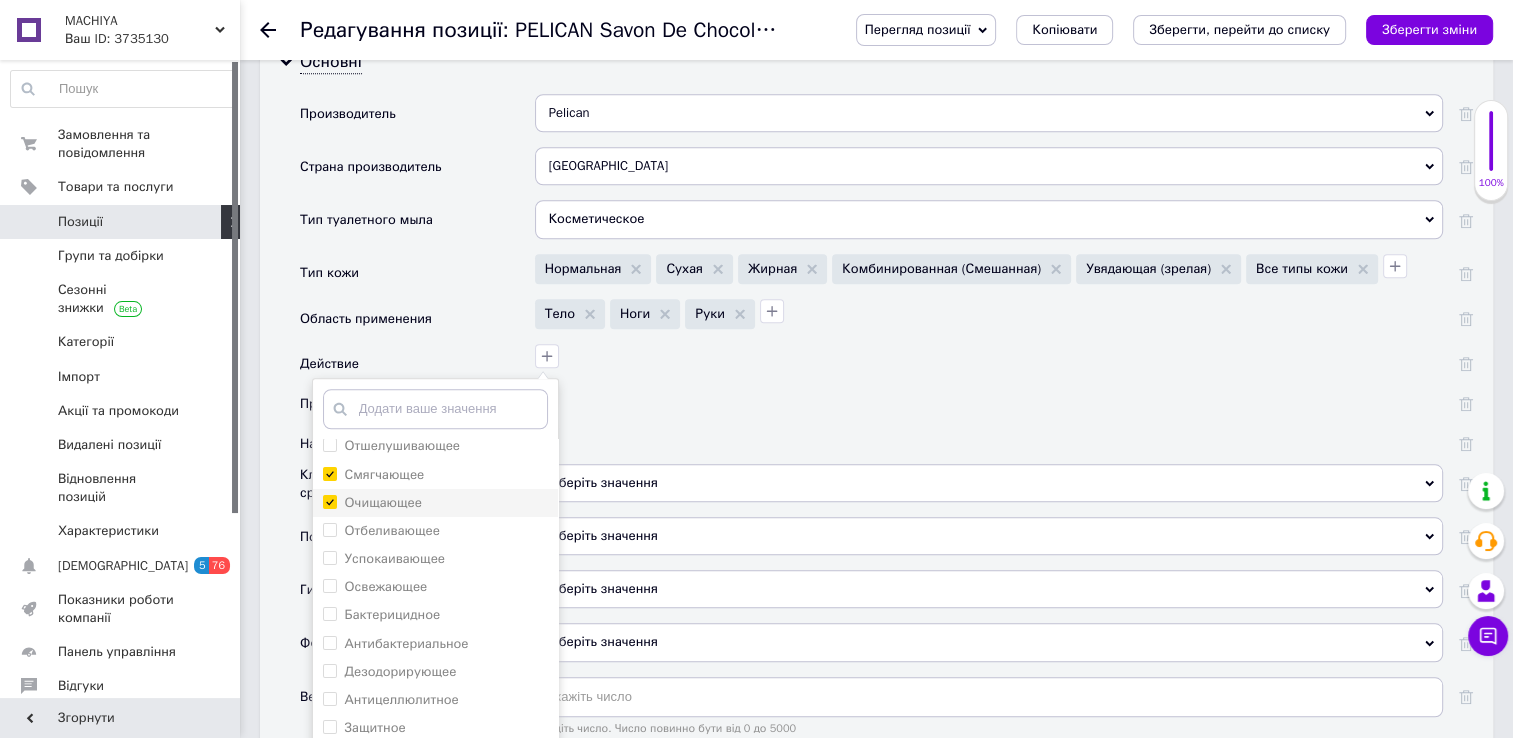 scroll, scrollTop: 151, scrollLeft: 0, axis: vertical 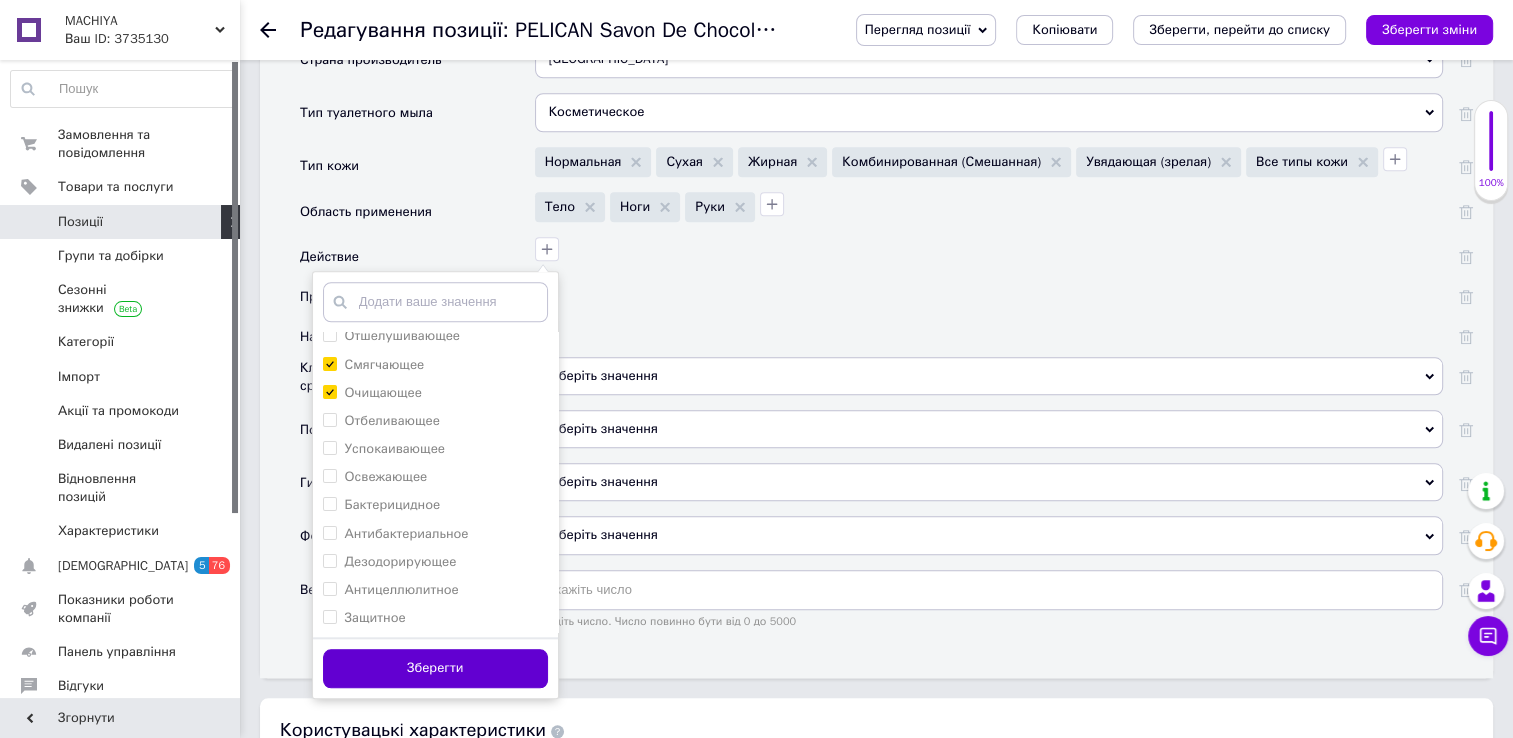 click on "Зберегти" at bounding box center (435, 668) 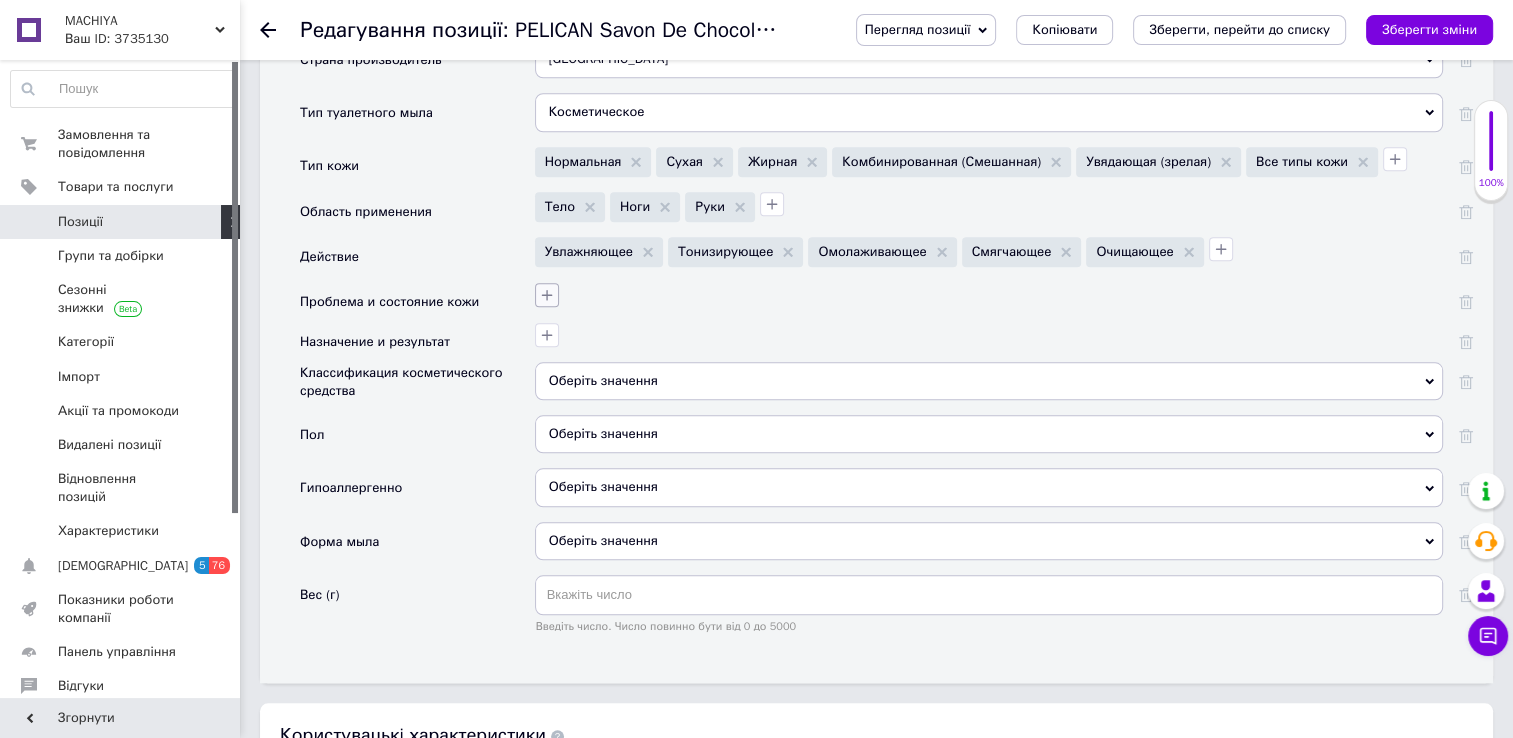 click 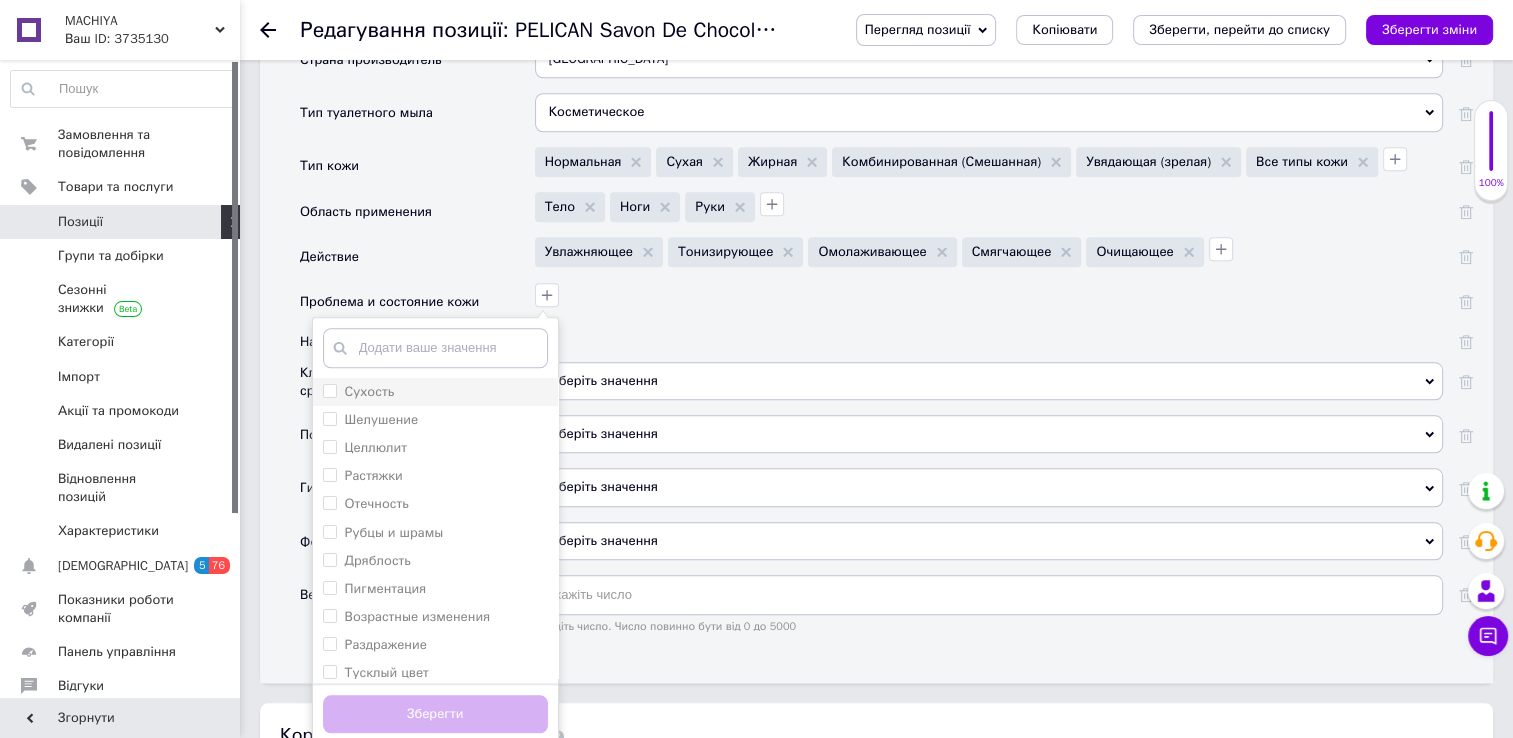 click on "Сухость" at bounding box center (329, 390) 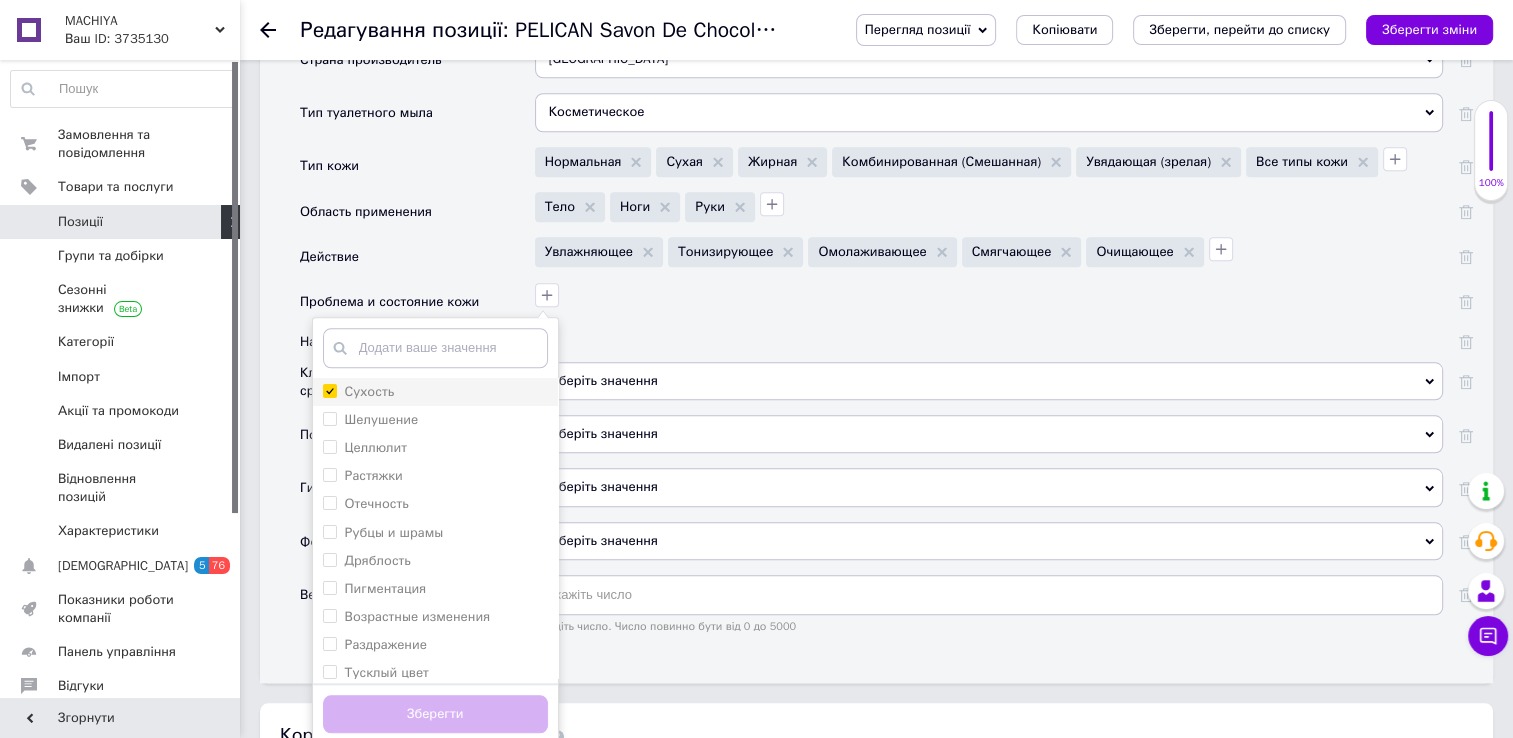 checkbox on "true" 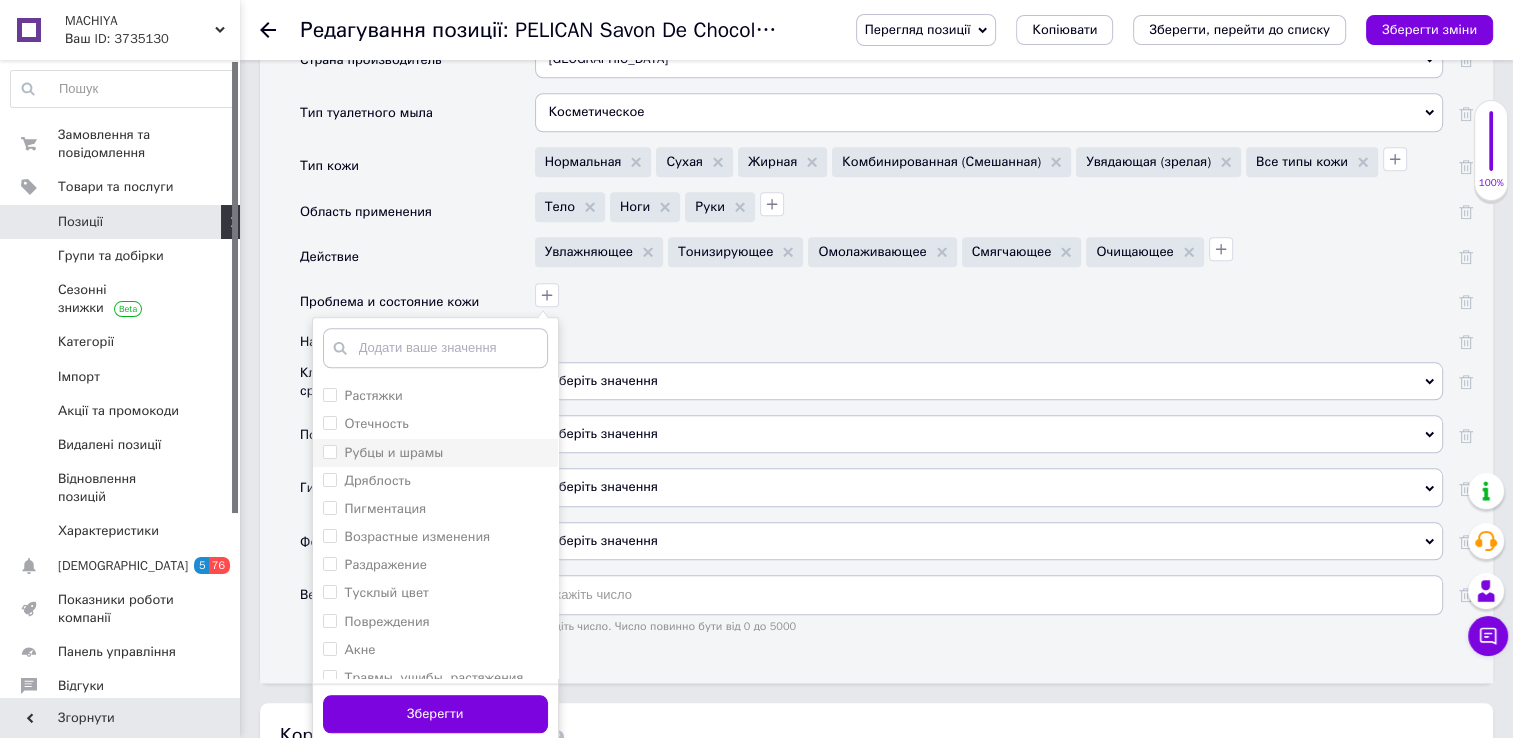 scroll, scrollTop: 92, scrollLeft: 0, axis: vertical 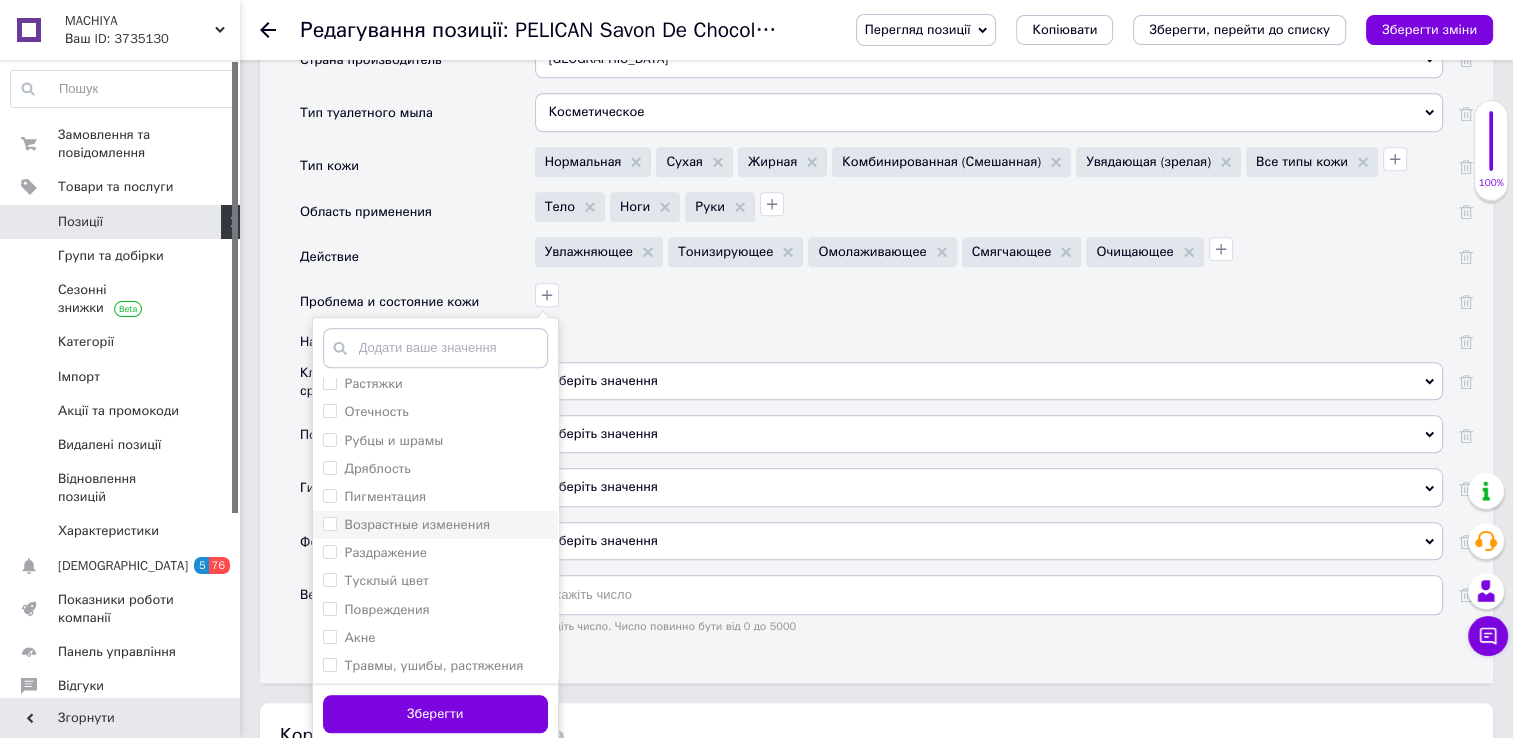 click on "Возрастные изменения" at bounding box center (329, 523) 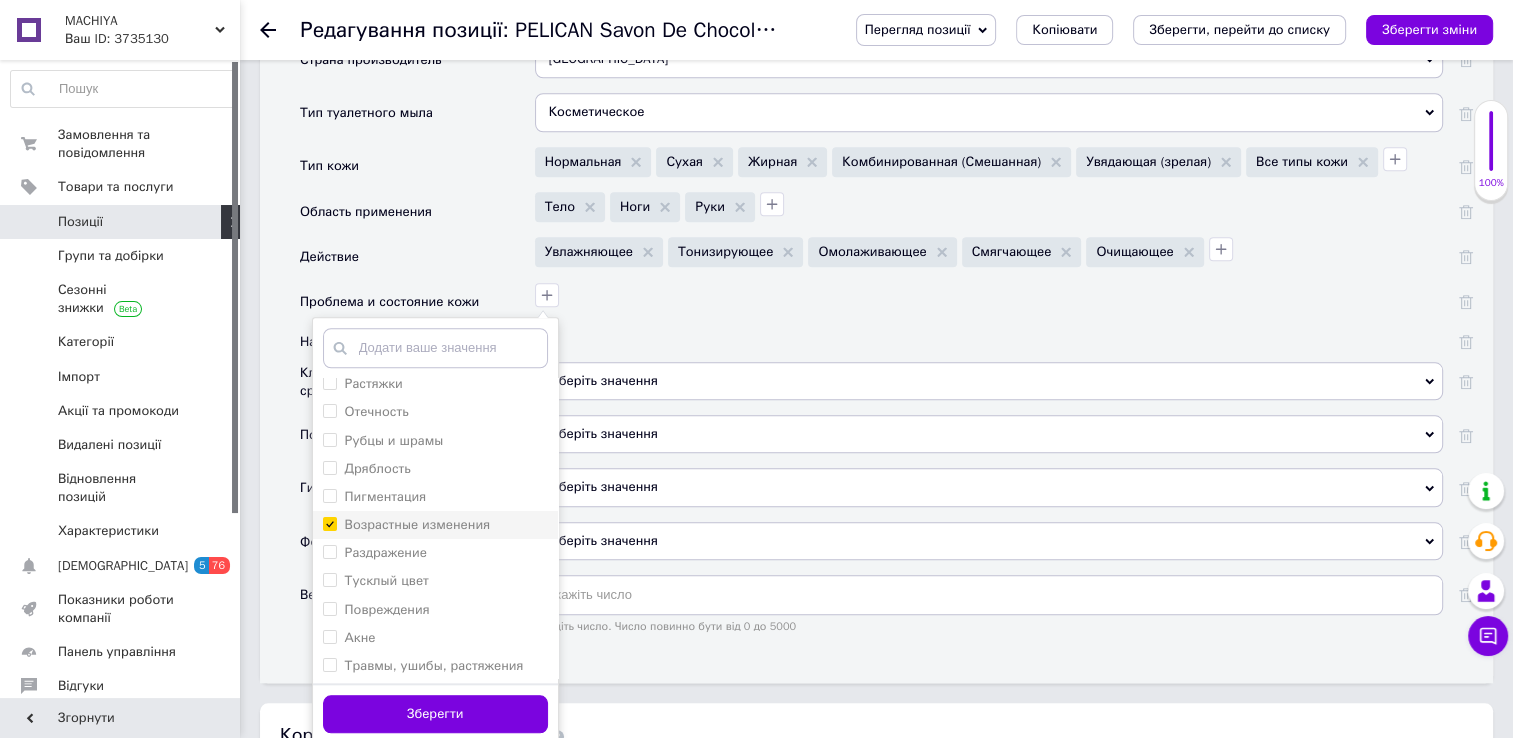 checkbox on "true" 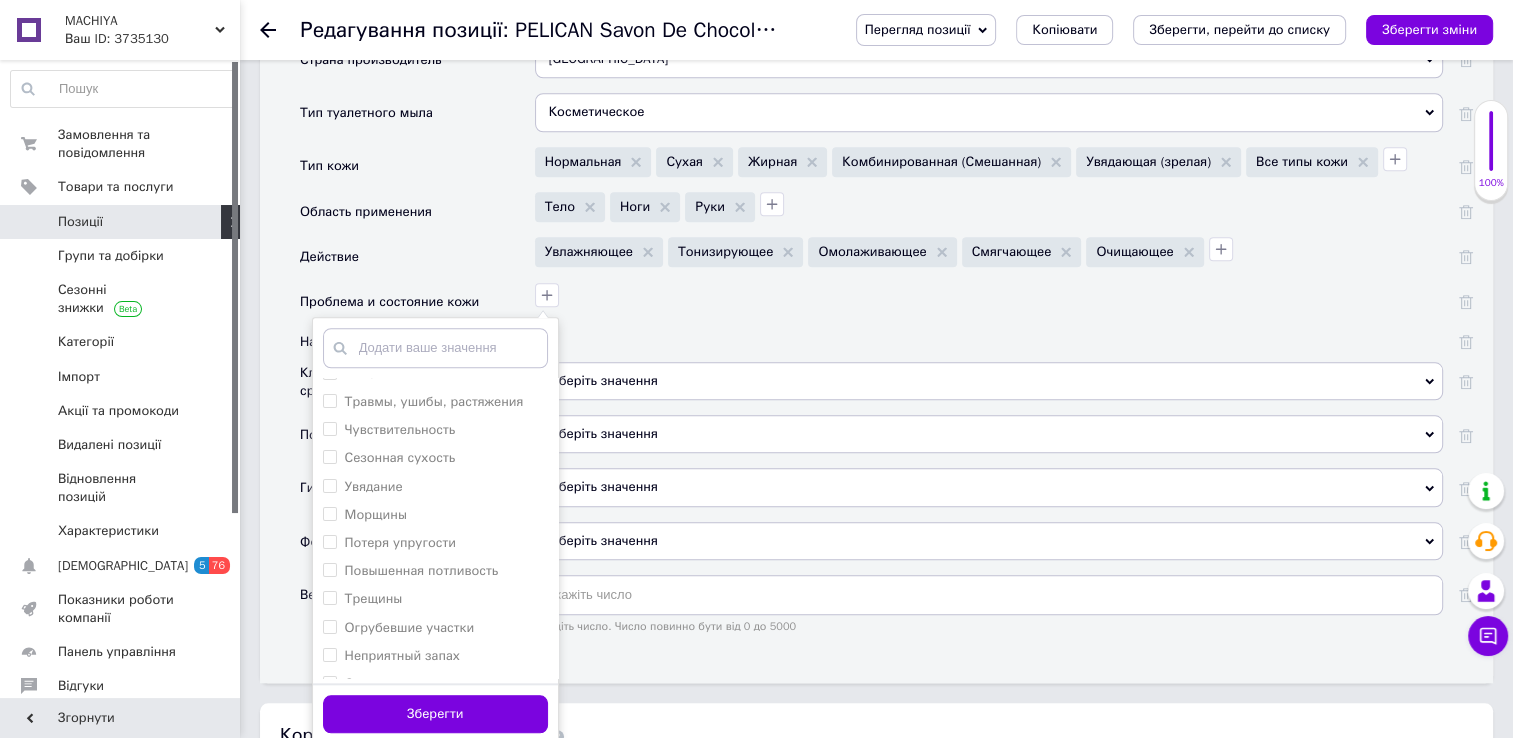 scroll, scrollTop: 358, scrollLeft: 0, axis: vertical 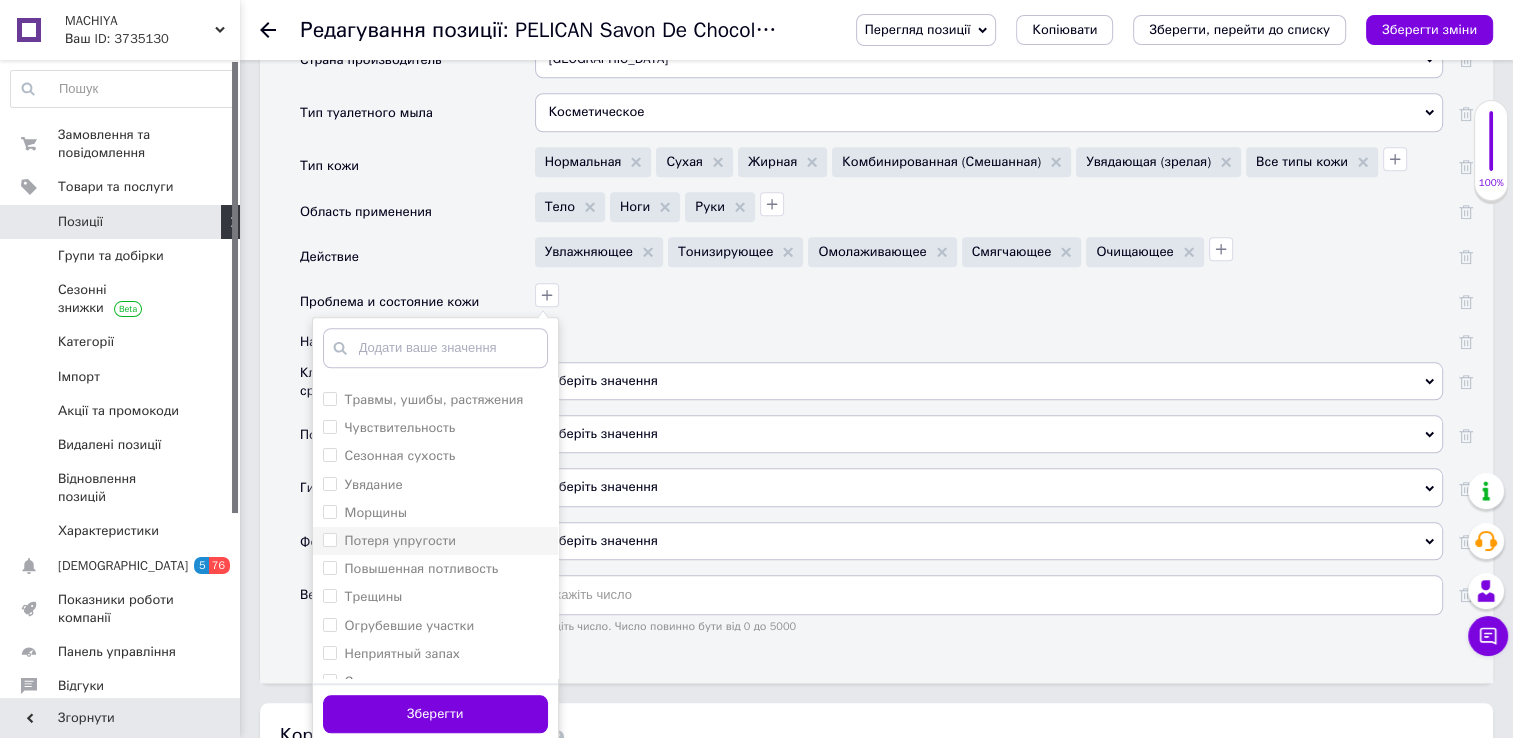 click on "Потеря упругости" at bounding box center (329, 539) 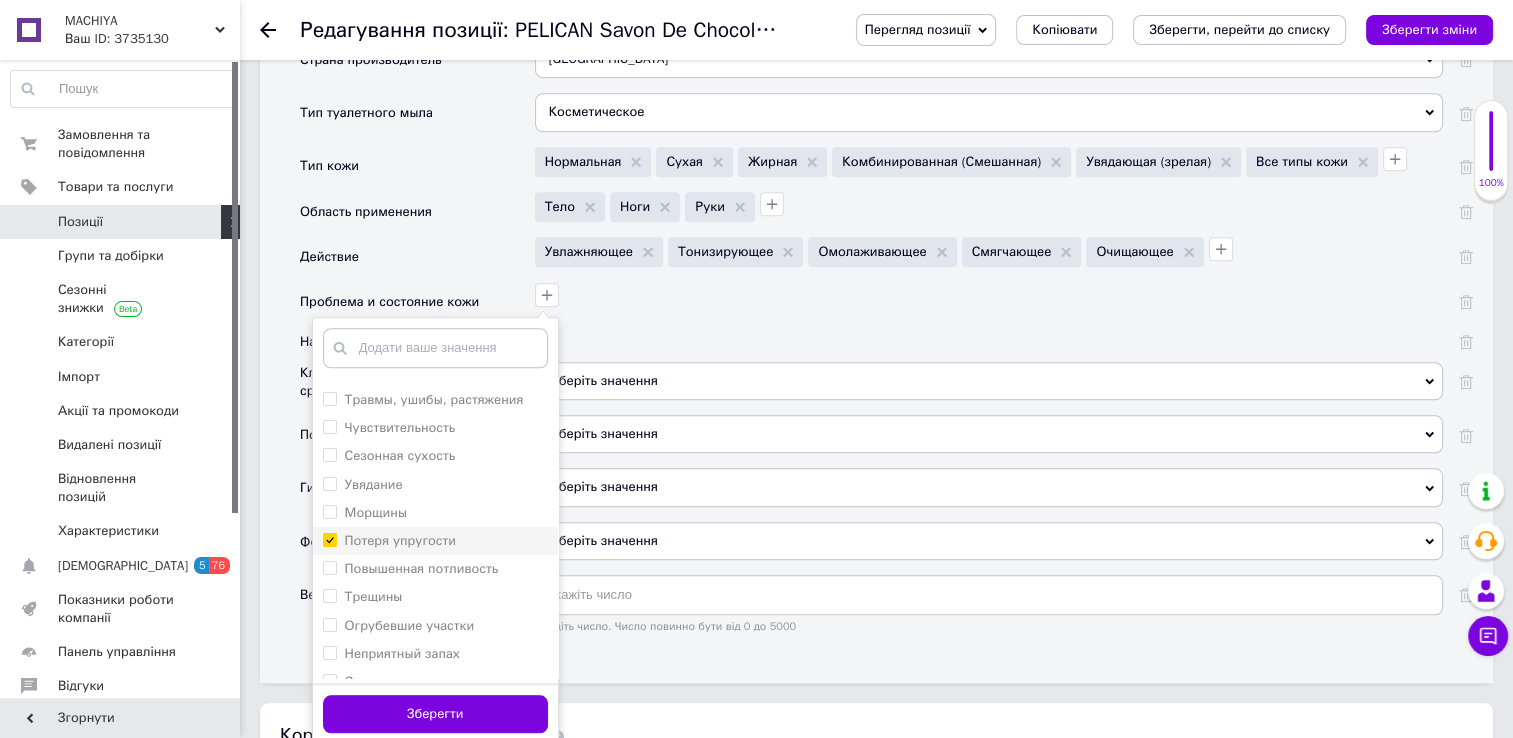 checkbox on "true" 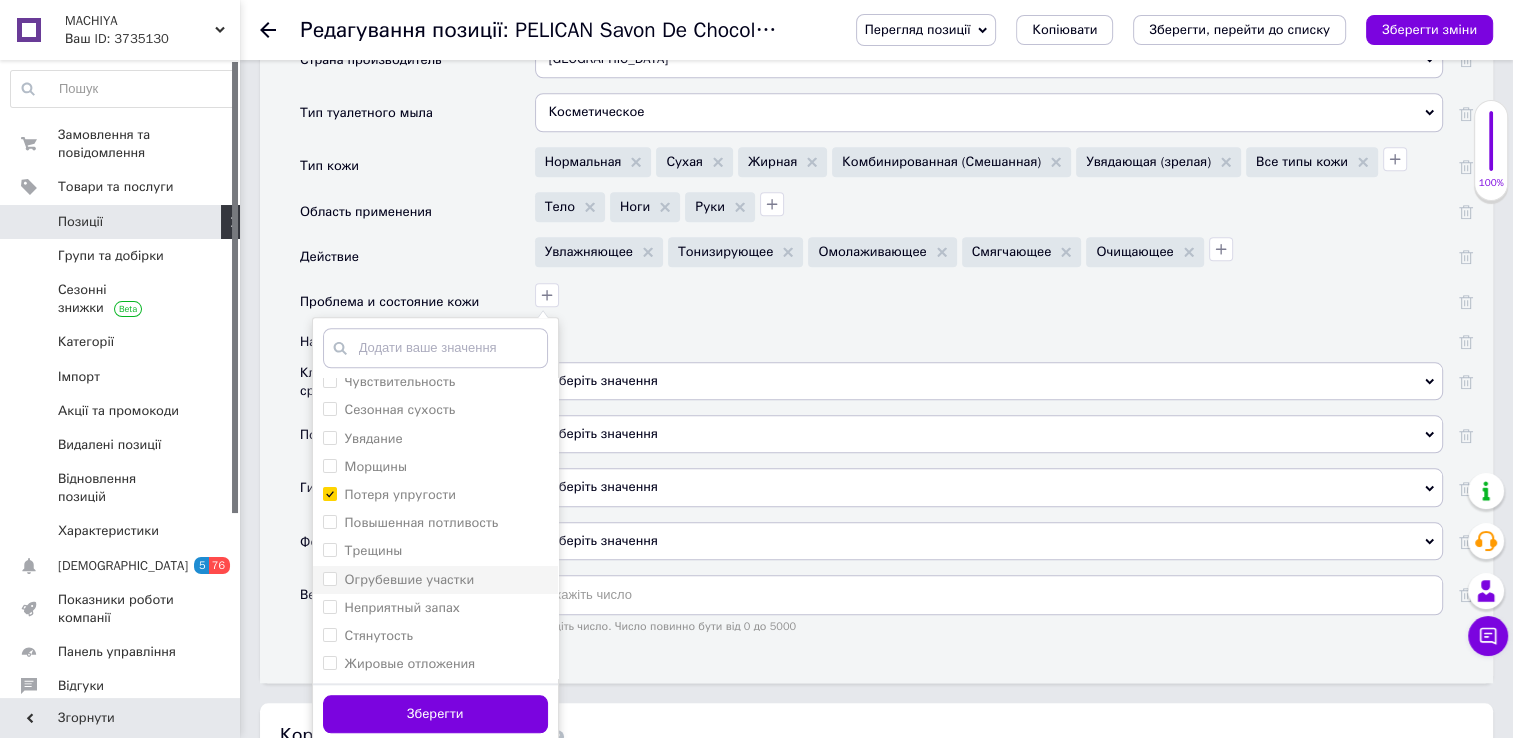 click on "Огрубевшие участки" at bounding box center [329, 578] 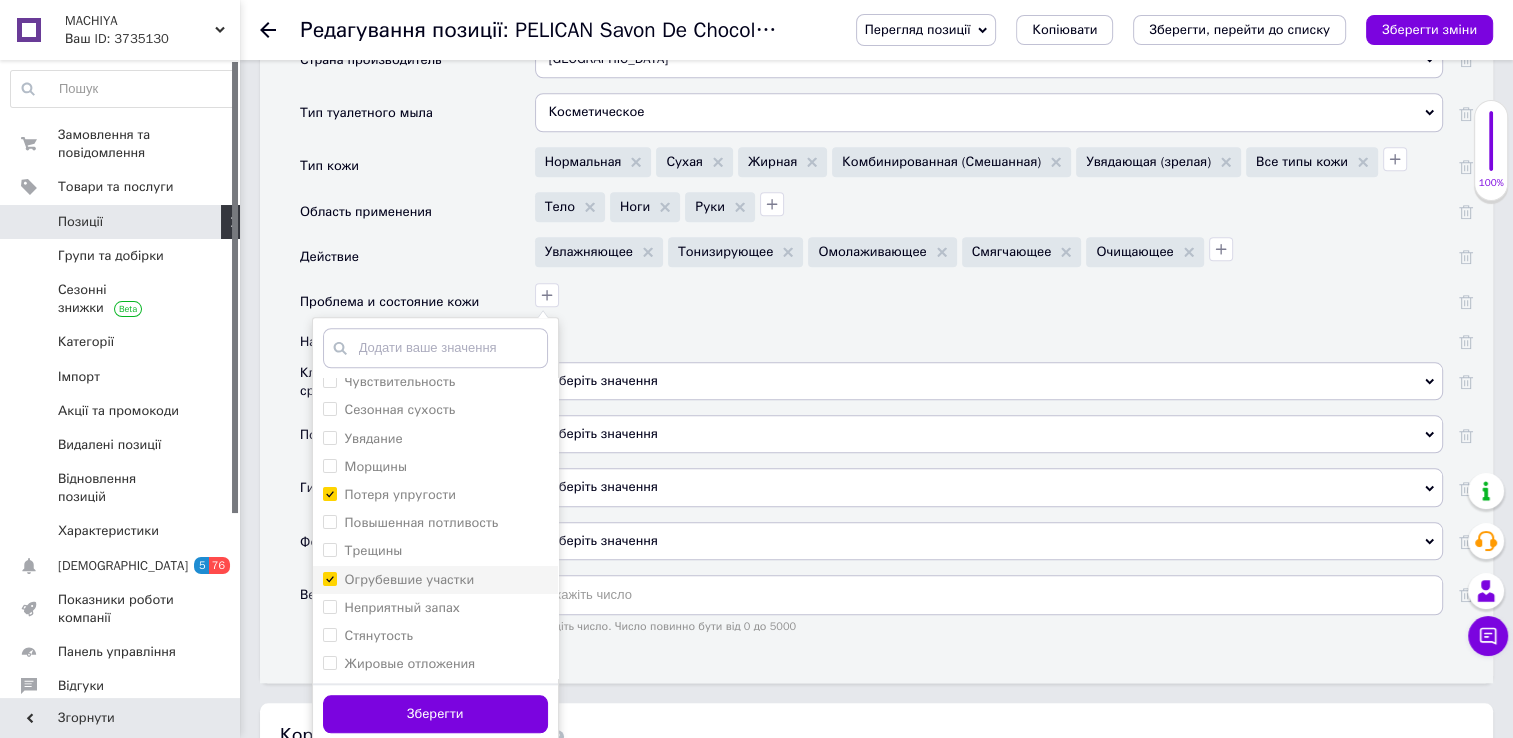 checkbox on "true" 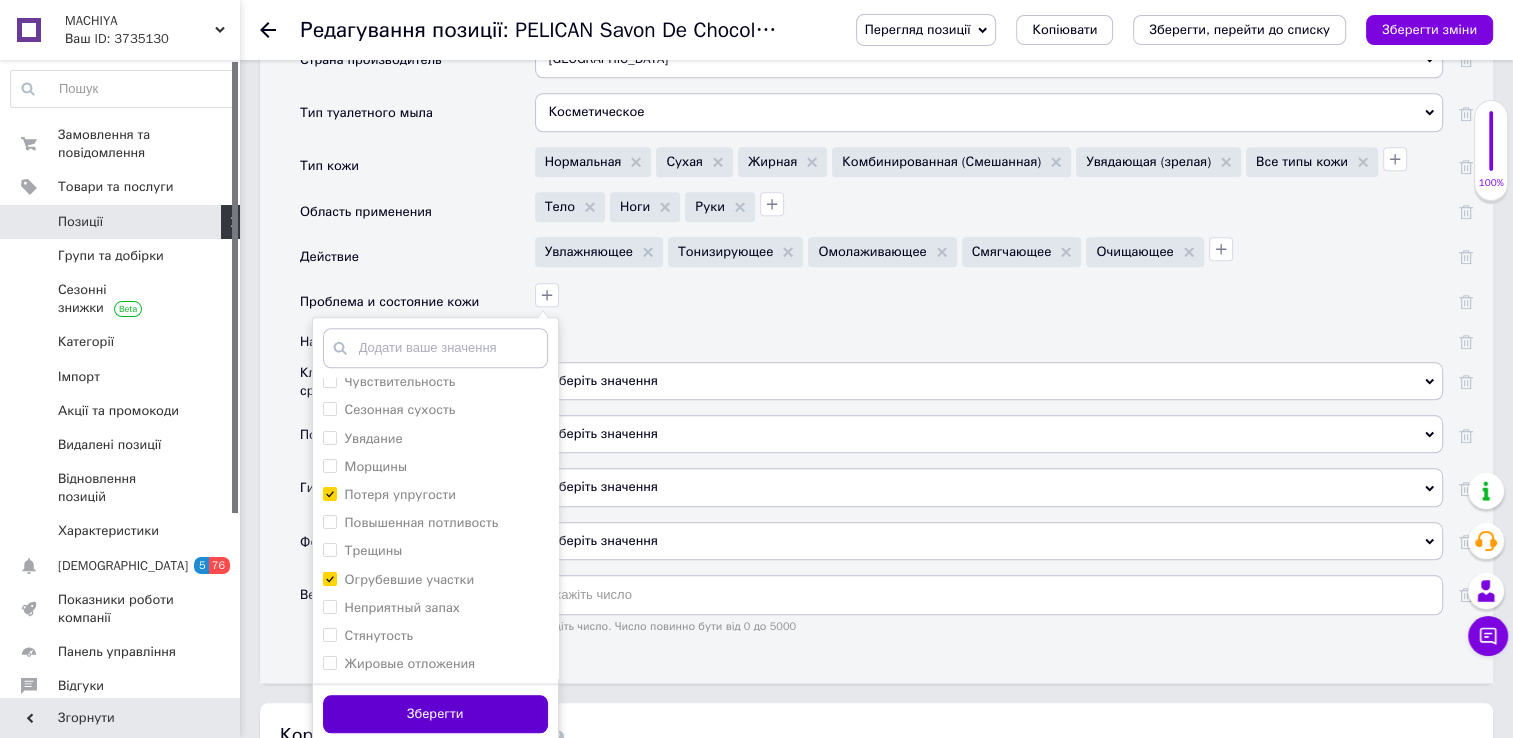 click on "Зберегти" at bounding box center [435, 714] 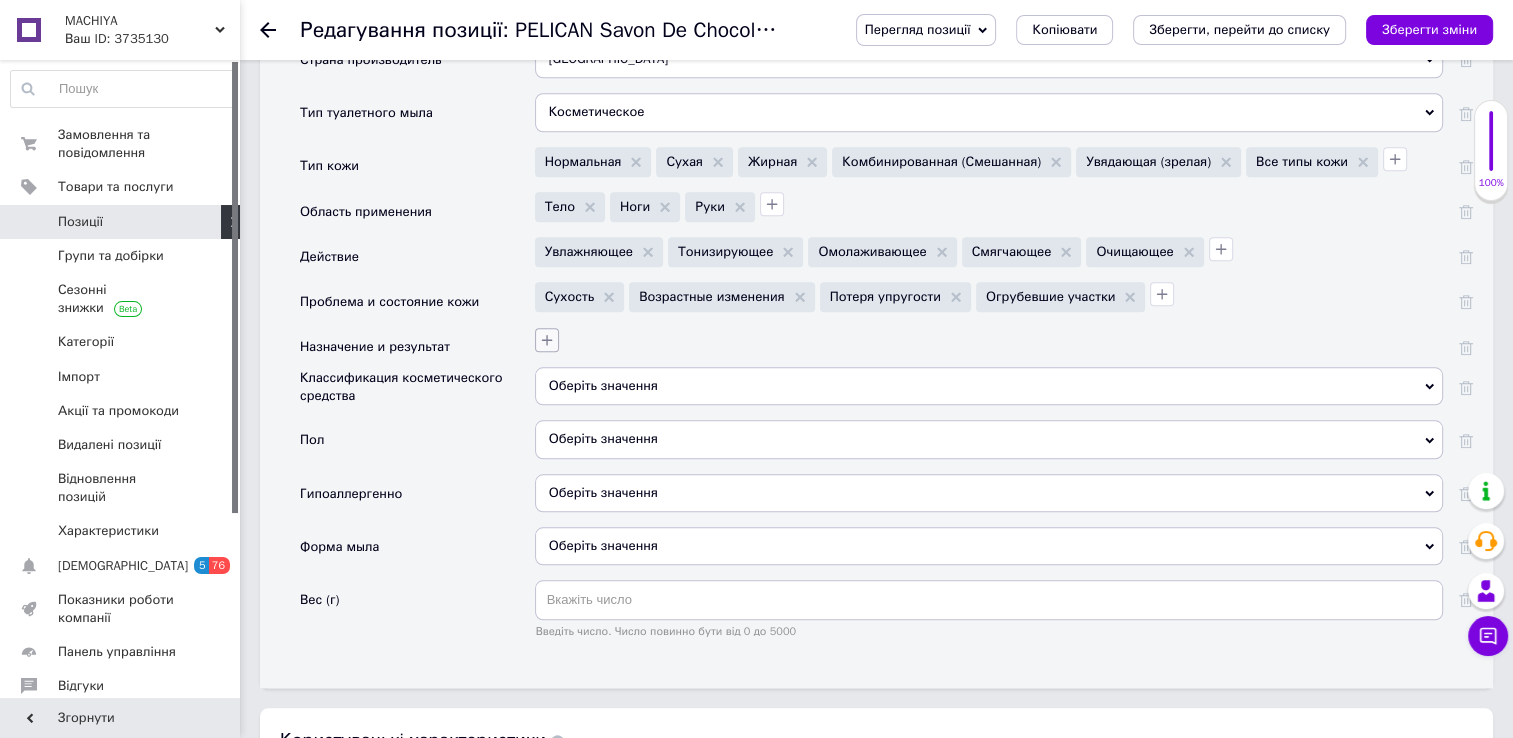 click at bounding box center (547, 340) 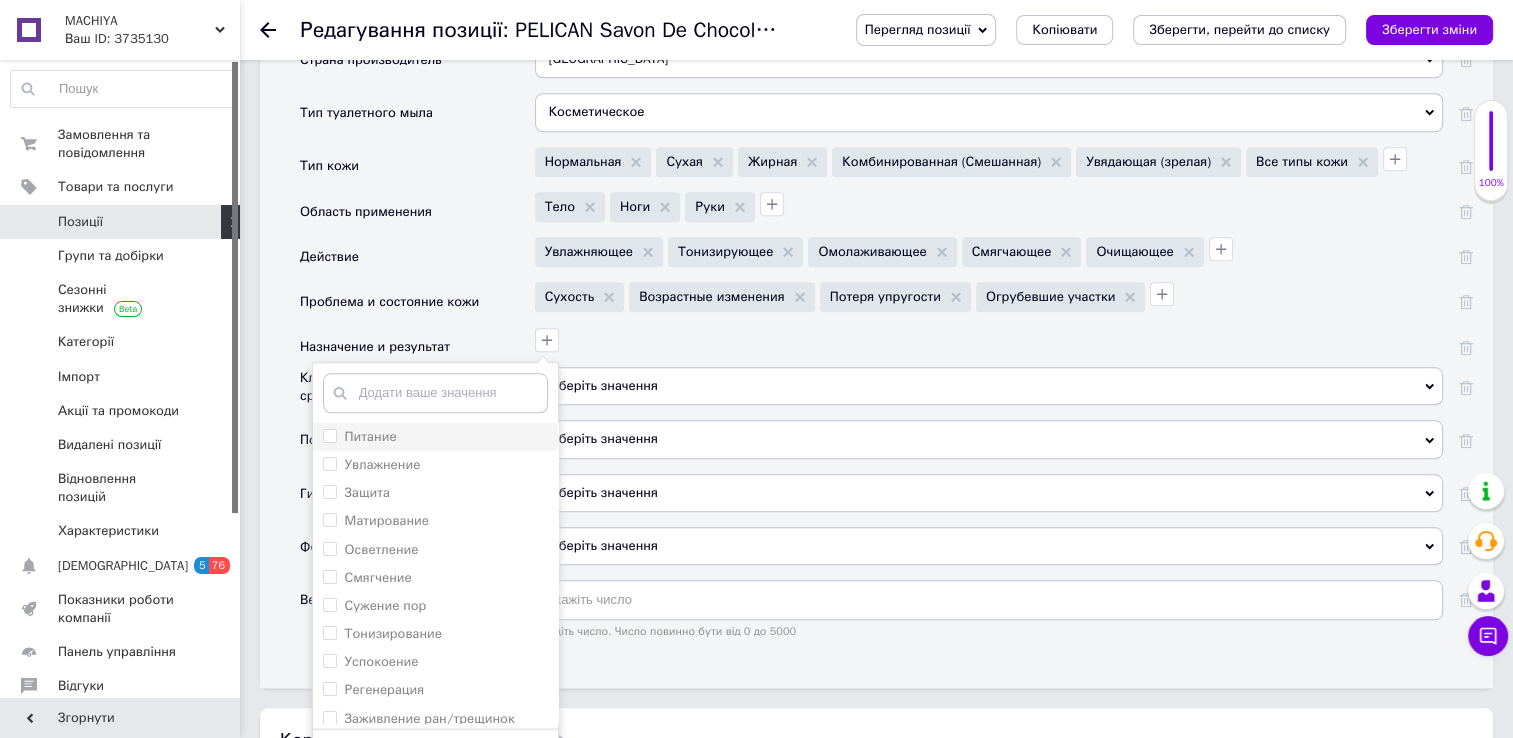 click on "Питание" at bounding box center [329, 435] 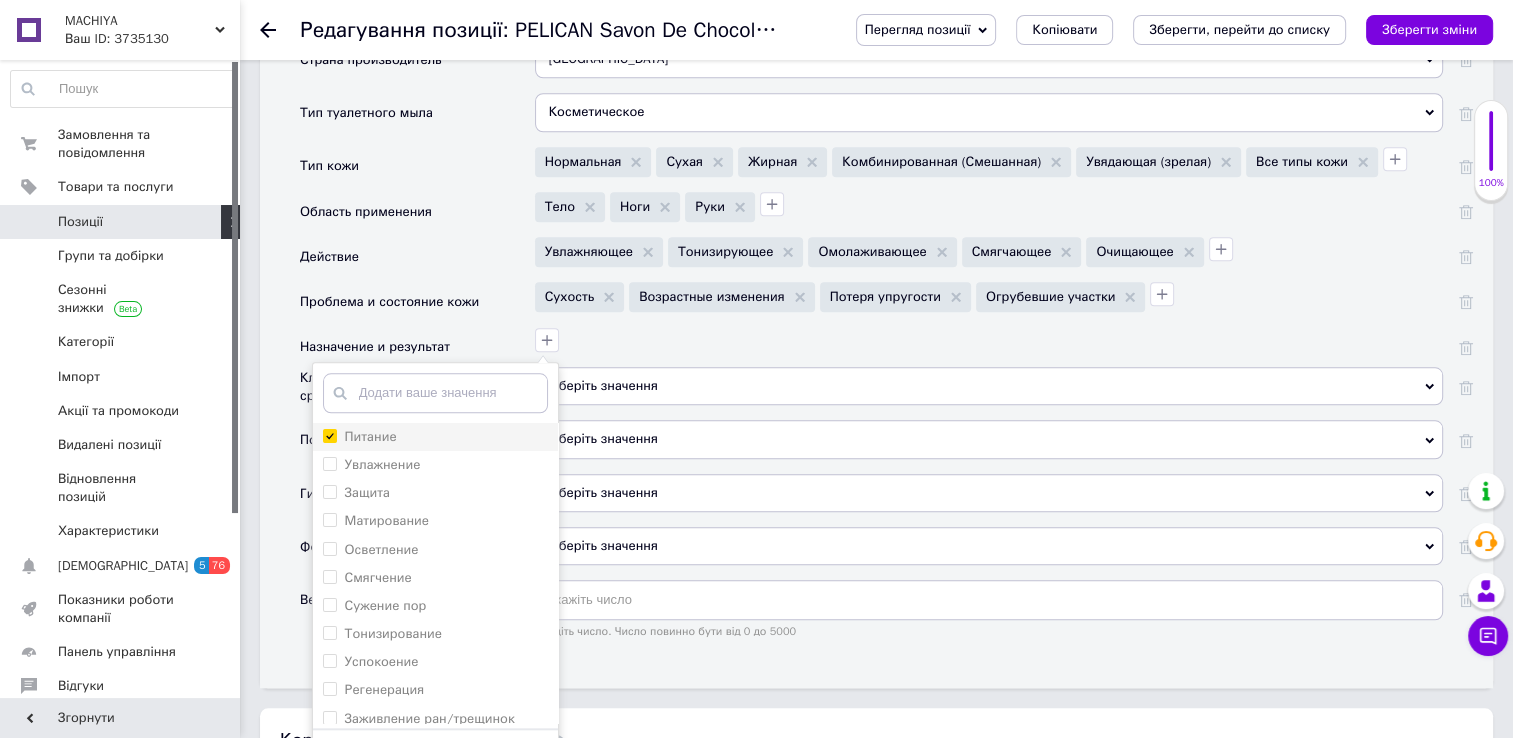 checkbox on "true" 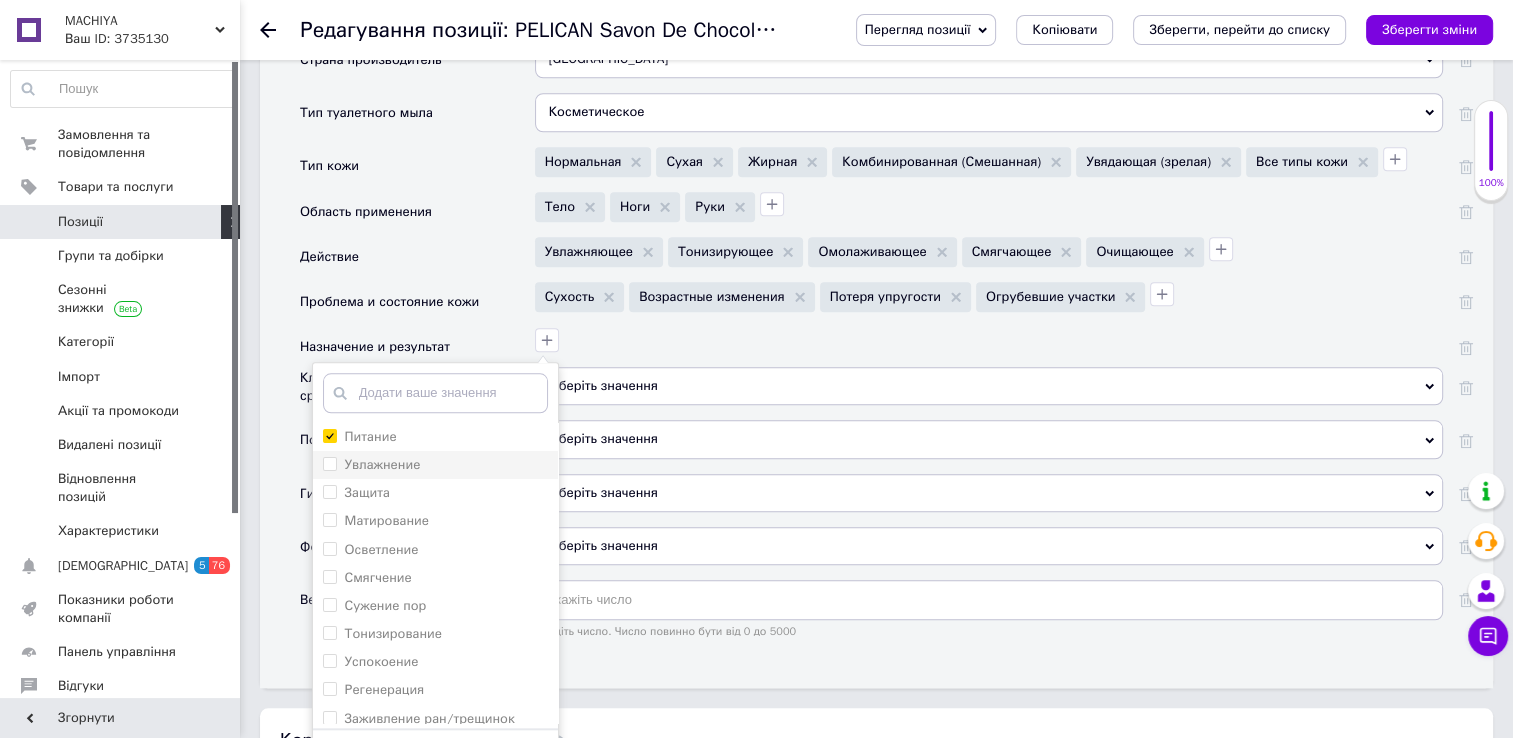 click on "Увлажнение" at bounding box center [329, 463] 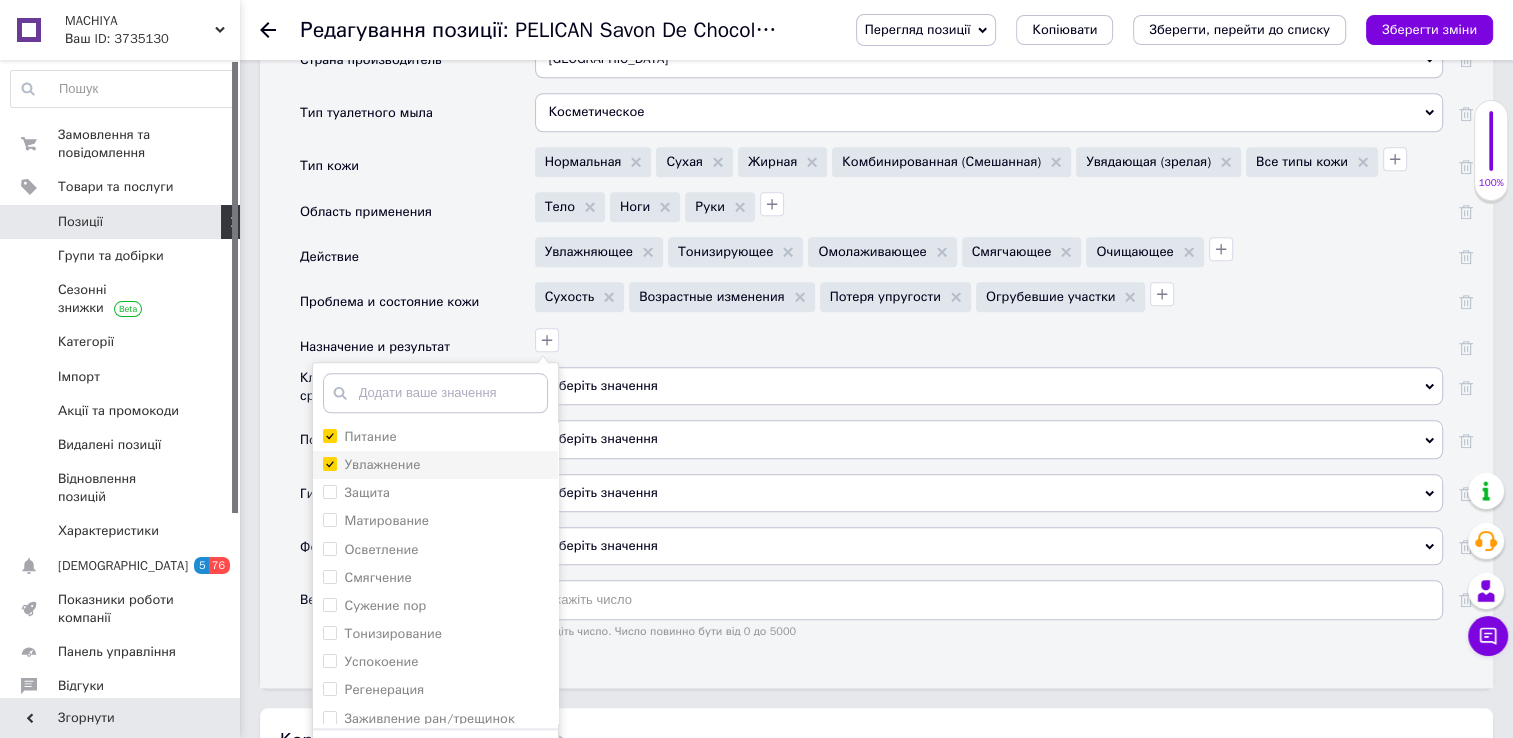 checkbox on "true" 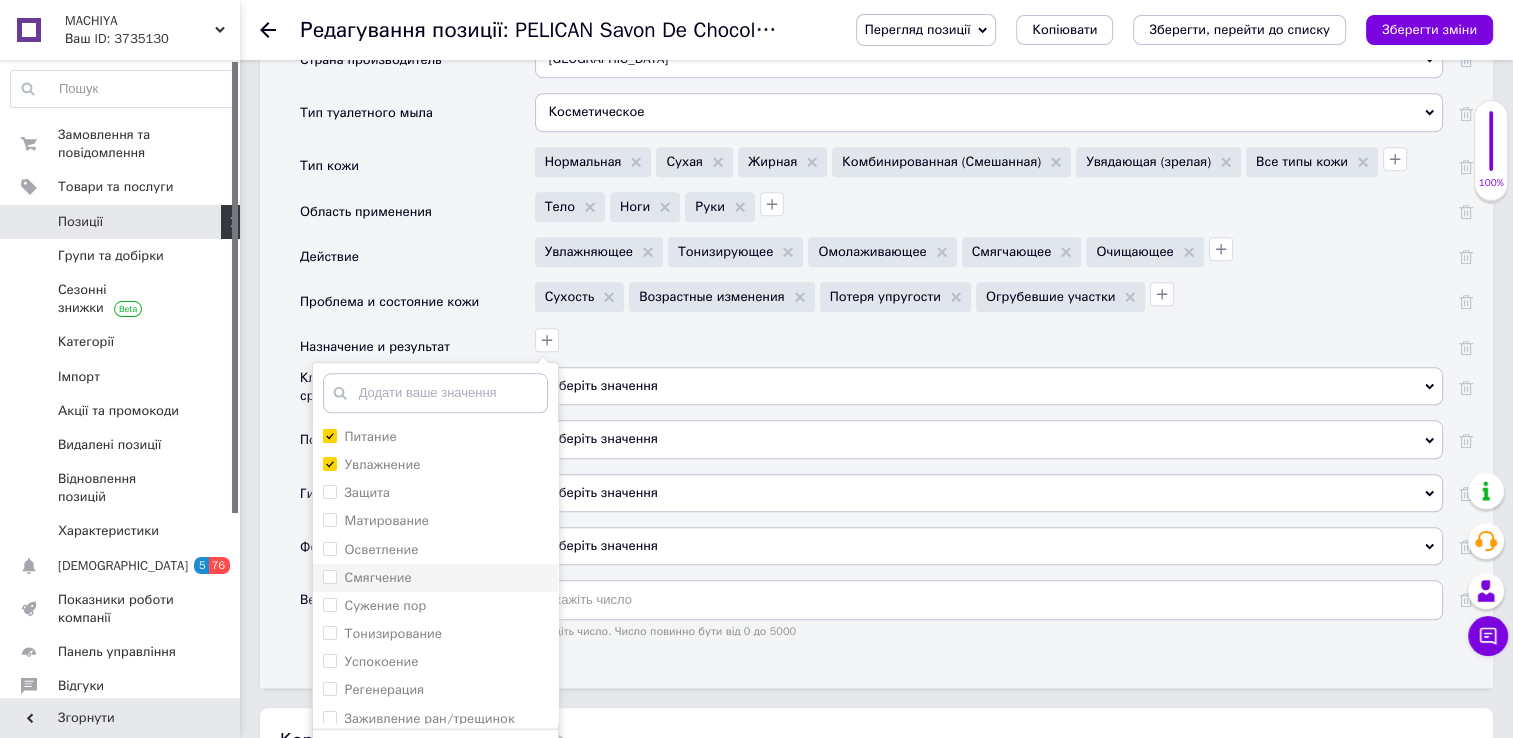 click on "Смягчение" at bounding box center [329, 576] 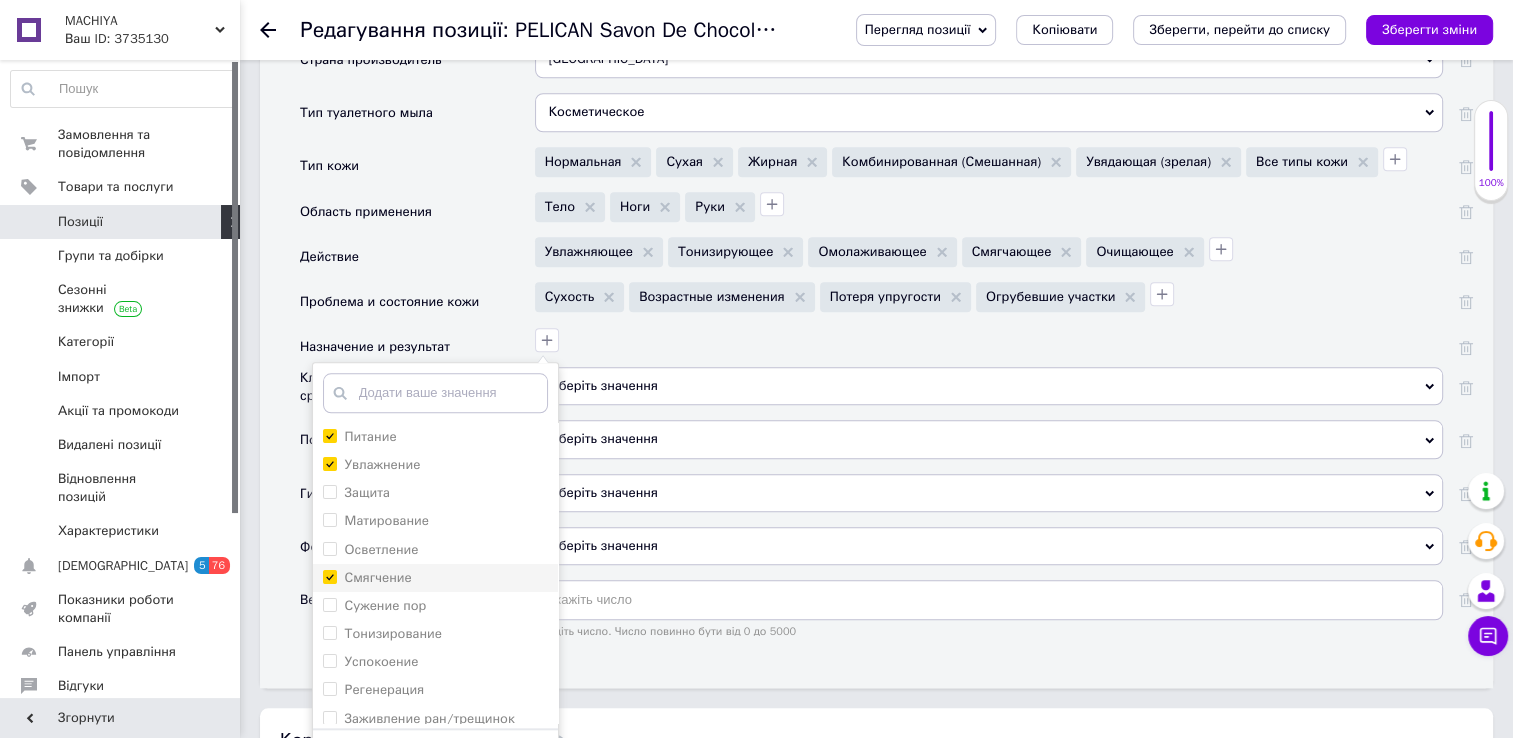 checkbox on "true" 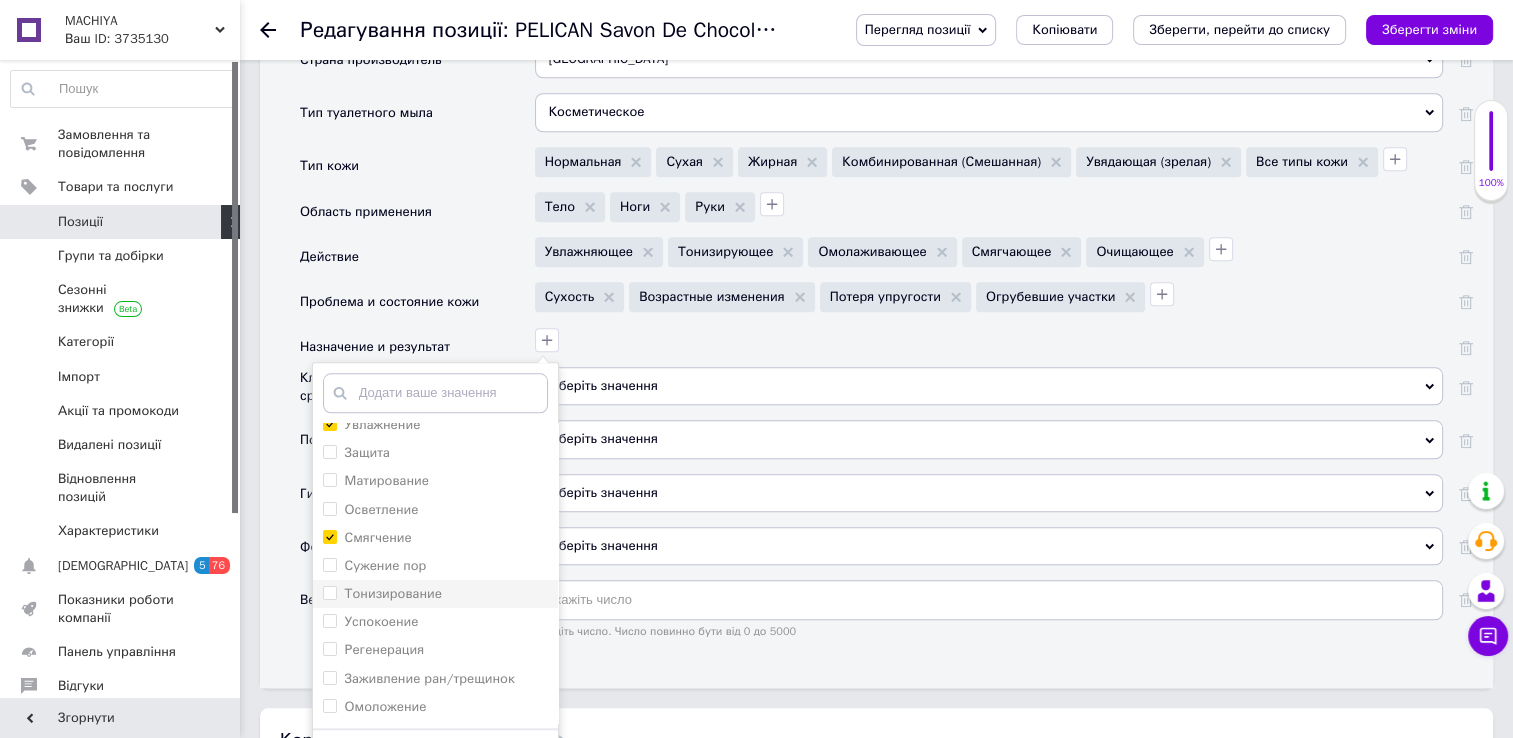 click on "Тонизирование" at bounding box center [329, 592] 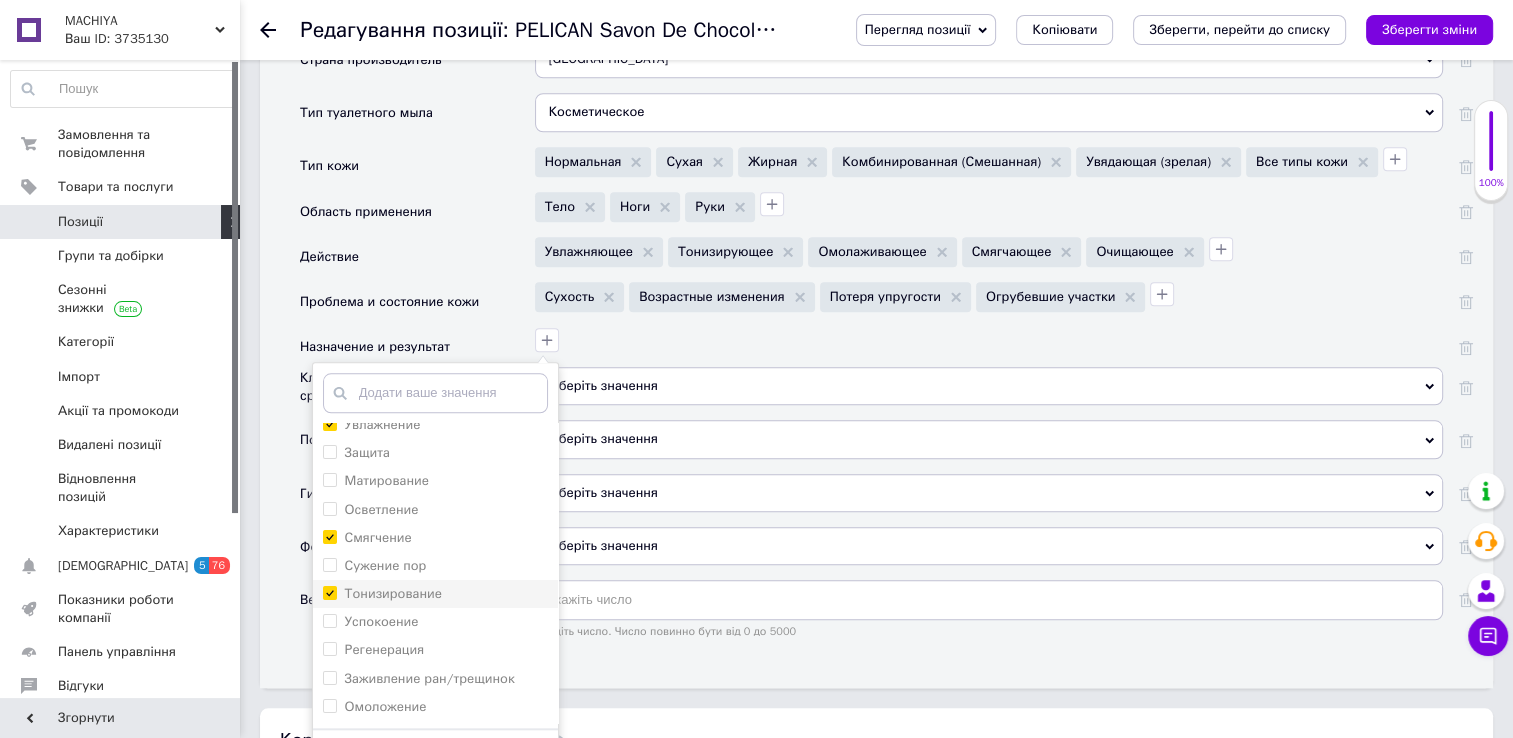 checkbox on "true" 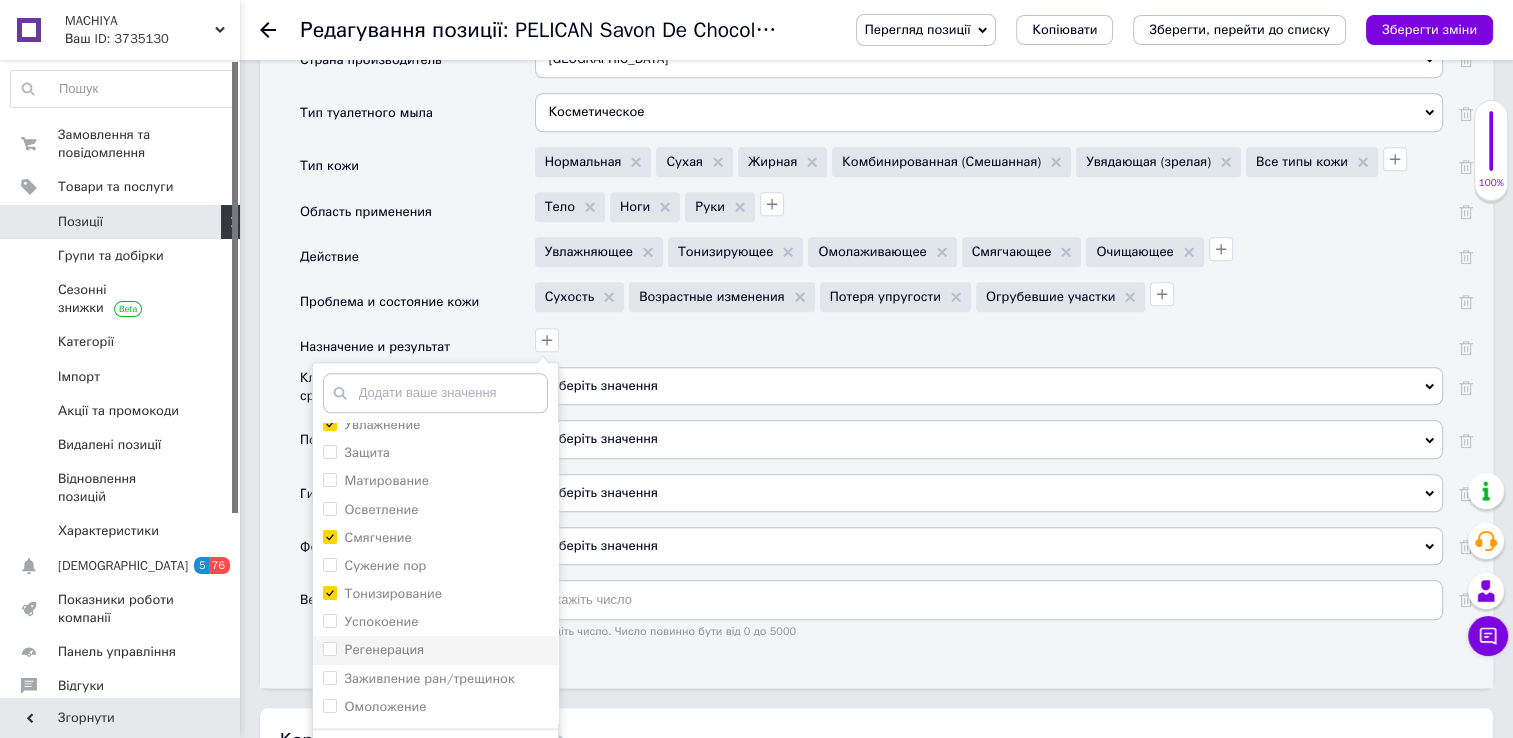 click on "Регенерация" at bounding box center [329, 648] 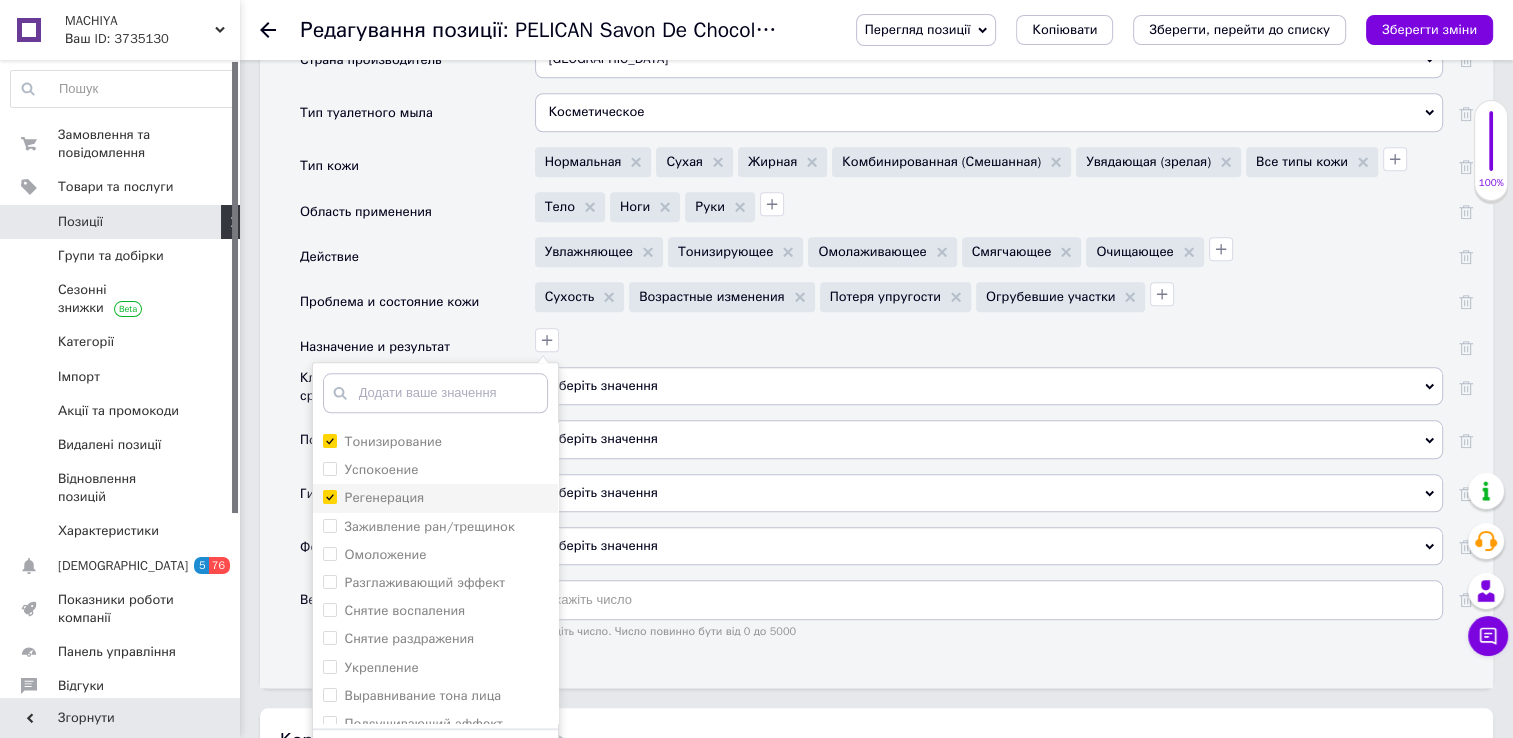 scroll, scrollTop: 204, scrollLeft: 0, axis: vertical 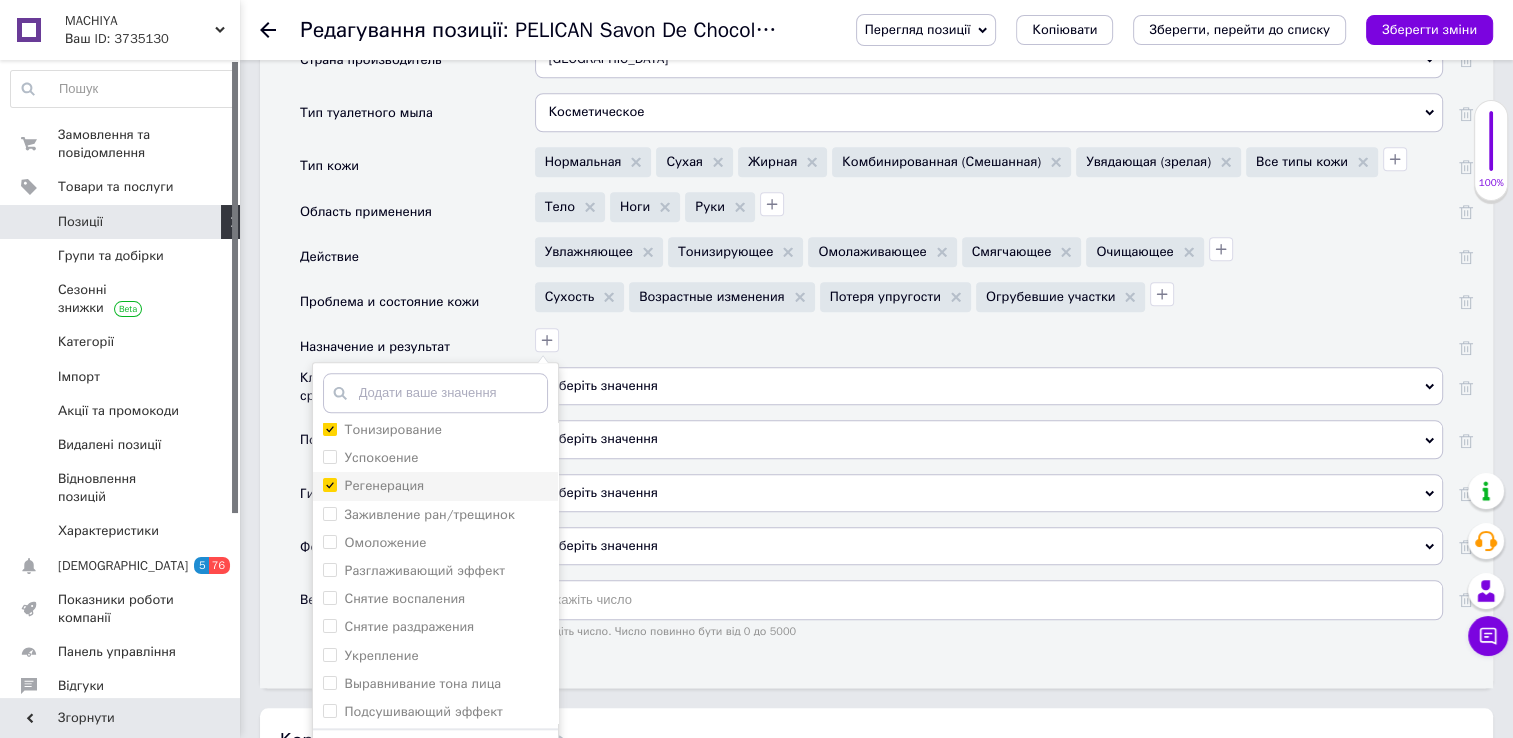 click on "Регенерация" at bounding box center (329, 484) 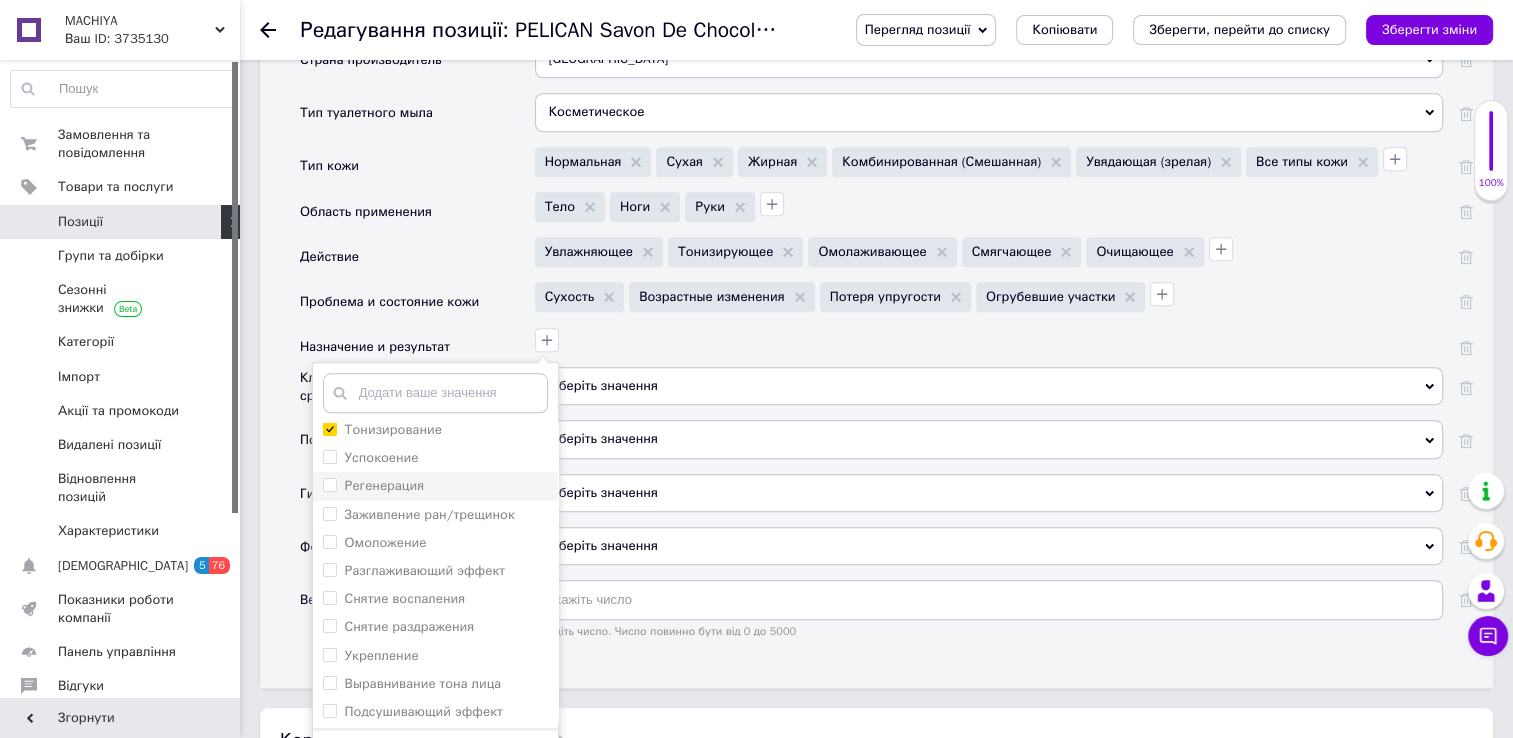 checkbox on "false" 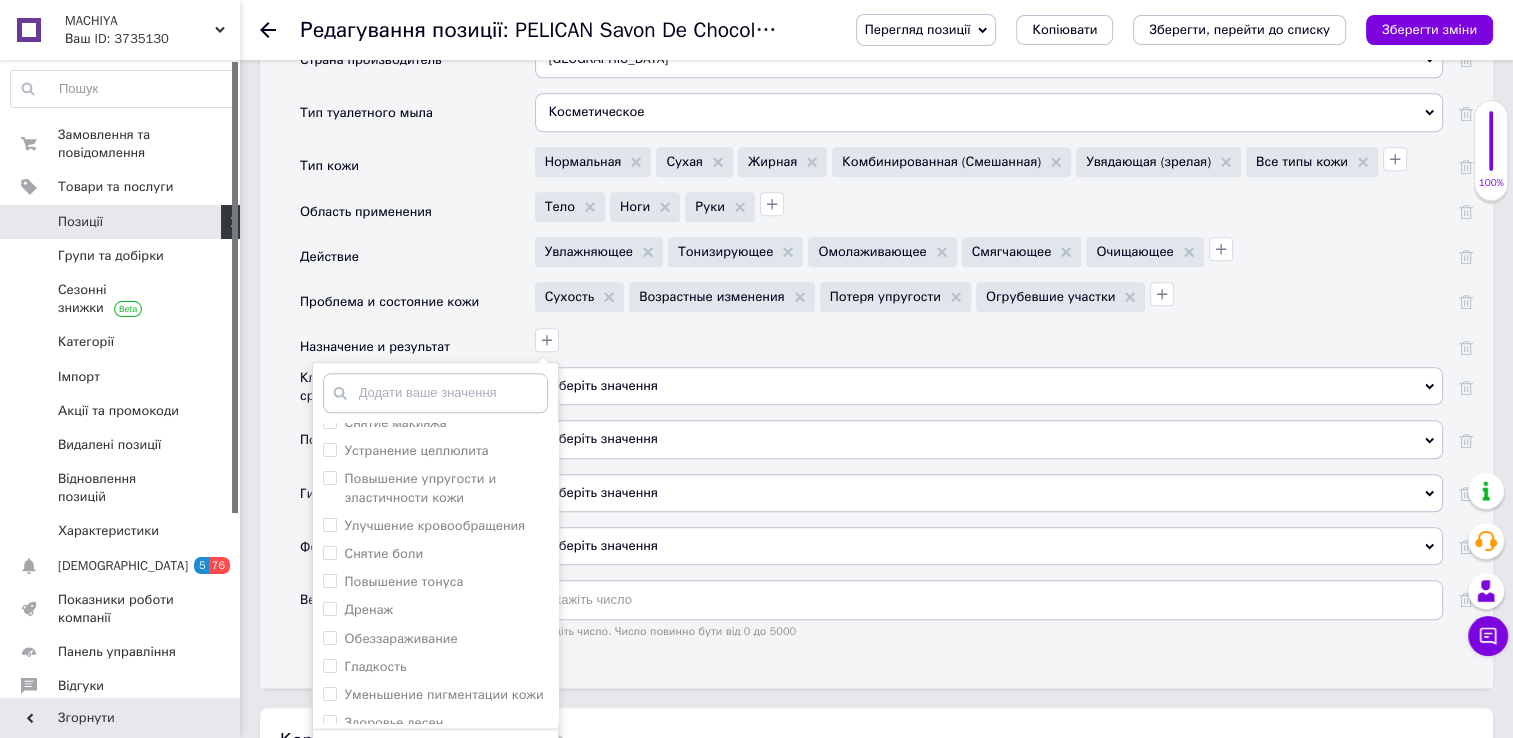 scroll, scrollTop: 808, scrollLeft: 0, axis: vertical 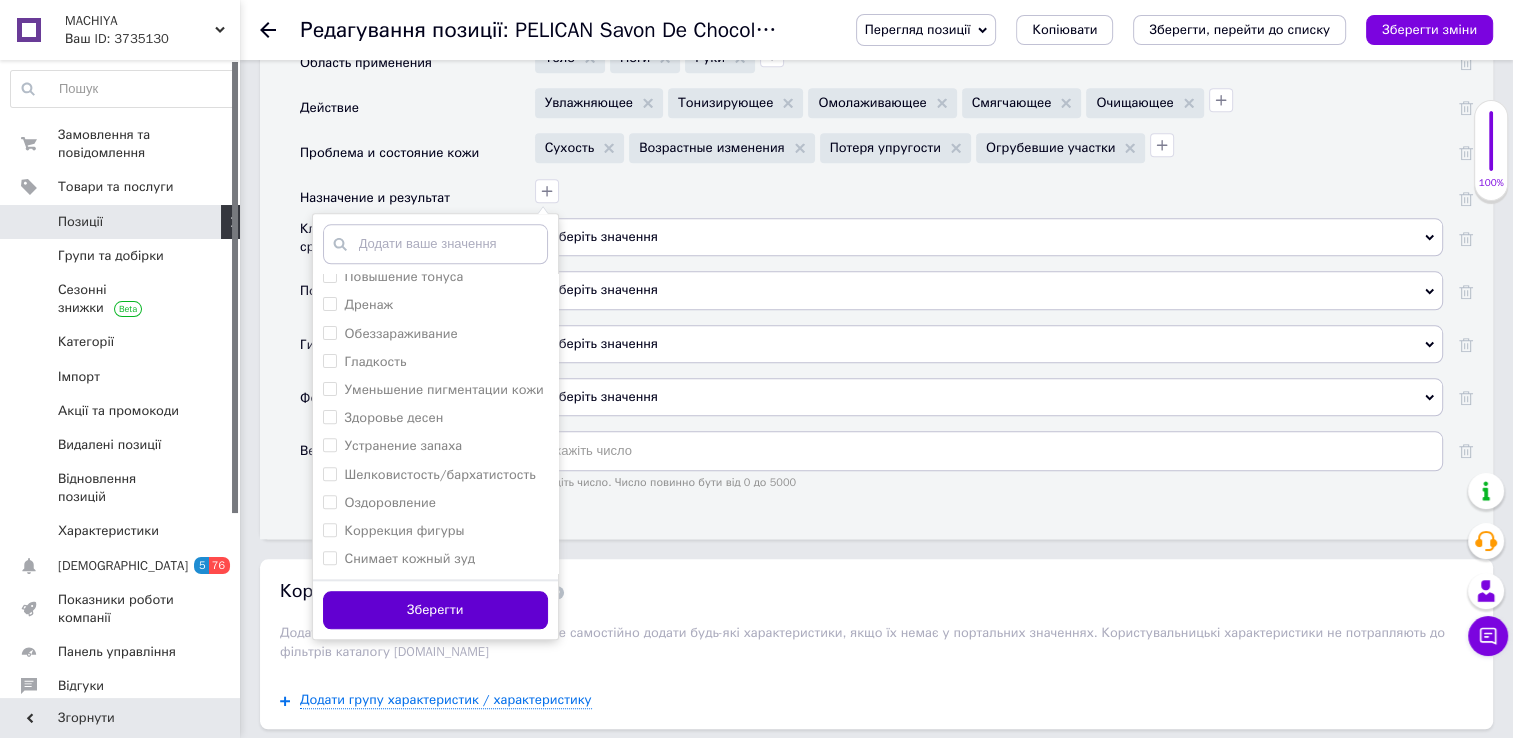 click on "Зберегти" at bounding box center [435, 610] 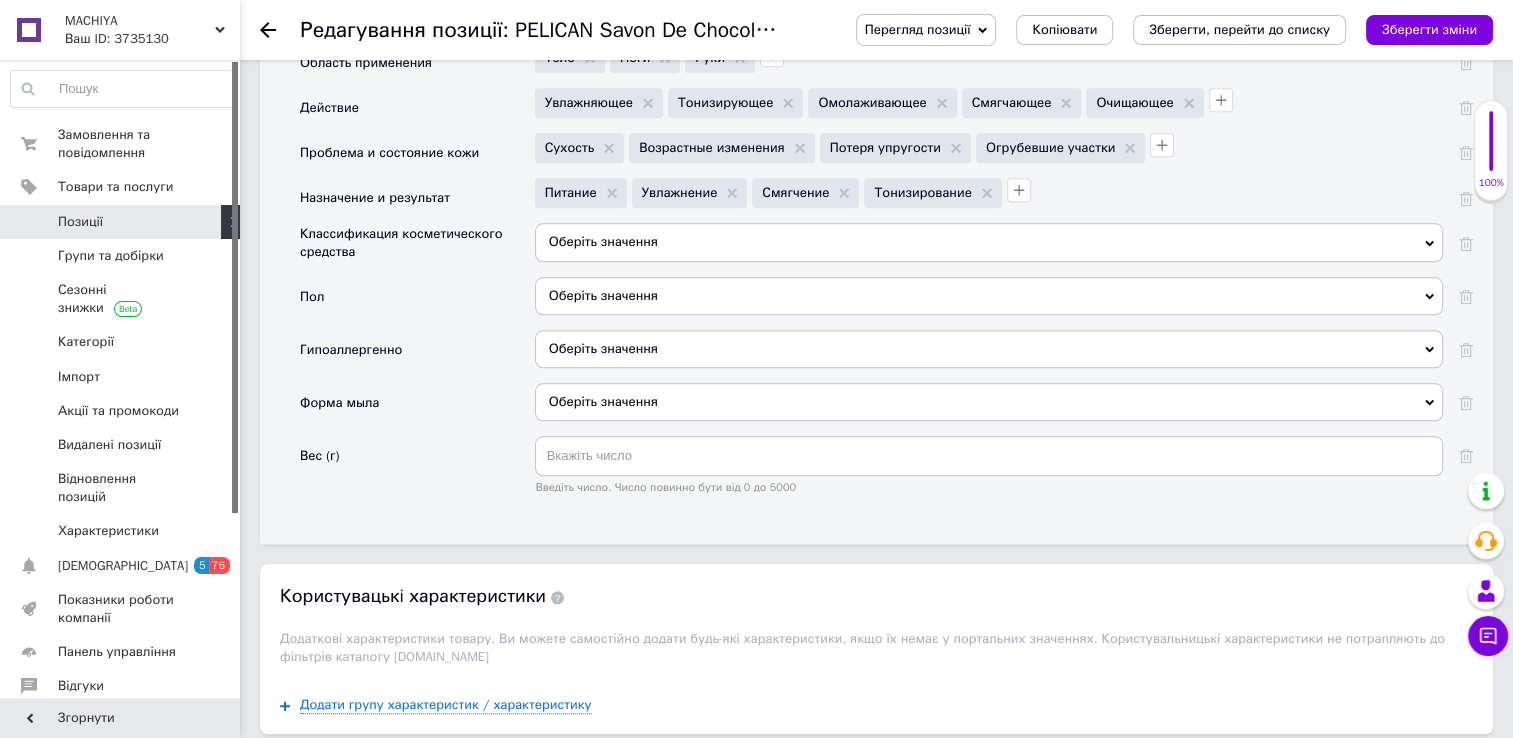 click on "Оберіть значення" at bounding box center (989, 242) 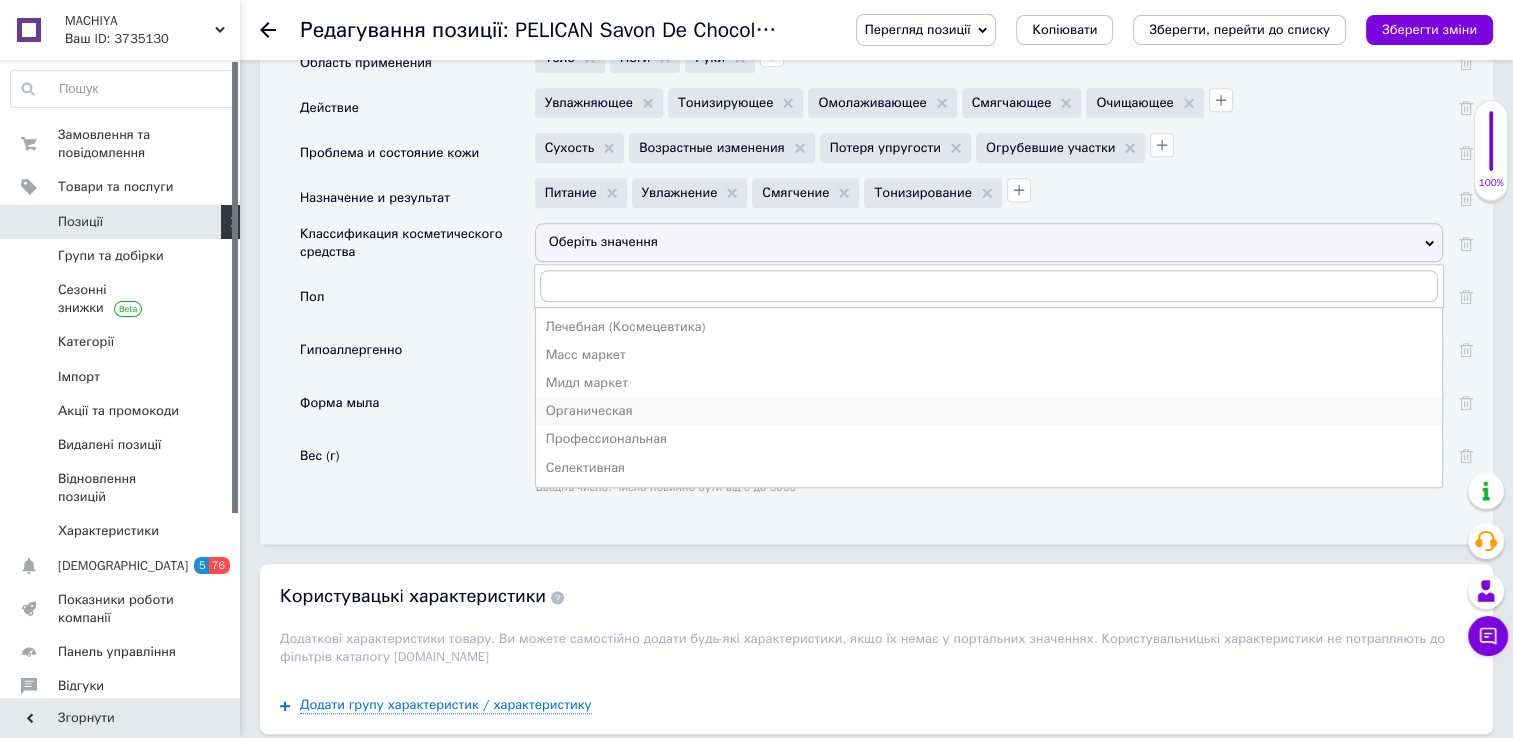 click on "Органическая" at bounding box center (989, 411) 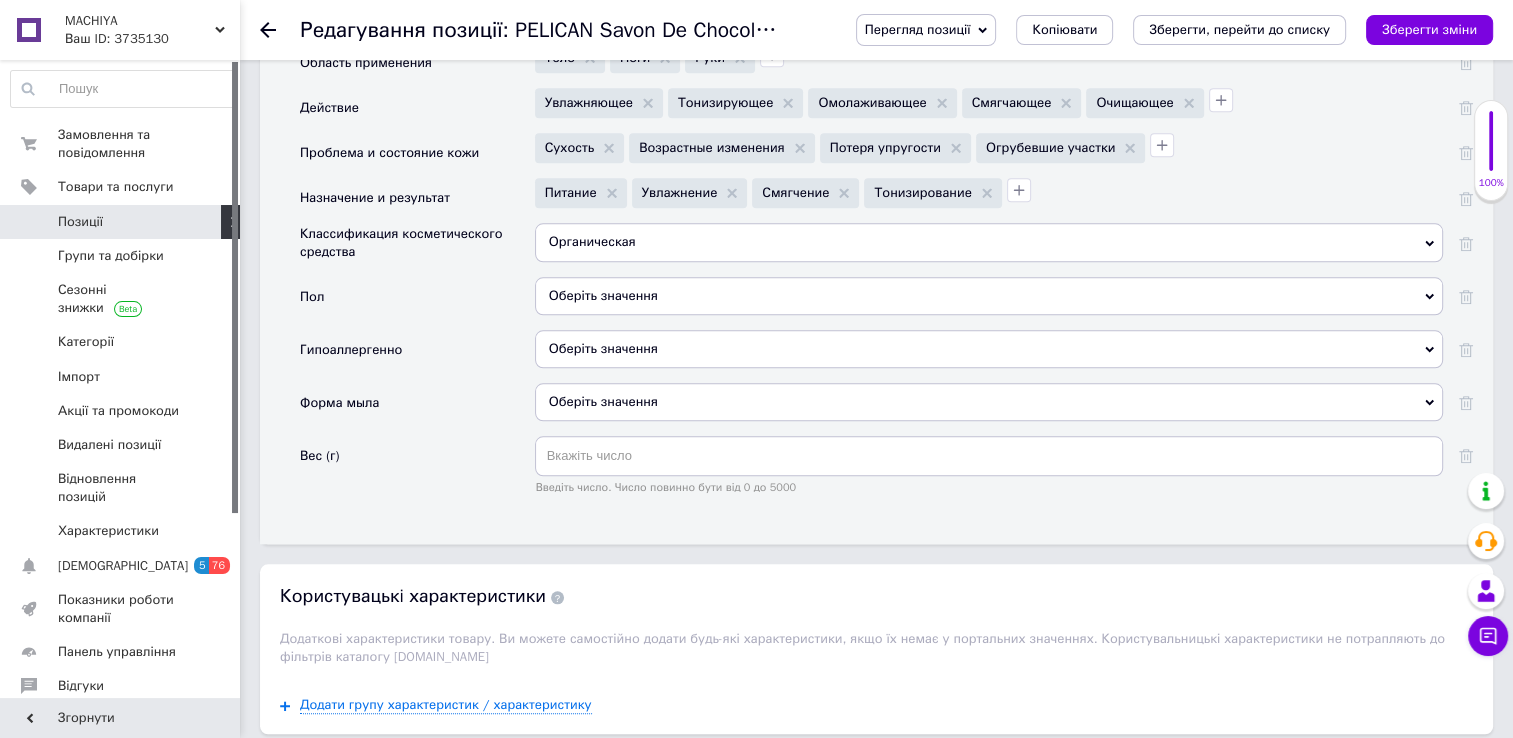 click on "Оберіть значення" at bounding box center [989, 296] 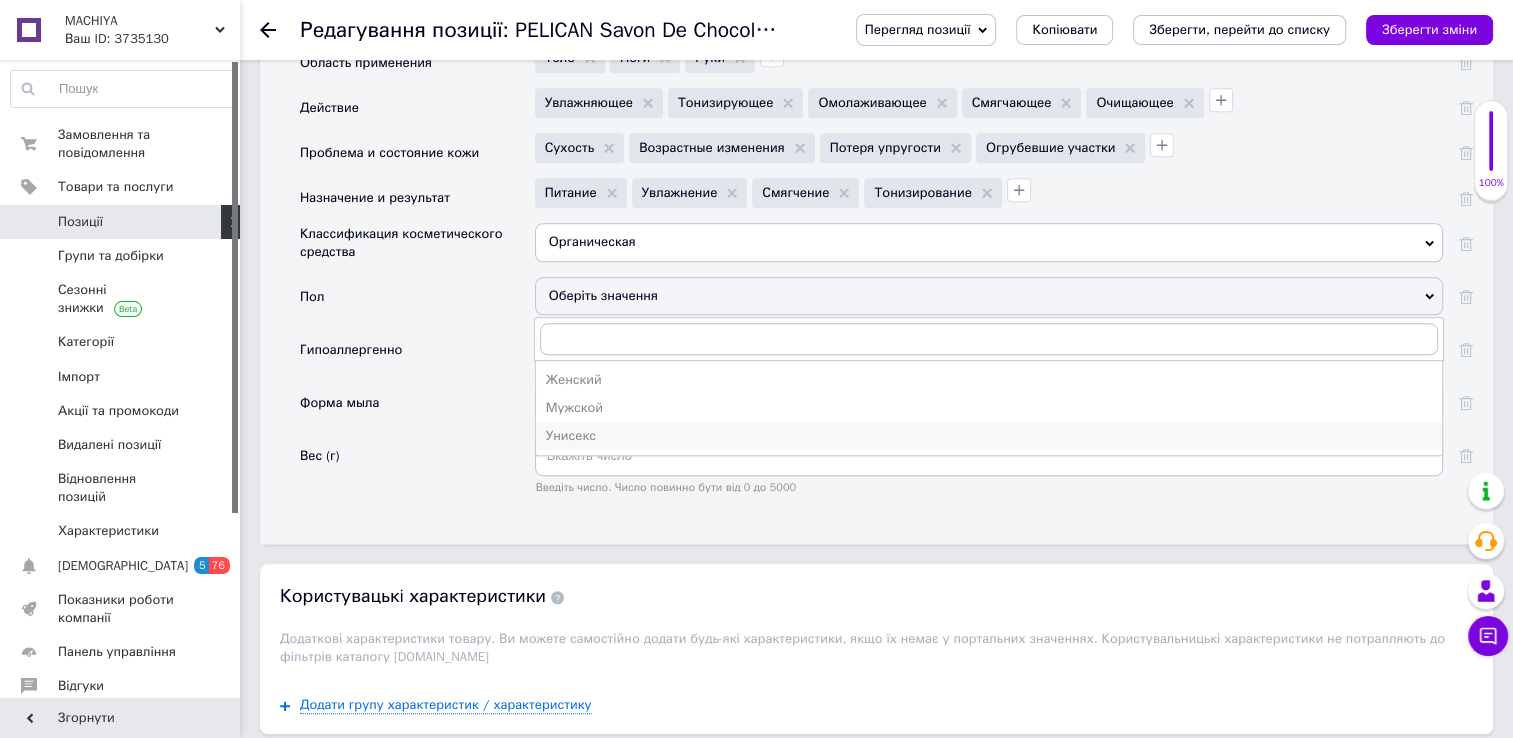 click on "Унисекс" at bounding box center (989, 436) 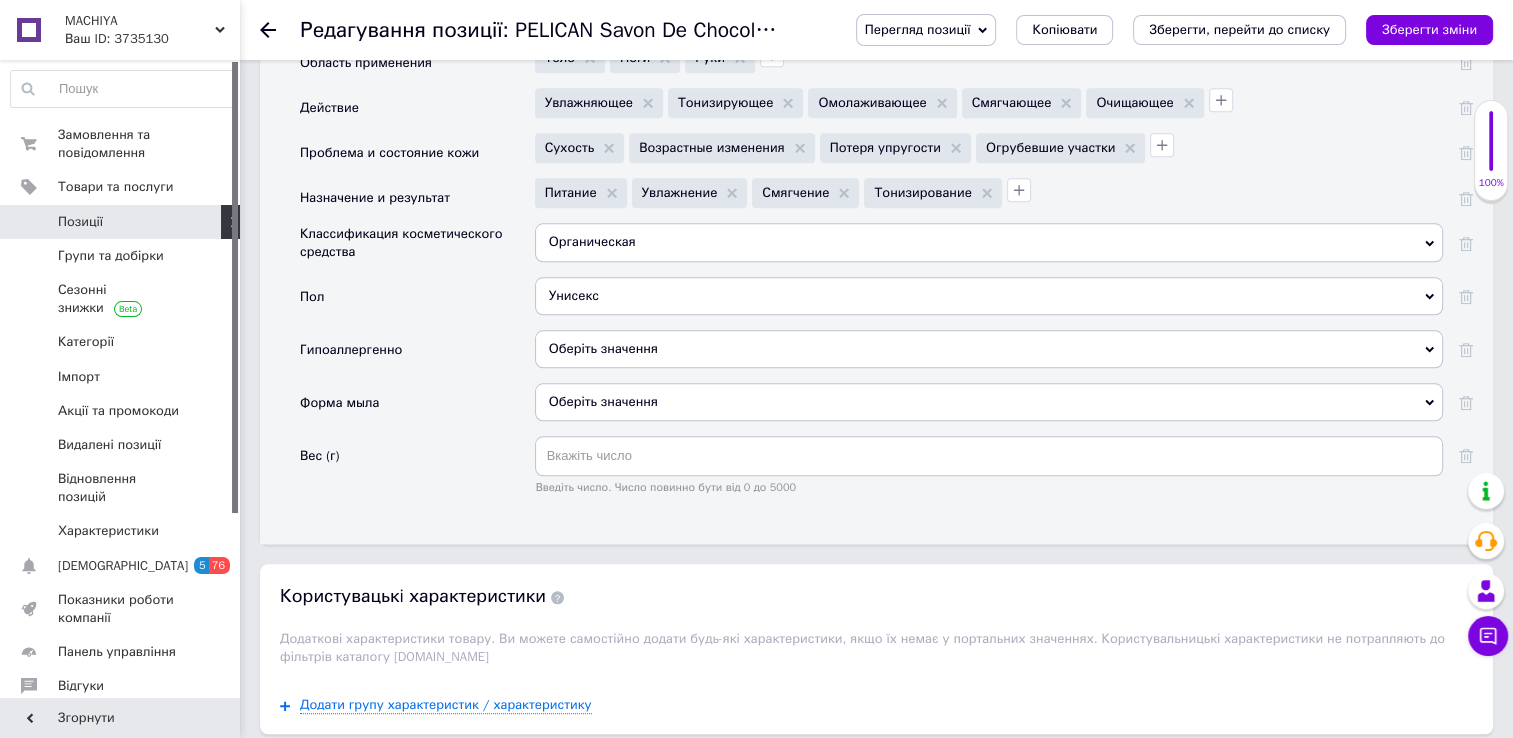 click on "Оберіть значення" at bounding box center [989, 402] 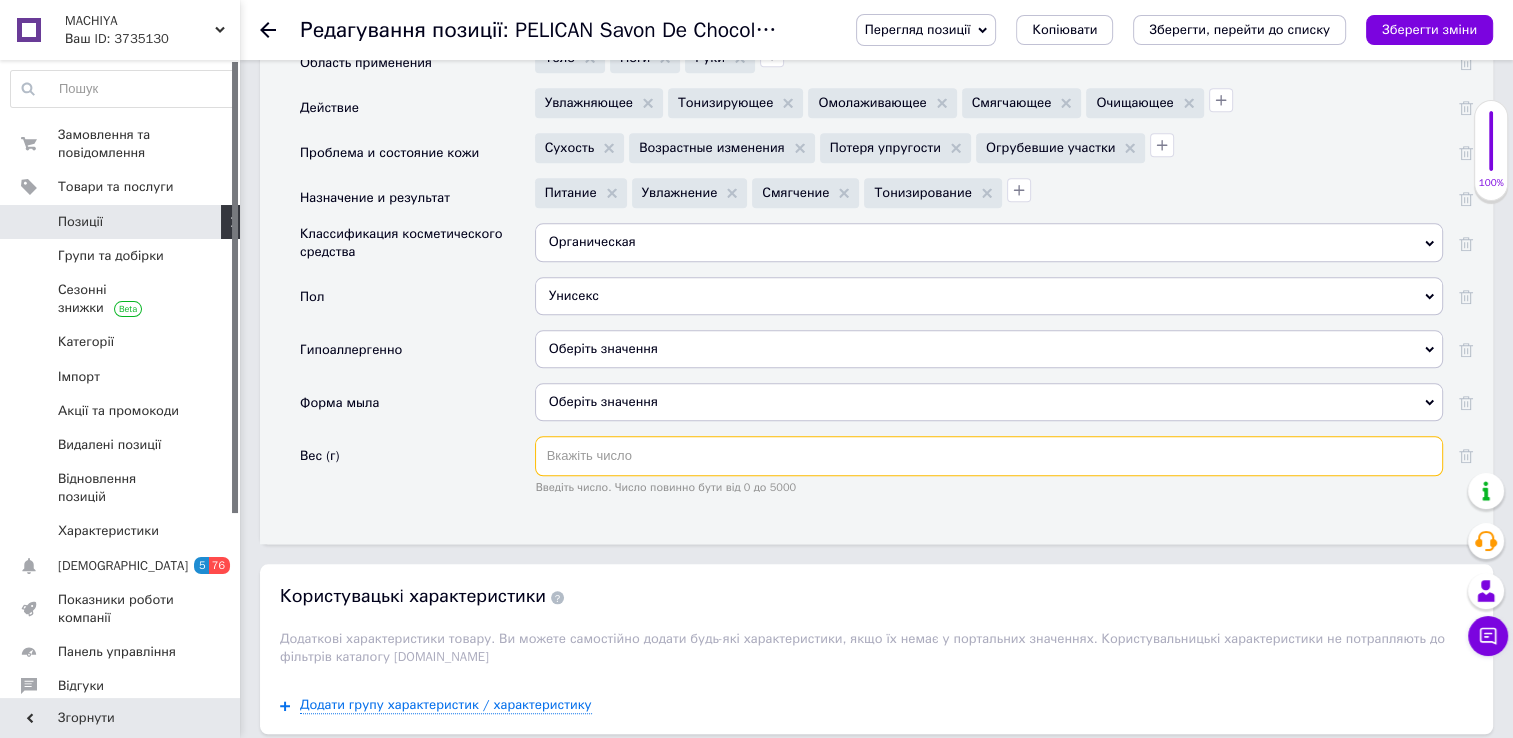 click at bounding box center (989, 456) 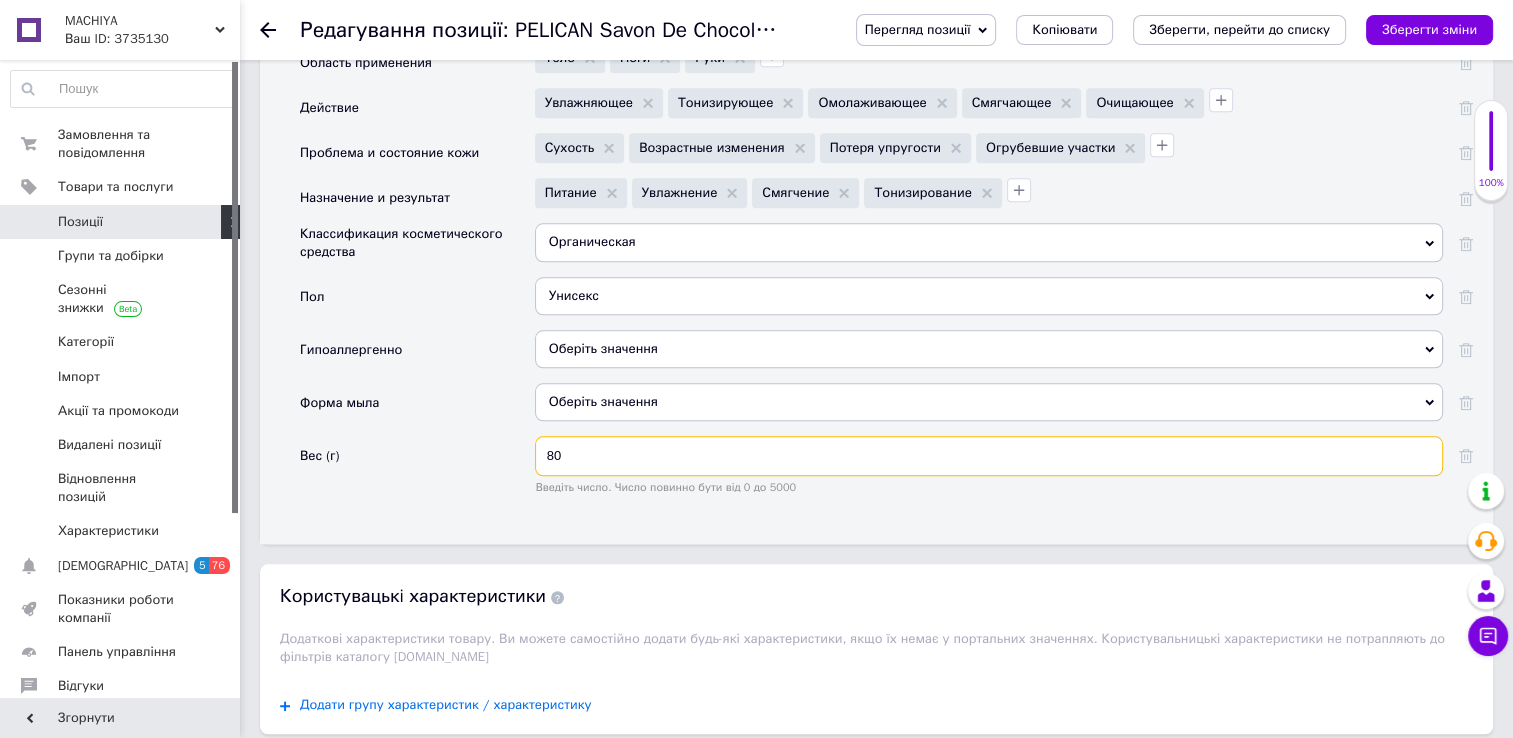 type on "80" 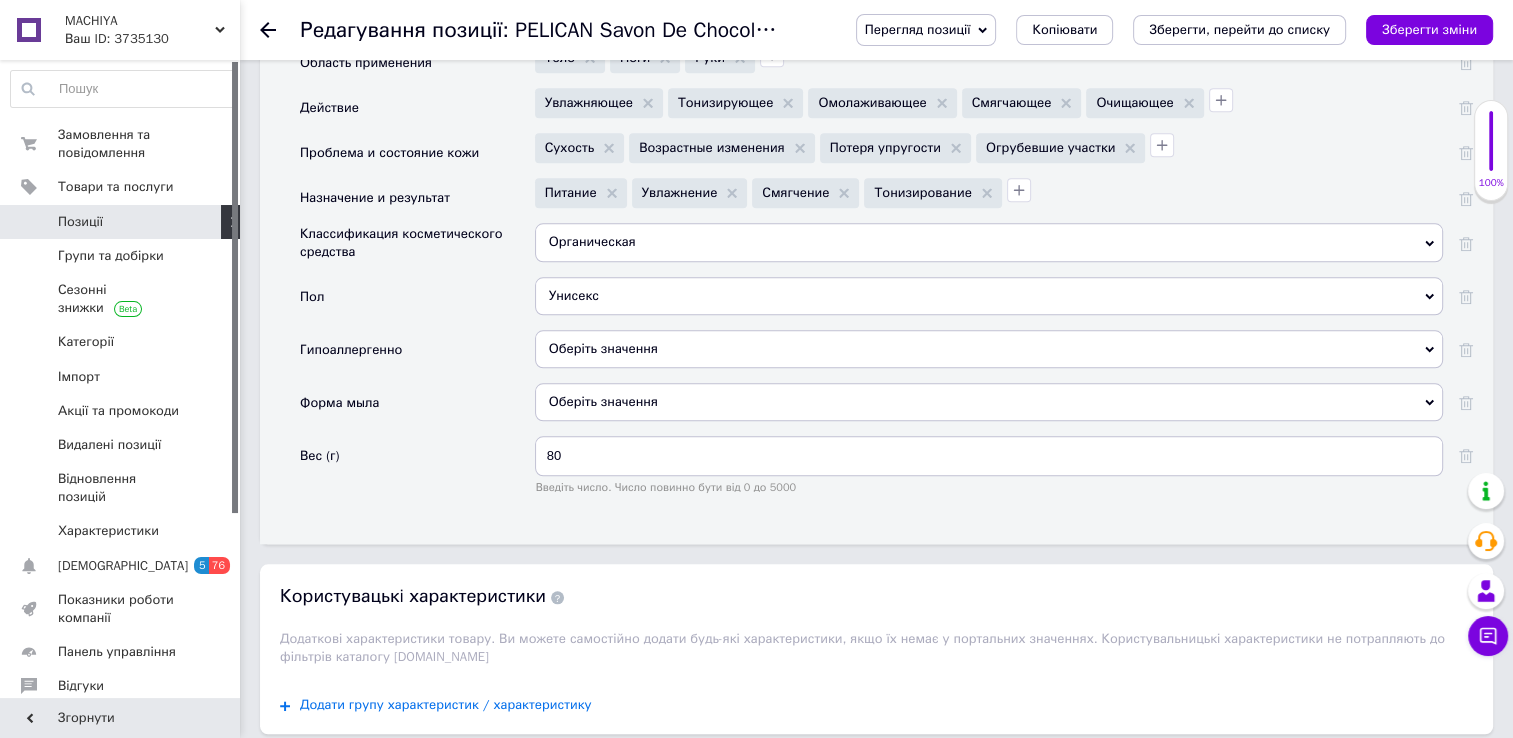 click on "Додати групу характеристик / характеристику" at bounding box center (446, 705) 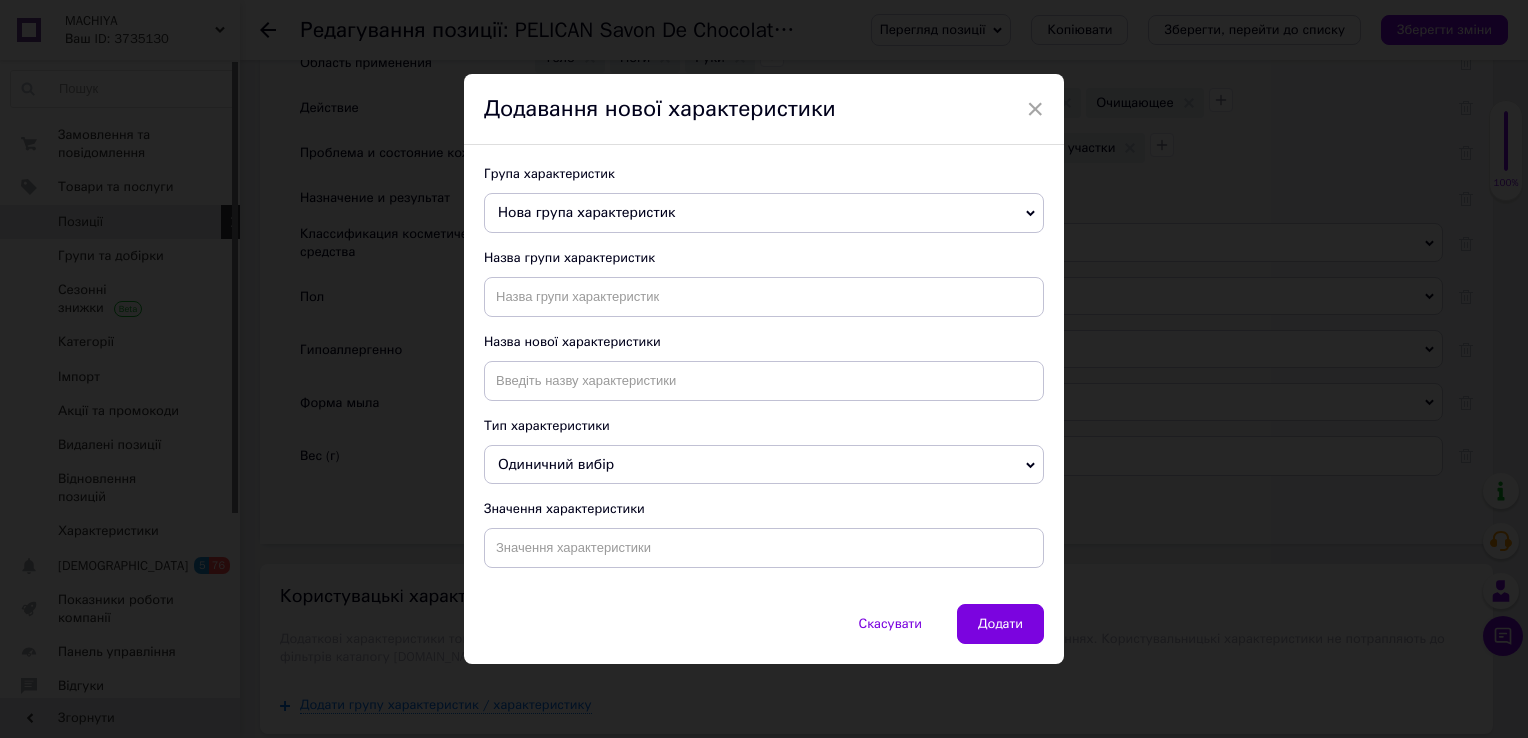 click on "Нова група характеристик" at bounding box center [586, 212] 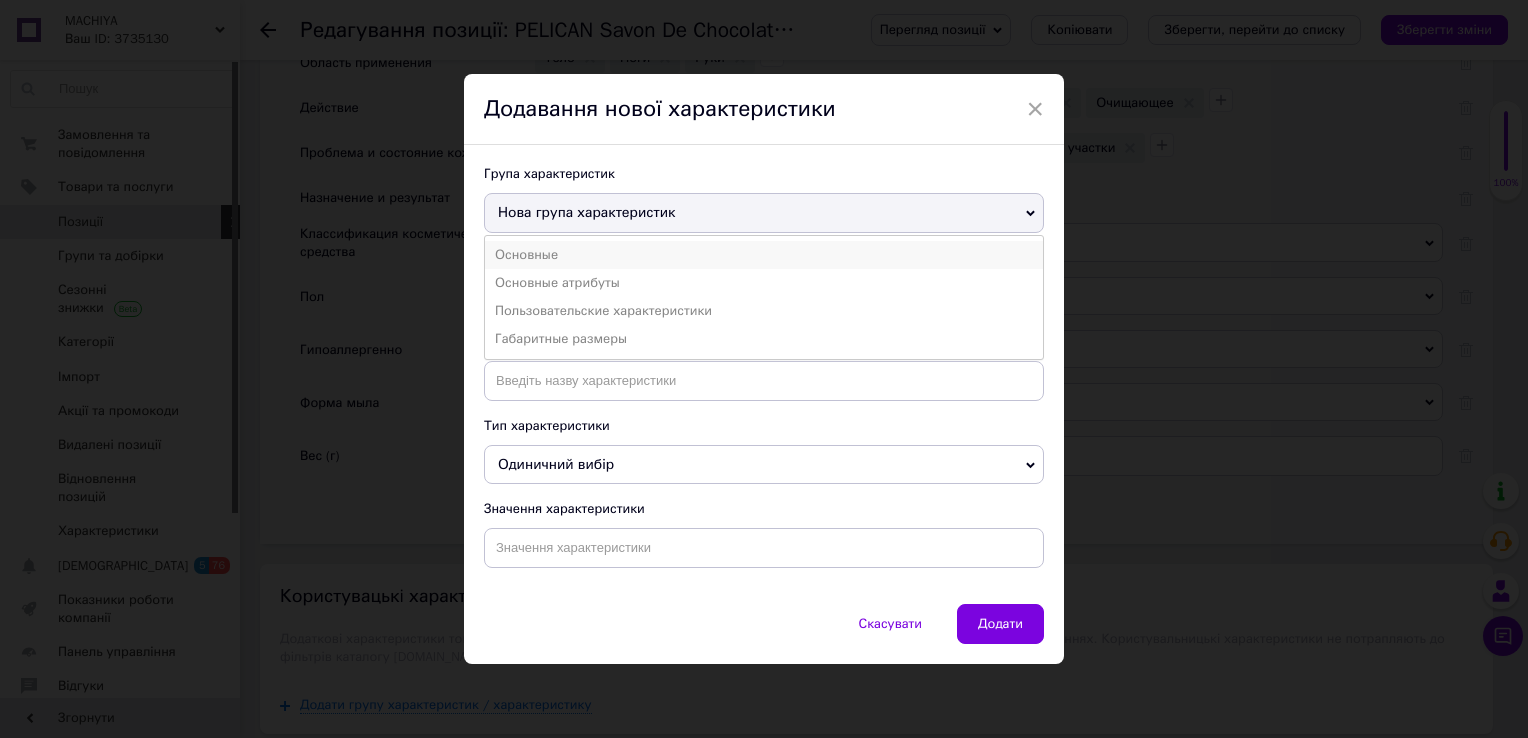 click on "Основные" at bounding box center [764, 255] 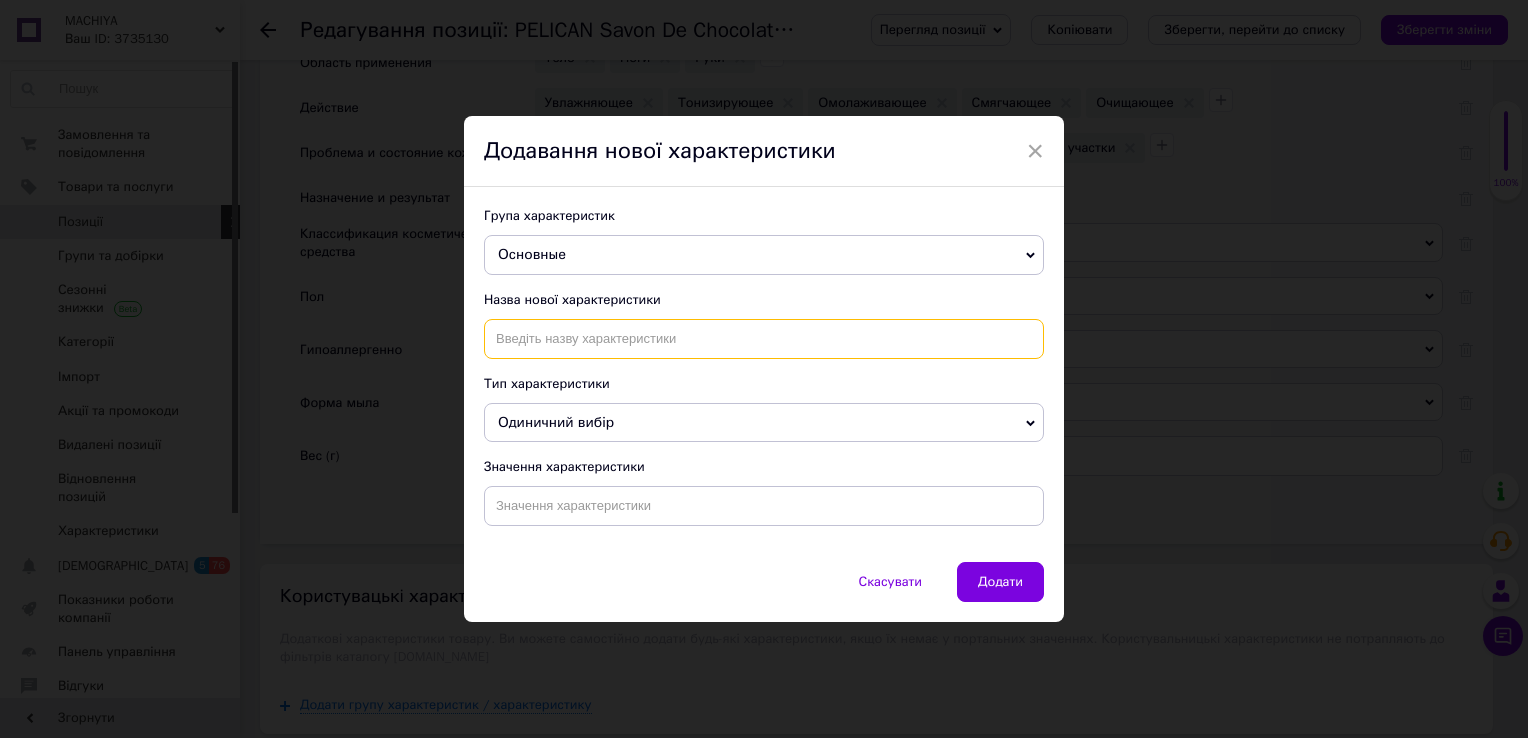 click at bounding box center [764, 339] 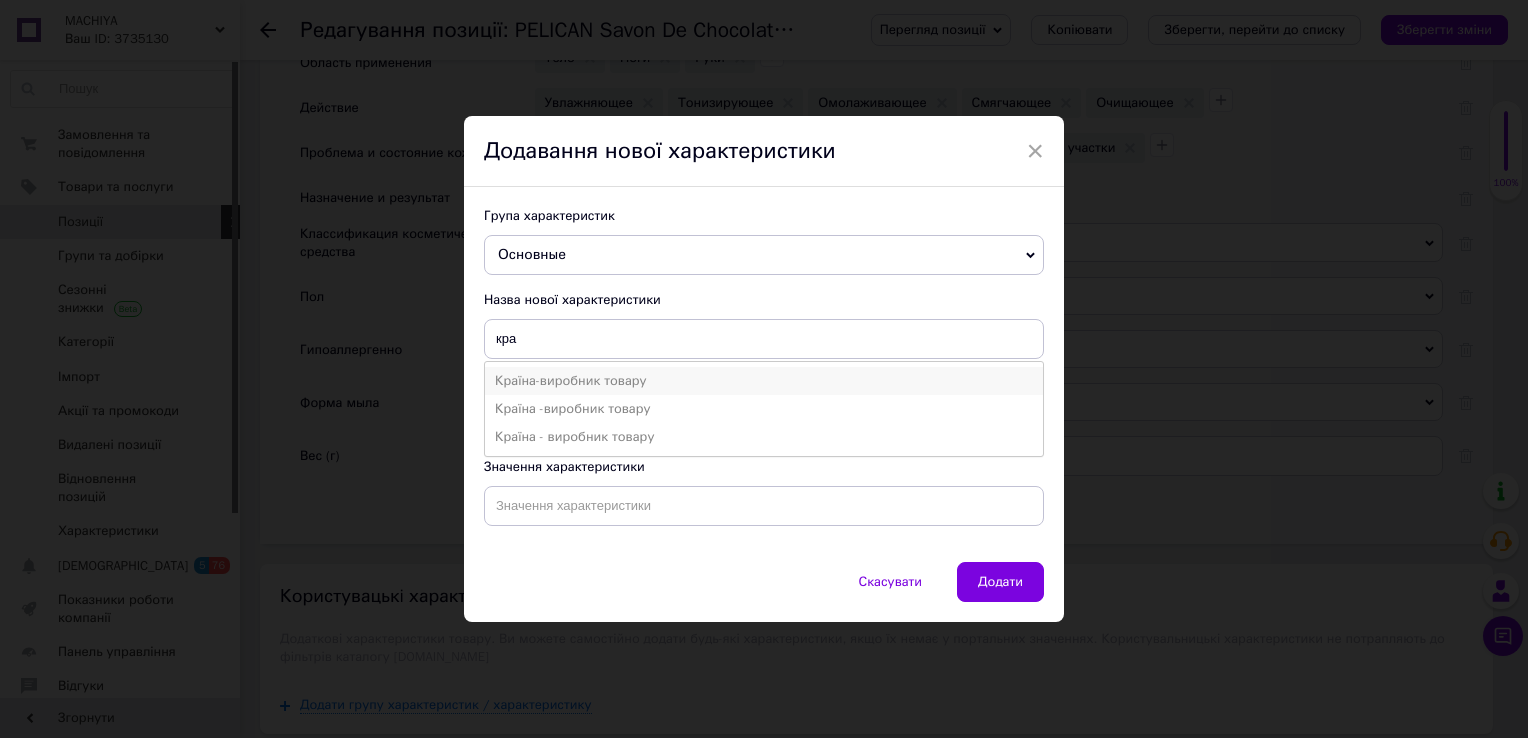 click on "Країна-виробник товару" at bounding box center (764, 381) 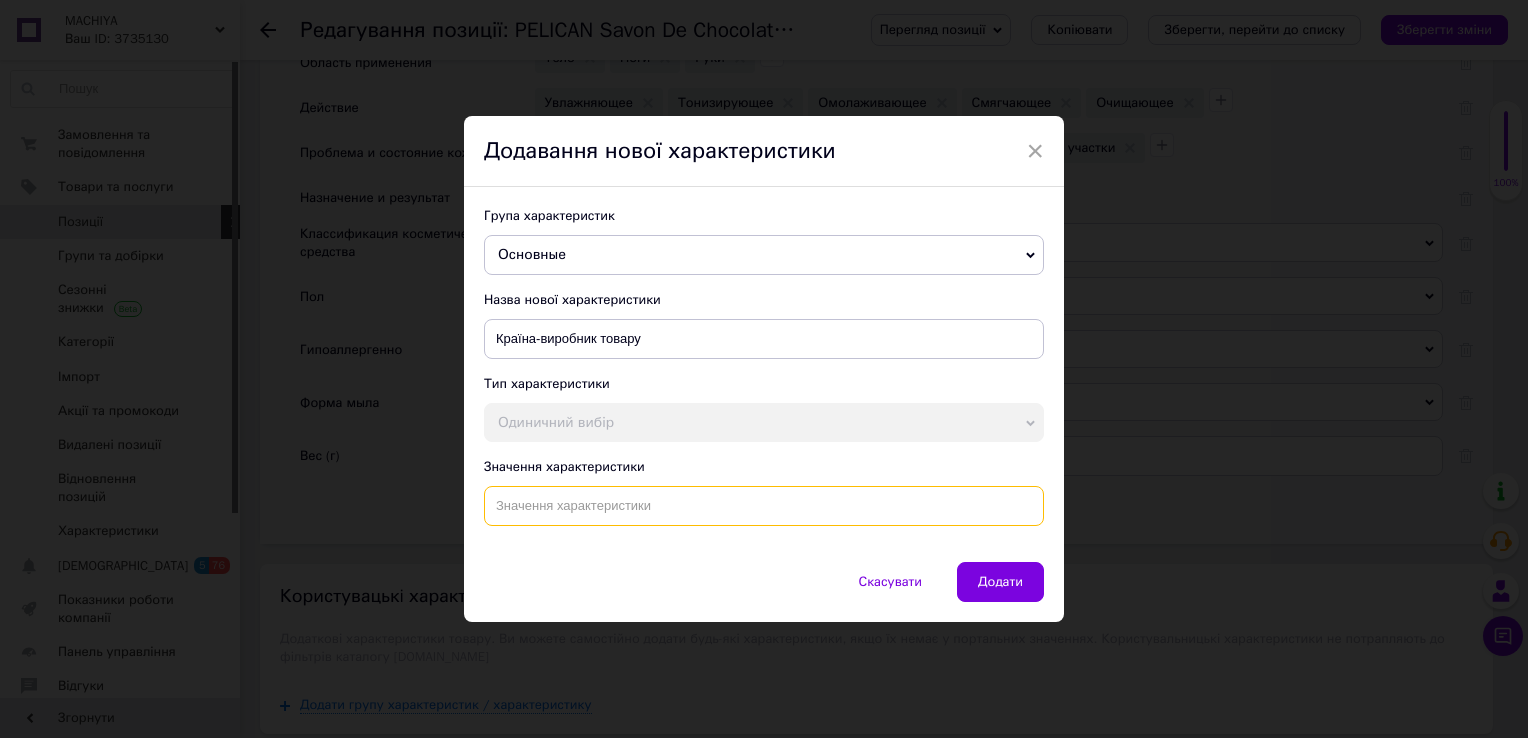 click at bounding box center [764, 506] 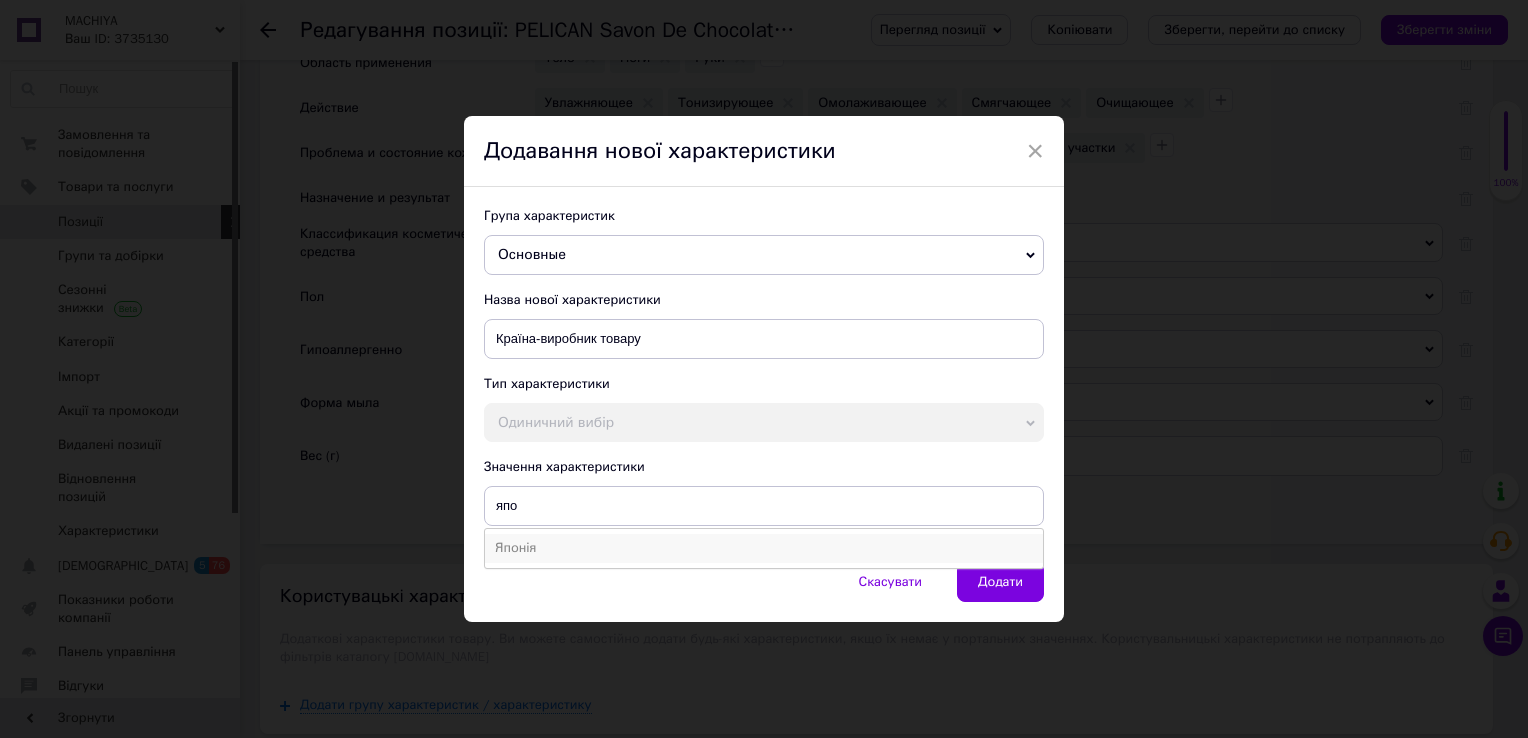click on "Японія" at bounding box center [764, 548] 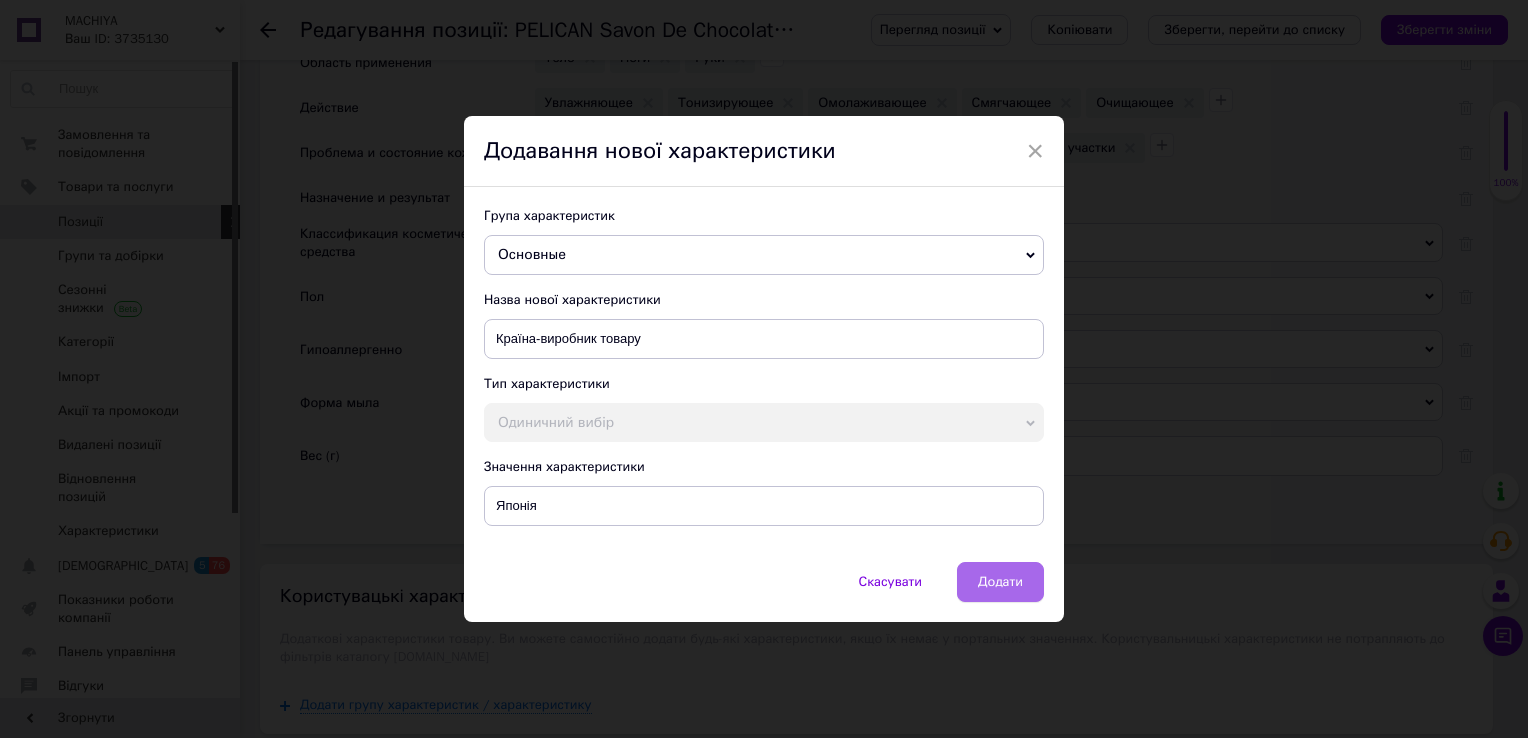 click on "Додати" at bounding box center (1000, 582) 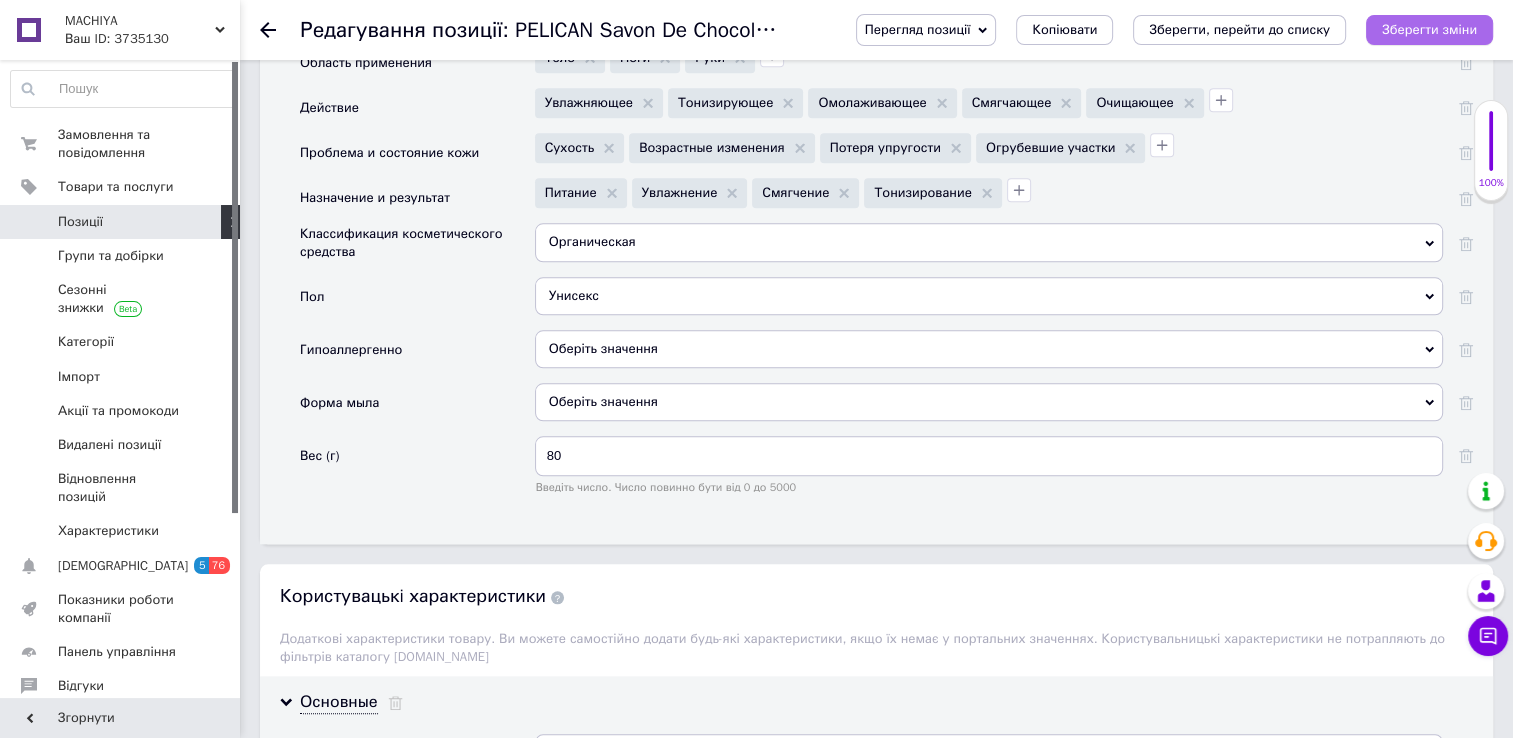 click on "Зберегти зміни" at bounding box center [1429, 29] 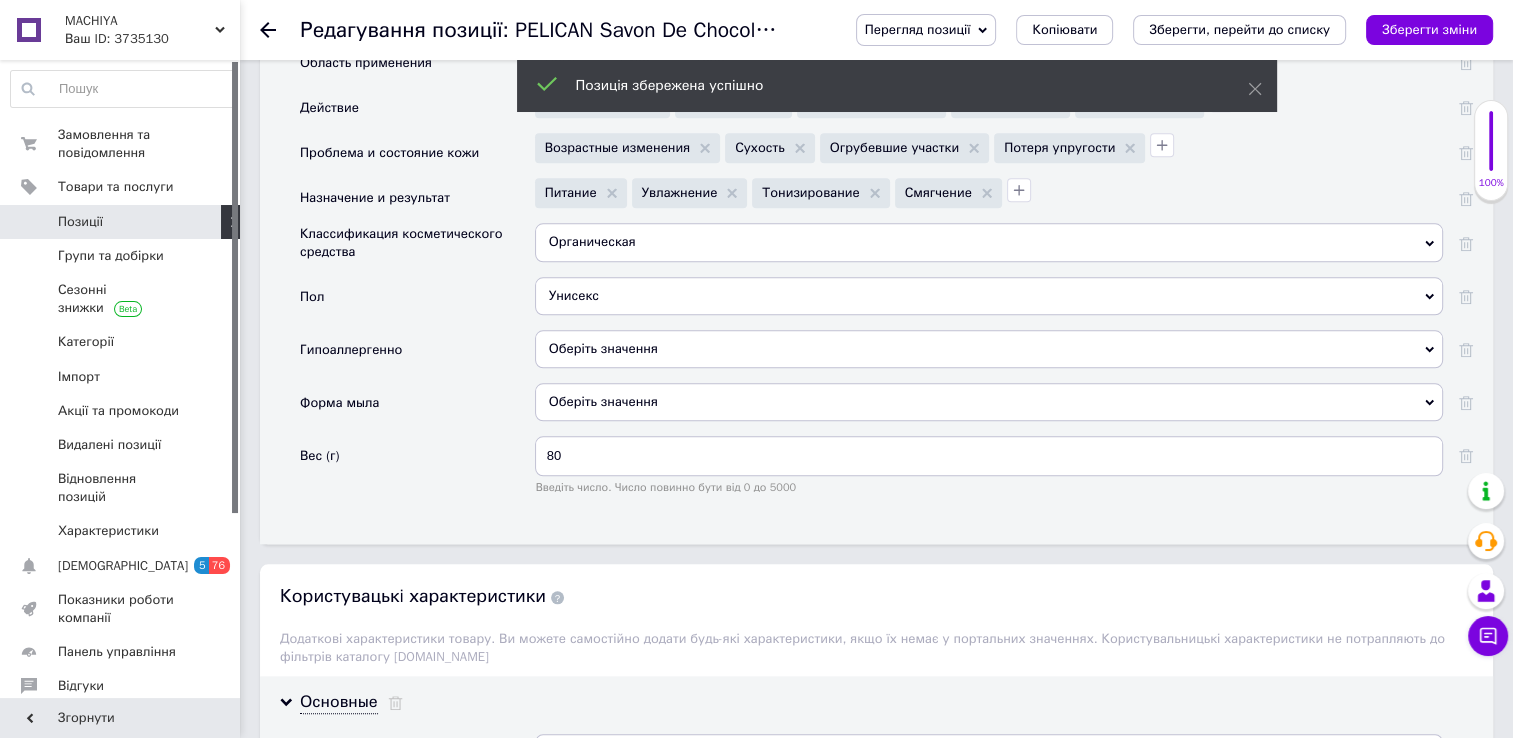 click 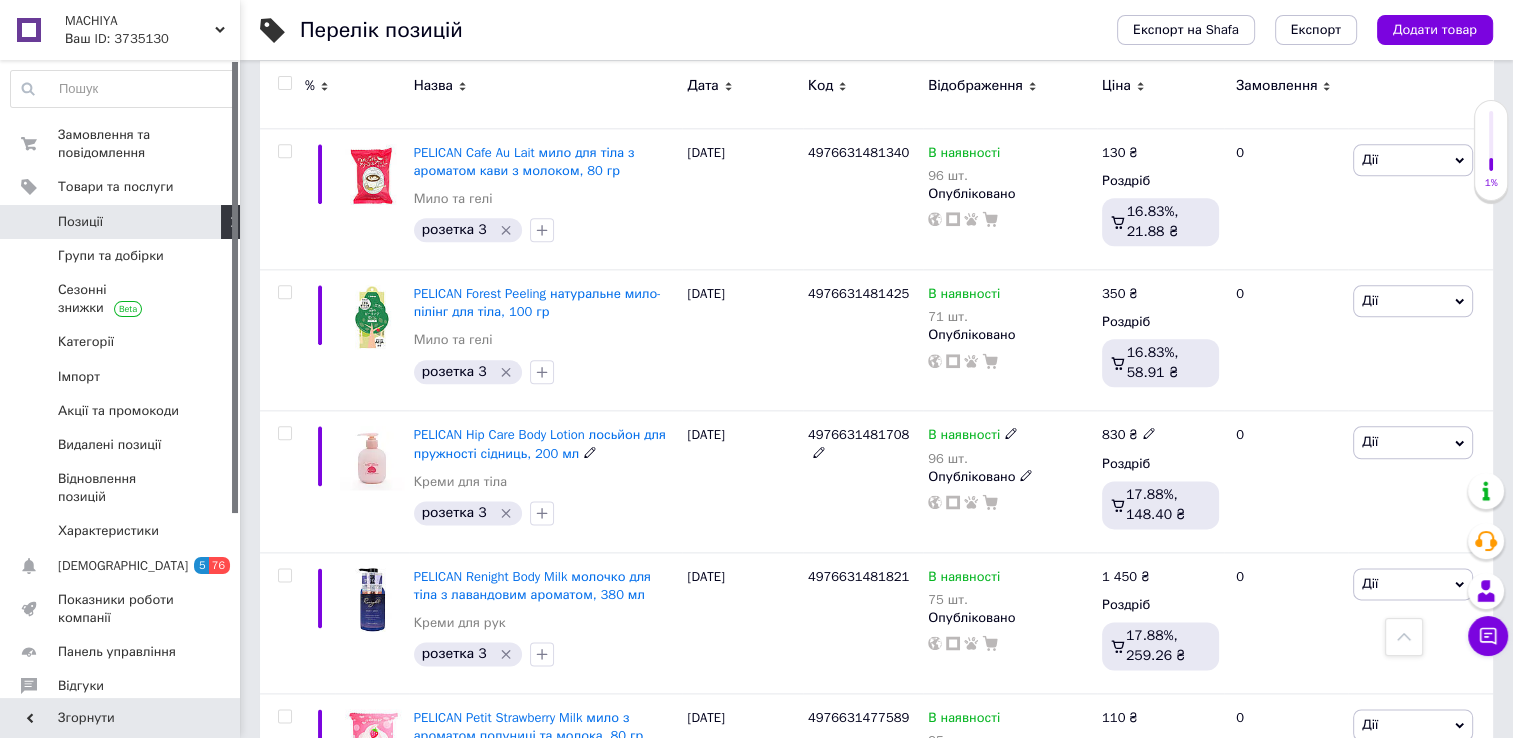 scroll, scrollTop: 2549, scrollLeft: 0, axis: vertical 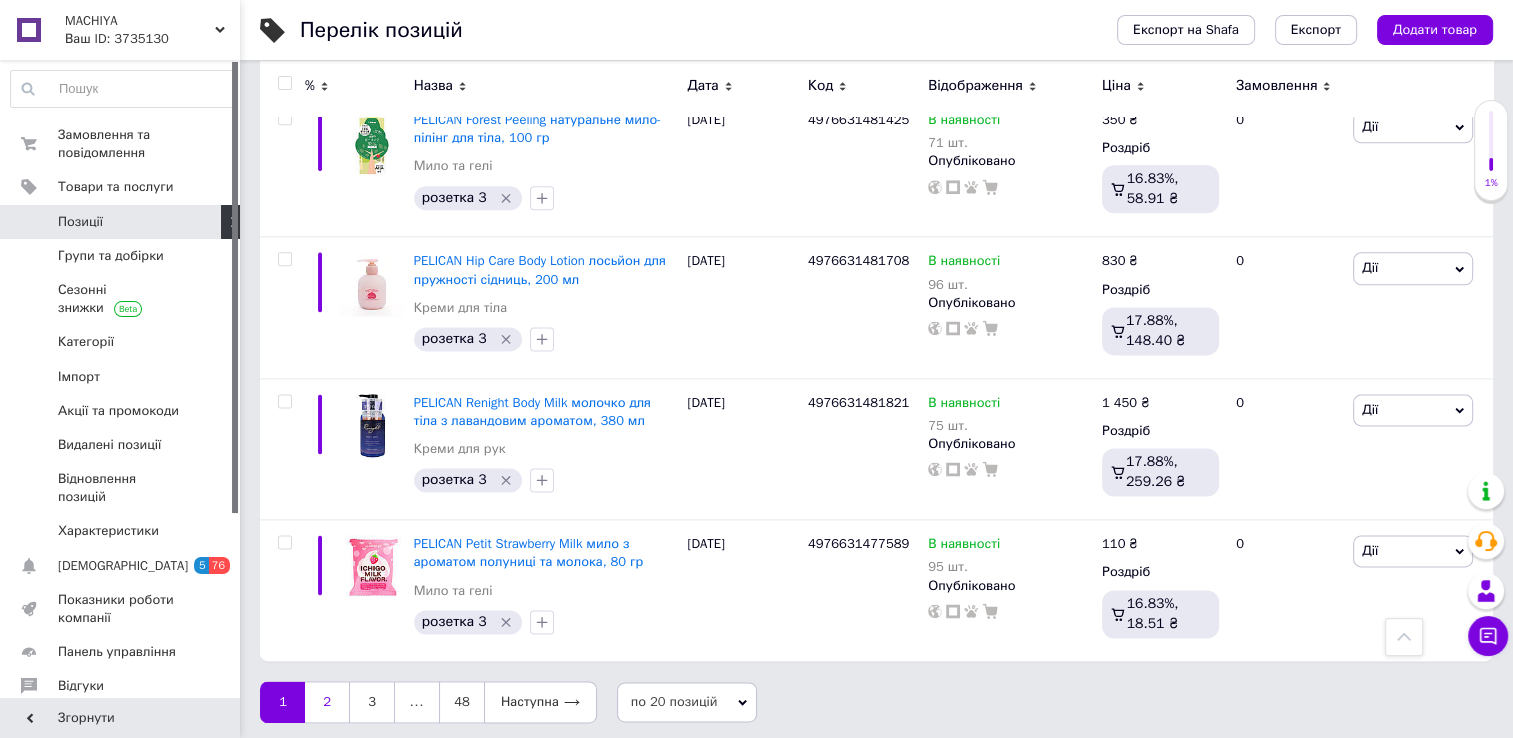 click on "2" at bounding box center [327, 702] 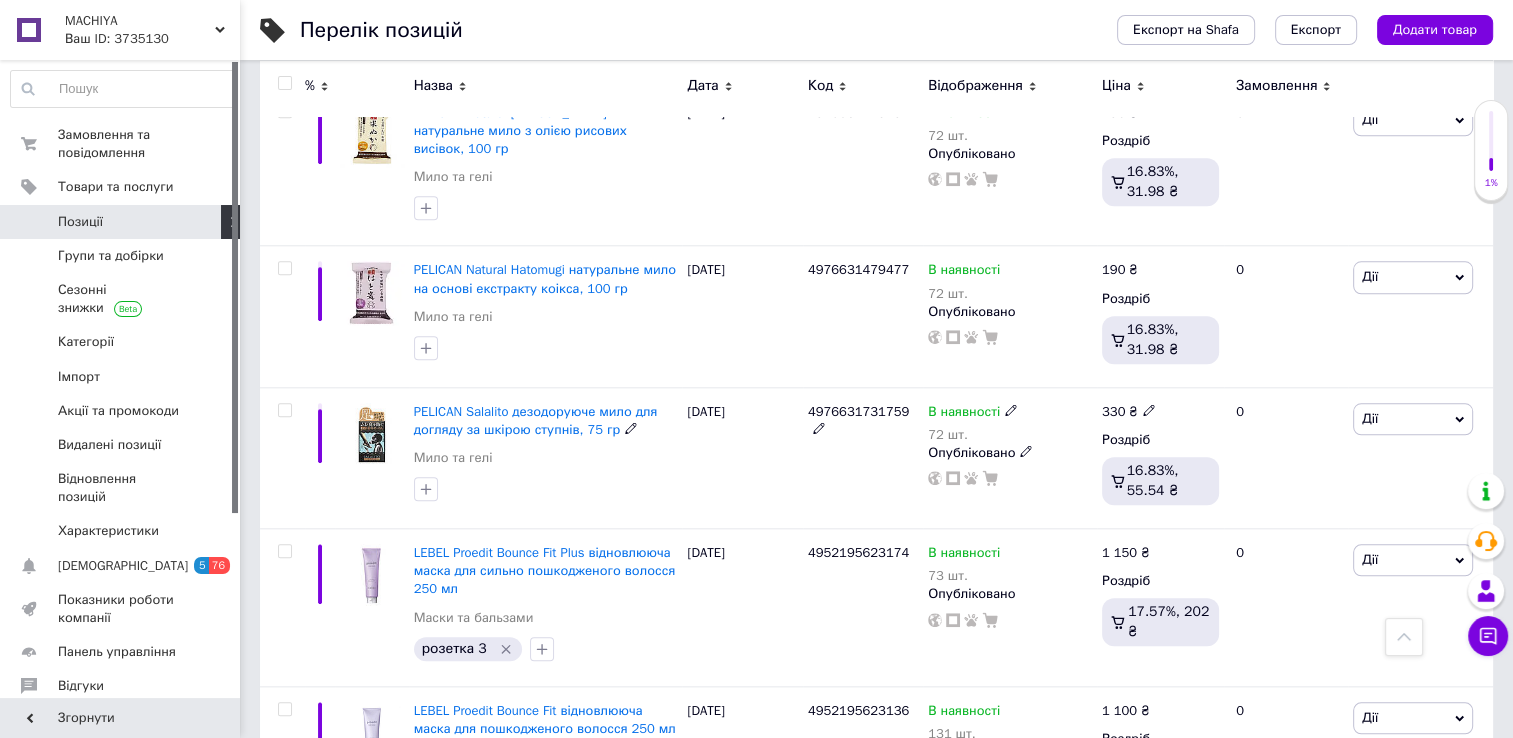 scroll, scrollTop: 2010, scrollLeft: 0, axis: vertical 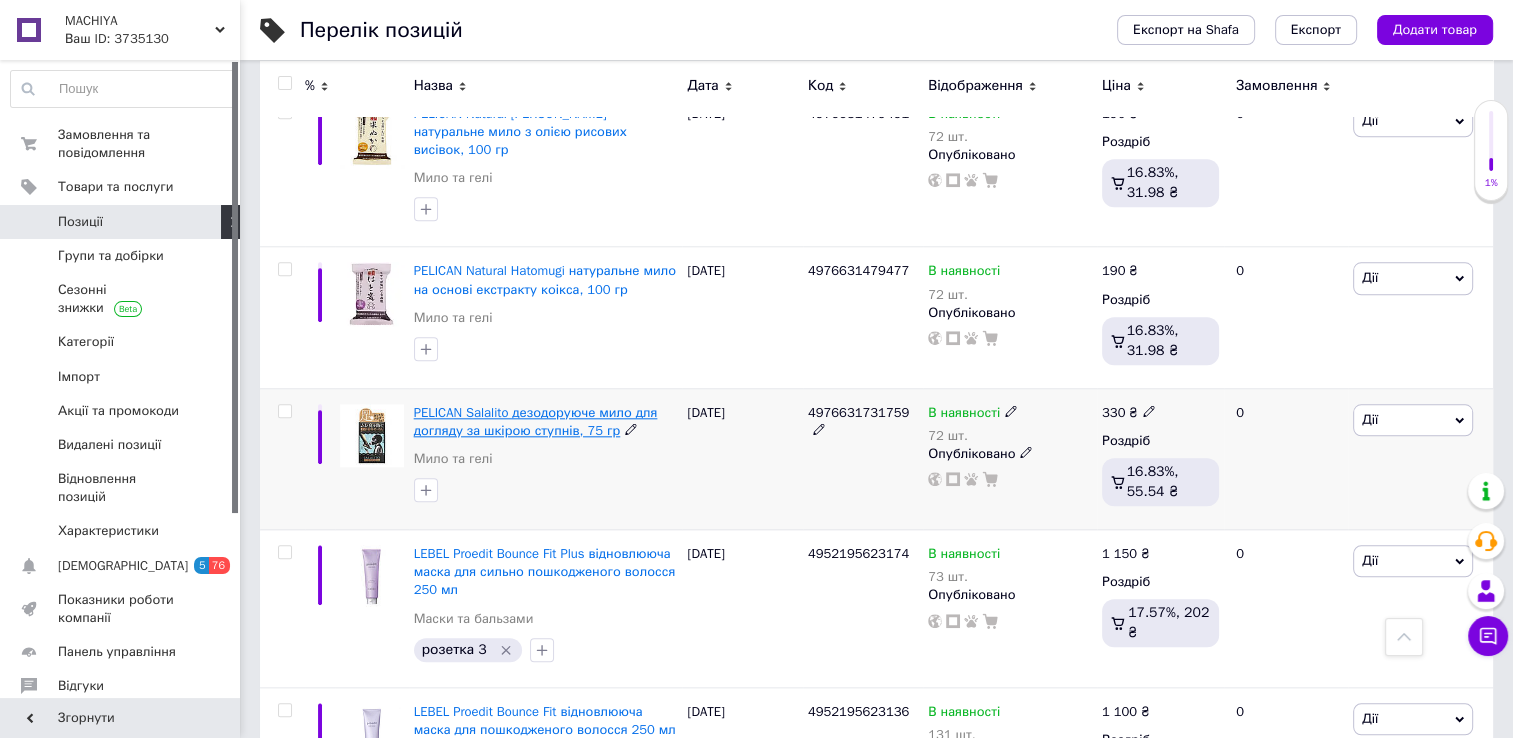 click on "PELICAN Salalito дезодоруюче мило для догляду за шкірою ступнів, 75 гр" at bounding box center [536, 421] 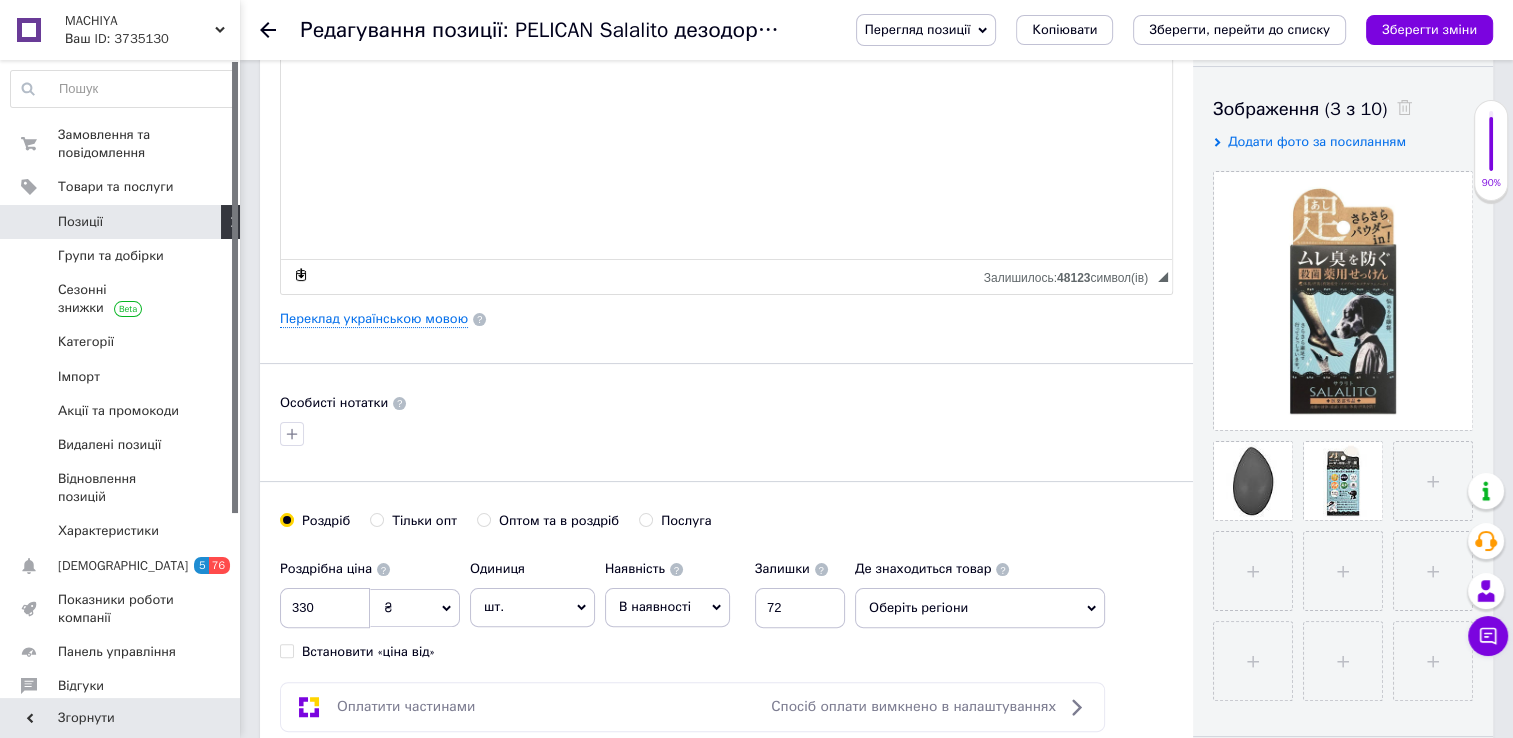 scroll, scrollTop: 332, scrollLeft: 0, axis: vertical 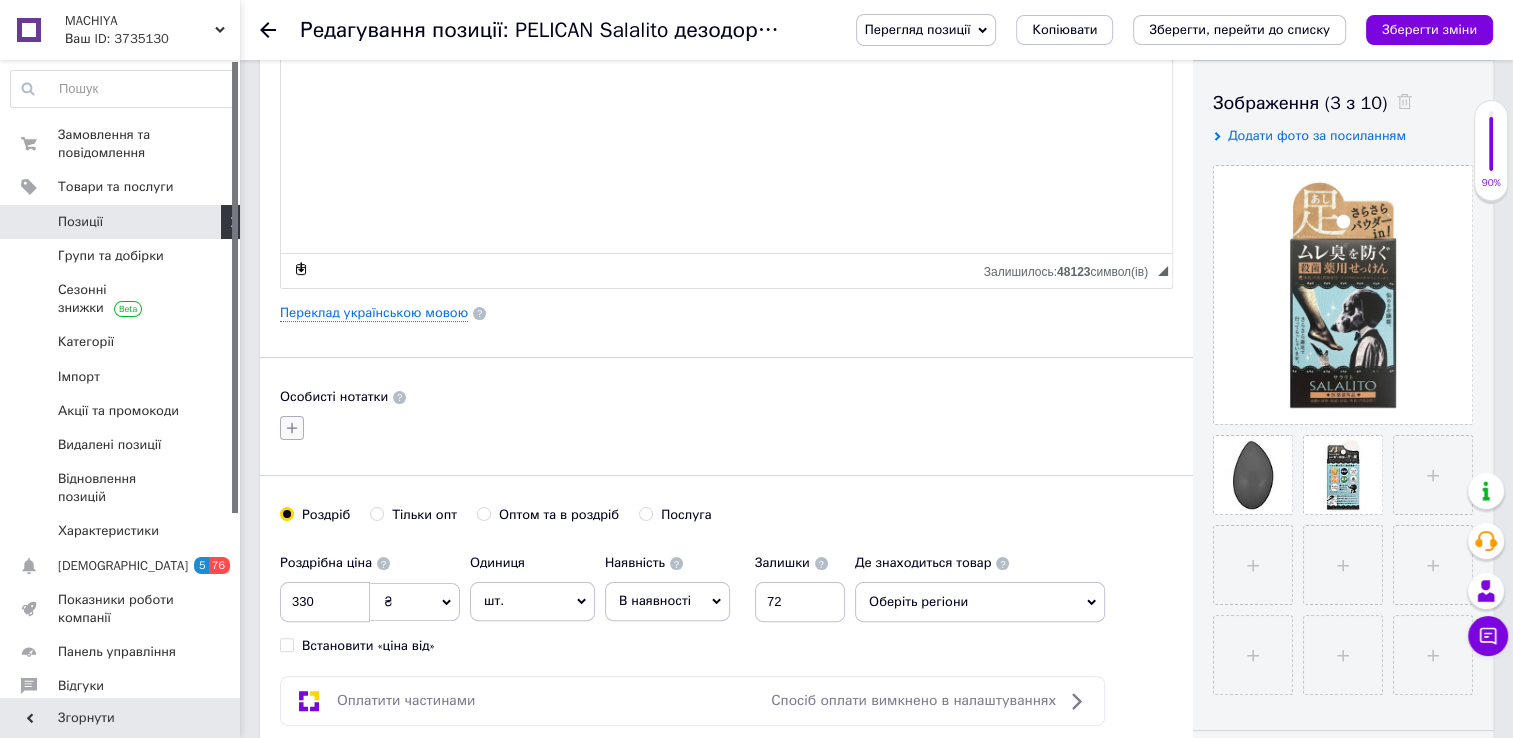 click 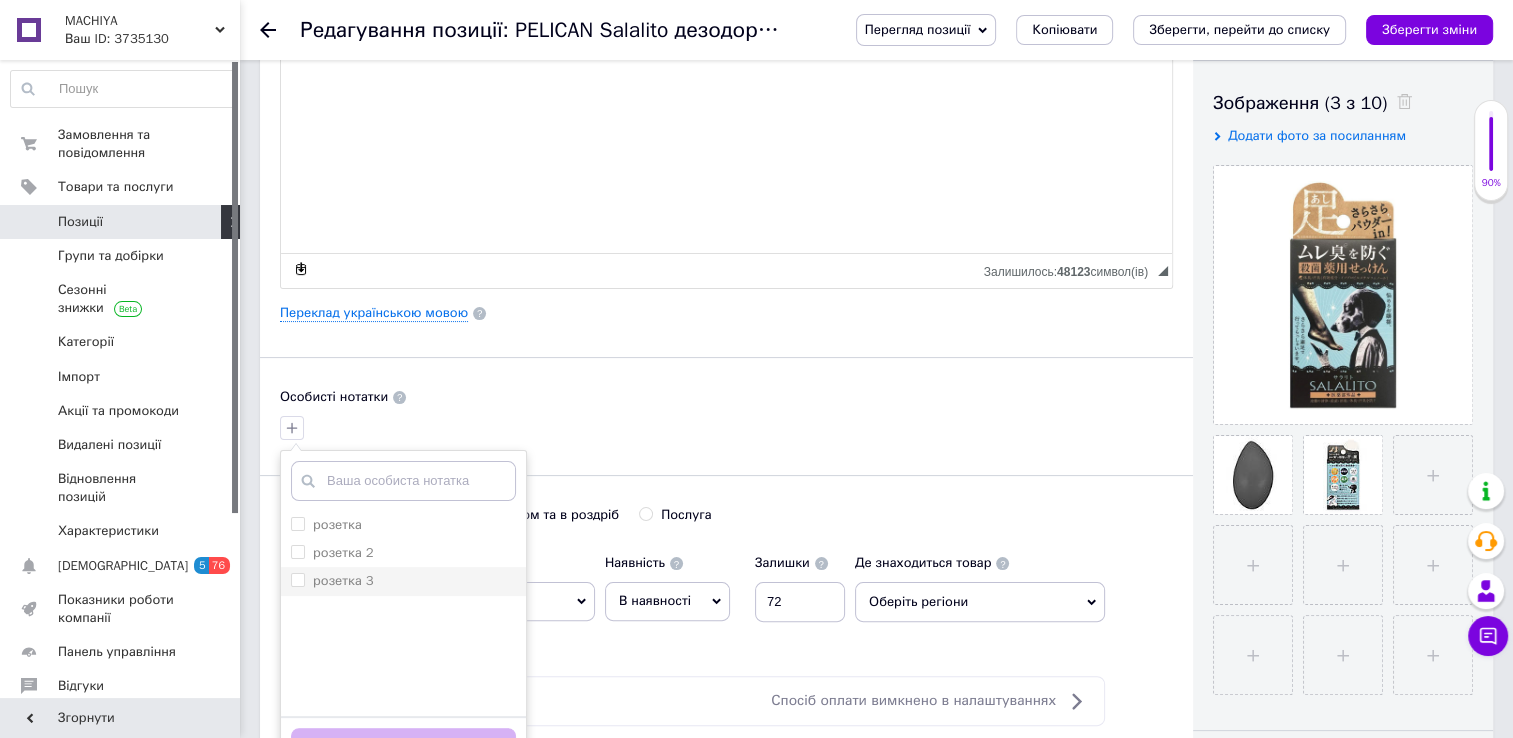 click on "розетка 3" at bounding box center [297, 579] 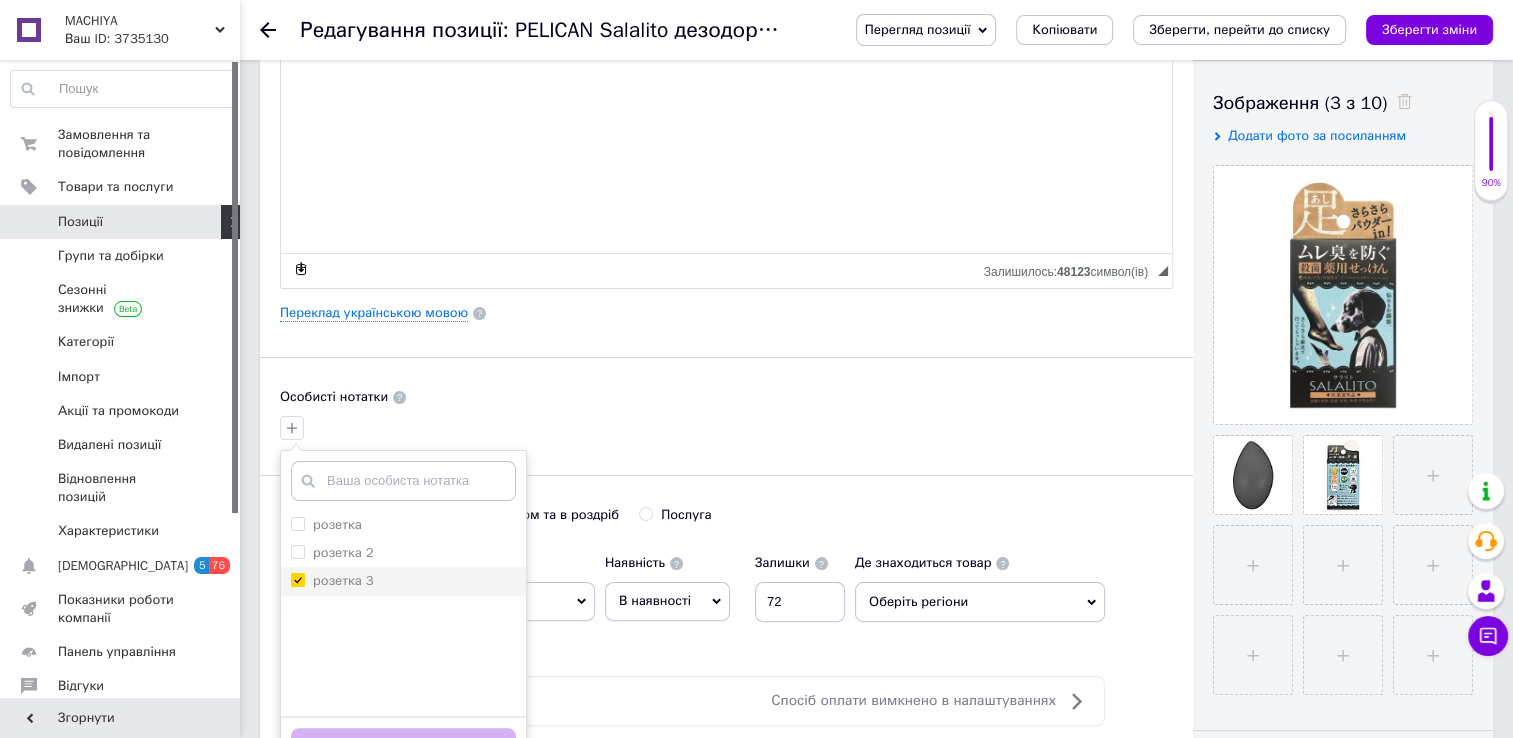 checkbox on "true" 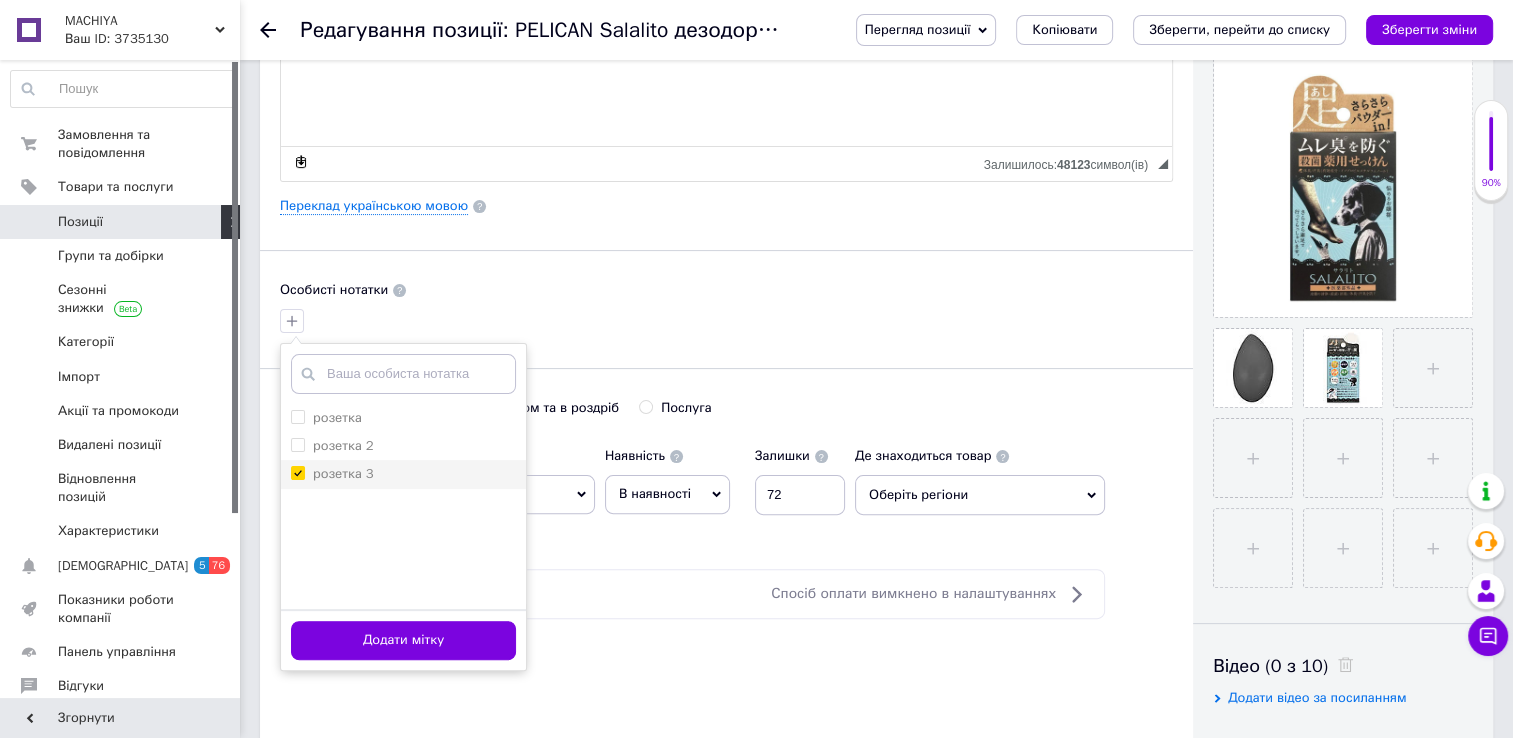 scroll, scrollTop: 460, scrollLeft: 0, axis: vertical 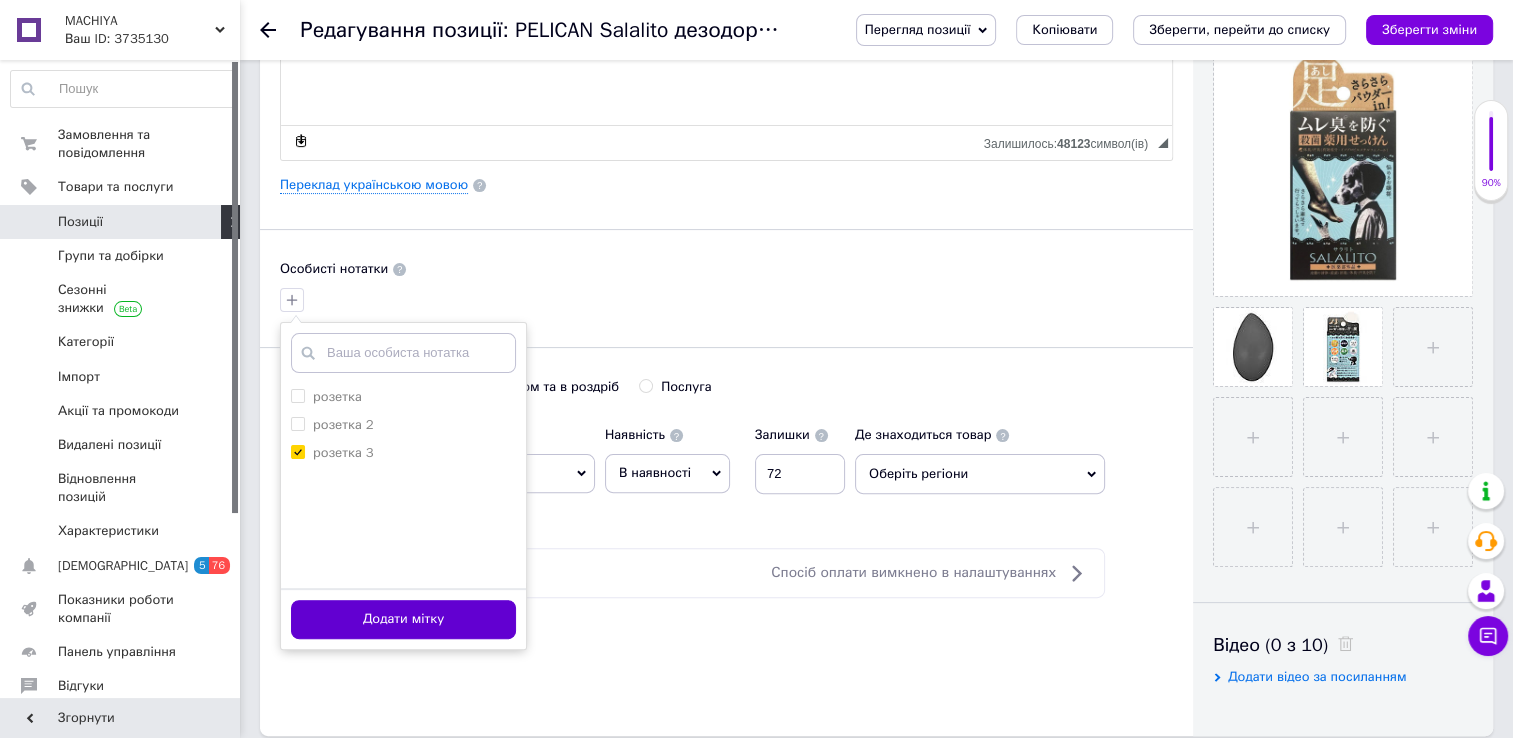 click on "Додати мітку" at bounding box center [403, 619] 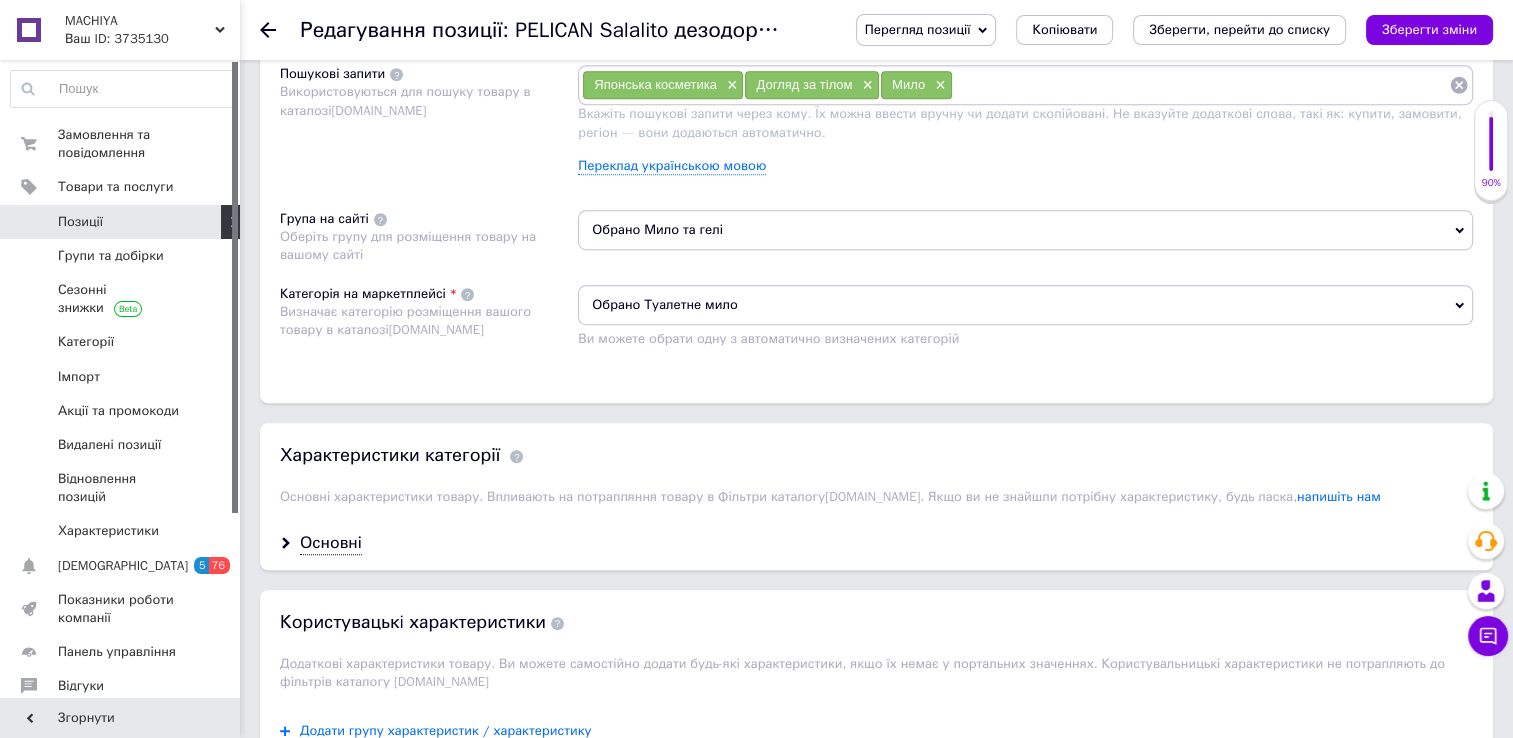 scroll, scrollTop: 1211, scrollLeft: 0, axis: vertical 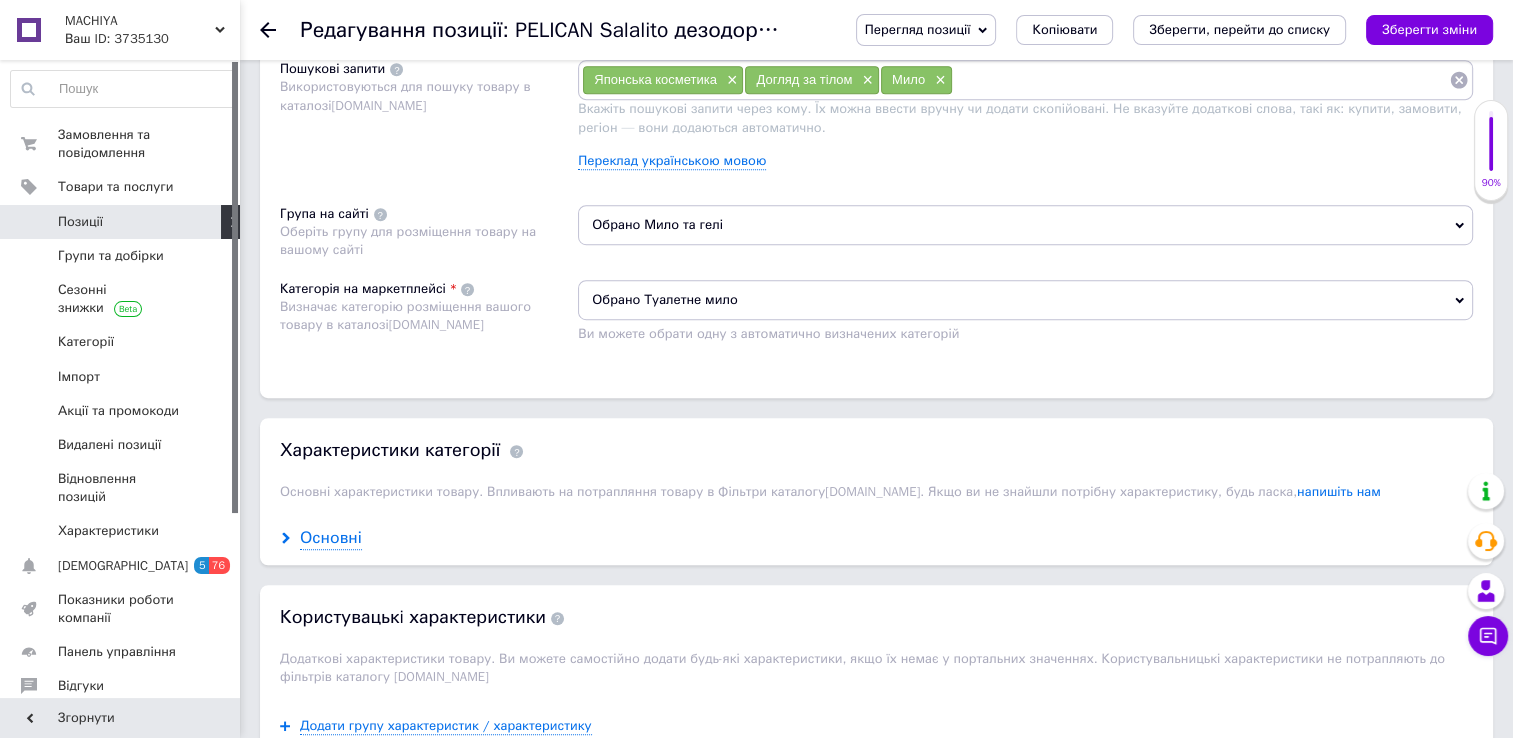 click on "Основні" at bounding box center [331, 538] 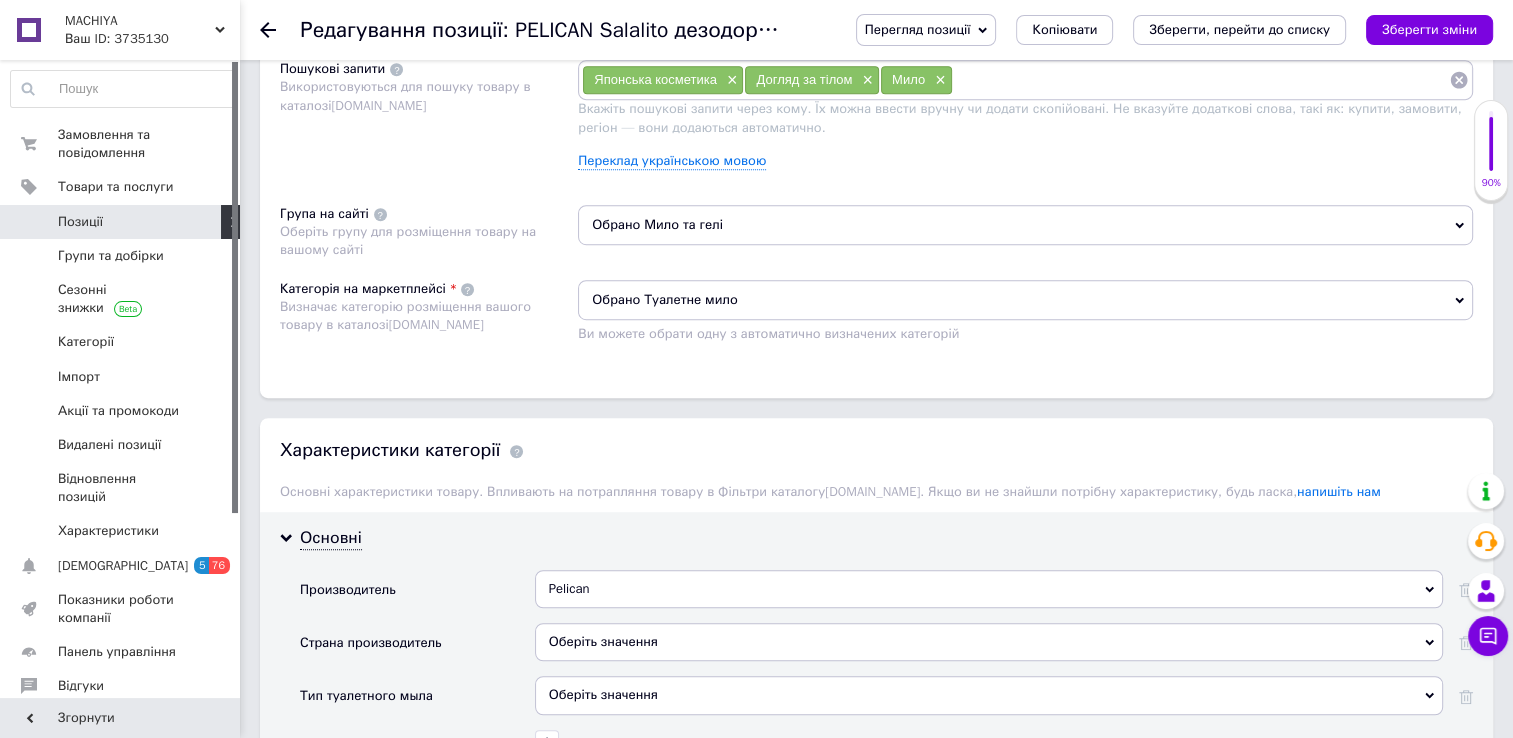 click on "Оберіть значення" at bounding box center (989, 642) 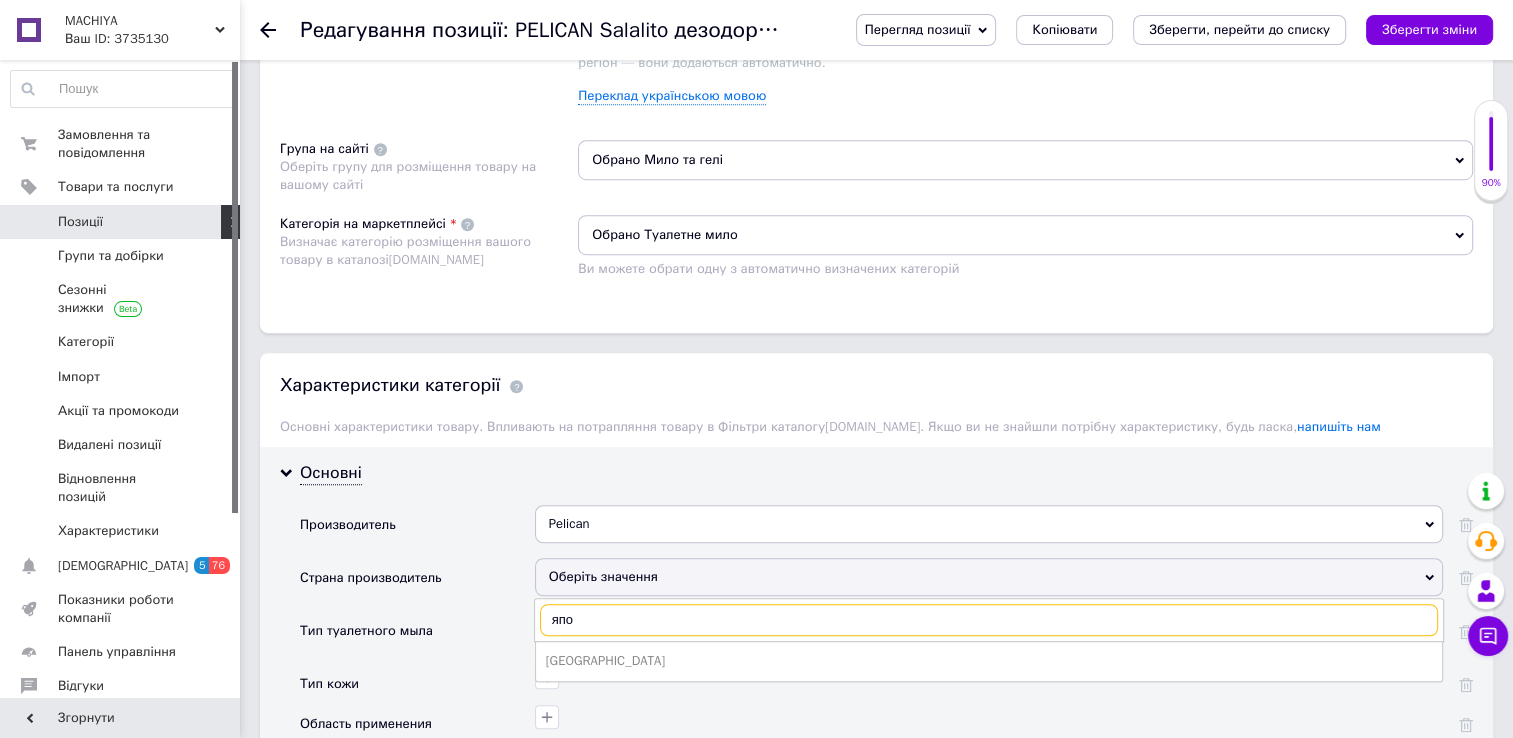 scroll, scrollTop: 1315, scrollLeft: 0, axis: vertical 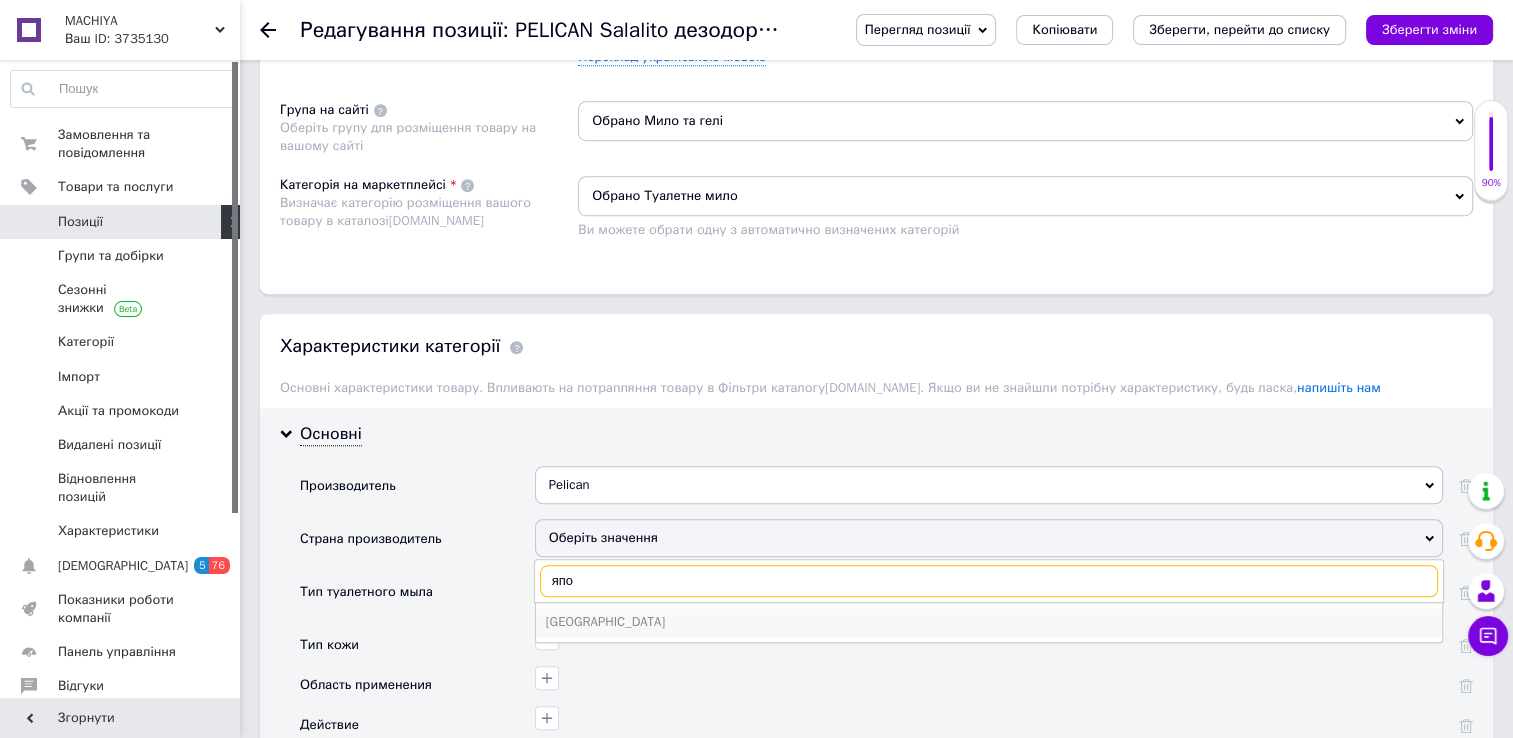 type on "япо" 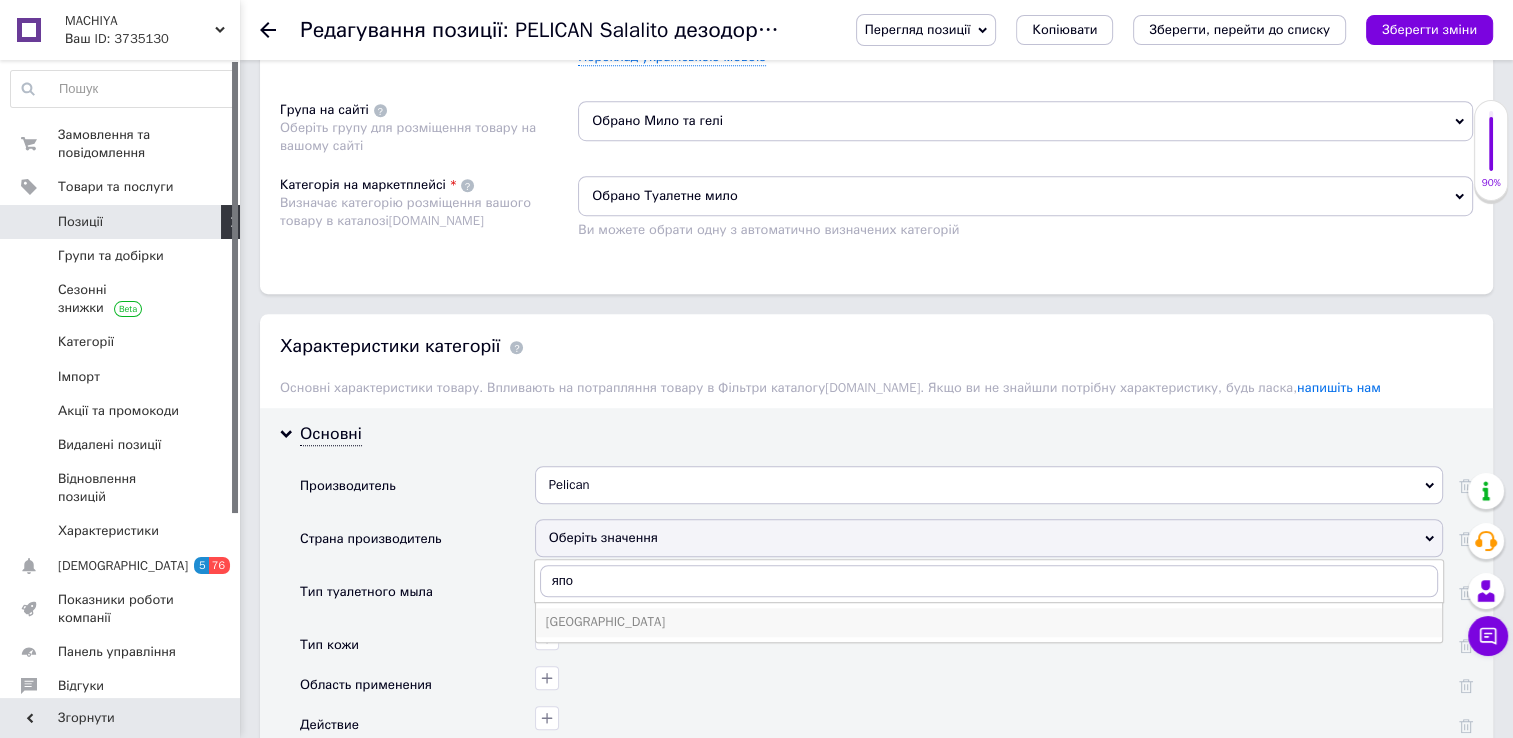 click on "[GEOGRAPHIC_DATA]" at bounding box center [989, 622] 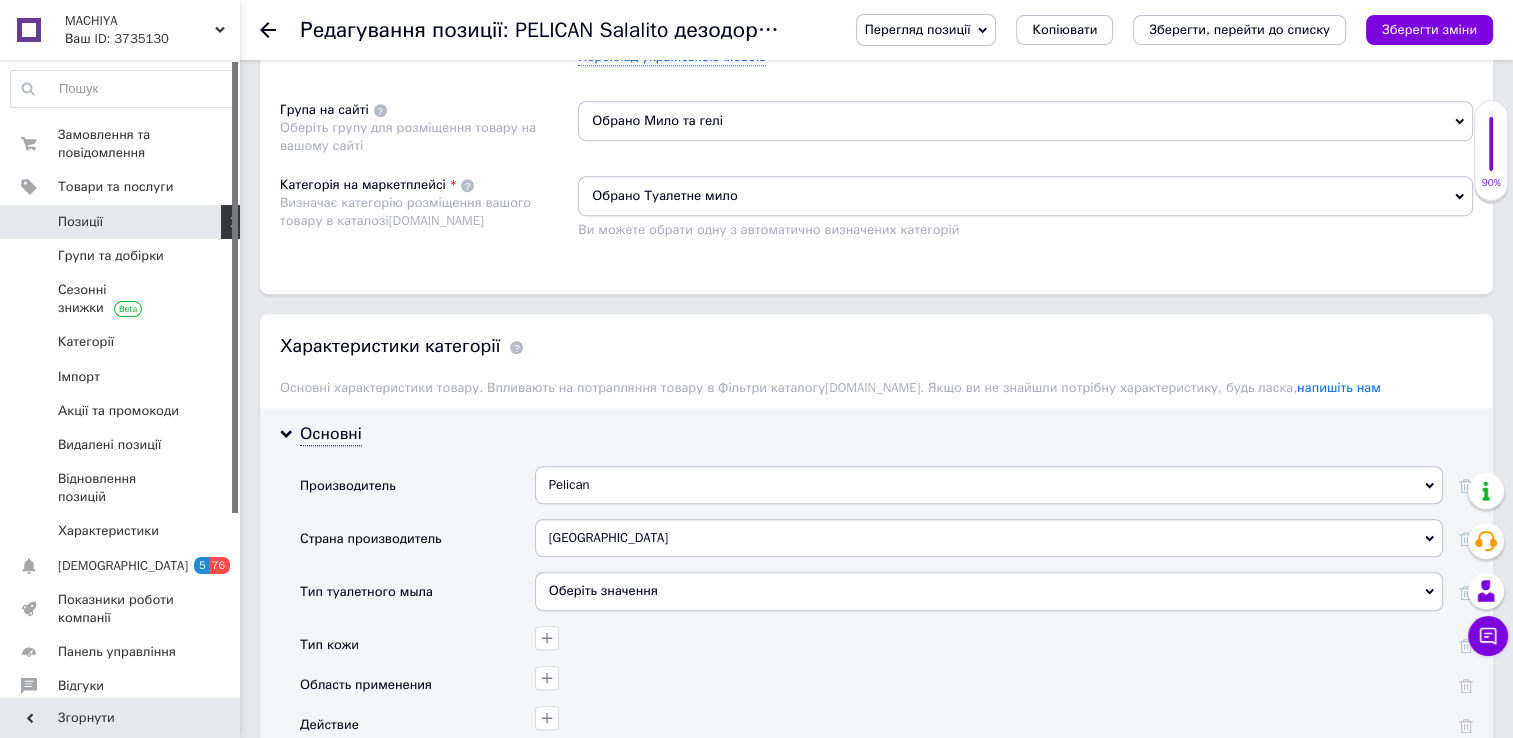 click on "Оберіть значення" at bounding box center [989, 591] 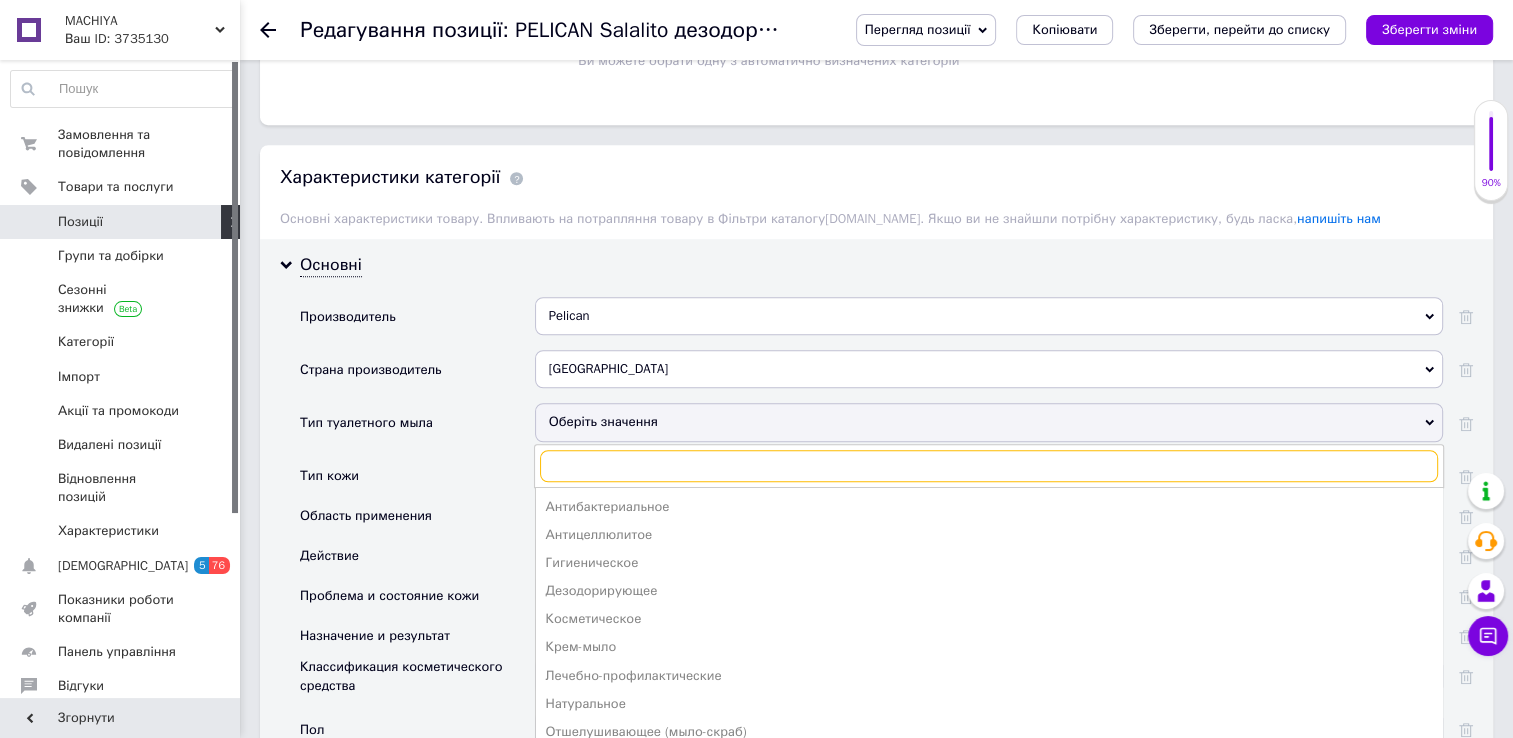 scroll, scrollTop: 1490, scrollLeft: 0, axis: vertical 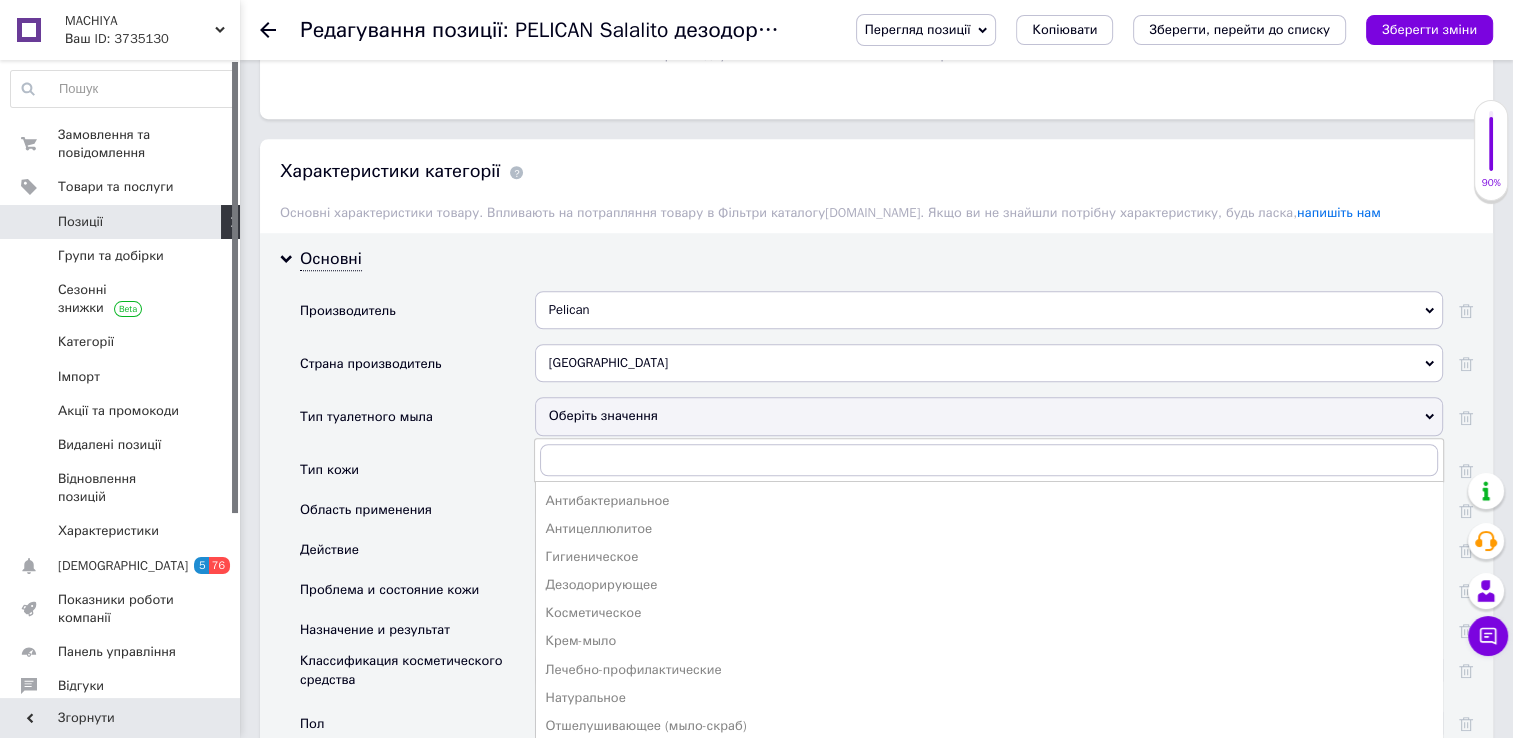 click on "Дезодорирующее" at bounding box center [989, 585] 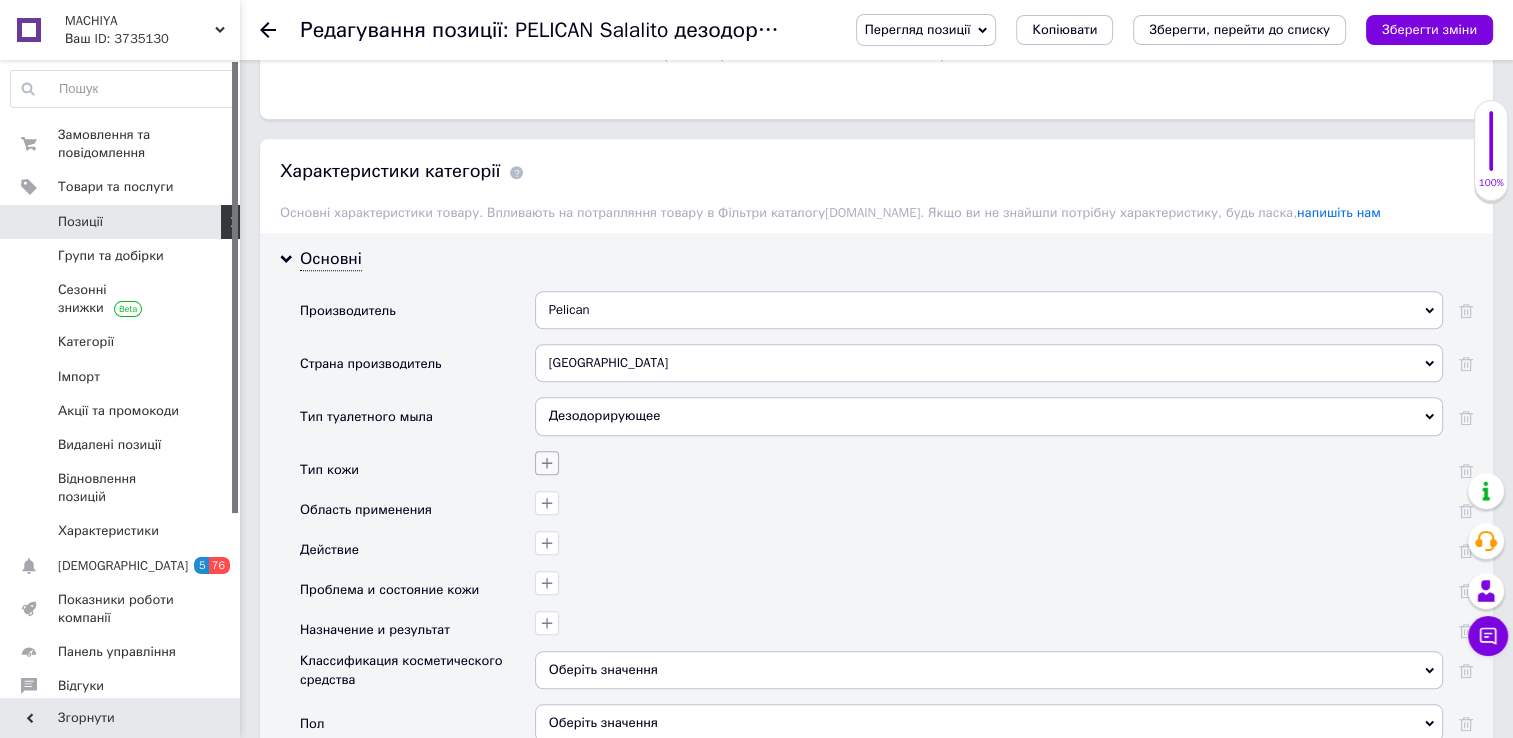 click 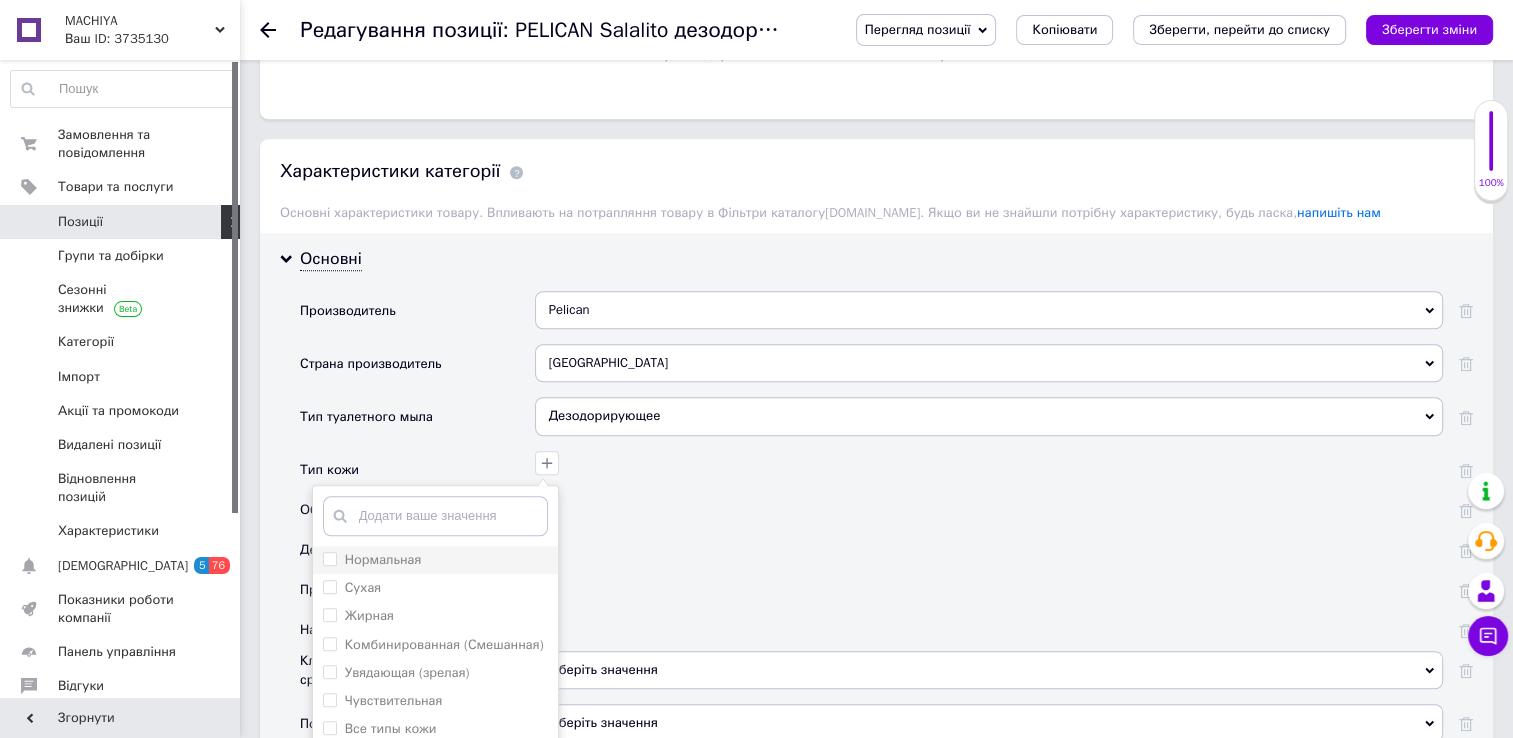 click on "Нормальная" at bounding box center (329, 558) 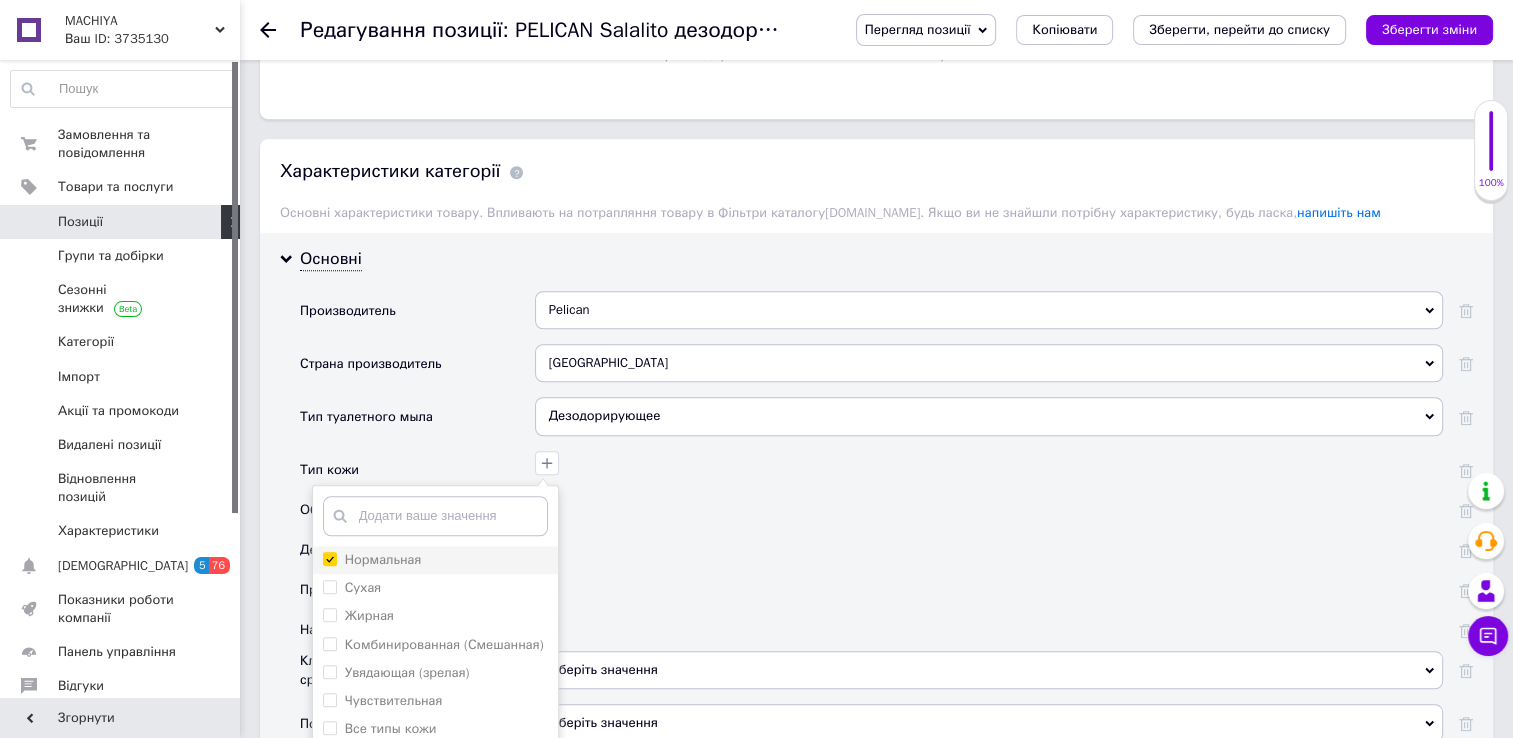 checkbox on "true" 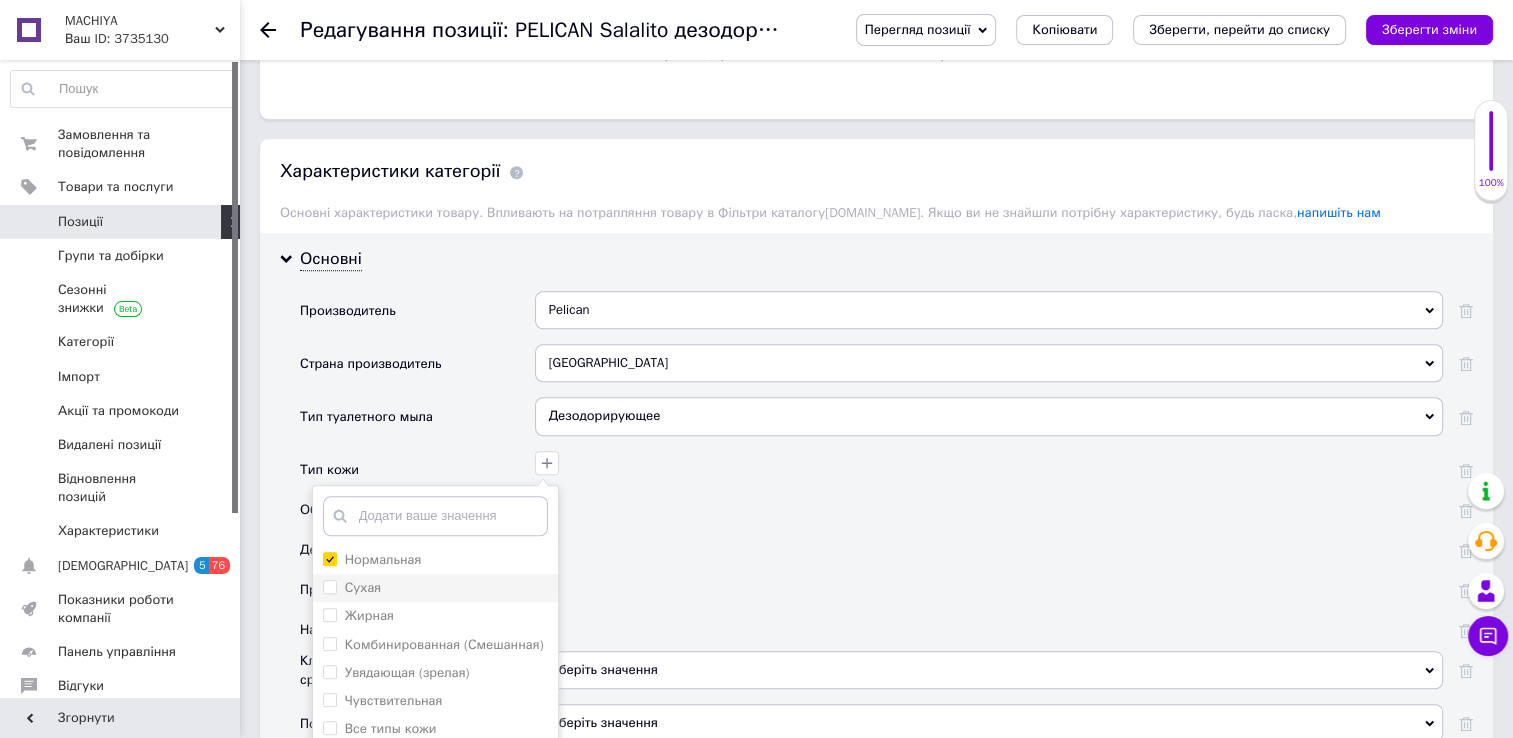 click on "Сухая" at bounding box center [352, 588] 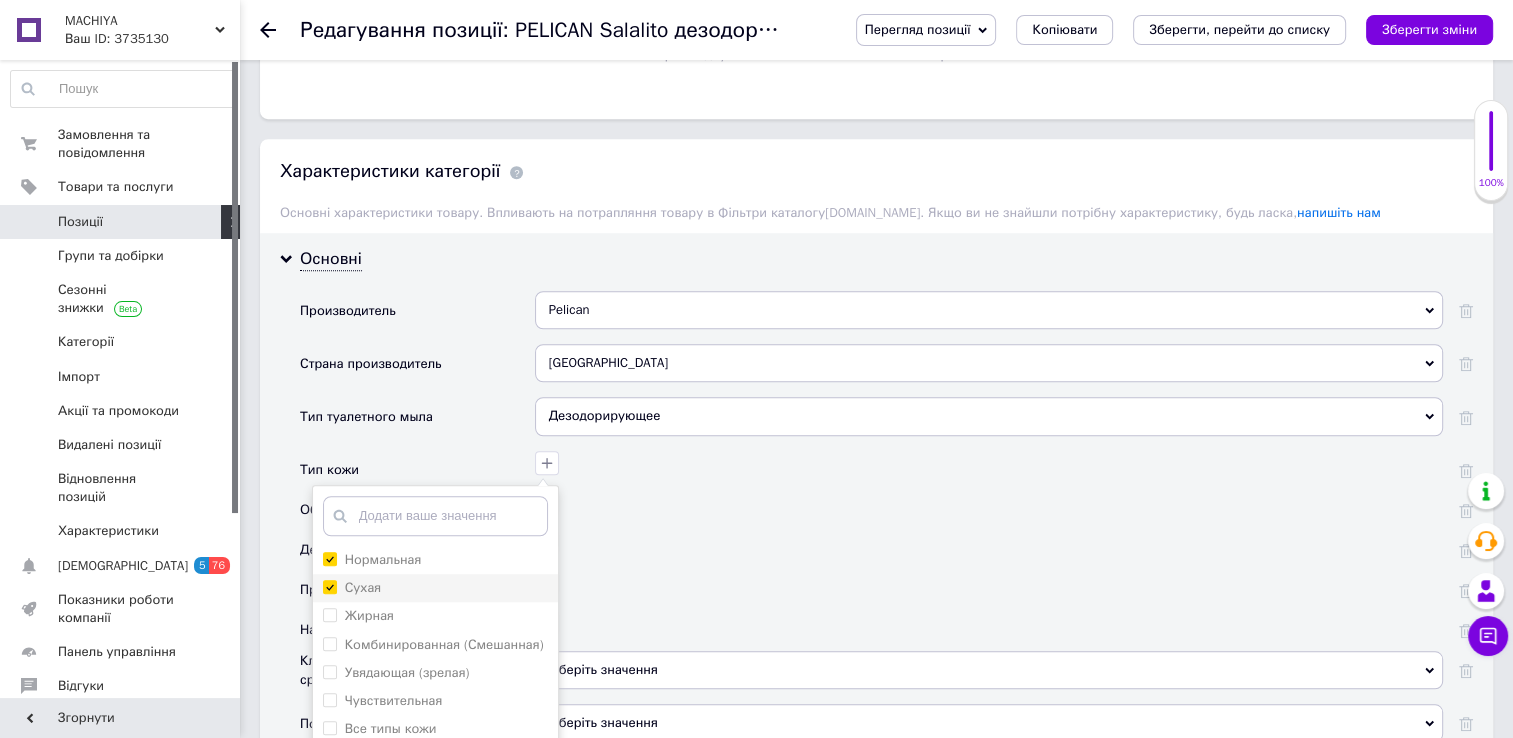 click on "Сухая" at bounding box center (329, 586) 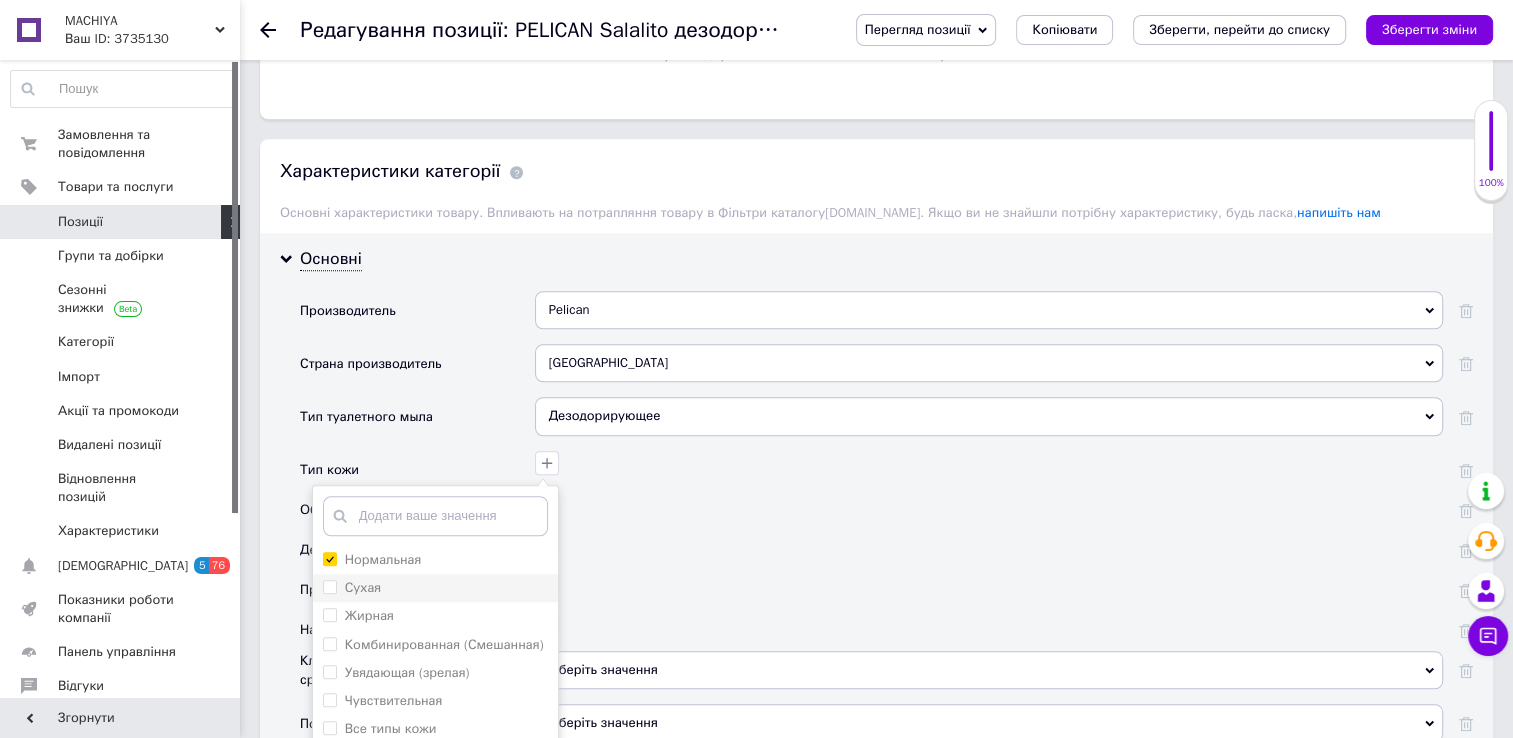 click on "Сухая" at bounding box center [329, 586] 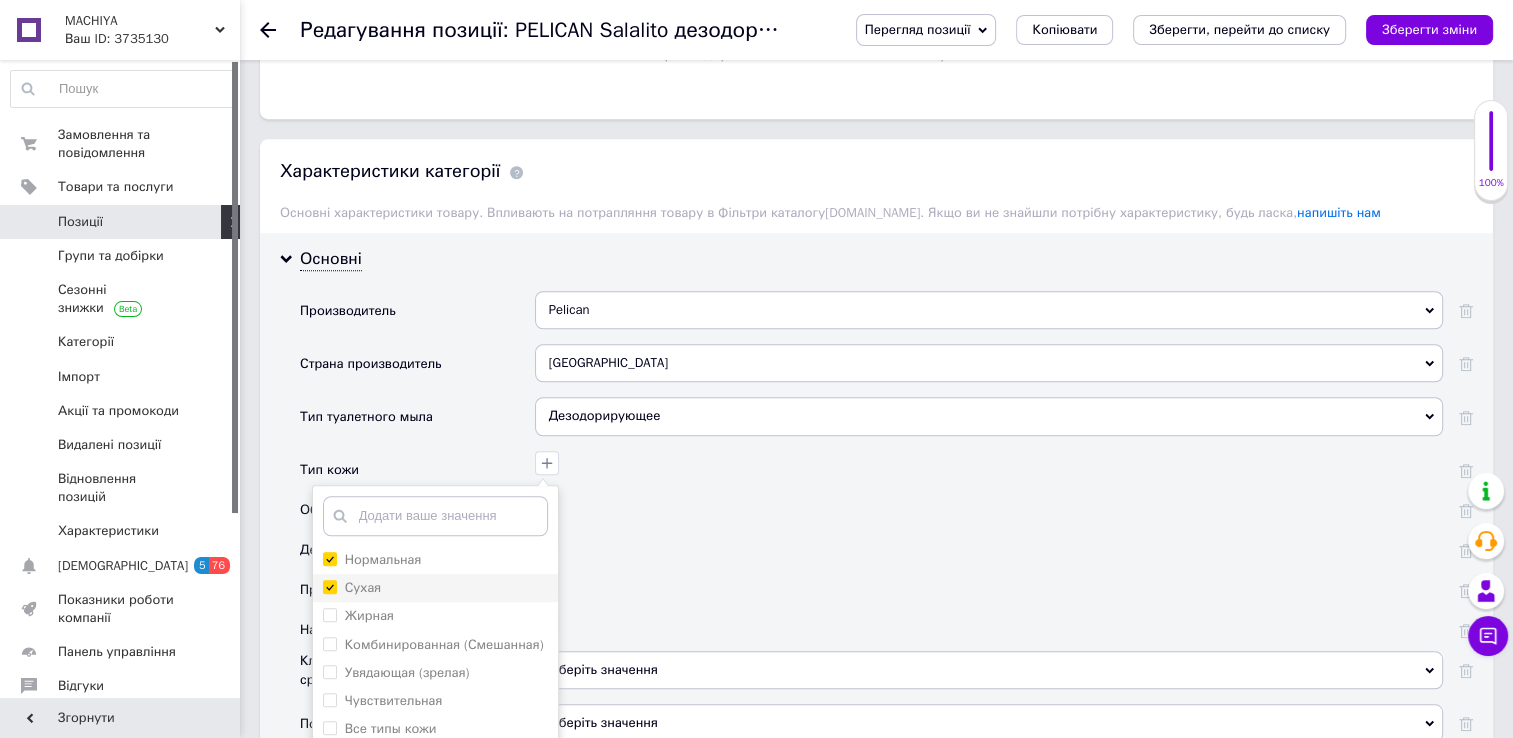 checkbox on "true" 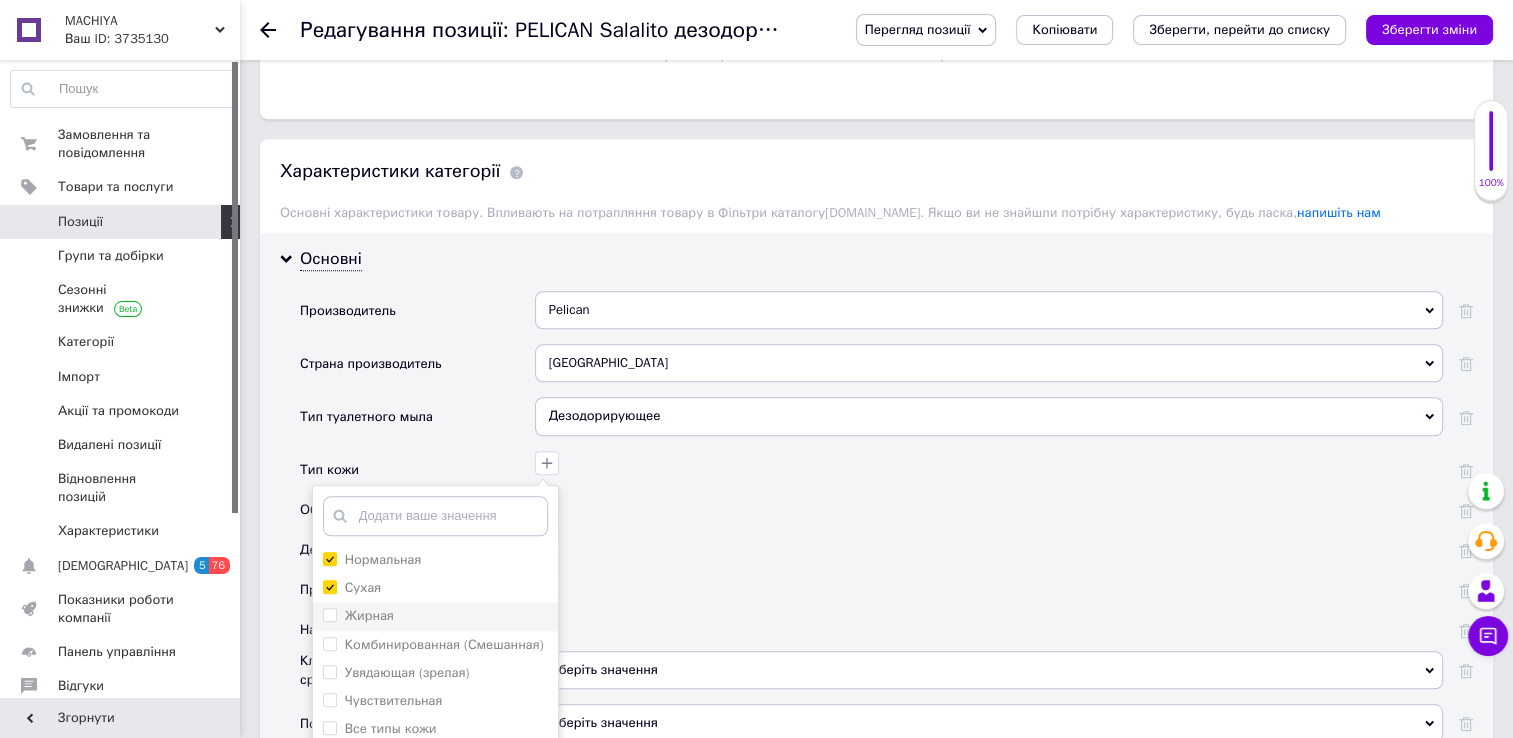 click on "Жирная" at bounding box center [329, 614] 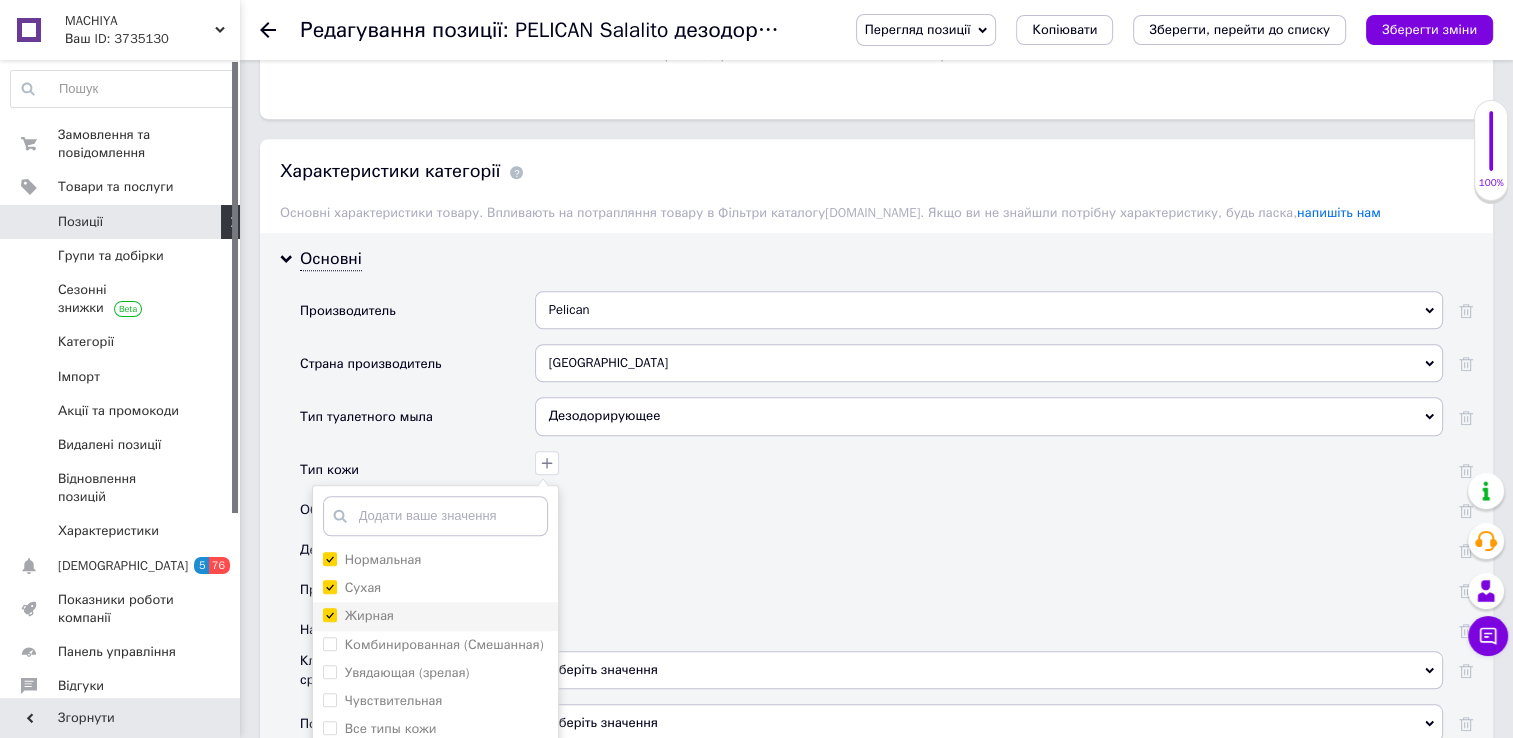 checkbox on "true" 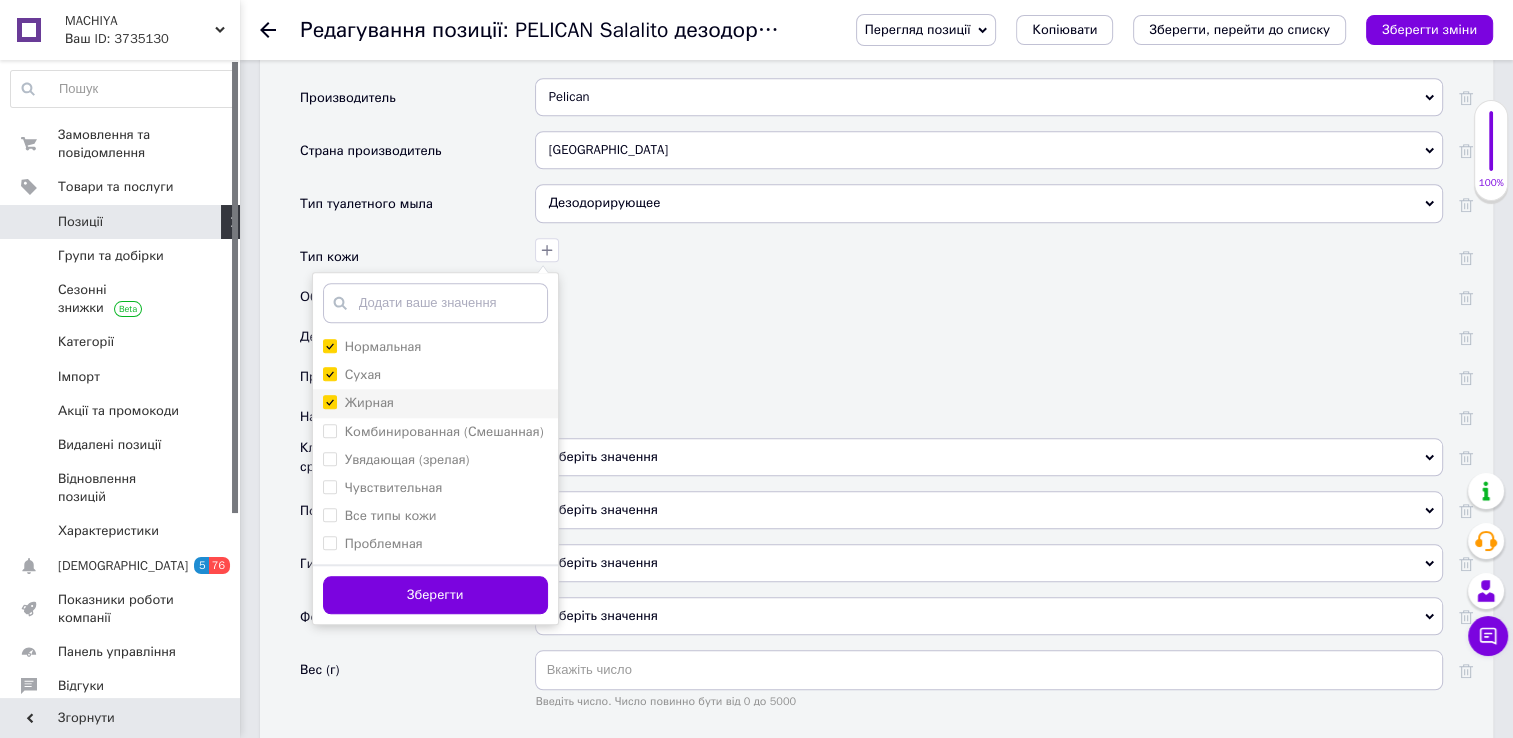 scroll, scrollTop: 1704, scrollLeft: 0, axis: vertical 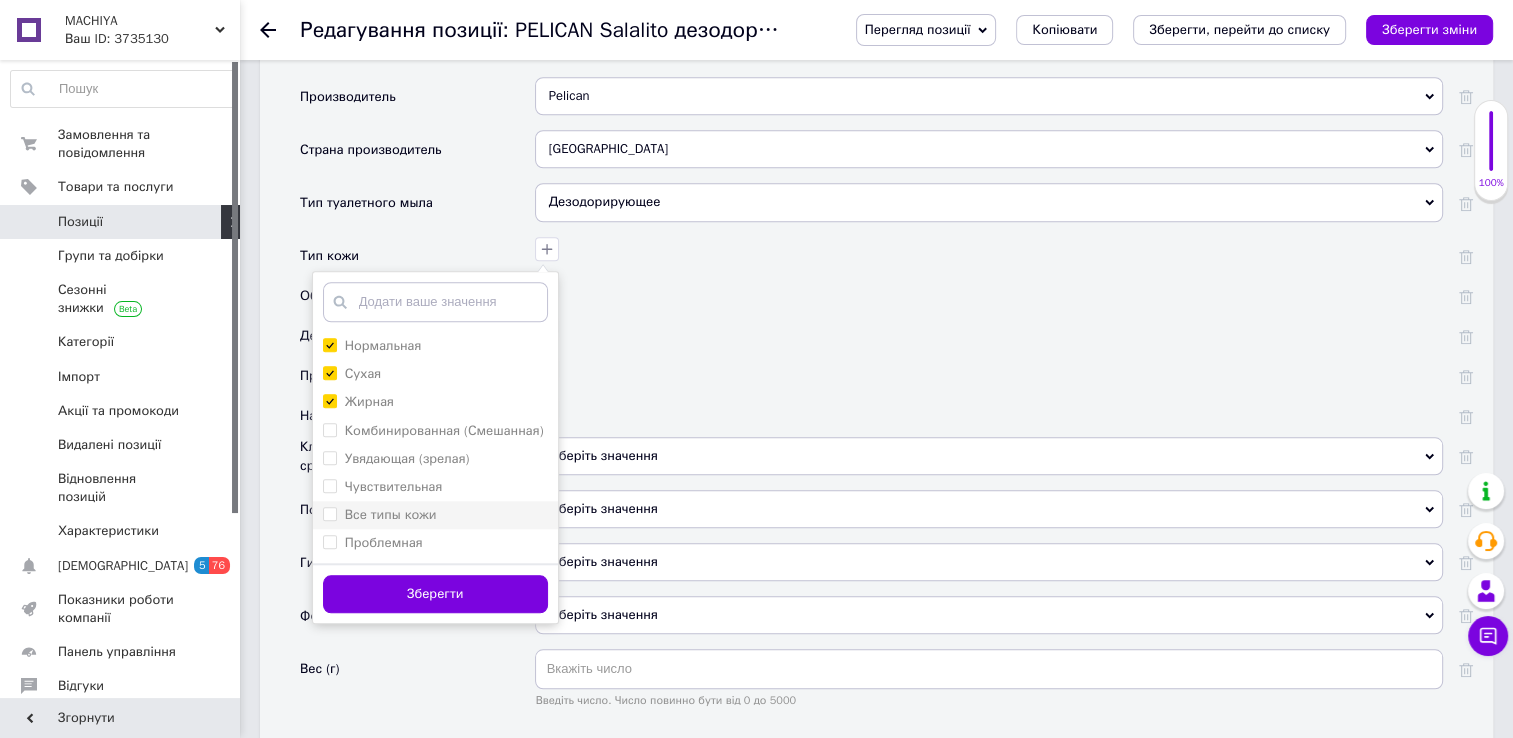 click on "Все типы кожи" at bounding box center (329, 513) 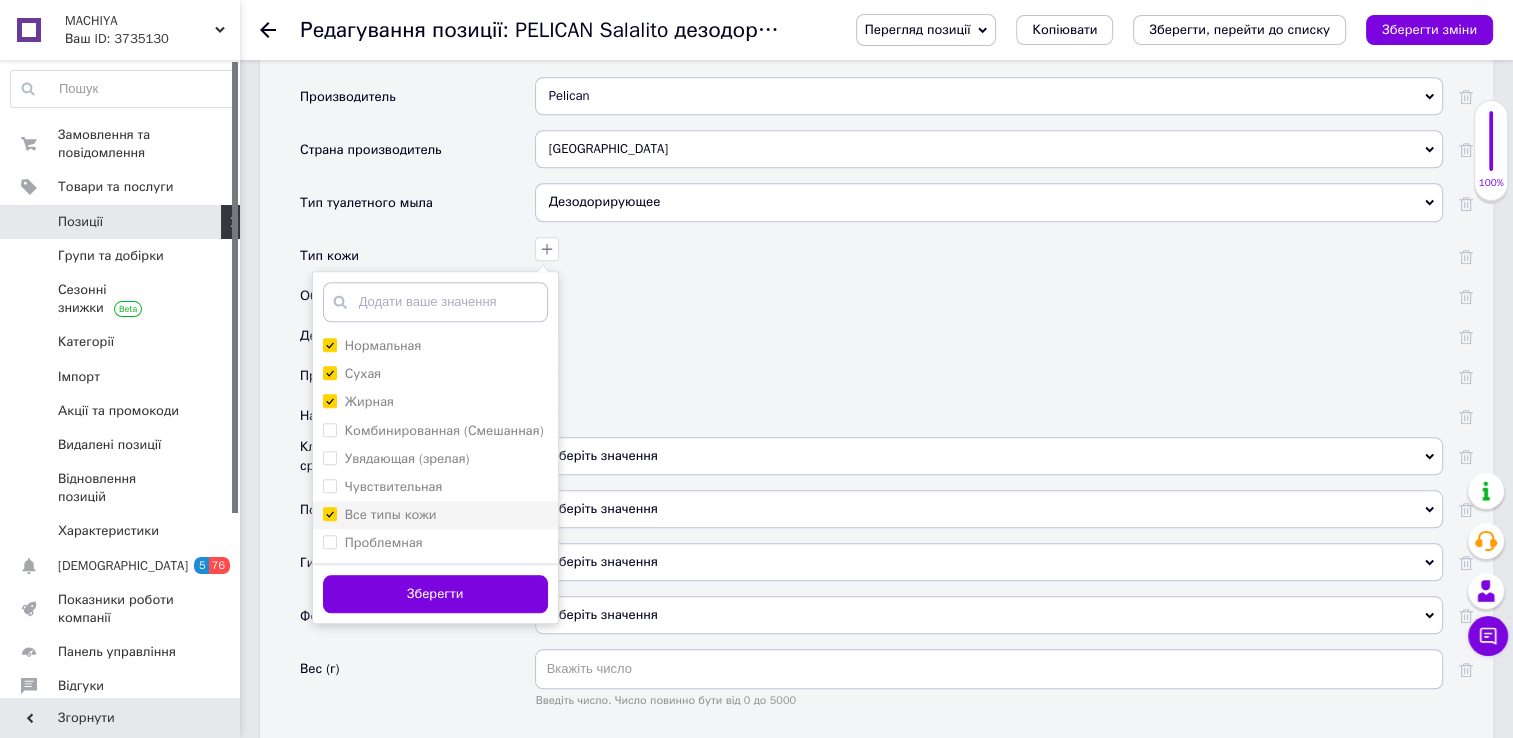 checkbox on "true" 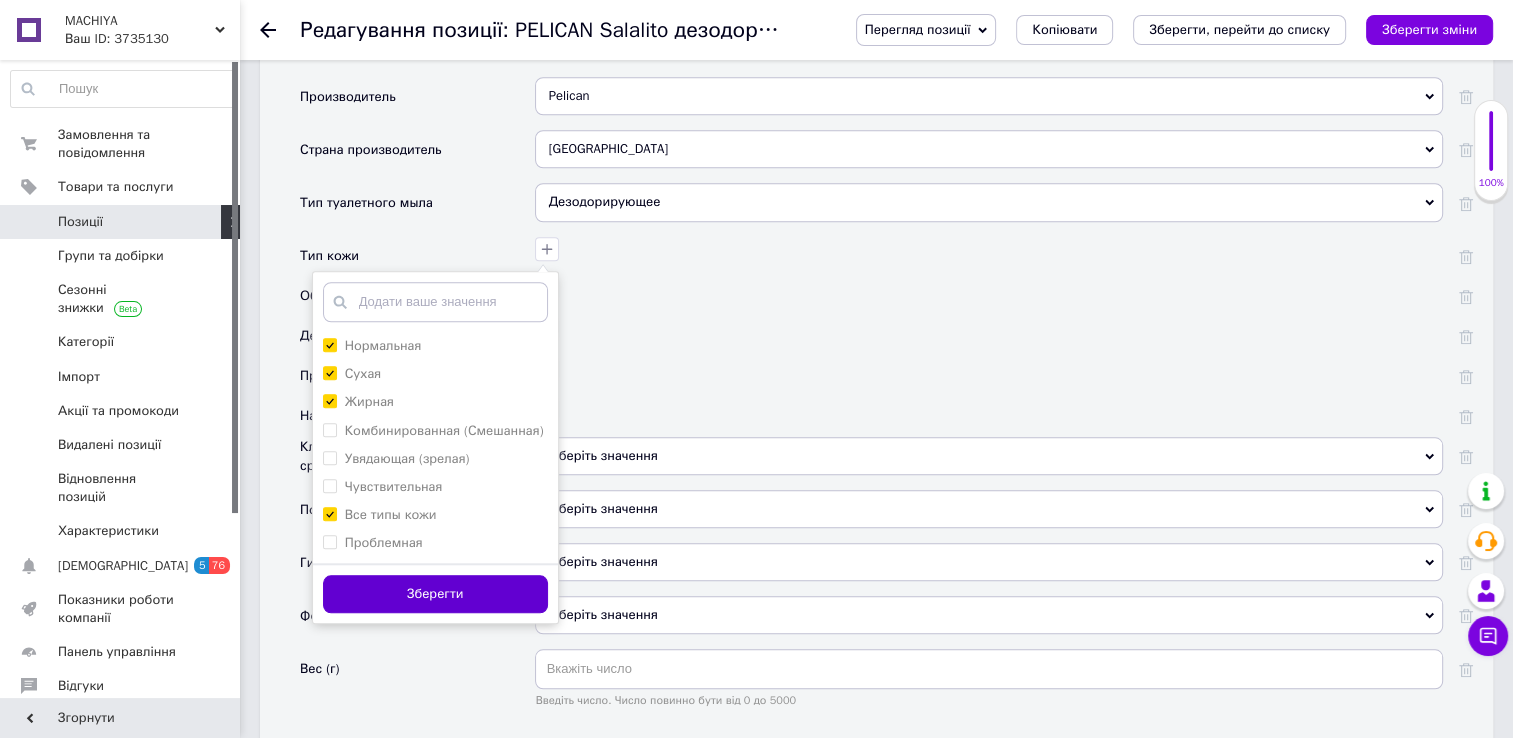click on "Зберегти" at bounding box center (435, 594) 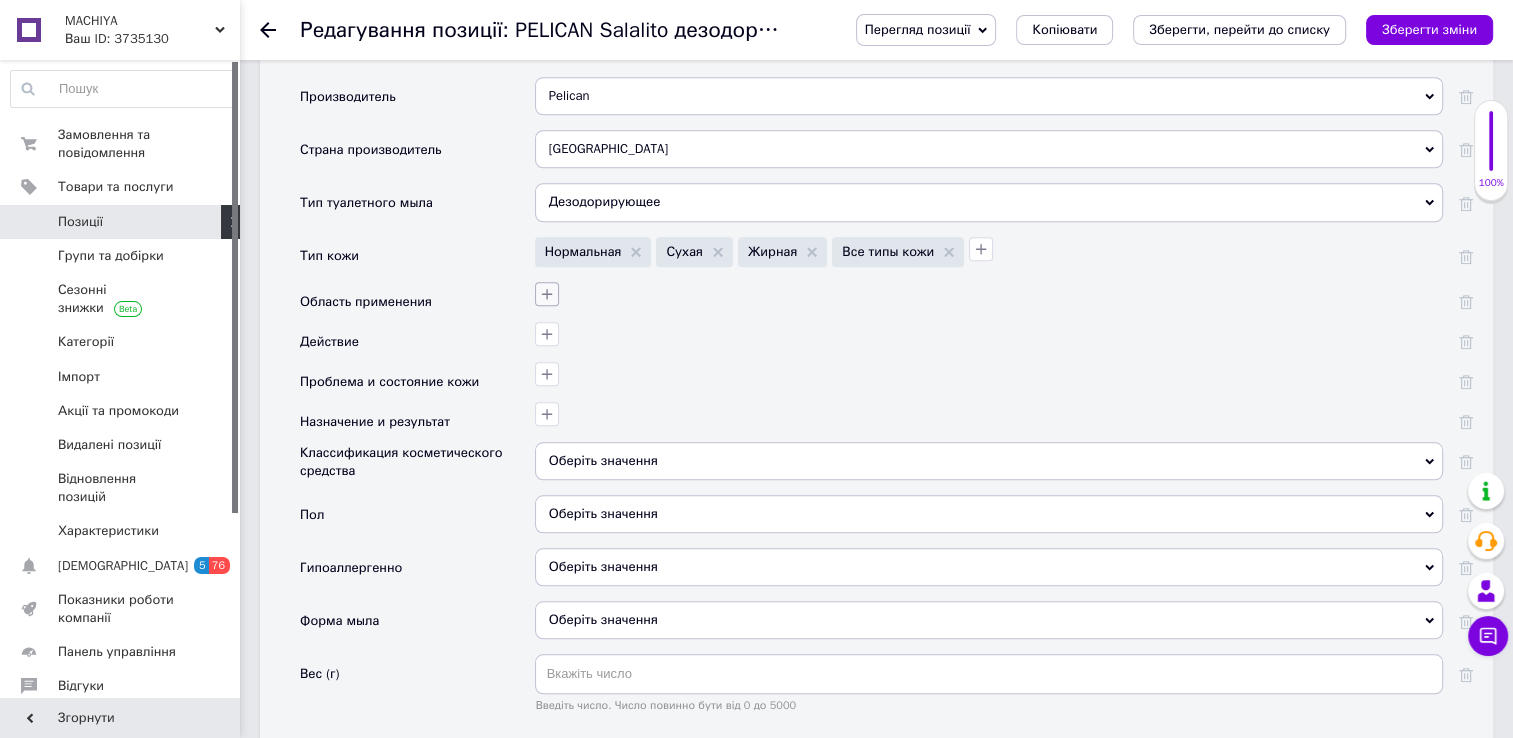 click 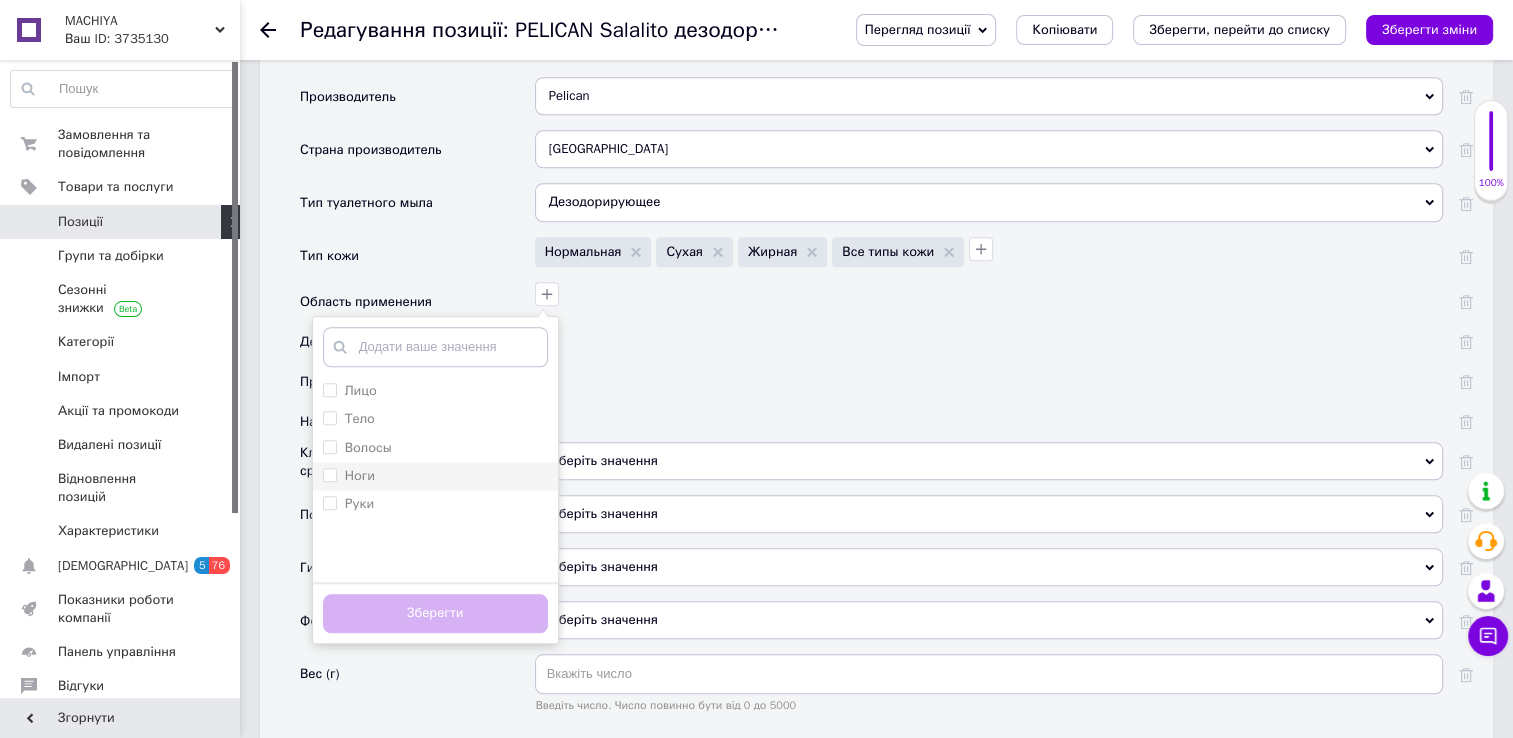 click on "Ноги" at bounding box center [349, 476] 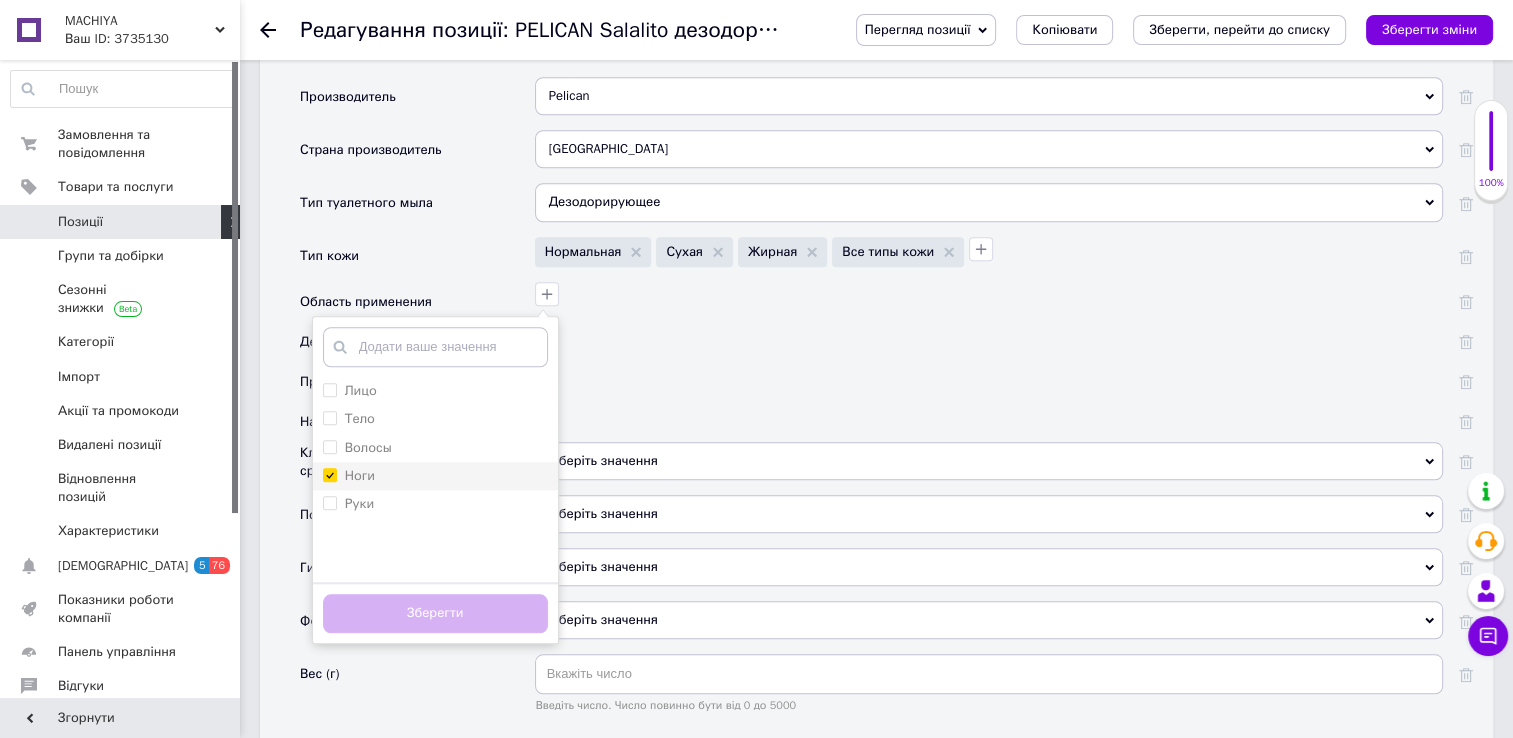 click on "Ноги" at bounding box center [329, 474] 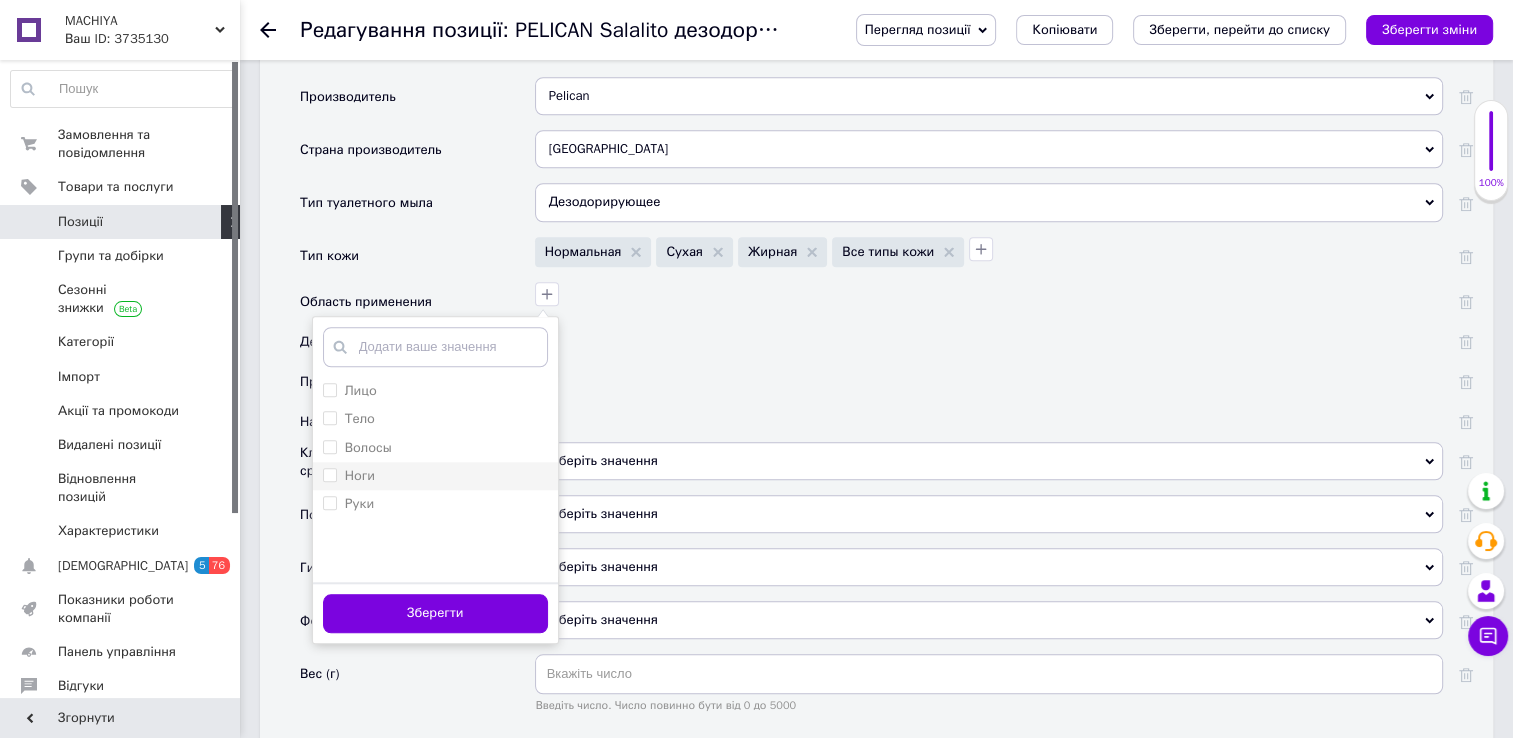 click on "Ноги" at bounding box center (329, 474) 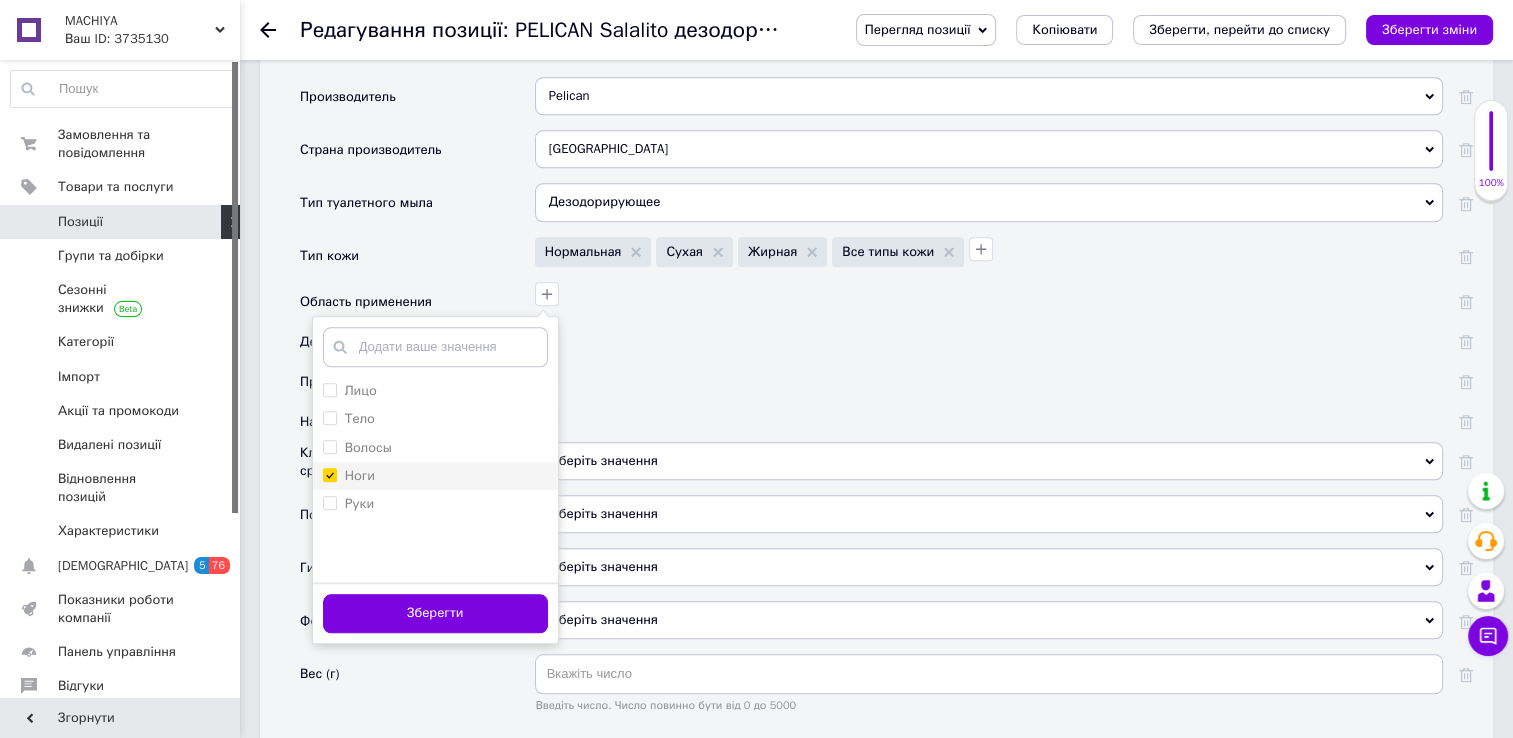 checkbox on "true" 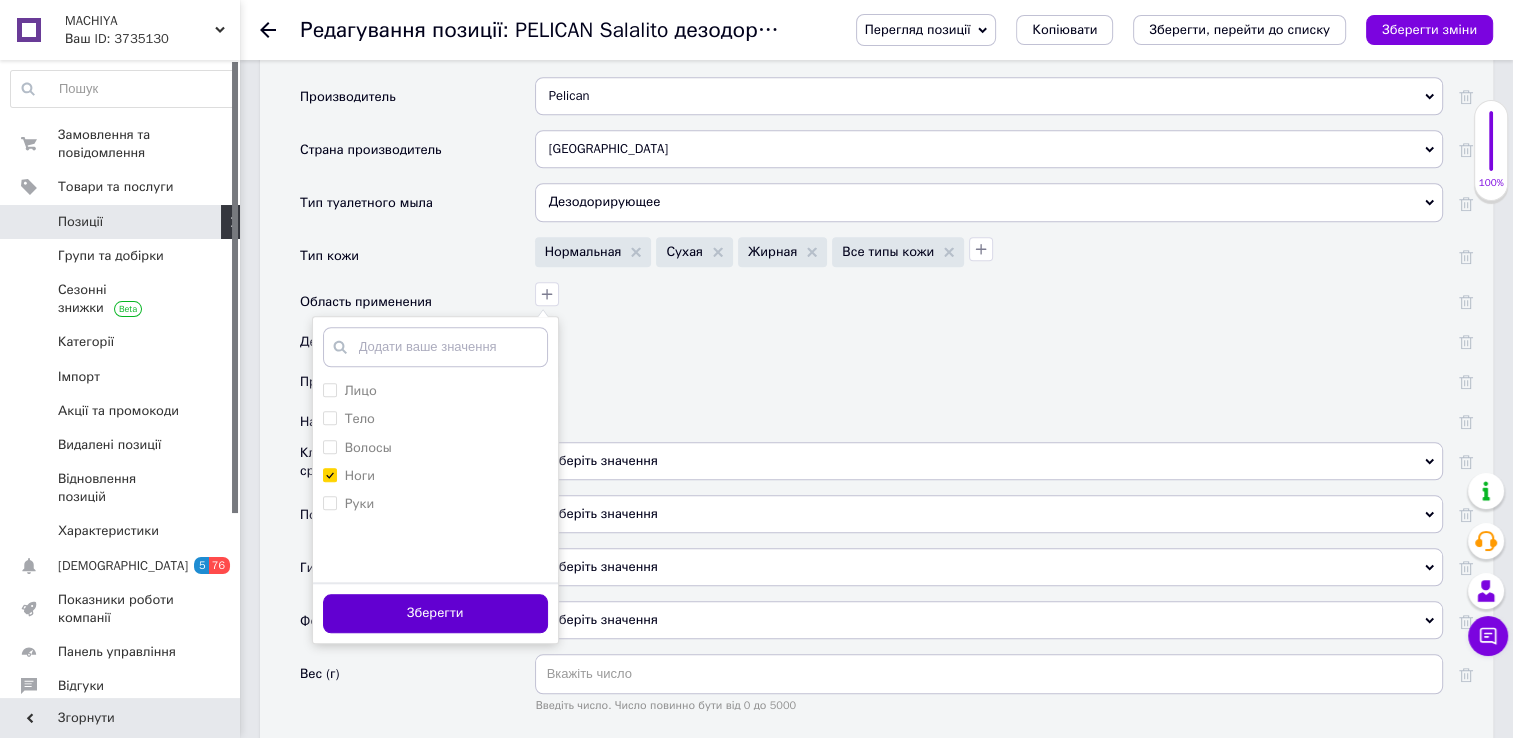 click on "Зберегти" at bounding box center (435, 613) 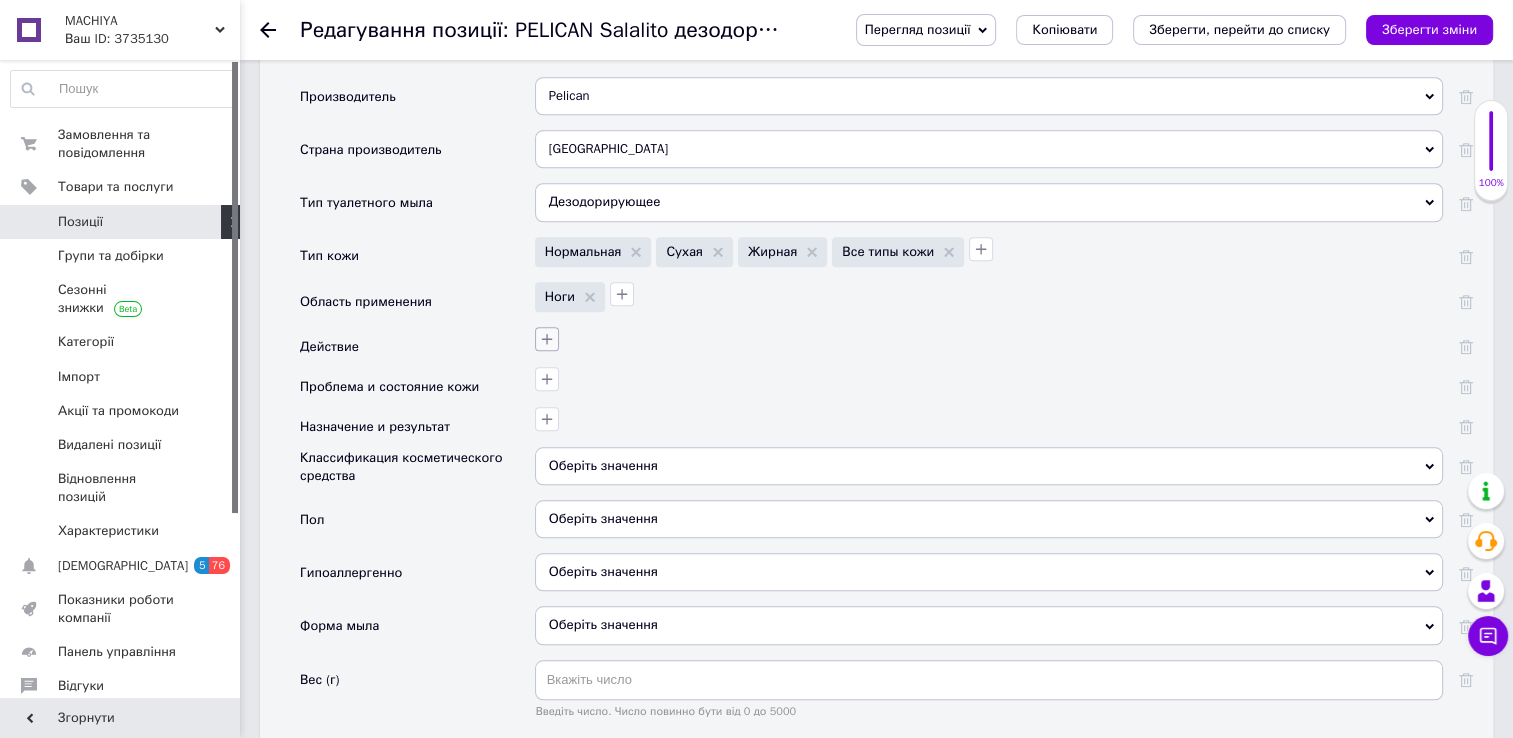 click 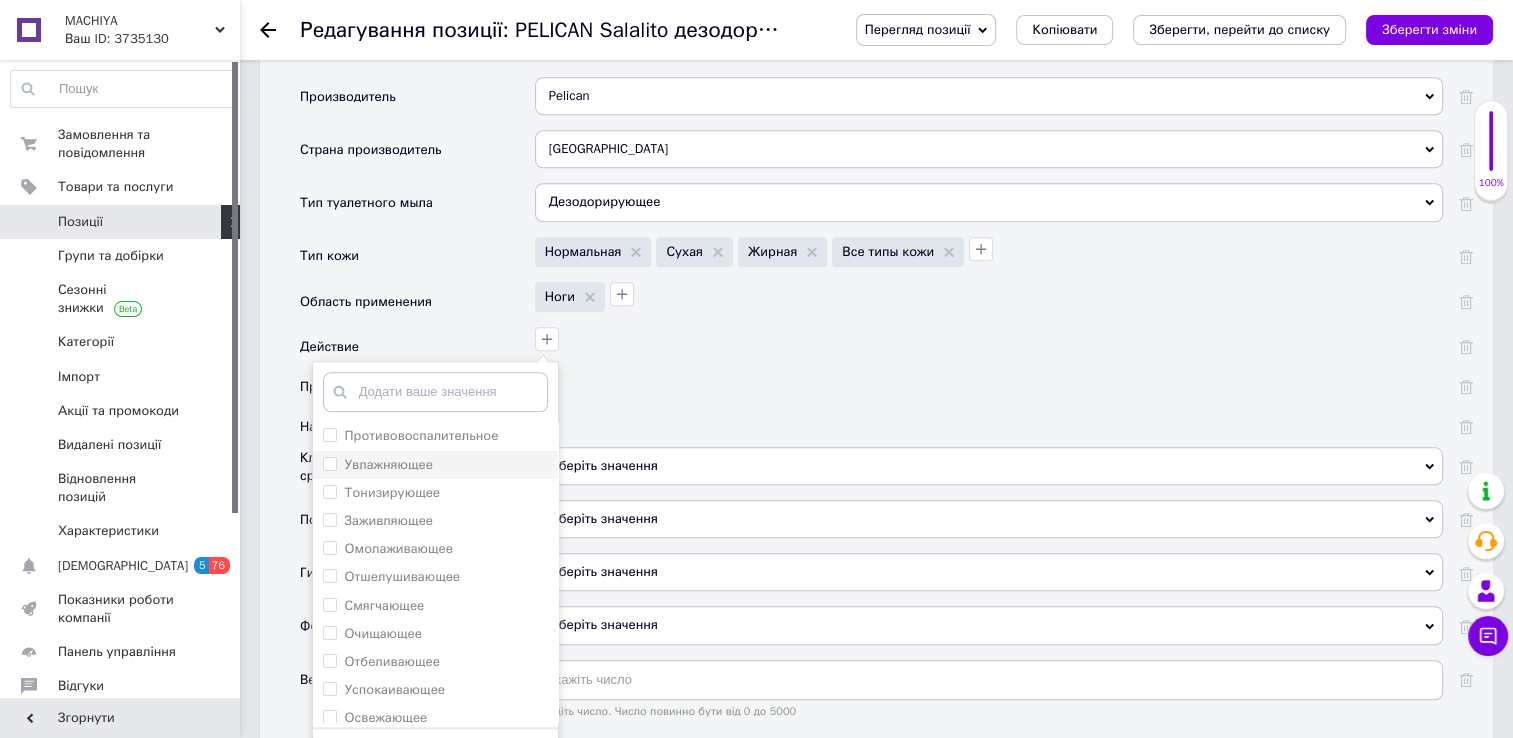 click on "Увлажняющее" at bounding box center (329, 463) 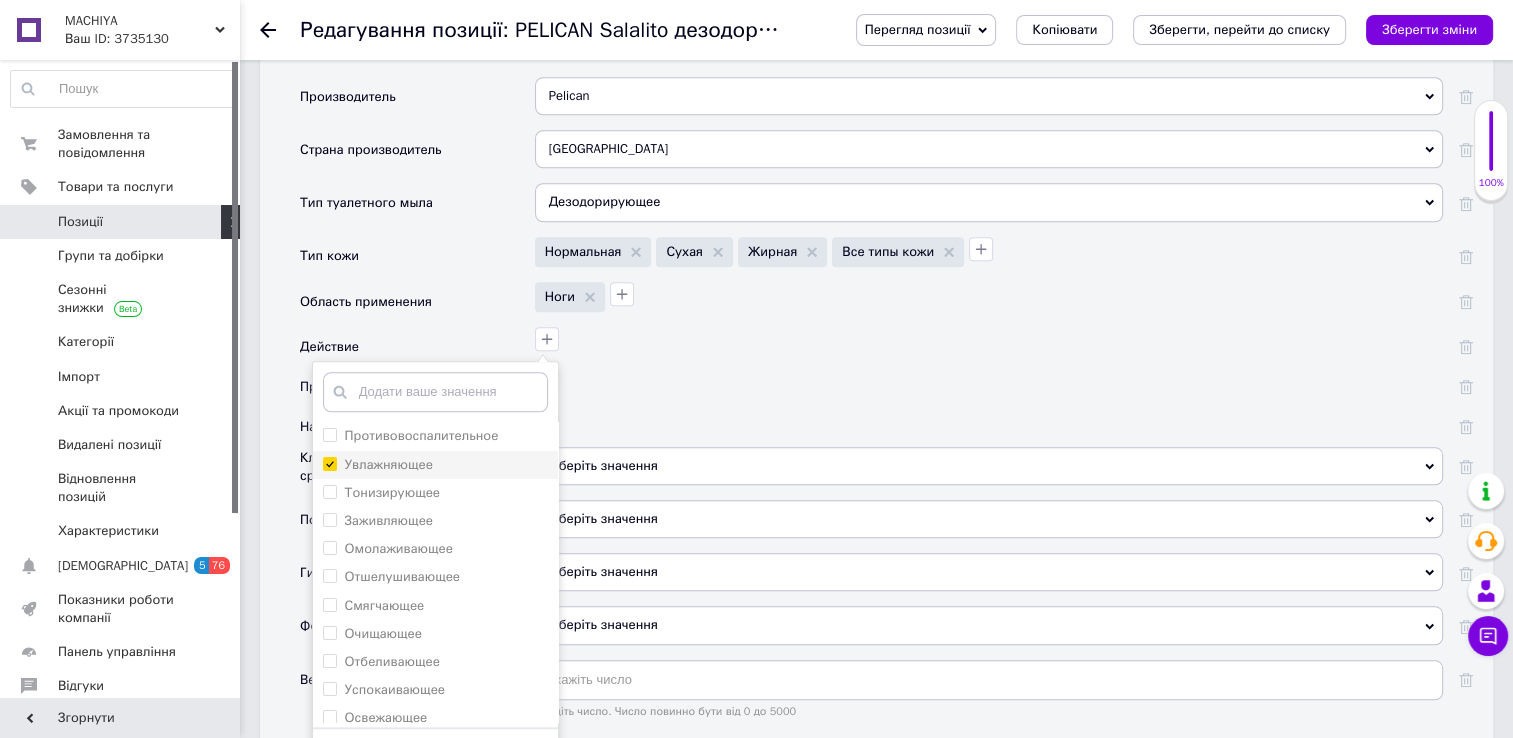 checkbox on "true" 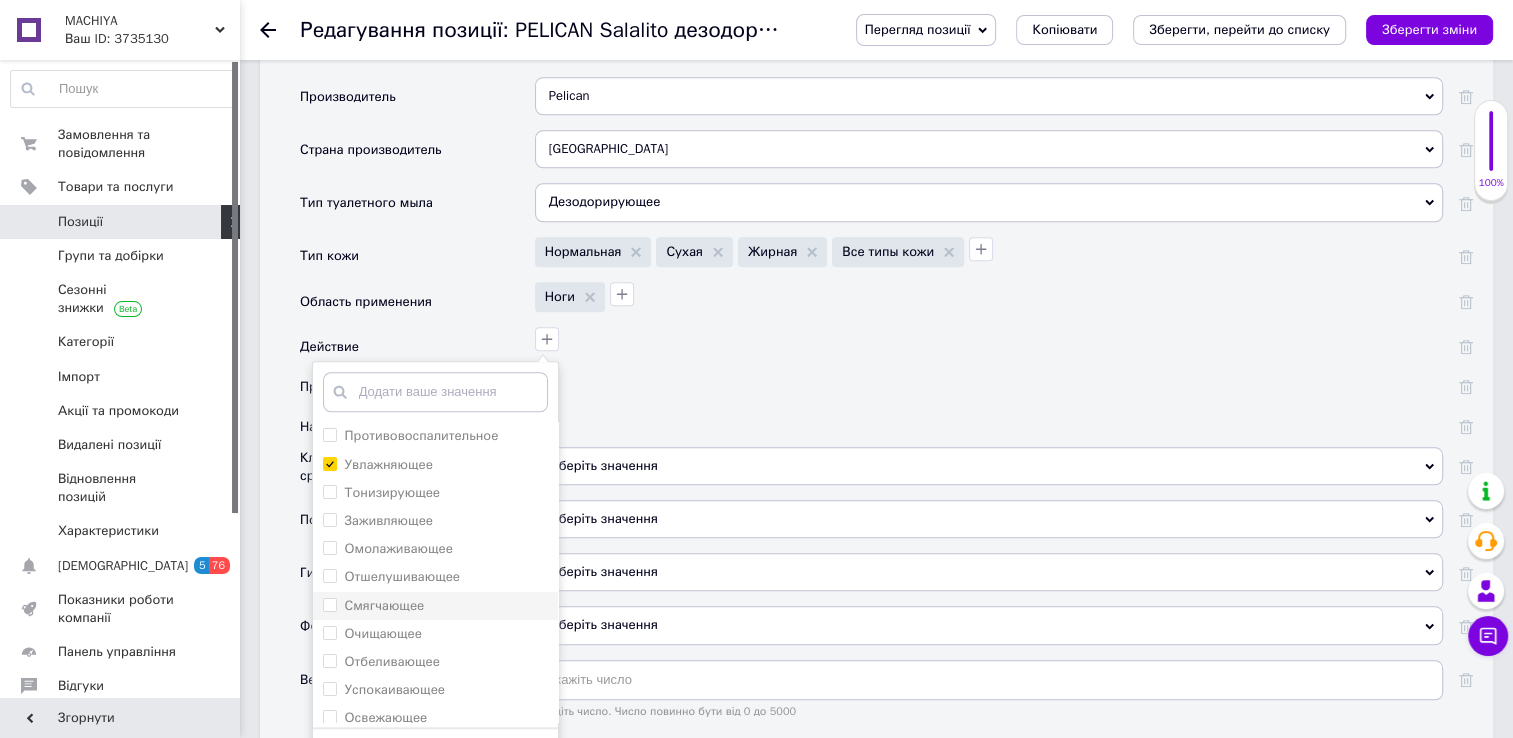click on "Смягчающее" at bounding box center (329, 604) 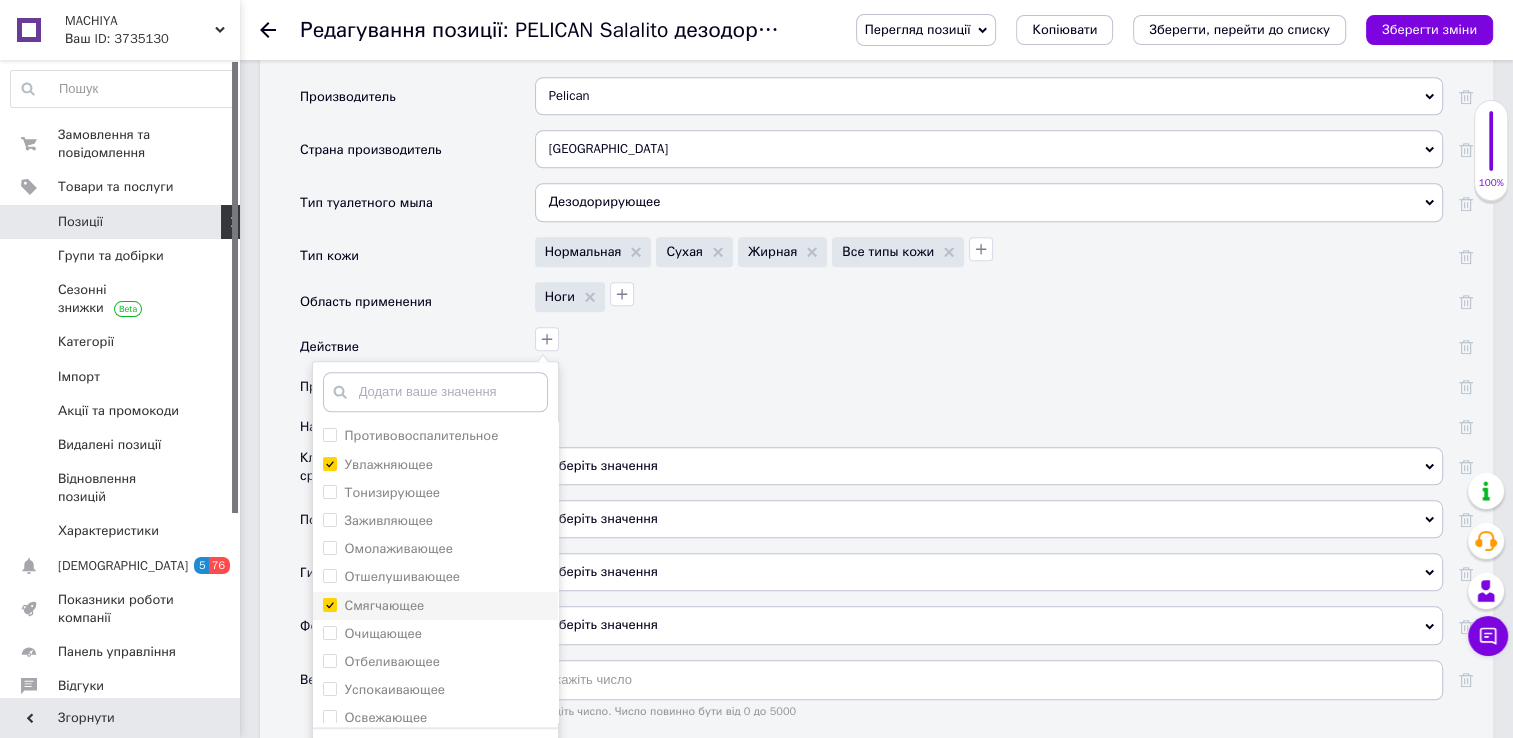 checkbox on "true" 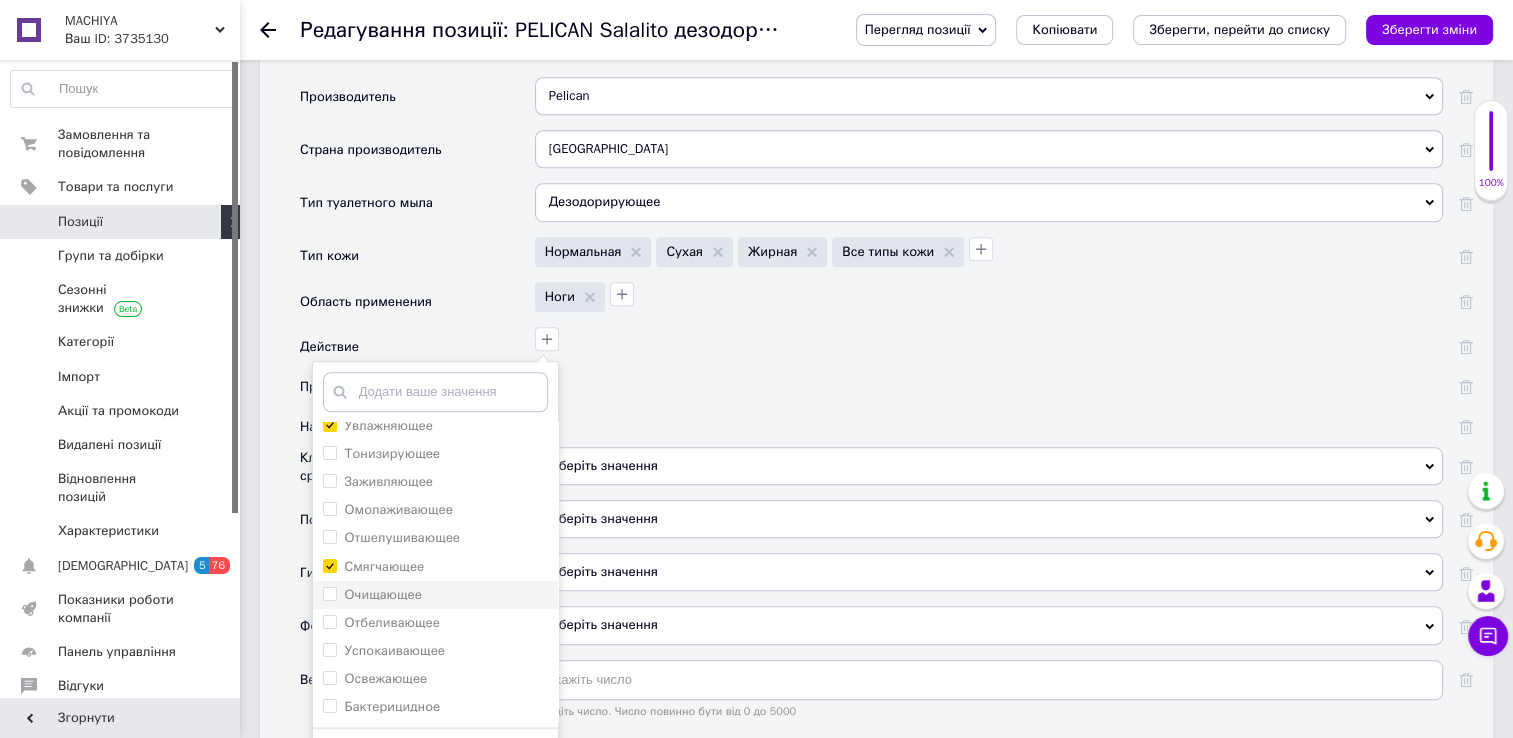 click on "Очищающее" at bounding box center [329, 593] 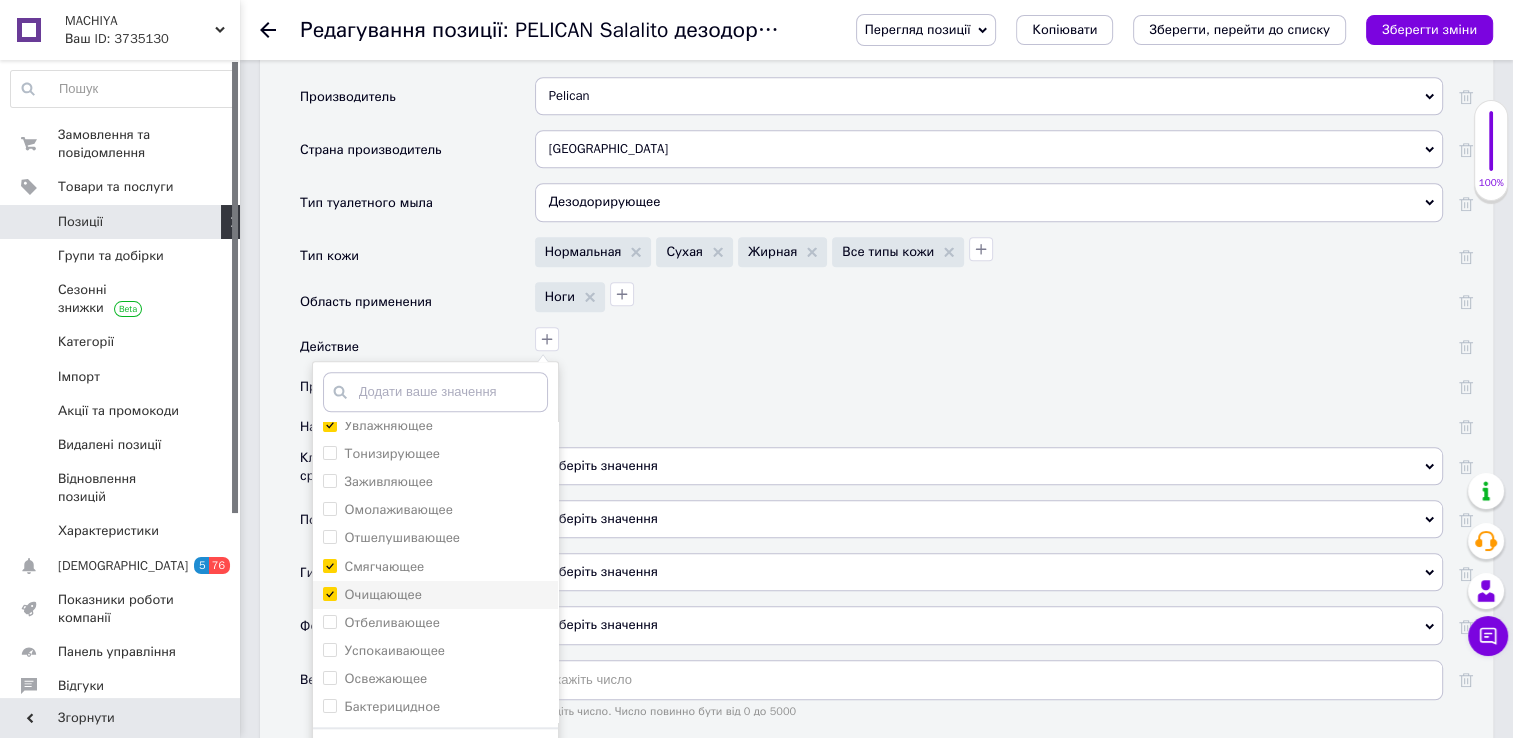 checkbox on "true" 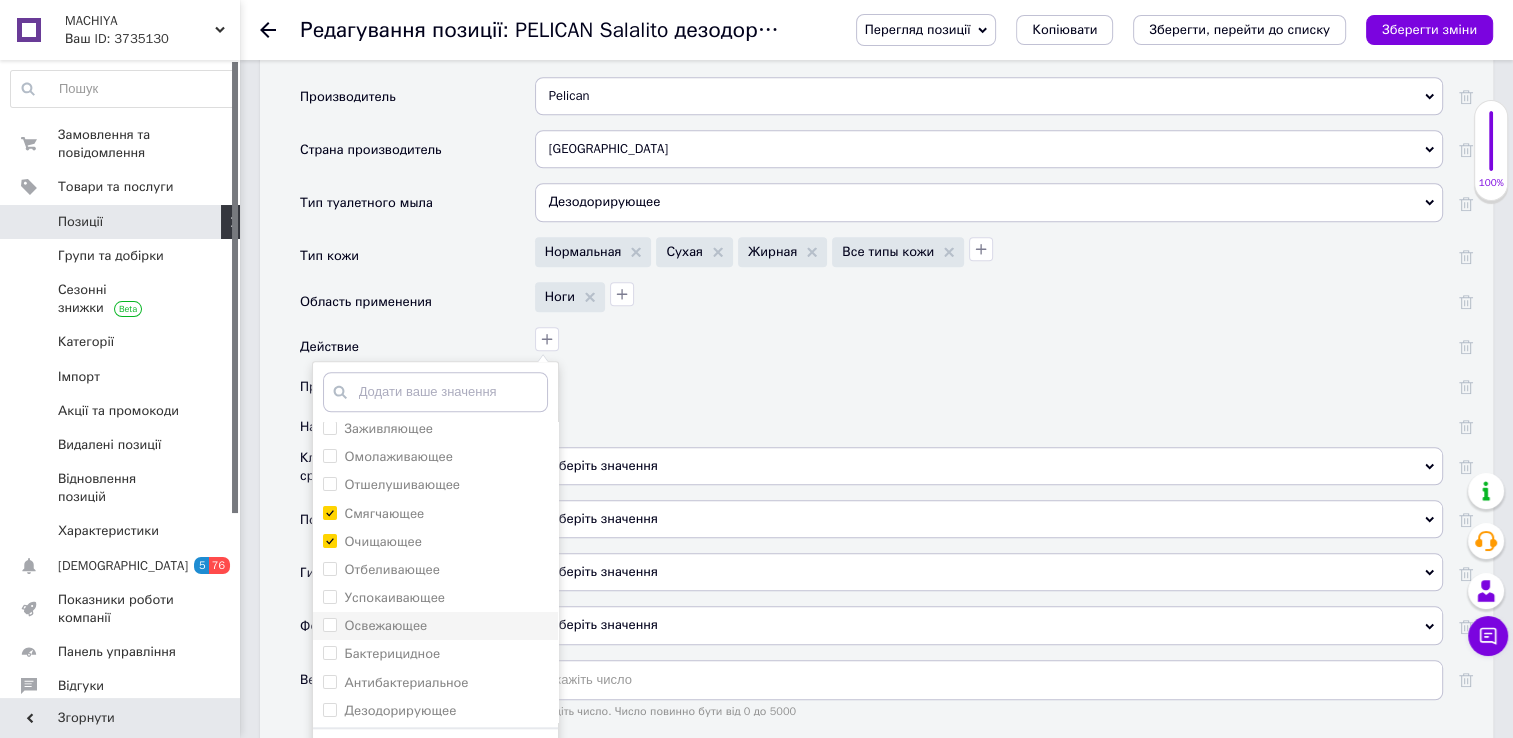 click on "Освежающее" at bounding box center (329, 624) 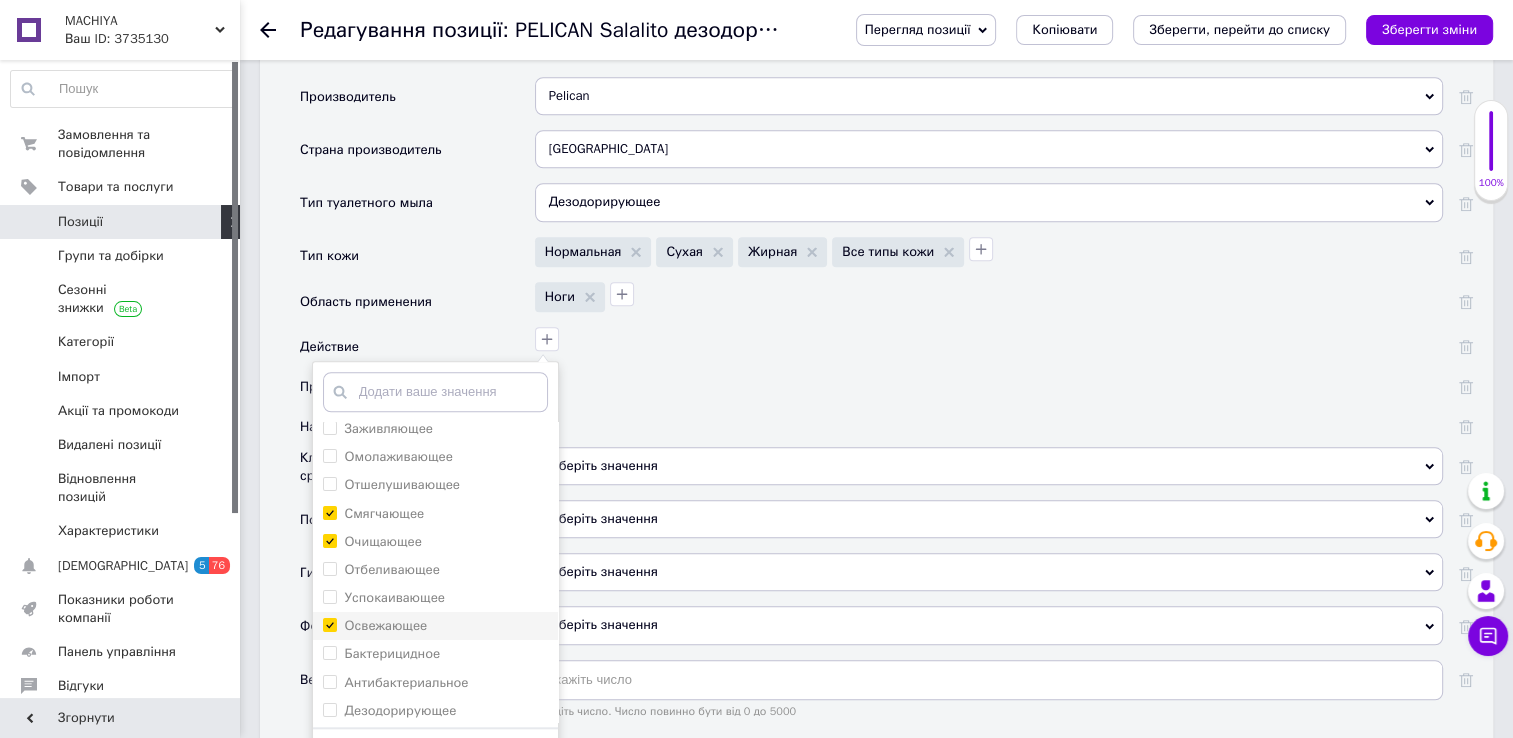 checkbox on "true" 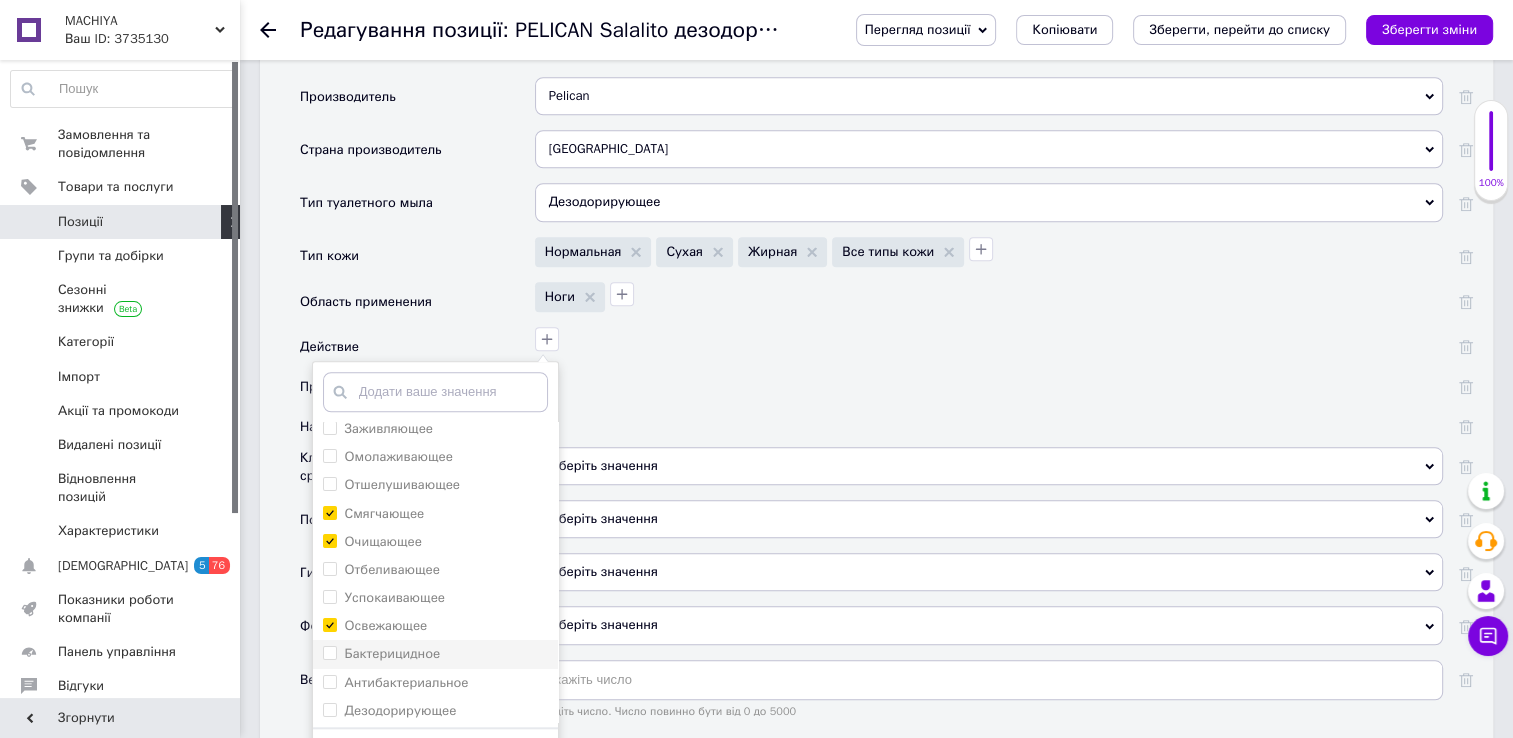 click on "Бактерицидное" at bounding box center [329, 652] 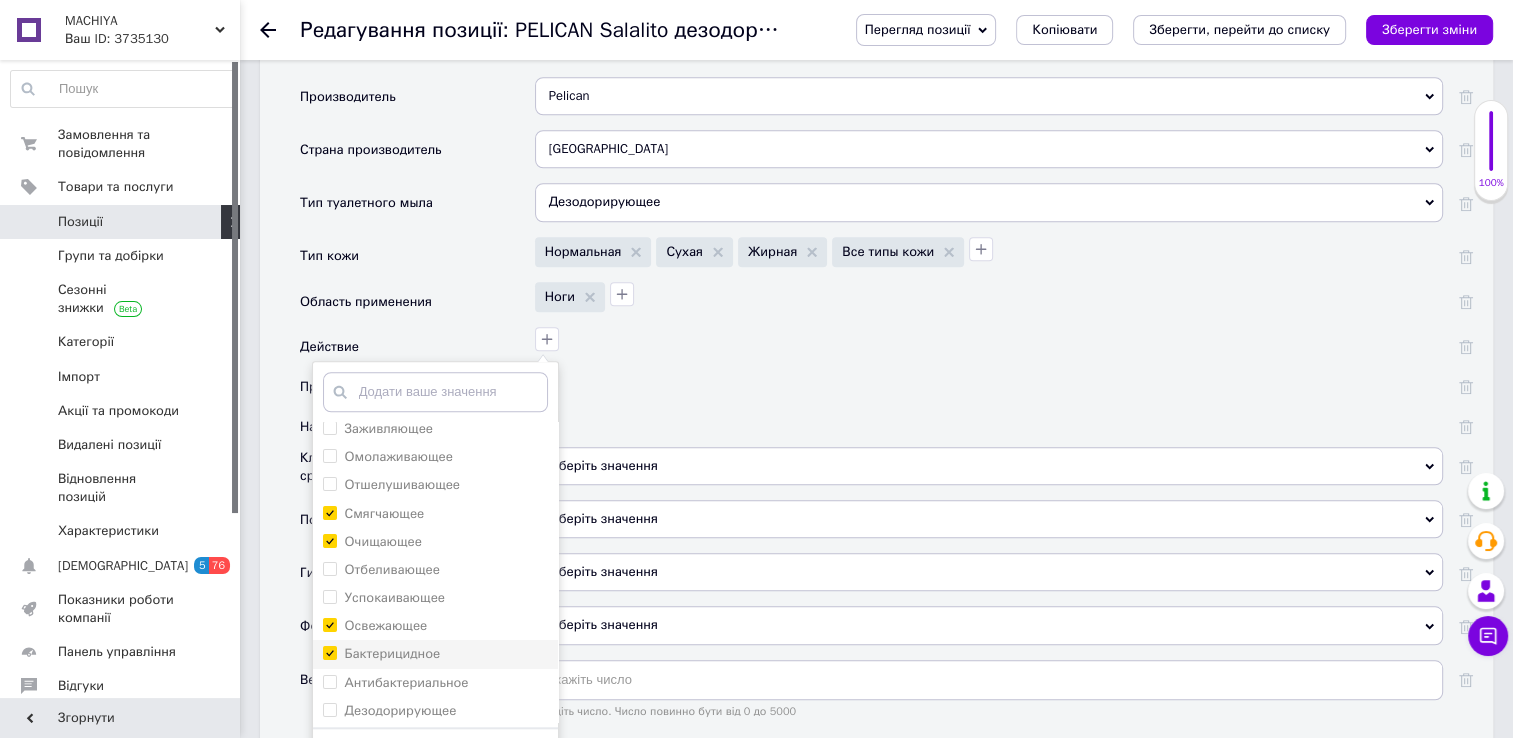 checkbox on "true" 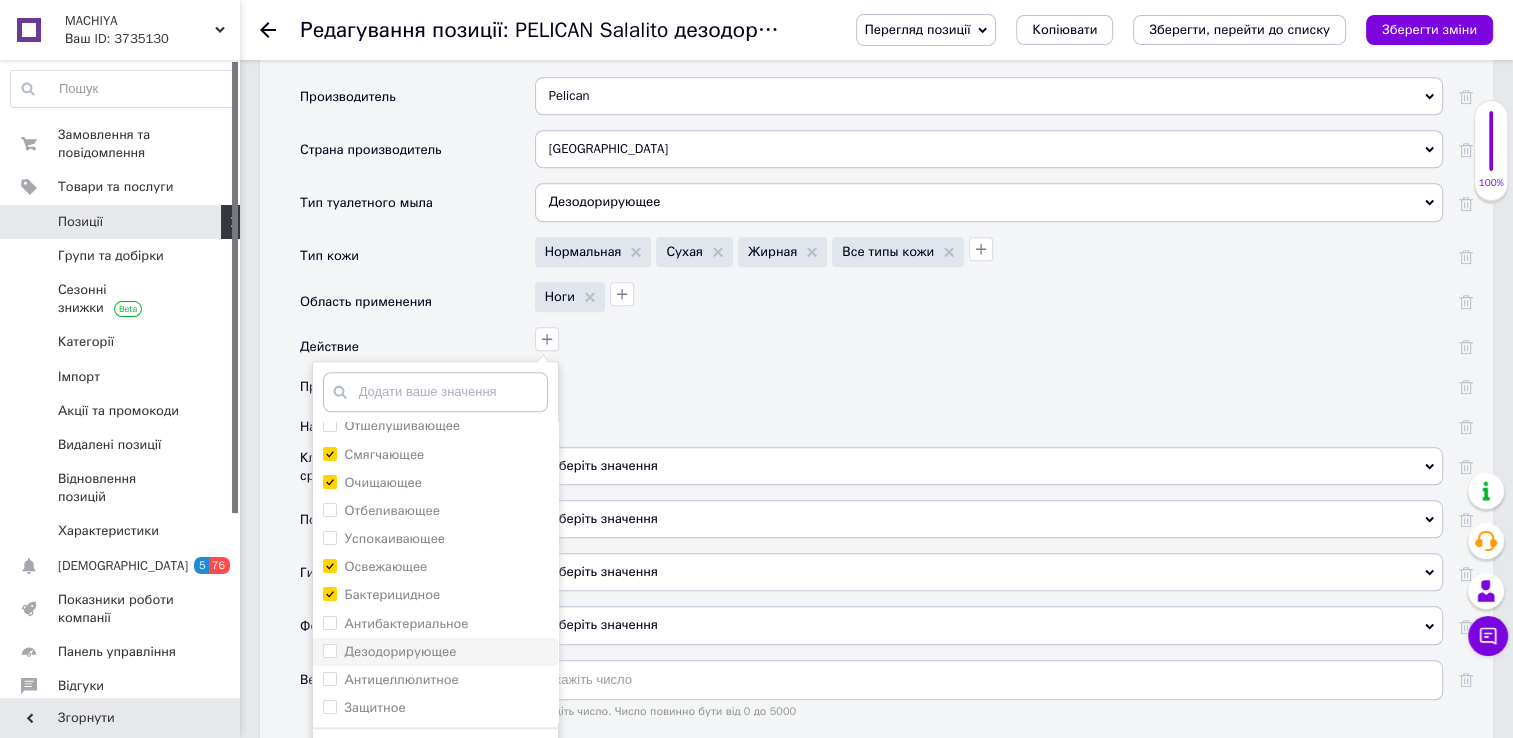 click on "Дезодорирующее" at bounding box center (329, 650) 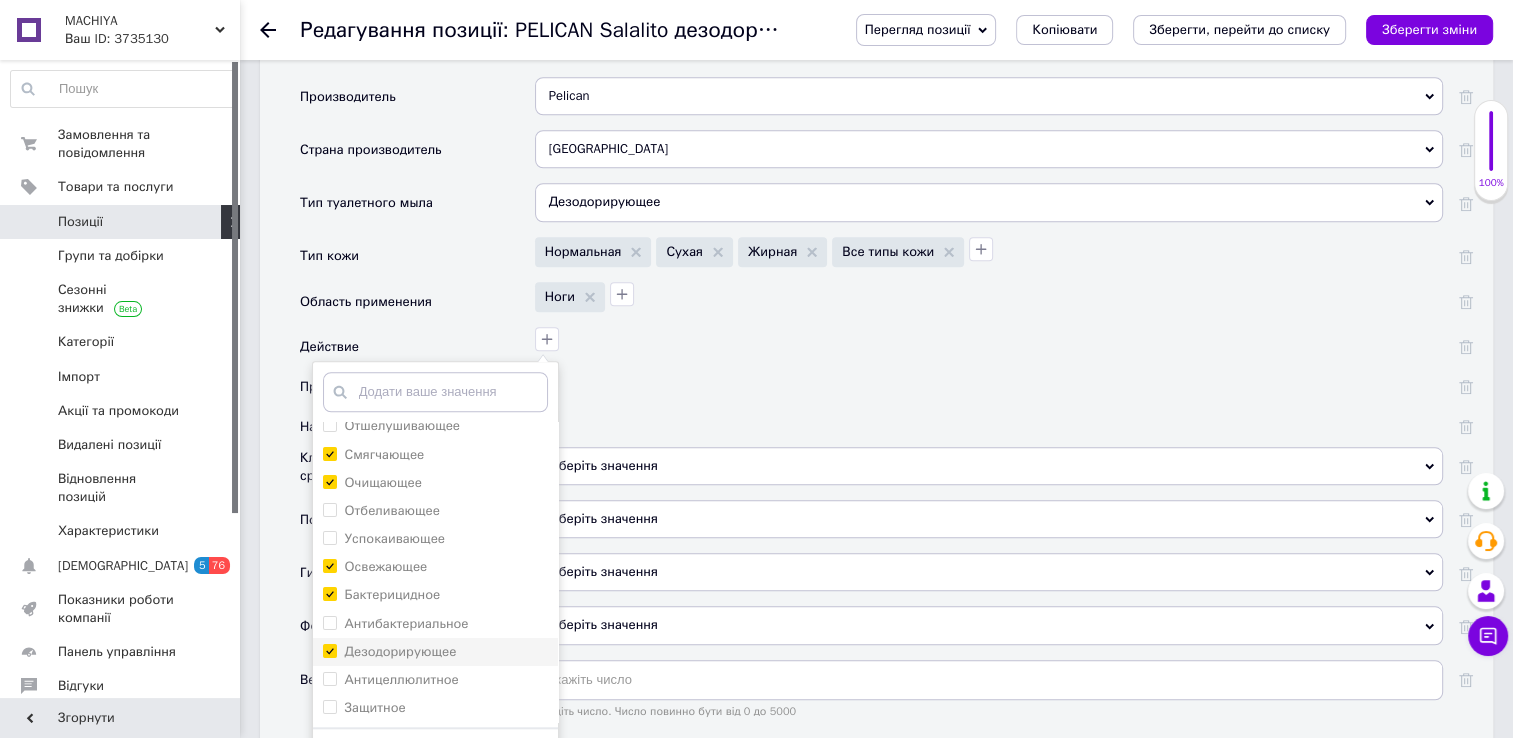 checkbox on "true" 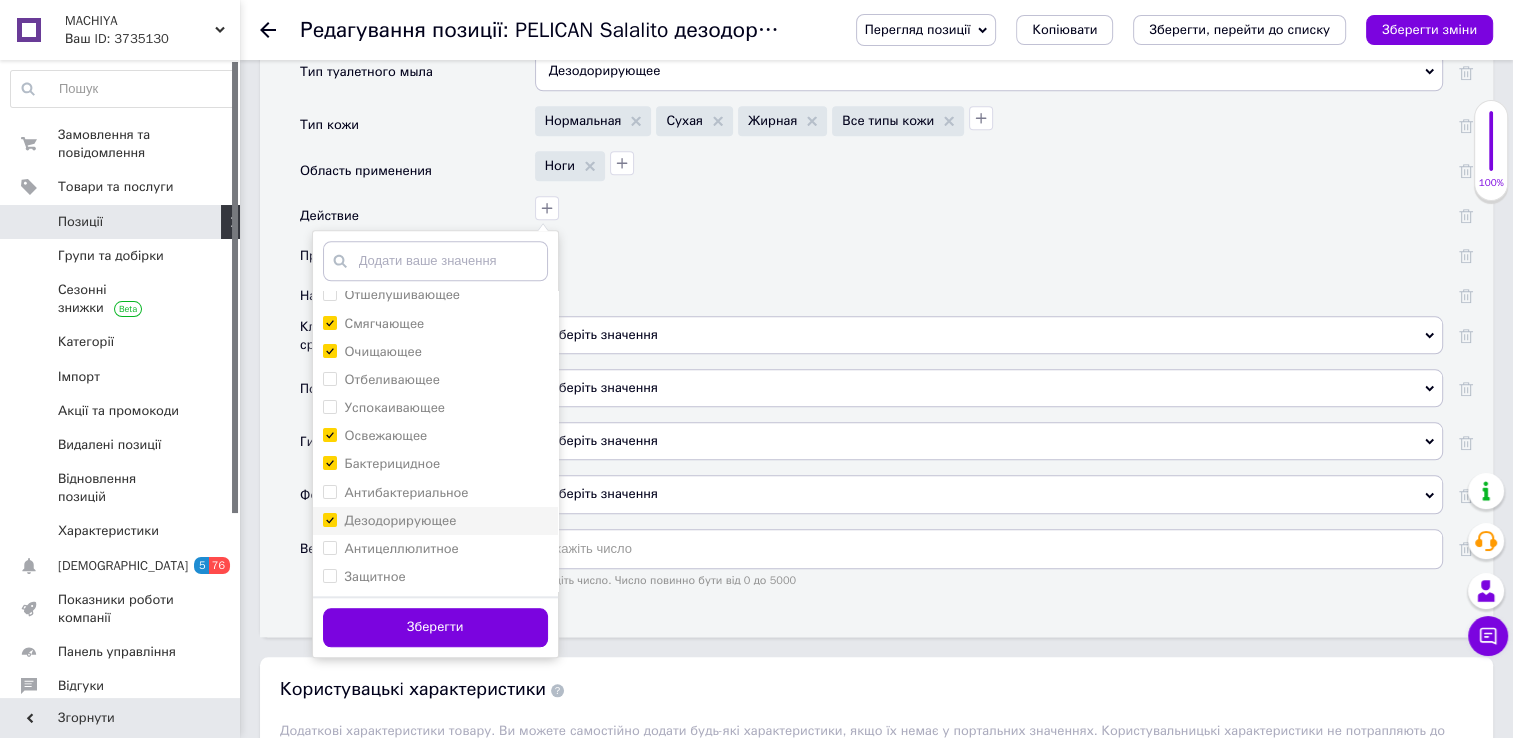 scroll, scrollTop: 1852, scrollLeft: 0, axis: vertical 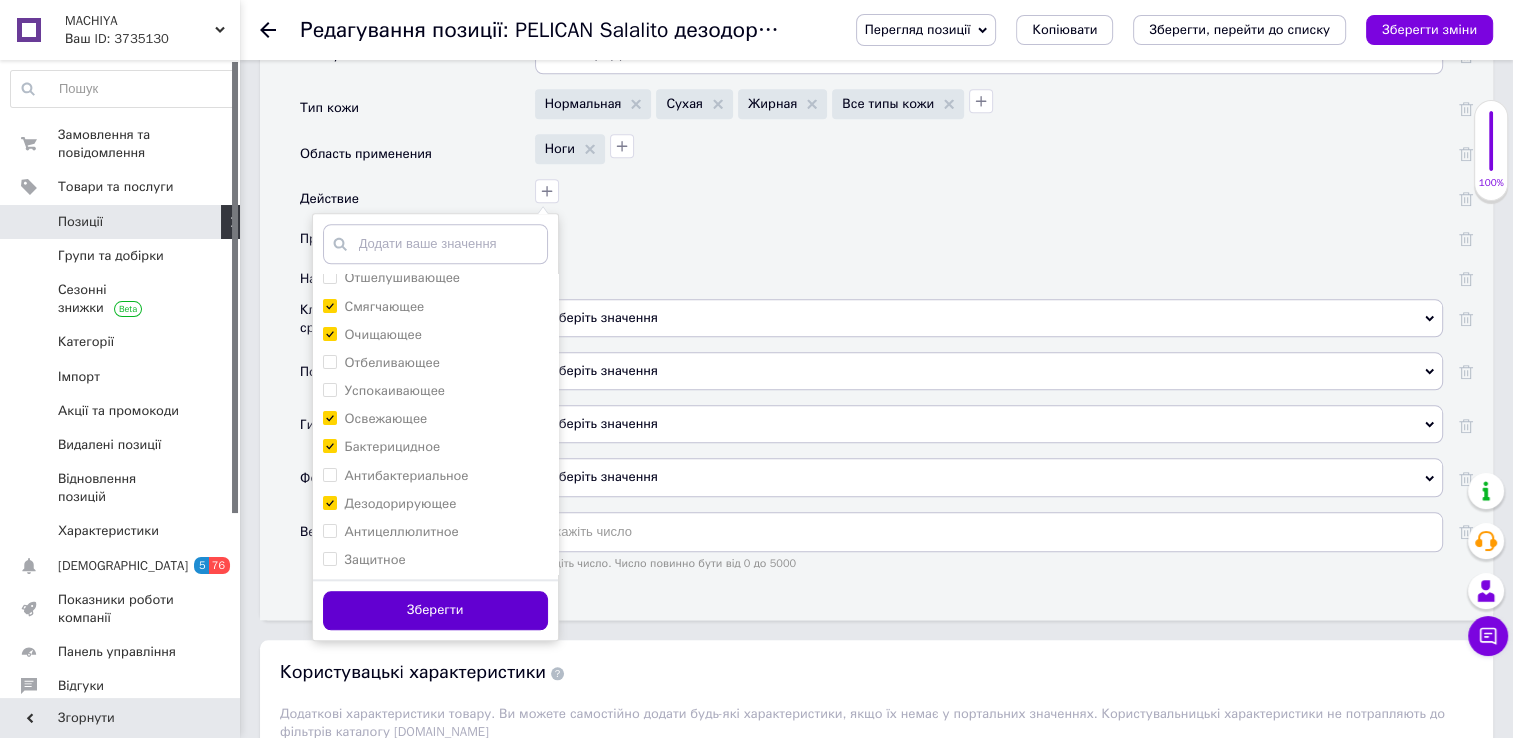 click on "Зберегти" at bounding box center (435, 610) 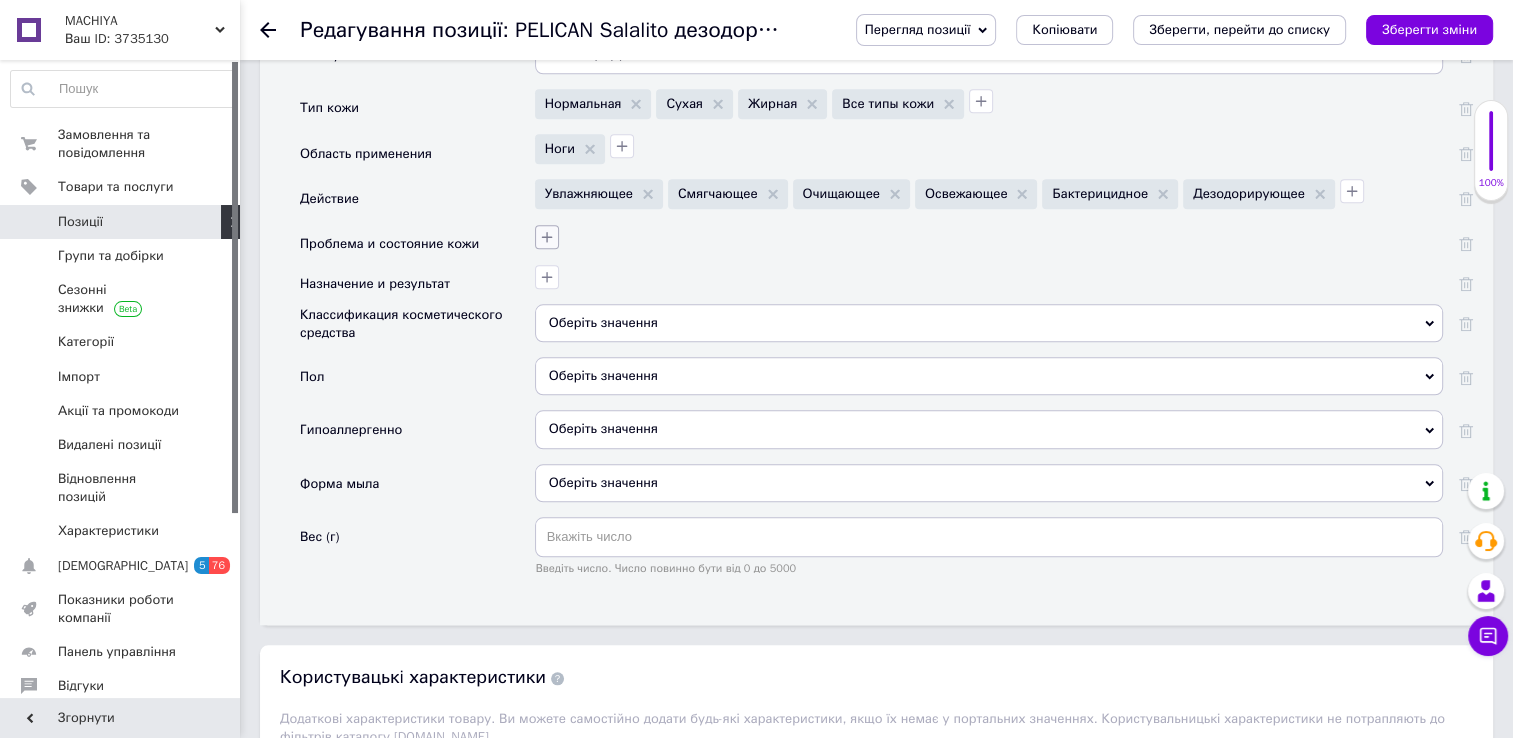 click 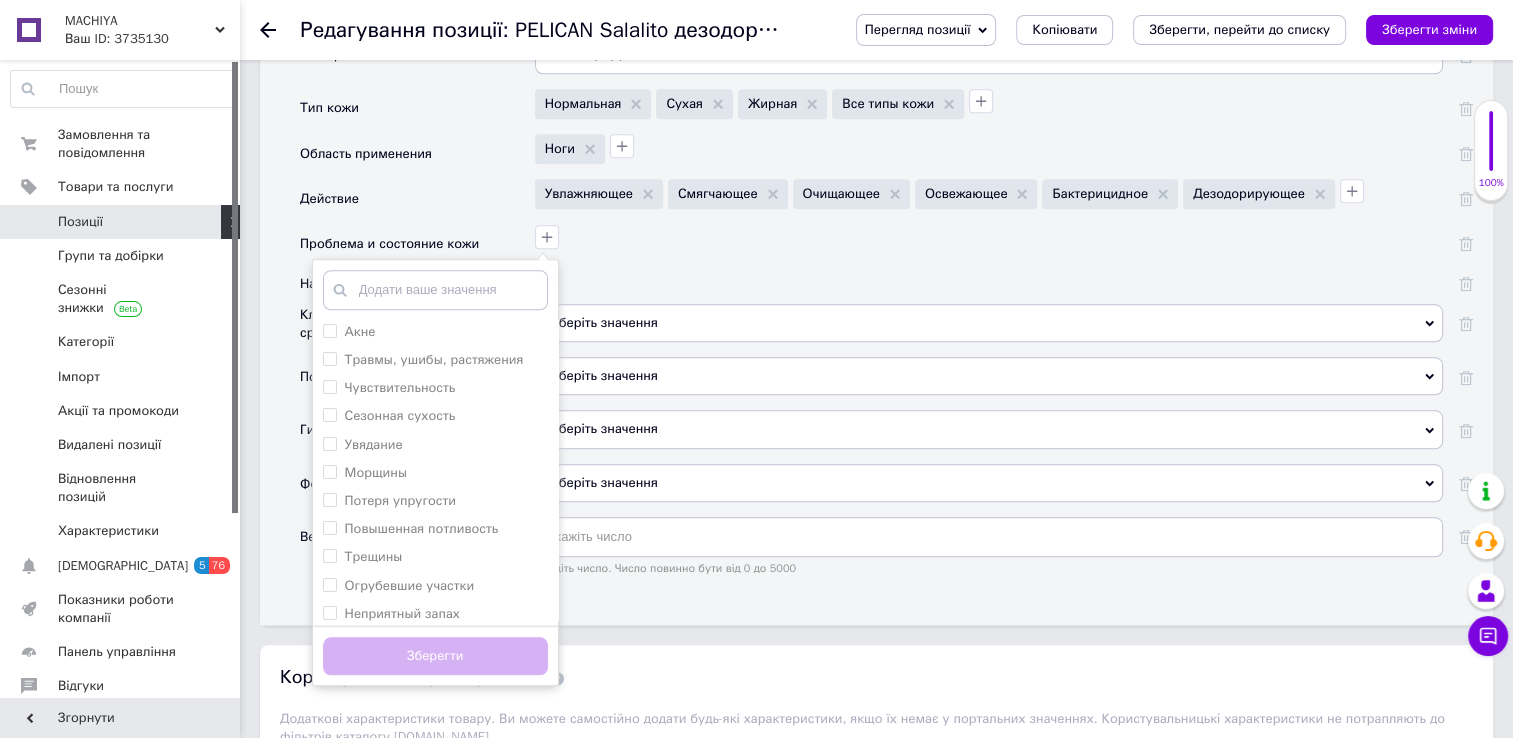 scroll, scrollTop: 404, scrollLeft: 0, axis: vertical 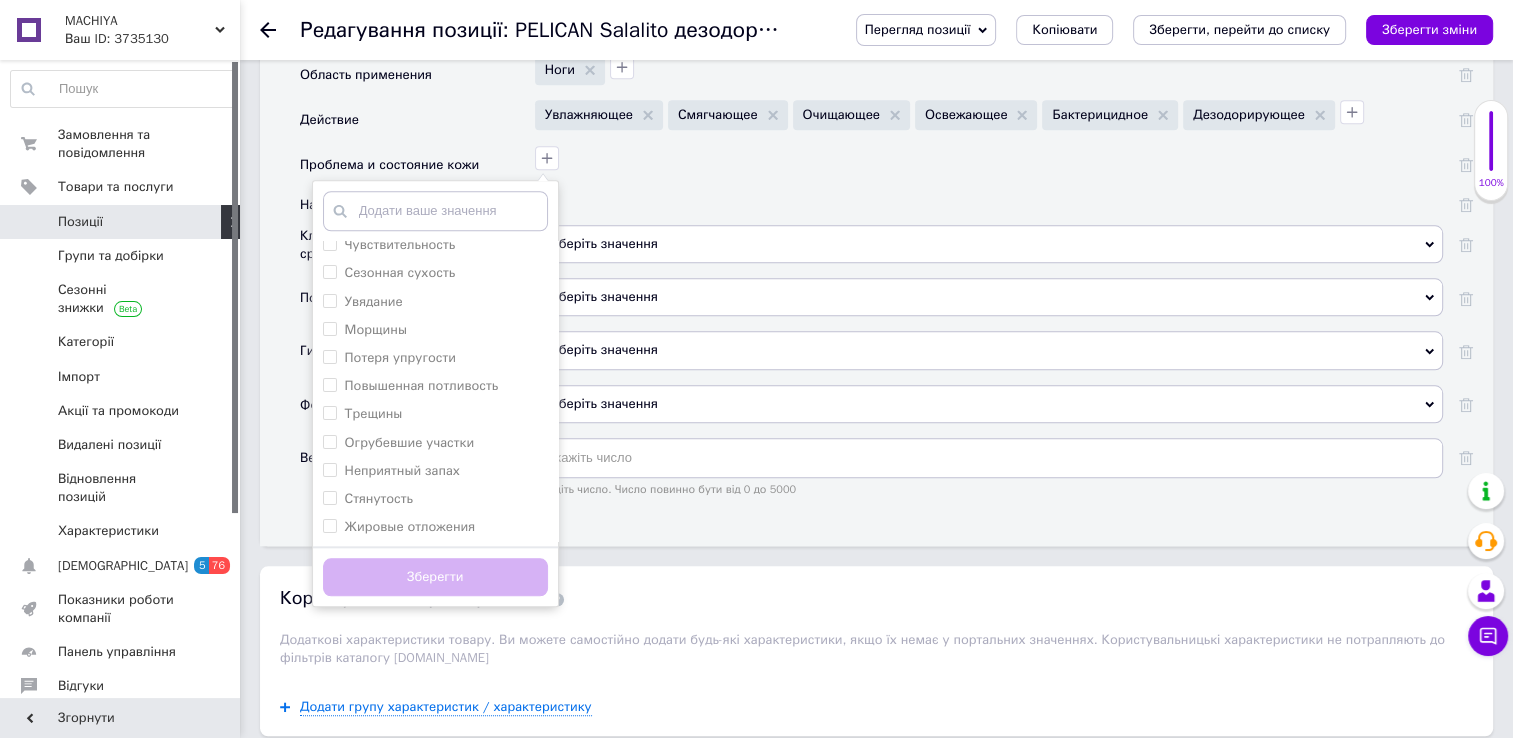 click on "Сухость Шелушение Целлюлит Растяжки Отечность Рубцы и шрамы Дряблость Пигментация Возрастные изменения Раздражение Тусклый цвет Повреждения Акне Травмы, ушибы, растяжения Чувствительность Сезонная сухость Увядание Морщины Потеря упругости Повышенная потливость Трещины Огрубевшие участки Неприятный запах Стянутость Жировые отложения Додати ваше значення   Зберегти" at bounding box center [989, 165] 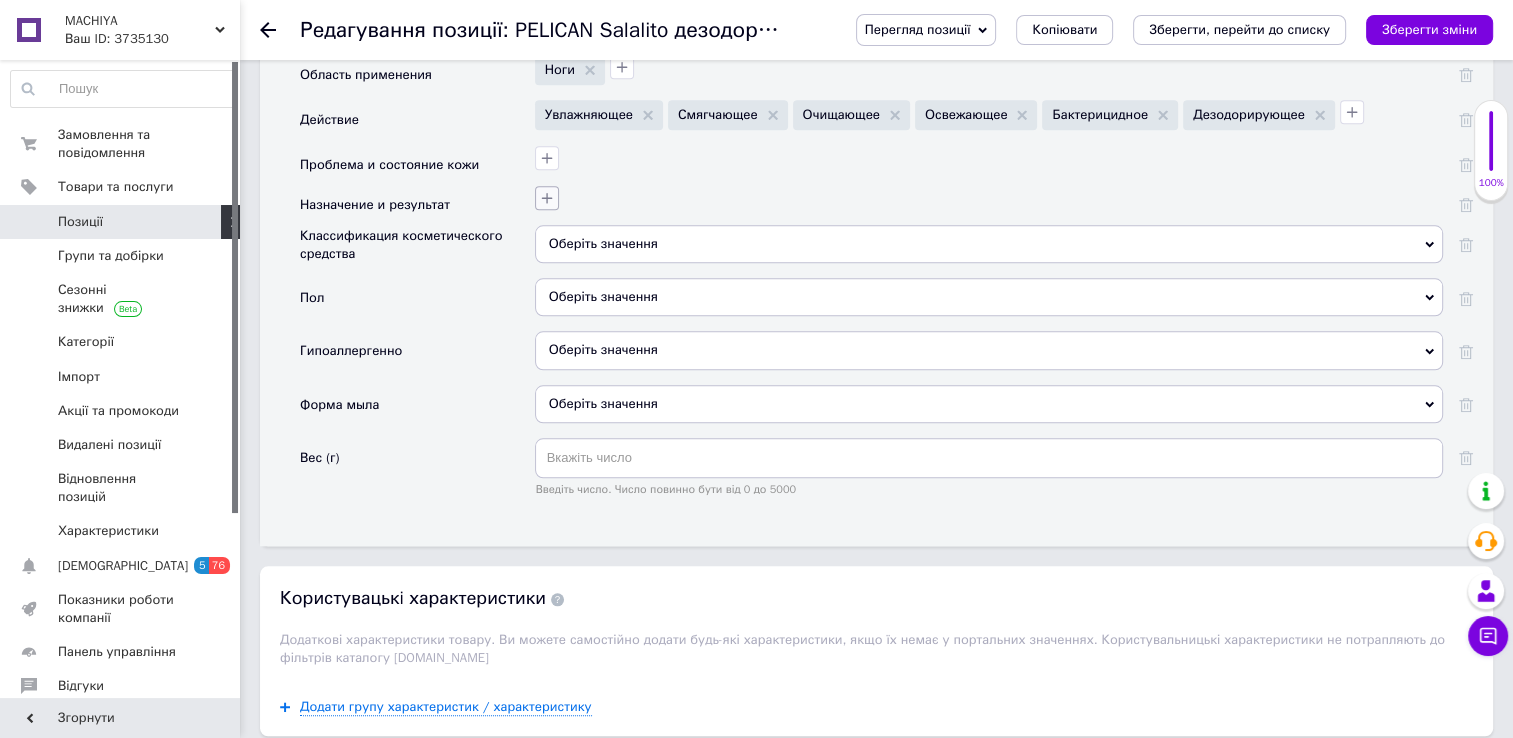 click 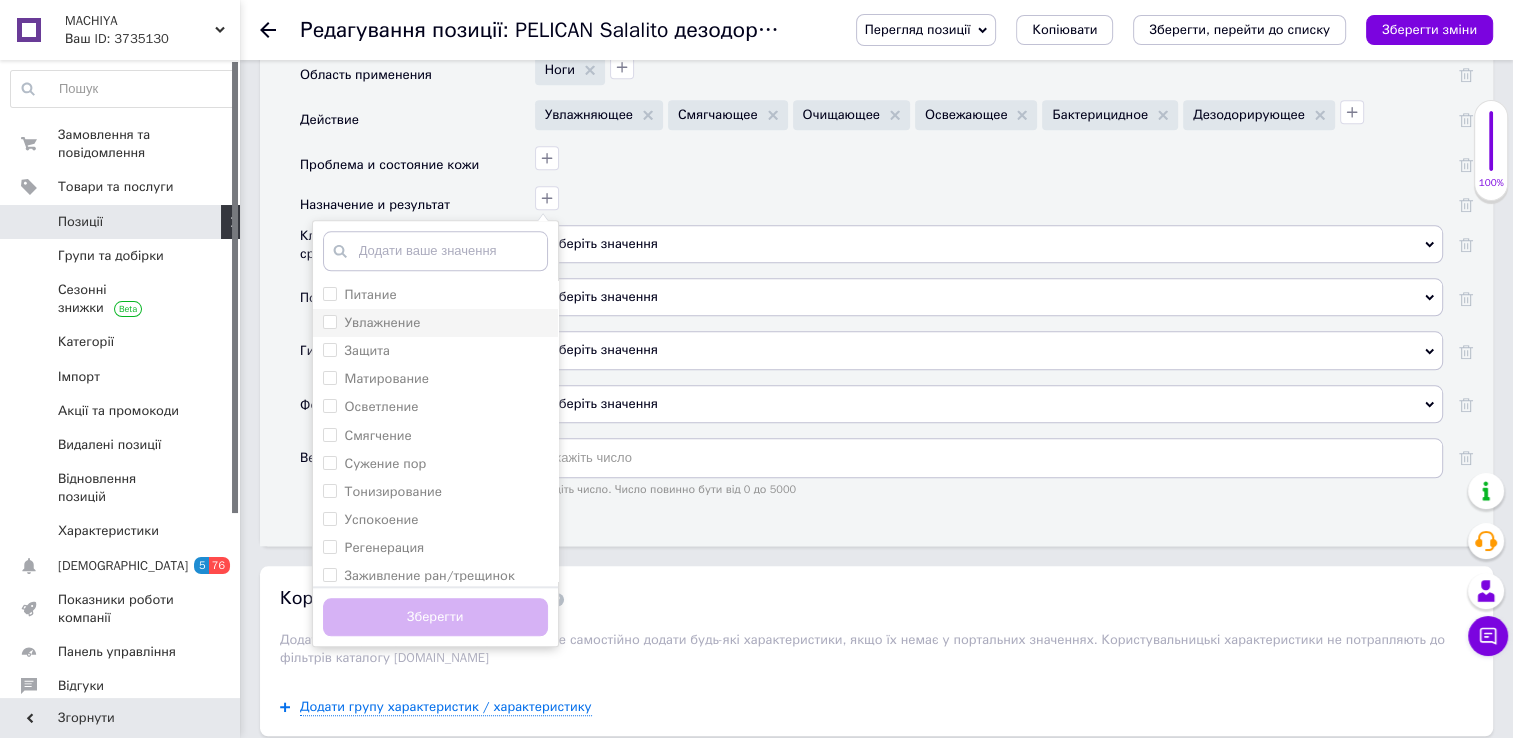 click on "Увлажнение" at bounding box center (329, 321) 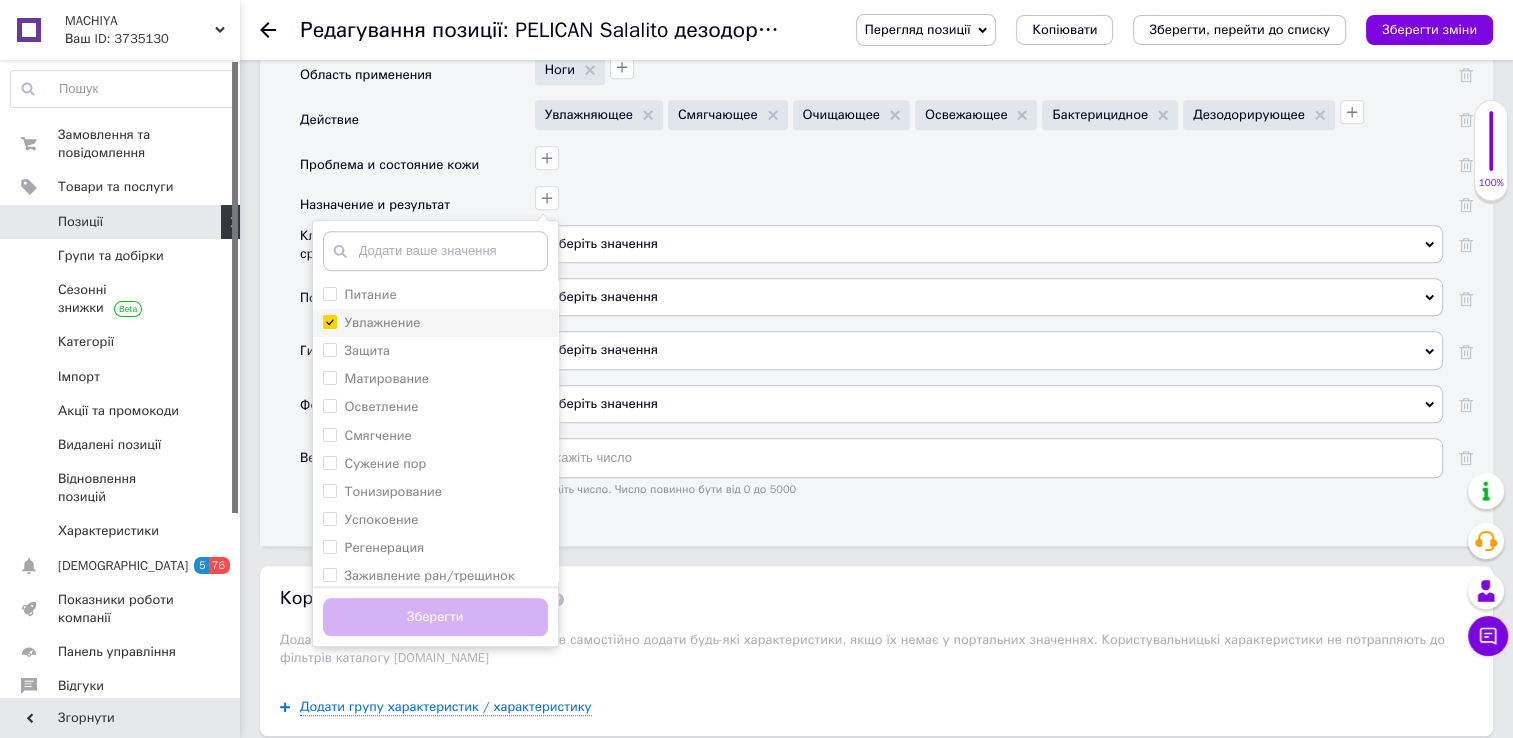 checkbox on "true" 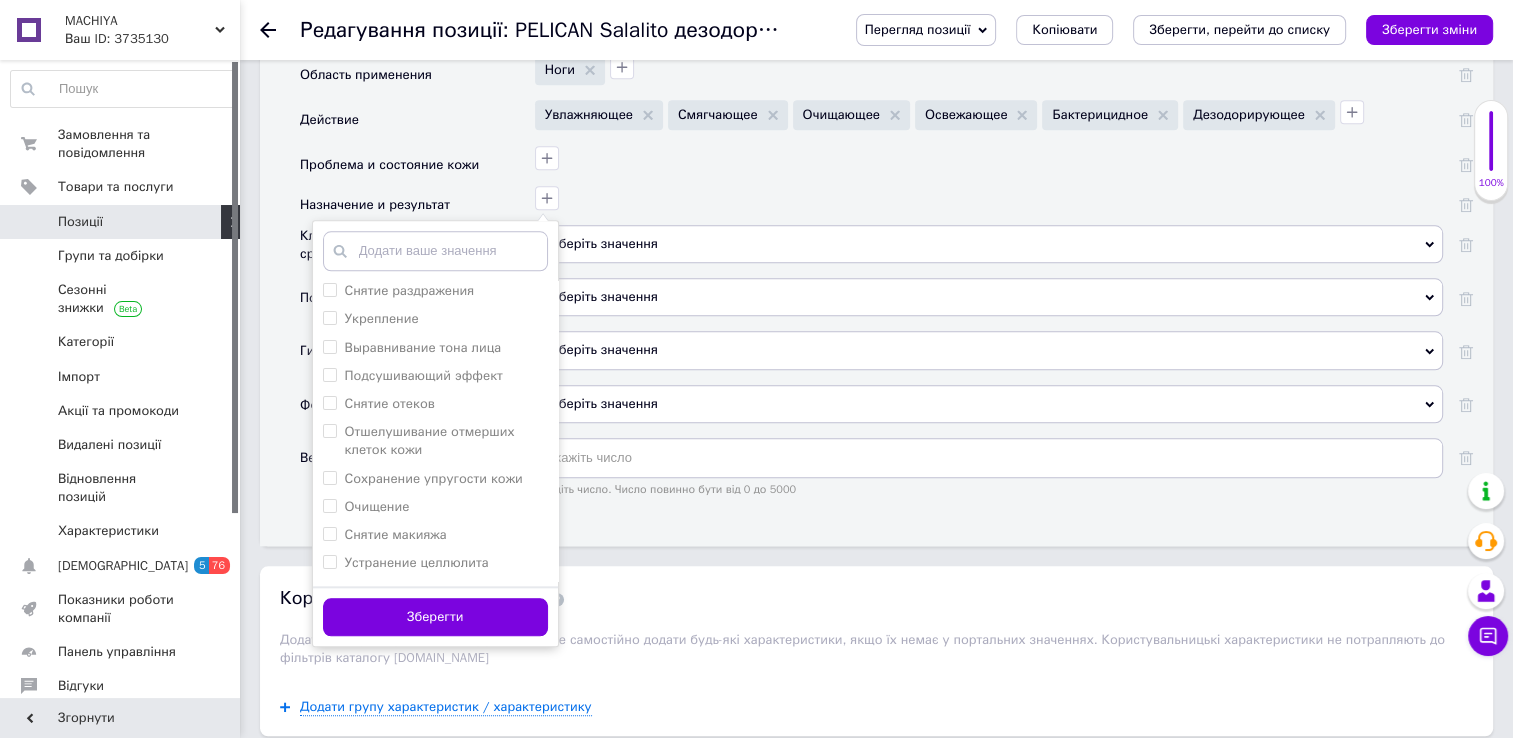 scroll, scrollTop: 406, scrollLeft: 0, axis: vertical 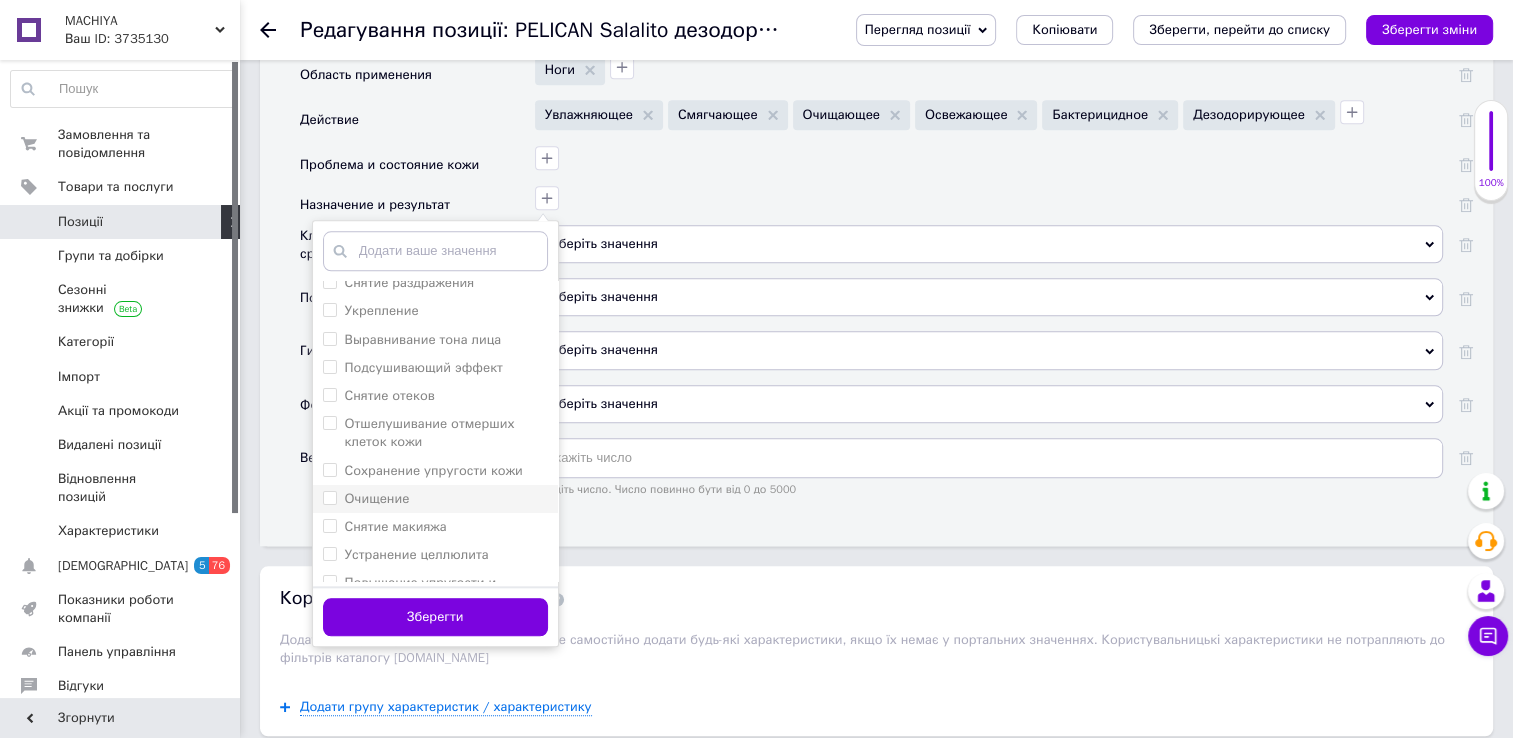 click on "Очищение" at bounding box center (329, 497) 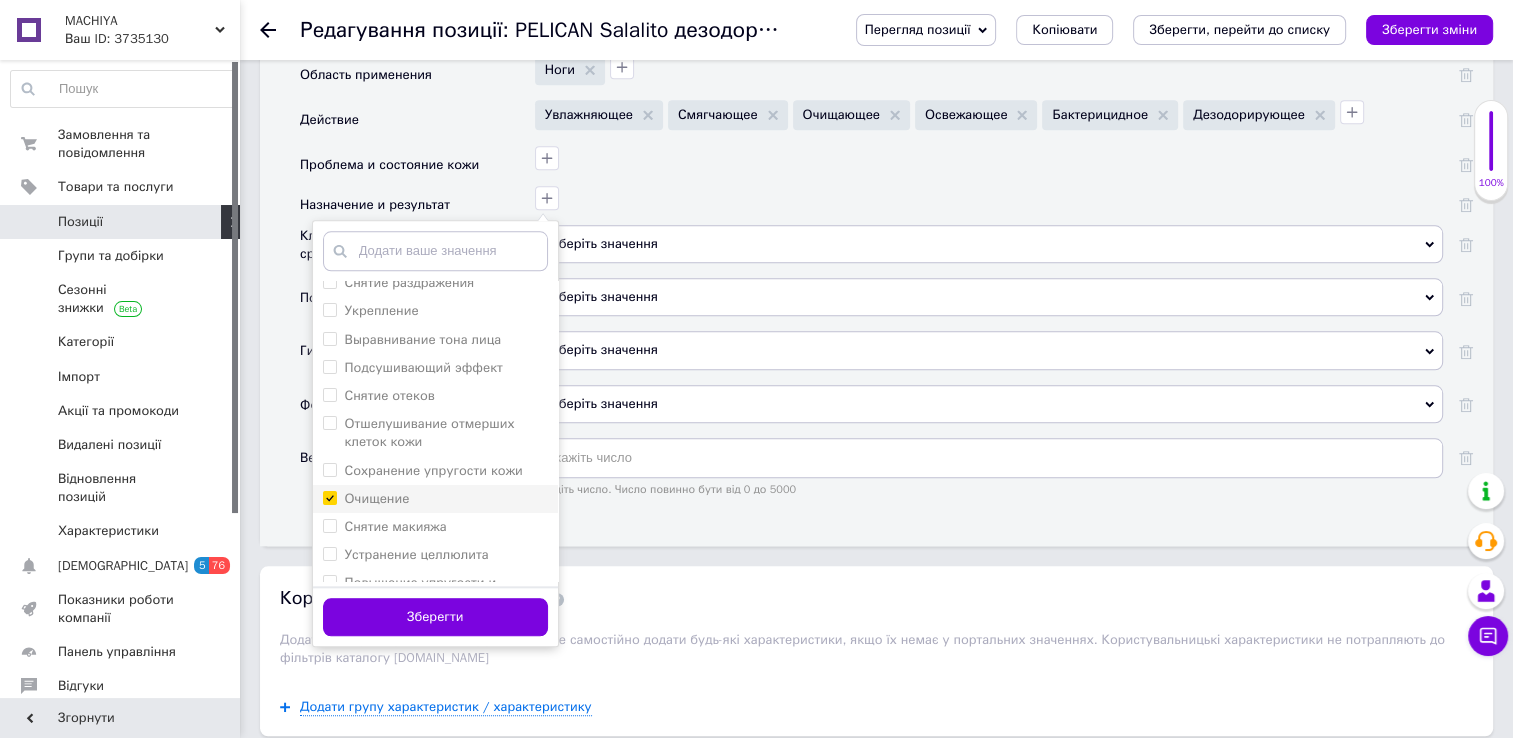 checkbox on "true" 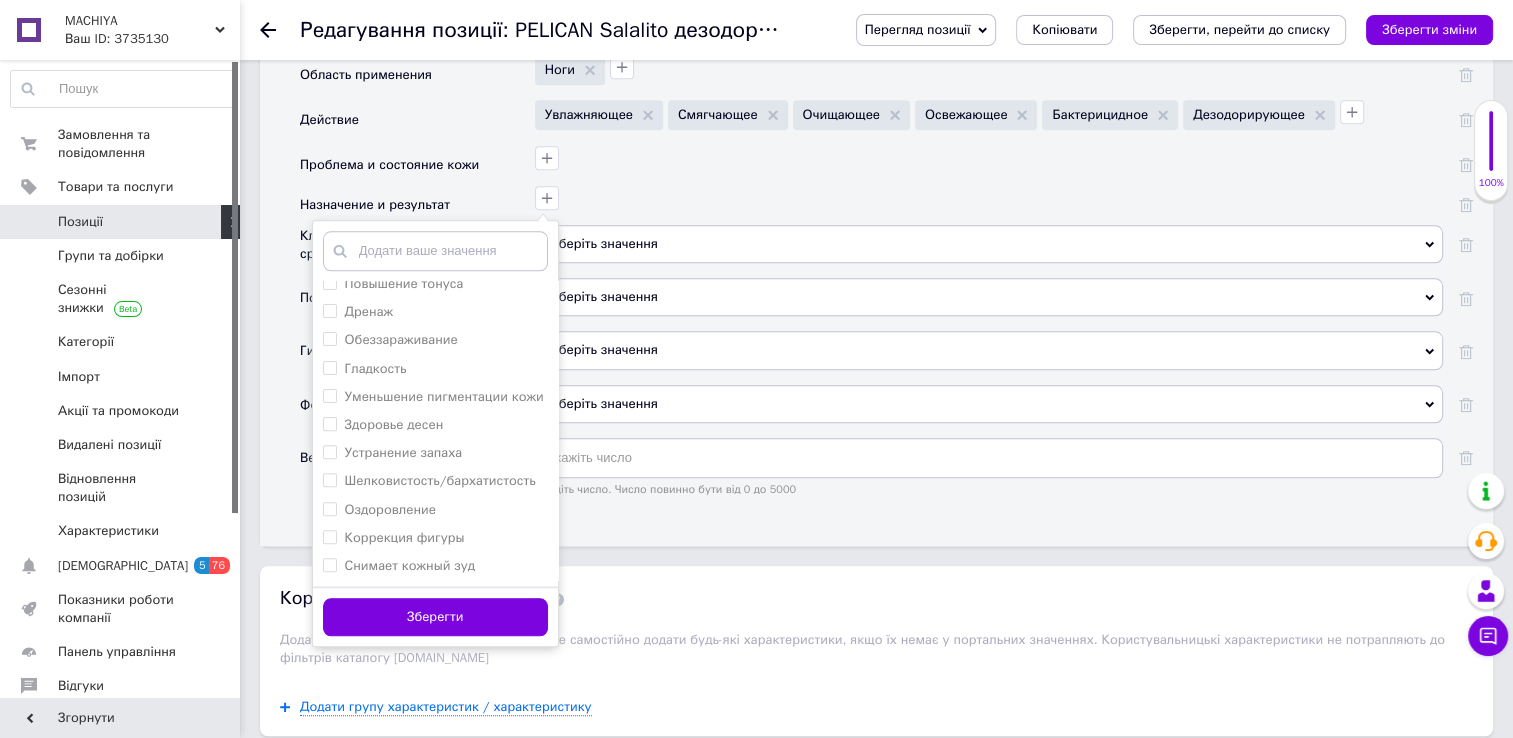 scroll, scrollTop: 807, scrollLeft: 0, axis: vertical 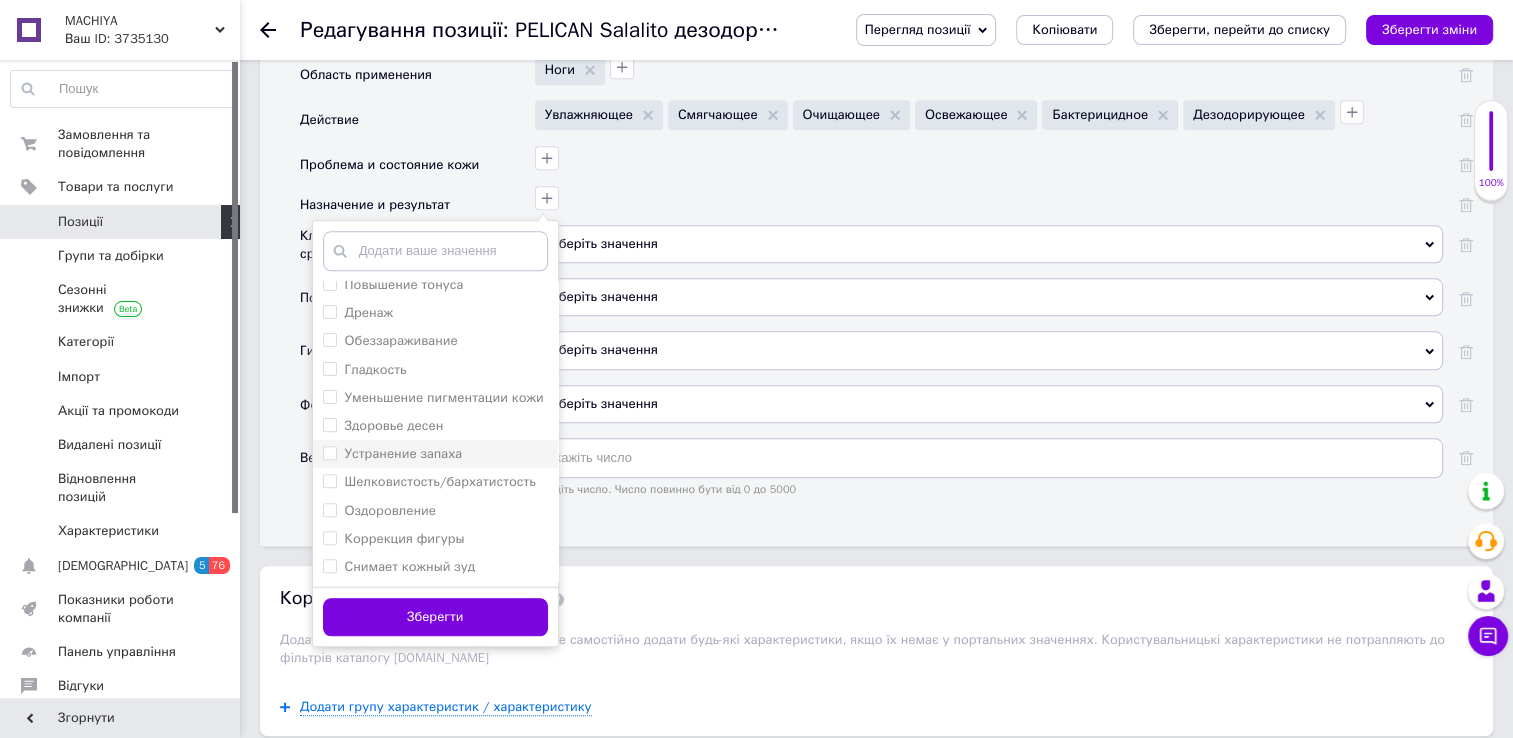 click on "Устранение запаха" at bounding box center (329, 452) 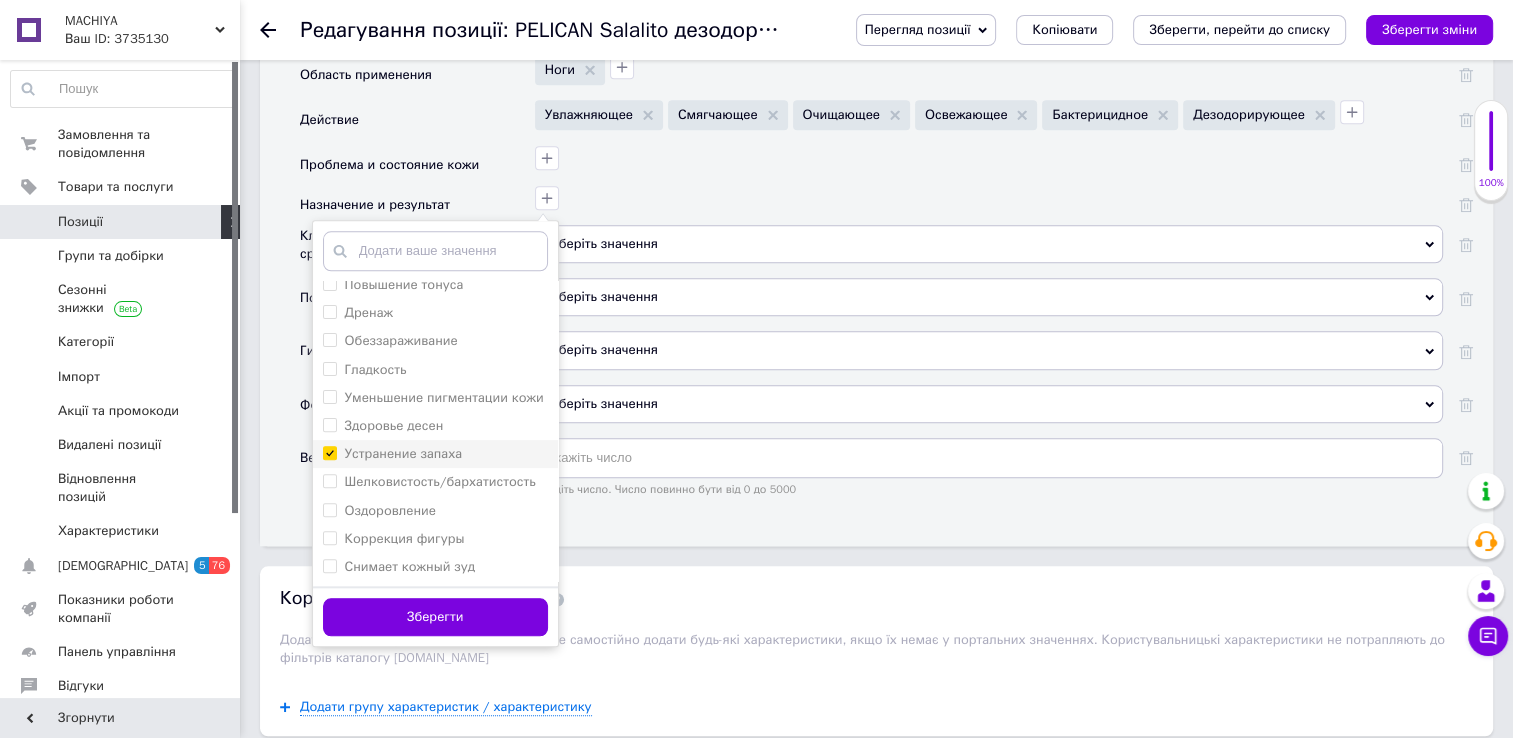 checkbox on "true" 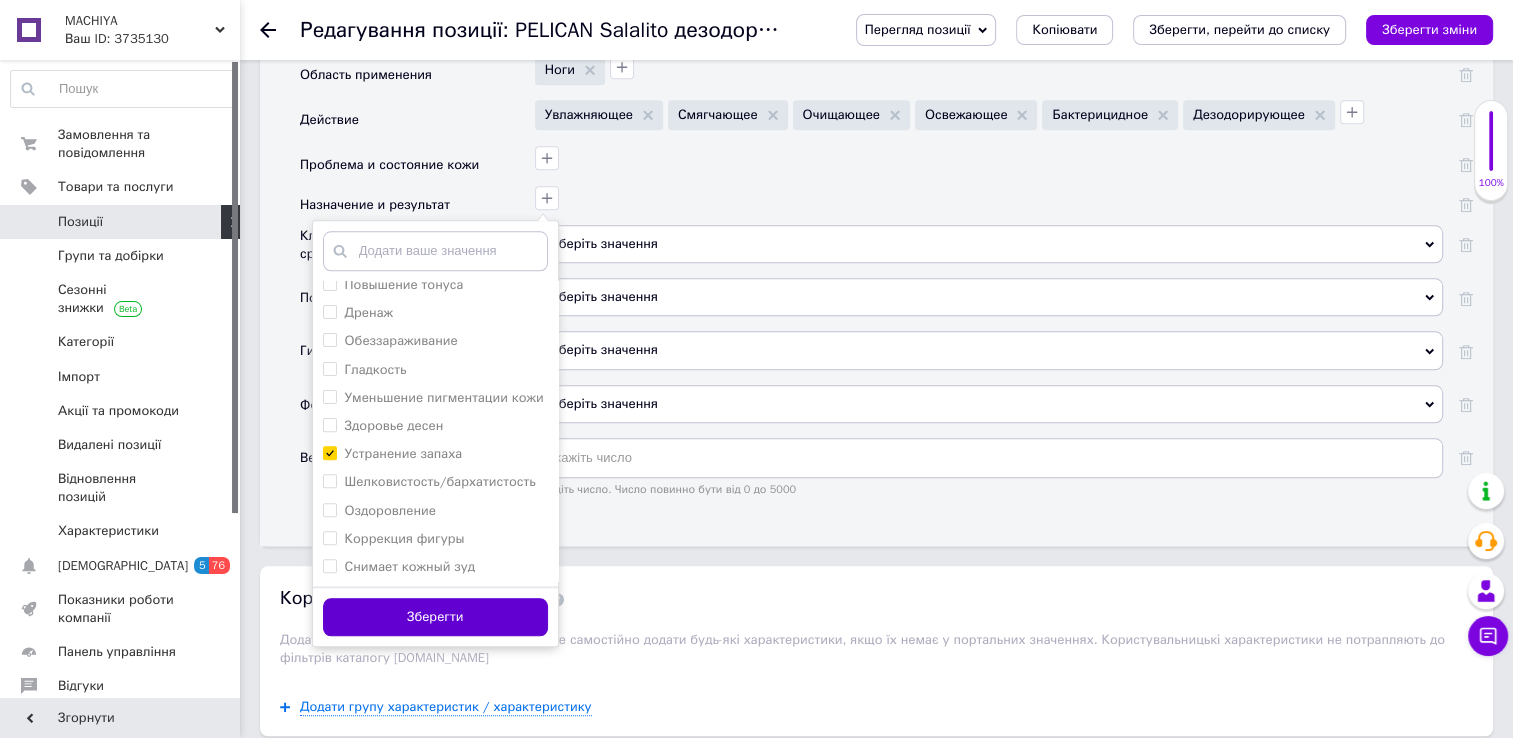 click on "Зберегти" at bounding box center (435, 617) 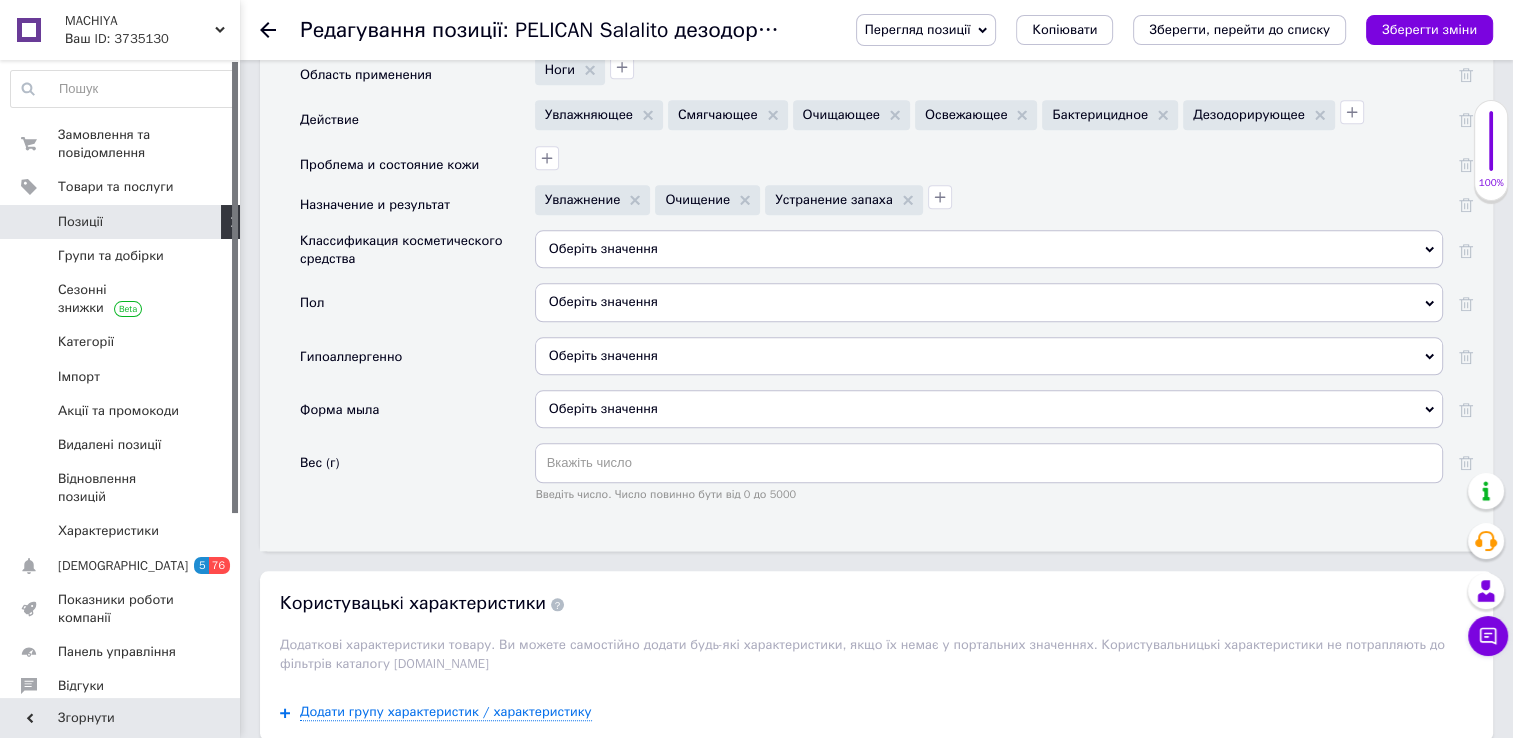 click on "Оберіть значення" at bounding box center [989, 249] 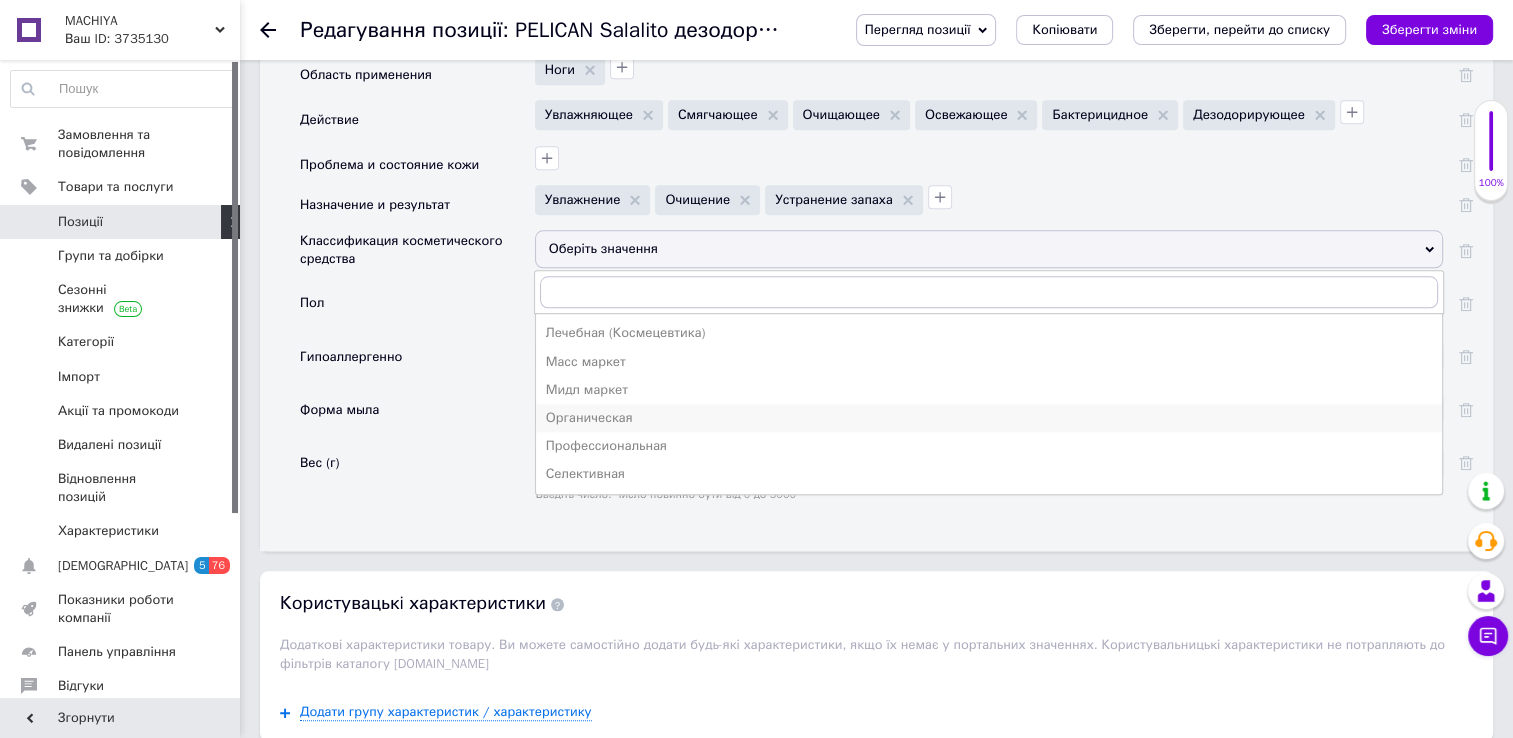 click on "Органическая" at bounding box center (989, 418) 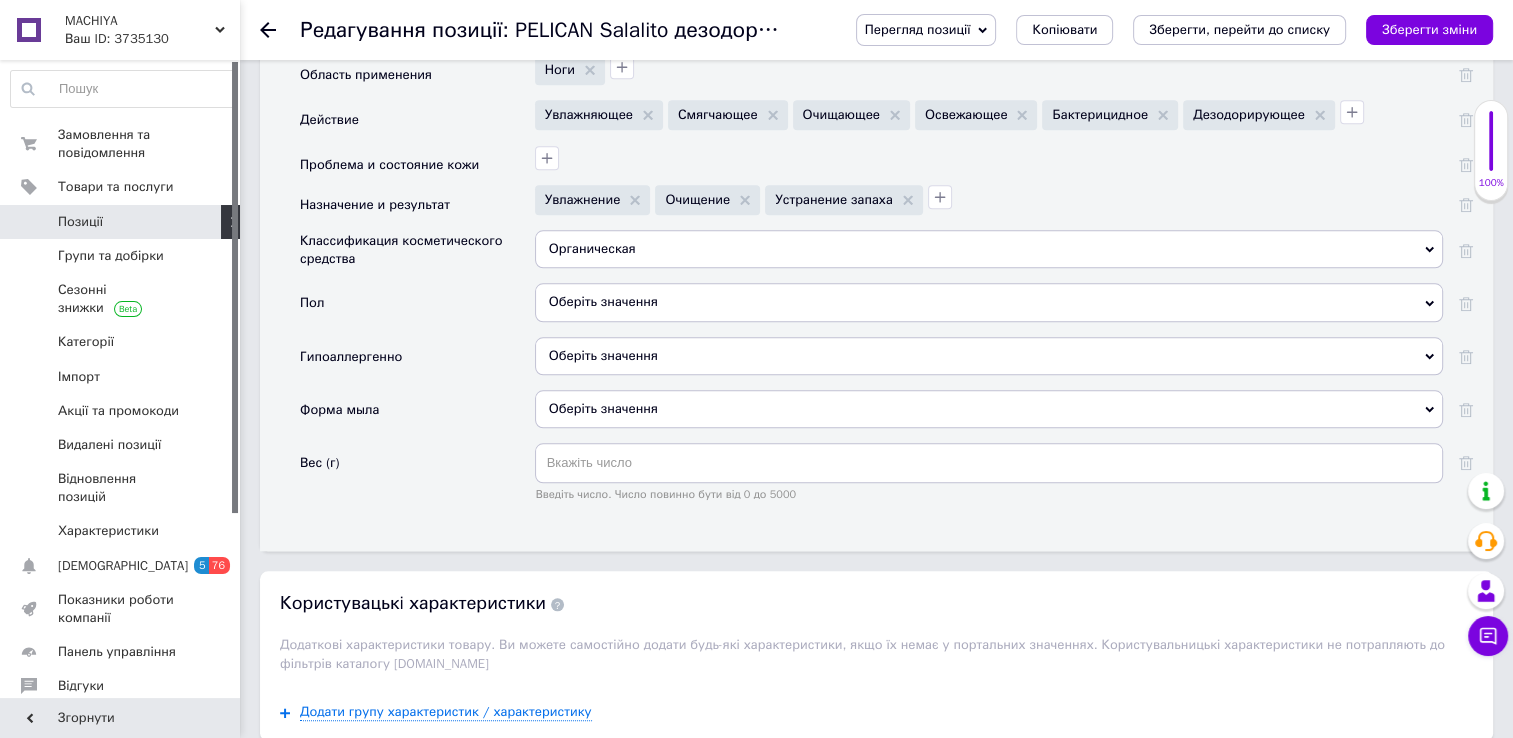 click on "Оберіть значення" at bounding box center (989, 302) 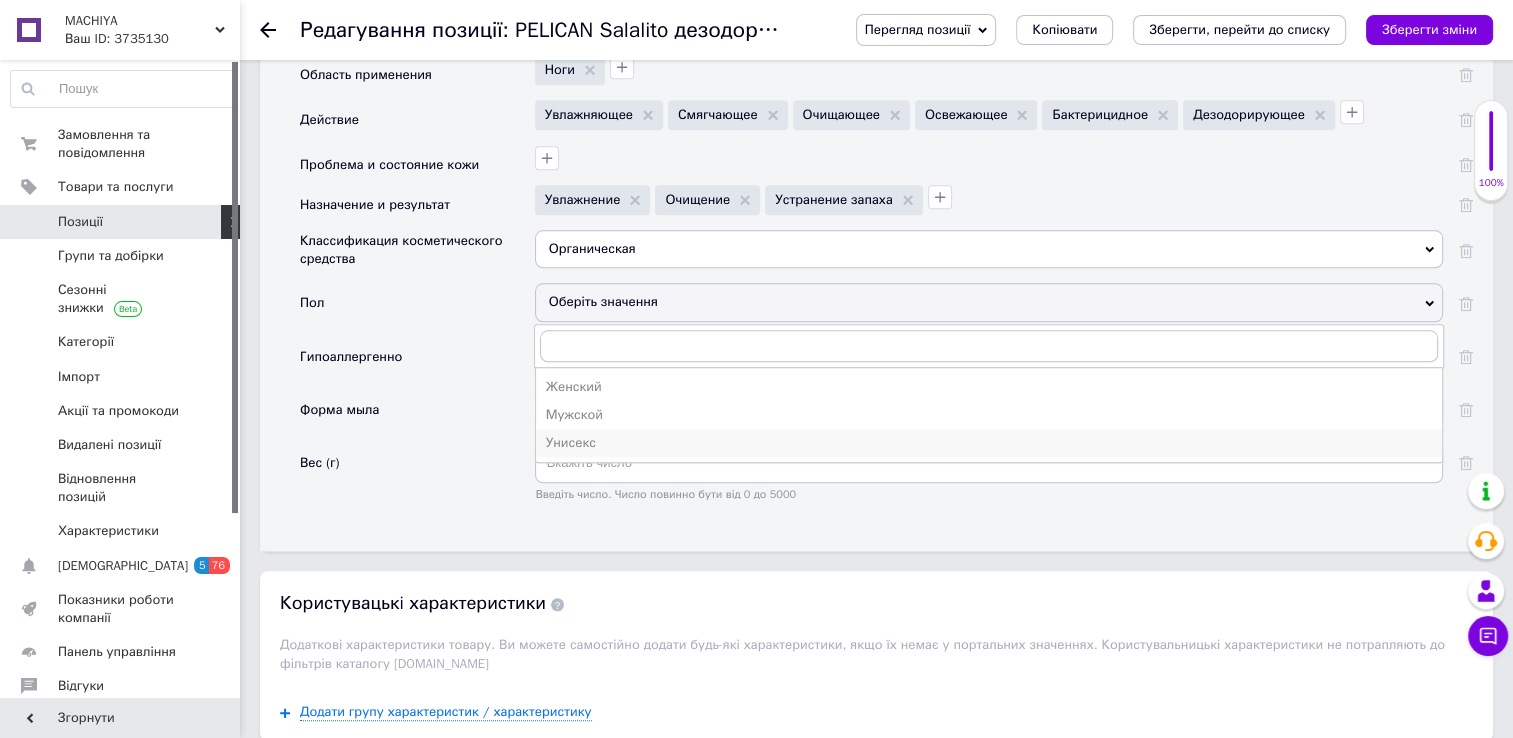 click on "Унисекс" at bounding box center (989, 443) 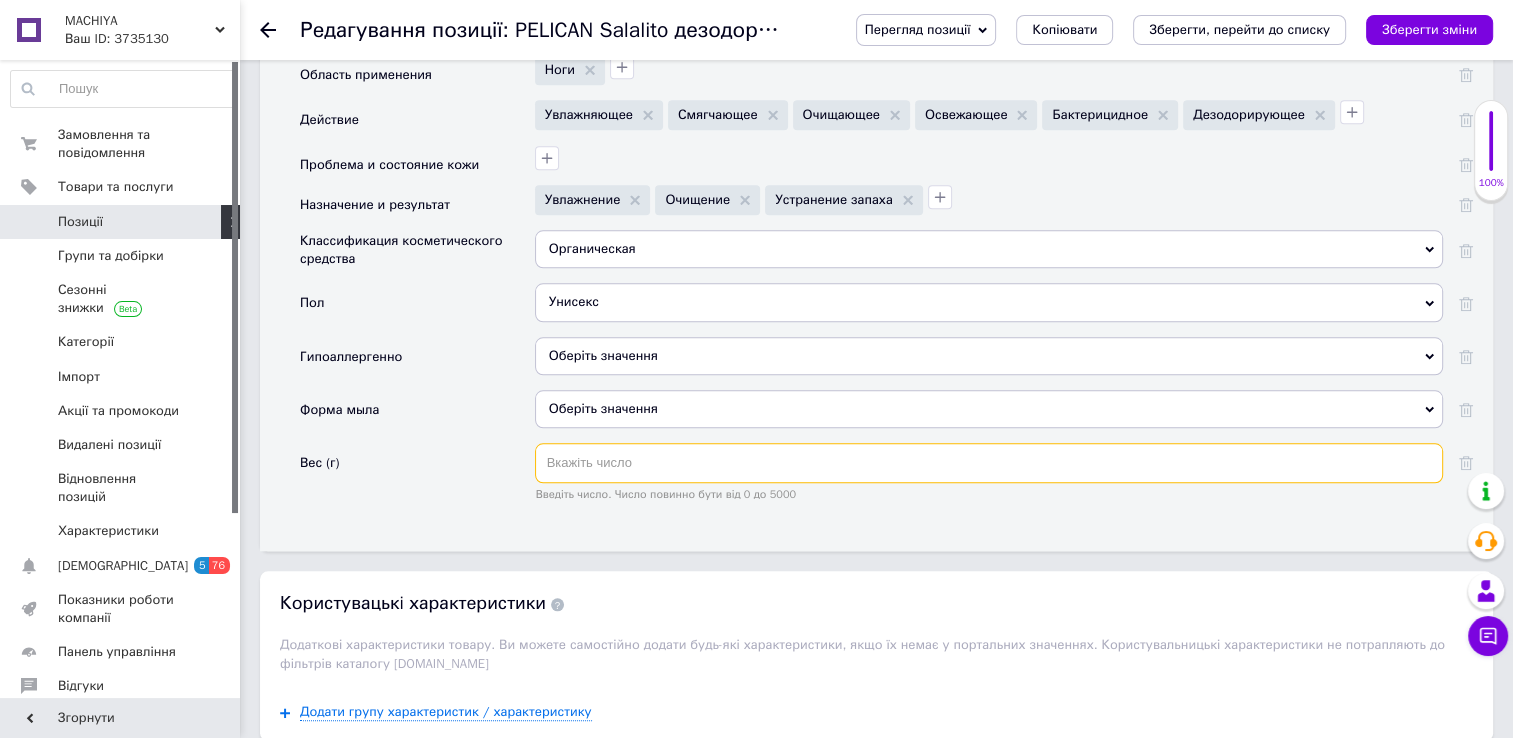 click at bounding box center [989, 463] 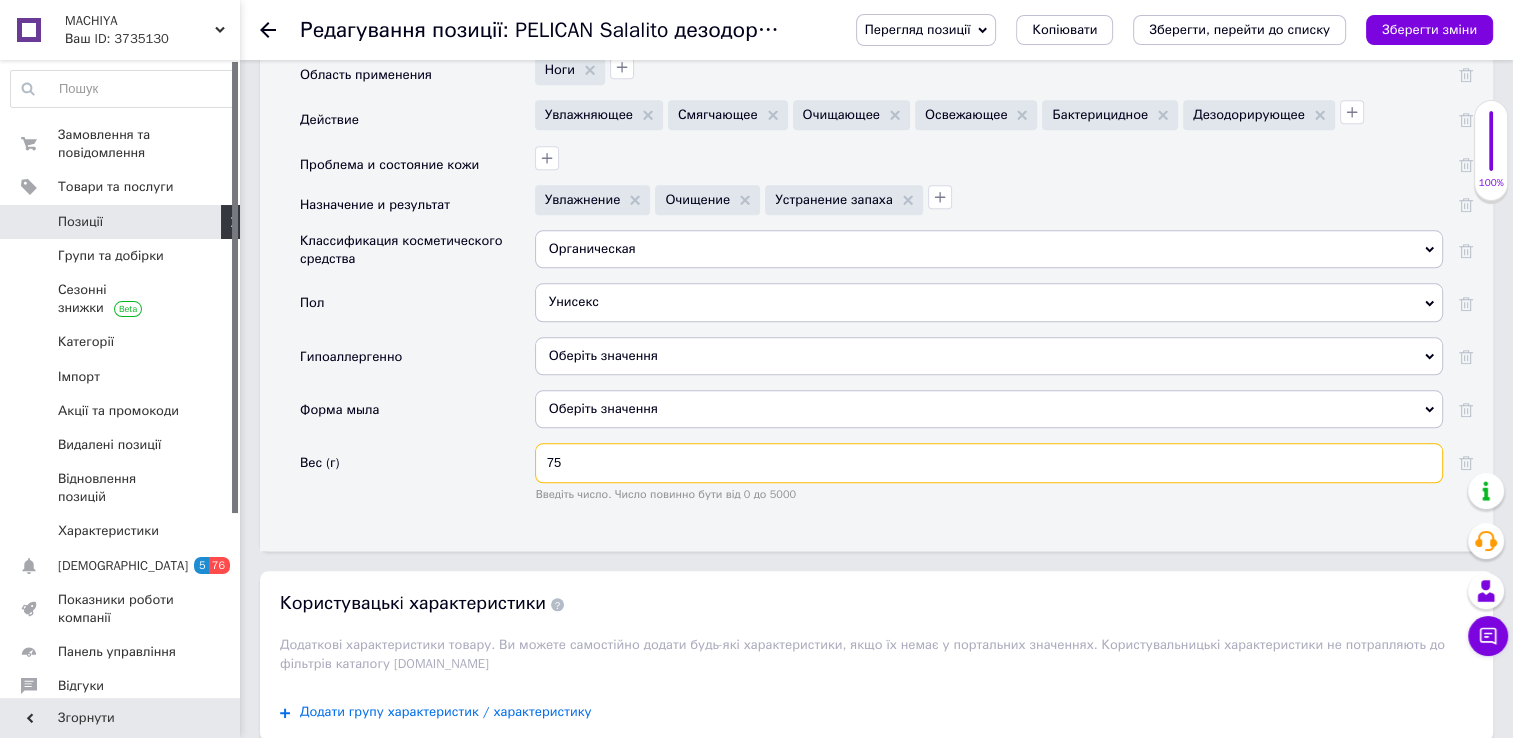 type on "75" 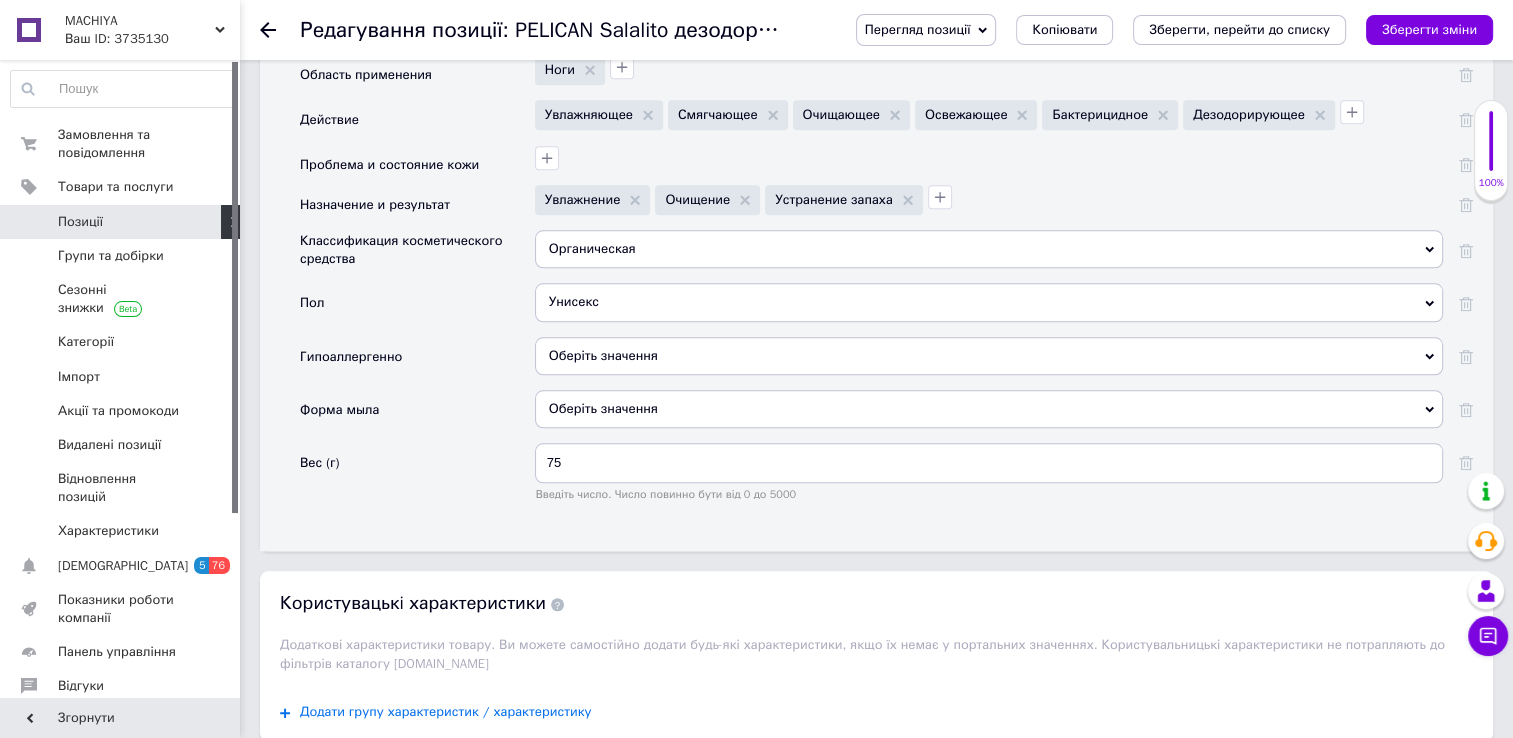 click on "Додати групу характеристик / характеристику" at bounding box center [446, 712] 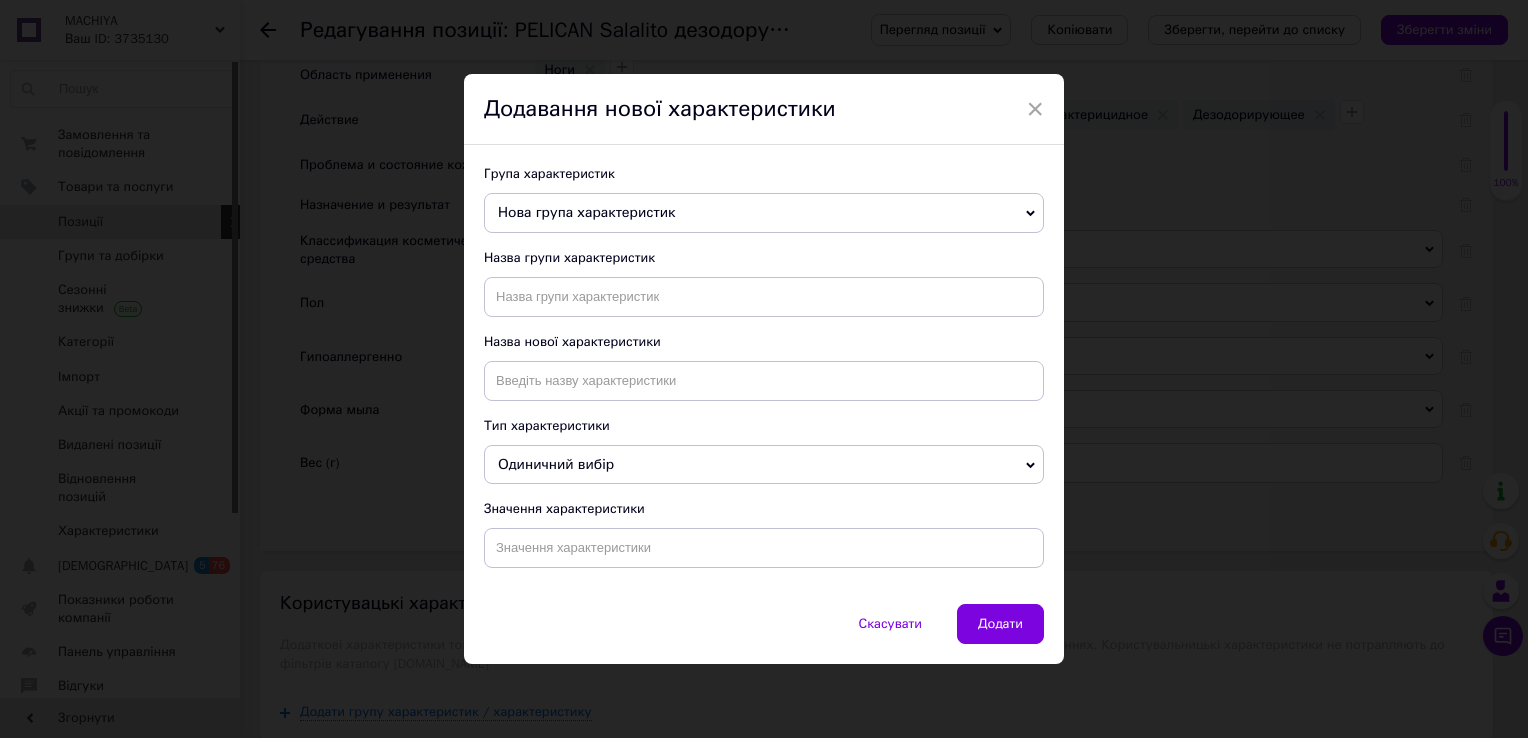 click on "Нова група характеристик" at bounding box center (586, 212) 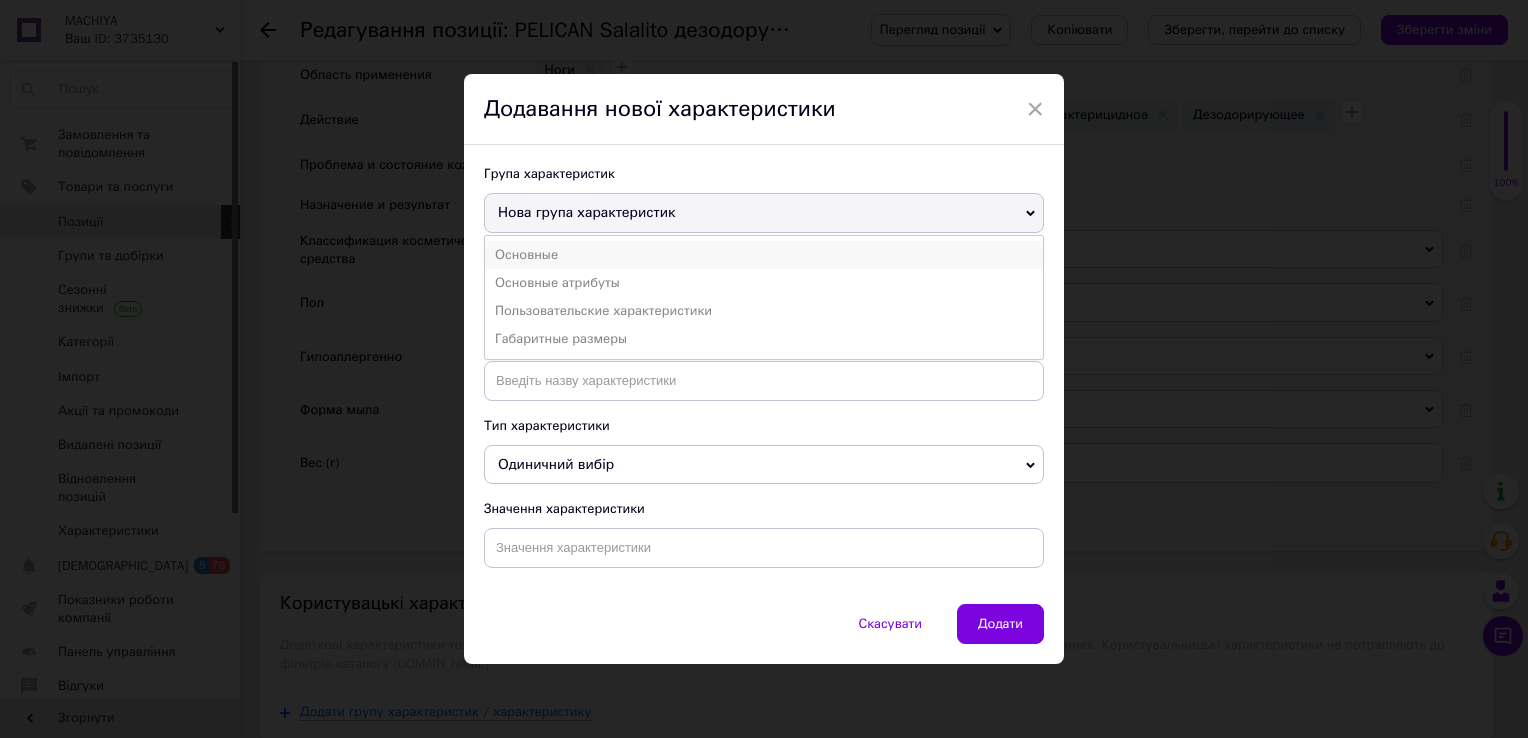 click on "Основные" at bounding box center [764, 255] 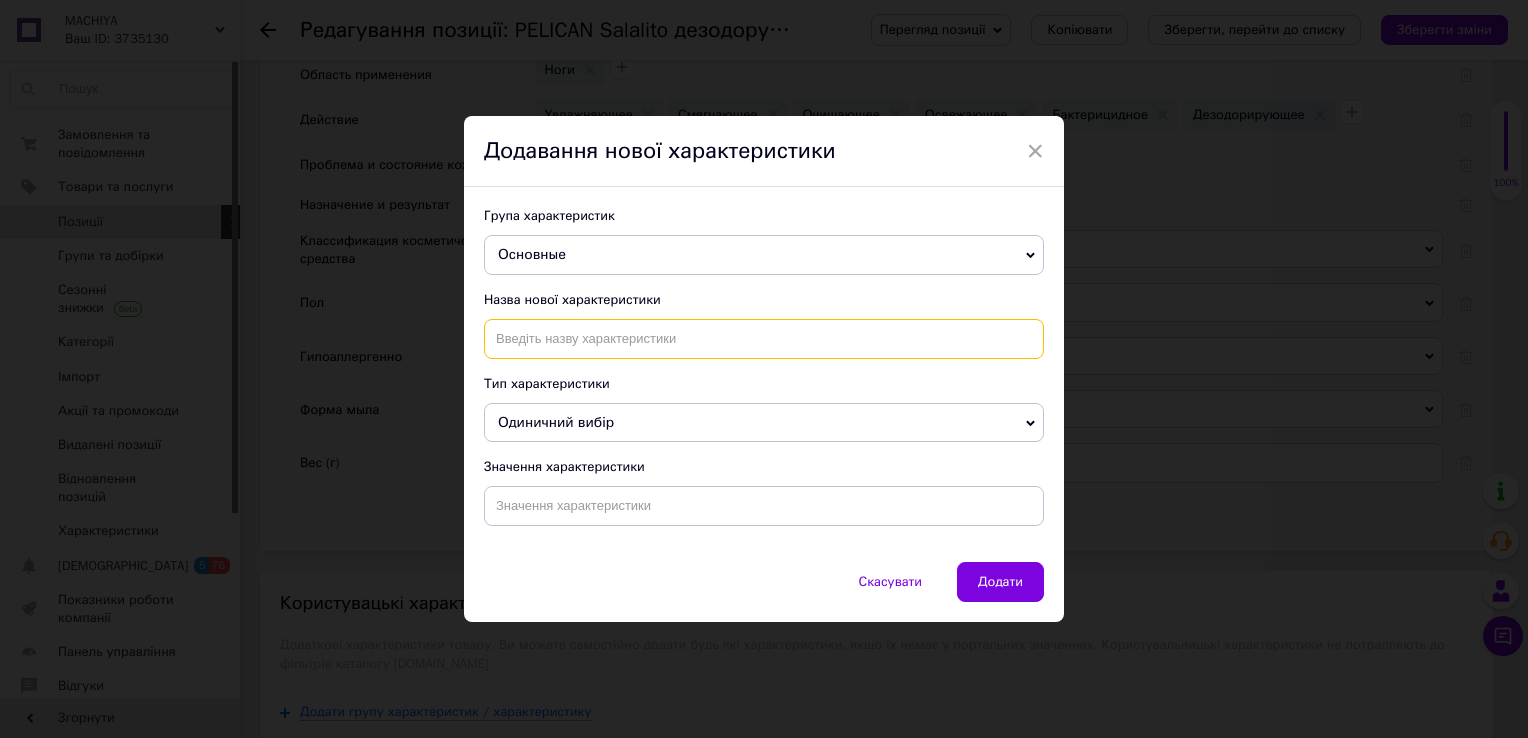 click at bounding box center (764, 339) 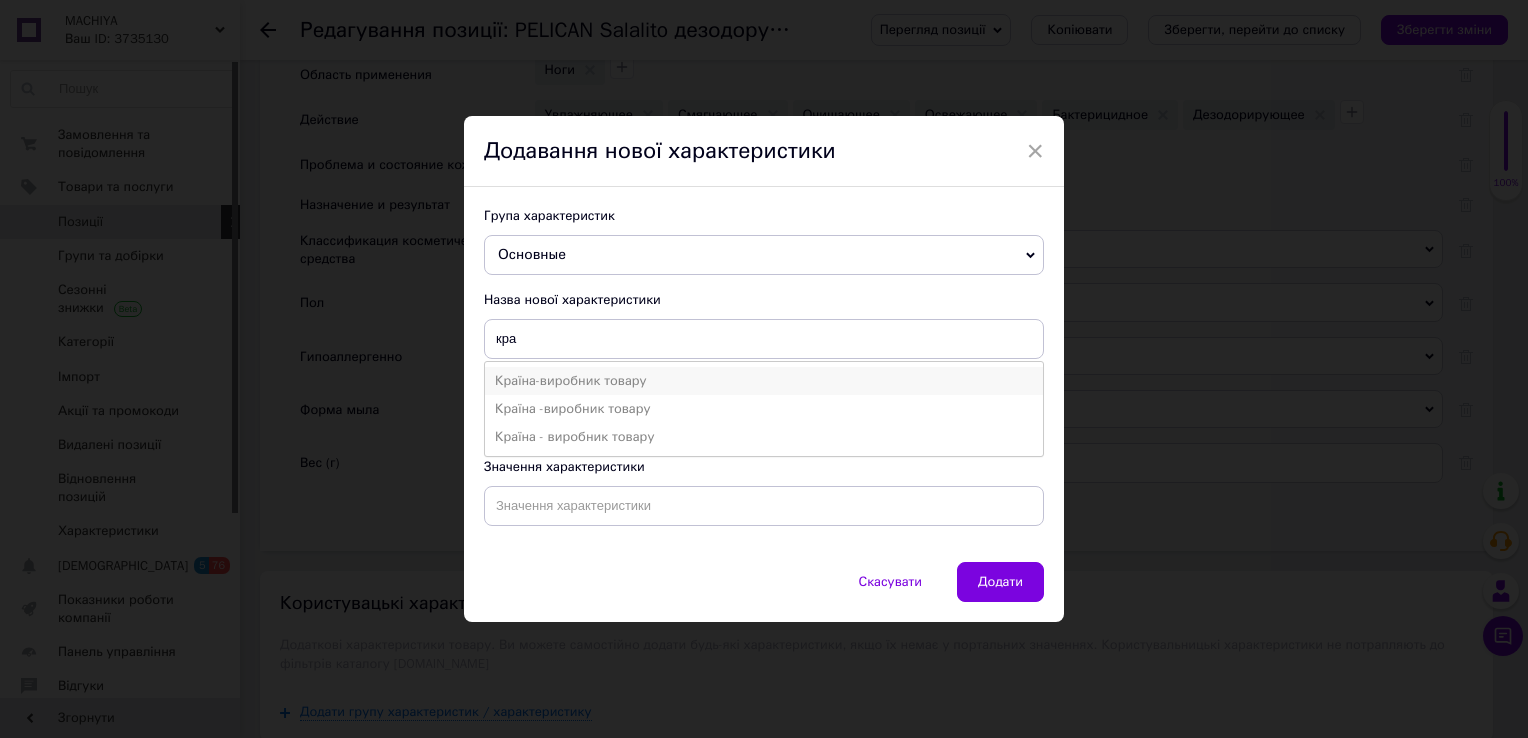 click on "Країна-виробник товару" at bounding box center [764, 381] 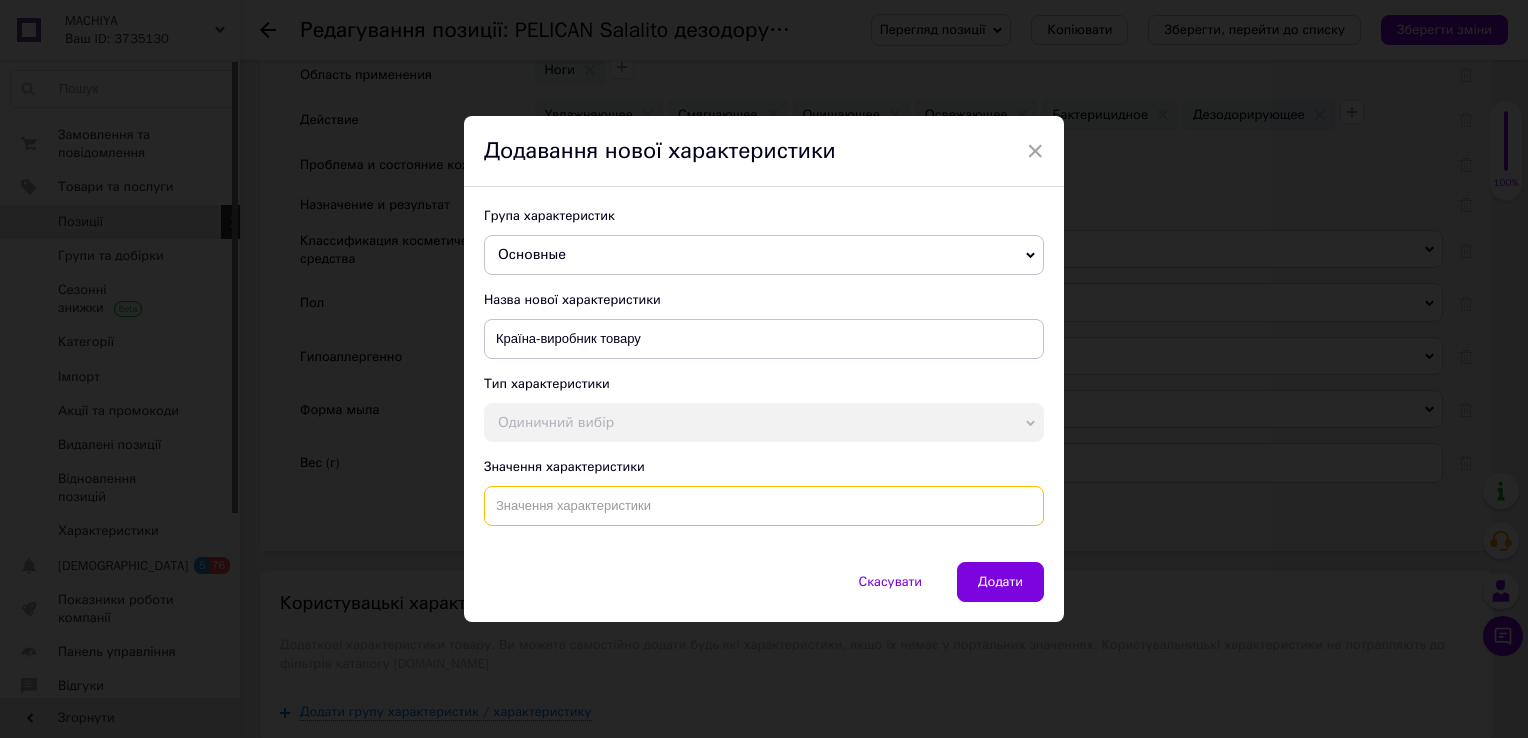 click at bounding box center (764, 506) 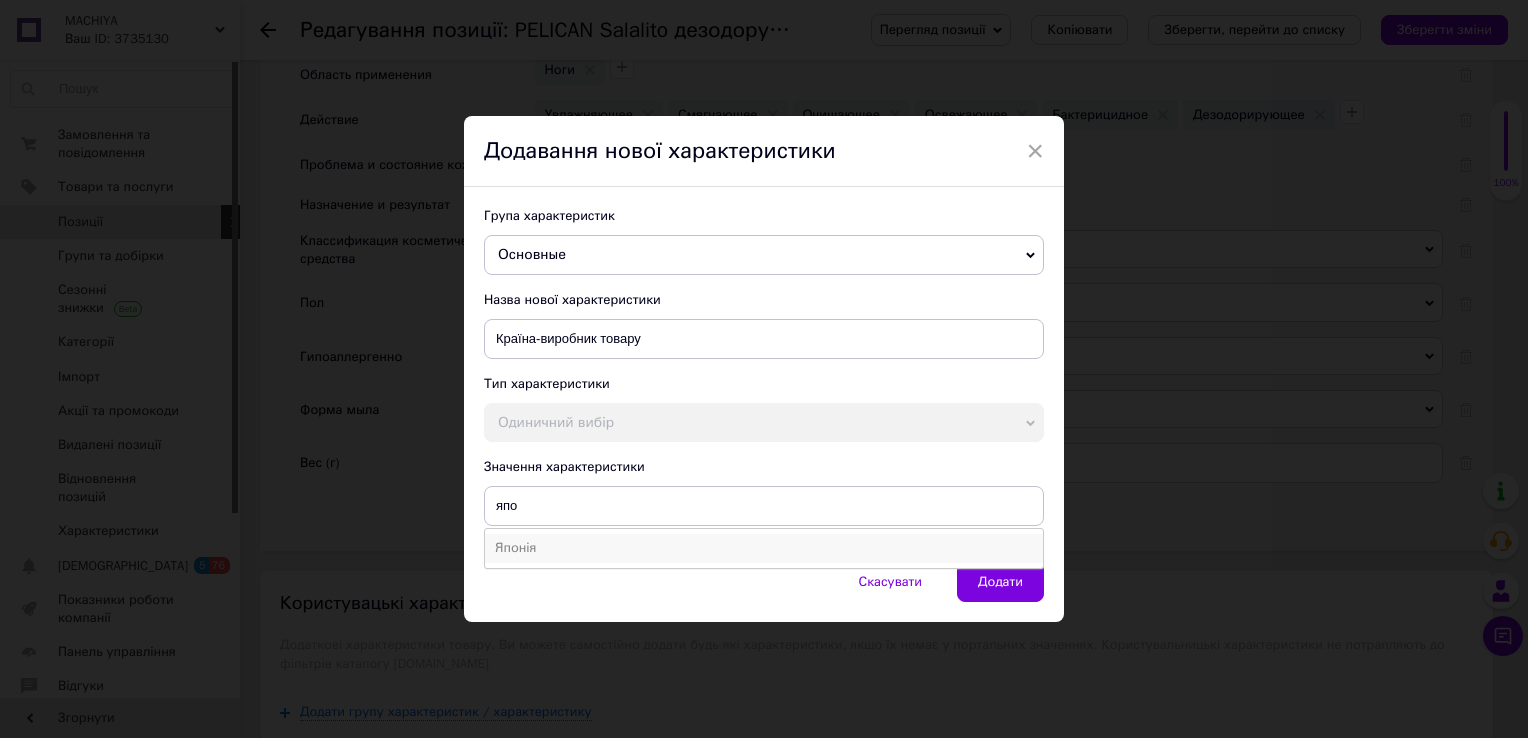 click on "Японія" at bounding box center (764, 548) 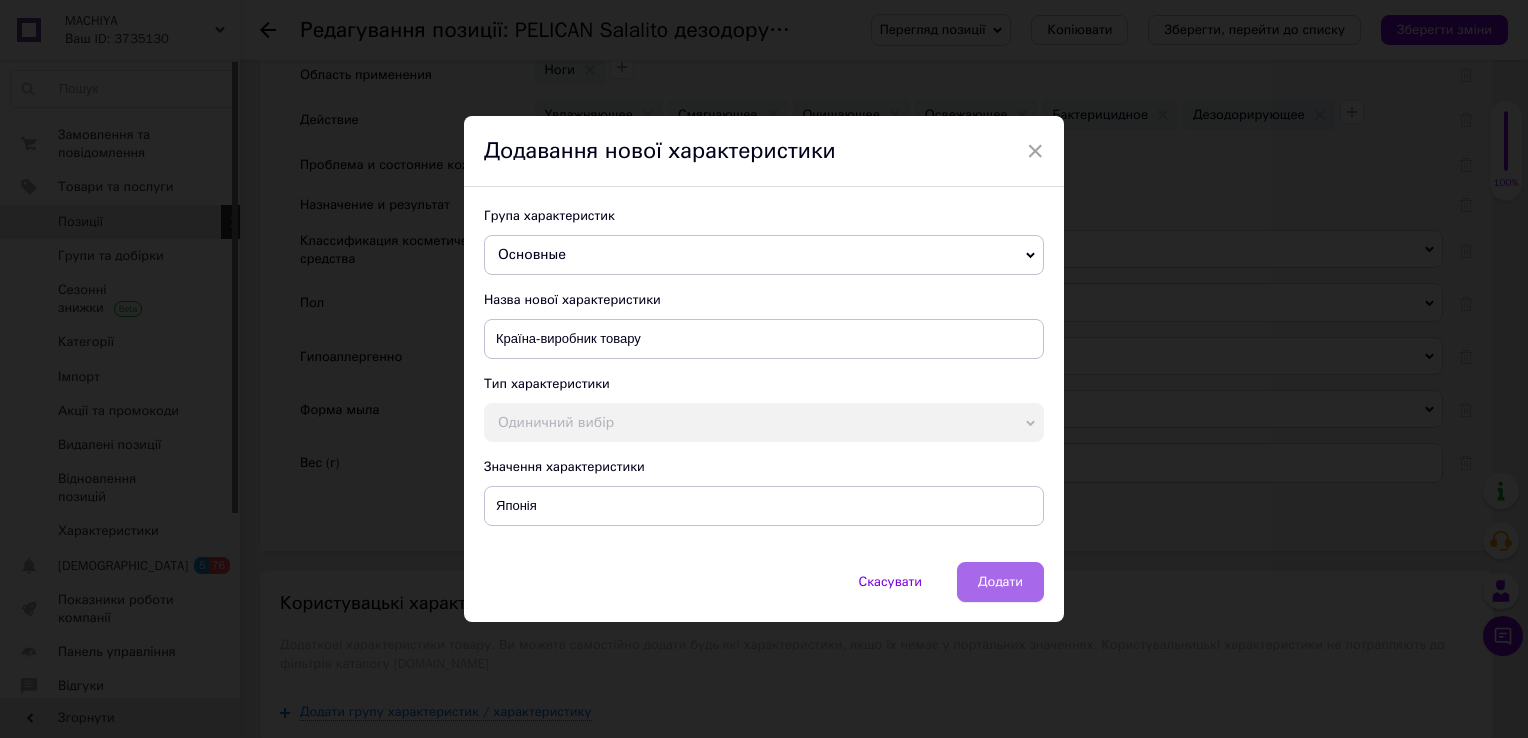 click on "Додати" at bounding box center [1000, 582] 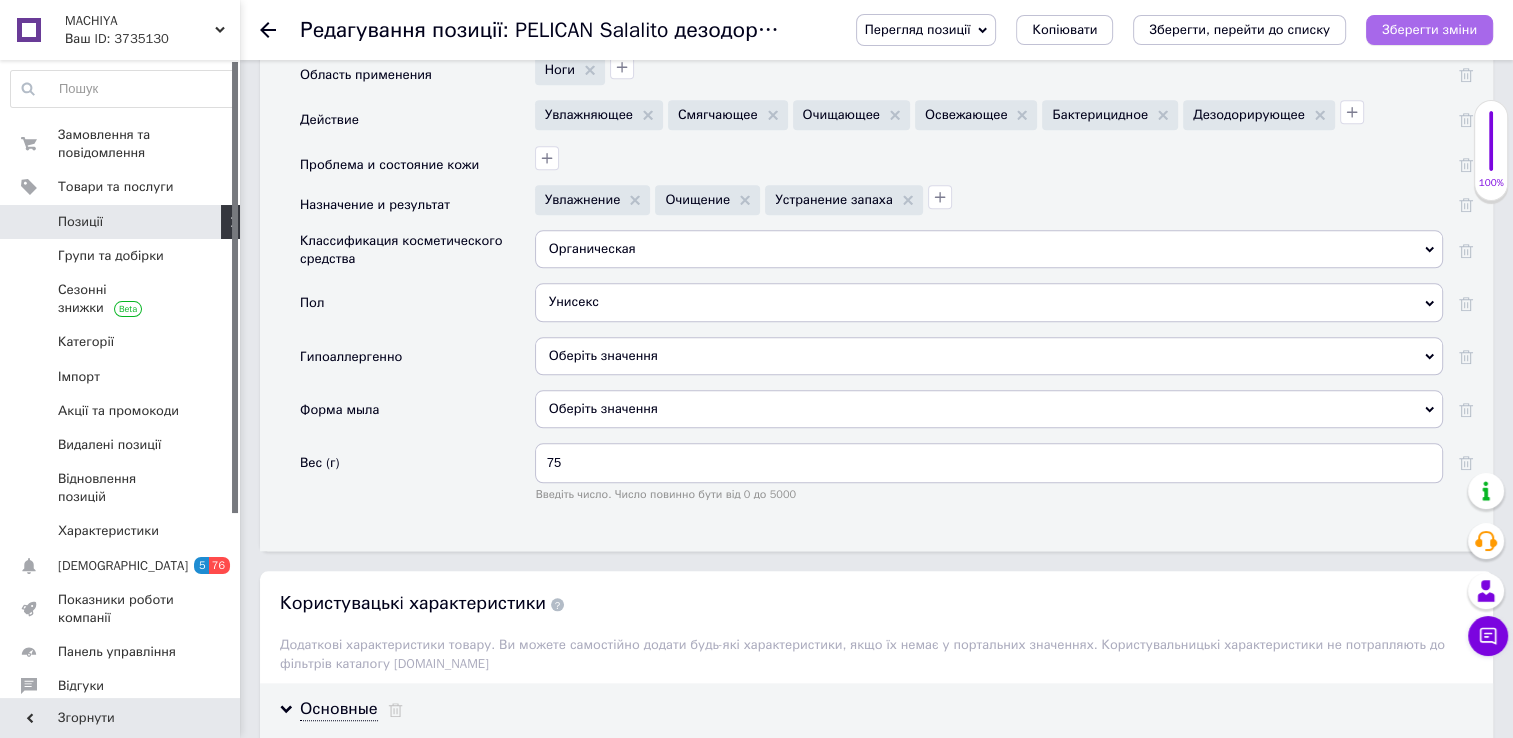 click on "Зберегти зміни" at bounding box center (1429, 29) 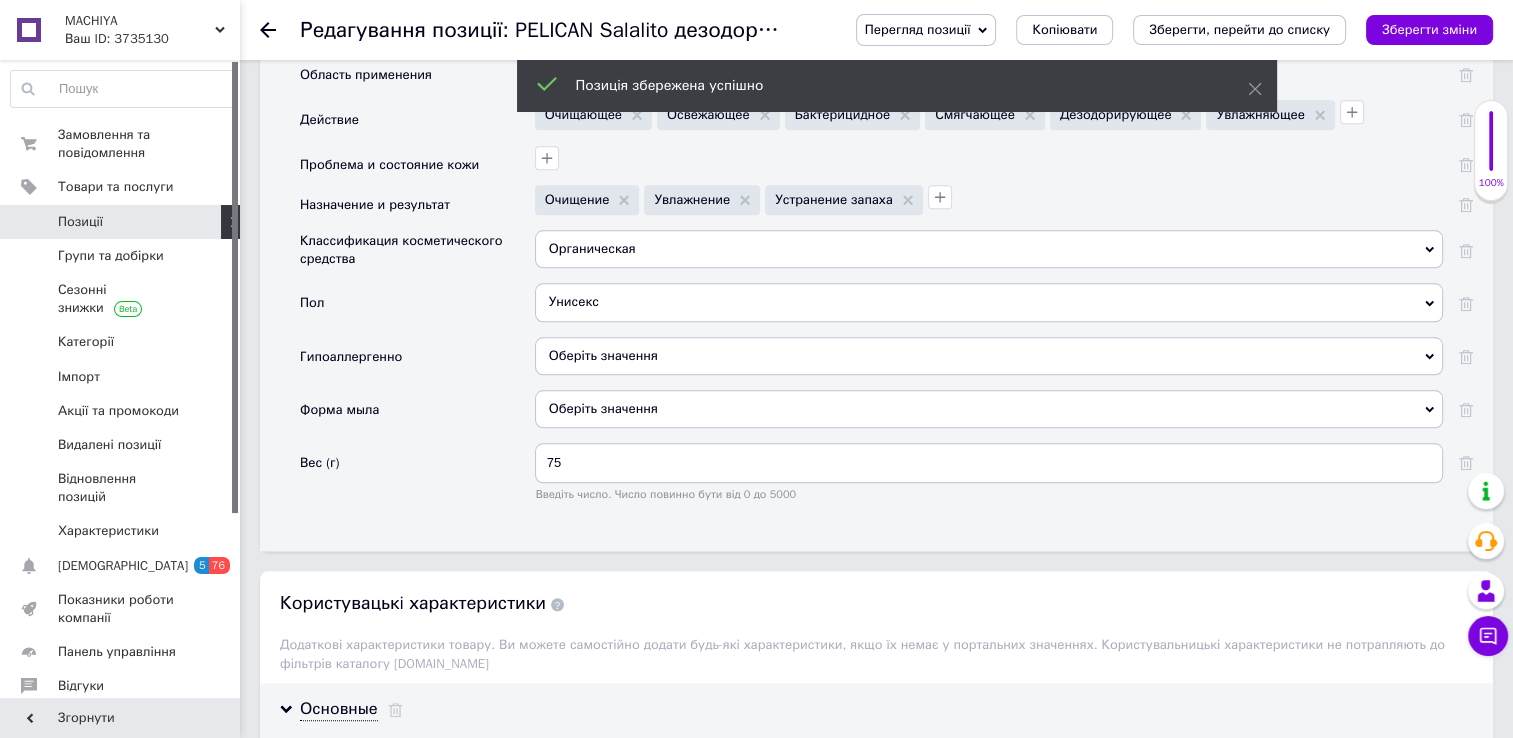 click 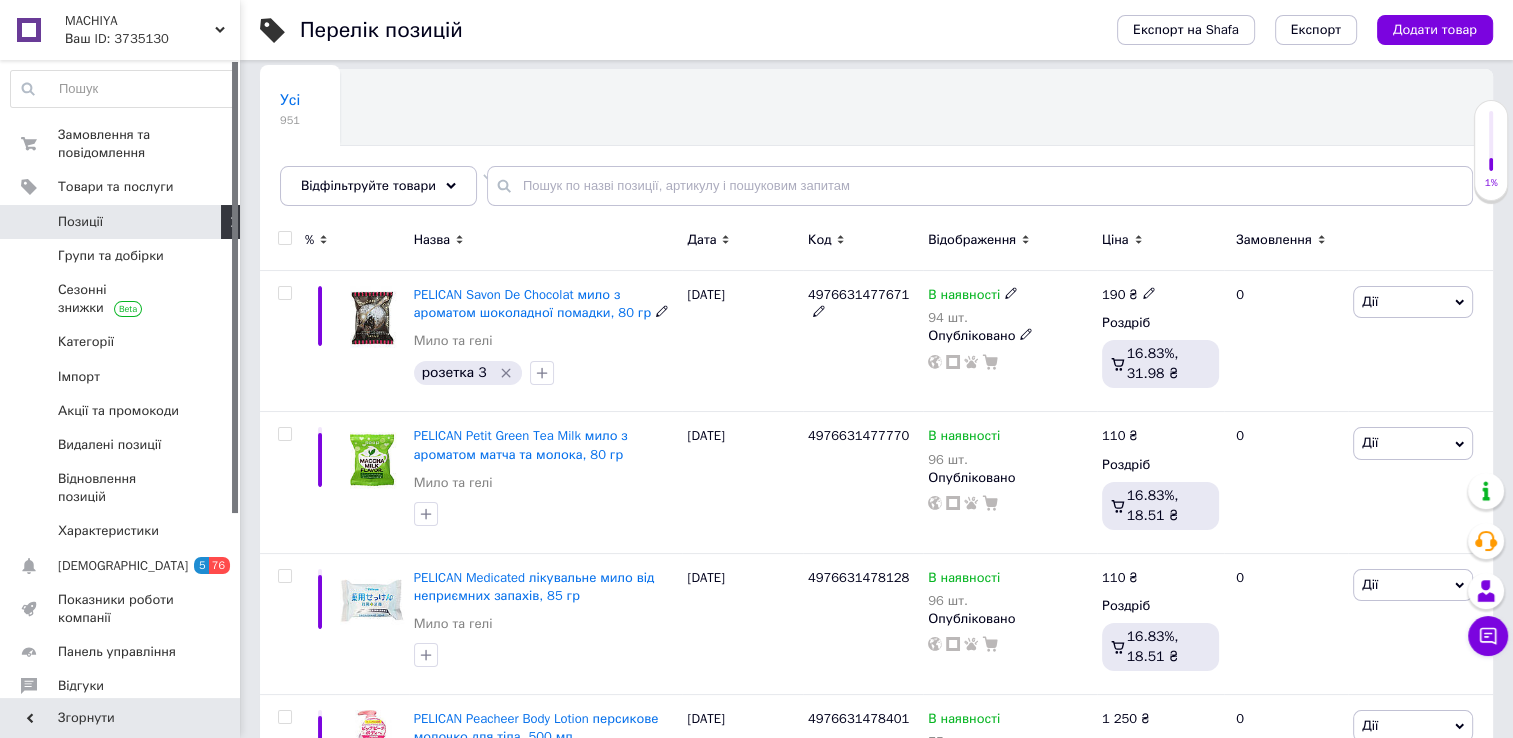 scroll, scrollTop: 132, scrollLeft: 0, axis: vertical 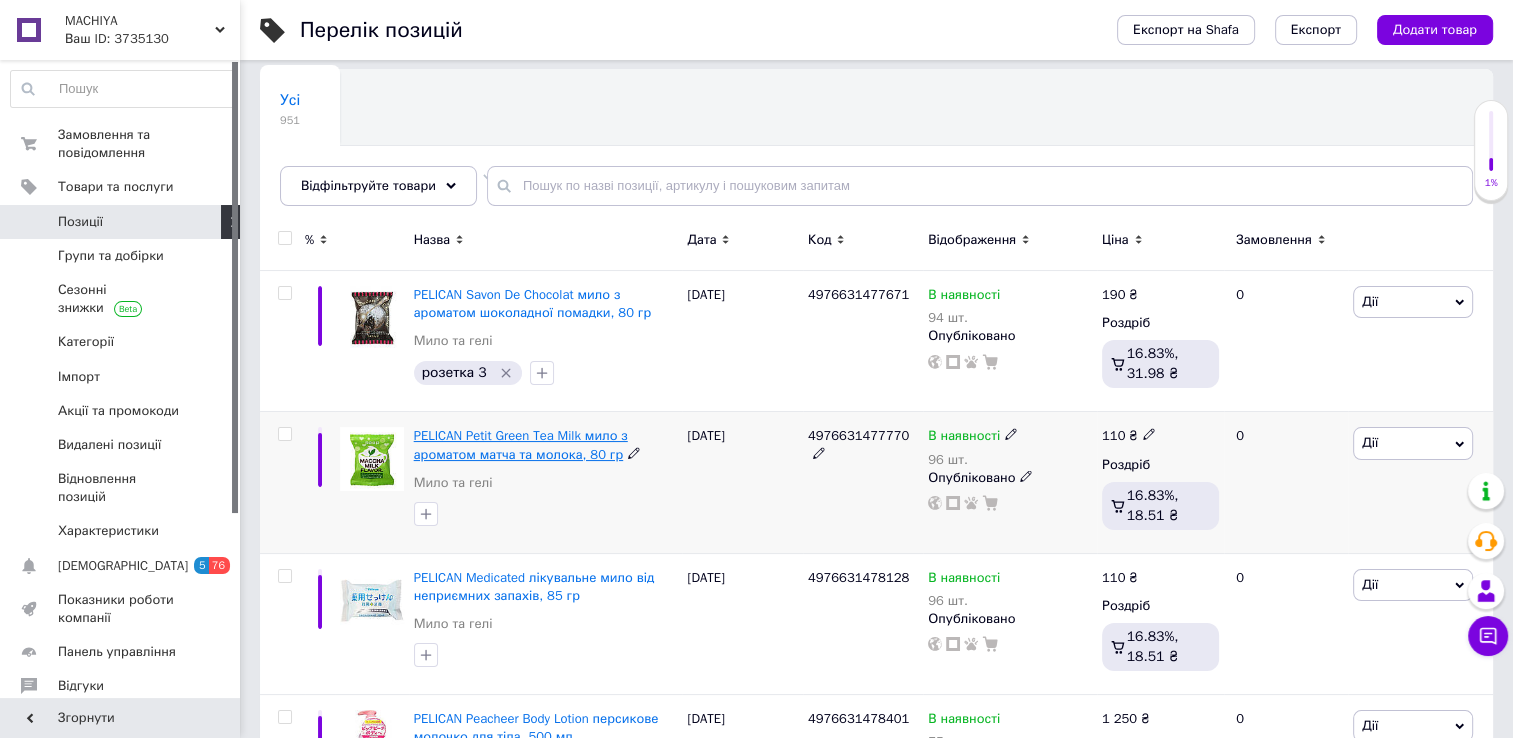 click on "PELICAN Petit Green Tea Milk мило з ароматом матча та молока, 80 гр" at bounding box center (521, 444) 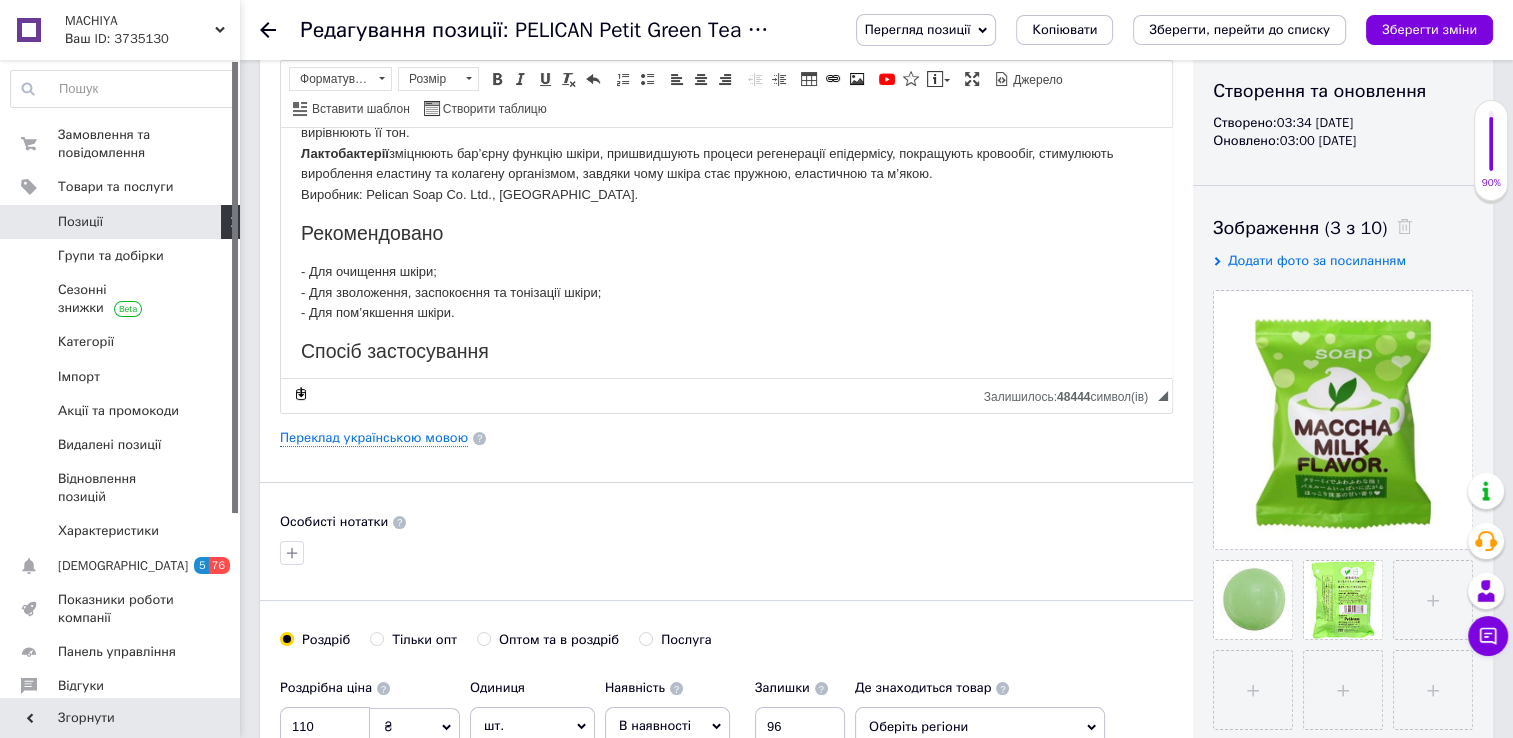 scroll, scrollTop: 224, scrollLeft: 0, axis: vertical 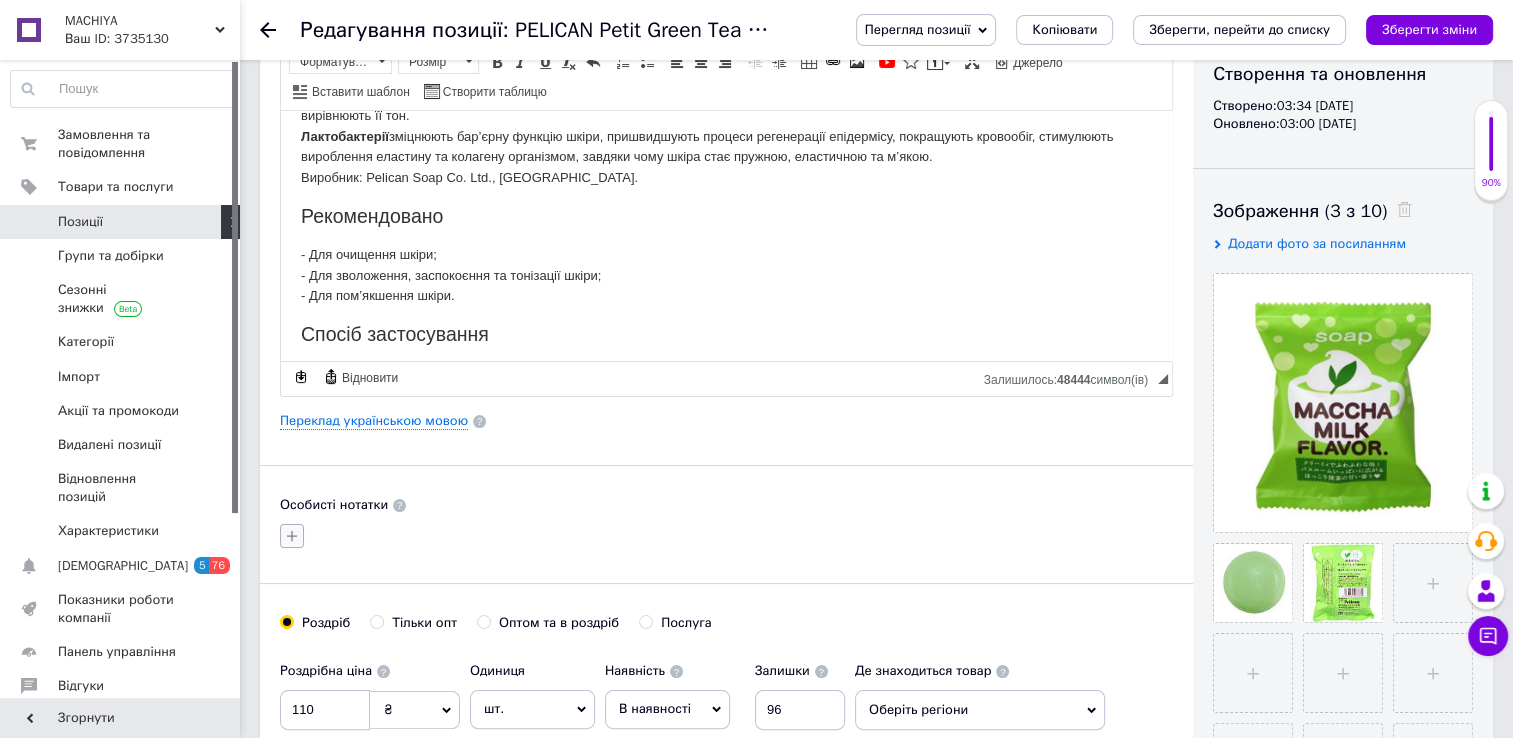 click 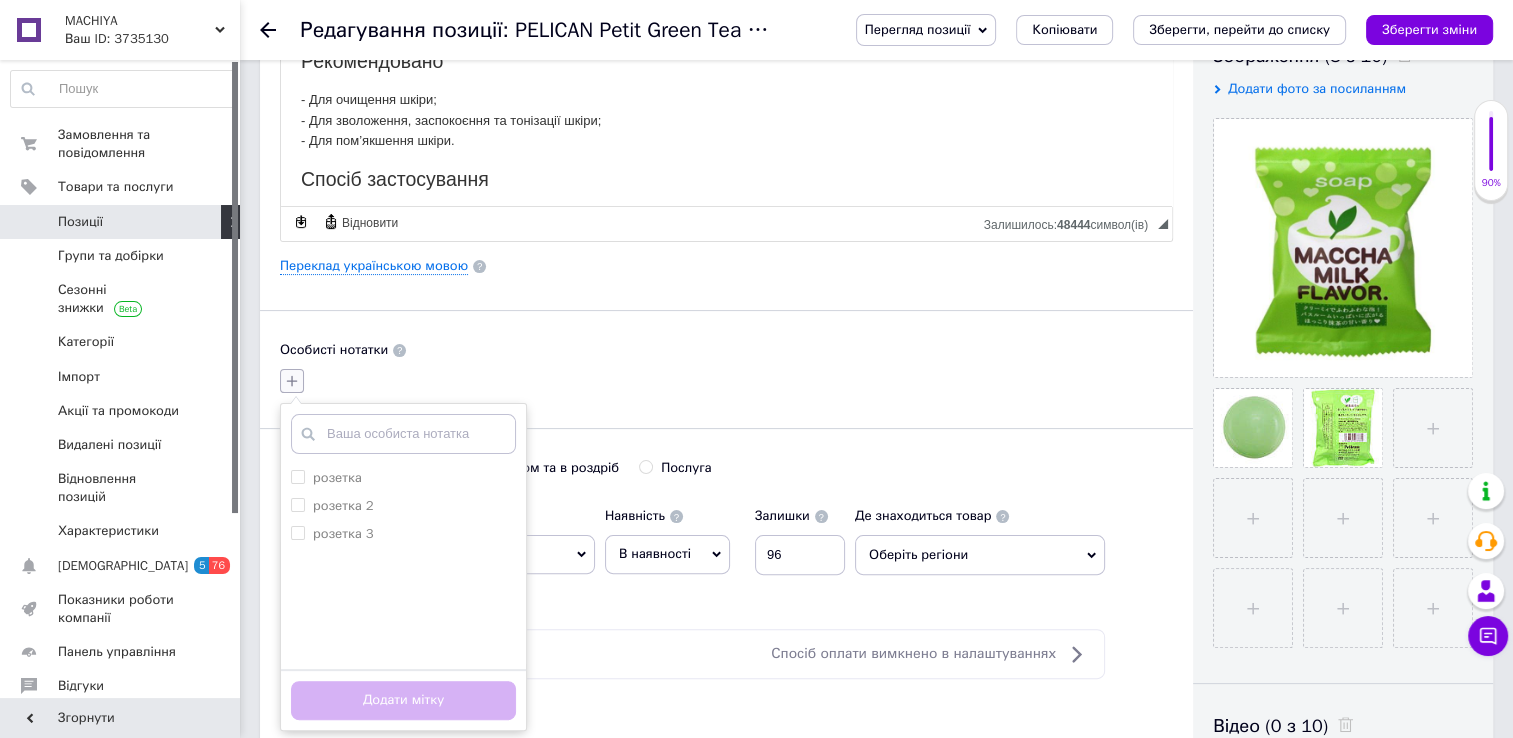 scroll, scrollTop: 380, scrollLeft: 0, axis: vertical 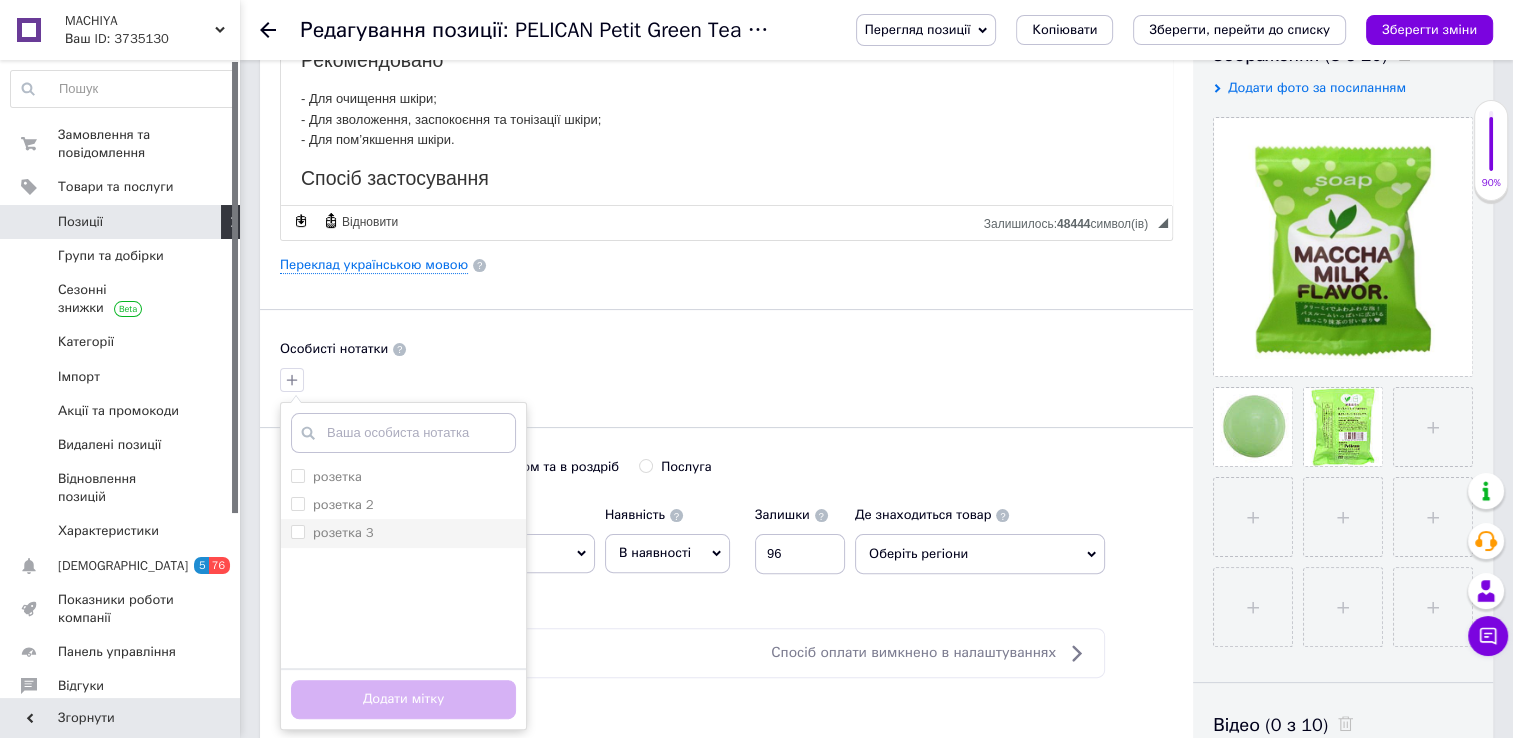click on "розетка 3" at bounding box center [297, 531] 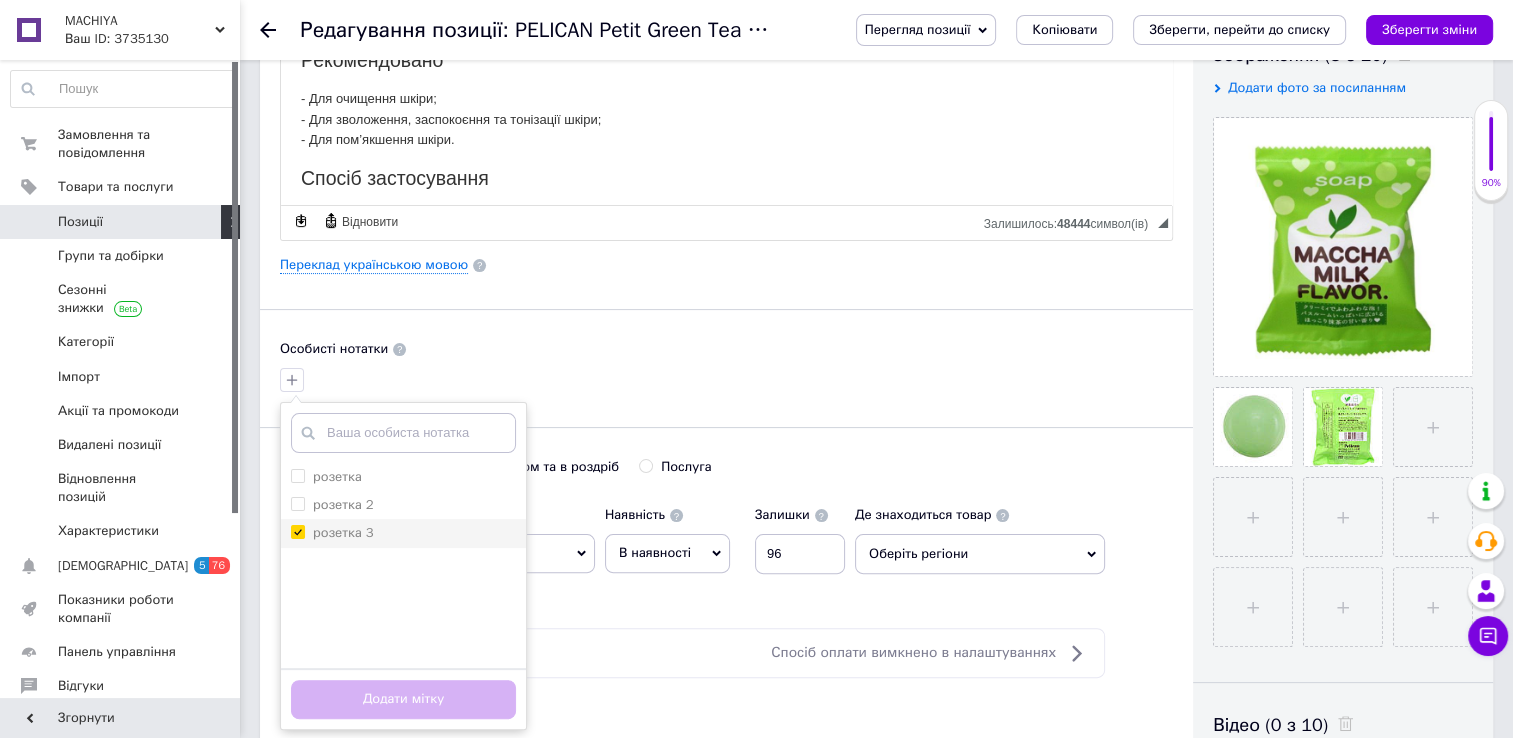 checkbox on "true" 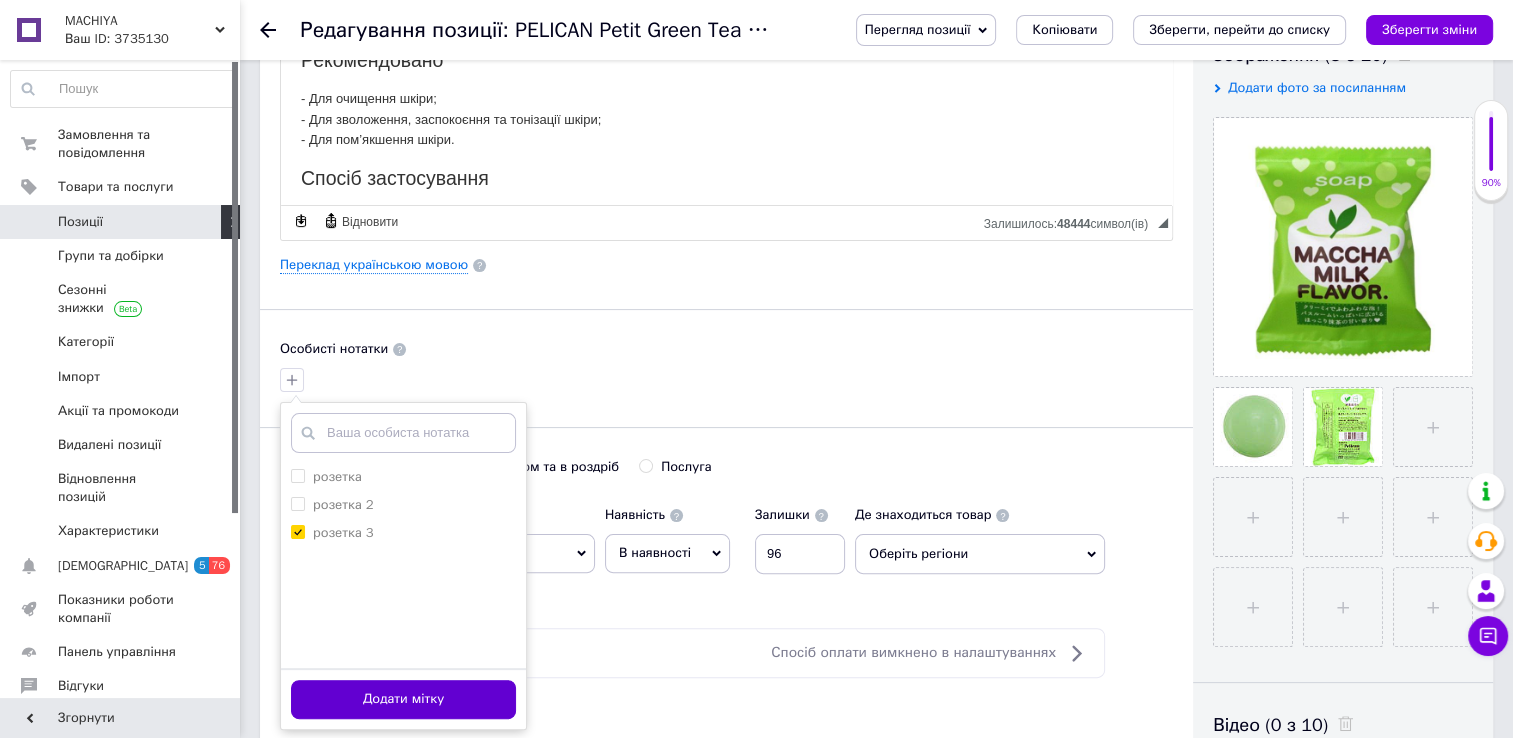 click on "Додати мітку" at bounding box center (403, 699) 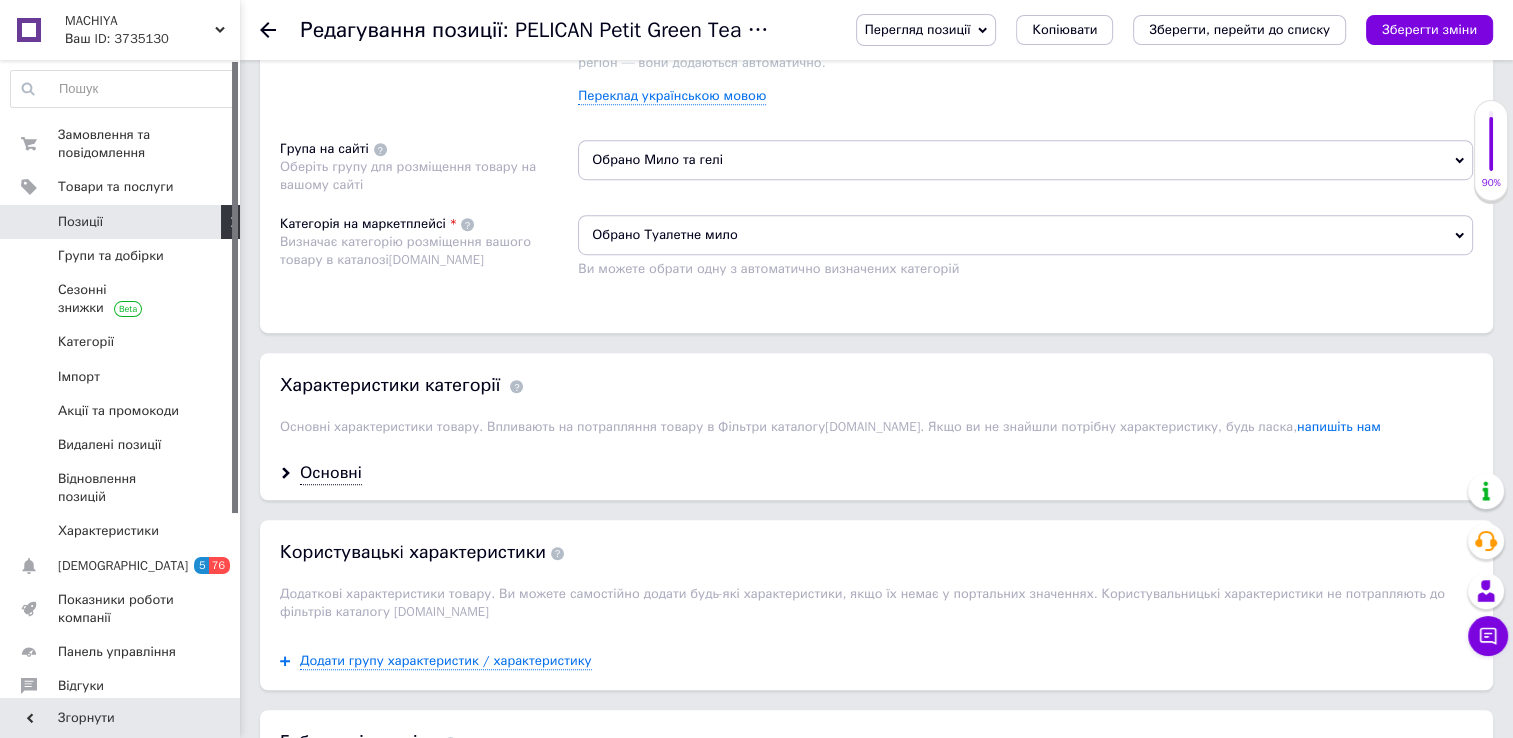 scroll, scrollTop: 1280, scrollLeft: 0, axis: vertical 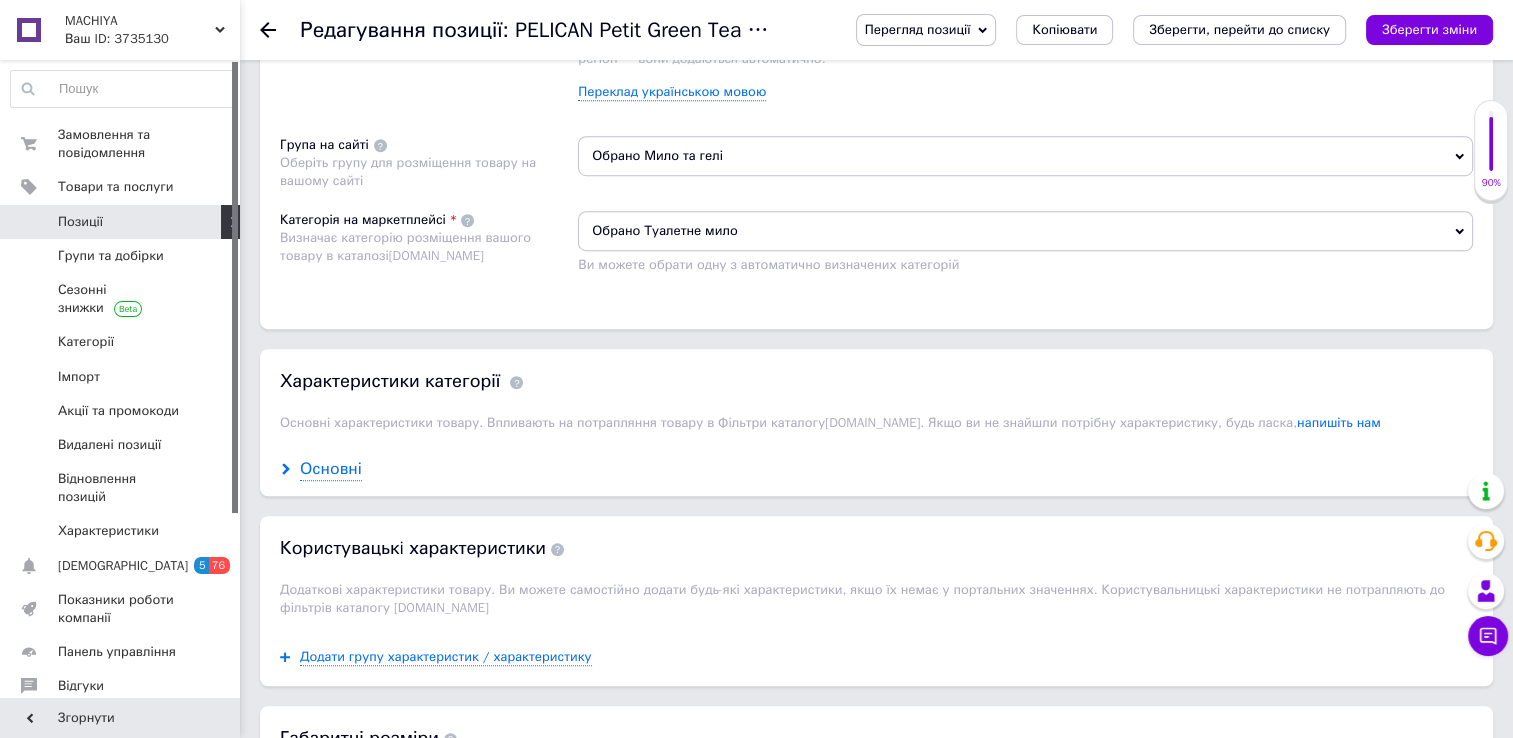click on "Основні" at bounding box center [331, 469] 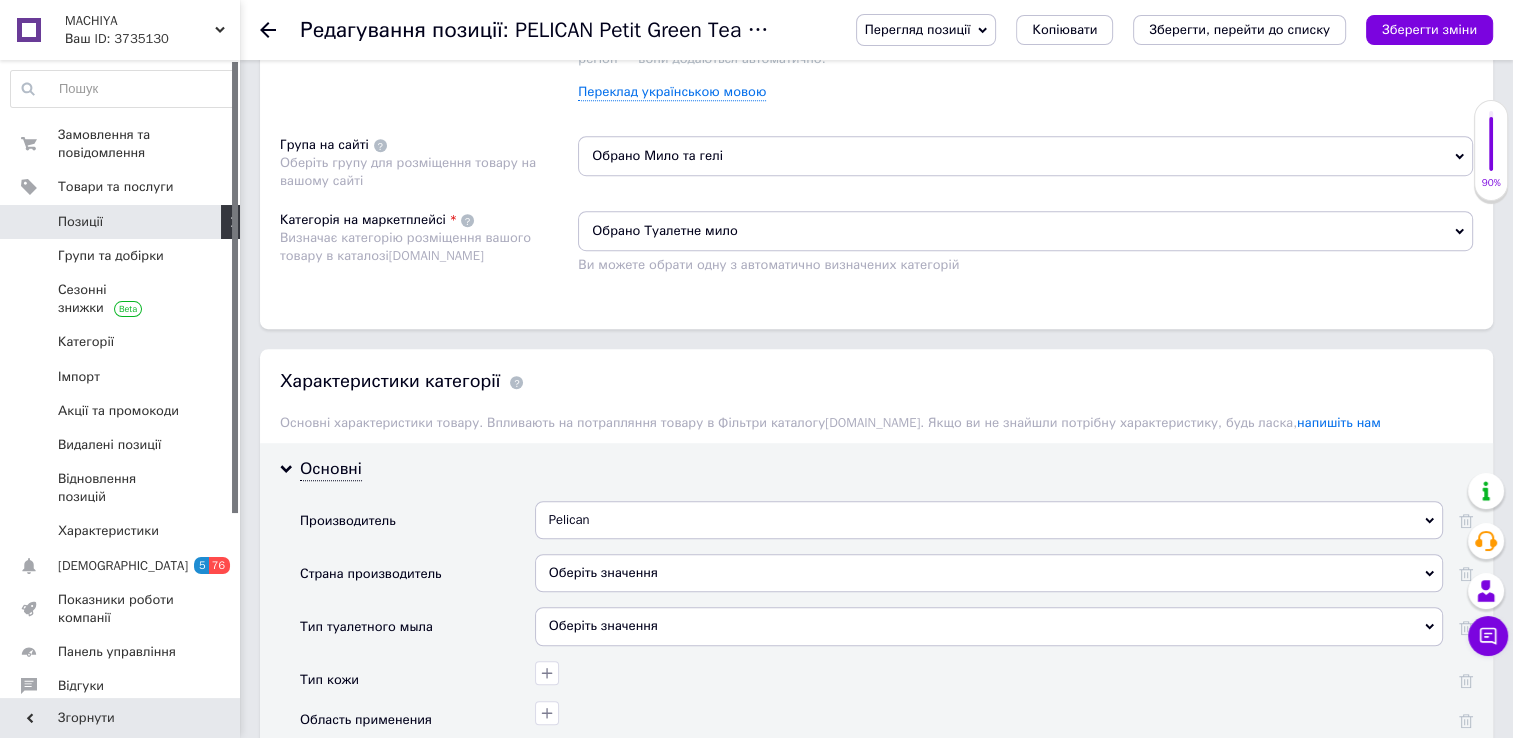 click on "Оберіть значення" at bounding box center (989, 573) 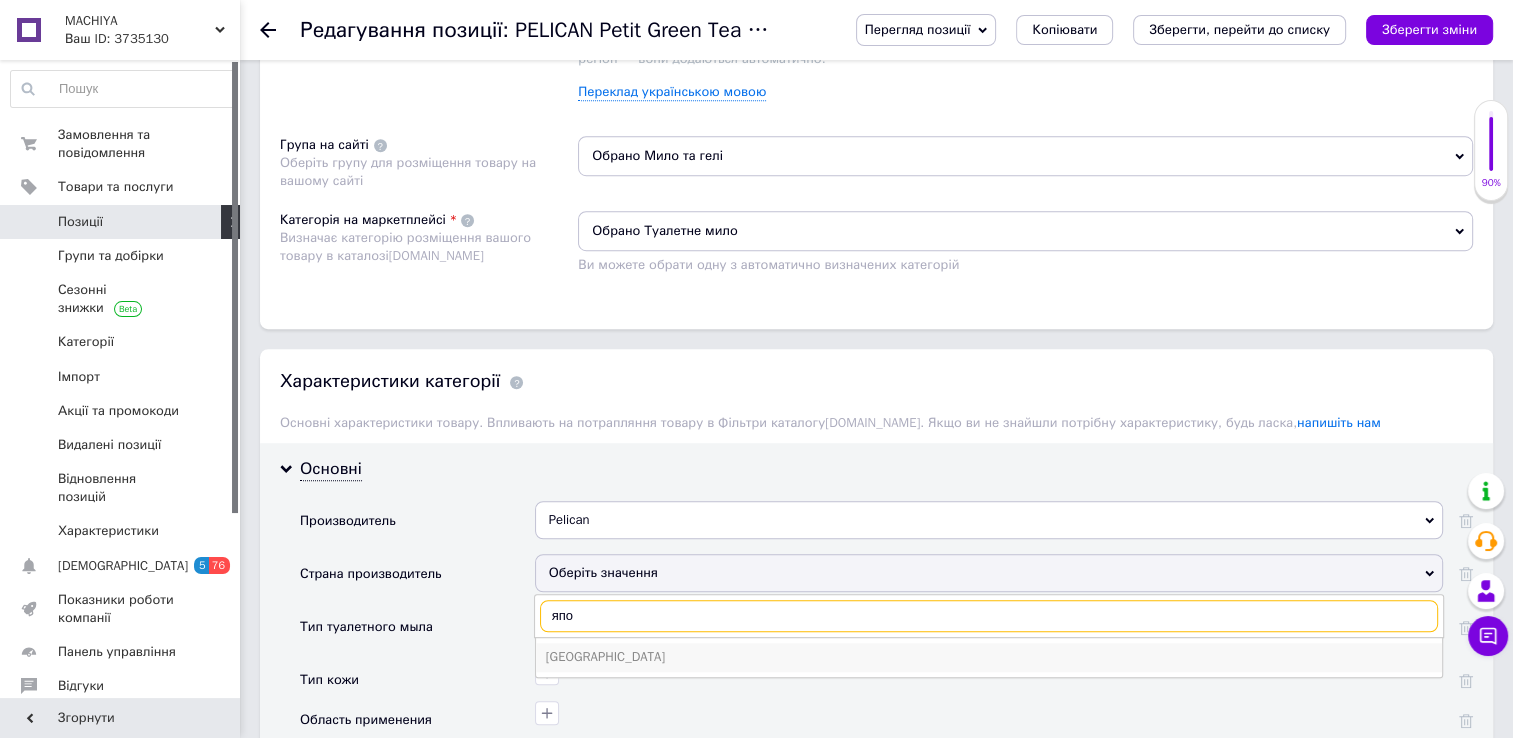type on "япо" 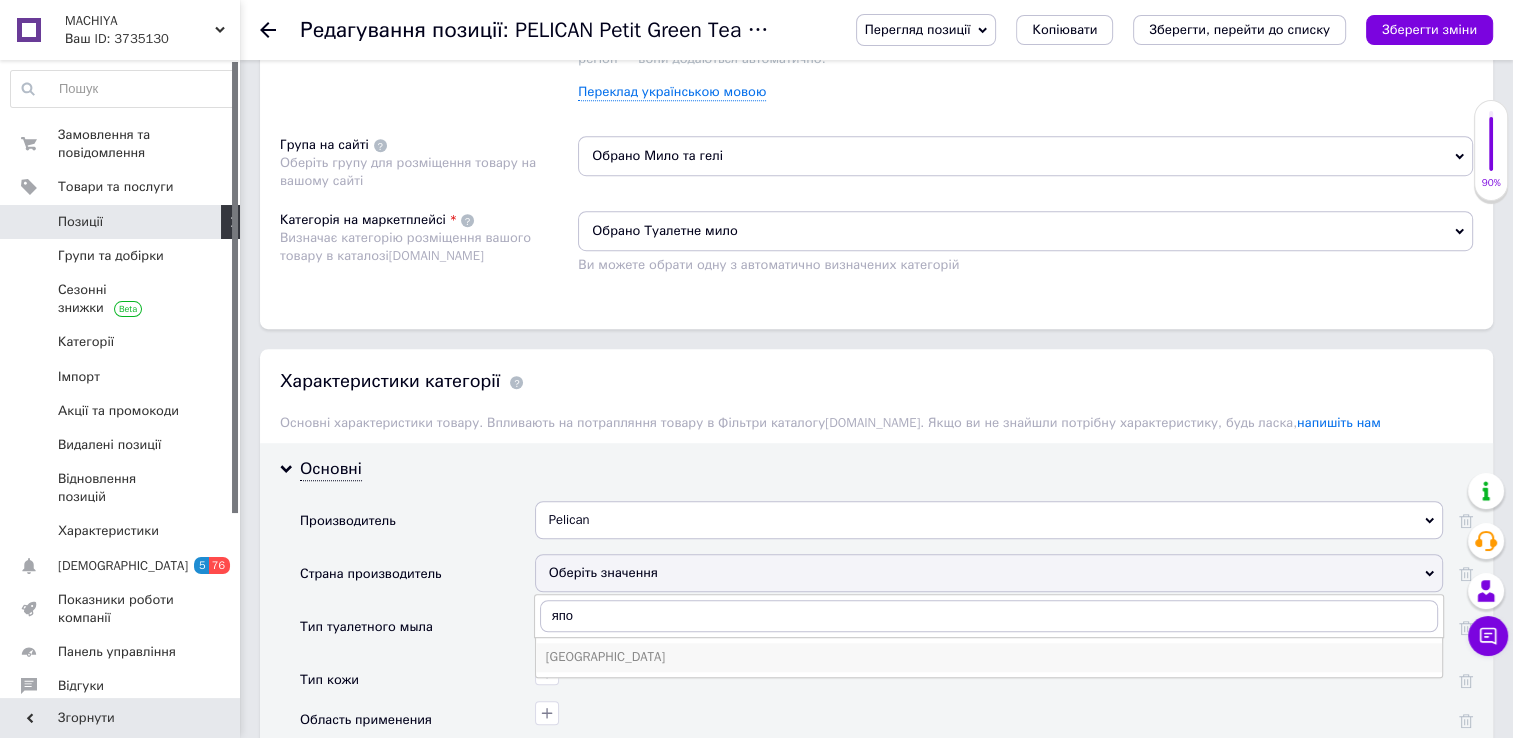 click on "[GEOGRAPHIC_DATA]" at bounding box center [989, 657] 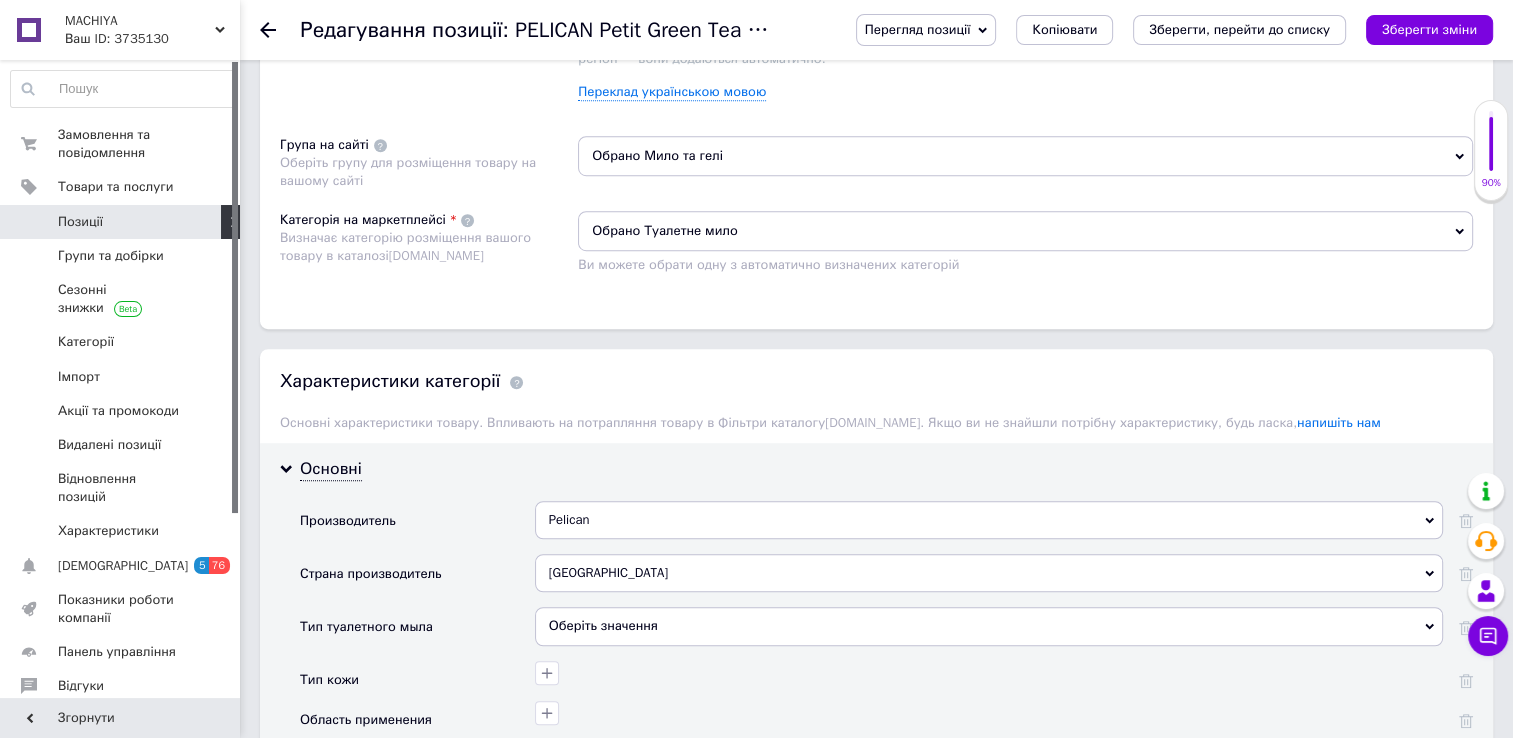 click on "Оберіть значення" at bounding box center [989, 626] 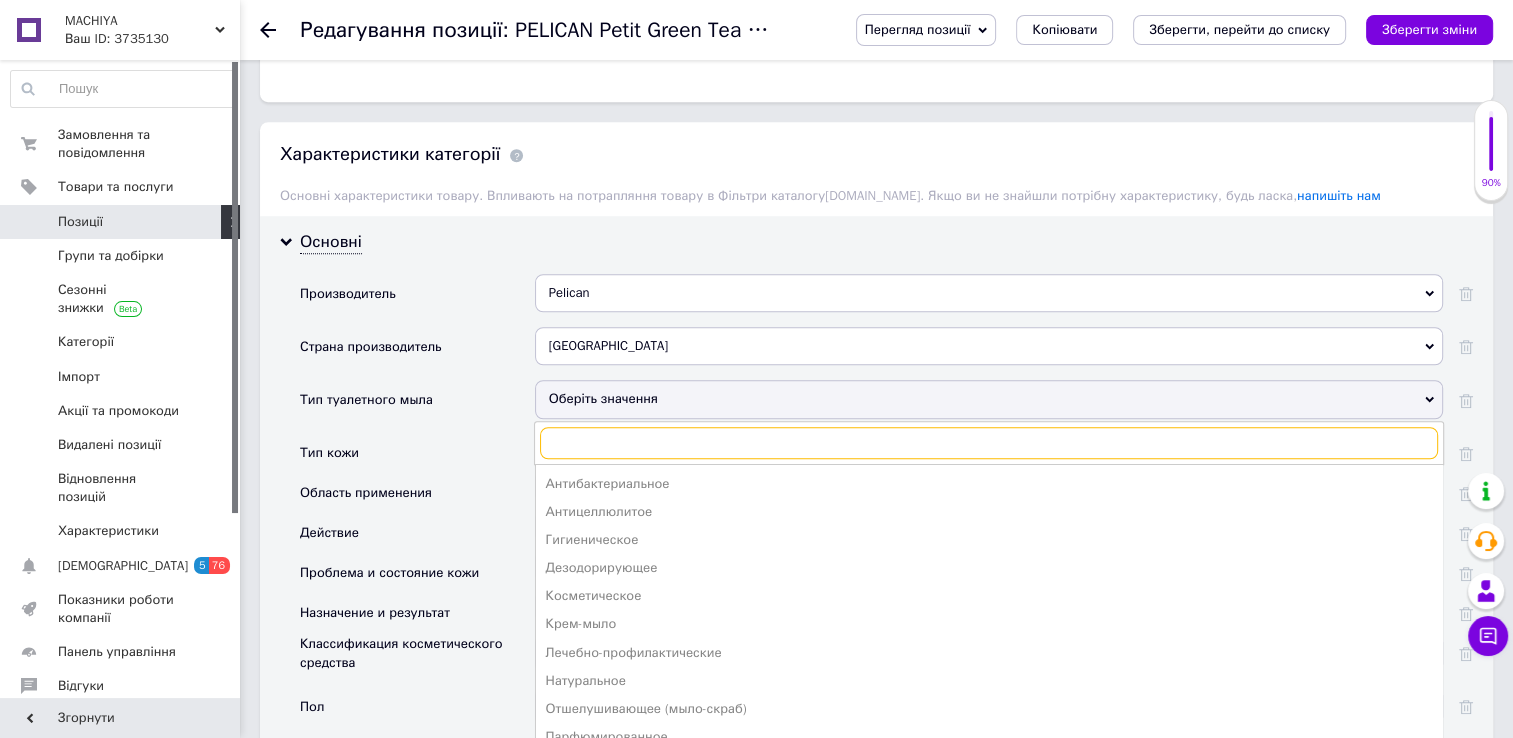 scroll, scrollTop: 1510, scrollLeft: 0, axis: vertical 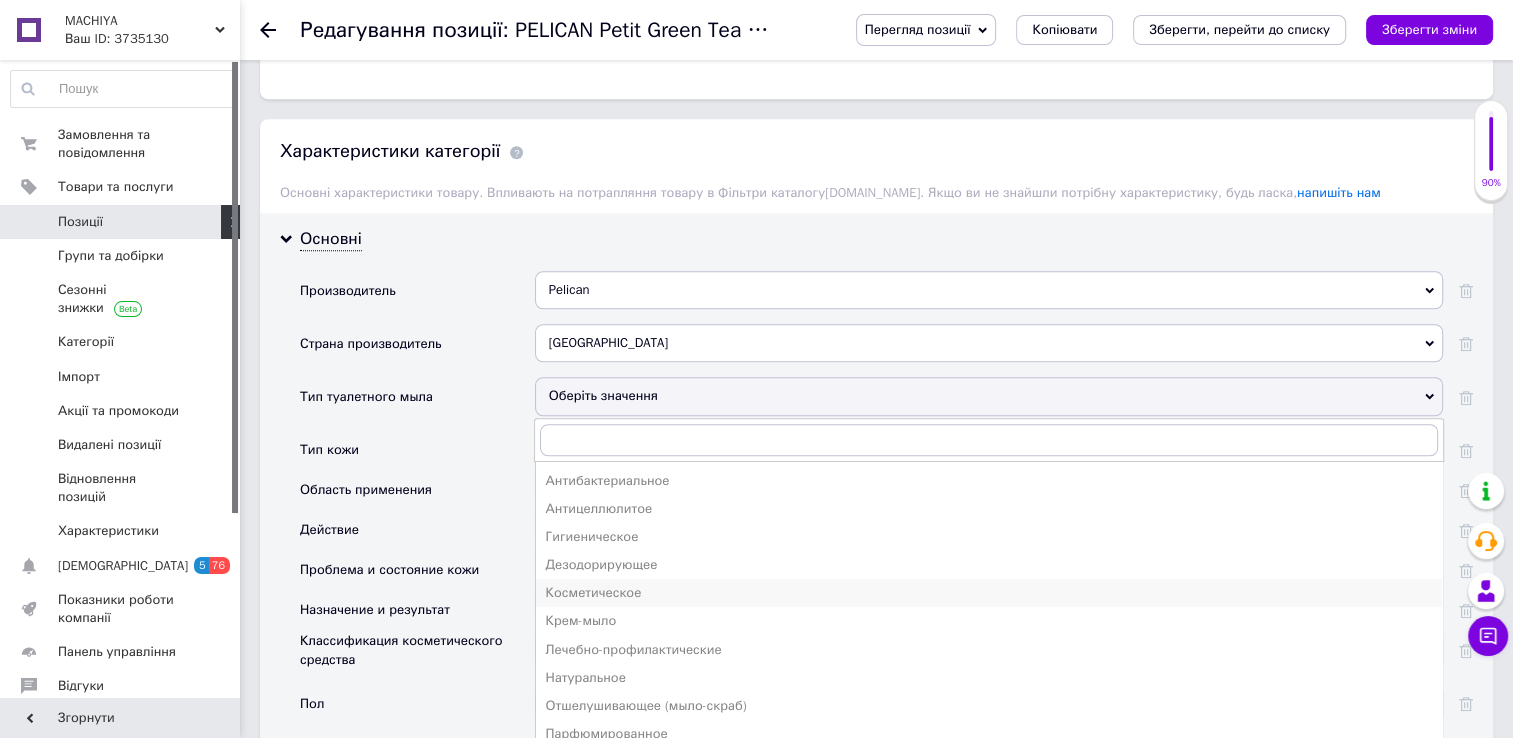 click on "Косметическое" at bounding box center (989, 593) 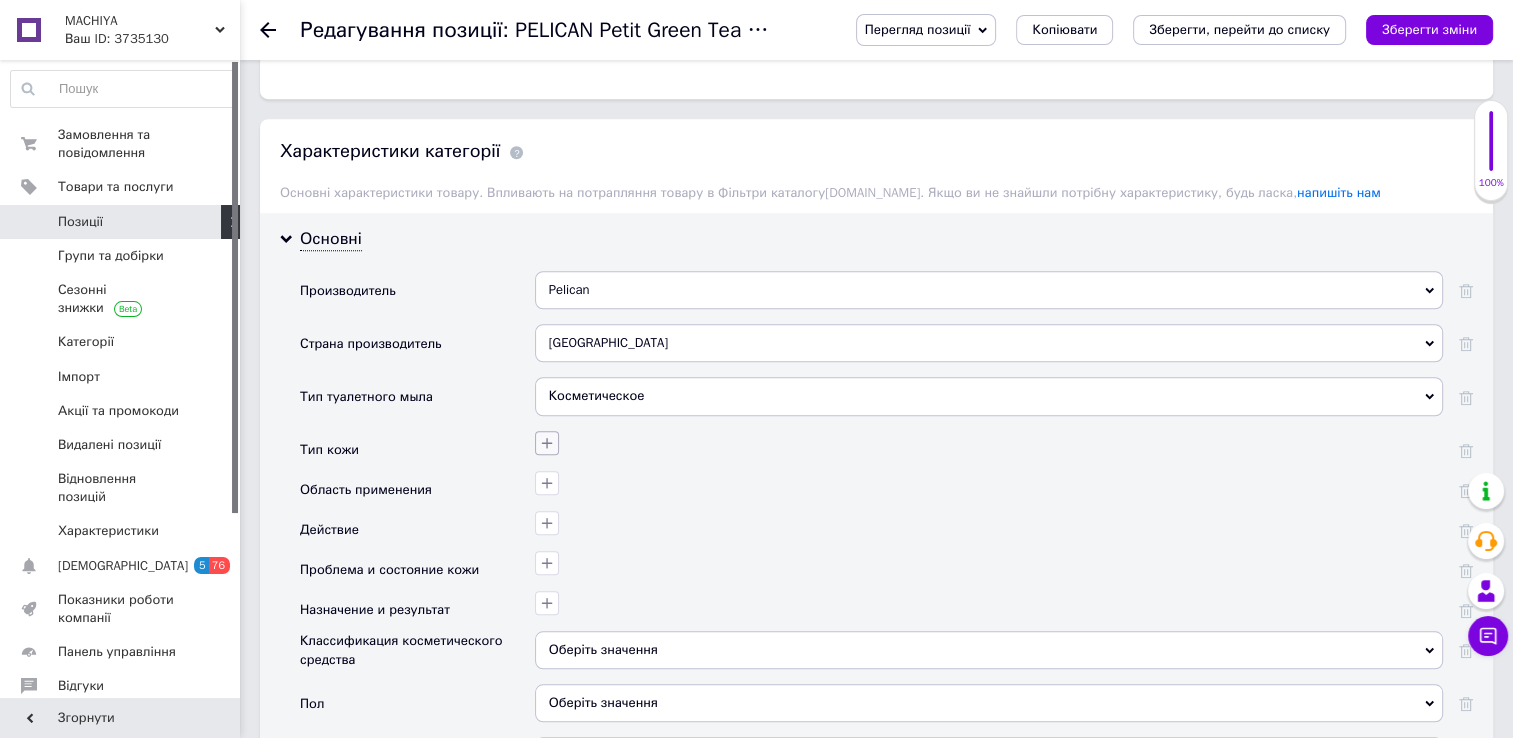 click 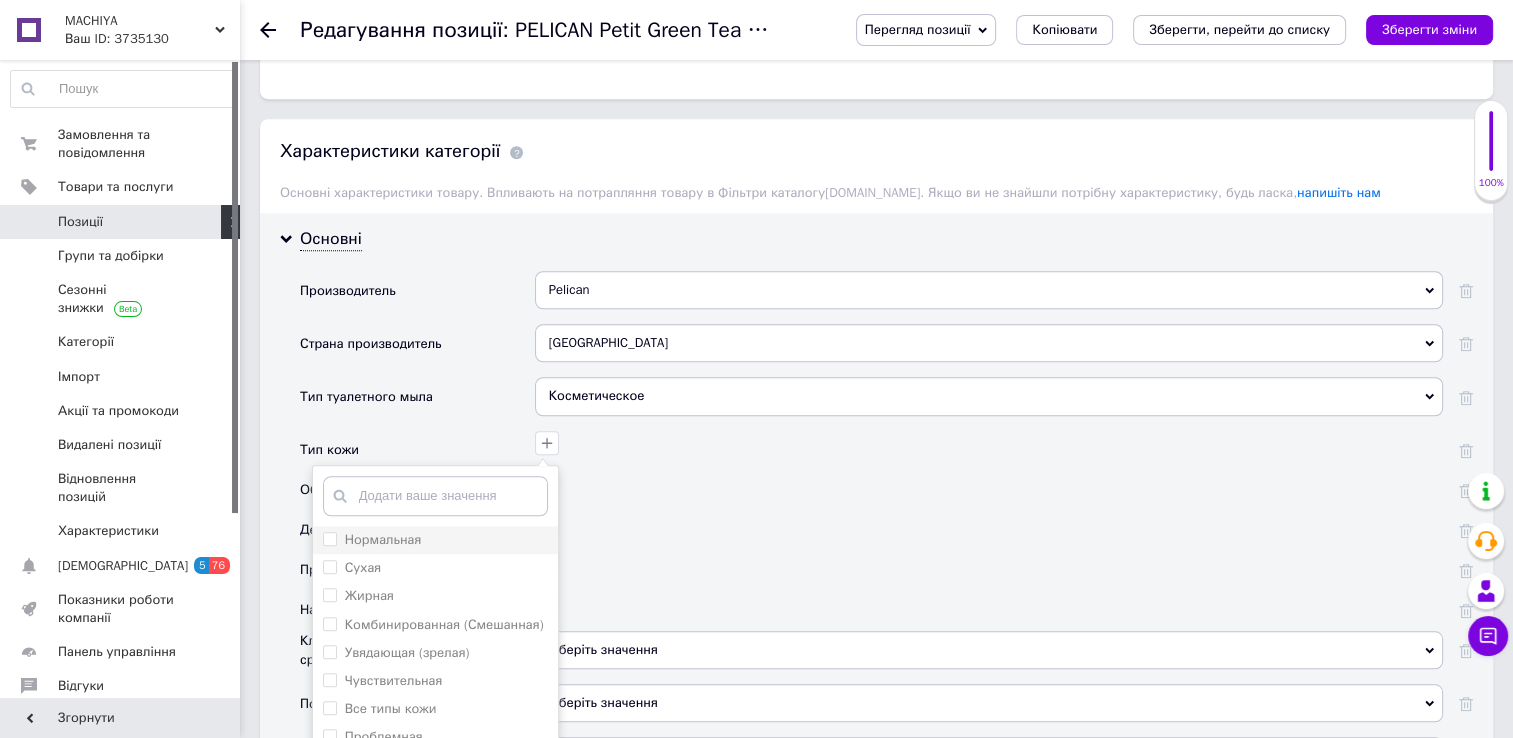 click on "Нормальная" at bounding box center (329, 538) 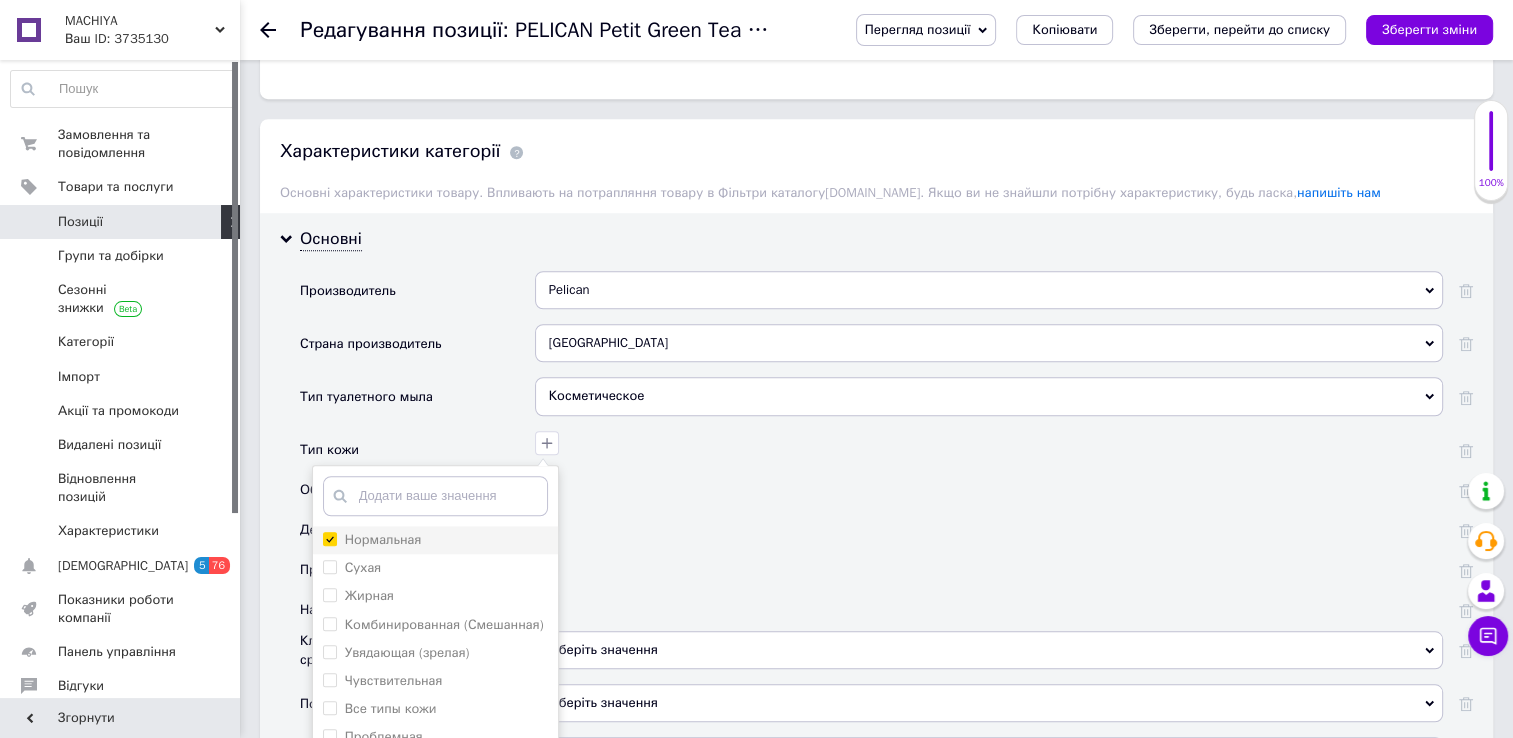 checkbox on "true" 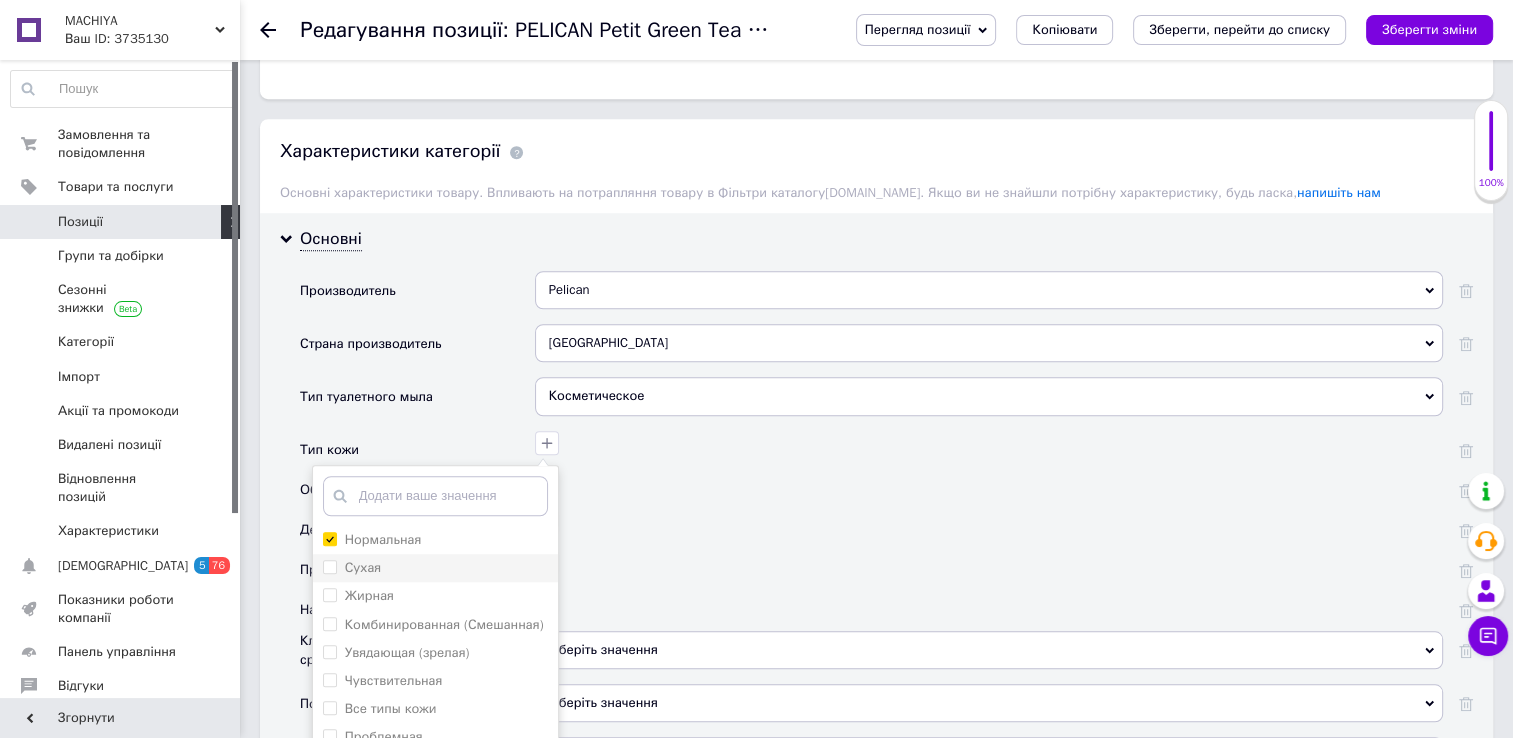 click on "Сухая" at bounding box center (329, 566) 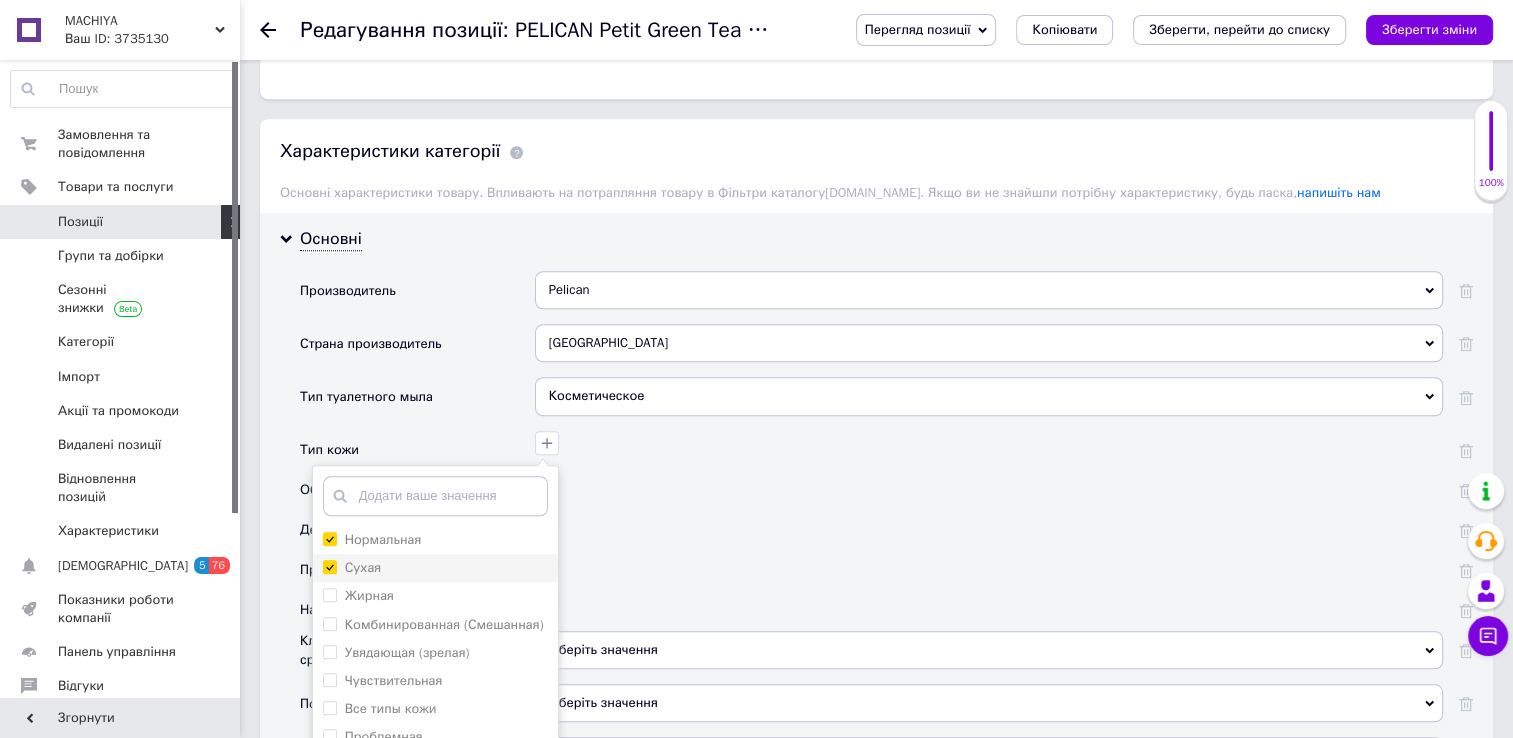 checkbox on "true" 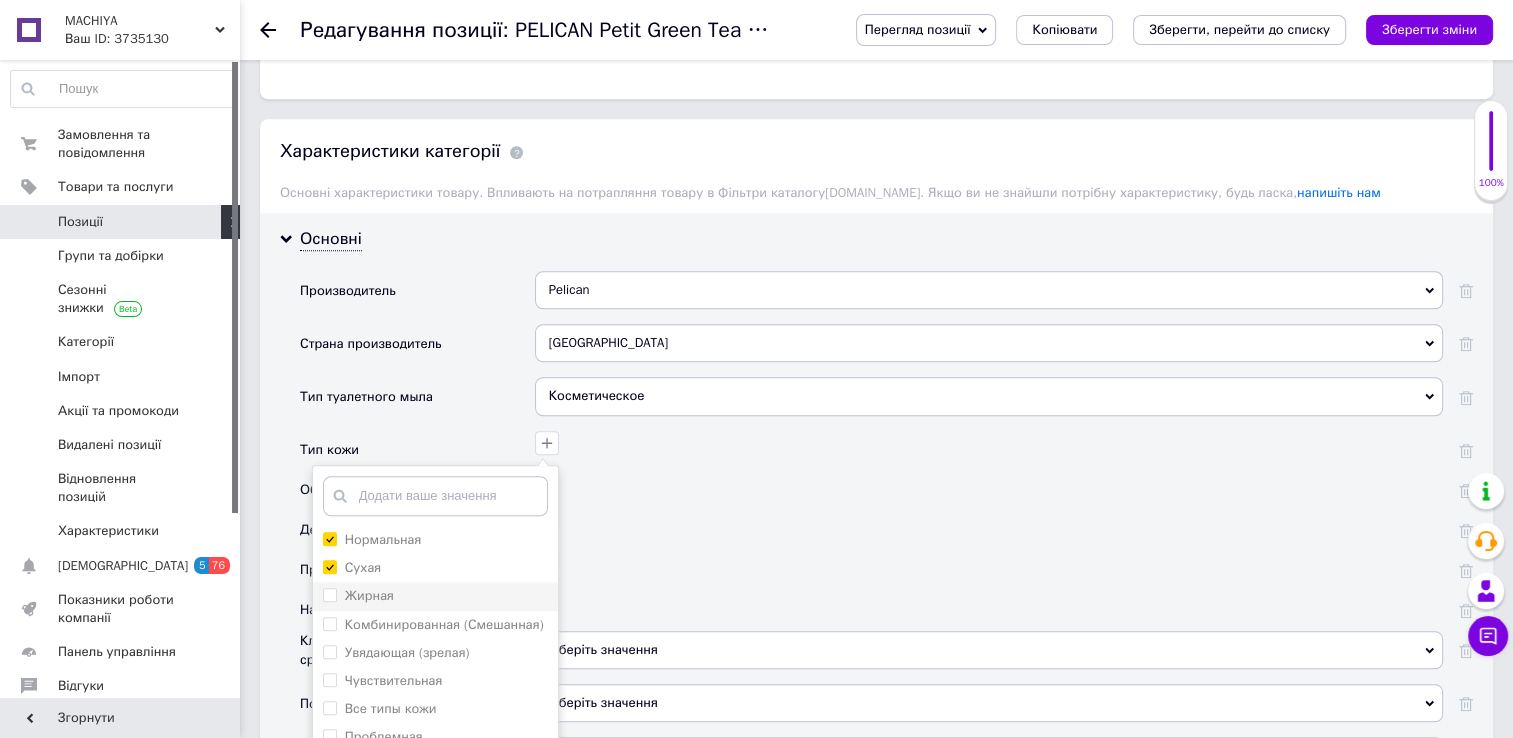 click on "Жирная" at bounding box center (329, 594) 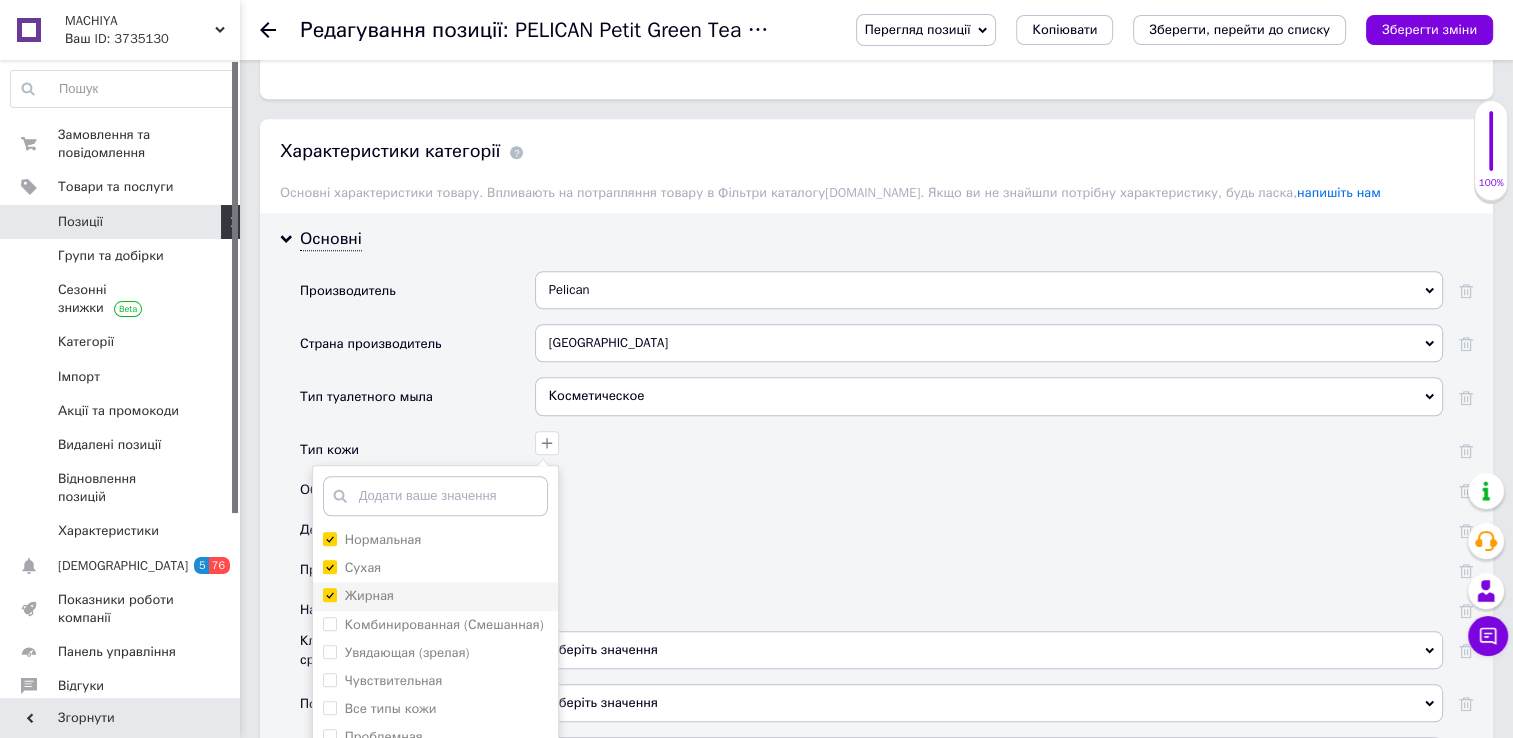 checkbox on "true" 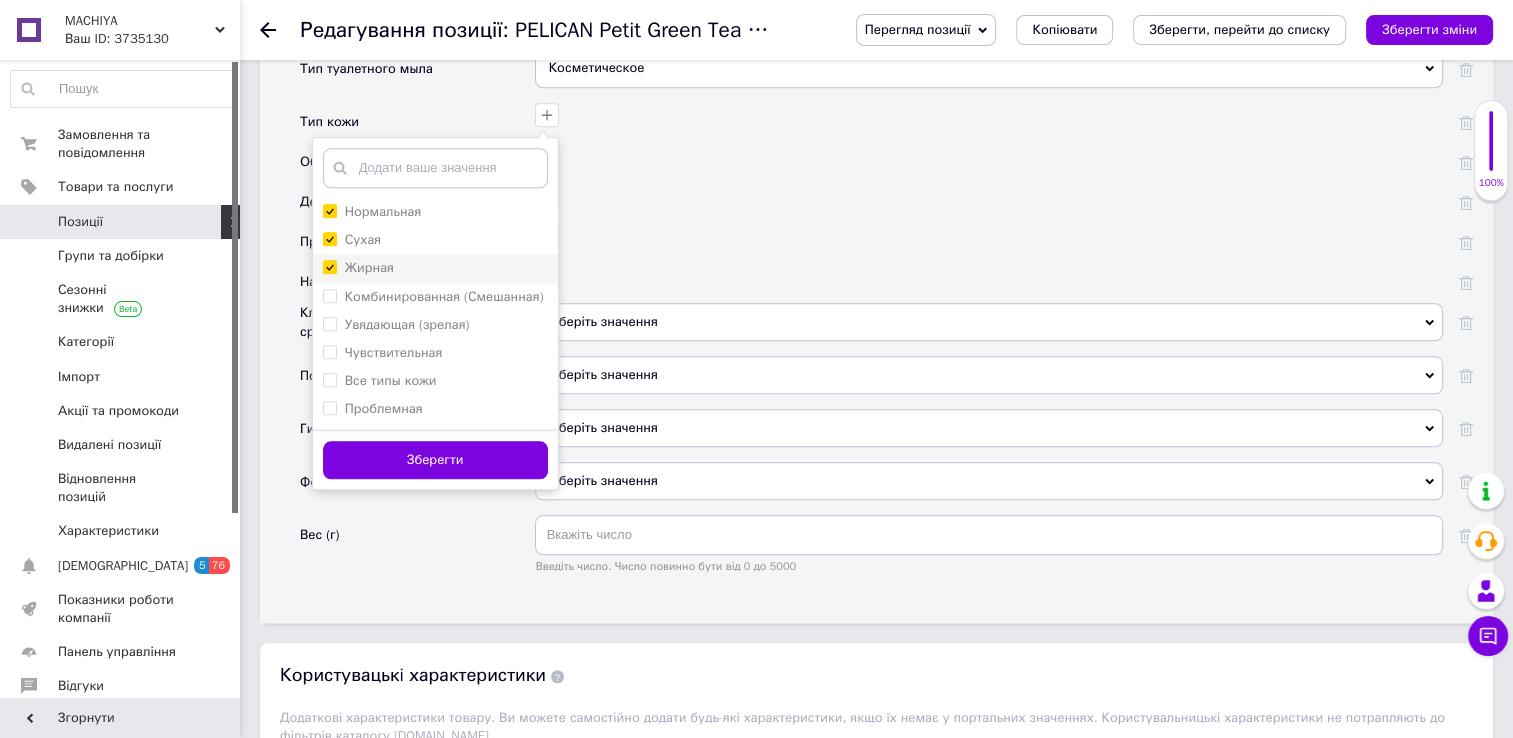 scroll, scrollTop: 1855, scrollLeft: 0, axis: vertical 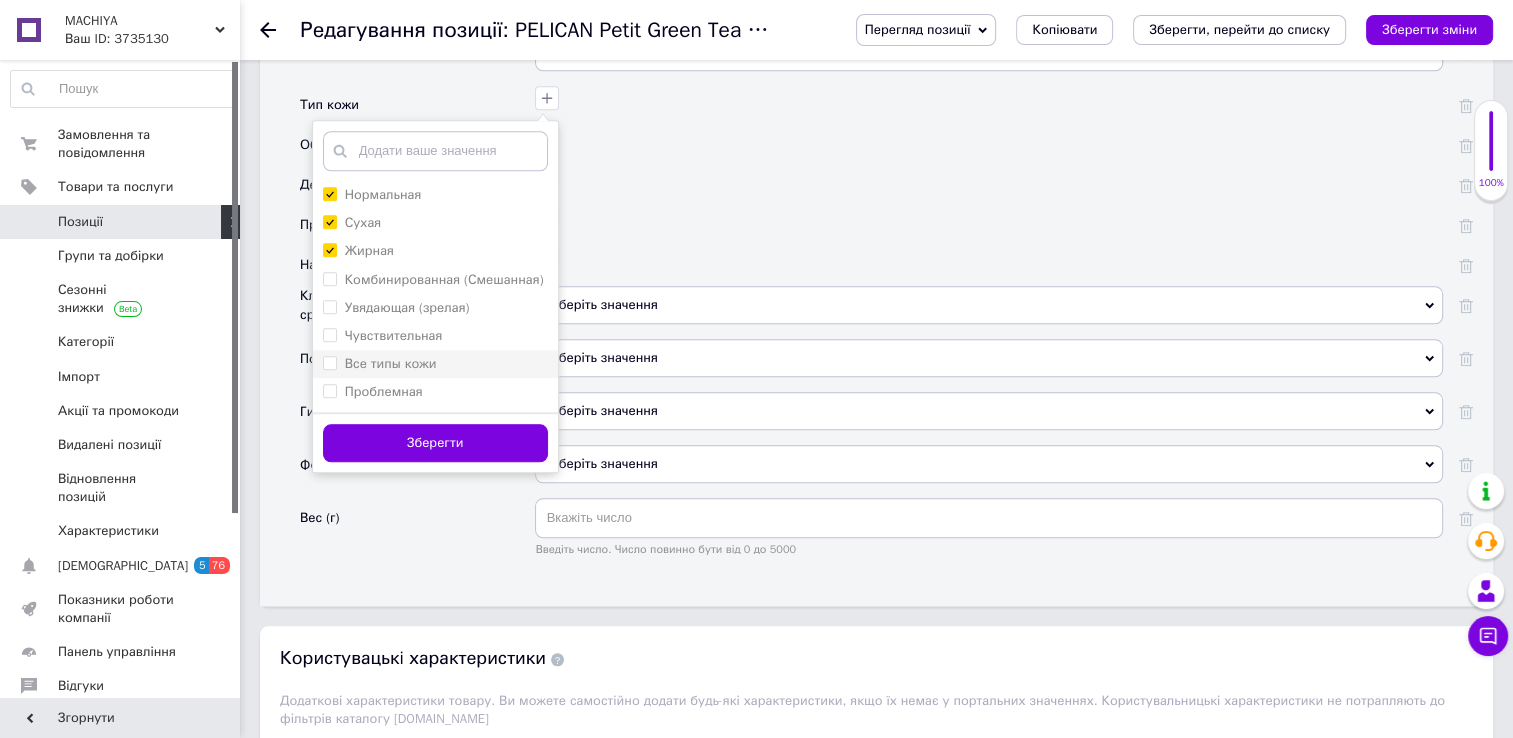 click on "Все типы кожи" at bounding box center [329, 362] 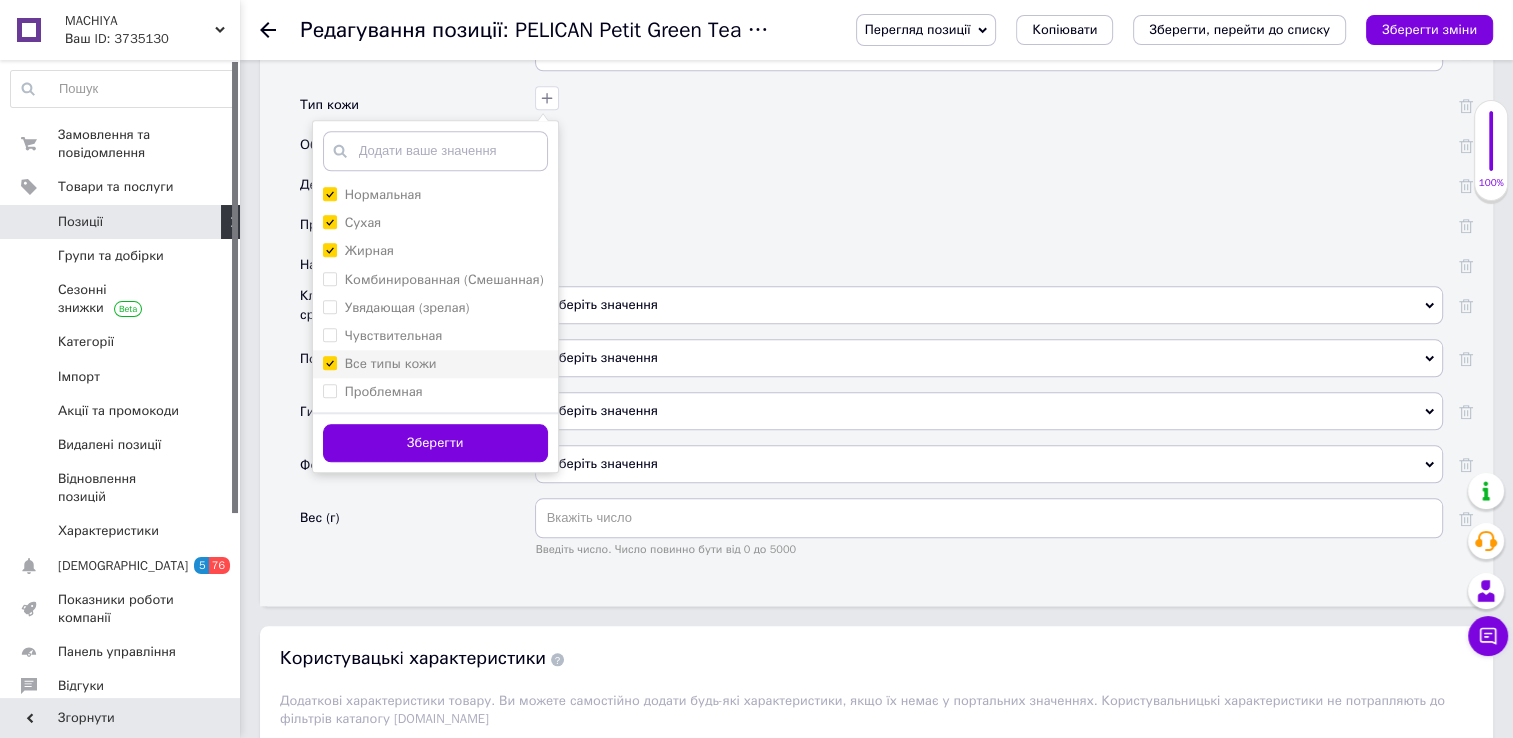checkbox on "true" 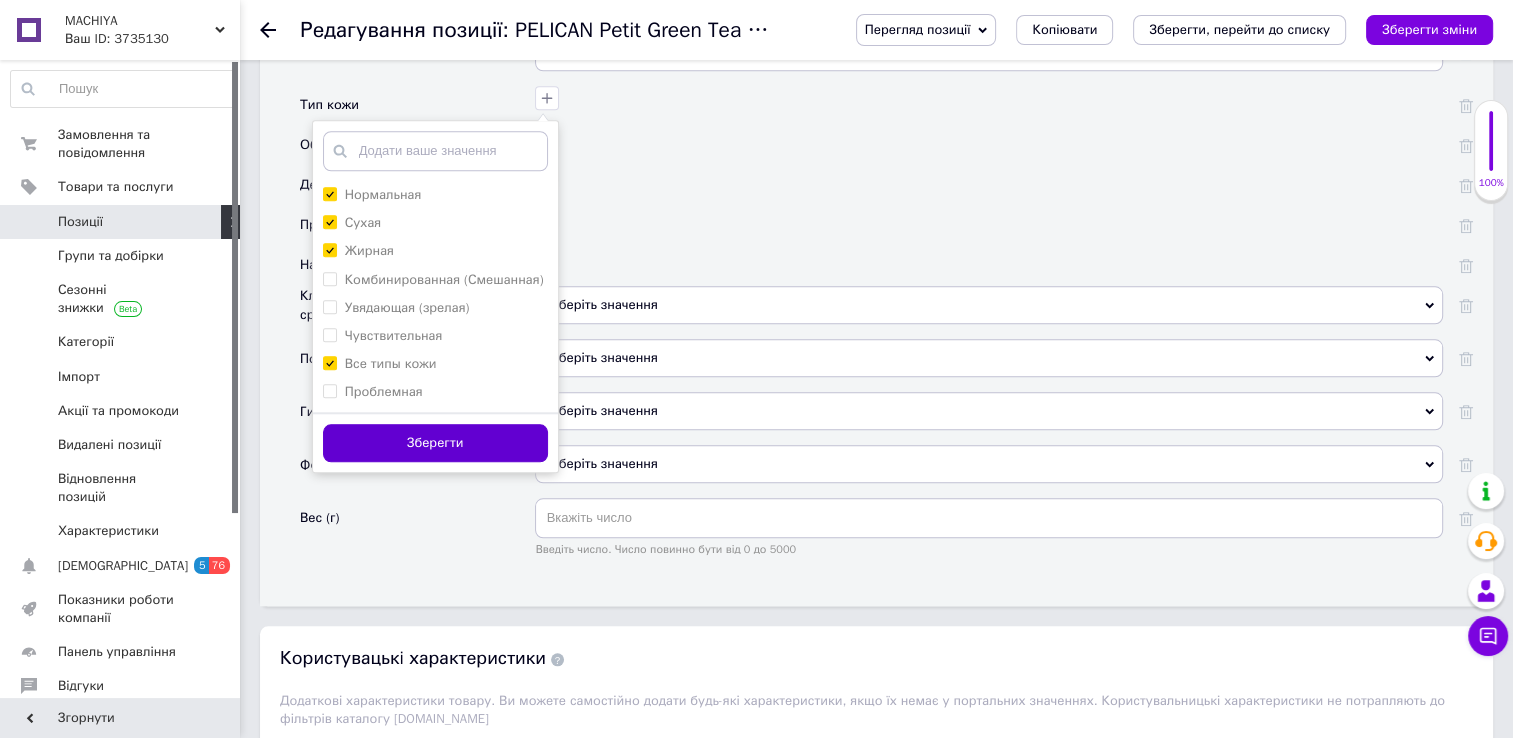 click on "Зберегти" at bounding box center (435, 443) 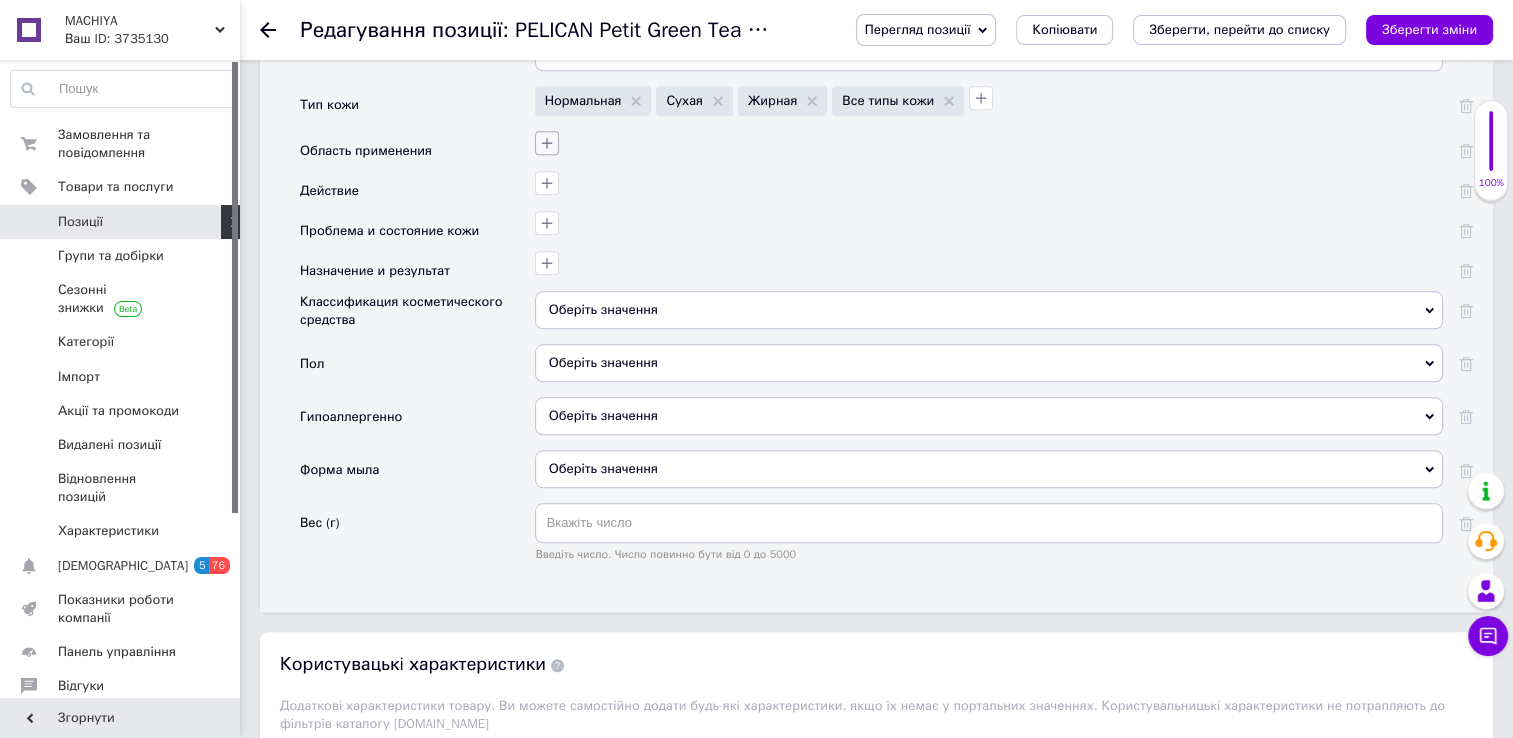 click 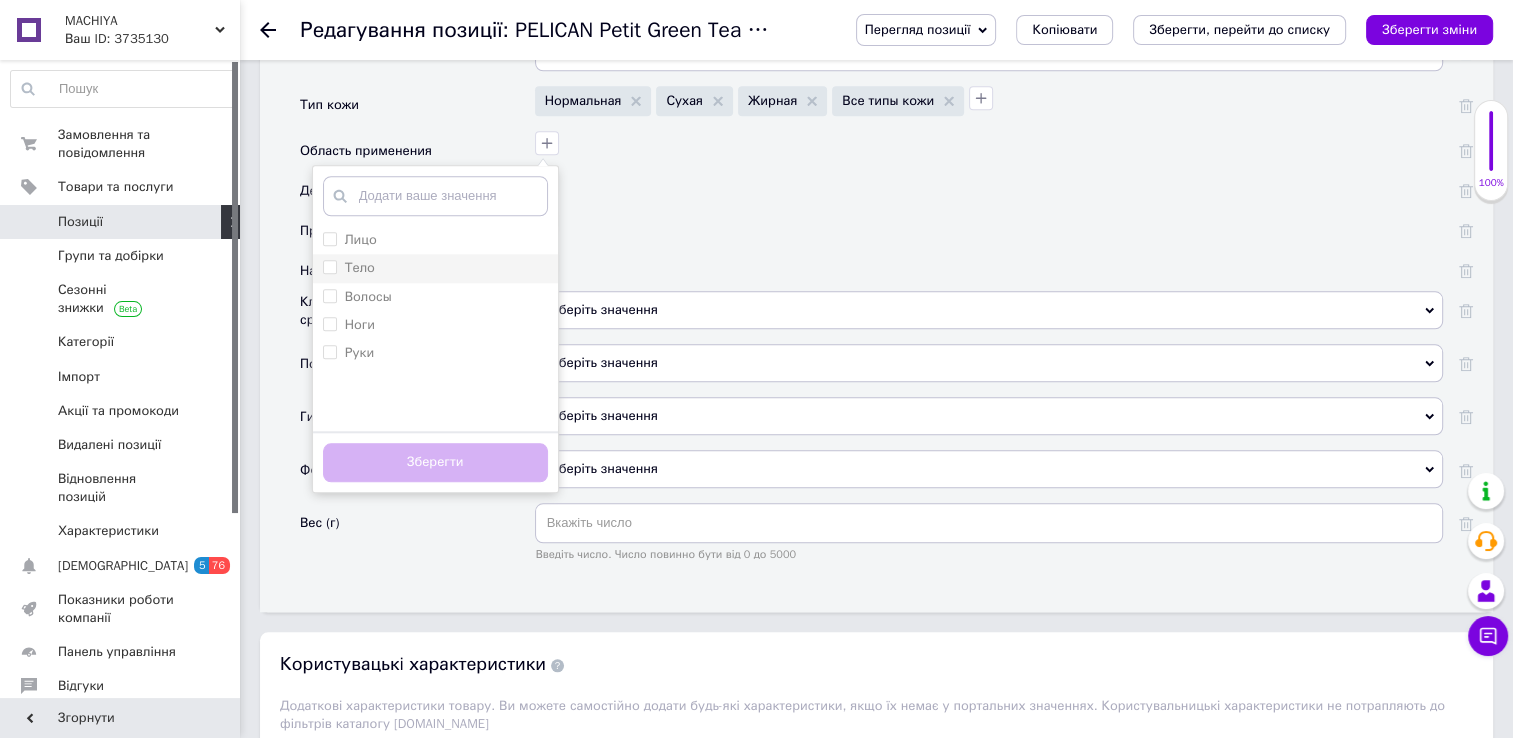 click on "Тело" at bounding box center (329, 266) 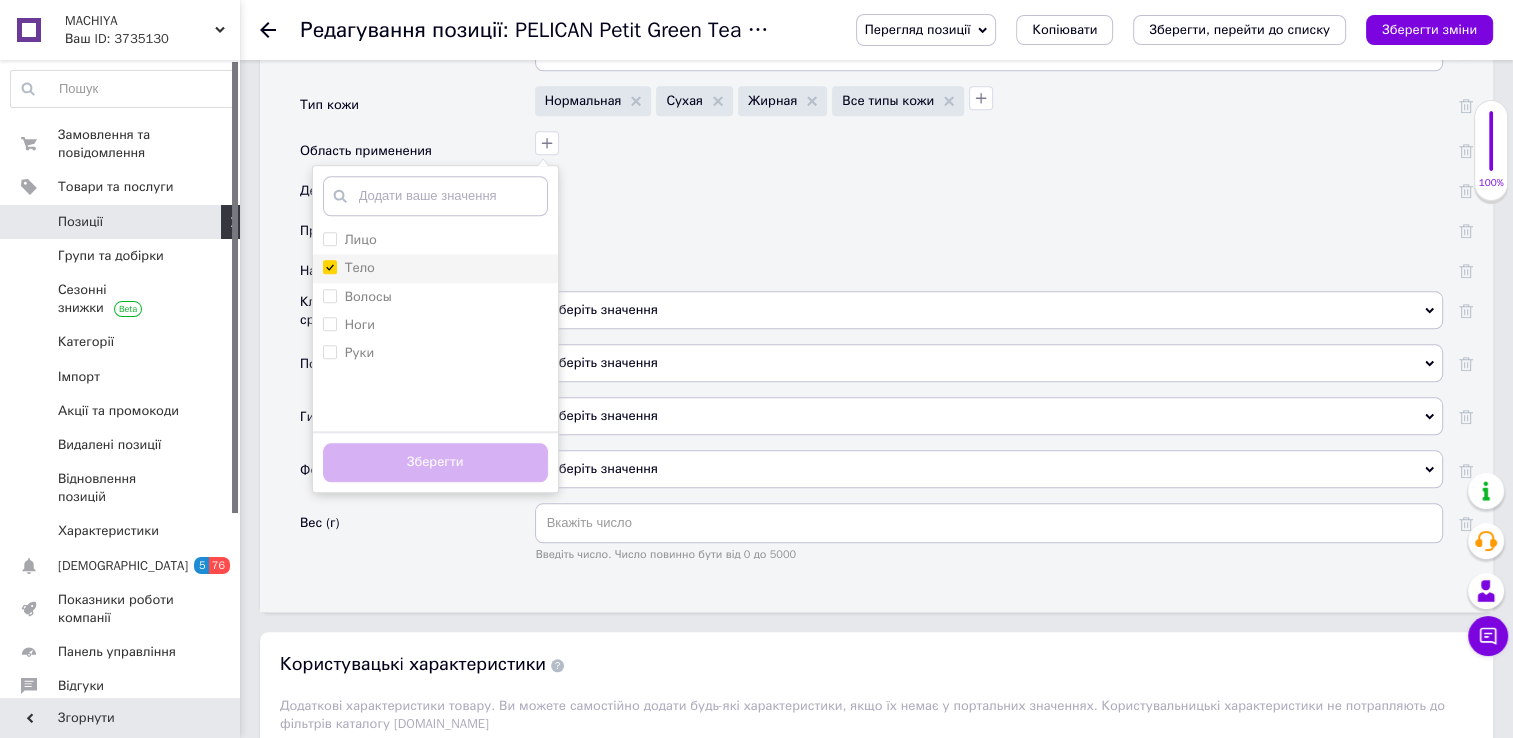 checkbox on "true" 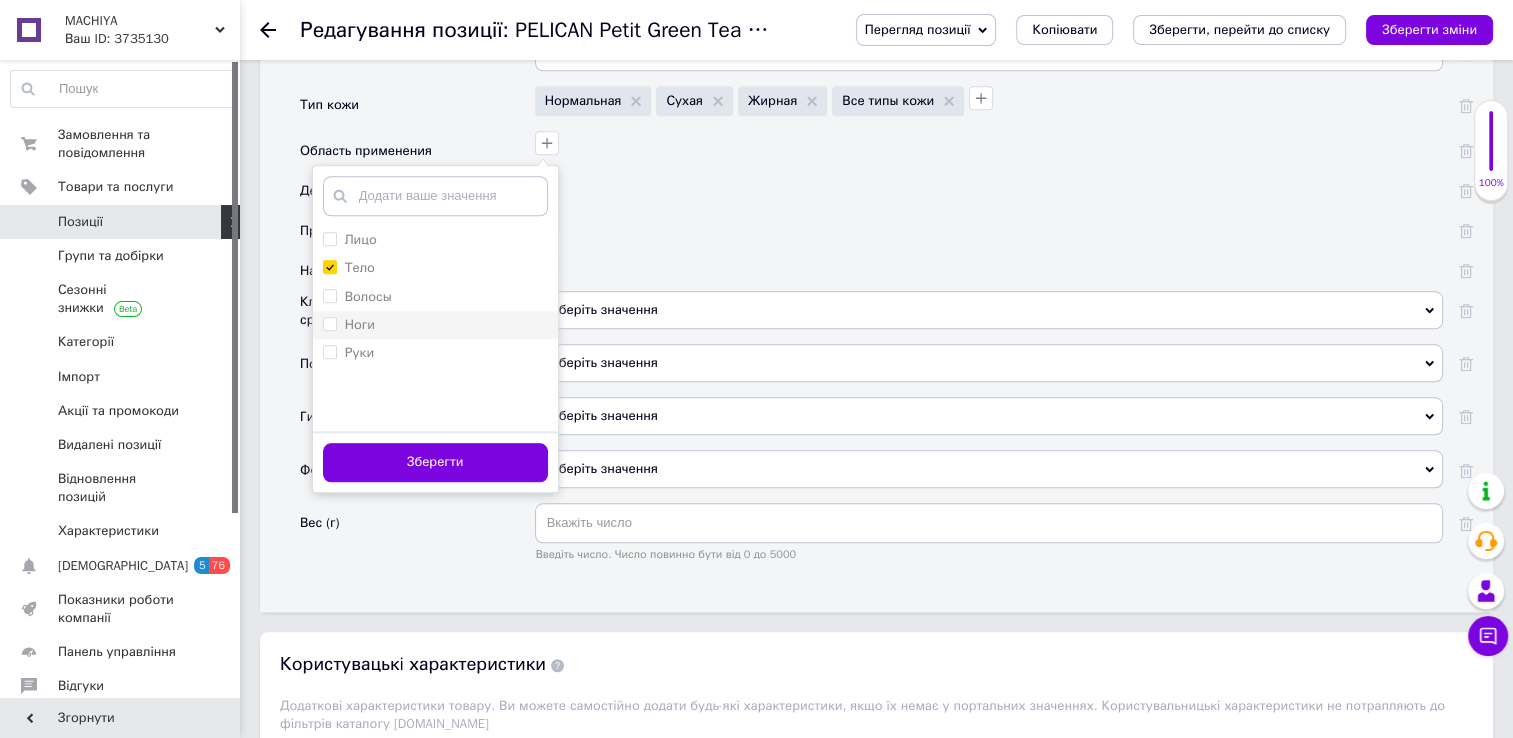 click at bounding box center (330, 324) 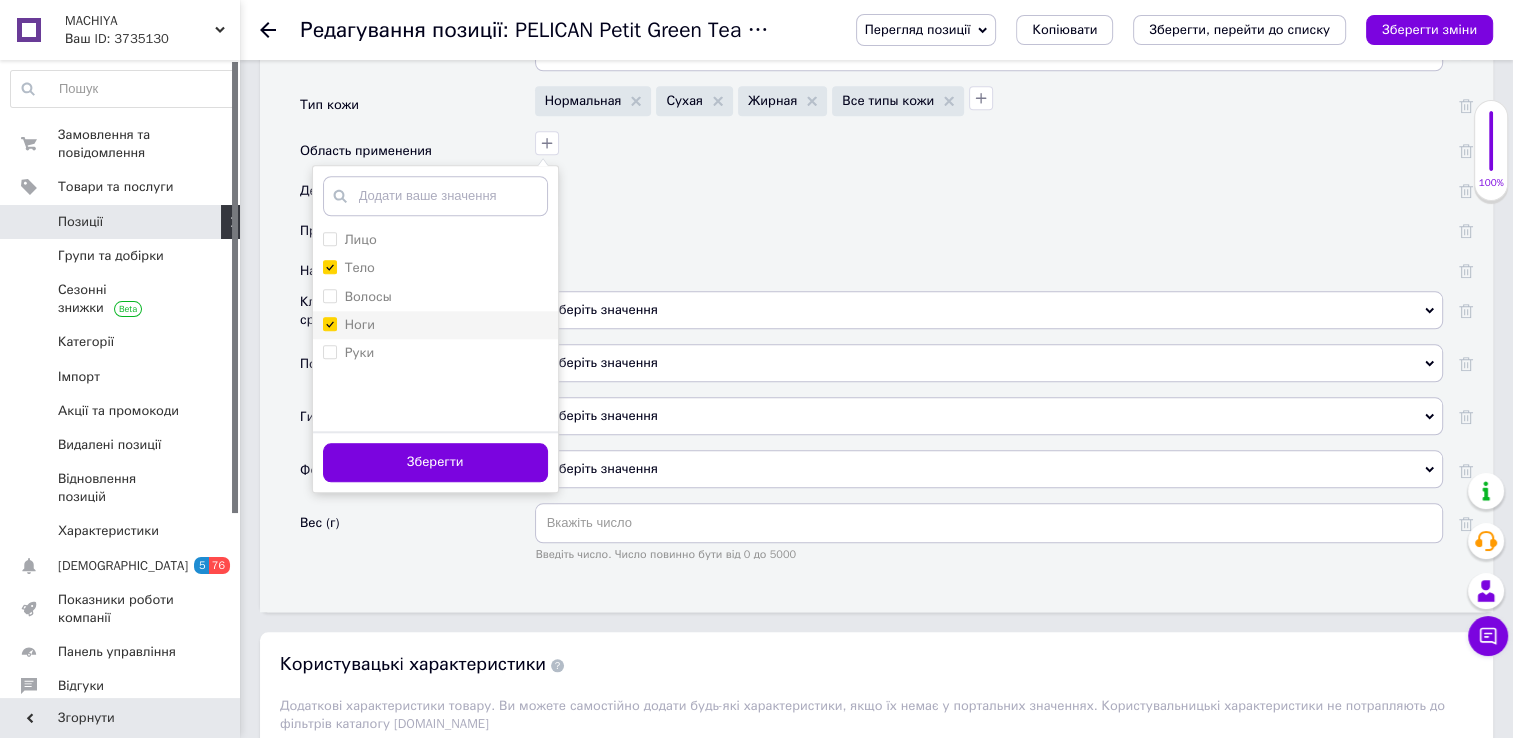 click on "Ноги" at bounding box center [329, 323] 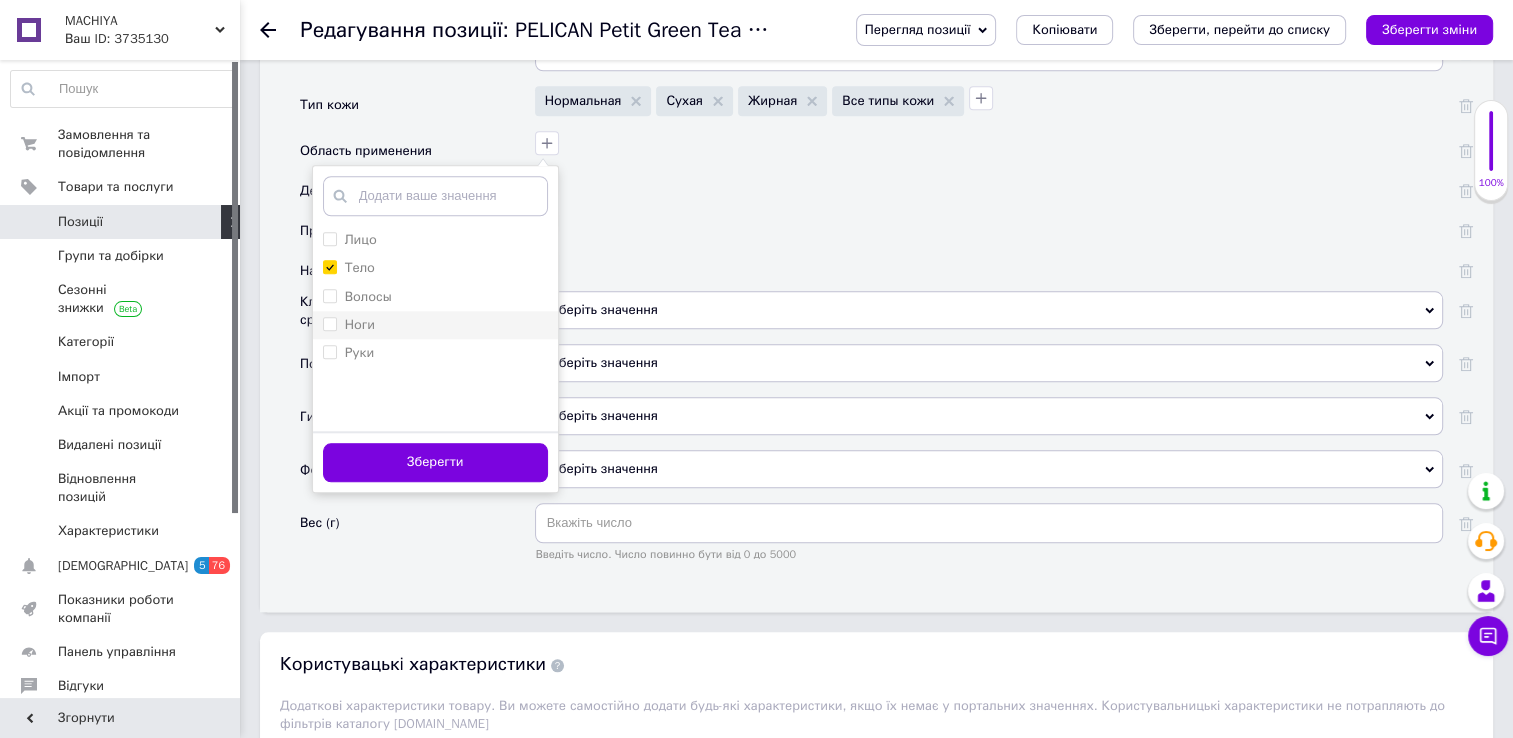 checkbox on "false" 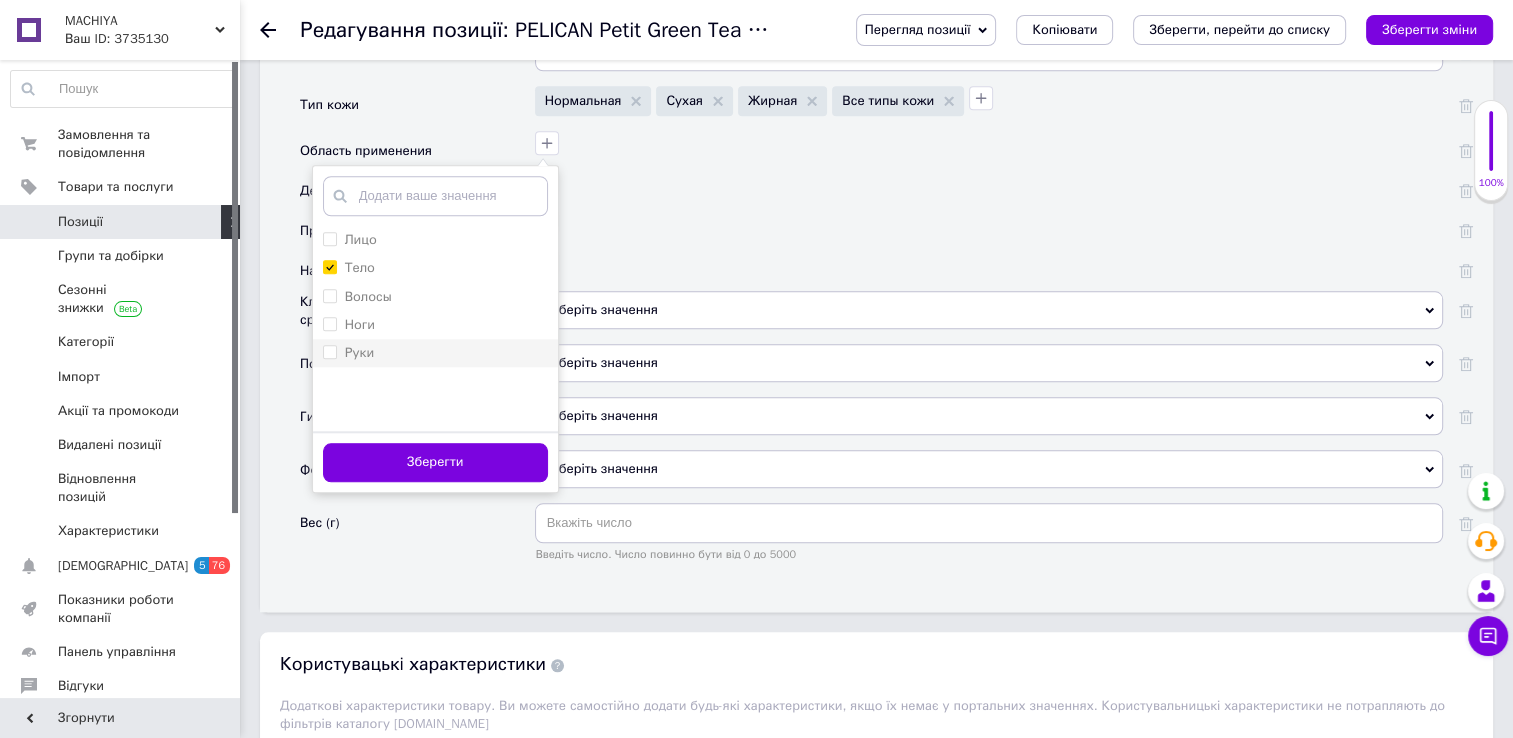 click on "Руки" at bounding box center (329, 351) 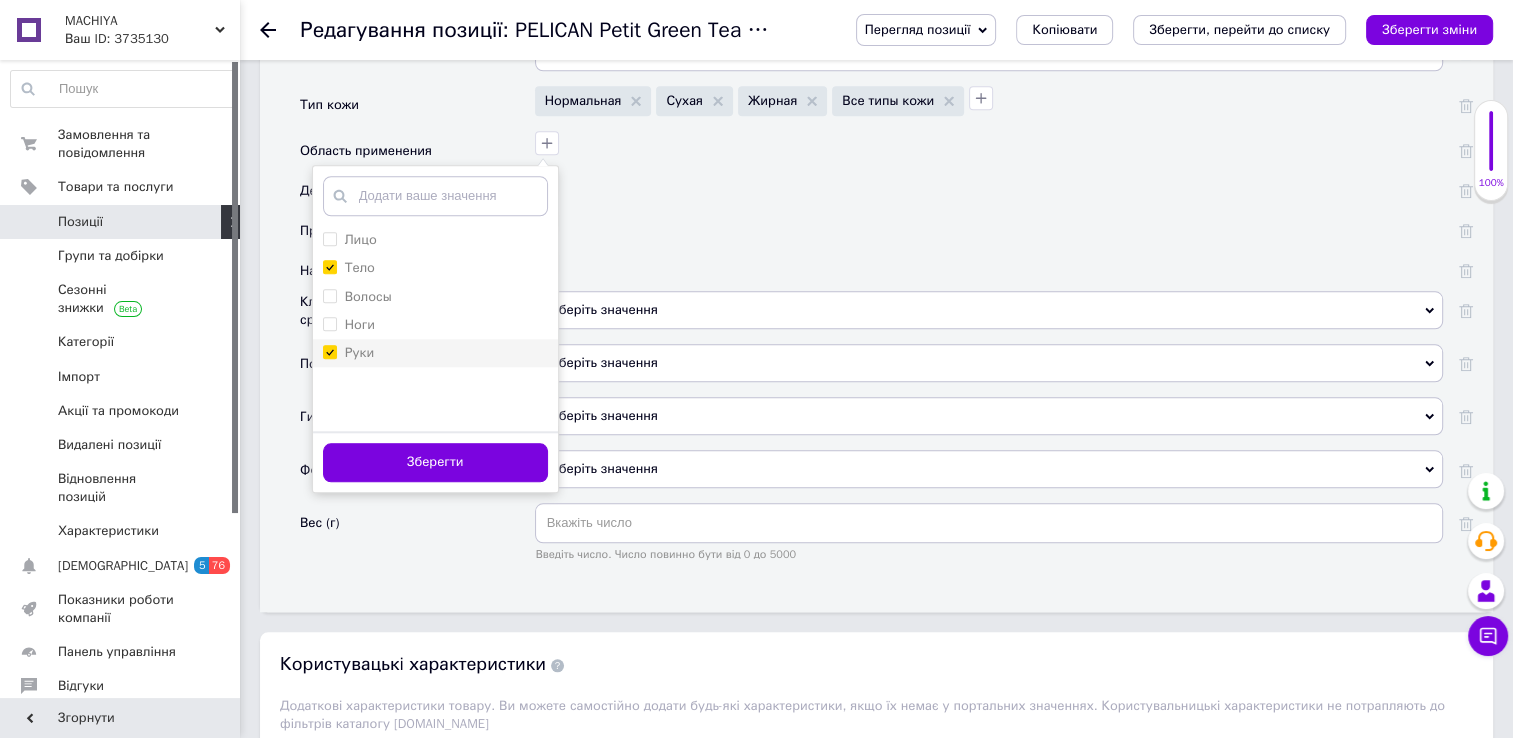 checkbox on "true" 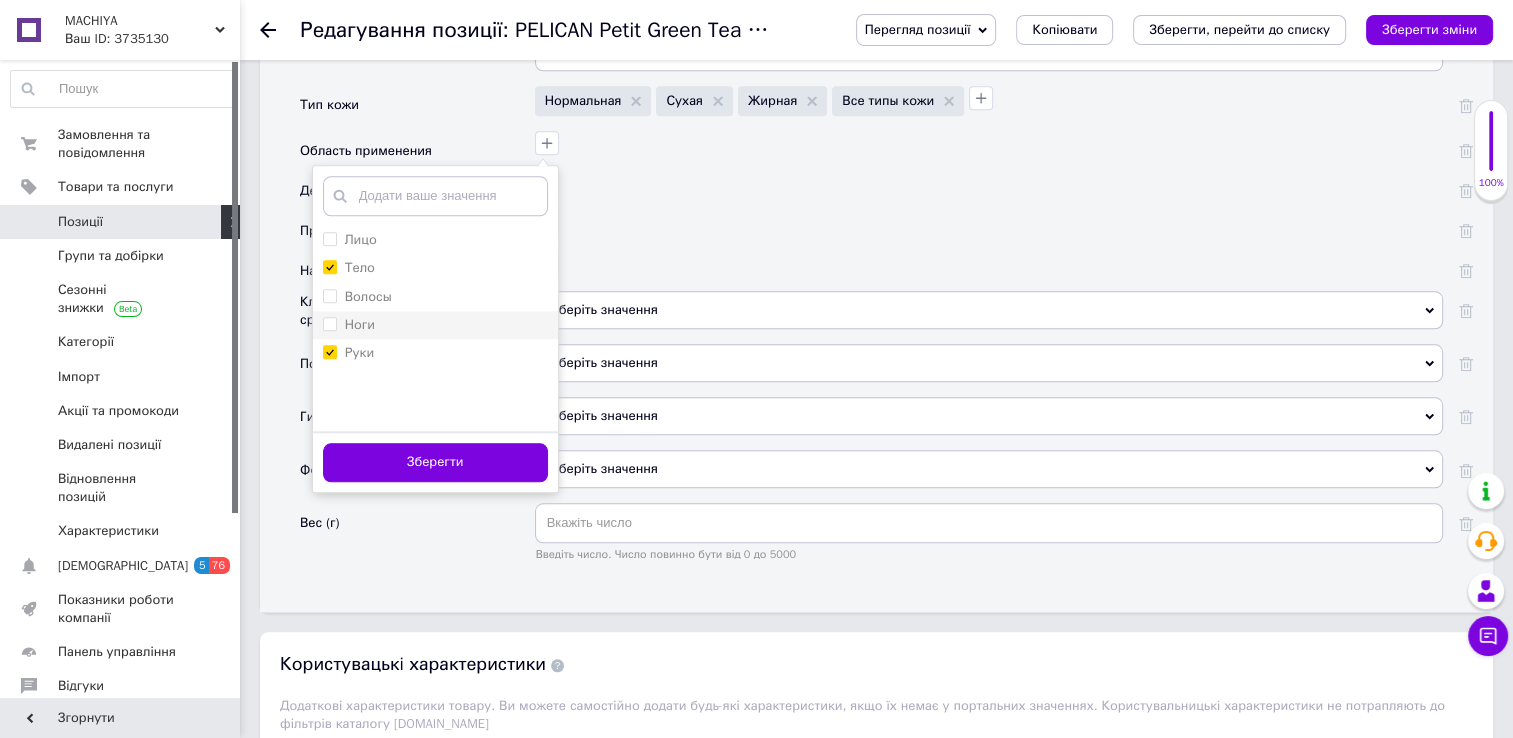 click on "Ноги" at bounding box center [329, 323] 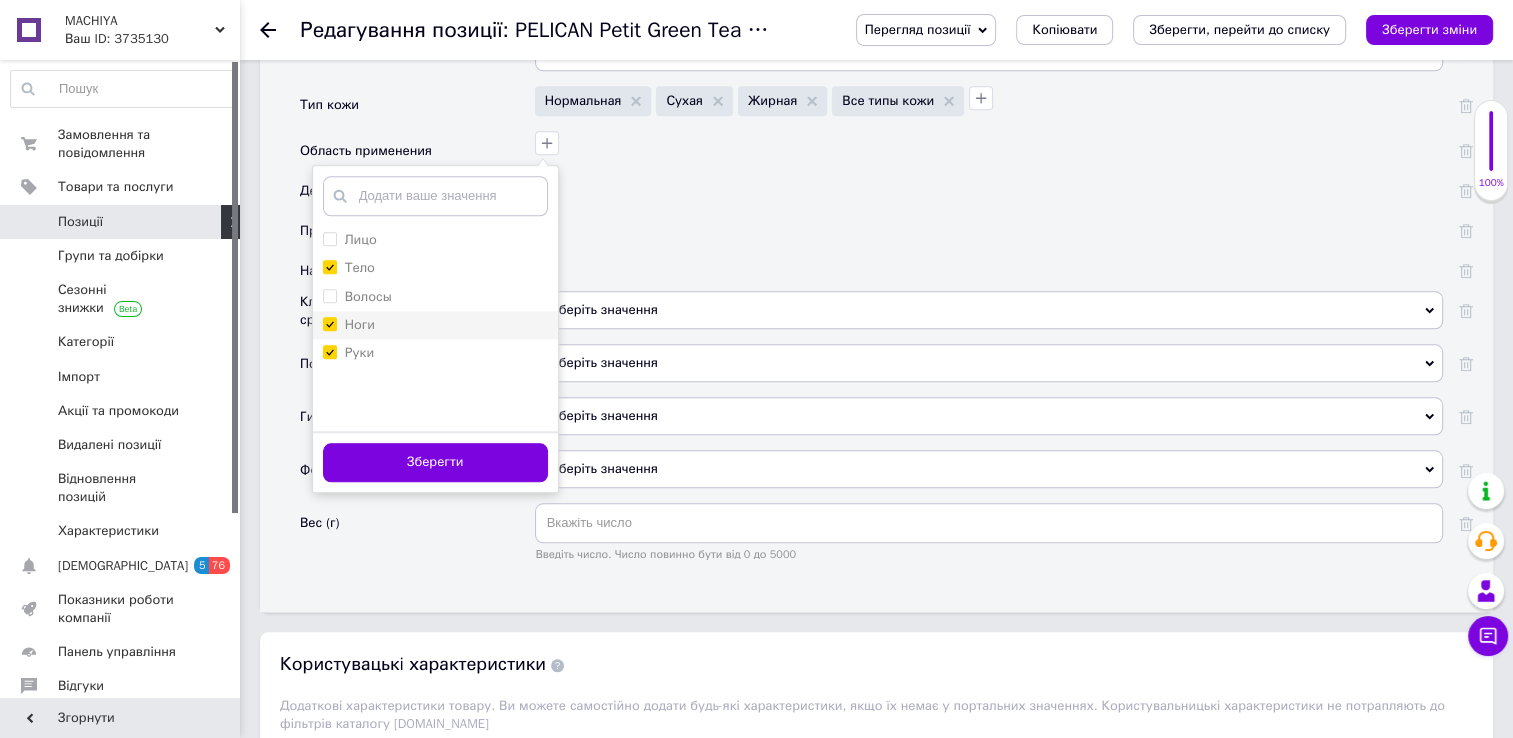 checkbox on "true" 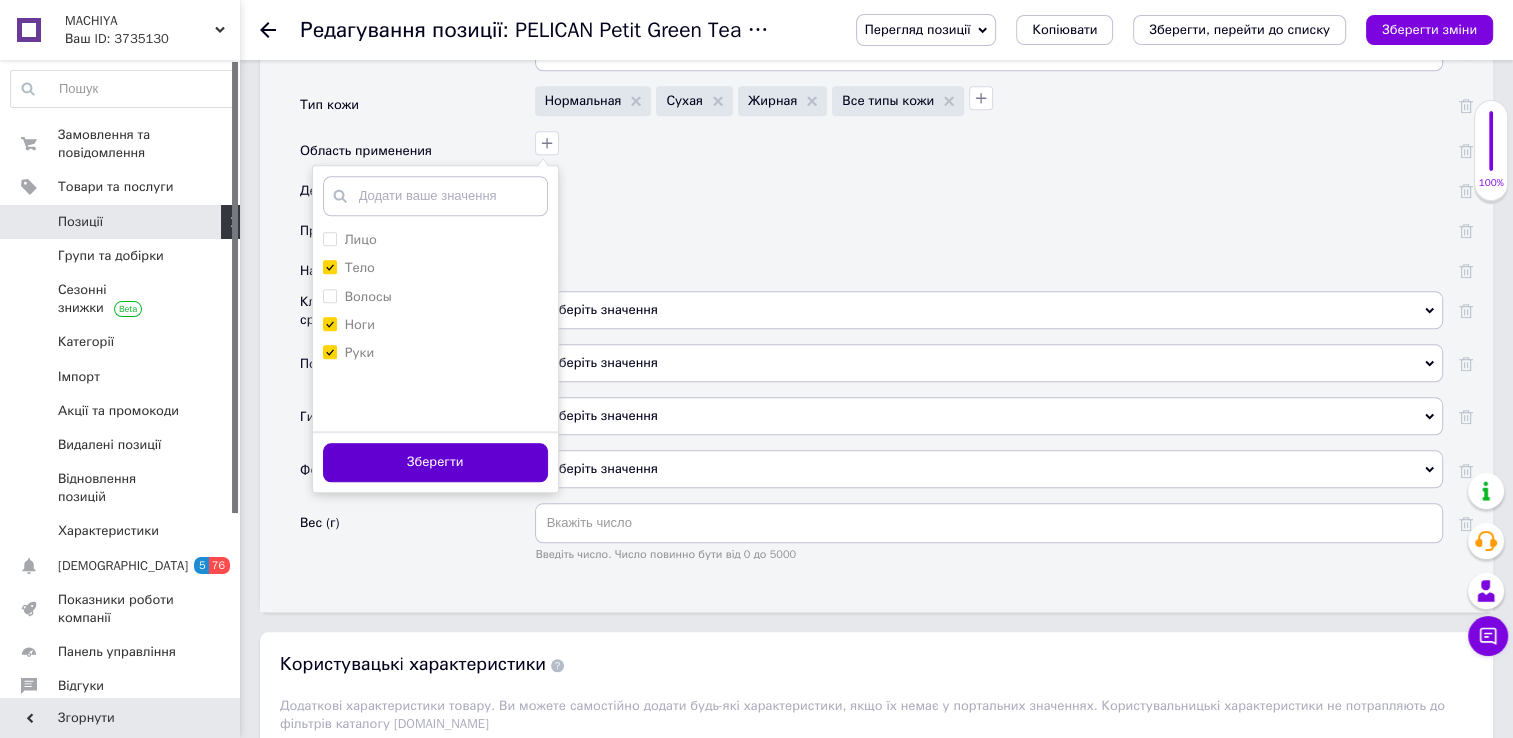 click on "Зберегти" at bounding box center (435, 462) 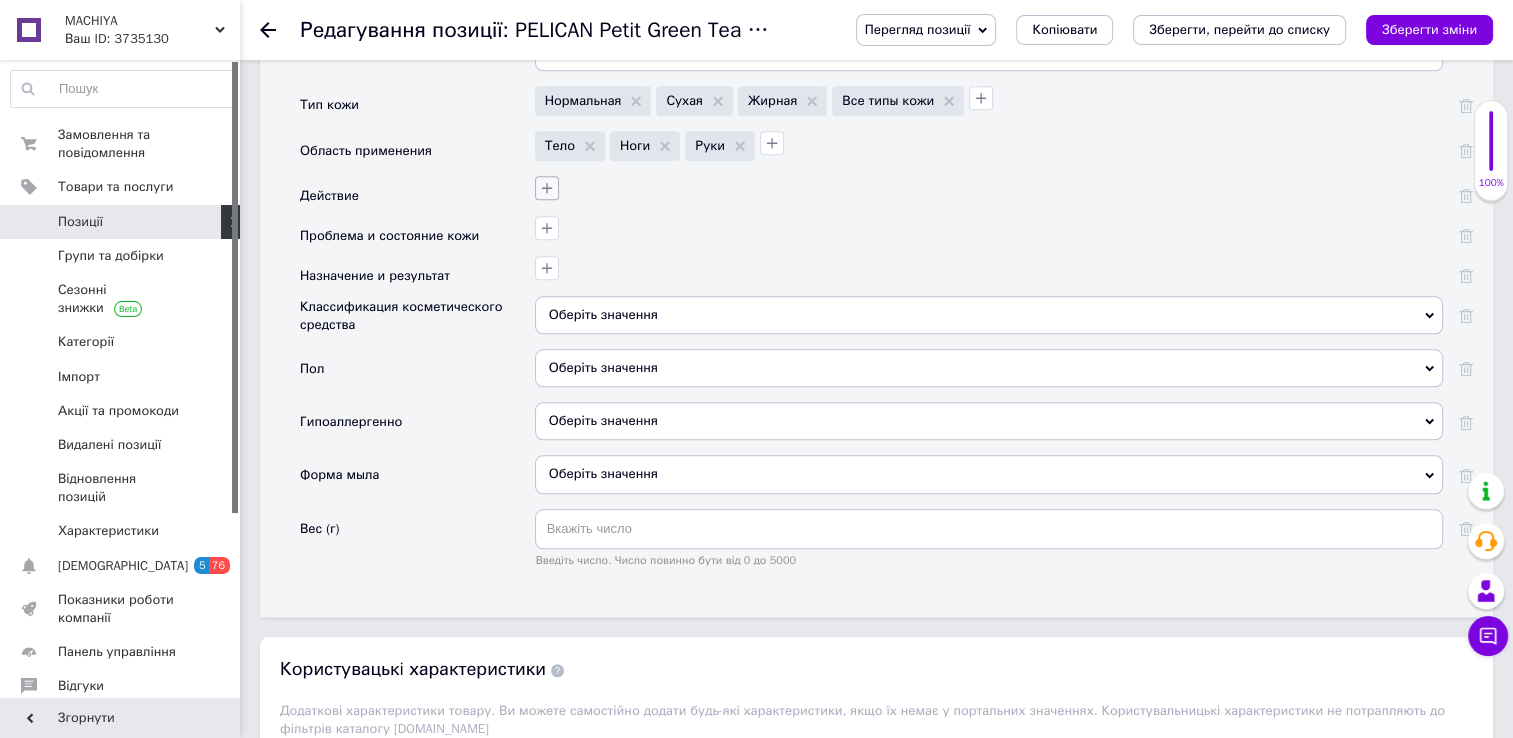 click 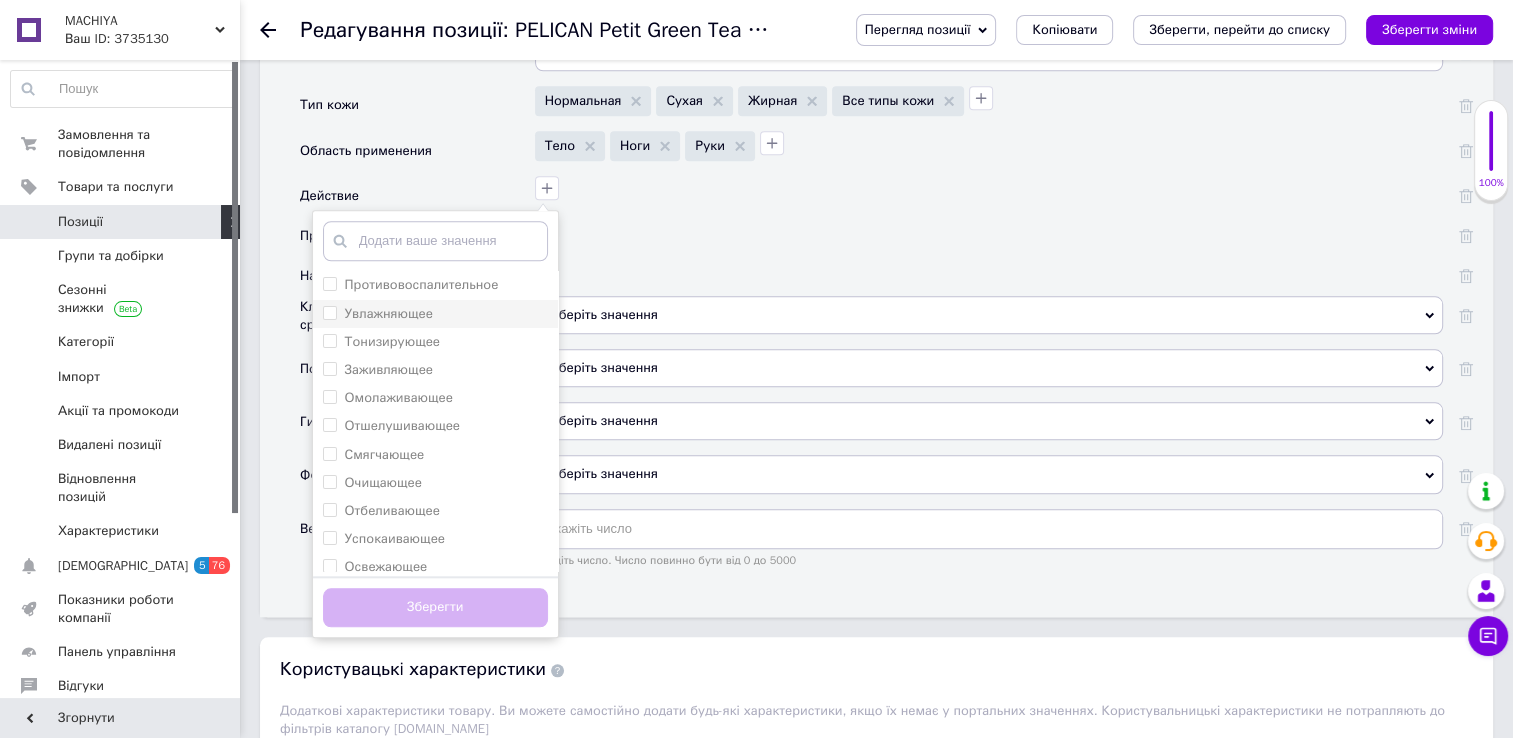 click on "Увлажняющее" at bounding box center (329, 312) 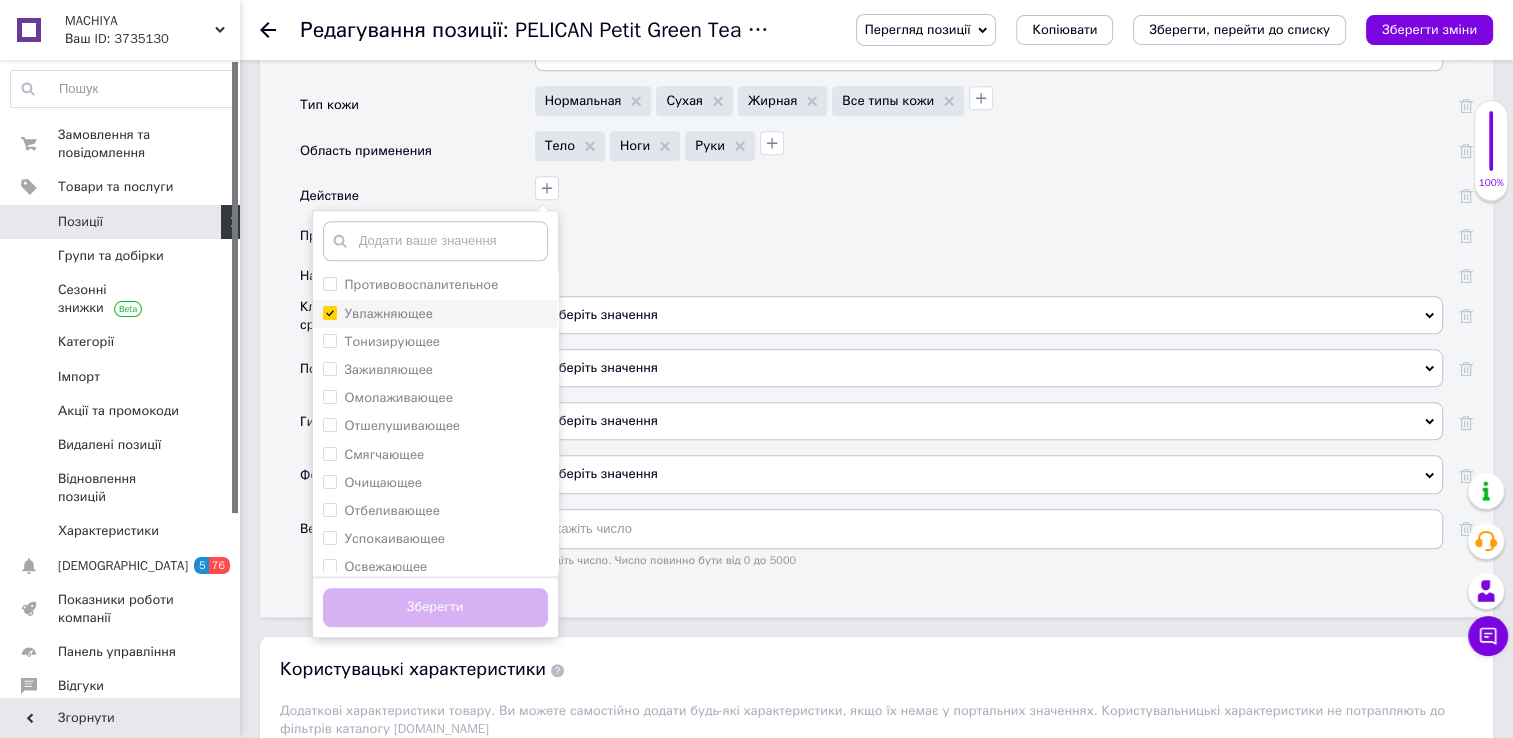 checkbox on "true" 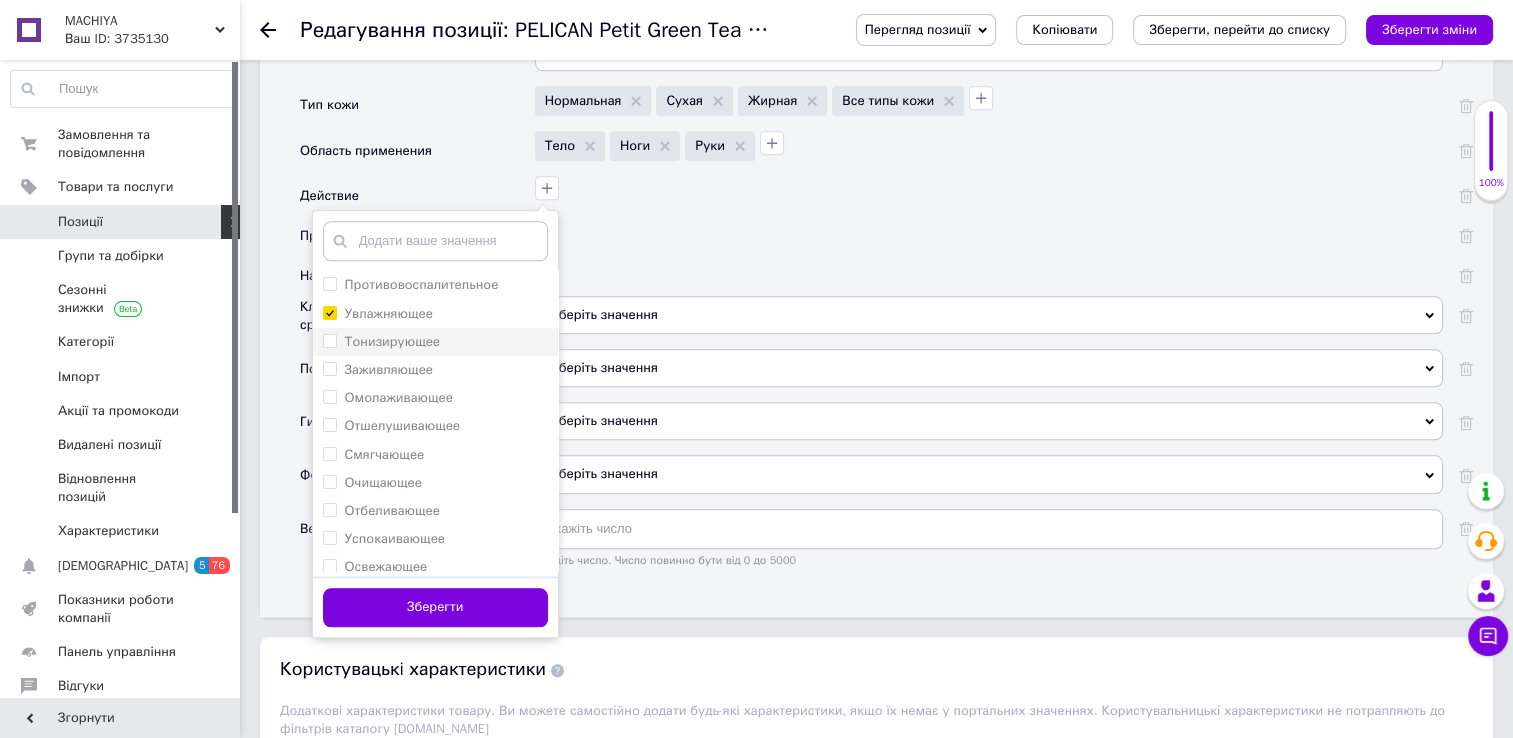 click on "Тонизирующее" at bounding box center (329, 340) 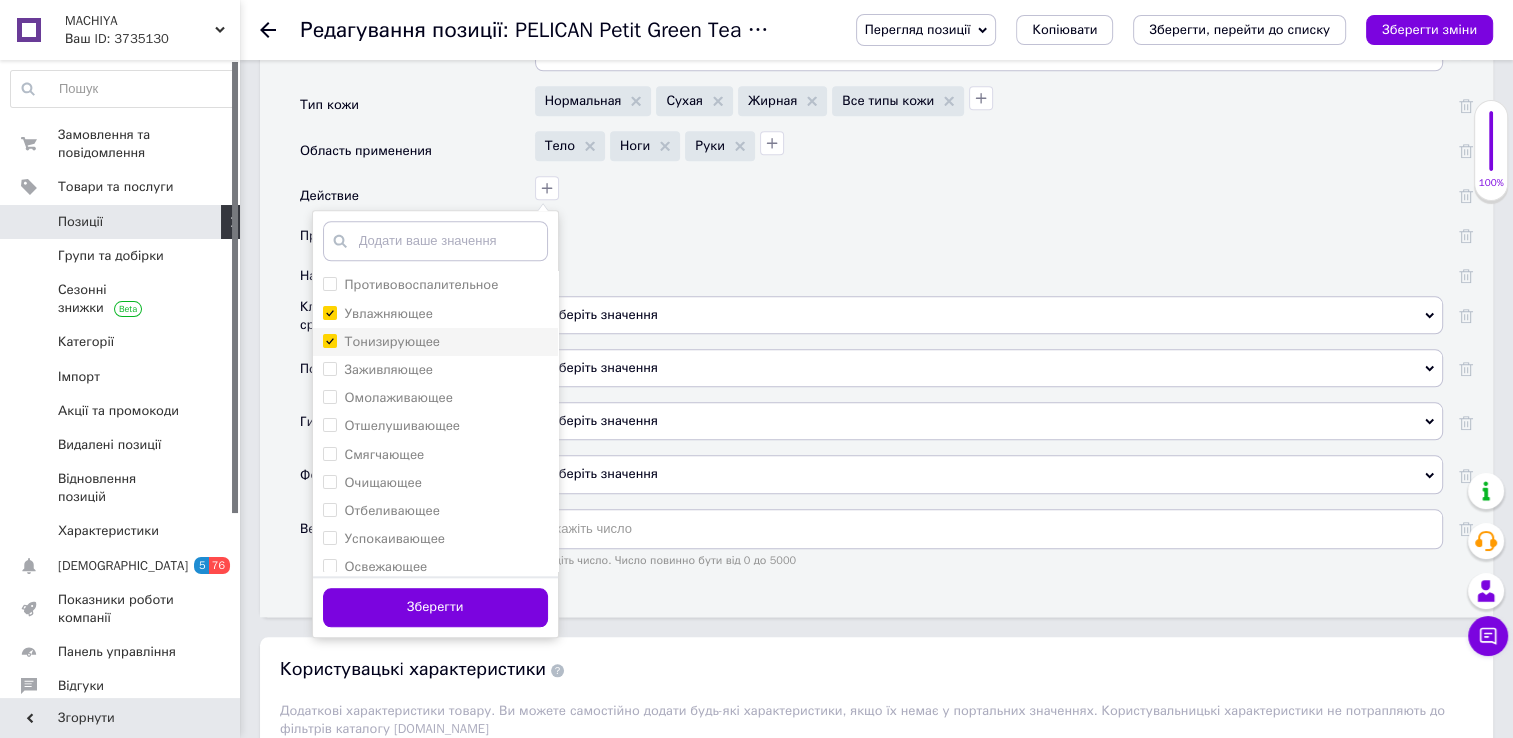 checkbox on "true" 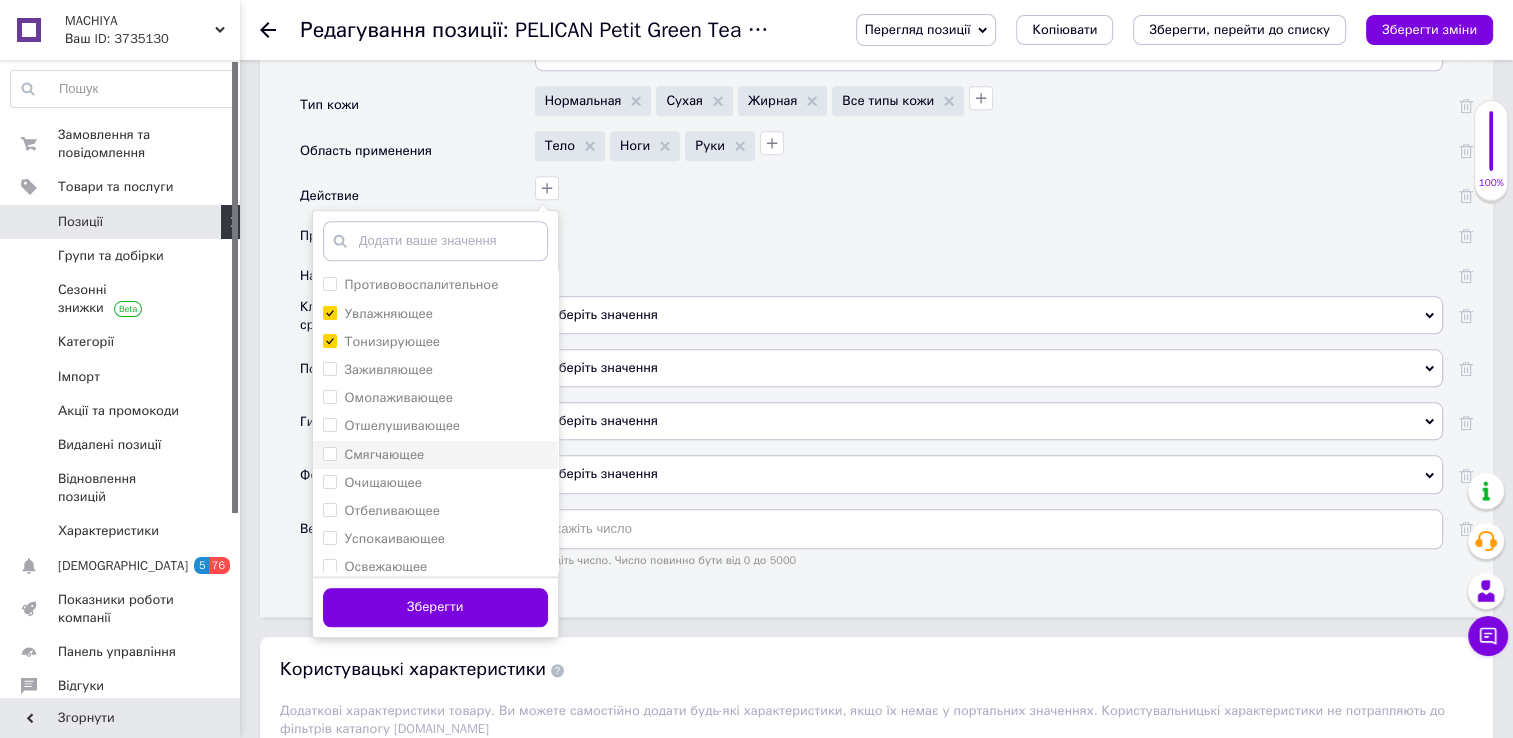 click on "Смягчающее" at bounding box center [329, 453] 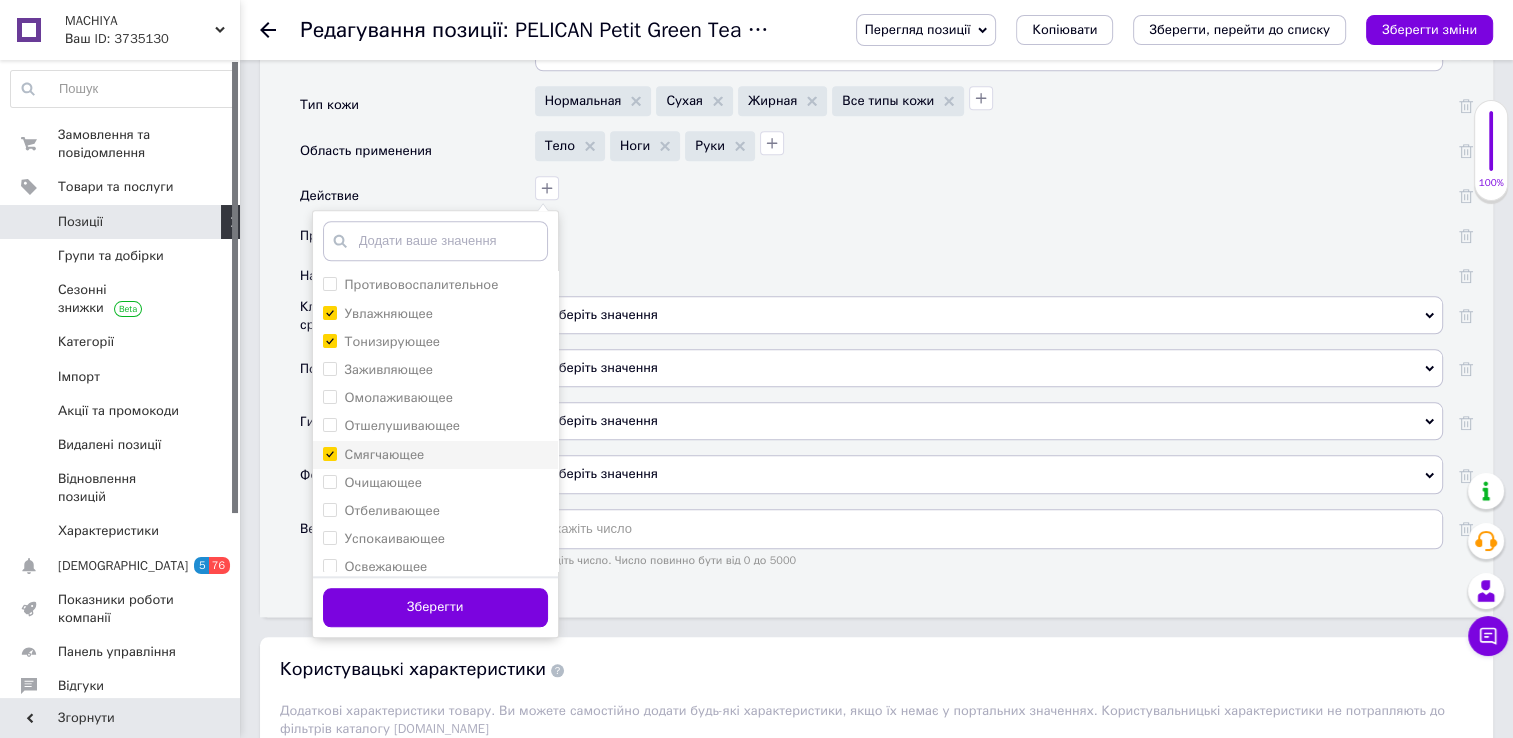 checkbox on "true" 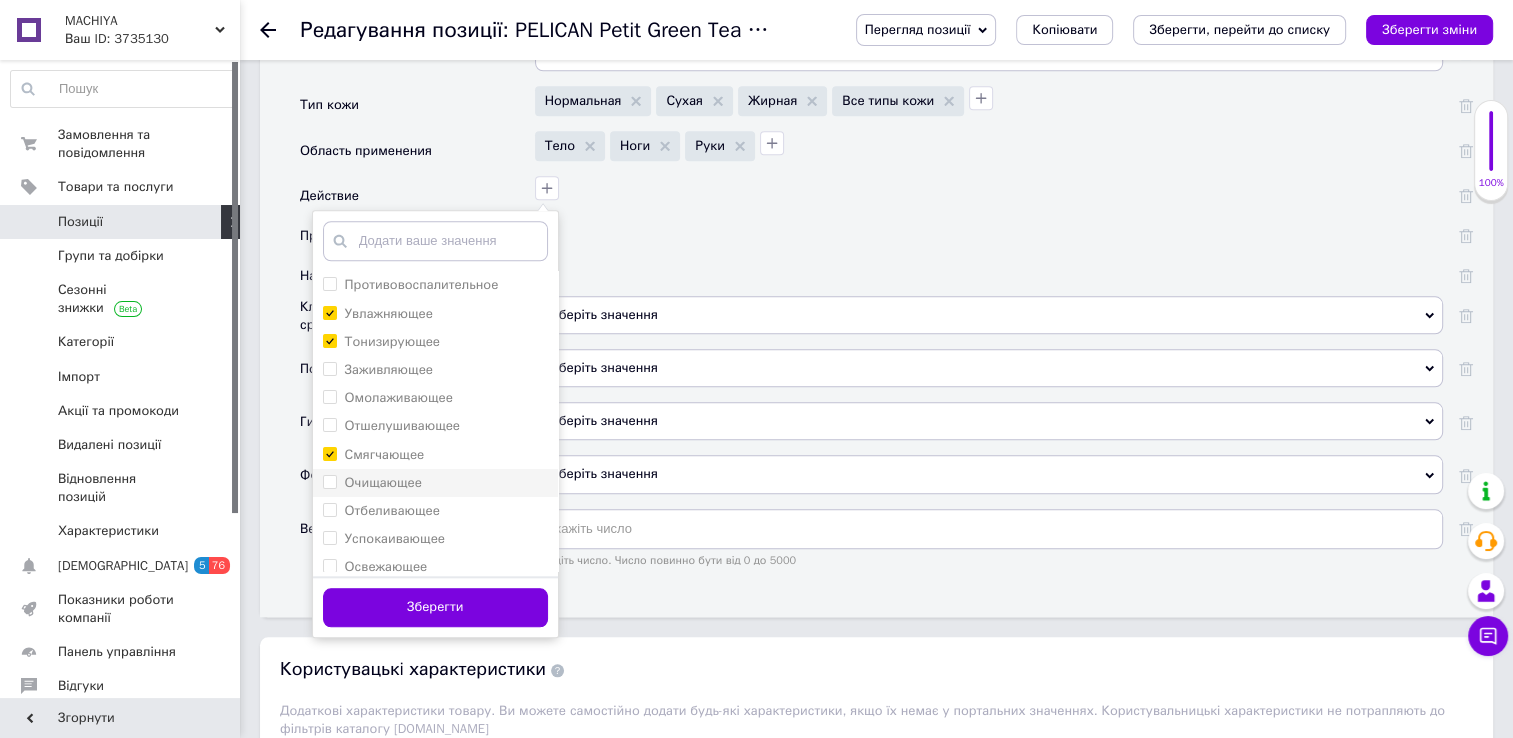 click on "Очищающее" at bounding box center (329, 481) 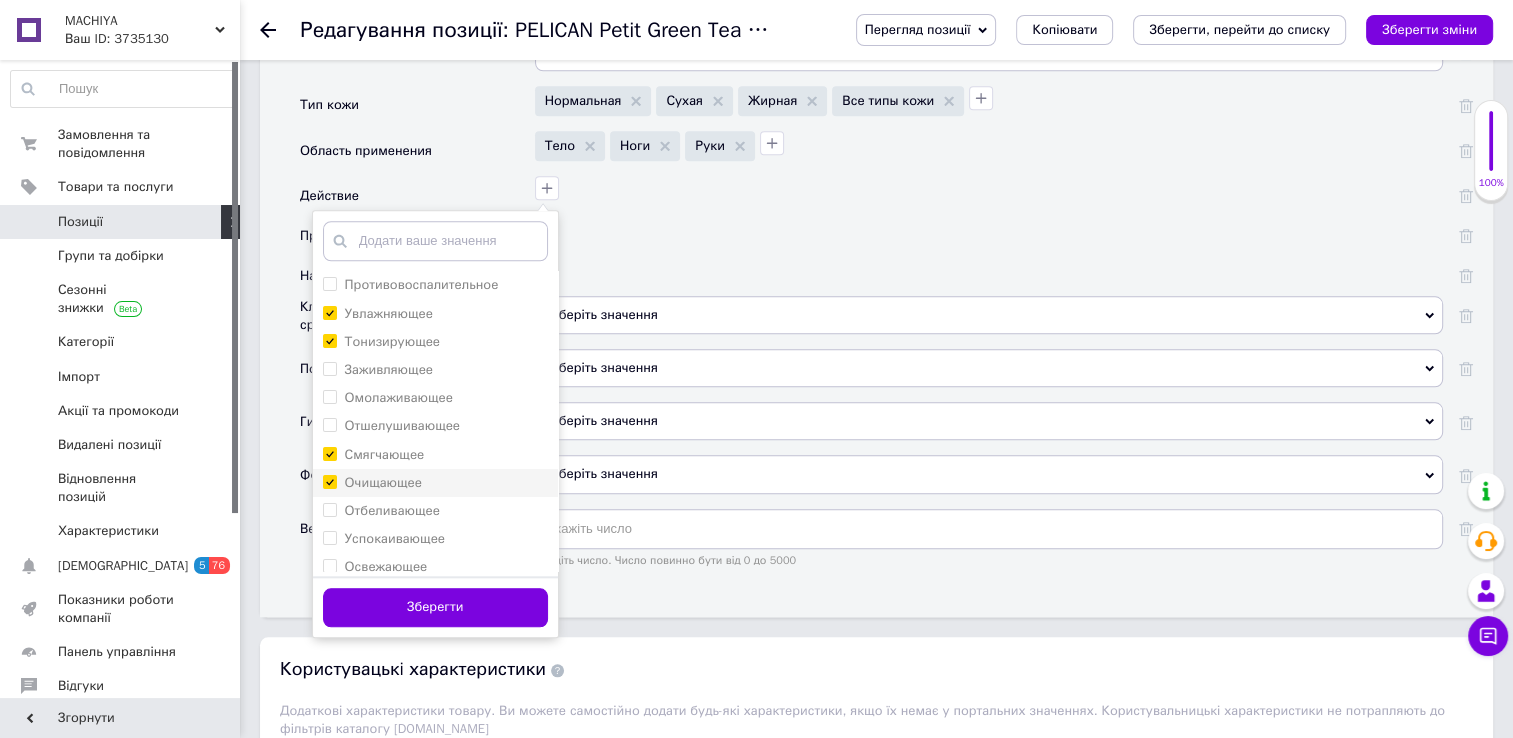 checkbox on "true" 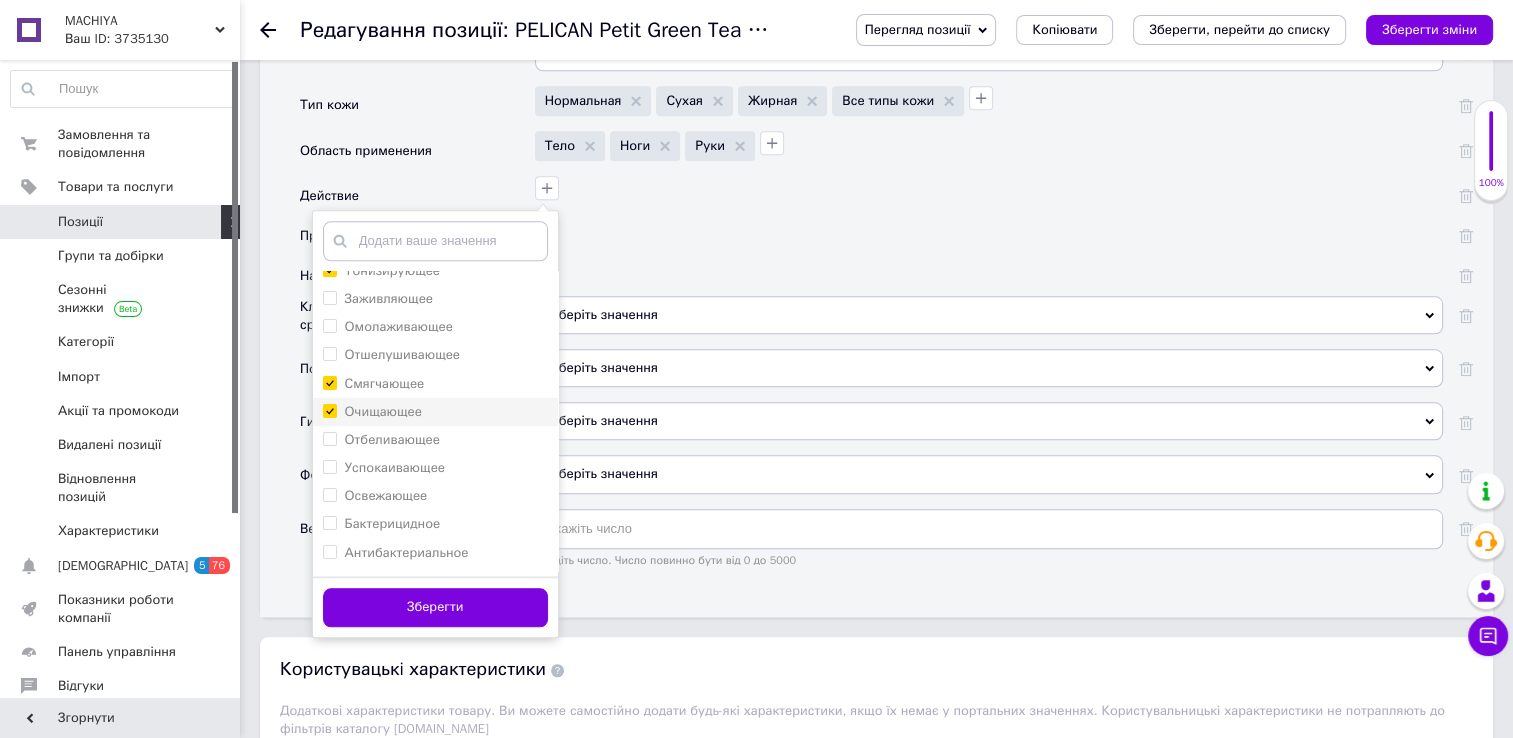 scroll, scrollTop: 80, scrollLeft: 0, axis: vertical 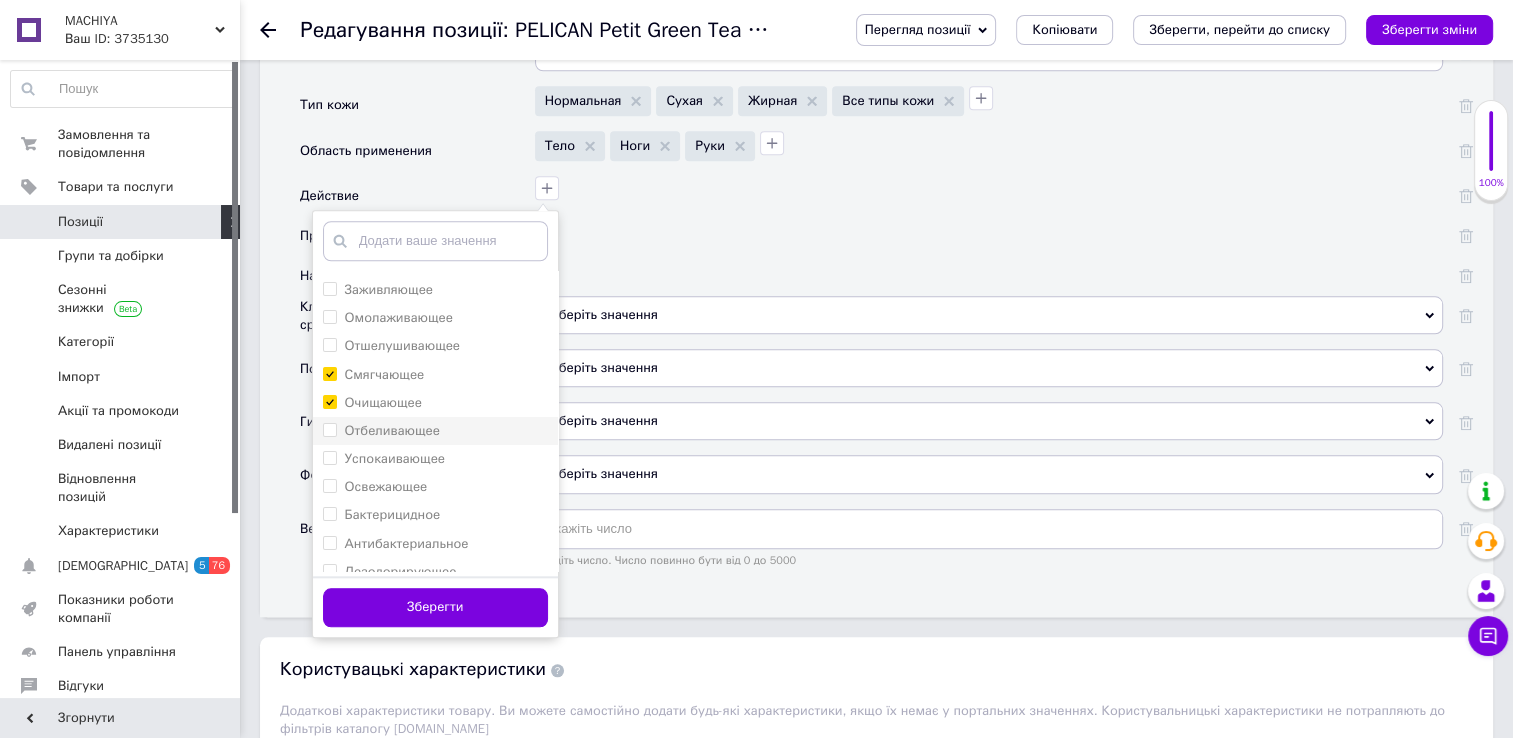 click on "Отбеливающее" at bounding box center [329, 429] 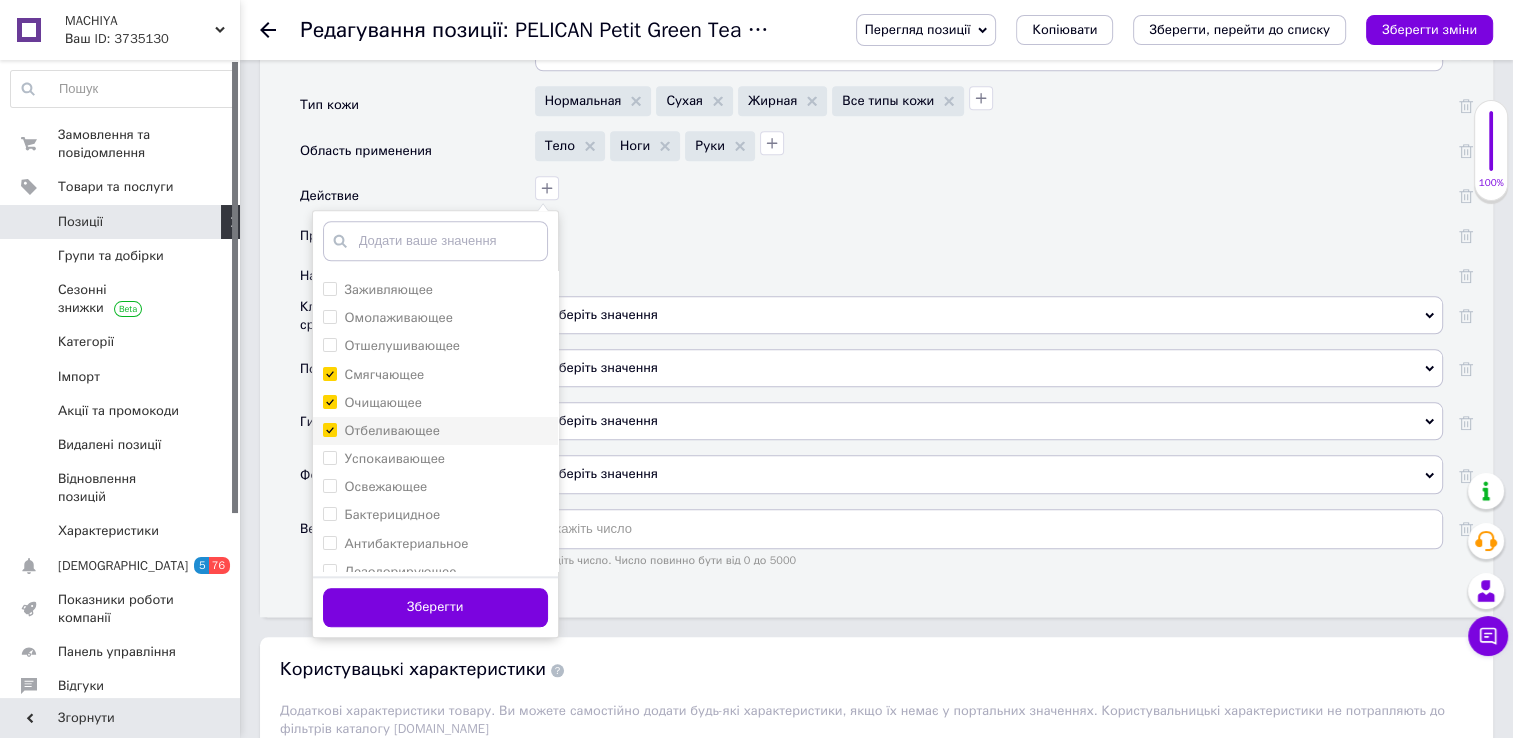 checkbox on "true" 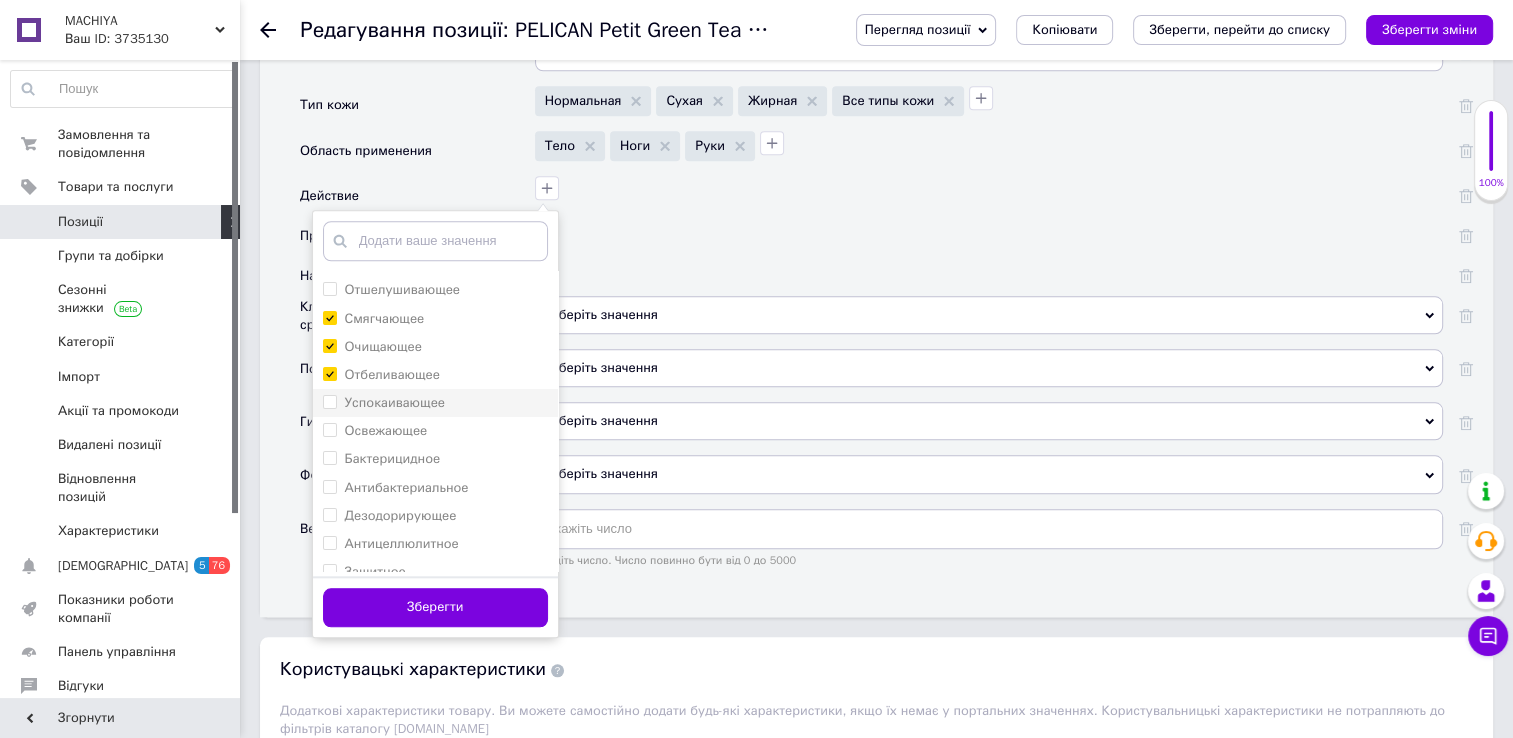 scroll, scrollTop: 151, scrollLeft: 0, axis: vertical 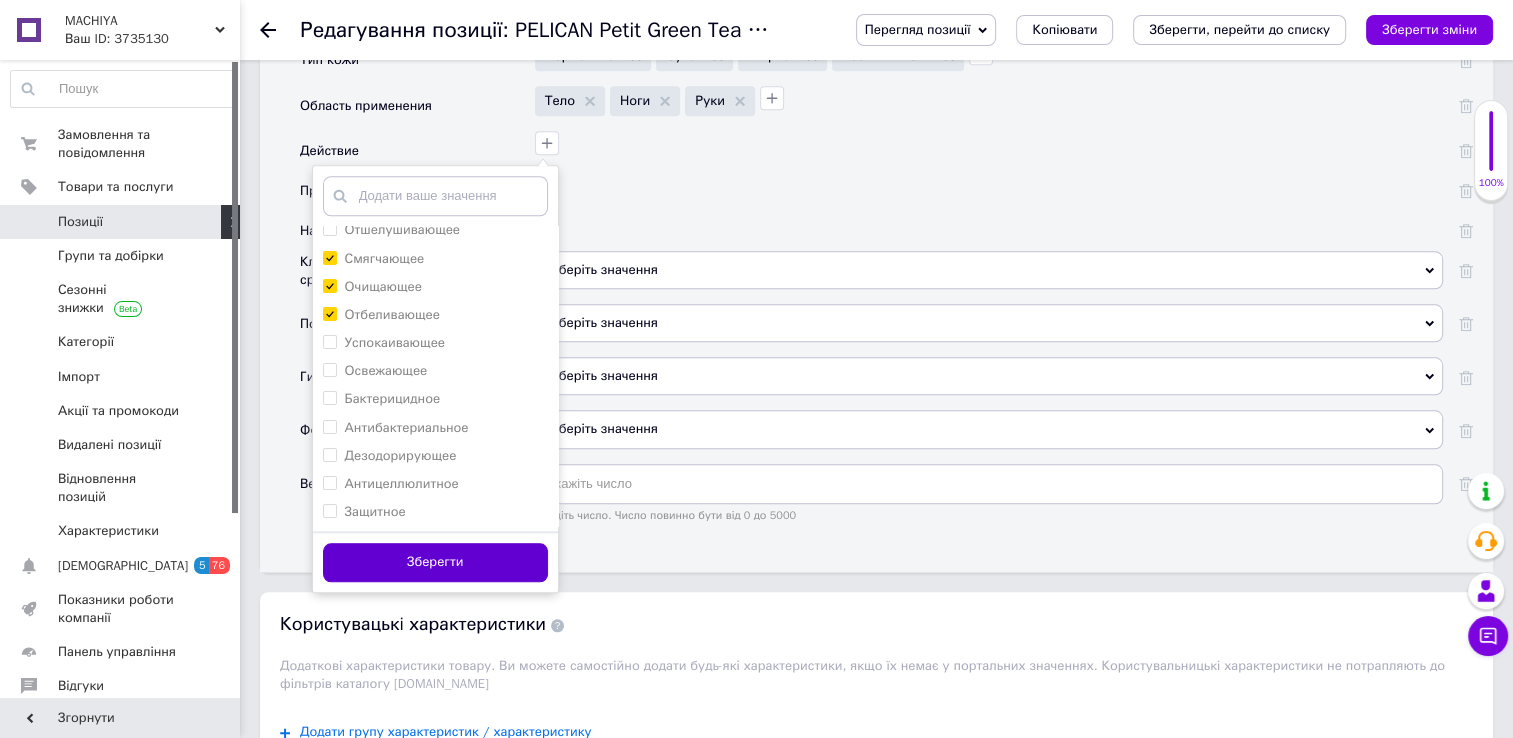click on "Зберегти" at bounding box center (435, 562) 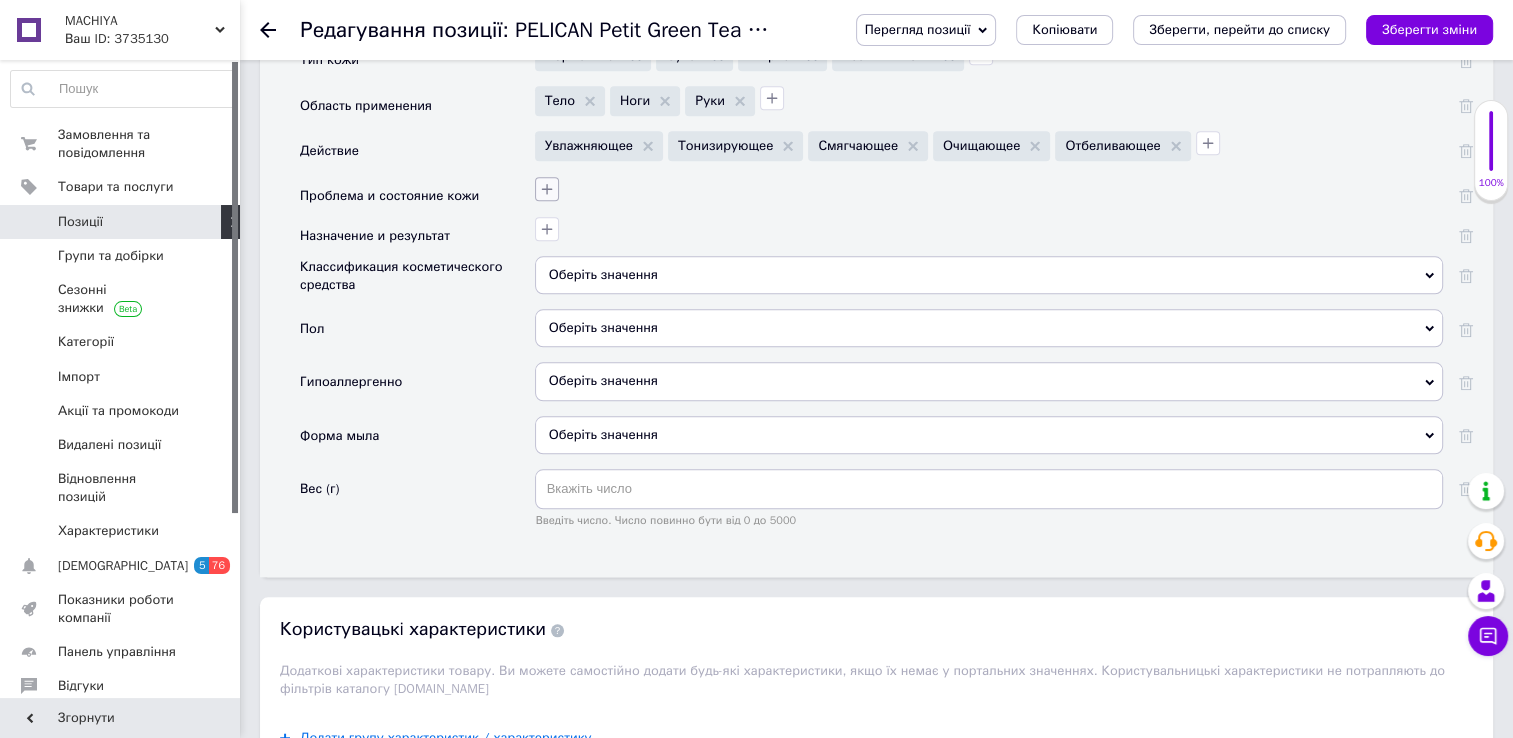 click 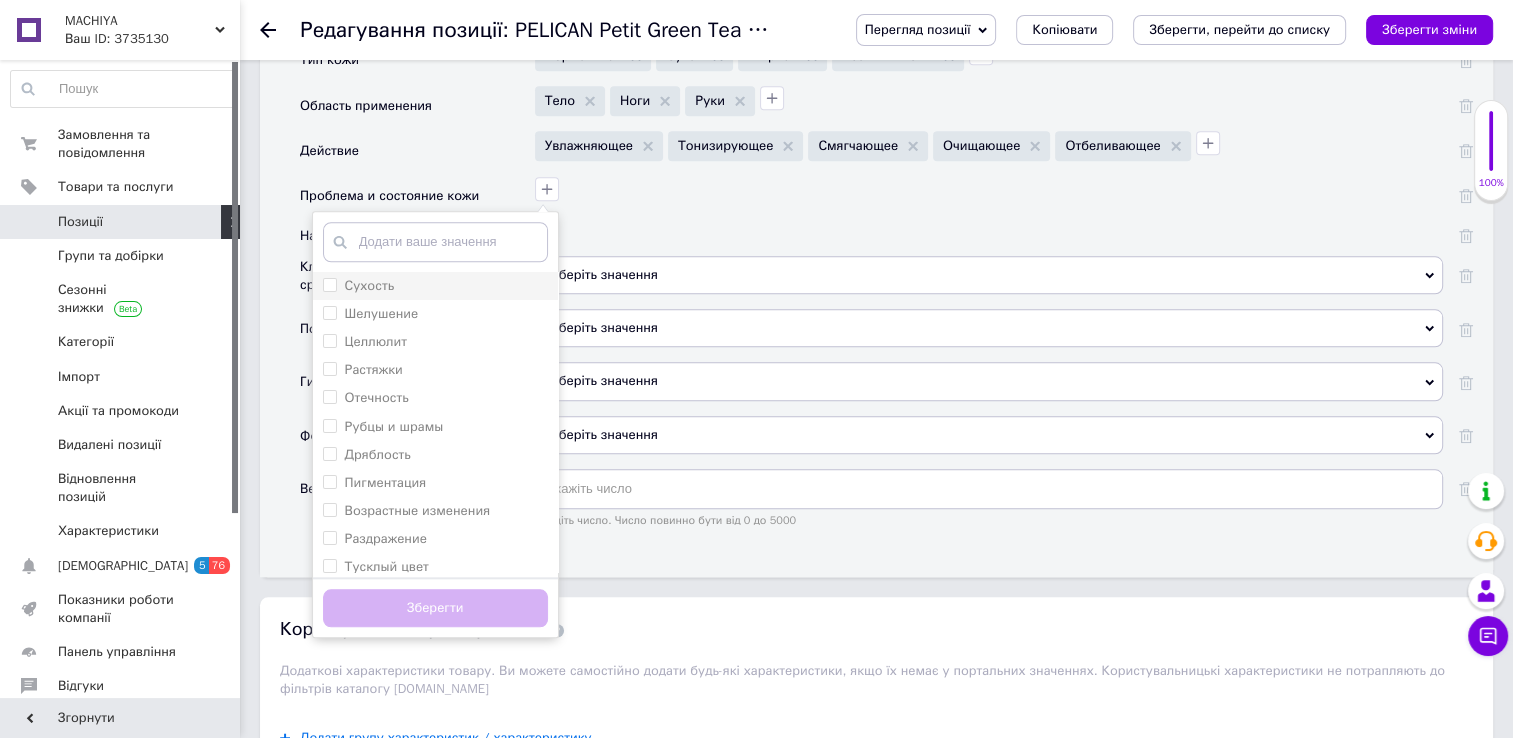 click on "Сухость" at bounding box center [329, 284] 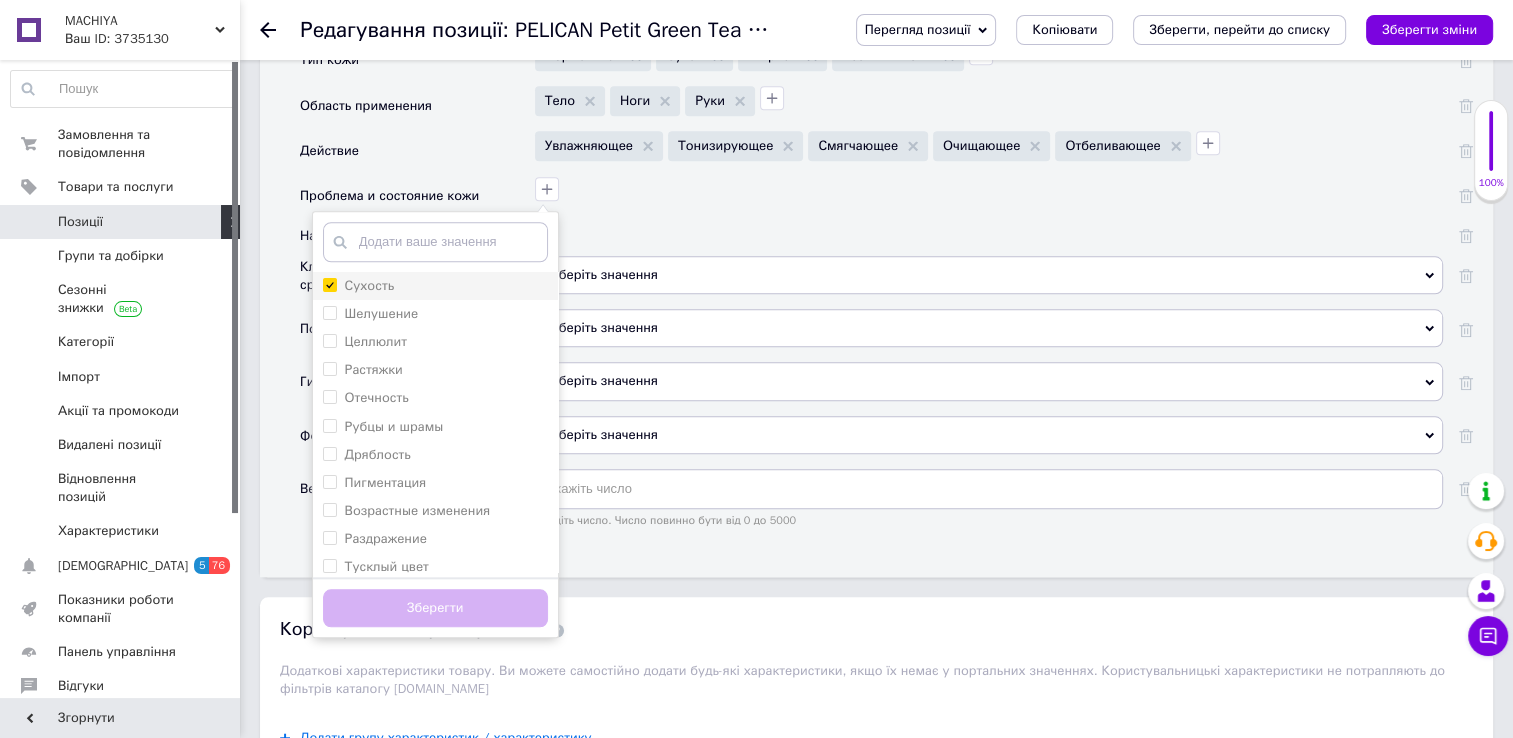 checkbox on "true" 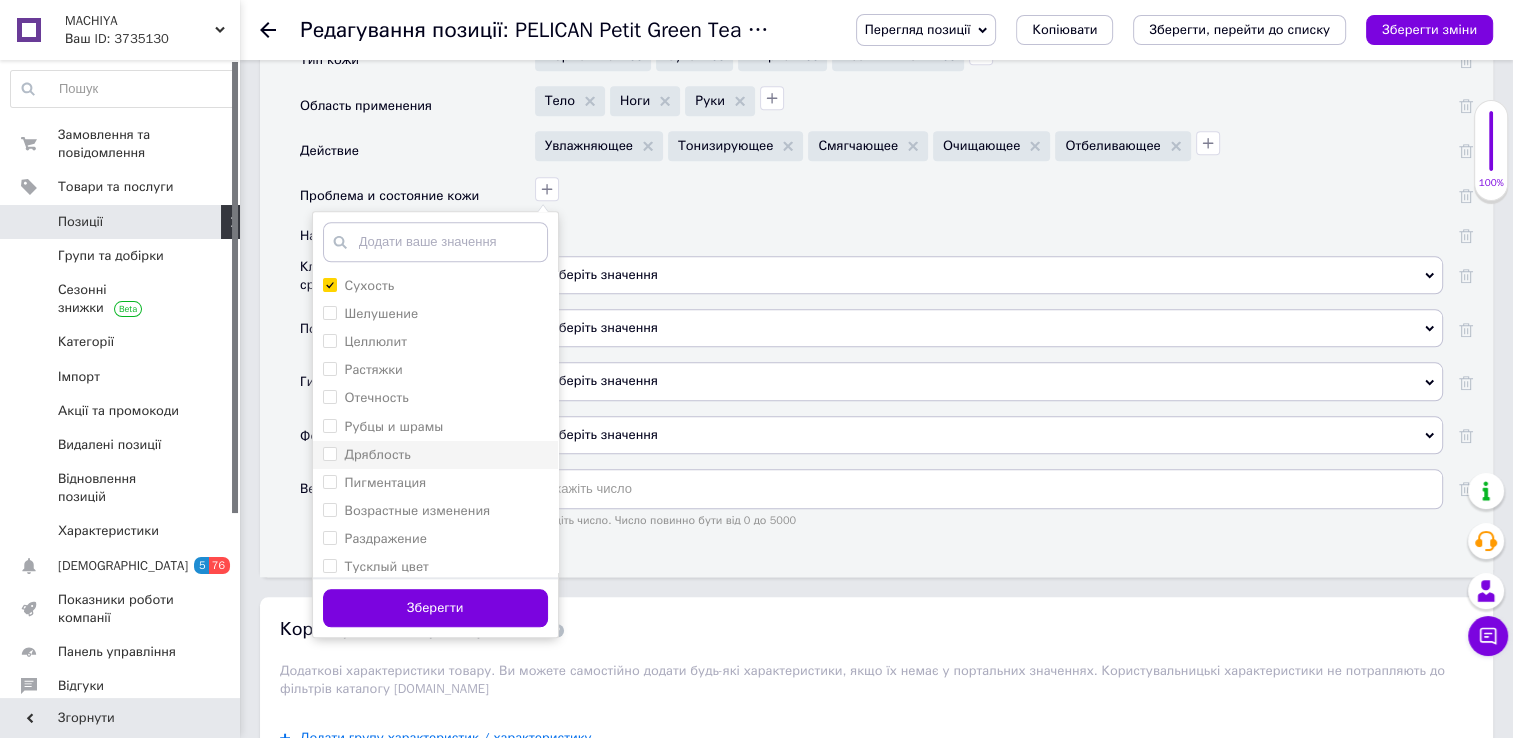 scroll, scrollTop: 40, scrollLeft: 0, axis: vertical 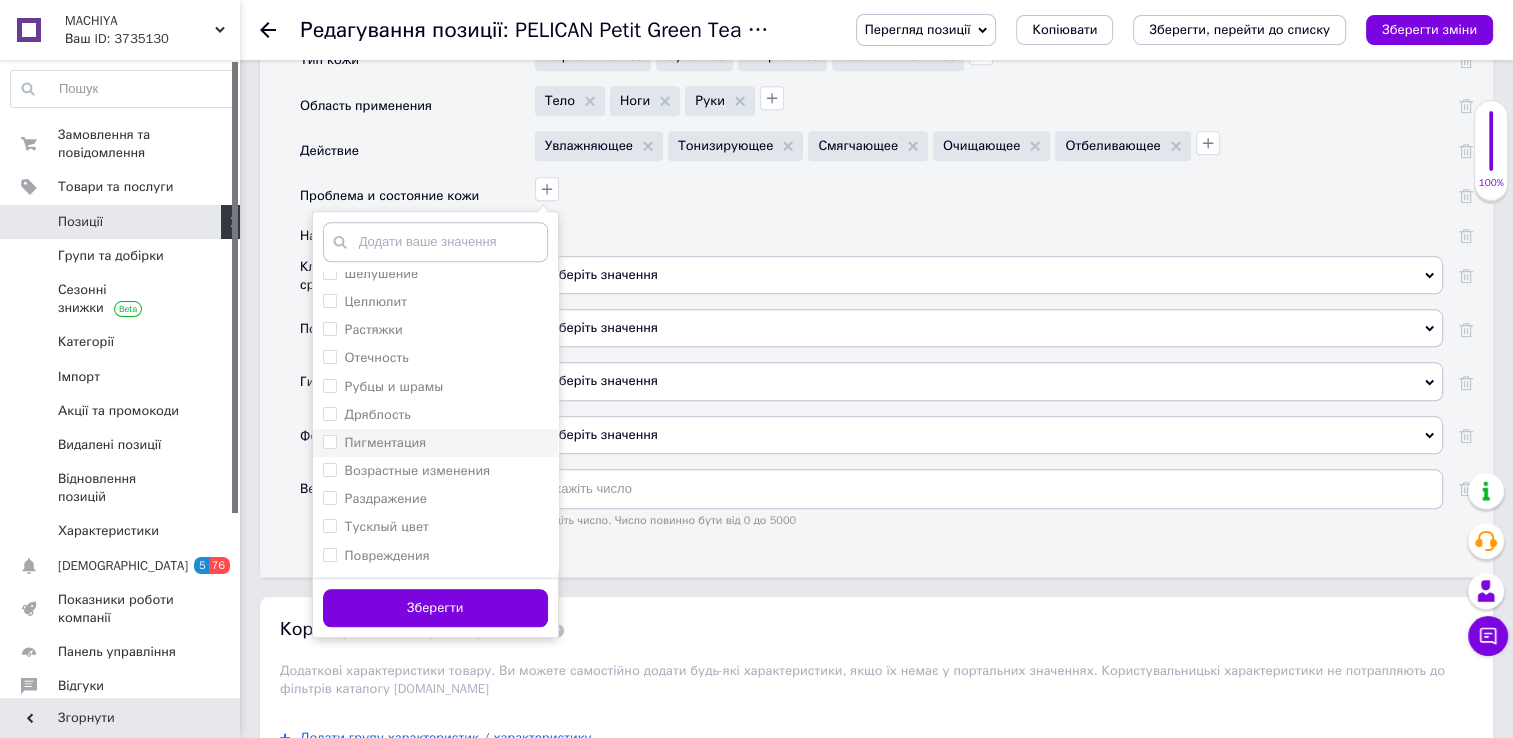 click on "Пигментация" at bounding box center [329, 441] 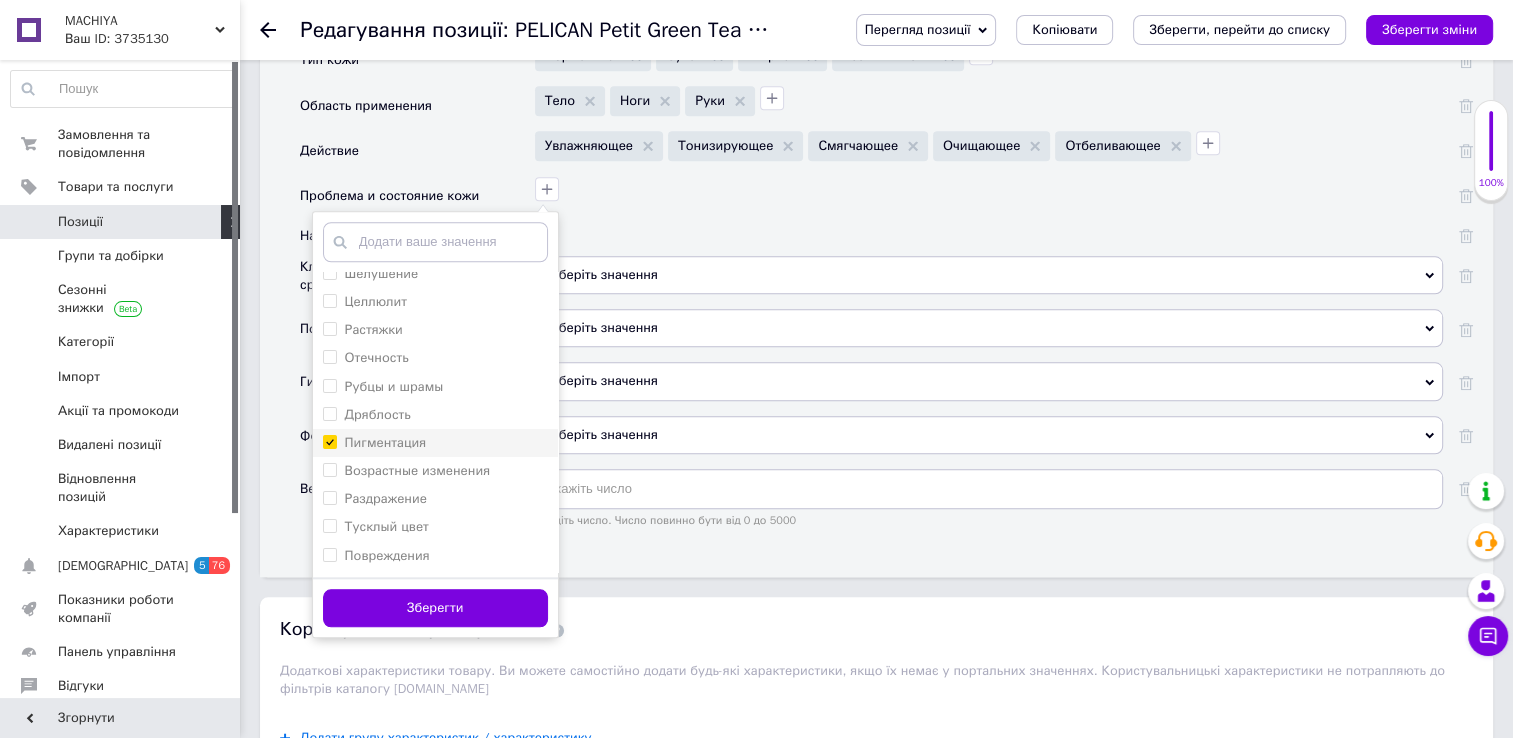 checkbox on "true" 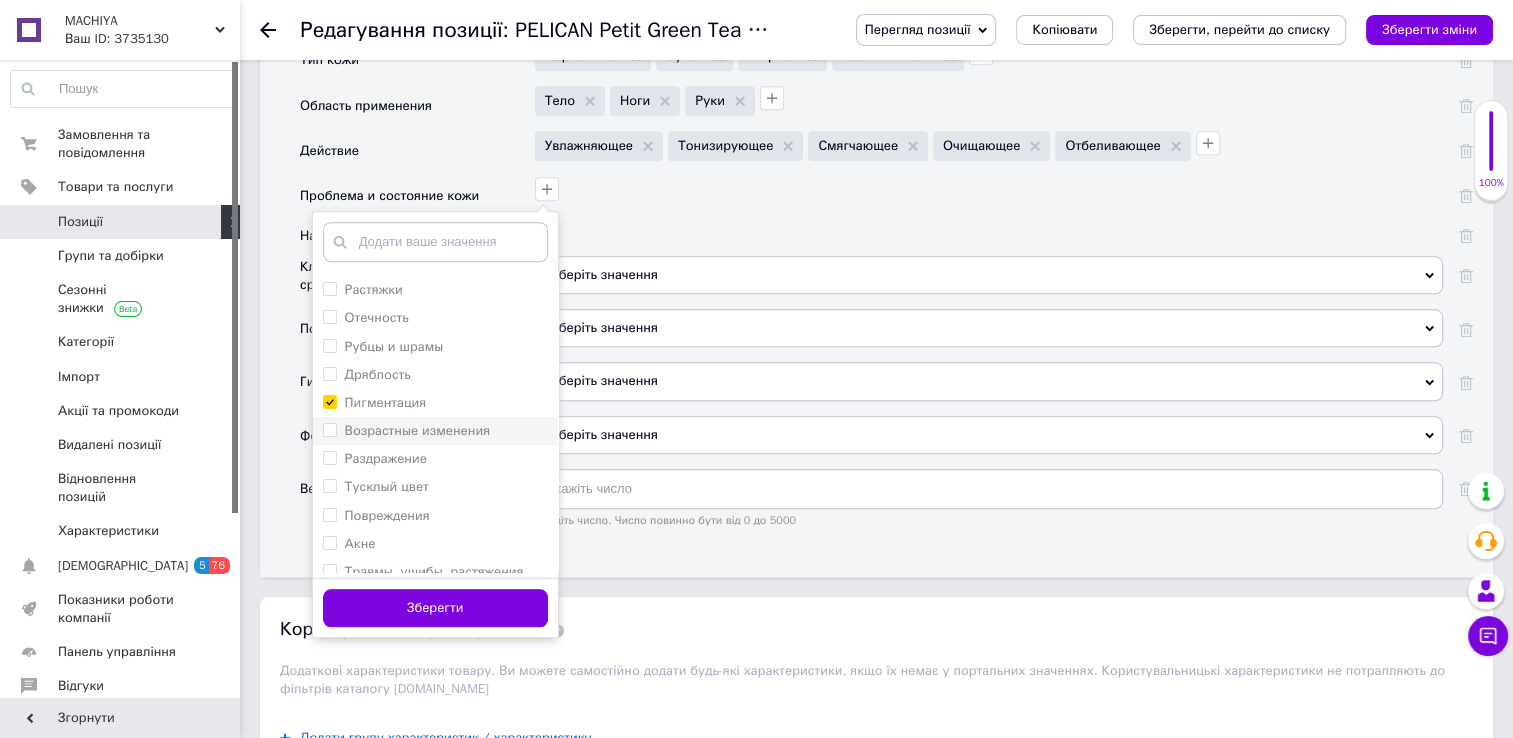 scroll, scrollTop: 108, scrollLeft: 0, axis: vertical 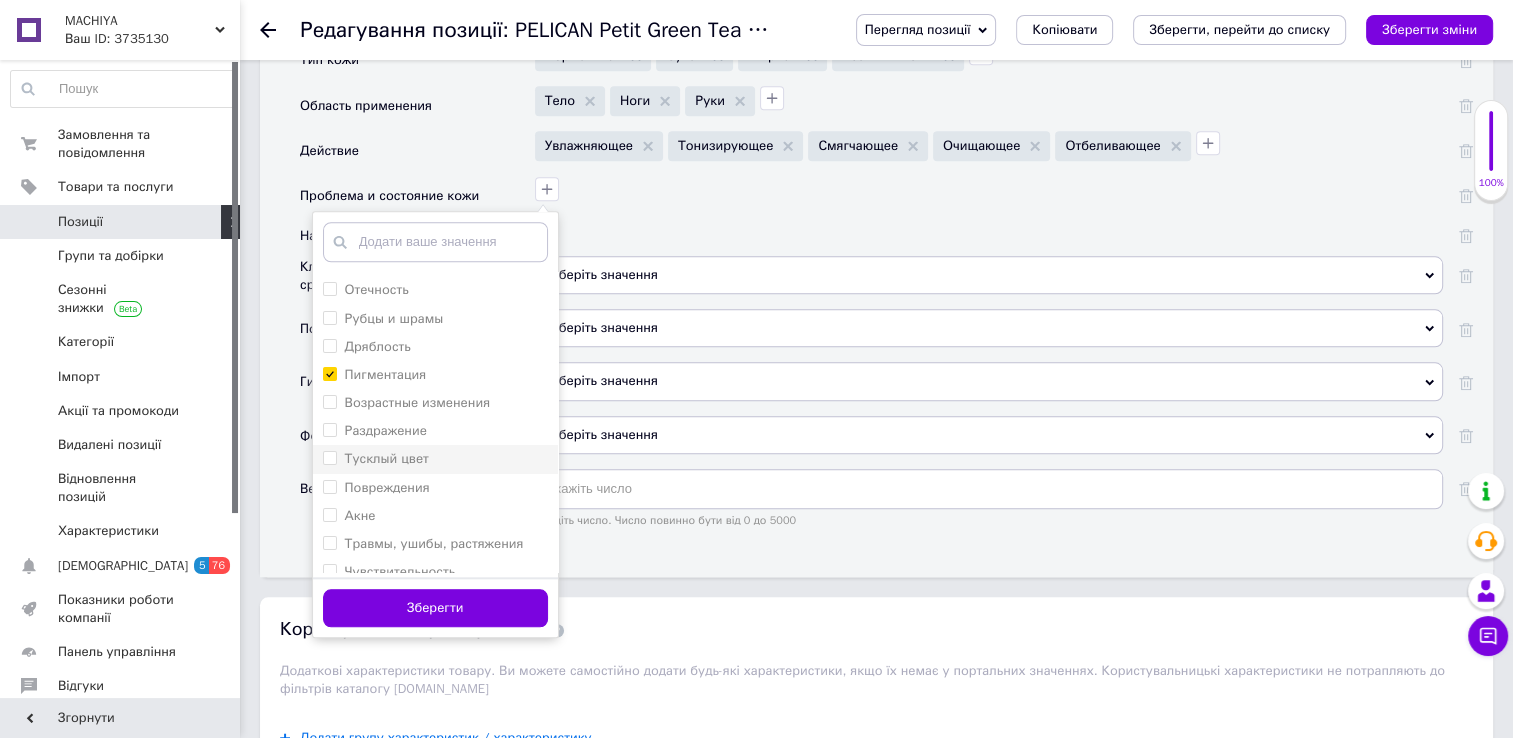 click on "Тусклый цвет" at bounding box center (329, 457) 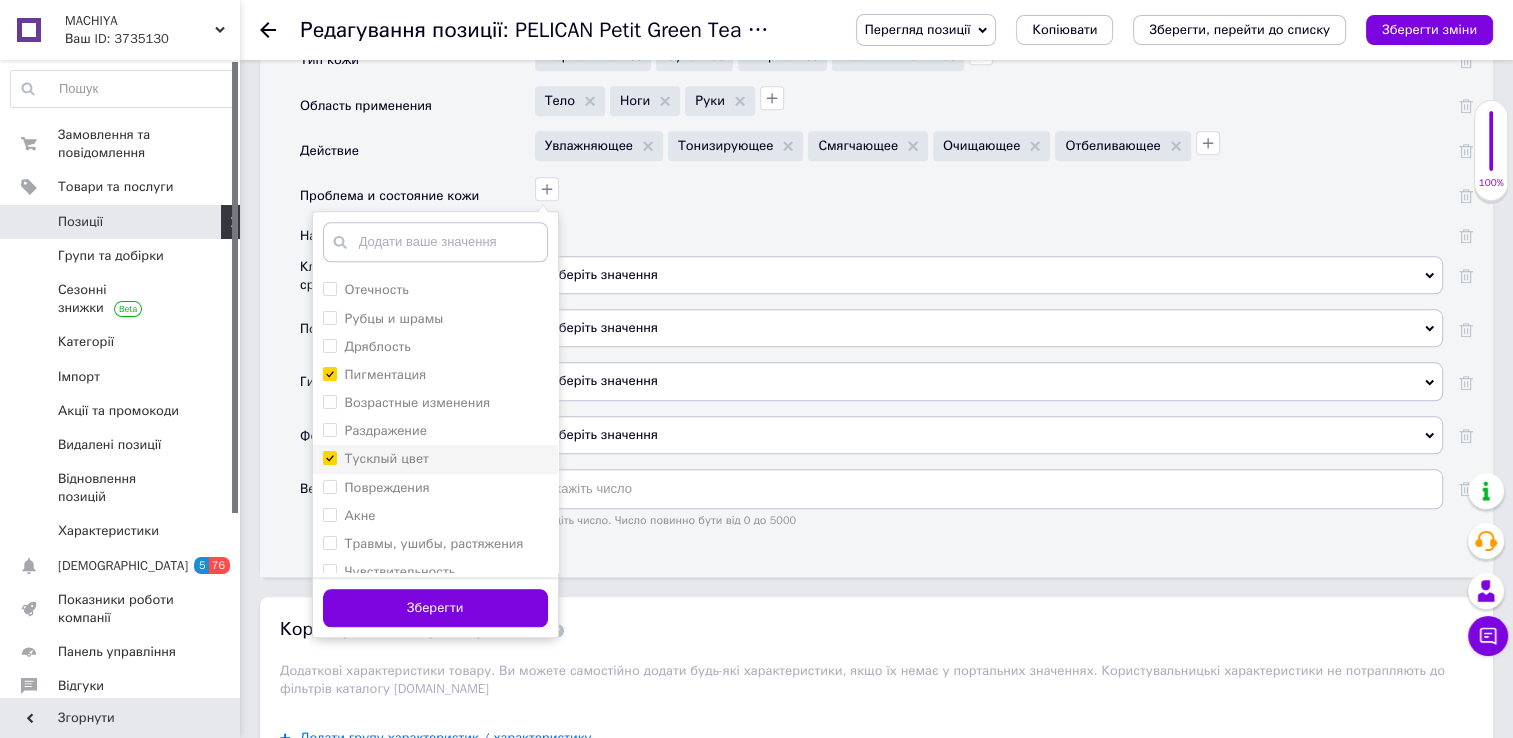 checkbox on "true" 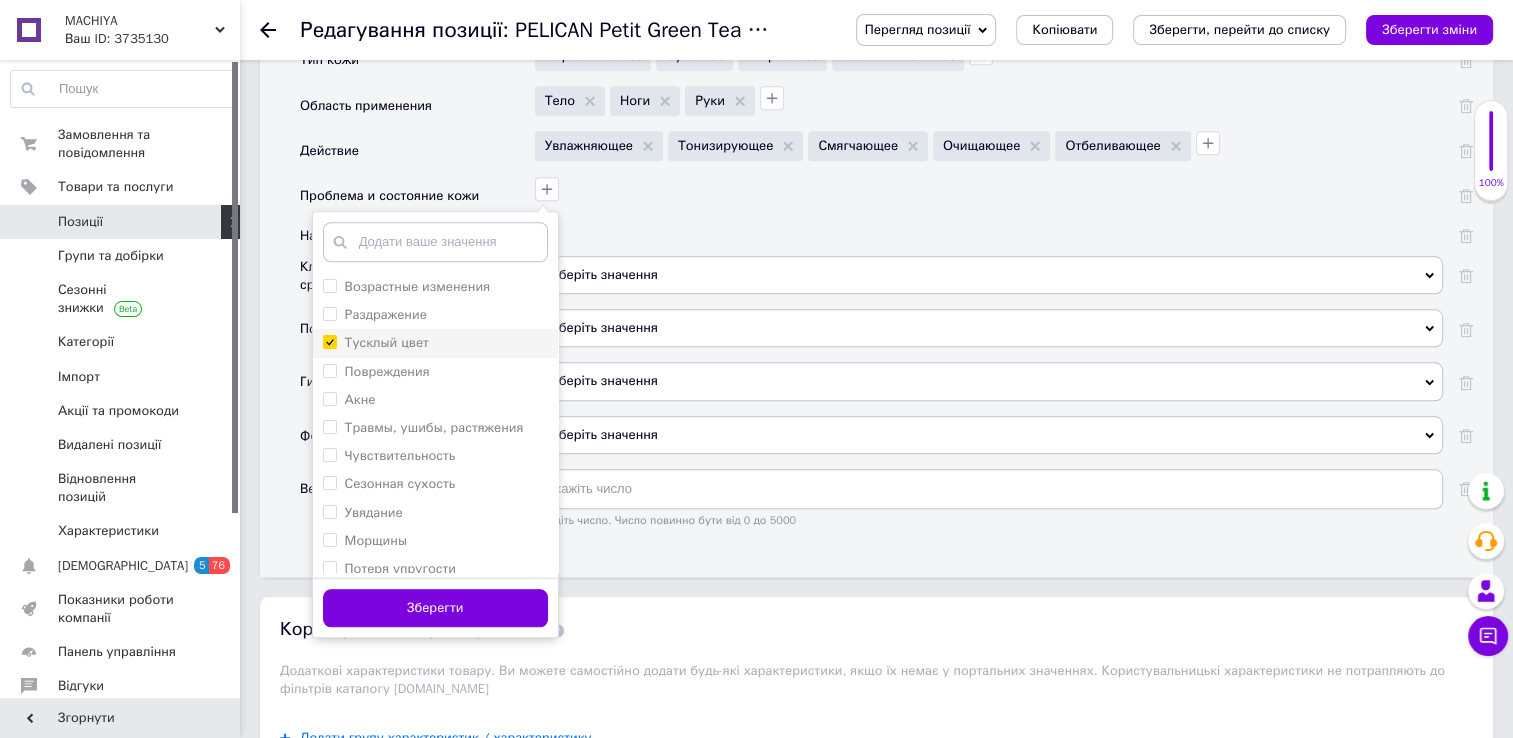scroll, scrollTop: 228, scrollLeft: 0, axis: vertical 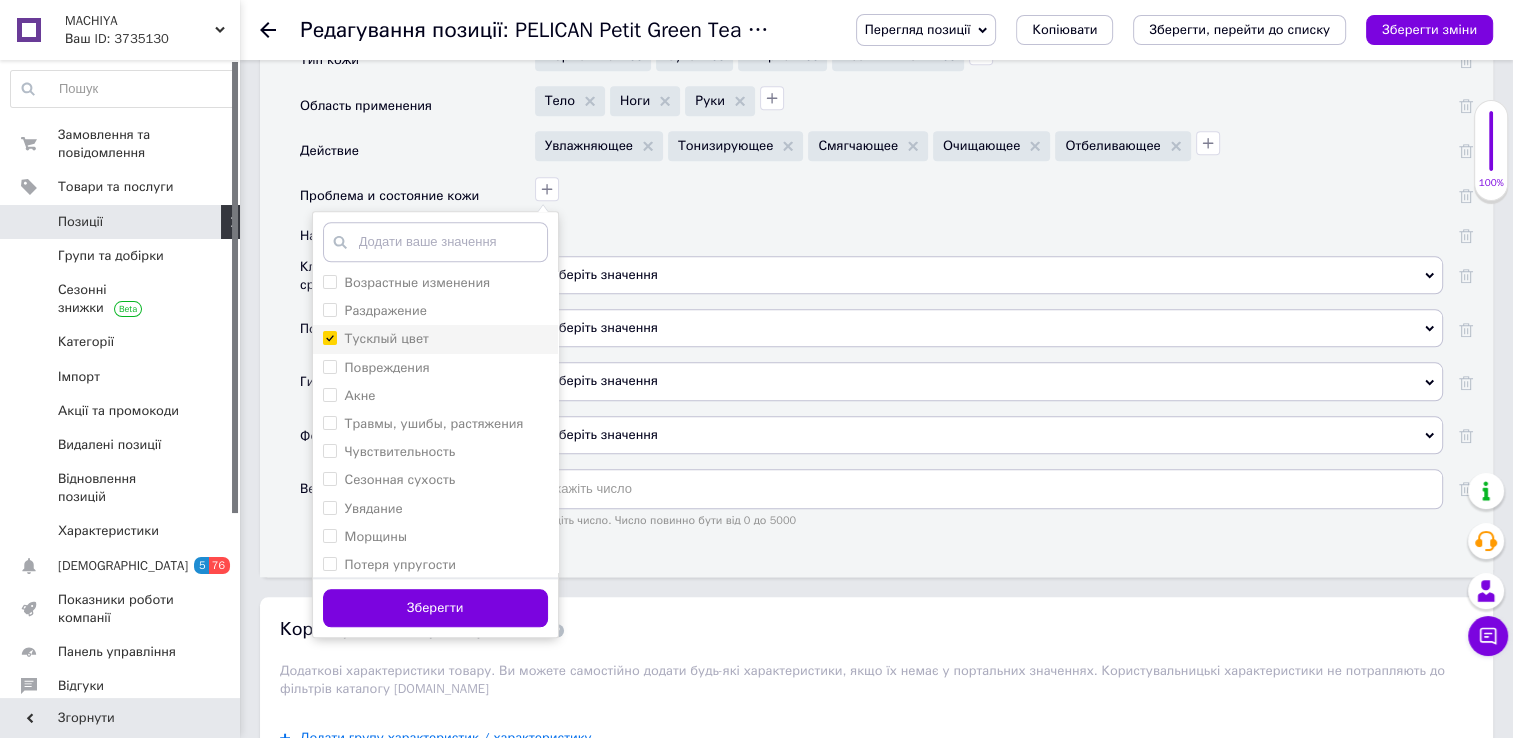 click on "Чувствительность" at bounding box center [329, 450] 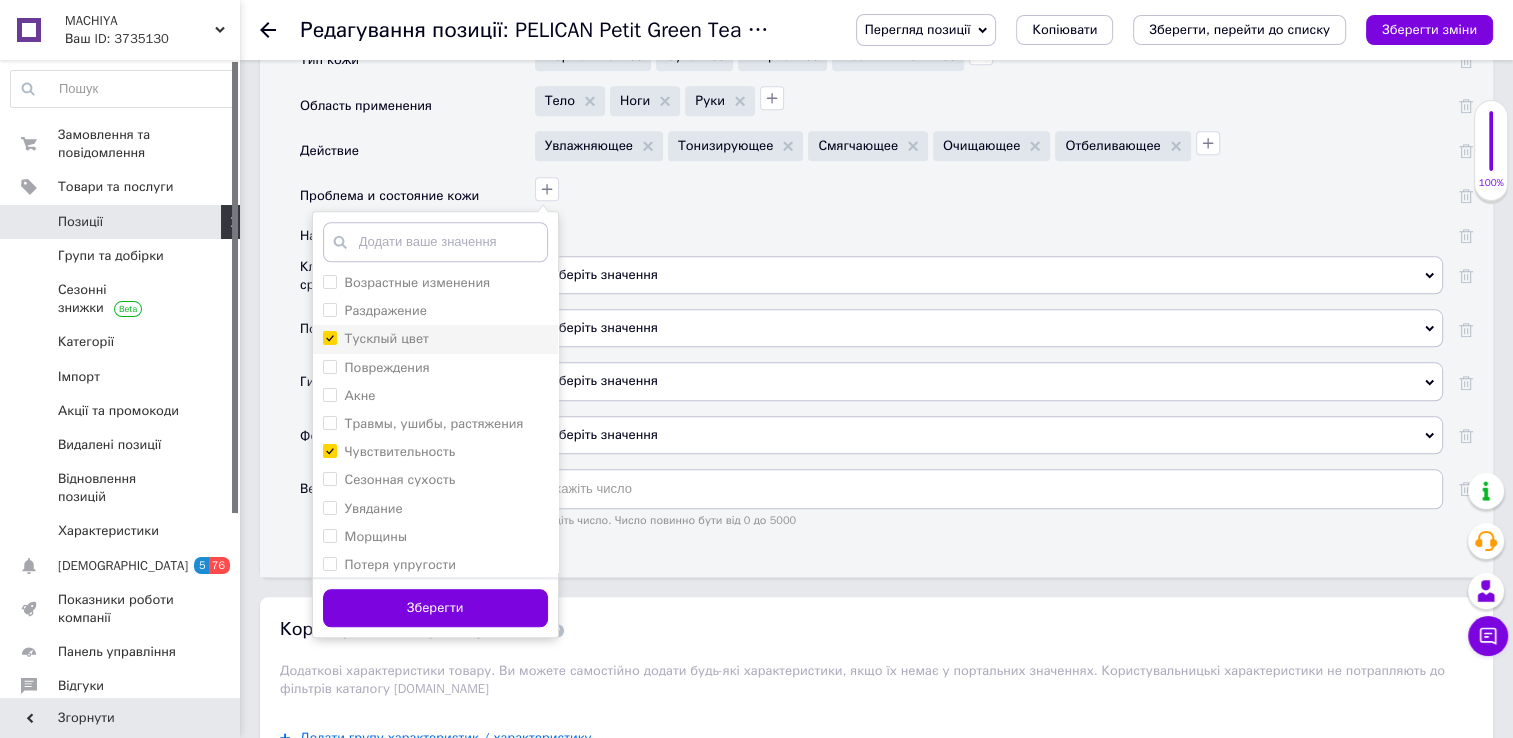 checkbox on "true" 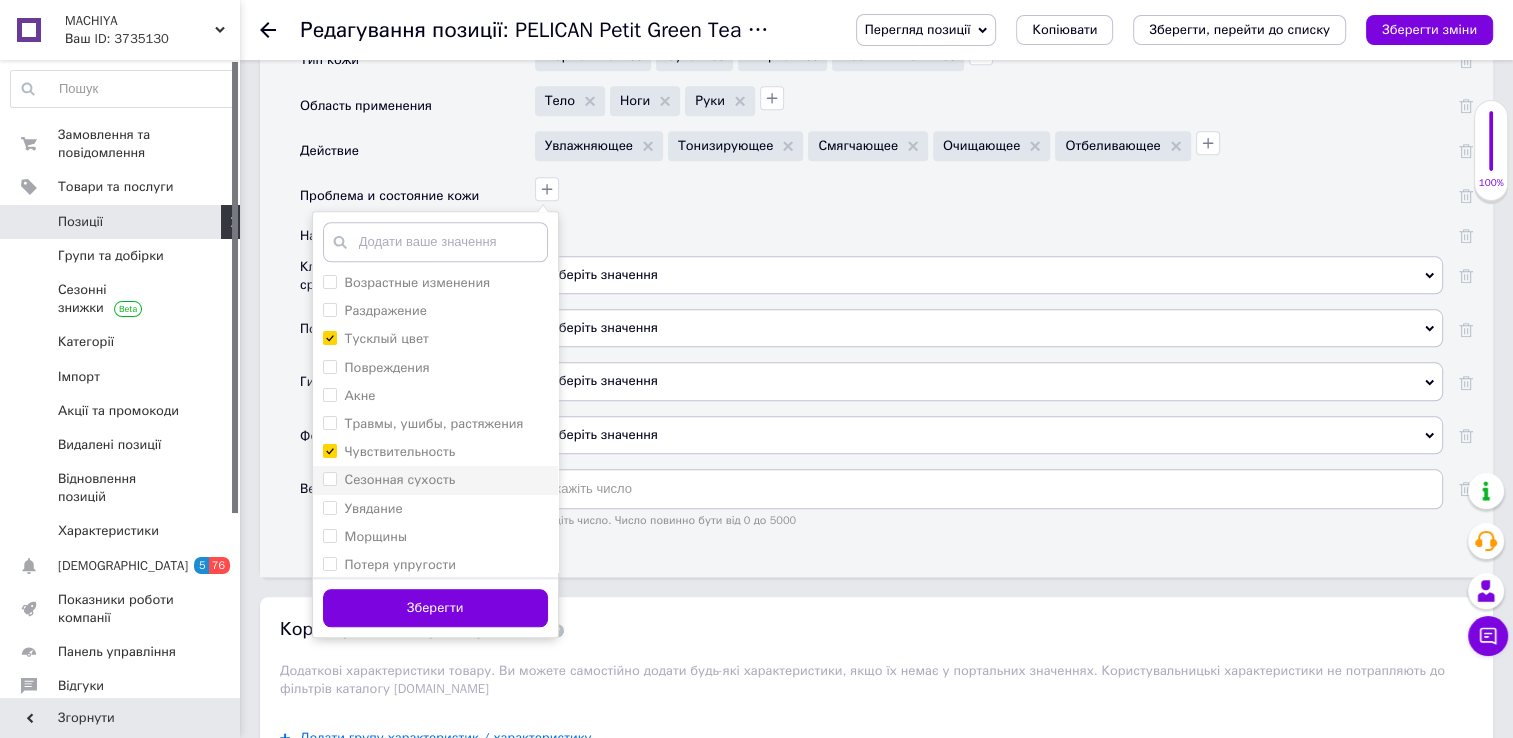 click on "Сезонная сухость" at bounding box center (389, 480) 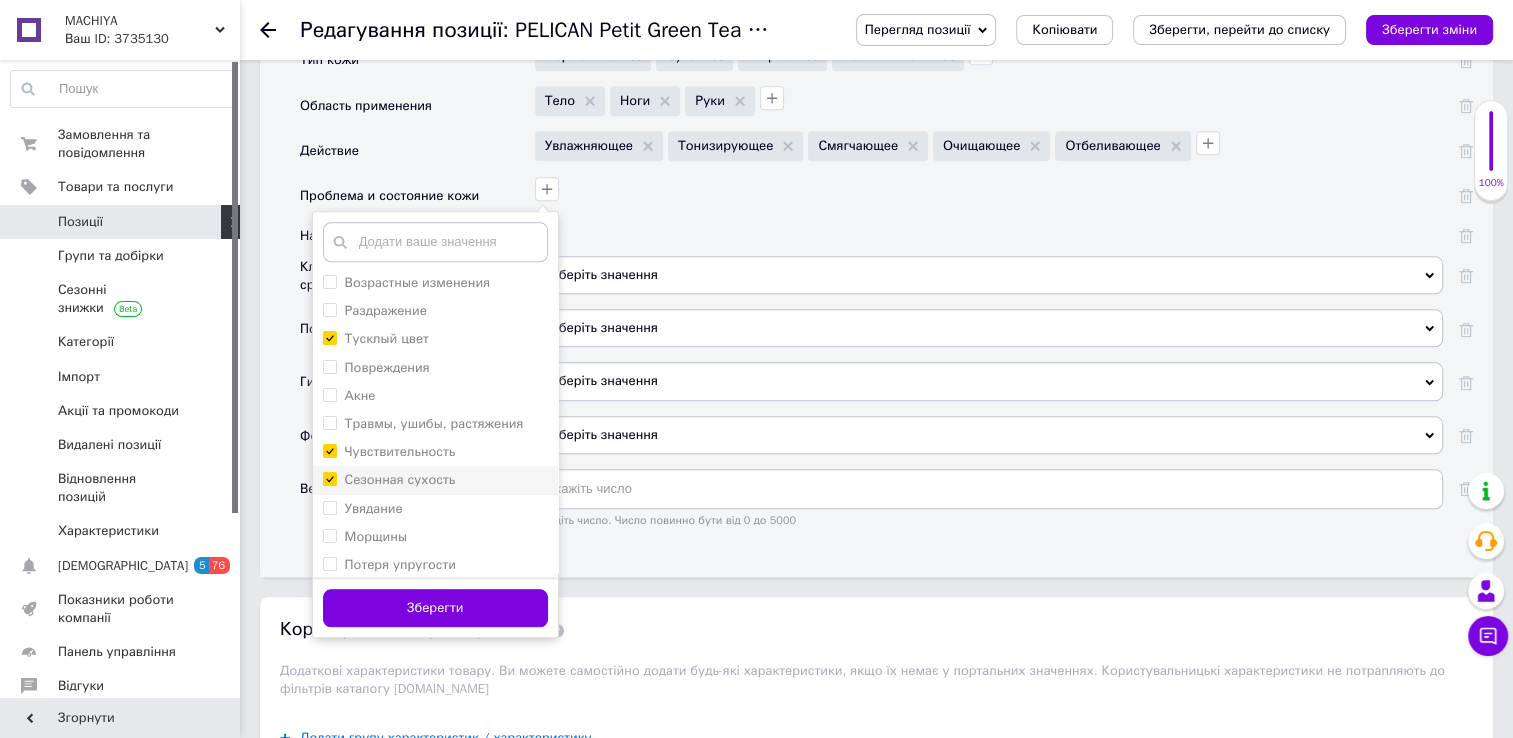 click on "Сезонная сухость" at bounding box center [329, 478] 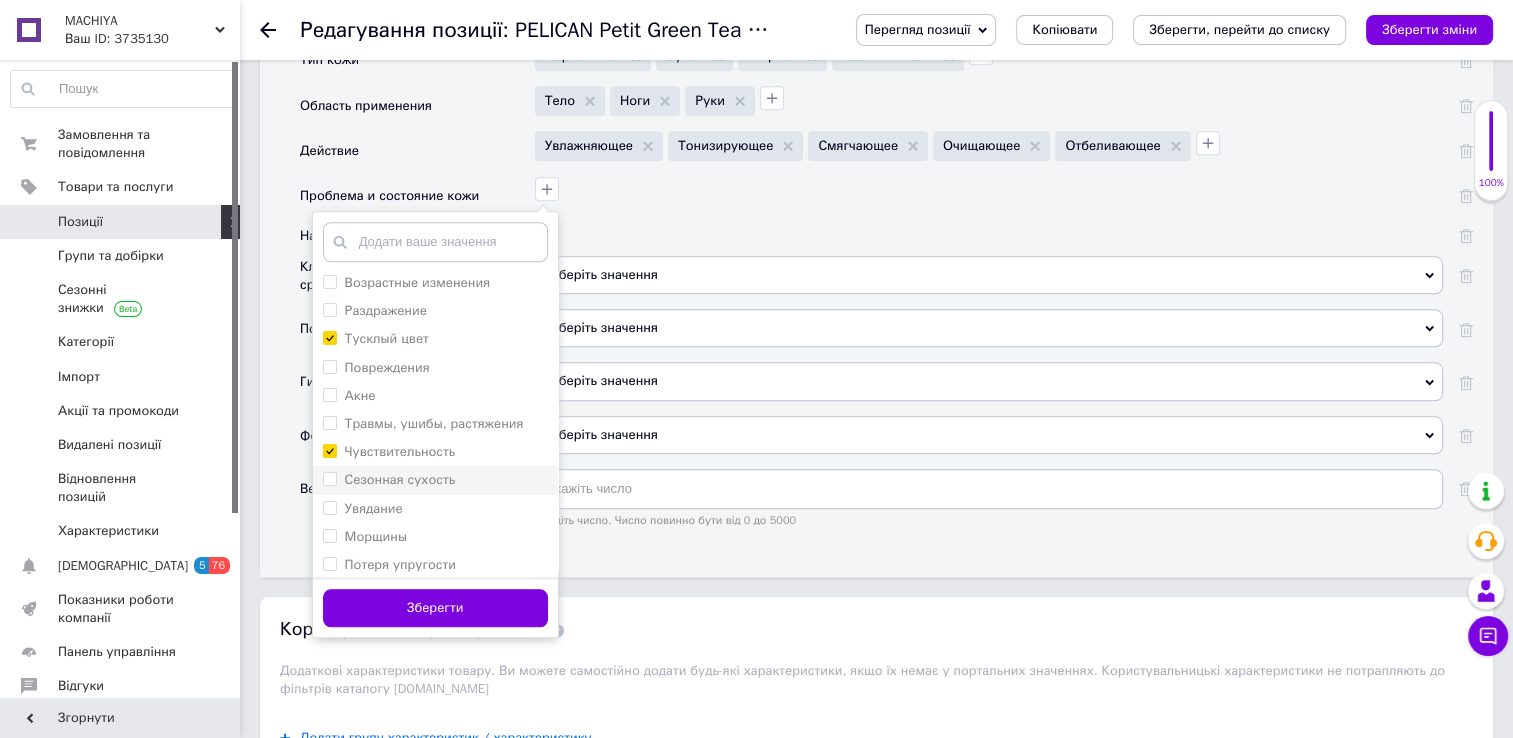 checkbox on "false" 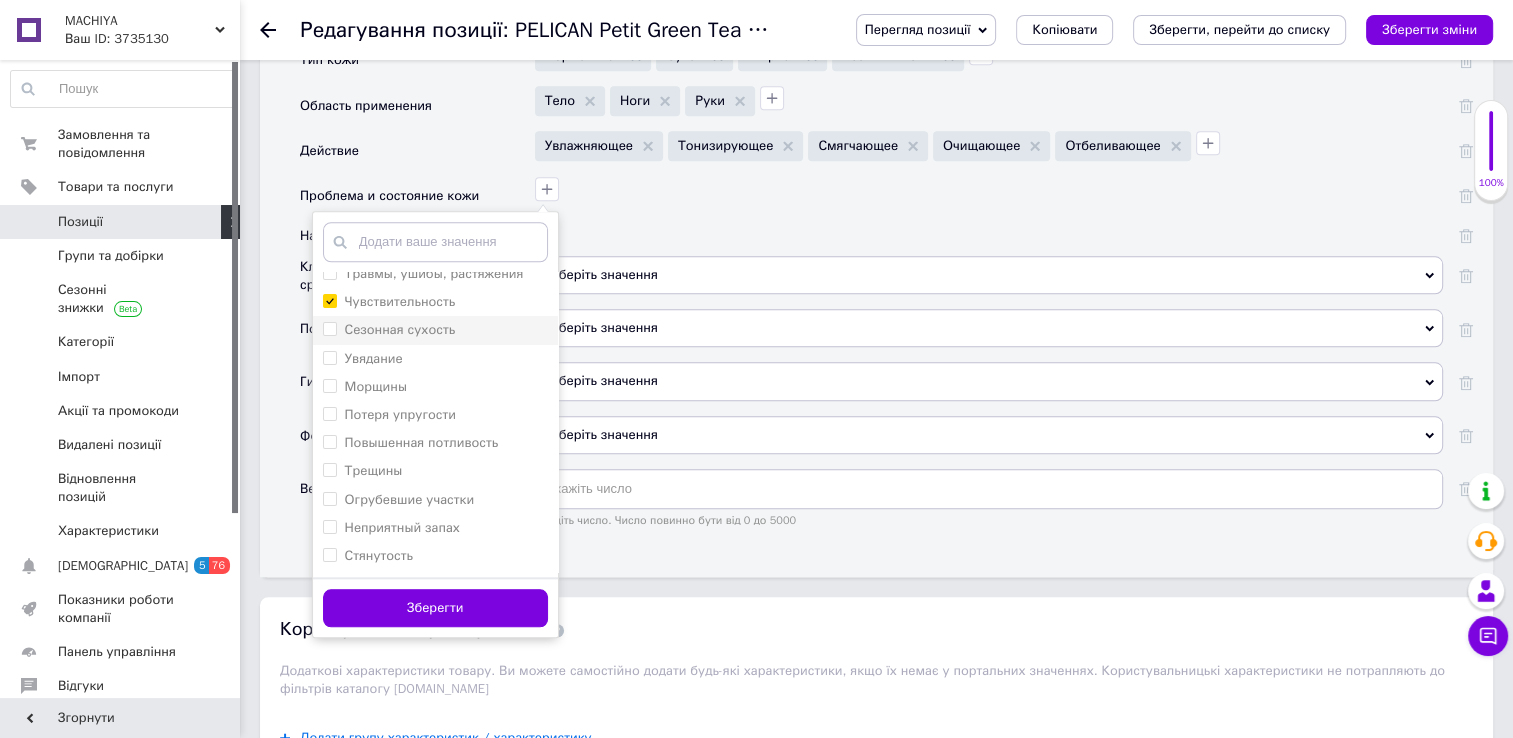 scroll, scrollTop: 404, scrollLeft: 0, axis: vertical 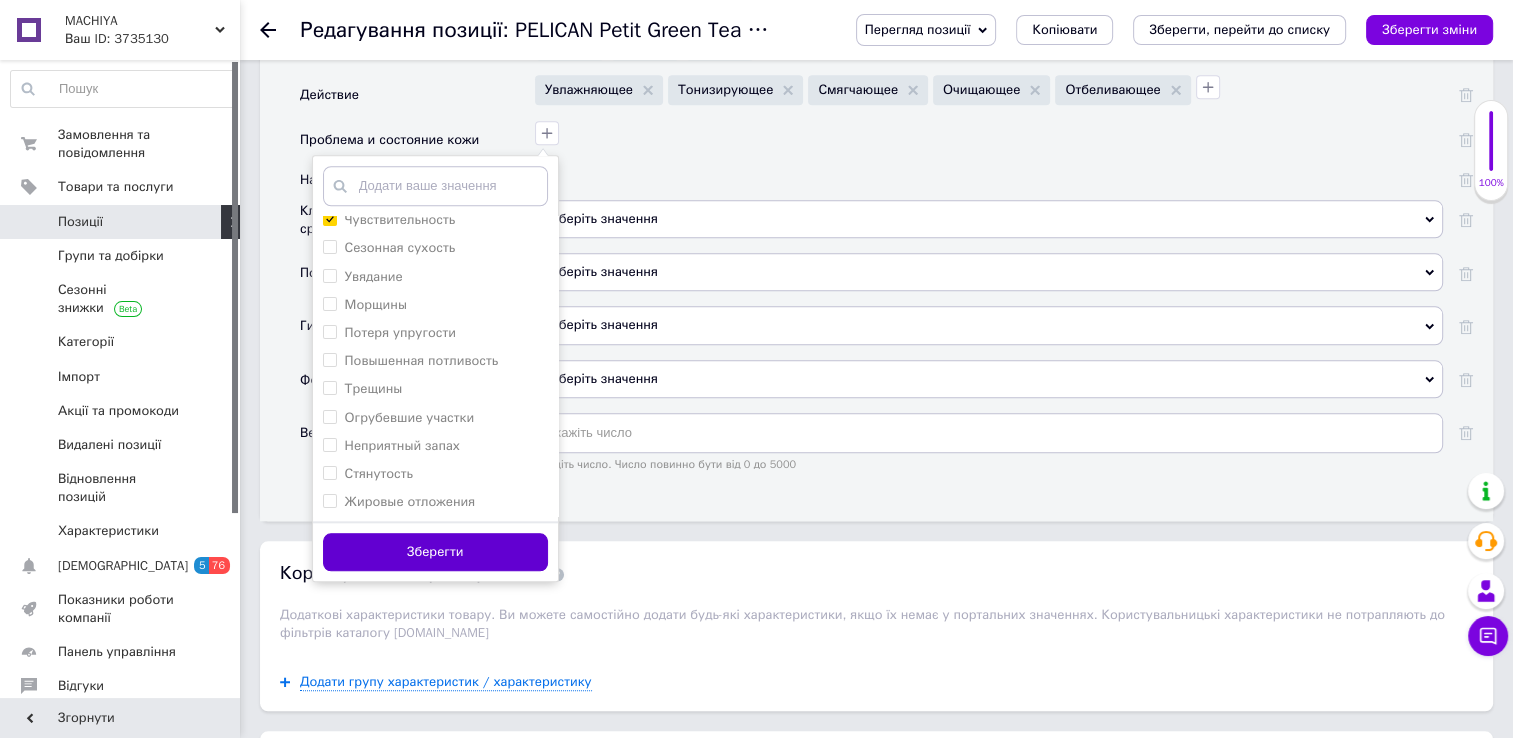 click on "Зберегти" at bounding box center [435, 552] 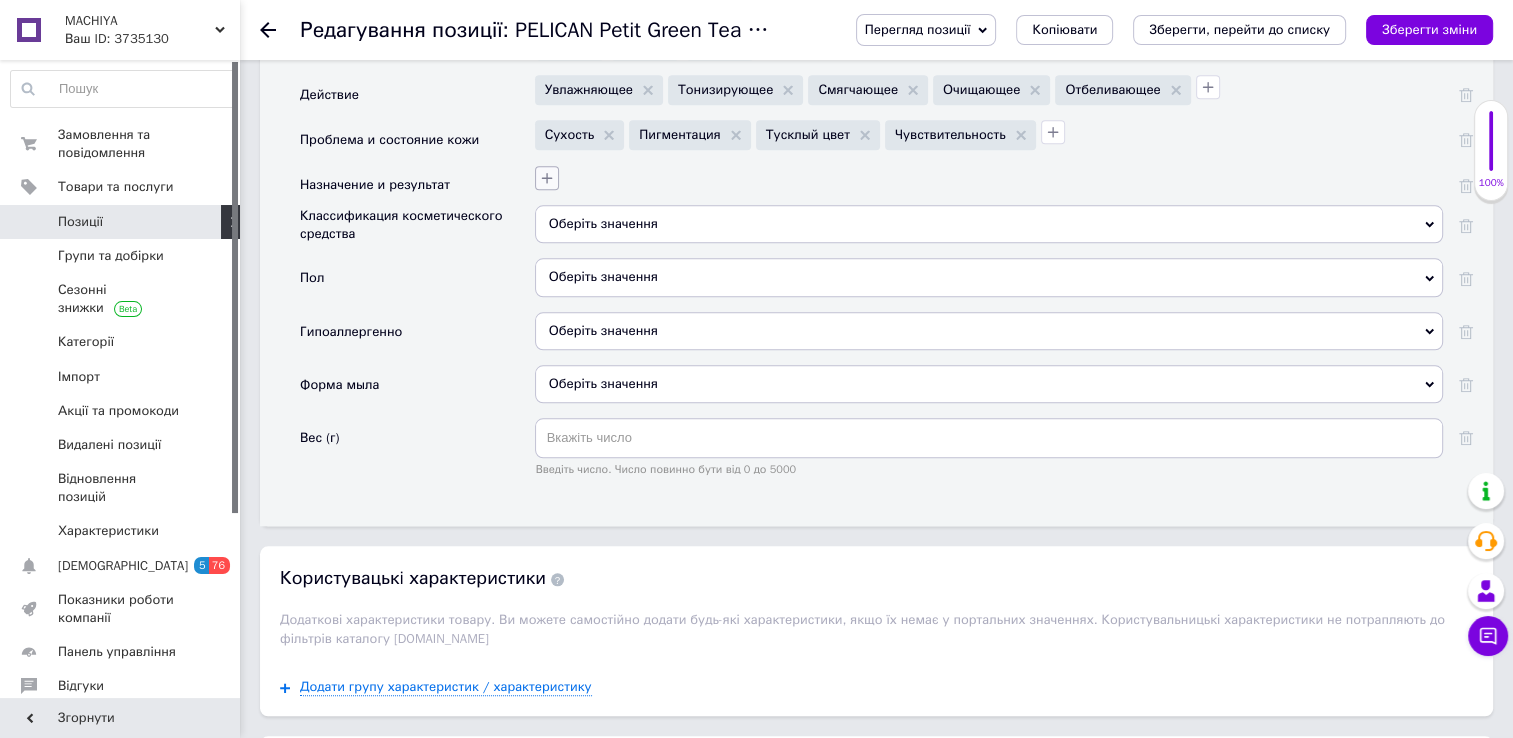 click 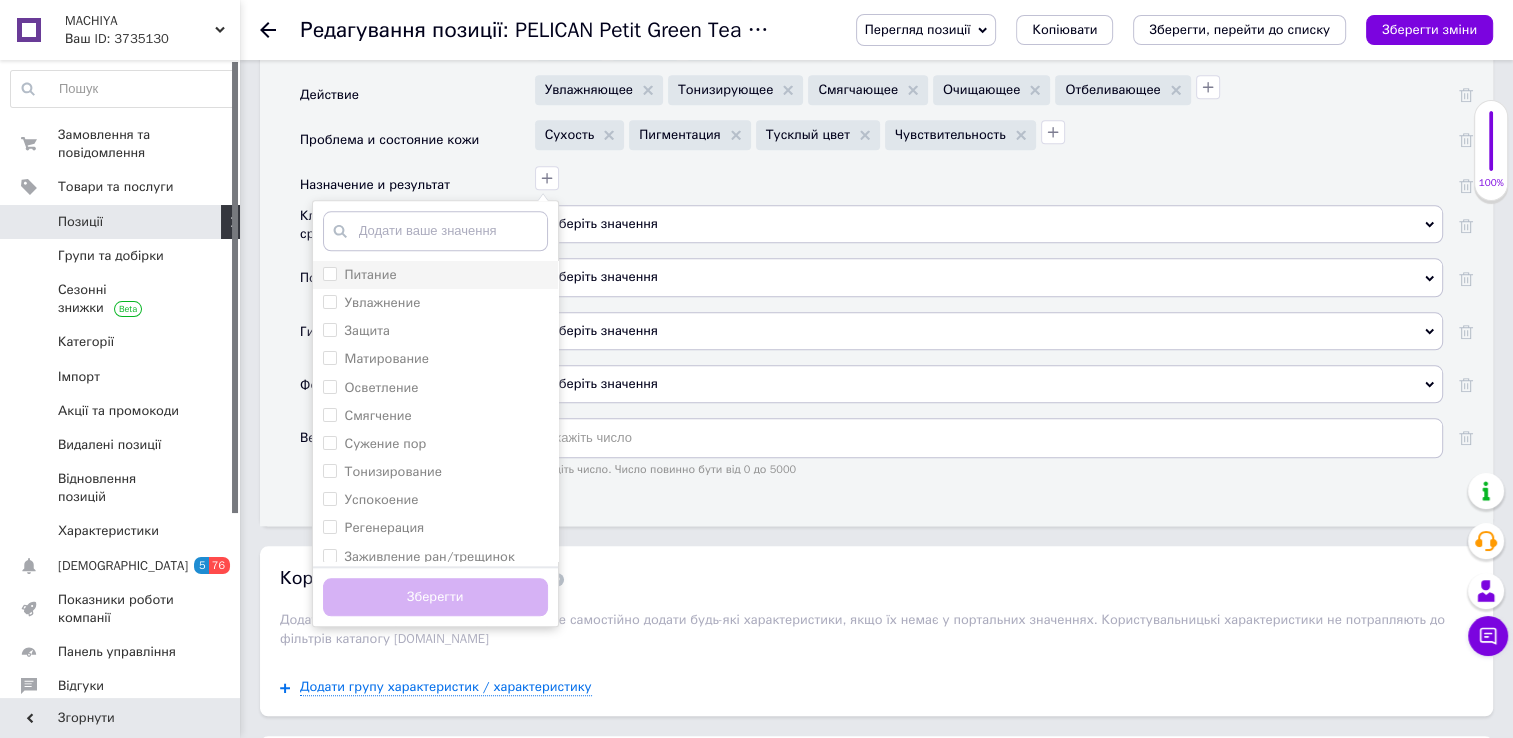 click on "Питание" at bounding box center (329, 273) 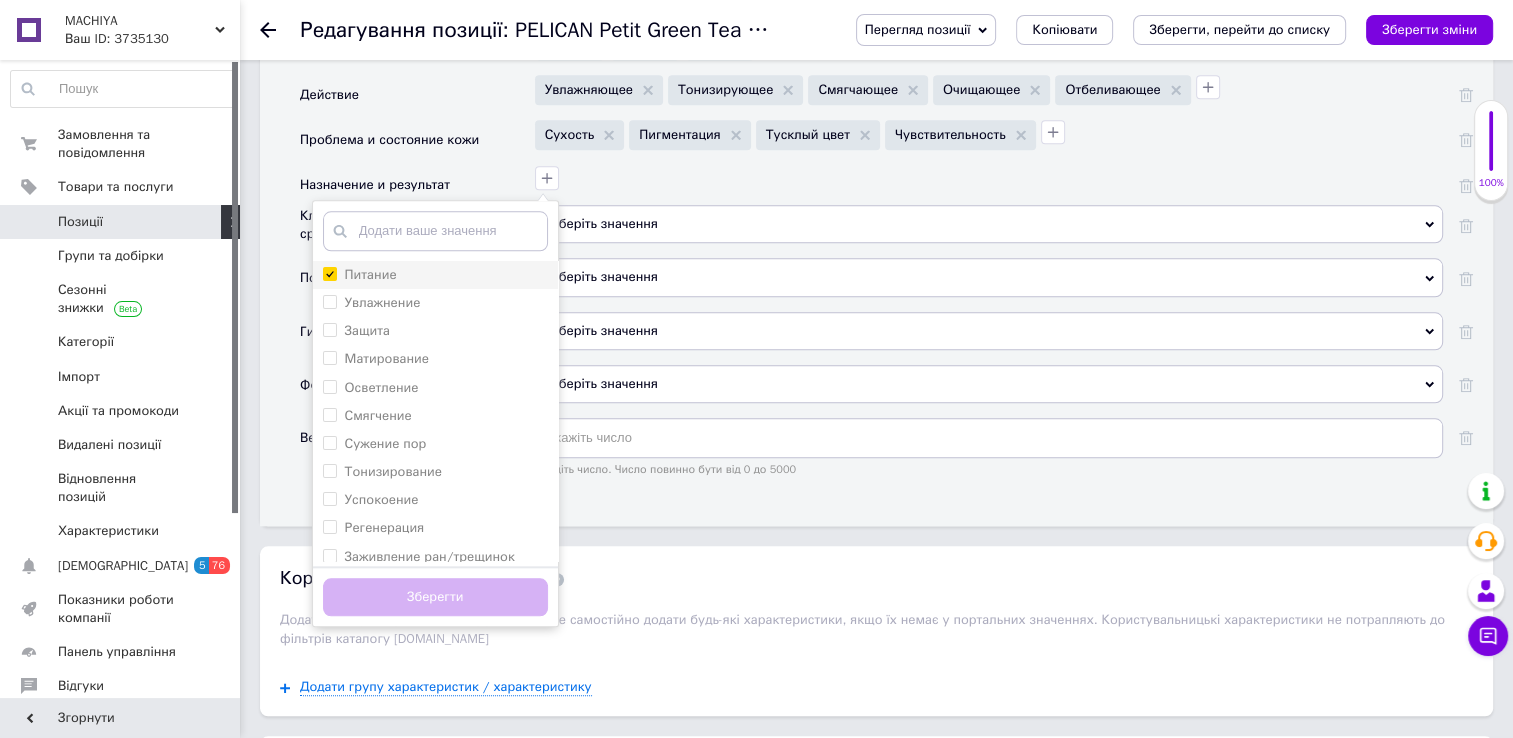 checkbox on "true" 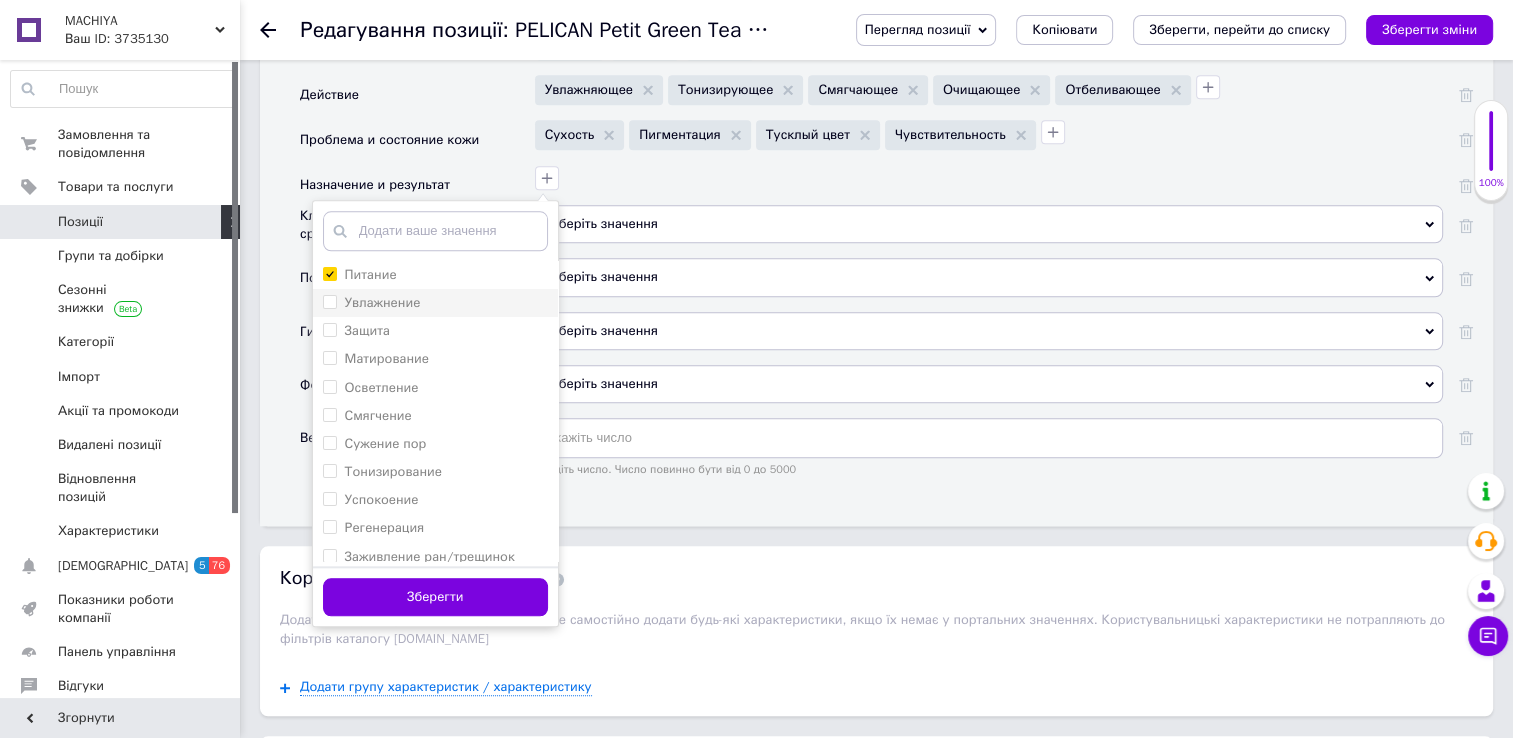 click on "Увлажнение" at bounding box center [329, 301] 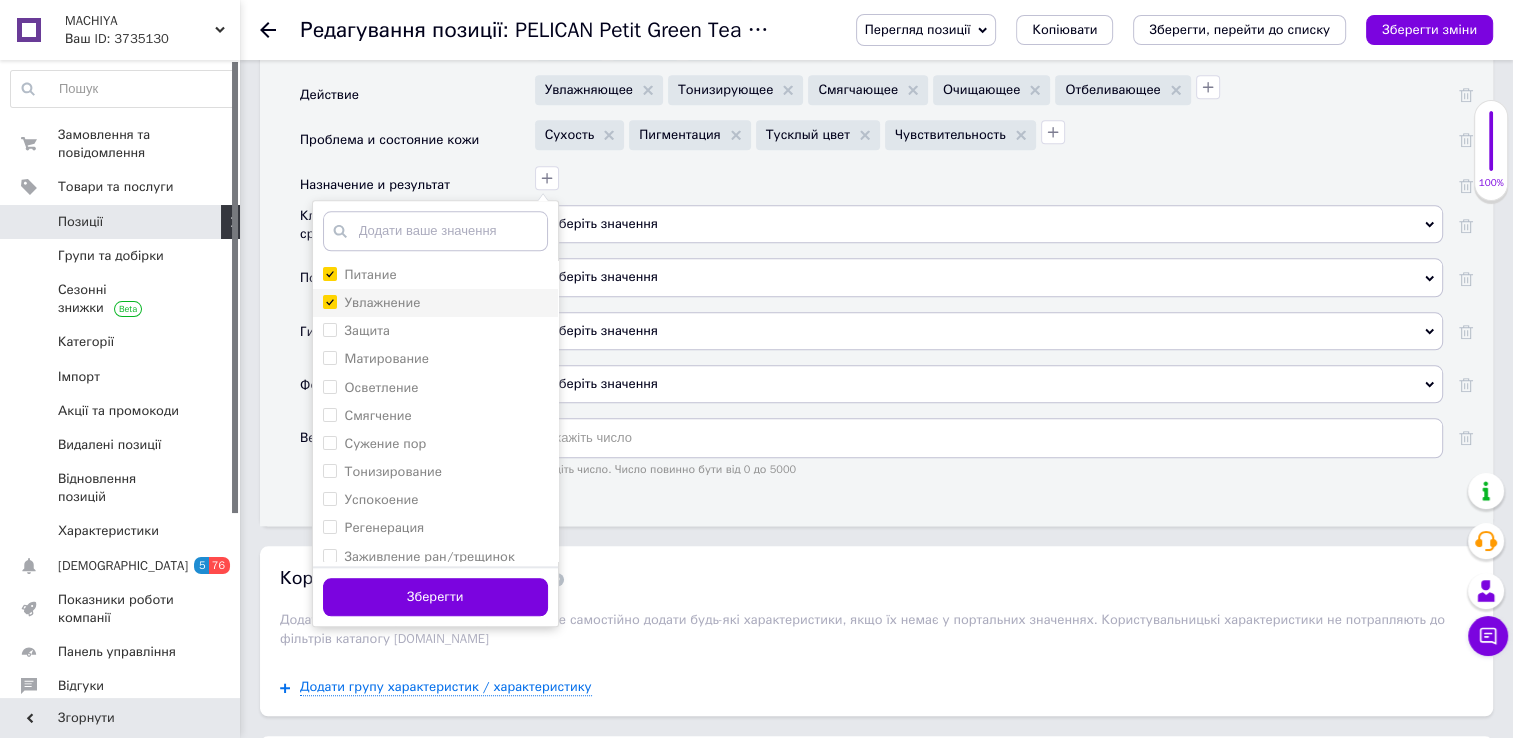 checkbox on "true" 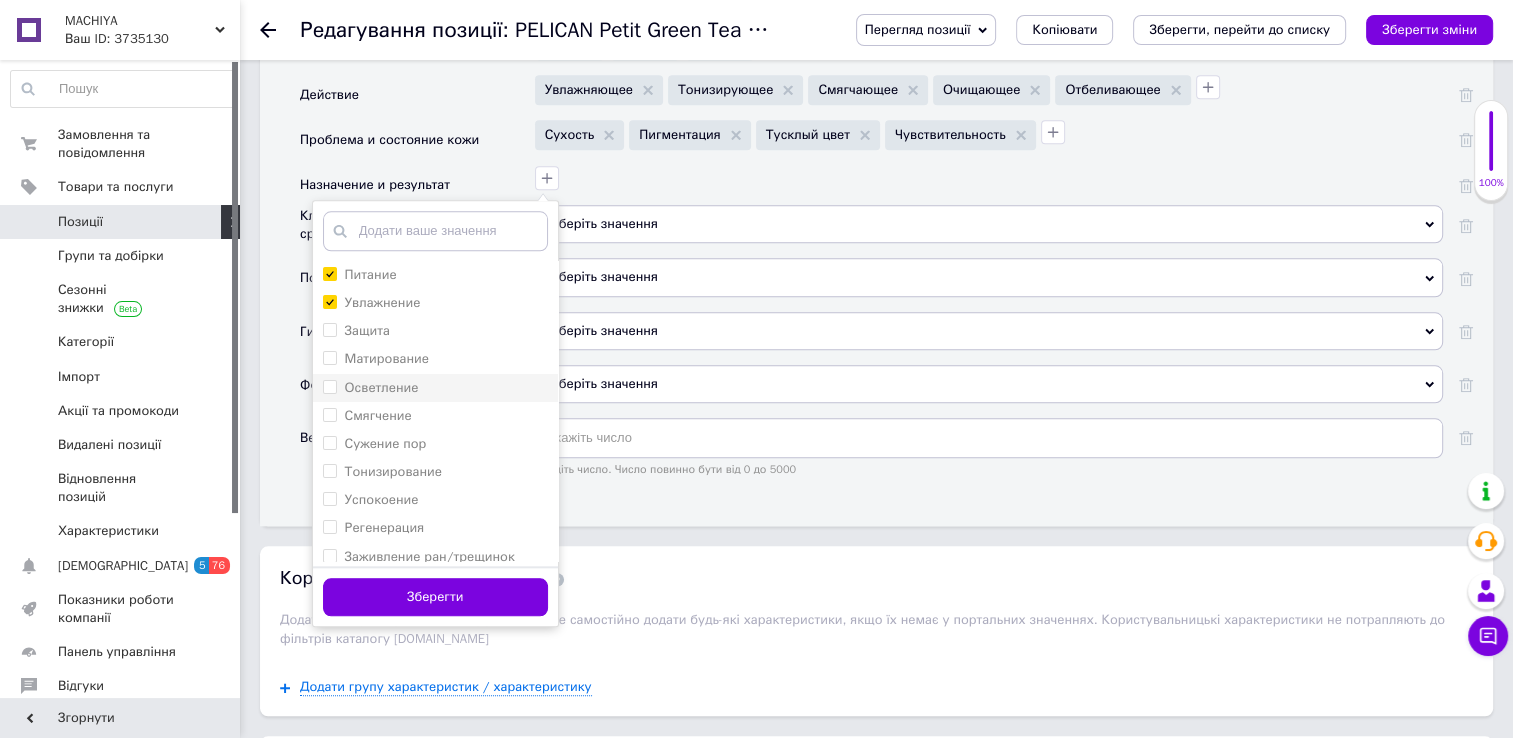 click on "Осветление" at bounding box center (329, 386) 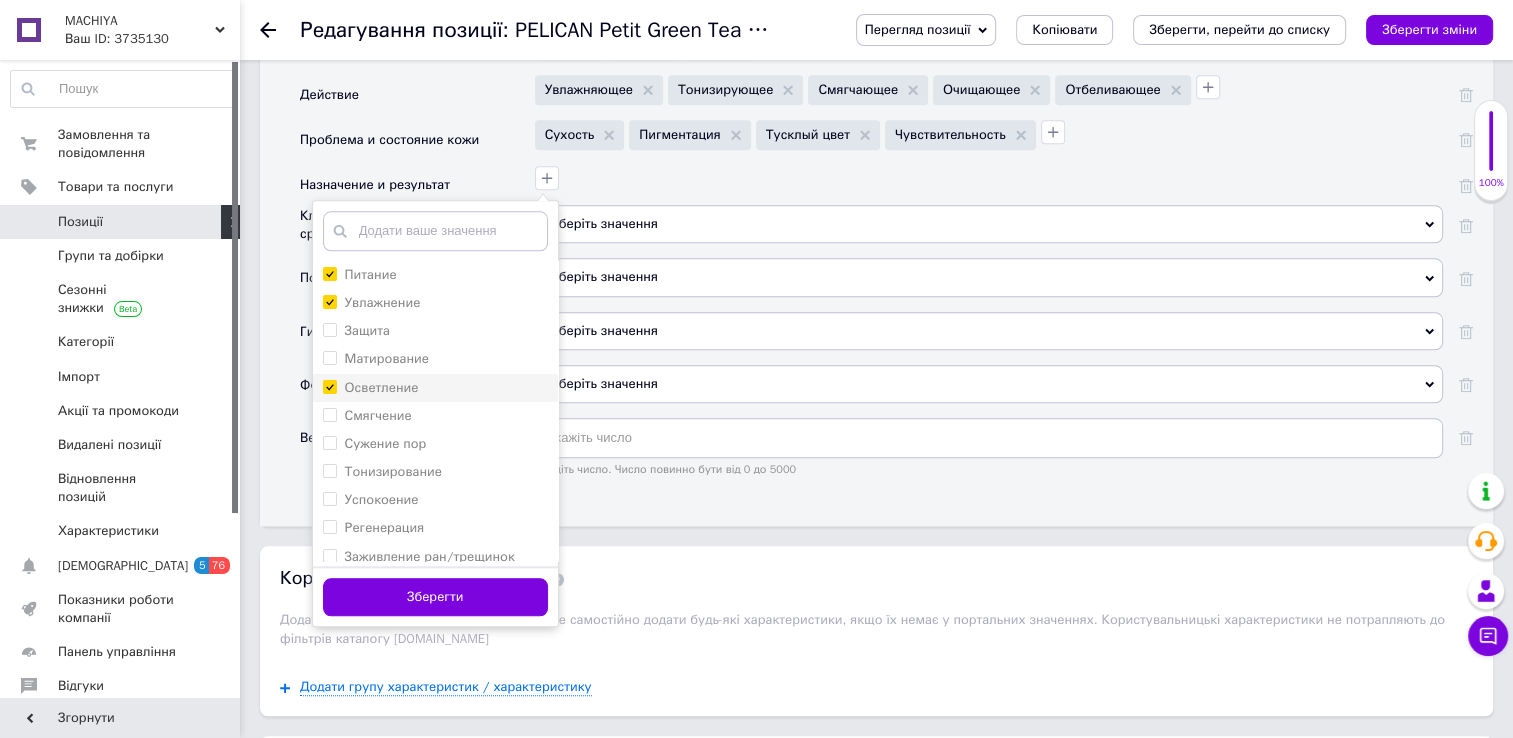 checkbox on "true" 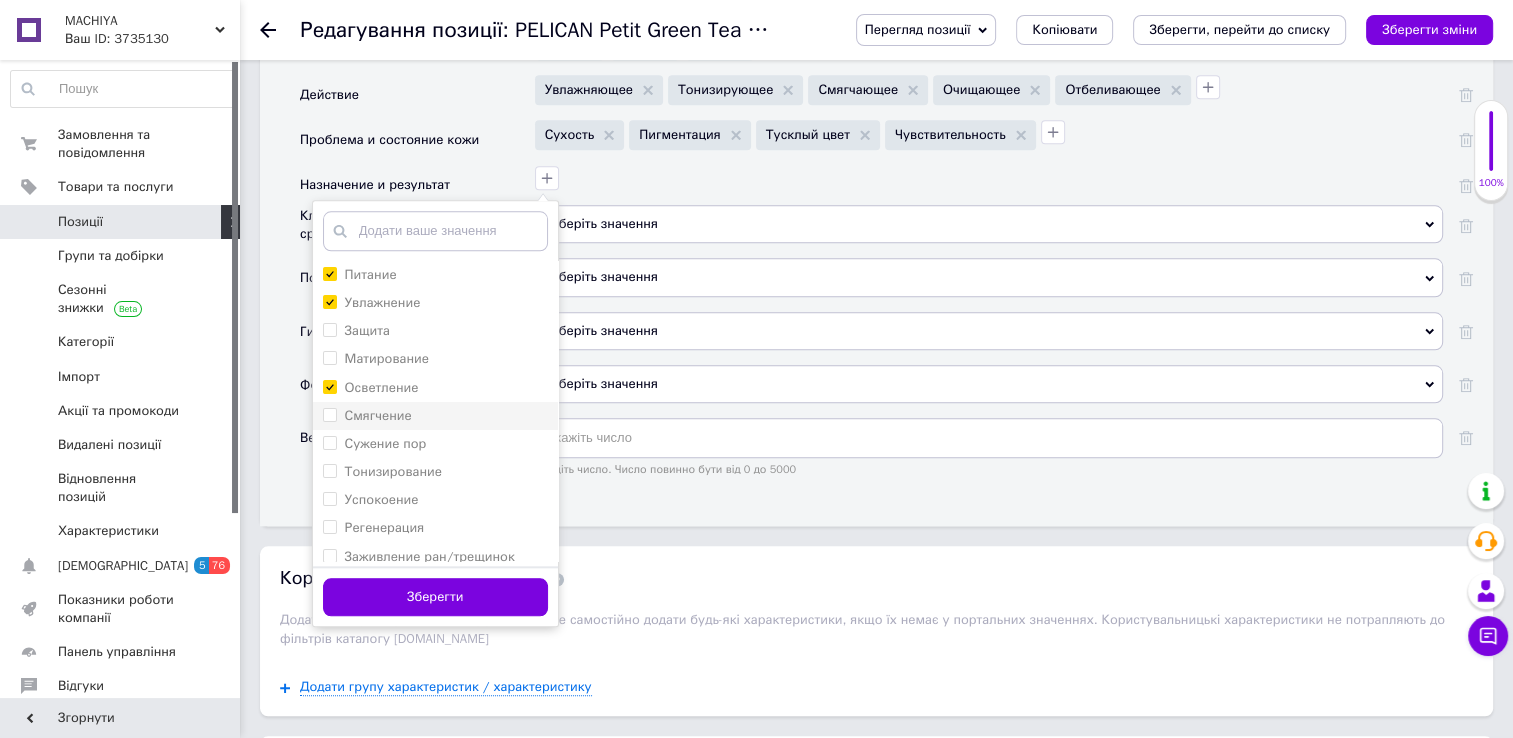 click on "Смягчение" at bounding box center (329, 414) 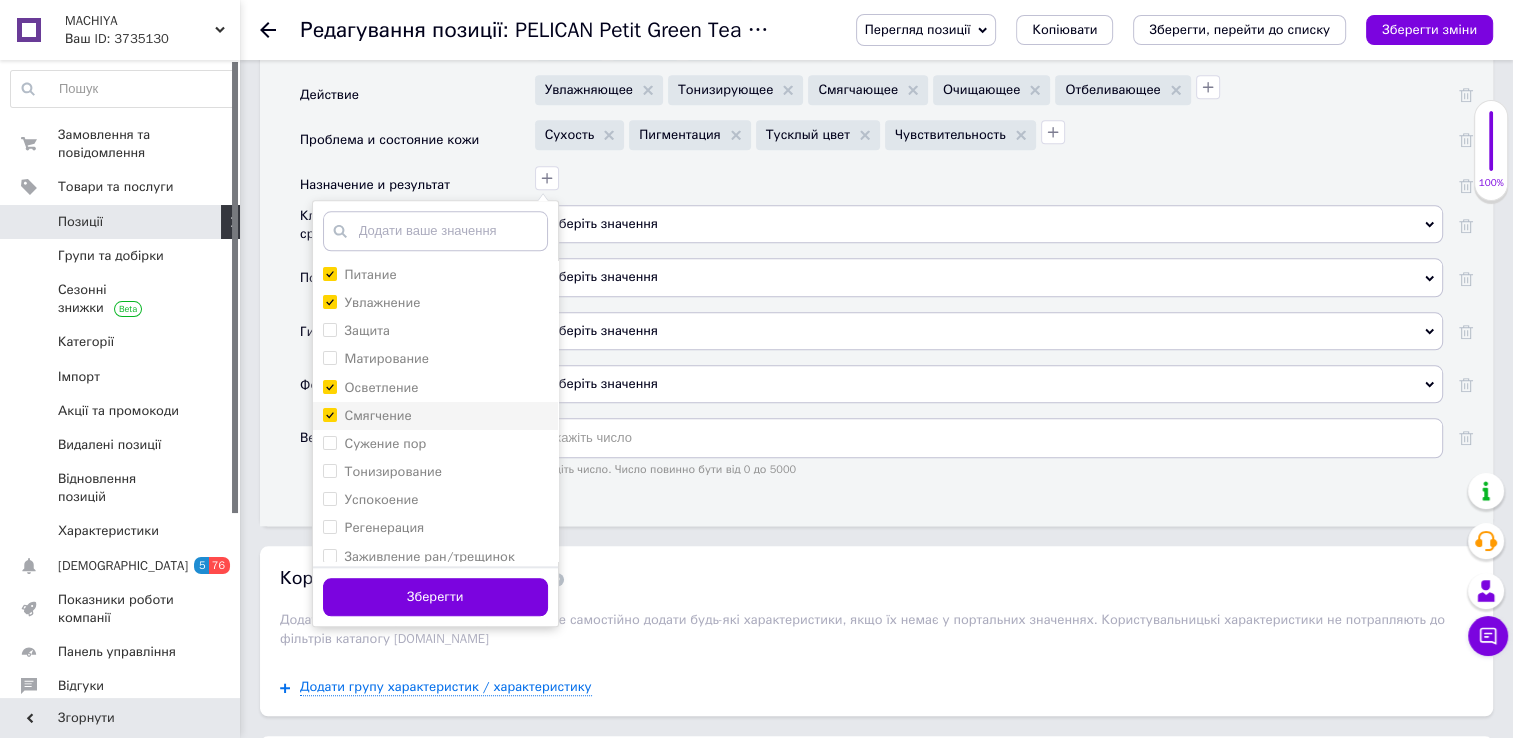 checkbox on "true" 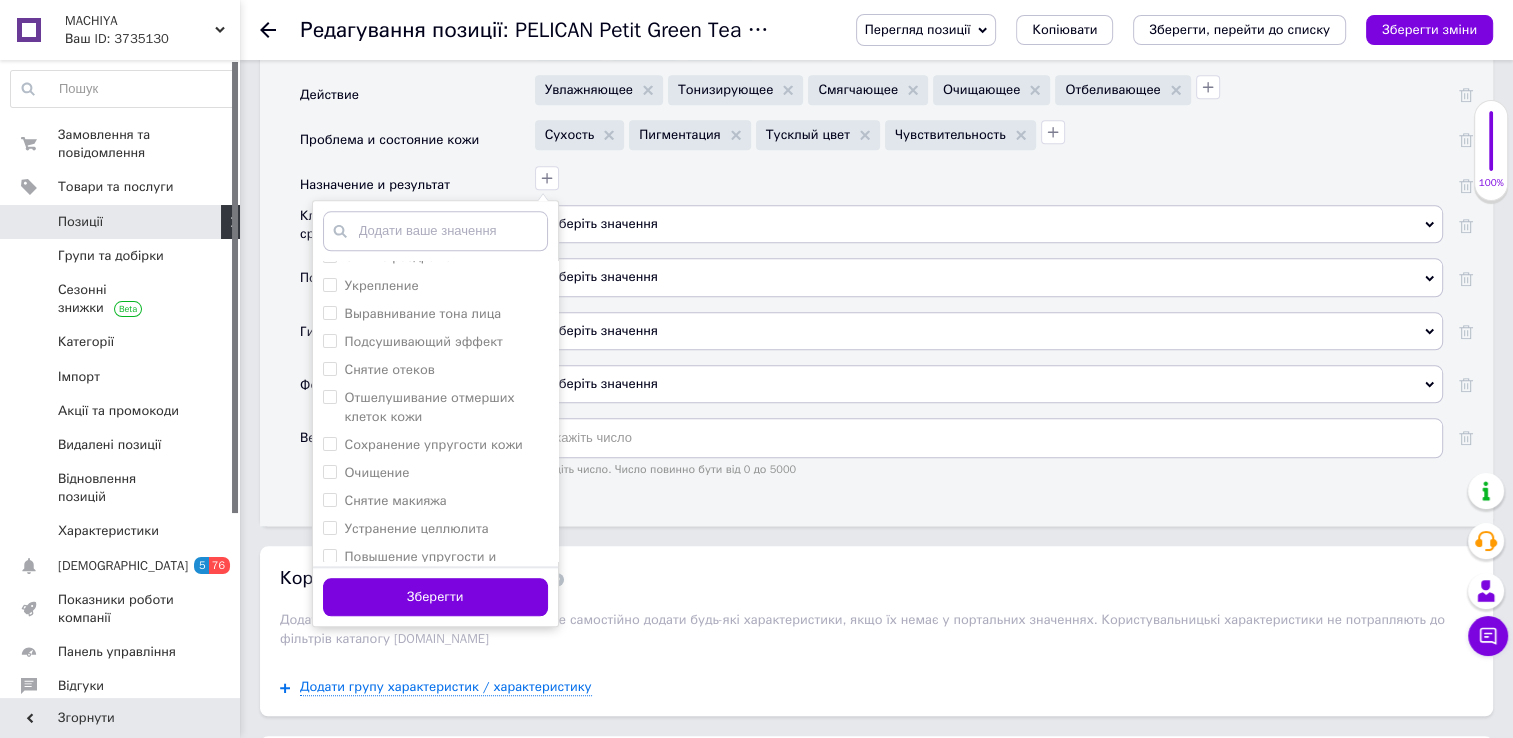 scroll, scrollTop: 414, scrollLeft: 0, axis: vertical 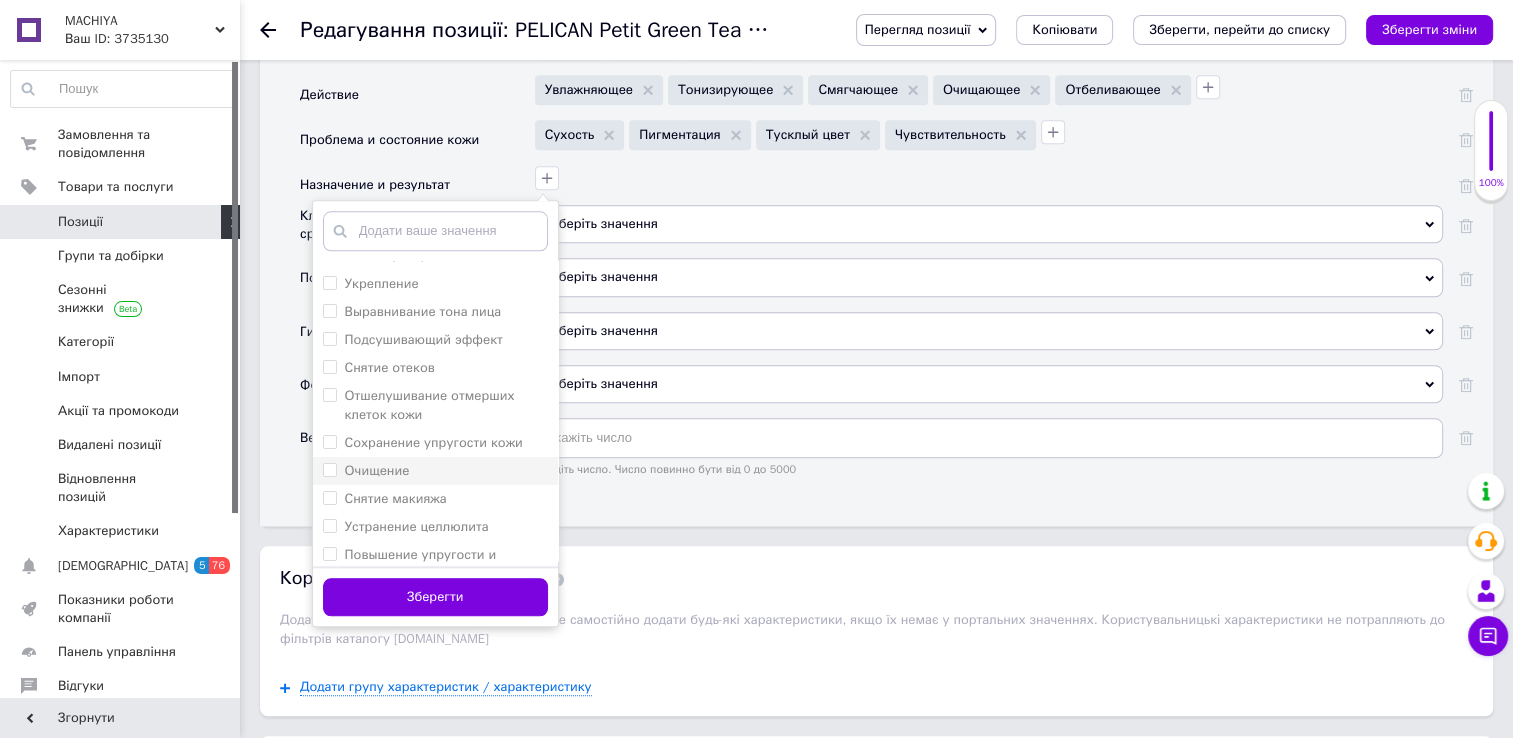 click on "Очищение" at bounding box center [329, 469] 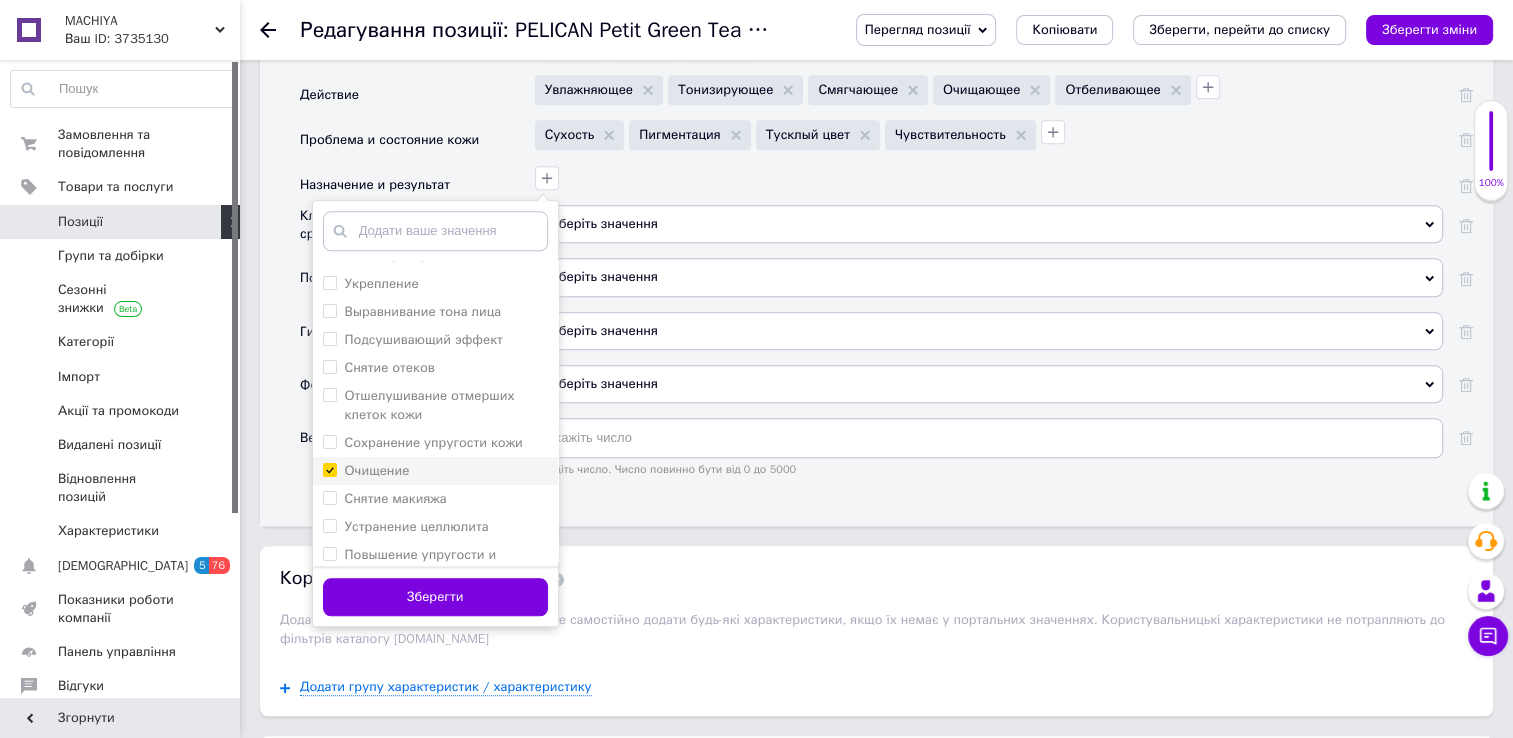 checkbox on "true" 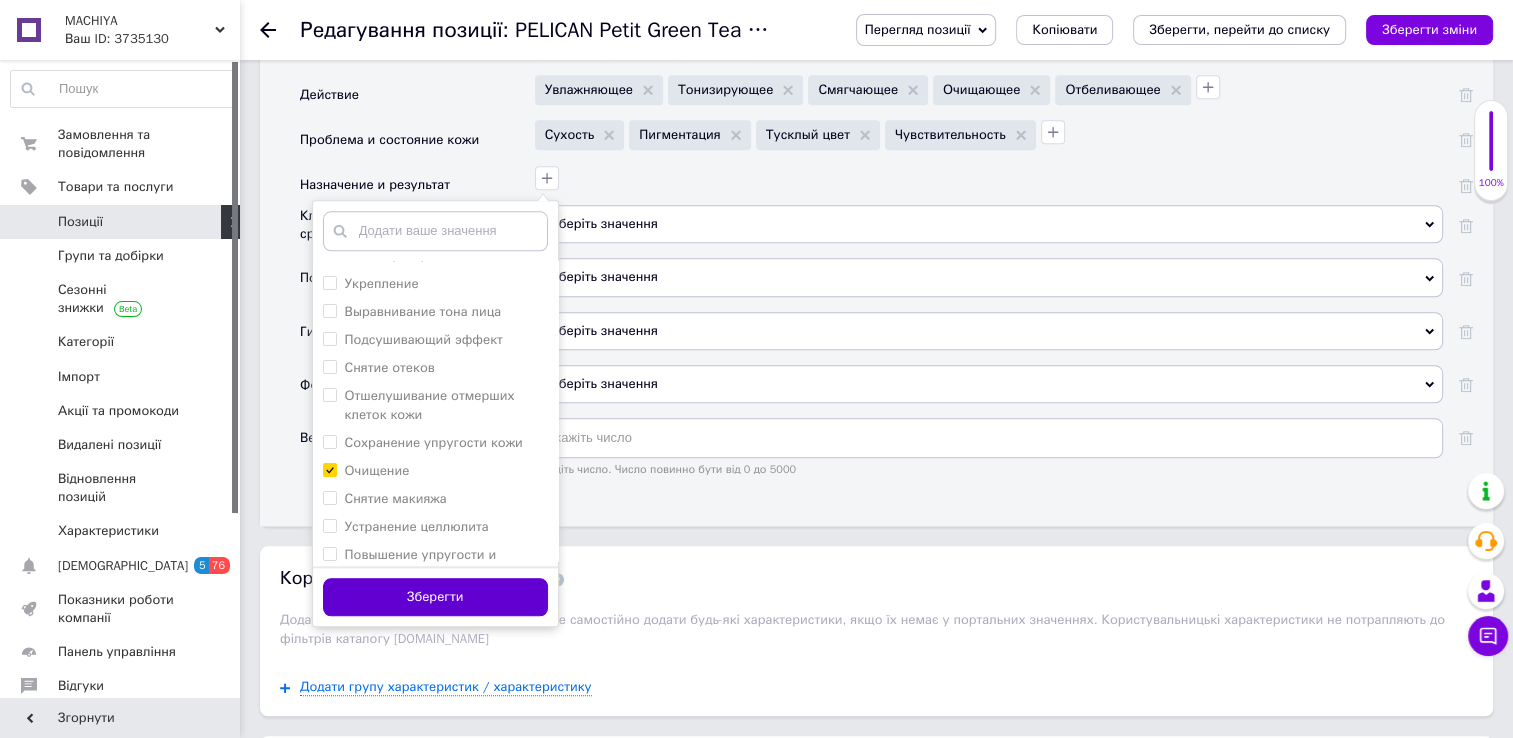 click on "Зберегти" at bounding box center (435, 597) 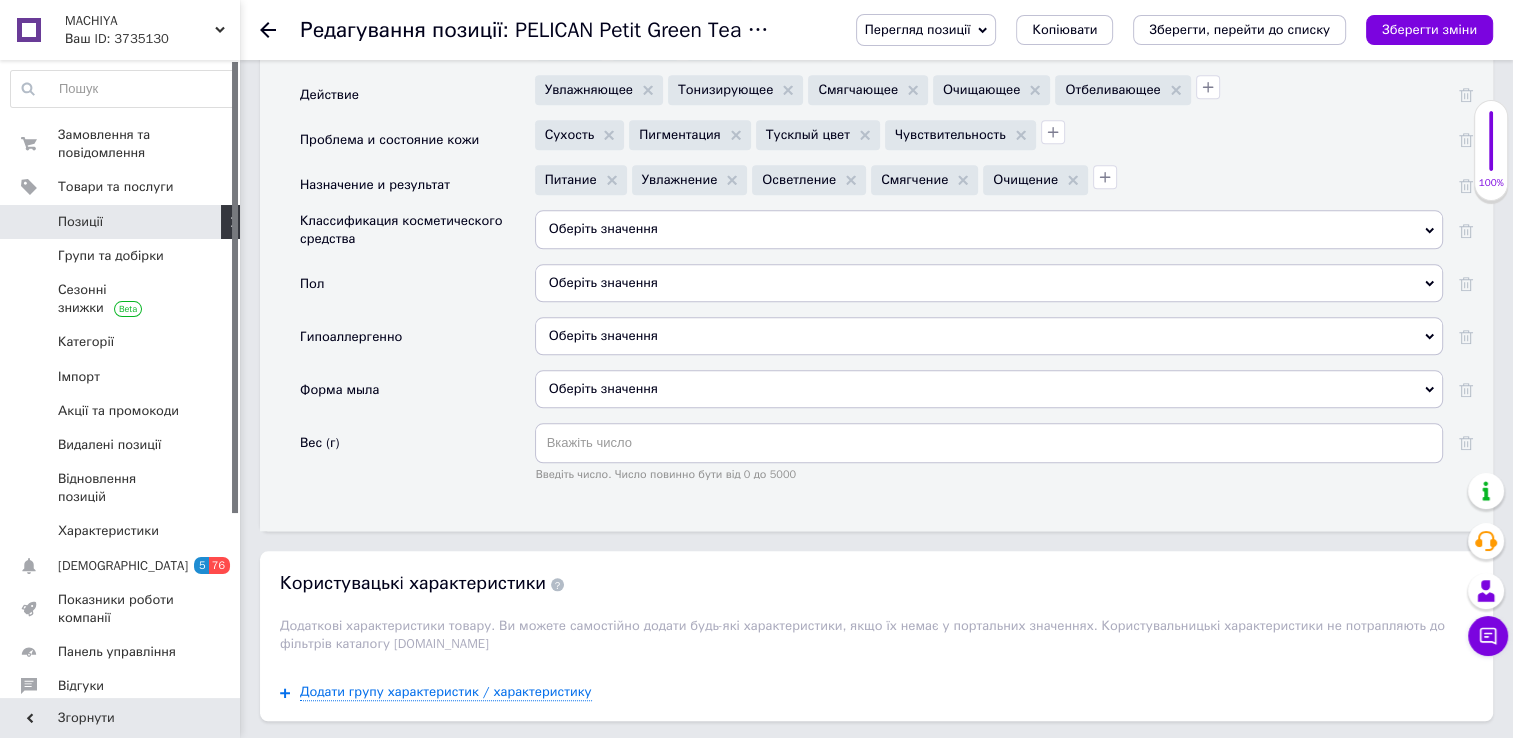 click on "Оберіть значення" at bounding box center (989, 229) 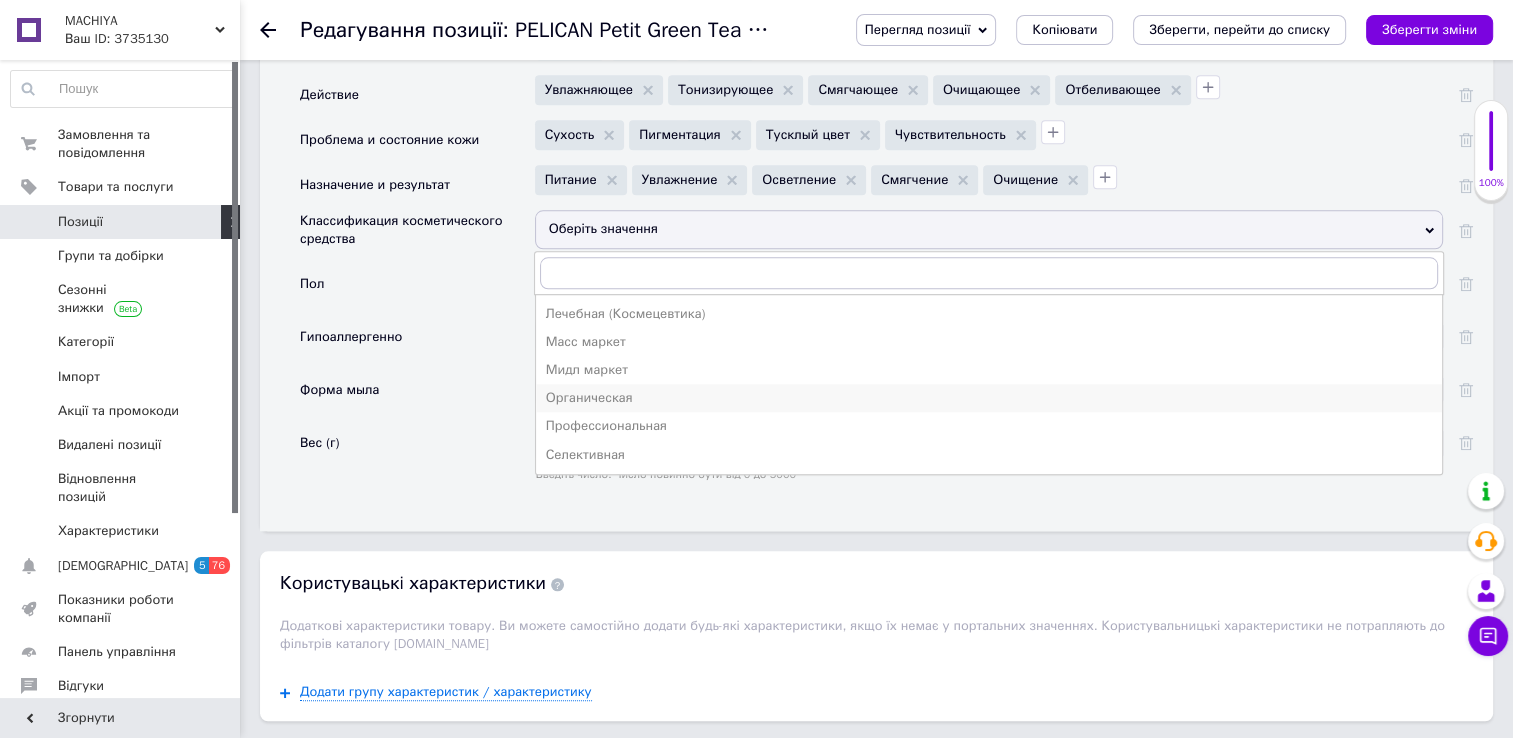 click on "Органическая" at bounding box center [989, 398] 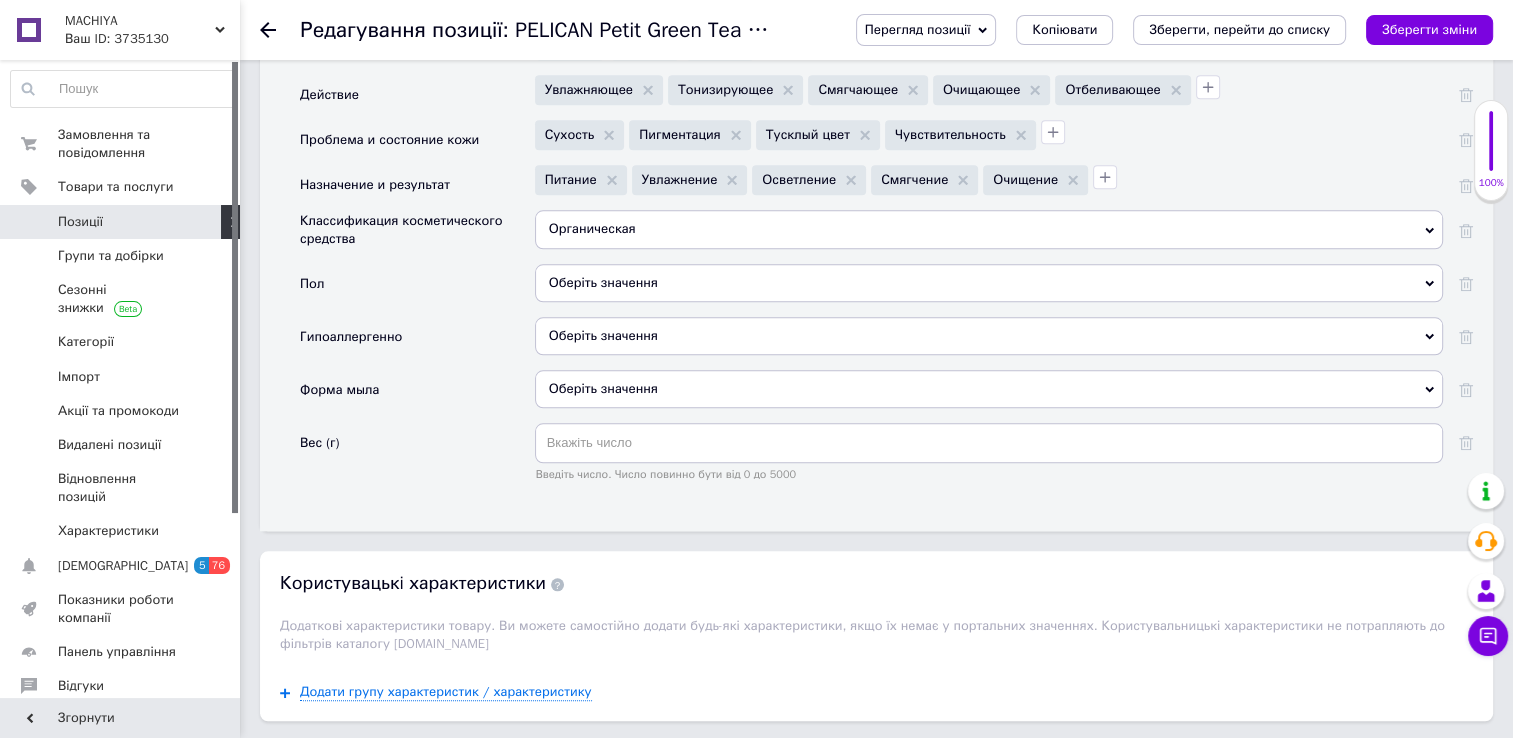 click on "Оберіть значення" at bounding box center (989, 283) 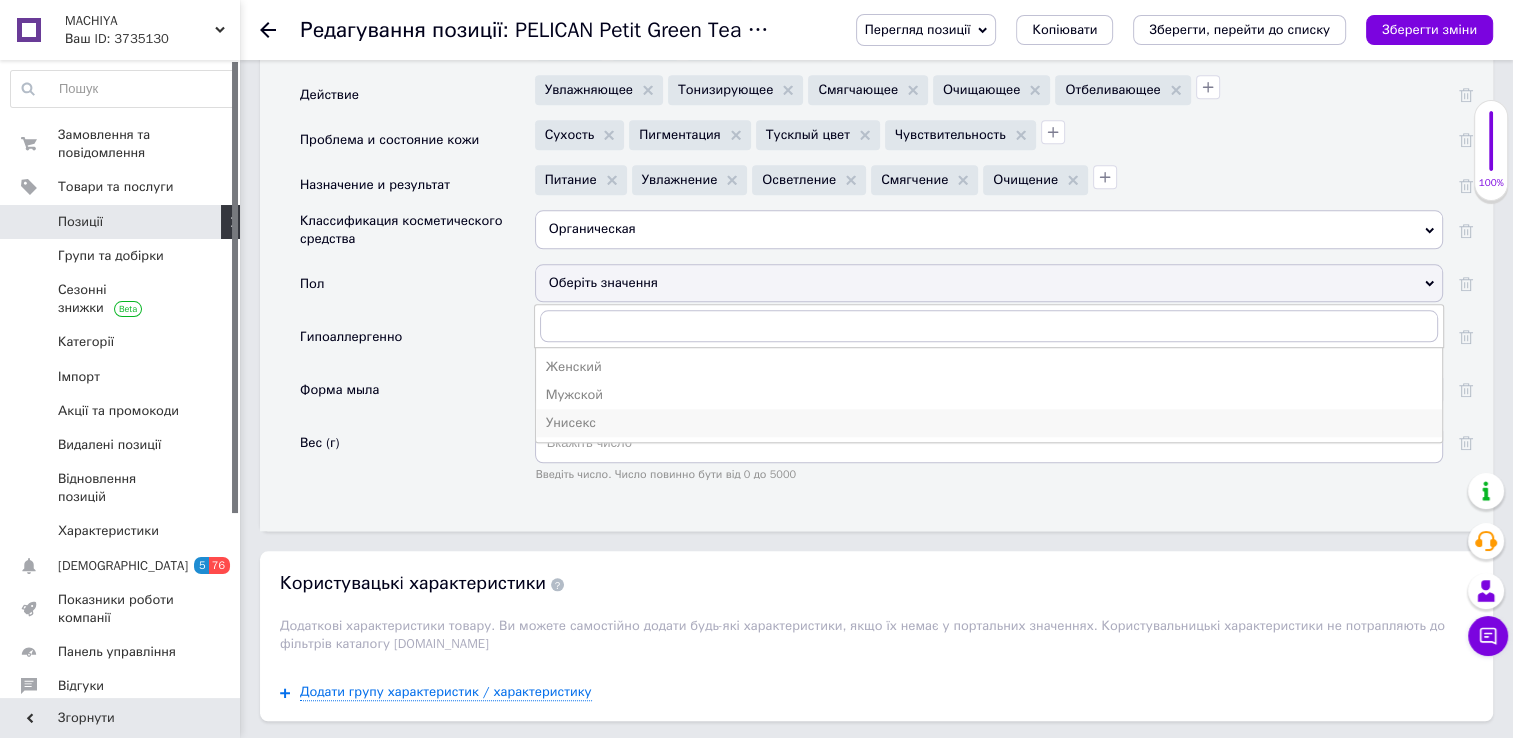 click on "Унисекс" at bounding box center [989, 423] 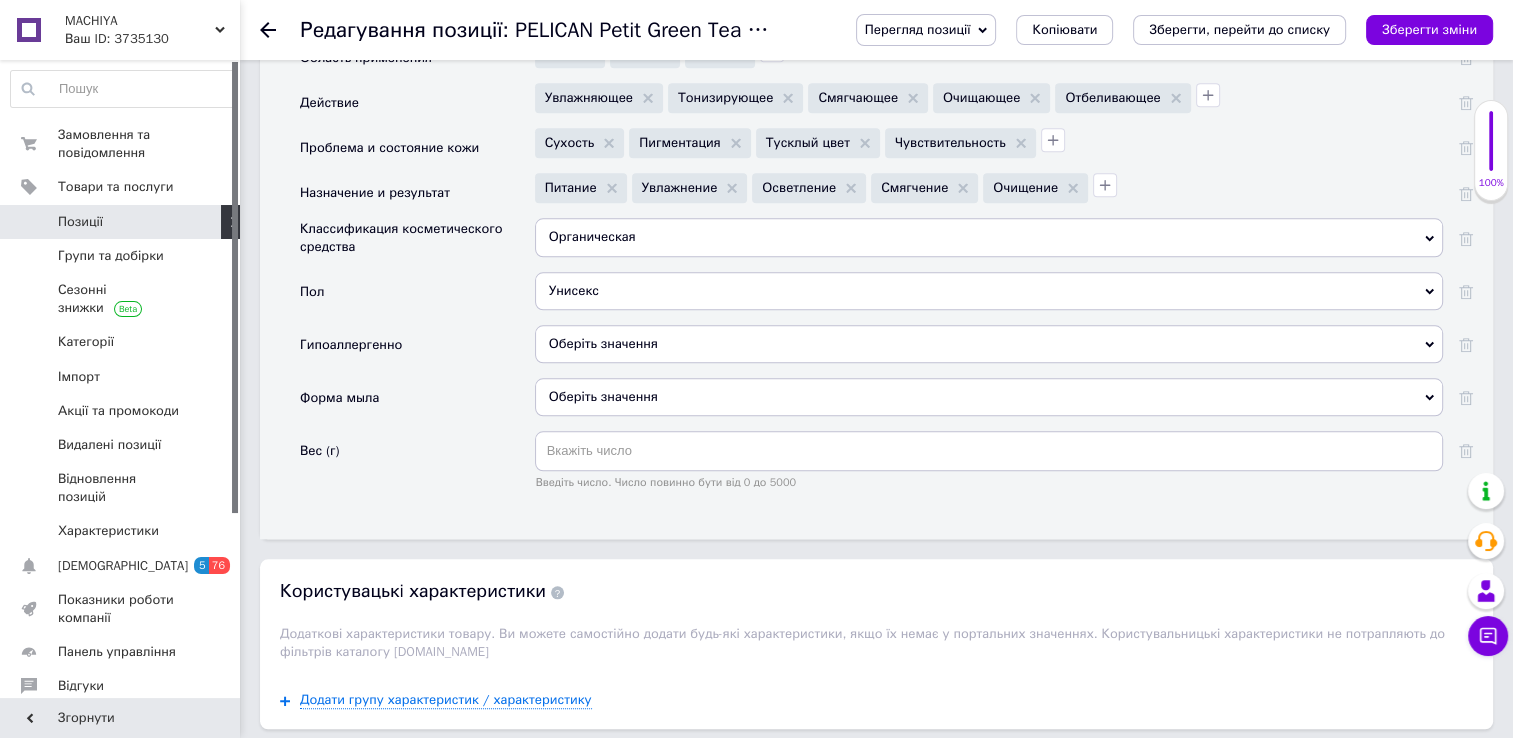 scroll, scrollTop: 1954, scrollLeft: 0, axis: vertical 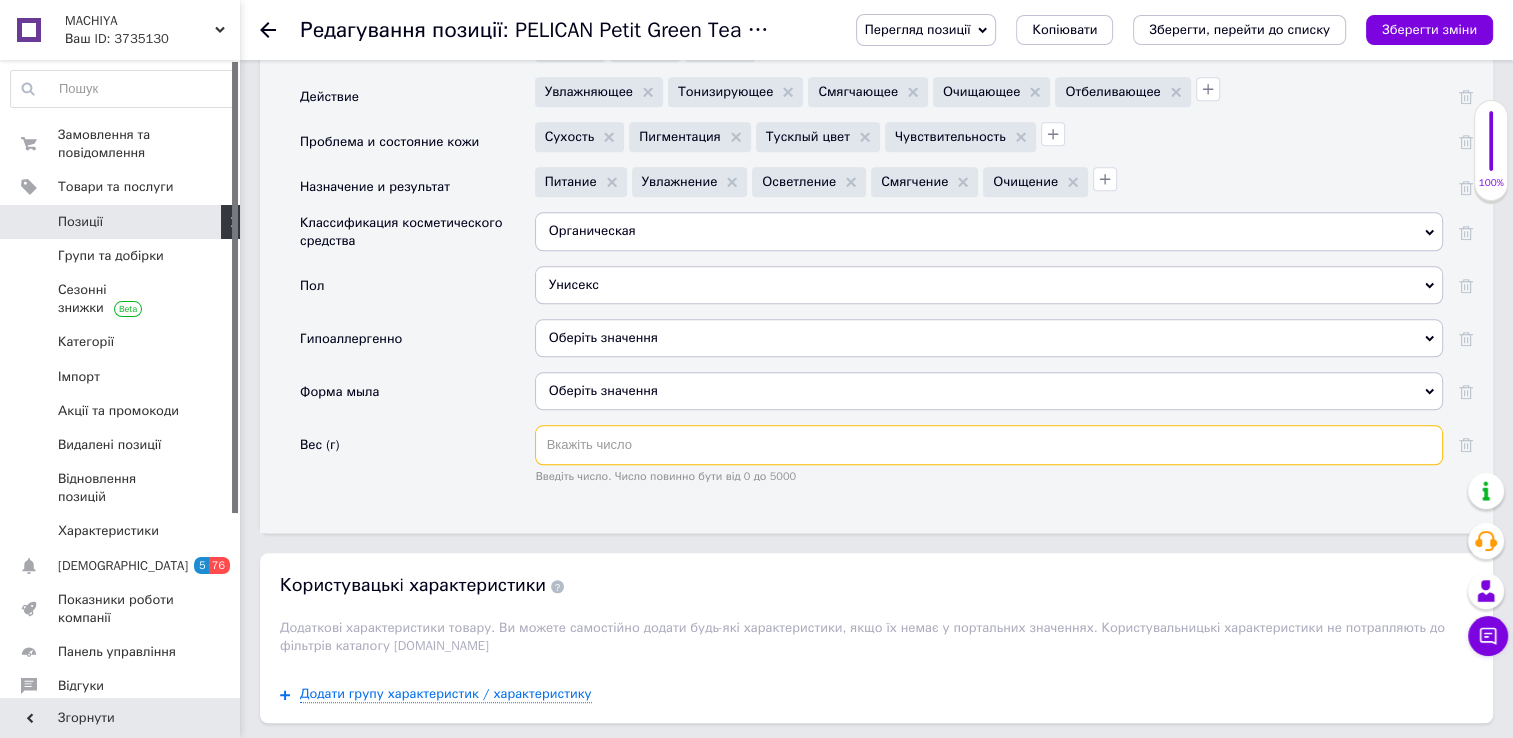 click at bounding box center [989, 445] 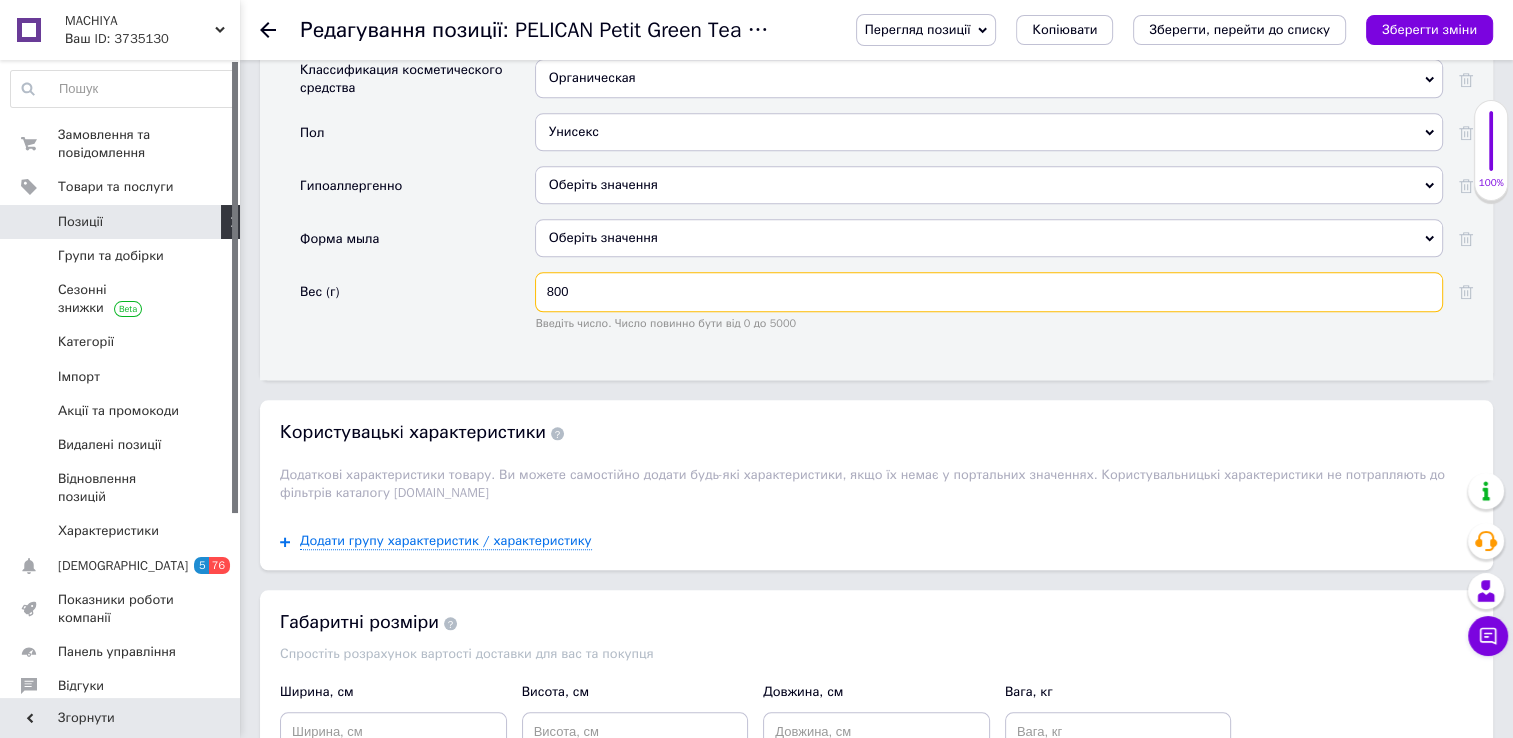 scroll, scrollTop: 2114, scrollLeft: 0, axis: vertical 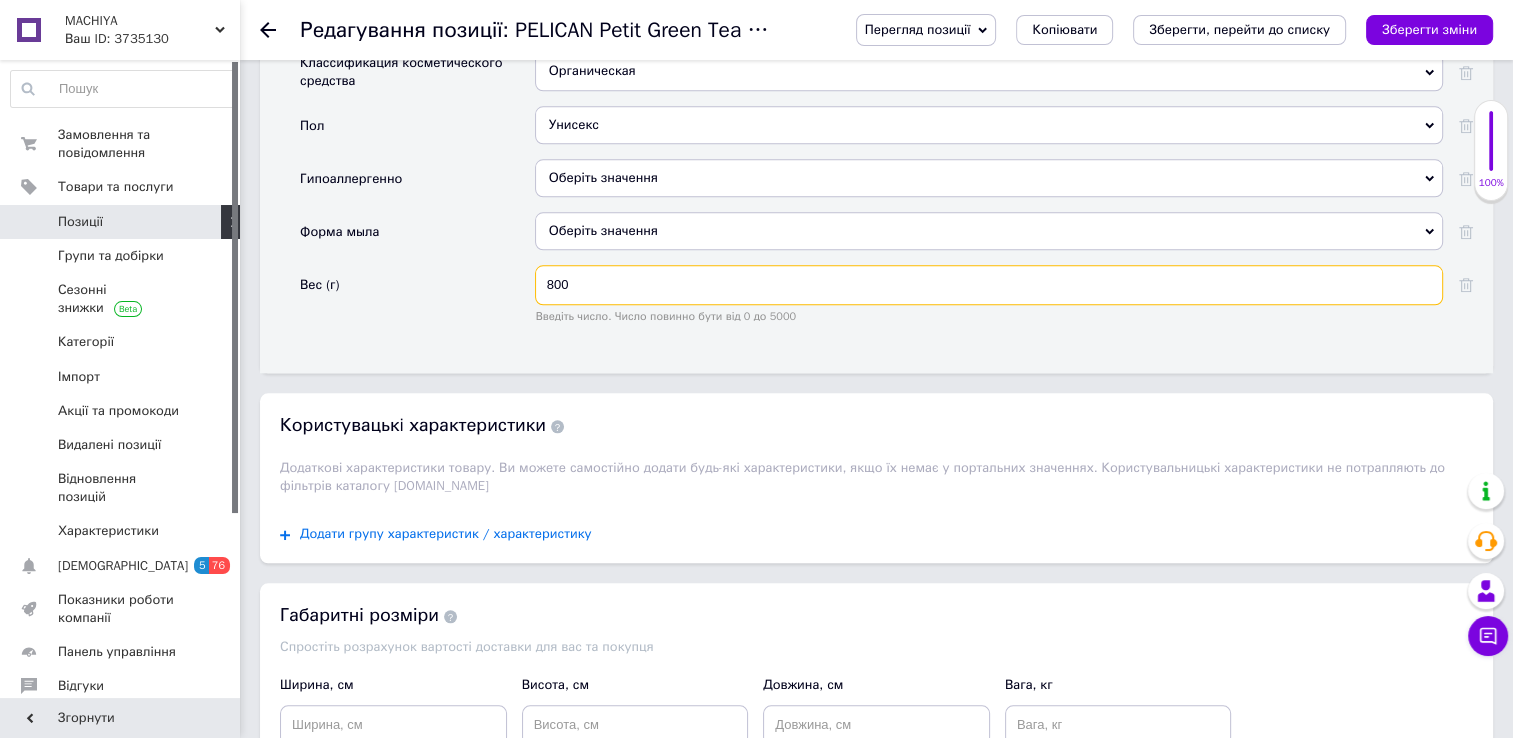 type on "800" 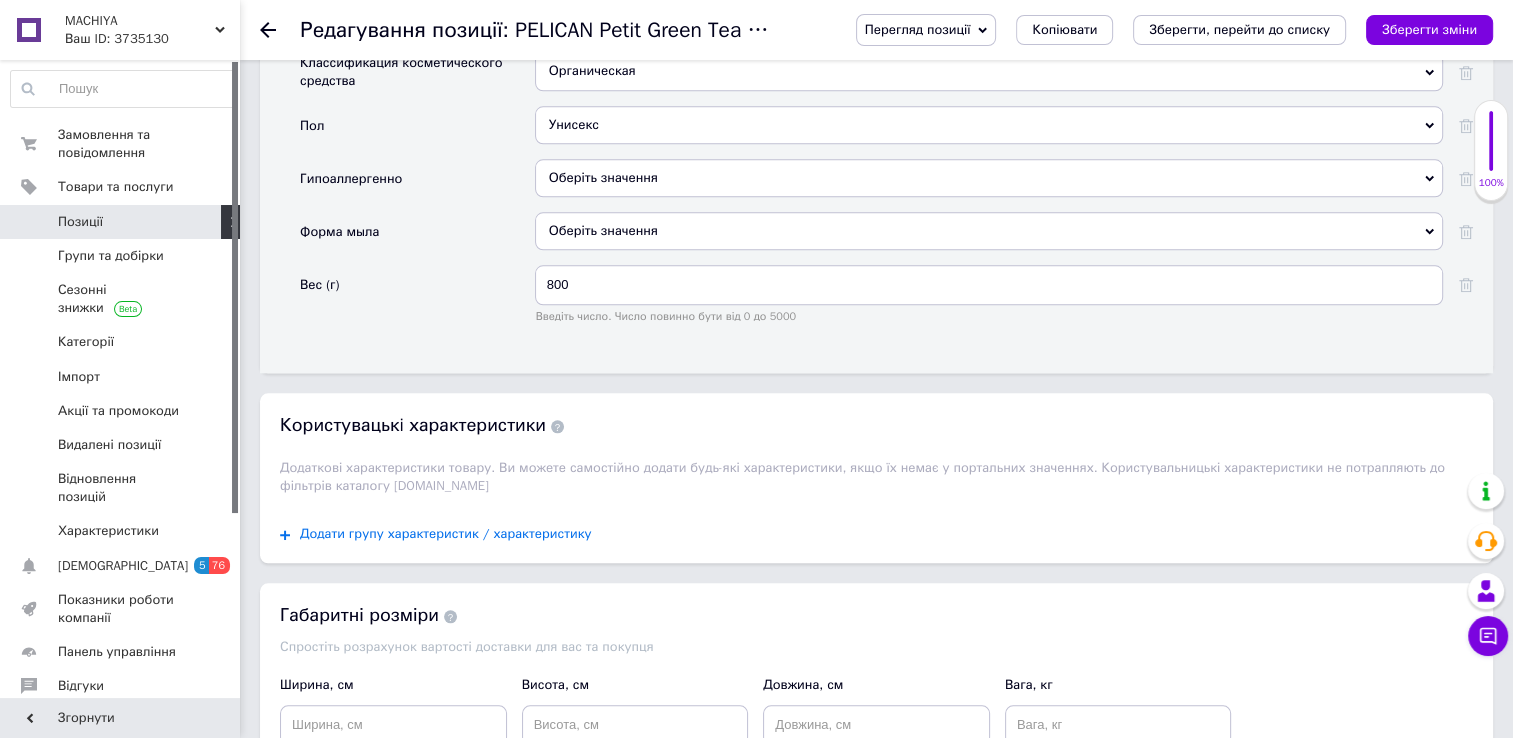 click on "Додати групу характеристик / характеристику" at bounding box center (446, 534) 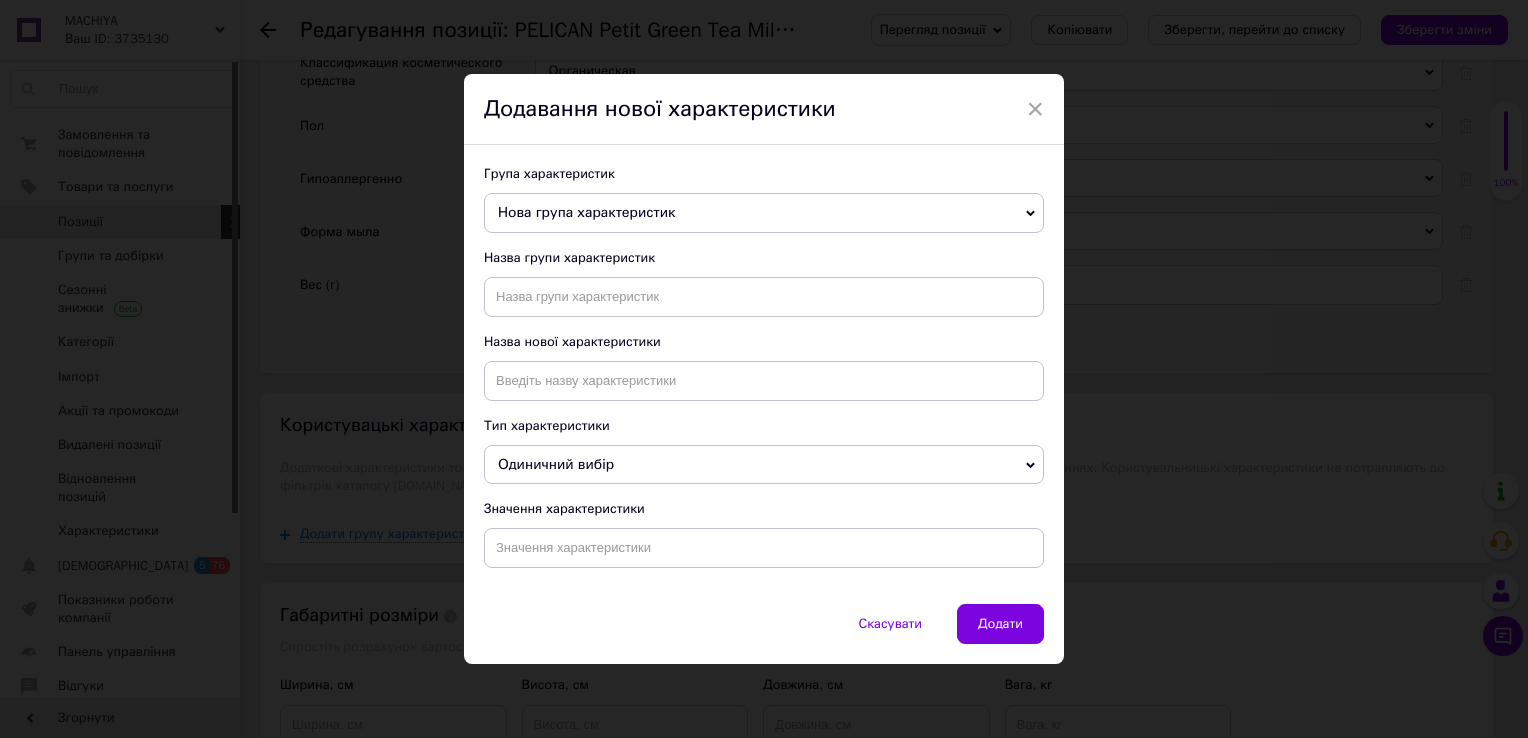 click on "Нова група характеристик" at bounding box center [764, 213] 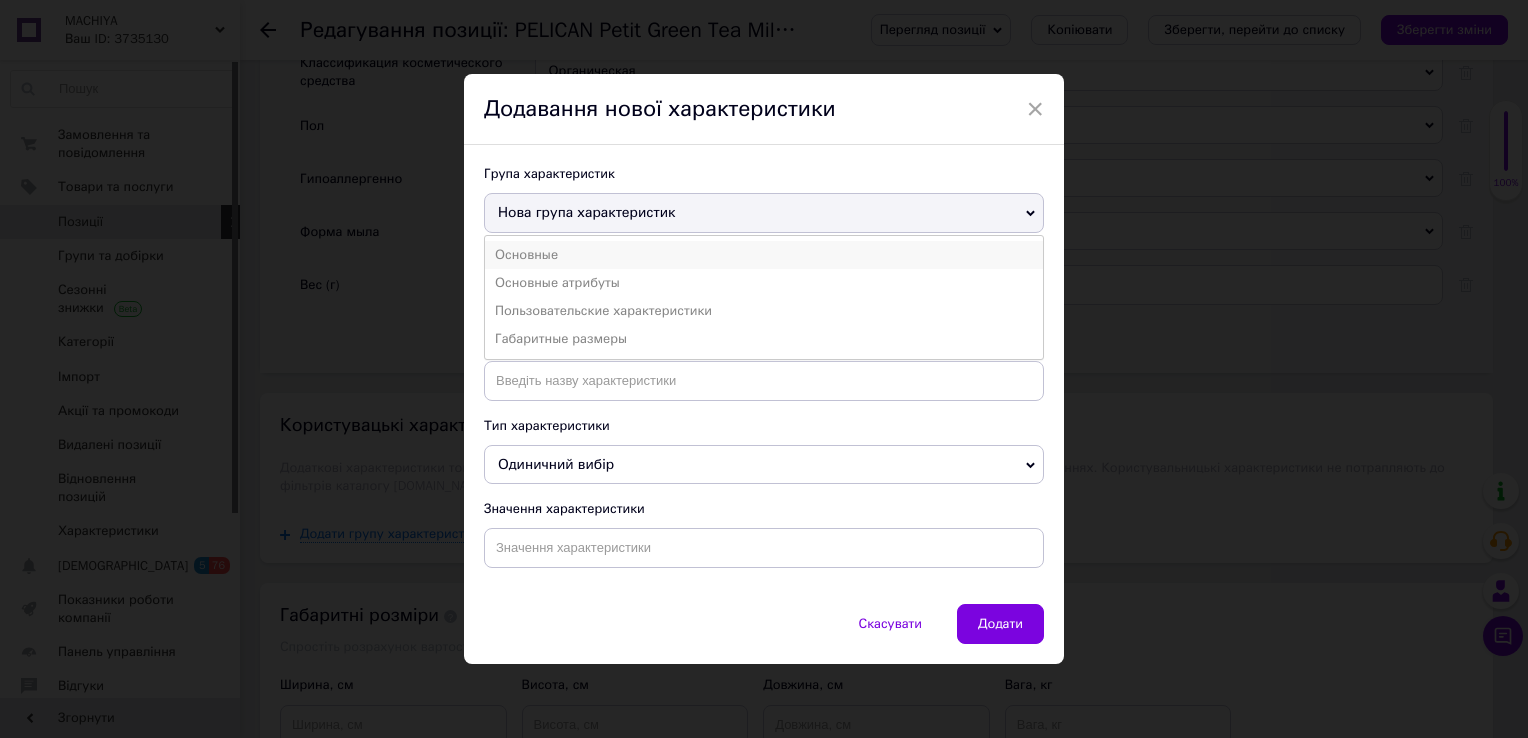 click on "Основные" at bounding box center (764, 255) 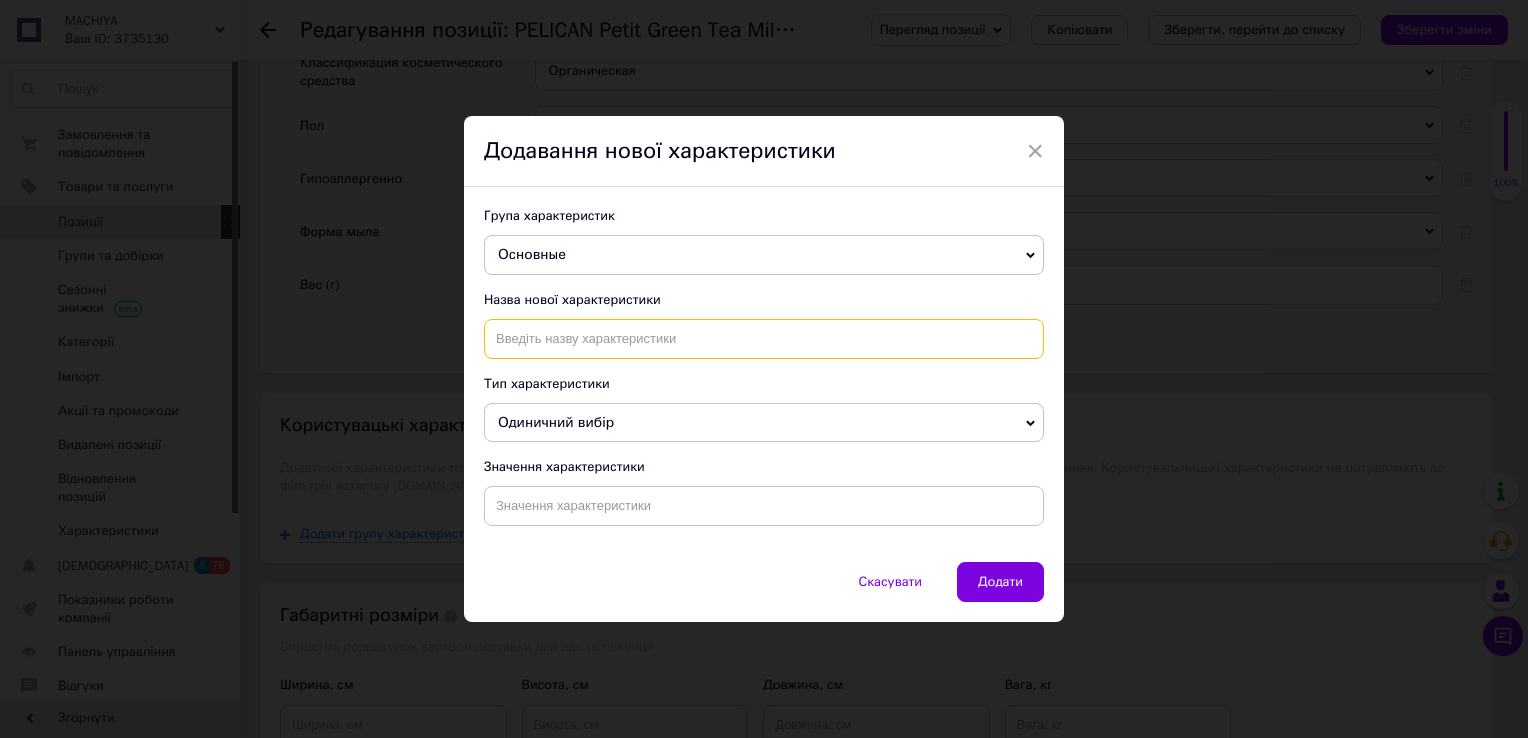 click at bounding box center [764, 339] 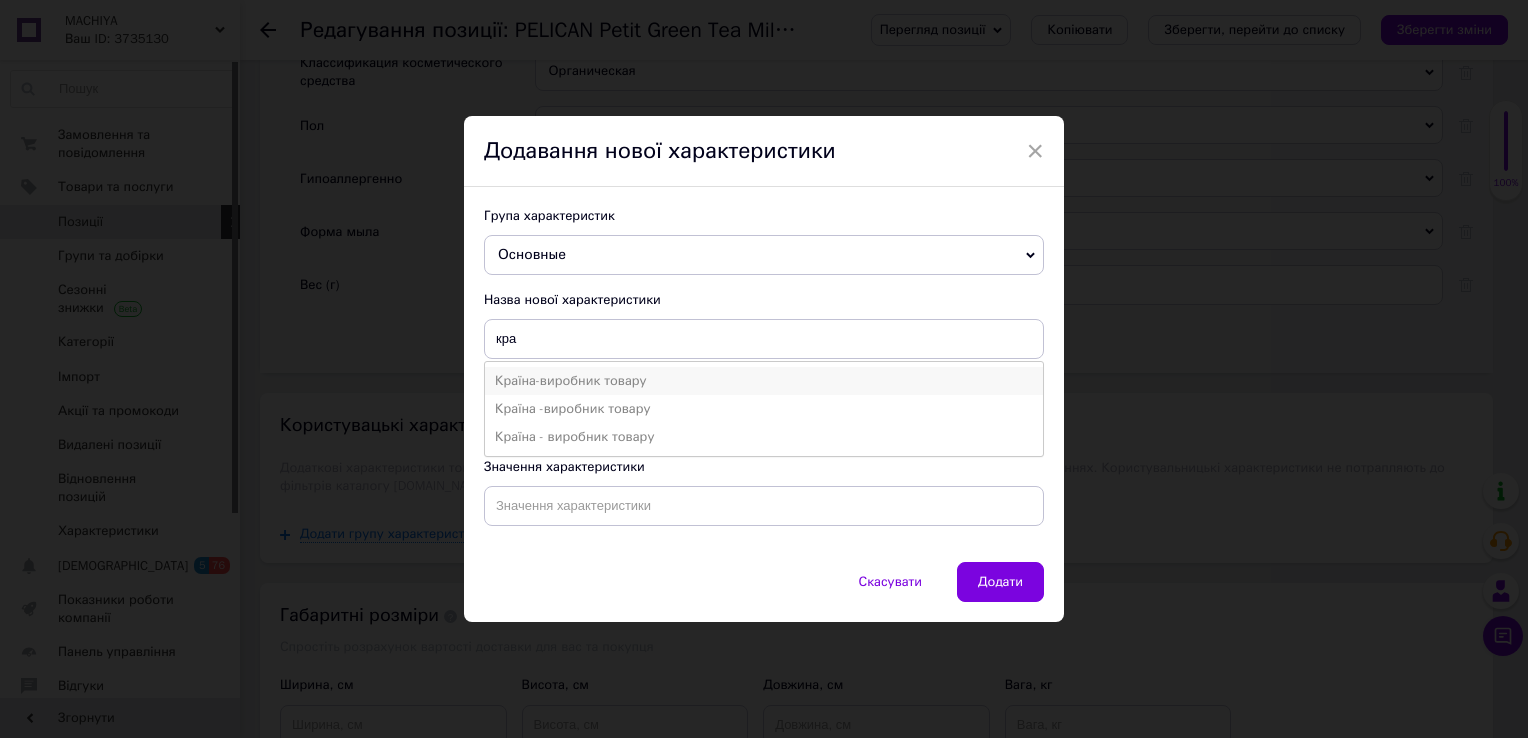 click on "Країна-виробник товару" at bounding box center (764, 381) 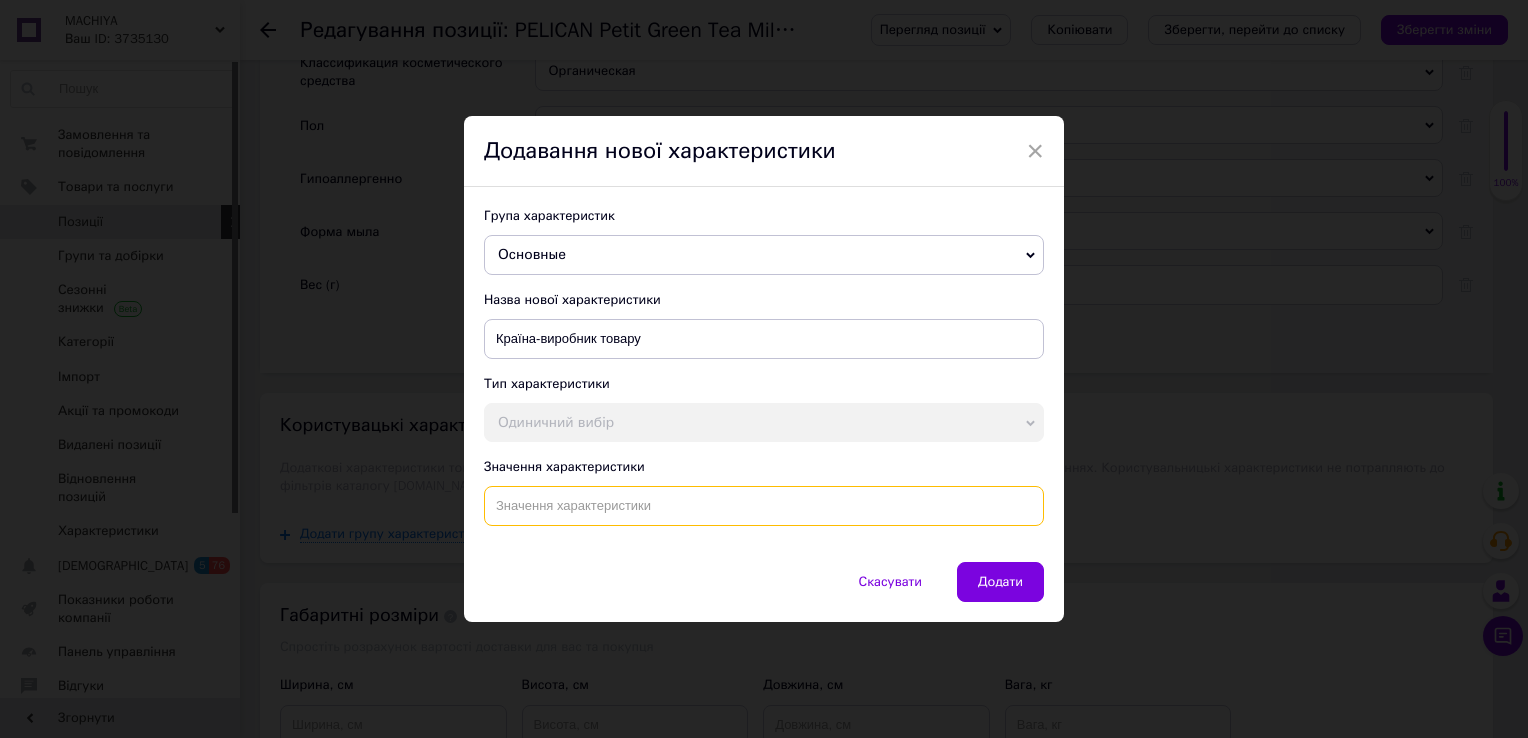 click at bounding box center (764, 506) 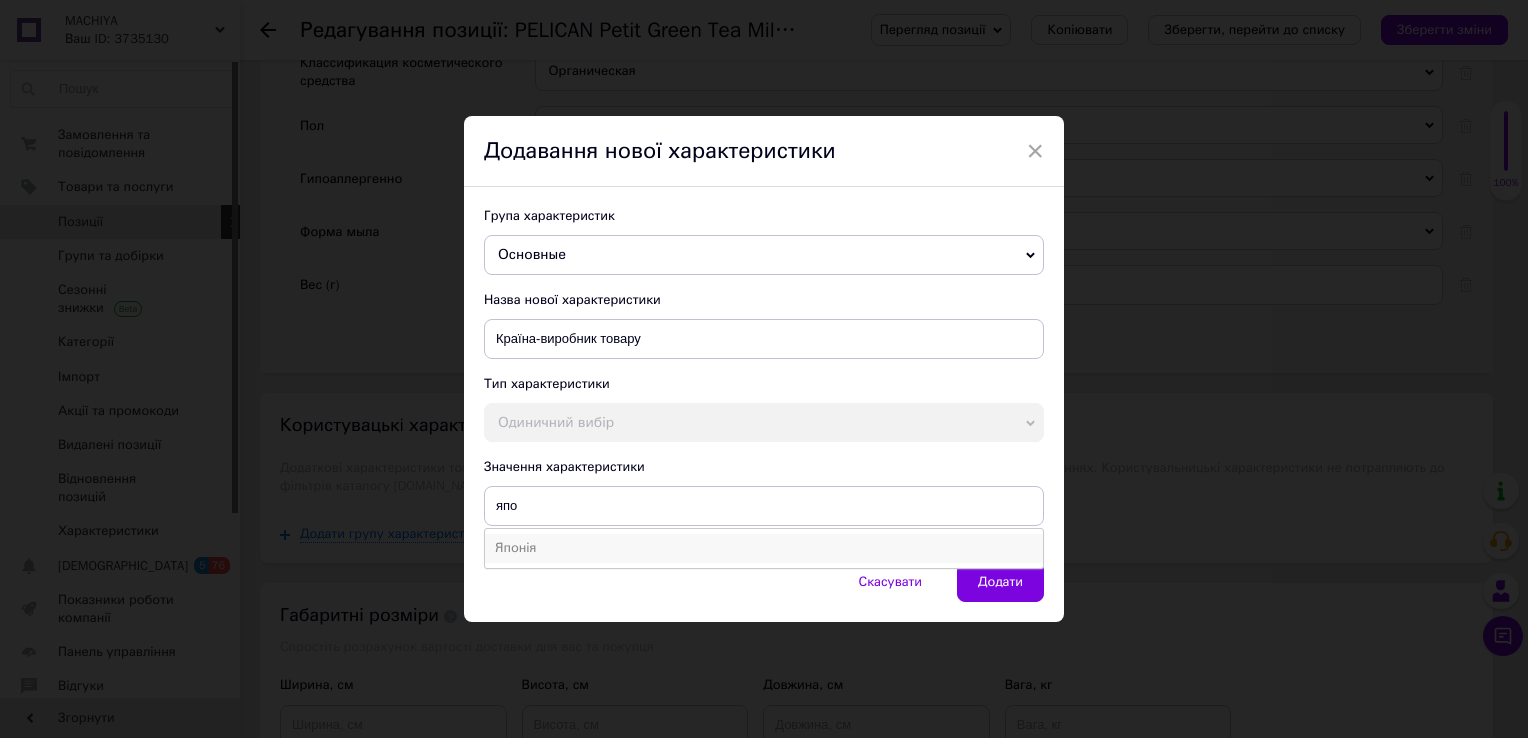 click on "Японія" at bounding box center [764, 548] 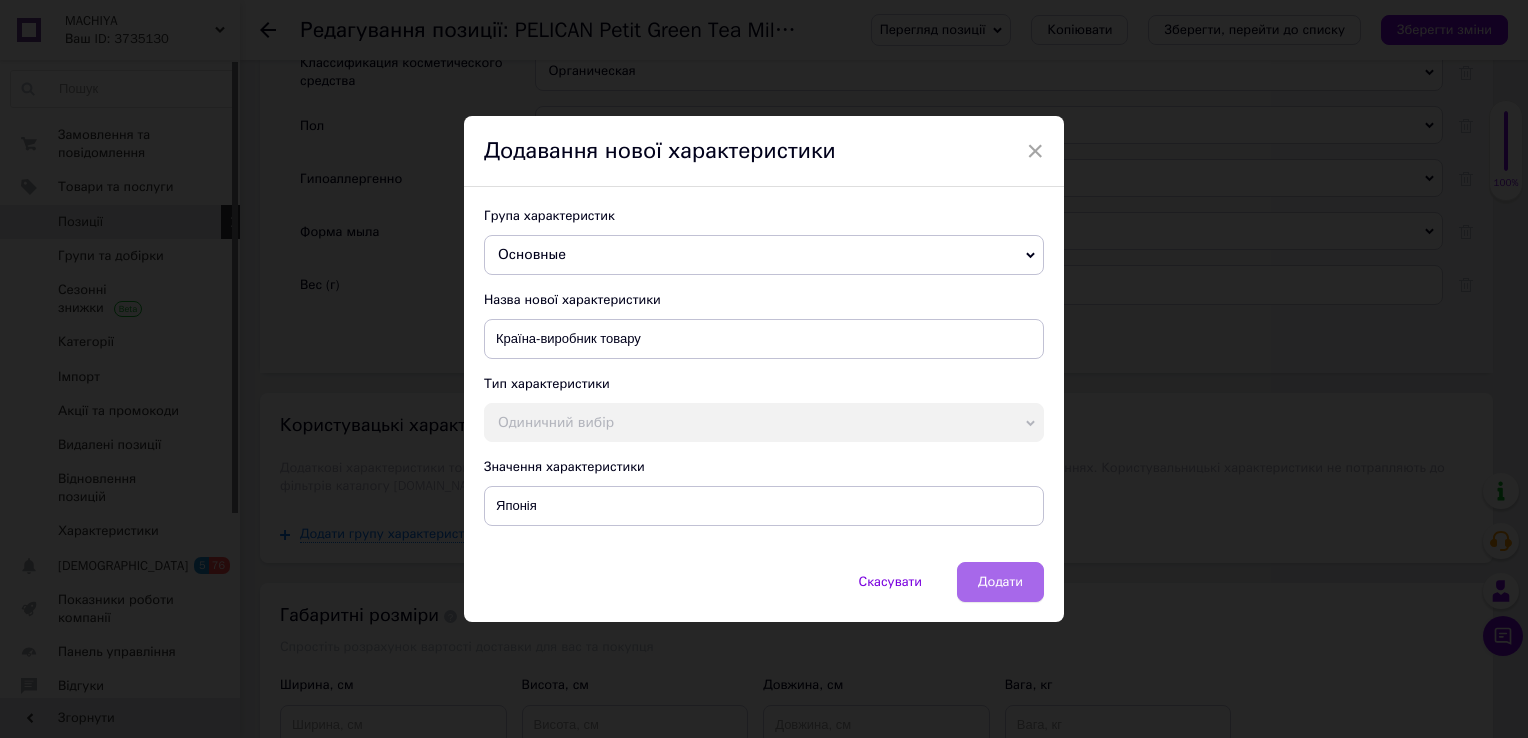 click on "Додати" at bounding box center (1000, 582) 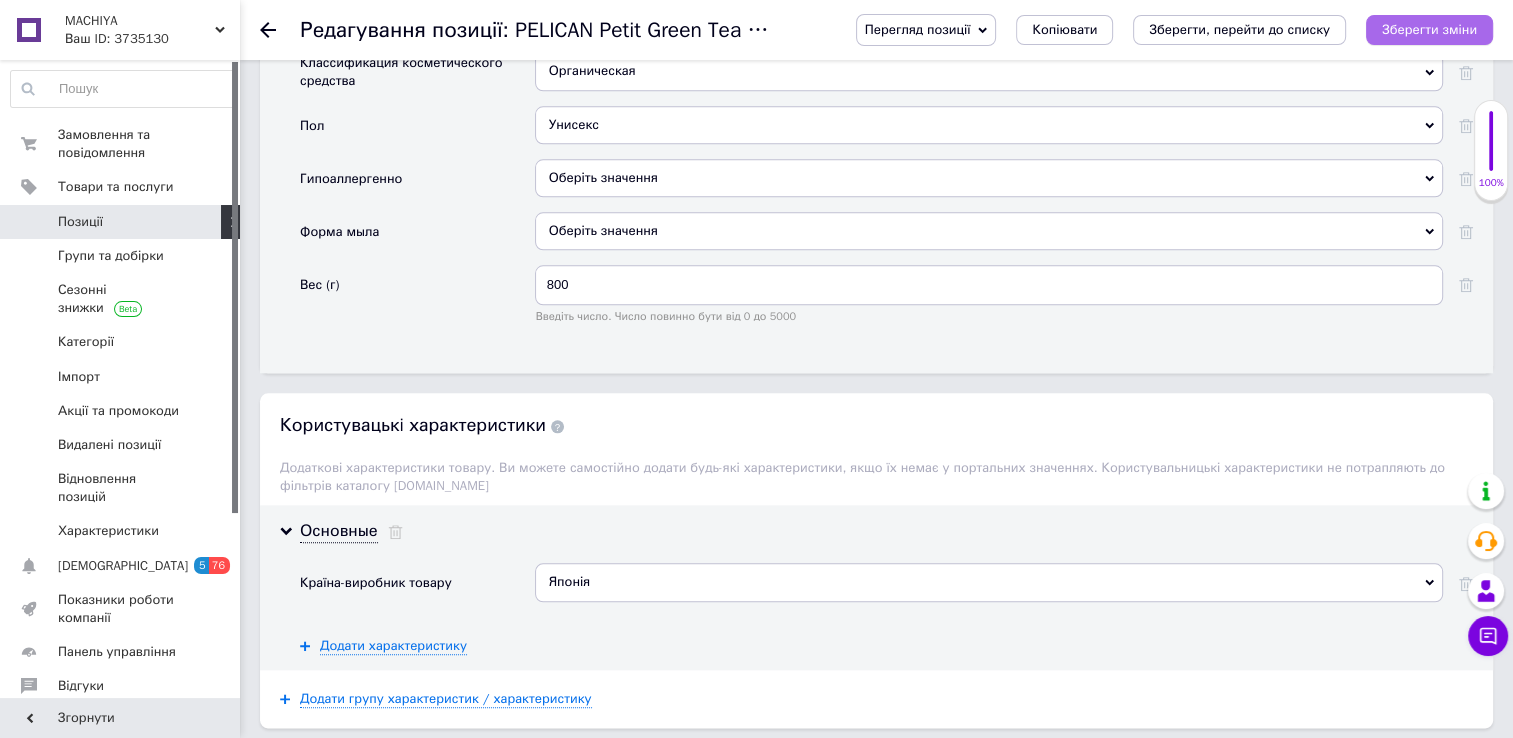 click on "Зберегти зміни" at bounding box center [1429, 30] 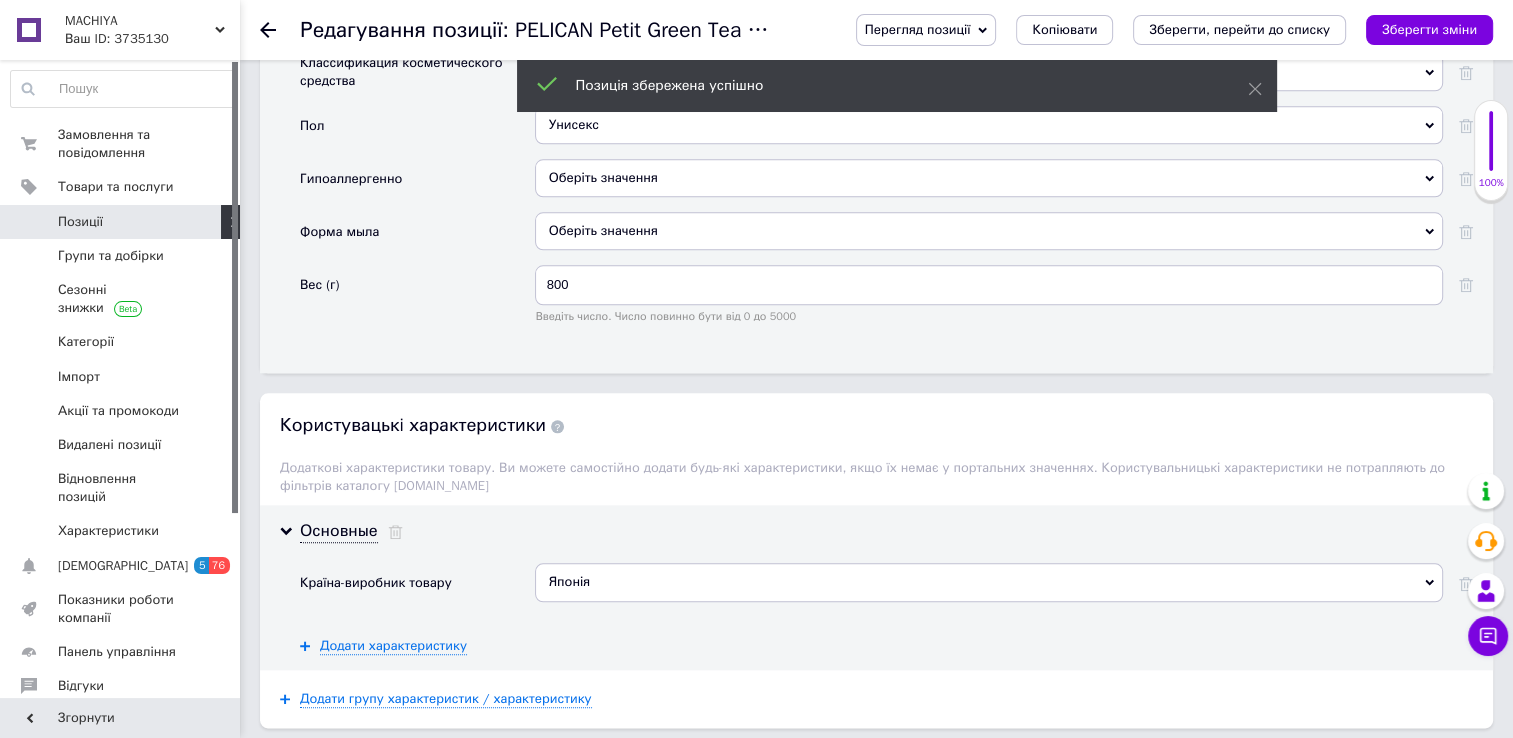 click 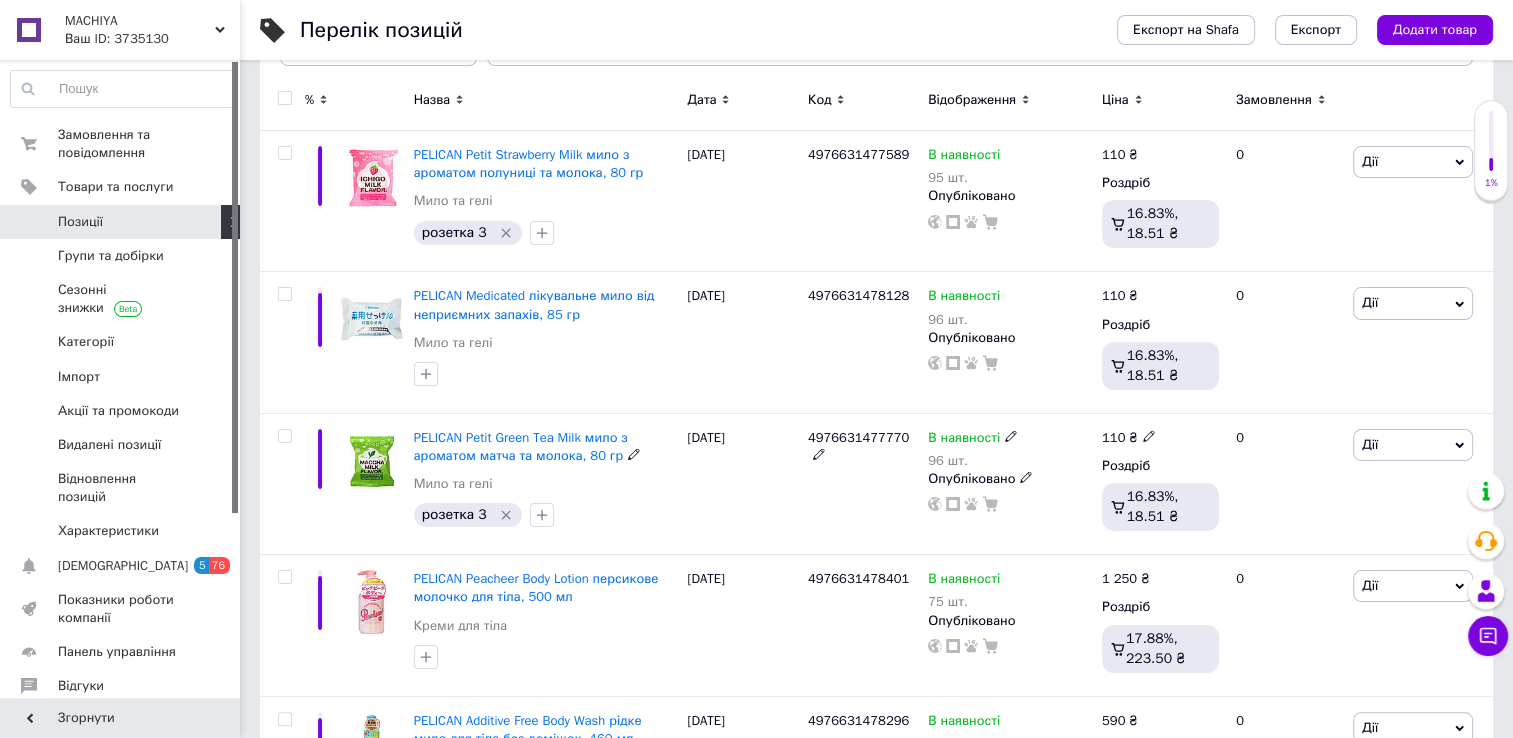 scroll, scrollTop: 276, scrollLeft: 0, axis: vertical 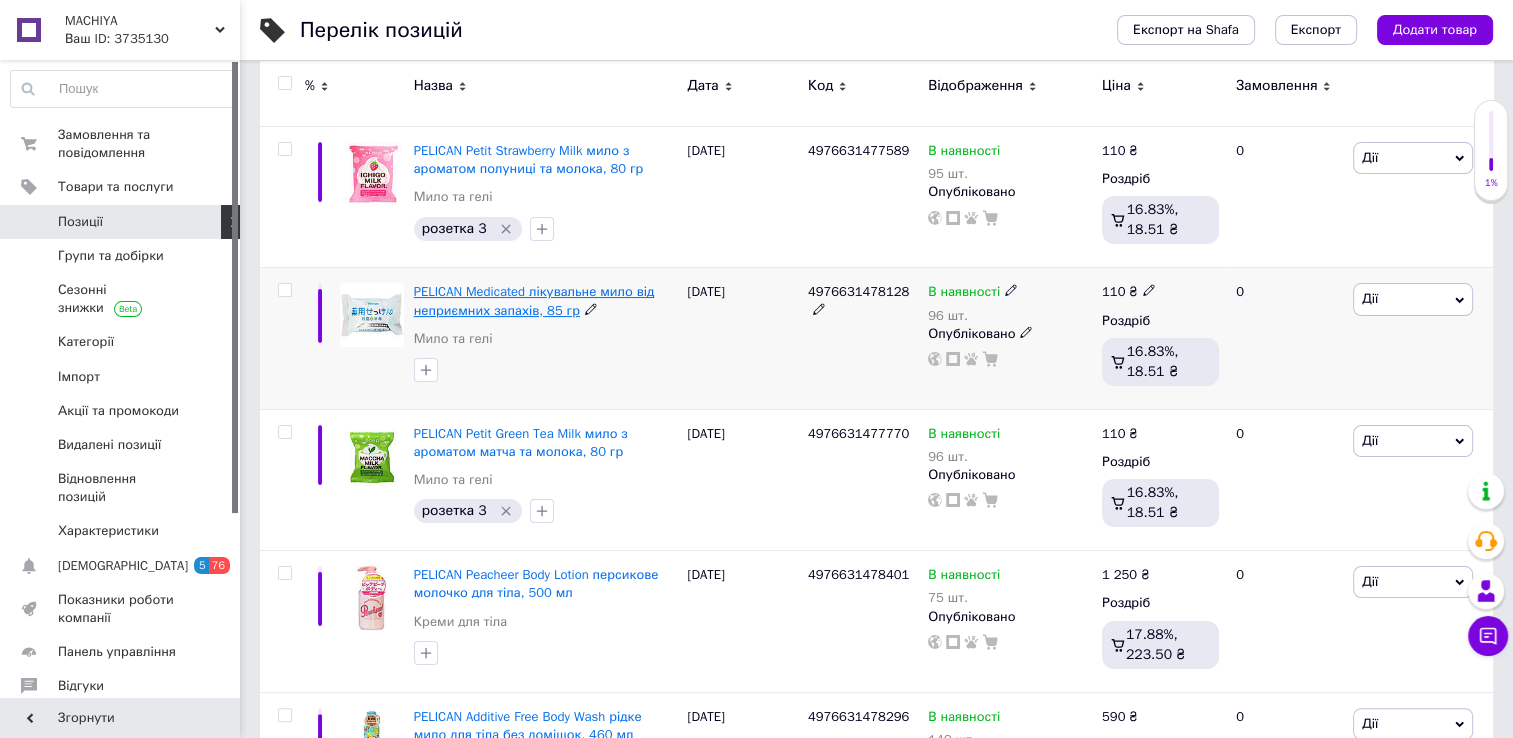 click on "PELICAN Medicated лікувальне мило від неприємних запахів, 85 гр" at bounding box center (534, 300) 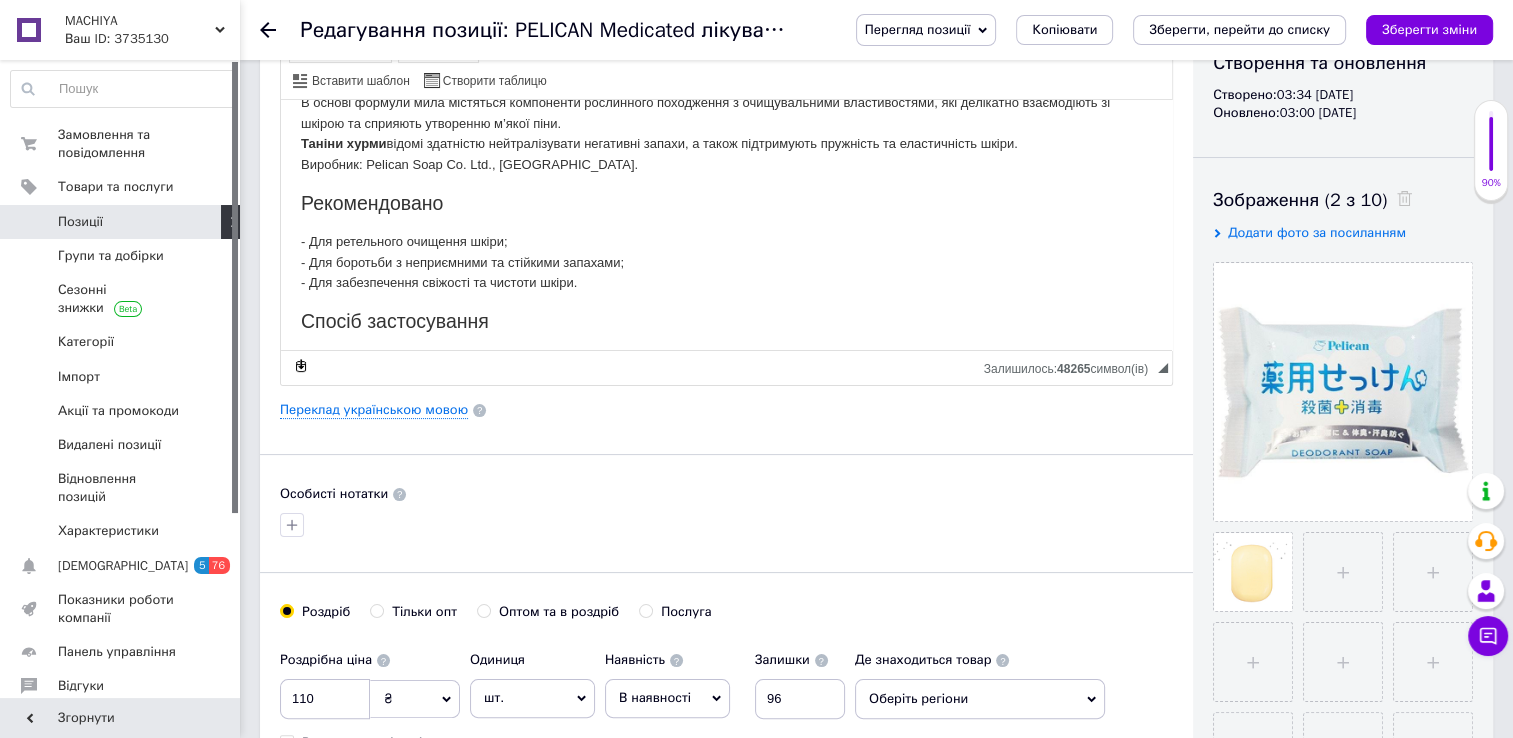 scroll, scrollTop: 258, scrollLeft: 0, axis: vertical 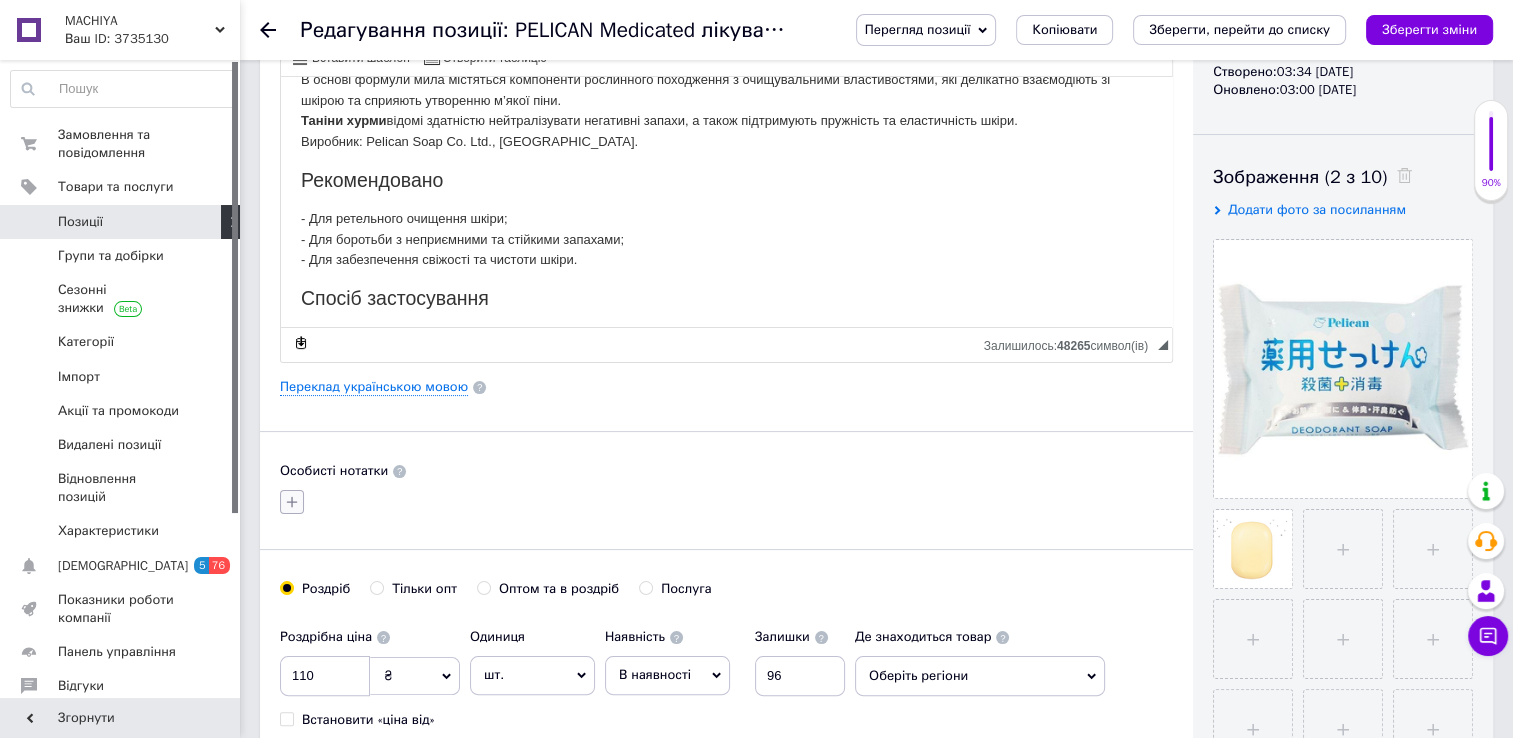 click 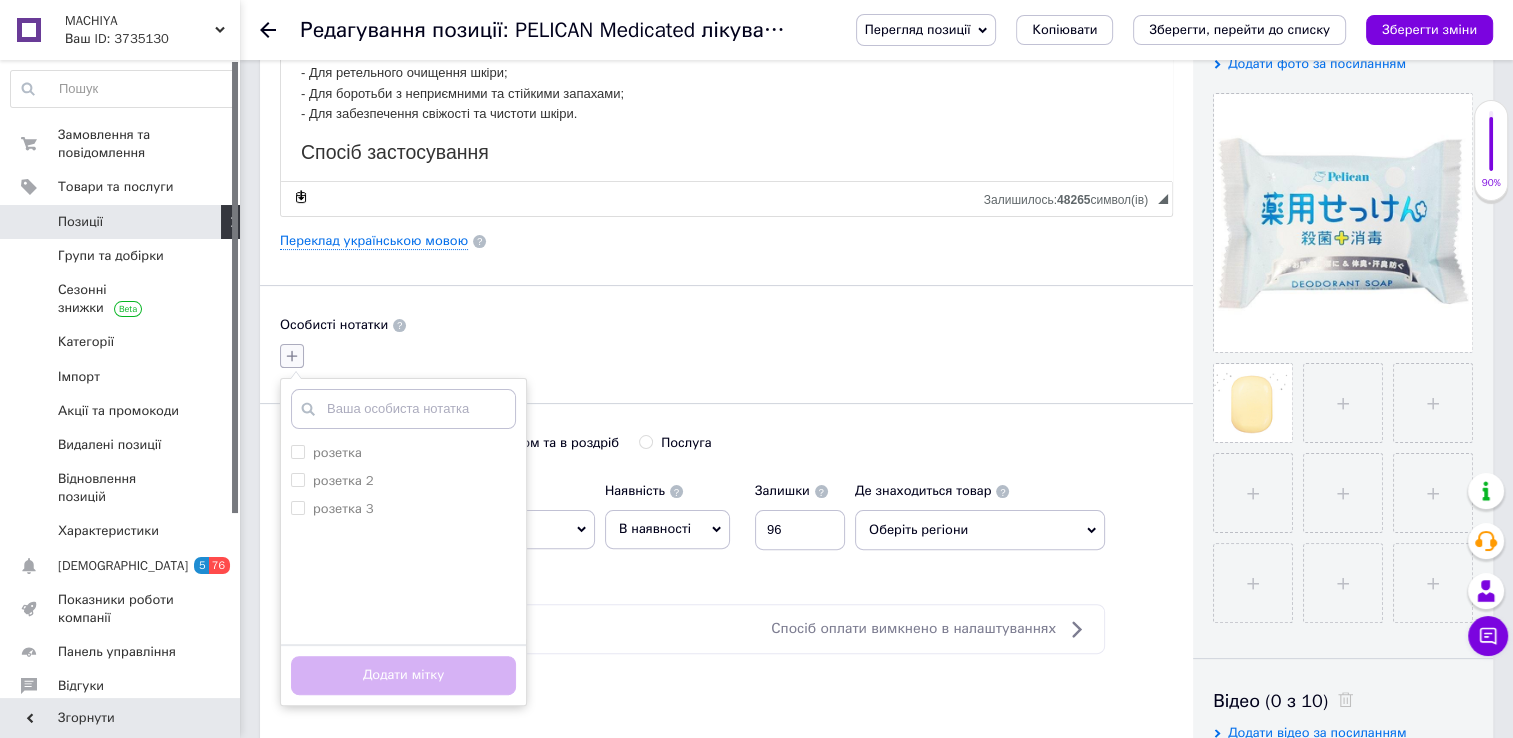 scroll, scrollTop: 411, scrollLeft: 0, axis: vertical 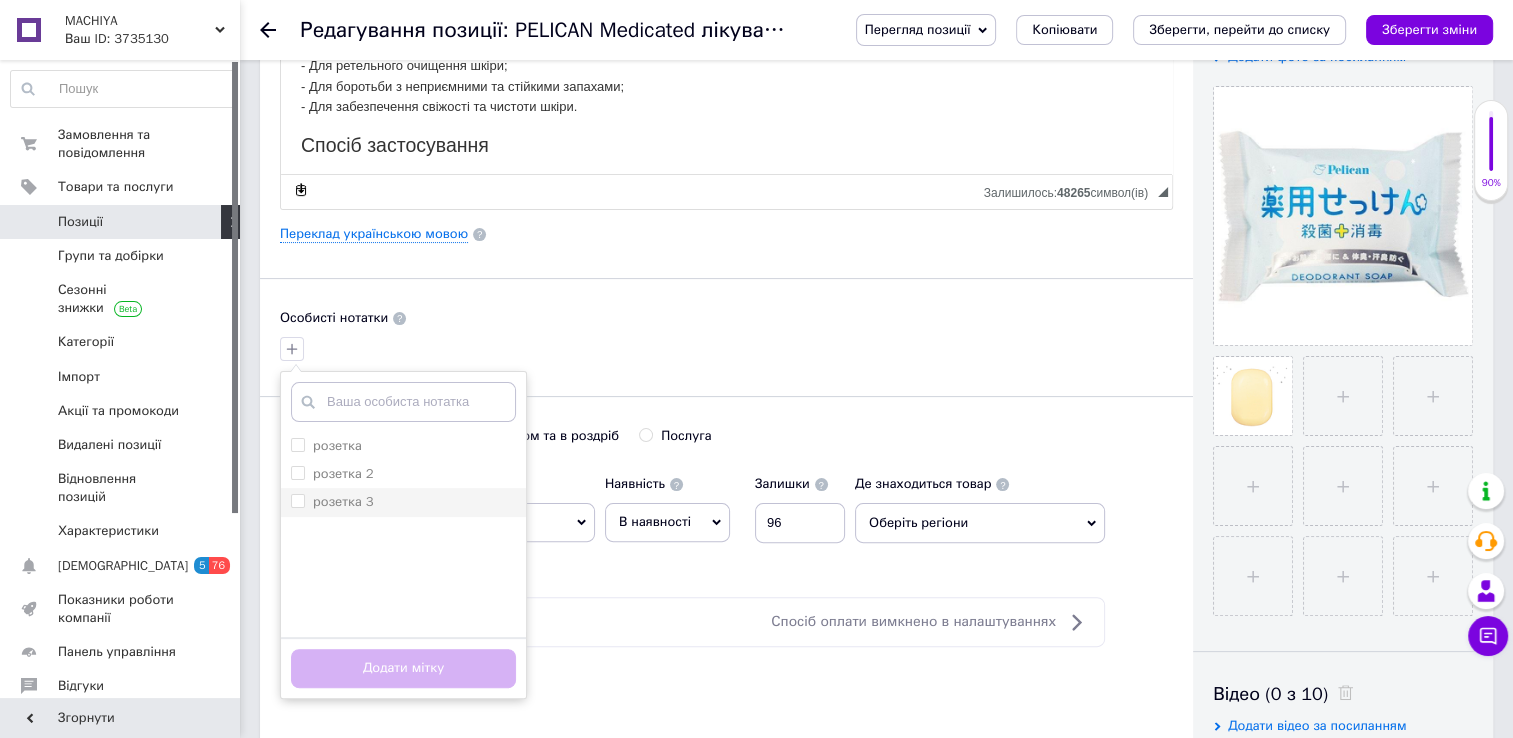 click on "розетка 3" at bounding box center [297, 500] 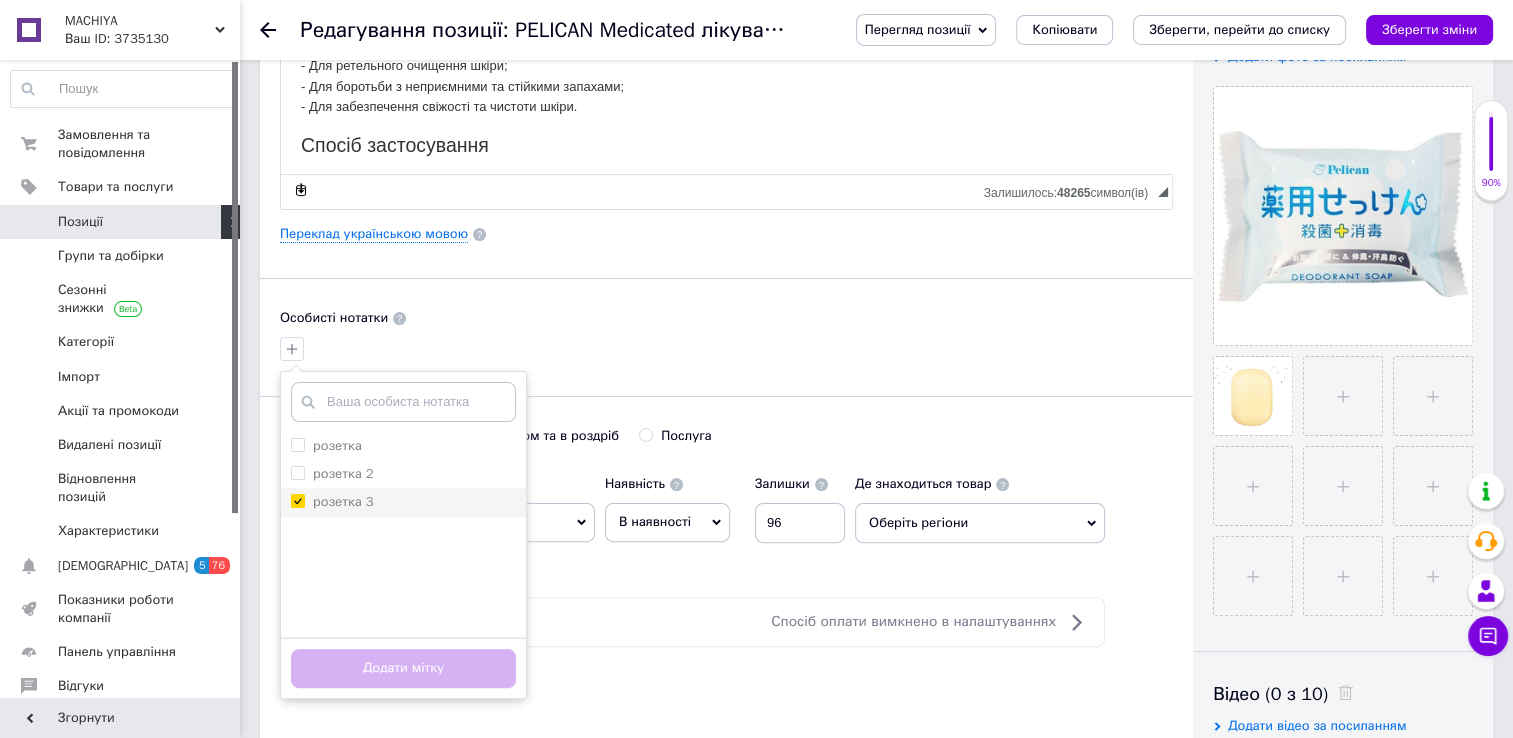 checkbox on "true" 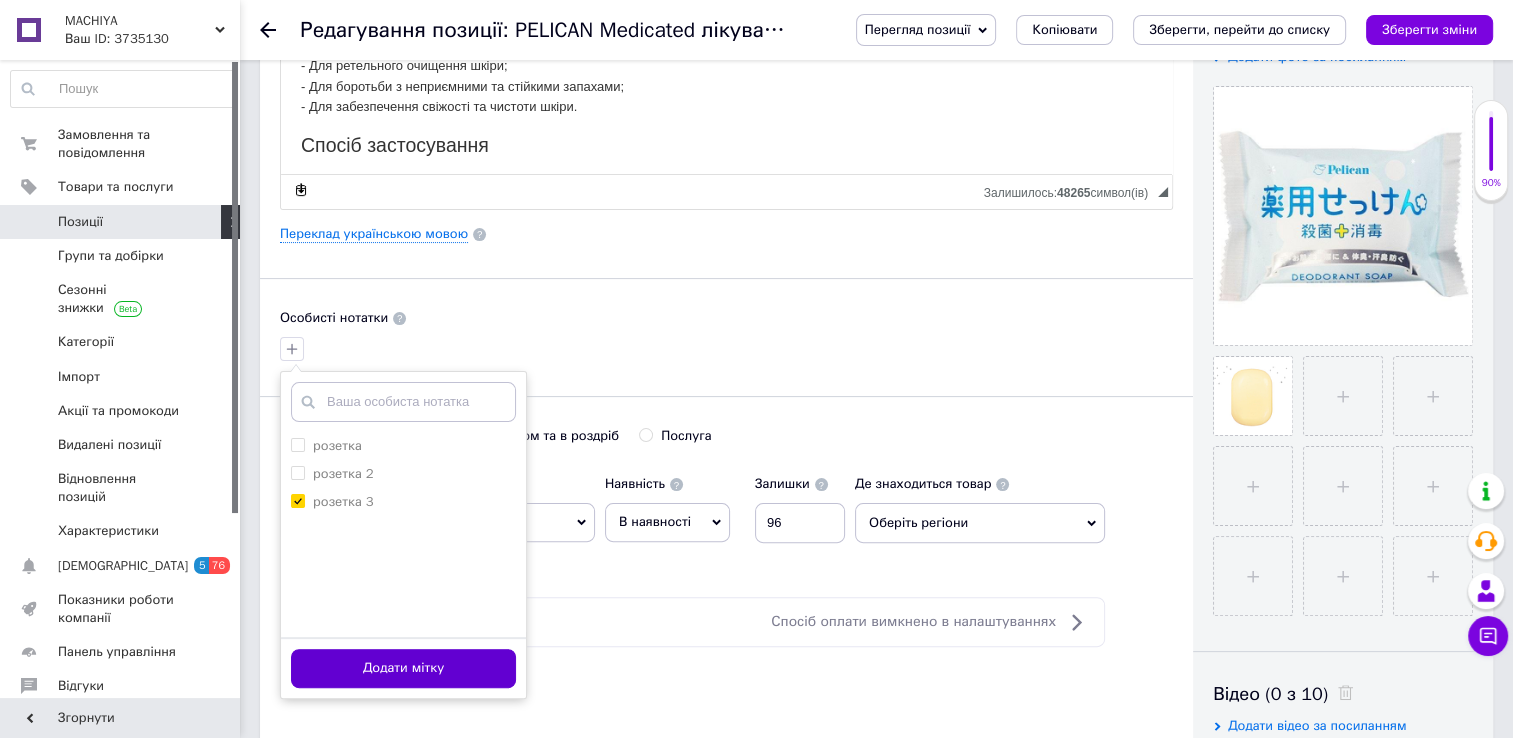 click on "Додати мітку" at bounding box center [403, 668] 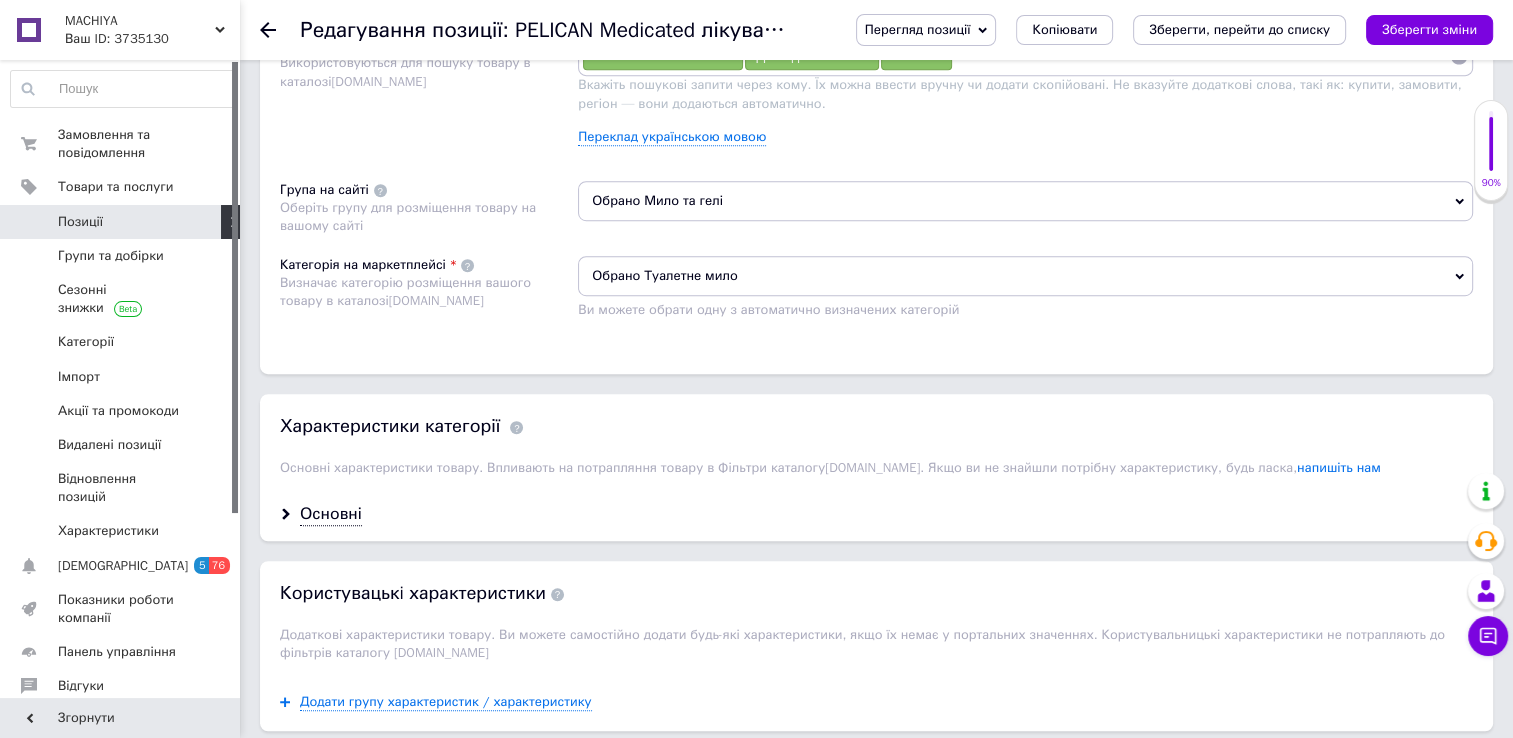 scroll, scrollTop: 1236, scrollLeft: 0, axis: vertical 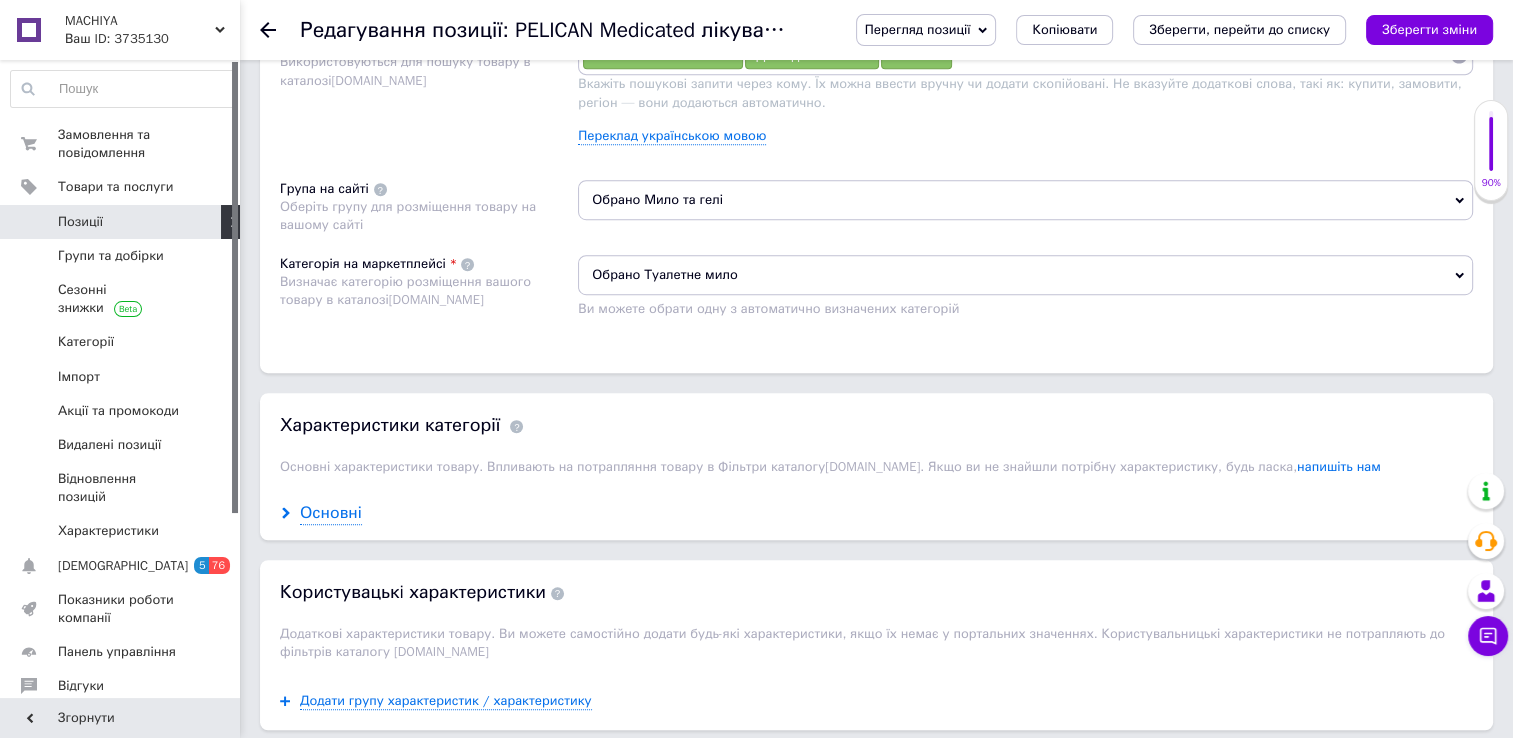 click on "Основні" at bounding box center (331, 513) 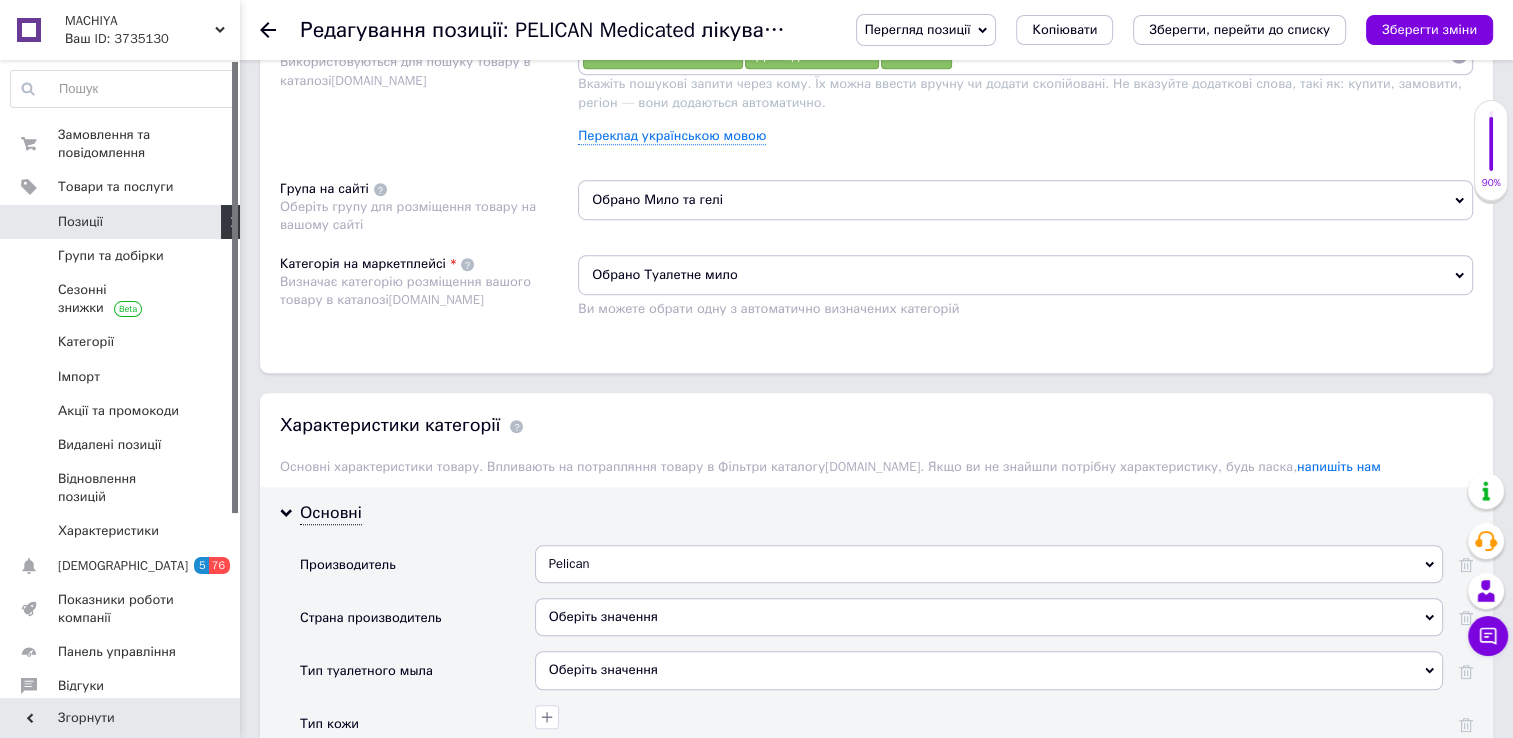 click on "Оберіть значення" at bounding box center [989, 617] 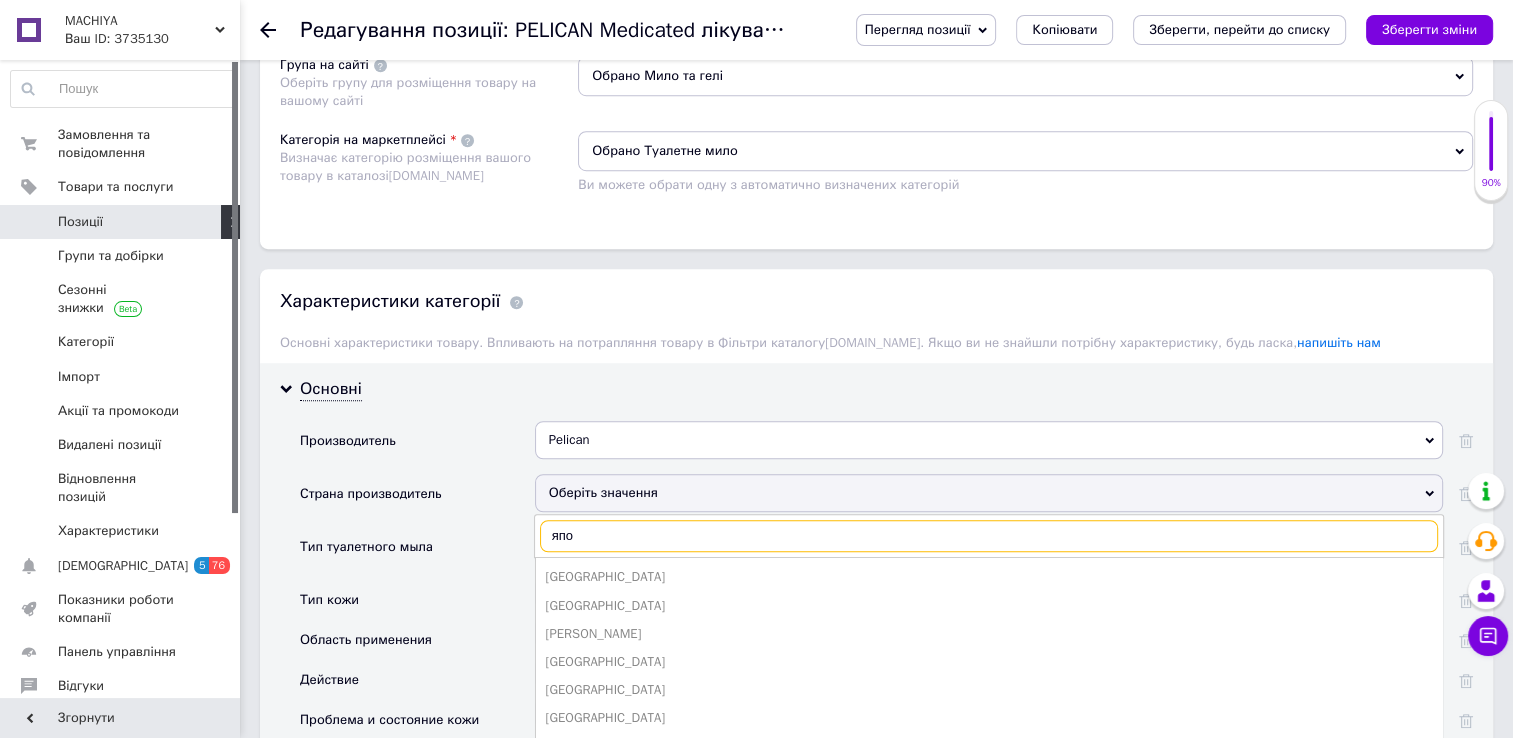 scroll, scrollTop: 1362, scrollLeft: 0, axis: vertical 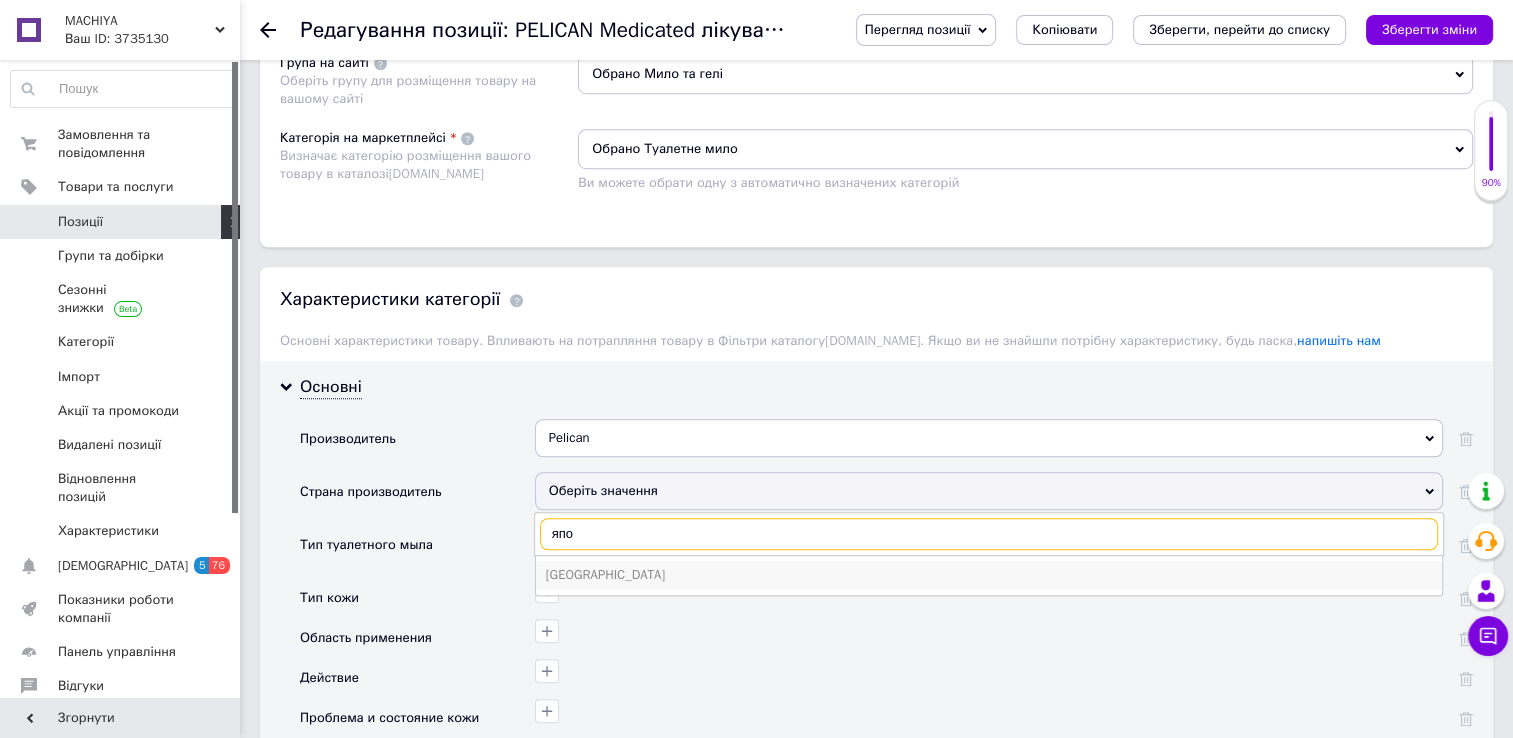 type on "япо" 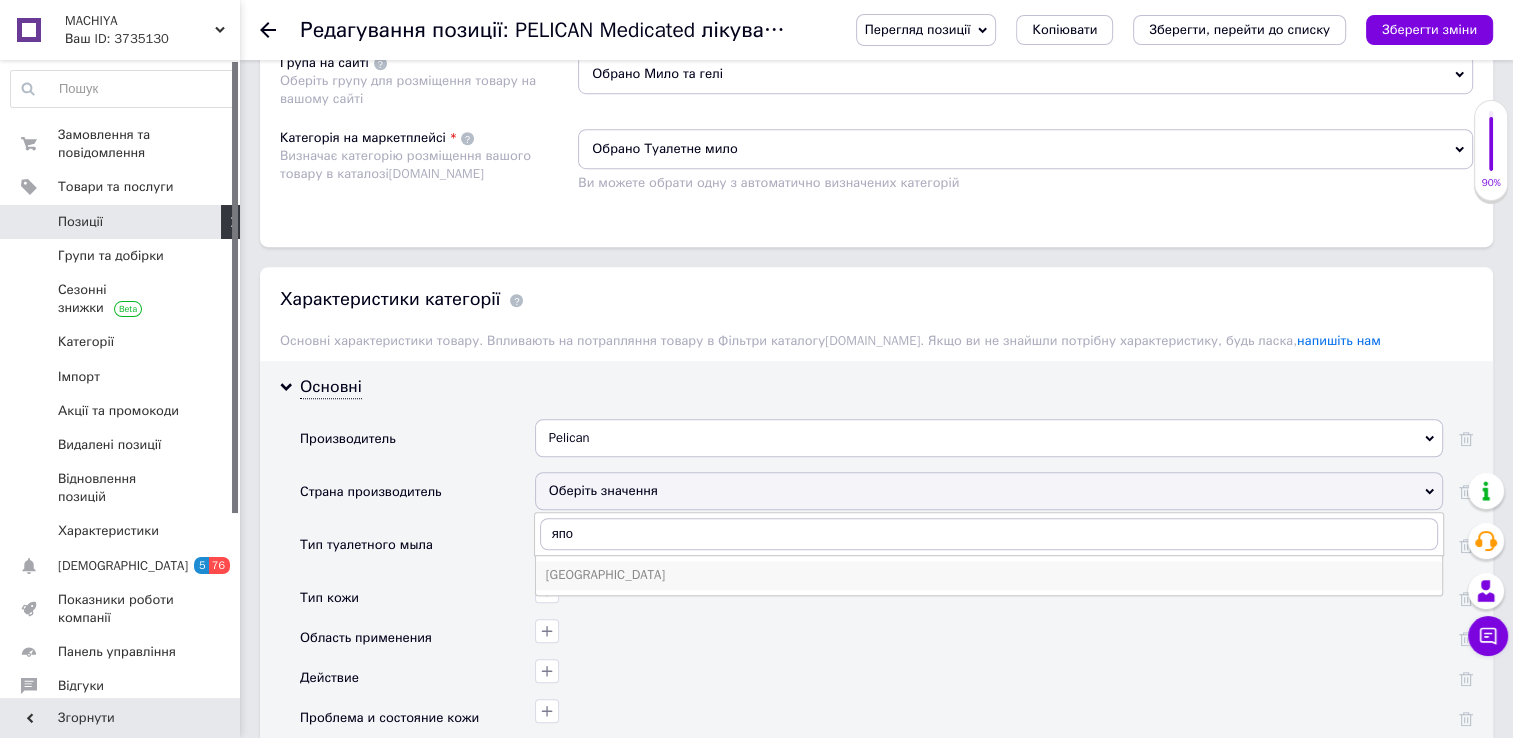 click on "[GEOGRAPHIC_DATA]" at bounding box center (989, 575) 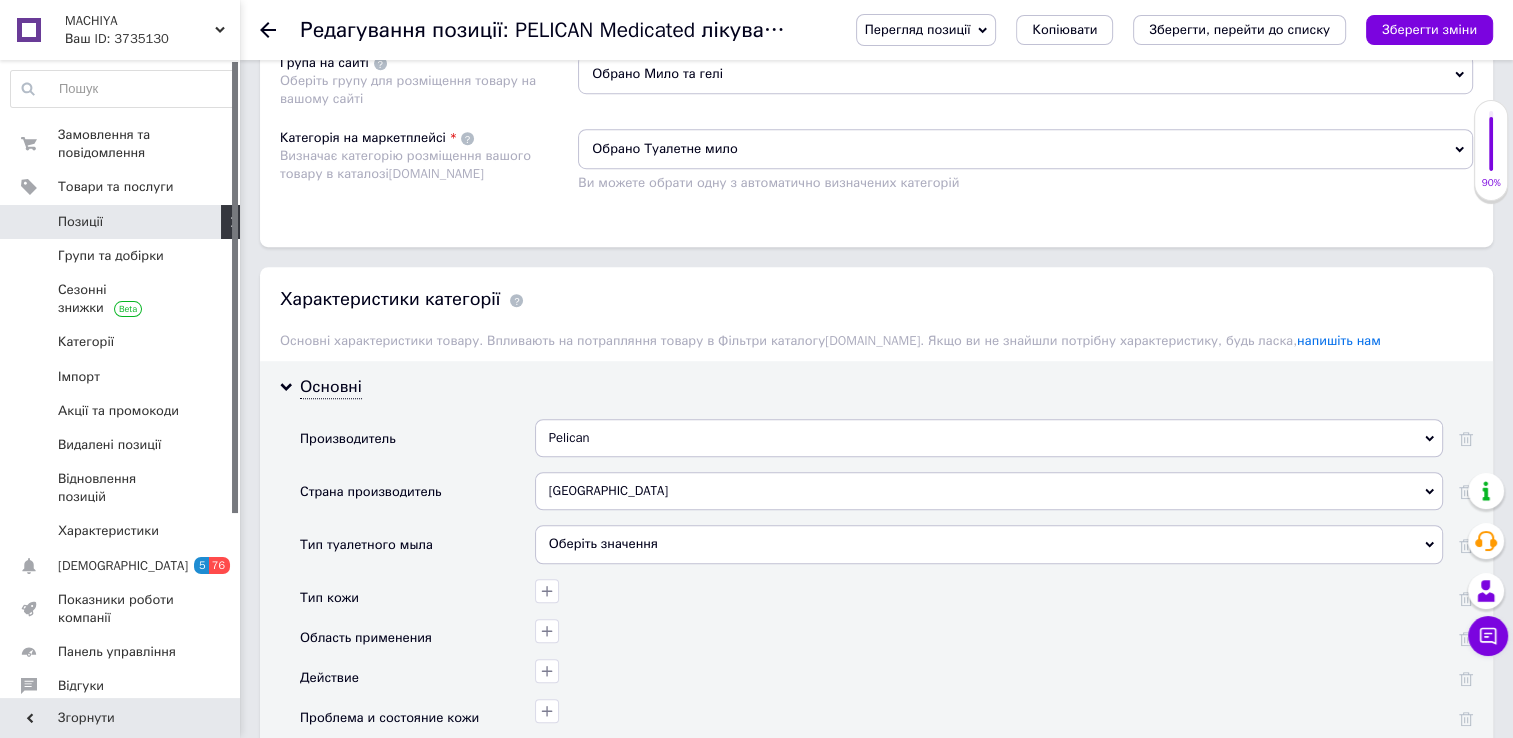 click on "Оберіть значення" at bounding box center [989, 544] 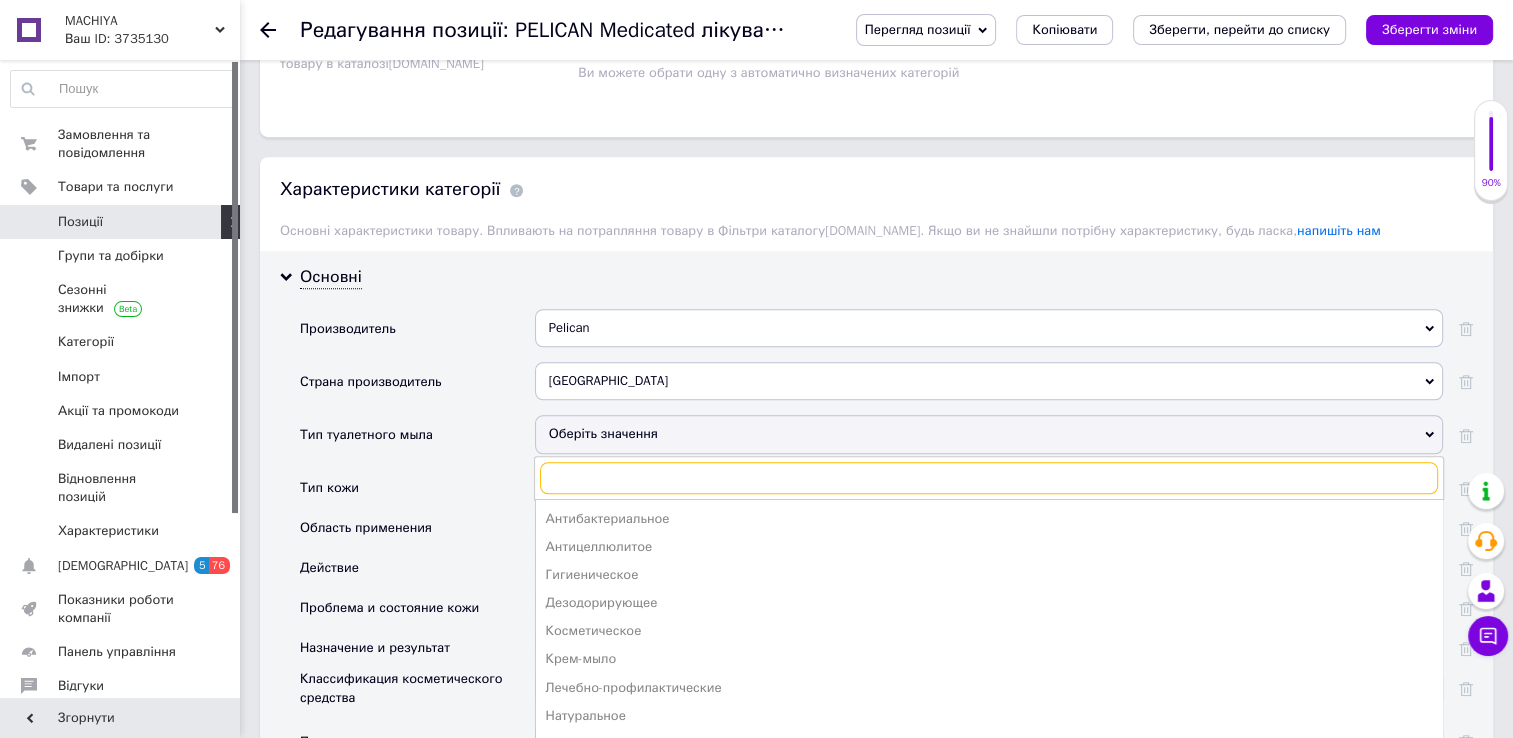 scroll, scrollTop: 1504, scrollLeft: 0, axis: vertical 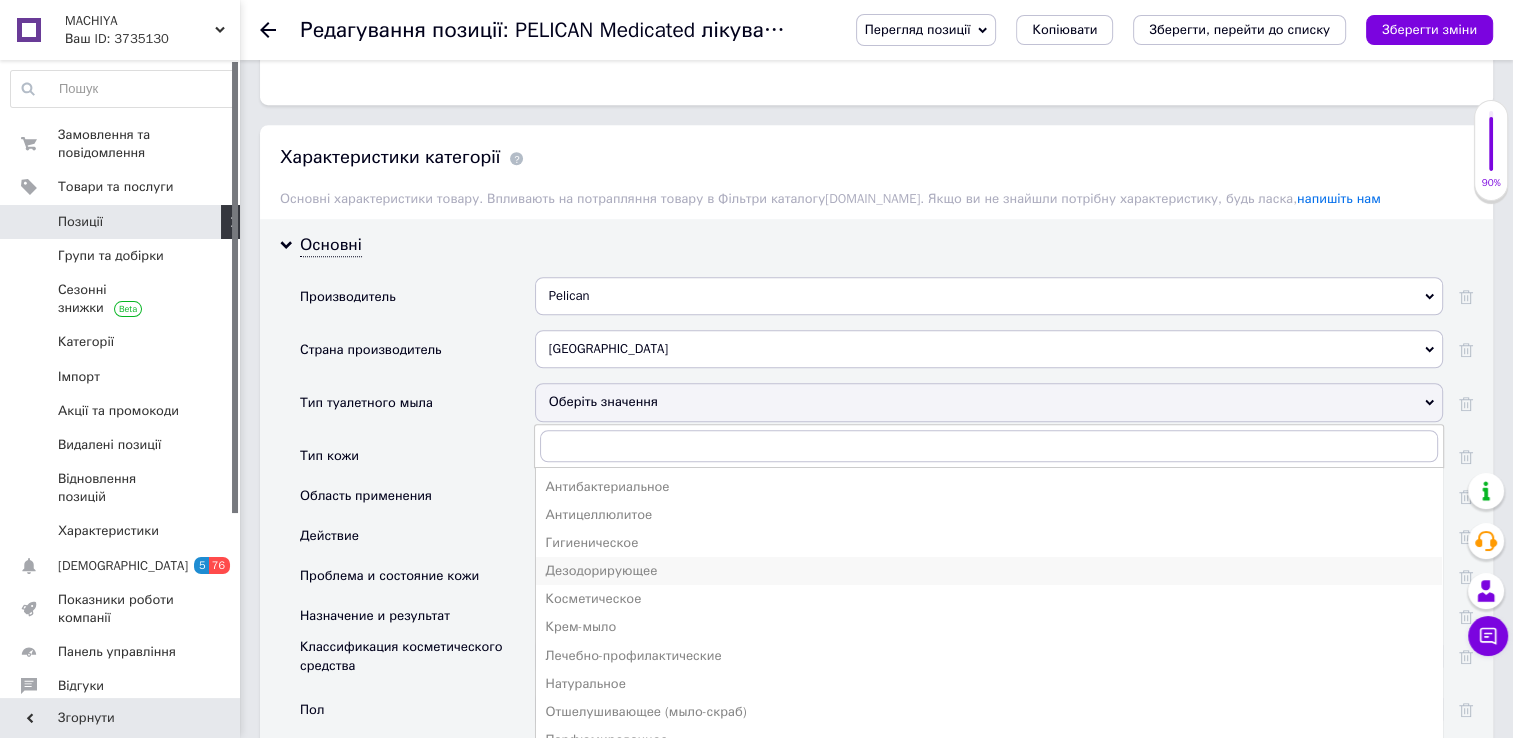 click on "Дезодорирующее" at bounding box center [989, 571] 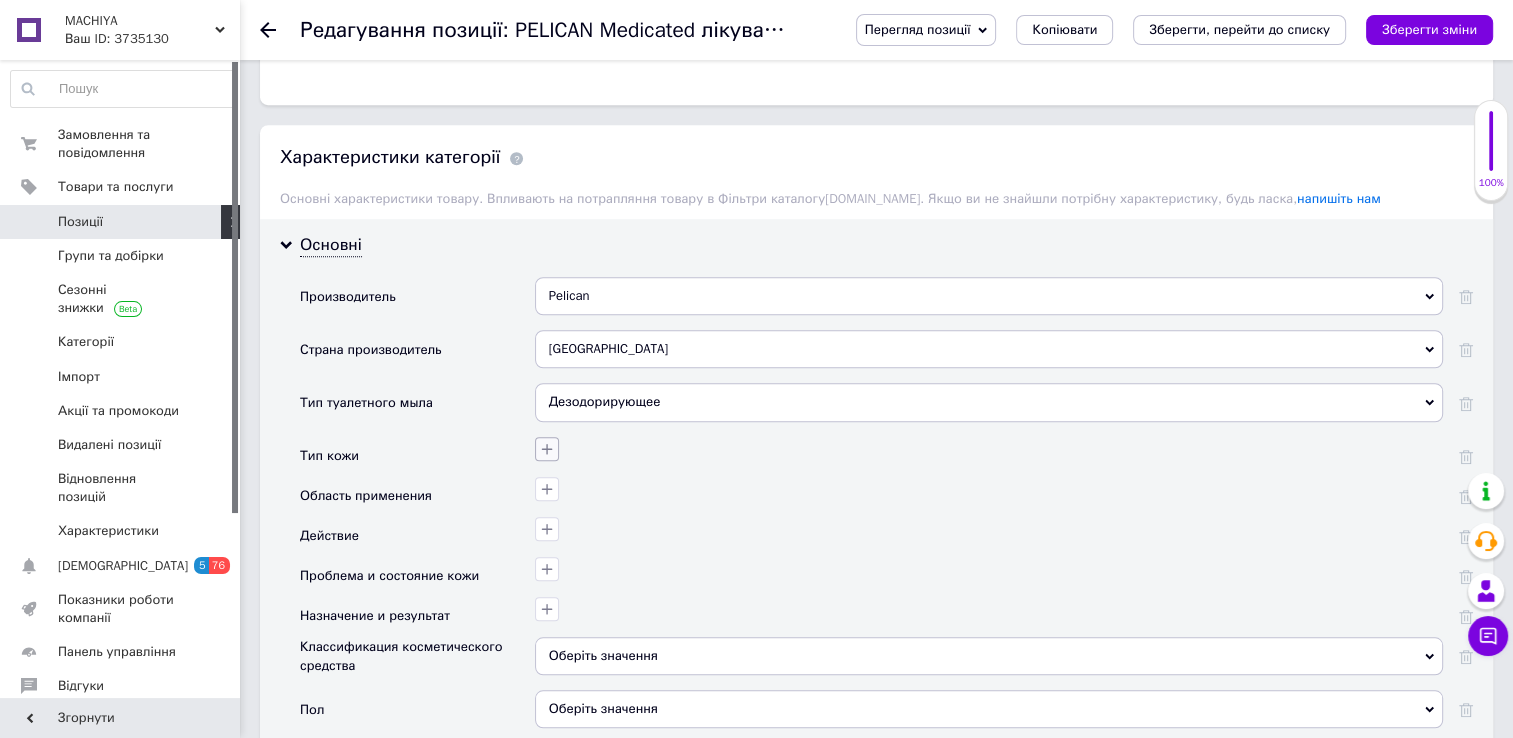 click 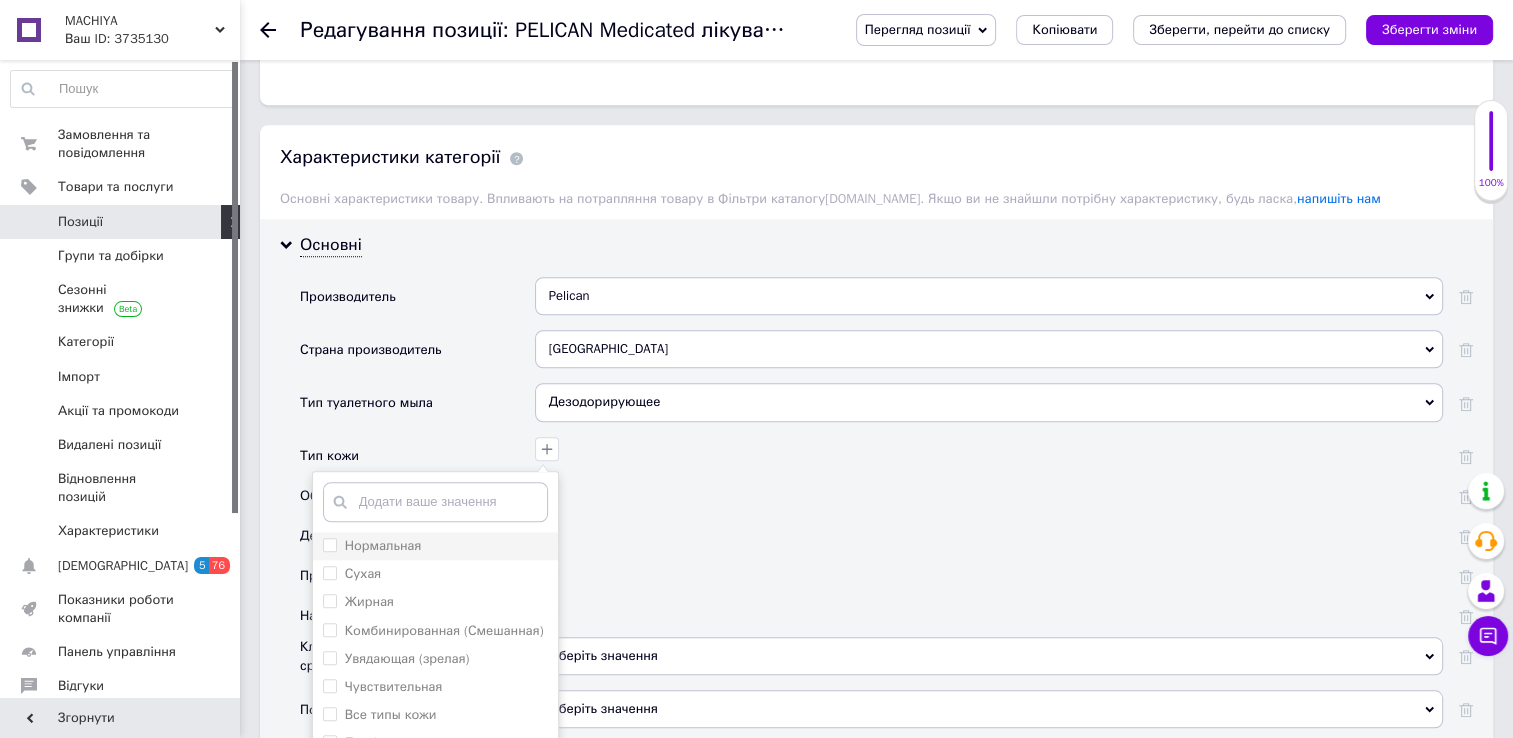 click on "Нормальная" at bounding box center [329, 544] 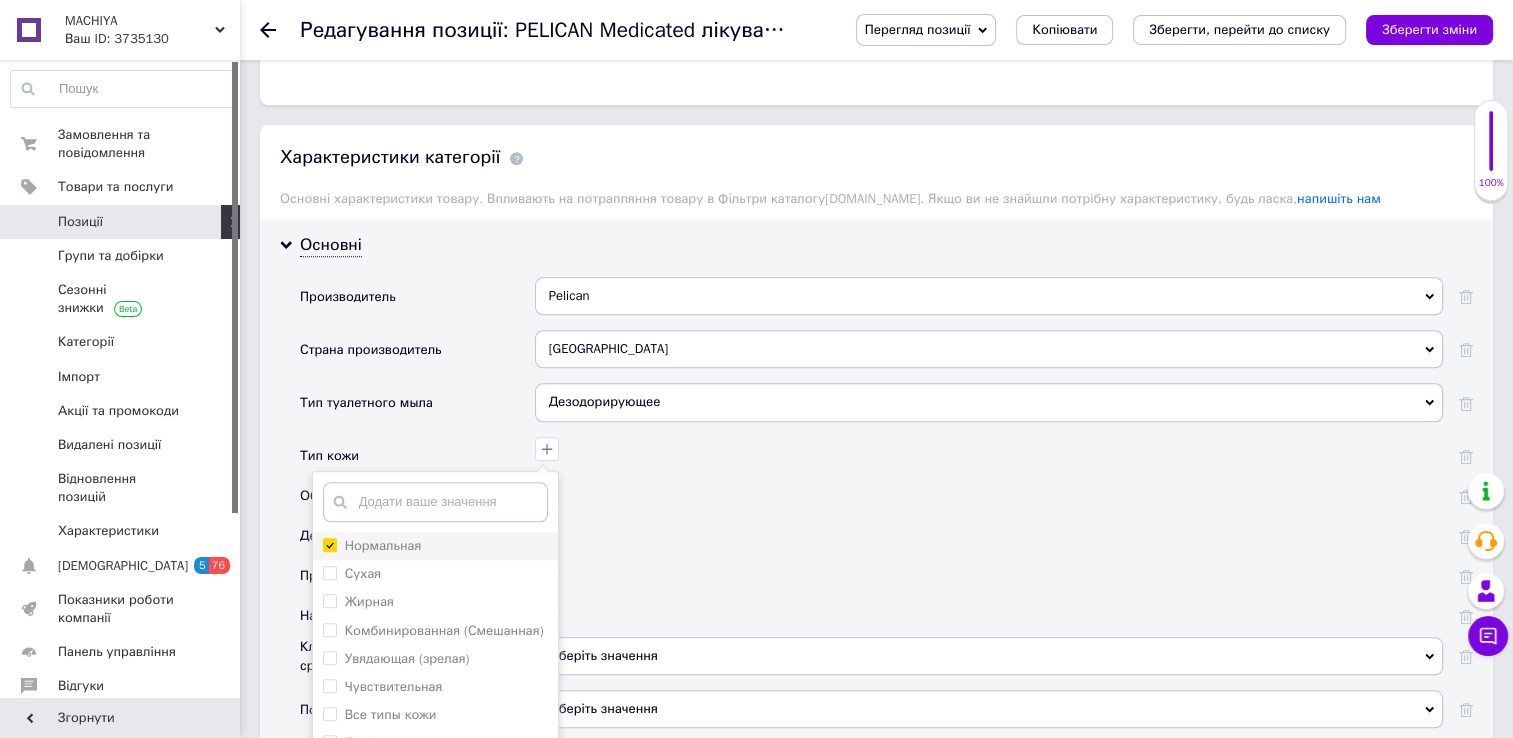checkbox on "true" 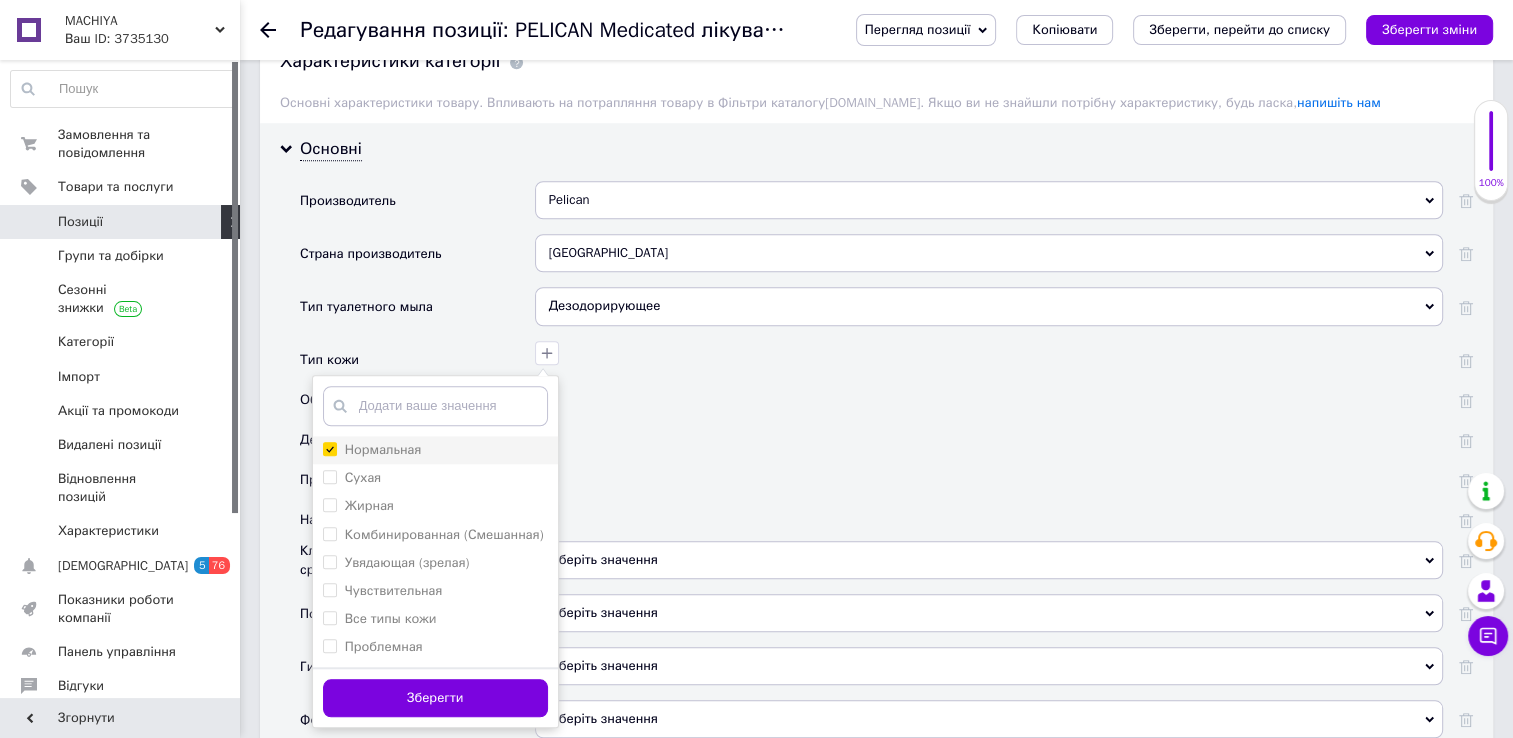 scroll, scrollTop: 1611, scrollLeft: 0, axis: vertical 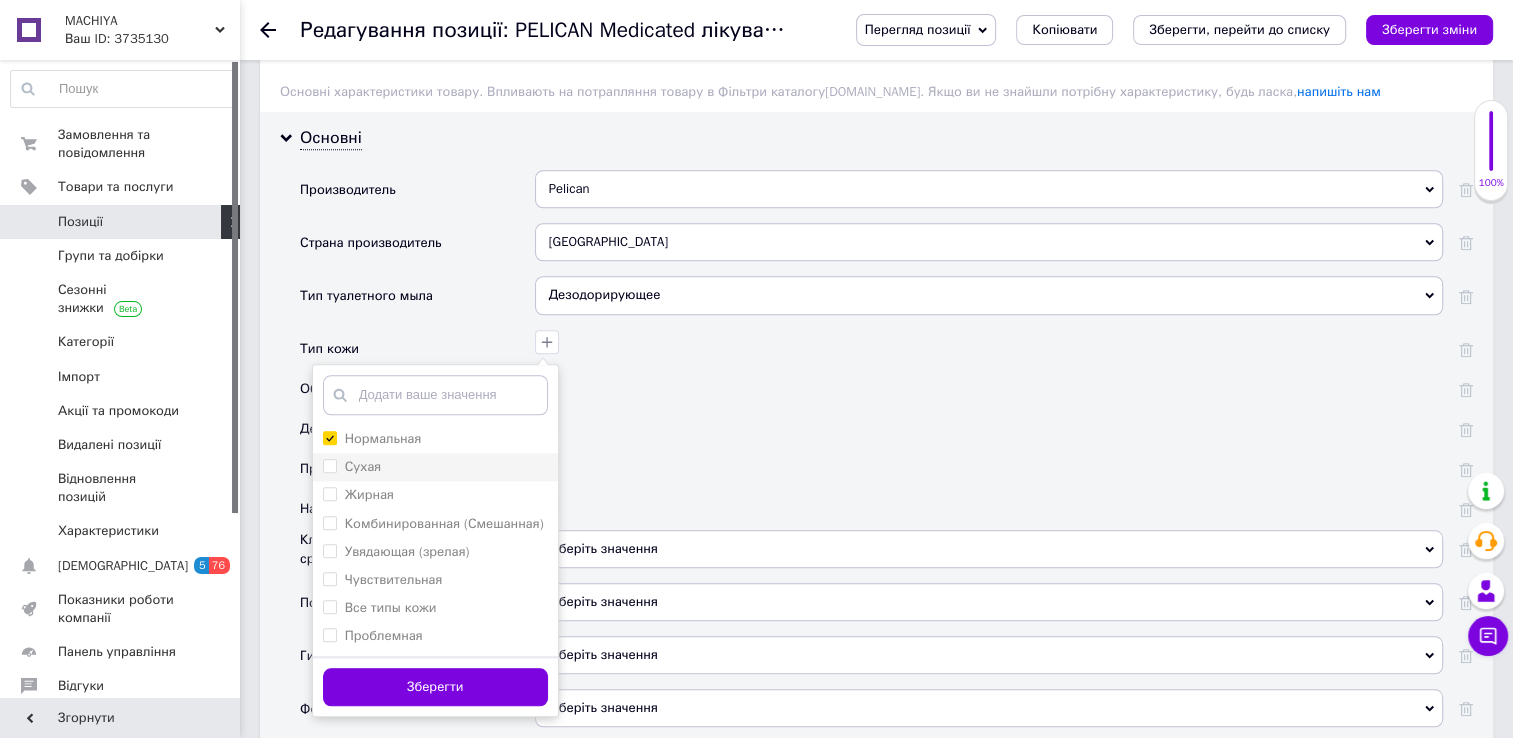 click on "Сухая" at bounding box center (329, 465) 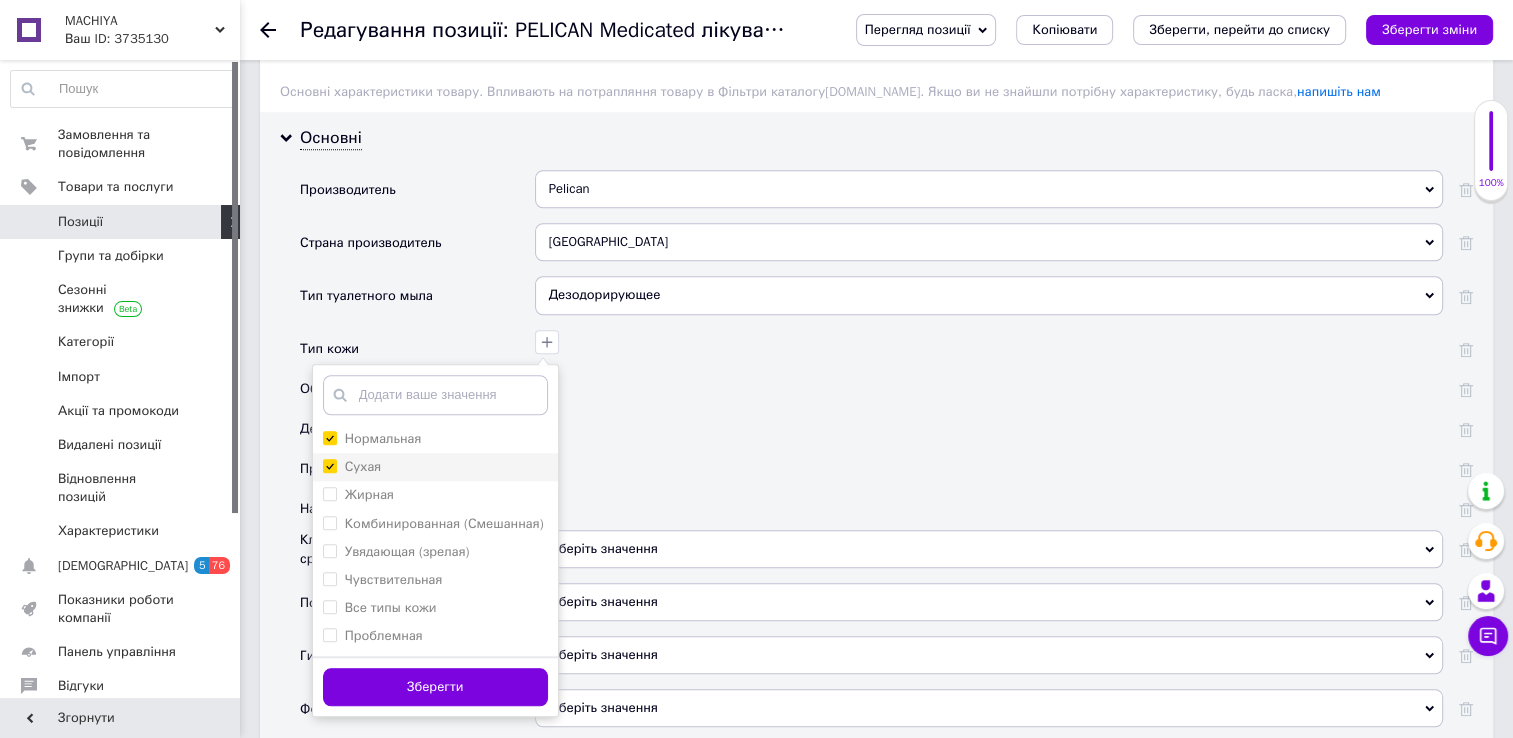 checkbox on "true" 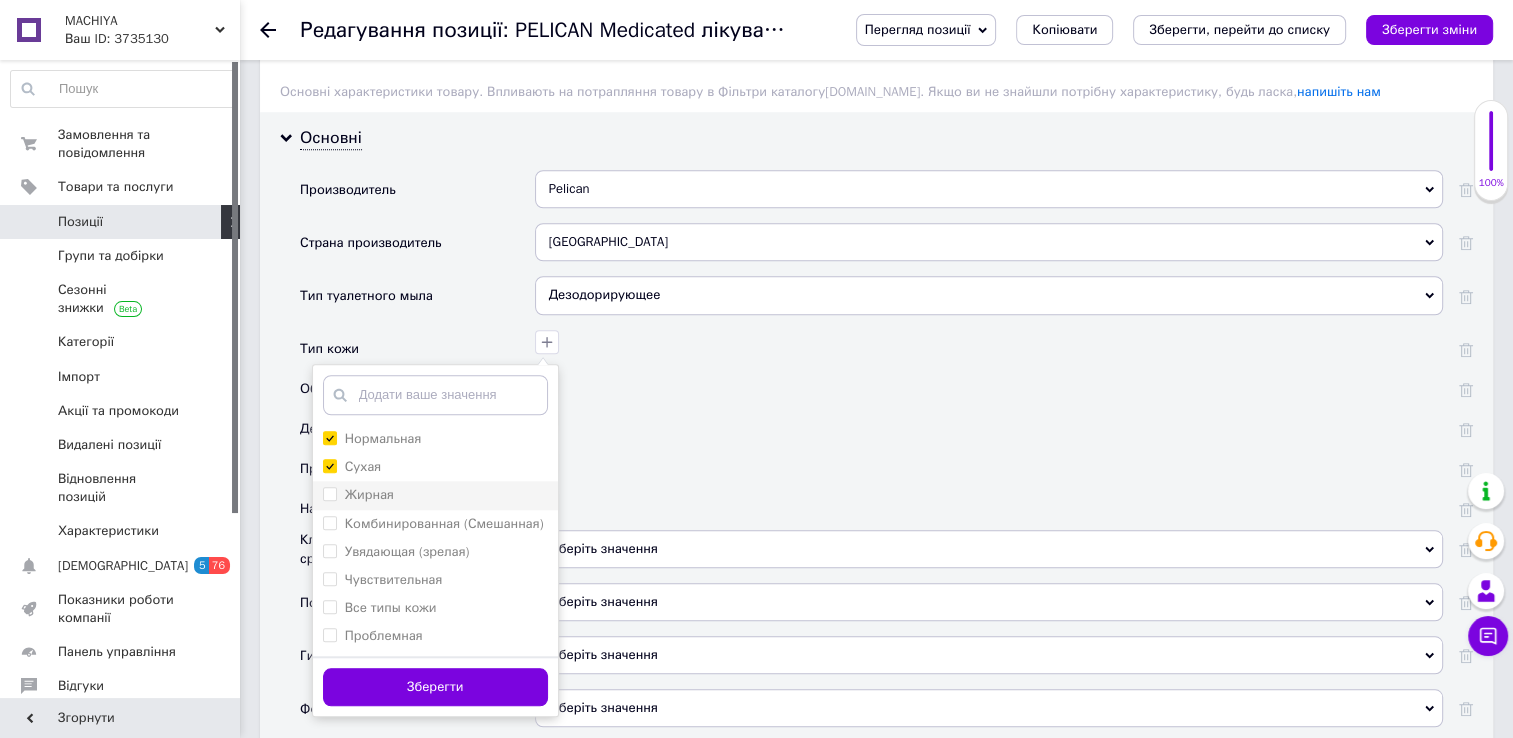 click on "Жирная" at bounding box center [329, 493] 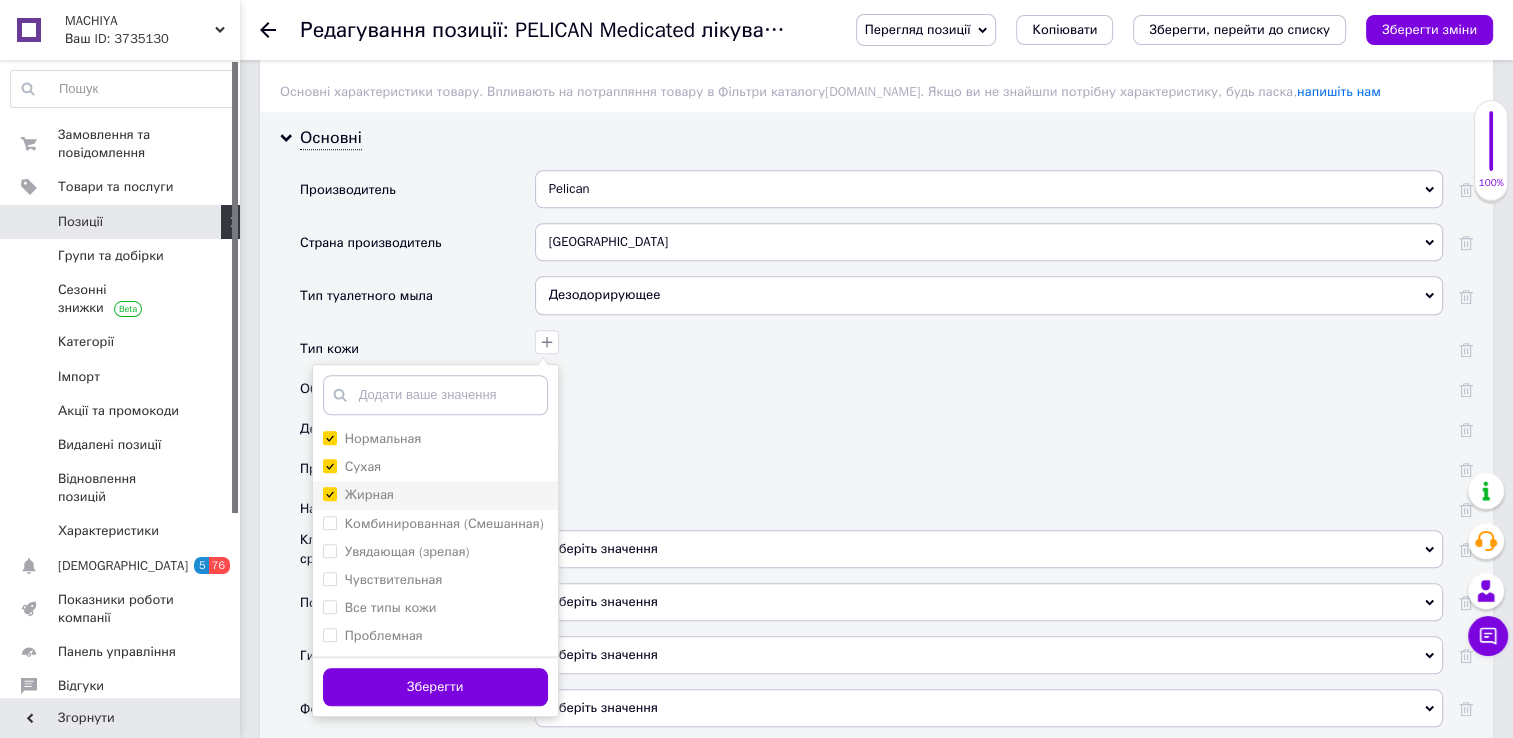 checkbox on "true" 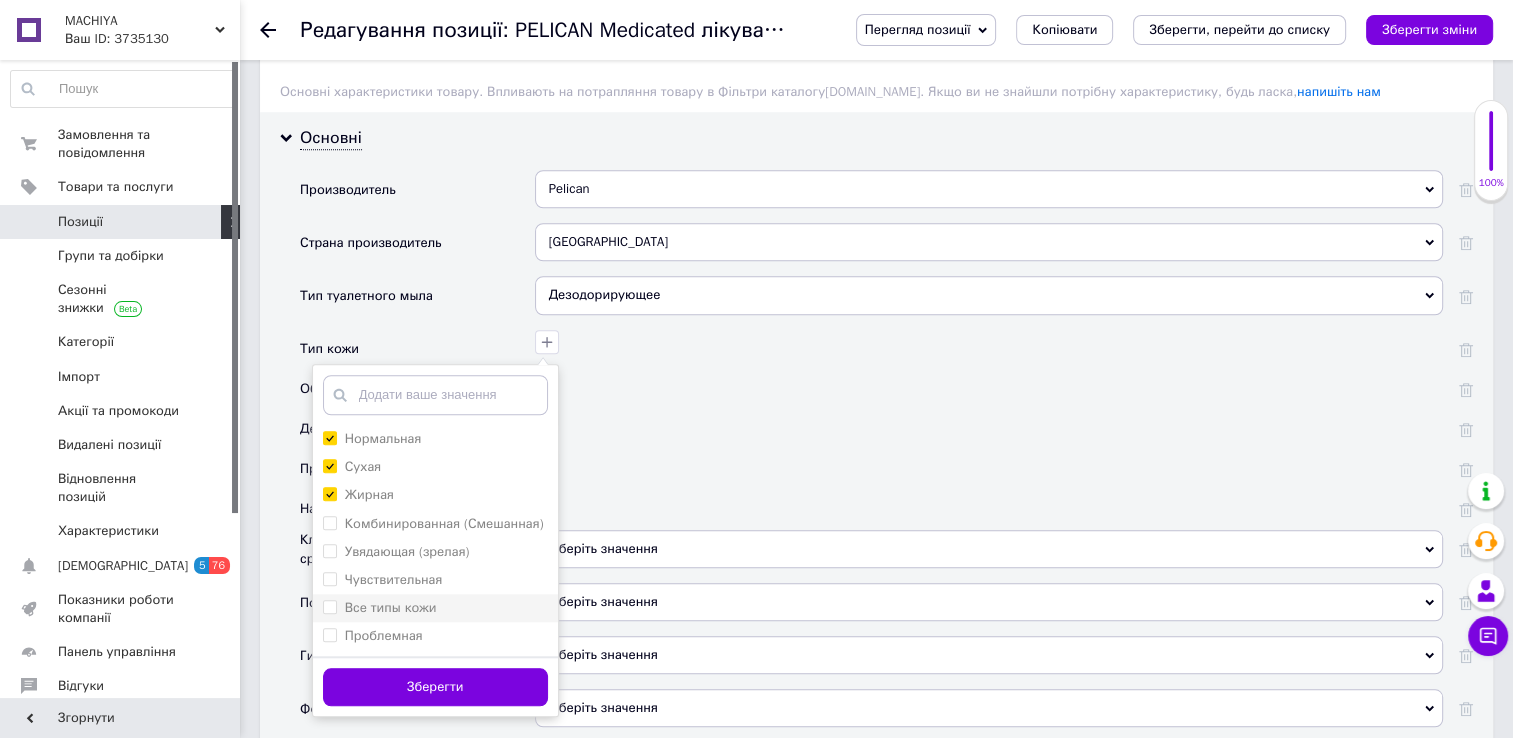 click on "Все типы кожи" at bounding box center (329, 606) 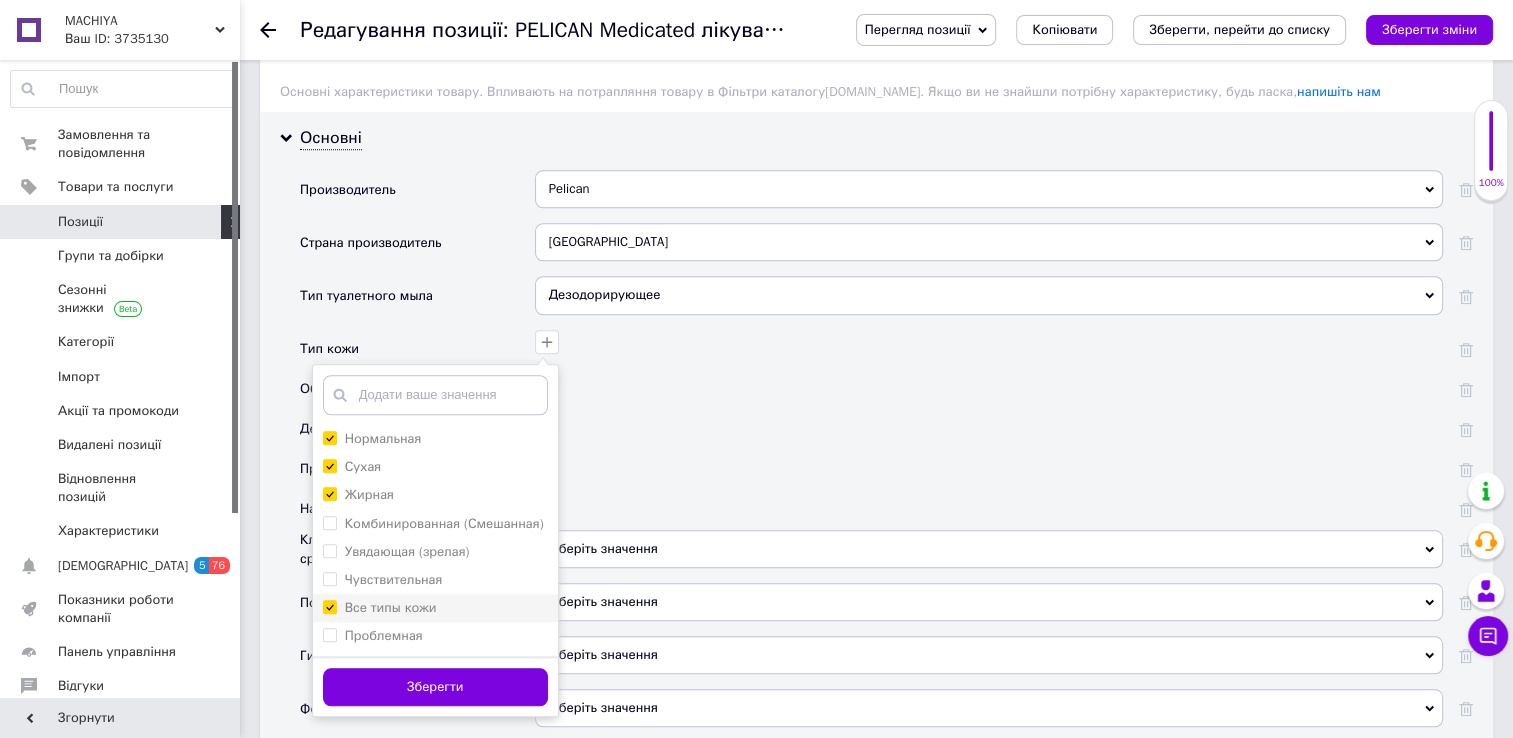checkbox on "true" 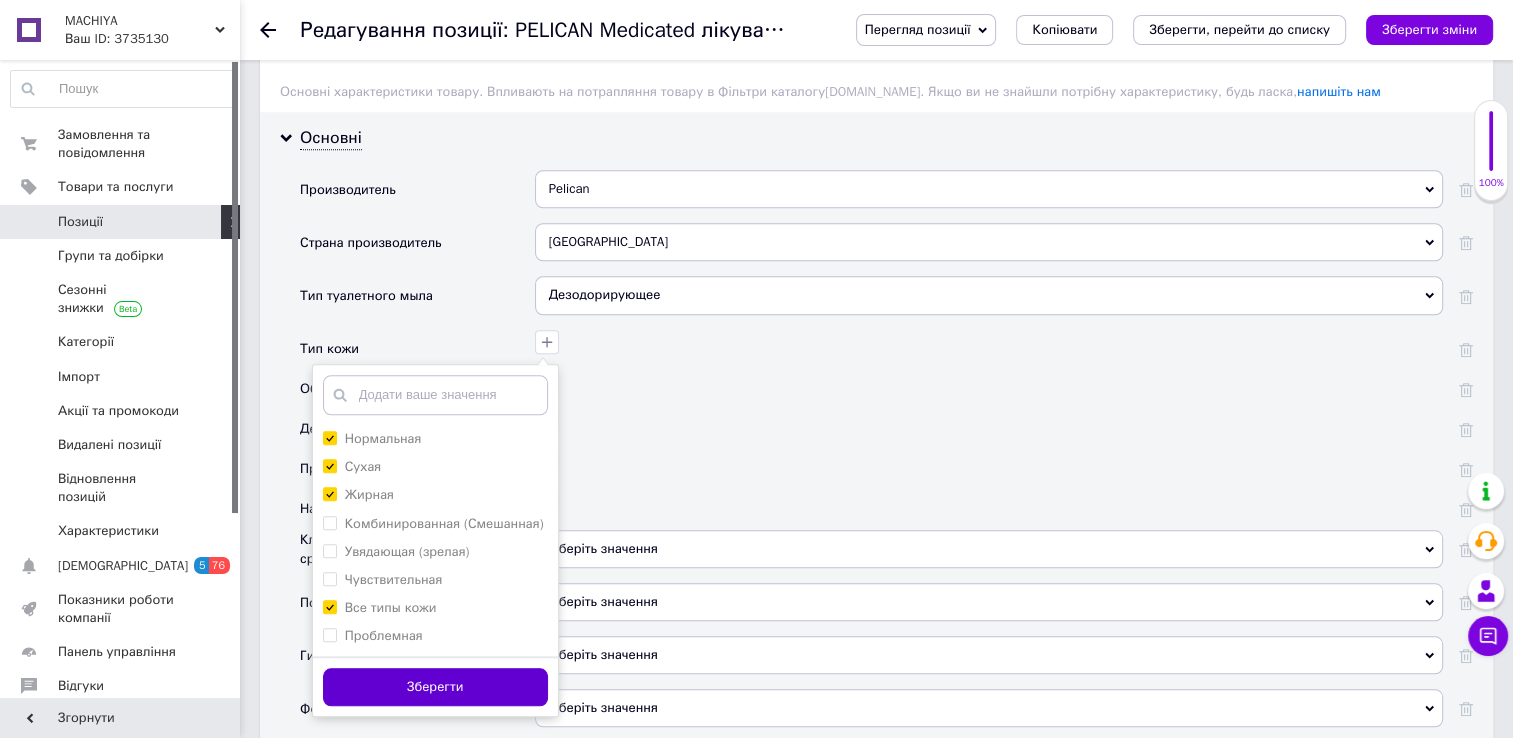 click on "Зберегти" at bounding box center (435, 687) 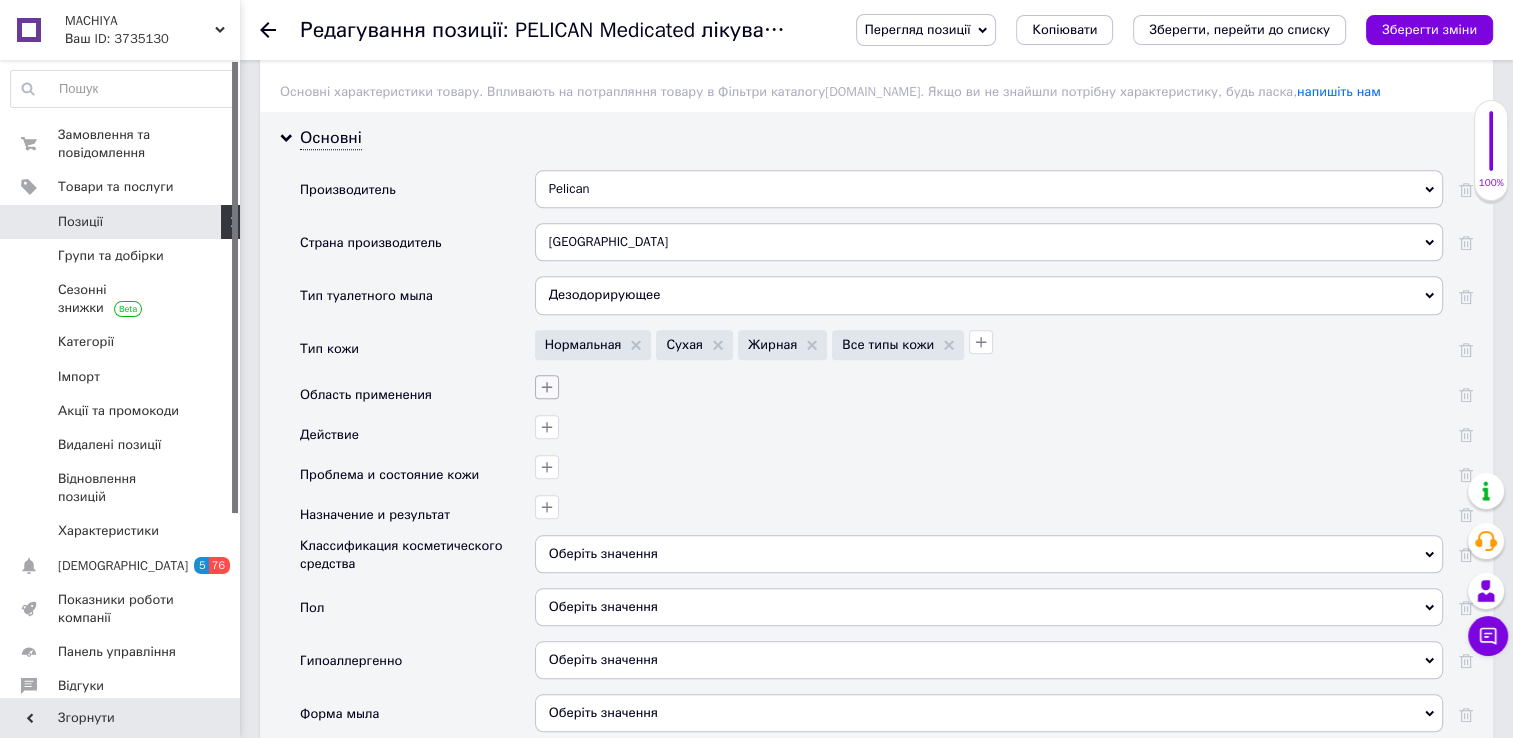 click 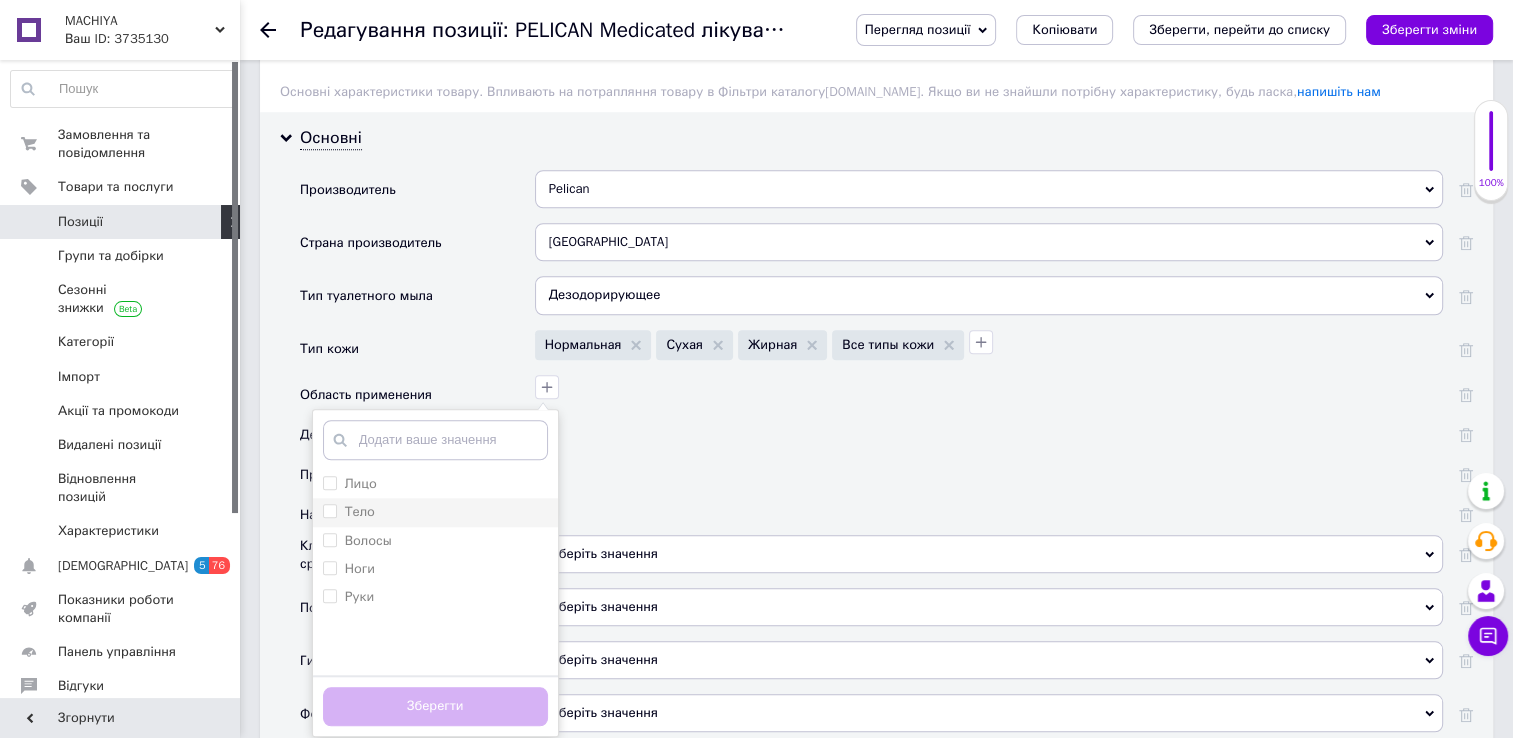 click on "Тело" at bounding box center [329, 510] 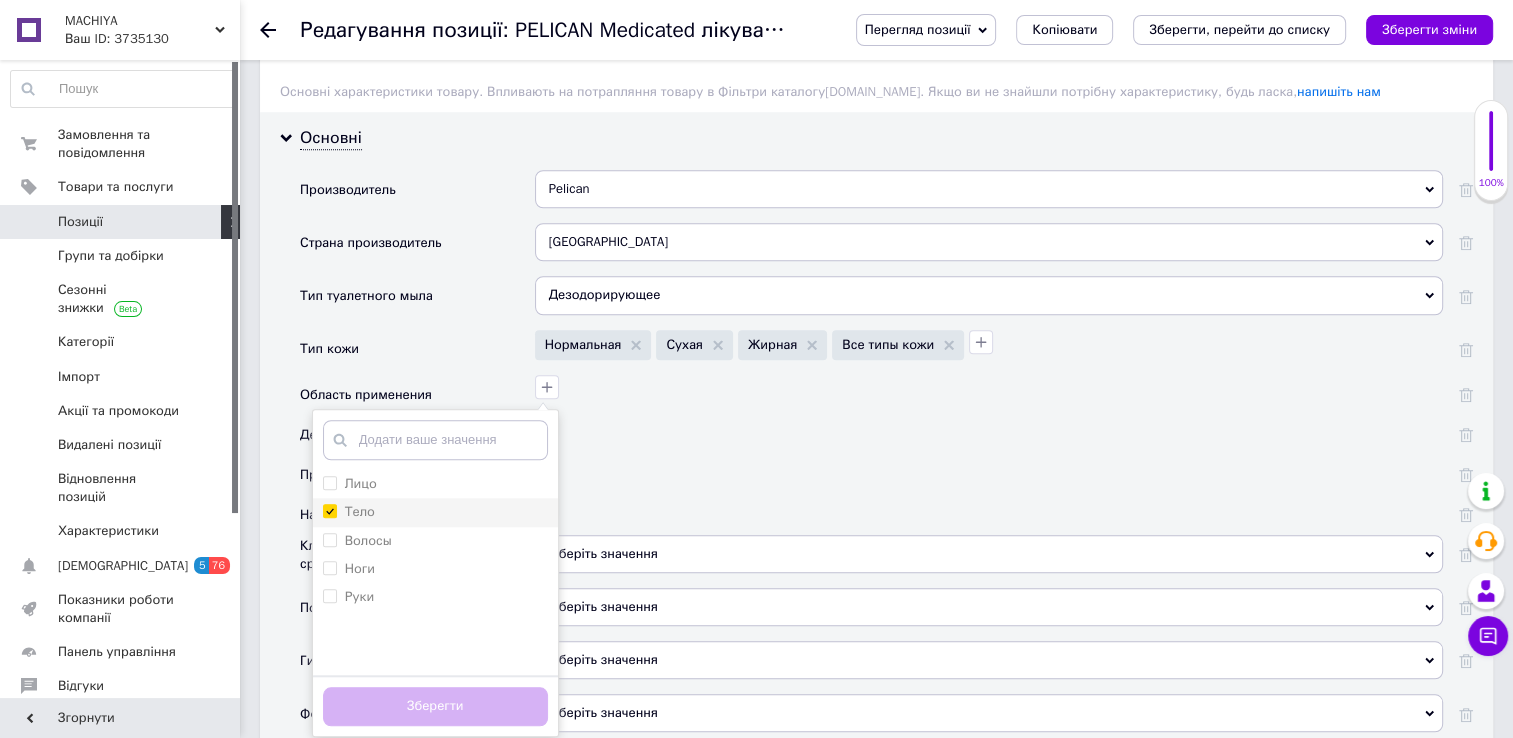 checkbox on "true" 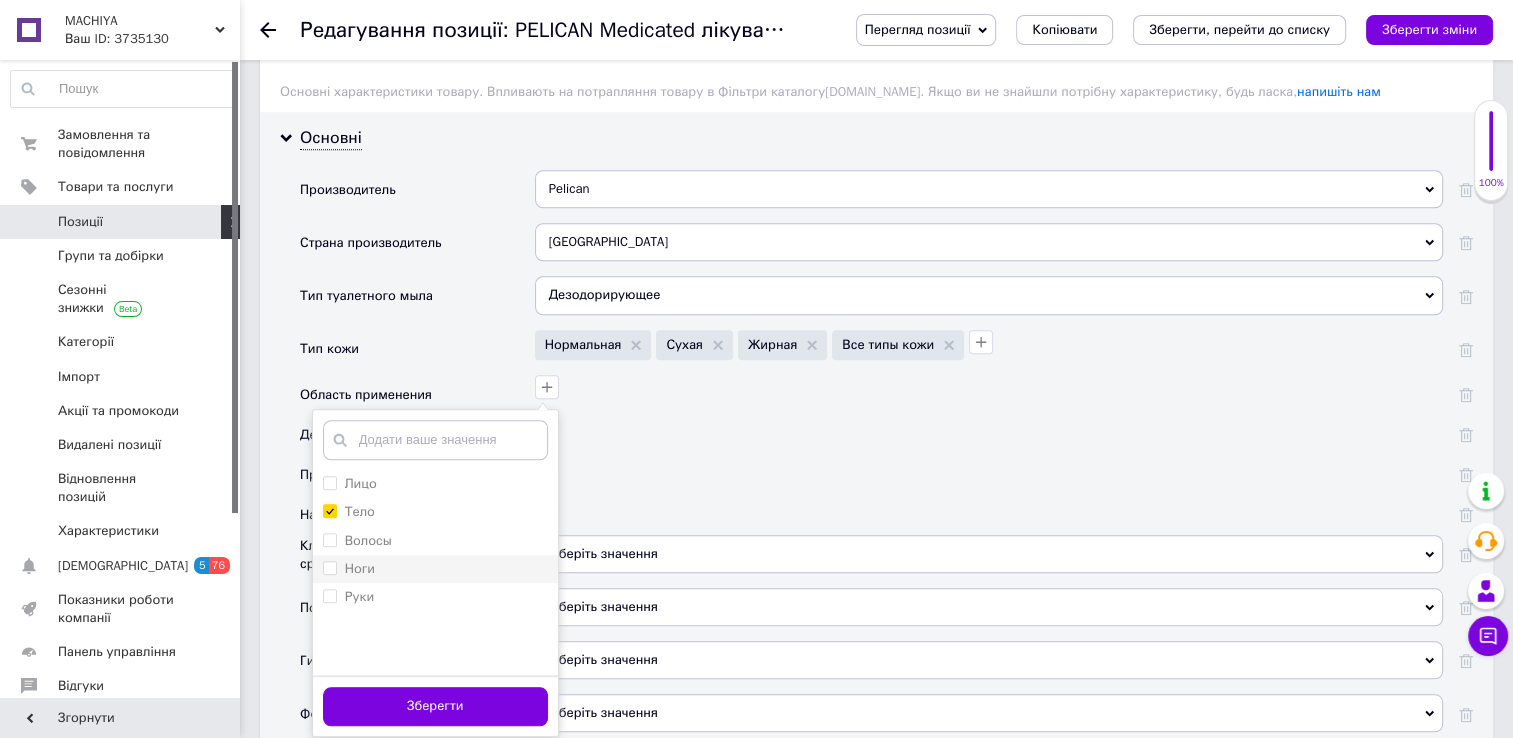 click on "Ноги" at bounding box center [329, 567] 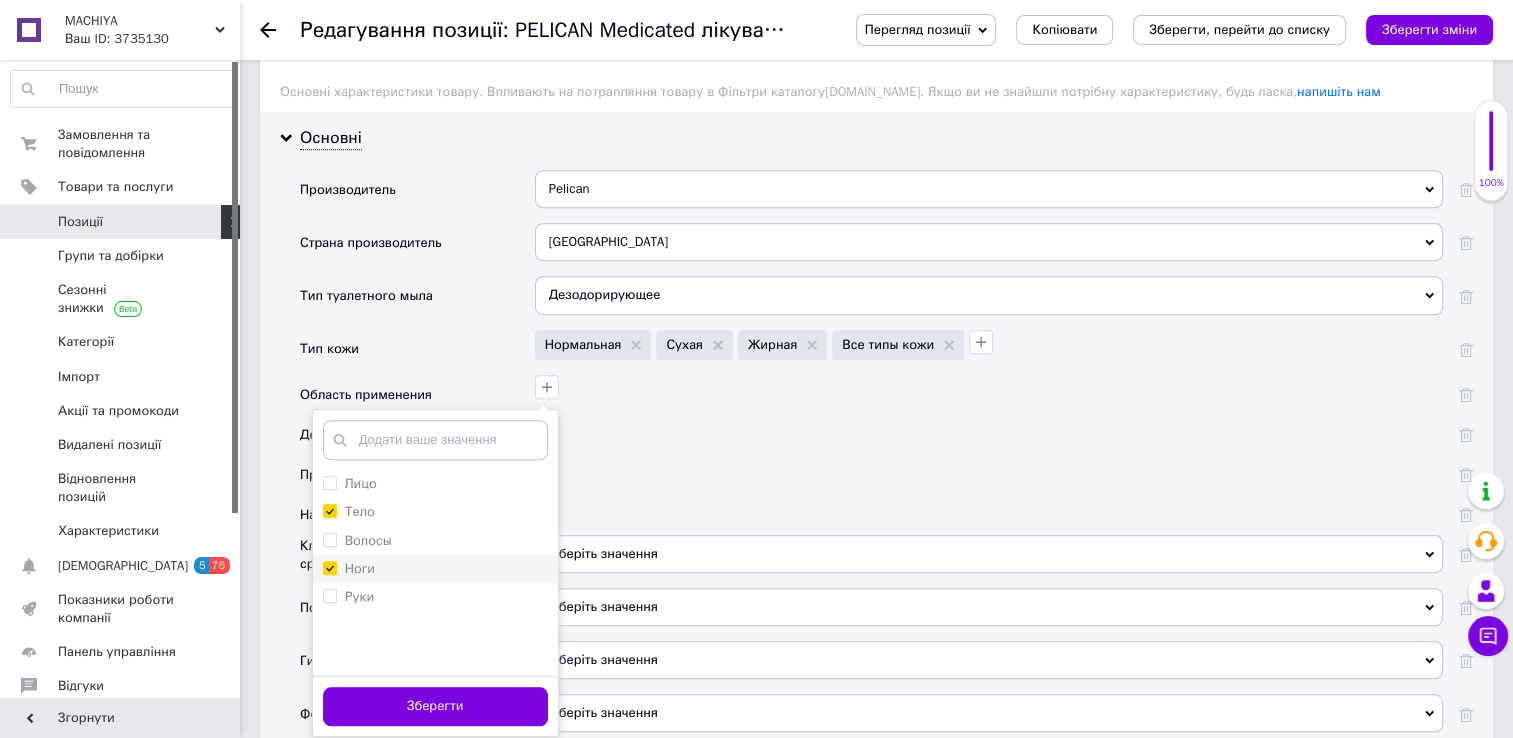 checkbox on "true" 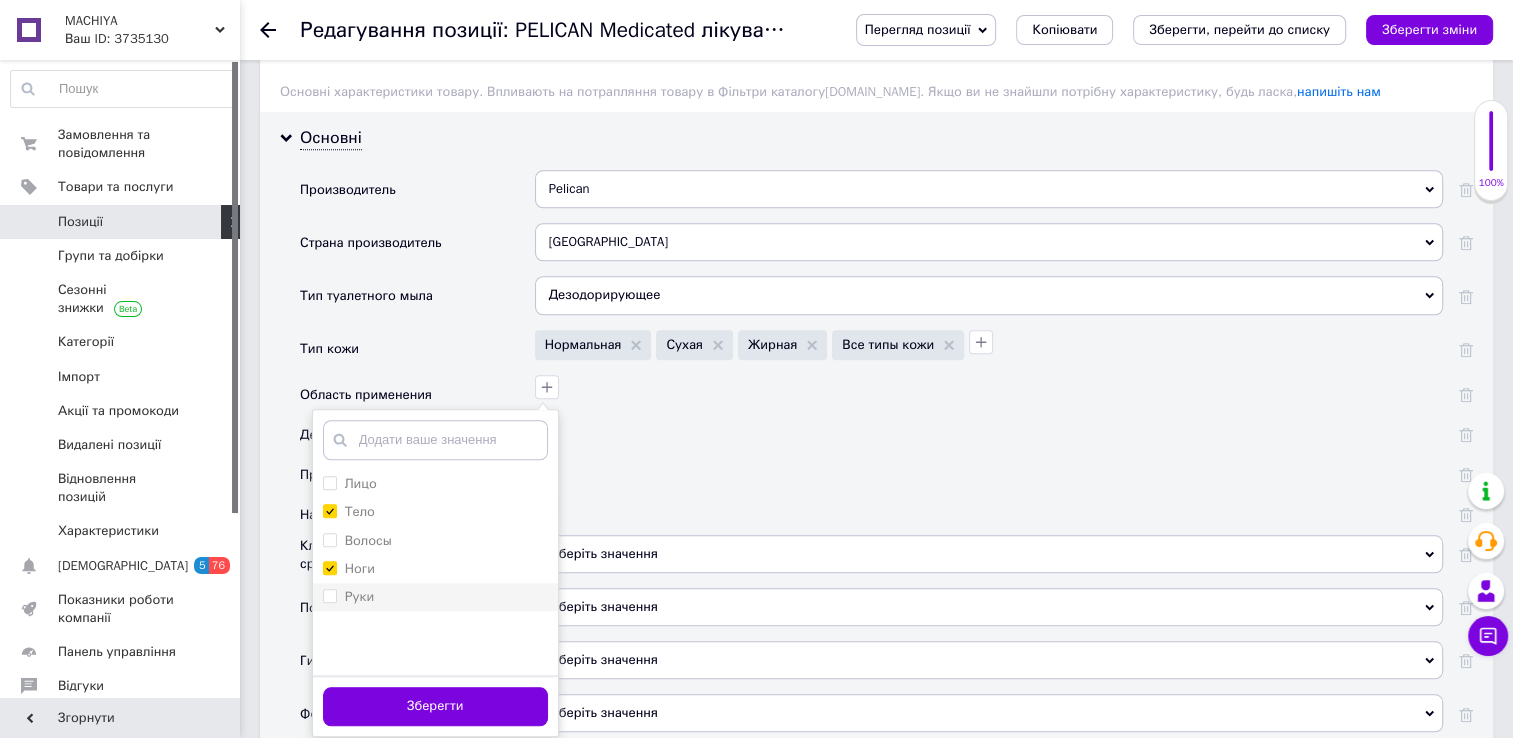 click on "Руки" at bounding box center (329, 595) 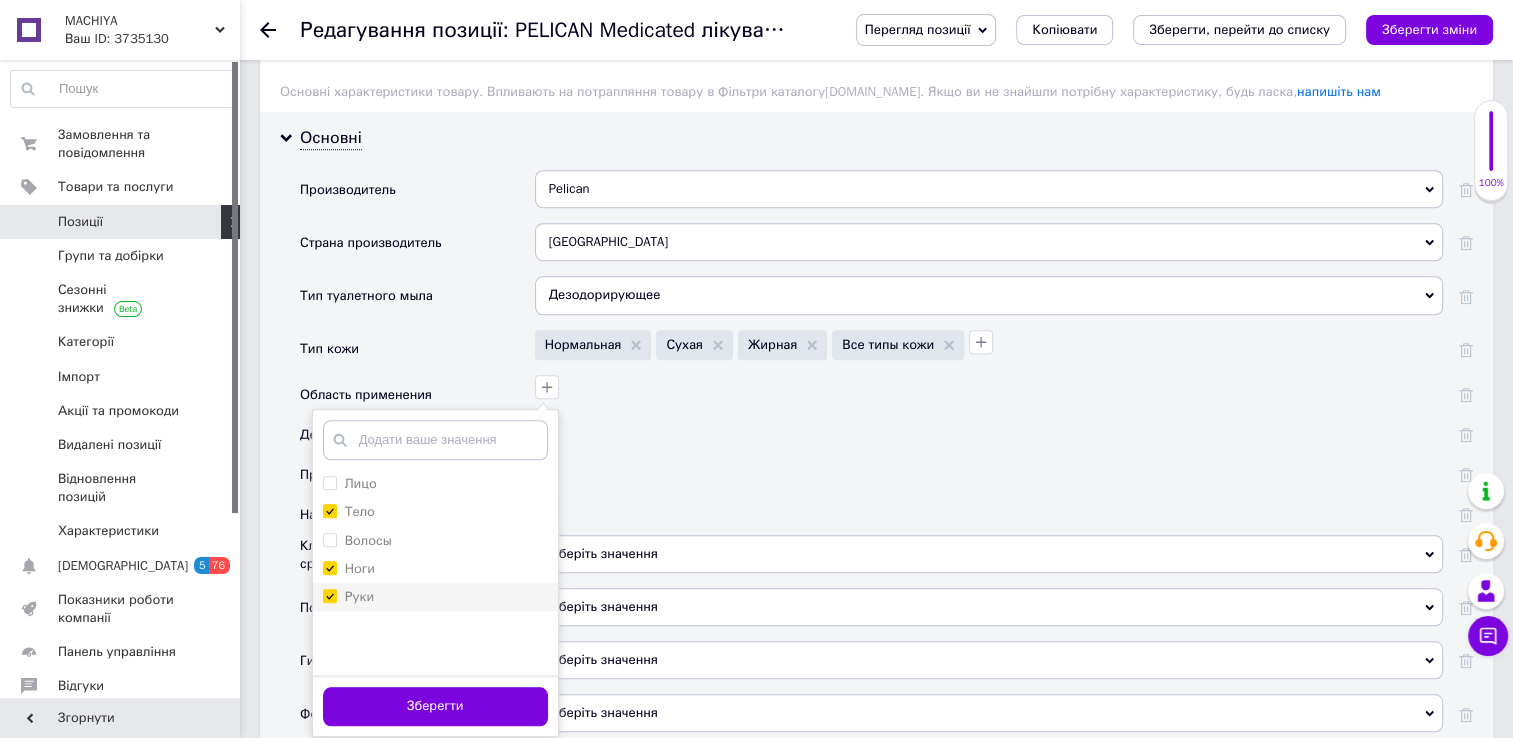 checkbox on "true" 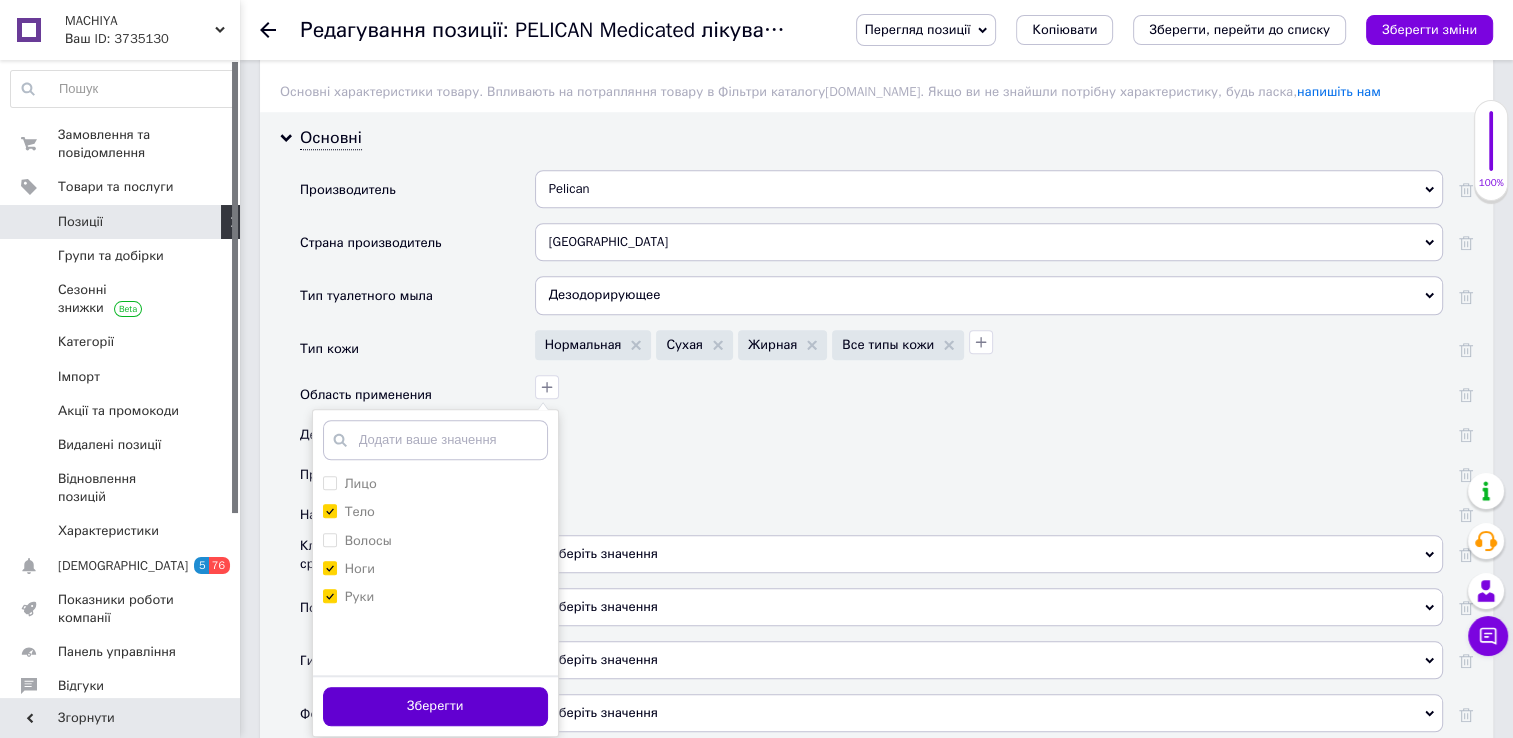 click on "Зберегти" at bounding box center [435, 706] 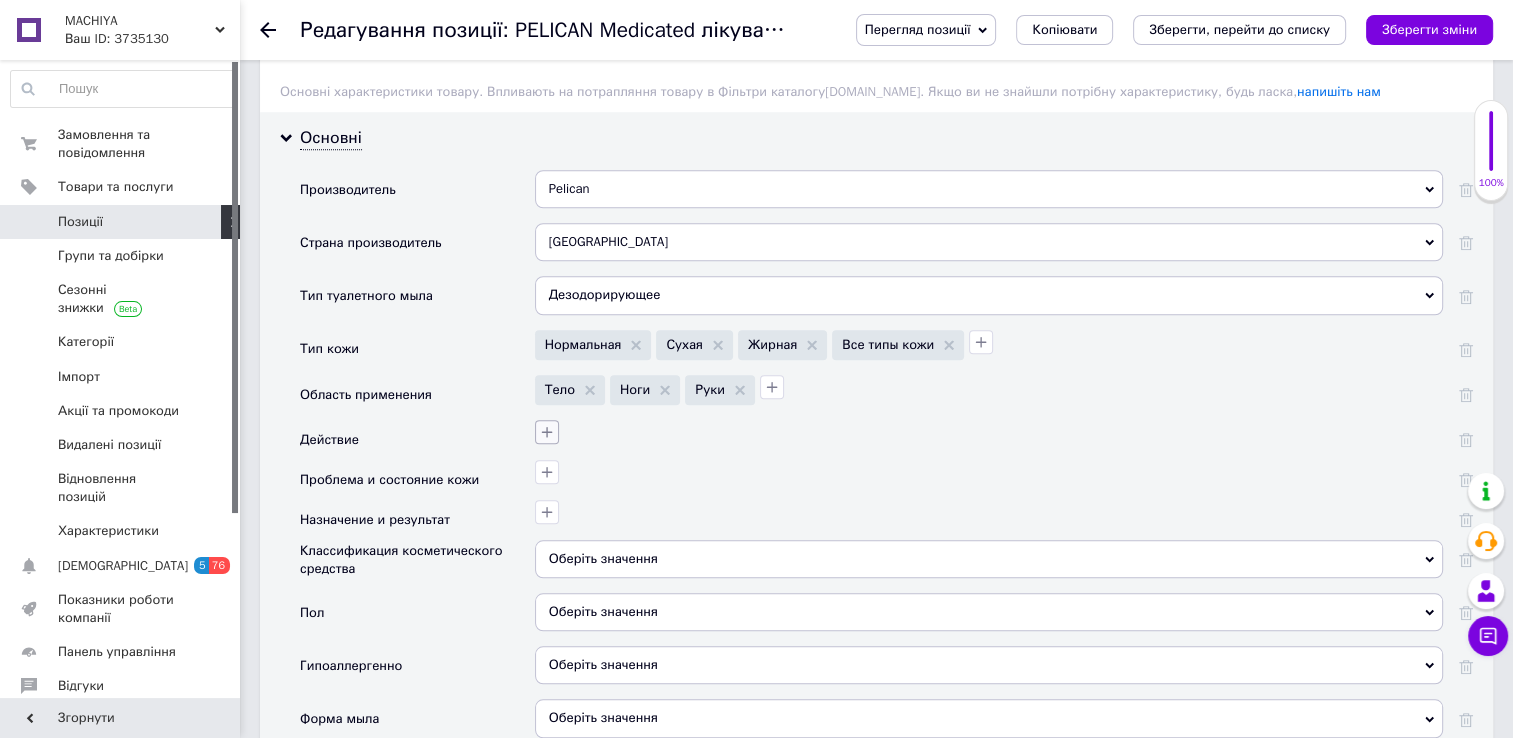 click 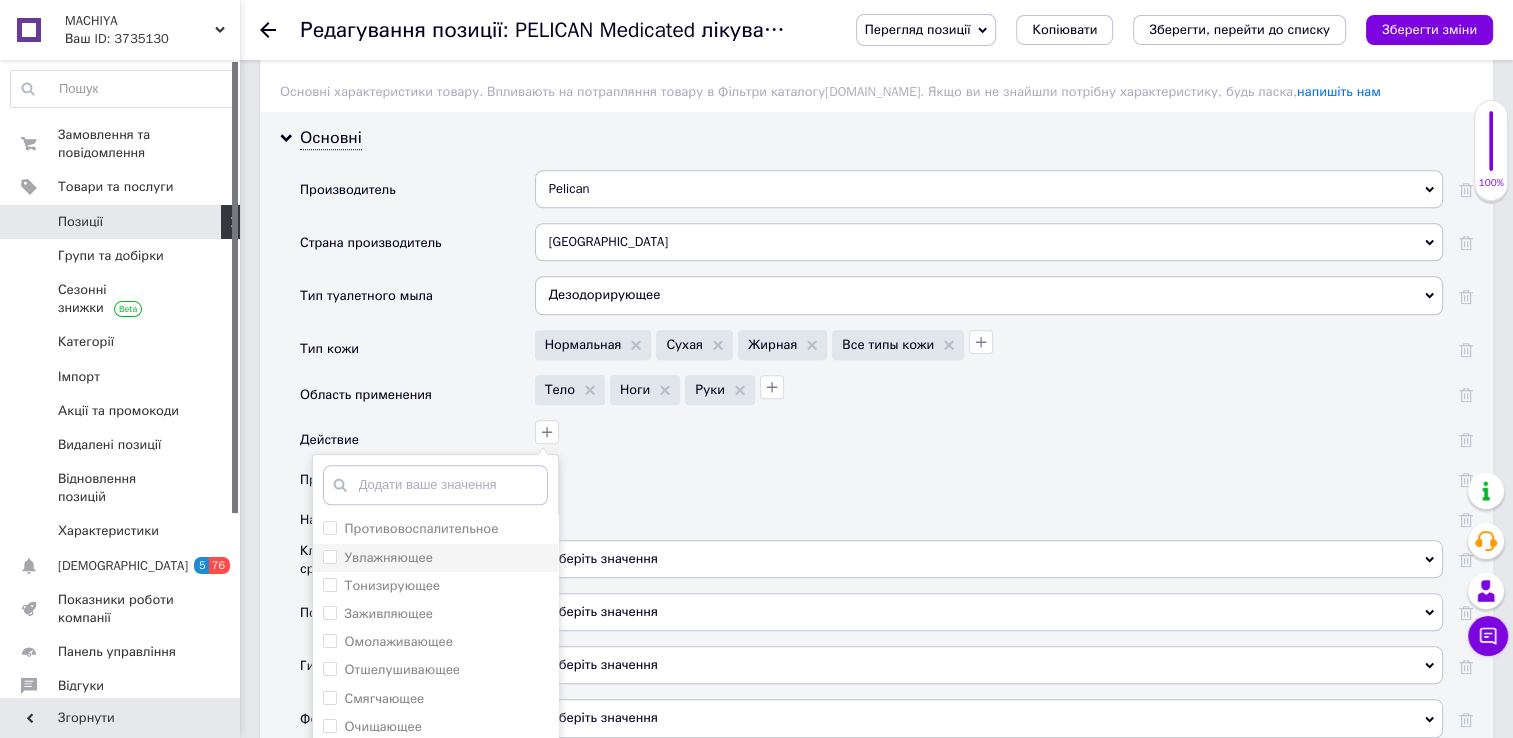 click on "Увлажняющее" at bounding box center (329, 556) 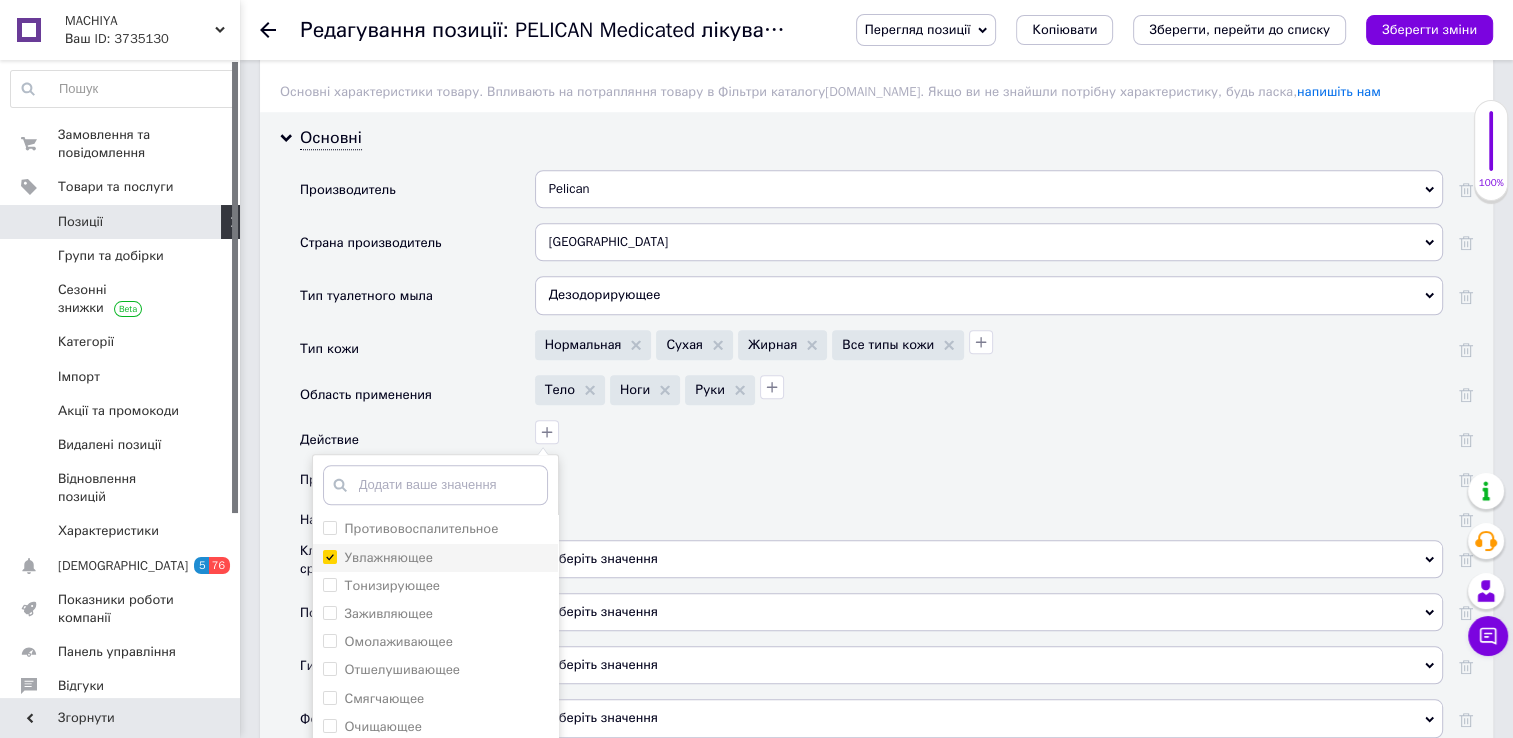 checkbox on "true" 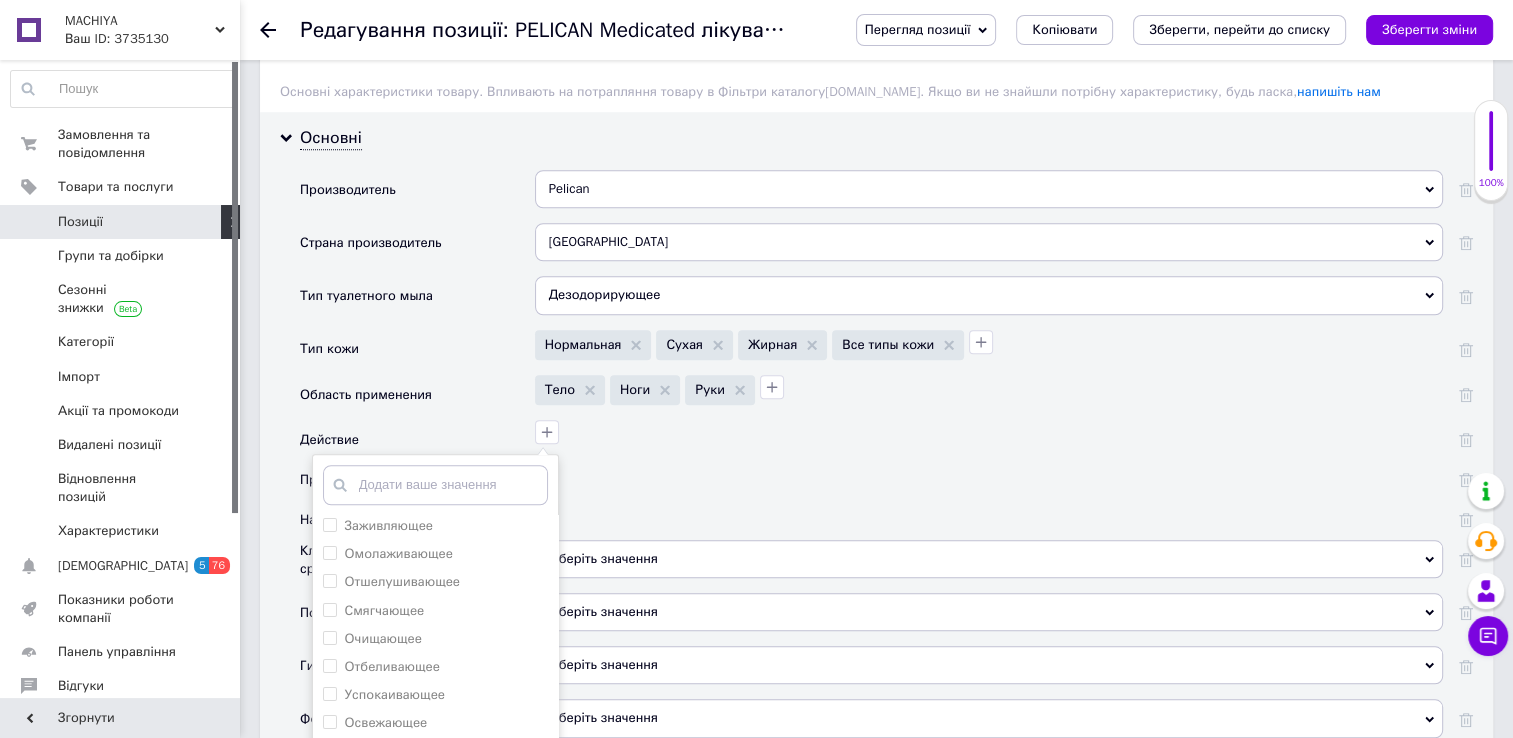 scroll, scrollTop: 107, scrollLeft: 0, axis: vertical 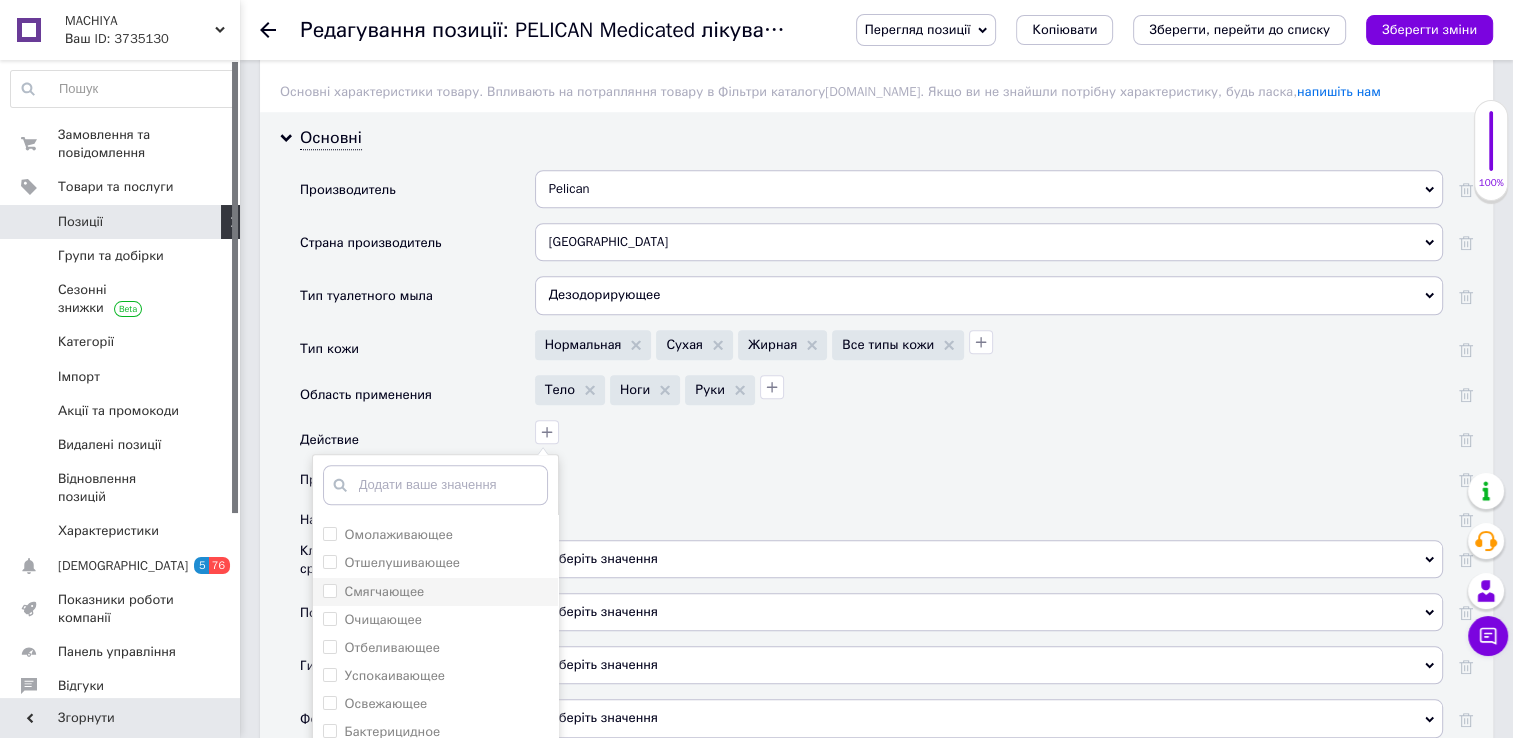 click on "Смягчающее" at bounding box center [329, 590] 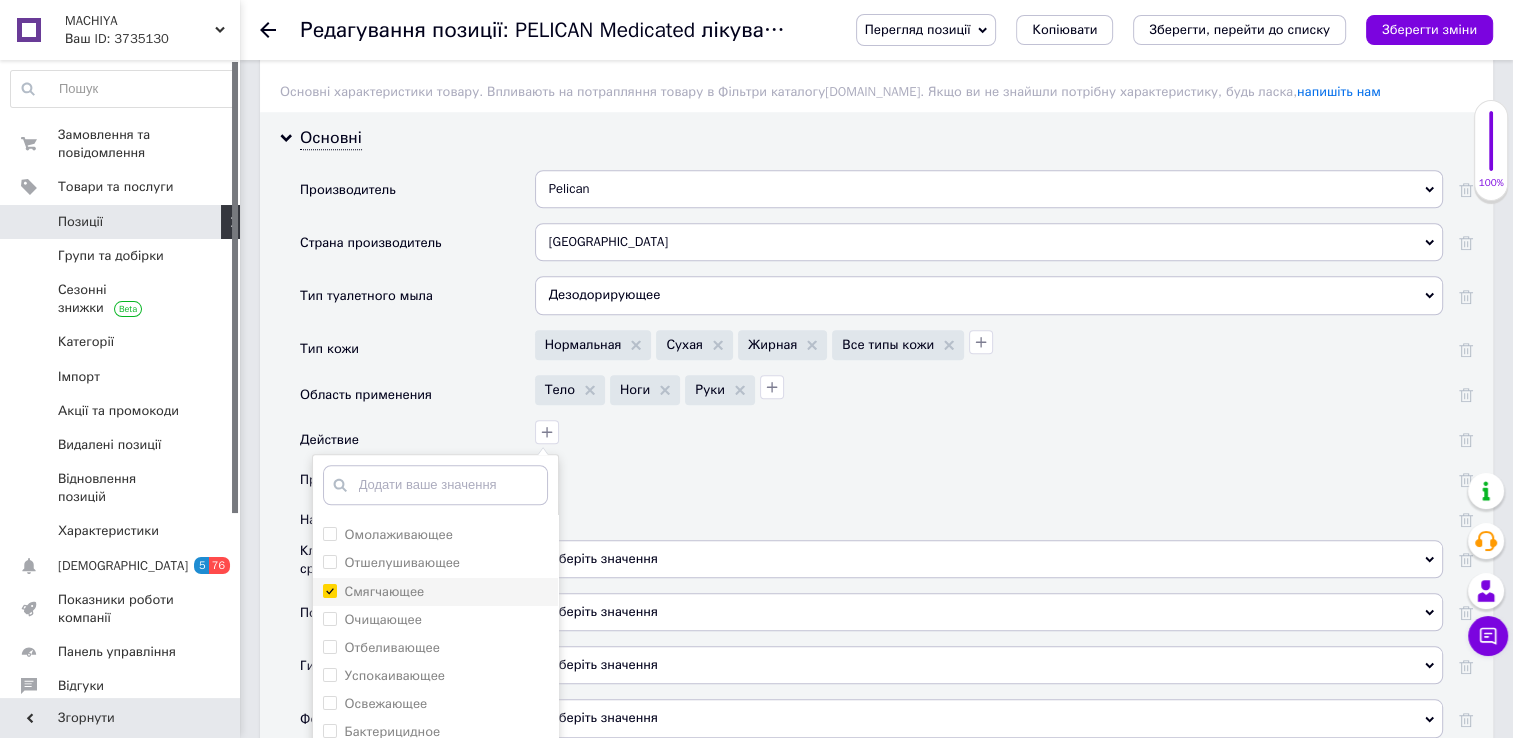 checkbox on "true" 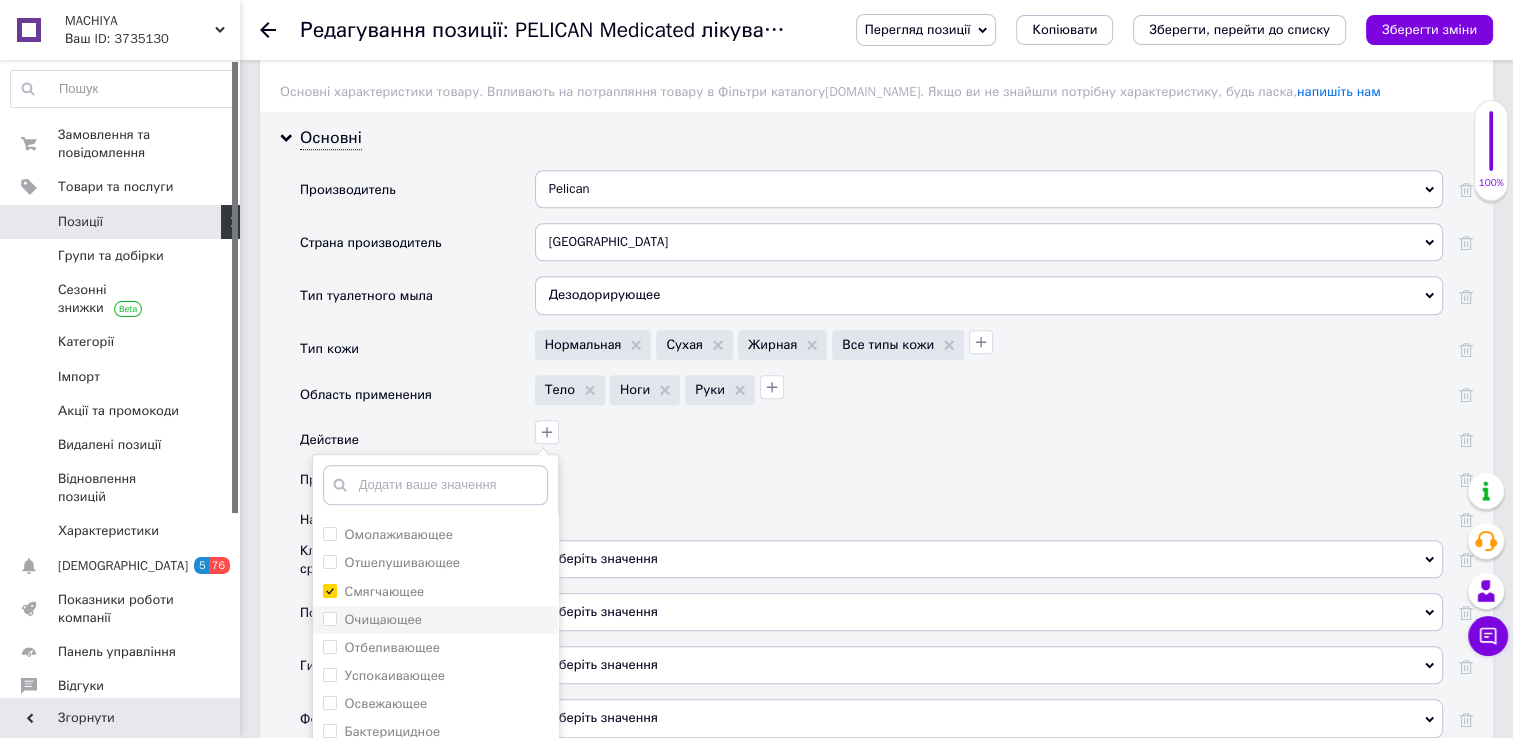 click on "Очищающее" at bounding box center [329, 618] 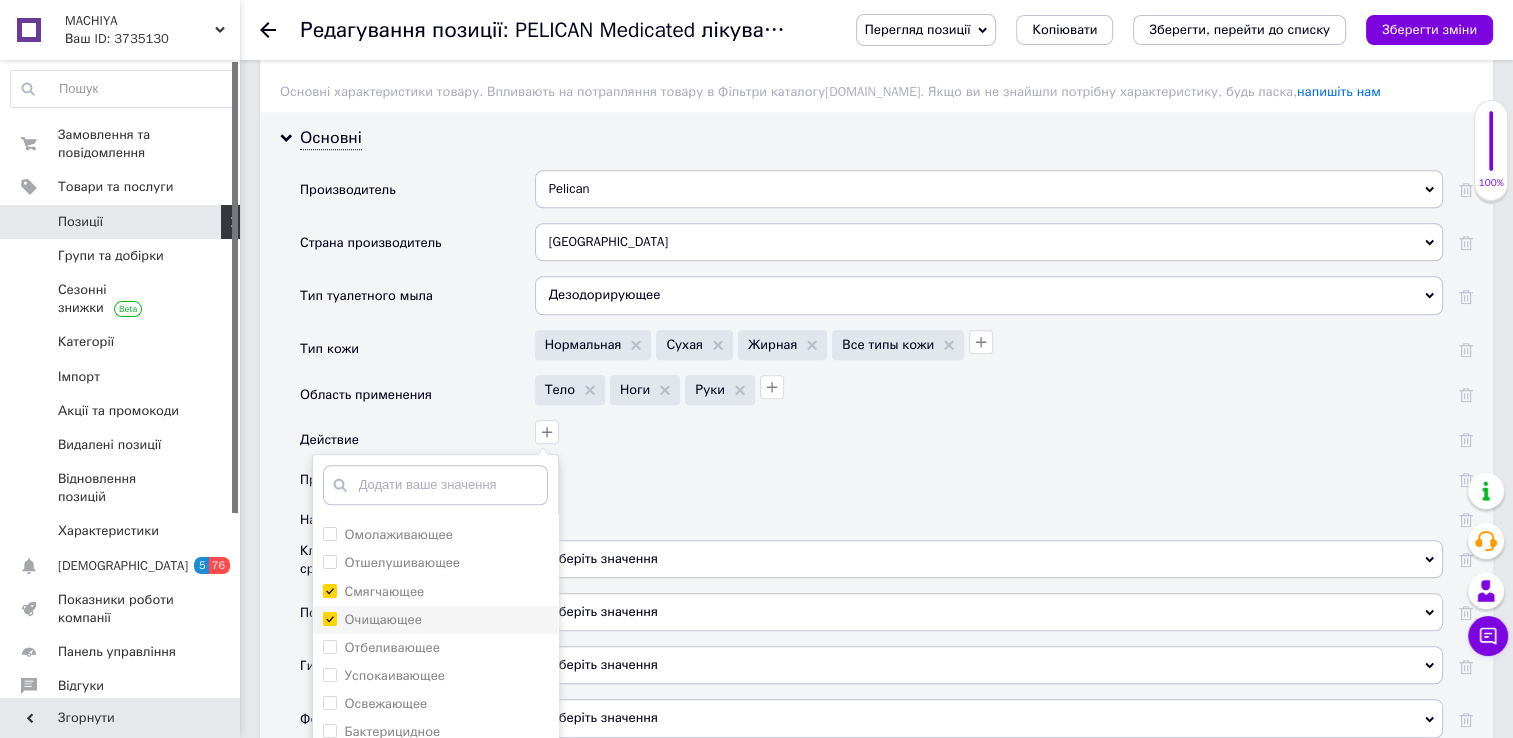 checkbox on "true" 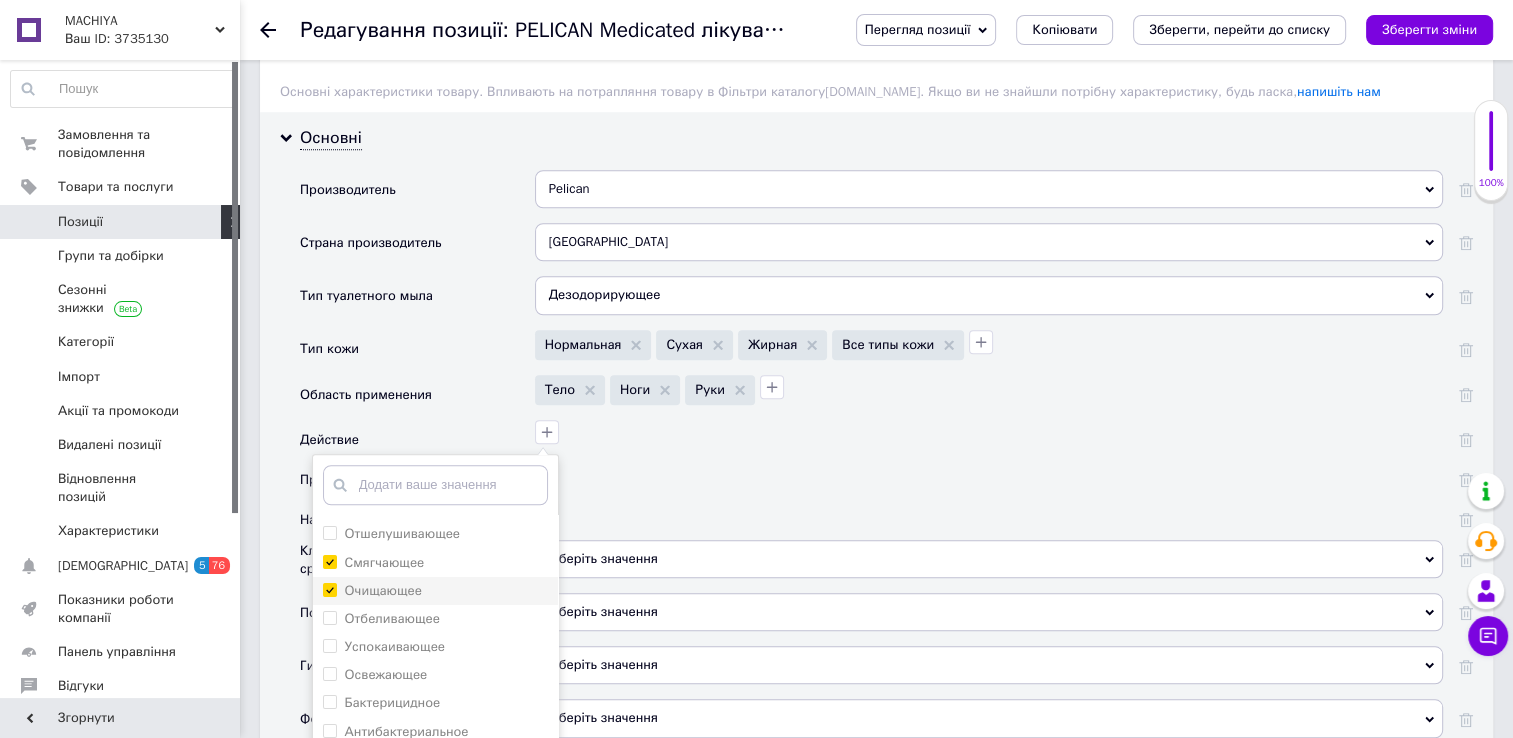 scroll, scrollTop: 151, scrollLeft: 0, axis: vertical 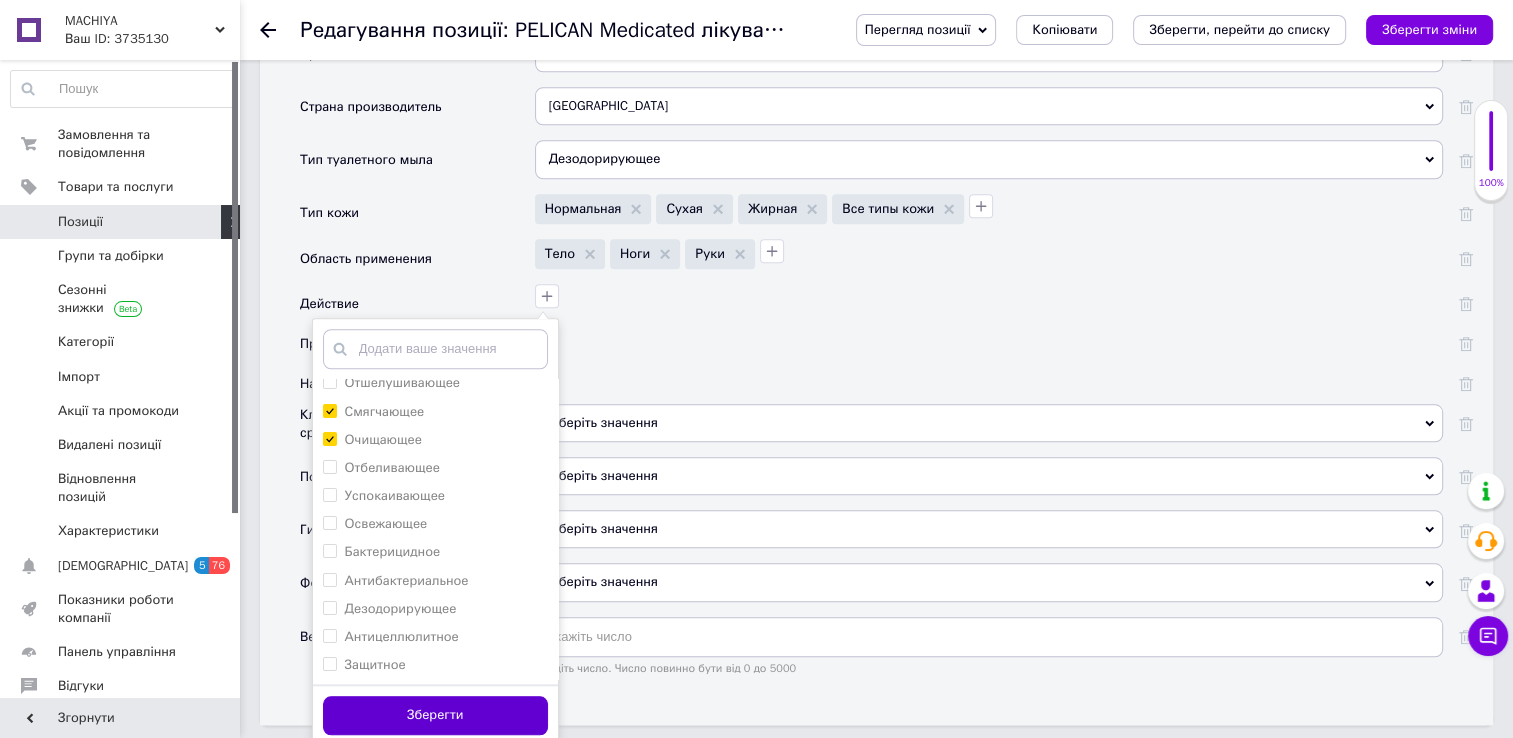 click on "Зберегти" at bounding box center (435, 715) 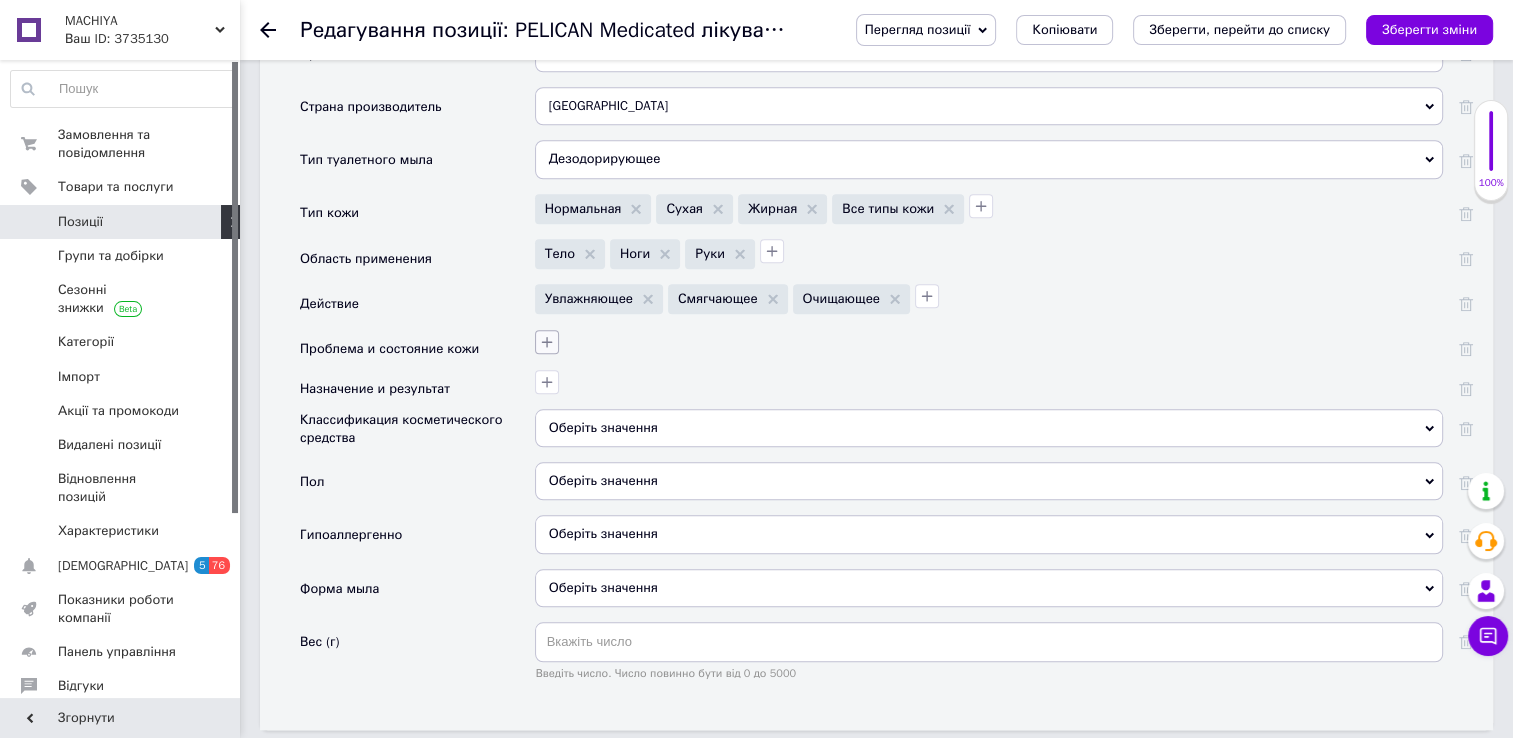 click 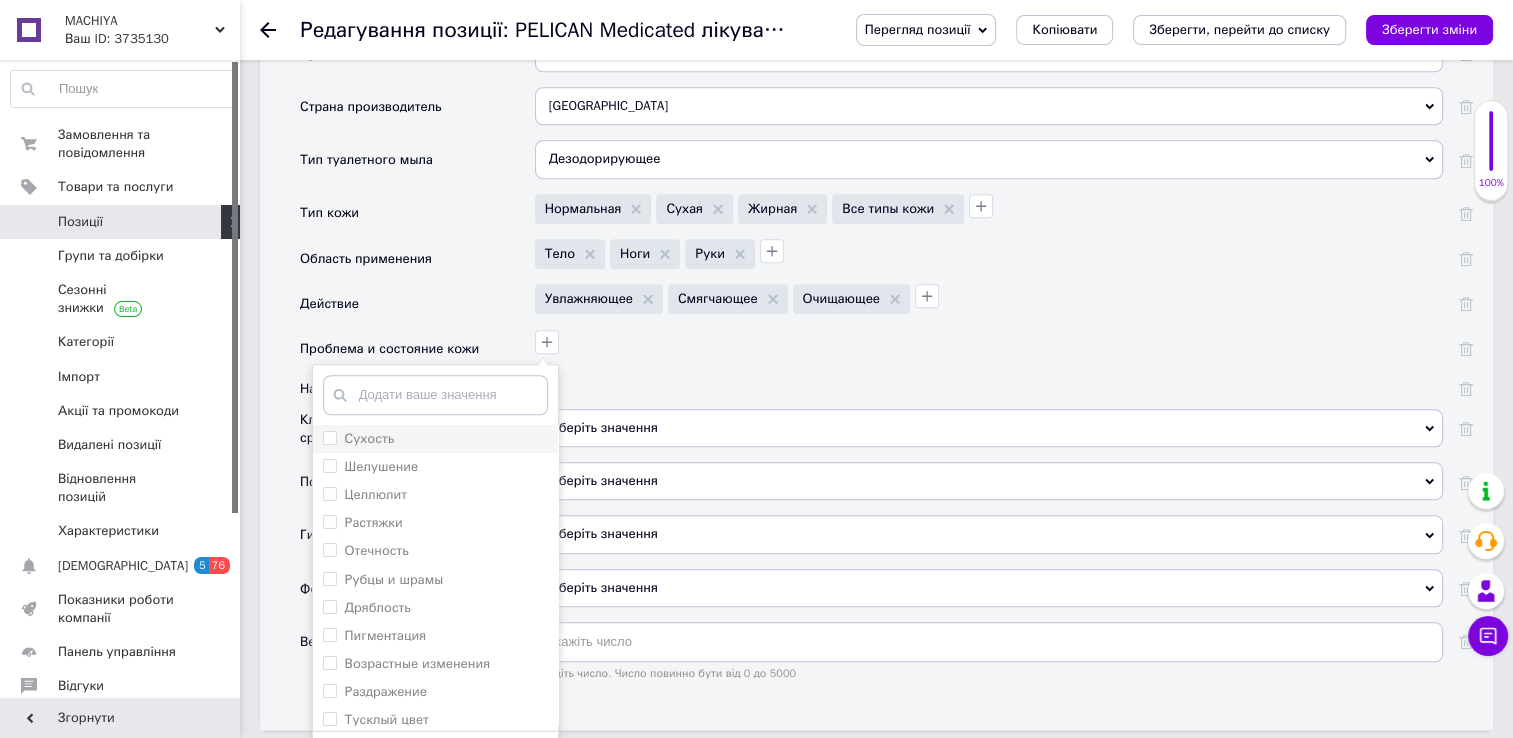 click on "Сухость" at bounding box center [329, 437] 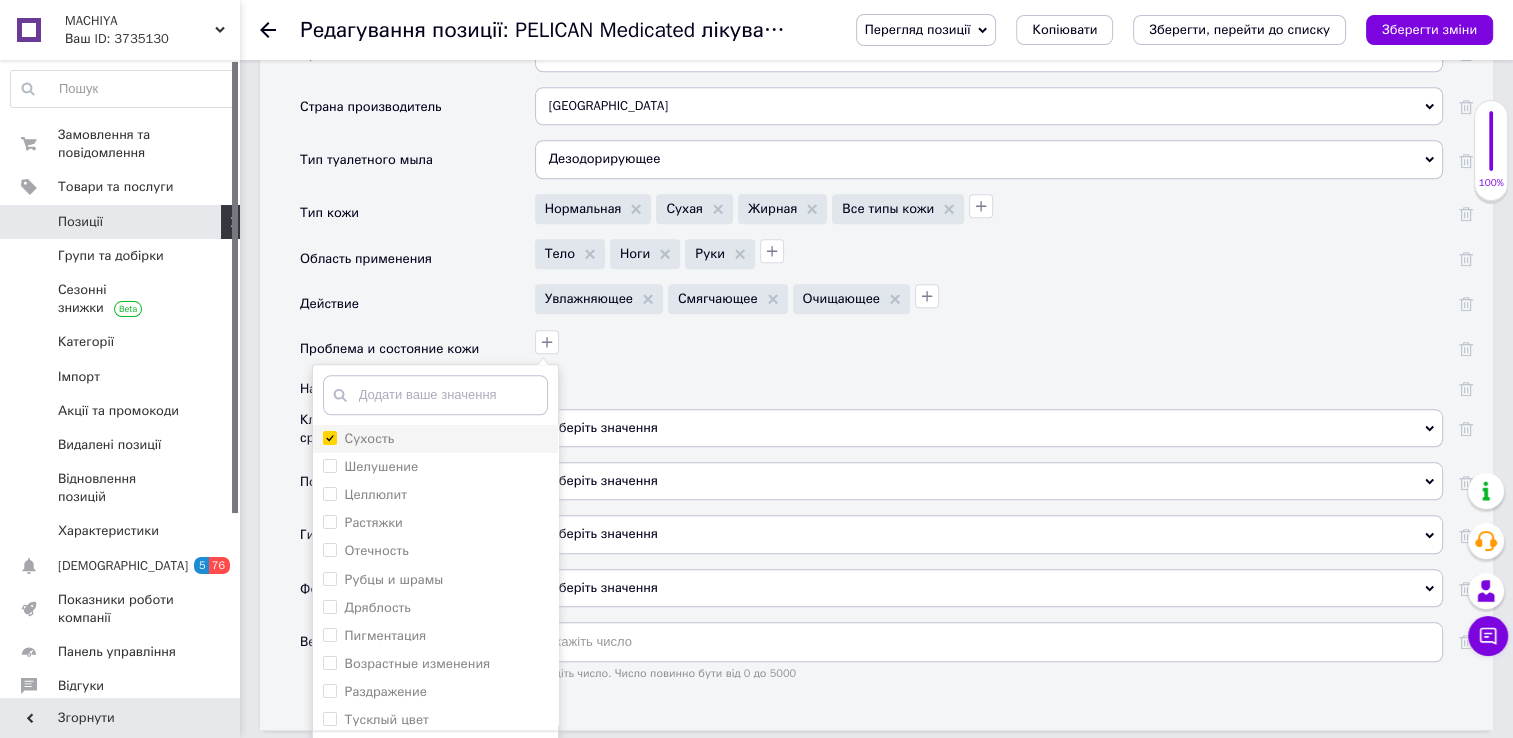 checkbox on "true" 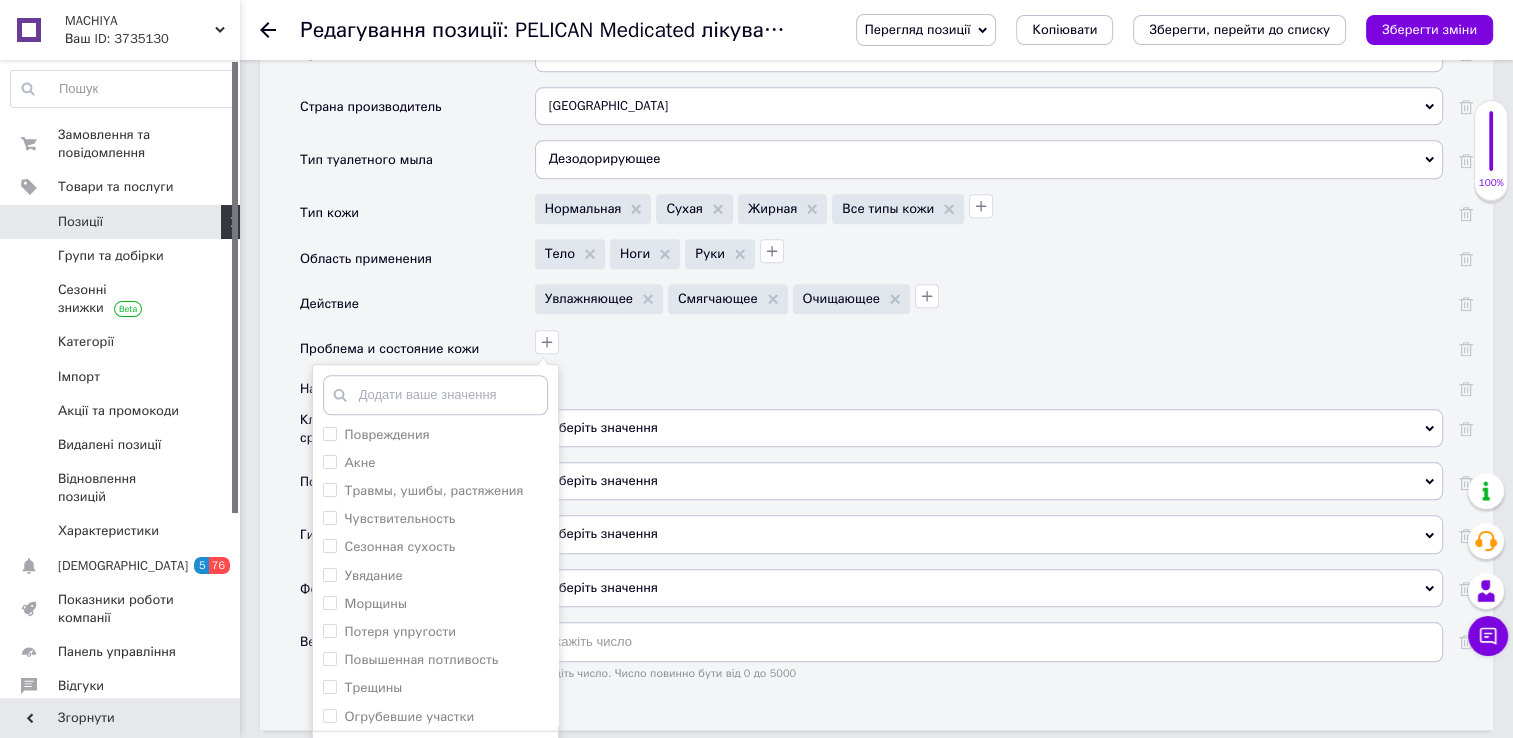 scroll, scrollTop: 404, scrollLeft: 0, axis: vertical 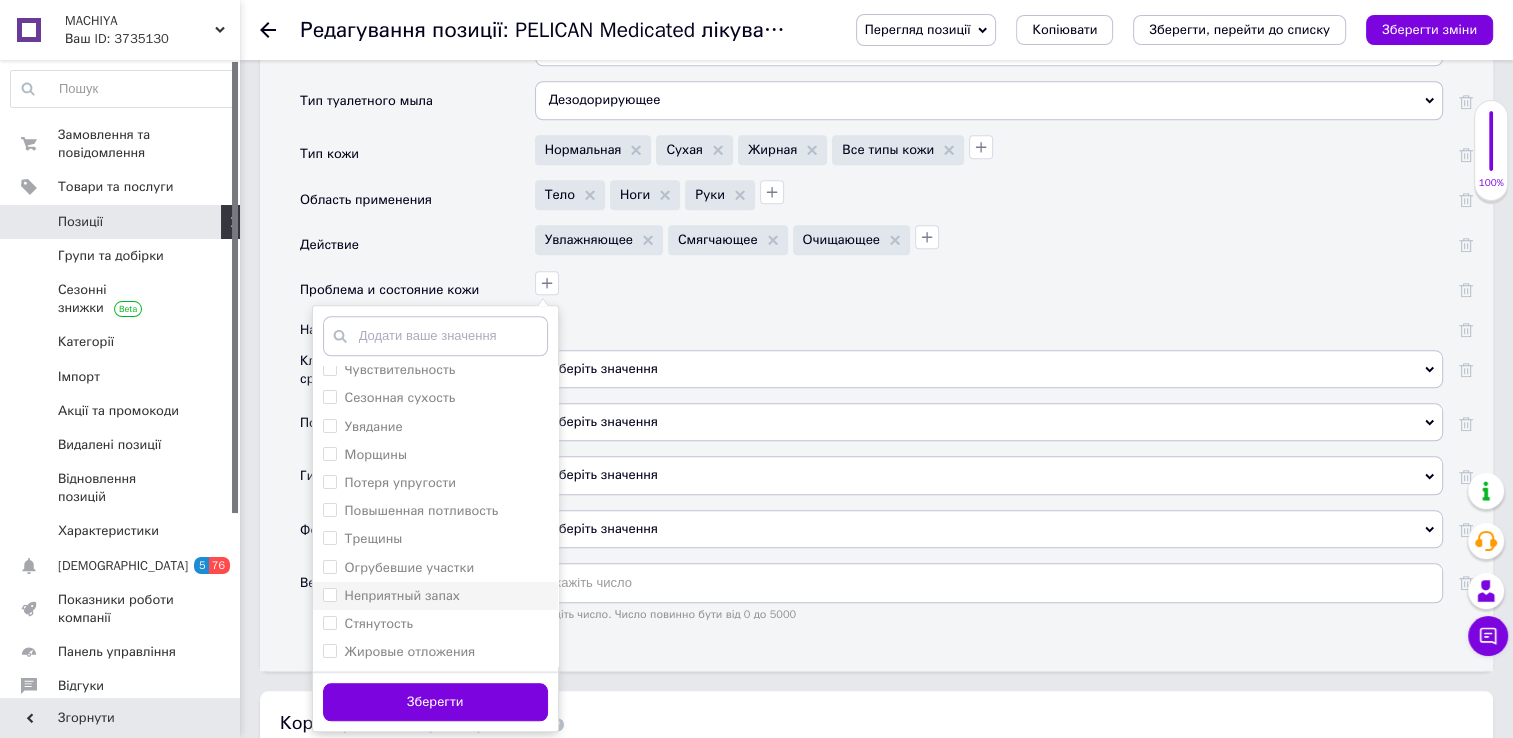 click on "Неприятный запах" at bounding box center [329, 594] 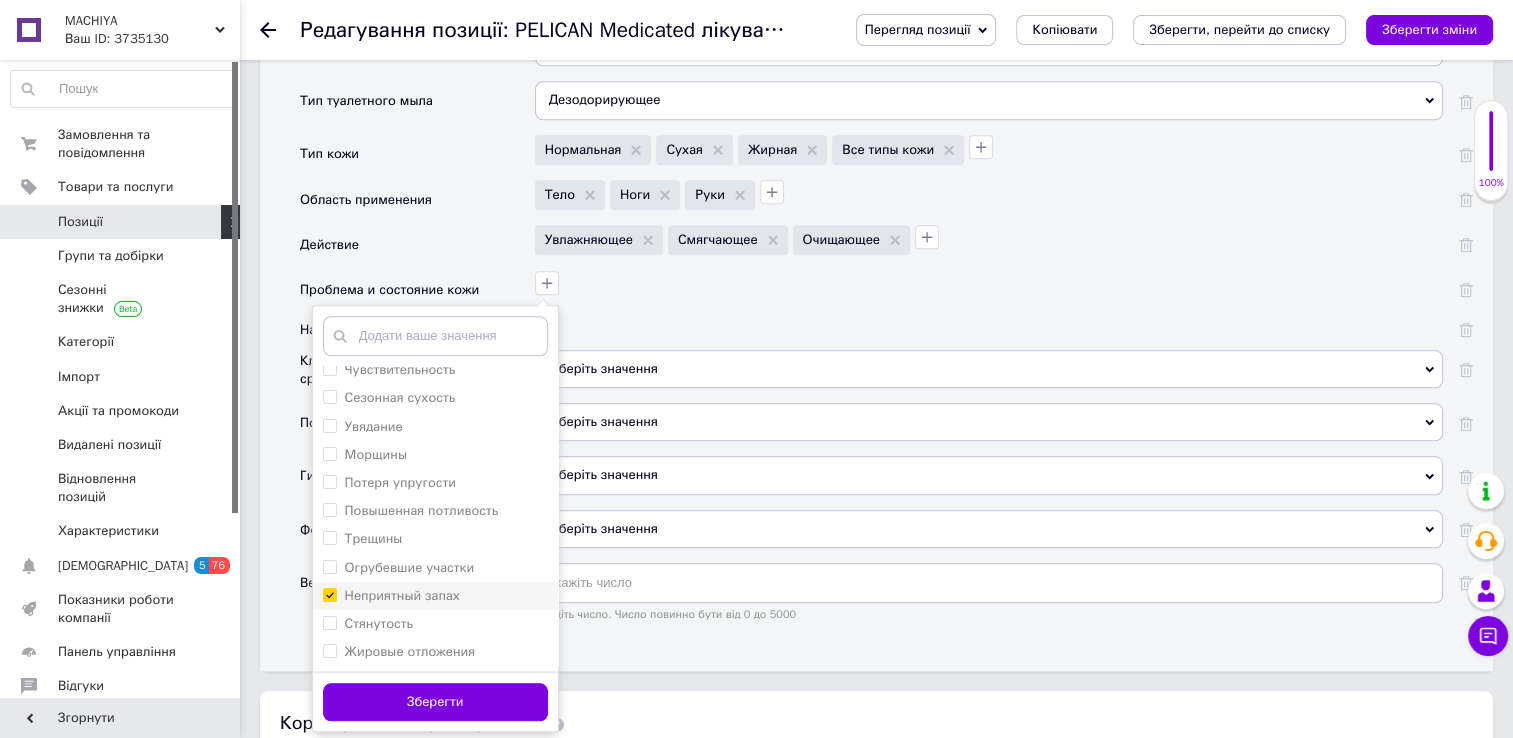 checkbox on "true" 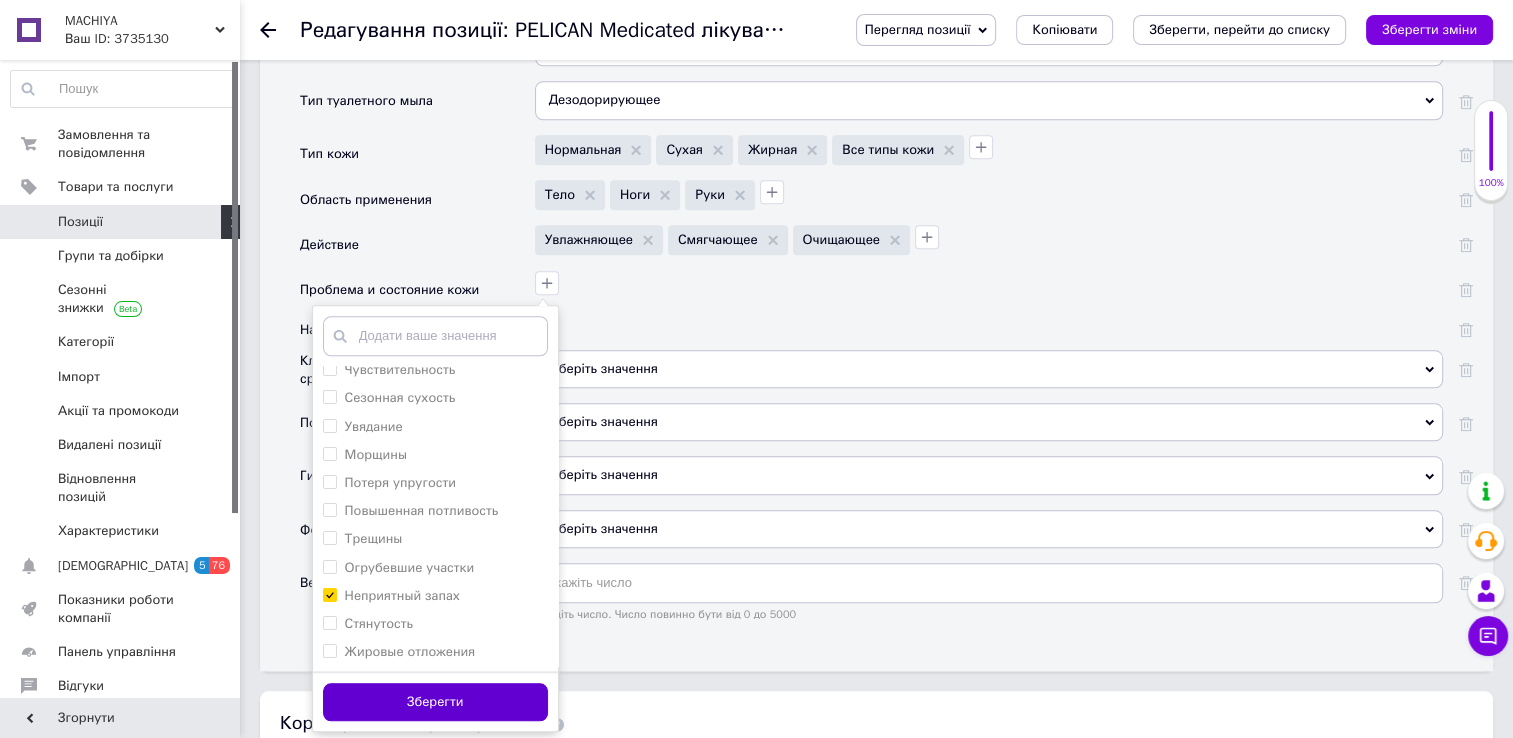 click on "Зберегти" at bounding box center [435, 702] 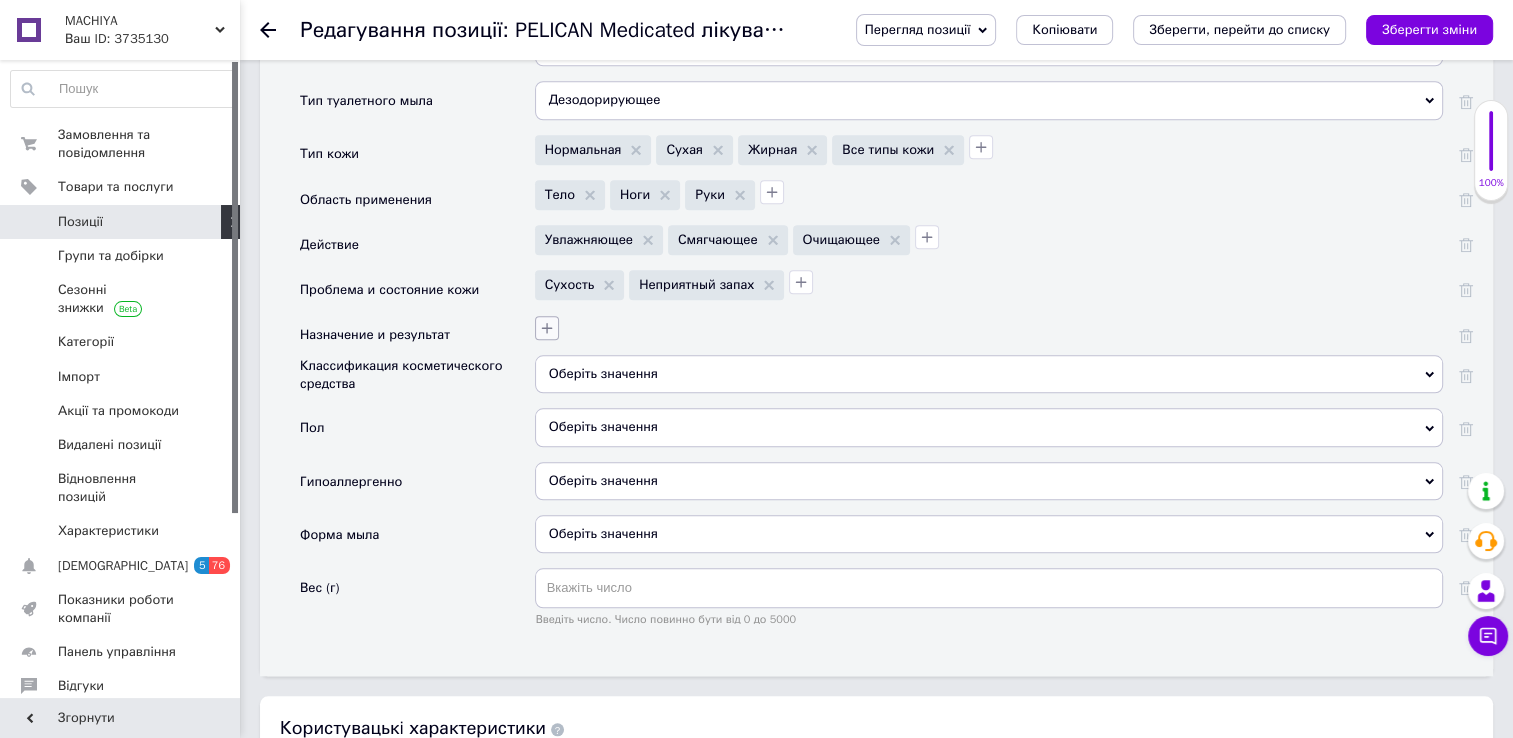 click 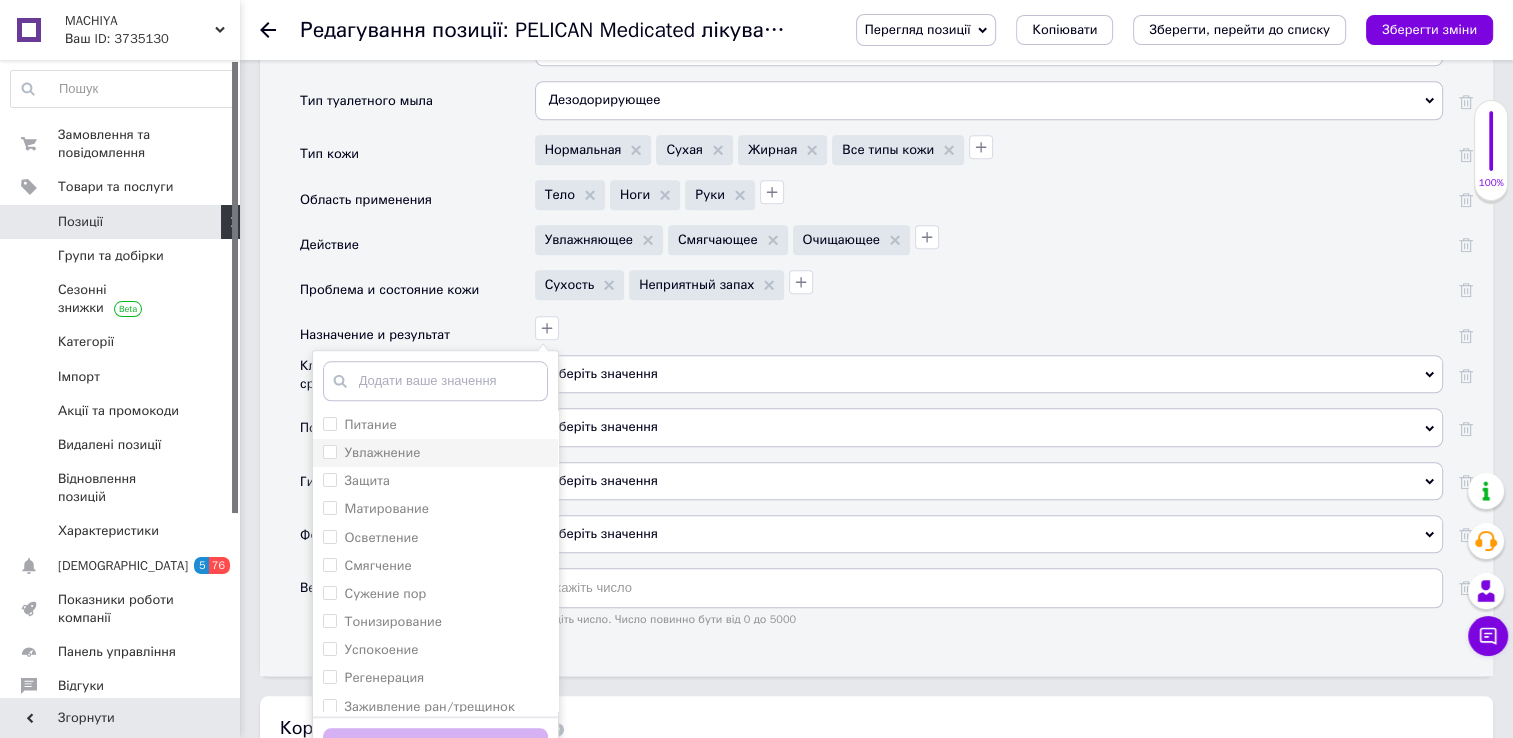 click on "Увлажнение" at bounding box center (435, 453) 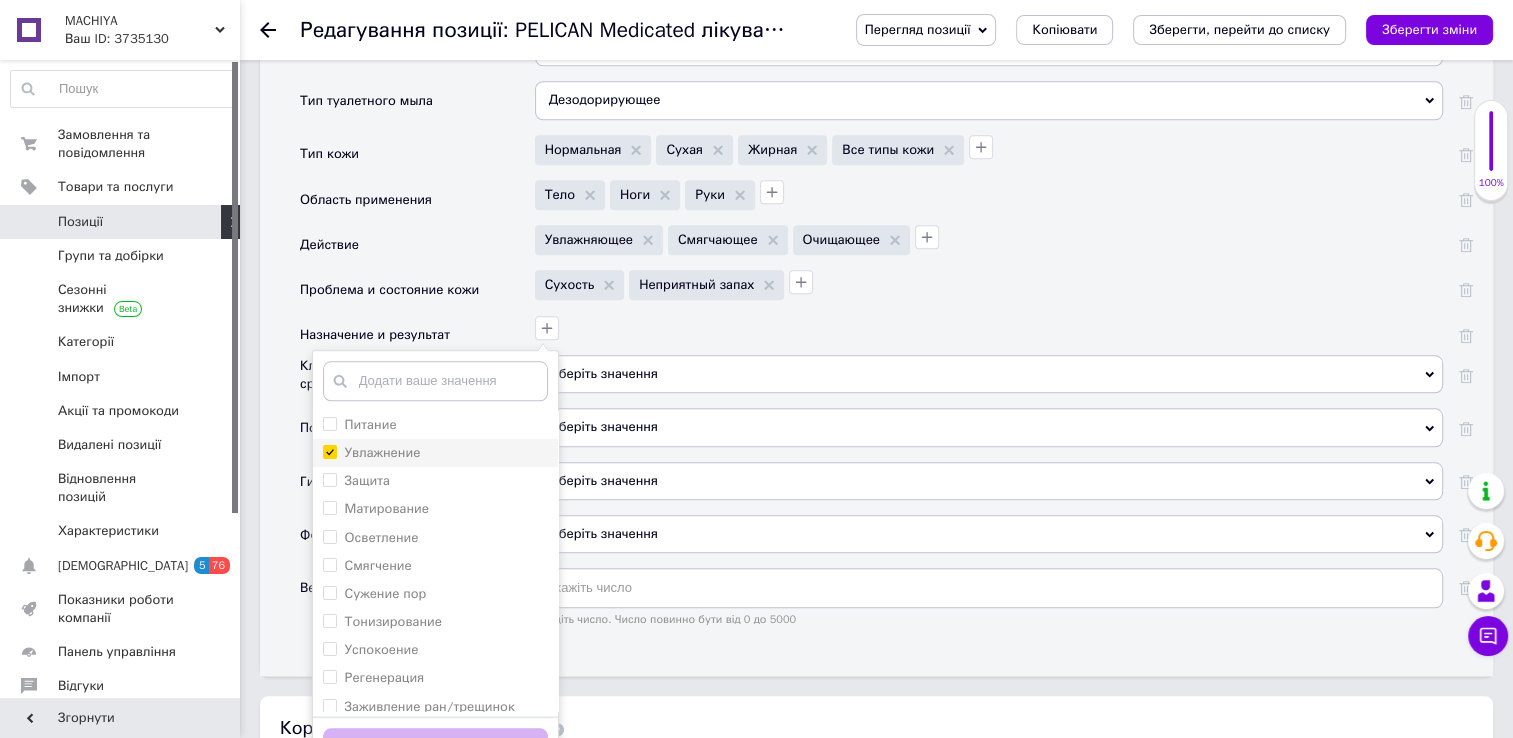 checkbox on "true" 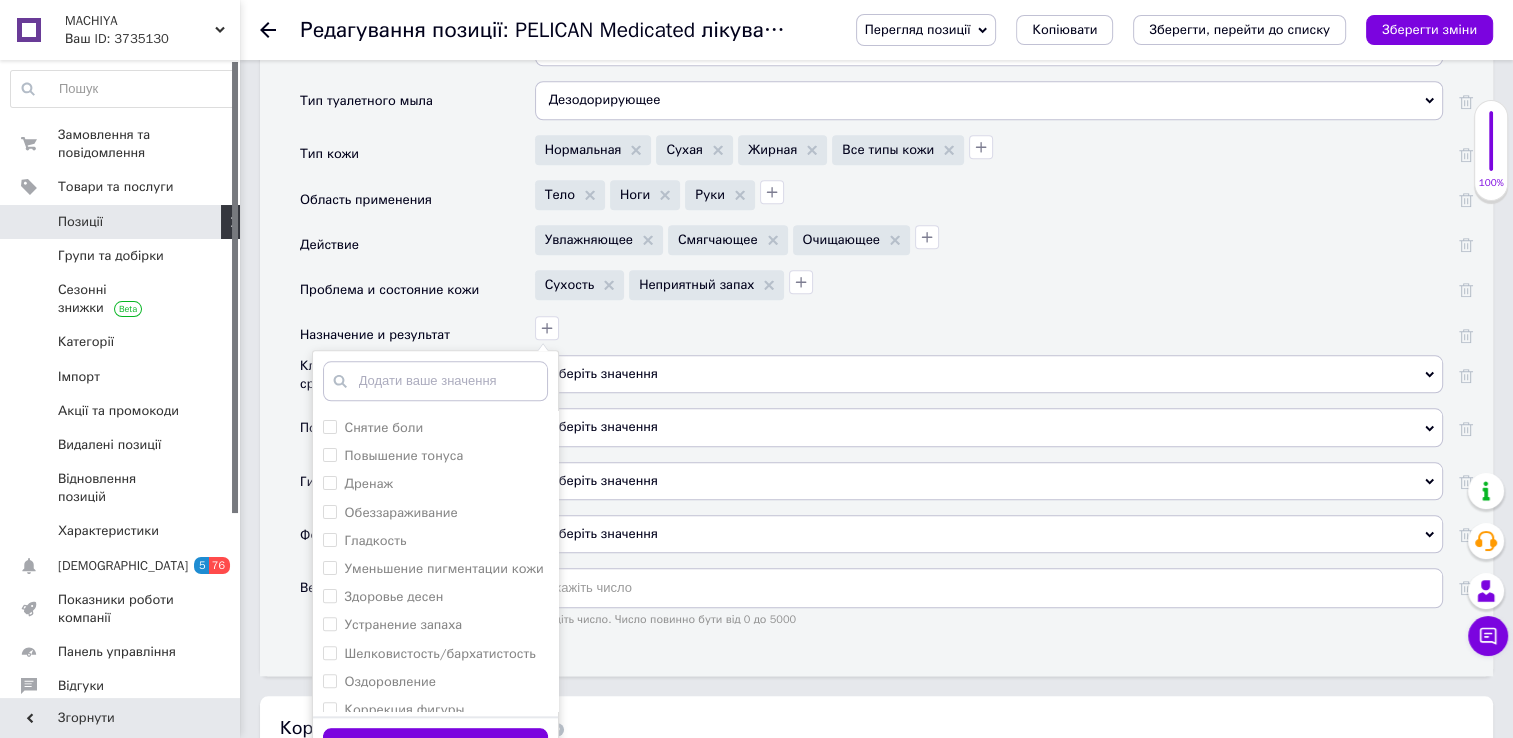 scroll, scrollTop: 808, scrollLeft: 0, axis: vertical 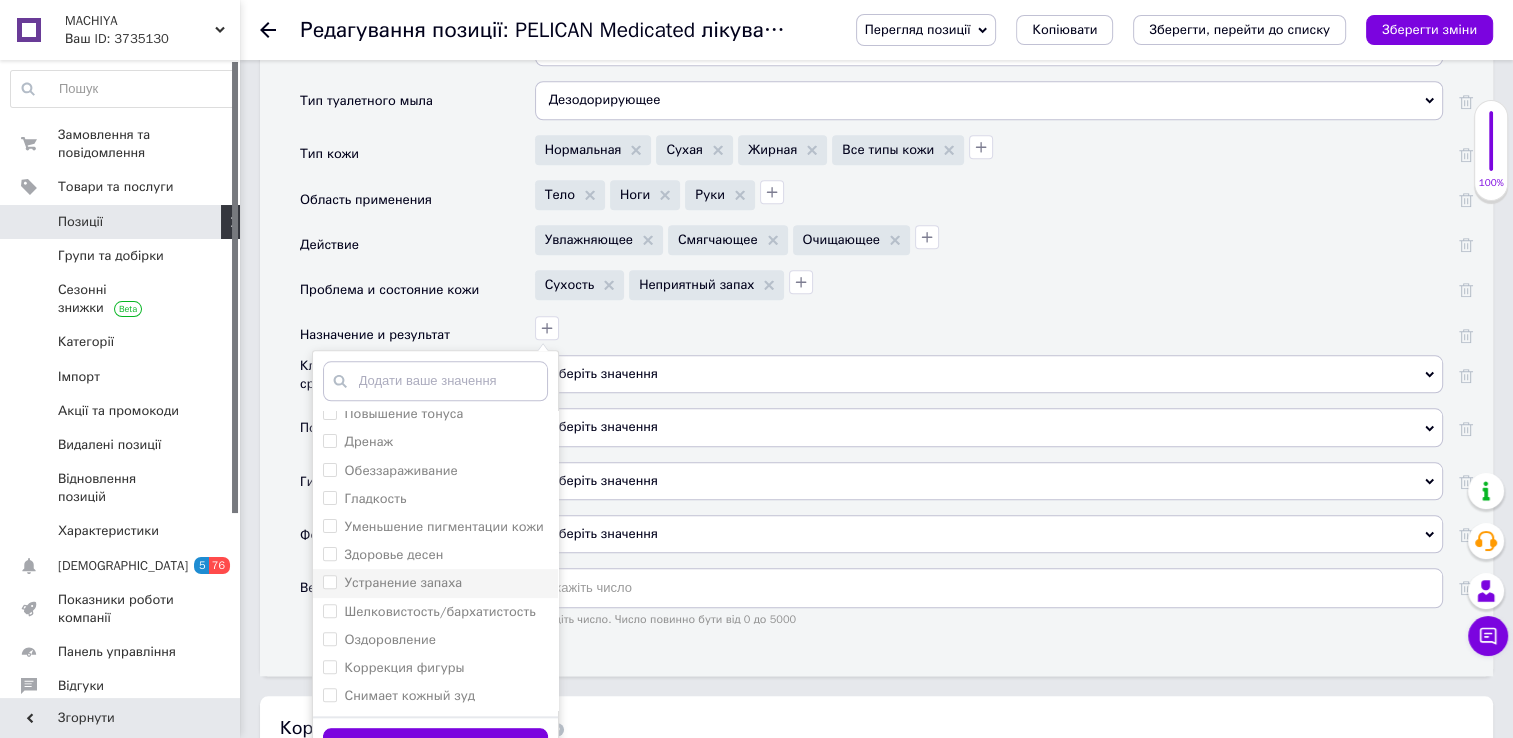 click on "Устранение запаха" at bounding box center (329, 581) 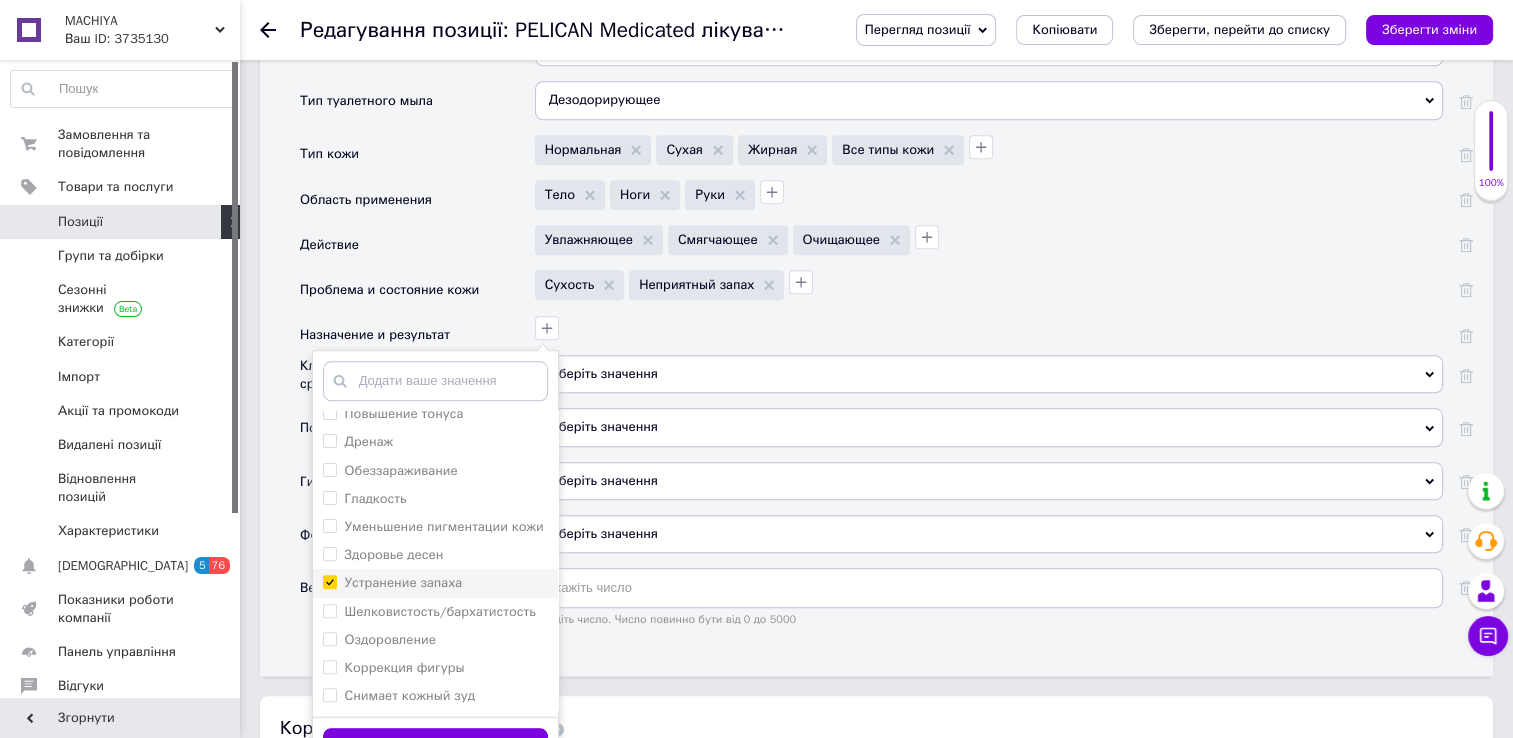 checkbox on "true" 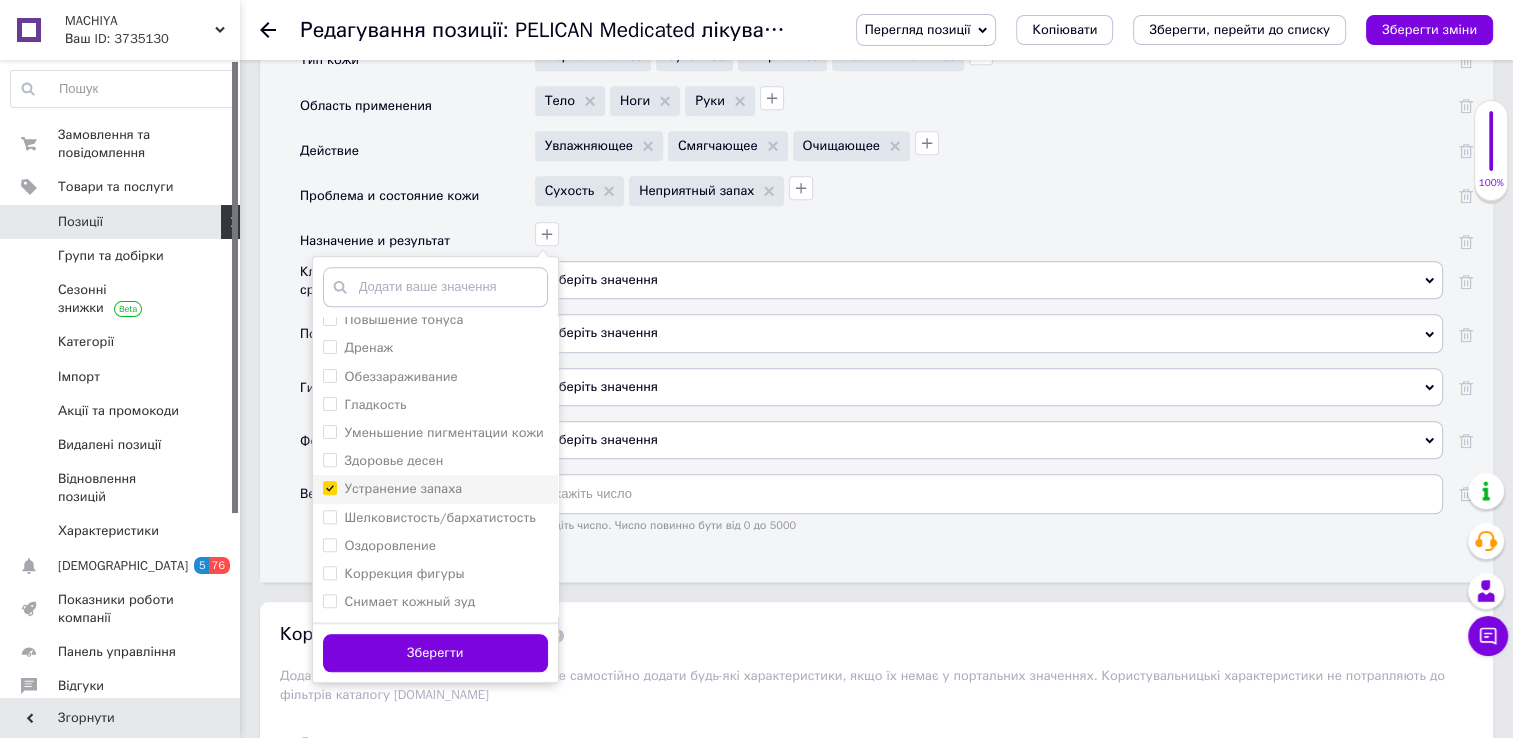 scroll, scrollTop: 1908, scrollLeft: 0, axis: vertical 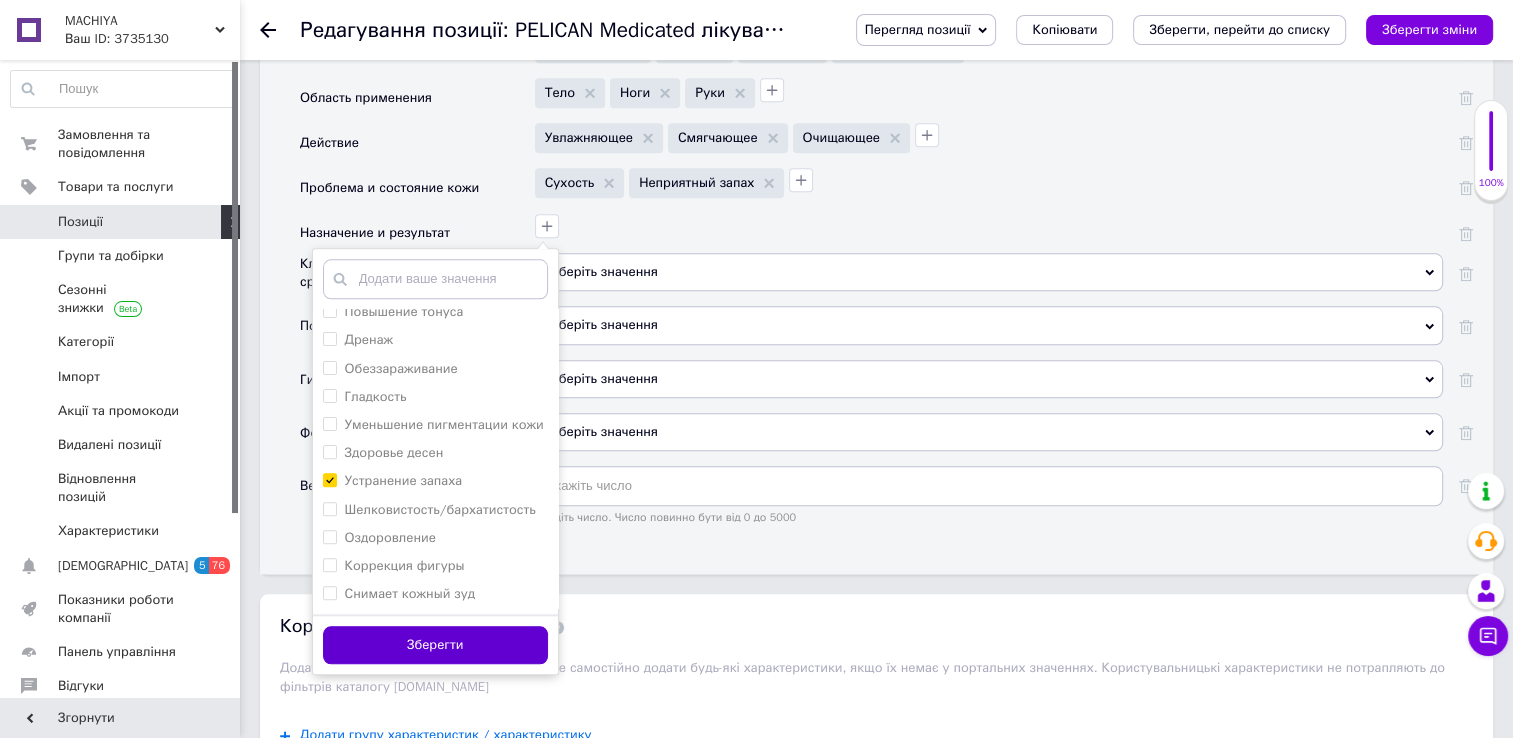 click on "Зберегти" at bounding box center (435, 645) 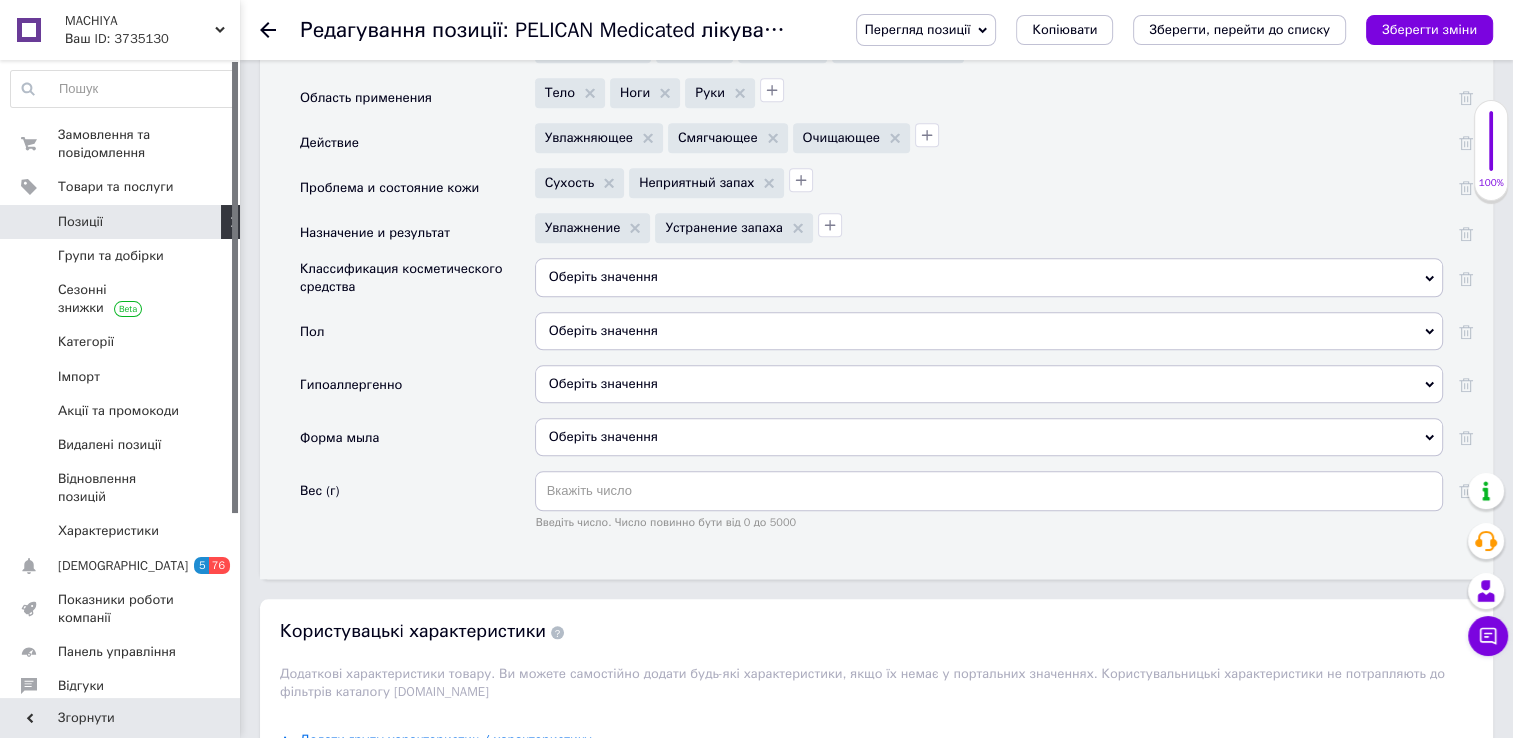 click on "Оберіть значення" at bounding box center [989, 277] 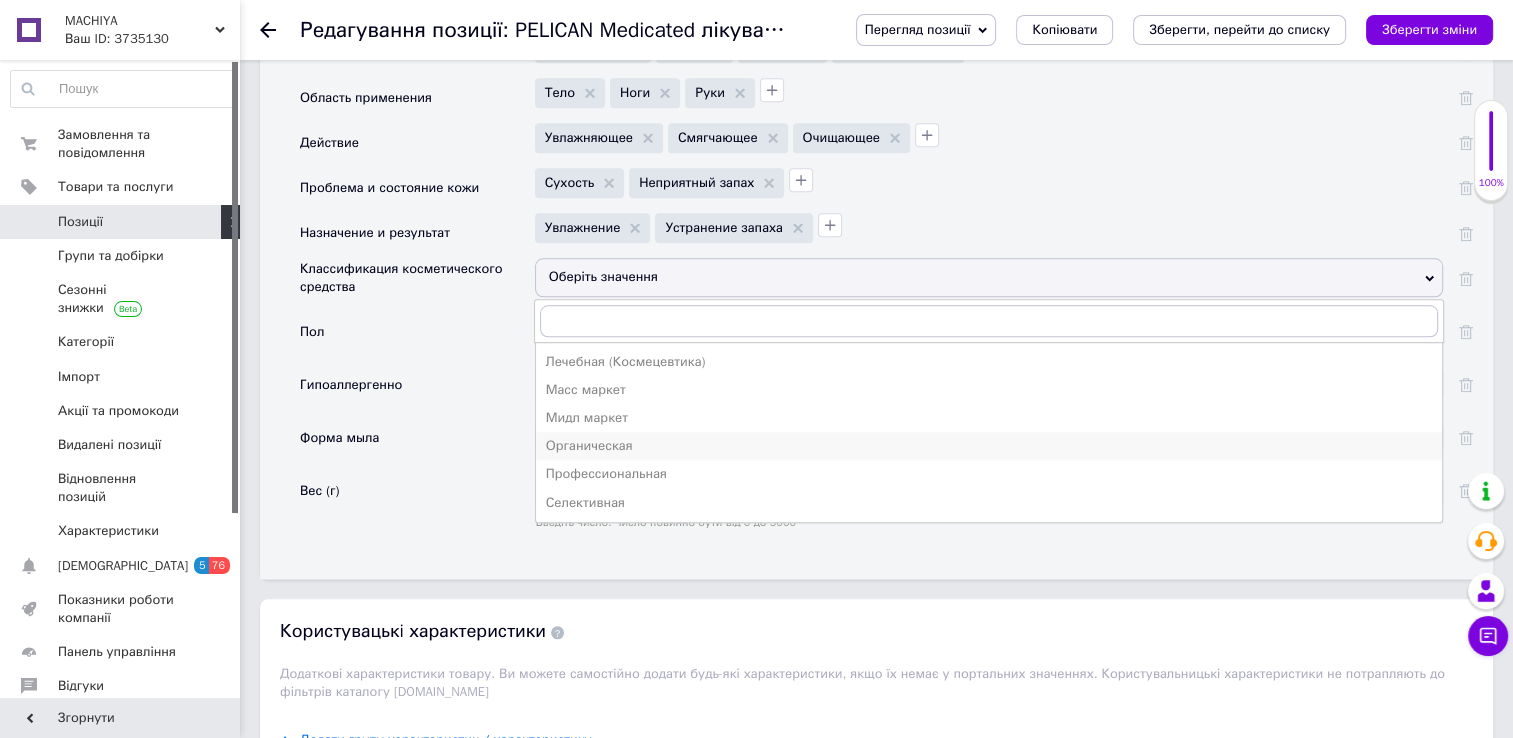 click on "Органическая" at bounding box center (989, 446) 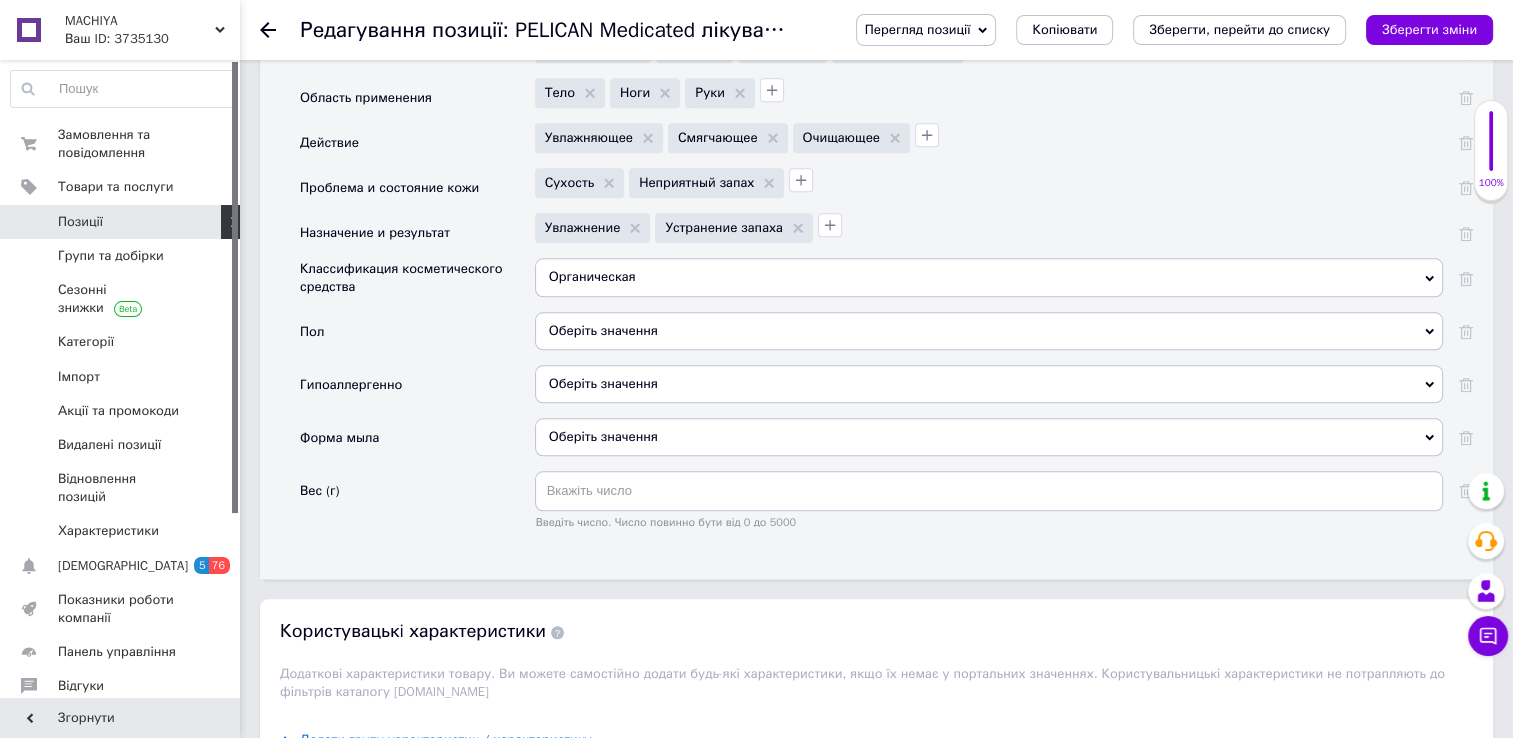 click on "Оберіть значення" at bounding box center (989, 331) 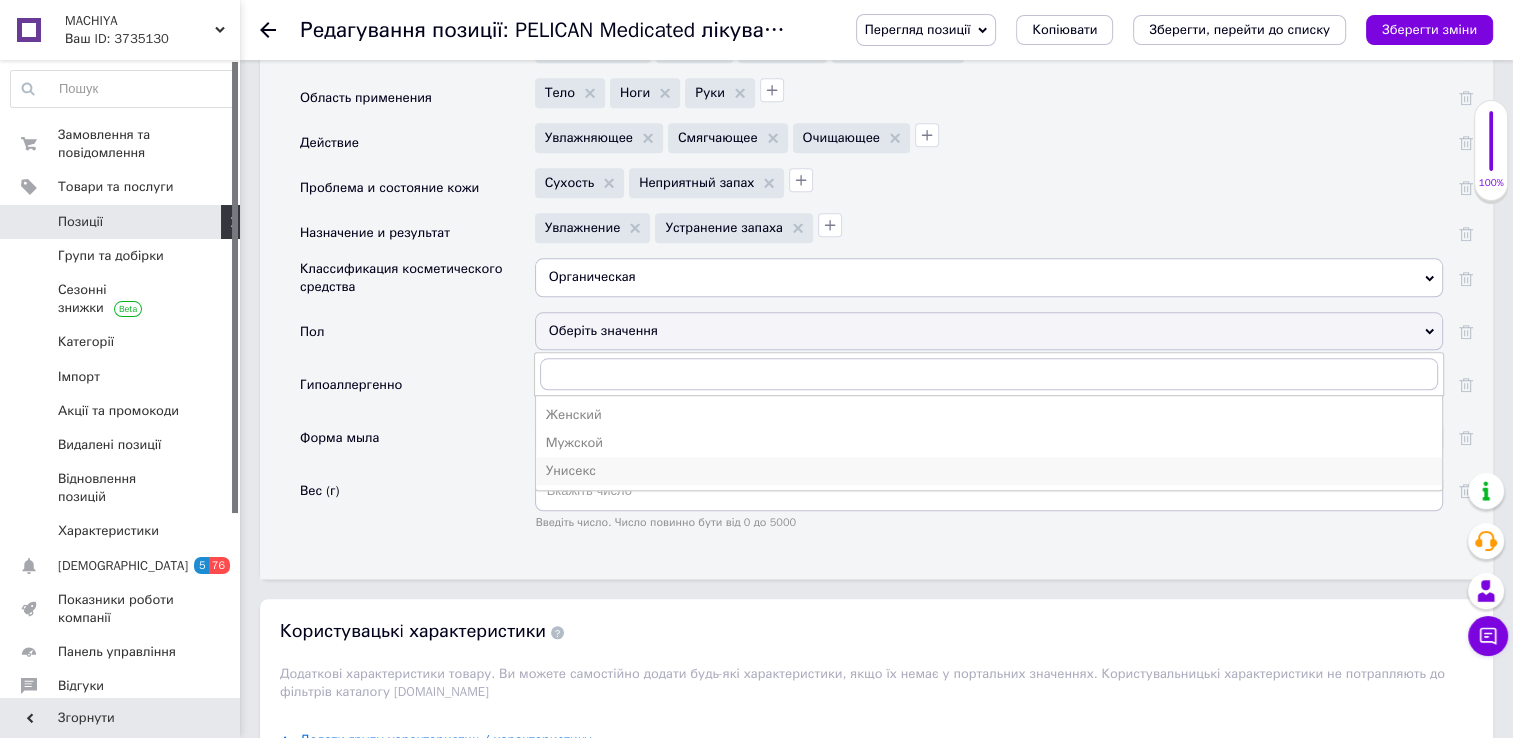 click on "Унисекс" at bounding box center (989, 471) 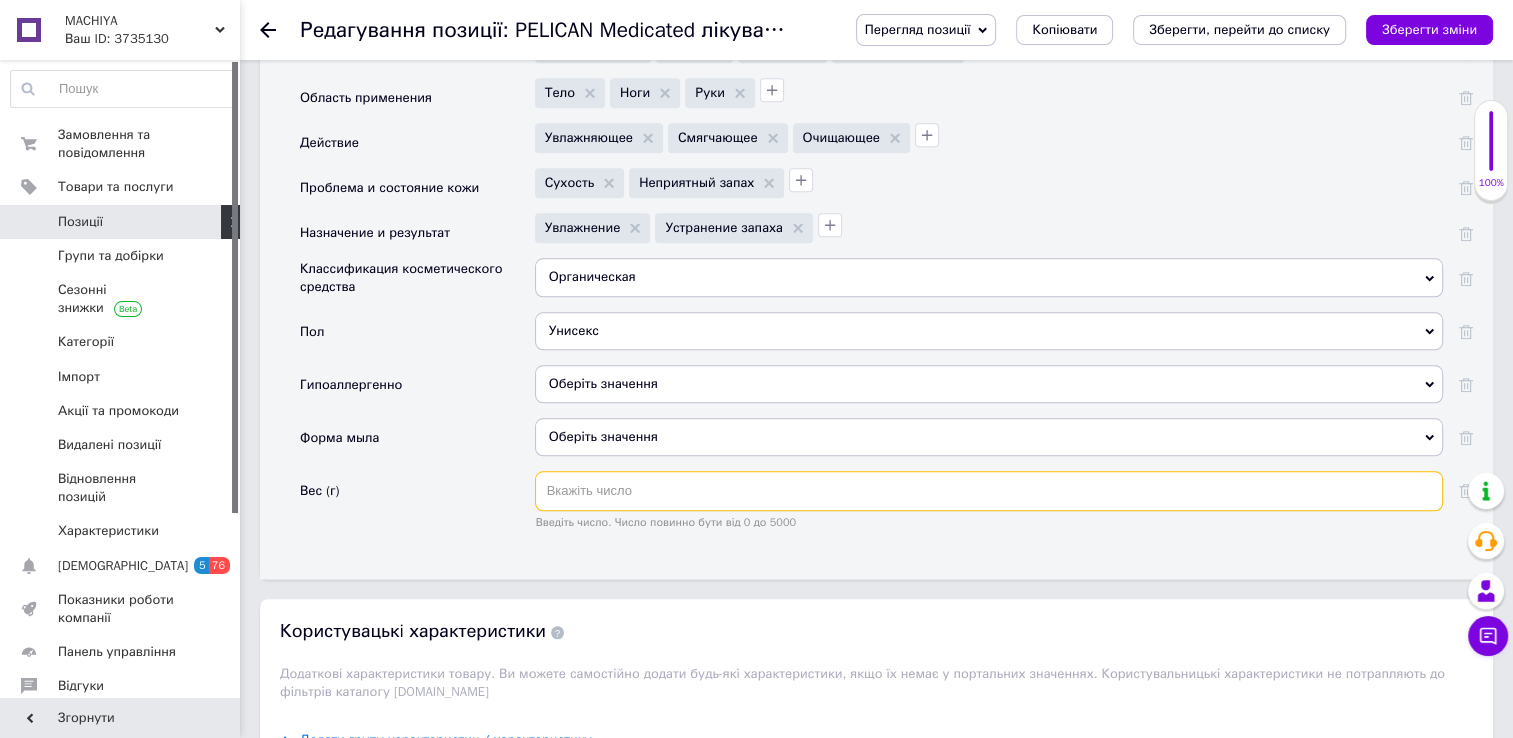 click at bounding box center (989, 491) 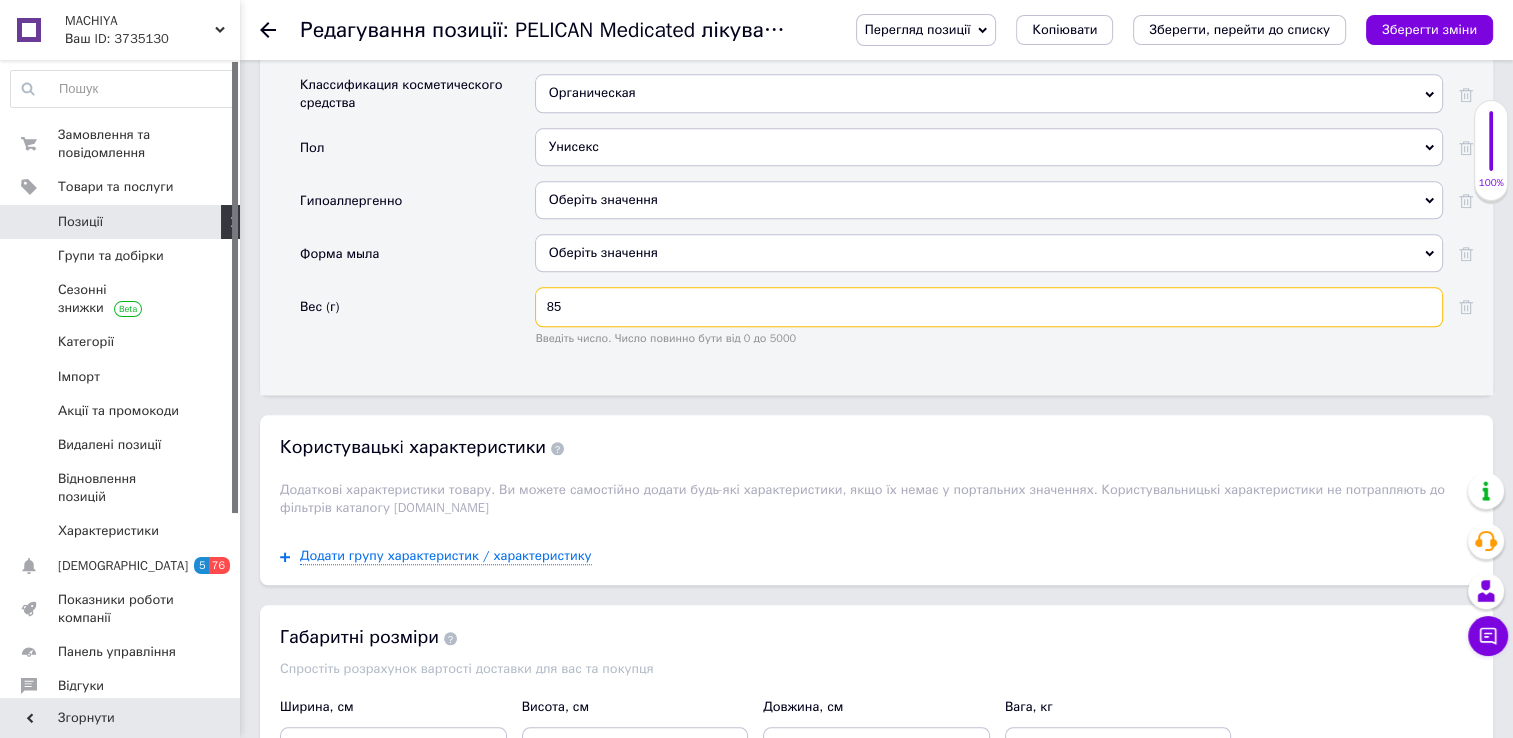 scroll, scrollTop: 2106, scrollLeft: 0, axis: vertical 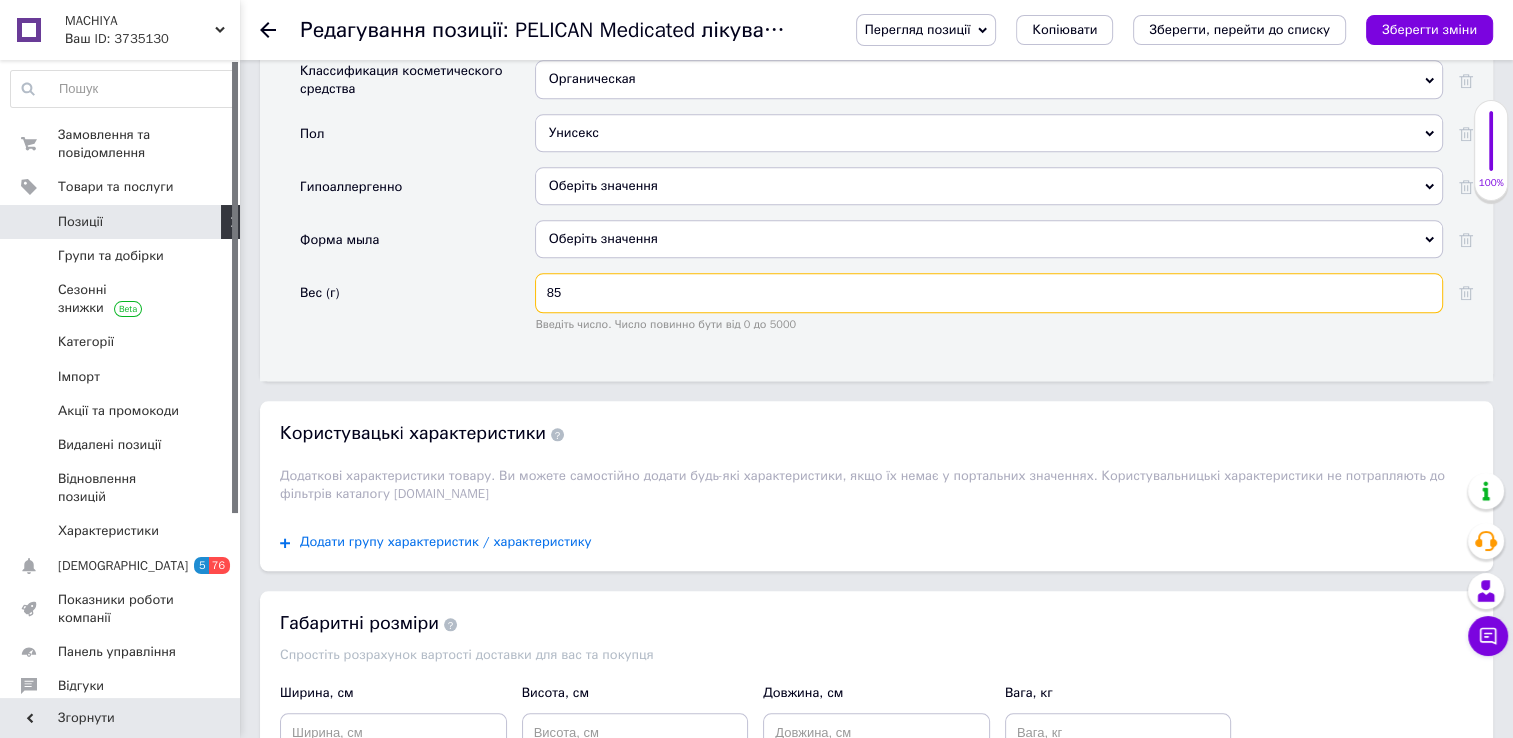 type on "85" 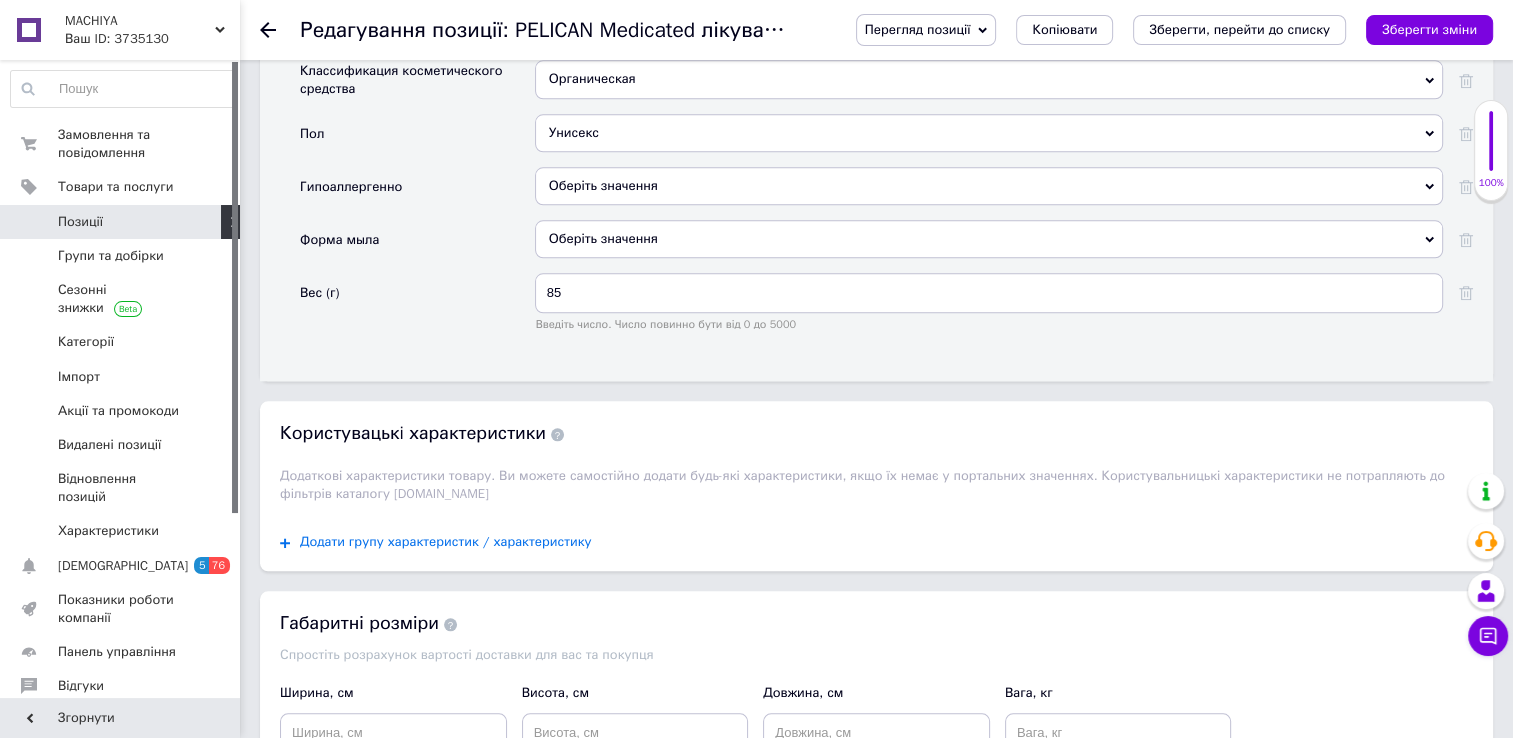 click on "Додати групу характеристик / характеристику" at bounding box center [446, 542] 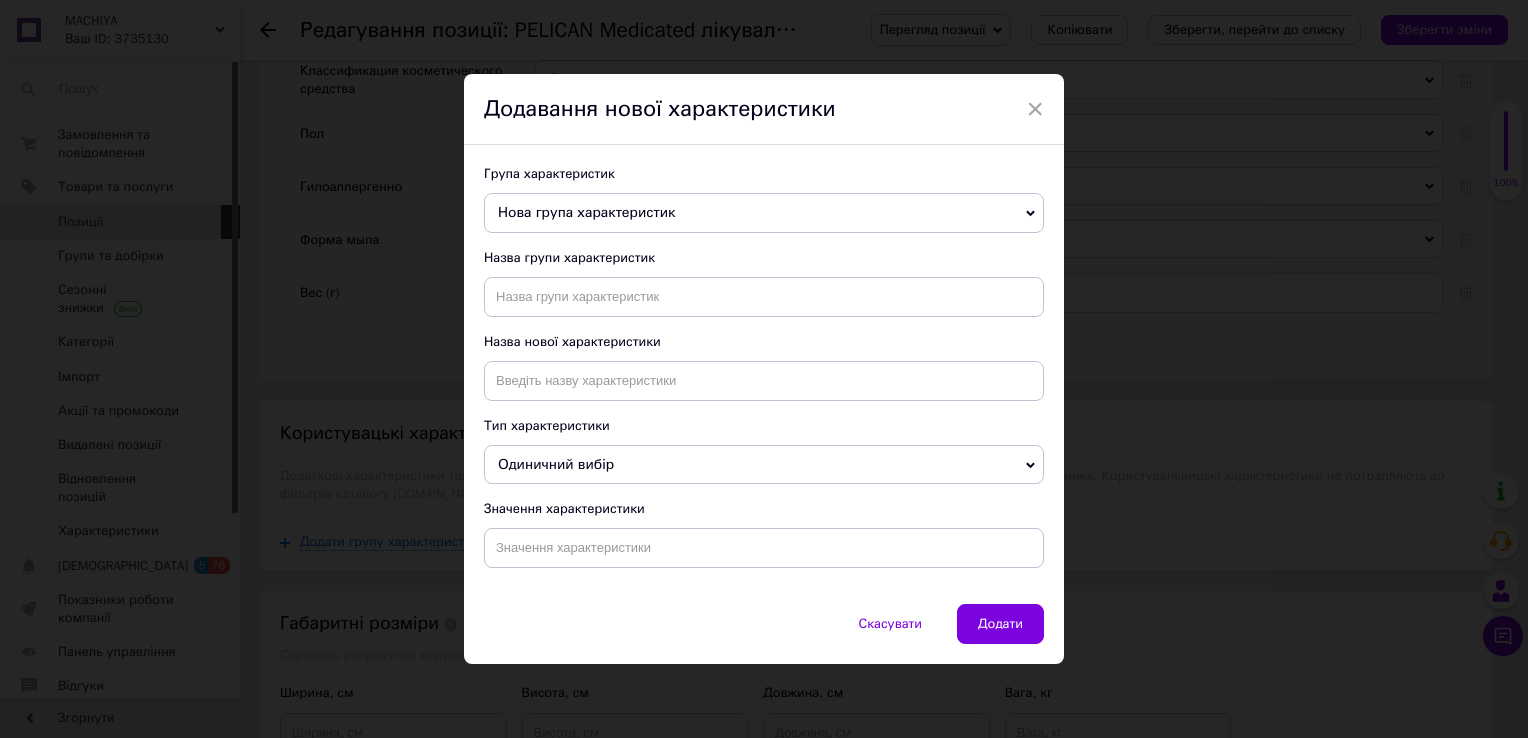 click on "Нова група характеристик" at bounding box center [764, 213] 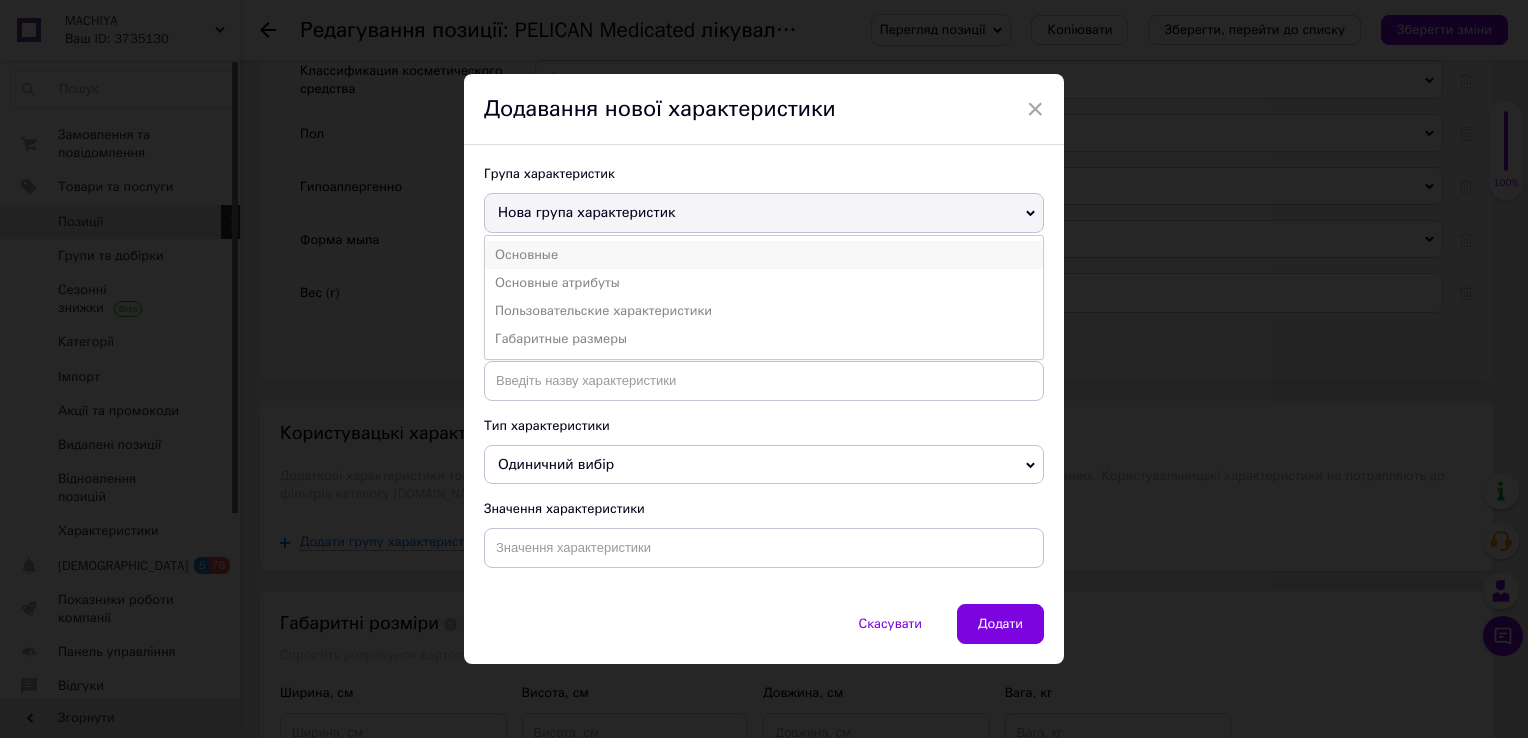 click on "Основные" at bounding box center [764, 255] 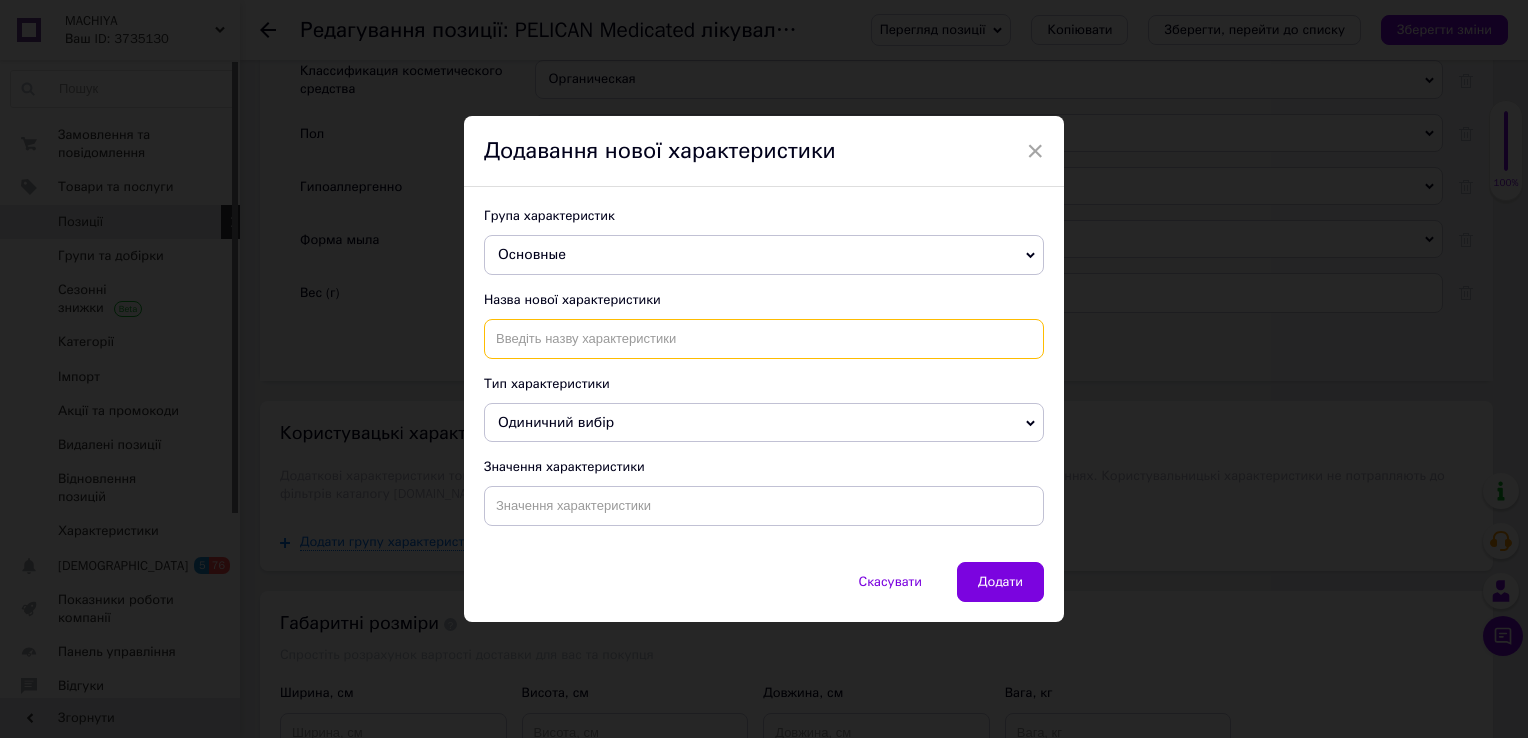 click at bounding box center [764, 339] 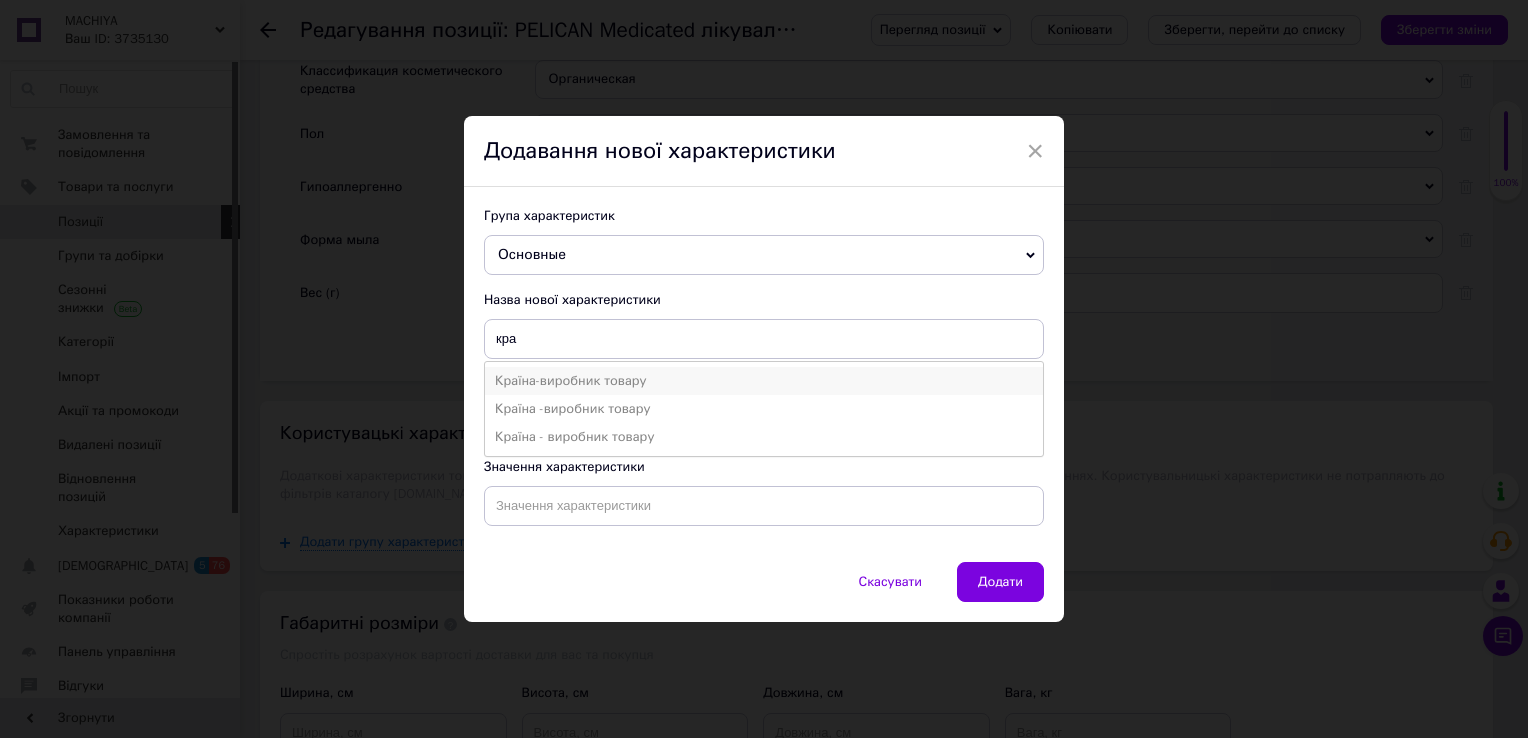 click on "Країна-виробник товару" at bounding box center [764, 381] 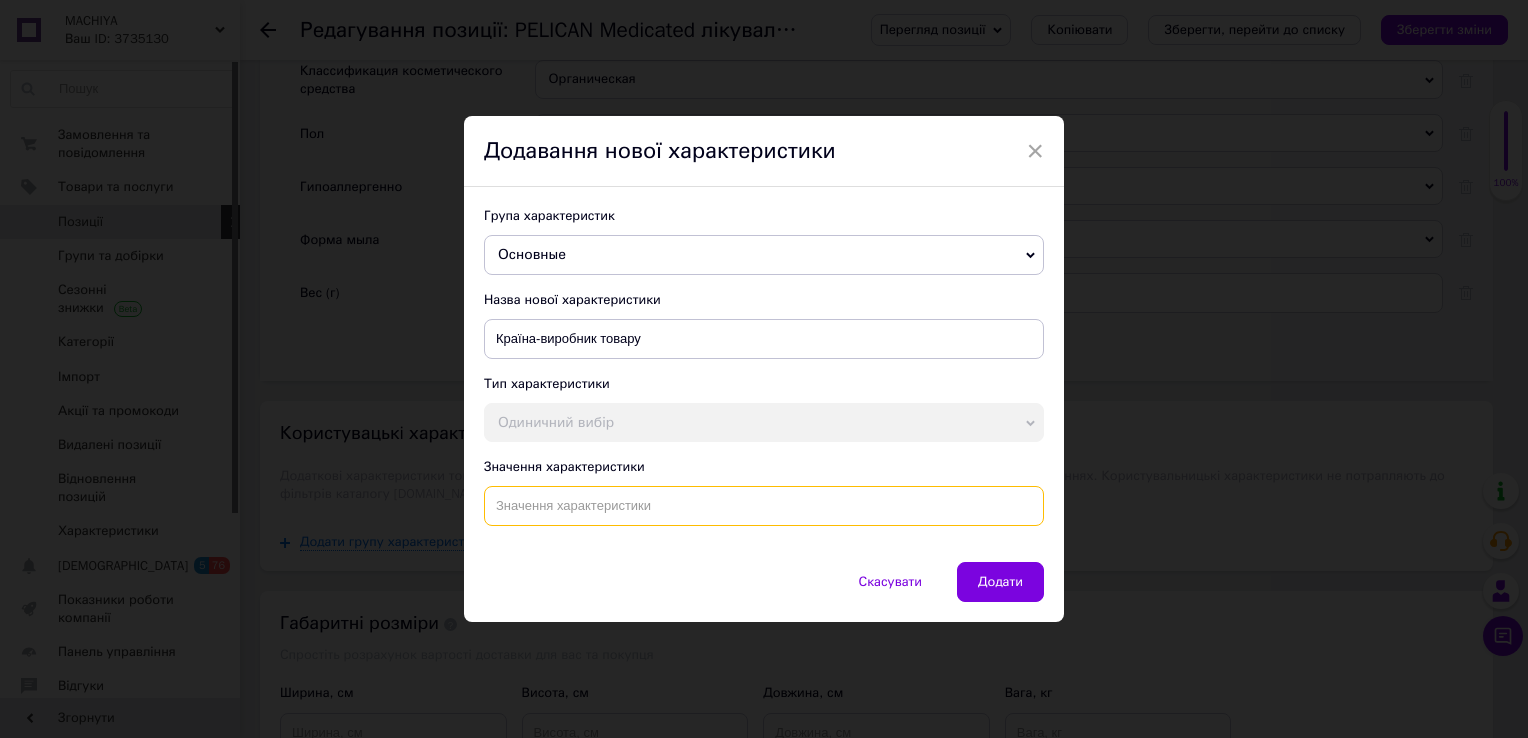 click at bounding box center (764, 506) 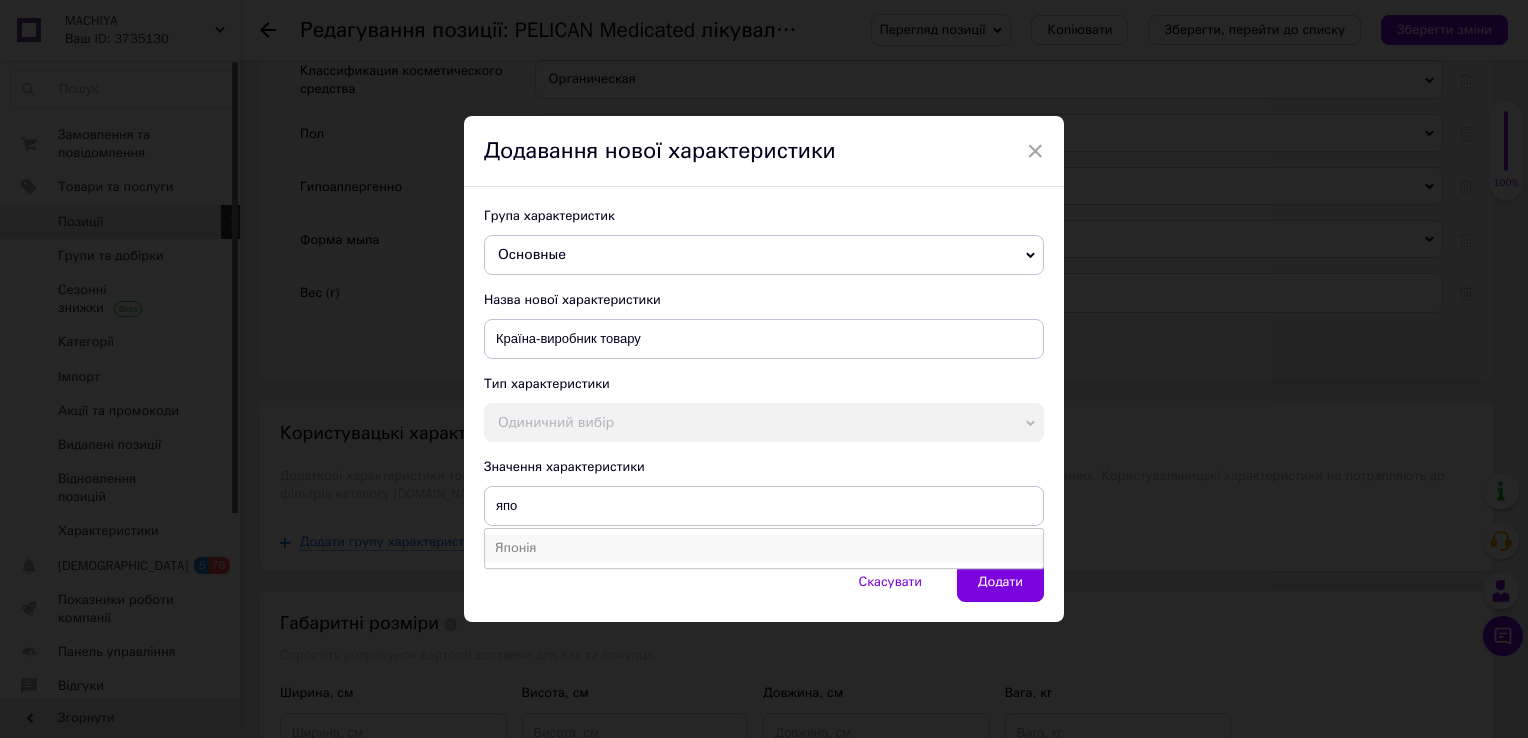 click on "Японія" at bounding box center (764, 548) 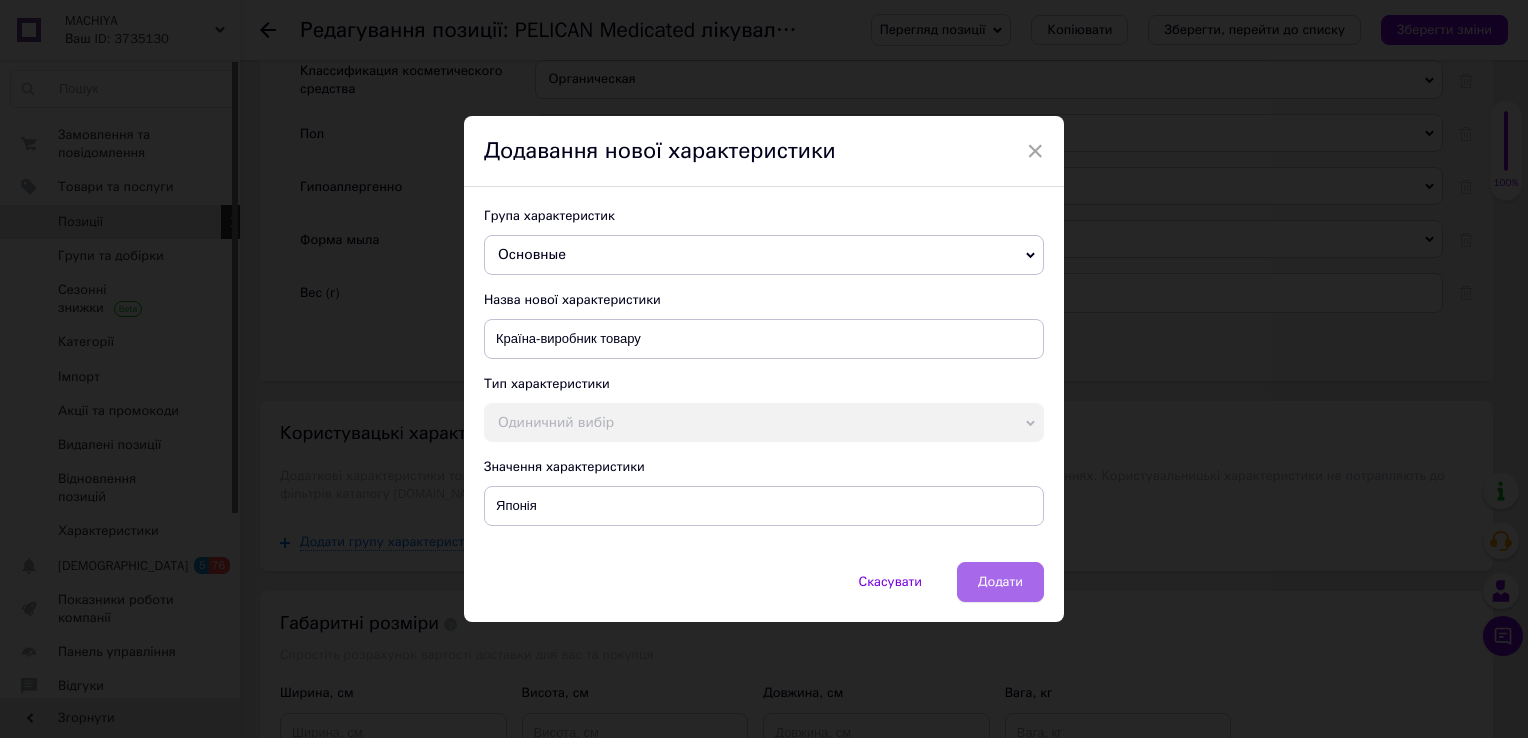 click on "Додати" at bounding box center [1000, 582] 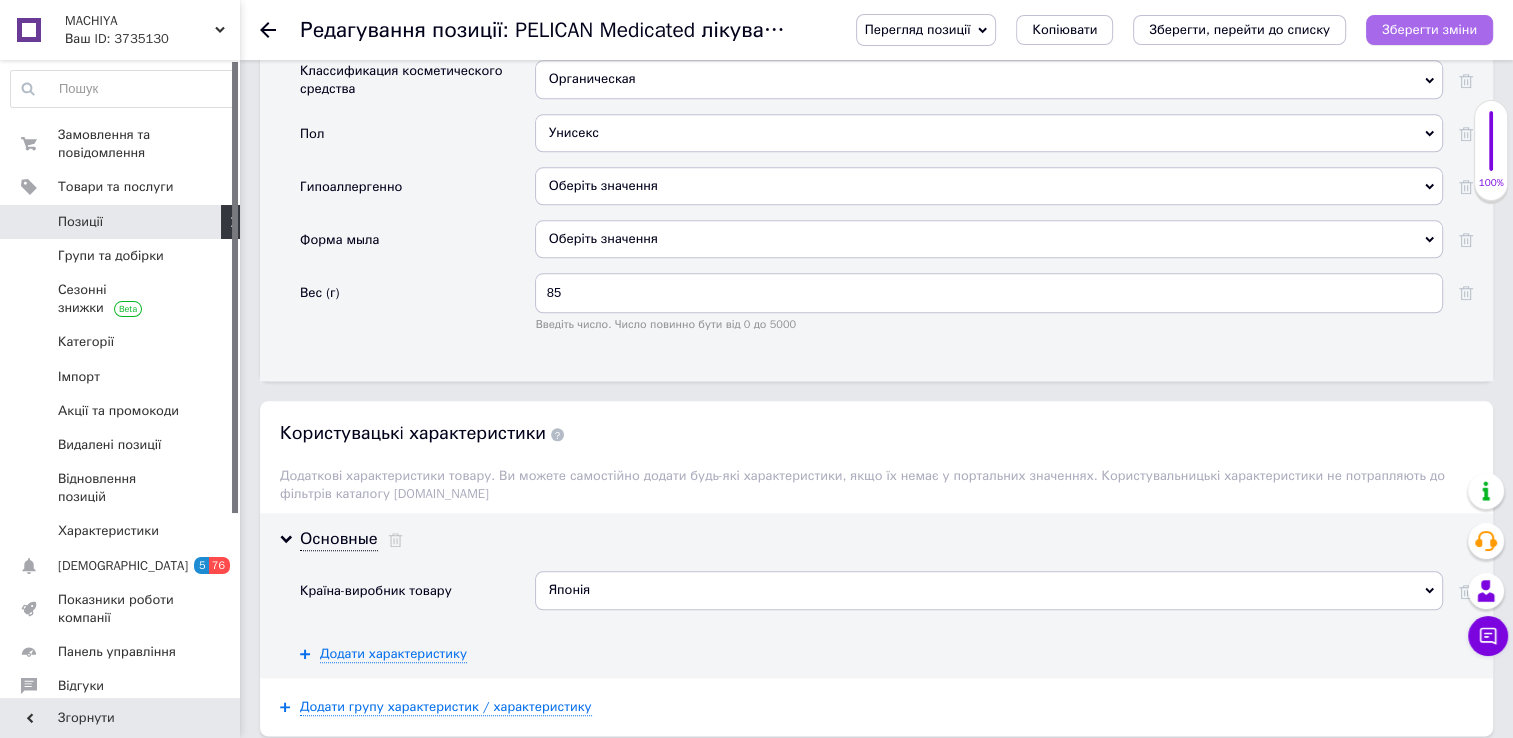 click on "Зберегти зміни" at bounding box center [1429, 29] 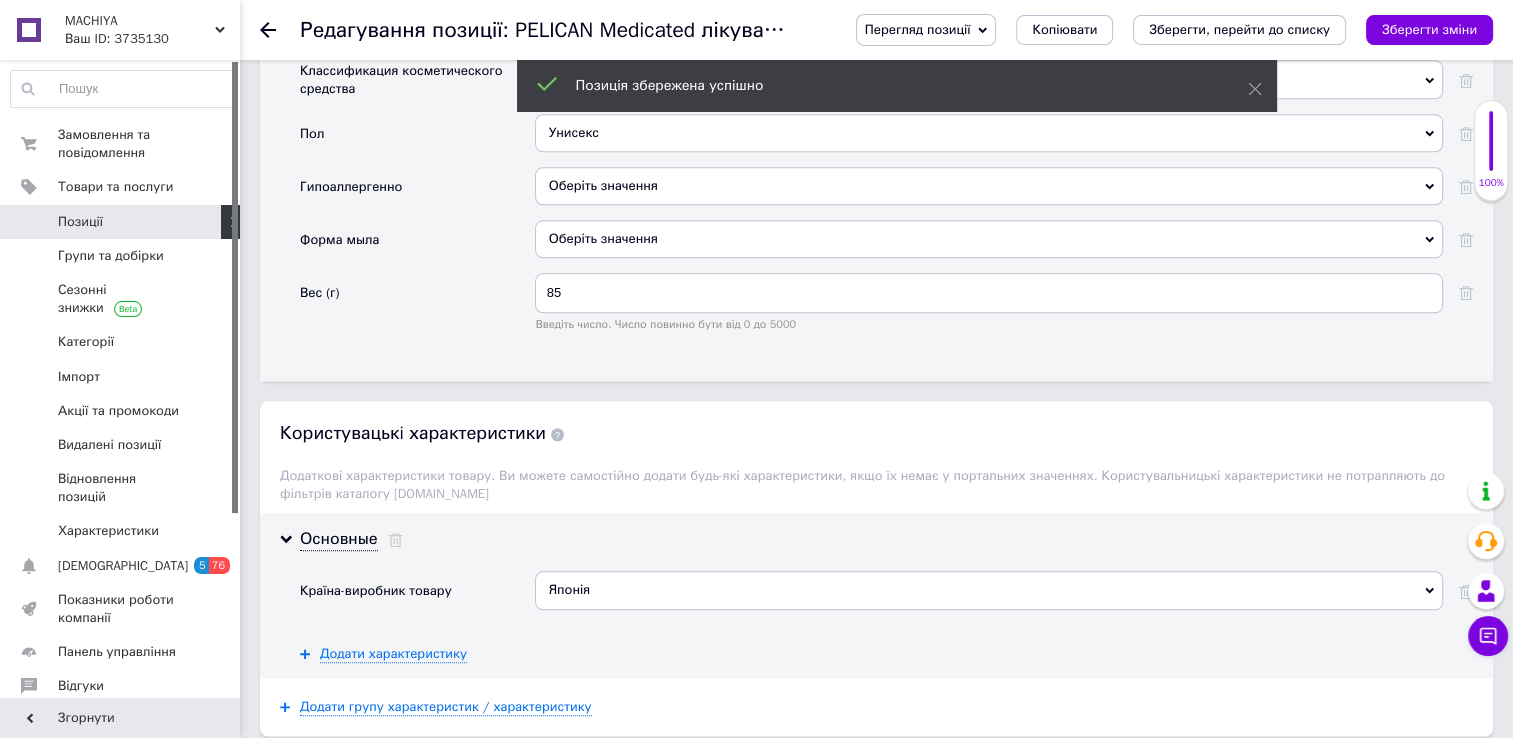 click 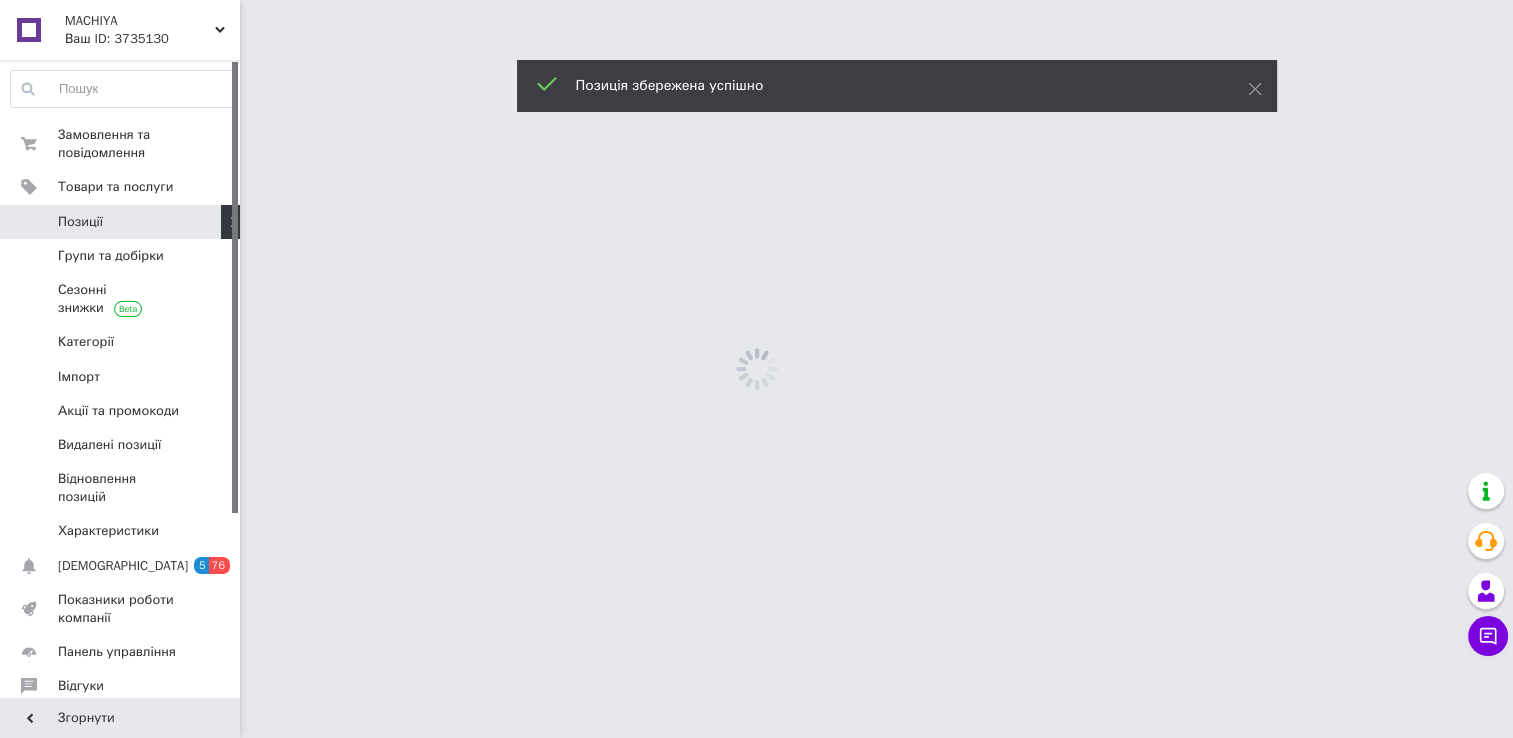 scroll, scrollTop: 0, scrollLeft: 0, axis: both 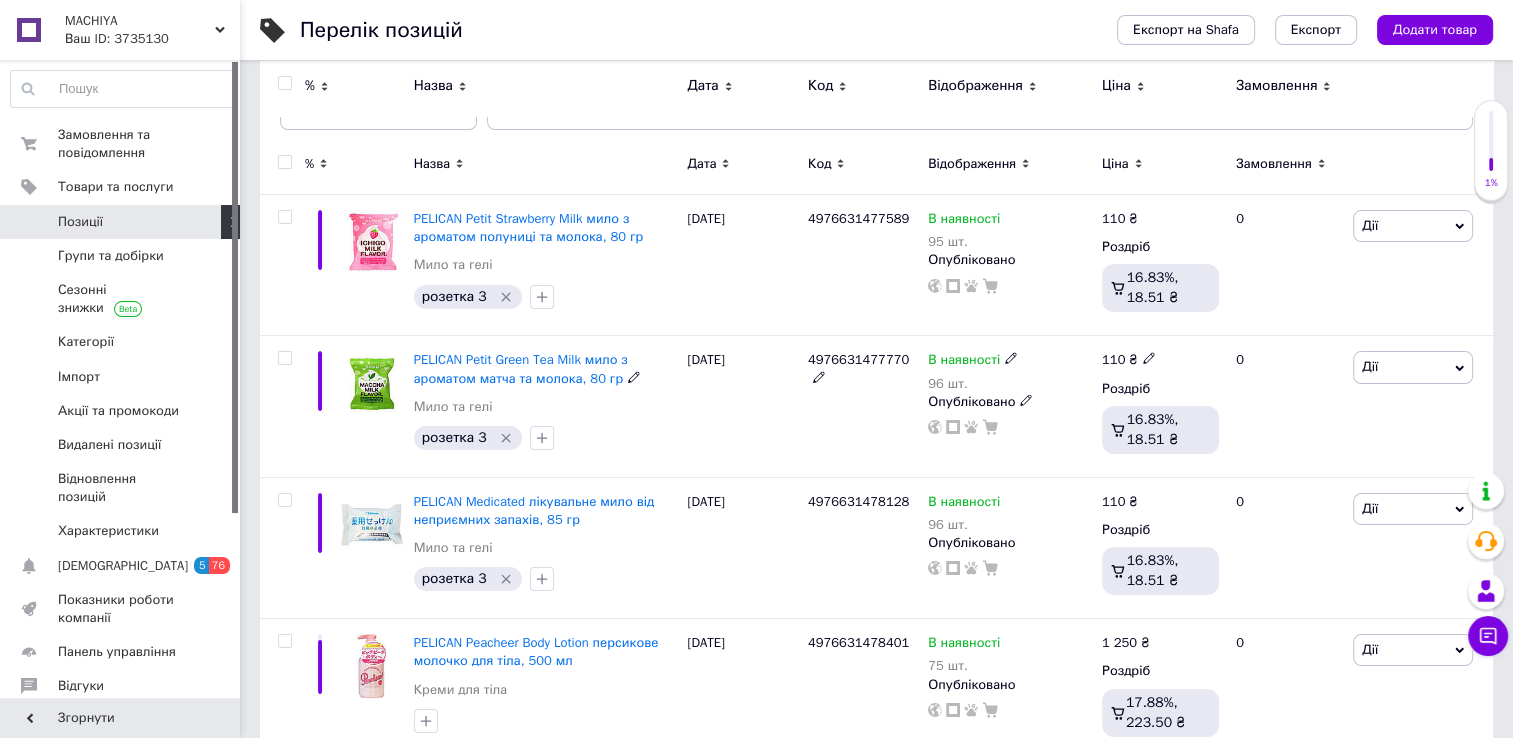 click on "PELICAN Petit Green Tea Milk мило з ароматом матча та молока, 80 гр Мило та гелі" at bounding box center (546, 388) 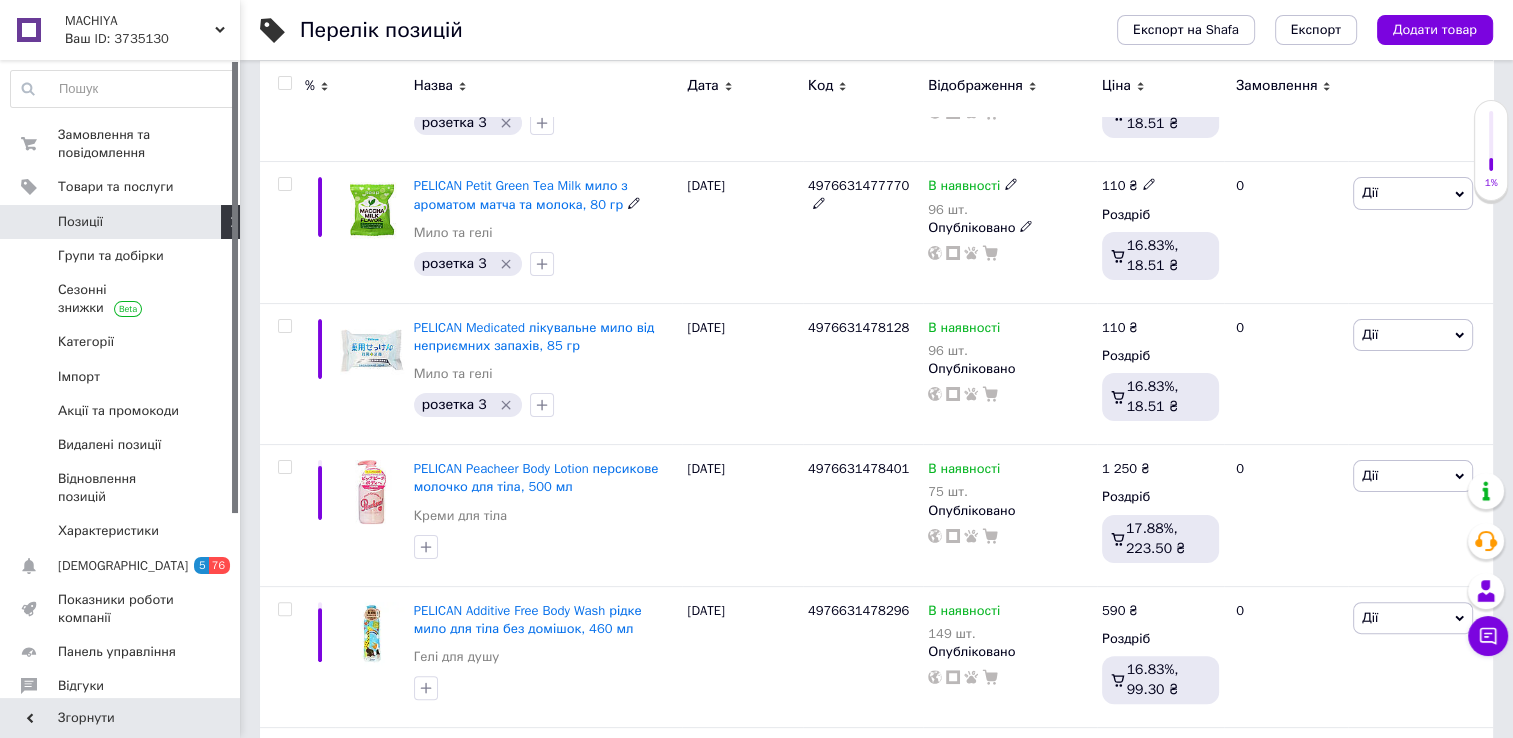 scroll, scrollTop: 388, scrollLeft: 0, axis: vertical 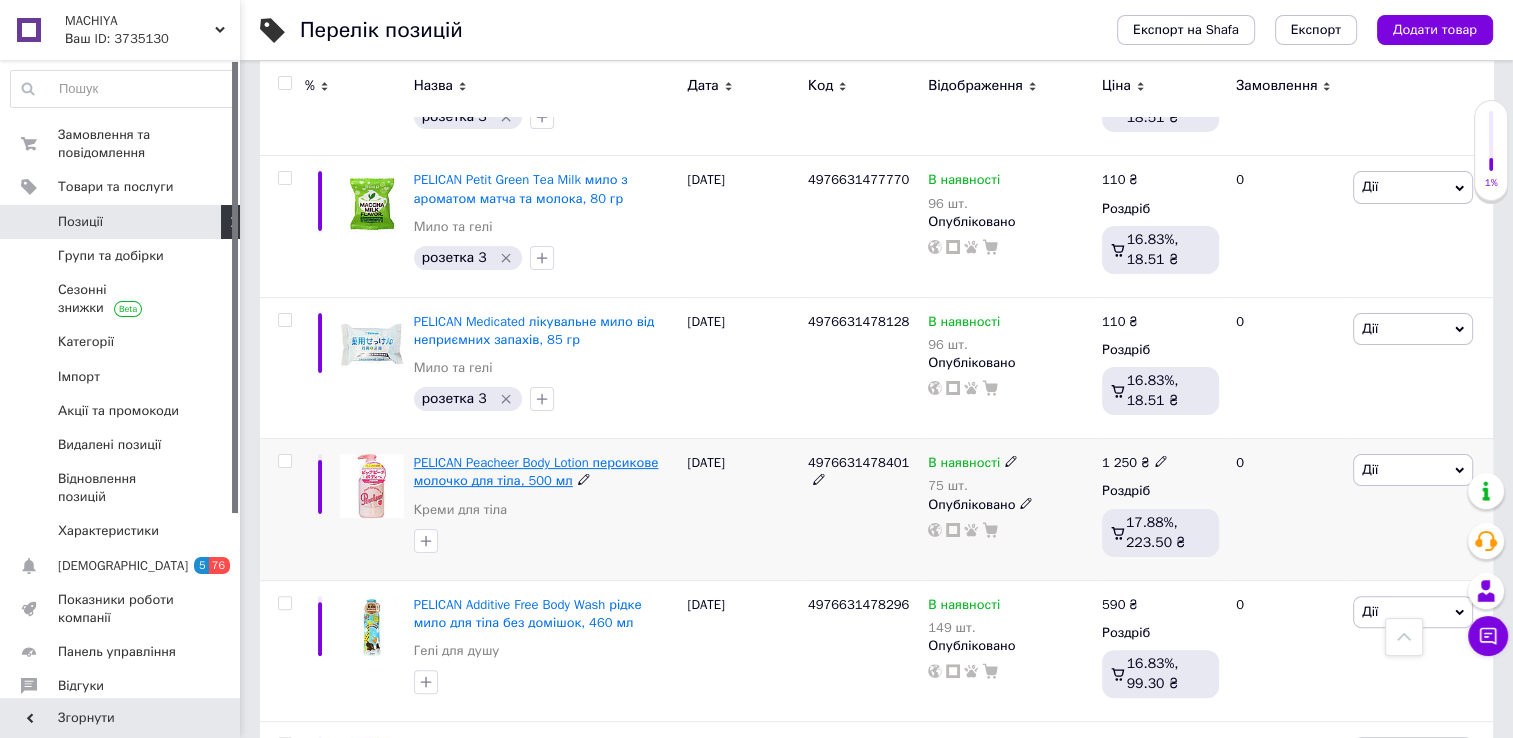 click on "PELICAN Peacheer Body Lotion персикове молочко для тіла, 500 мл" at bounding box center (536, 471) 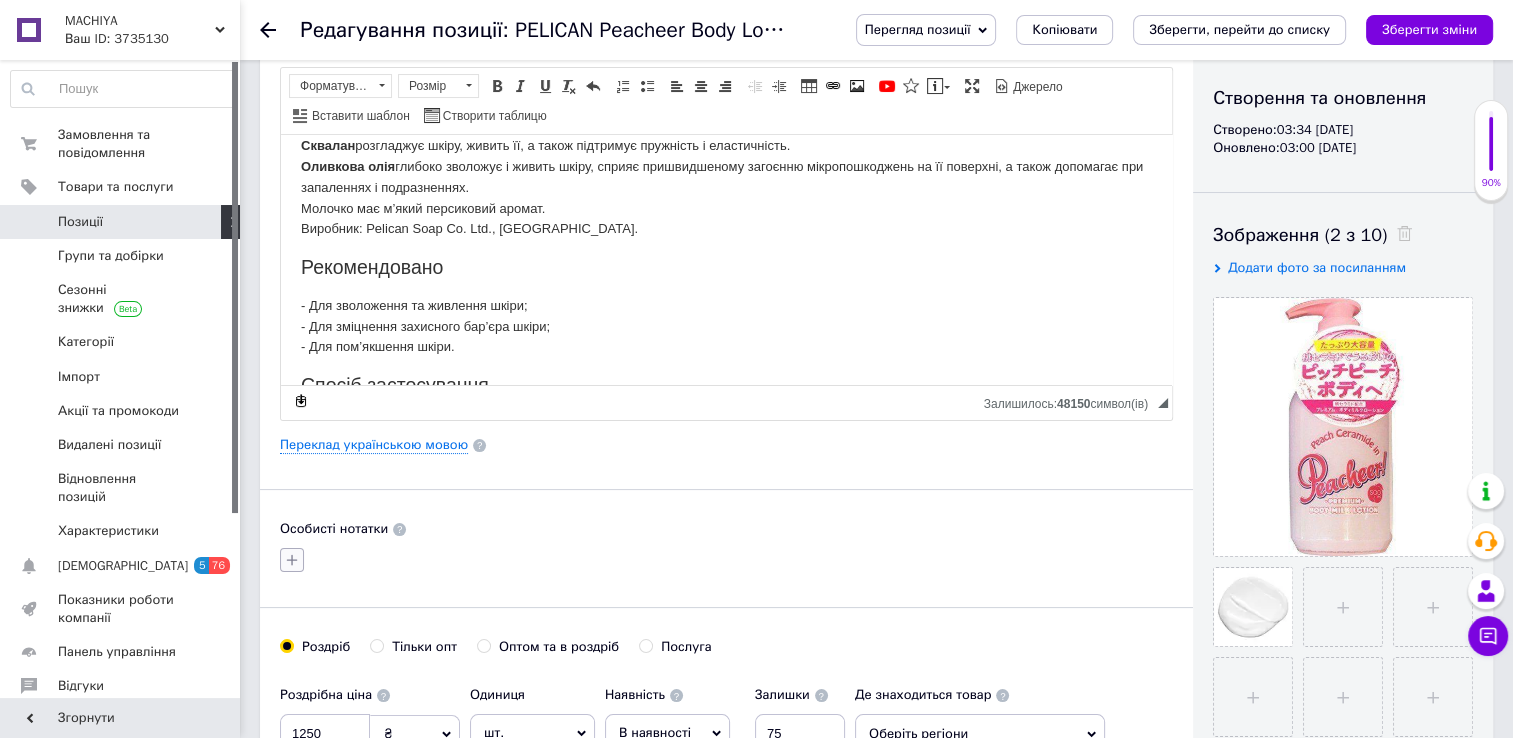 scroll, scrollTop: 200, scrollLeft: 0, axis: vertical 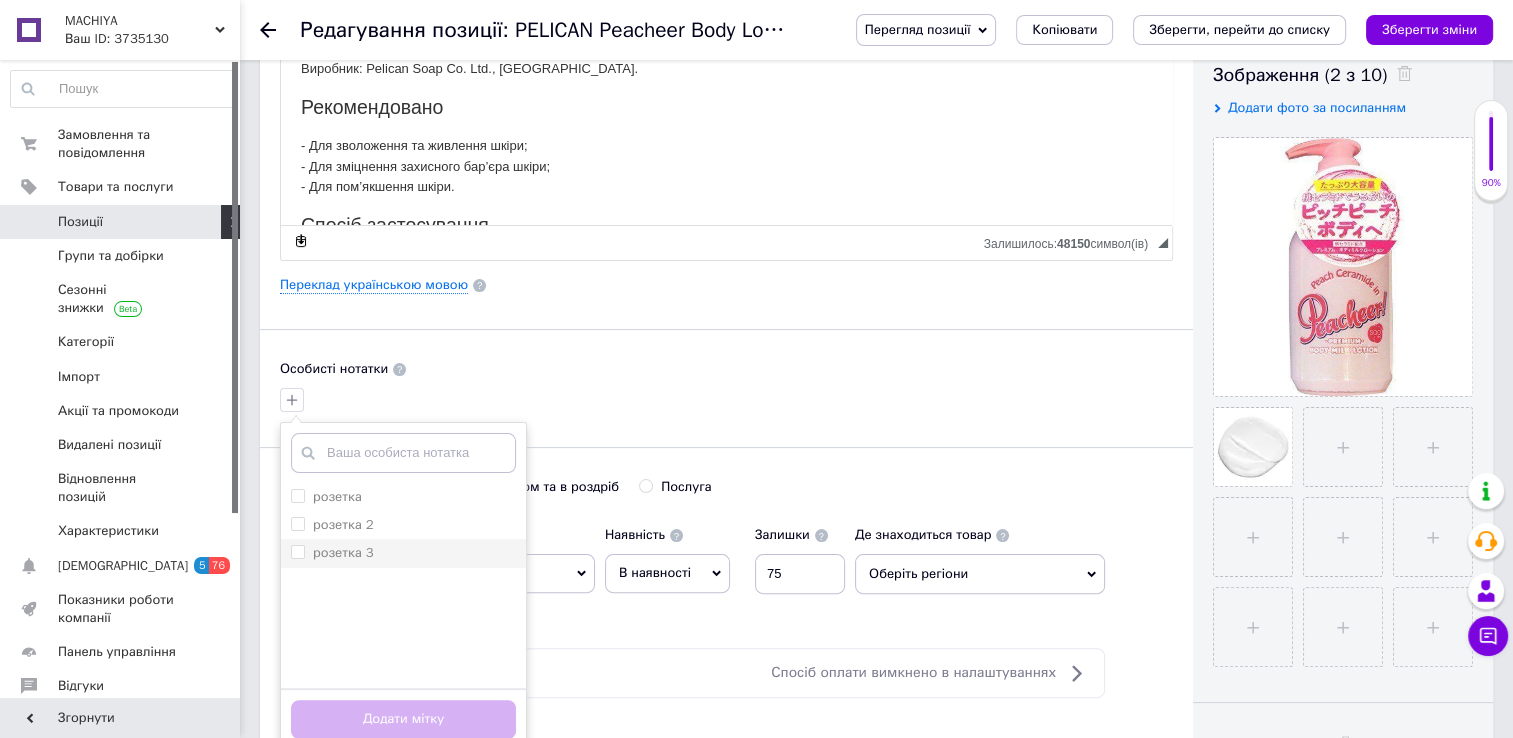 click on "розетка 3" at bounding box center (297, 551) 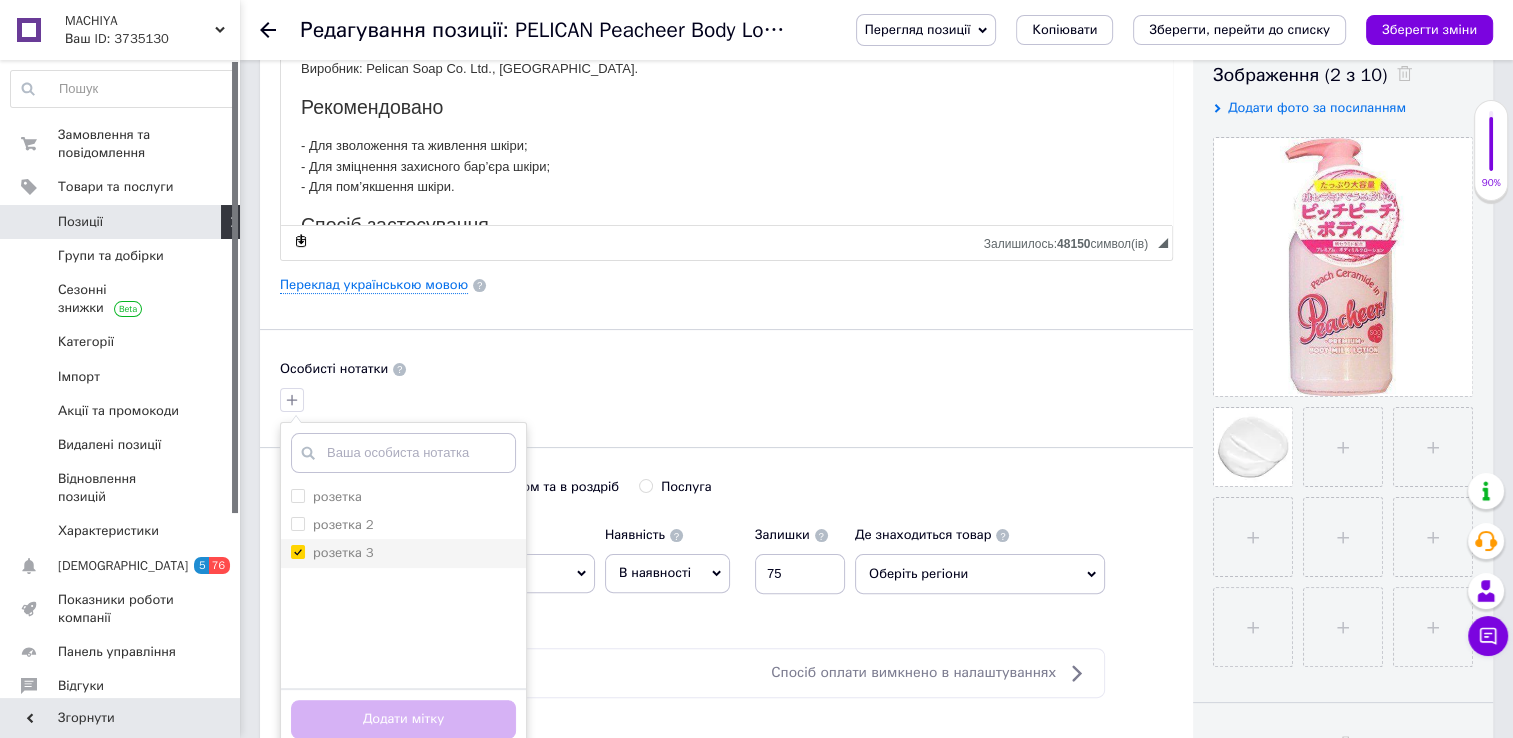 checkbox on "true" 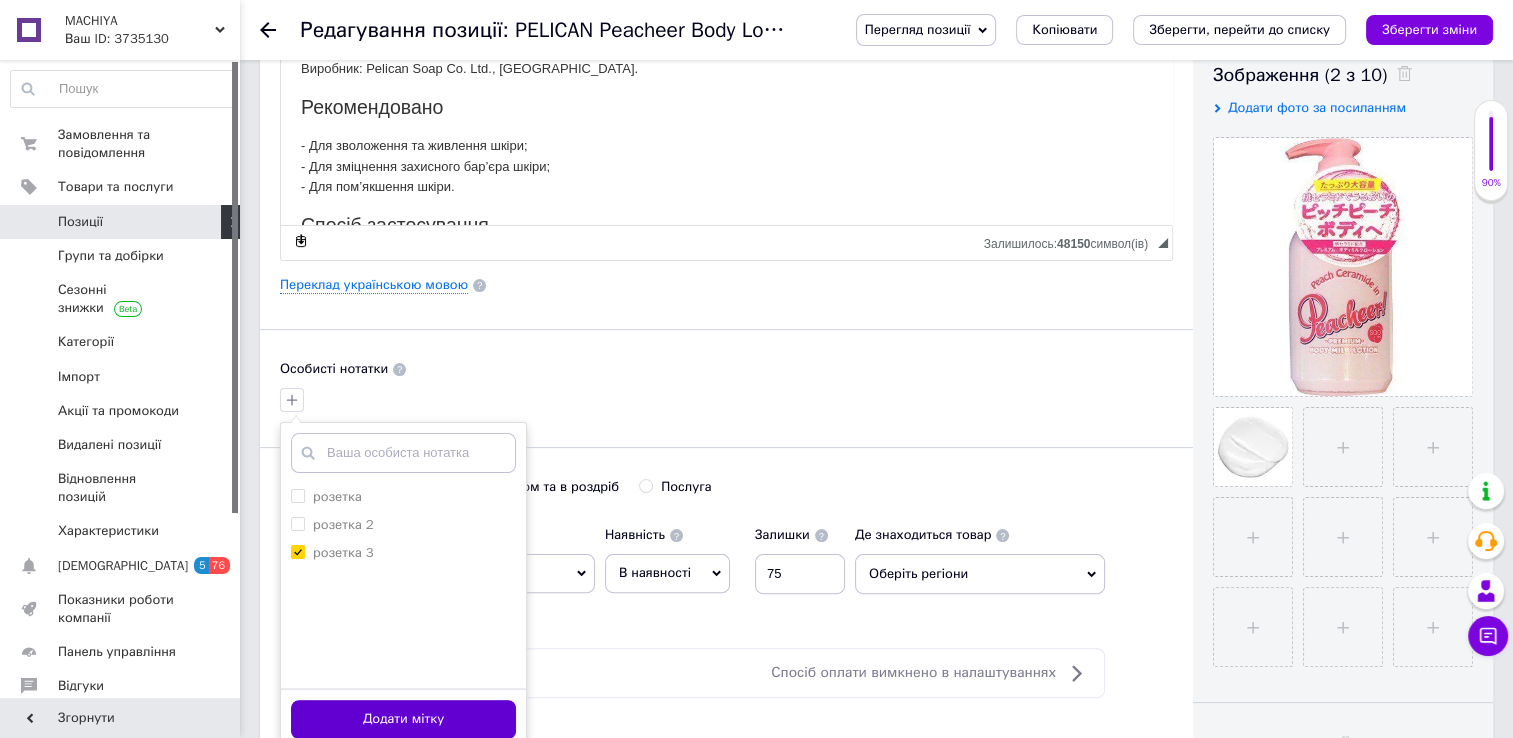 click on "Додати мітку" at bounding box center [403, 719] 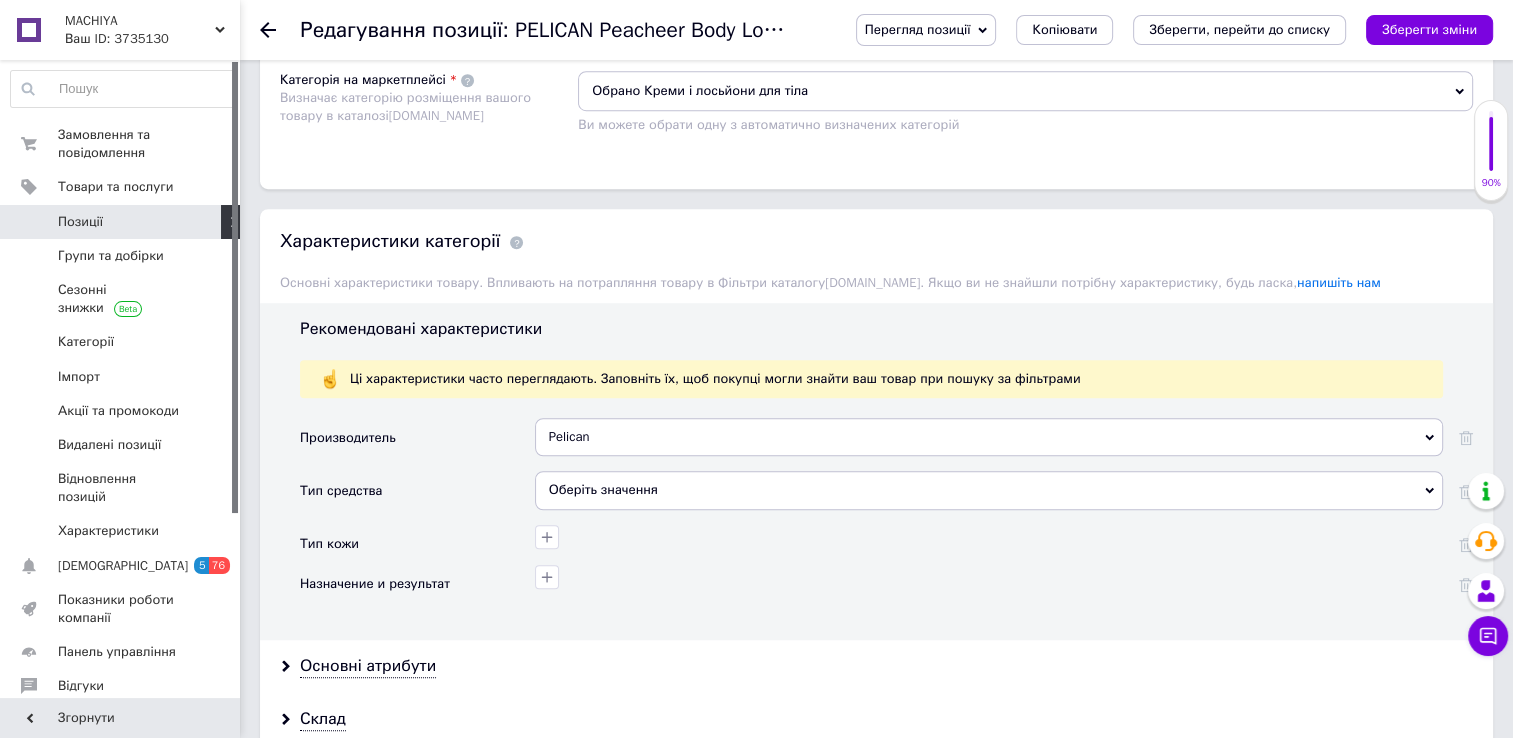 scroll, scrollTop: 1423, scrollLeft: 0, axis: vertical 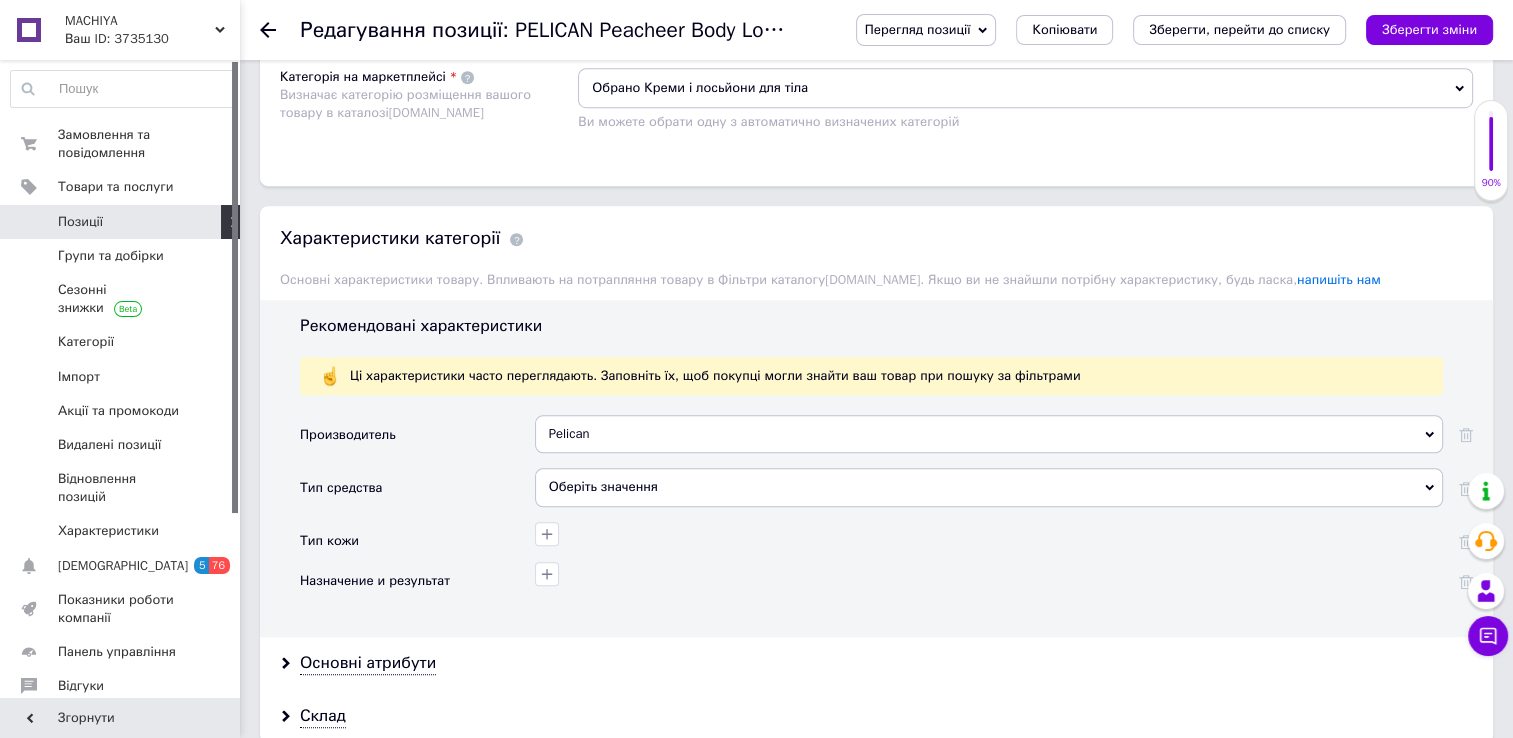 click on "Оберіть значення" at bounding box center (989, 487) 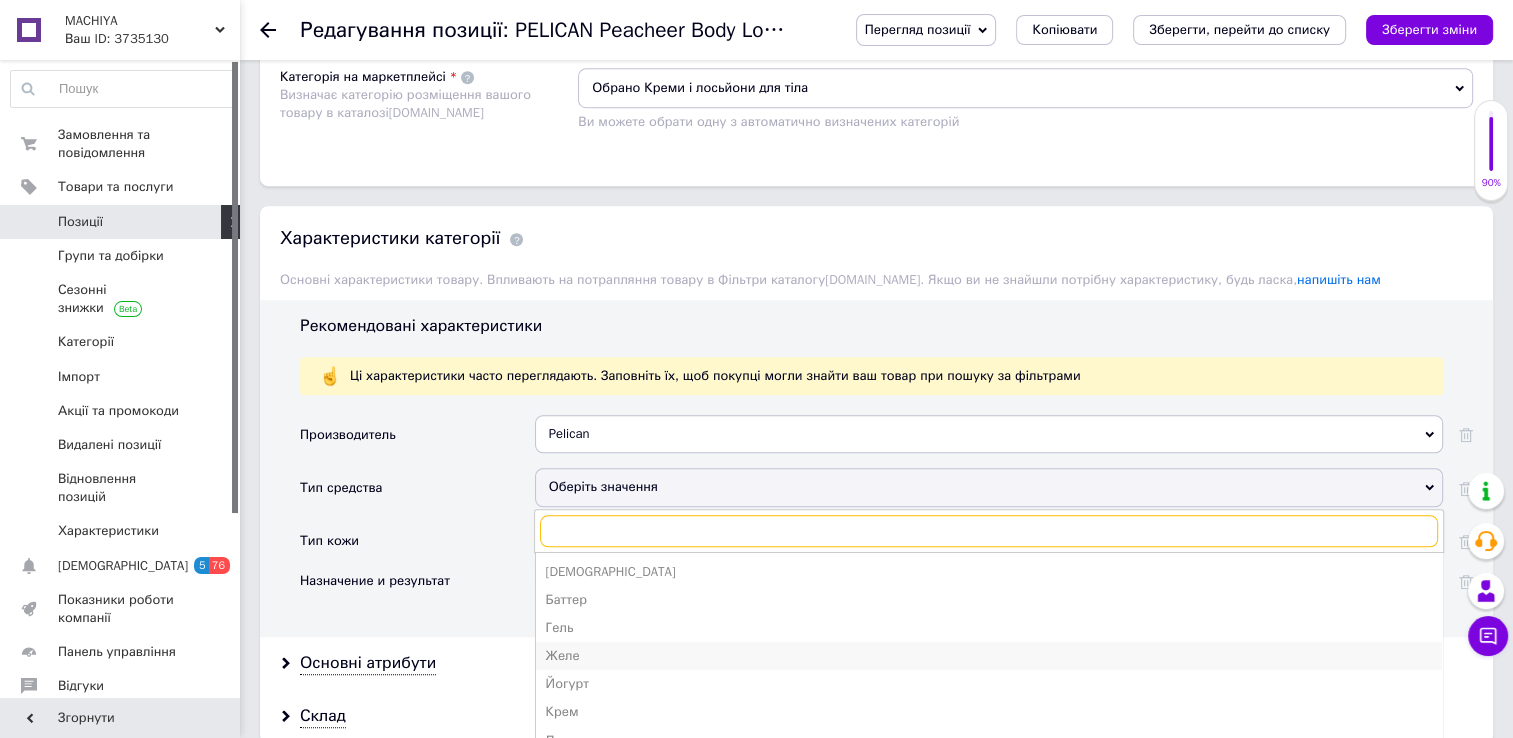 scroll, scrollTop: 78, scrollLeft: 0, axis: vertical 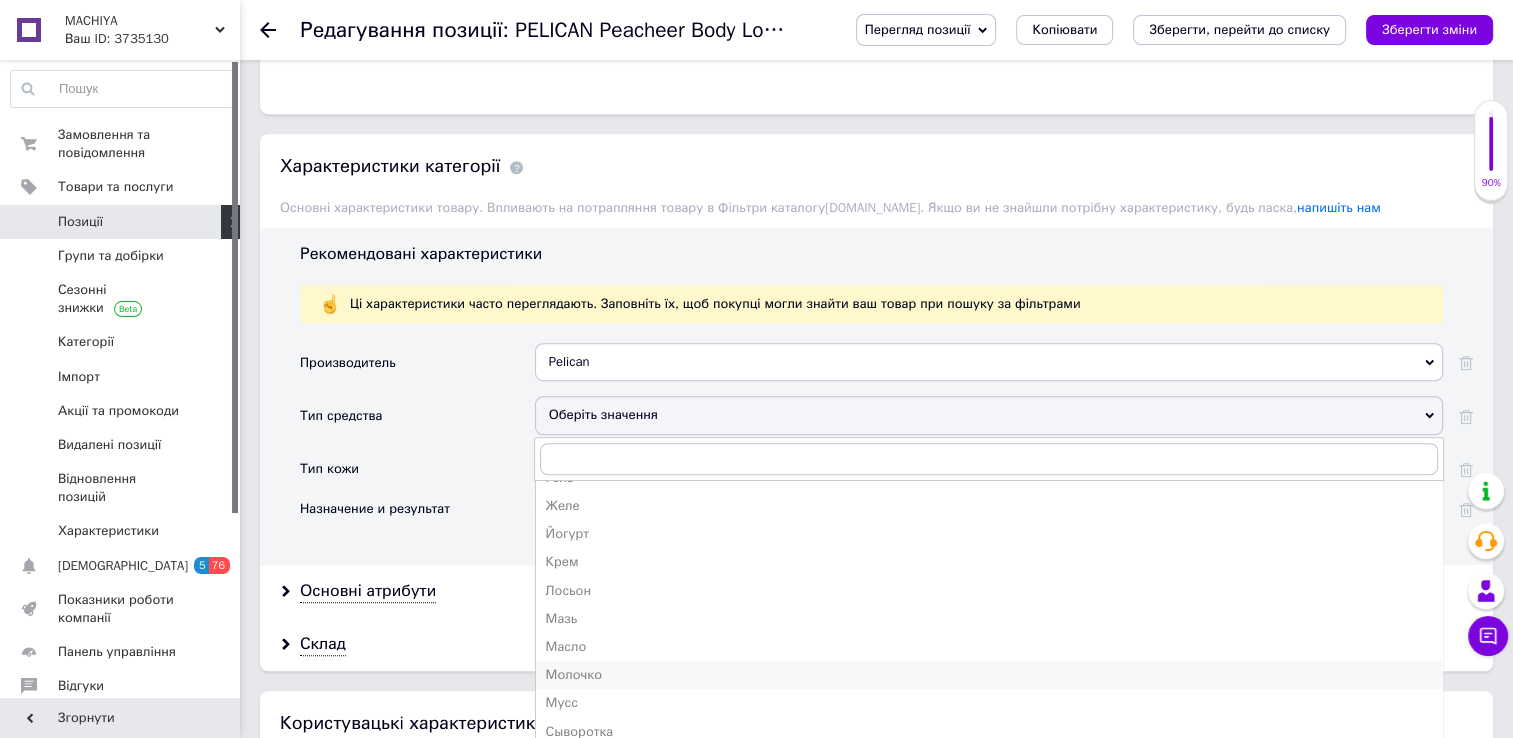 click on "Молочко" at bounding box center [989, 675] 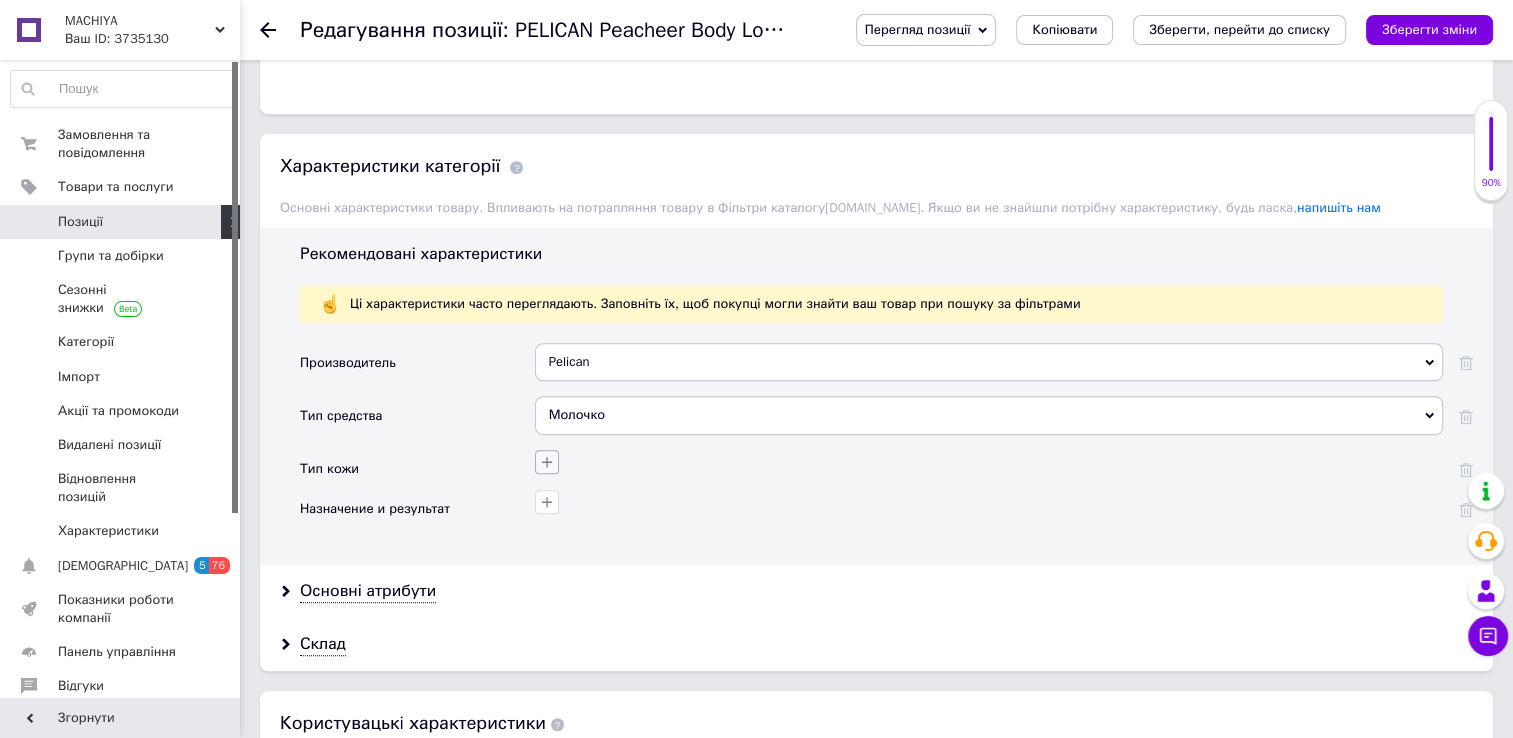 click 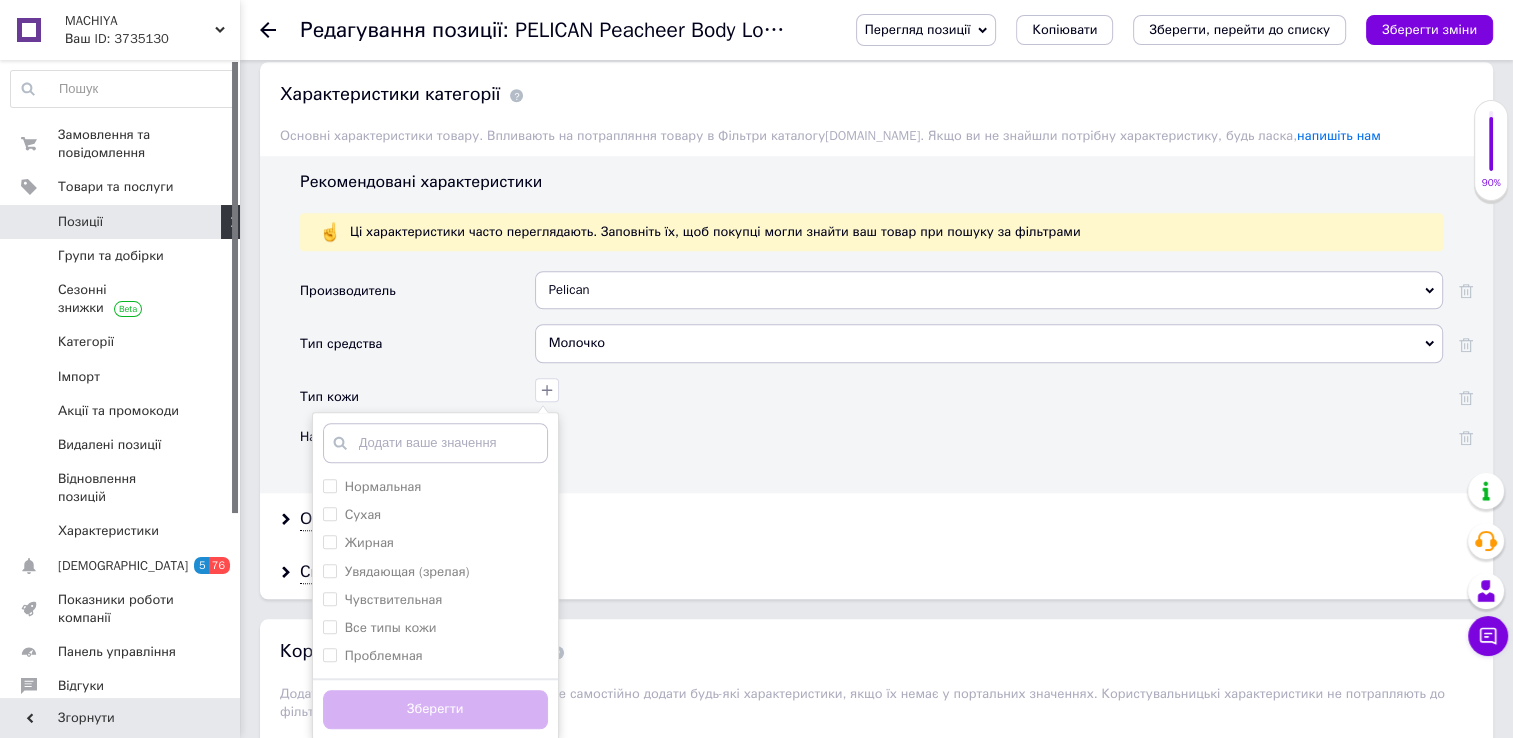 scroll, scrollTop: 1570, scrollLeft: 0, axis: vertical 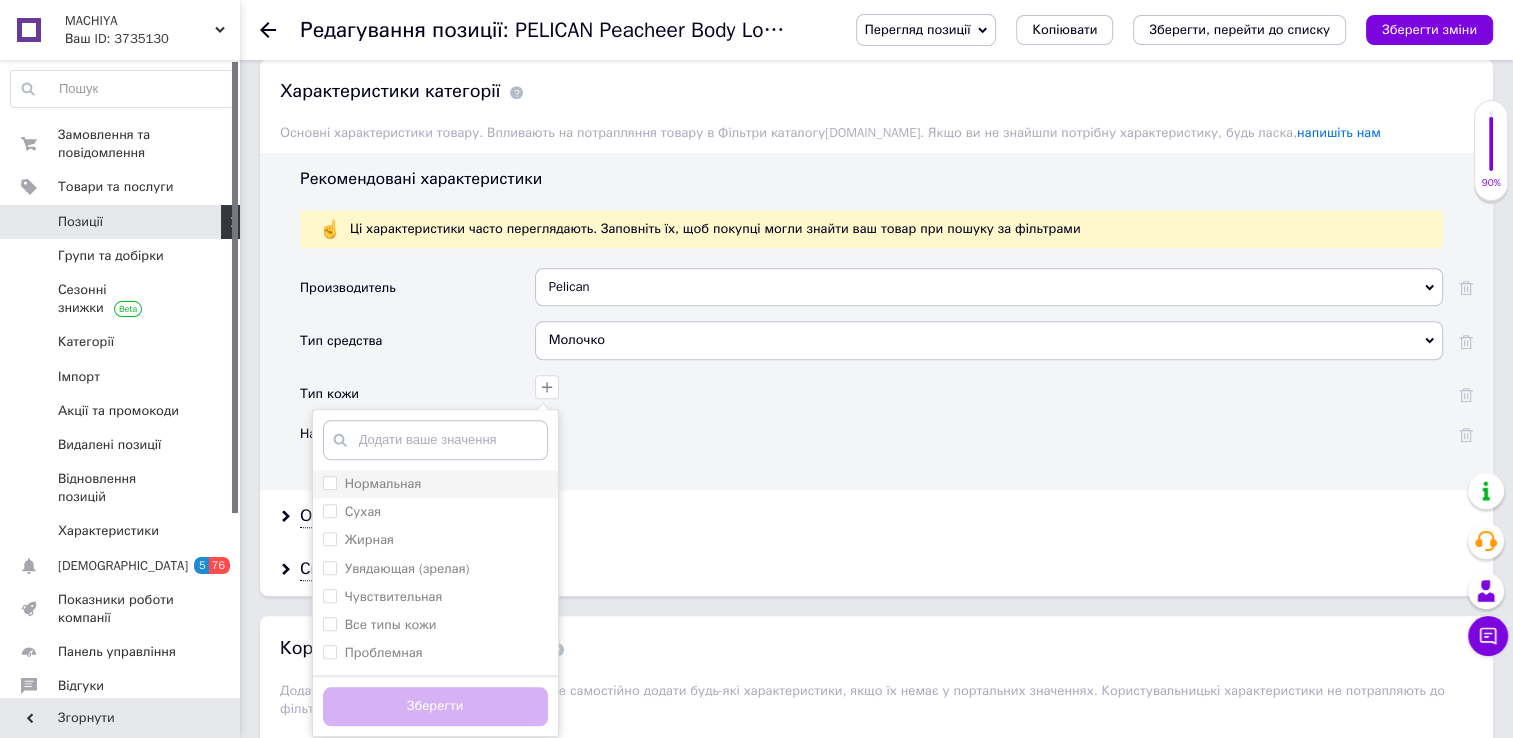 click on "Нормальная" at bounding box center (329, 482) 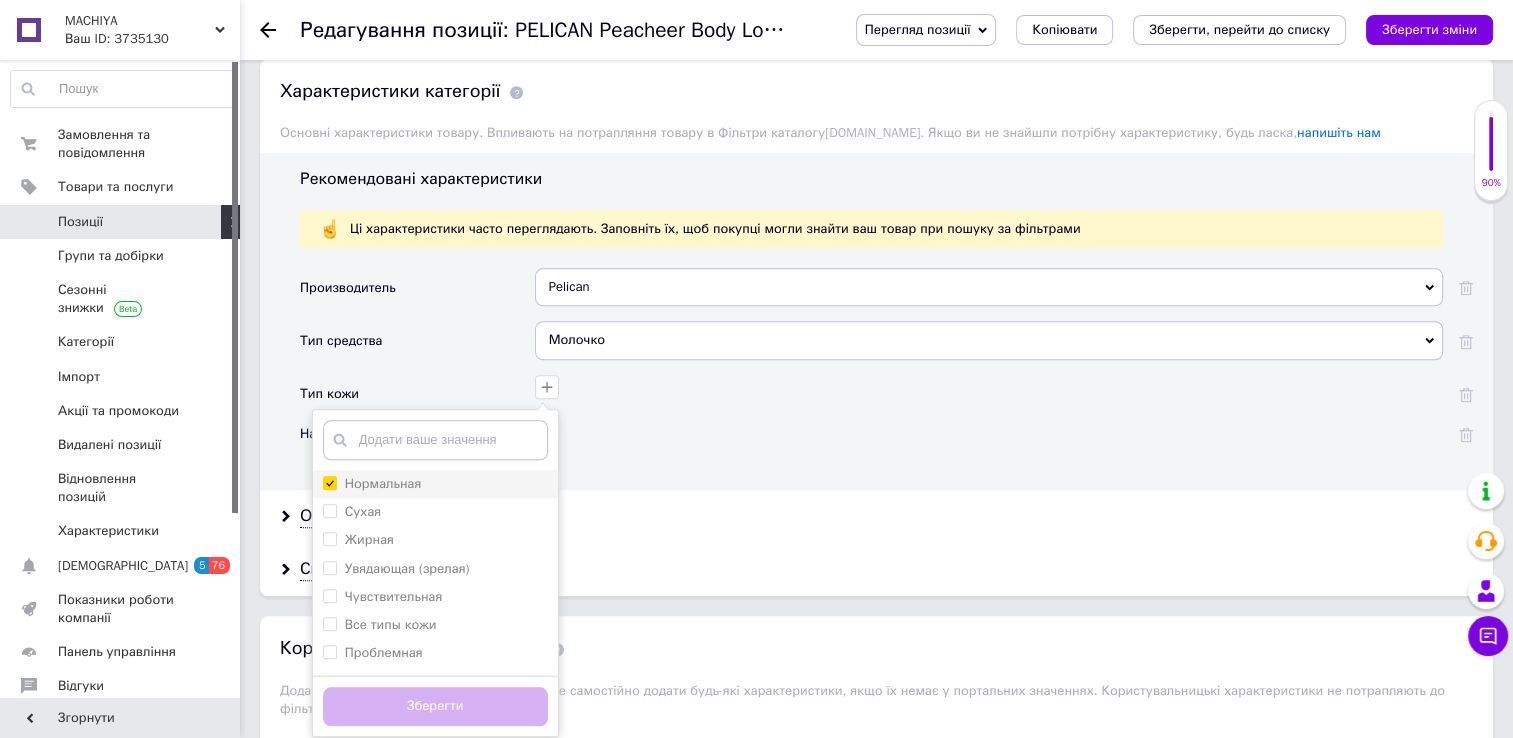 checkbox on "true" 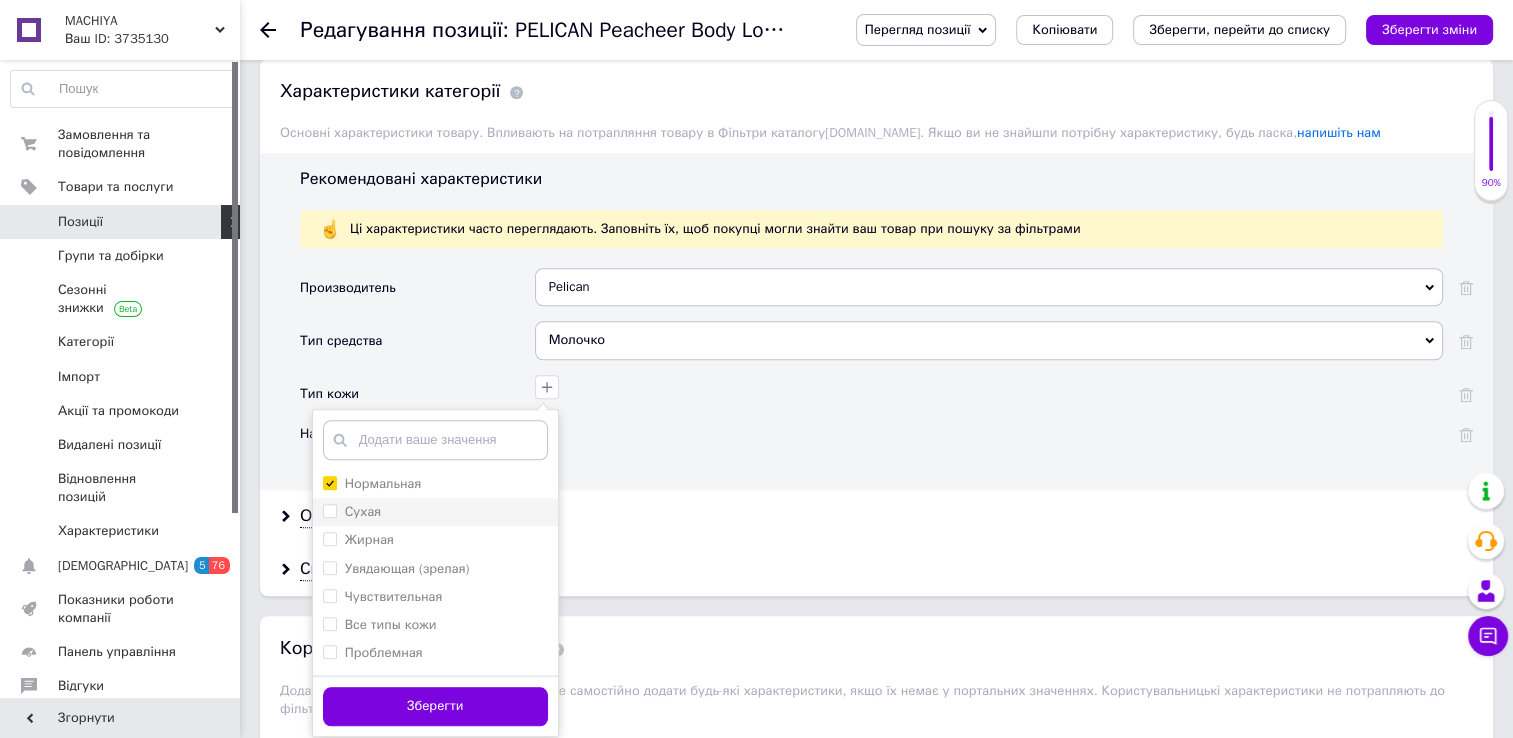 click on "Сухая" at bounding box center [329, 510] 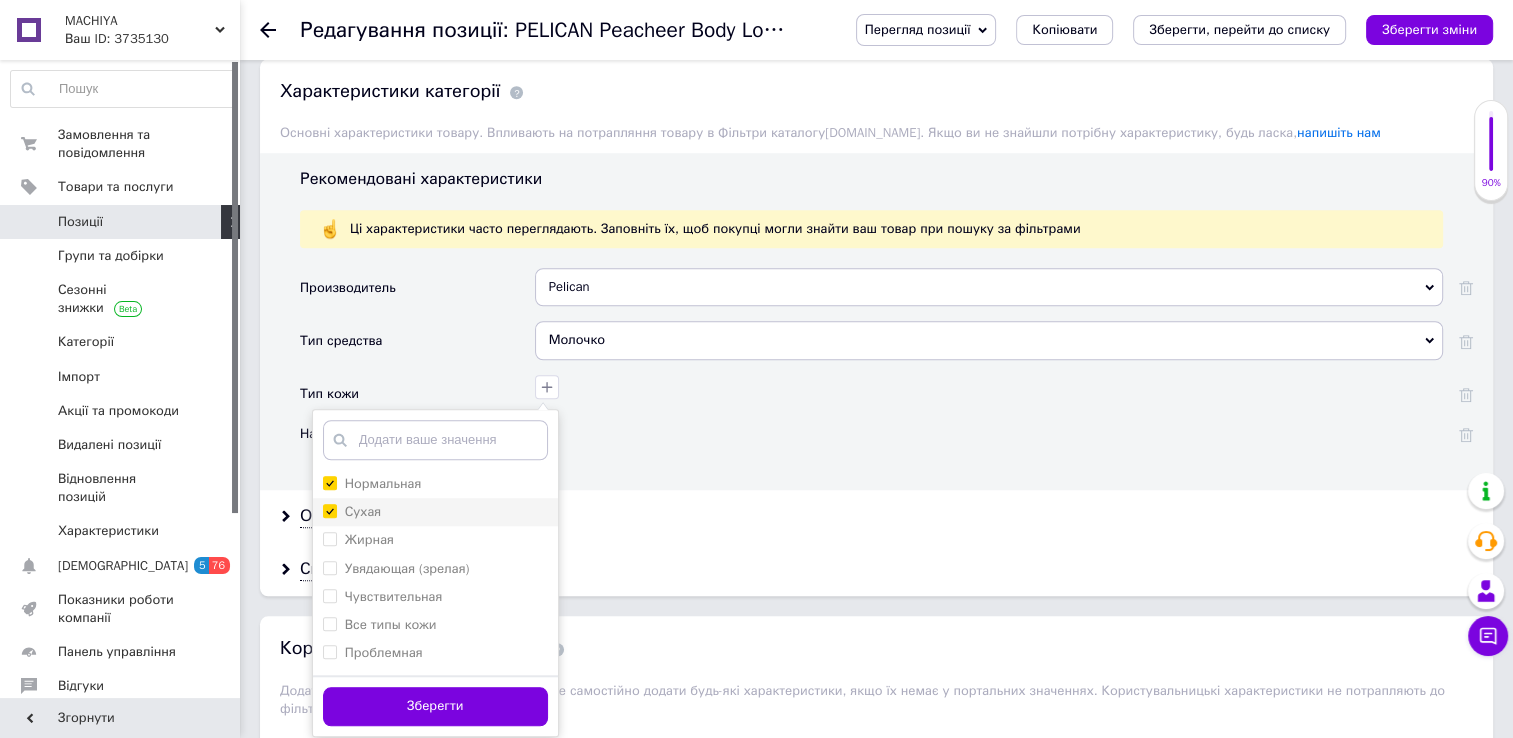 checkbox on "true" 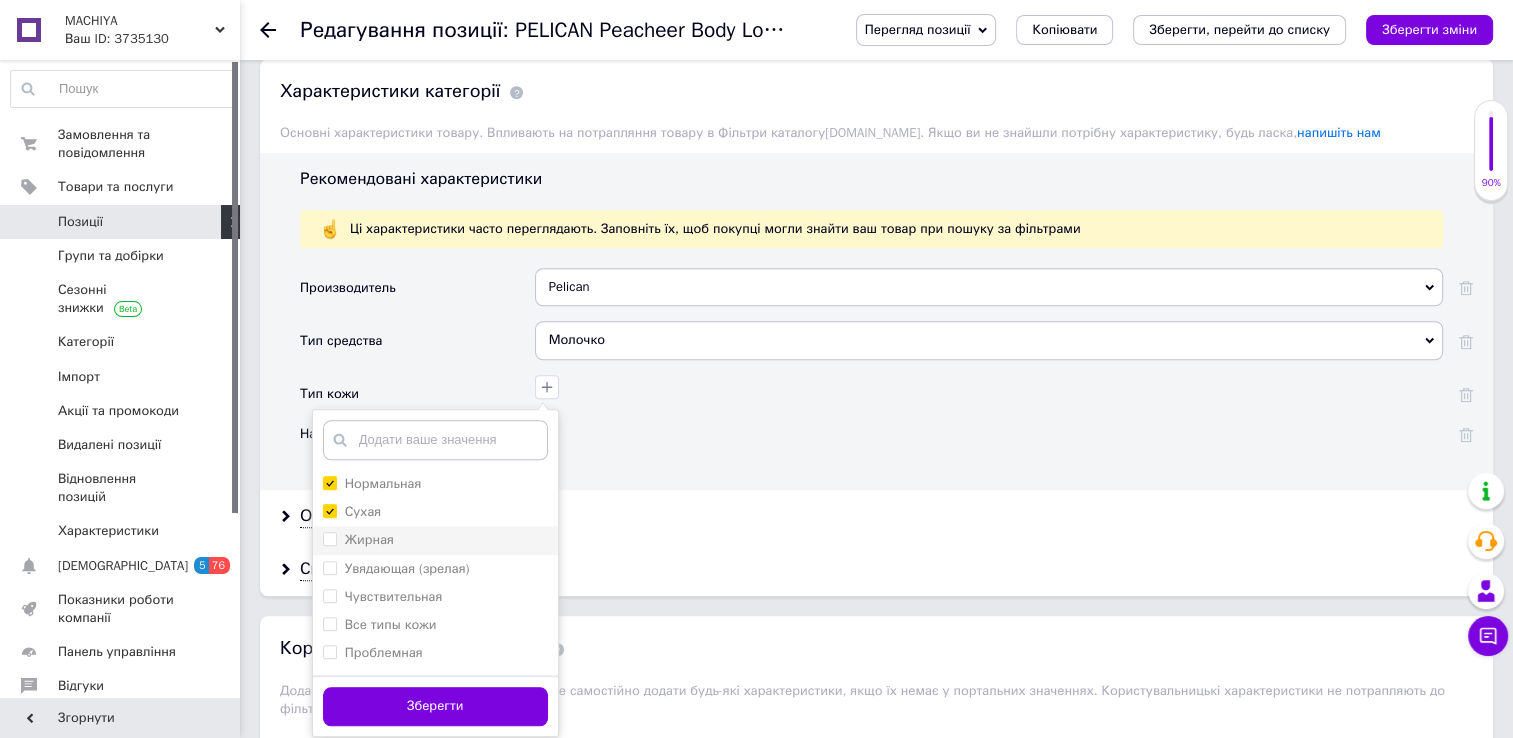 click on "Жирная" at bounding box center (329, 538) 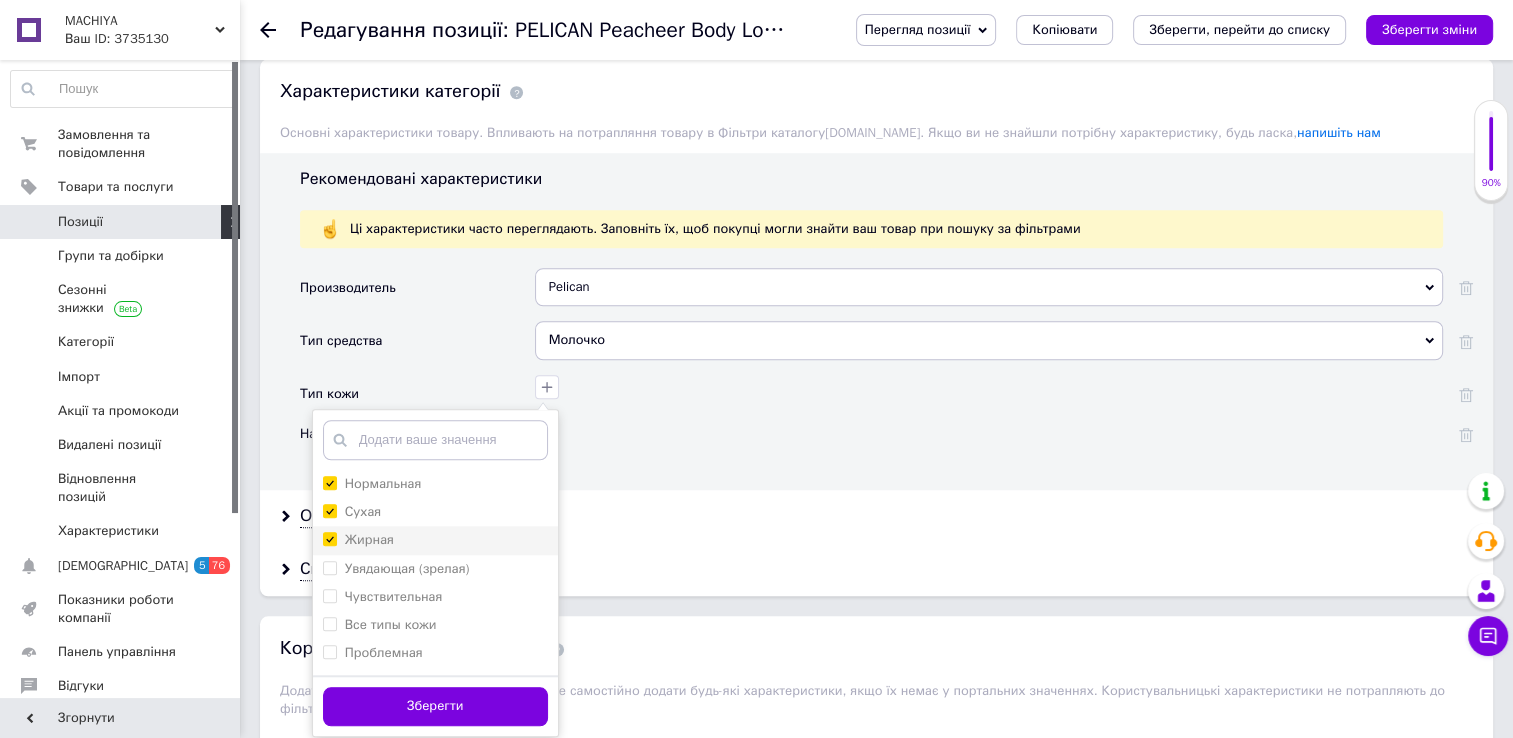 checkbox on "true" 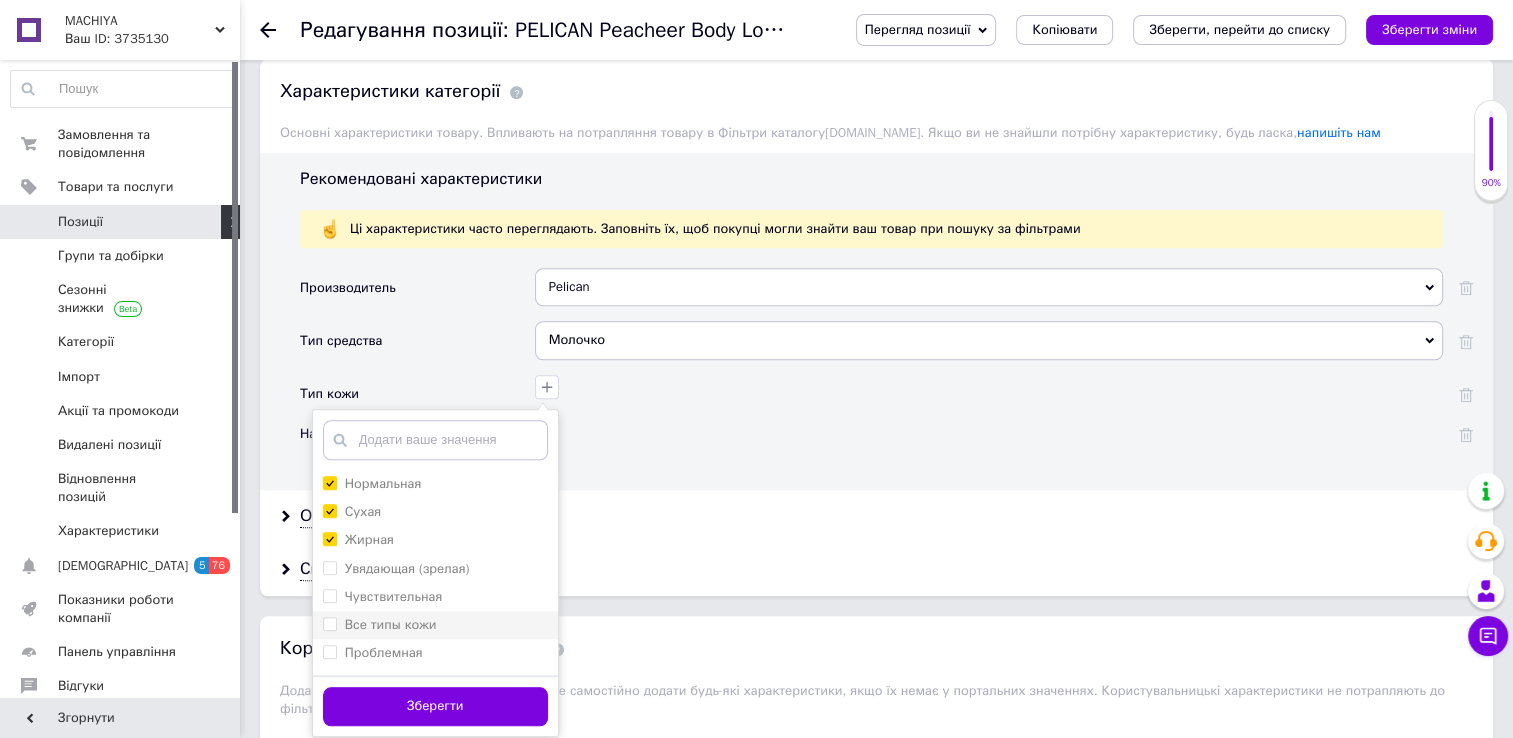 click on "Все типы кожи" at bounding box center [329, 623] 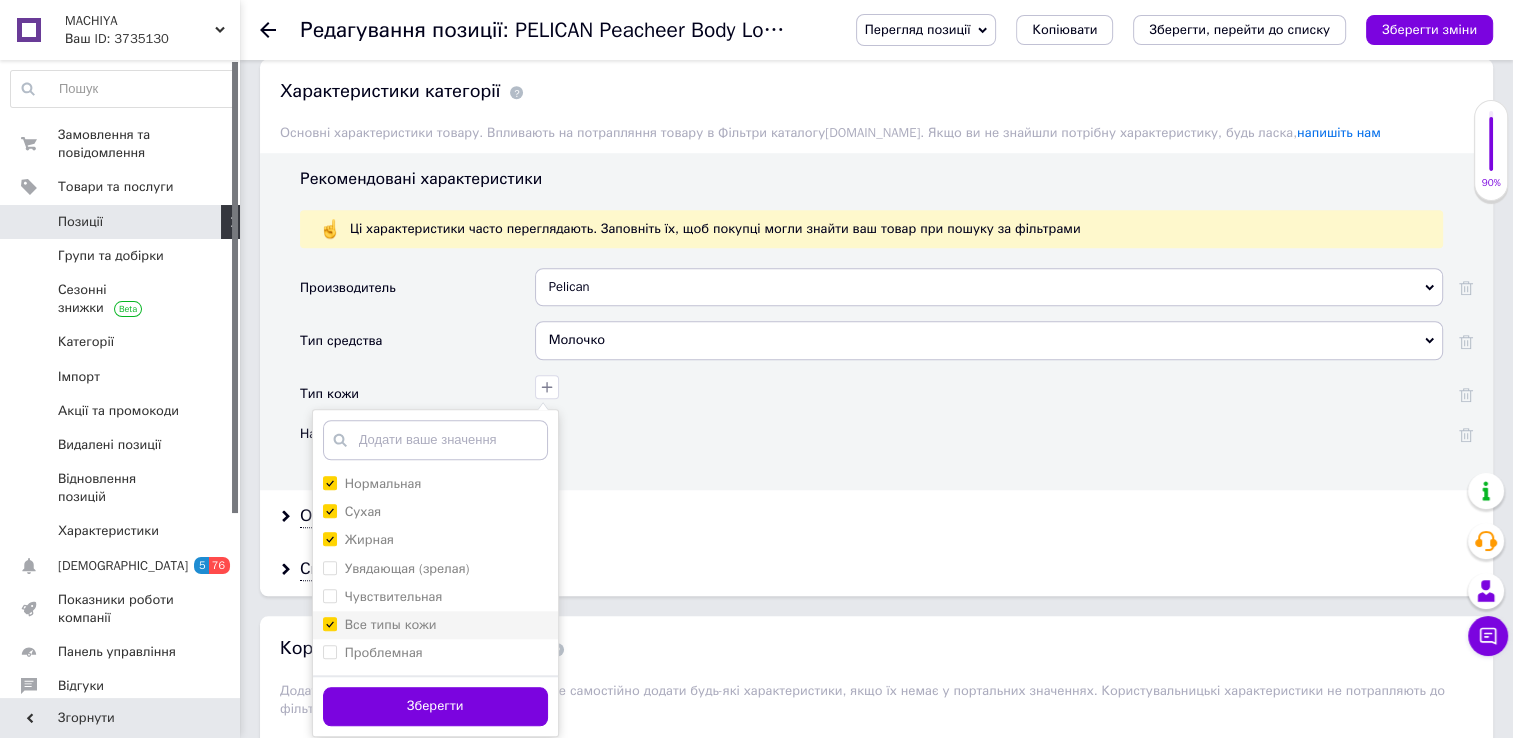 checkbox on "true" 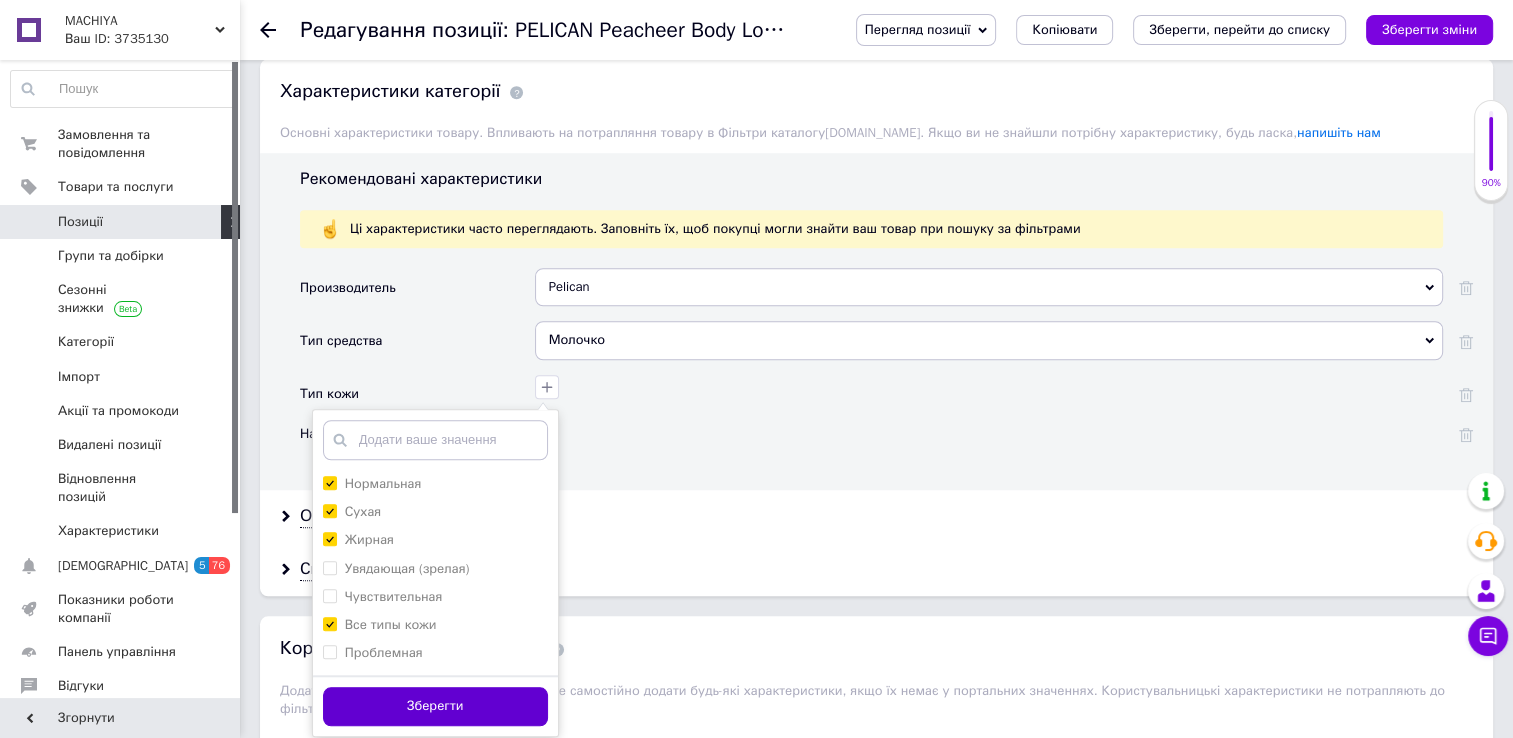 click on "Зберегти" at bounding box center [435, 706] 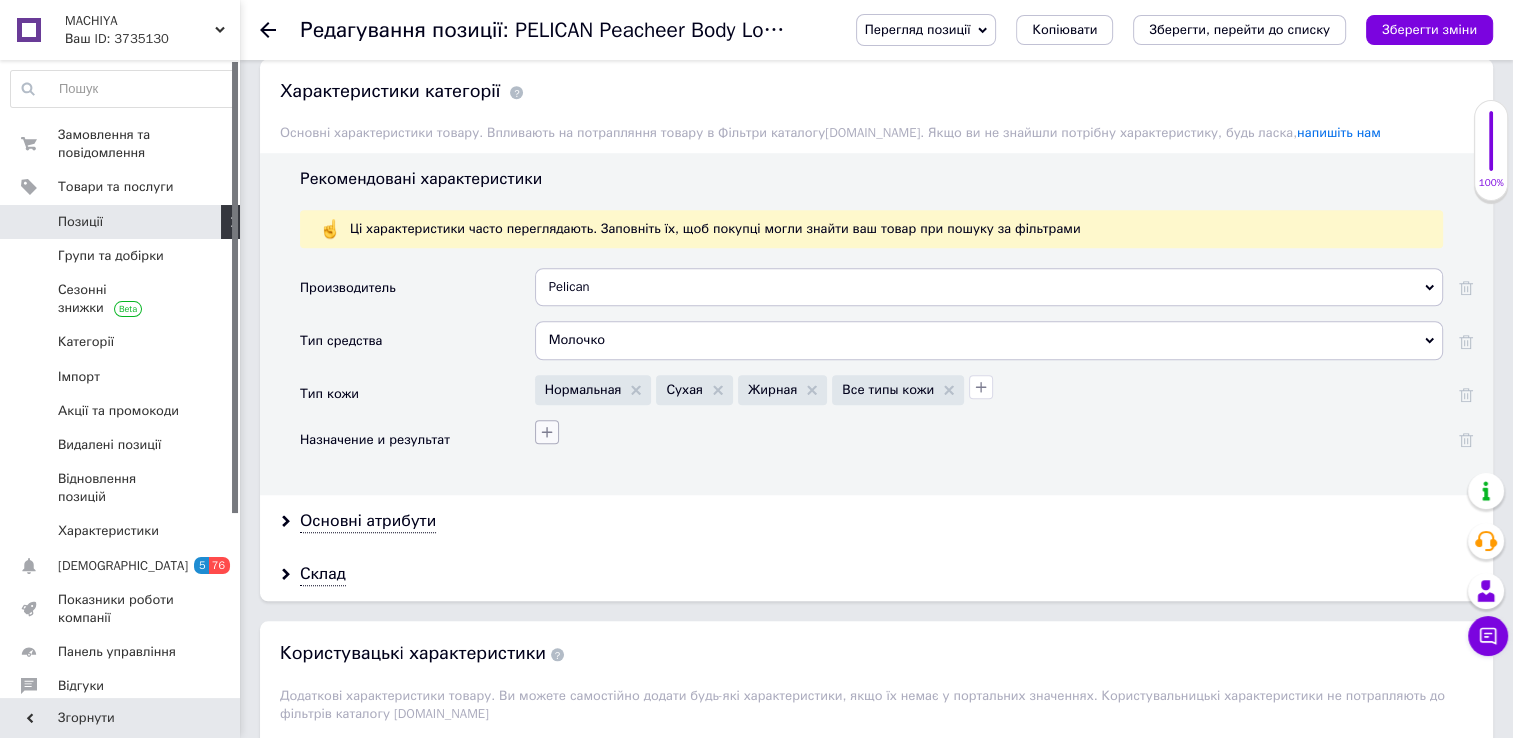 click 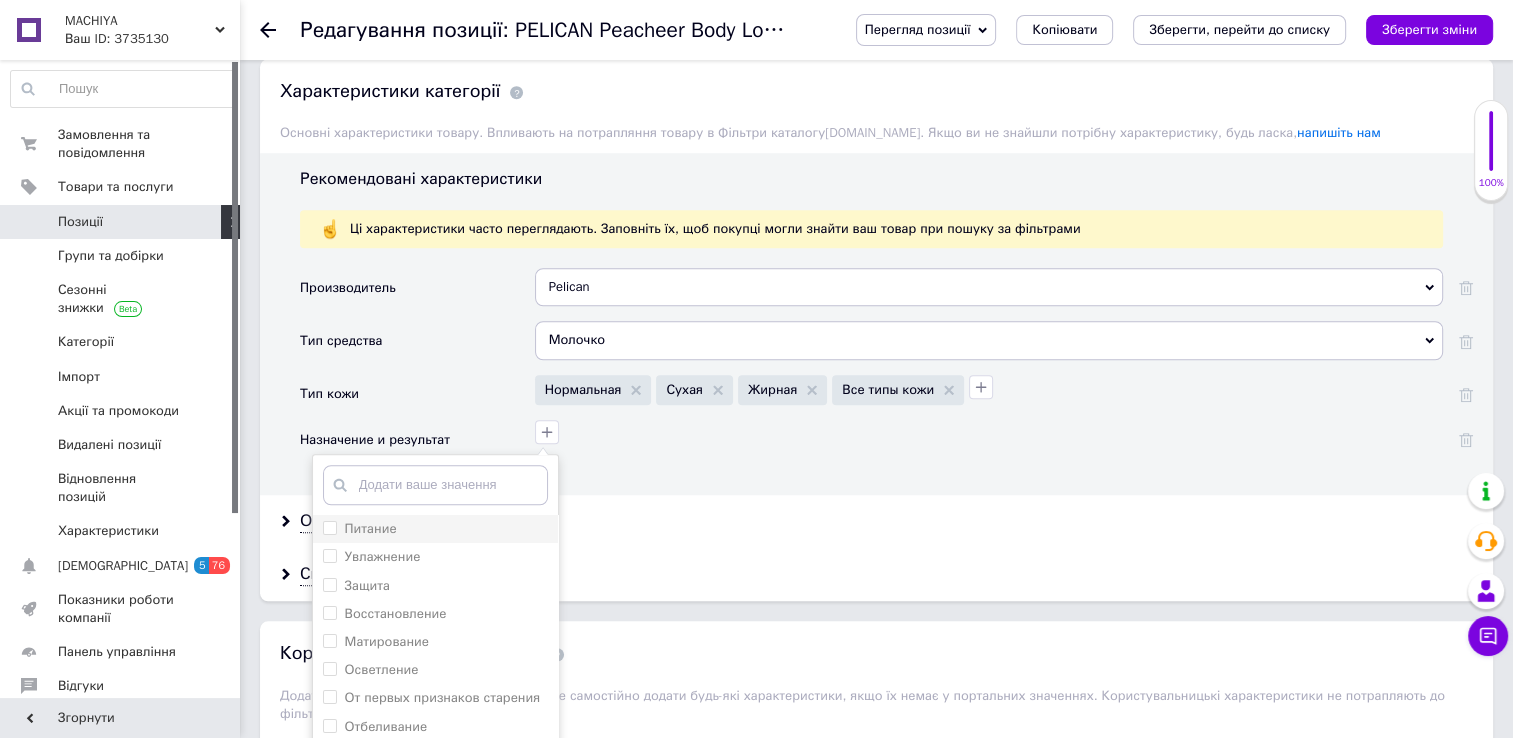 click on "Питание" at bounding box center [329, 527] 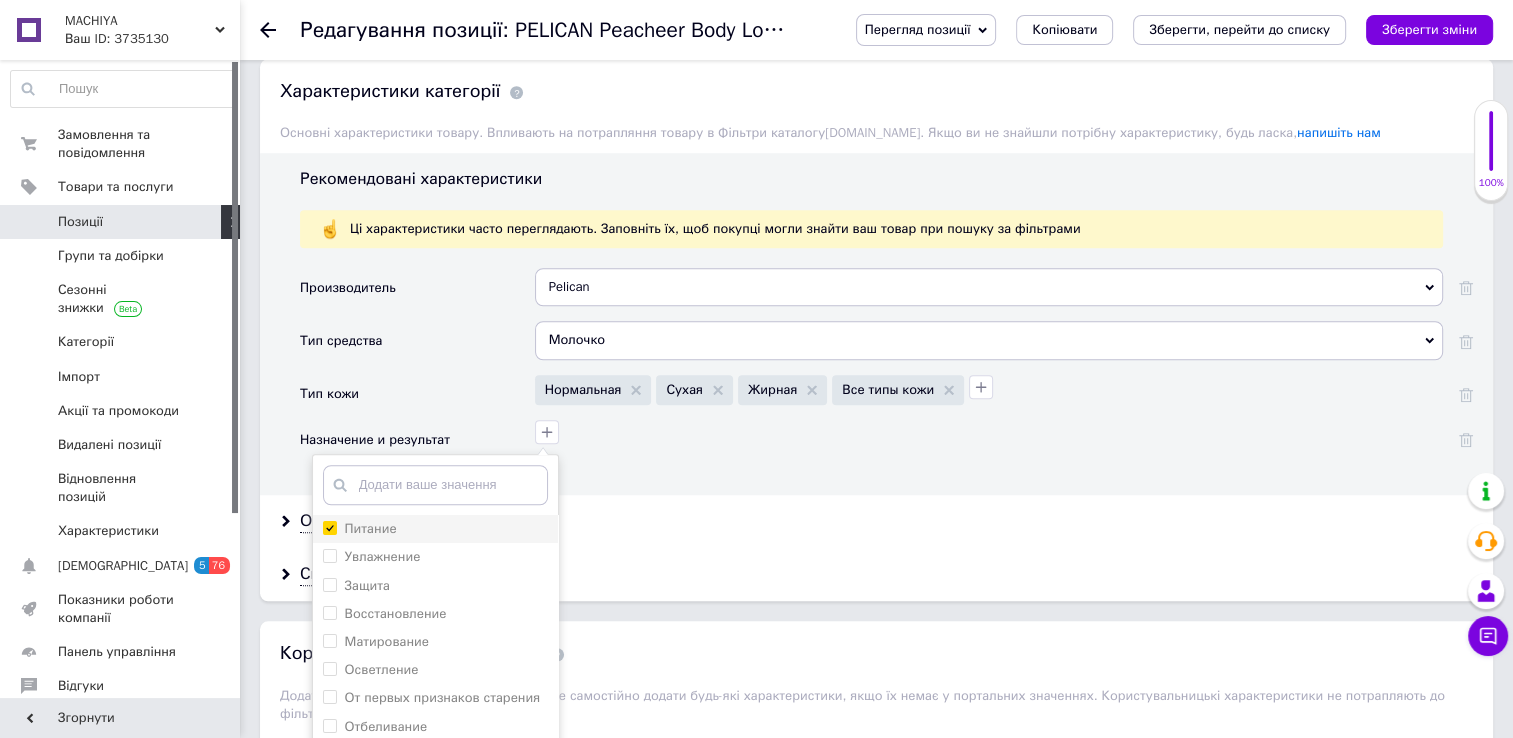 checkbox on "true" 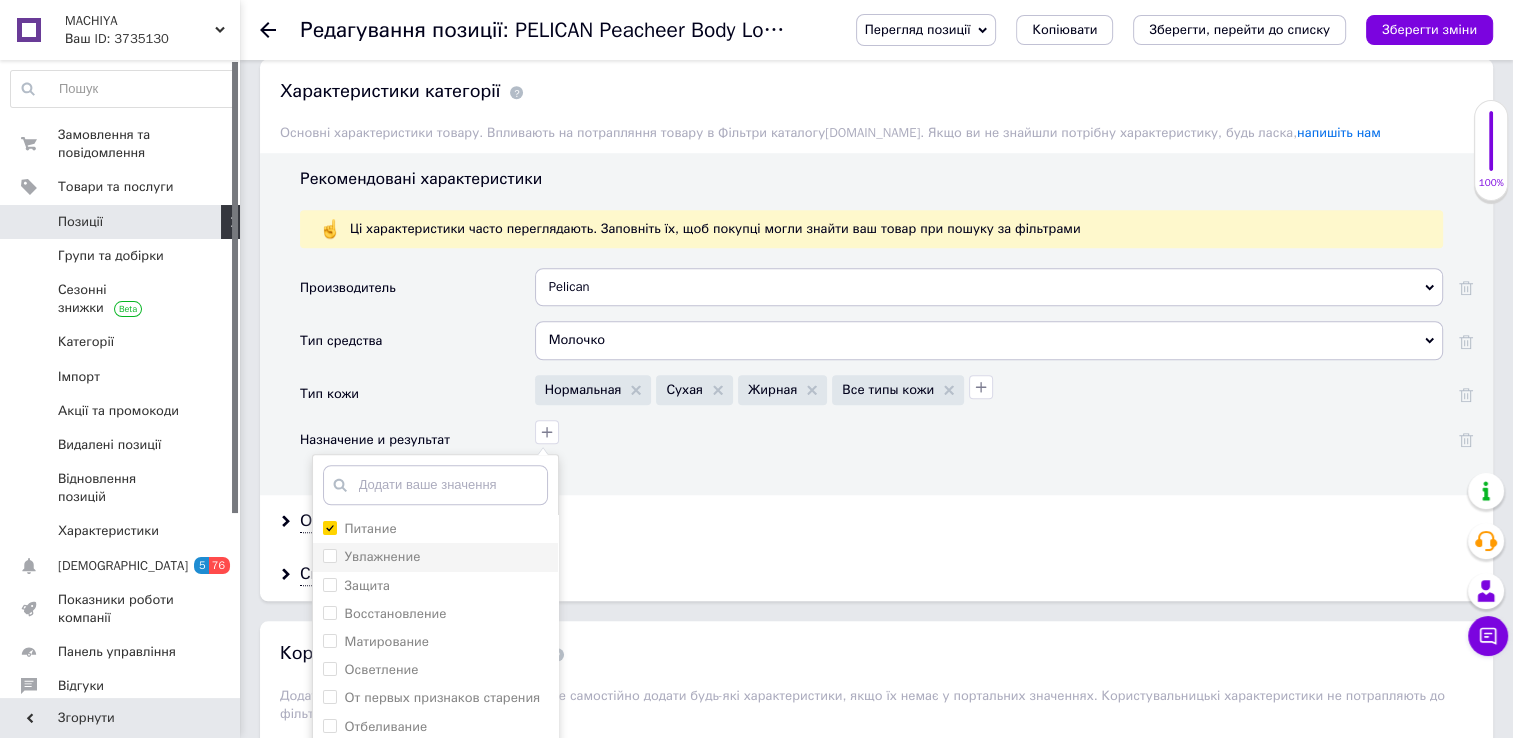 click on "Увлажнение" at bounding box center (329, 555) 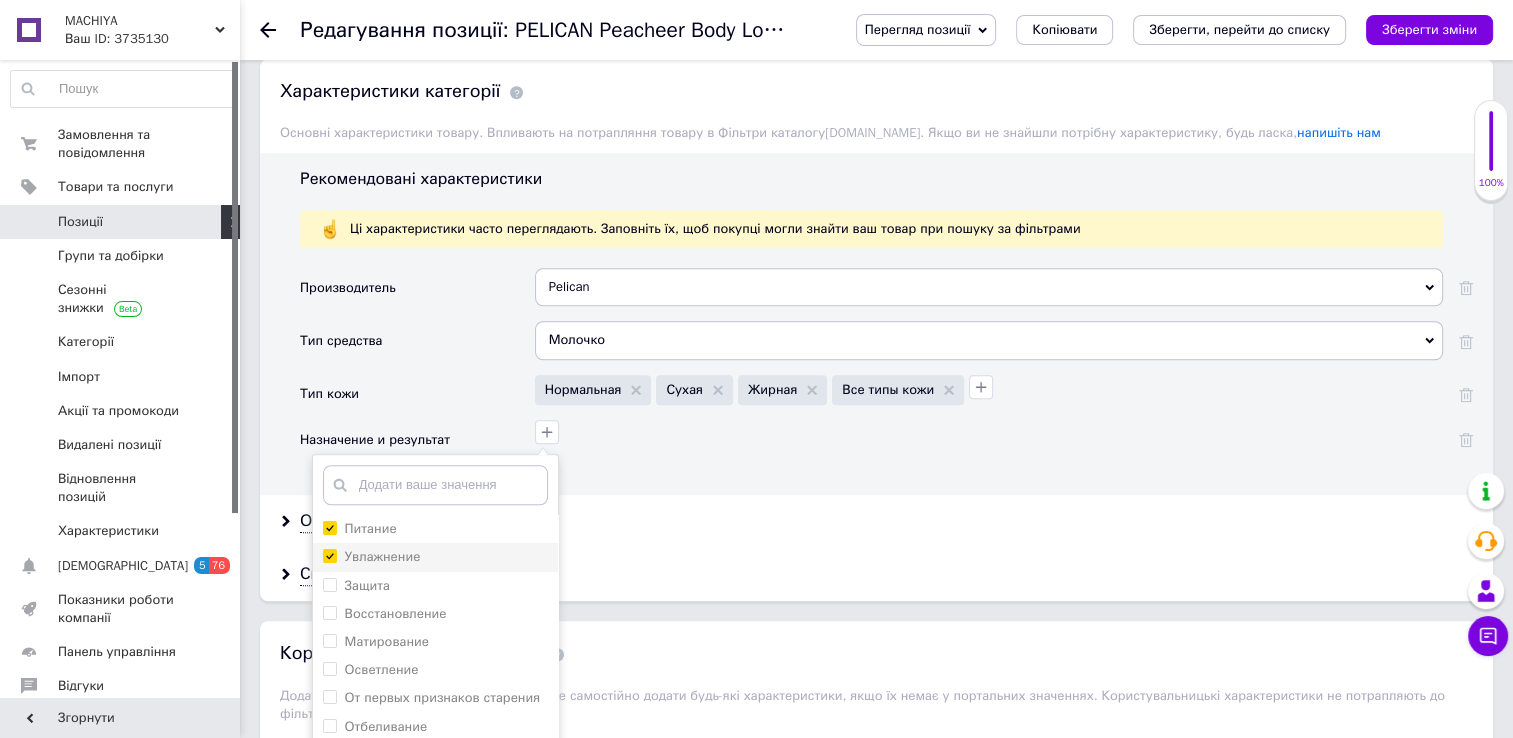 checkbox on "true" 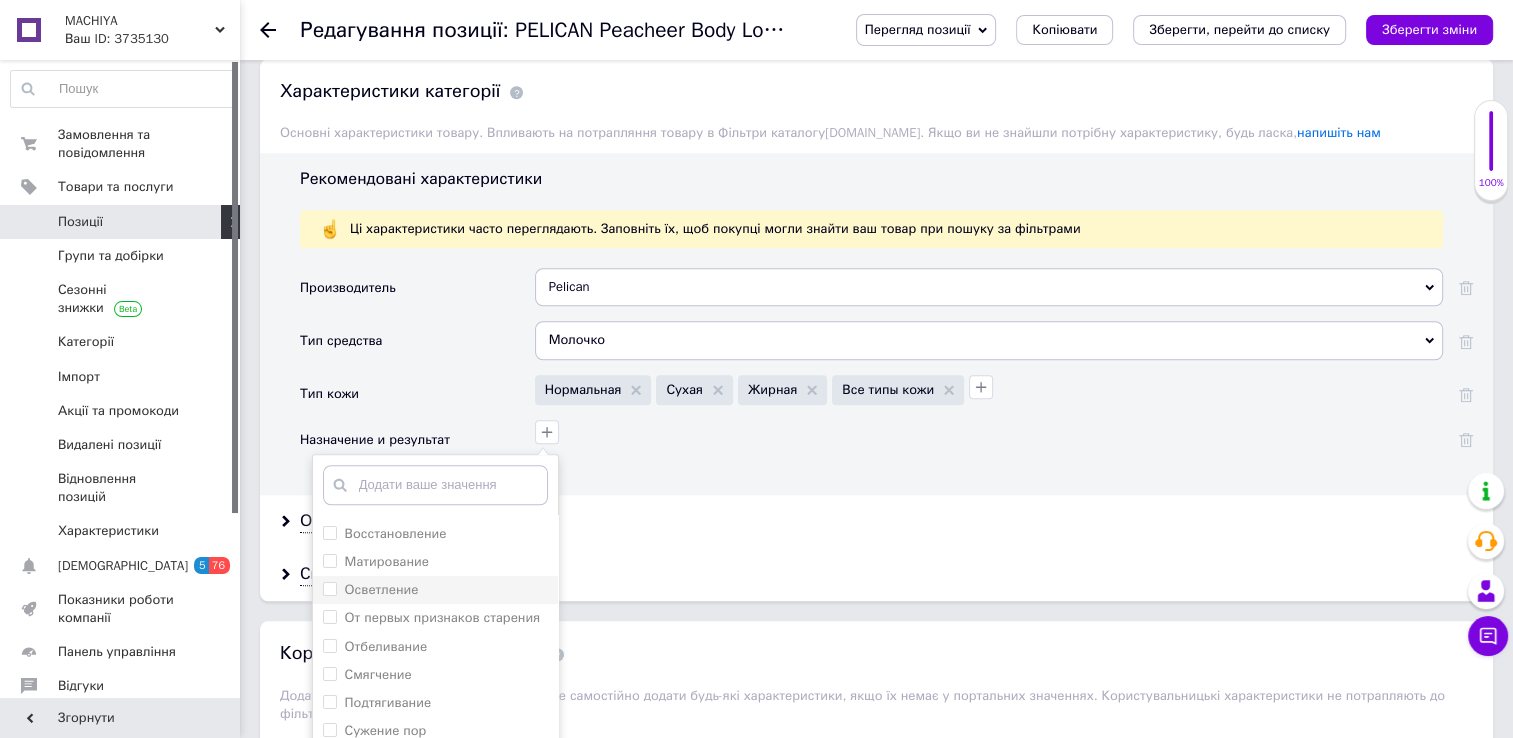 scroll, scrollTop: 88, scrollLeft: 0, axis: vertical 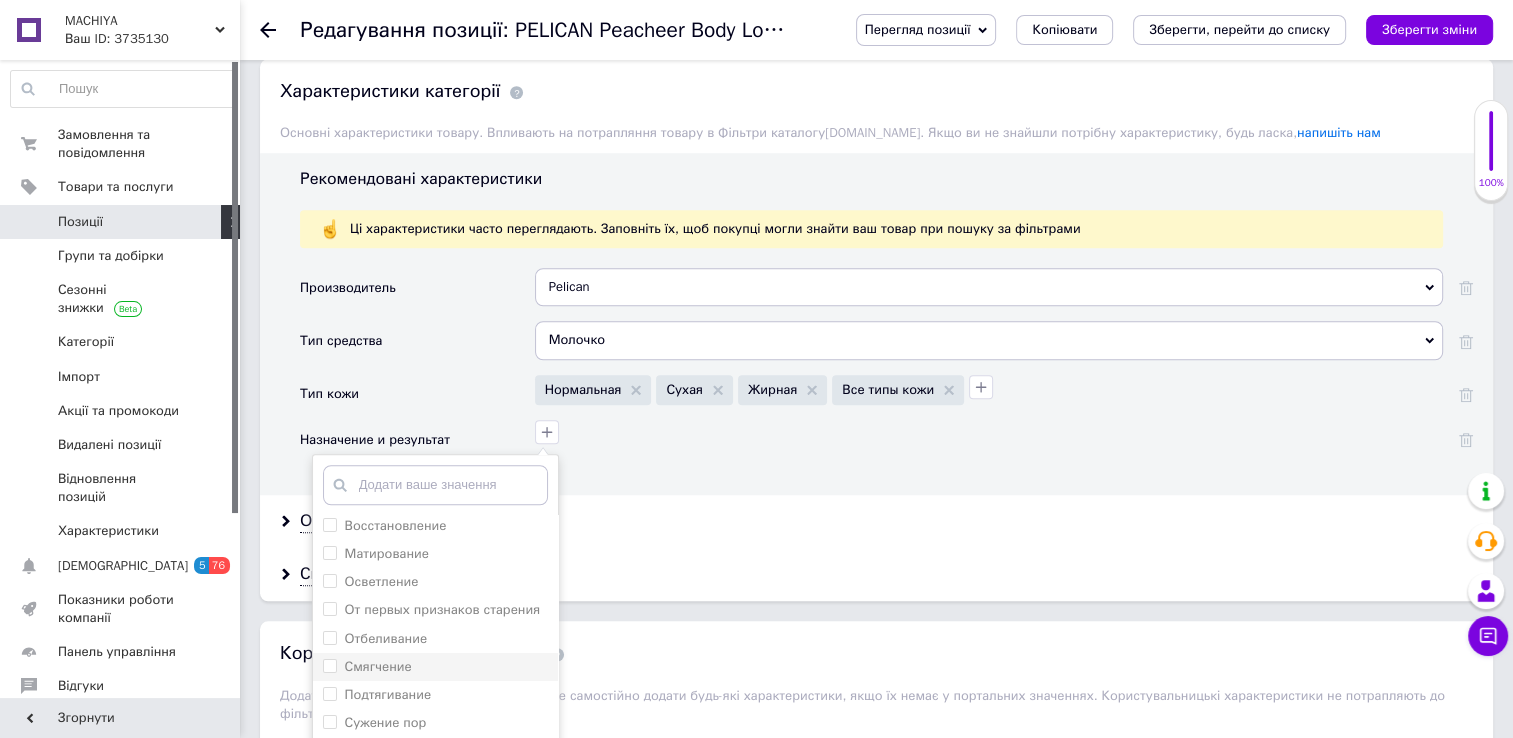 click on "Смягчение" at bounding box center (329, 665) 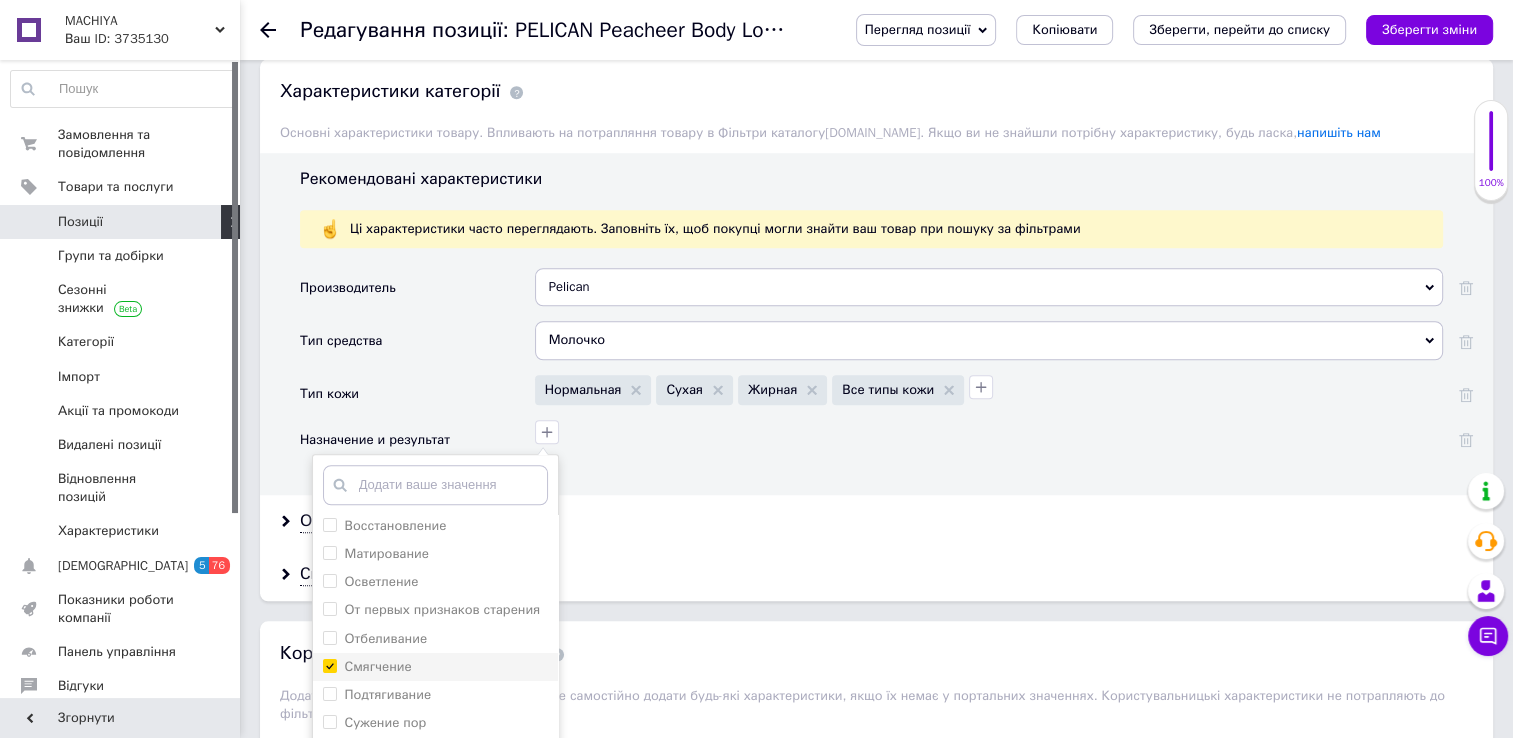 checkbox on "true" 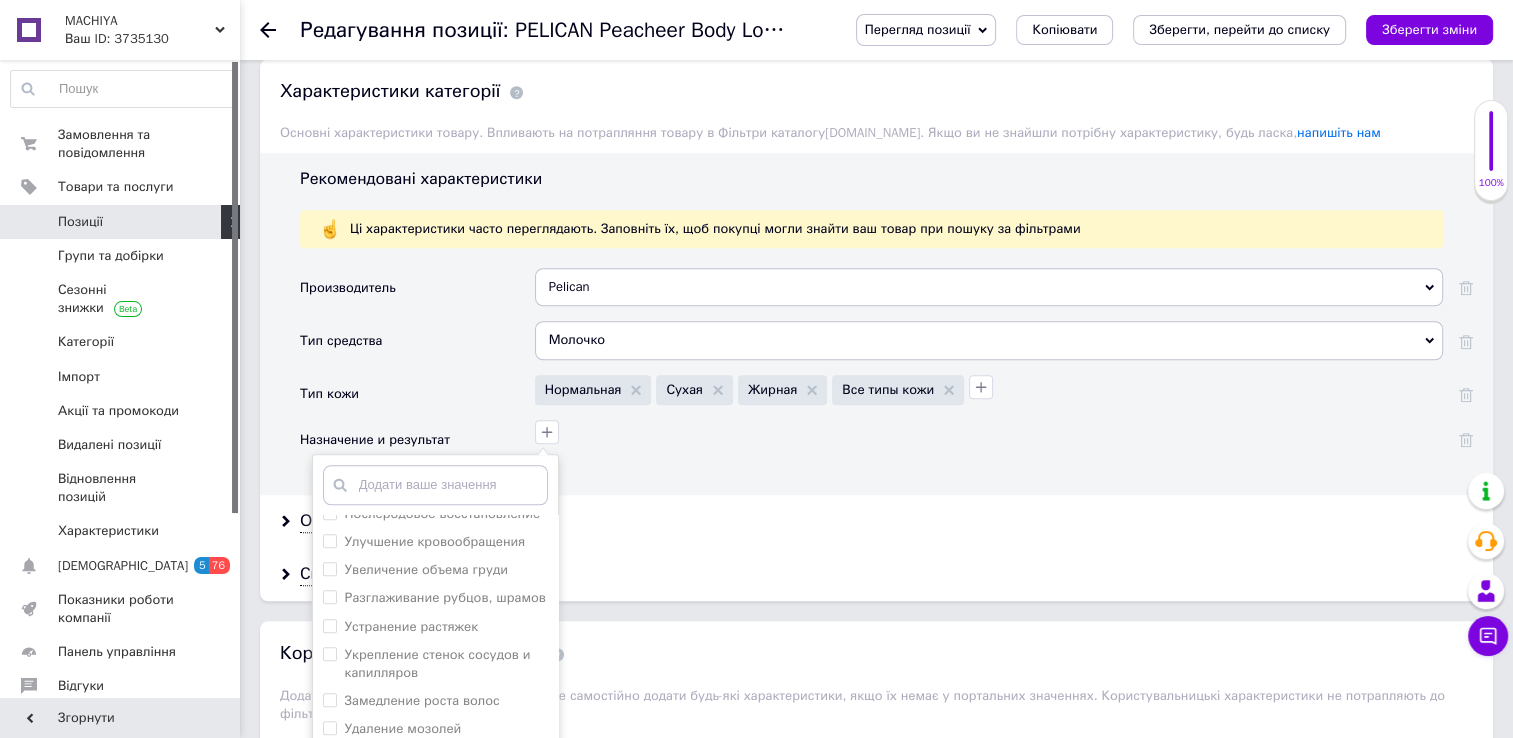 scroll, scrollTop: 1304, scrollLeft: 0, axis: vertical 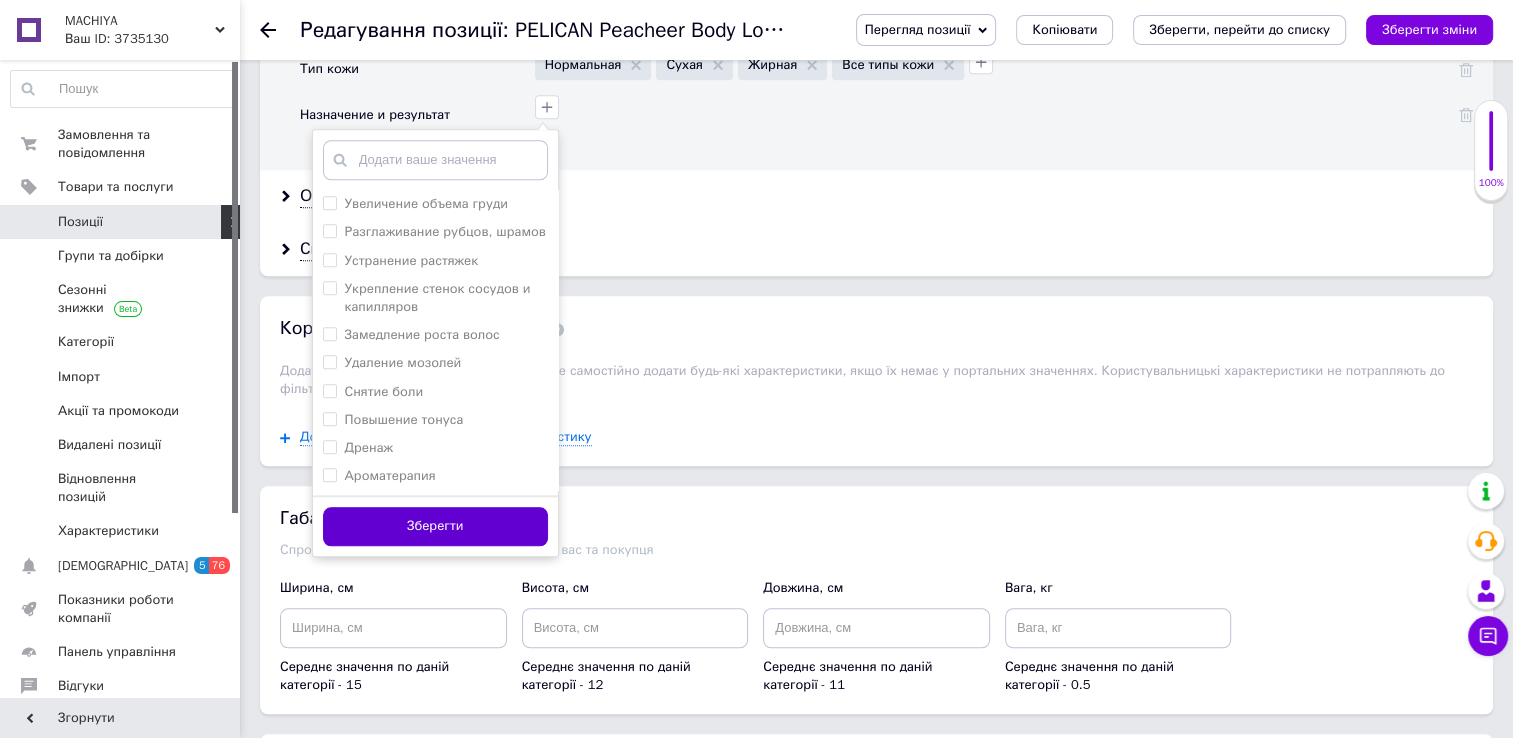 click on "Зберегти" at bounding box center [435, 526] 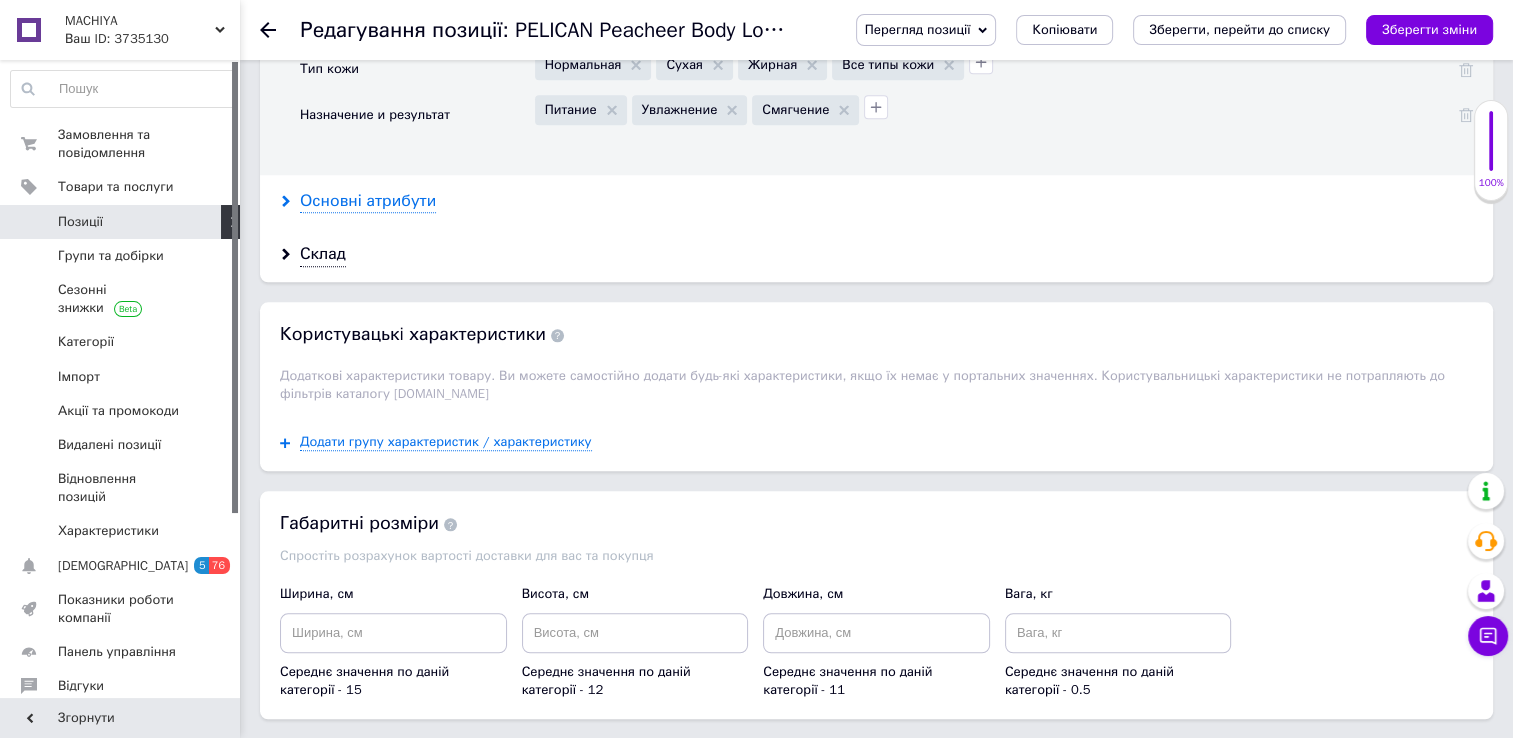 click on "Основні атрибути" at bounding box center [368, 201] 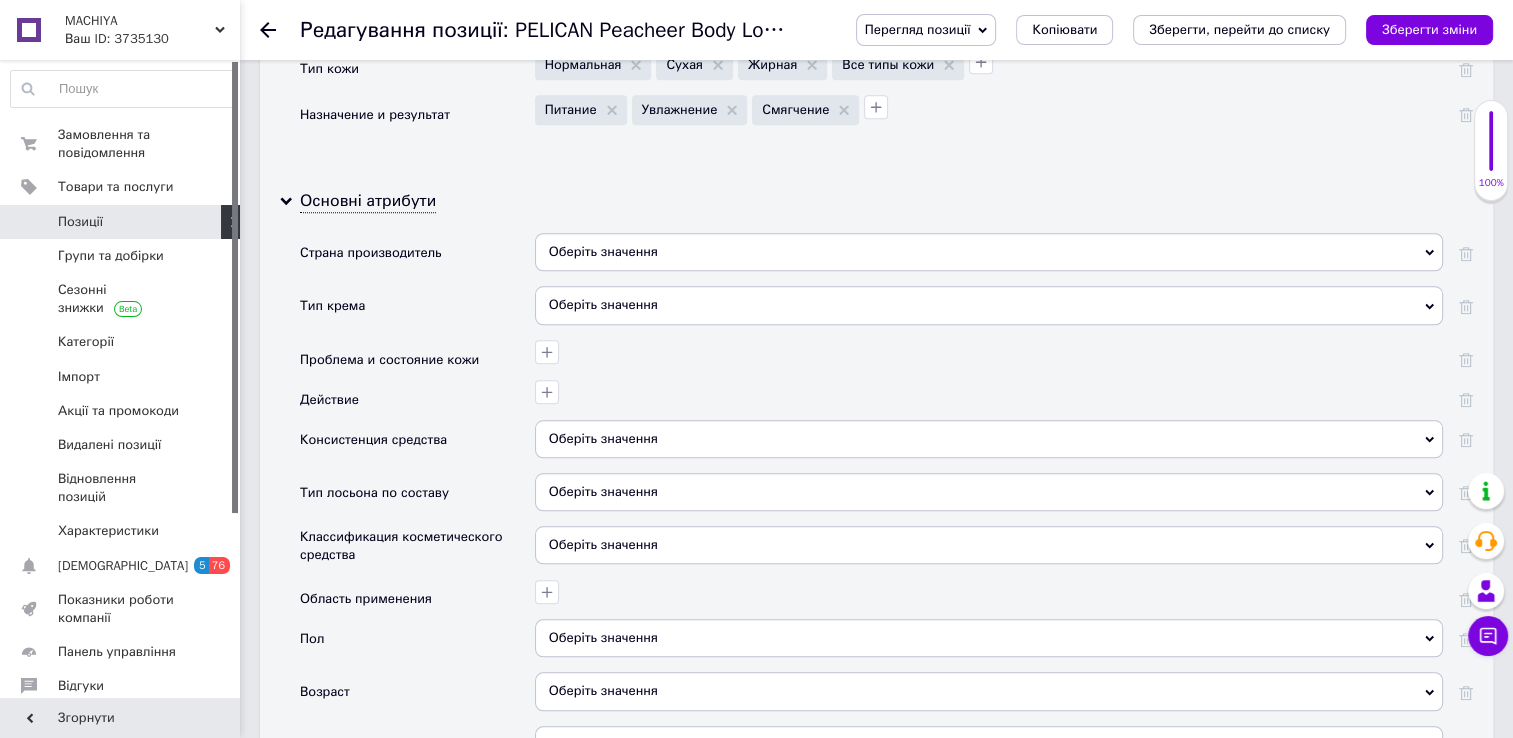 click on "Оберіть значення" at bounding box center [989, 252] 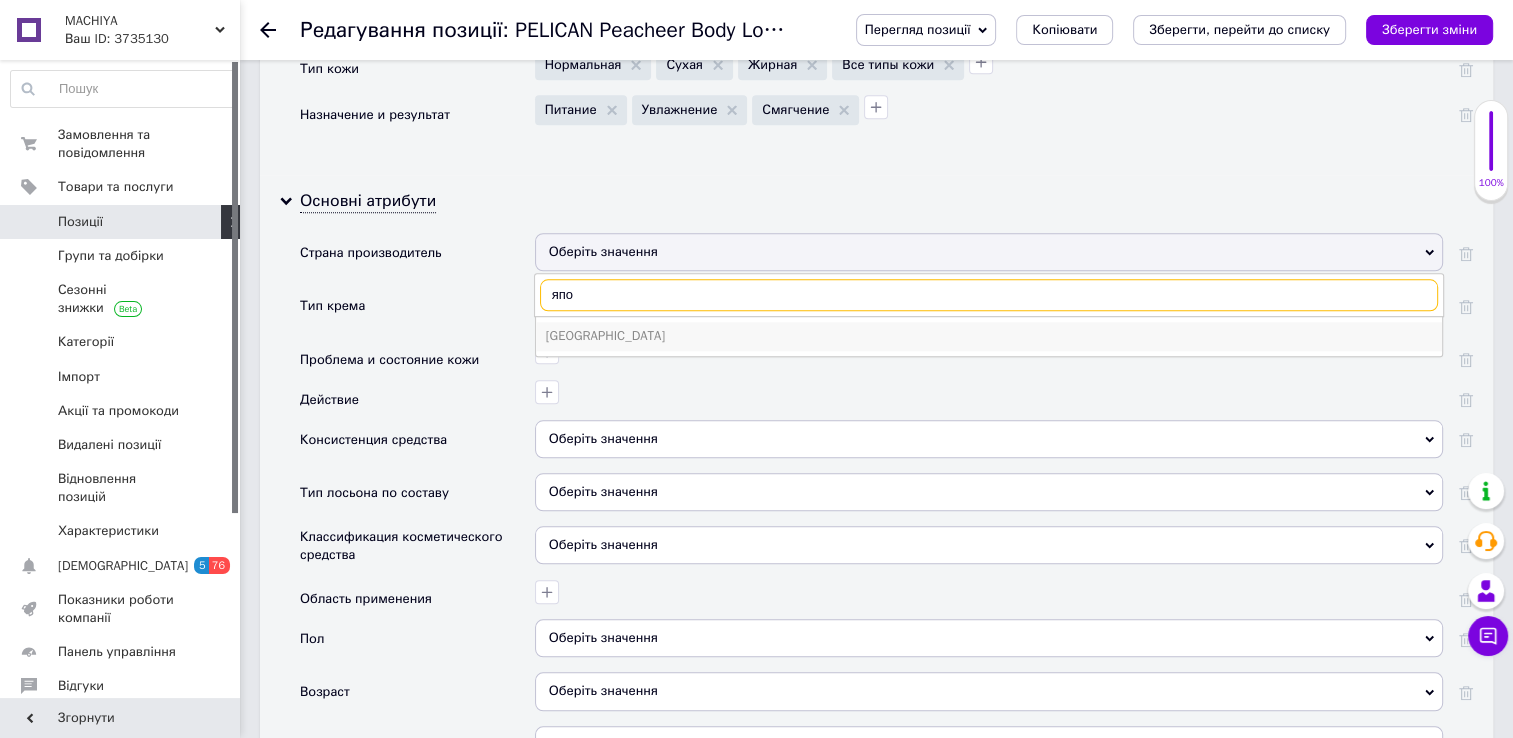 type on "япо" 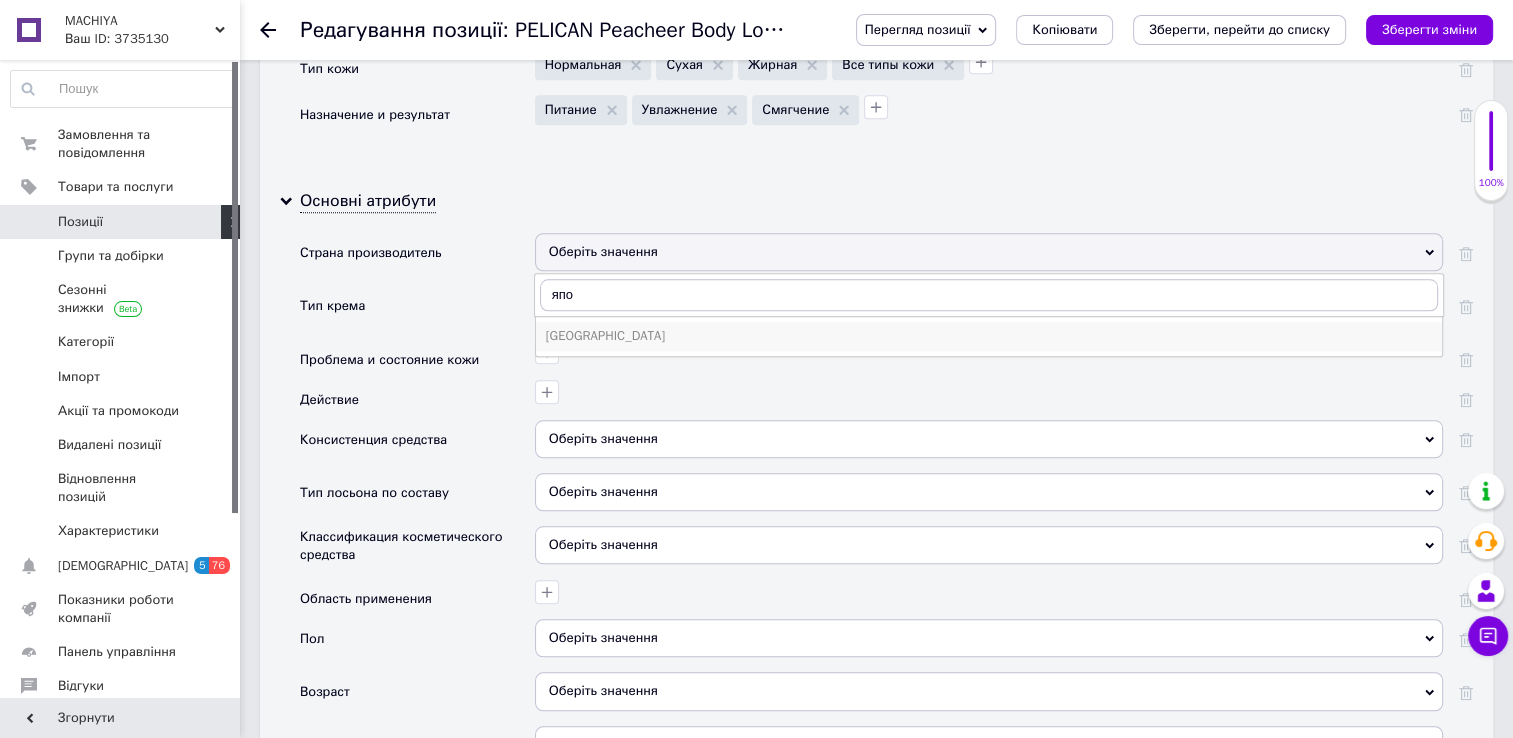click on "[GEOGRAPHIC_DATA]" at bounding box center [989, 336] 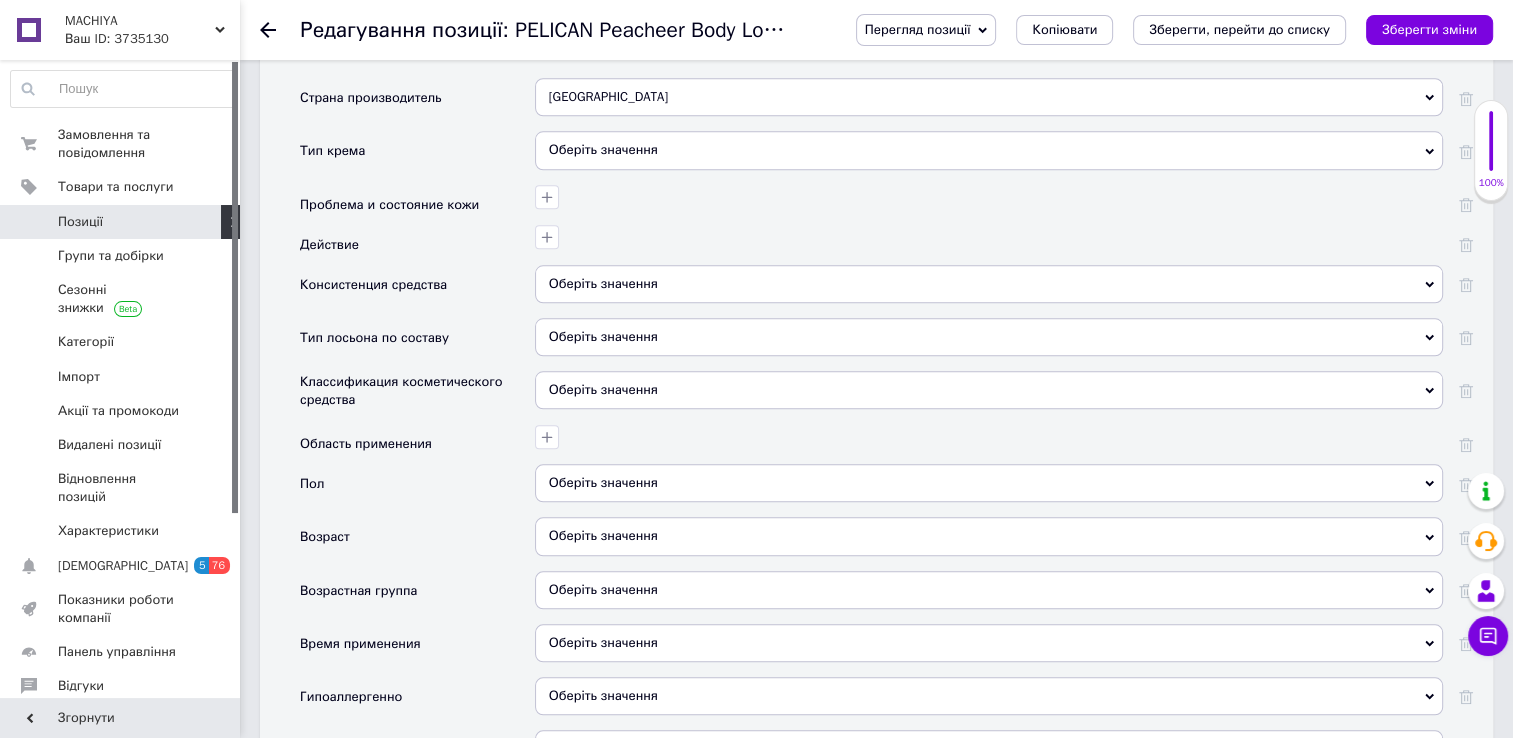 scroll, scrollTop: 2056, scrollLeft: 0, axis: vertical 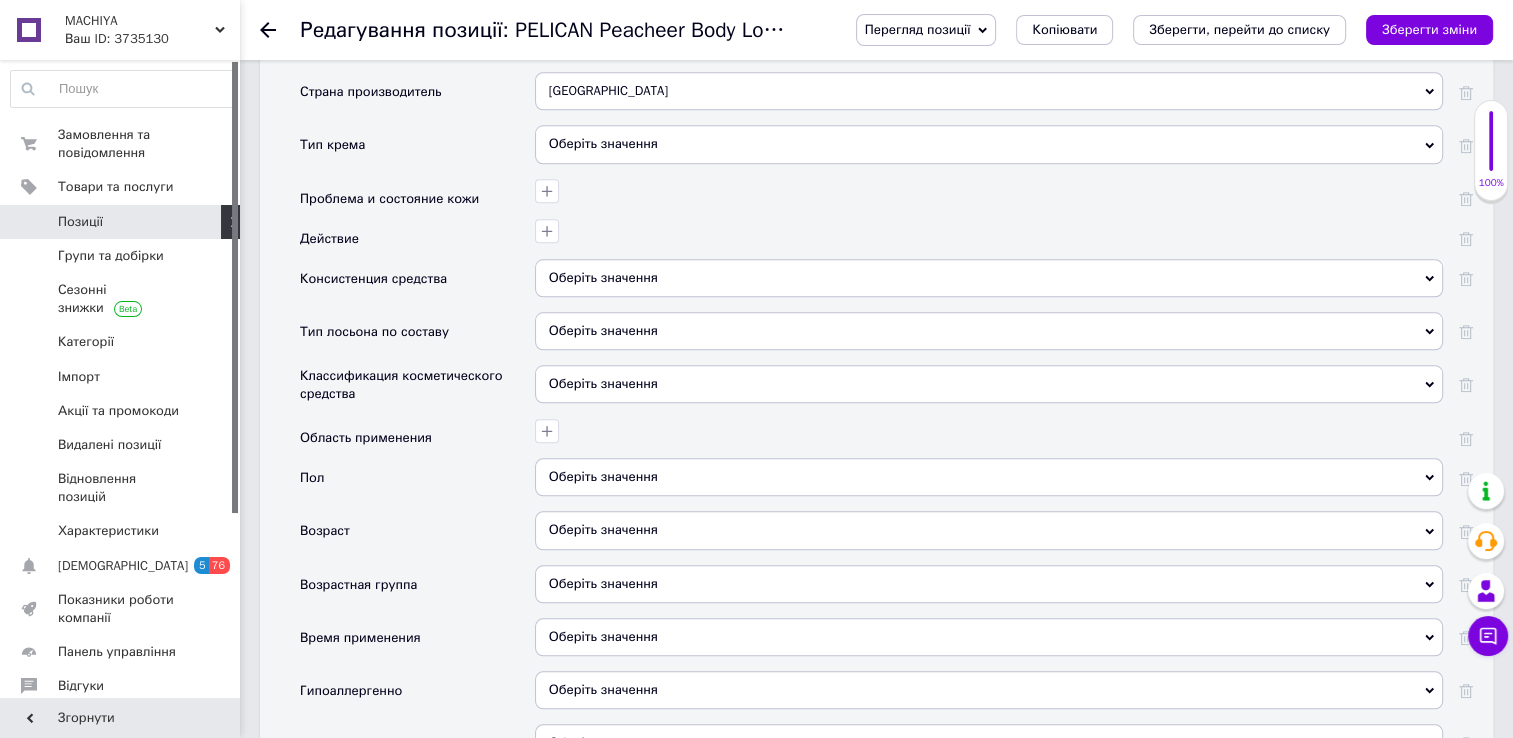click on "Оберіть значення" at bounding box center [989, 477] 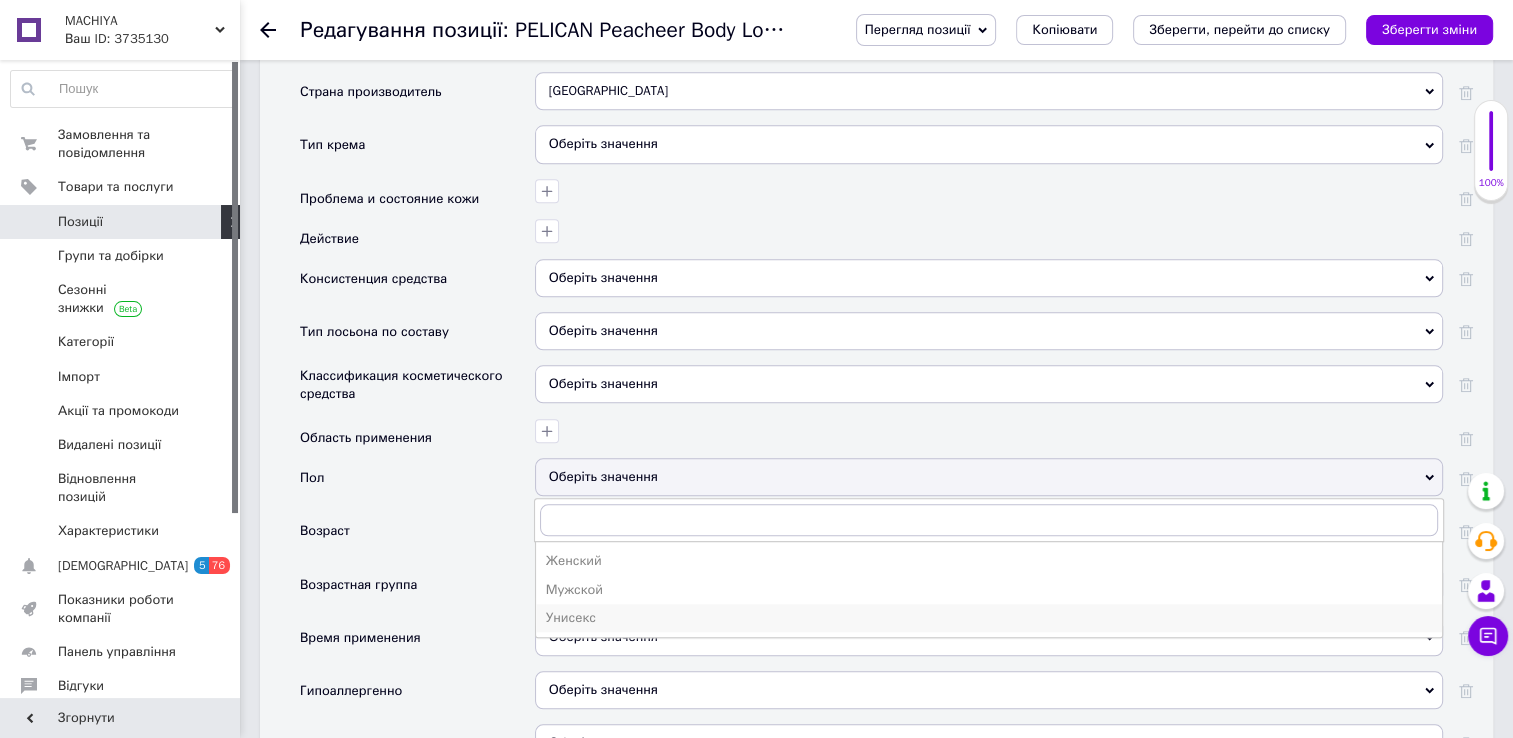 click on "Унисекс" at bounding box center (989, 618) 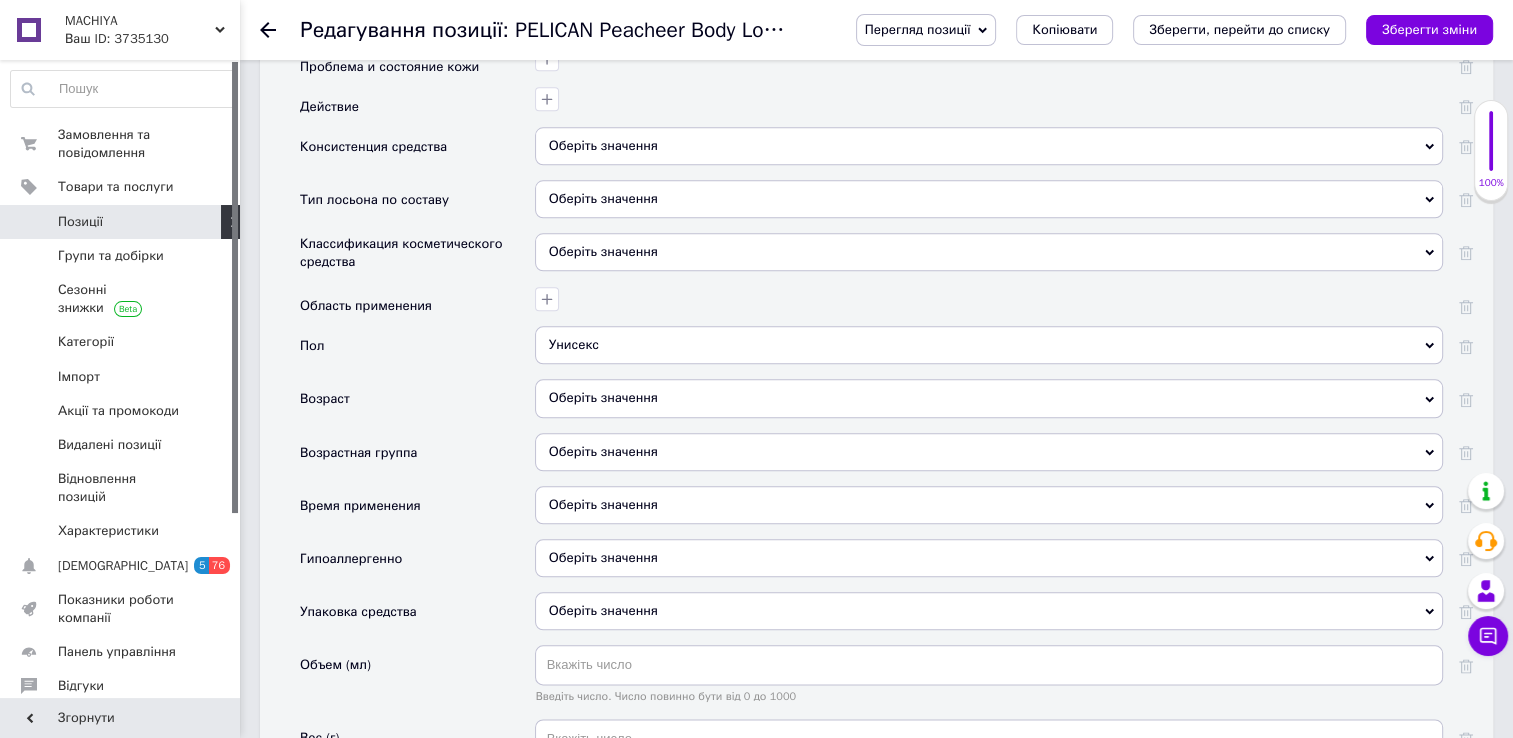 scroll, scrollTop: 2292, scrollLeft: 0, axis: vertical 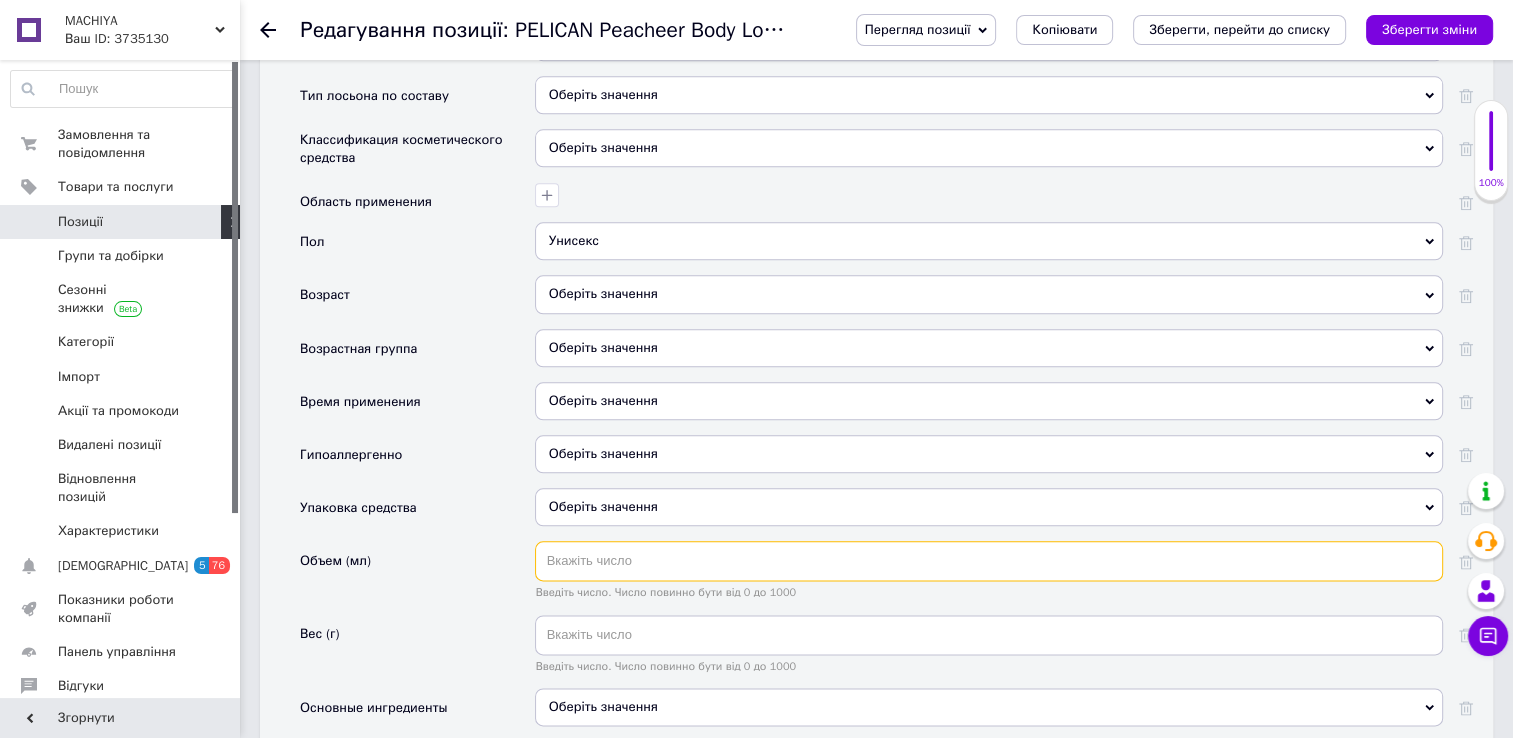 click at bounding box center [989, 561] 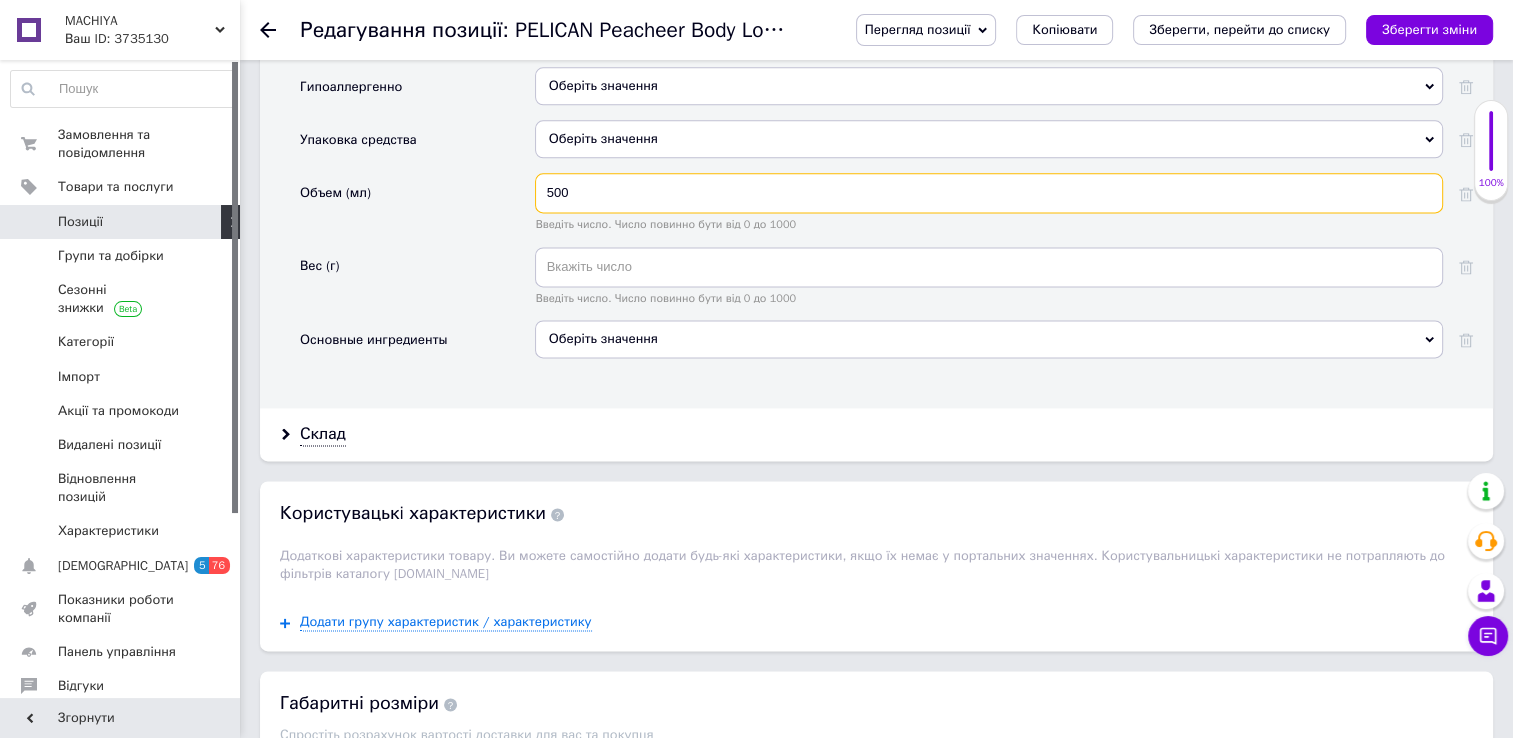 scroll, scrollTop: 2668, scrollLeft: 0, axis: vertical 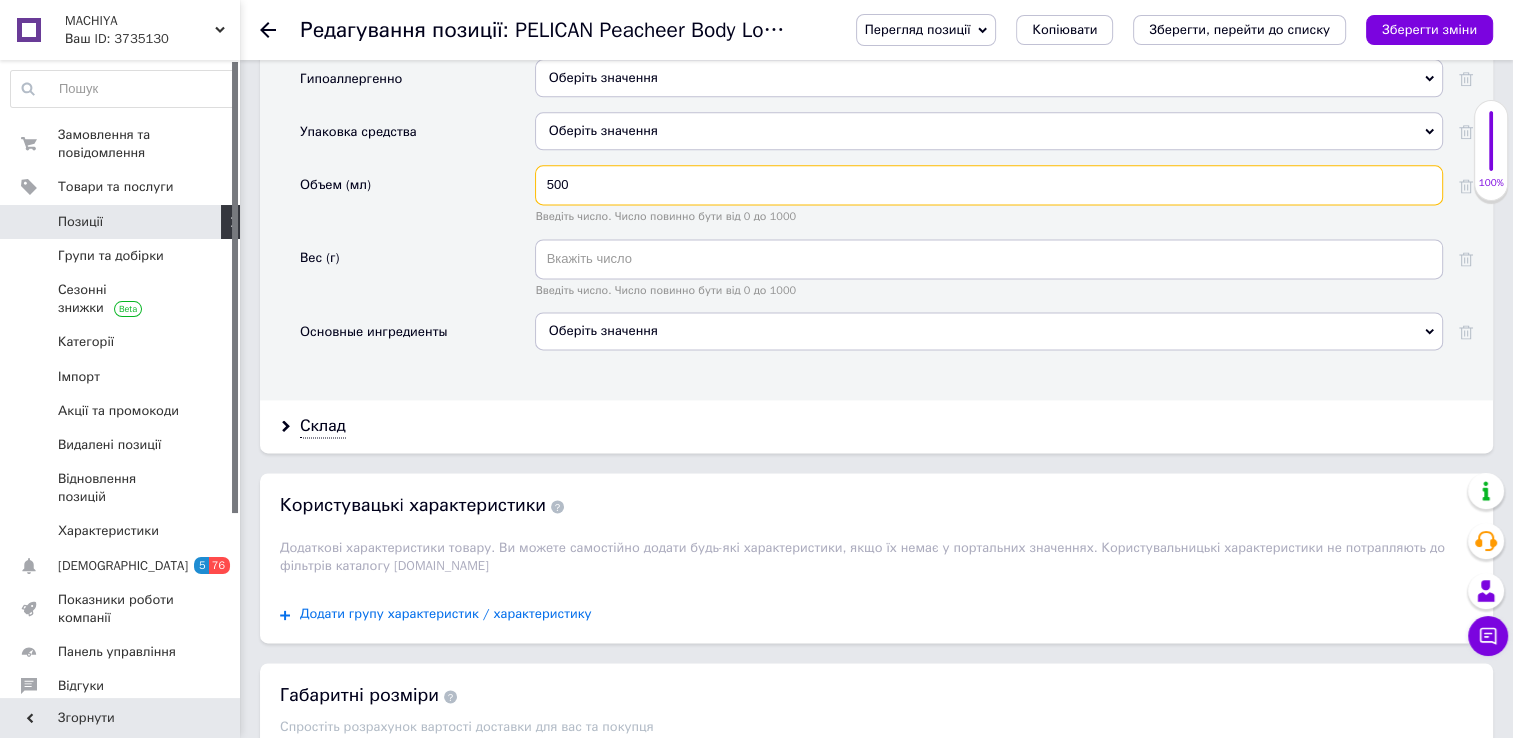 type on "500" 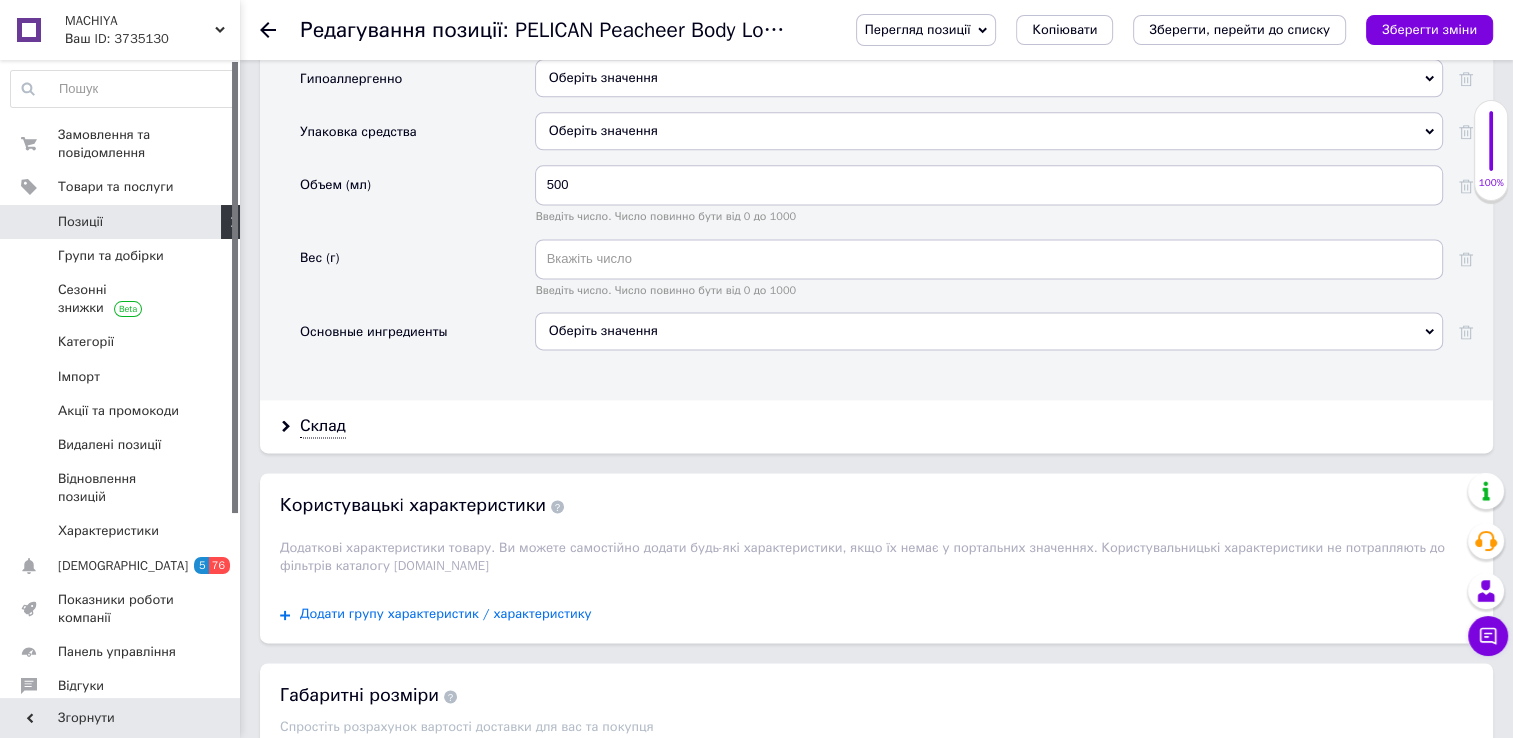 click on "Додати групу характеристик / характеристику" at bounding box center [446, 614] 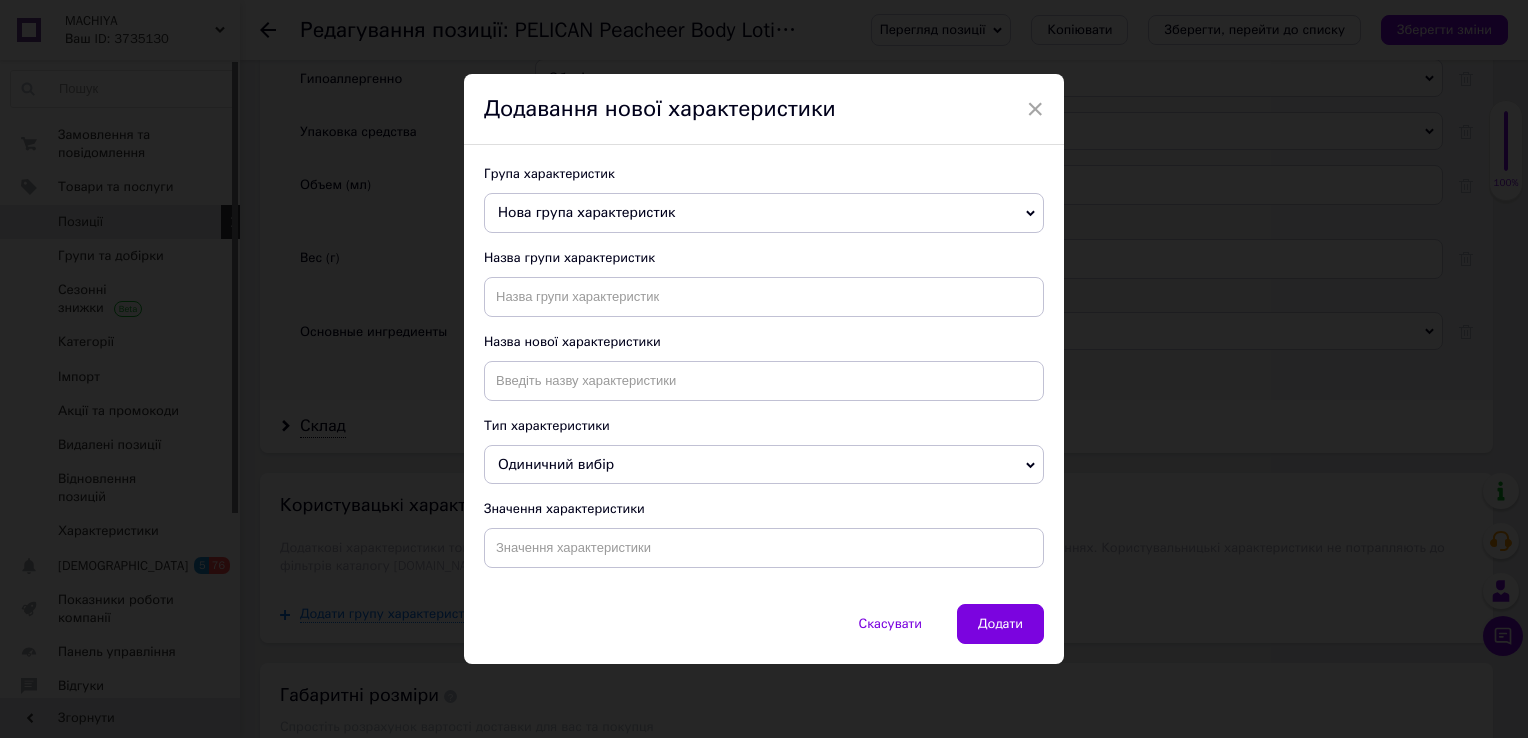 click on "Нова група характеристик" at bounding box center (764, 213) 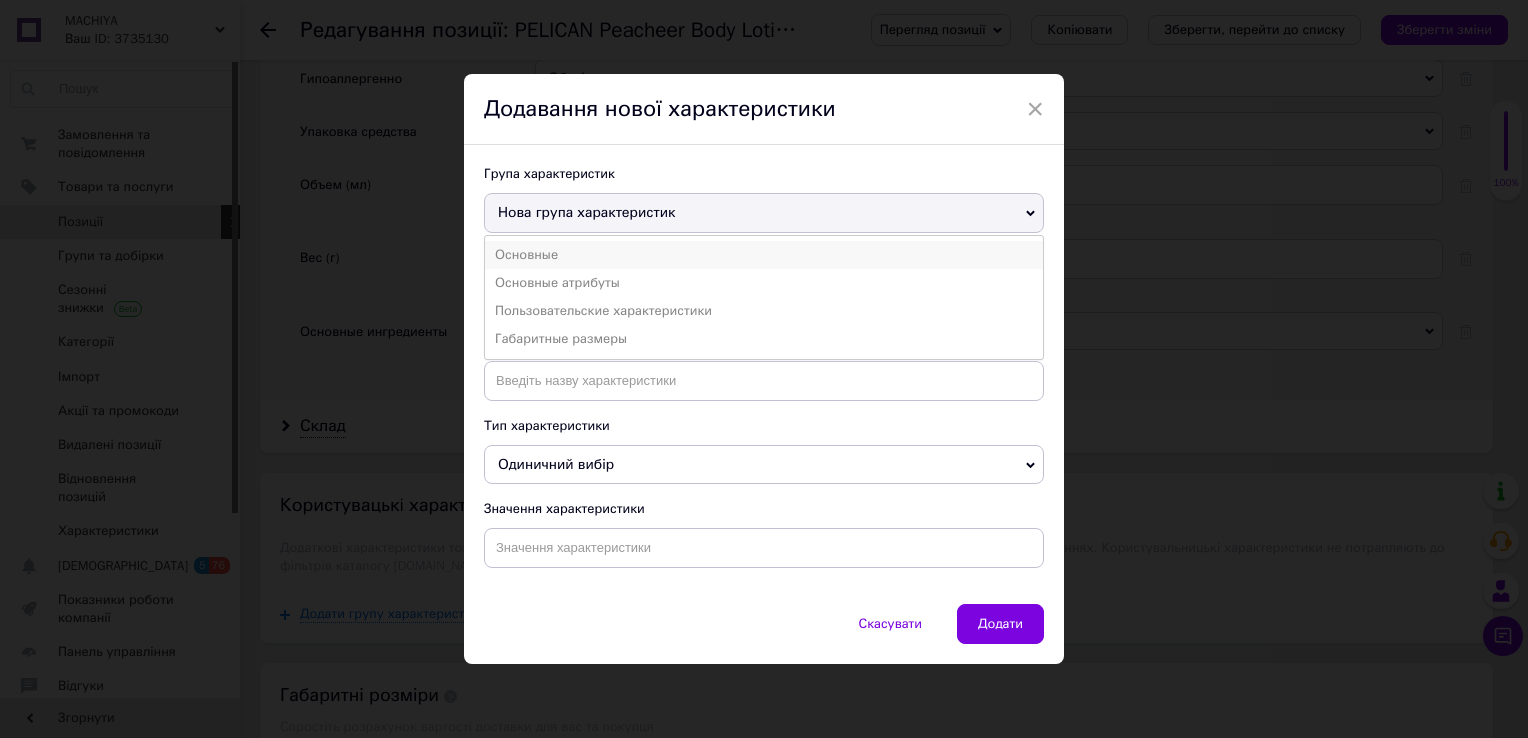 click on "Основные" at bounding box center (764, 255) 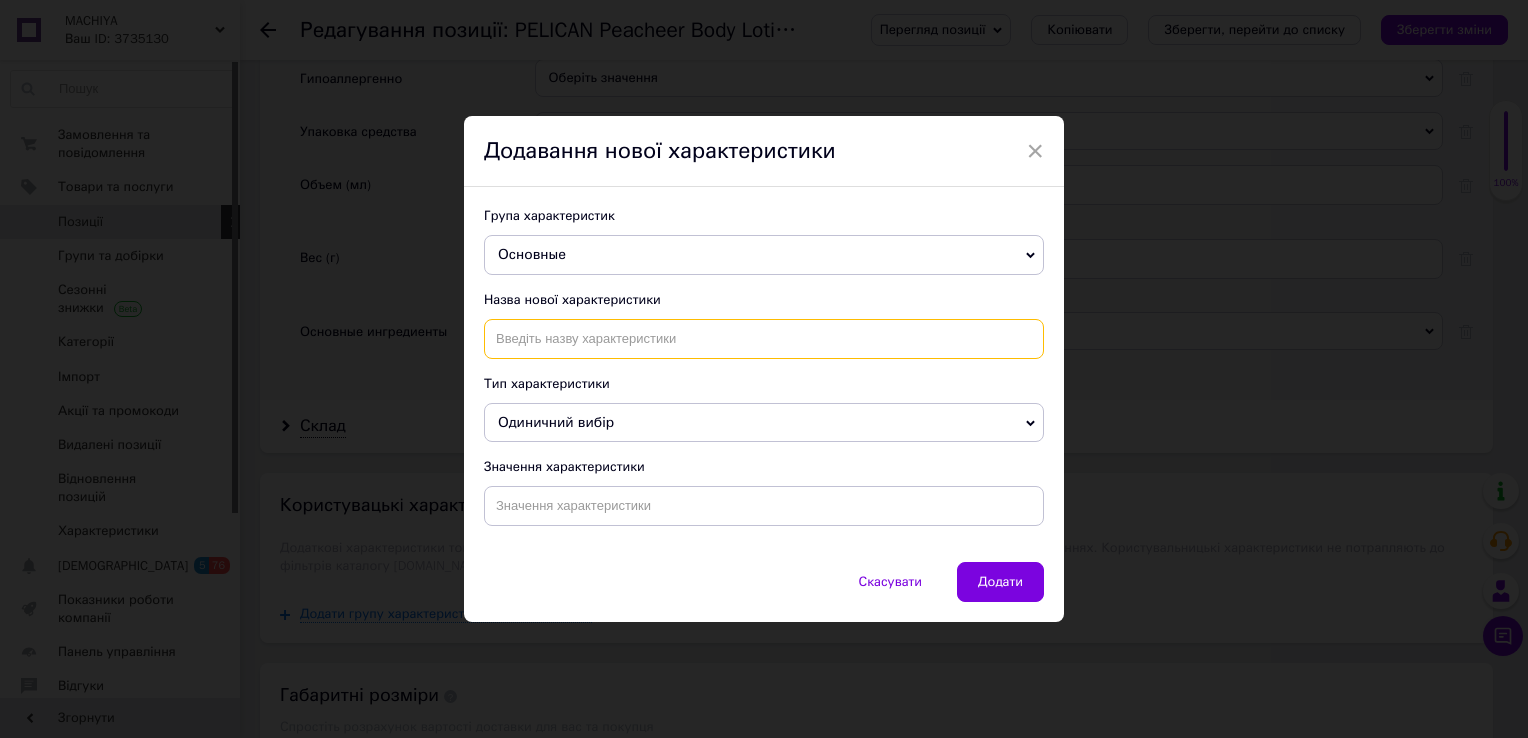 click at bounding box center (764, 339) 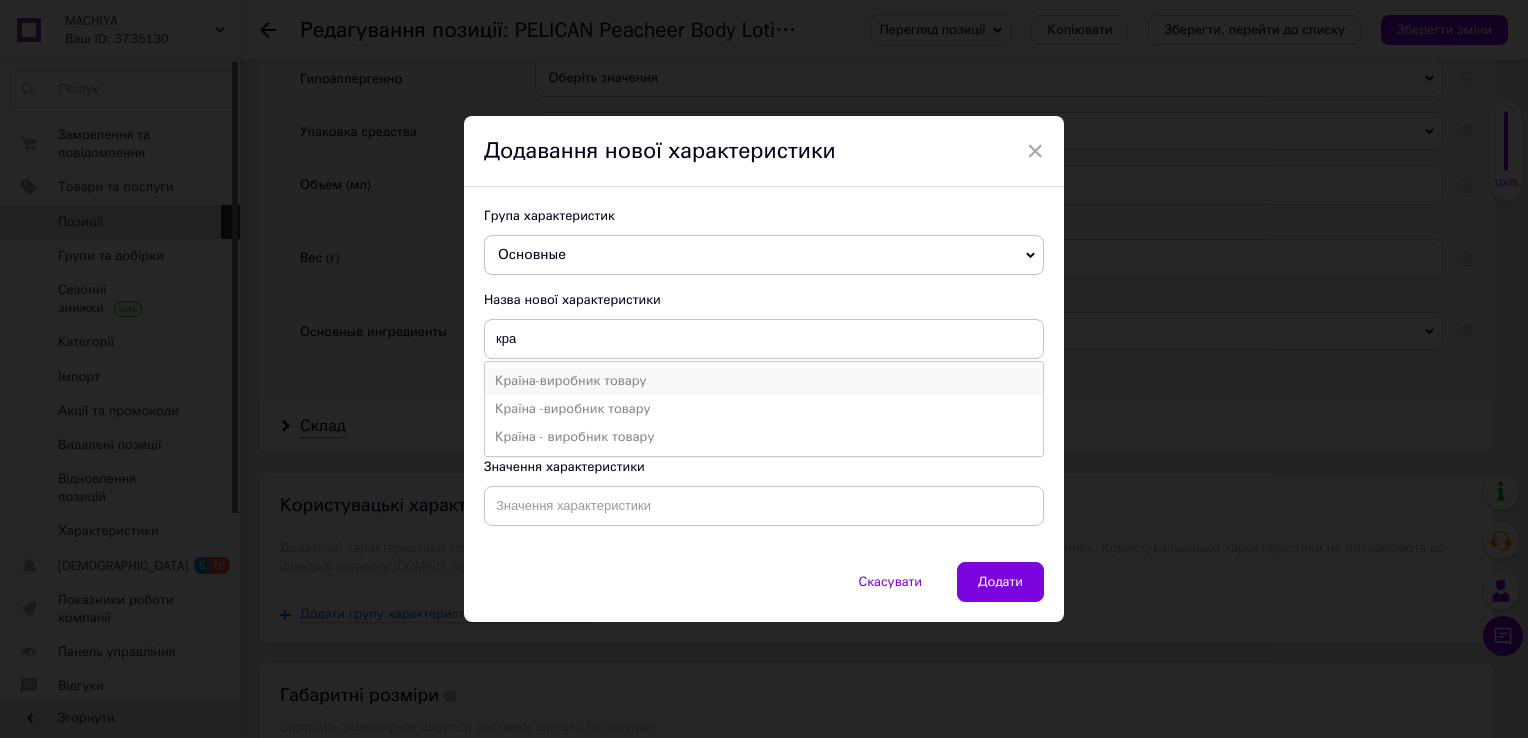 click on "Країна-виробник товару" at bounding box center [764, 381] 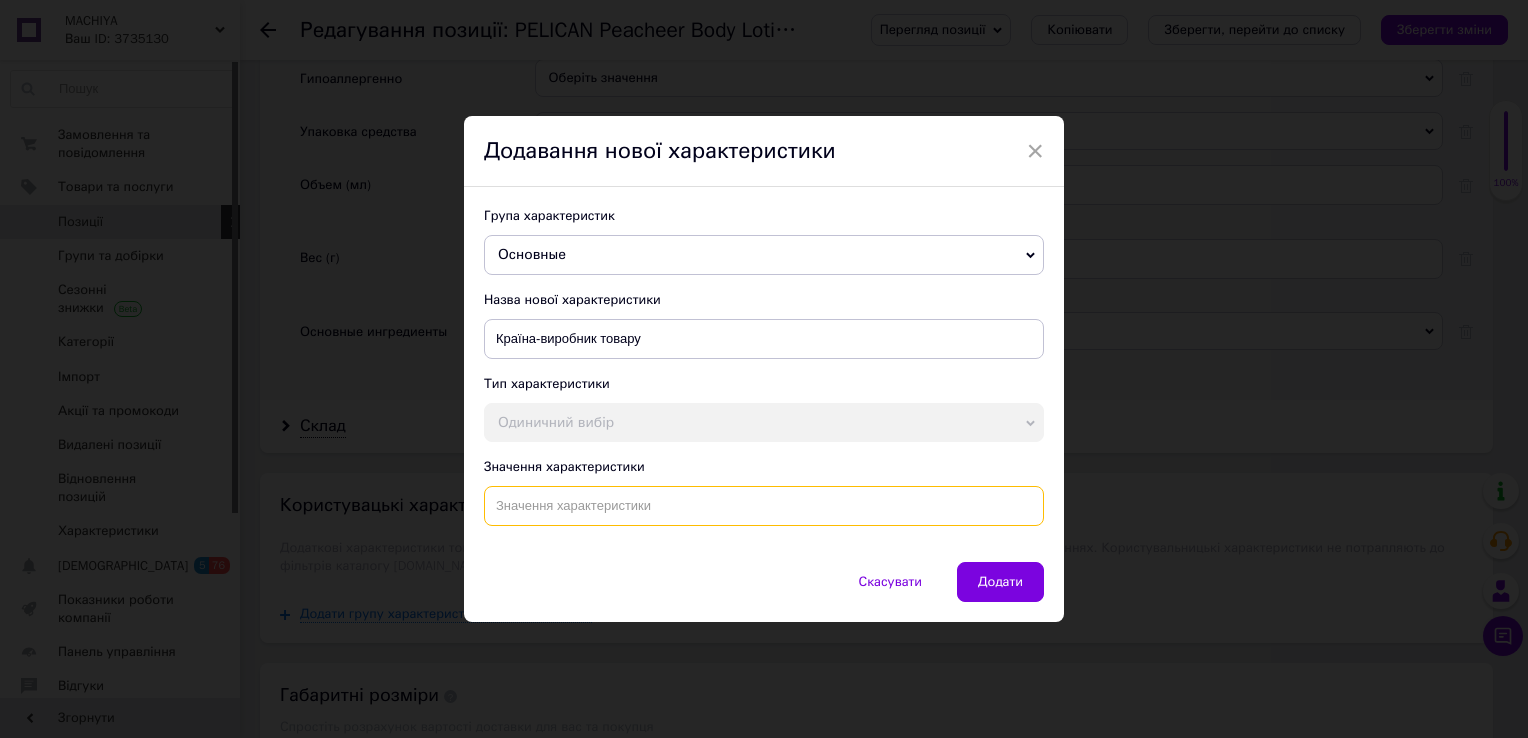 click at bounding box center (764, 506) 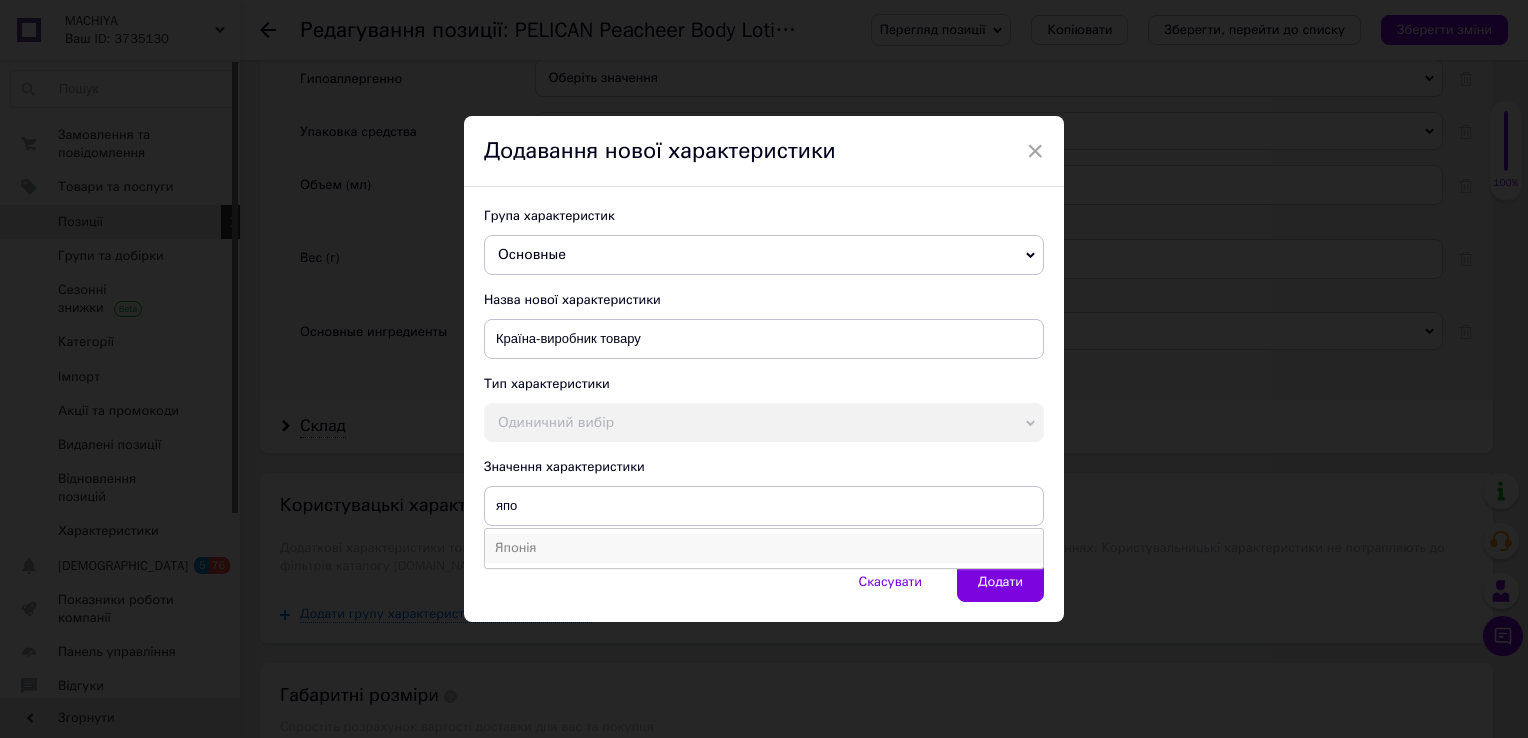 click on "Японія" at bounding box center [764, 548] 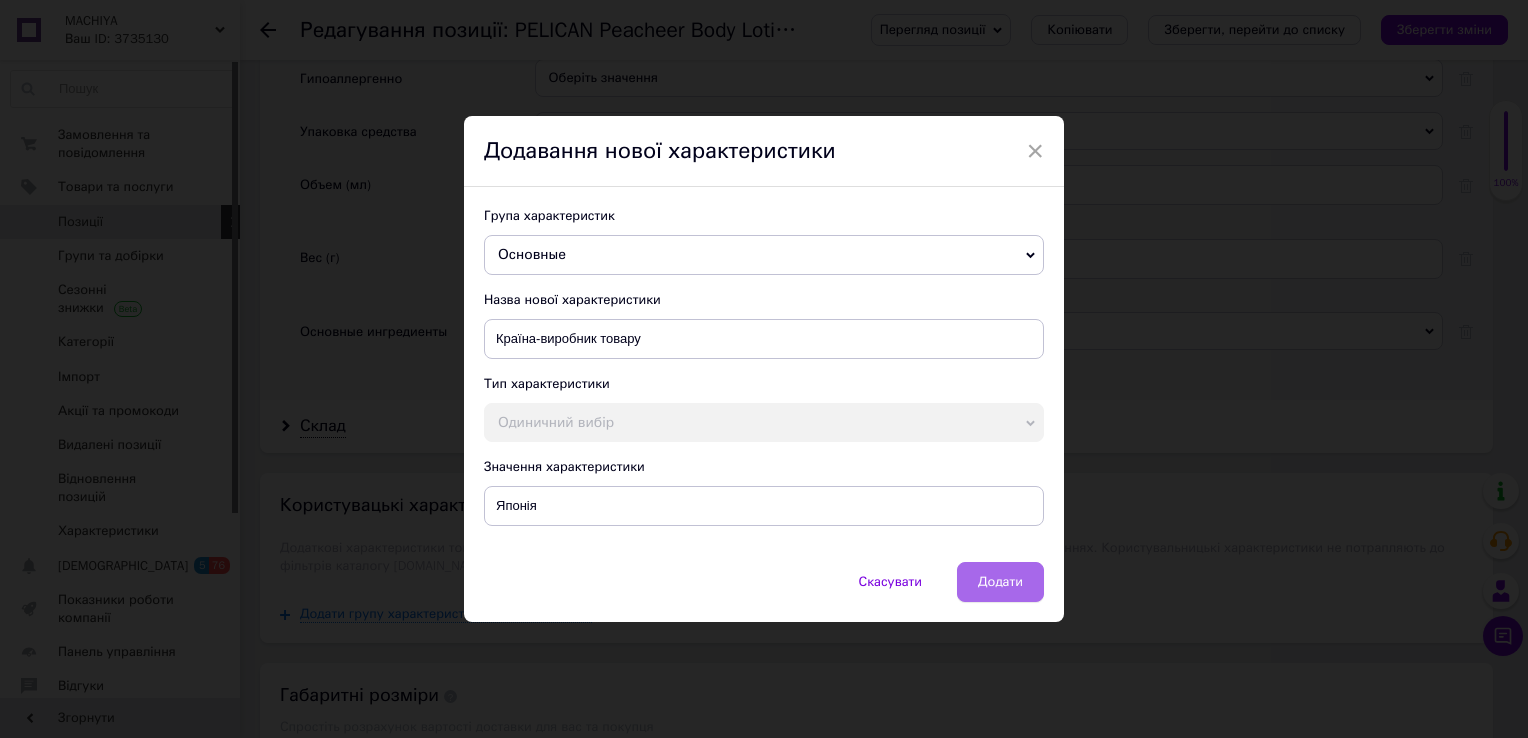 click on "Додати" at bounding box center [1000, 582] 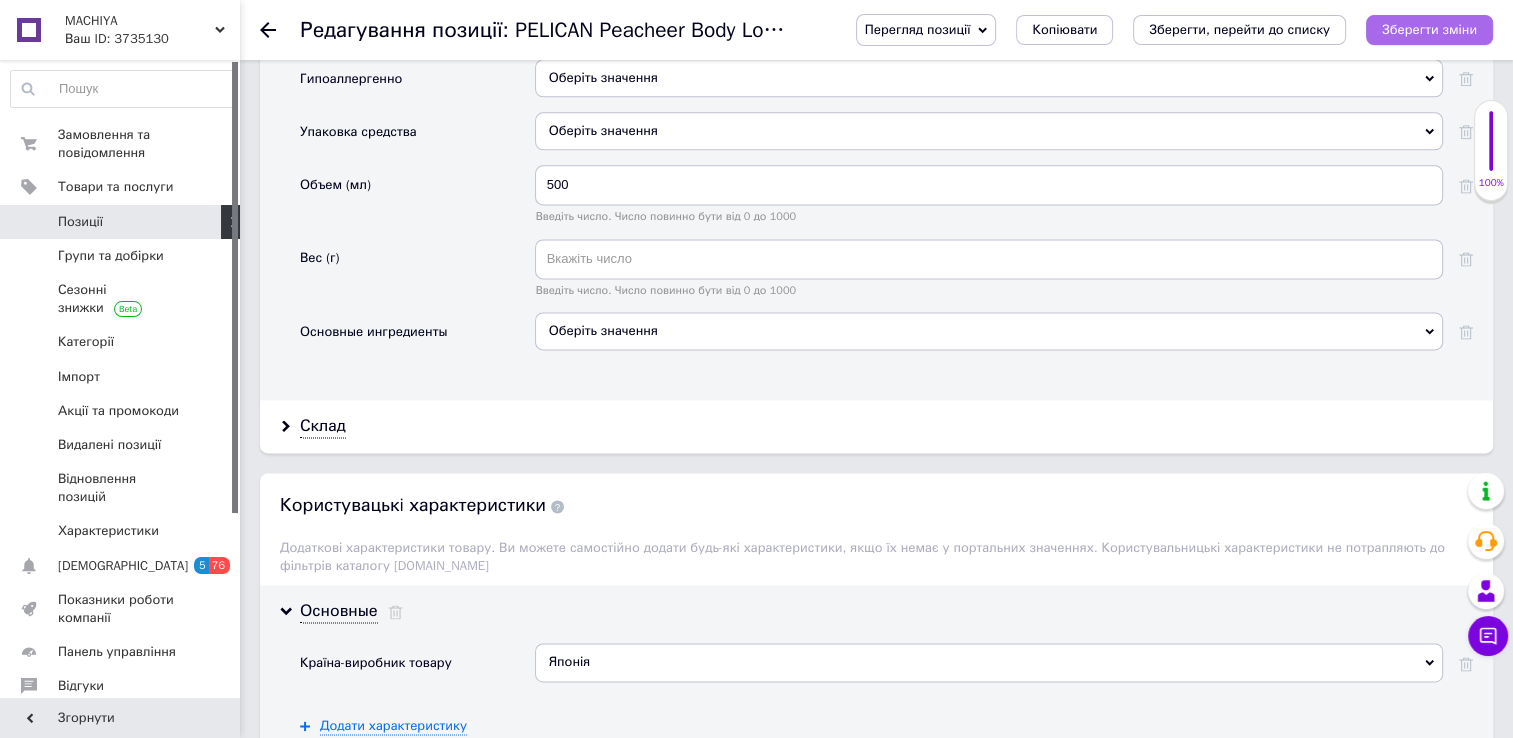 click on "Зберегти зміни" at bounding box center [1429, 29] 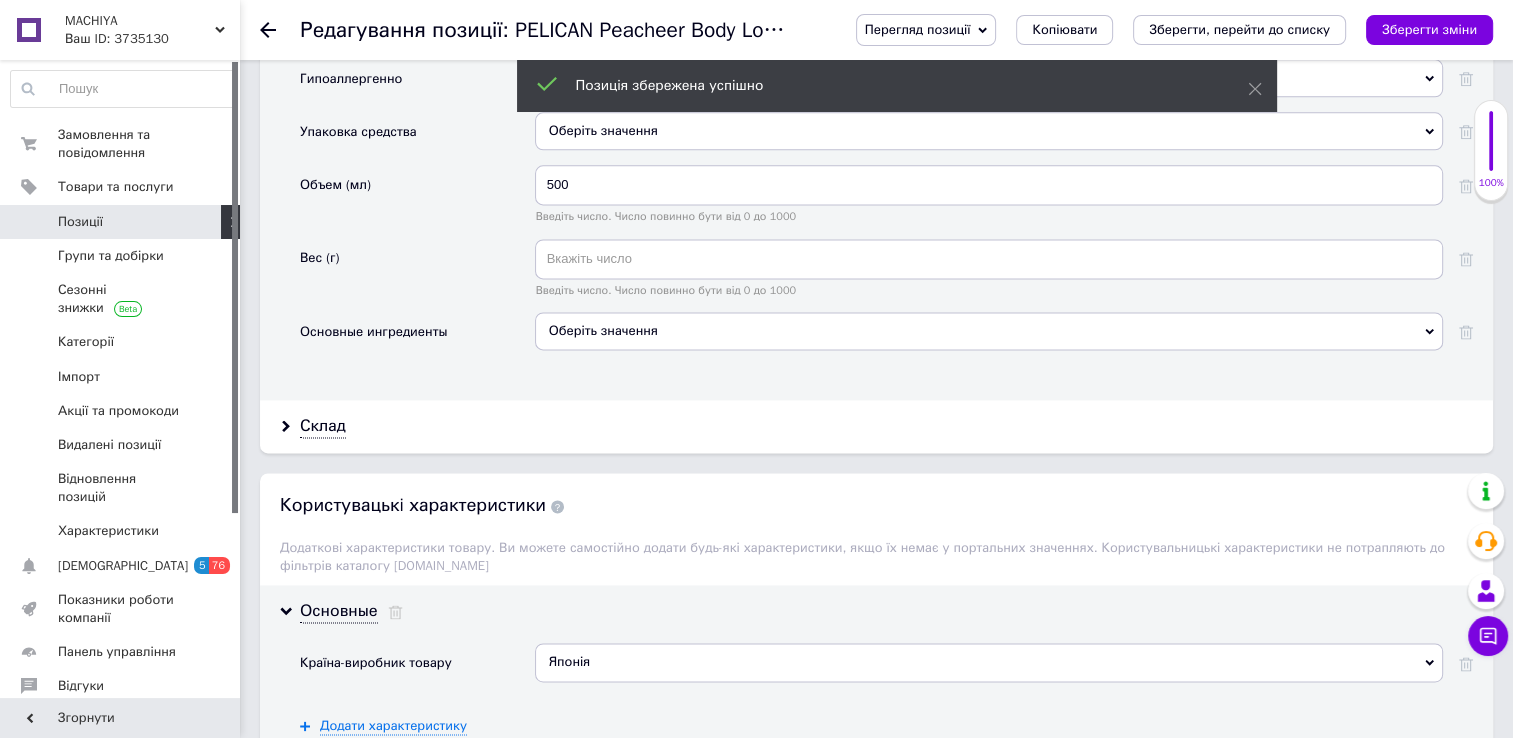 click 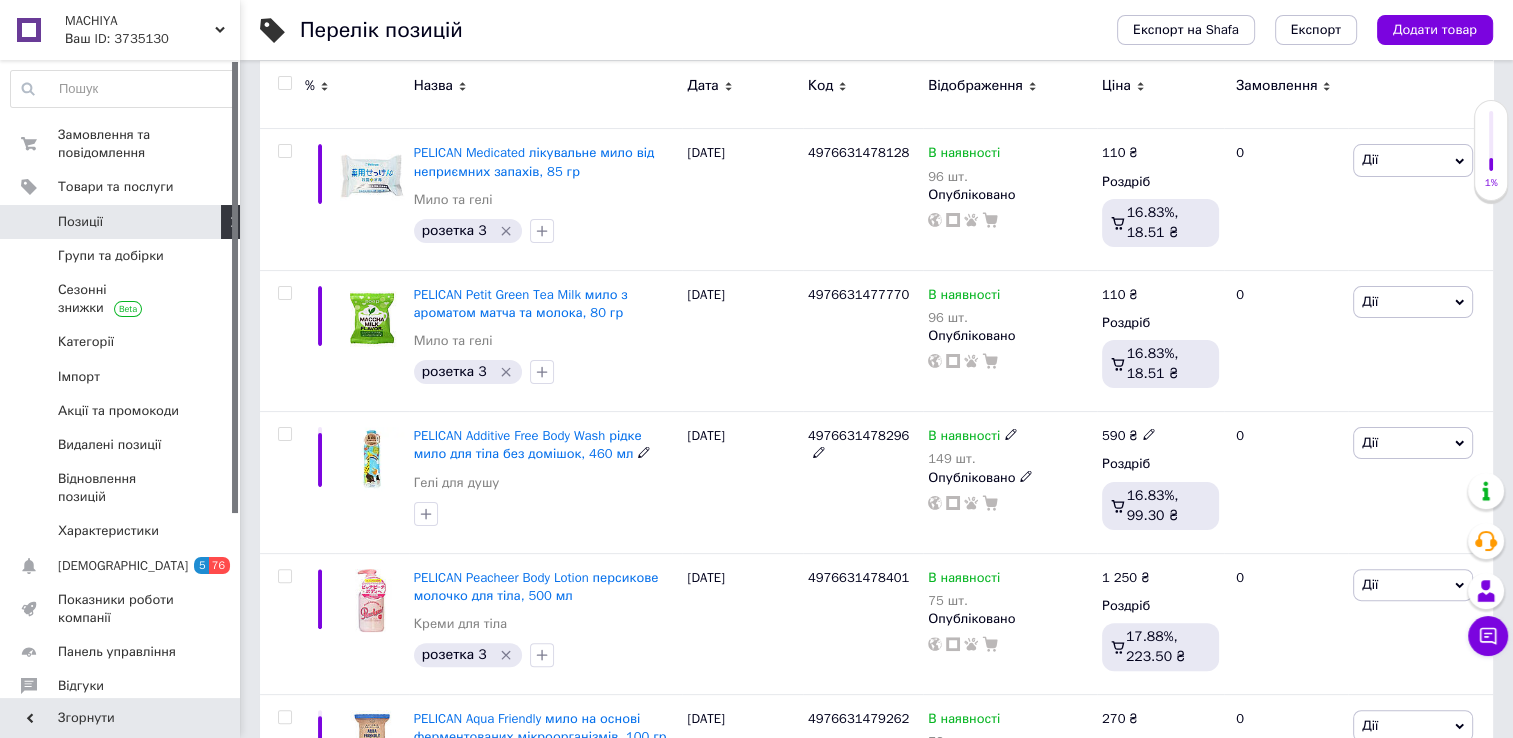scroll, scrollTop: 416, scrollLeft: 0, axis: vertical 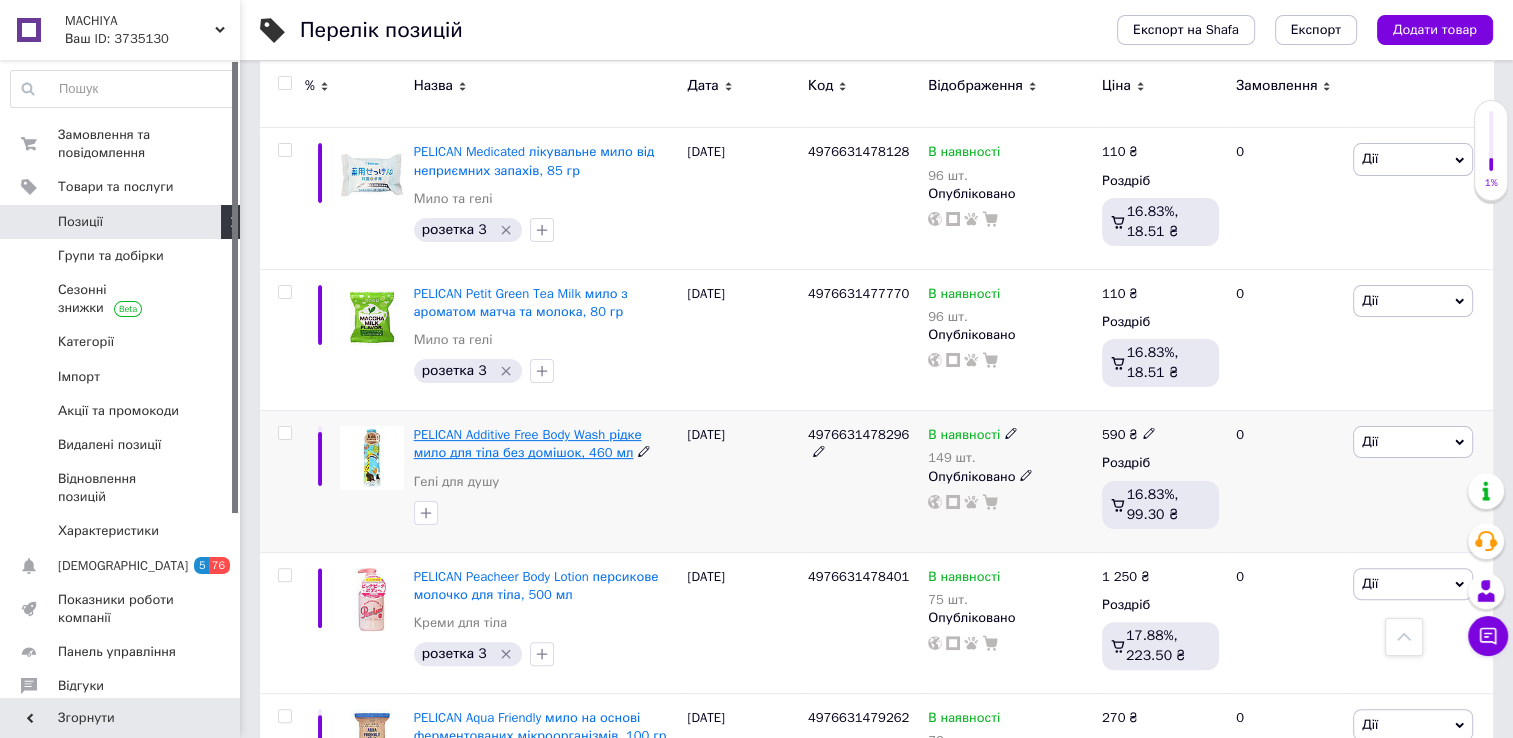 click on "PELICAN Additive Free Body Wash рідке мило для тіла без домішок, 460 мл" at bounding box center [528, 443] 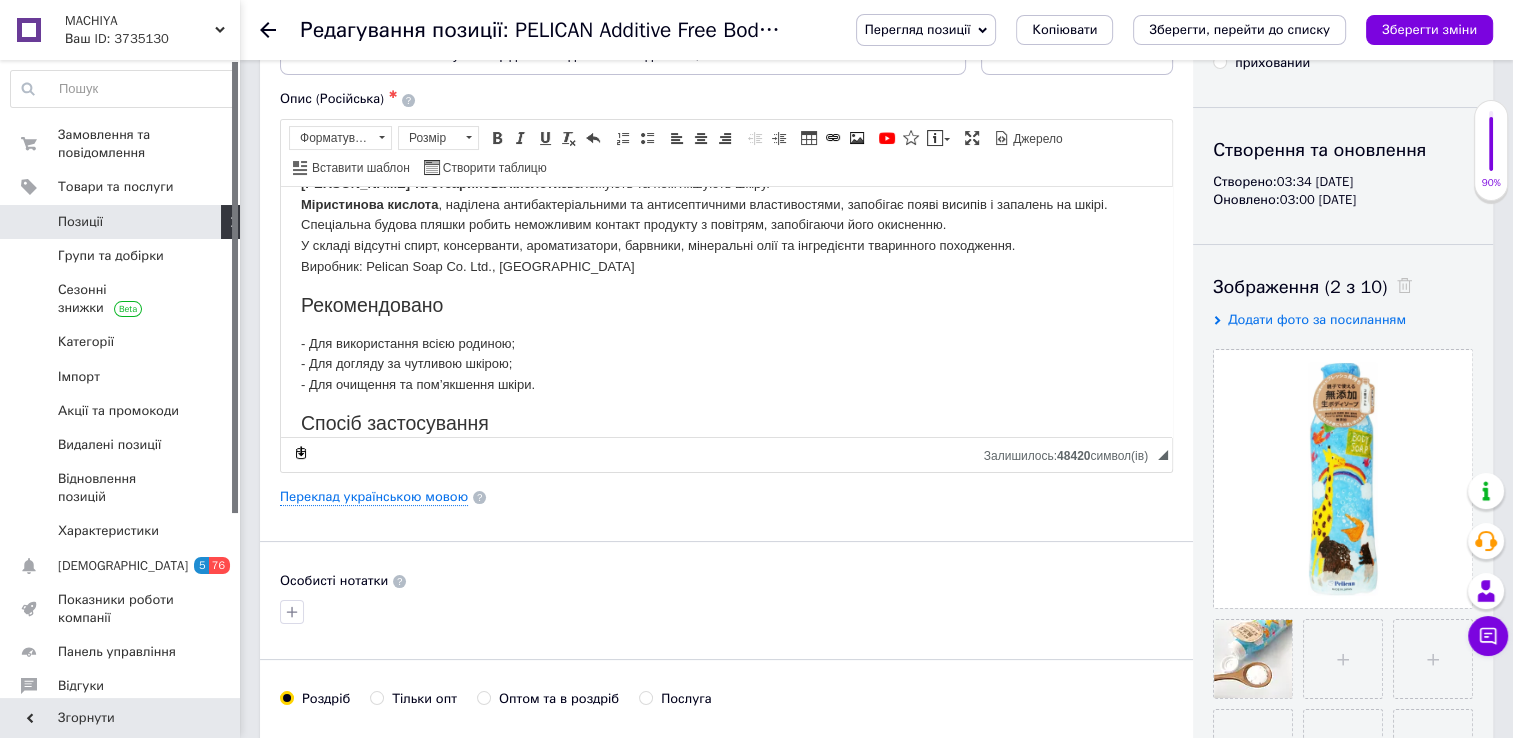 scroll, scrollTop: 154, scrollLeft: 0, axis: vertical 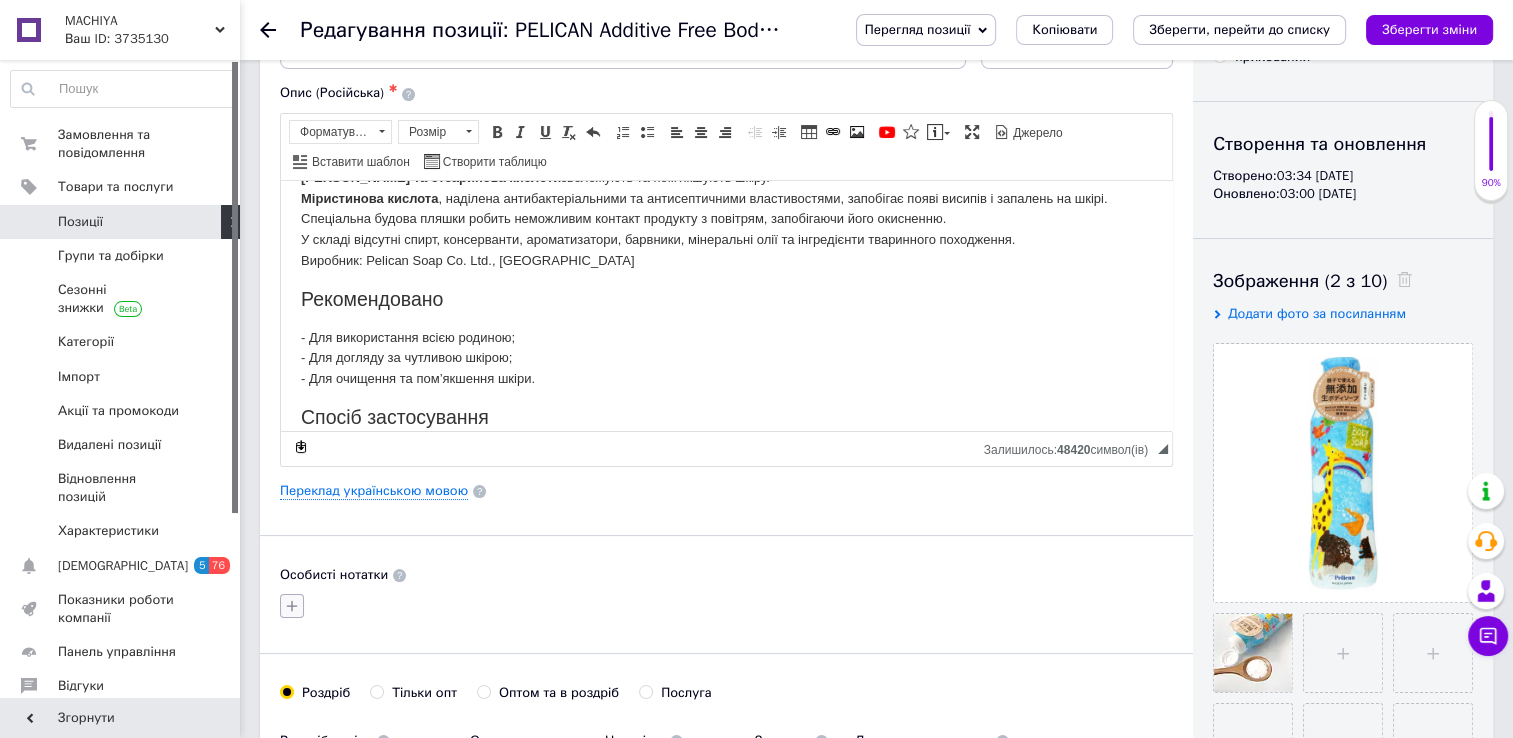 click 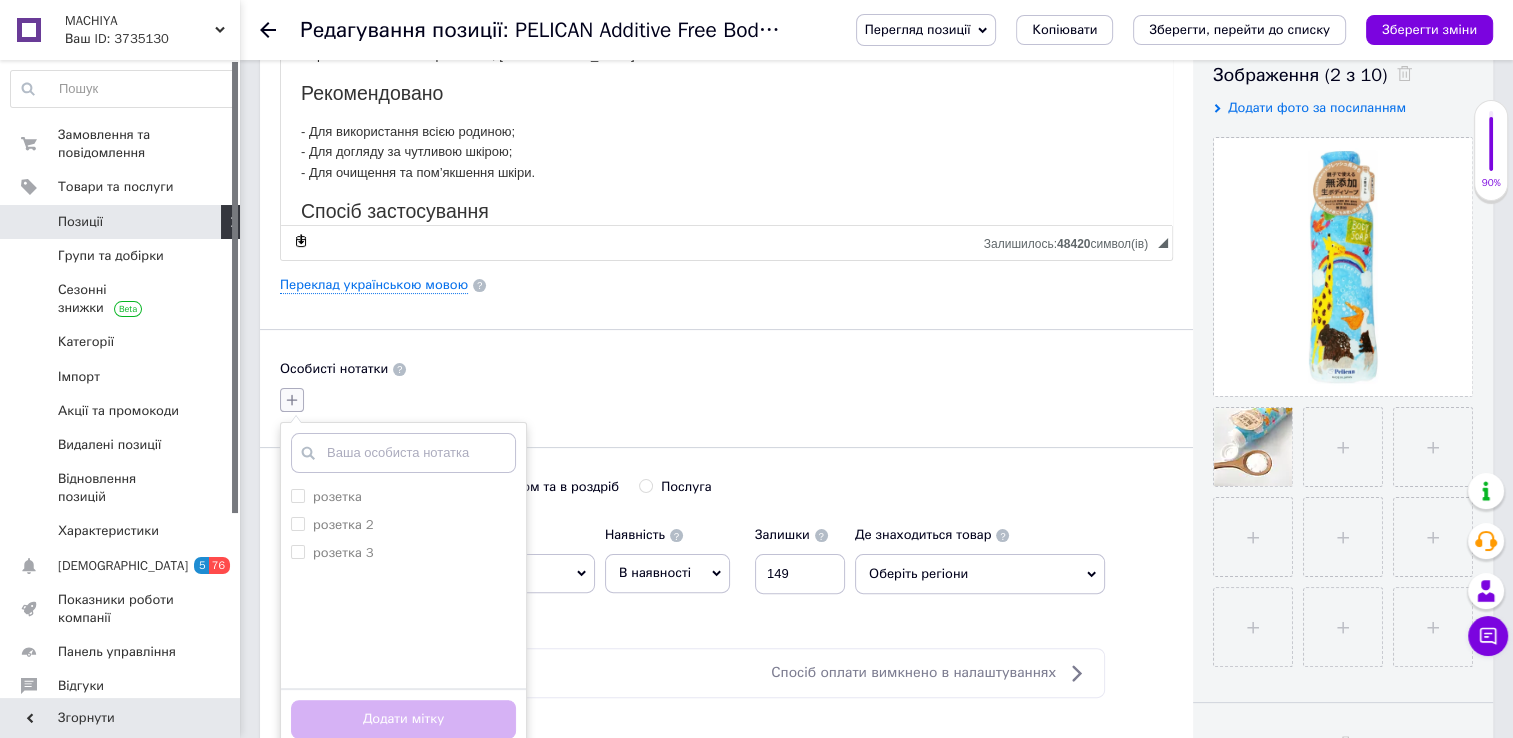 scroll, scrollTop: 372, scrollLeft: 0, axis: vertical 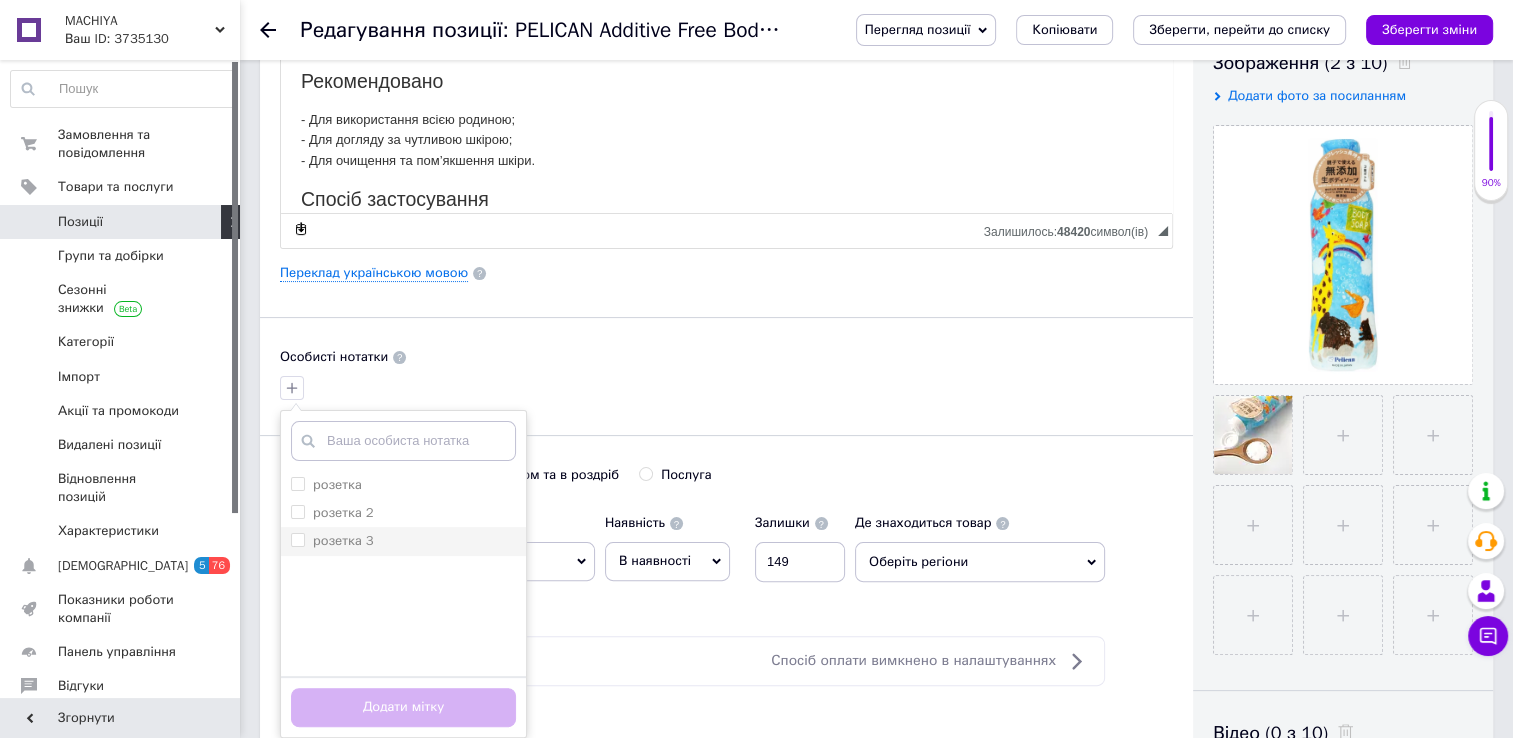 click on "розетка 3" at bounding box center (297, 539) 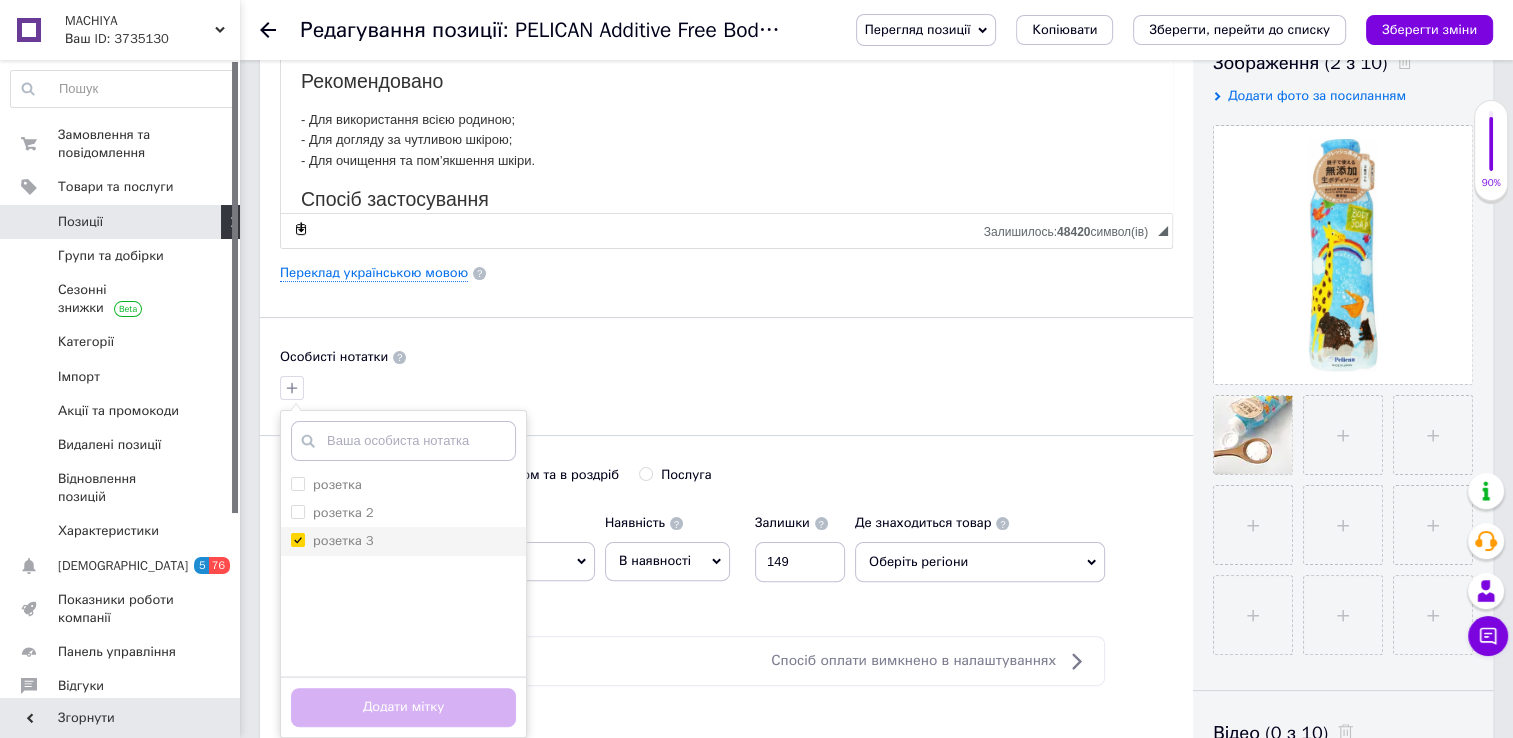 checkbox on "true" 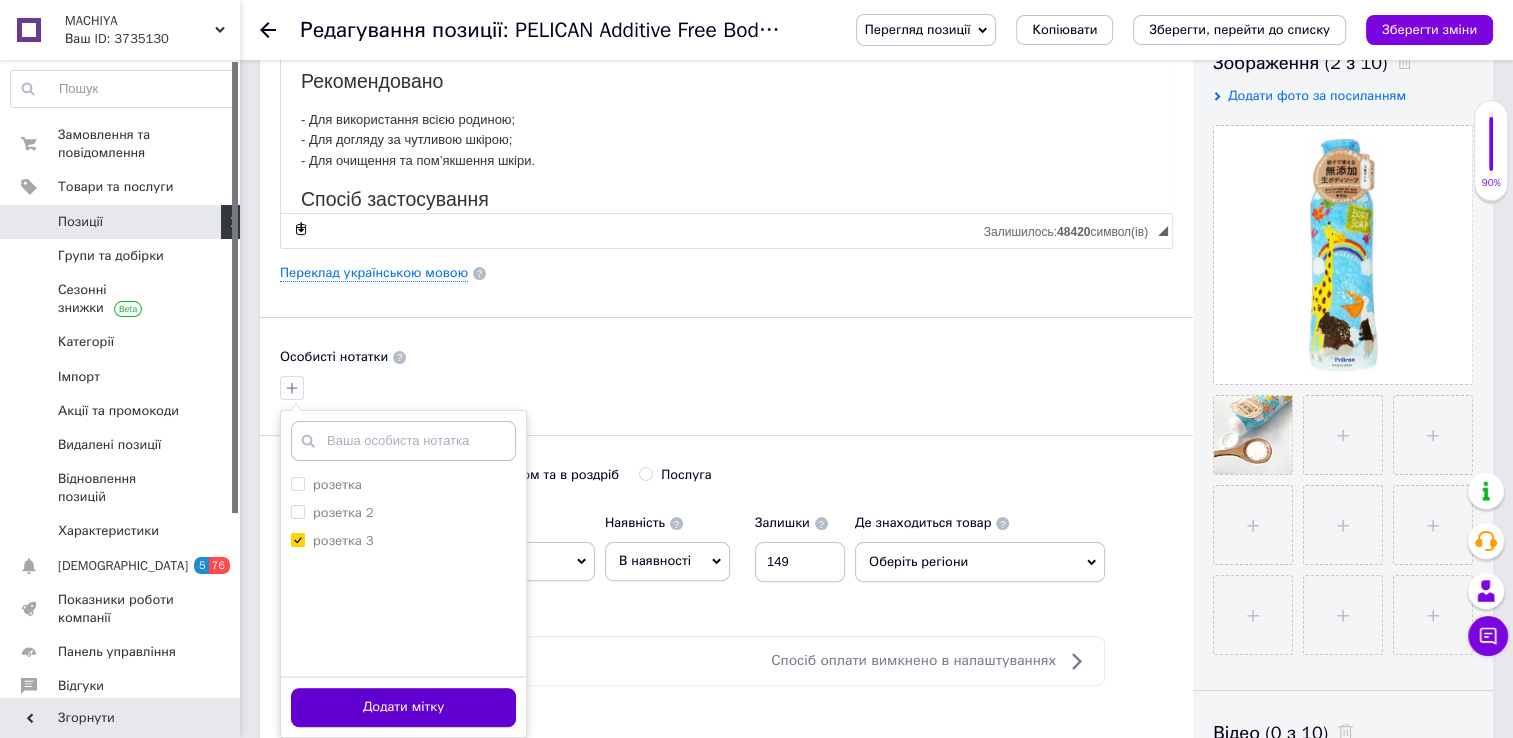 click on "Додати мітку" at bounding box center [403, 707] 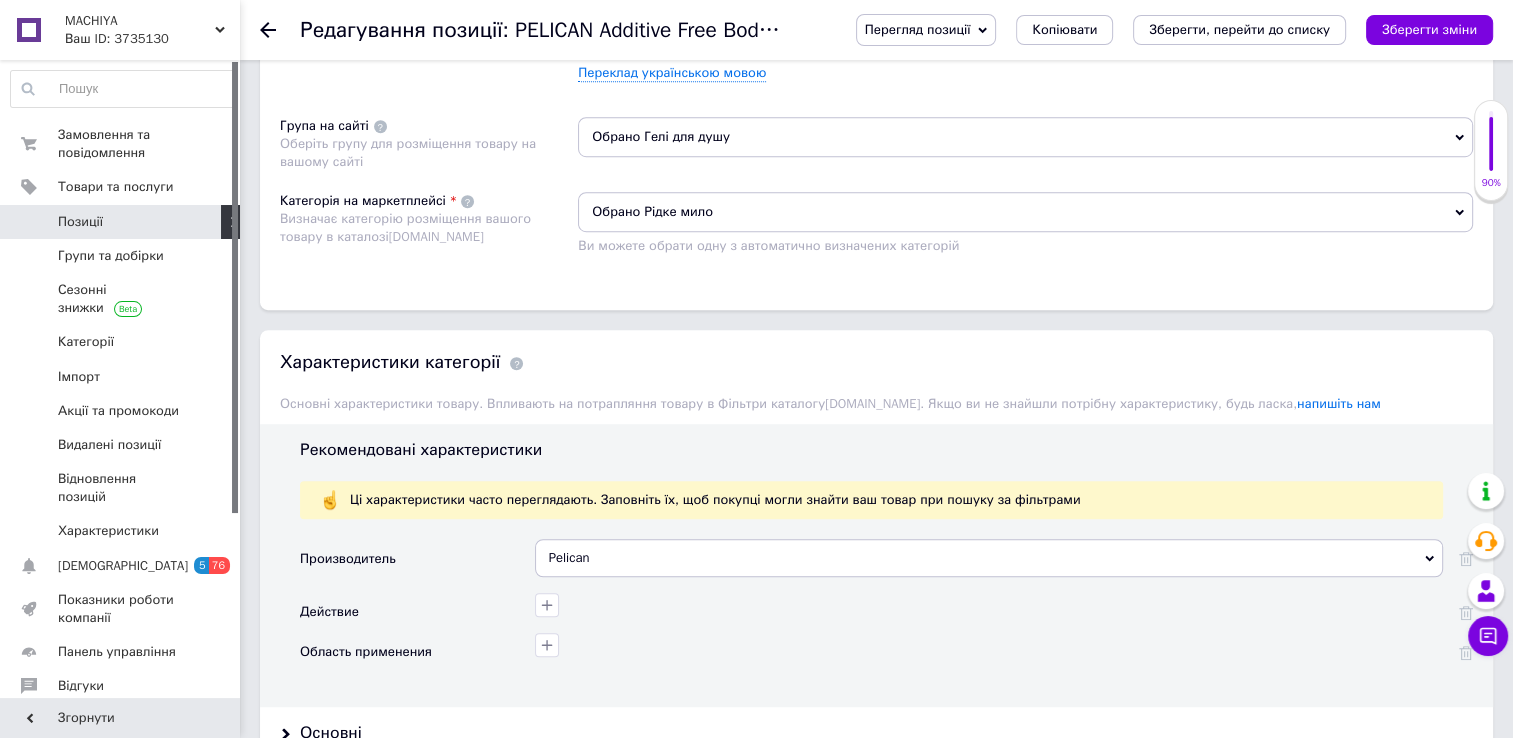 scroll, scrollTop: 1391, scrollLeft: 0, axis: vertical 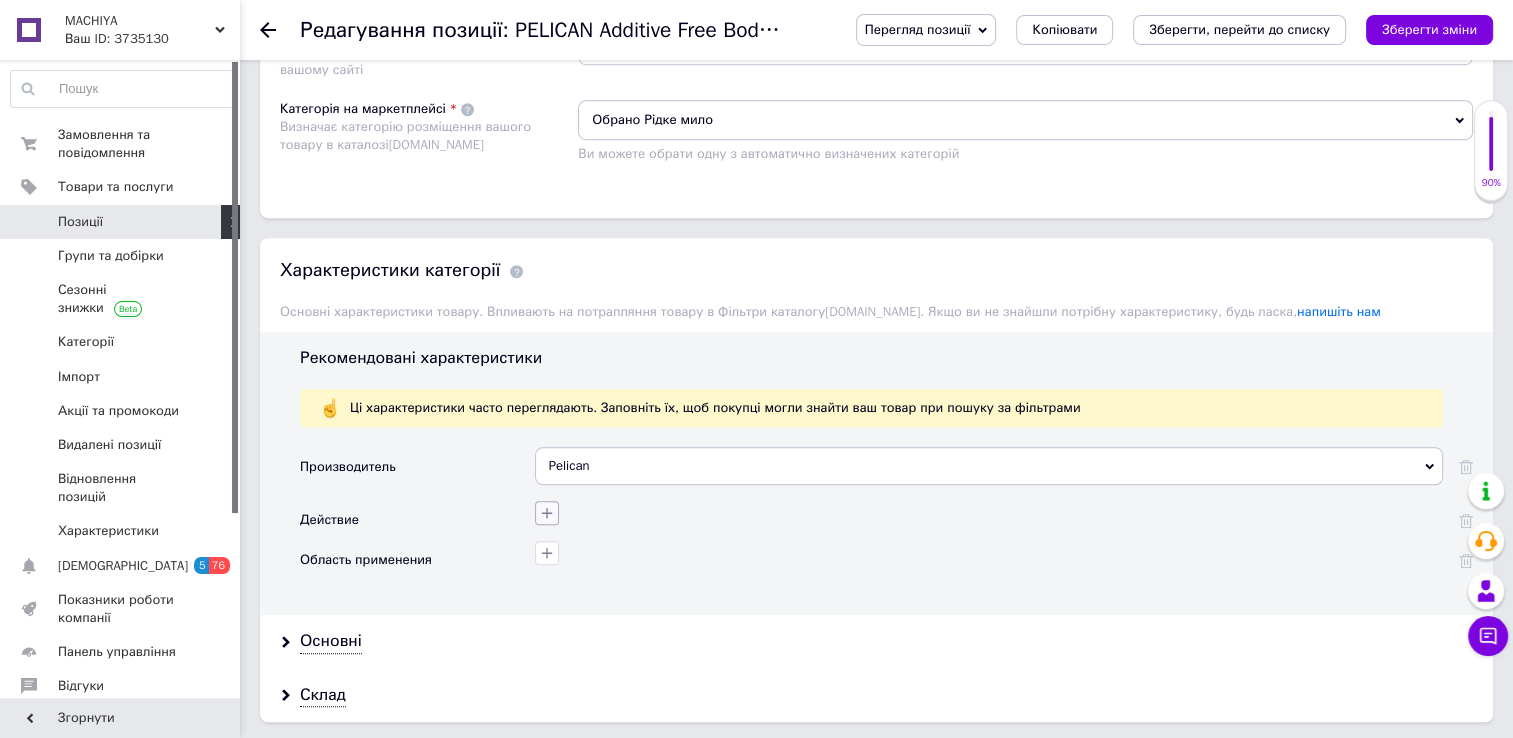 click 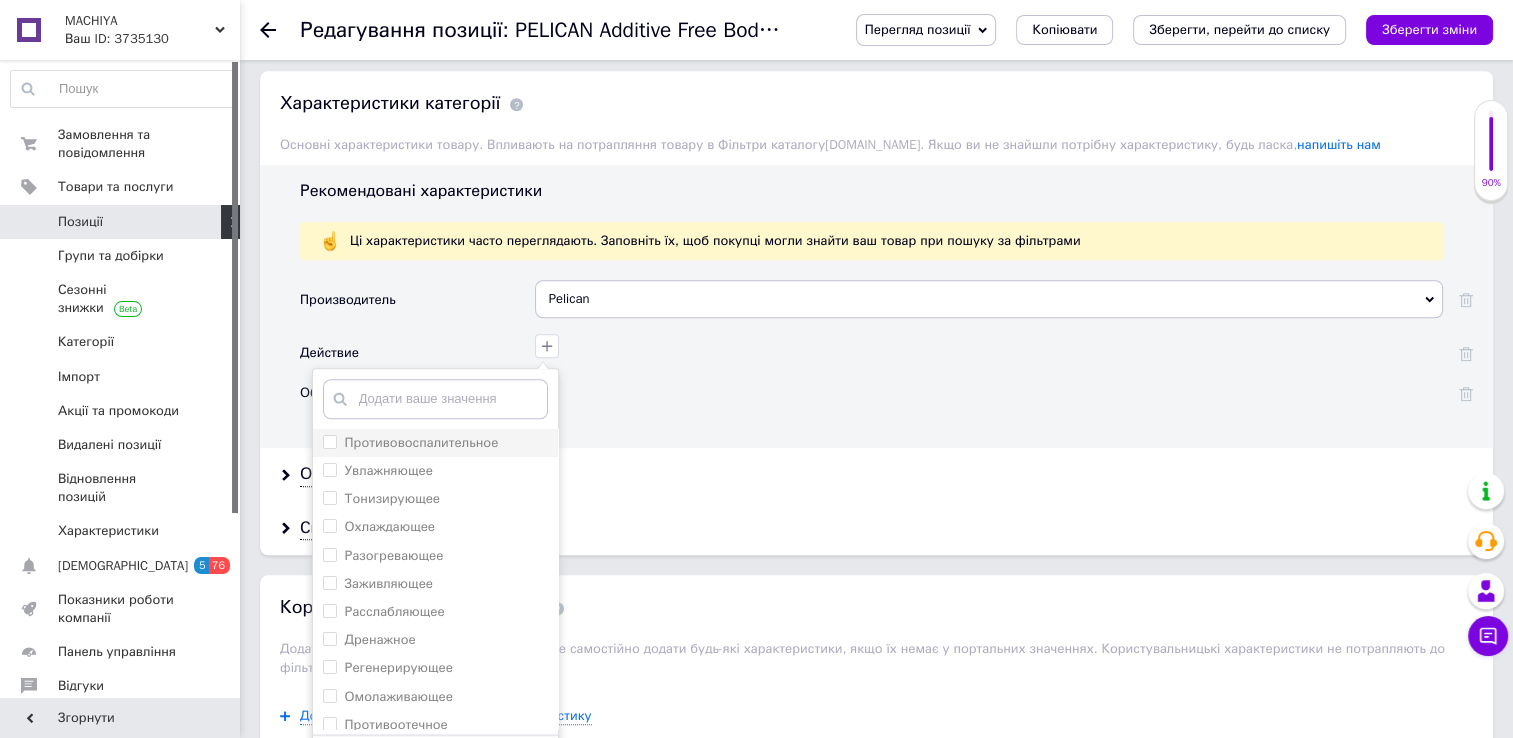 scroll, scrollTop: 1559, scrollLeft: 0, axis: vertical 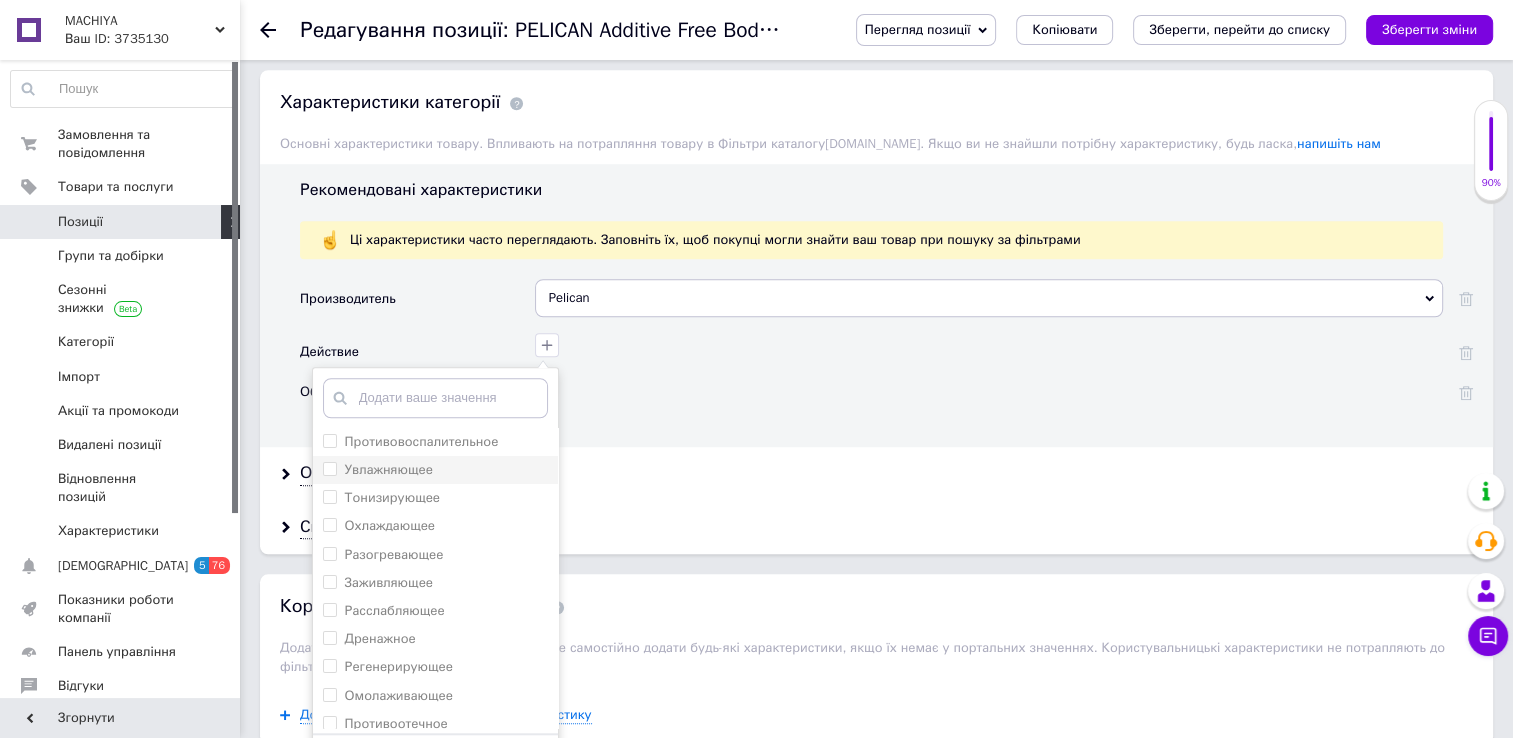click on "Увлажняющее" at bounding box center [329, 468] 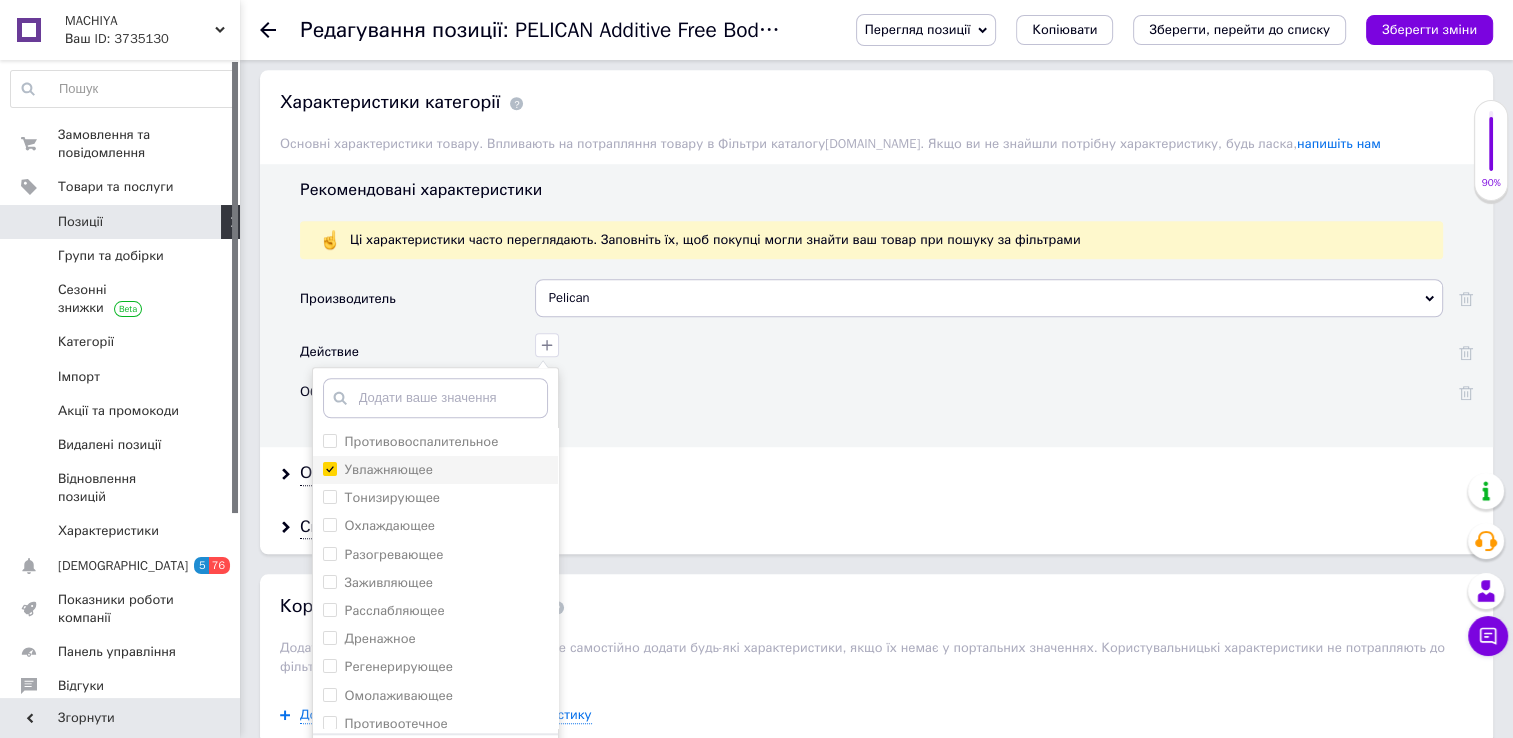 checkbox on "true" 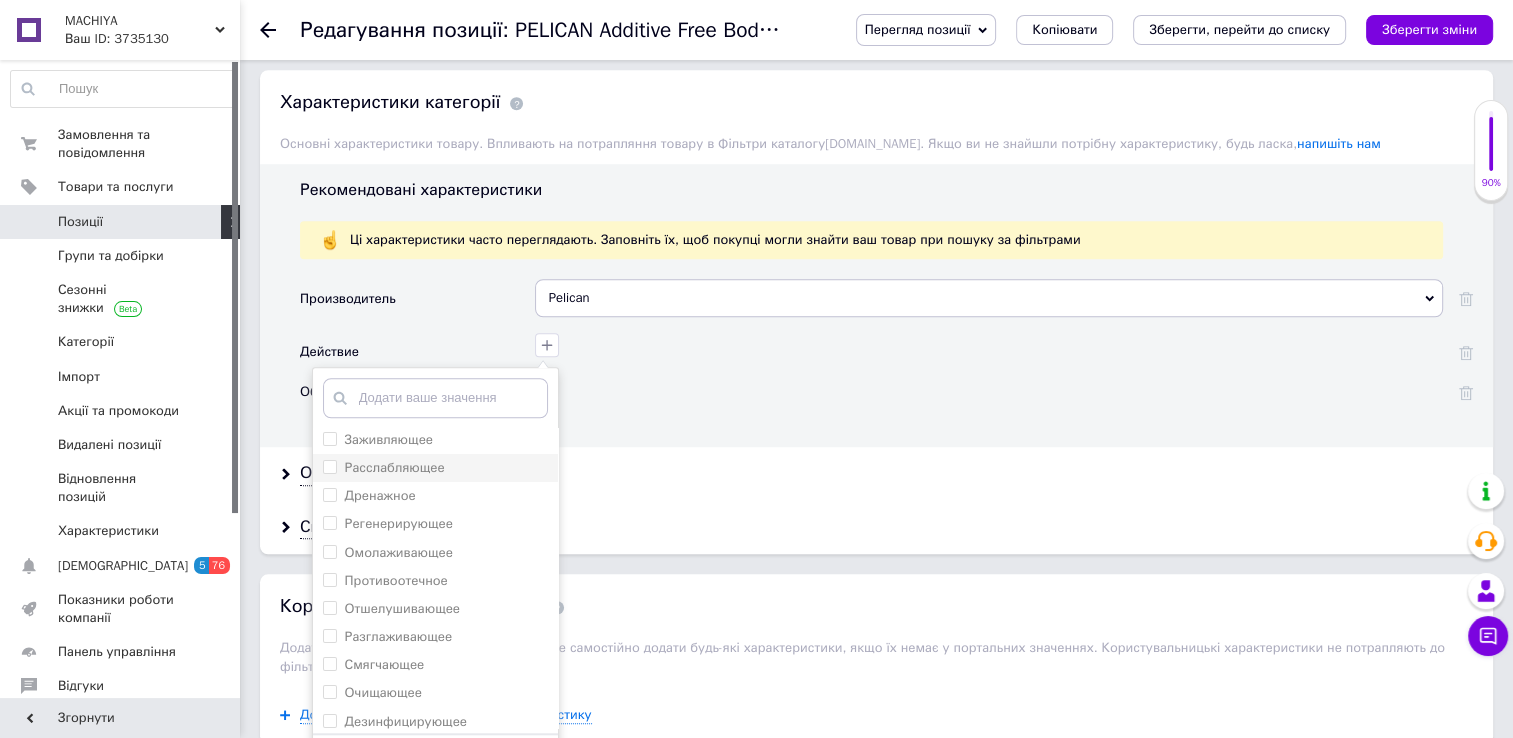 scroll, scrollTop: 151, scrollLeft: 0, axis: vertical 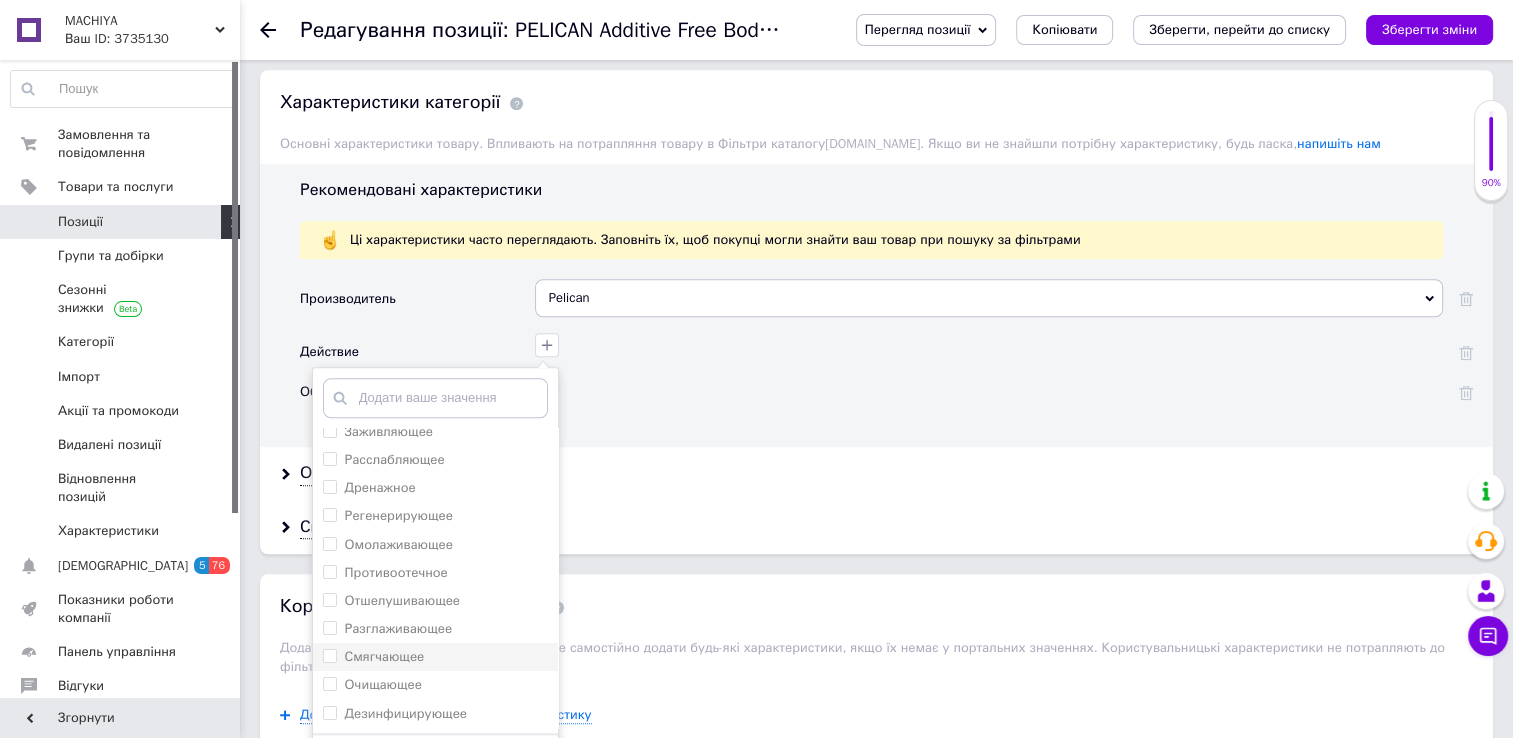 click on "Смягчающее" at bounding box center [329, 655] 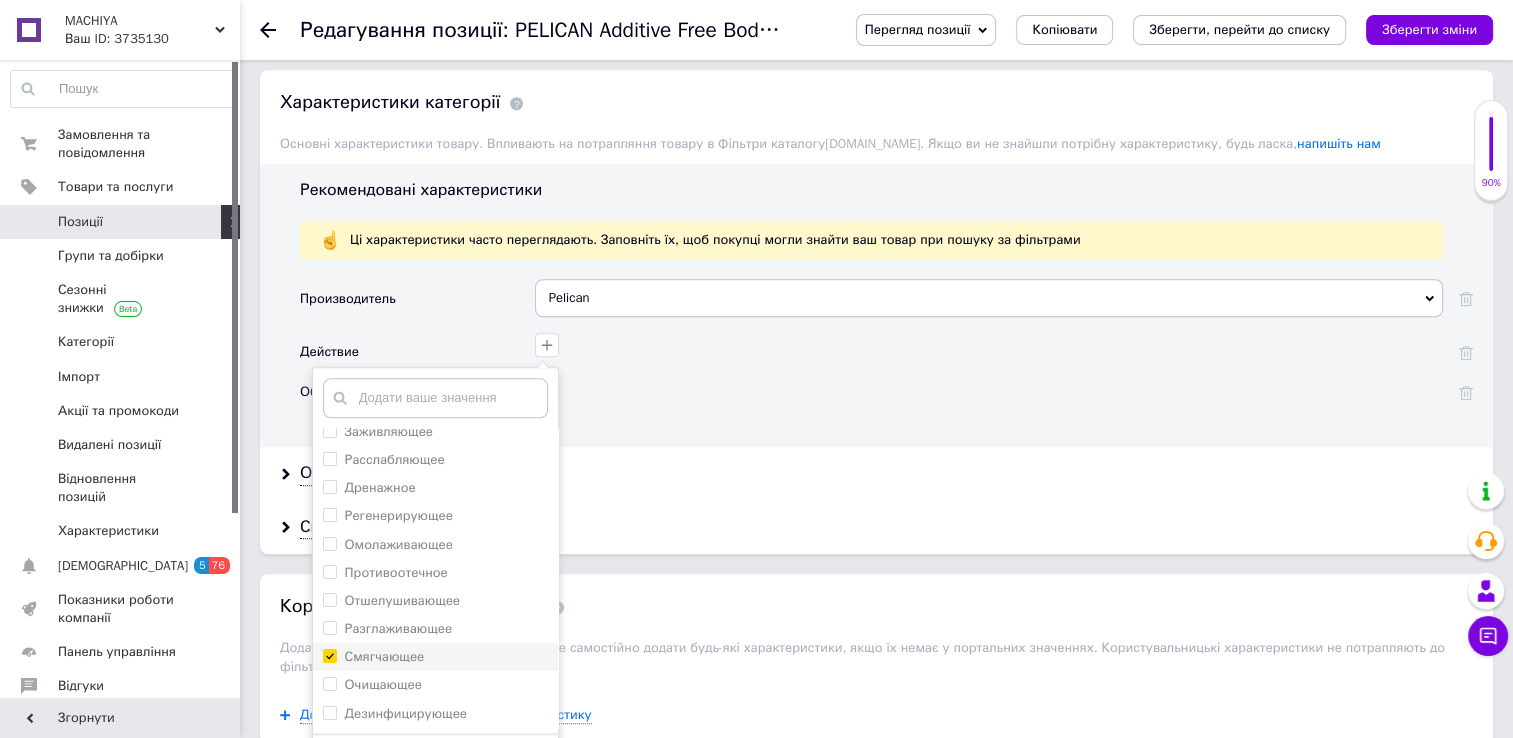 checkbox on "true" 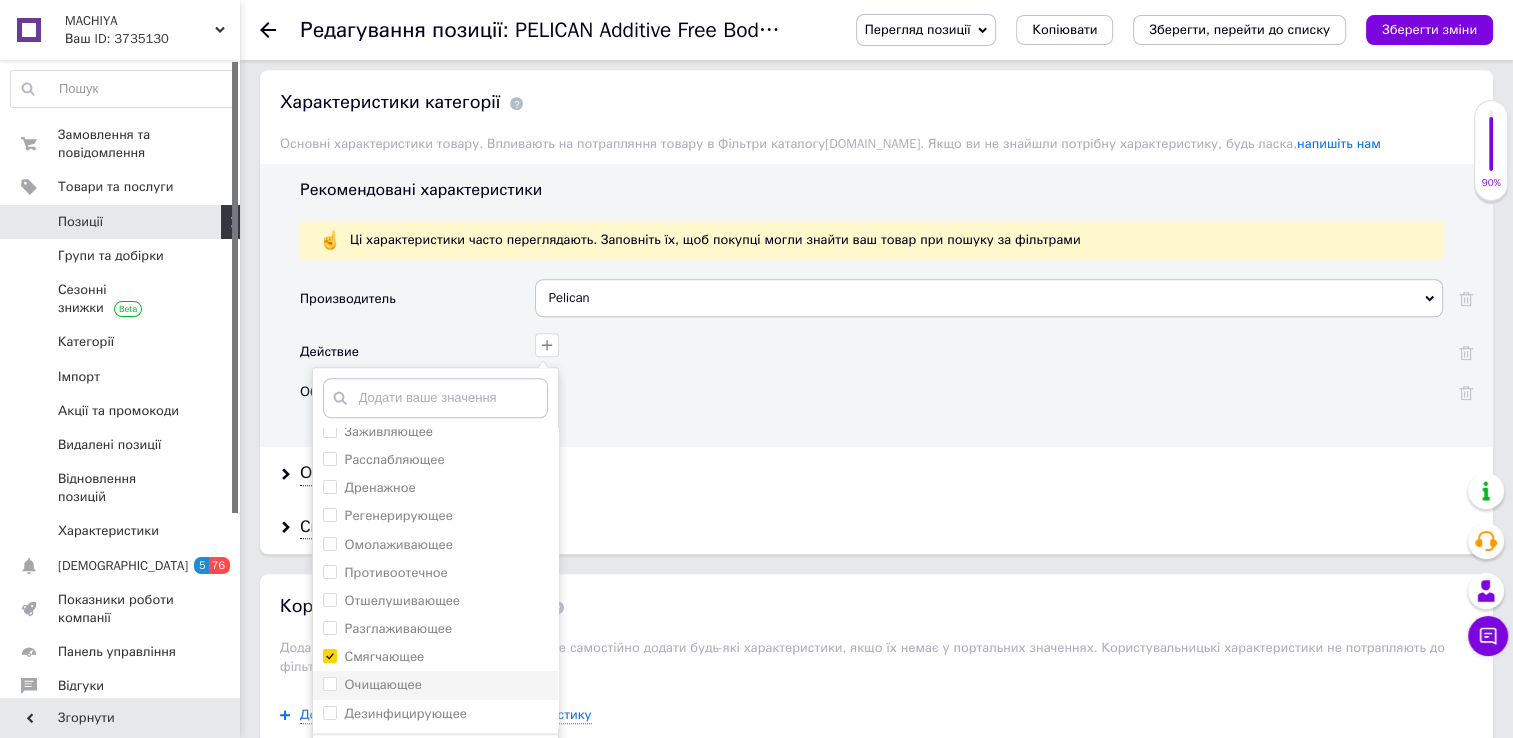 click on "Очищающее" at bounding box center [329, 683] 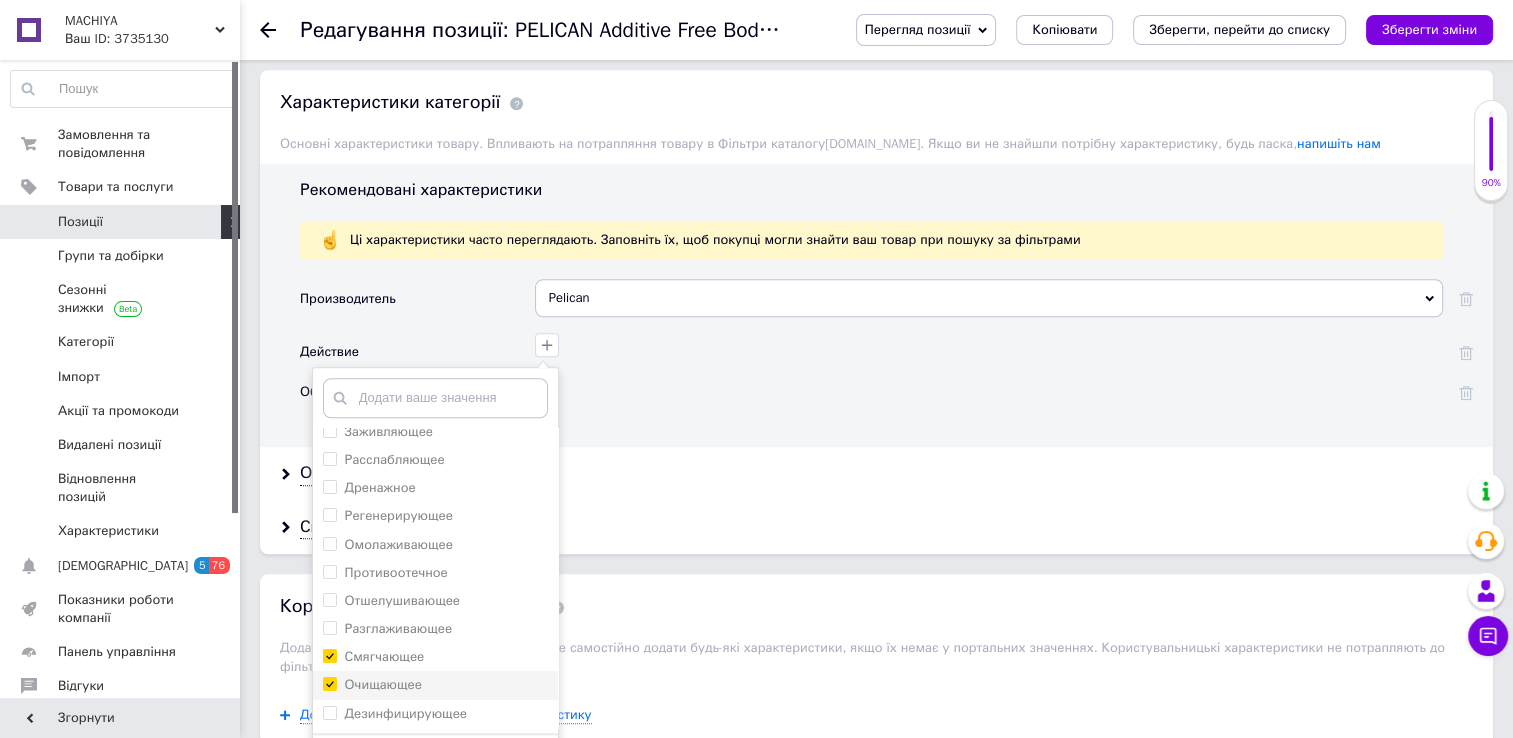 checkbox on "true" 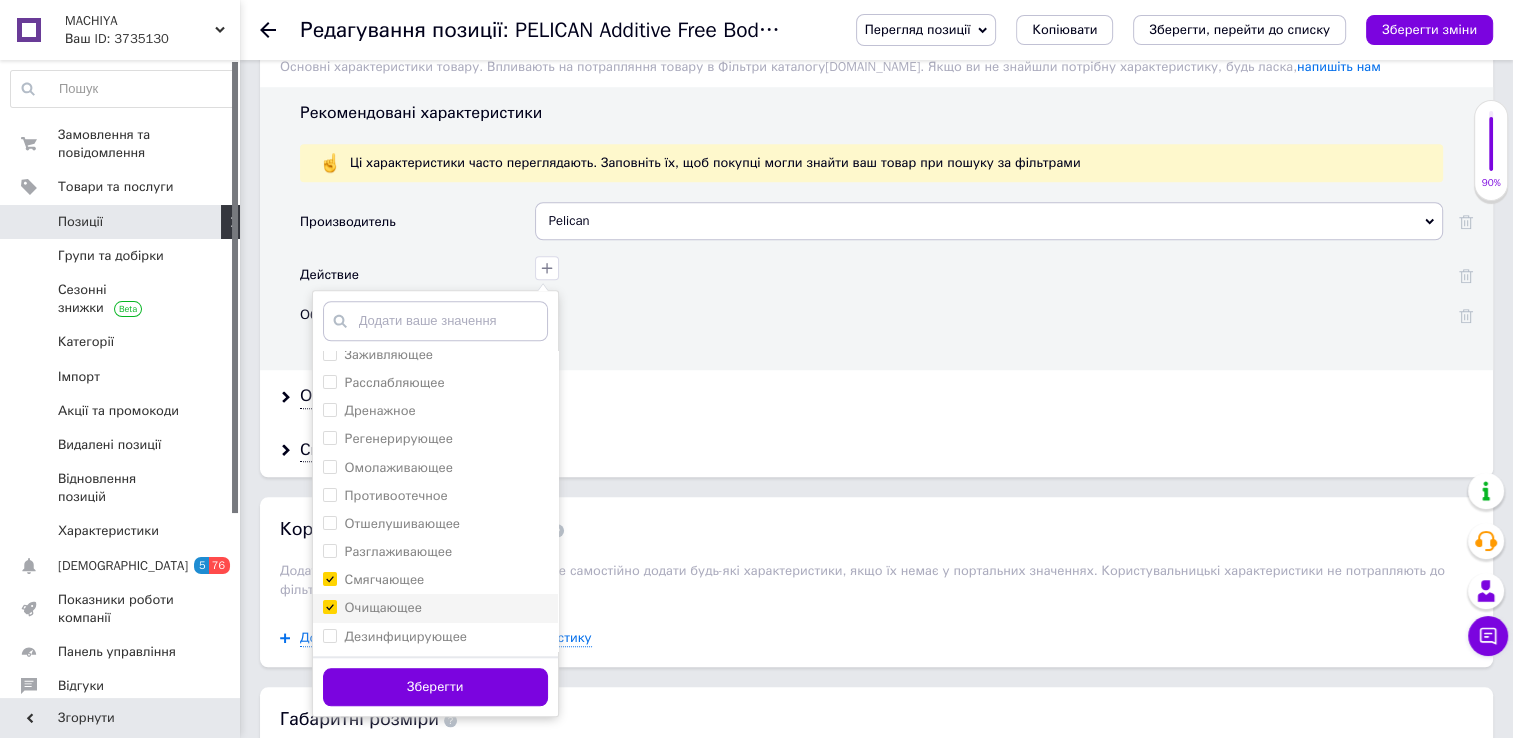 scroll, scrollTop: 1639, scrollLeft: 0, axis: vertical 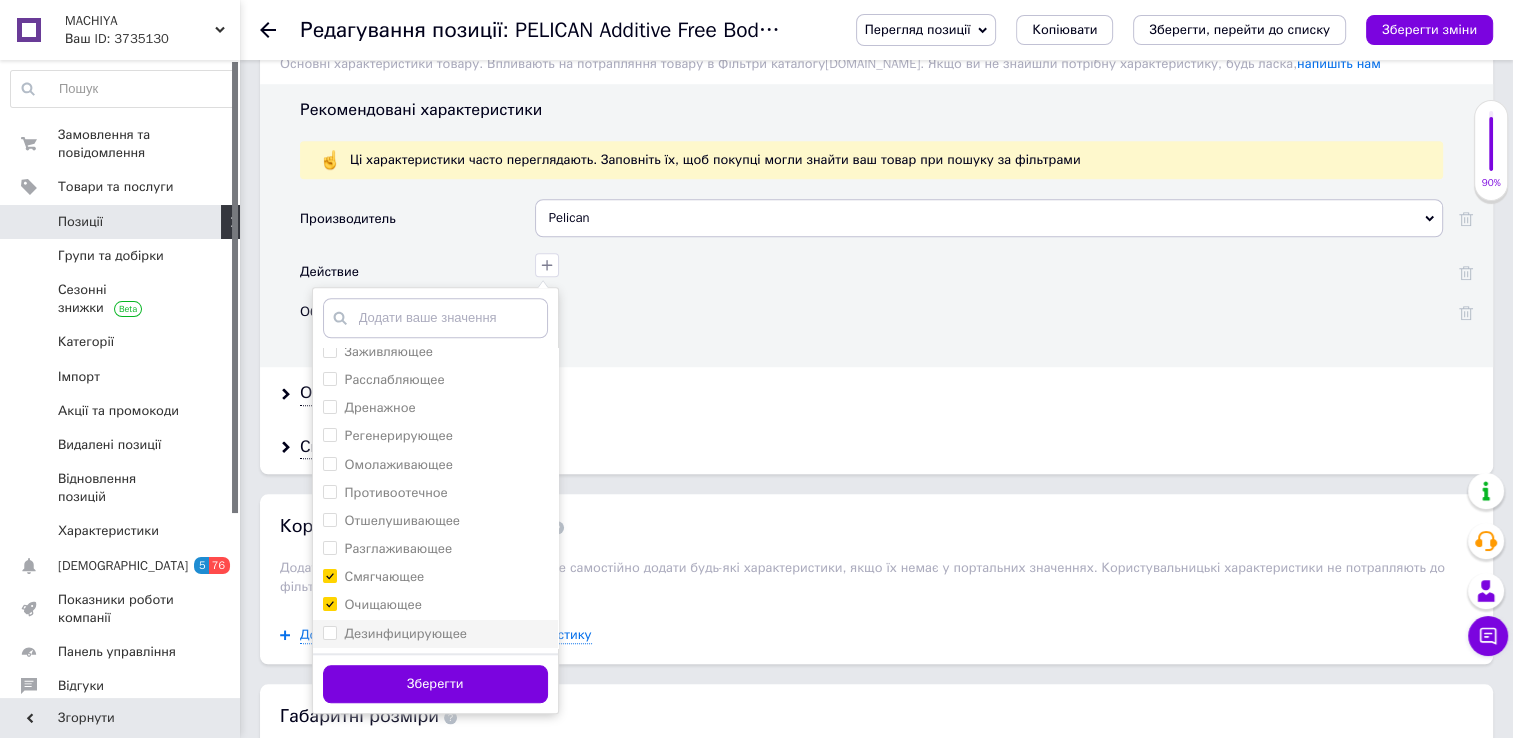 click on "Дезинфицирующее" at bounding box center [395, 634] 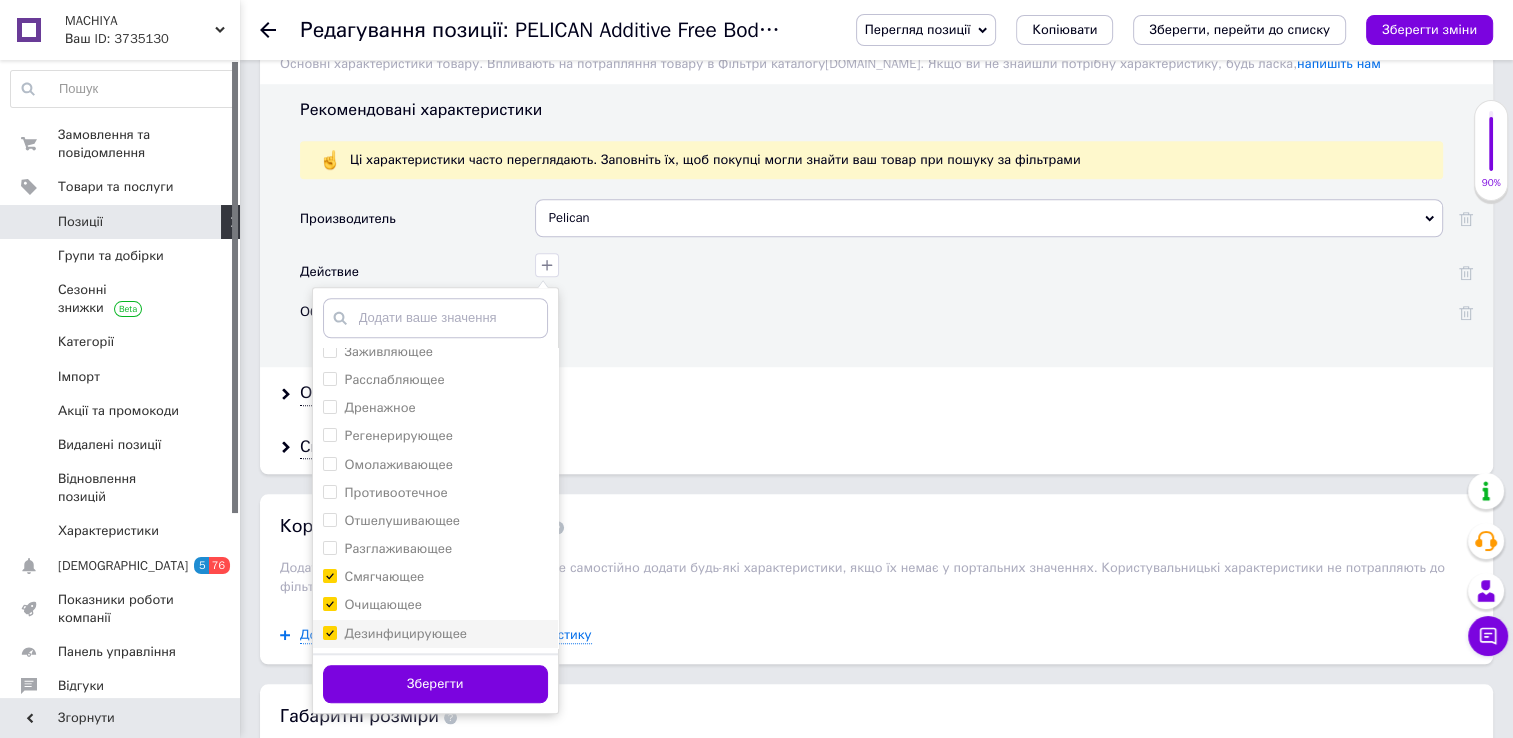 click on "Дезинфицирующее" at bounding box center [329, 632] 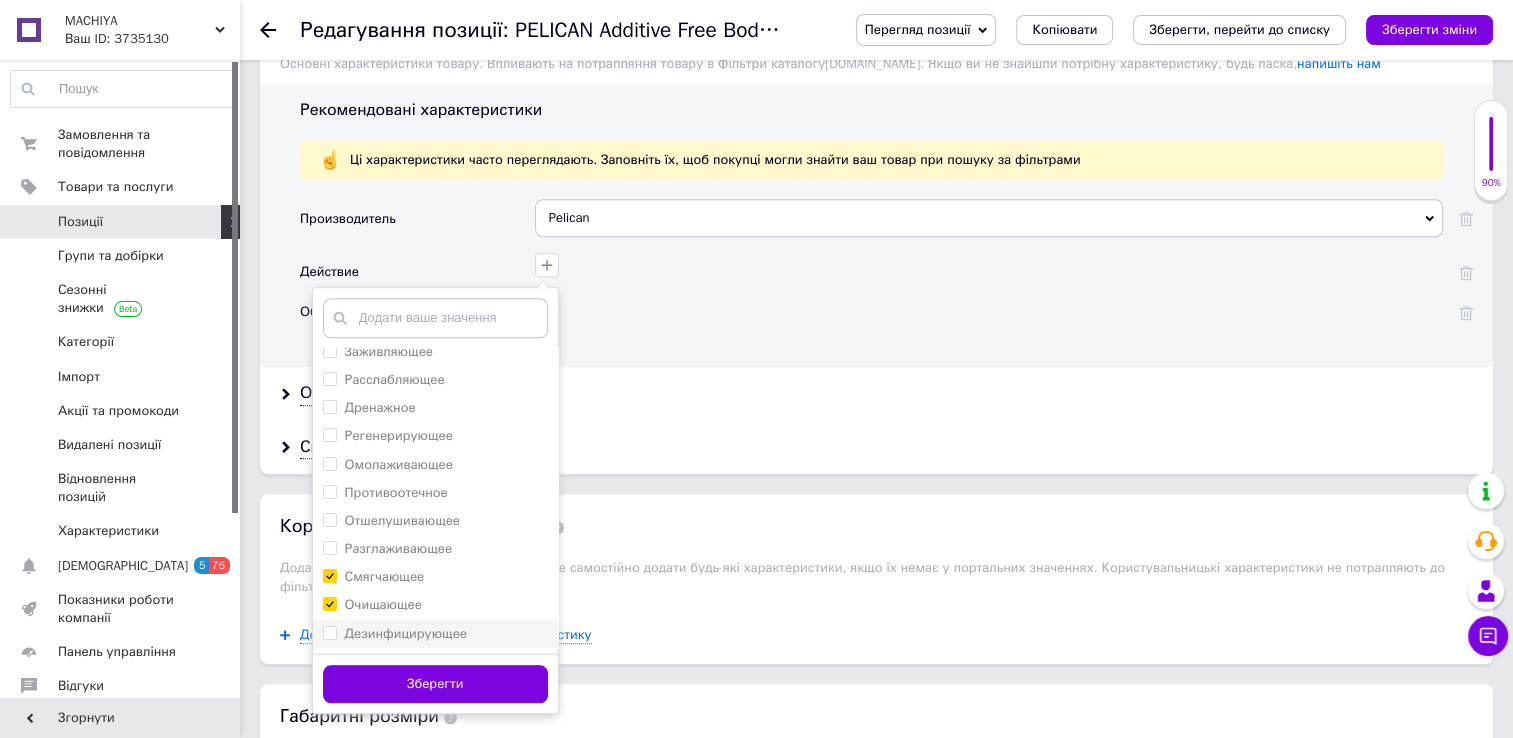 click on "Дезинфицирующее" at bounding box center (329, 632) 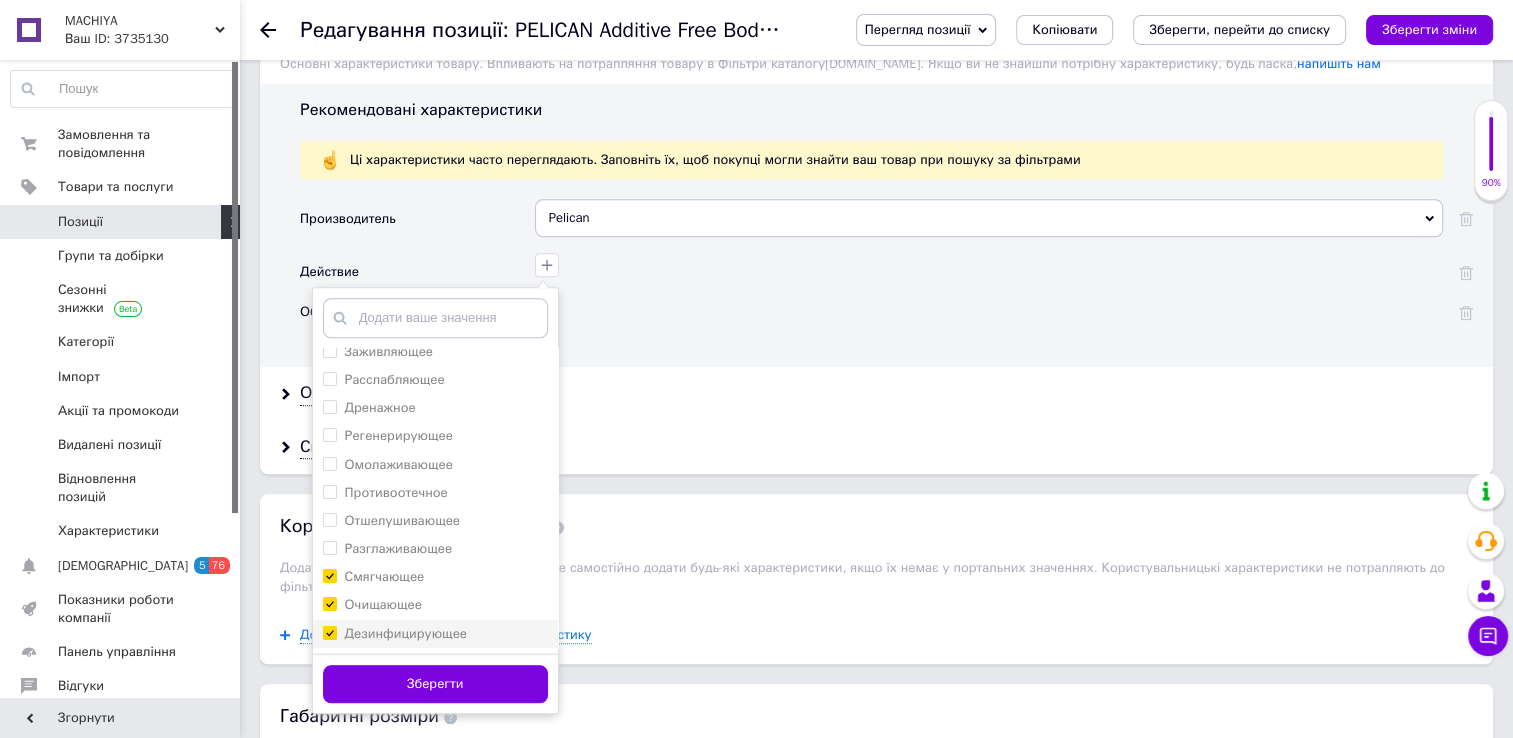 checkbox on "true" 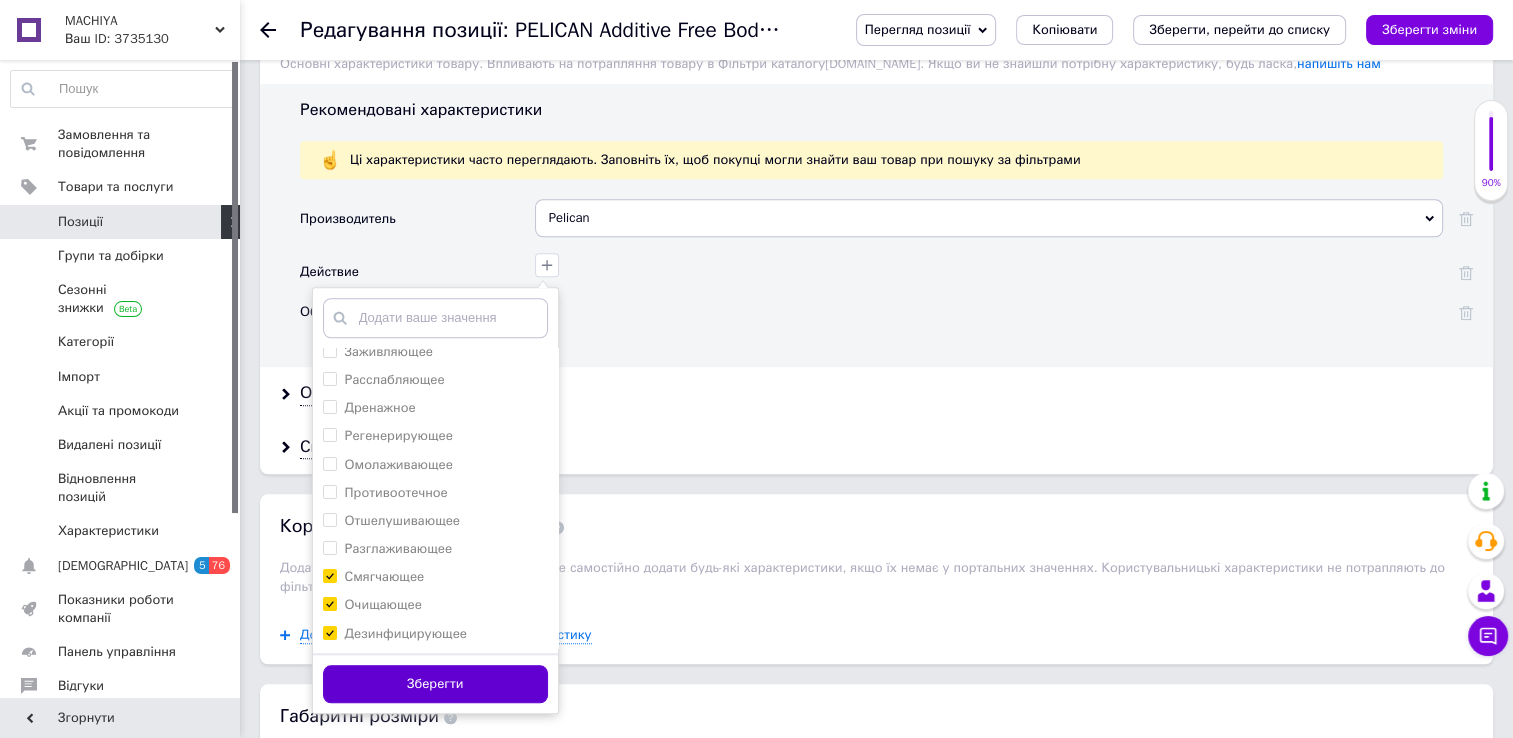 click on "Зберегти" at bounding box center (435, 684) 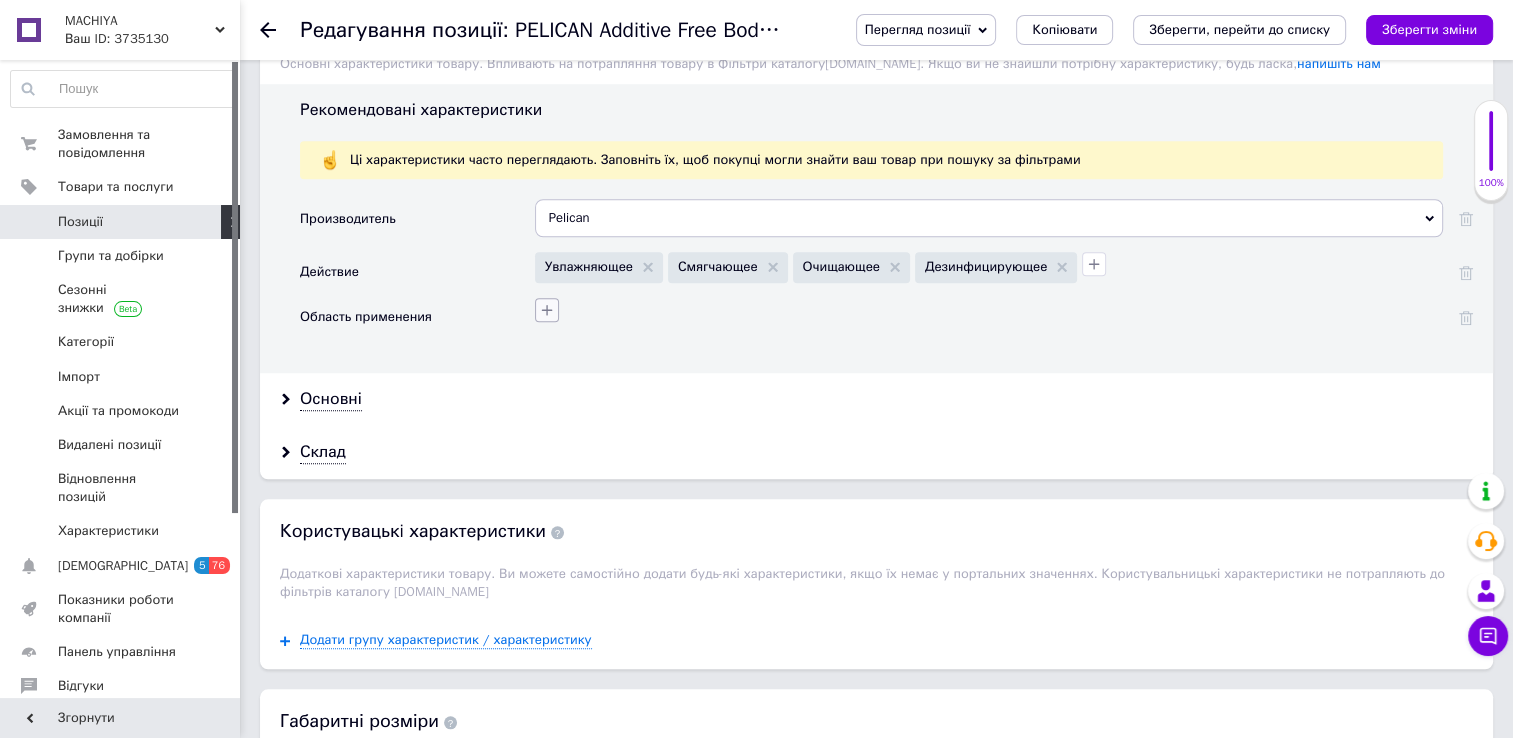 click 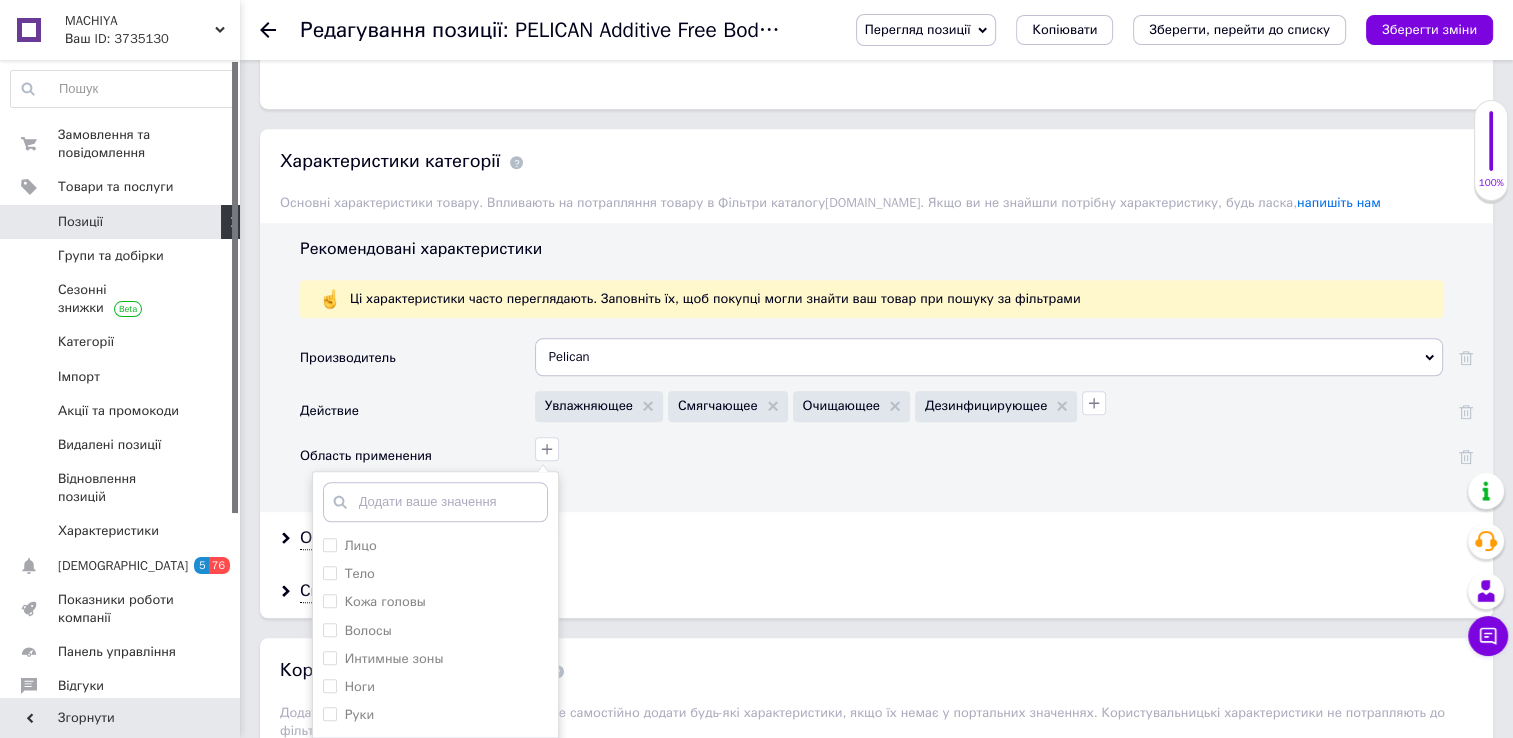 scroll, scrollTop: 1504, scrollLeft: 0, axis: vertical 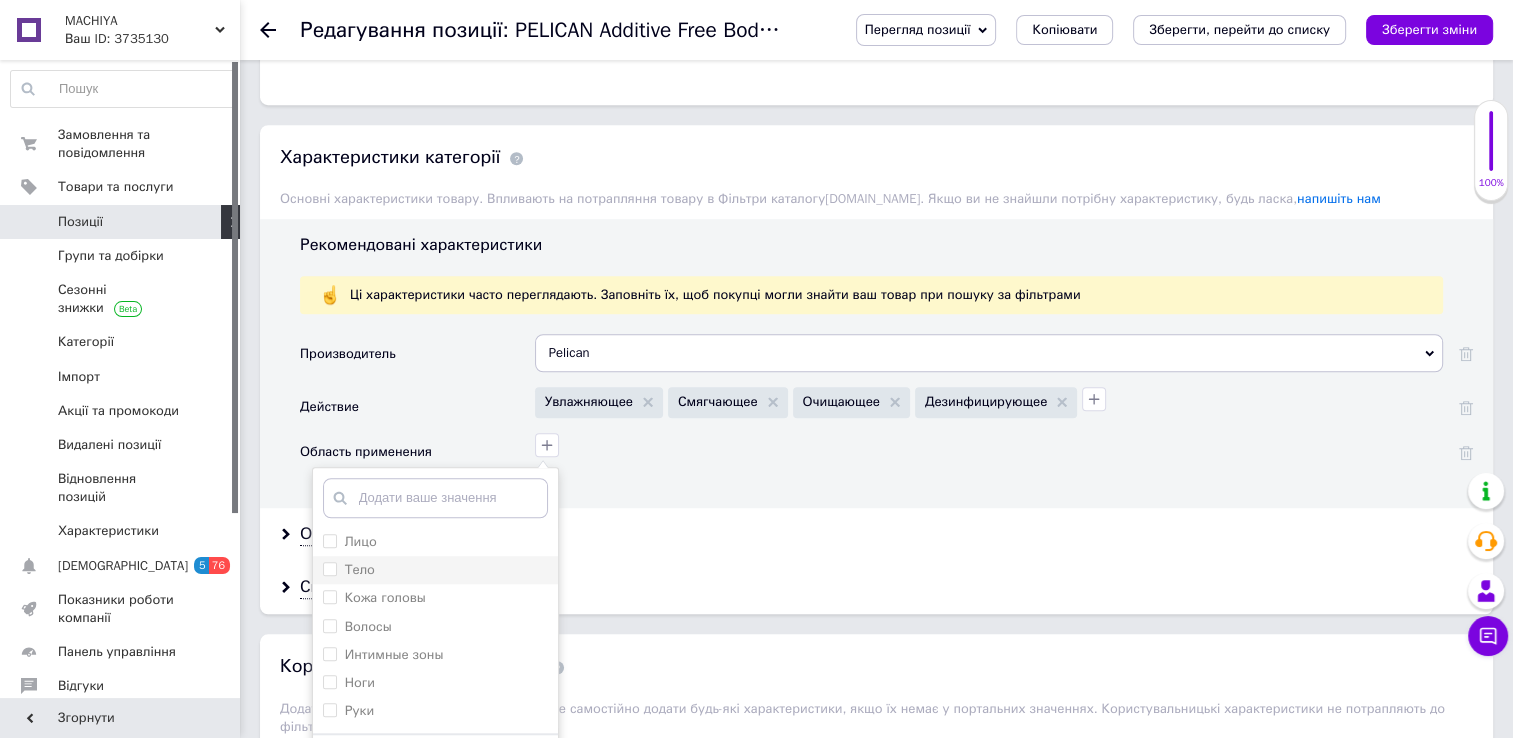 click on "Тело" at bounding box center (329, 568) 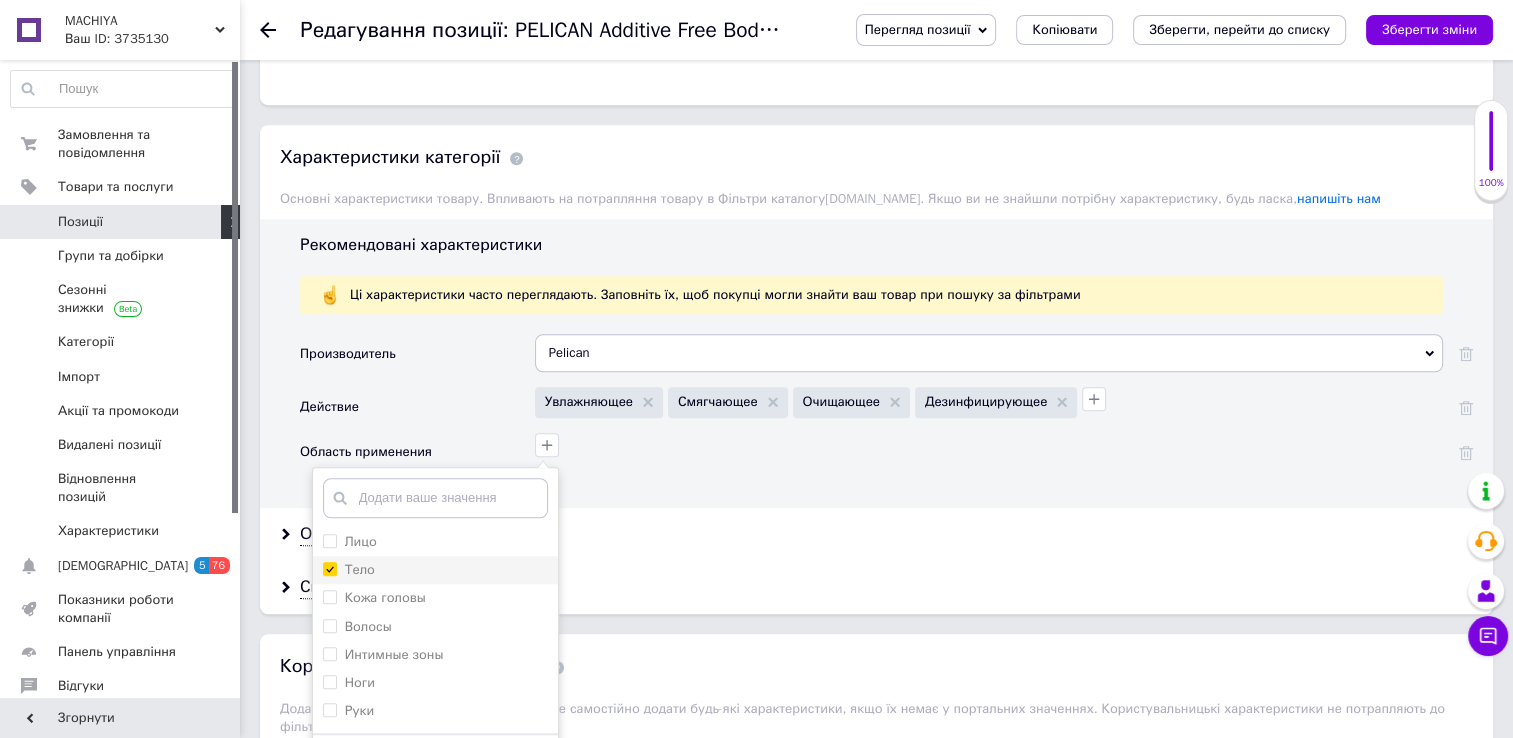checkbox on "true" 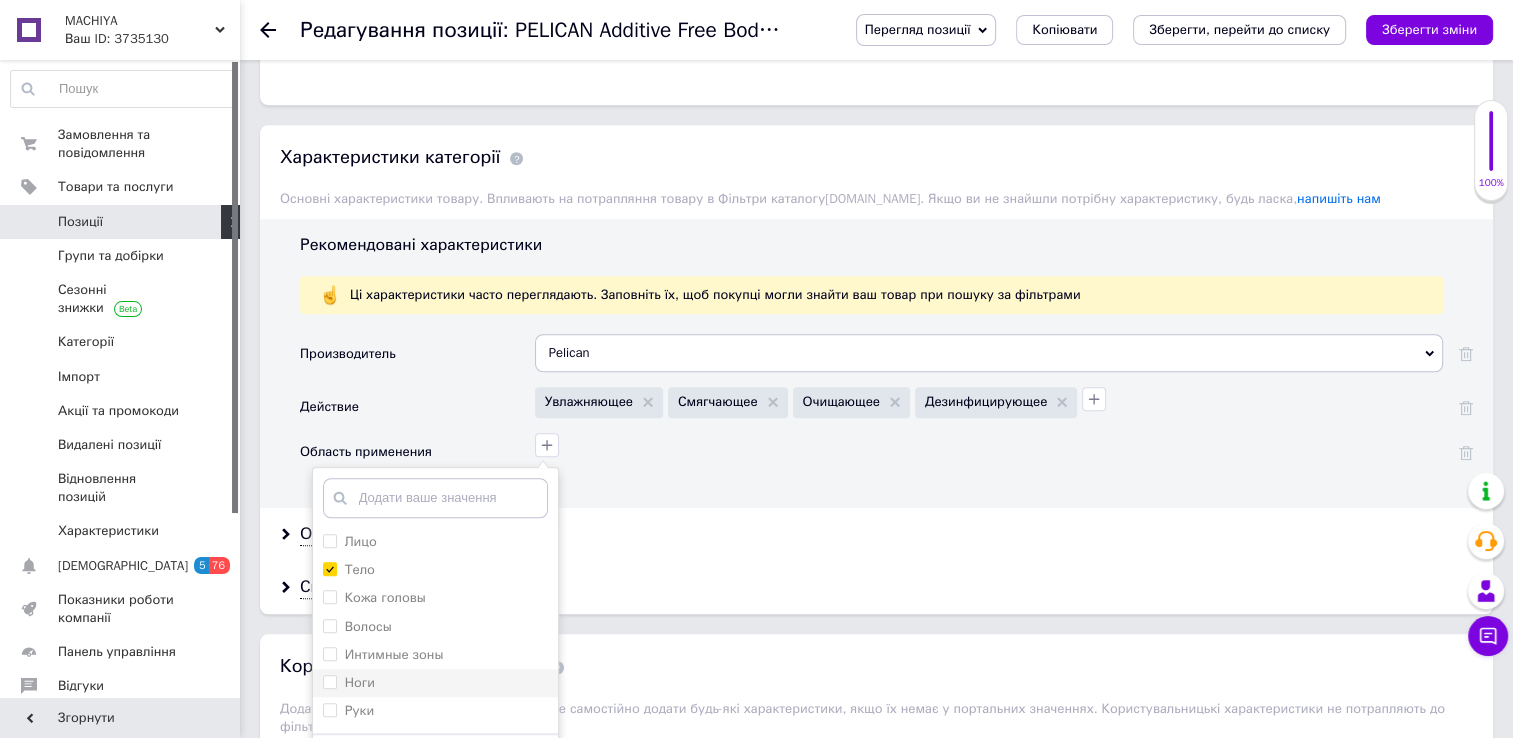 click on "Ноги" at bounding box center [329, 681] 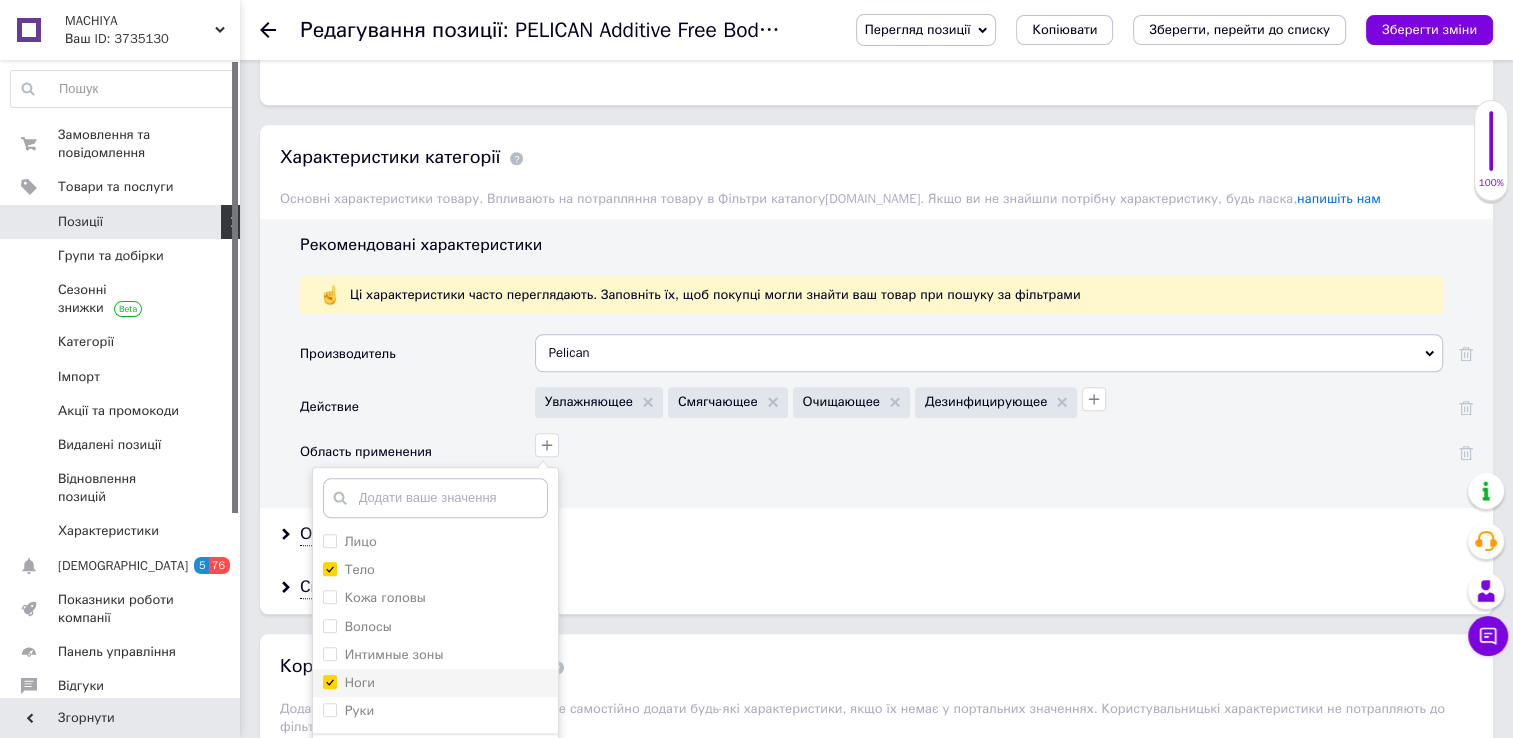 checkbox on "true" 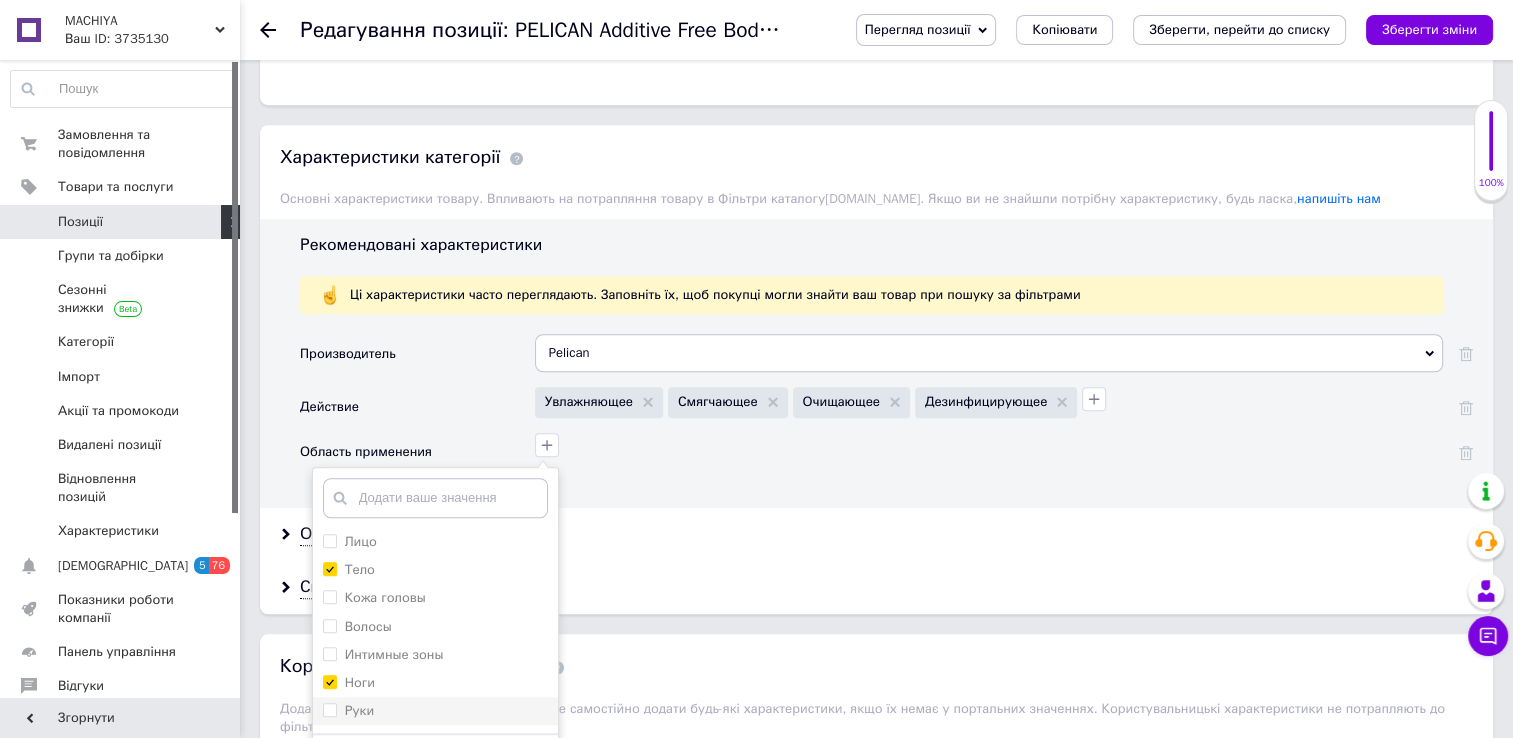 click on "Руки" at bounding box center (329, 709) 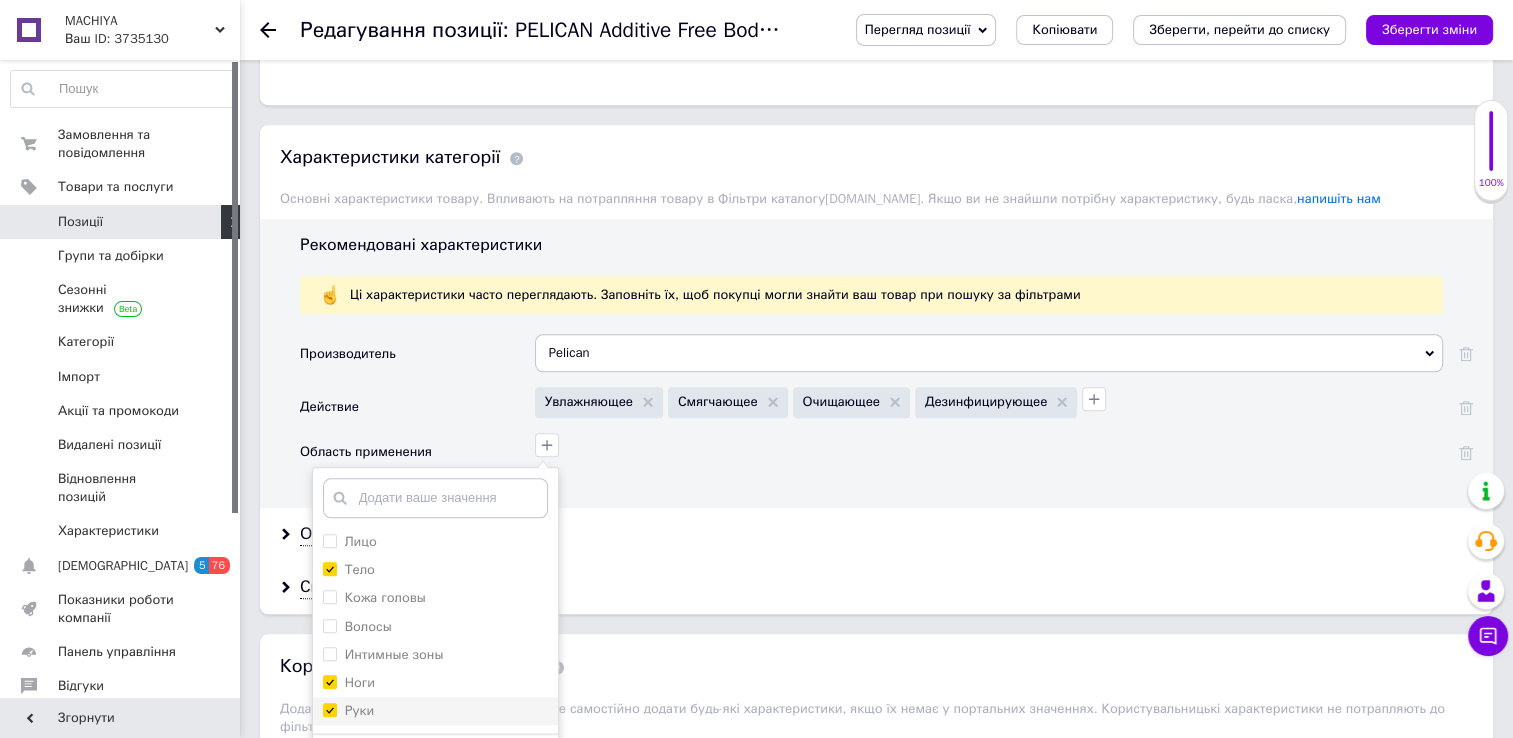 checkbox on "true" 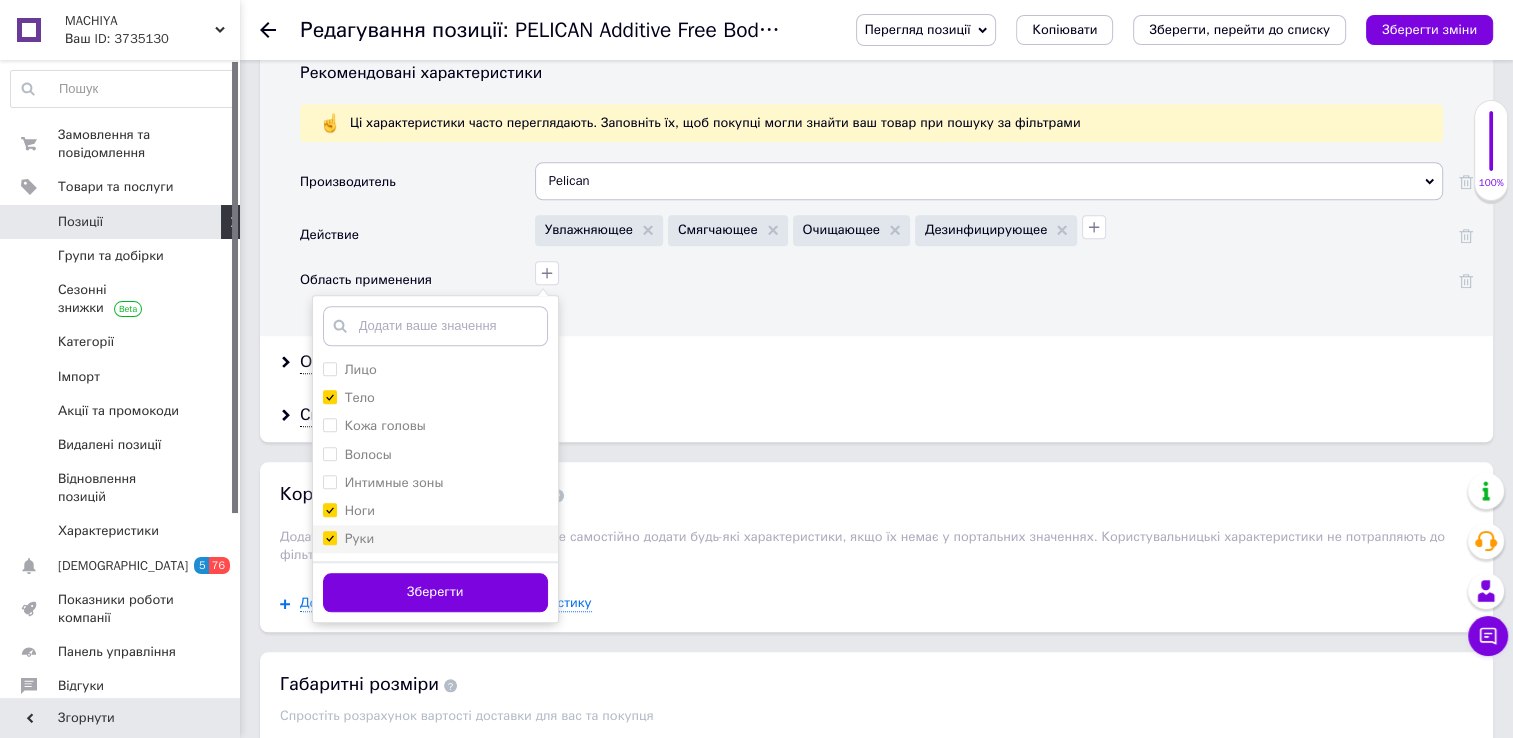 scroll, scrollTop: 1680, scrollLeft: 0, axis: vertical 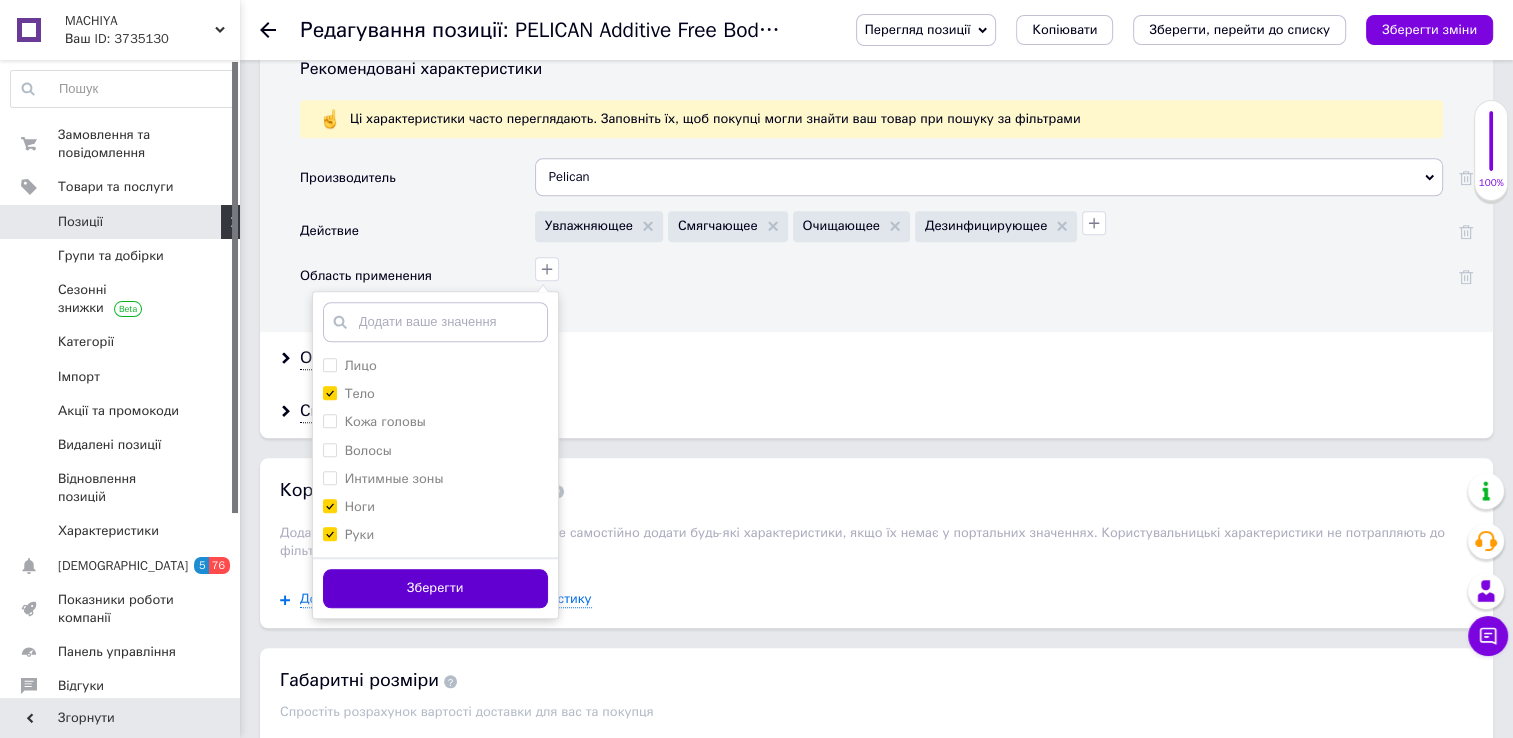 click on "Зберегти" at bounding box center (435, 588) 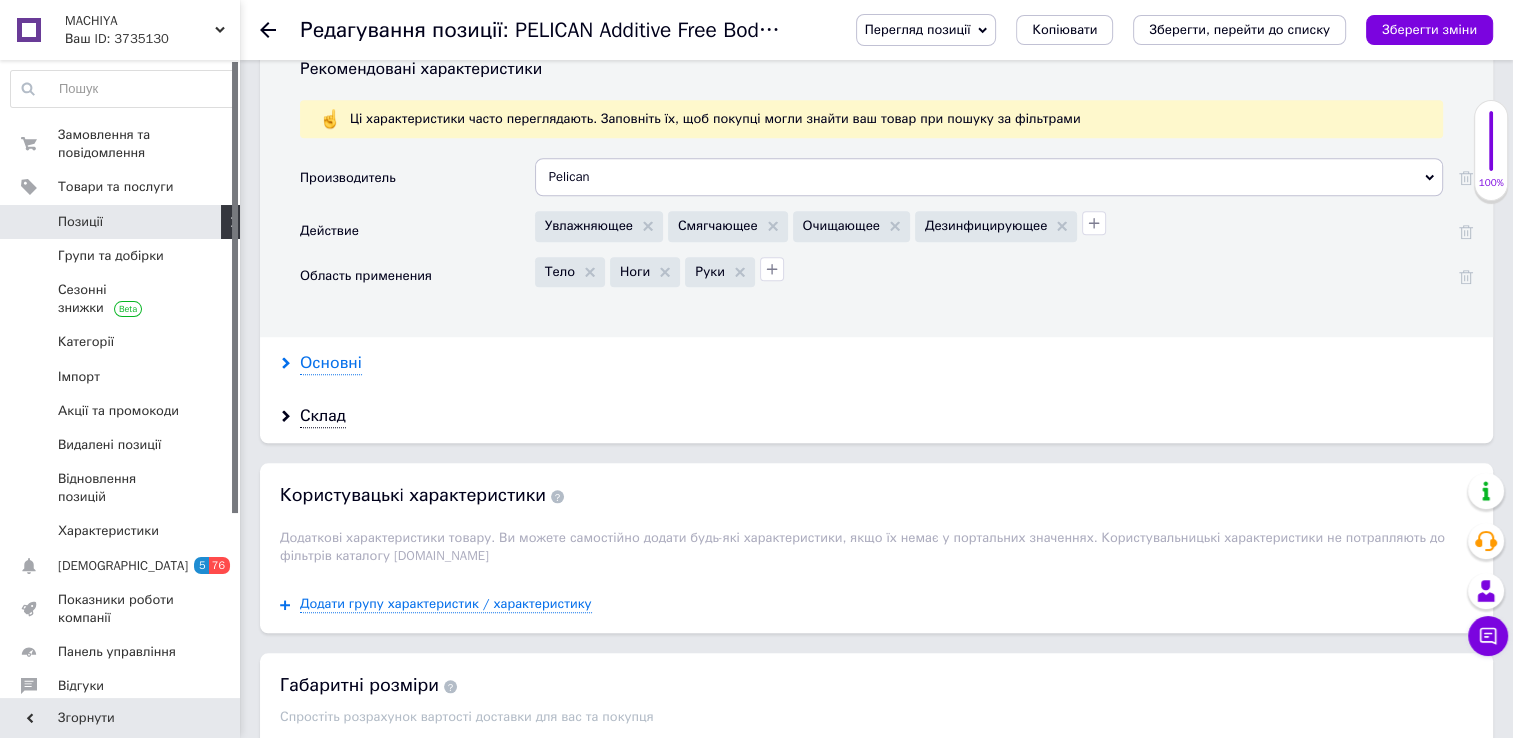 click on "Основні" at bounding box center [331, 363] 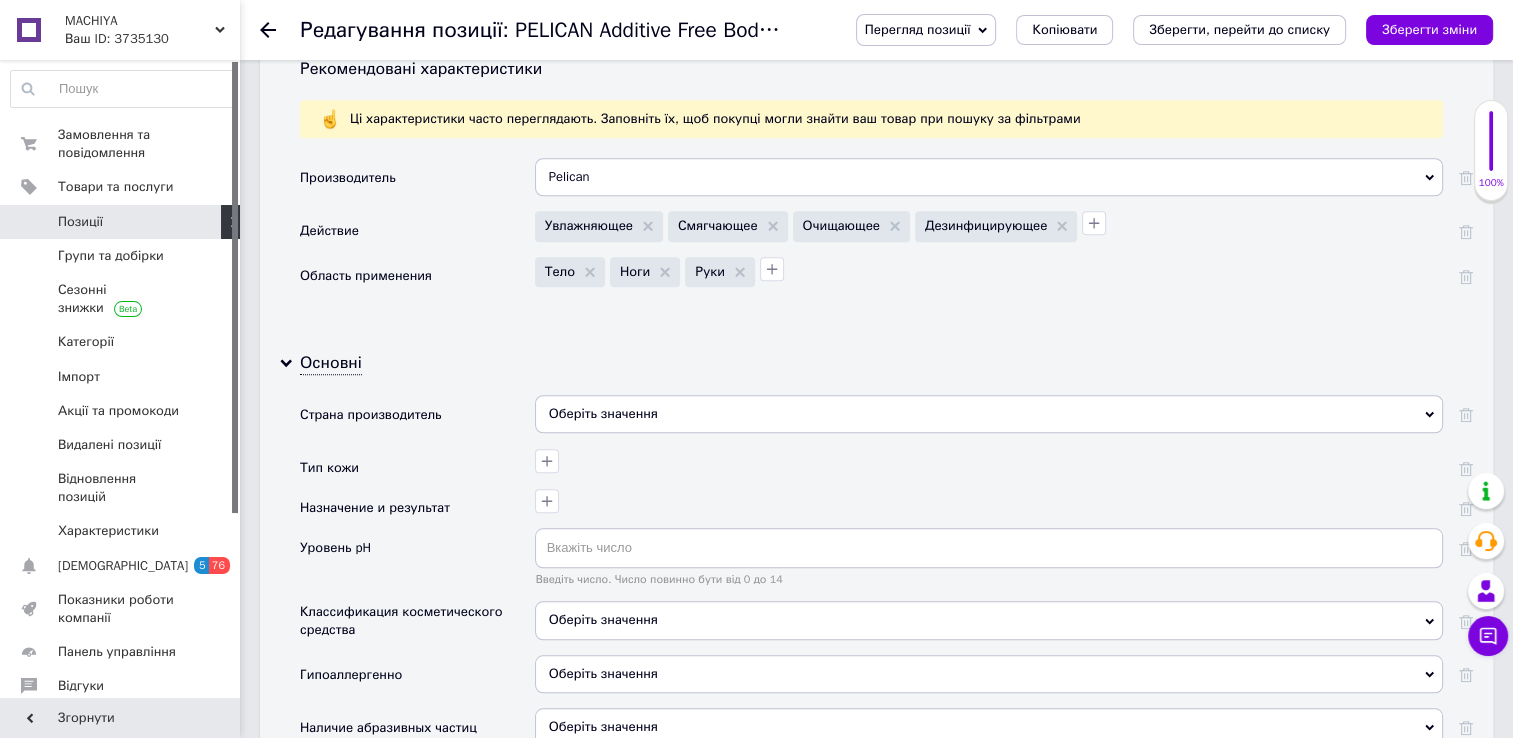 click on "Оберіть значення" at bounding box center (989, 414) 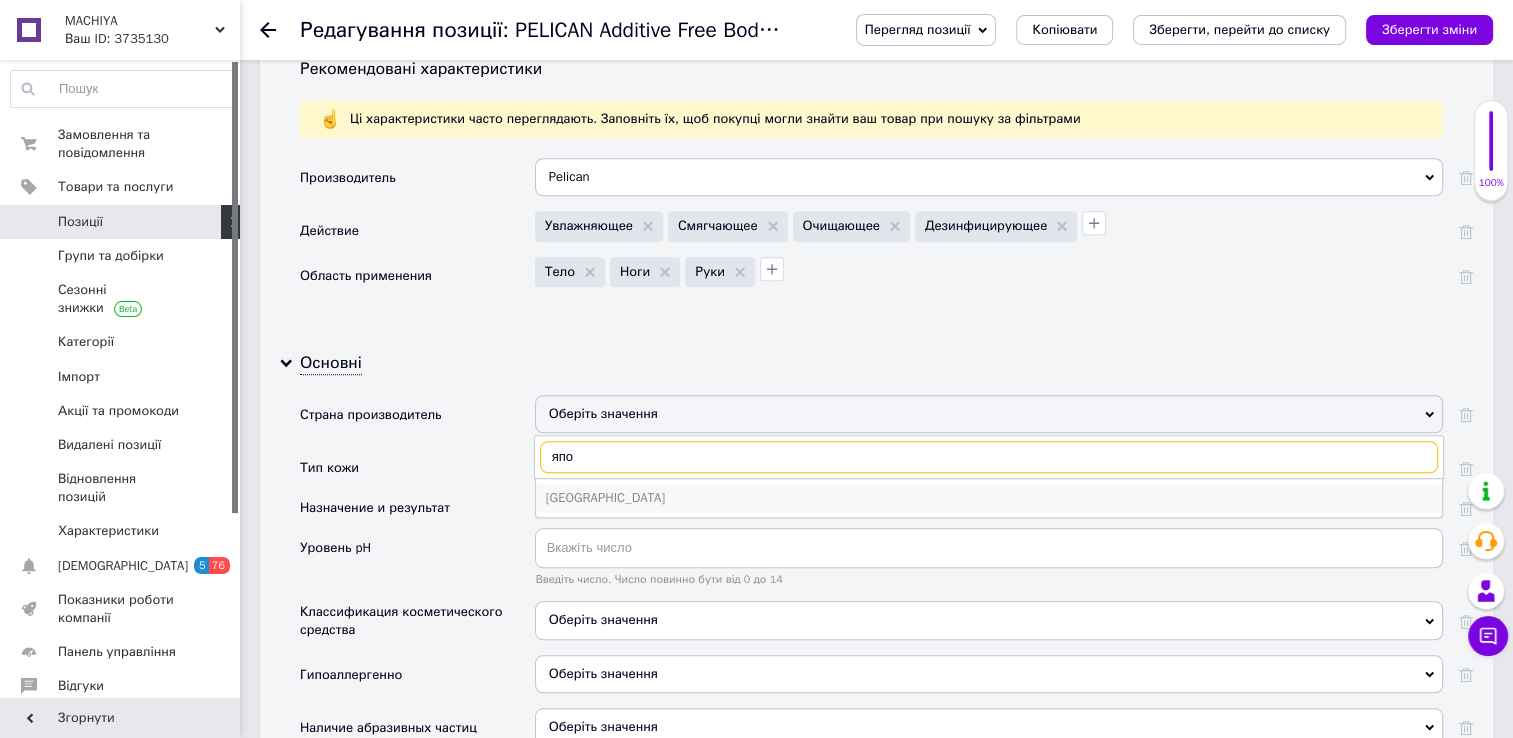 type on "япо" 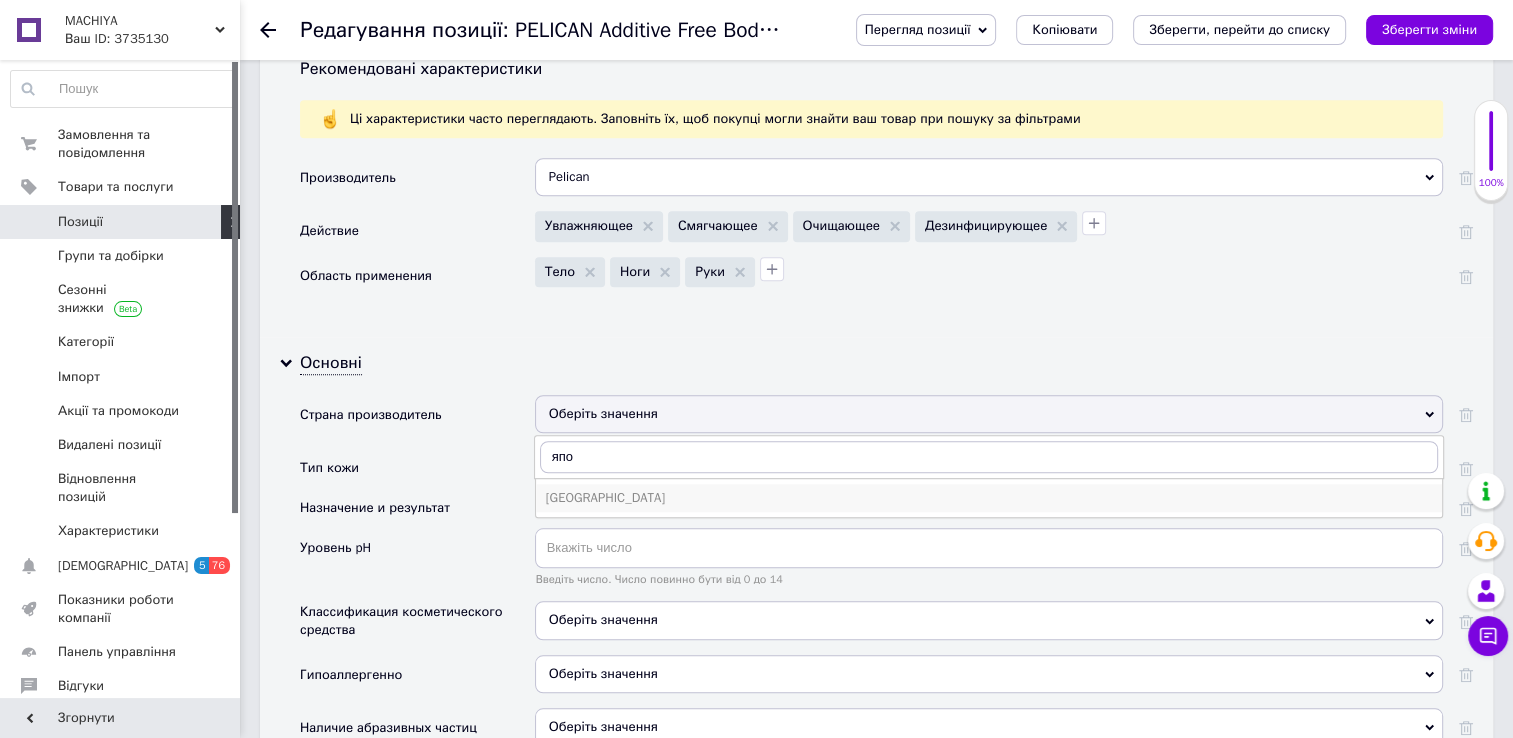 click on "[GEOGRAPHIC_DATA]" at bounding box center [989, 498] 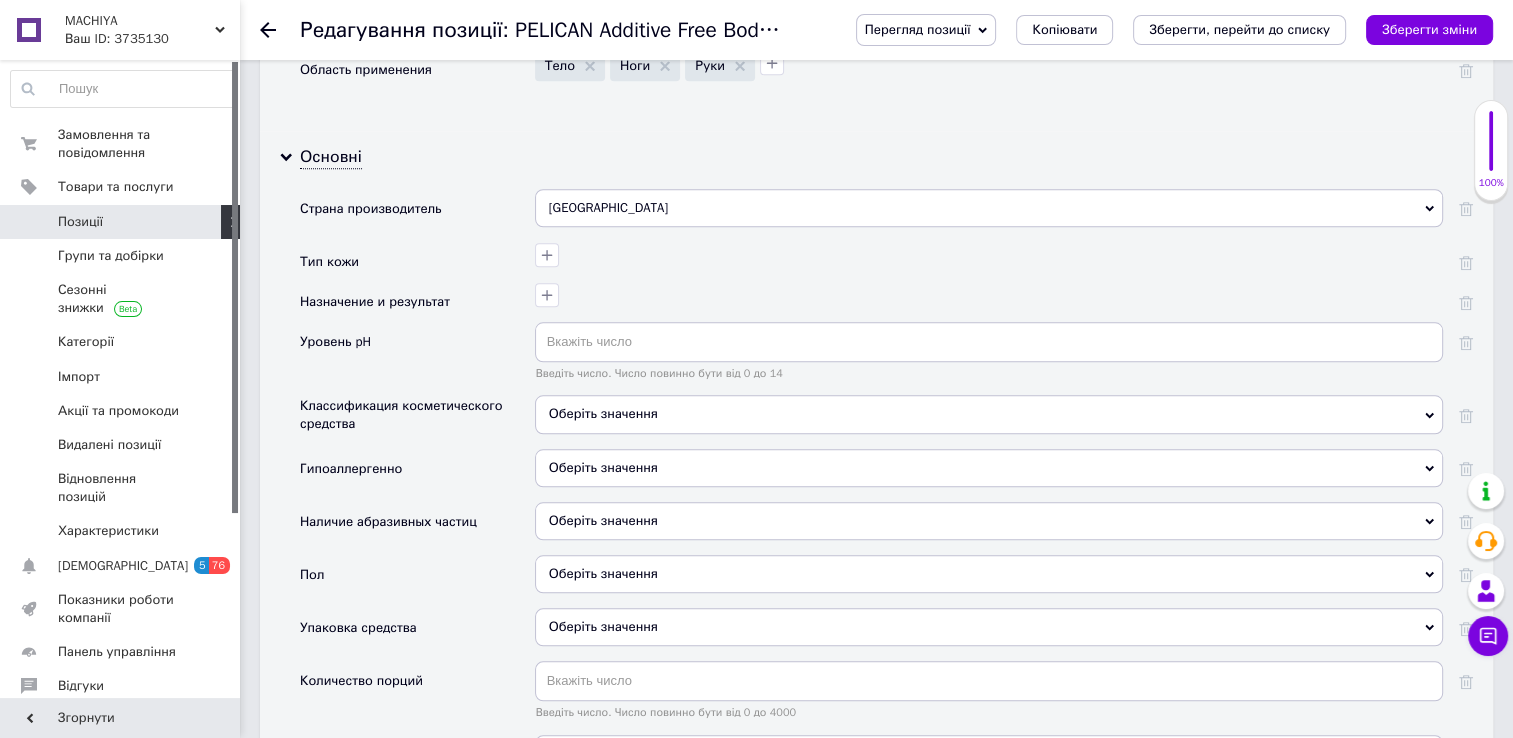 scroll, scrollTop: 1887, scrollLeft: 0, axis: vertical 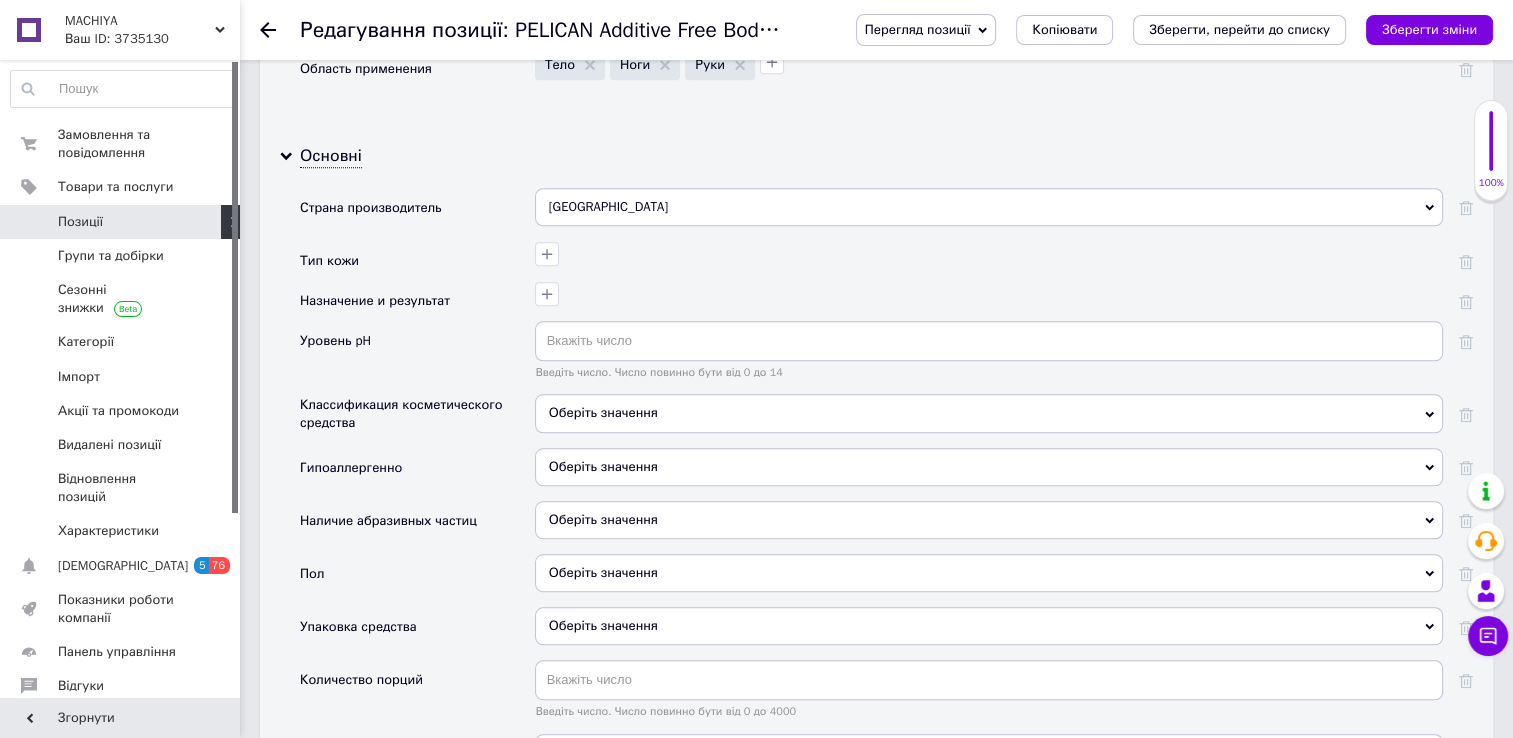 click on "Оберіть значення" at bounding box center (989, 573) 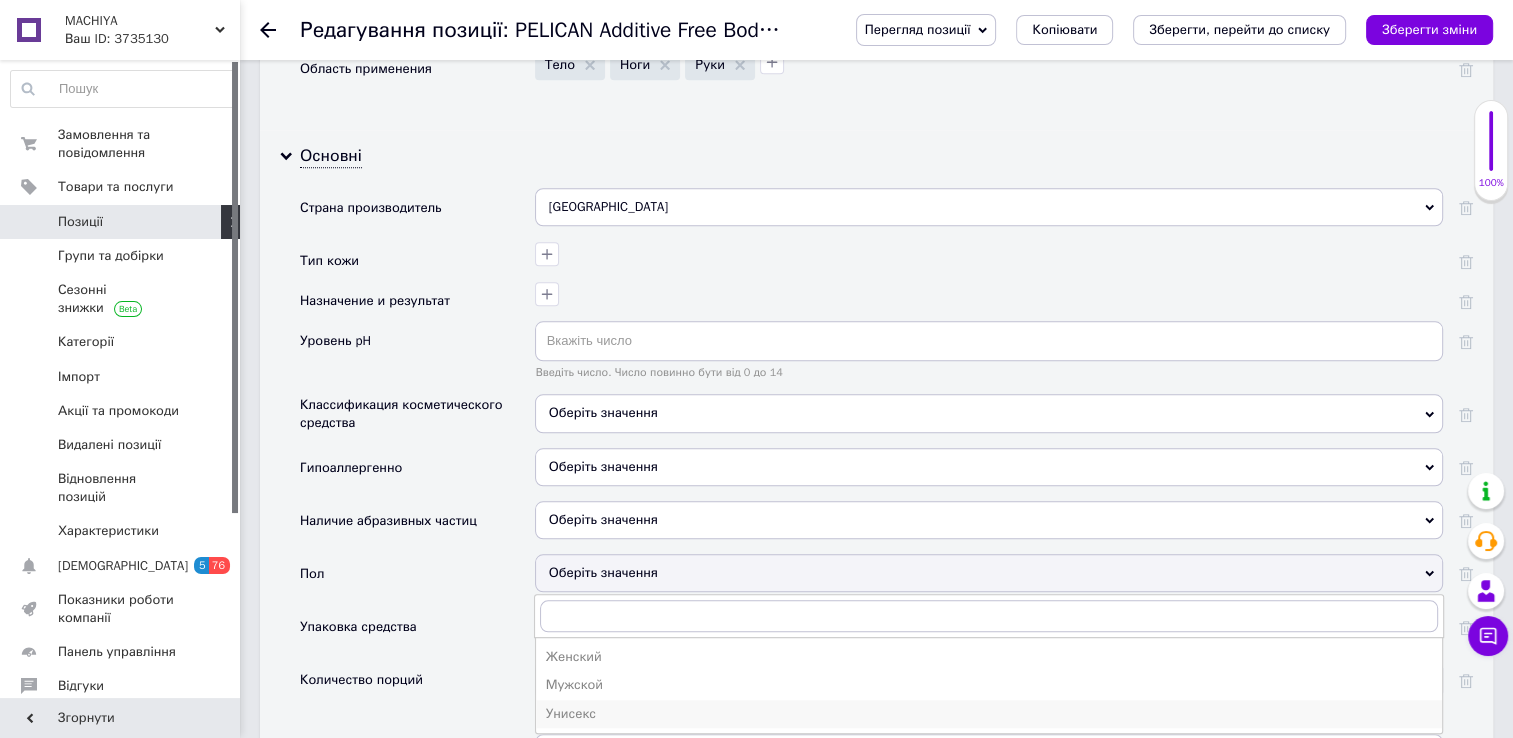 click on "Унисекс" at bounding box center [989, 714] 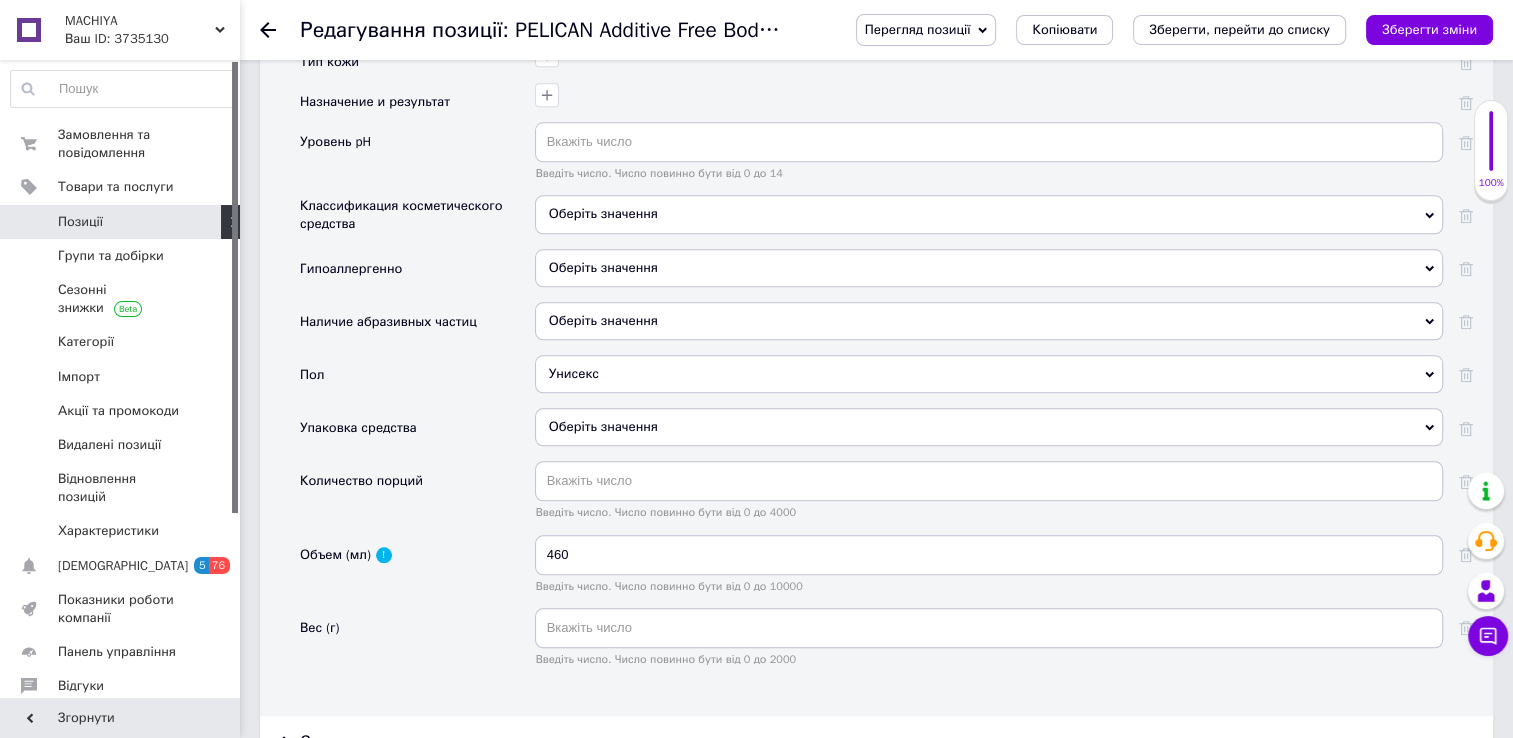 scroll, scrollTop: 2088, scrollLeft: 0, axis: vertical 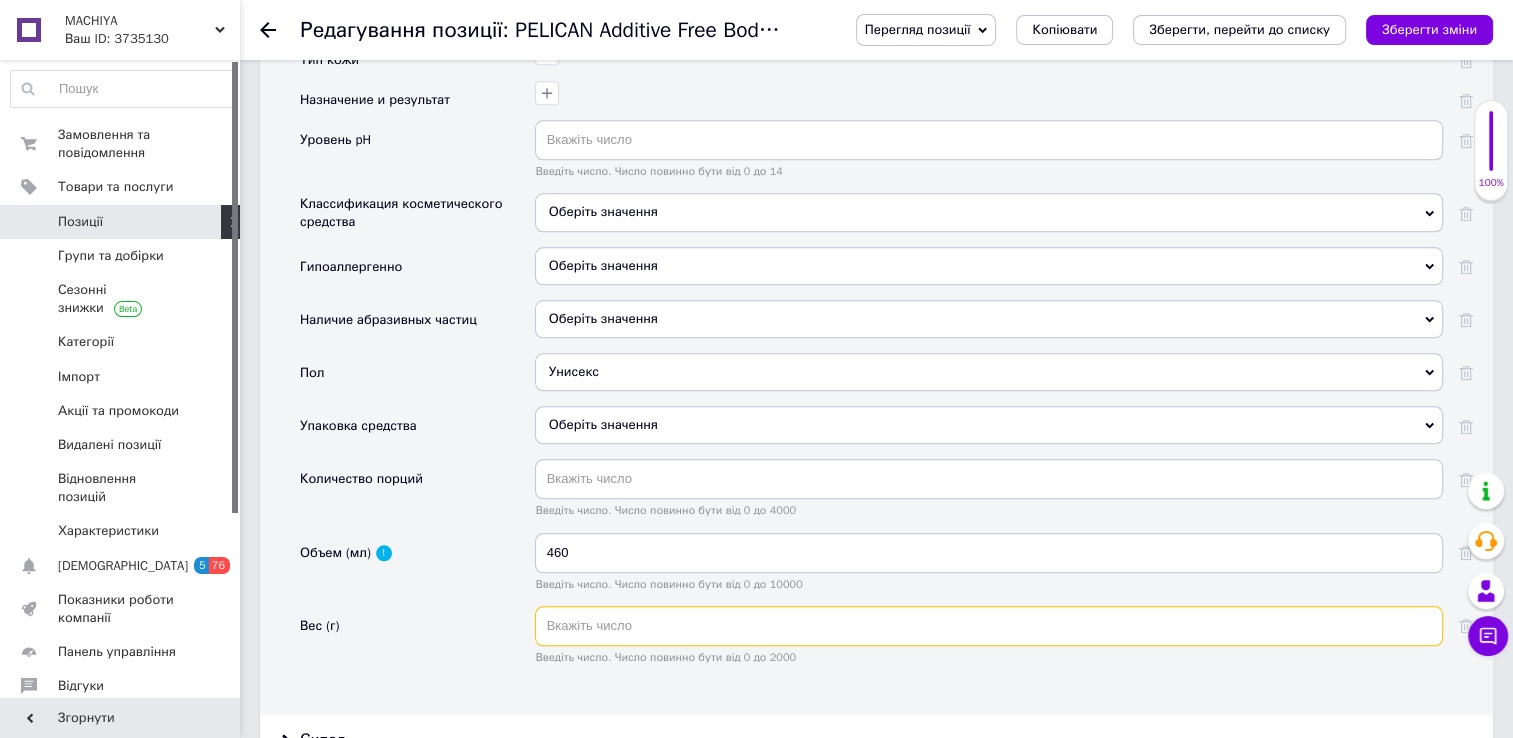 click at bounding box center (989, 626) 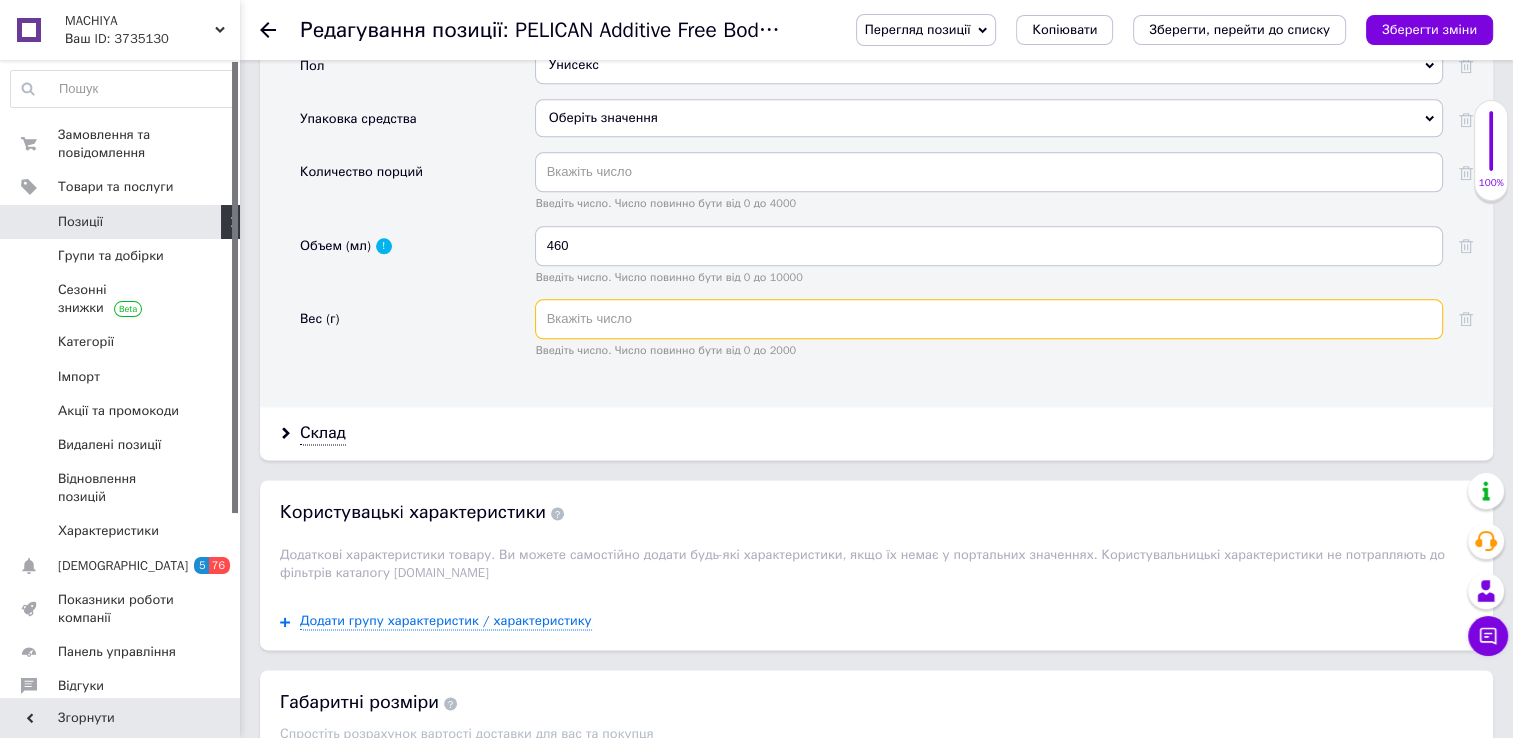 scroll, scrollTop: 2396, scrollLeft: 0, axis: vertical 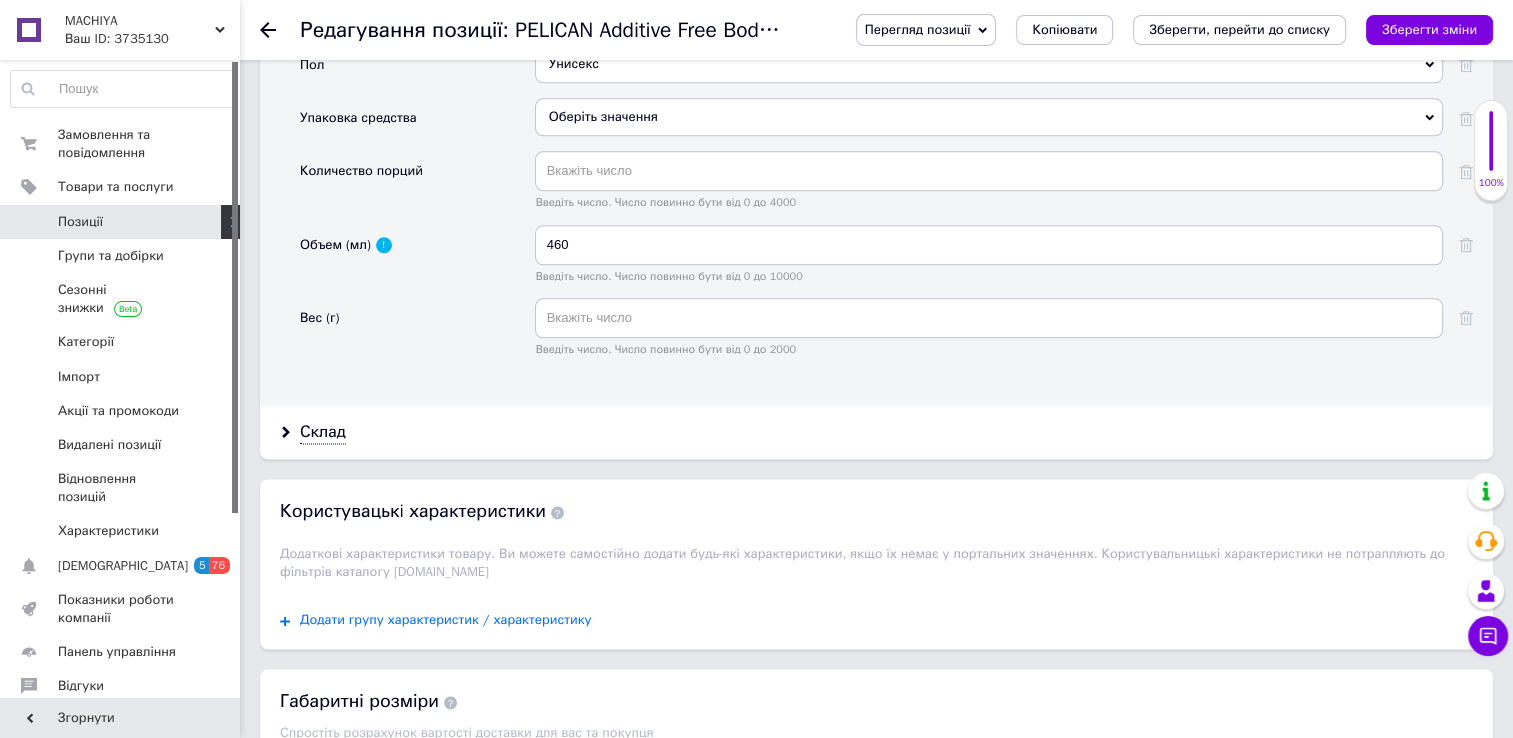 click on "Додати групу характеристик / характеристику" at bounding box center (446, 620) 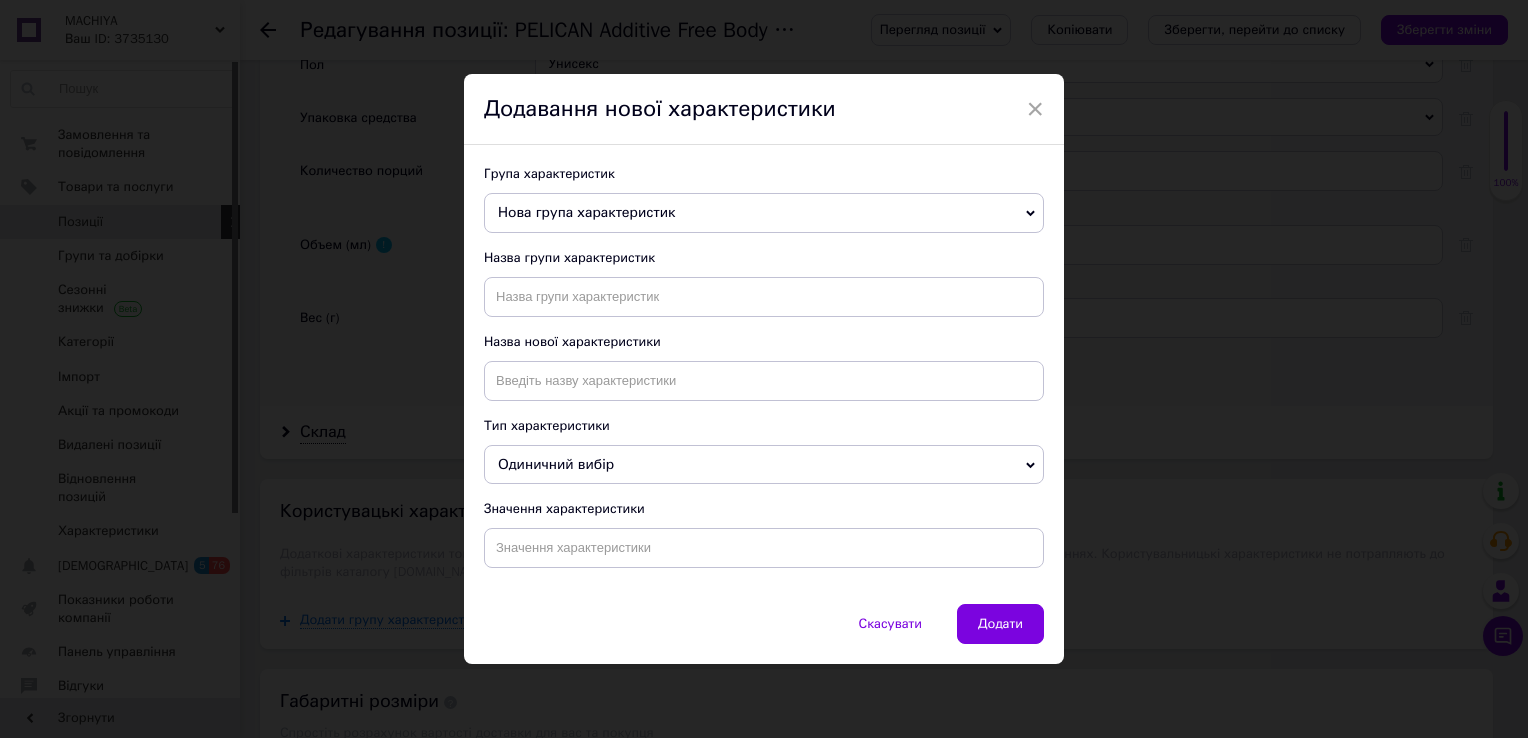 click on "Нова група характеристик" at bounding box center [586, 212] 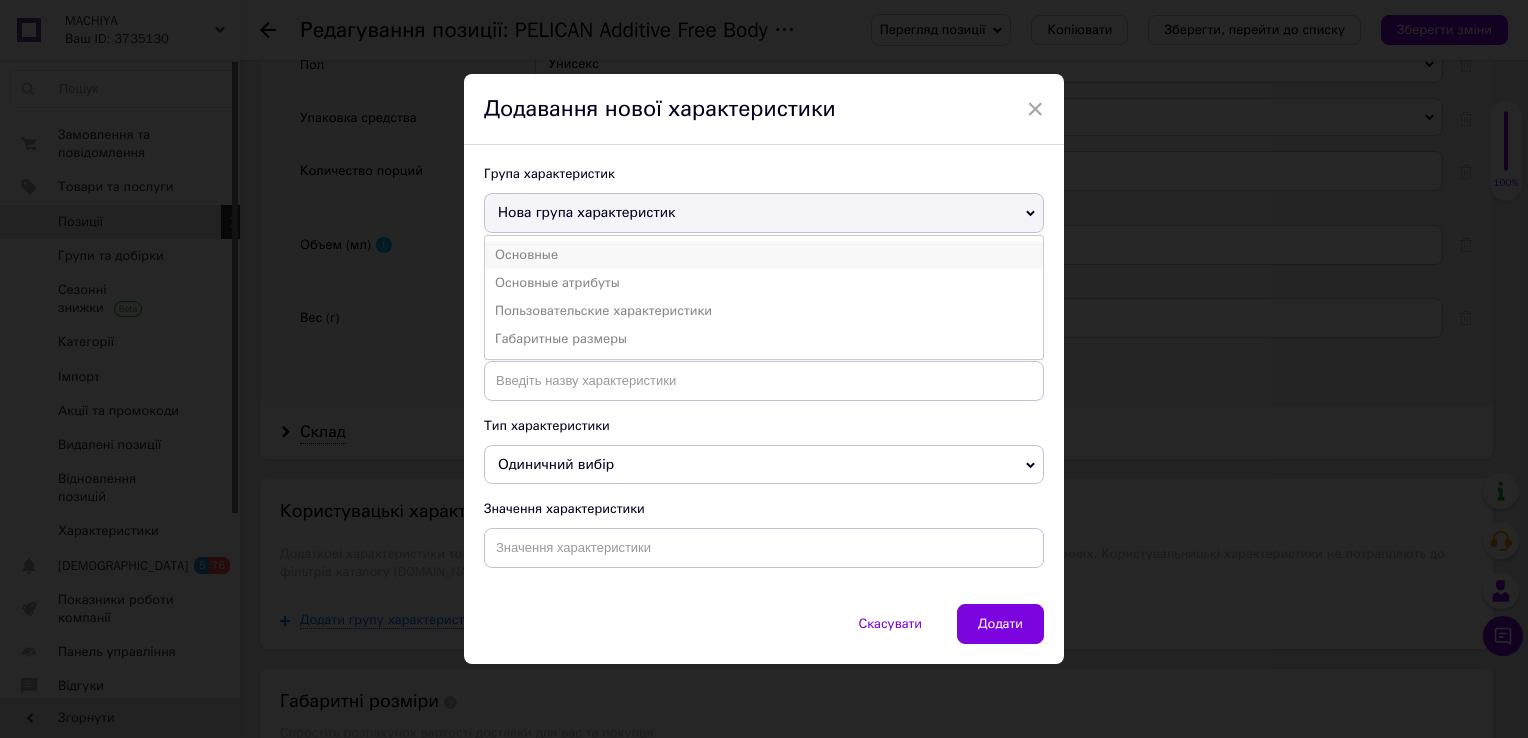 click on "Основные" at bounding box center [764, 255] 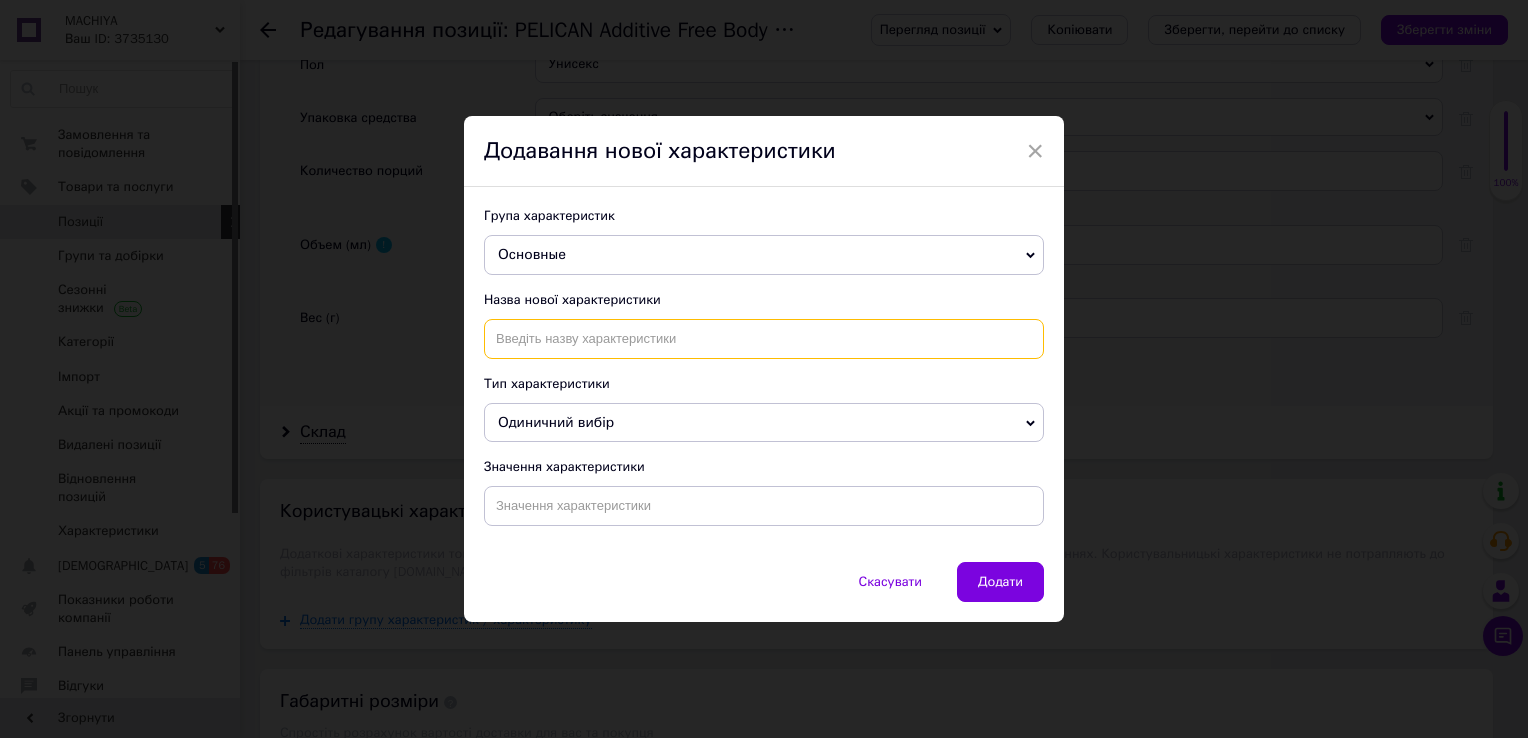 click at bounding box center (764, 339) 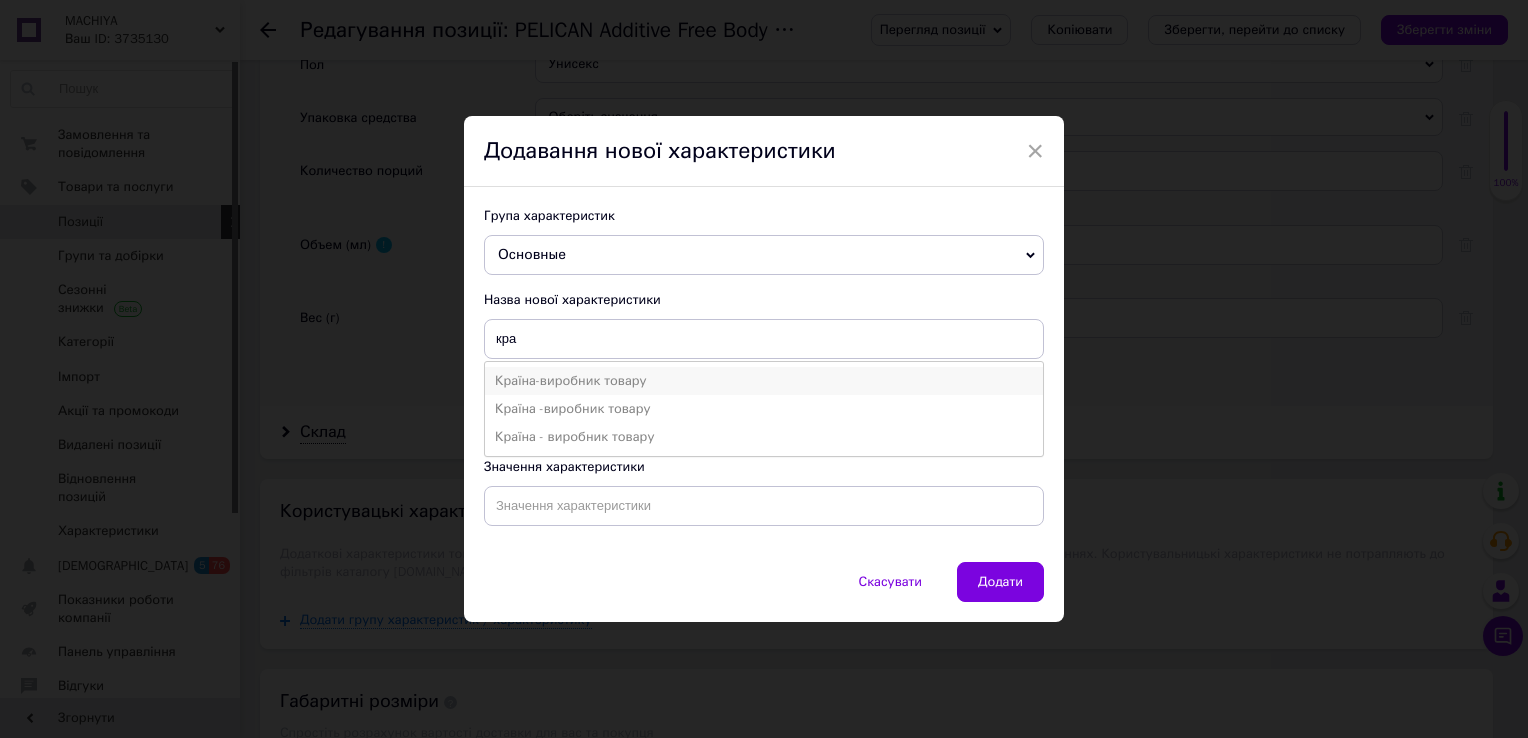 click on "Країна-виробник товару" at bounding box center [764, 381] 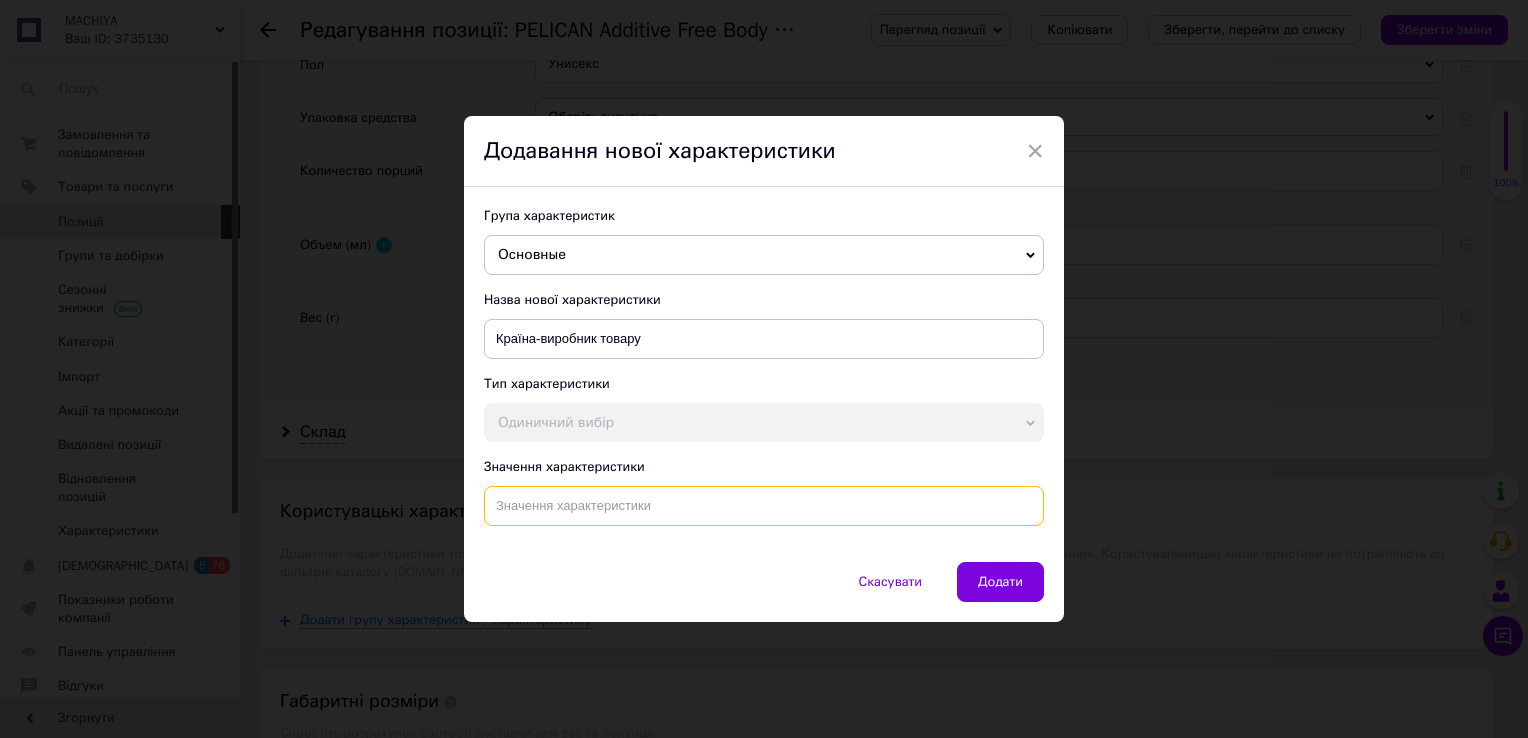 click at bounding box center (764, 506) 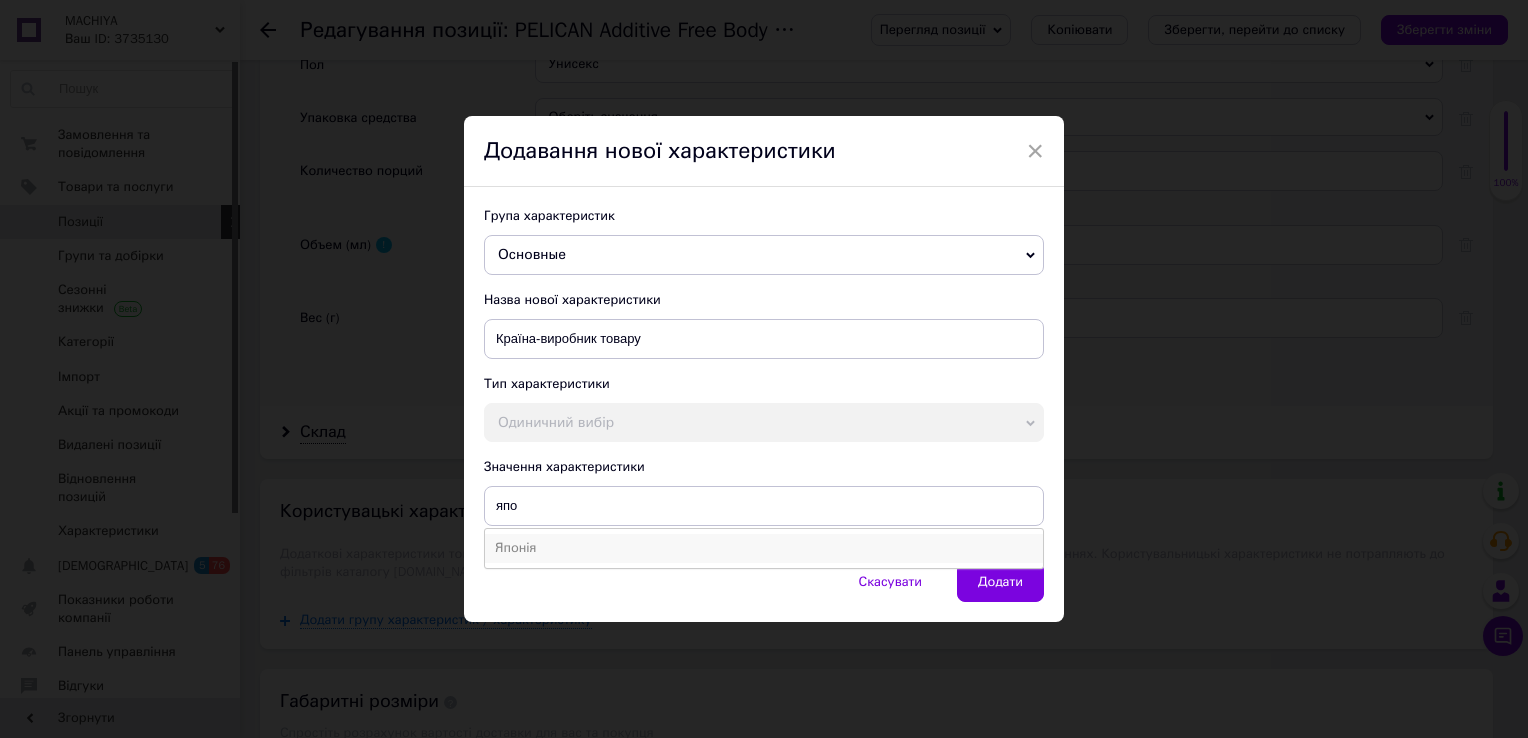 click on "Японія" at bounding box center [764, 548] 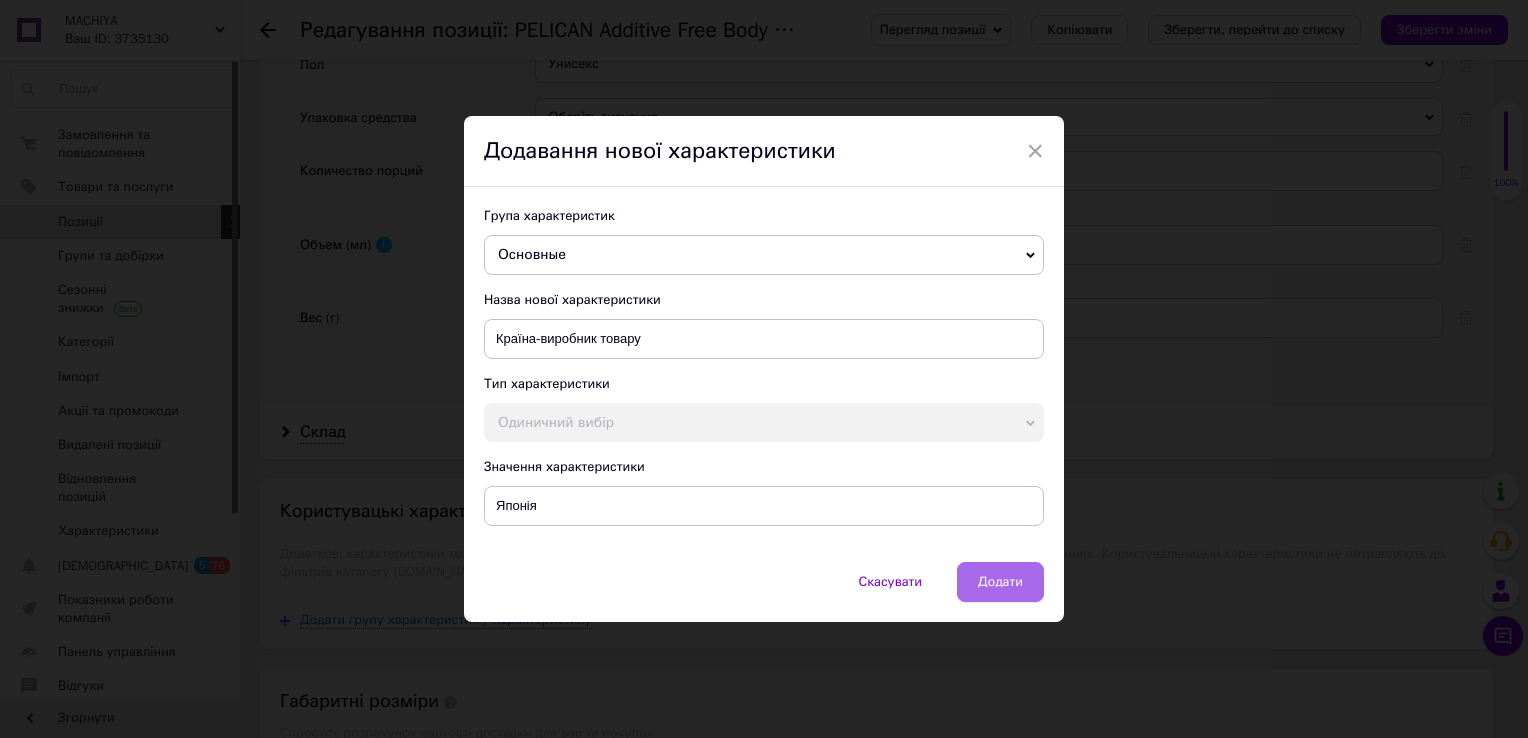 click on "Додати" at bounding box center (1000, 582) 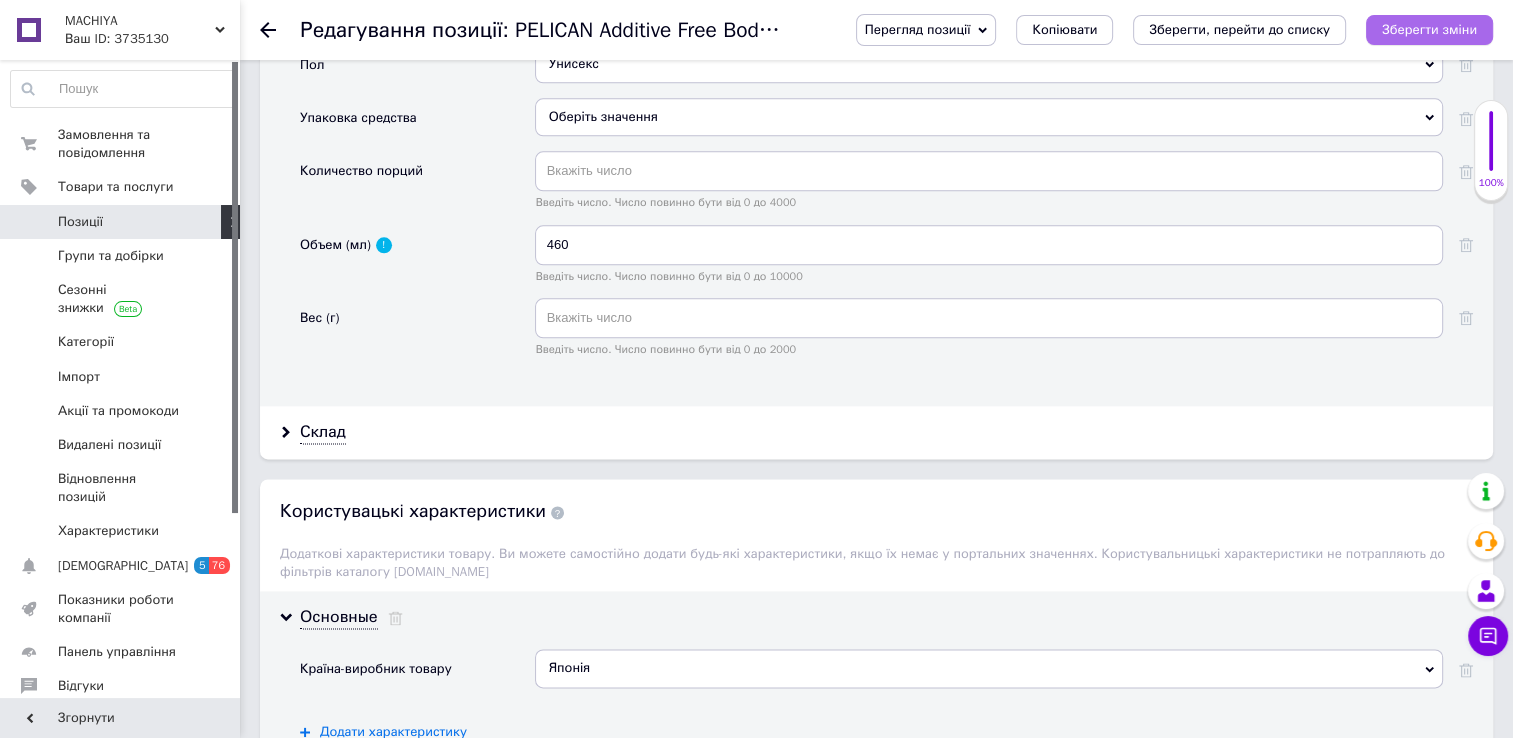 click on "Зберегти зміни" at bounding box center (1429, 29) 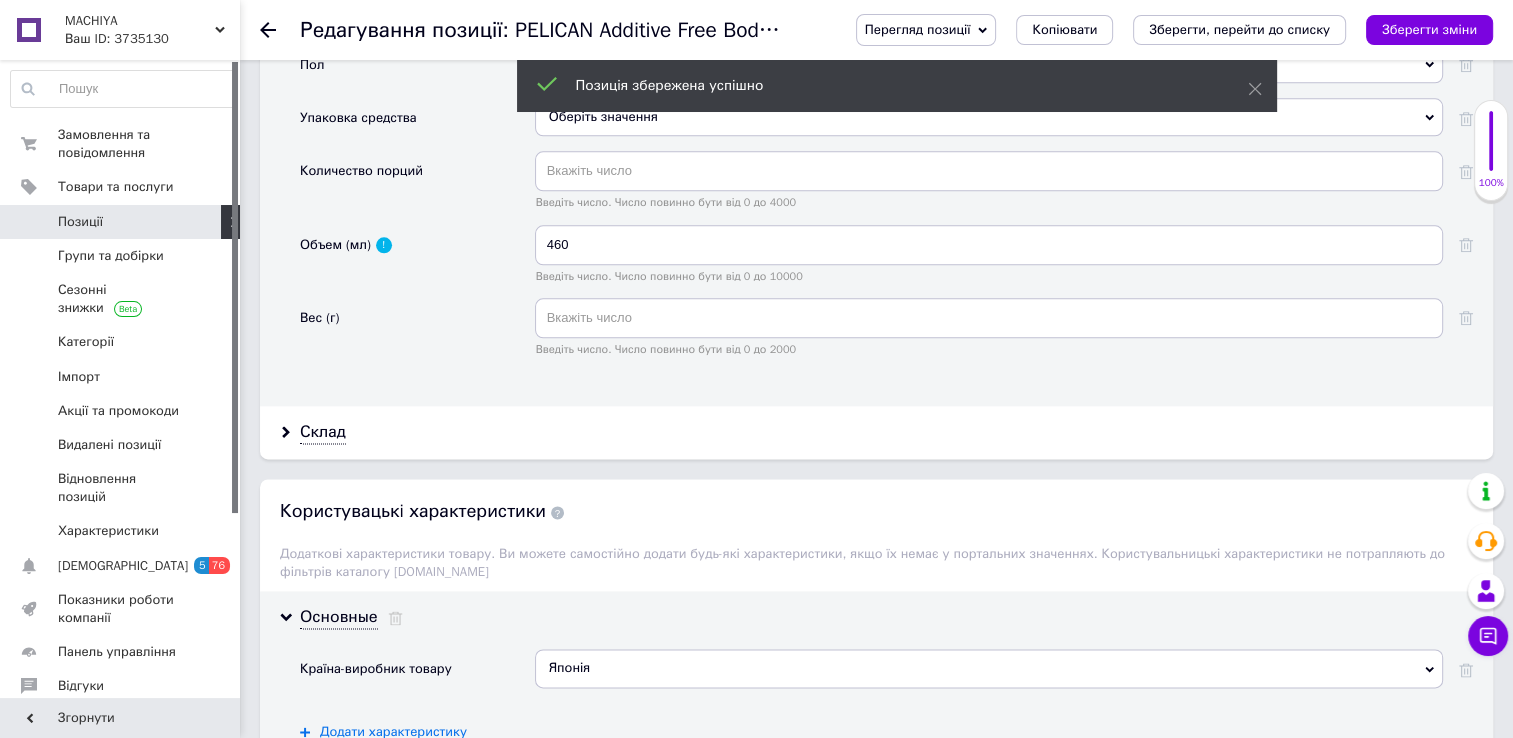 click 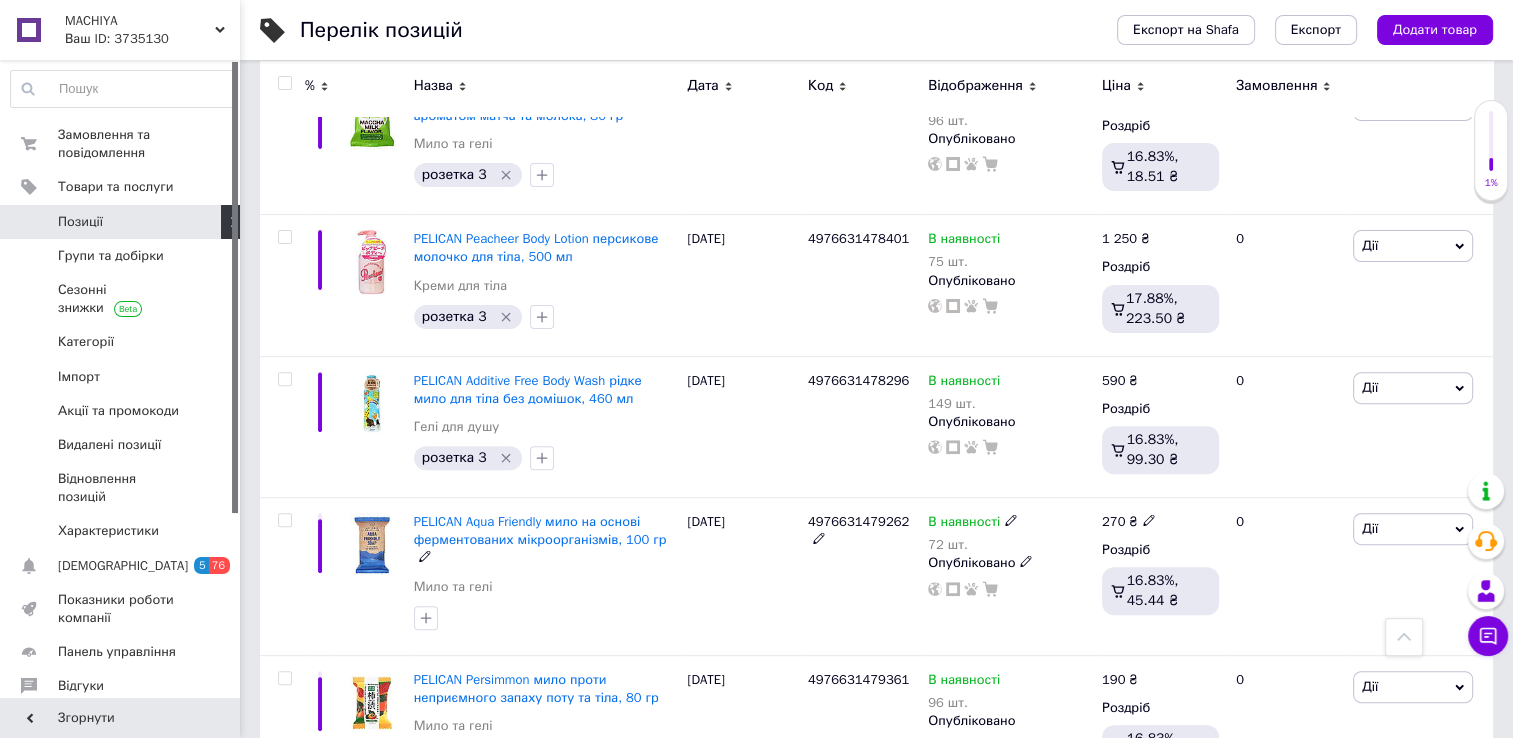 scroll, scrollTop: 628, scrollLeft: 0, axis: vertical 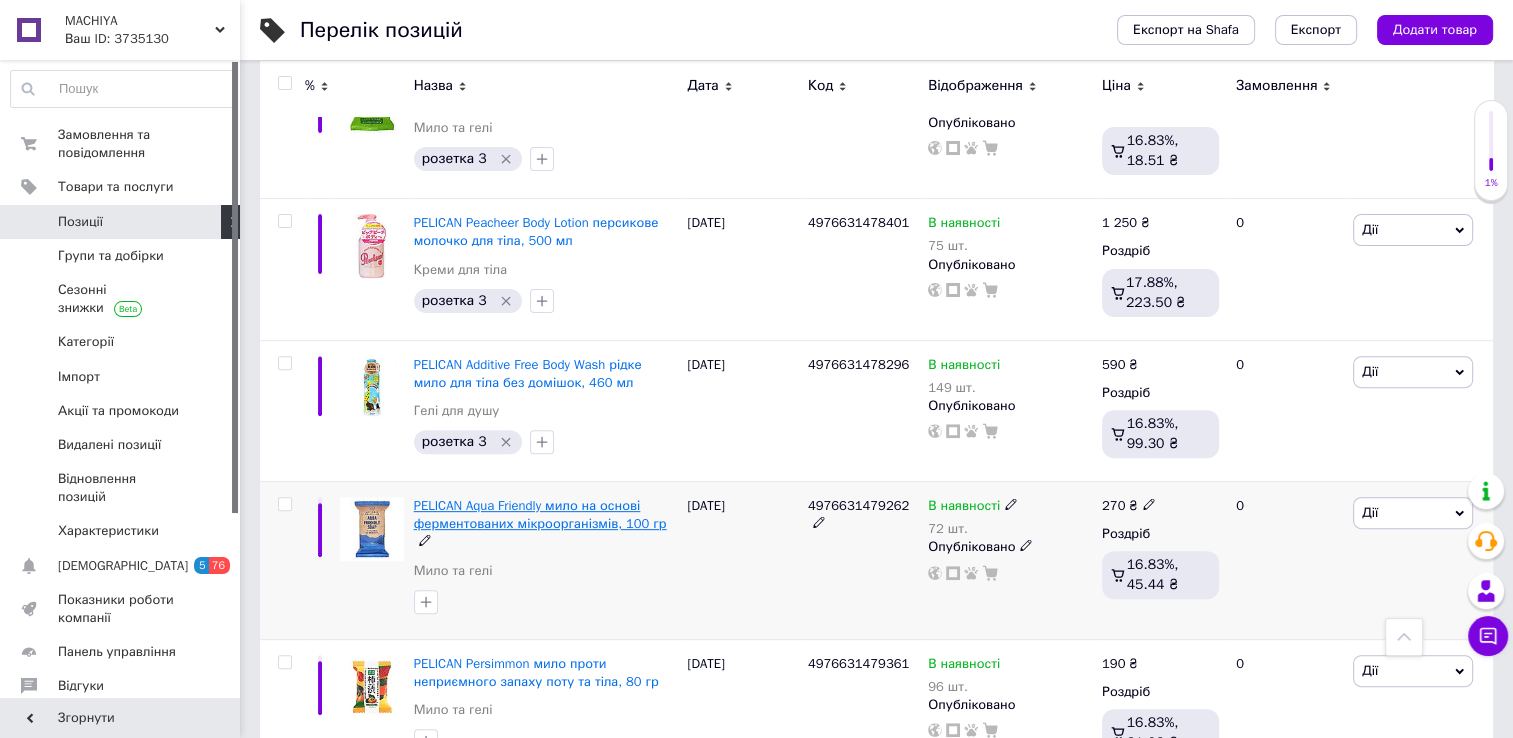 click on "PELICAN Aqua Friendly мило на основі ферментованих мікроорганізмів, 100 гр" at bounding box center (540, 514) 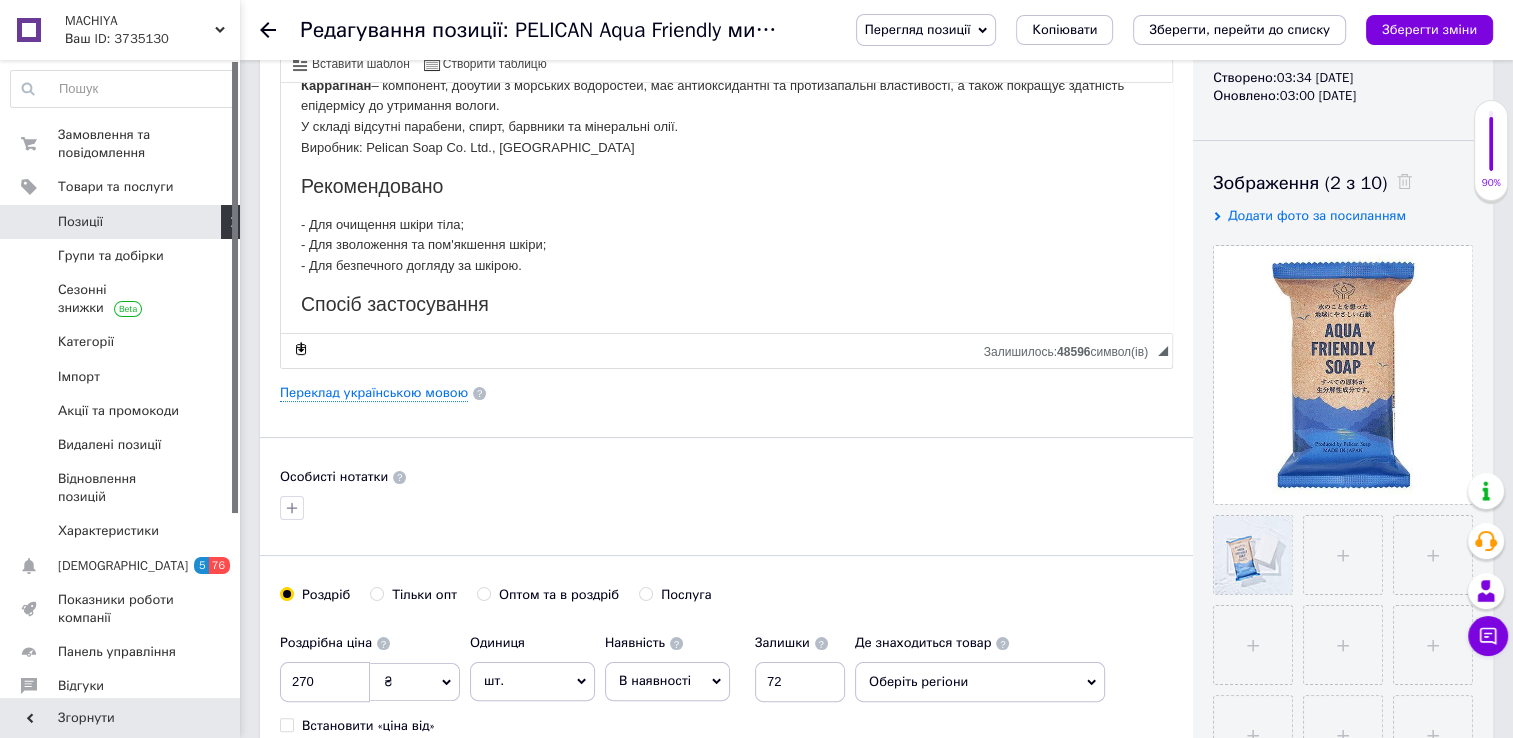 scroll, scrollTop: 260, scrollLeft: 0, axis: vertical 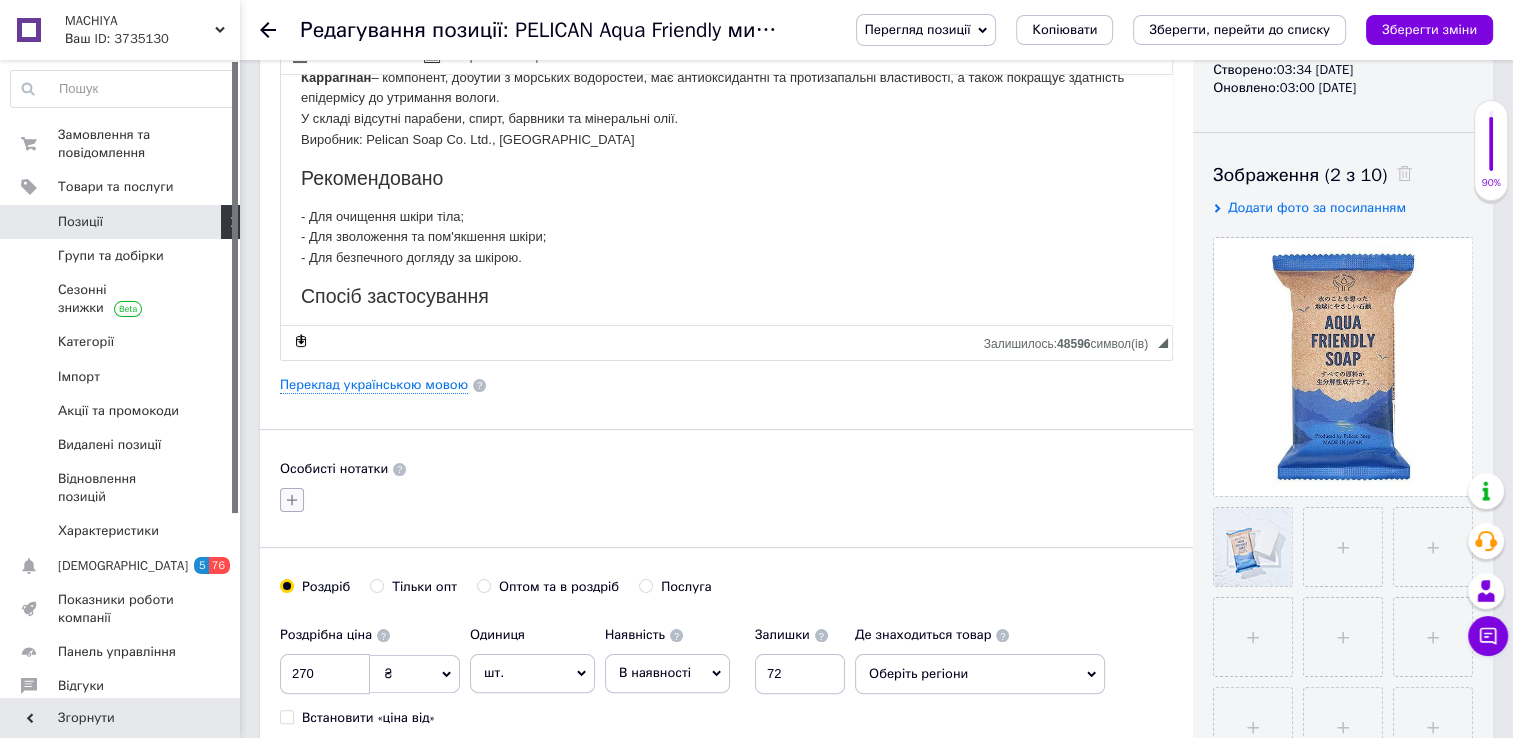 click 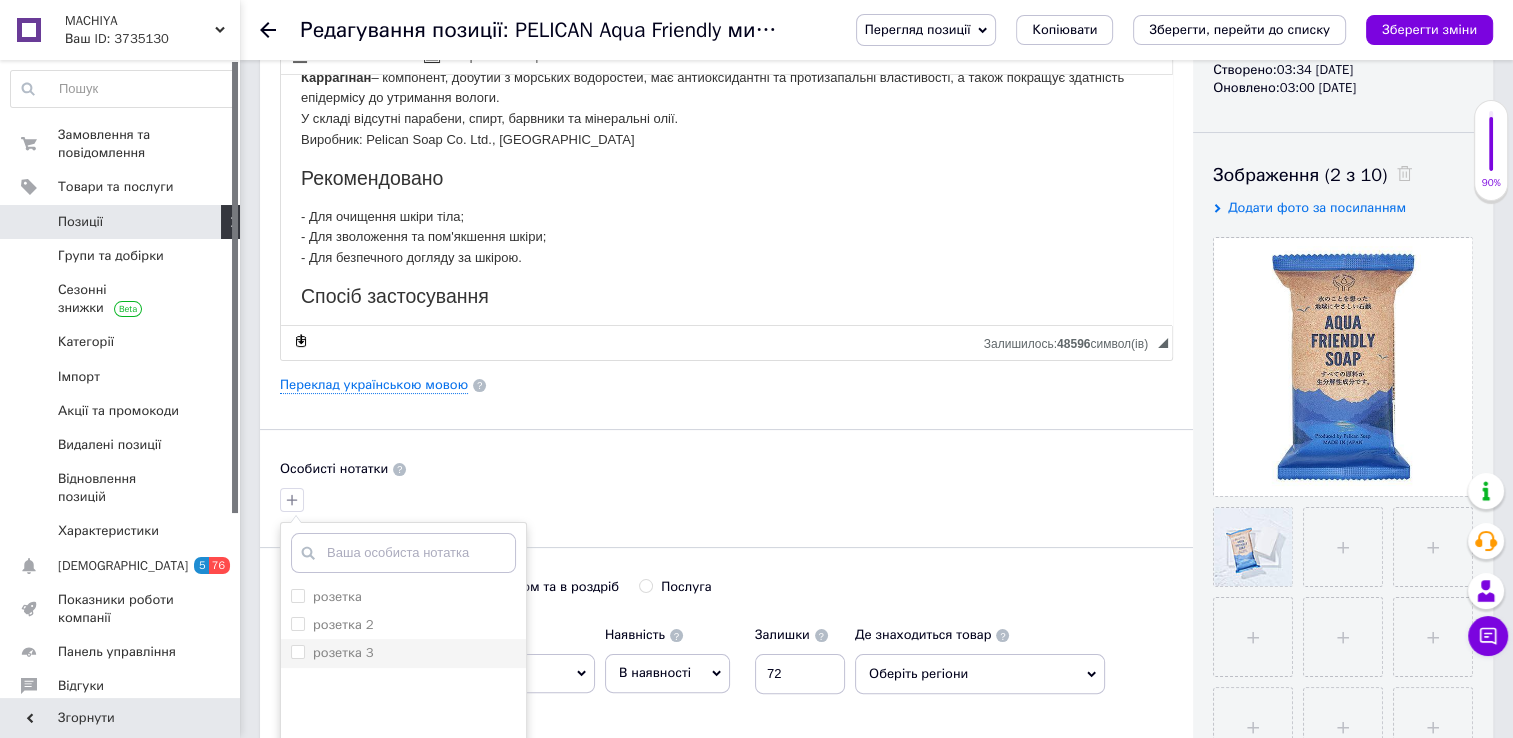 click on "розетка 3" at bounding box center (297, 651) 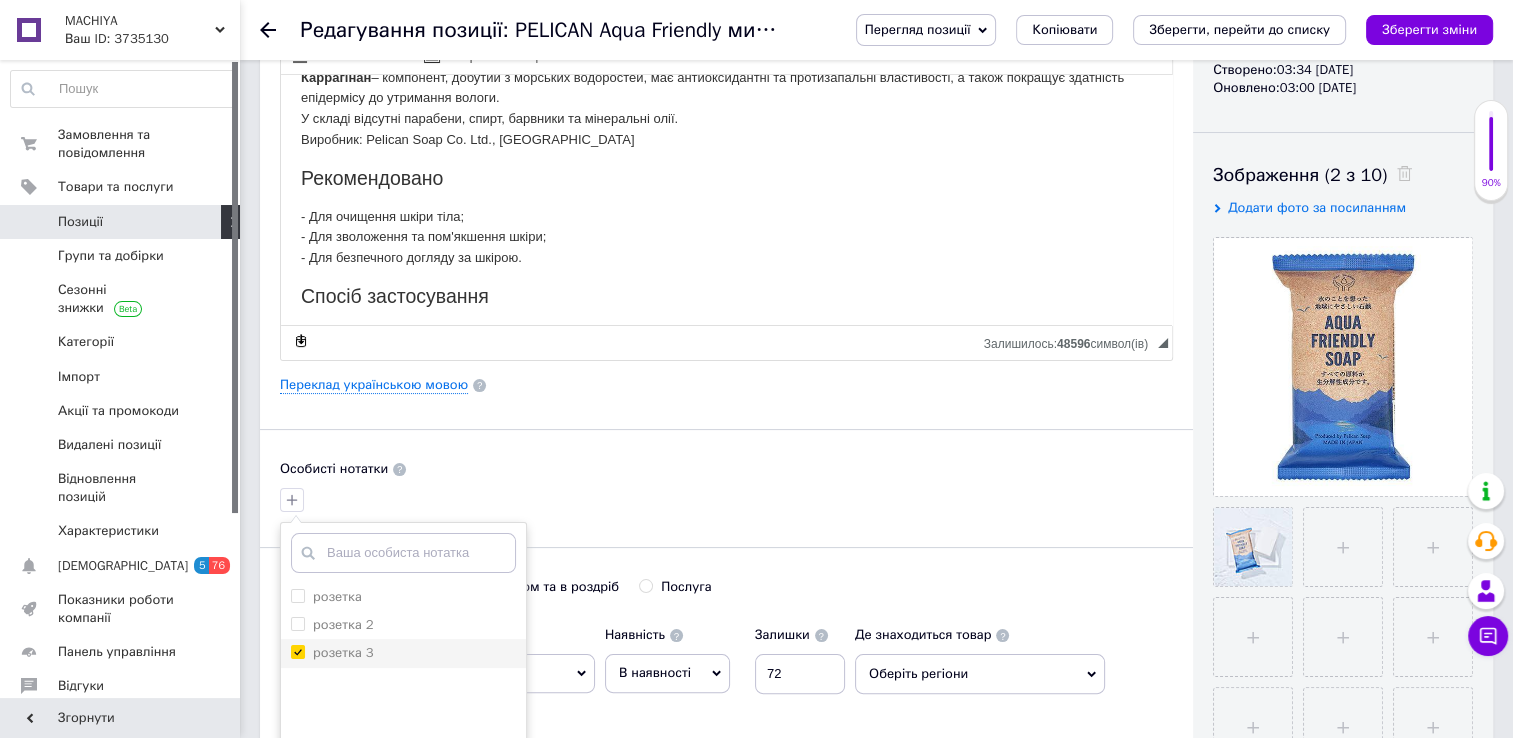 checkbox on "true" 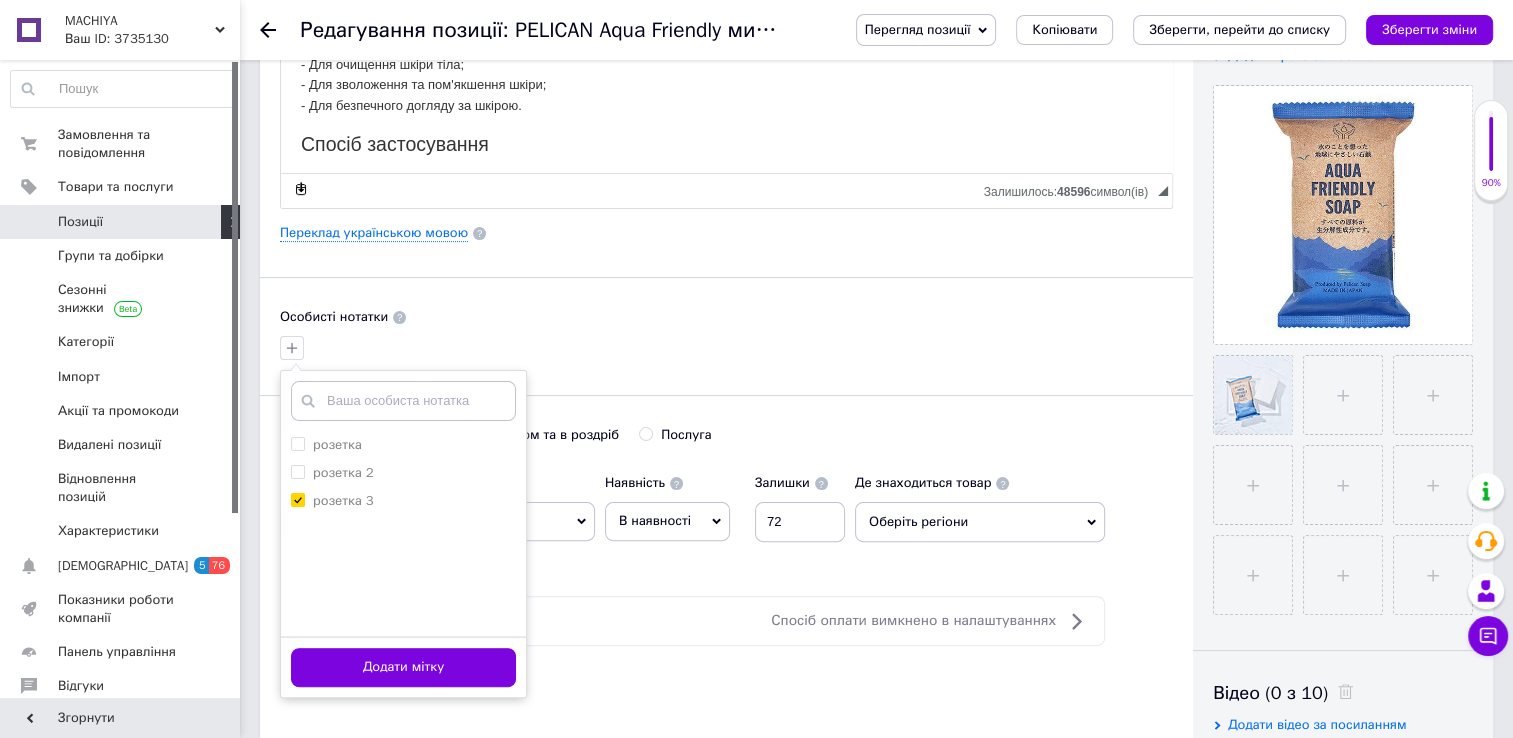 scroll, scrollTop: 439, scrollLeft: 0, axis: vertical 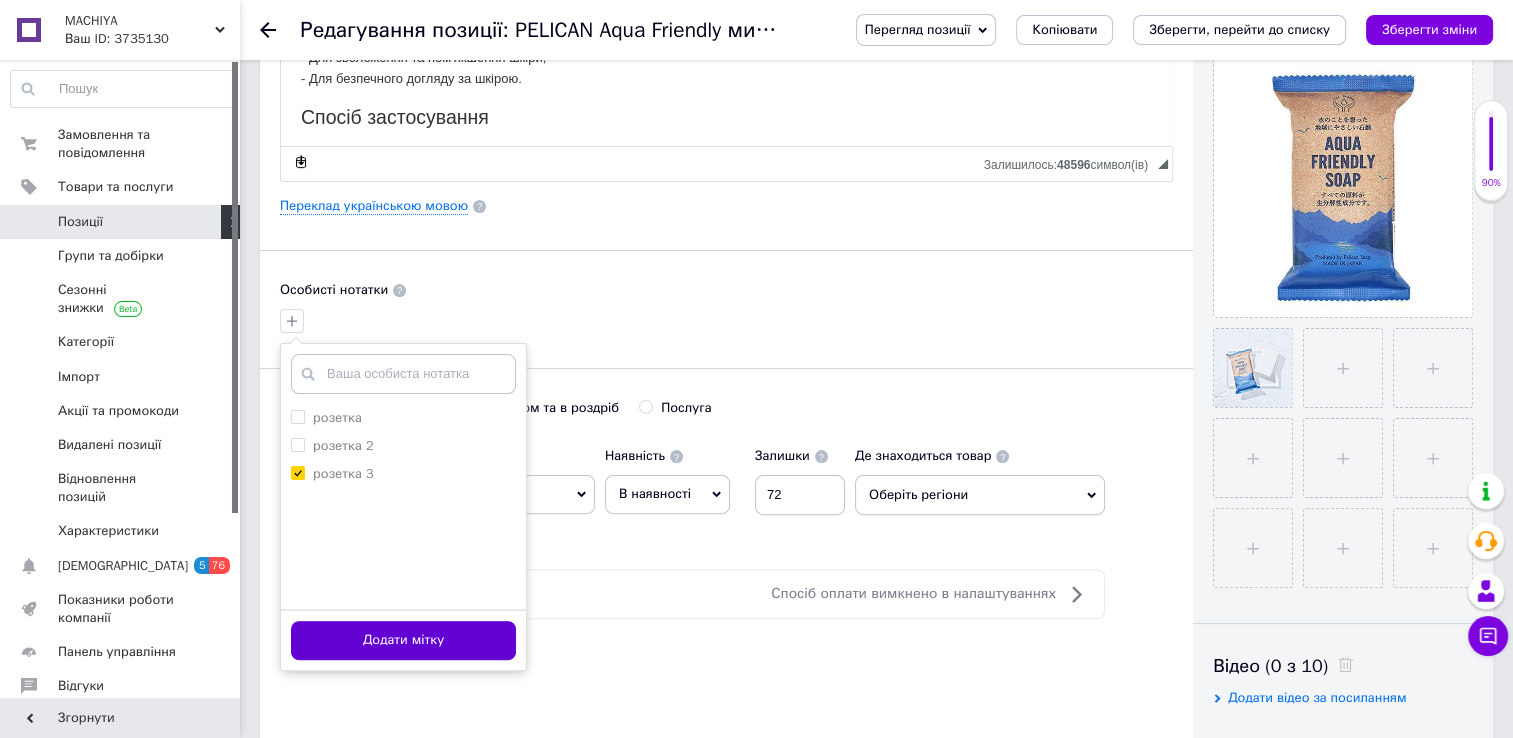 click on "Додати мітку" at bounding box center (403, 640) 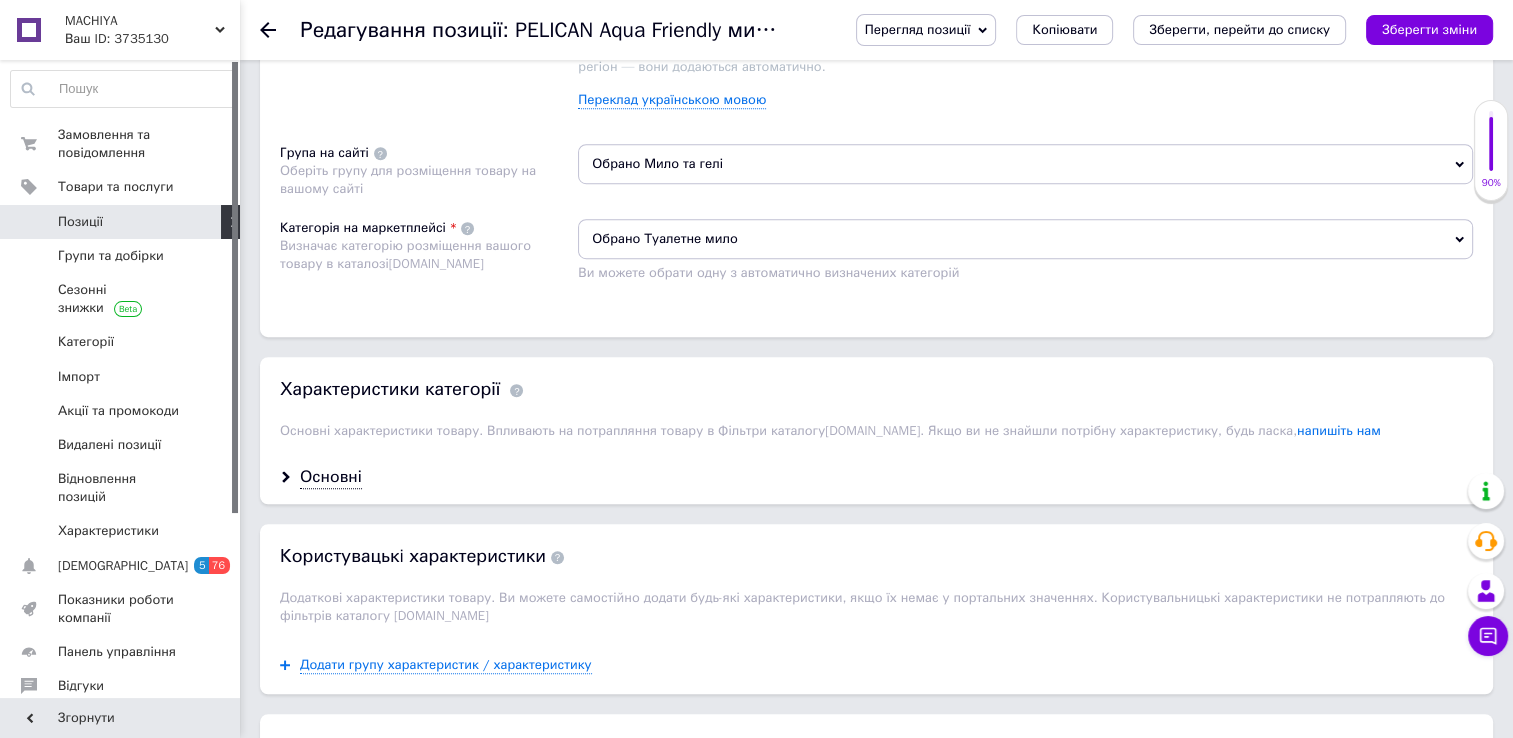 scroll, scrollTop: 1279, scrollLeft: 0, axis: vertical 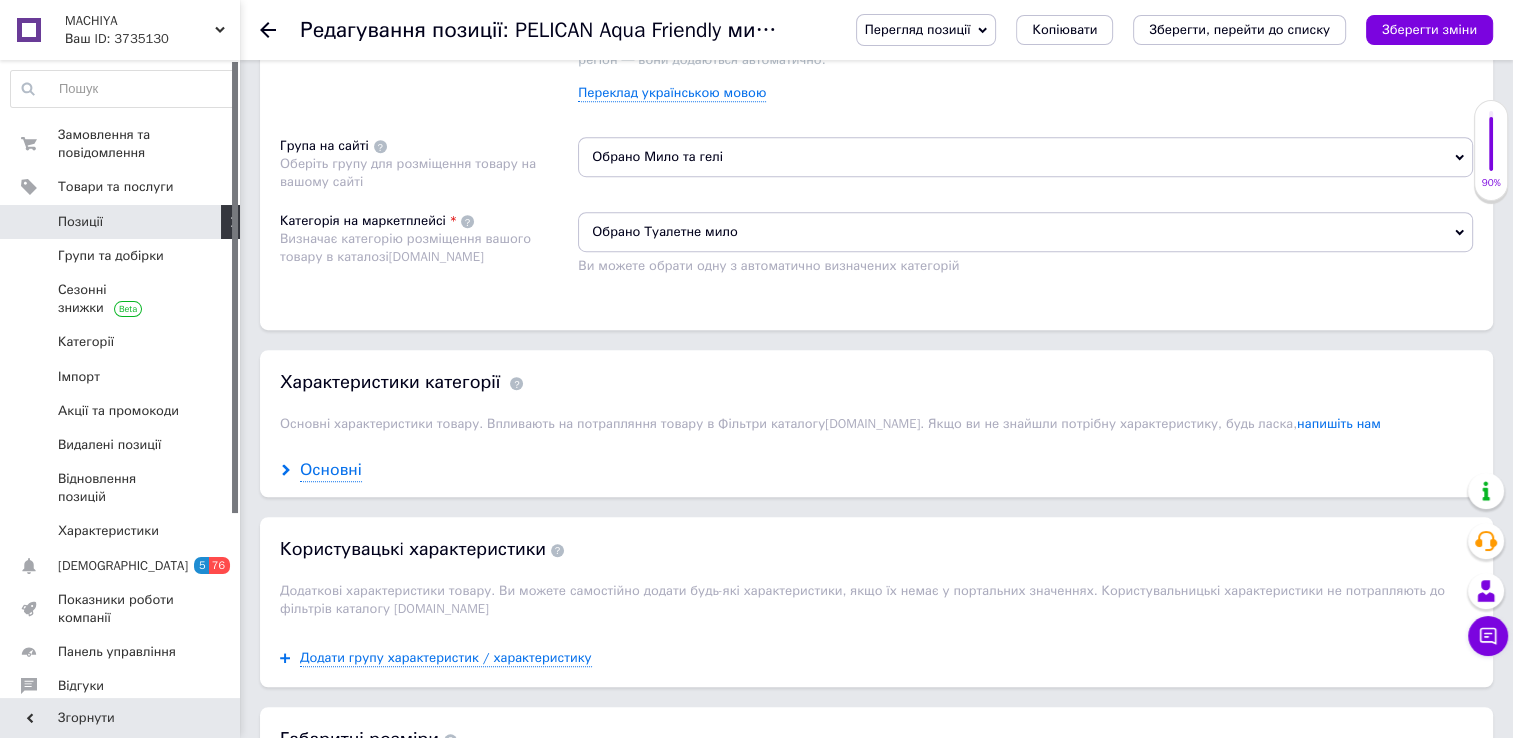 click on "Основні" at bounding box center [331, 470] 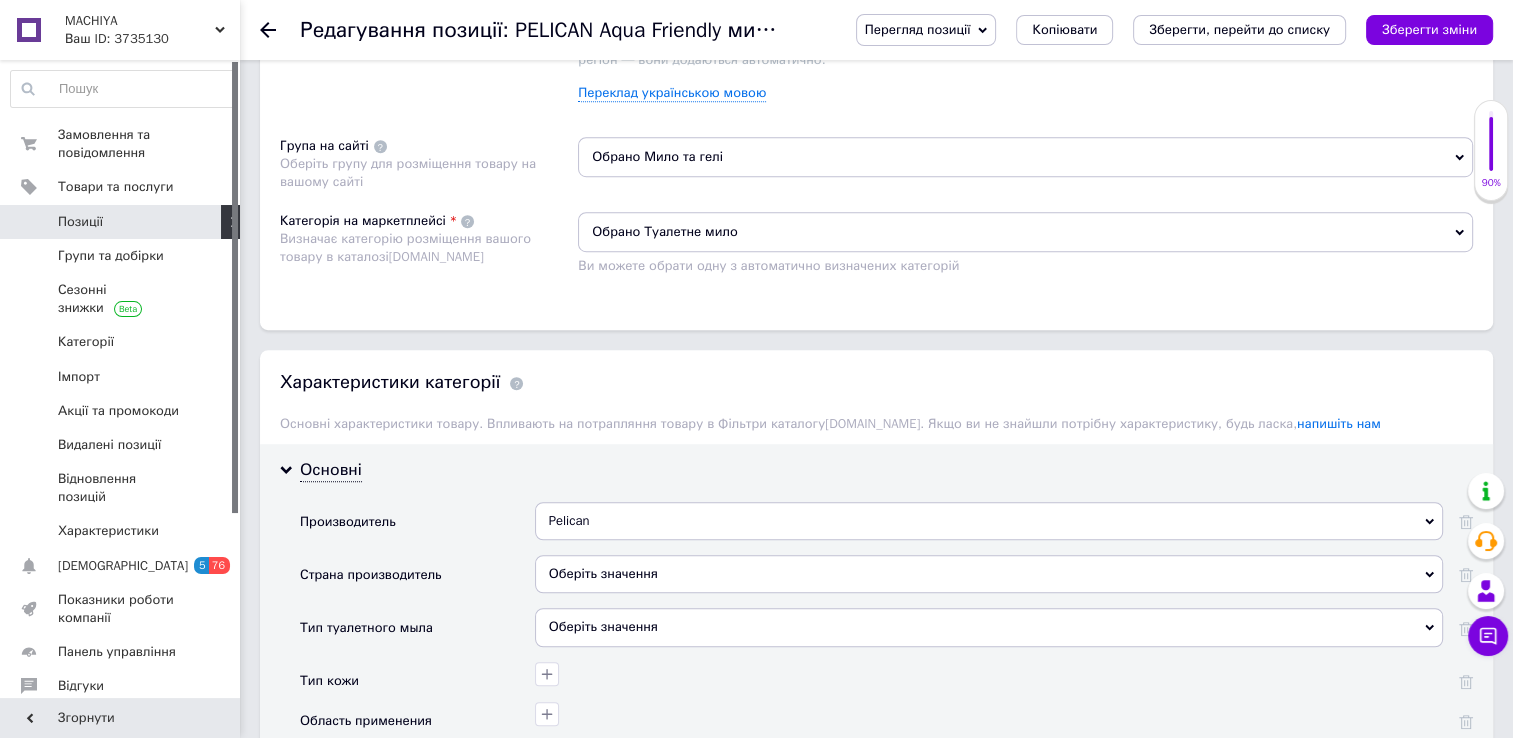 click on "Оберіть значення" at bounding box center [989, 574] 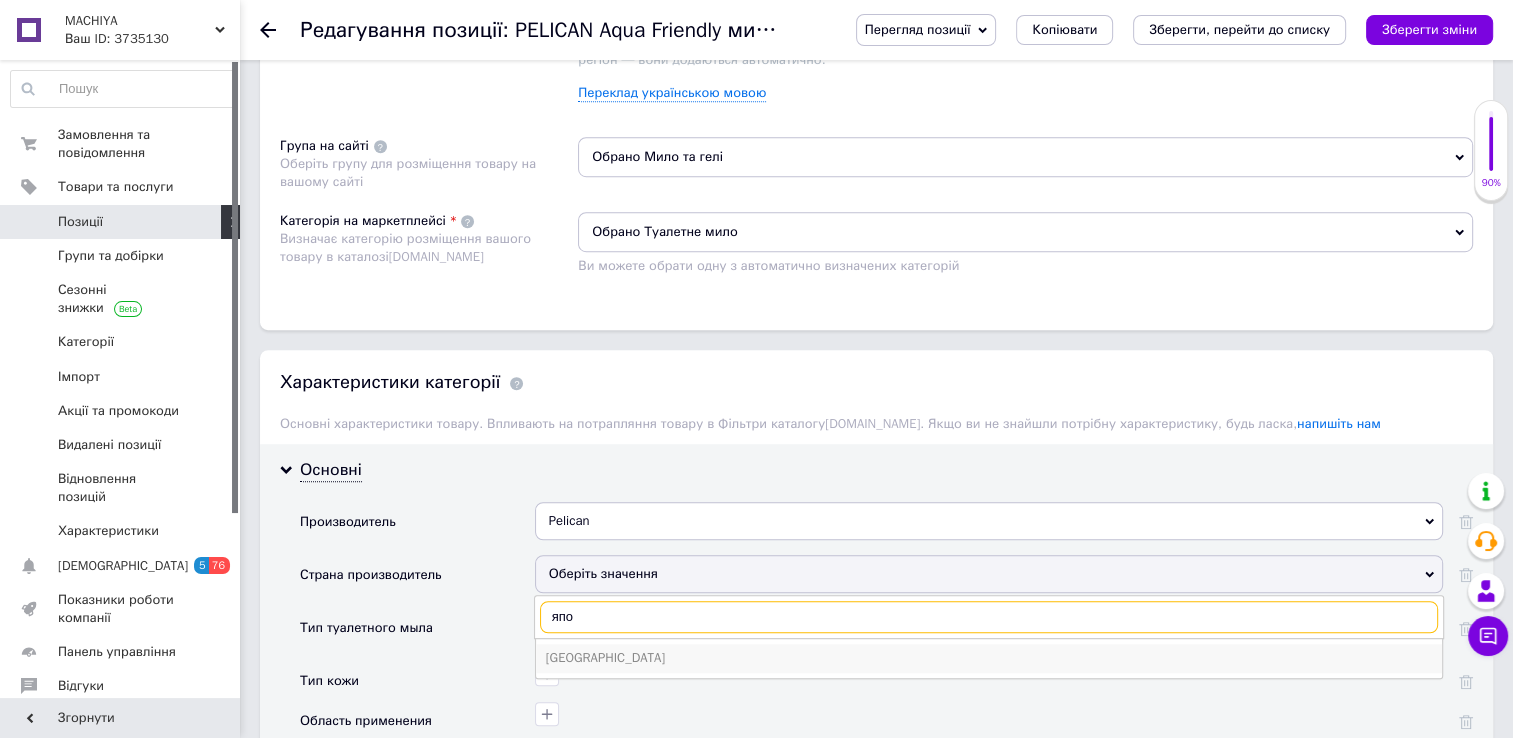type on "япо" 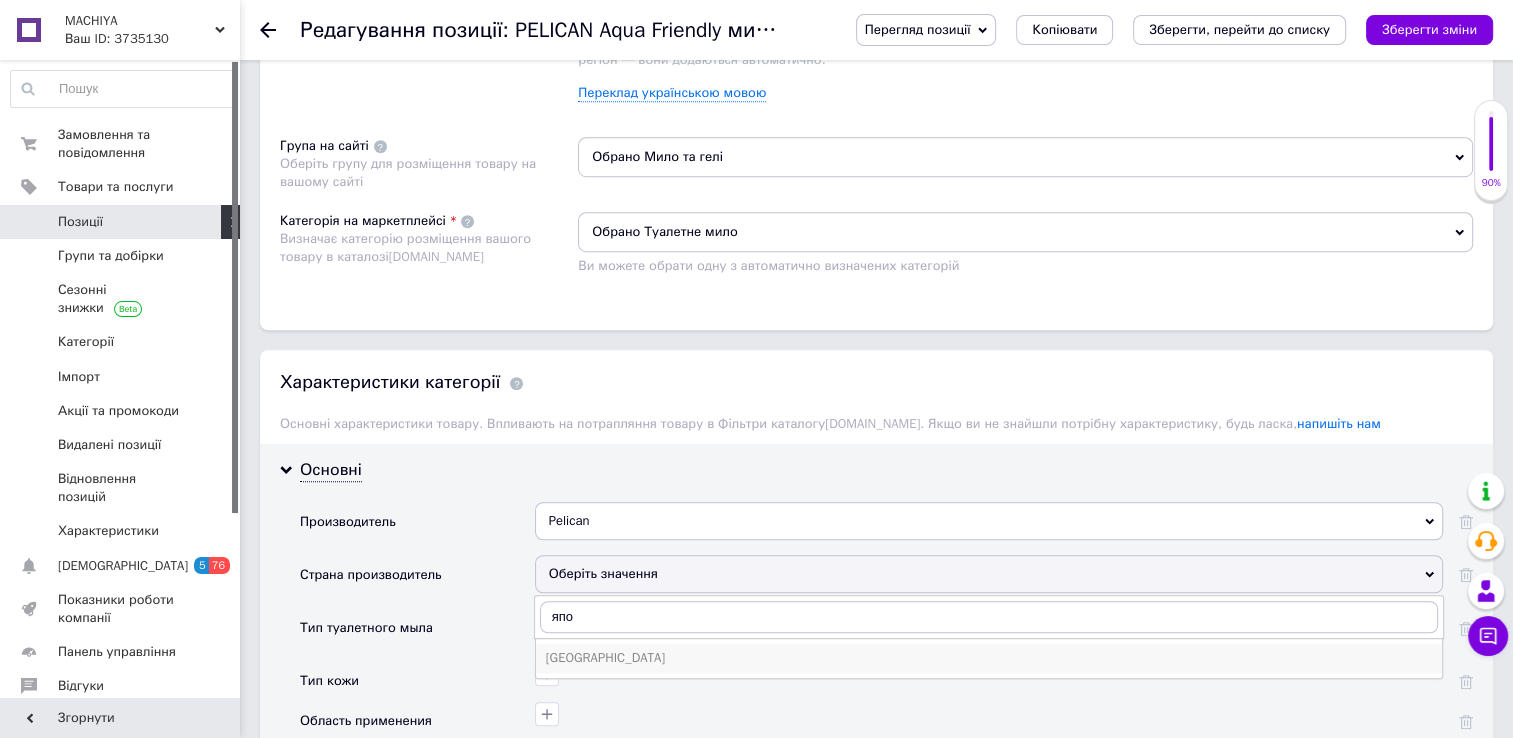 click on "[GEOGRAPHIC_DATA]" at bounding box center (989, 658) 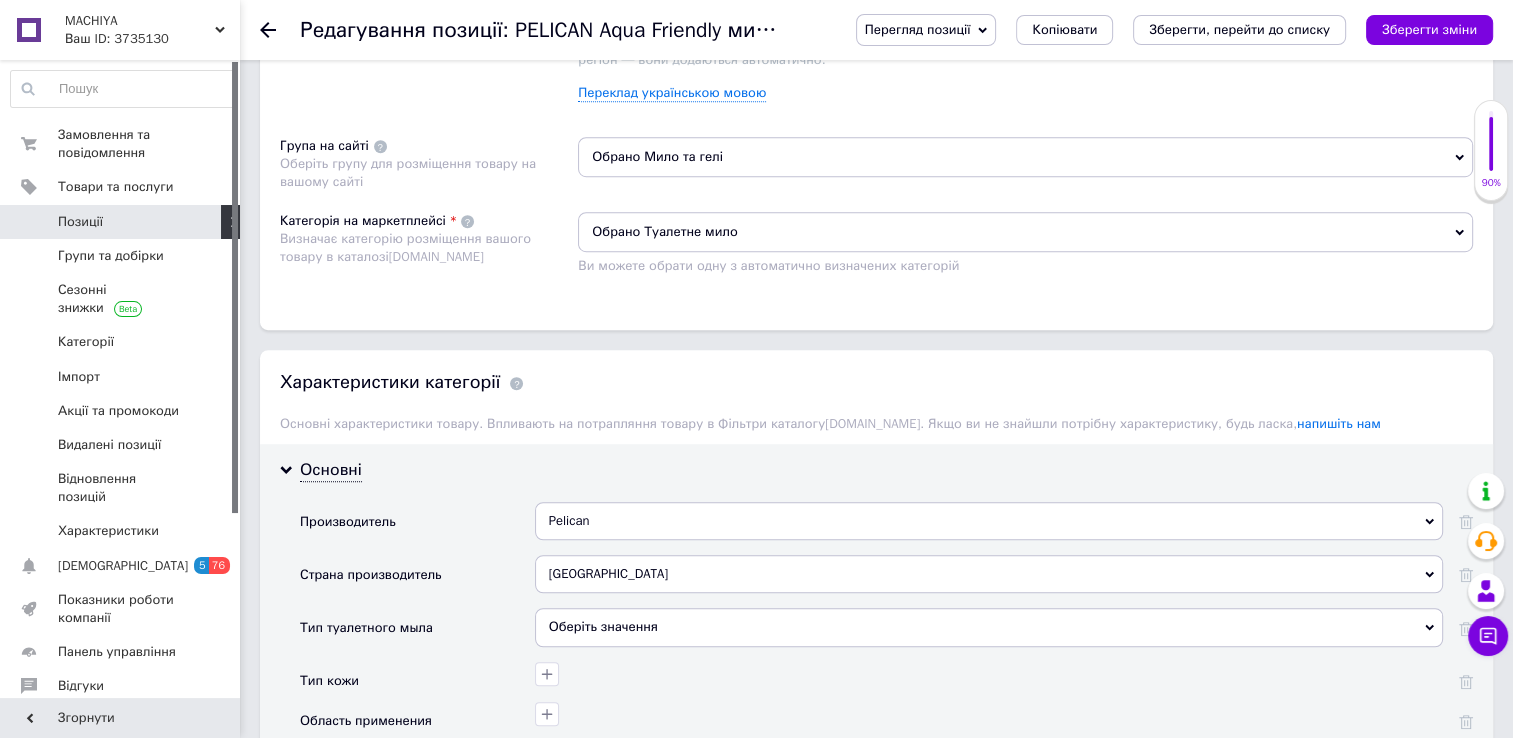 click on "Оберіть значення" at bounding box center (989, 627) 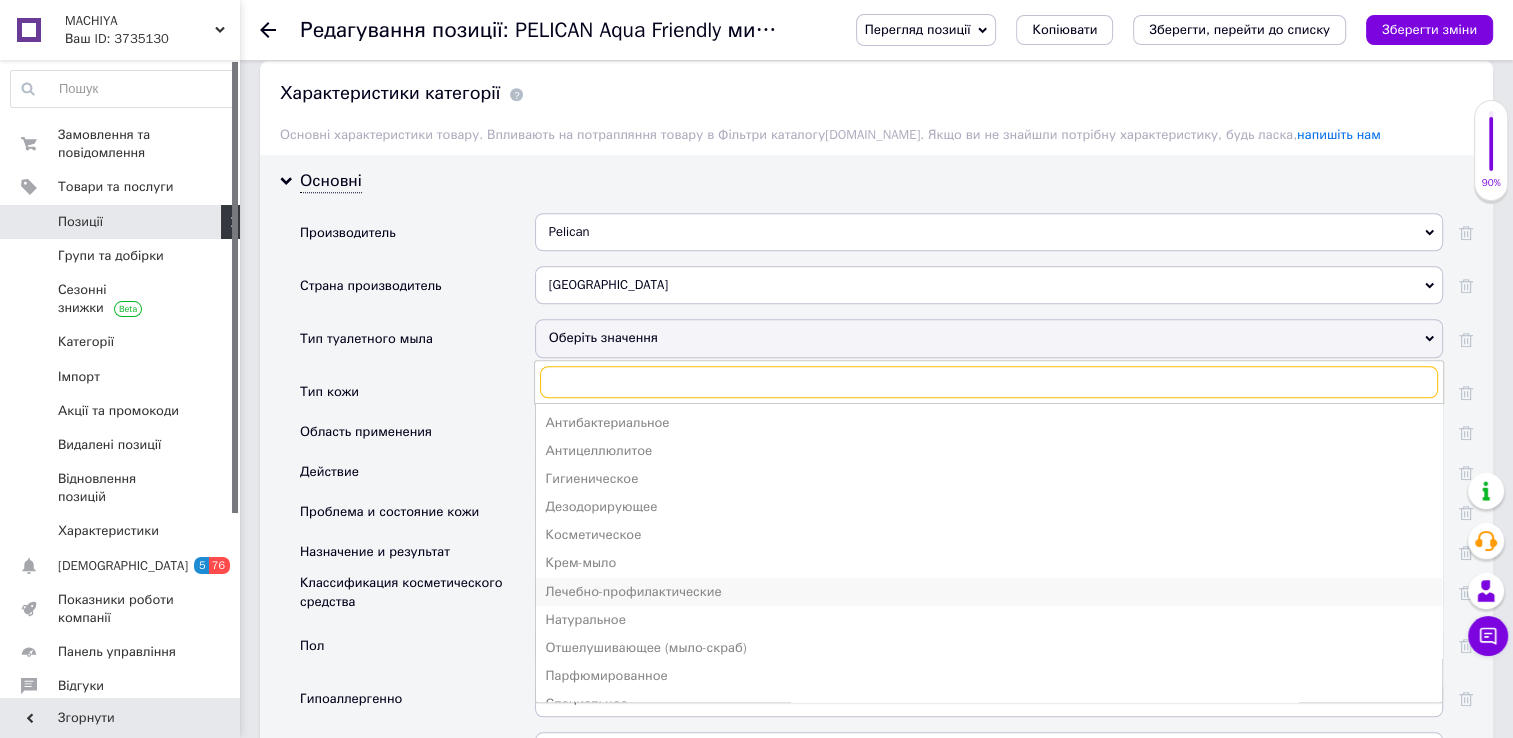 scroll, scrollTop: 1570, scrollLeft: 0, axis: vertical 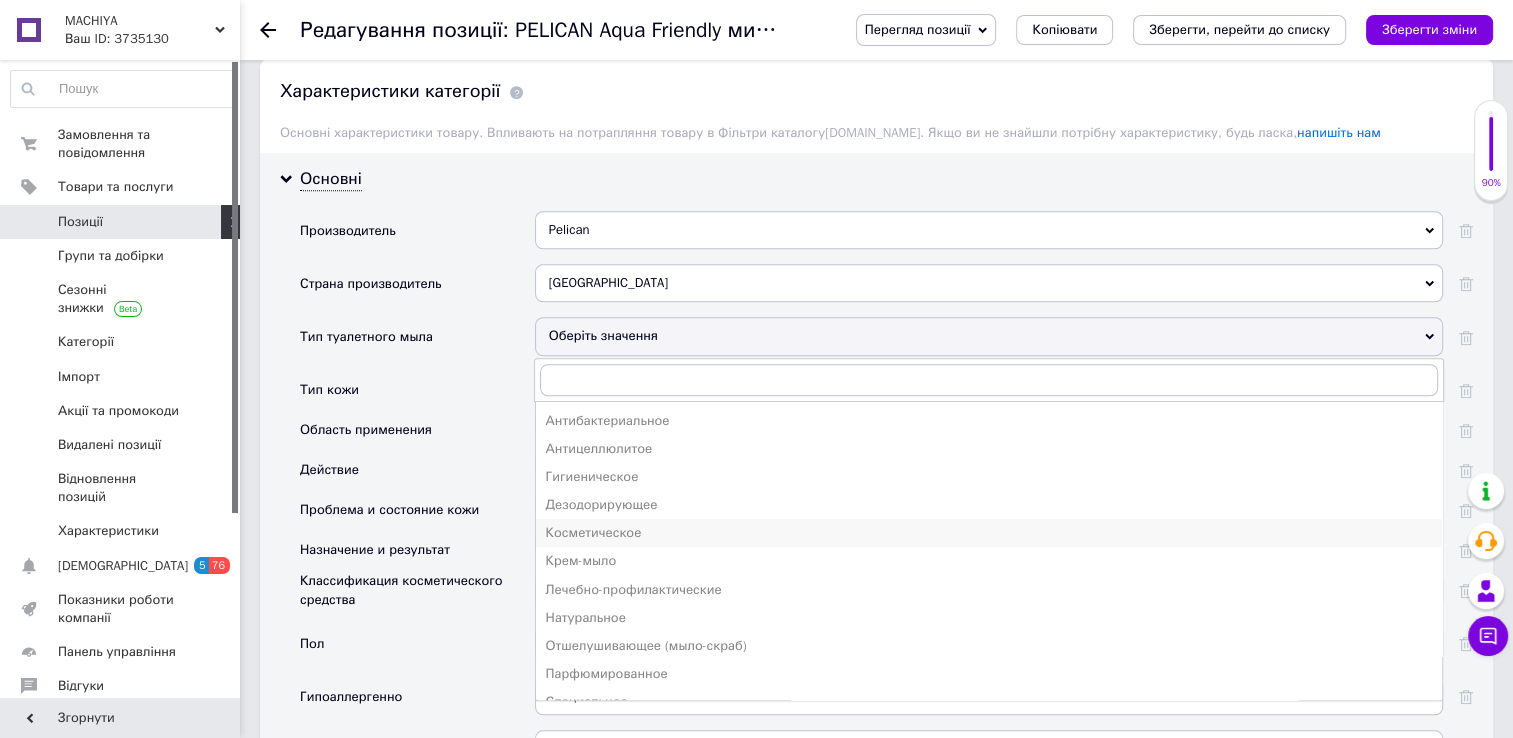 click on "Косметическое" at bounding box center [989, 533] 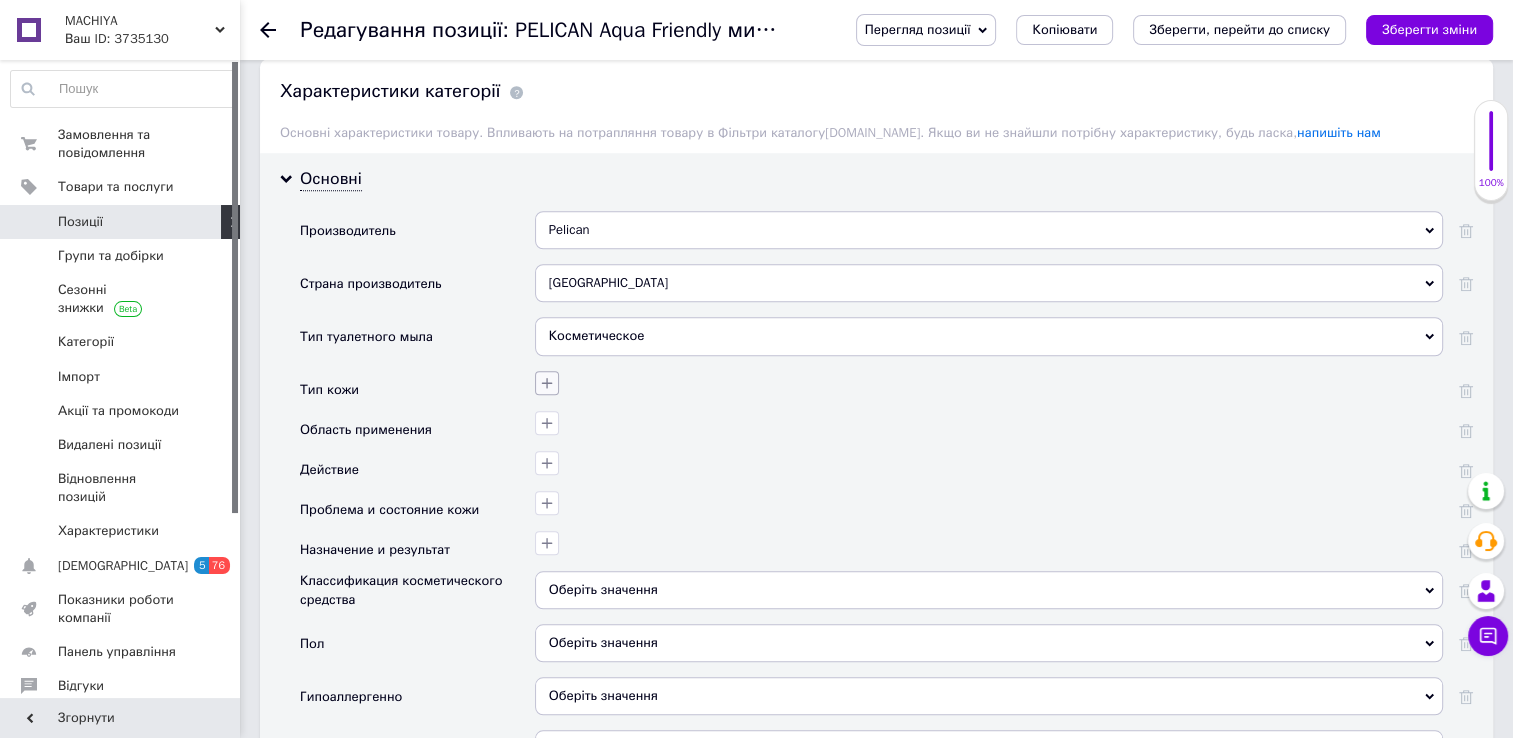 click 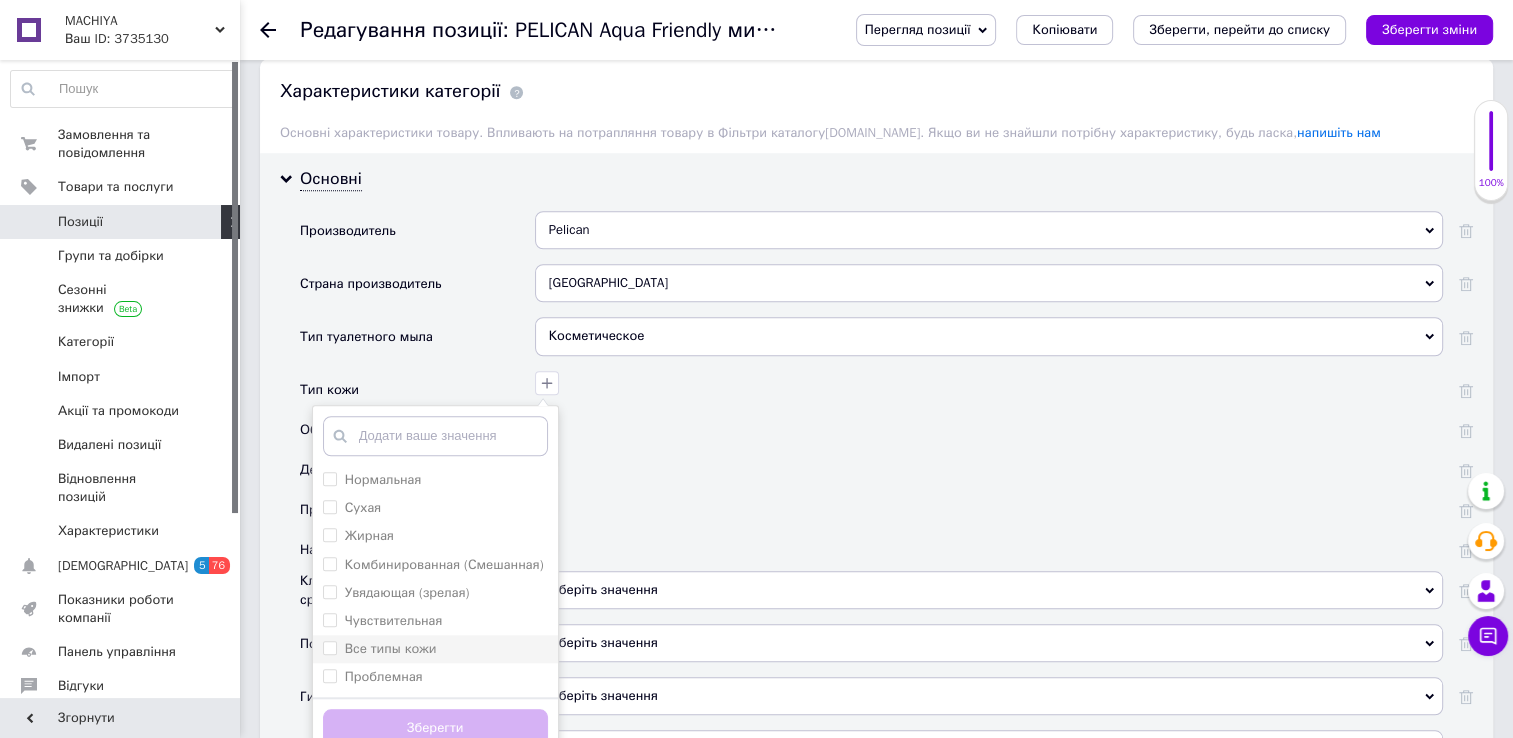 click on "Все типы кожи" at bounding box center (329, 647) 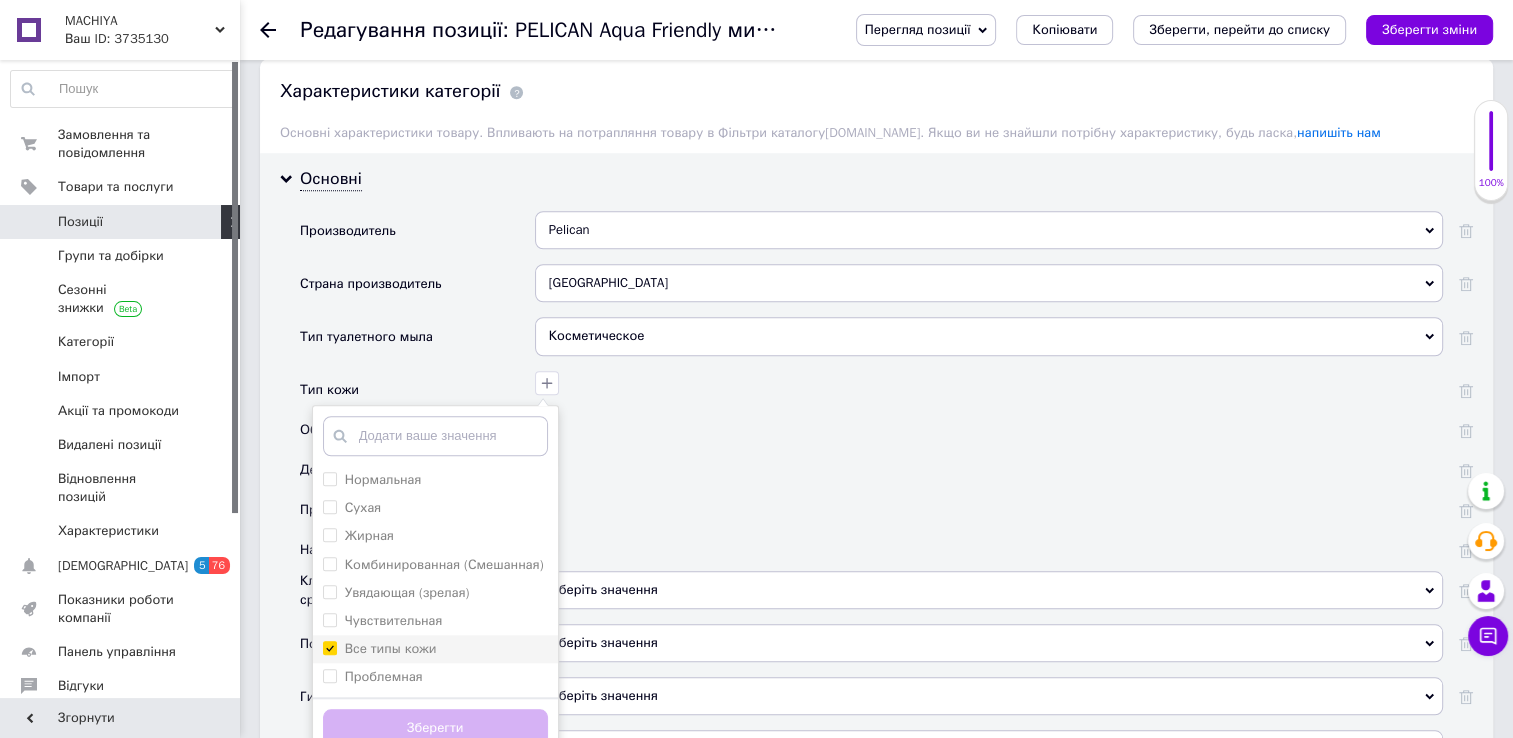 checkbox on "true" 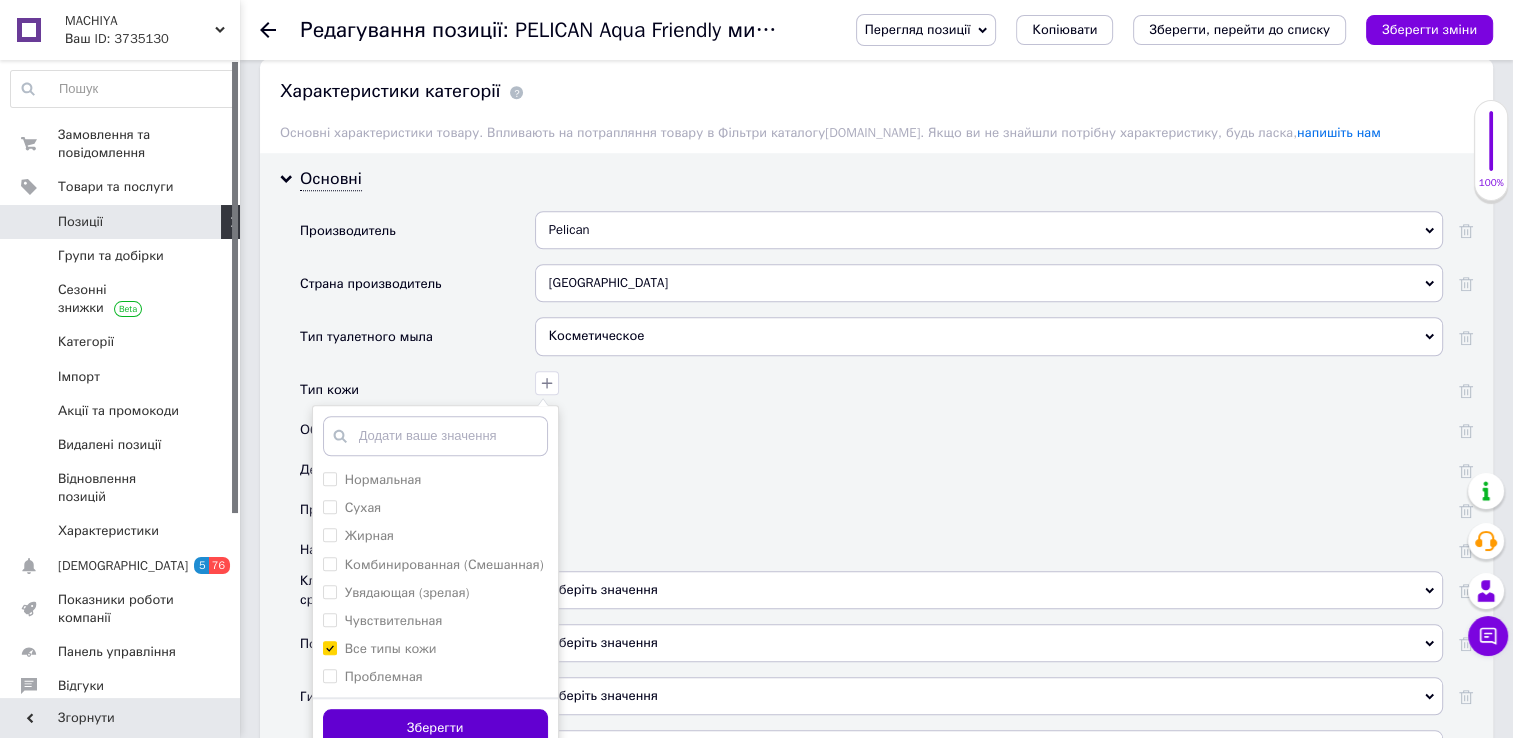 click on "Зберегти" at bounding box center (435, 728) 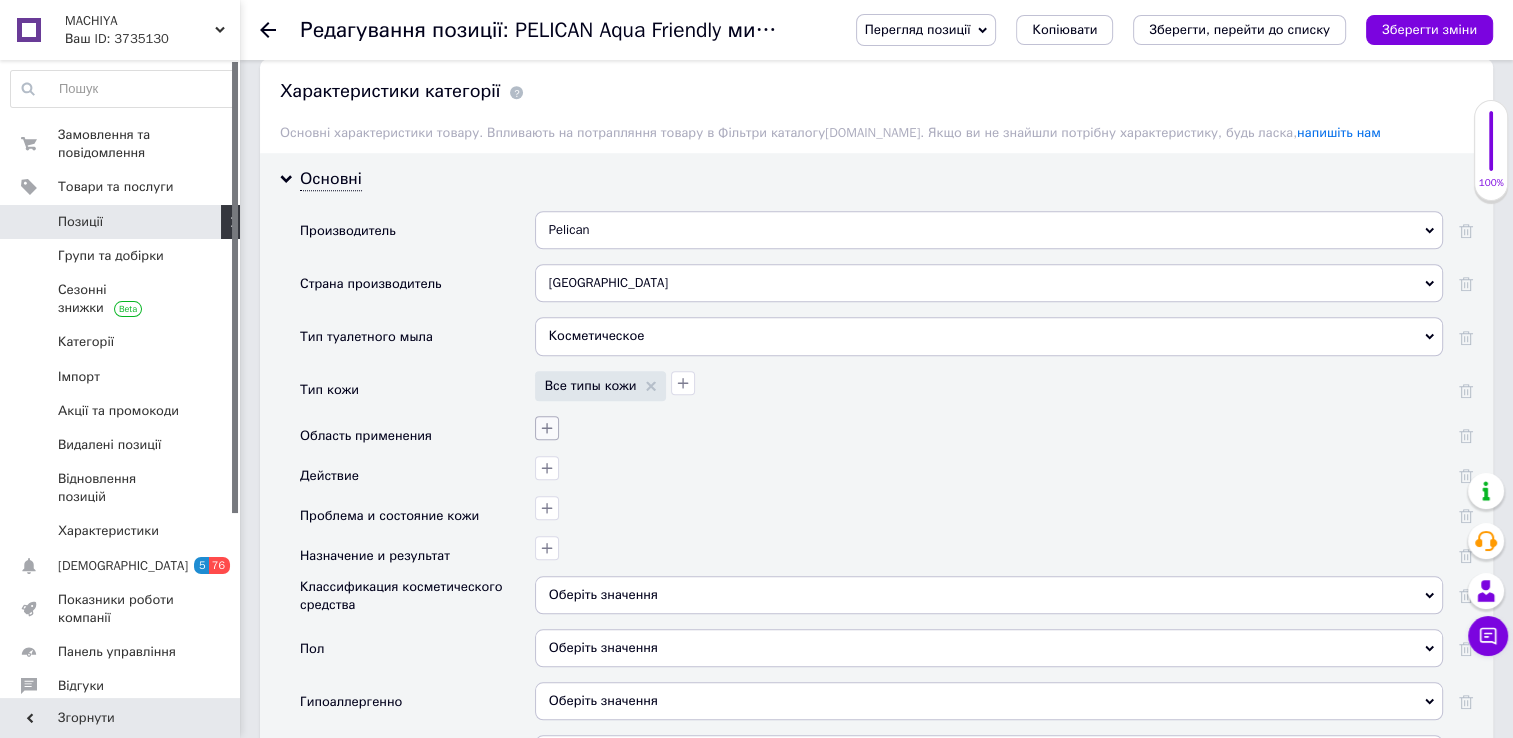 click 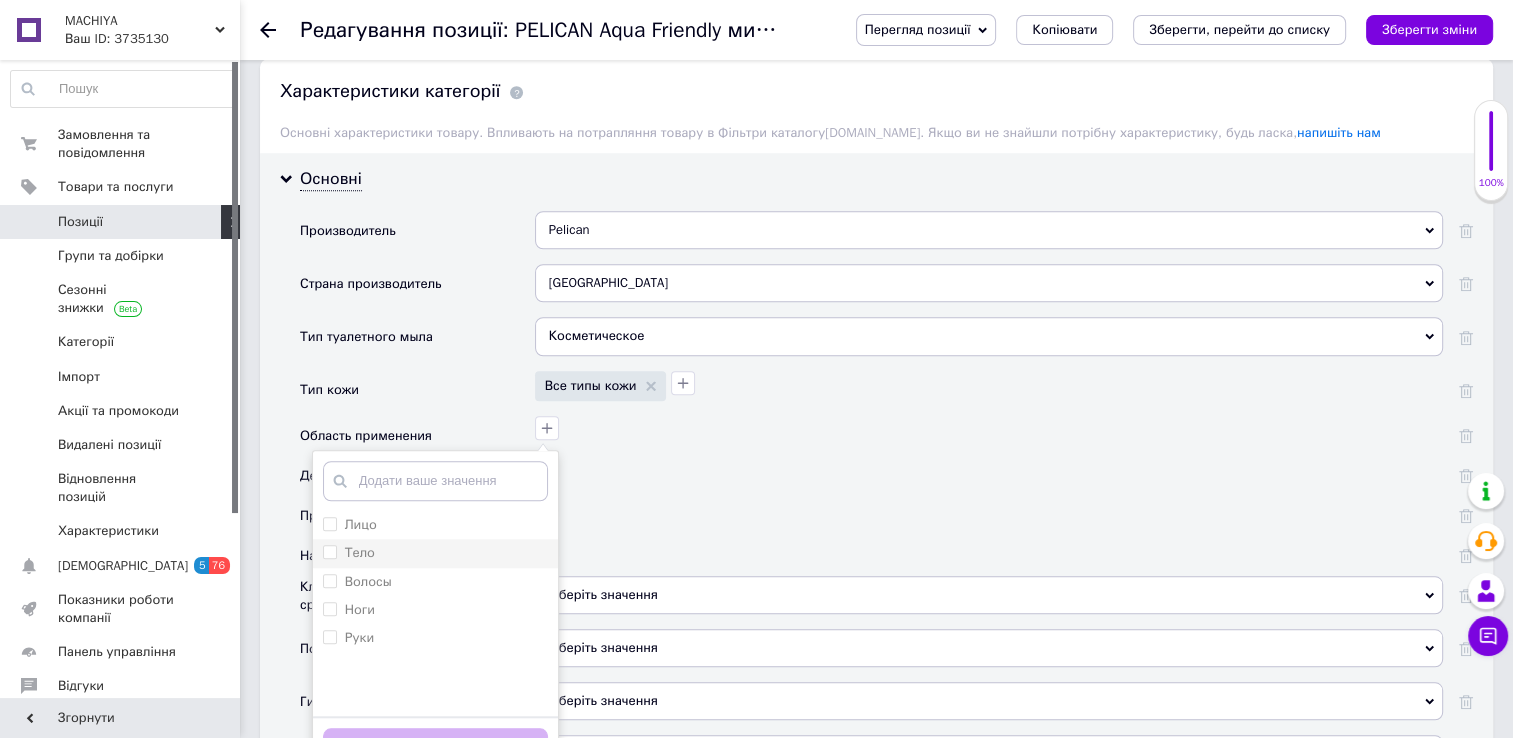 click on "Тело" at bounding box center (329, 551) 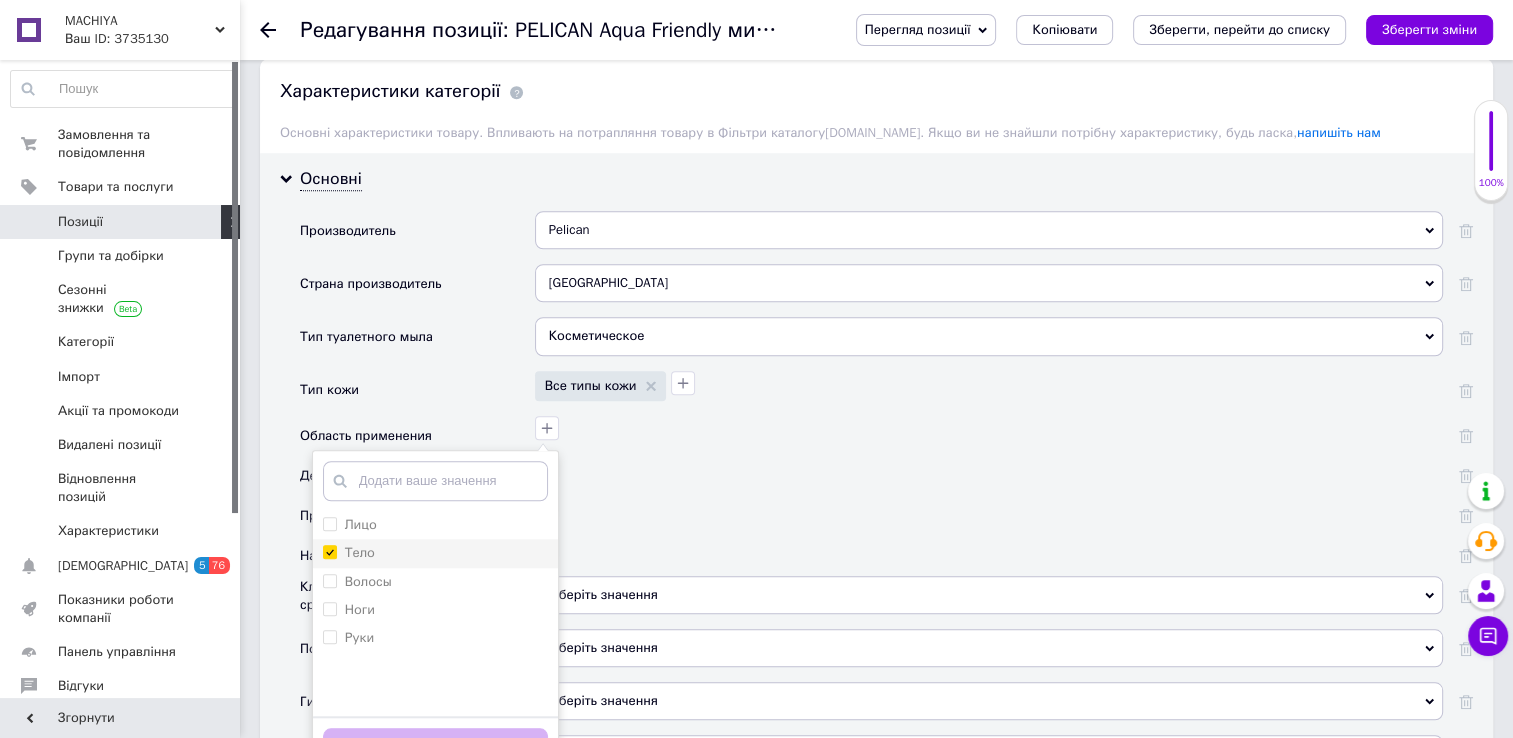 checkbox on "true" 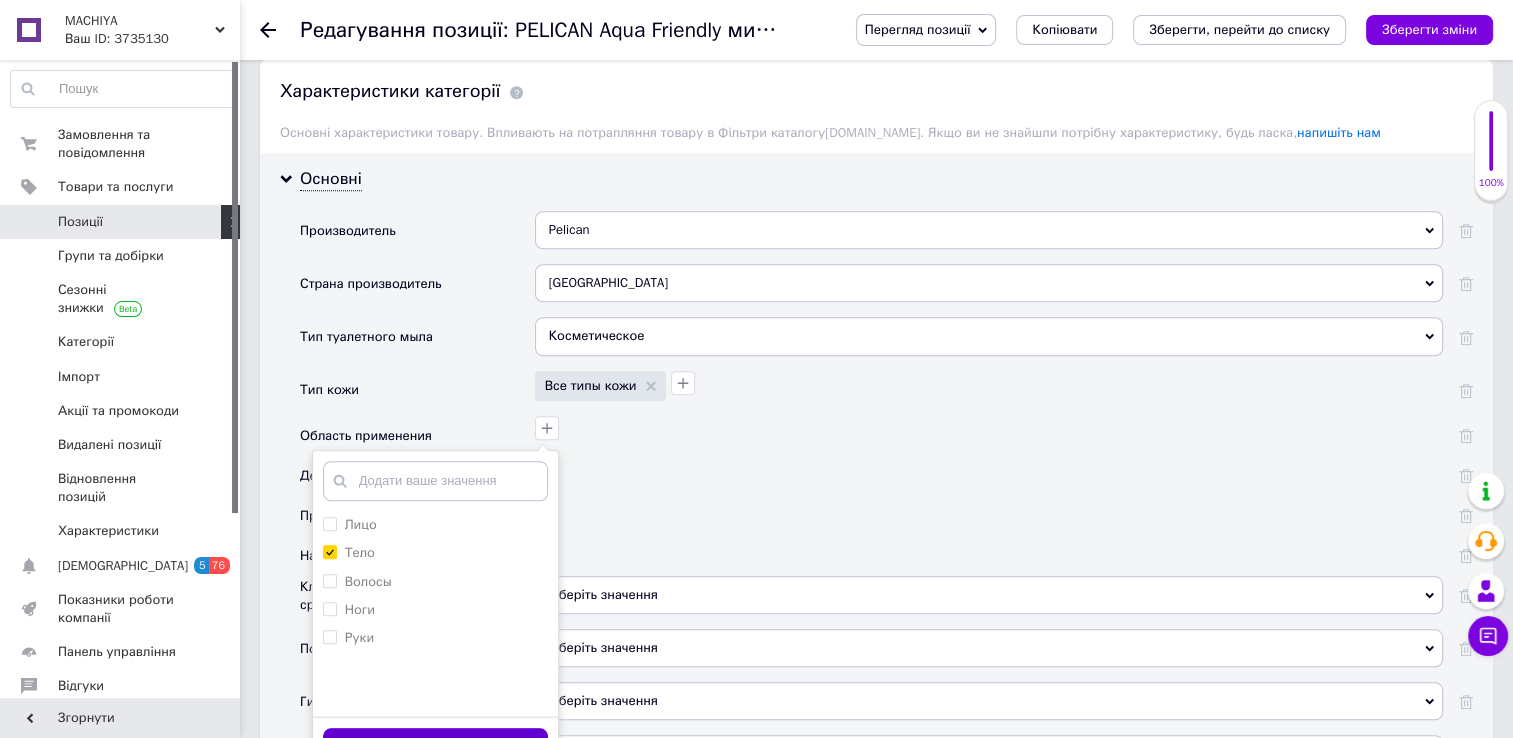 click on "Зберегти" at bounding box center (435, 747) 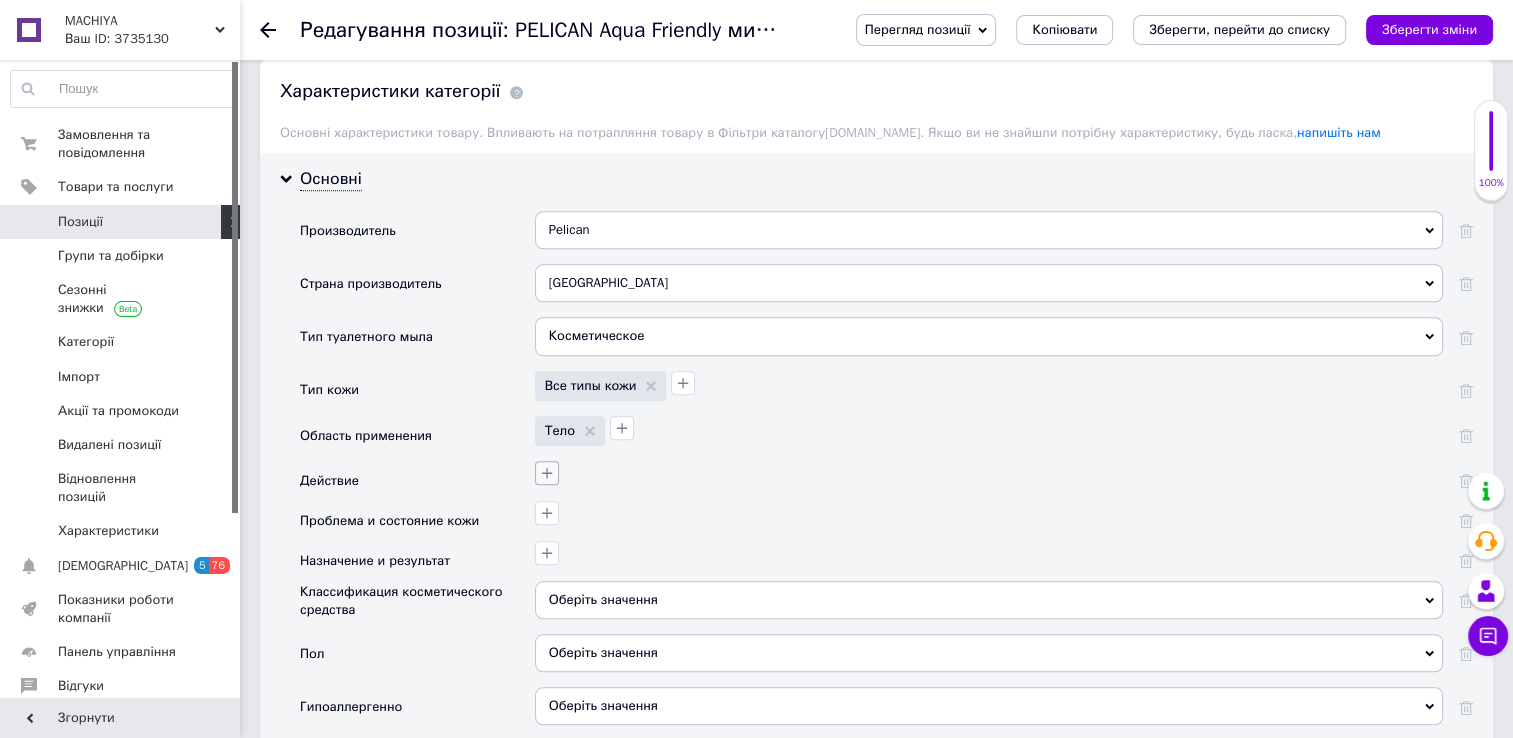 click 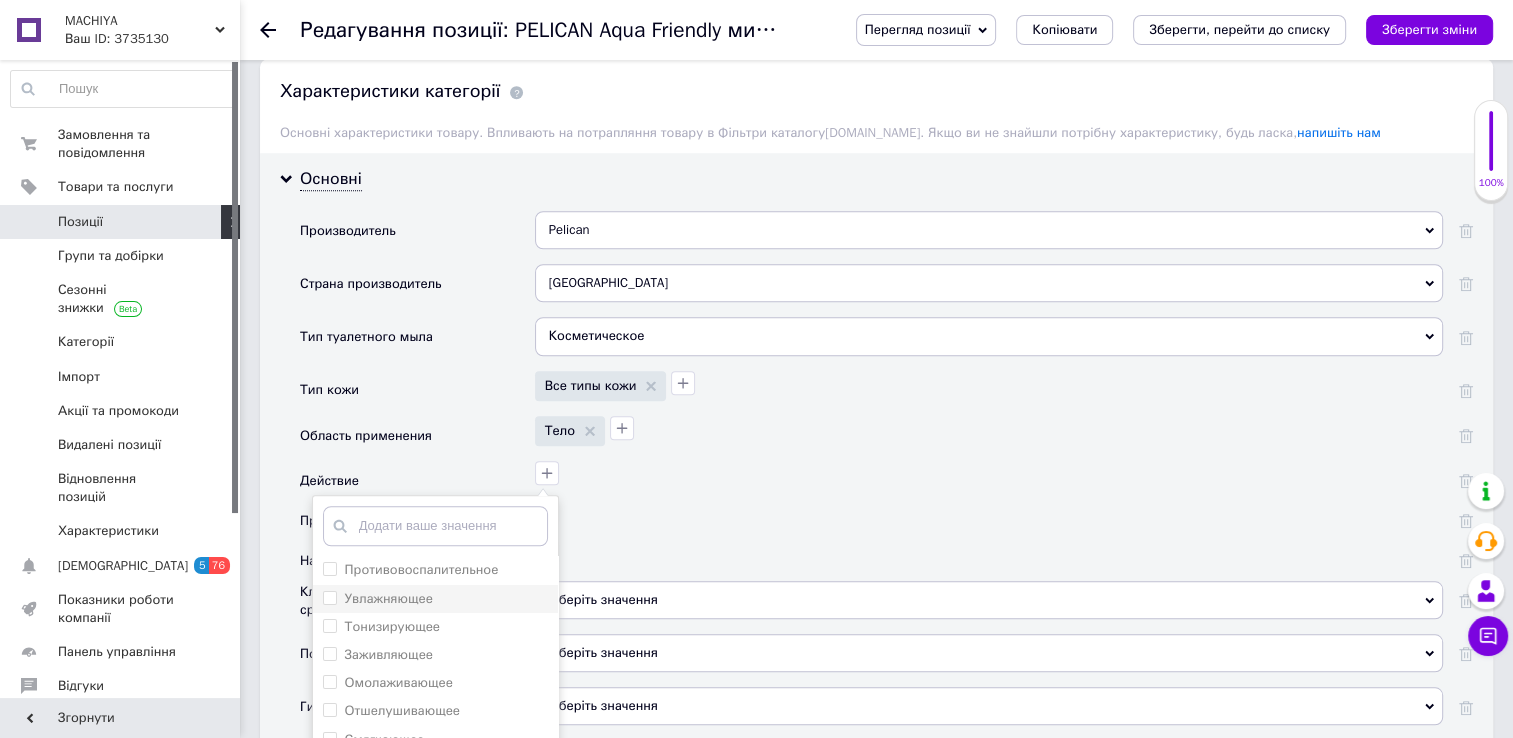 click on "Увлажняющее" at bounding box center (329, 597) 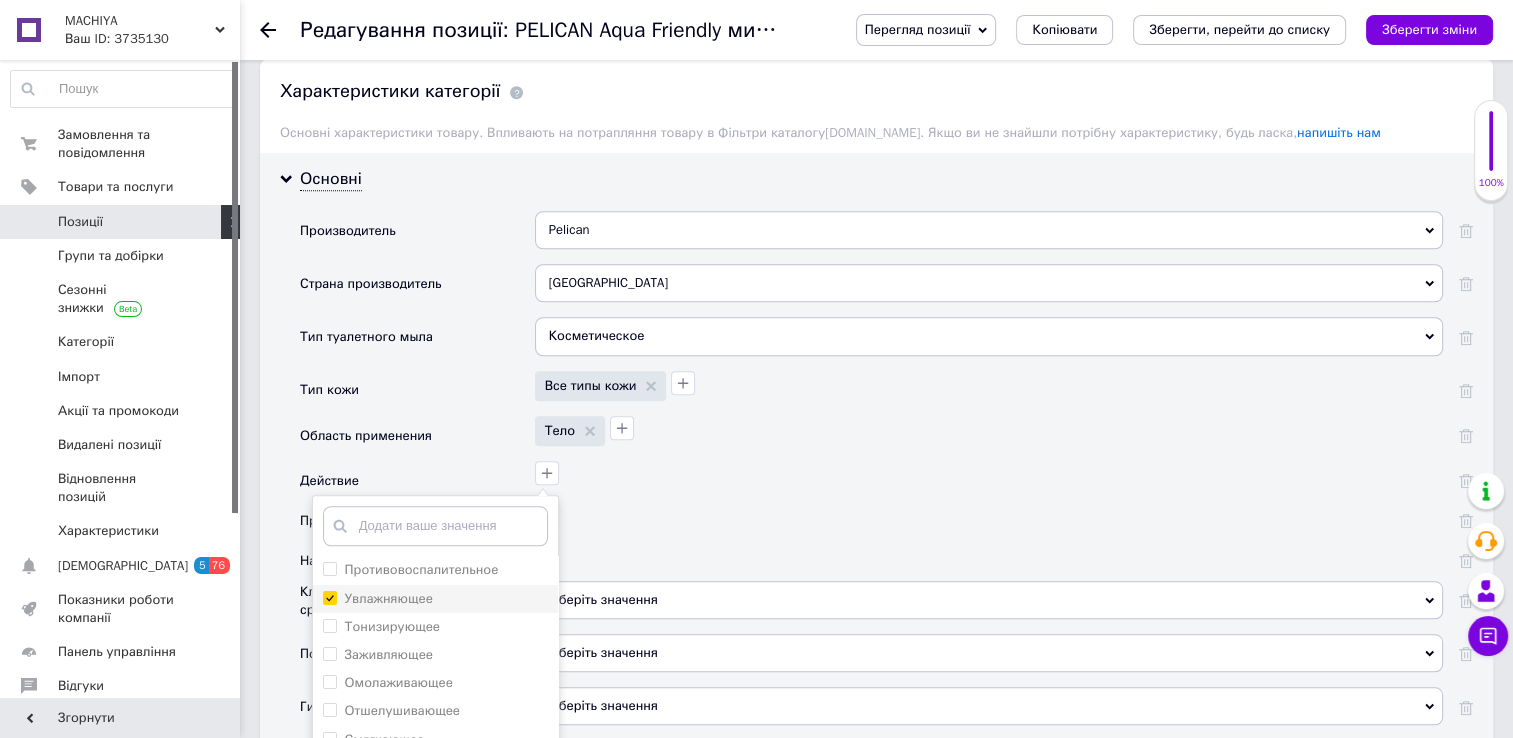 checkbox on "true" 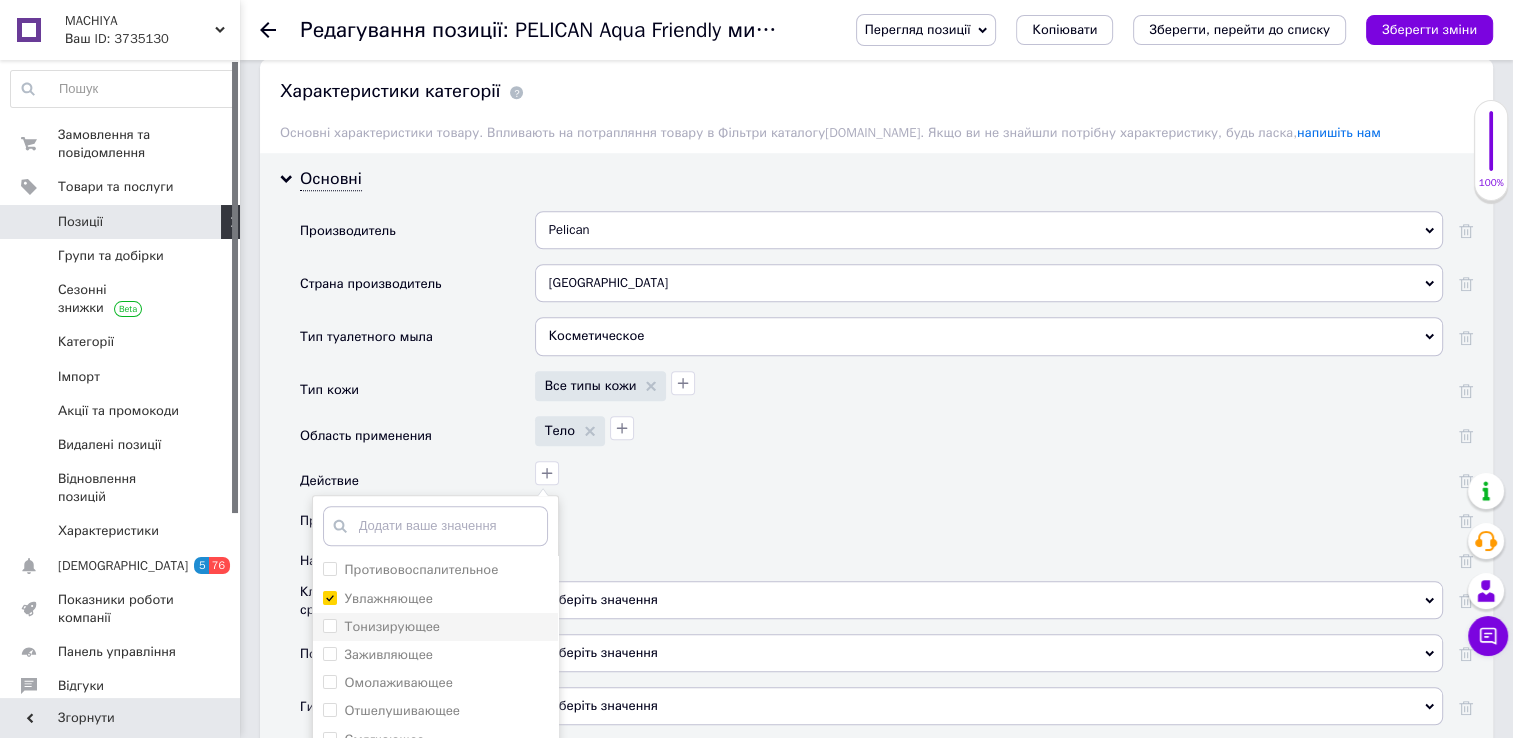 click on "Тонизирующее" at bounding box center (329, 625) 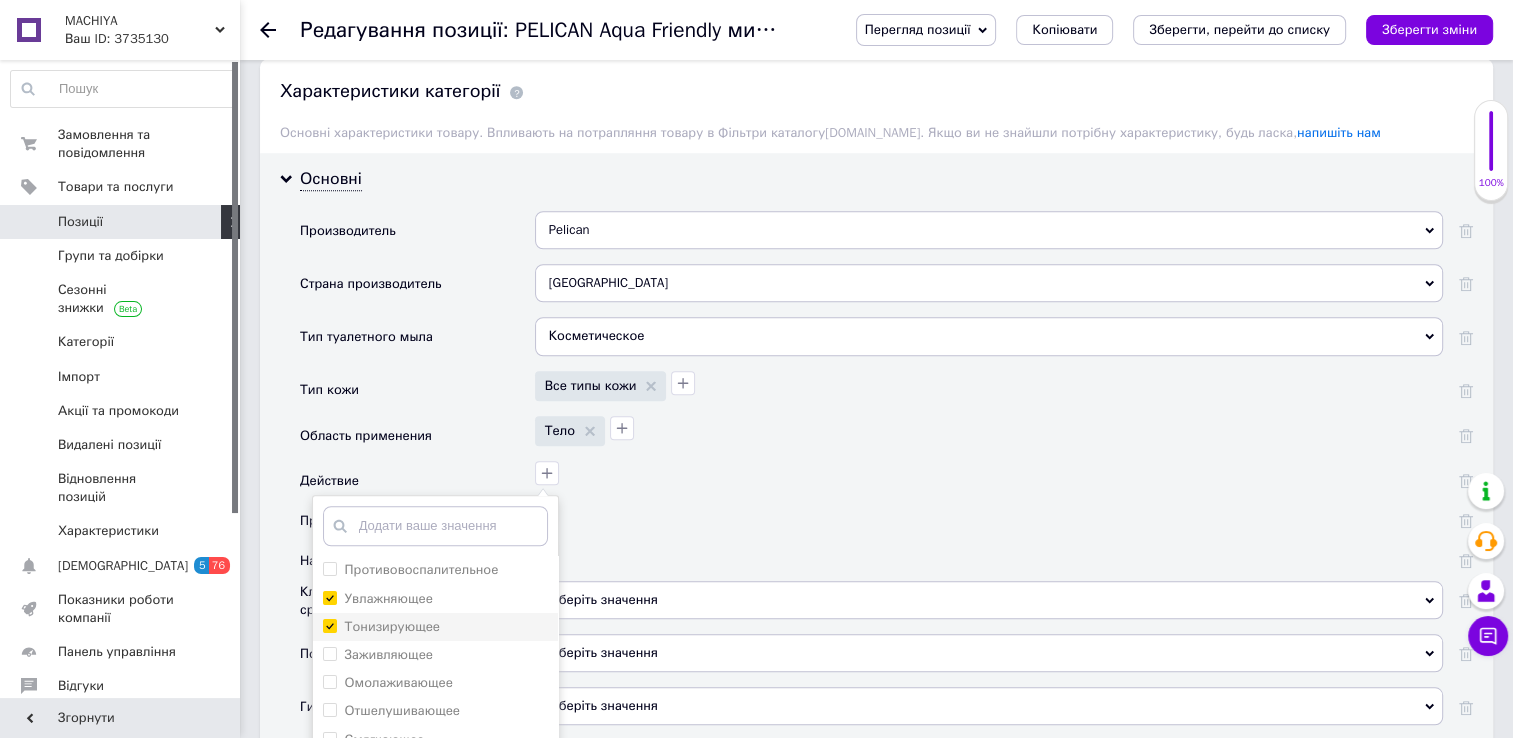 checkbox on "true" 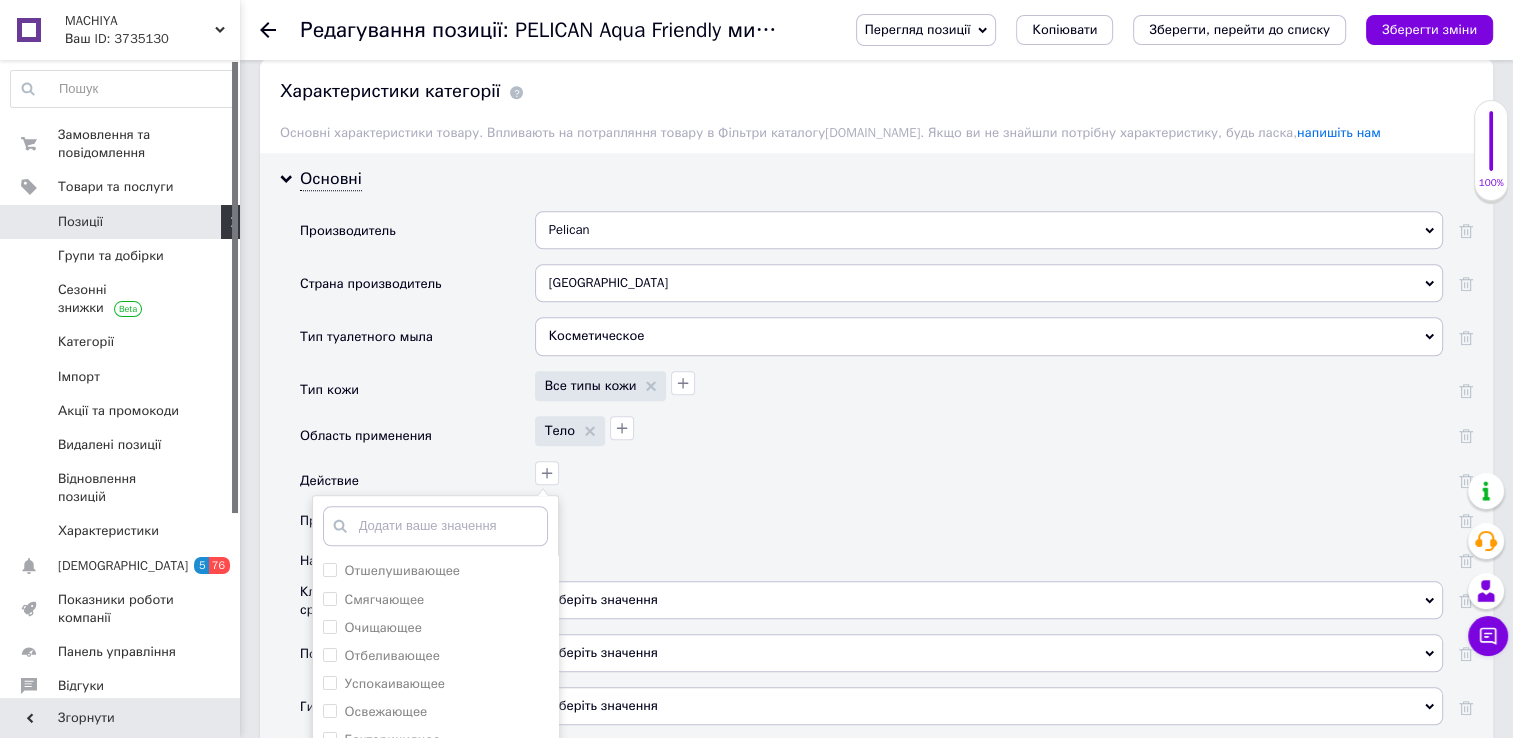 scroll, scrollTop: 140, scrollLeft: 0, axis: vertical 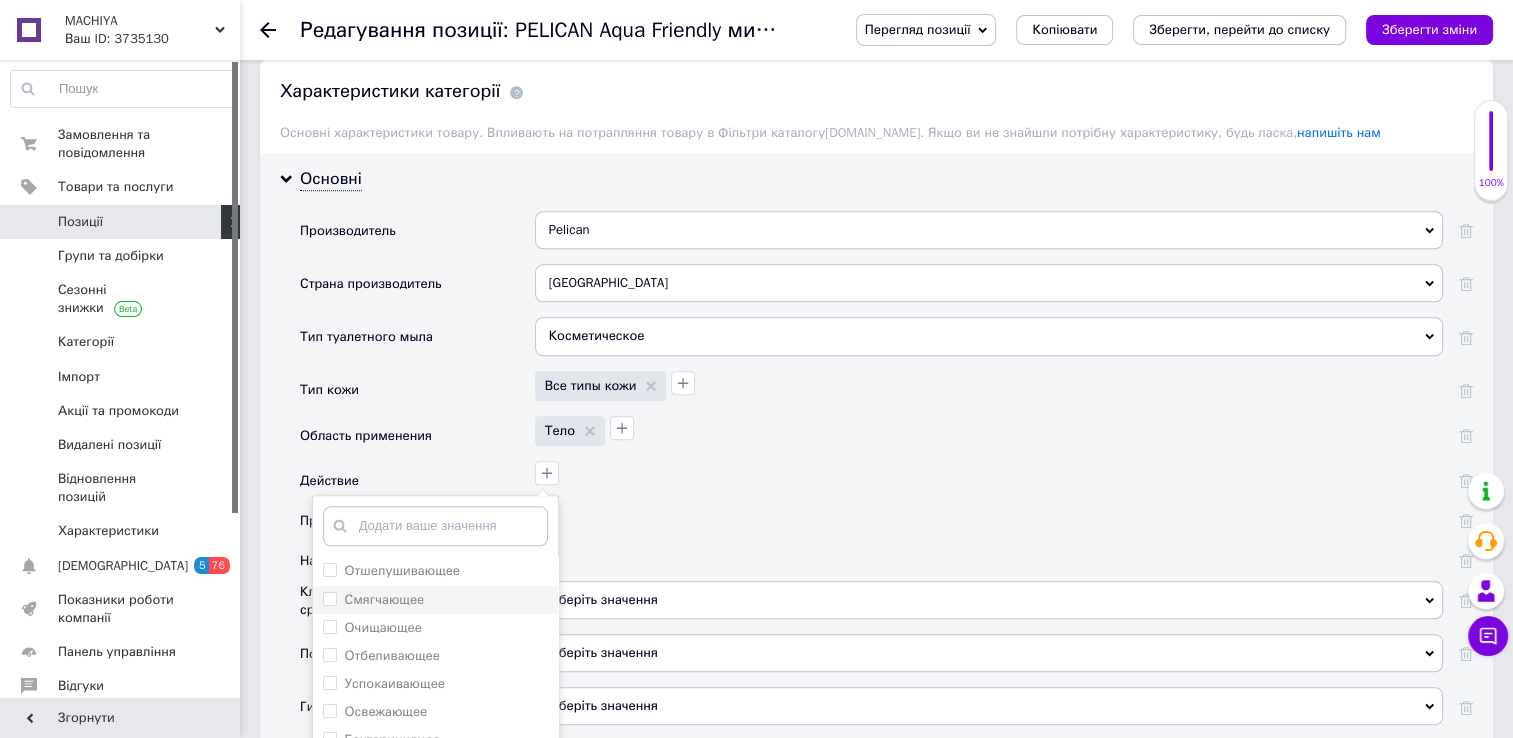 click on "Смягчающее" at bounding box center [329, 598] 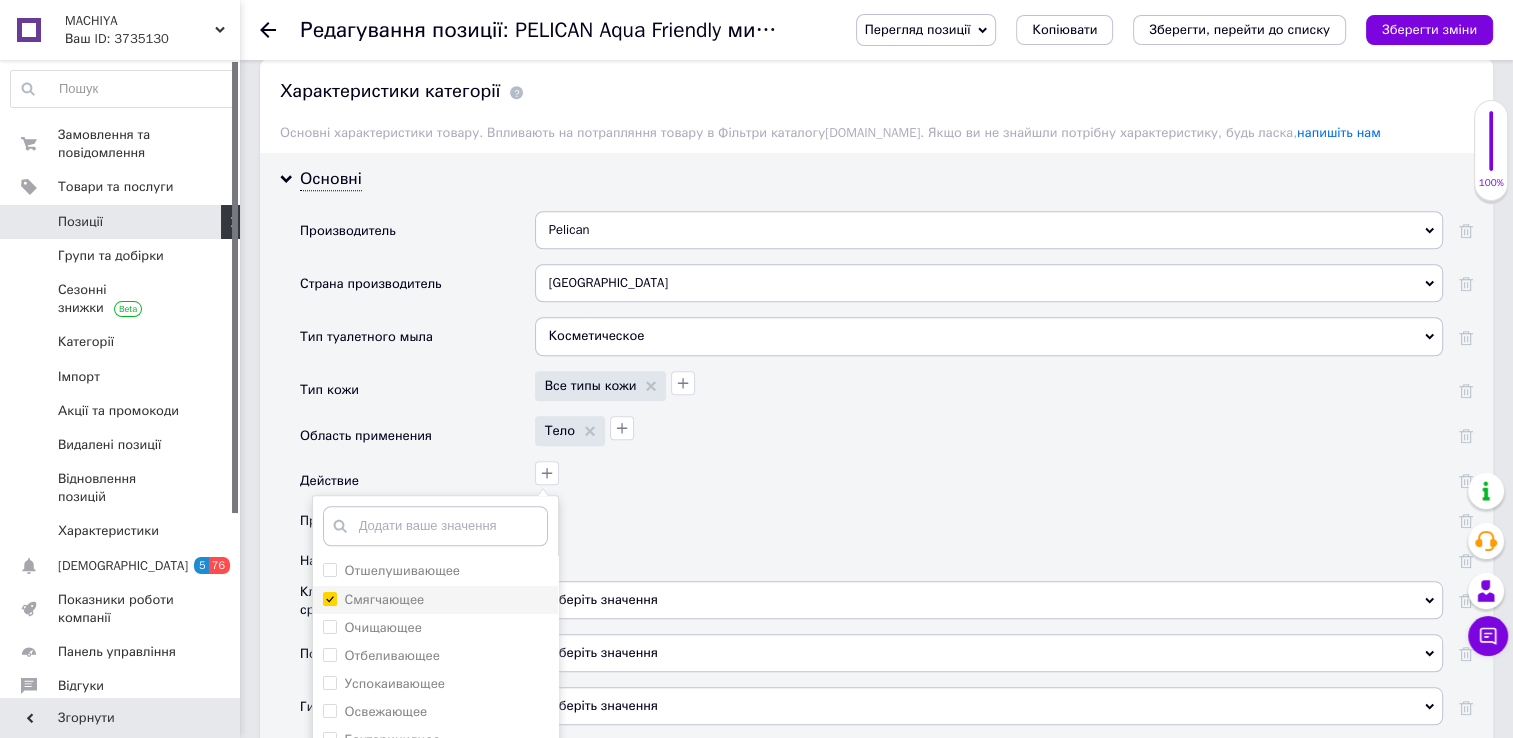 checkbox on "true" 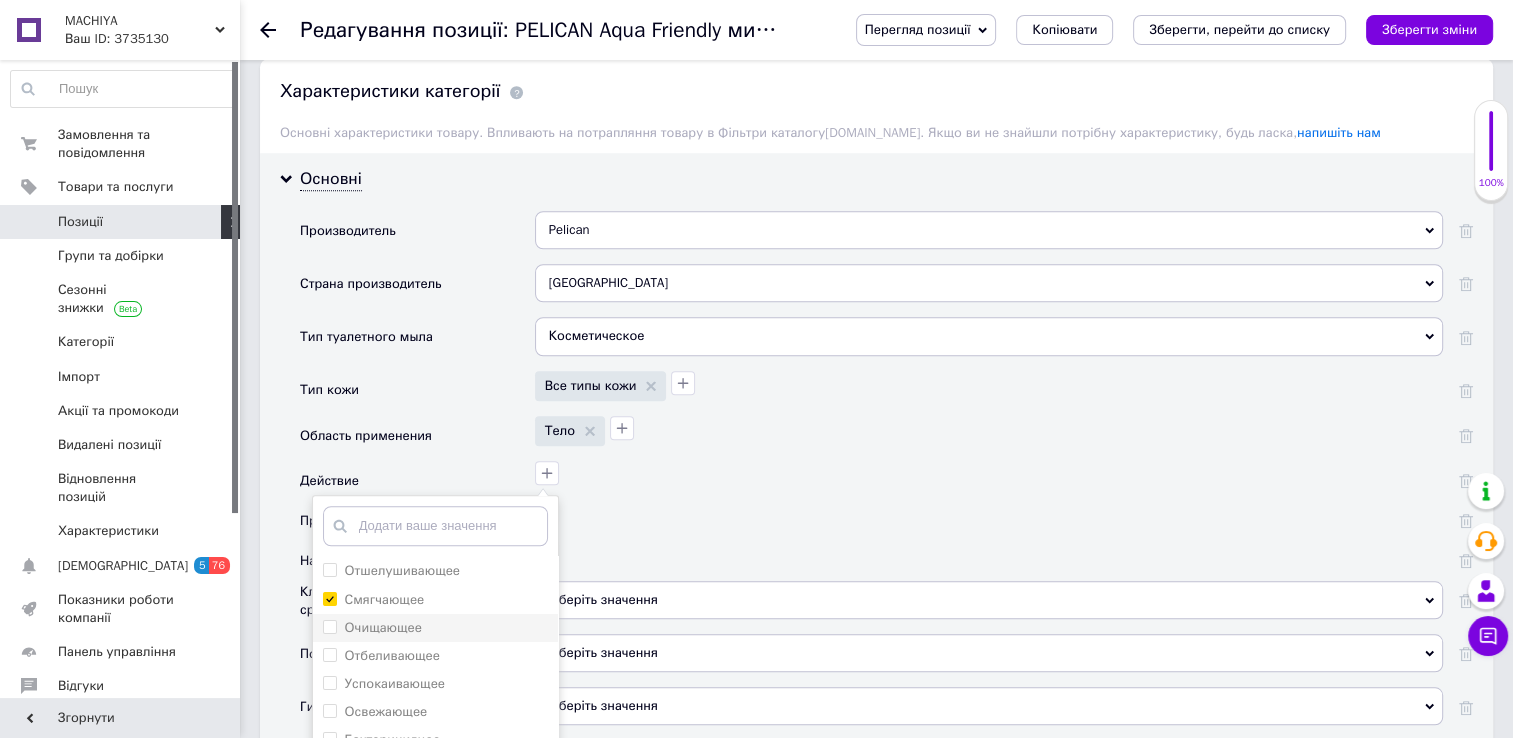 click on "Очищающее" at bounding box center (329, 626) 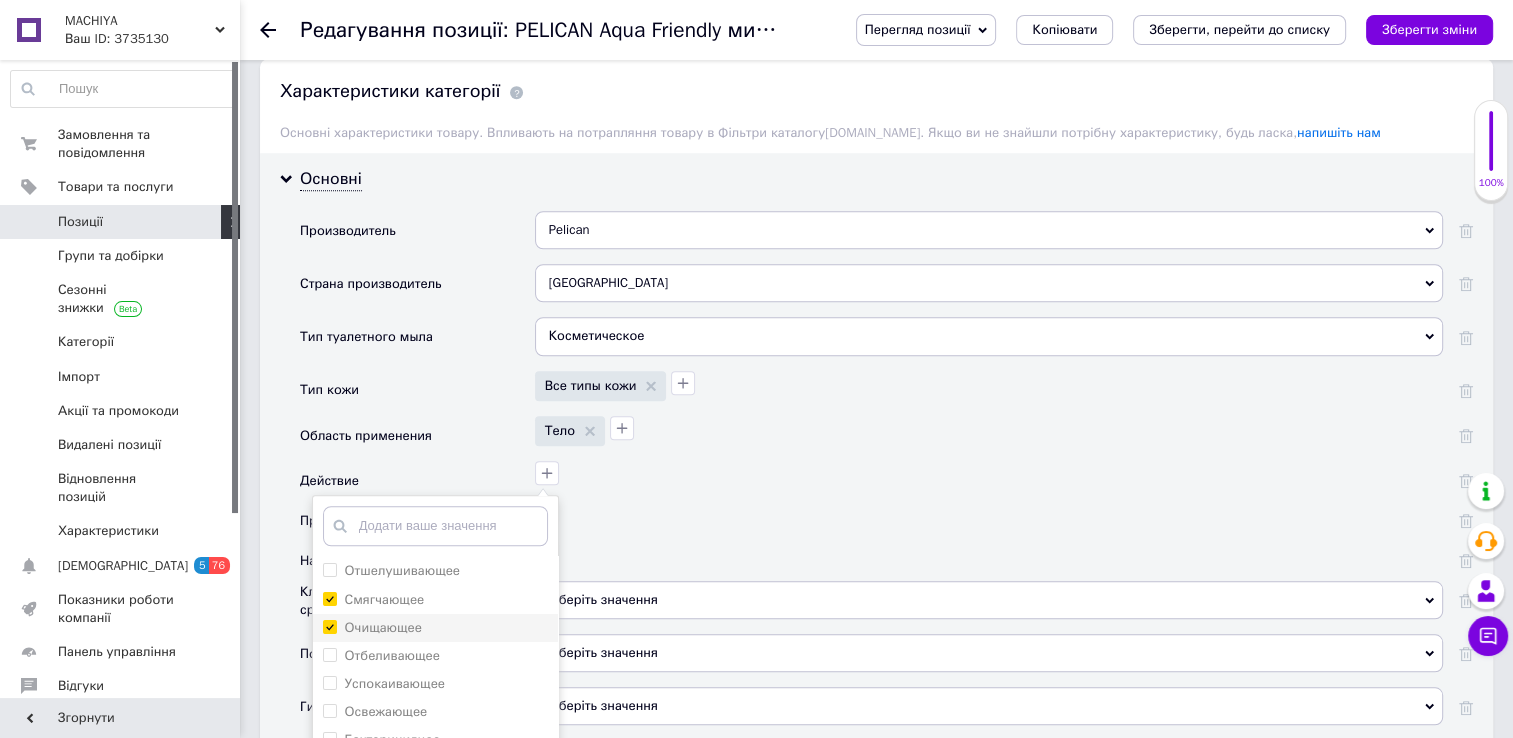 checkbox on "true" 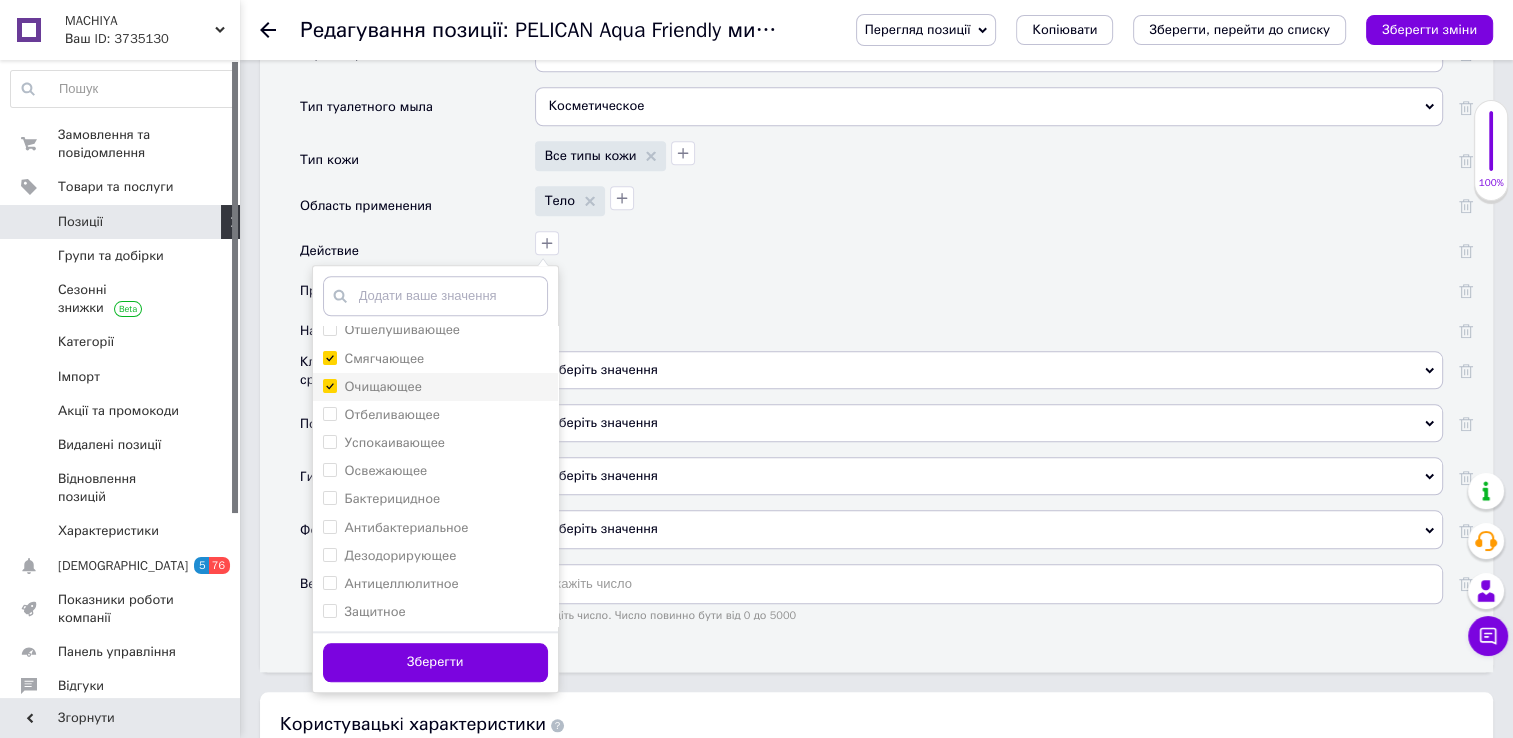 scroll, scrollTop: 1808, scrollLeft: 0, axis: vertical 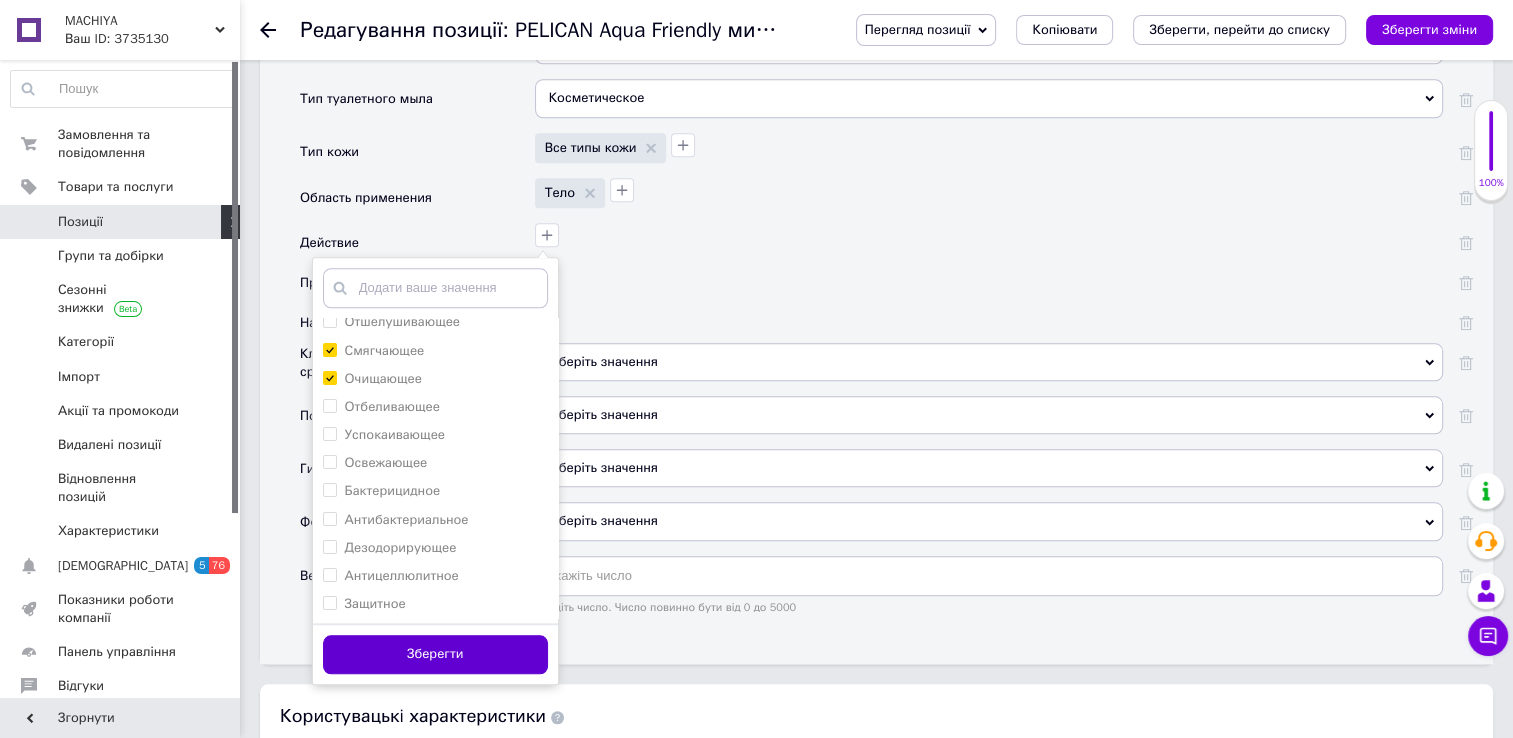 click on "Зберегти" at bounding box center (435, 654) 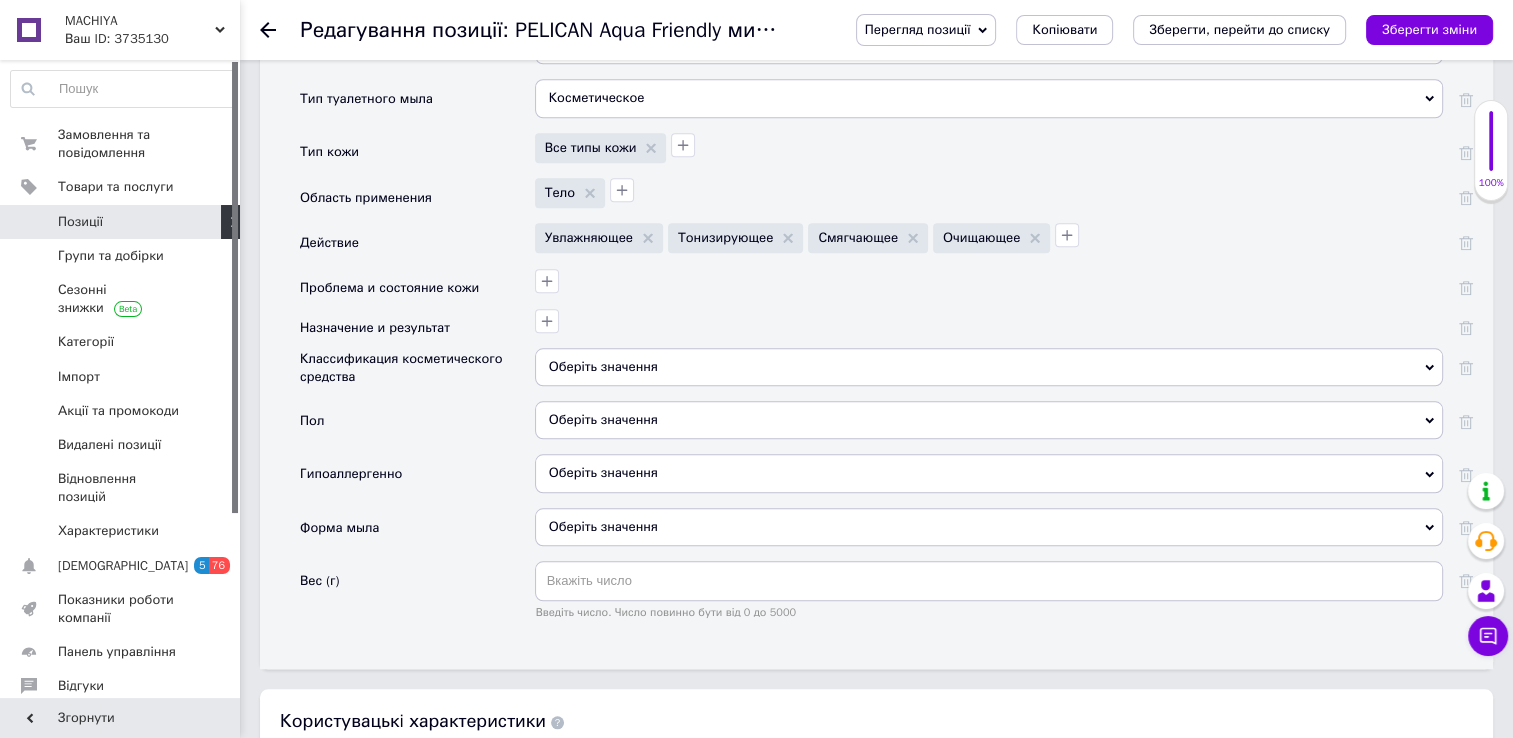 click on "Оберіть значення" at bounding box center [989, 420] 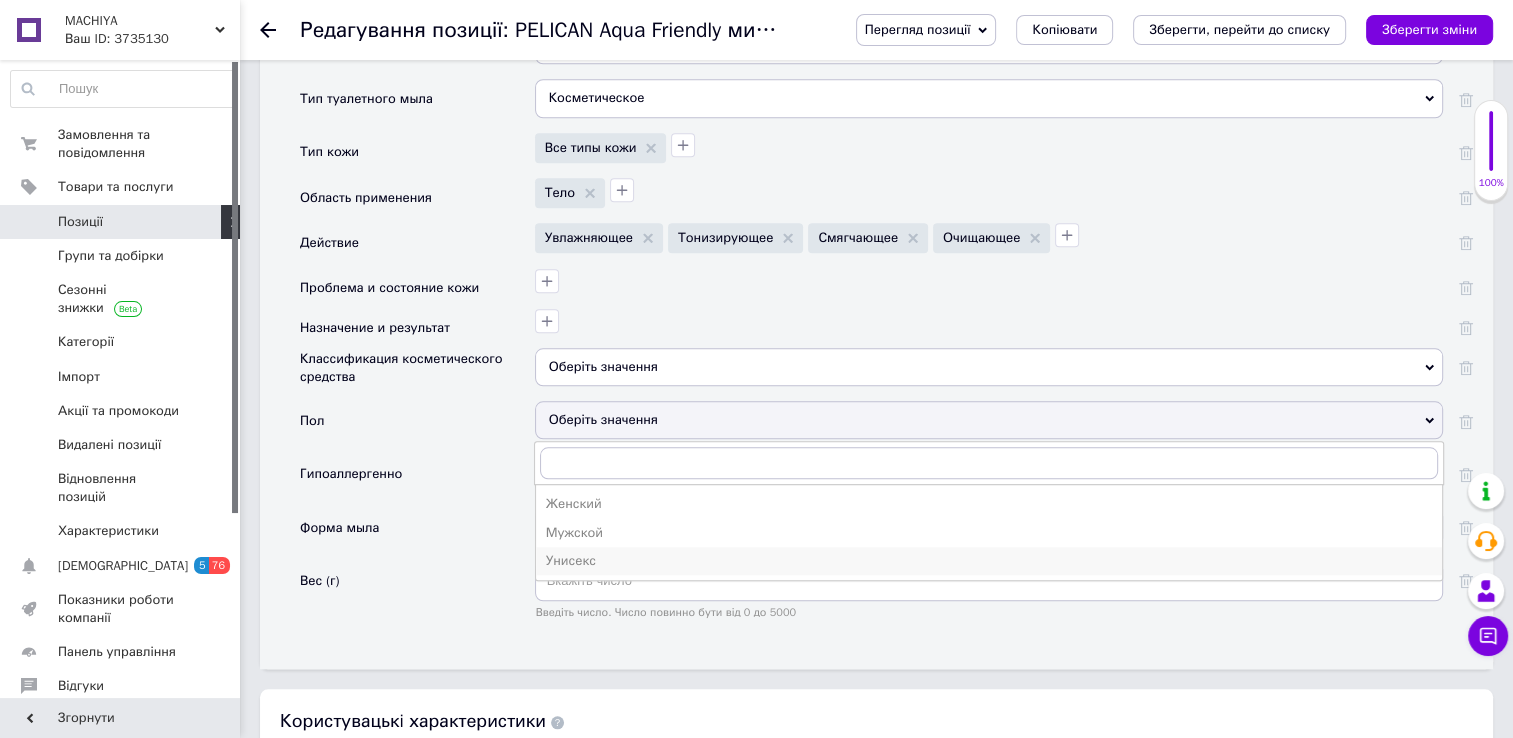 click on "Унисекс" at bounding box center (989, 561) 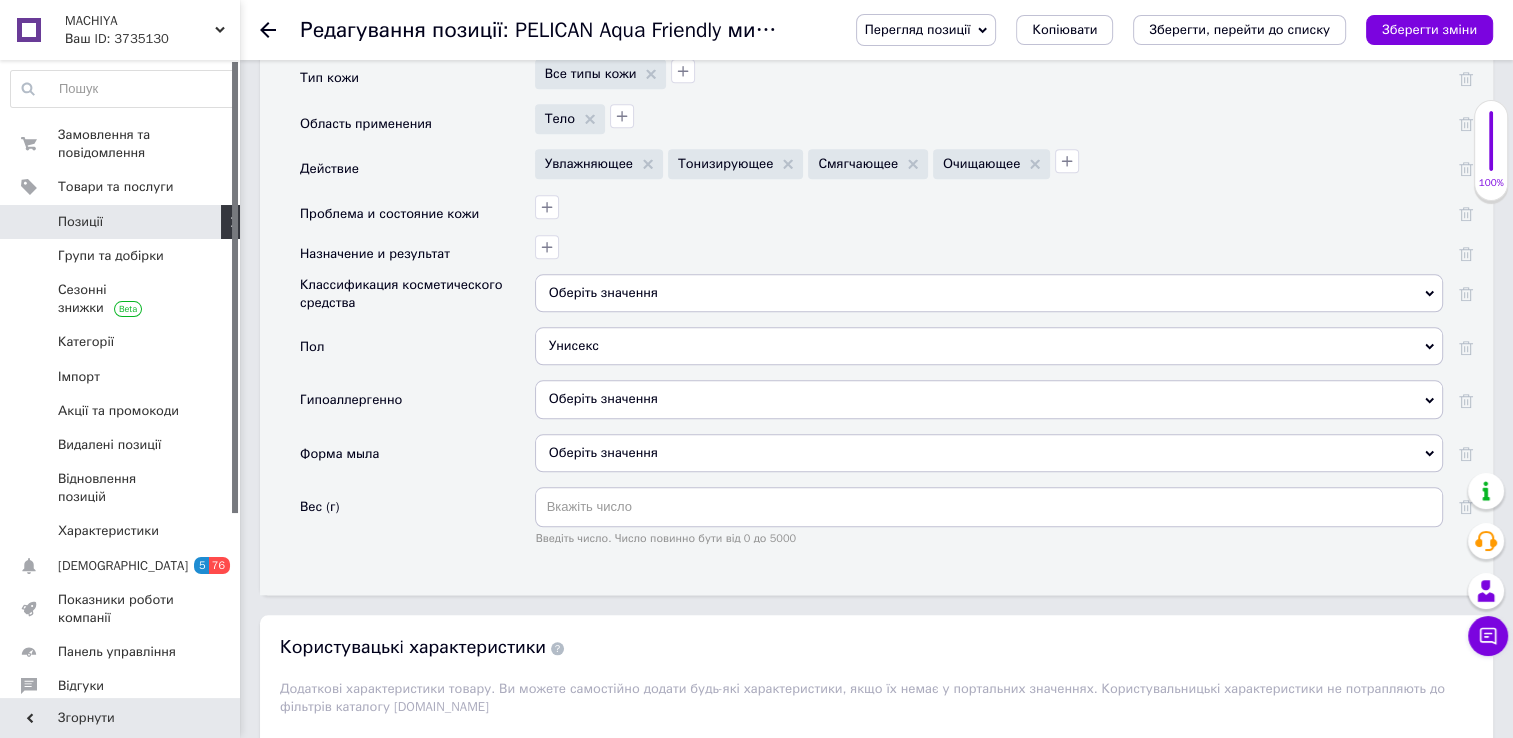 scroll, scrollTop: 2112, scrollLeft: 0, axis: vertical 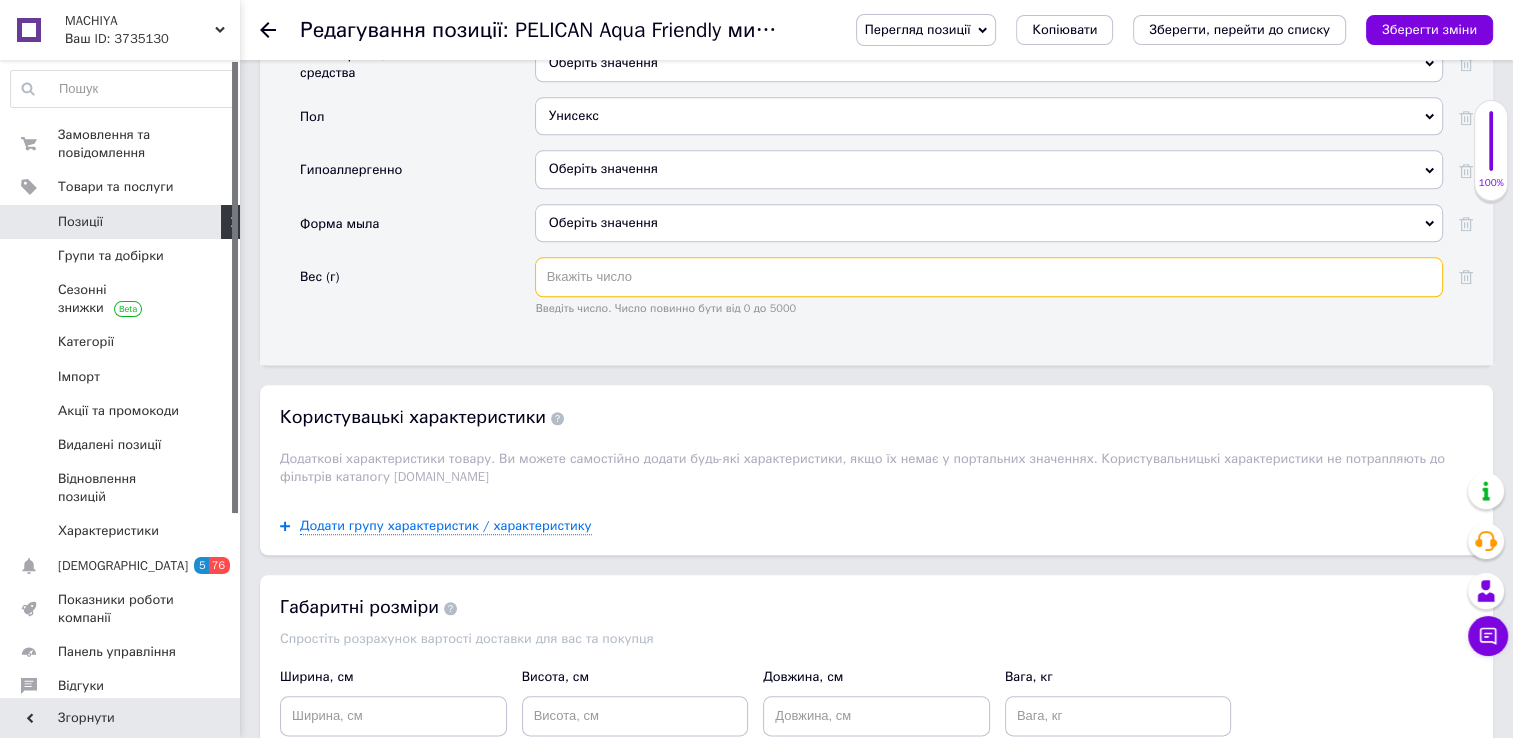click at bounding box center [989, 277] 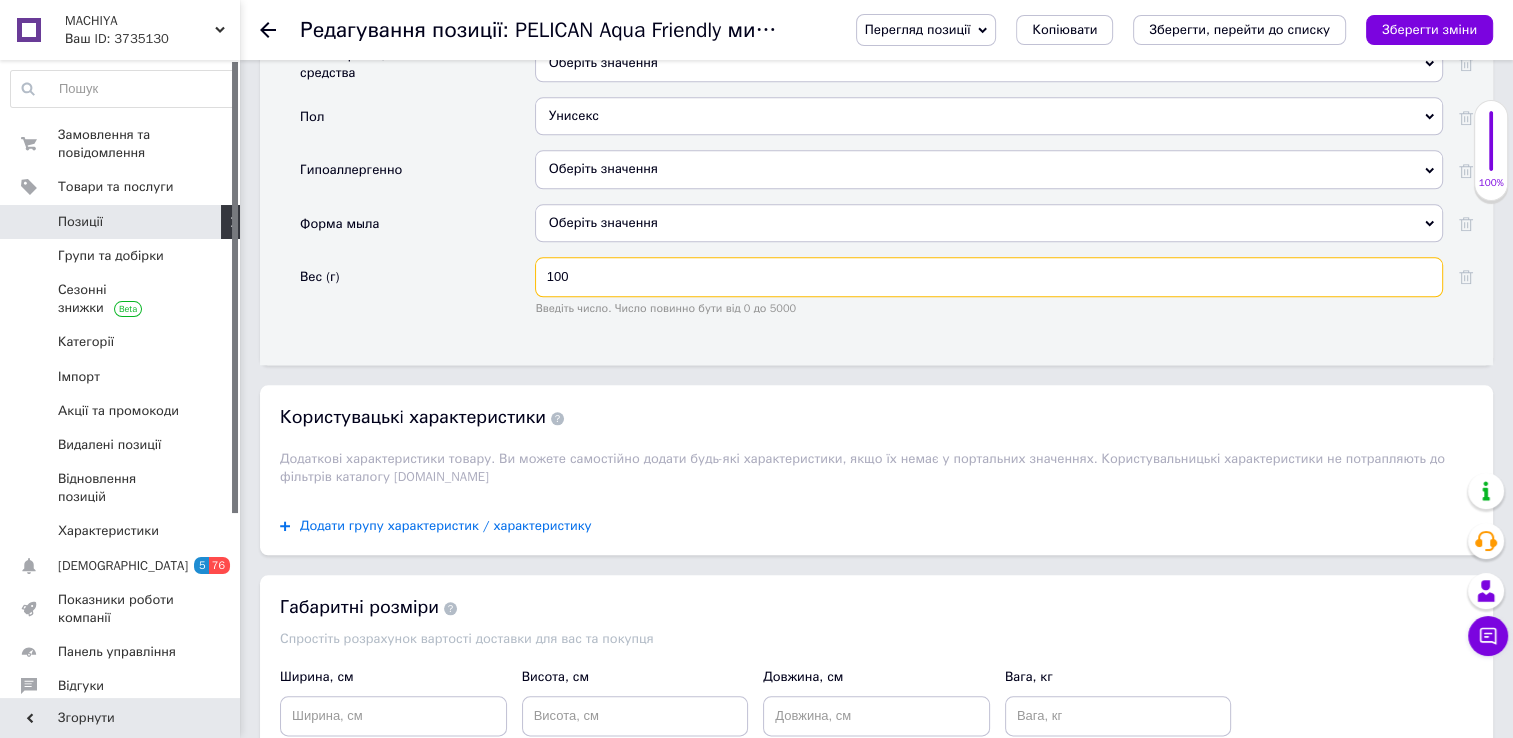 type on "100" 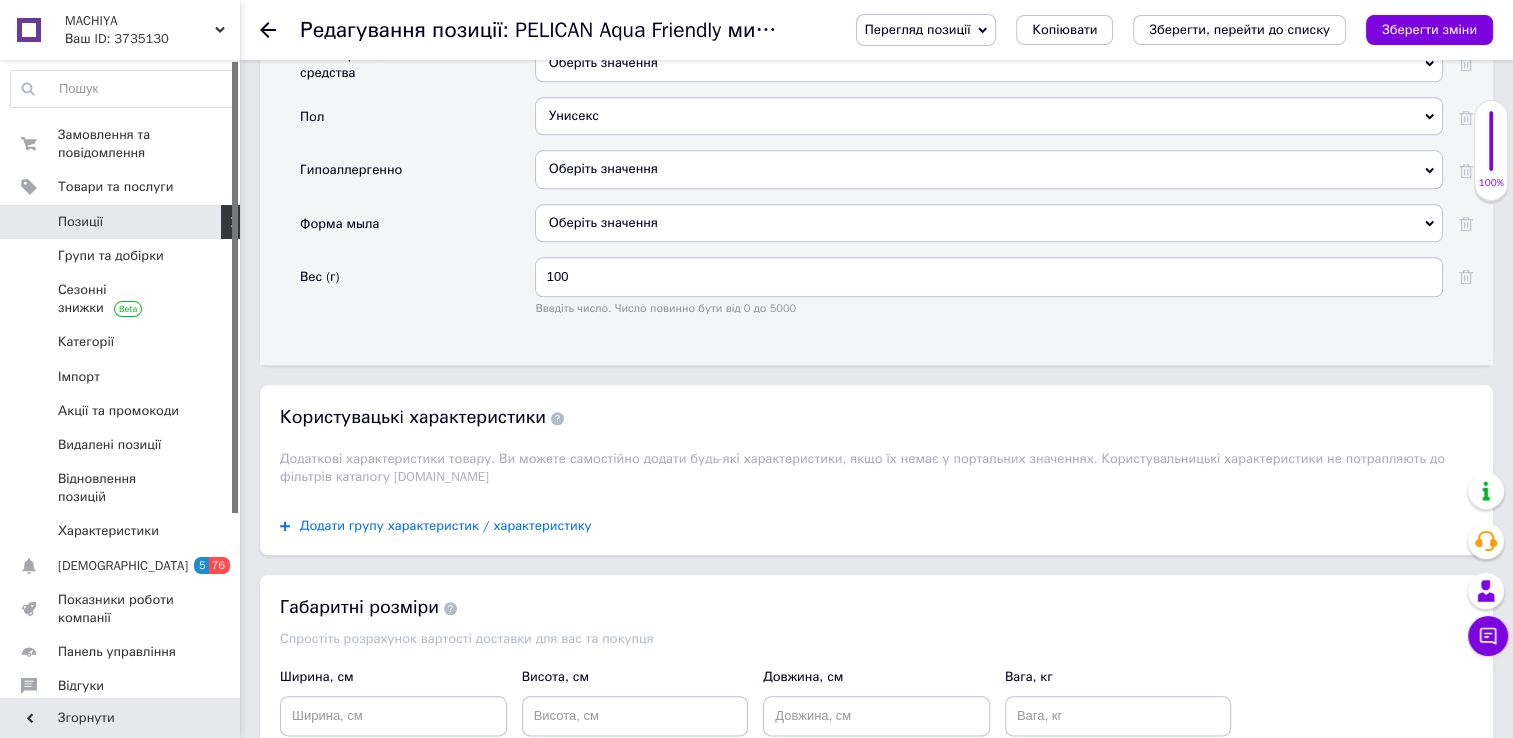 click on "Додати групу характеристик / характеристику" at bounding box center [446, 526] 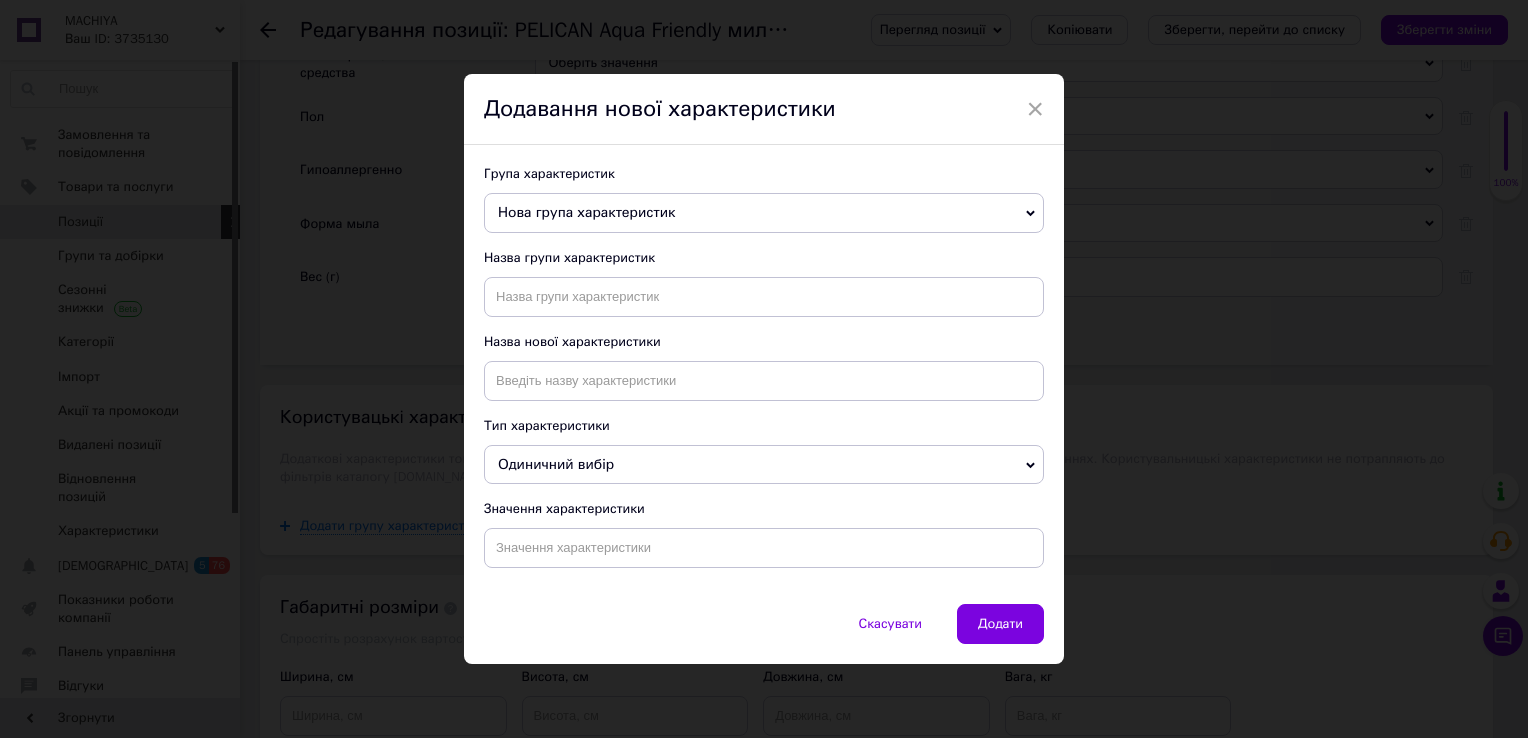 click on "Нова група характеристик" at bounding box center (586, 212) 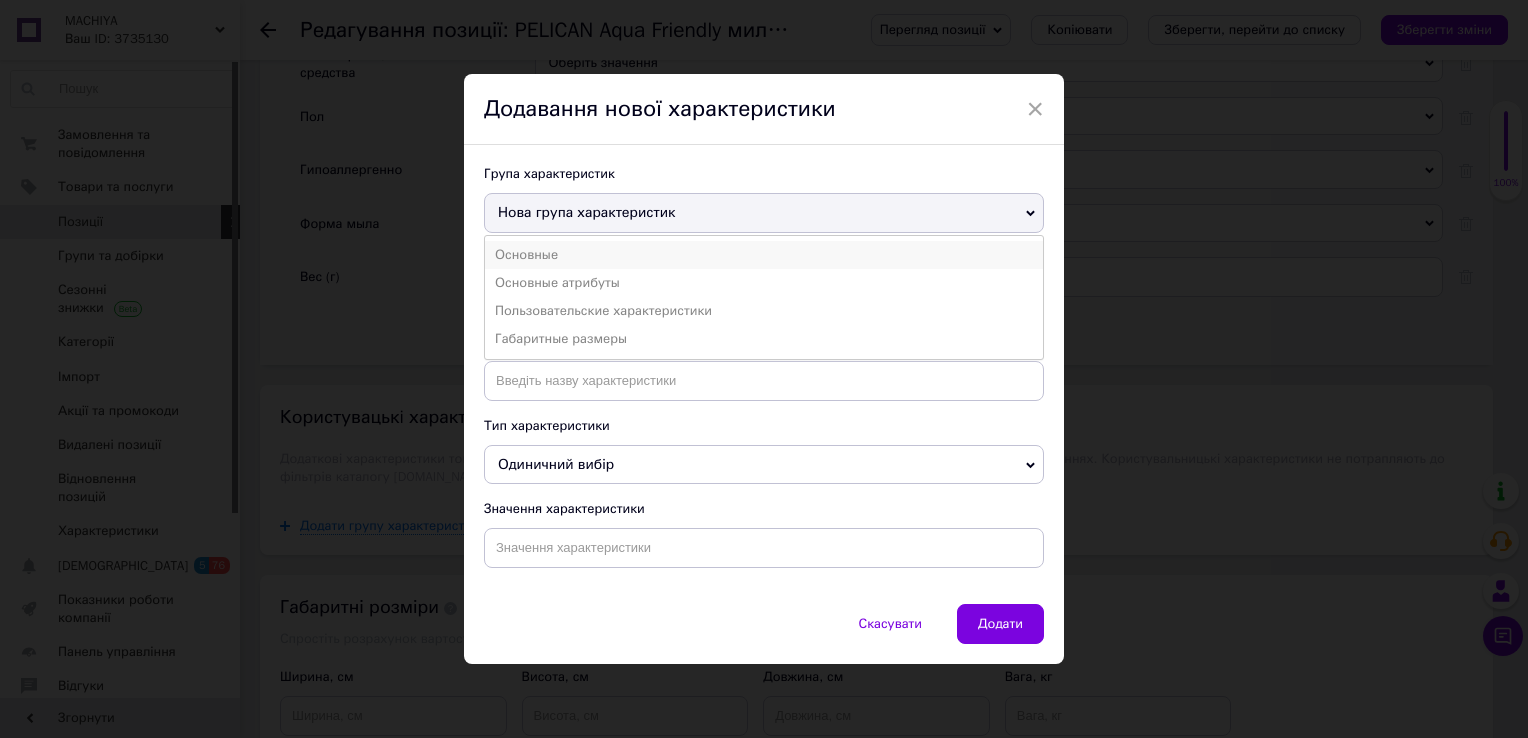 click on "Основные" at bounding box center [764, 255] 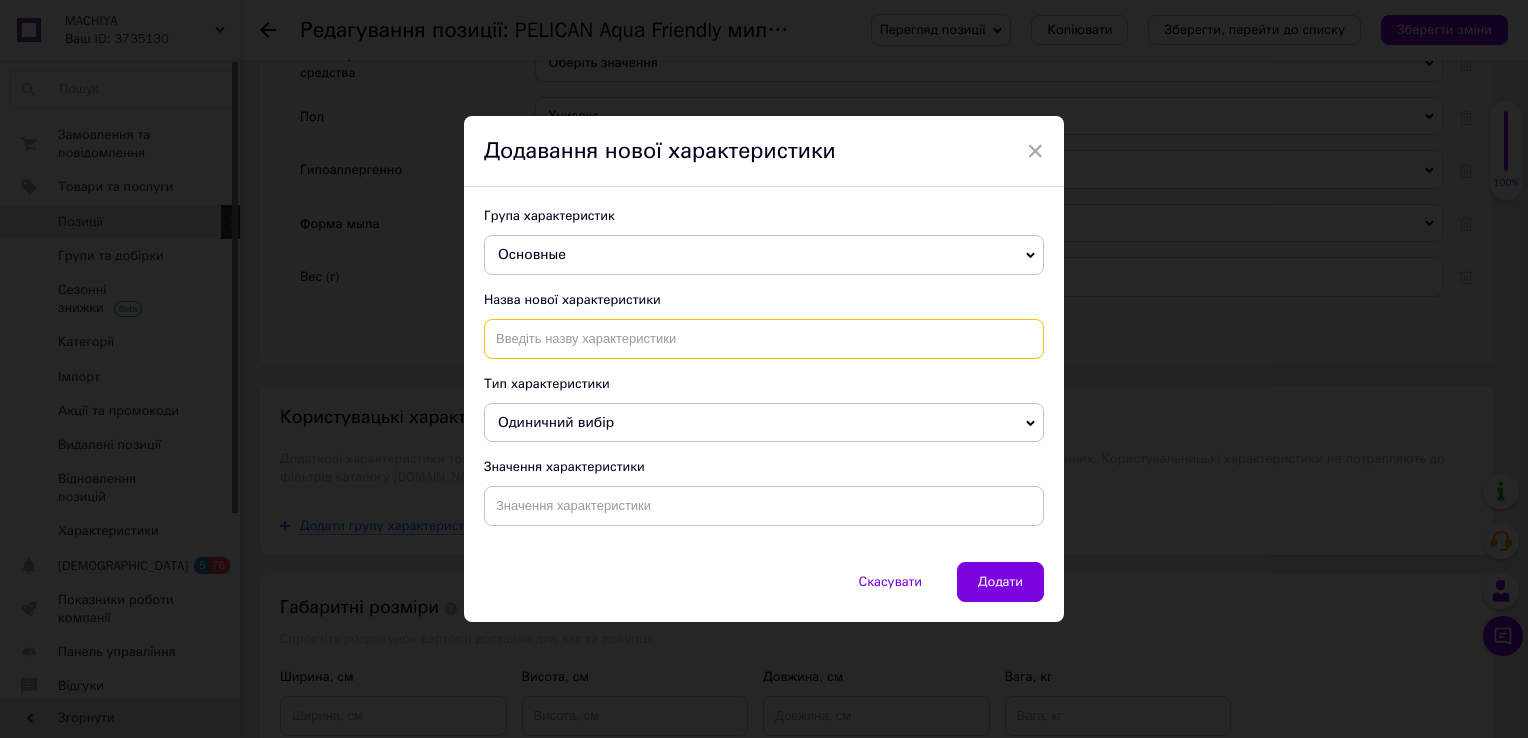 click at bounding box center [764, 339] 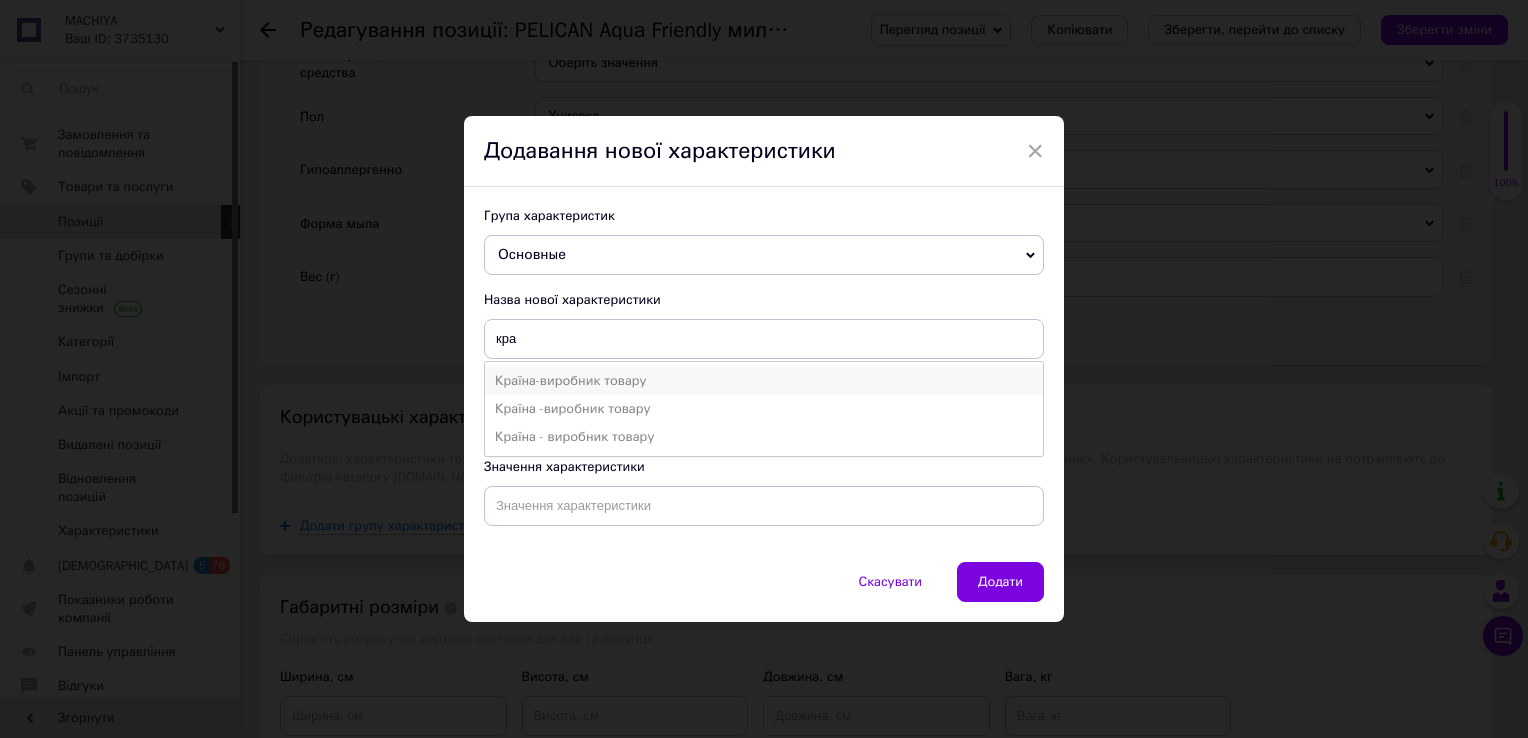 click on "Країна-виробник товару" at bounding box center [764, 381] 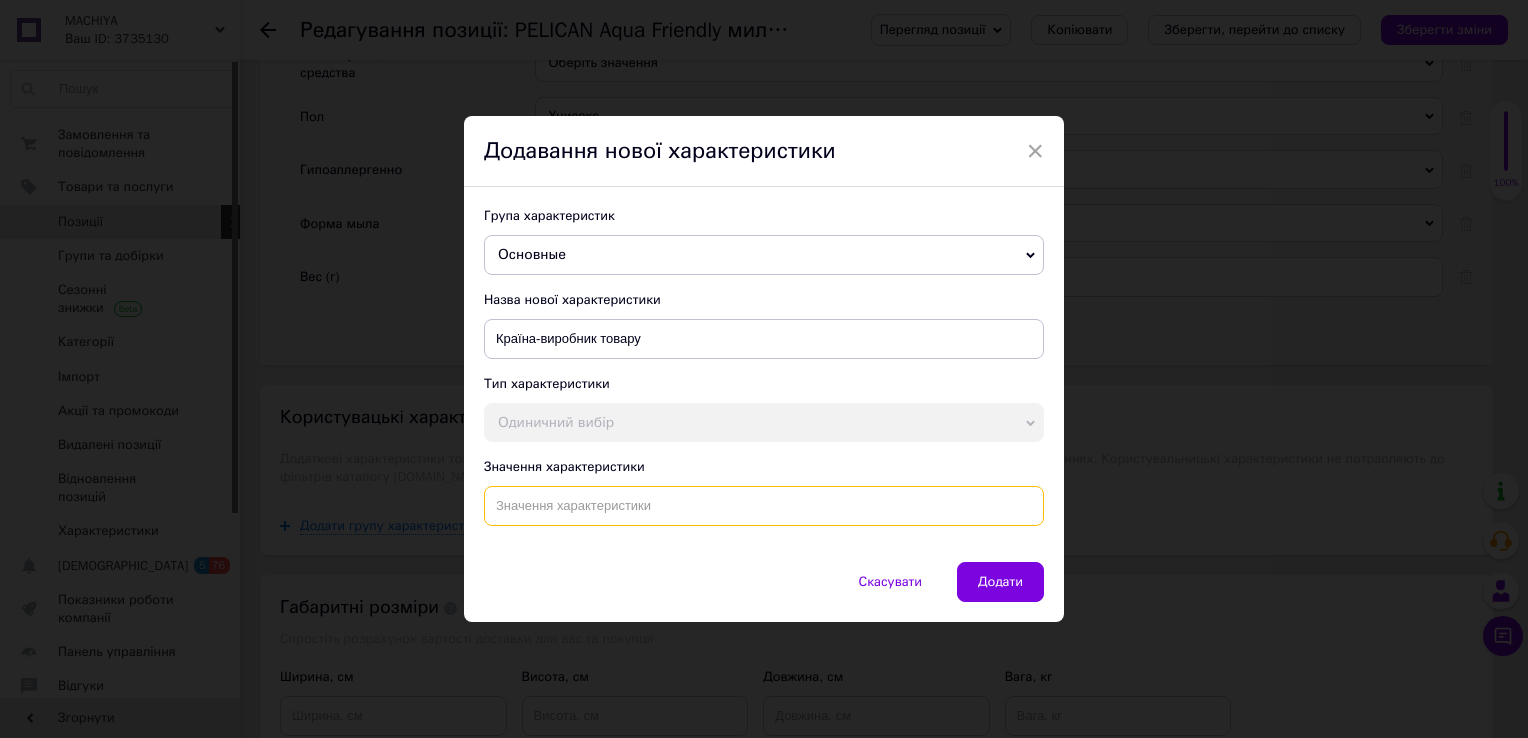 click at bounding box center (764, 506) 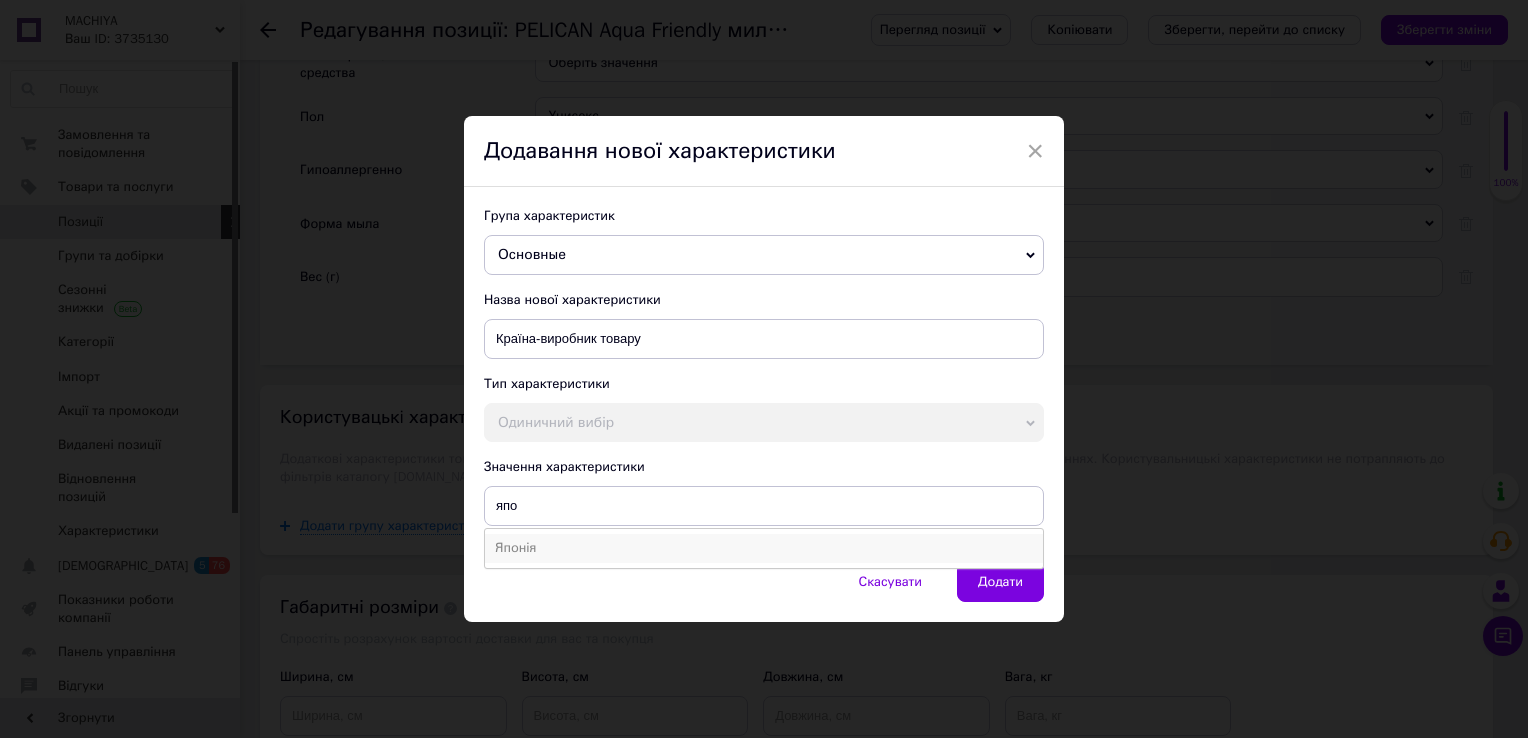 click on "Японія" at bounding box center (764, 548) 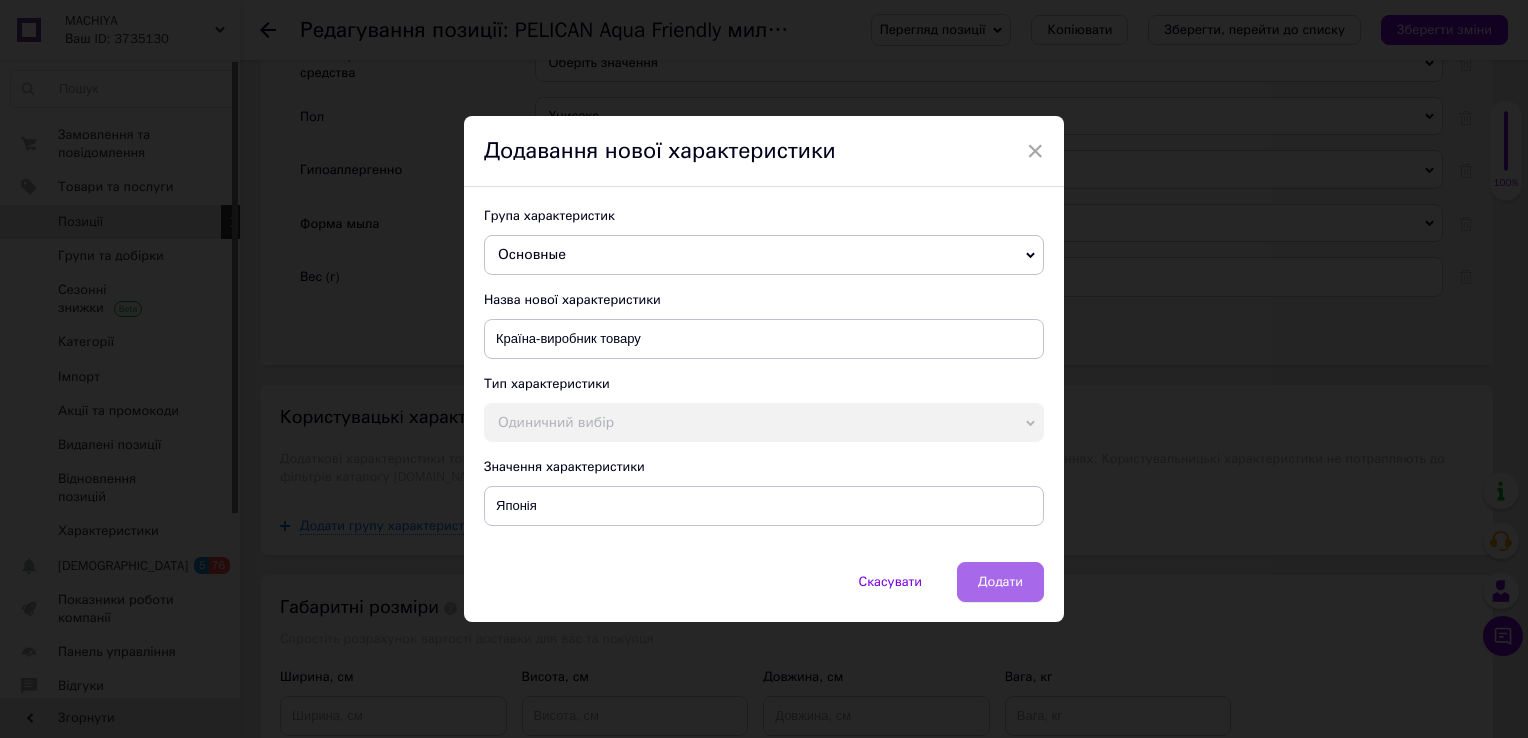 click on "Додати" at bounding box center [1000, 582] 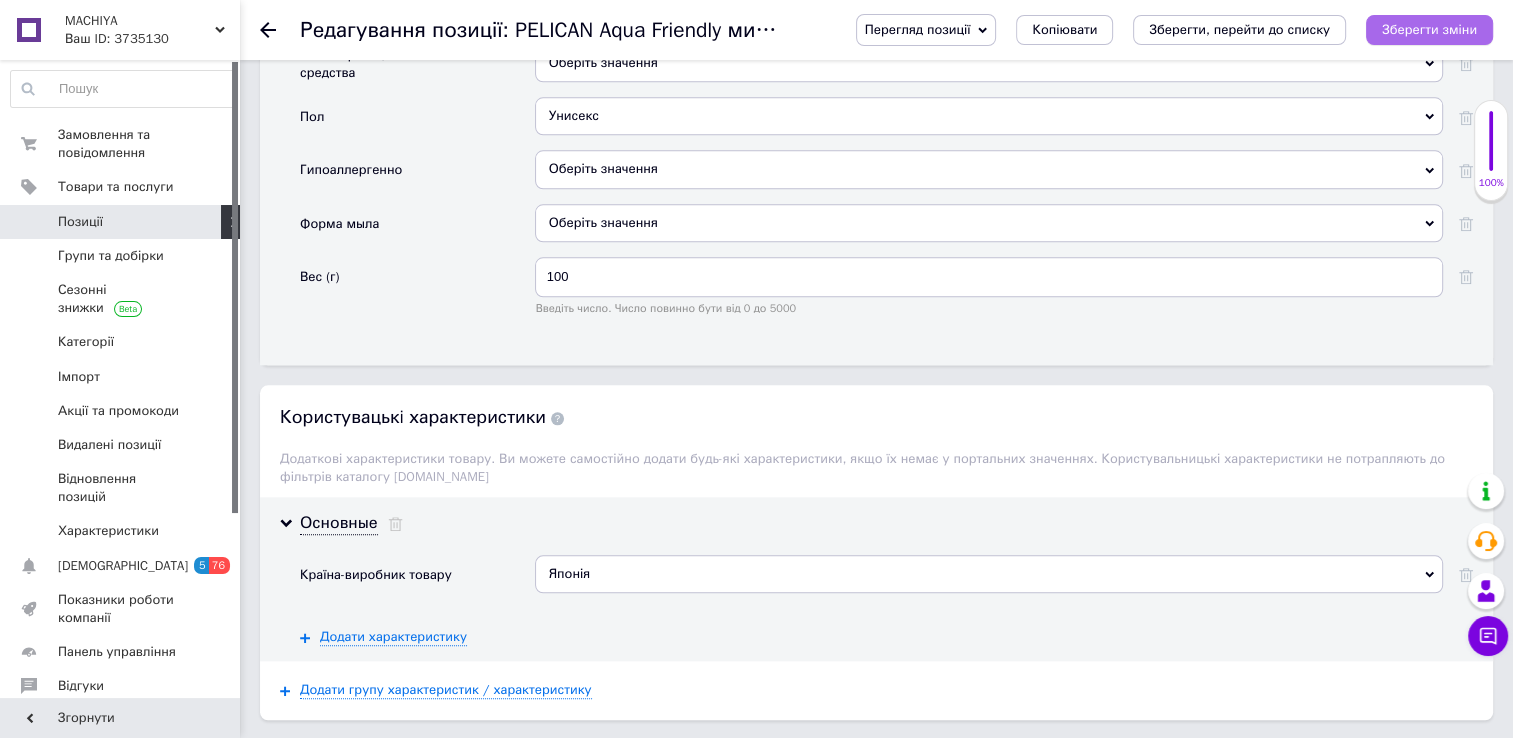 click on "Зберегти зміни" at bounding box center (1429, 29) 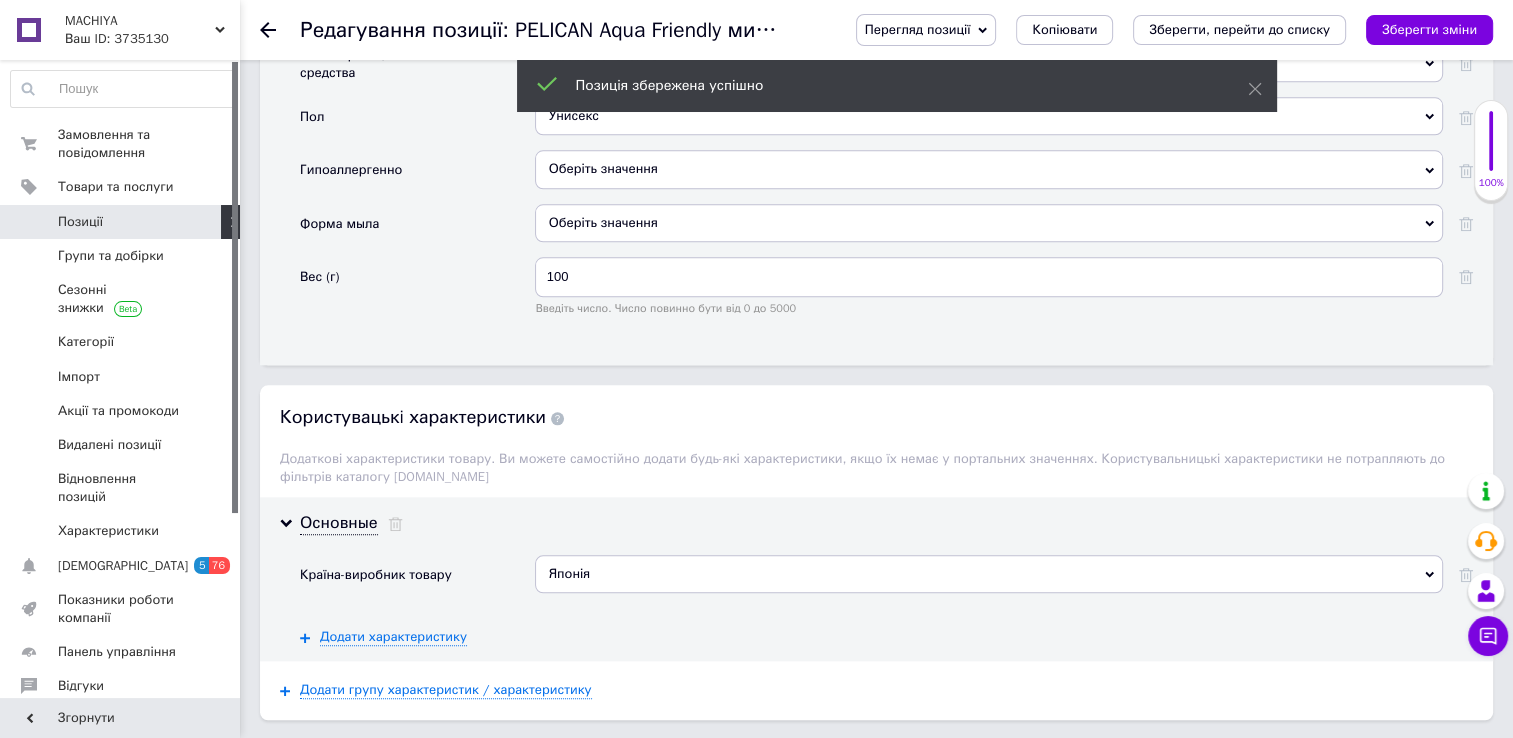 click 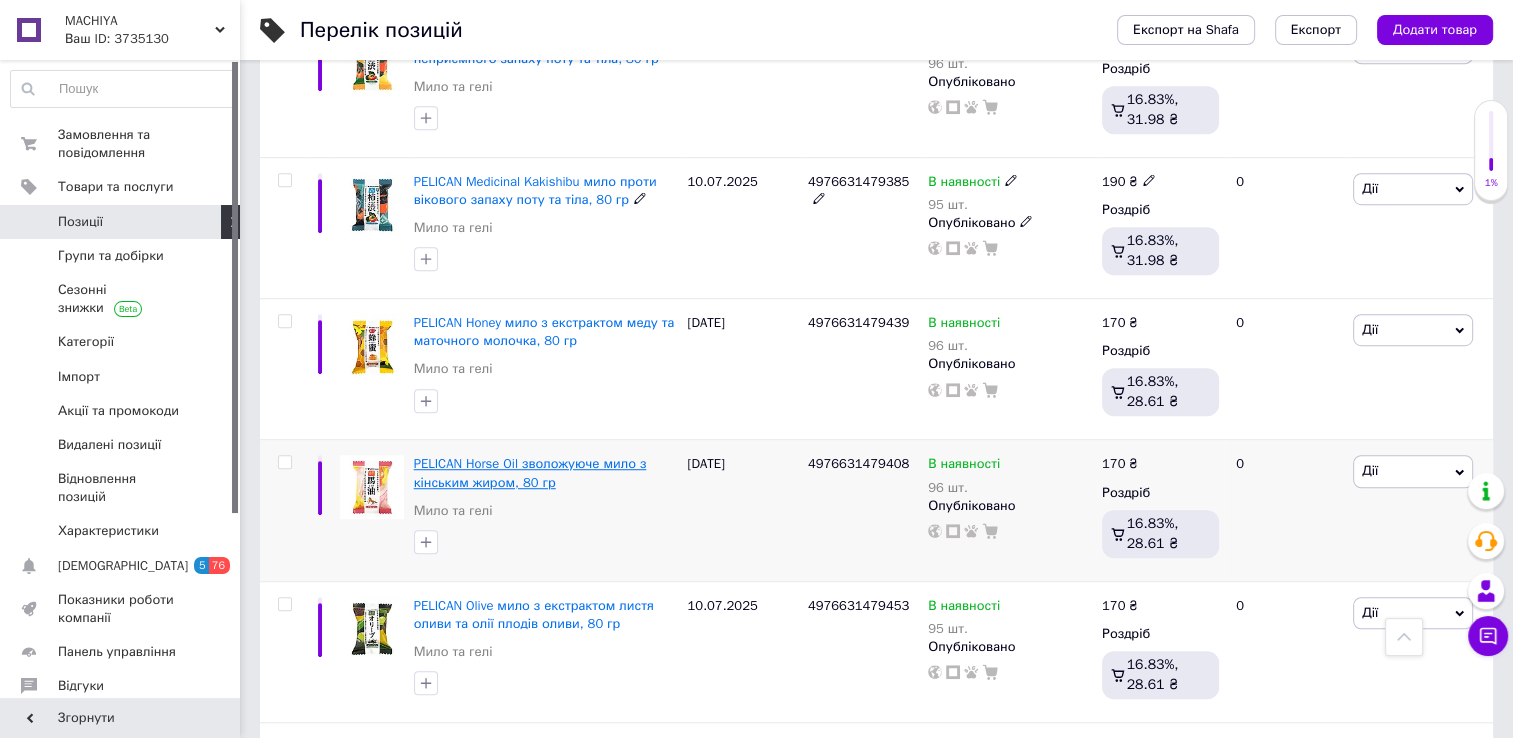 scroll, scrollTop: 1236, scrollLeft: 0, axis: vertical 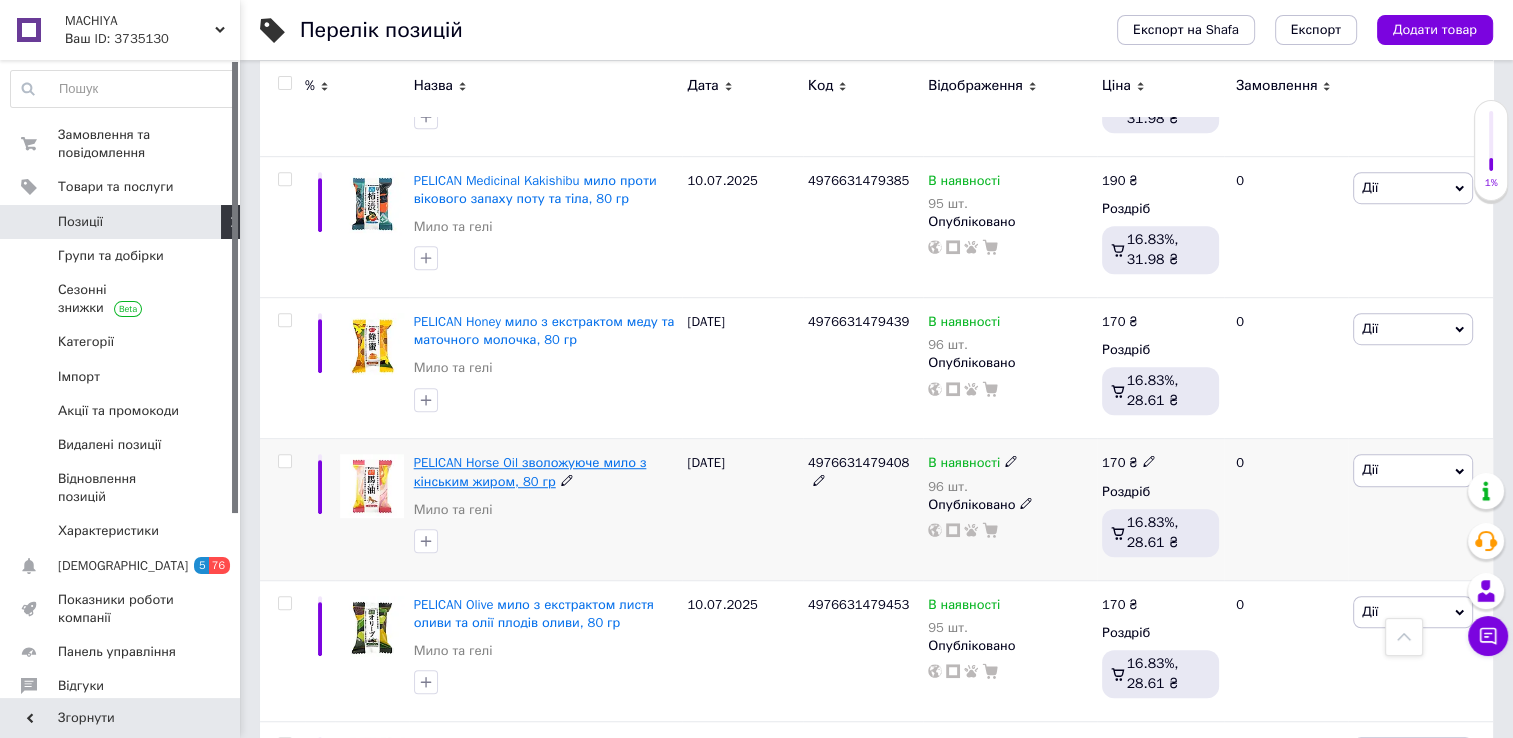 click on "PELICAN Horse Oil зволожуюче мило з кінським жиром, 80 гр" at bounding box center [530, 471] 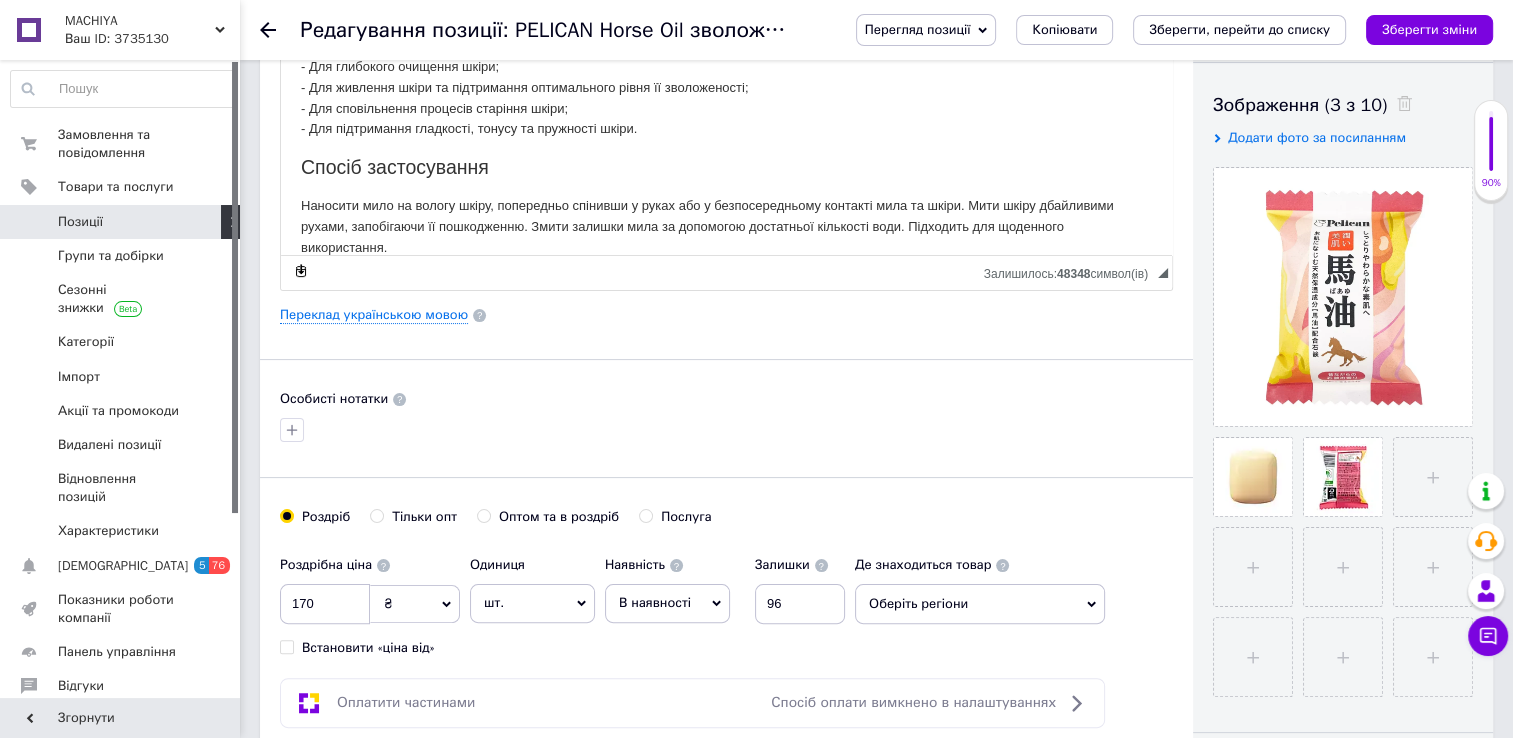 scroll, scrollTop: 334, scrollLeft: 0, axis: vertical 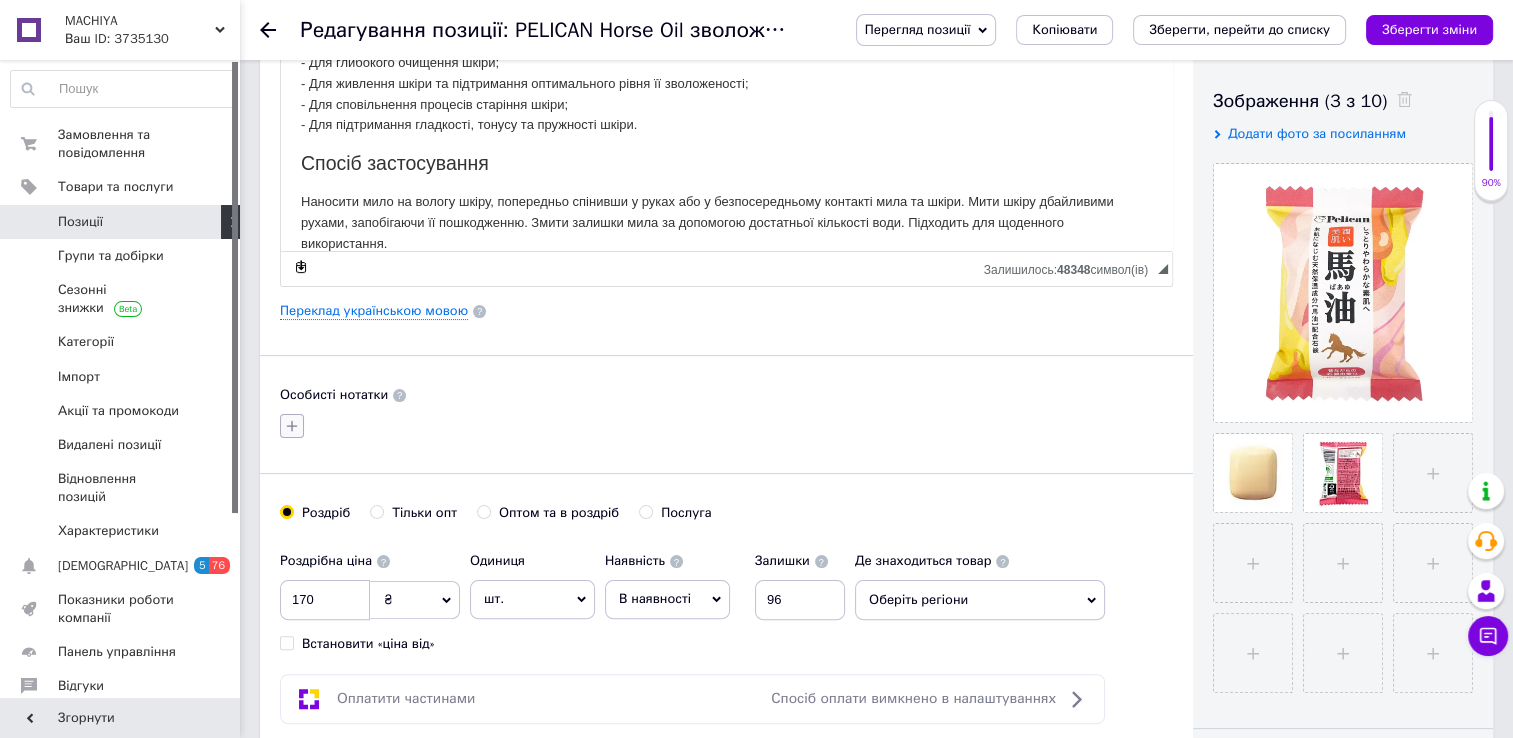 click 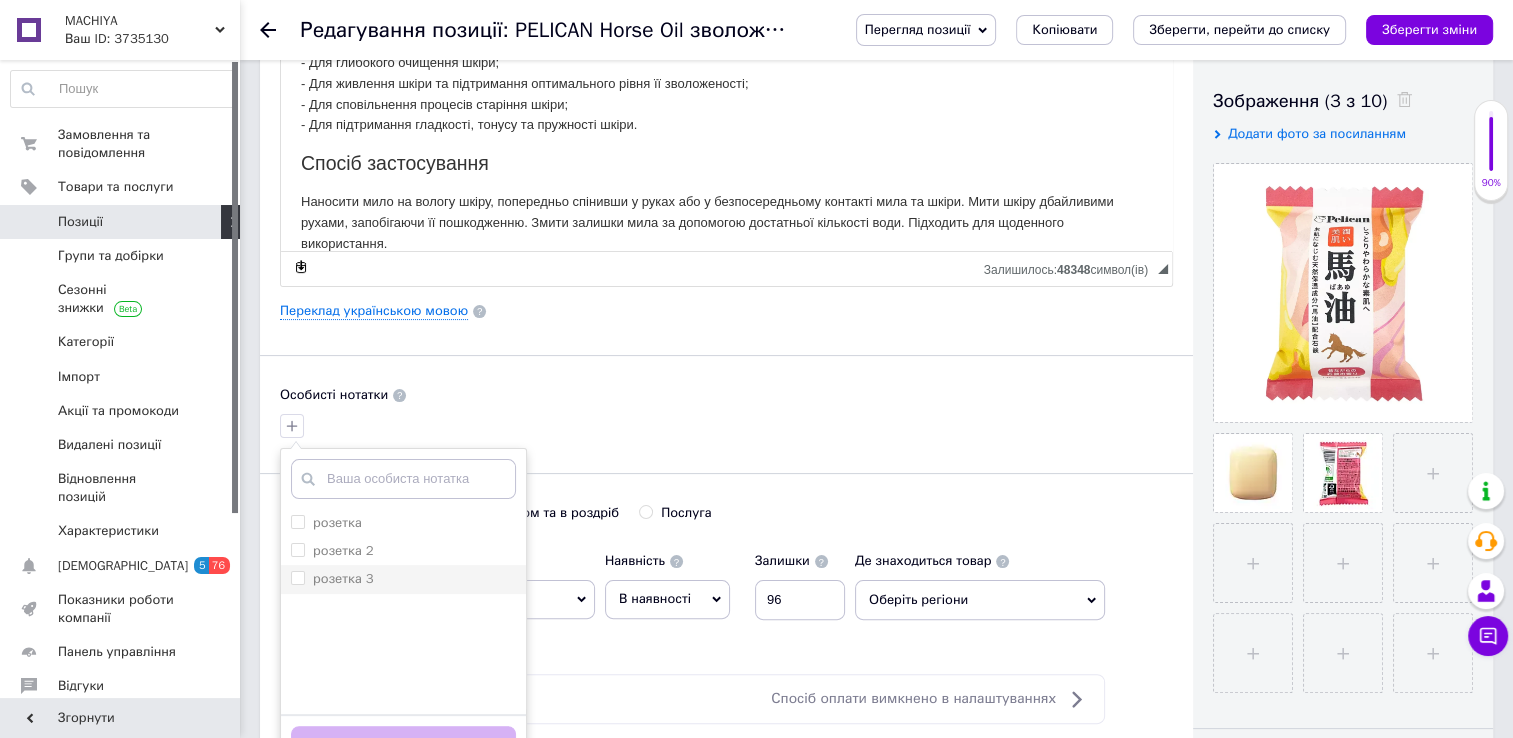 click at bounding box center [298, 578] 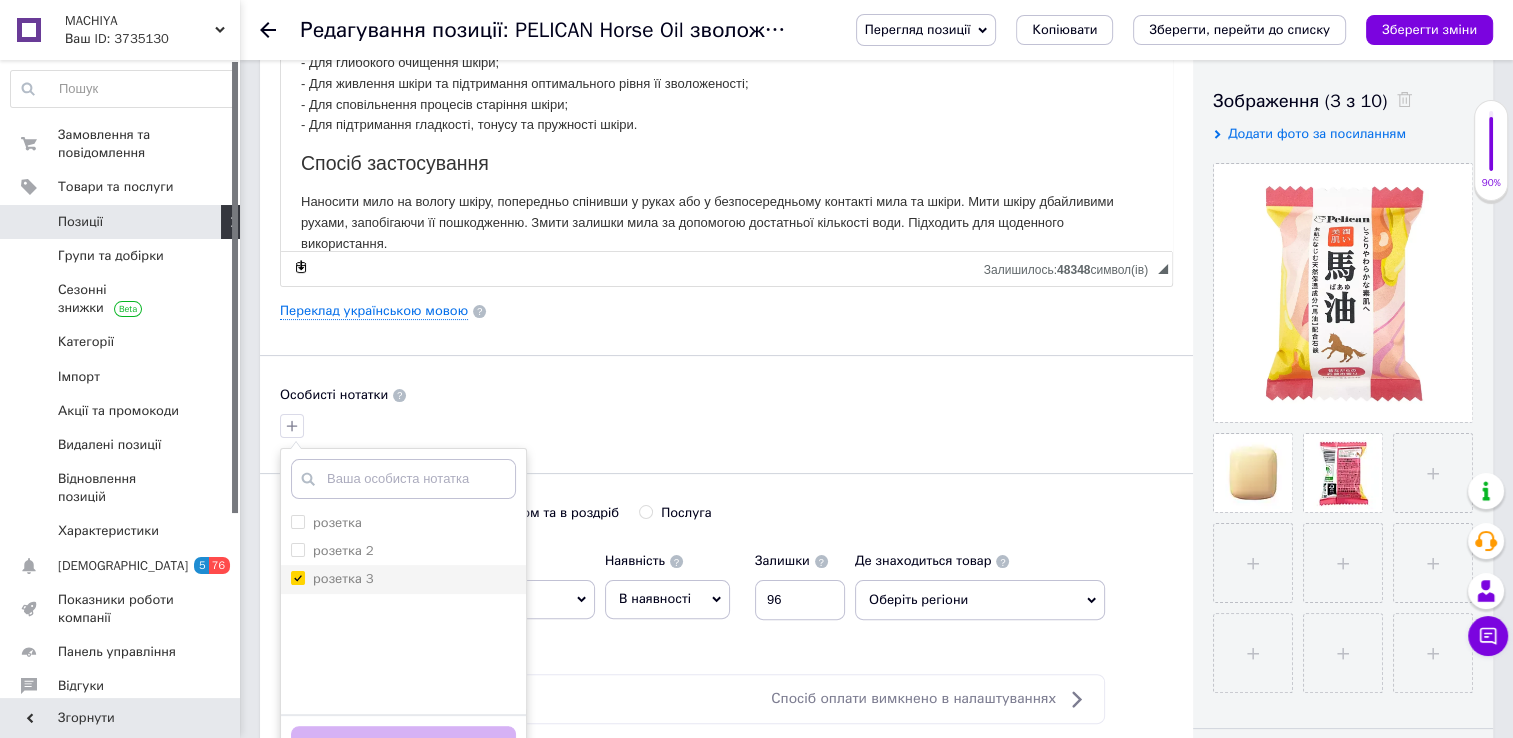 click on "розетка 3" at bounding box center (297, 577) 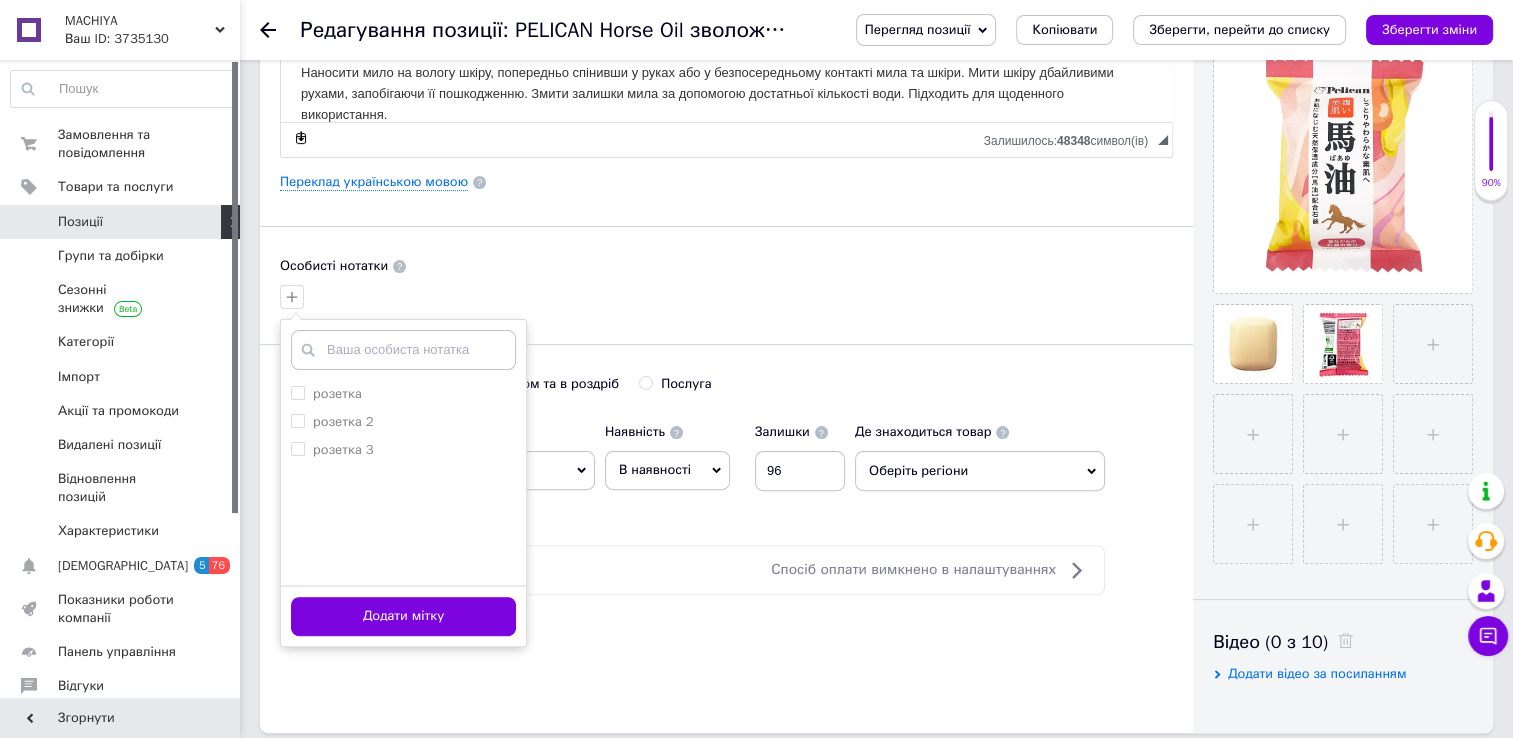 scroll, scrollTop: 474, scrollLeft: 0, axis: vertical 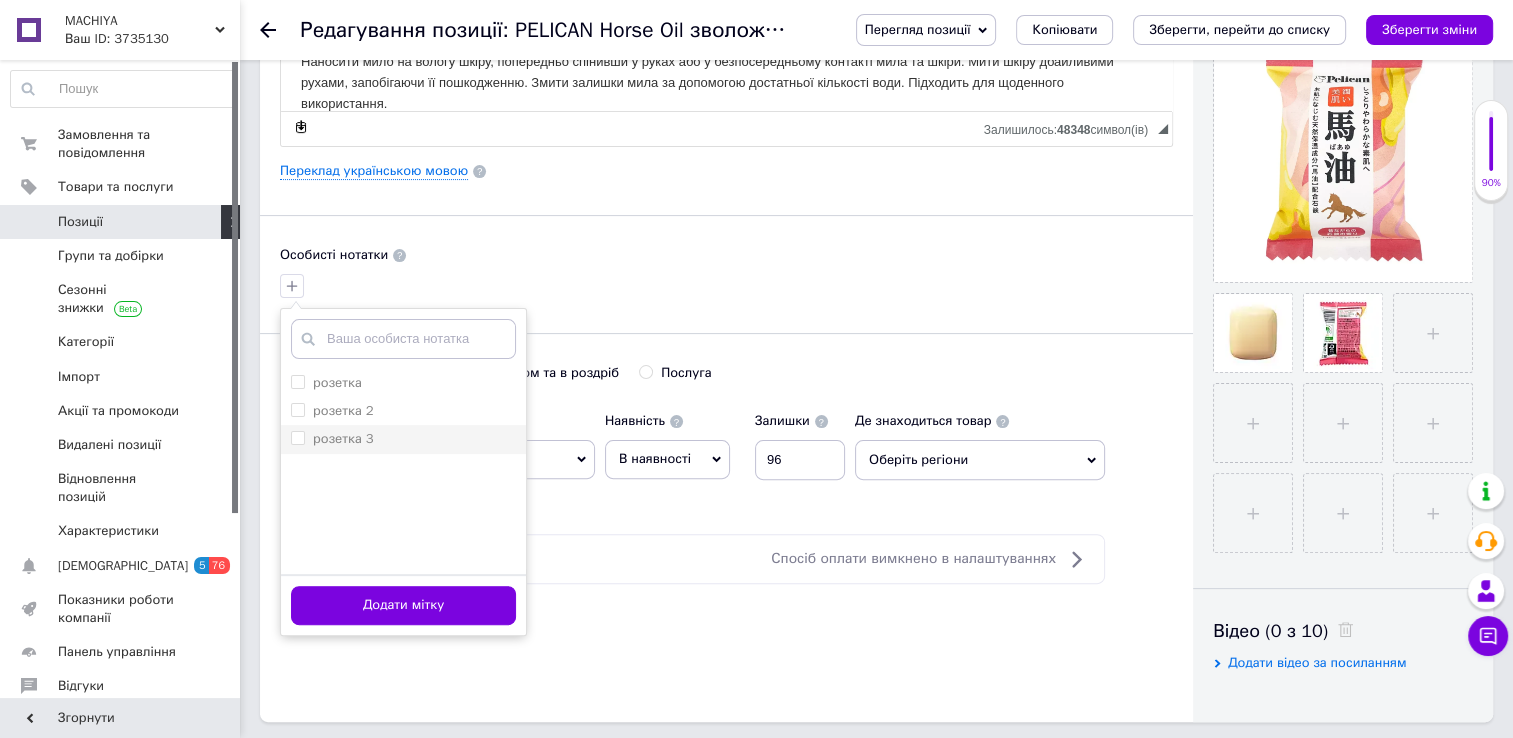click on "розетка 3" at bounding box center [297, 437] 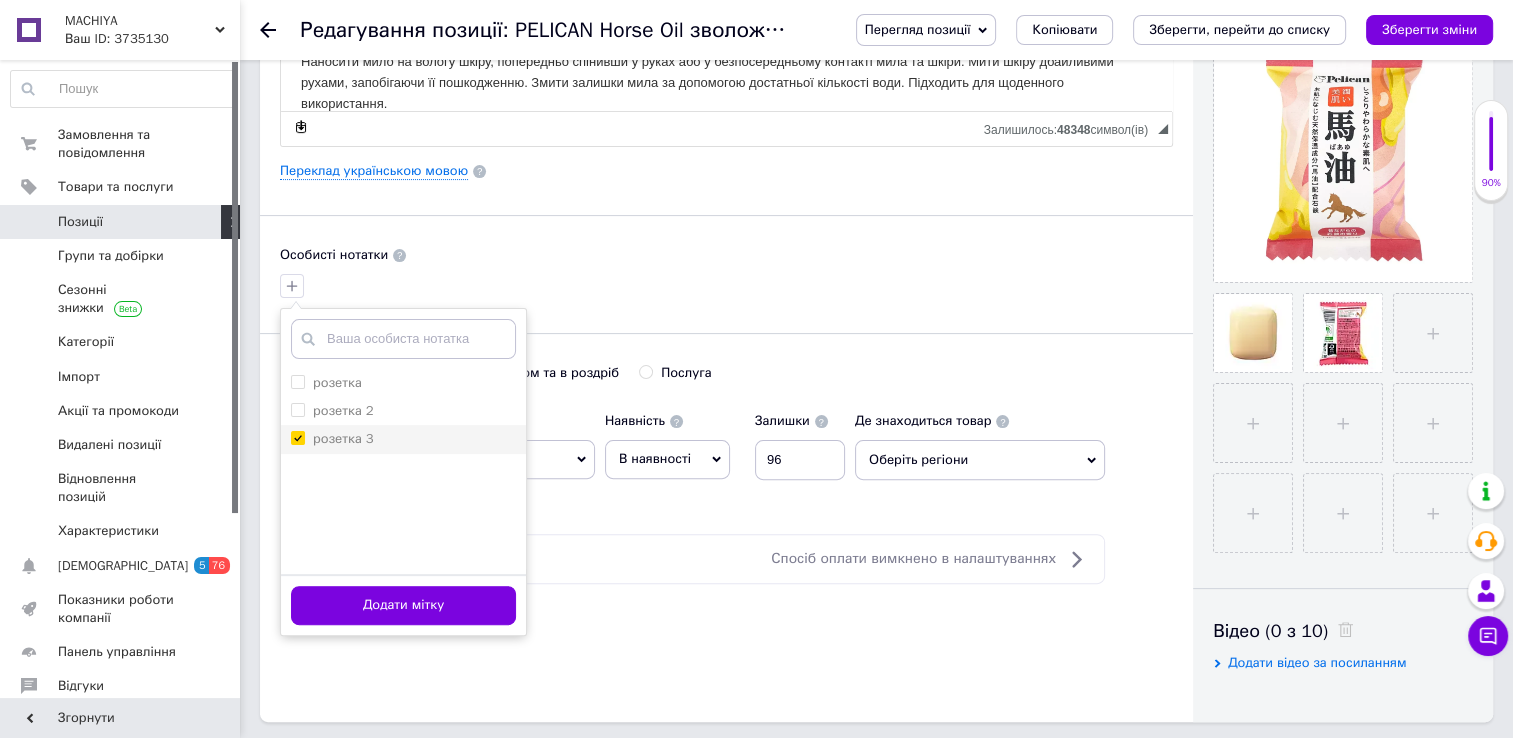 checkbox on "true" 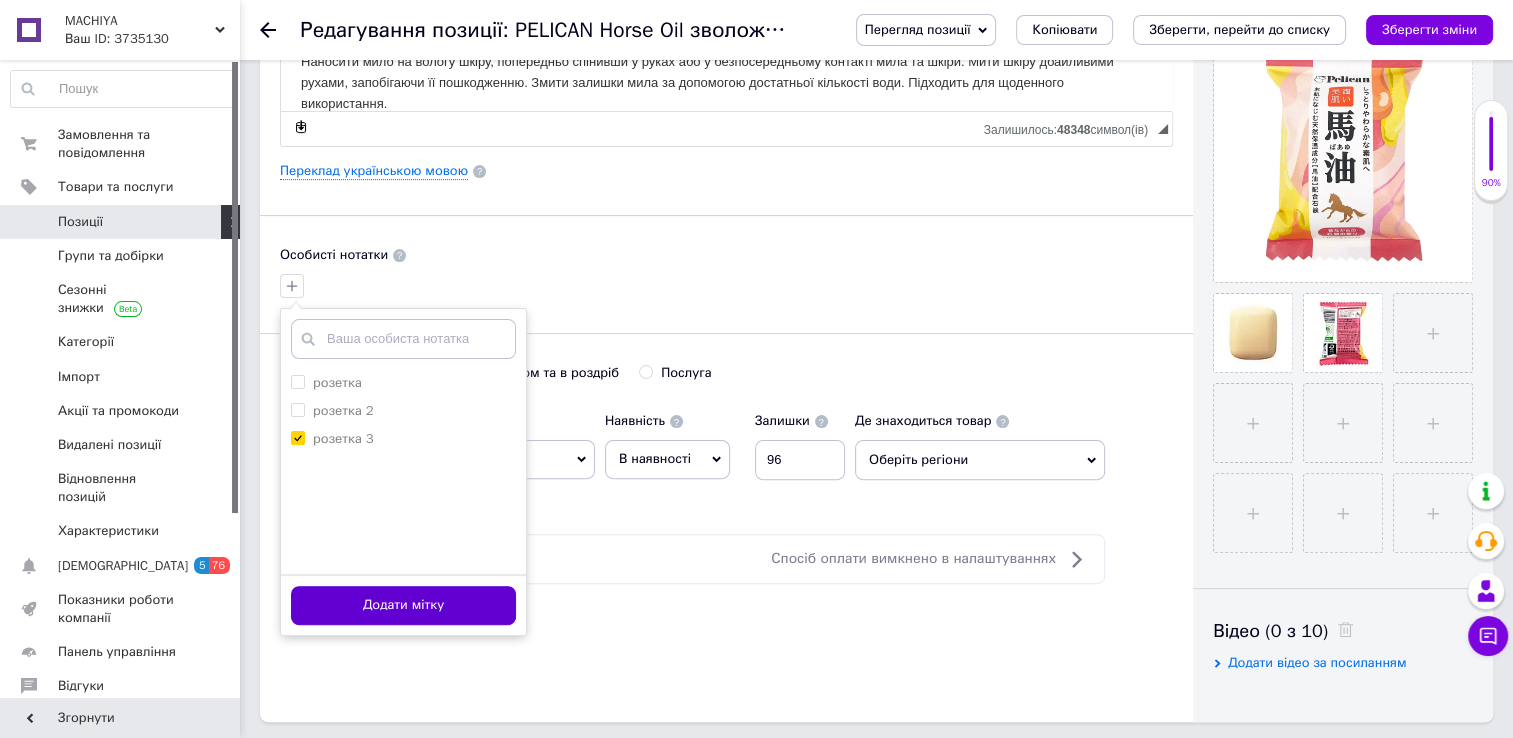 click on "Додати мітку" at bounding box center [403, 605] 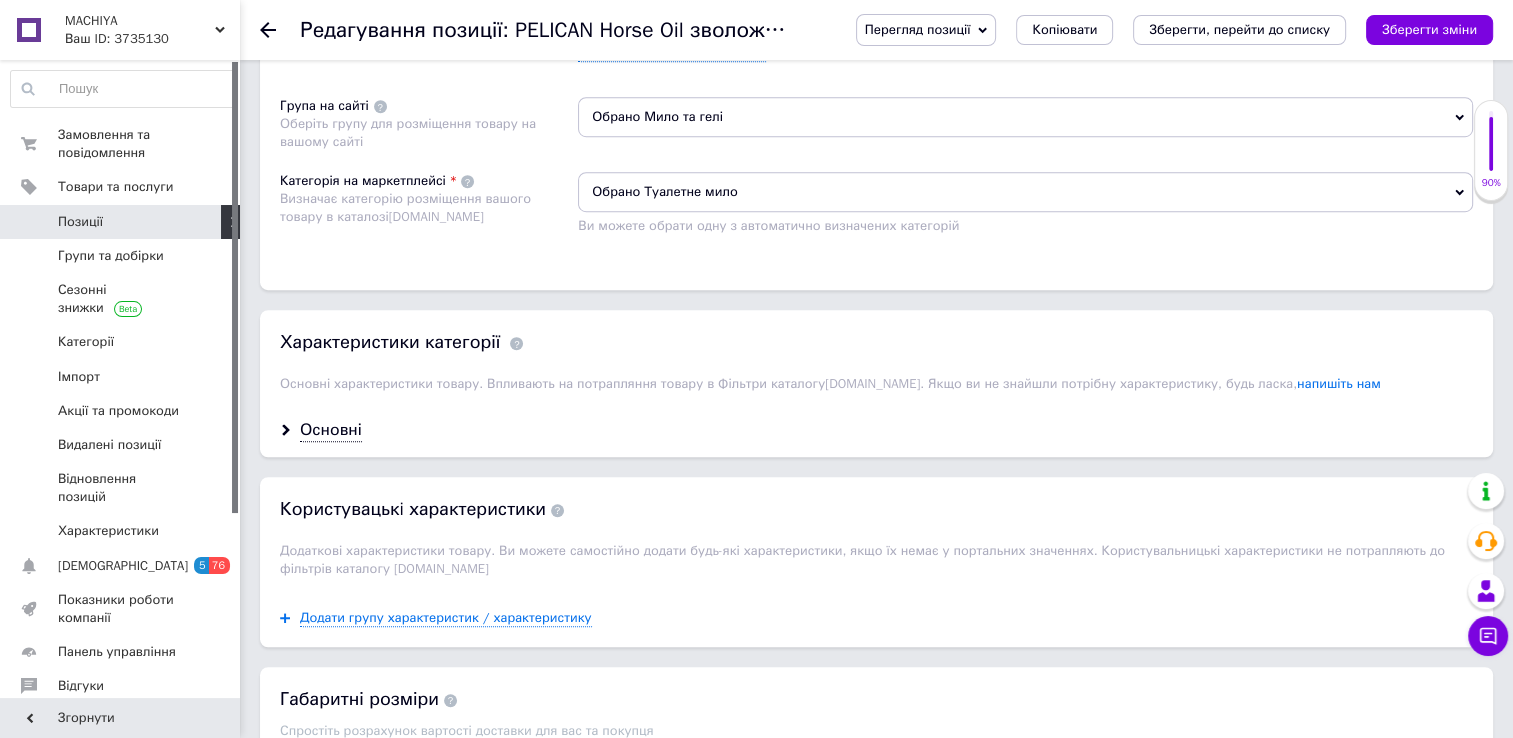 scroll, scrollTop: 1323, scrollLeft: 0, axis: vertical 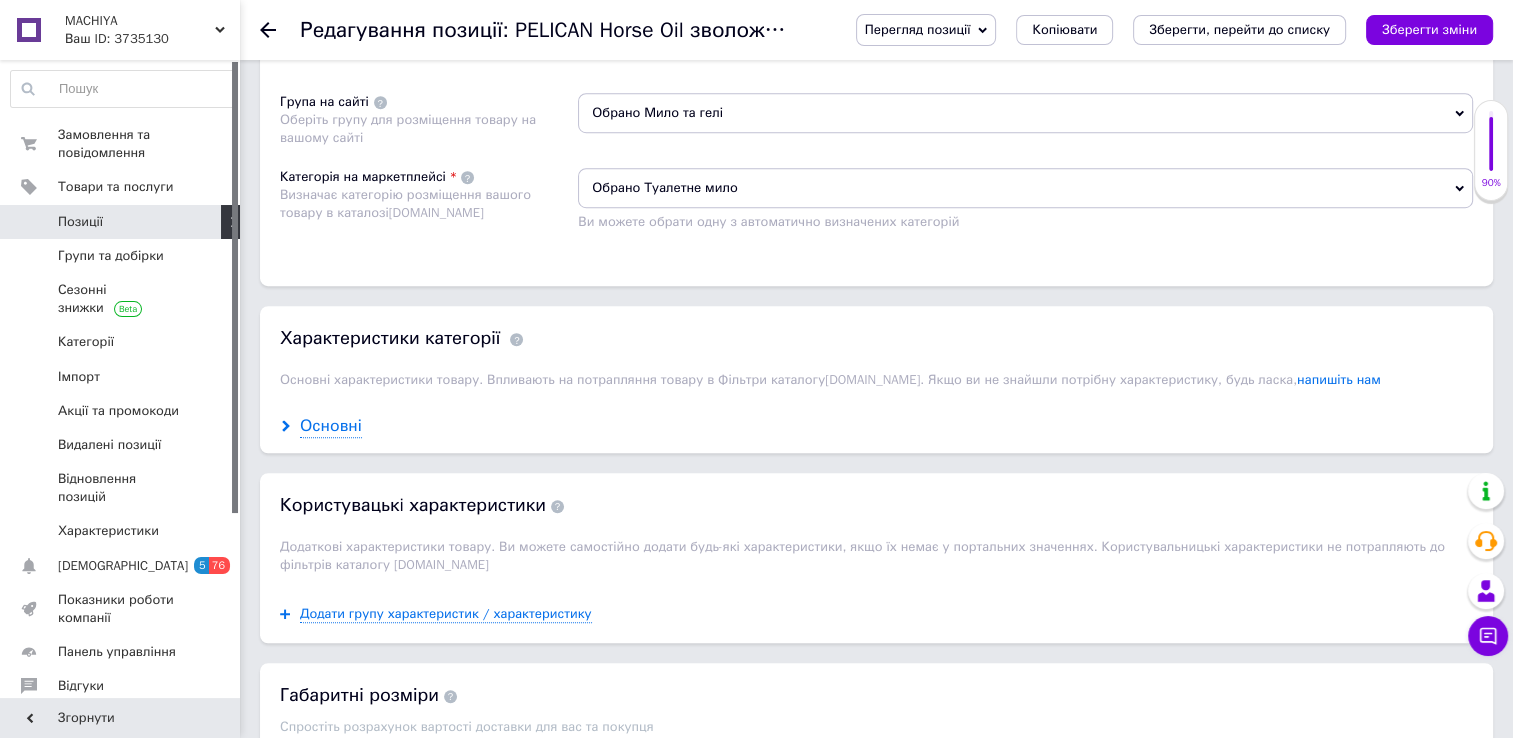 click on "Основні" at bounding box center [331, 426] 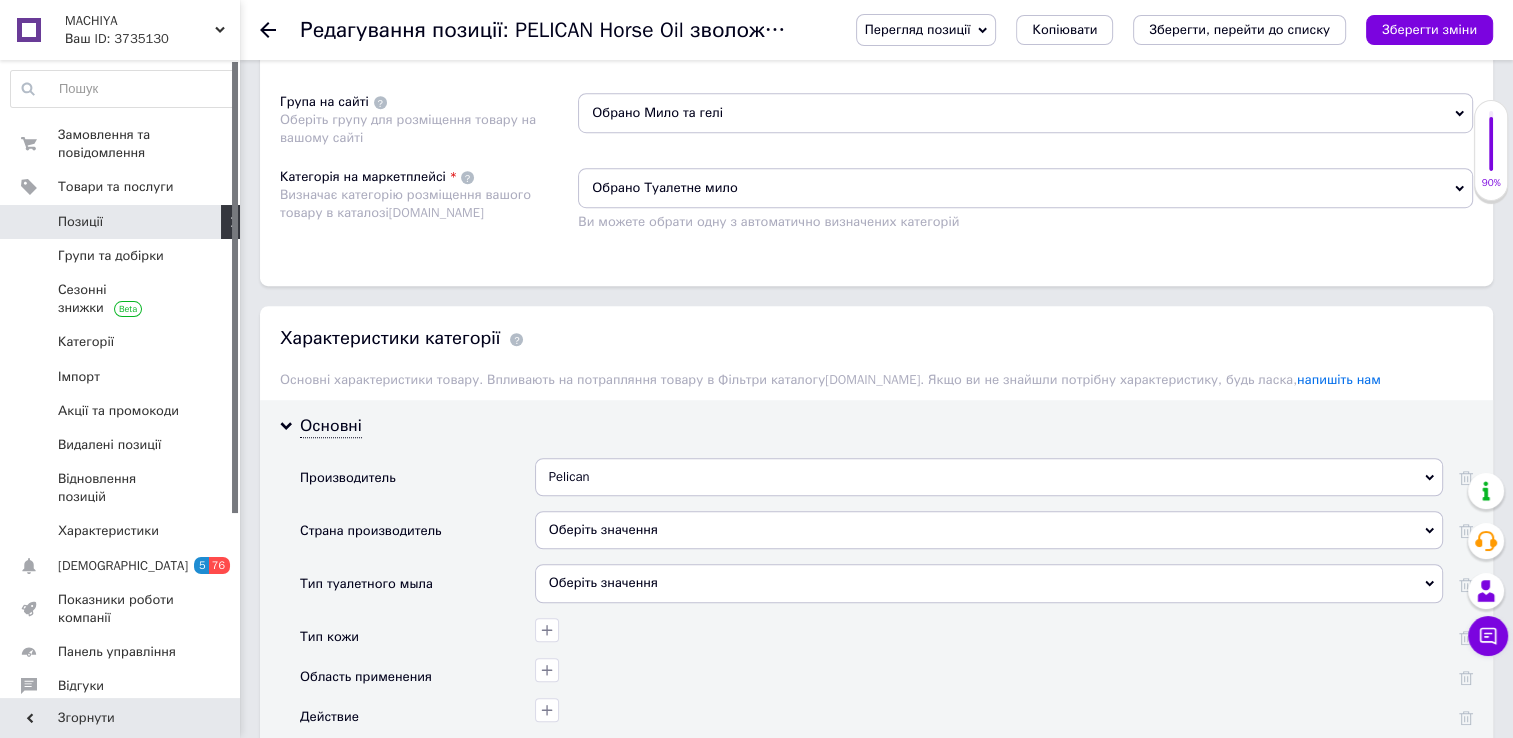 click on "Оберіть значення" at bounding box center [989, 530] 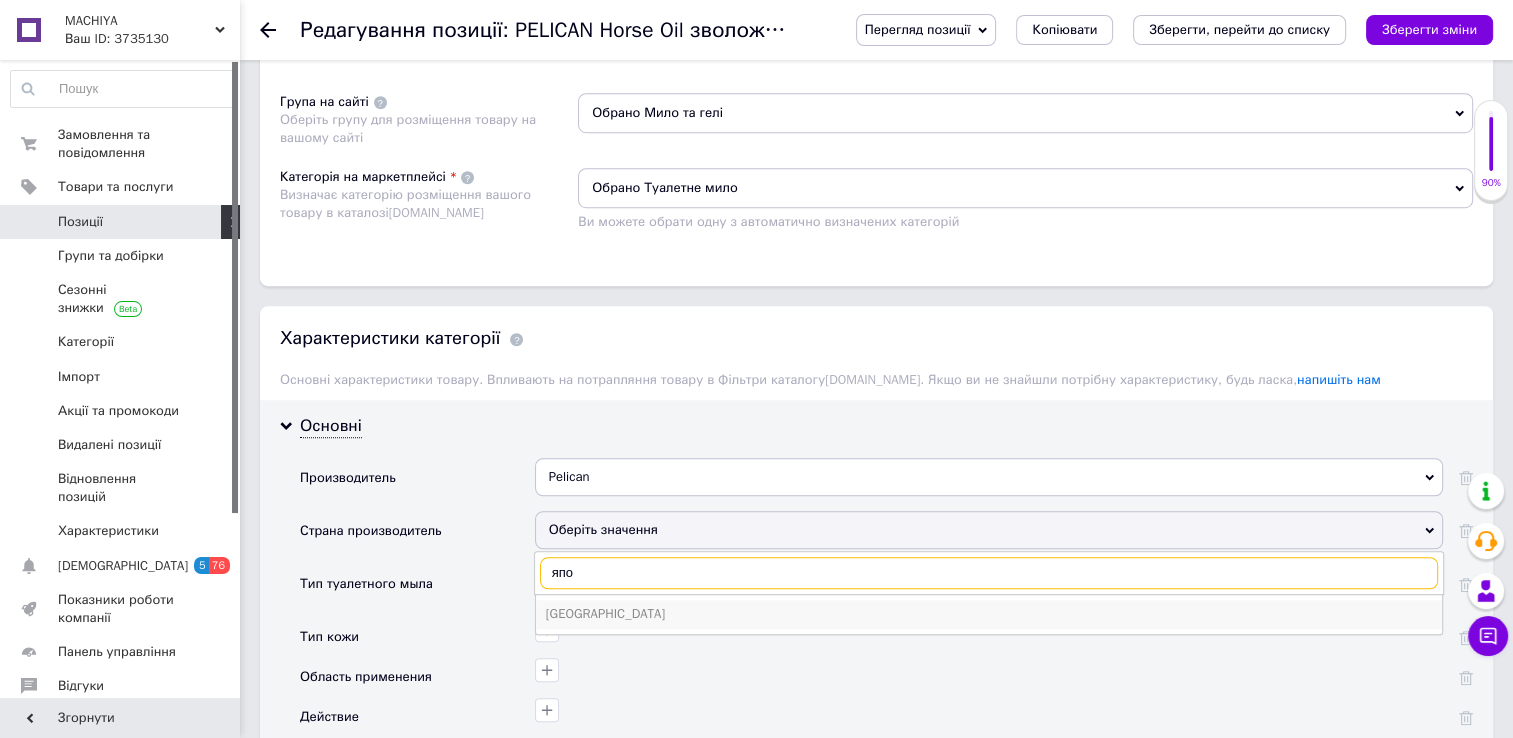 type on "япо" 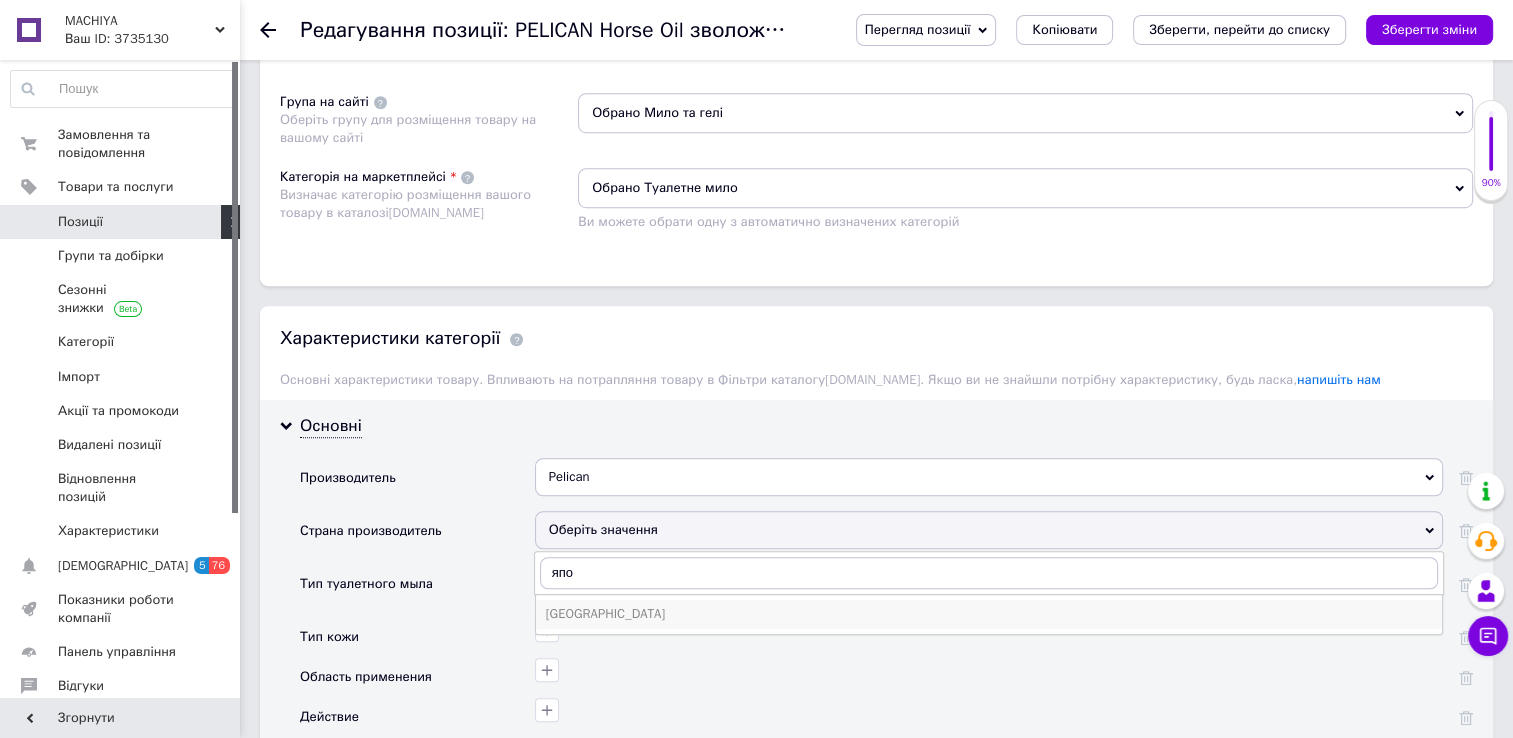 click on "[GEOGRAPHIC_DATA]" at bounding box center (989, 614) 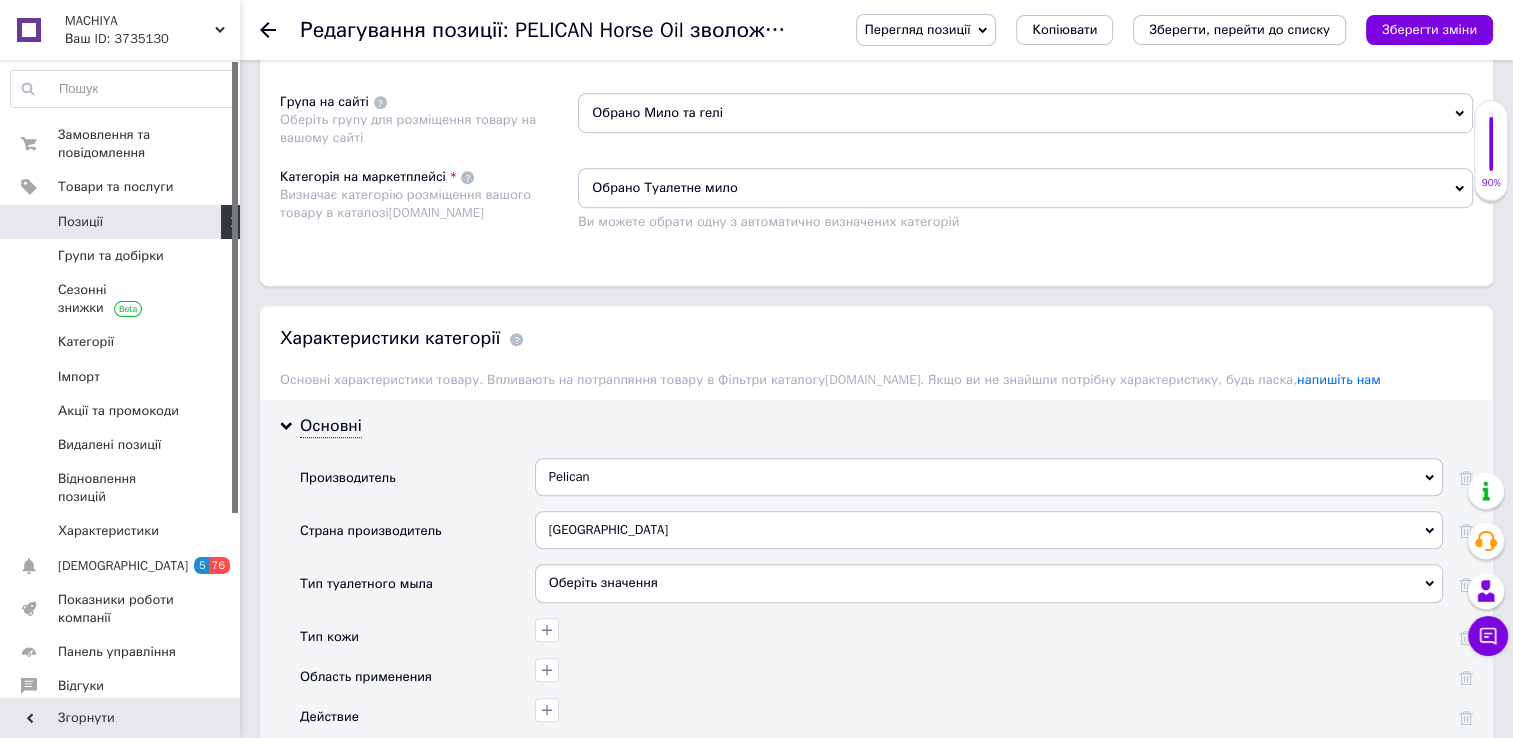 click on "Оберіть значення" at bounding box center (989, 583) 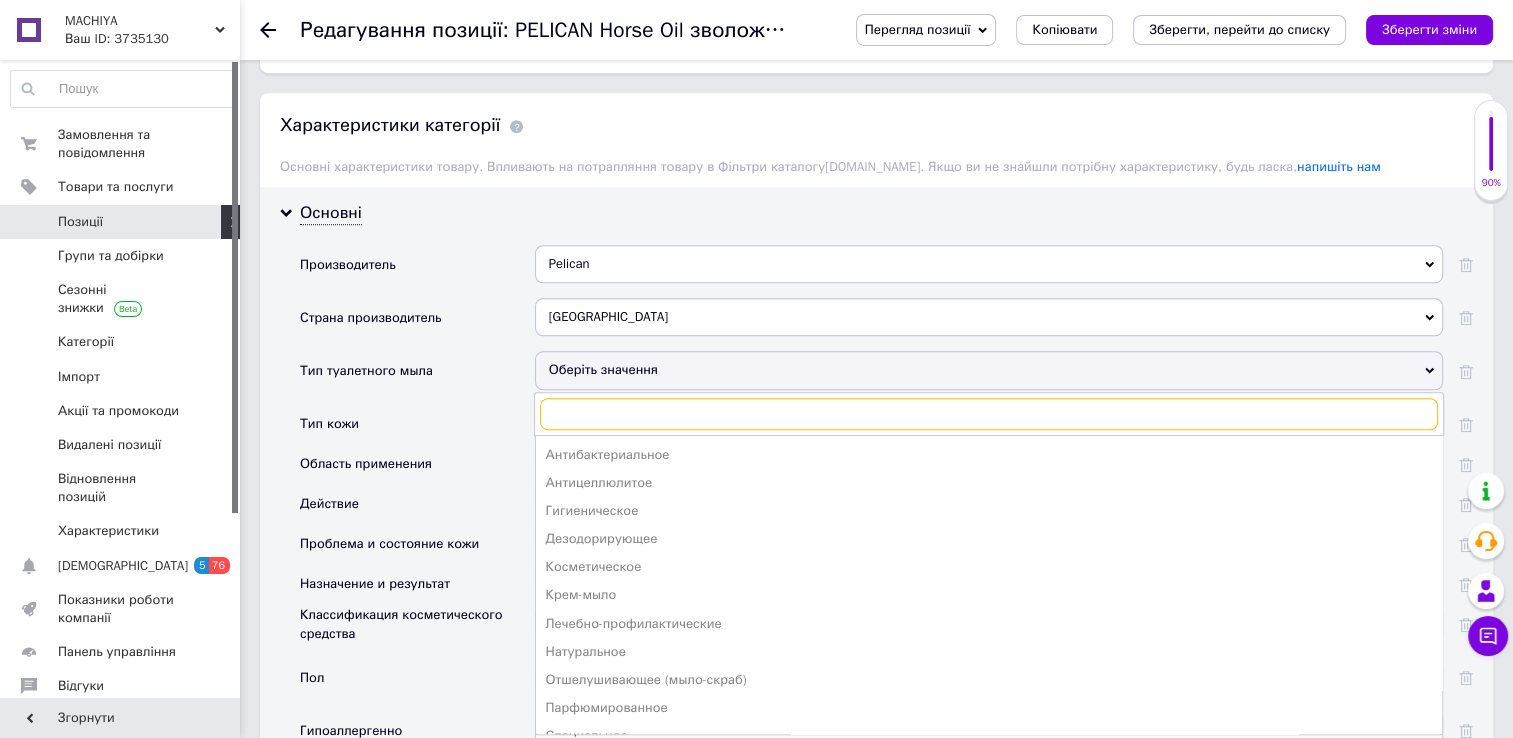 scroll, scrollTop: 1539, scrollLeft: 0, axis: vertical 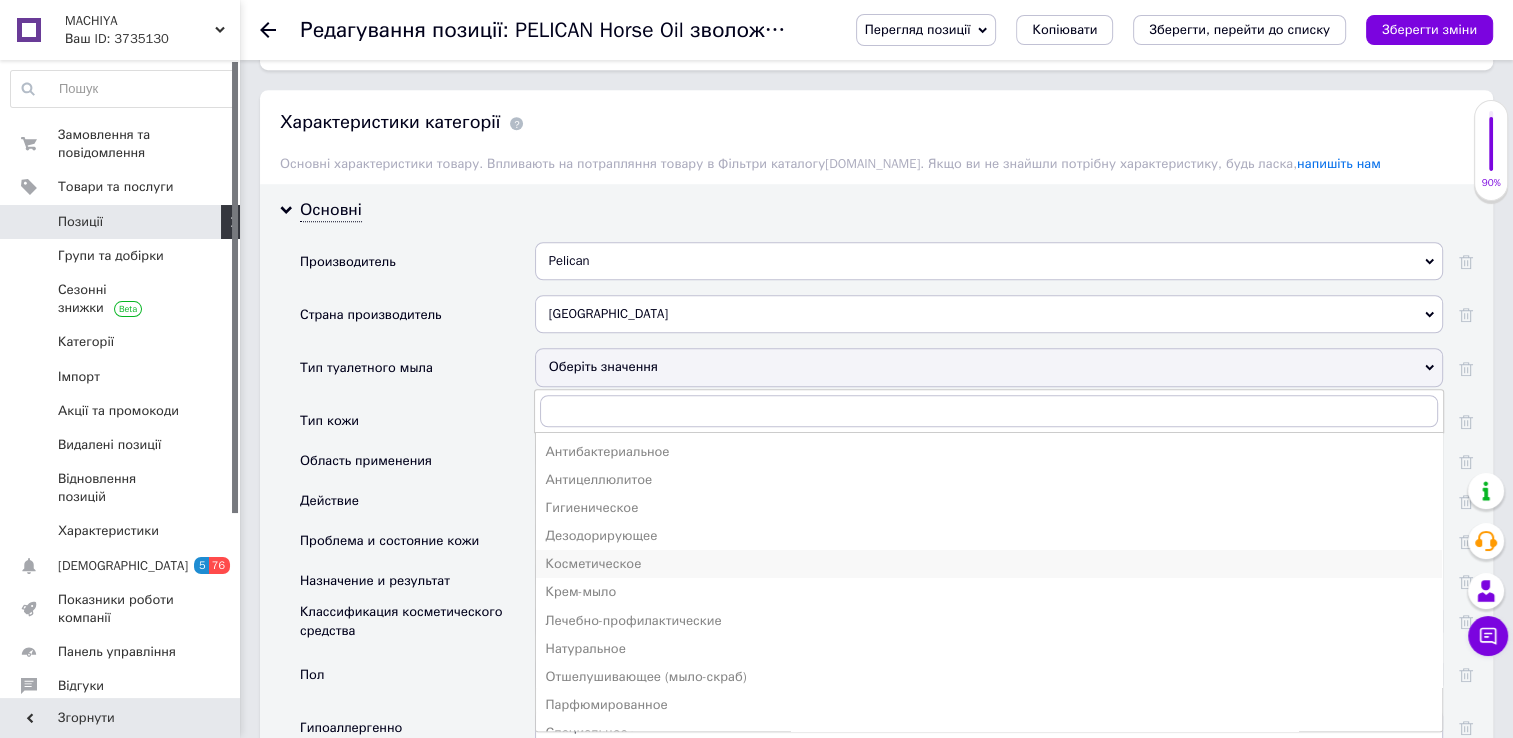 click on "Косметическое" at bounding box center [989, 564] 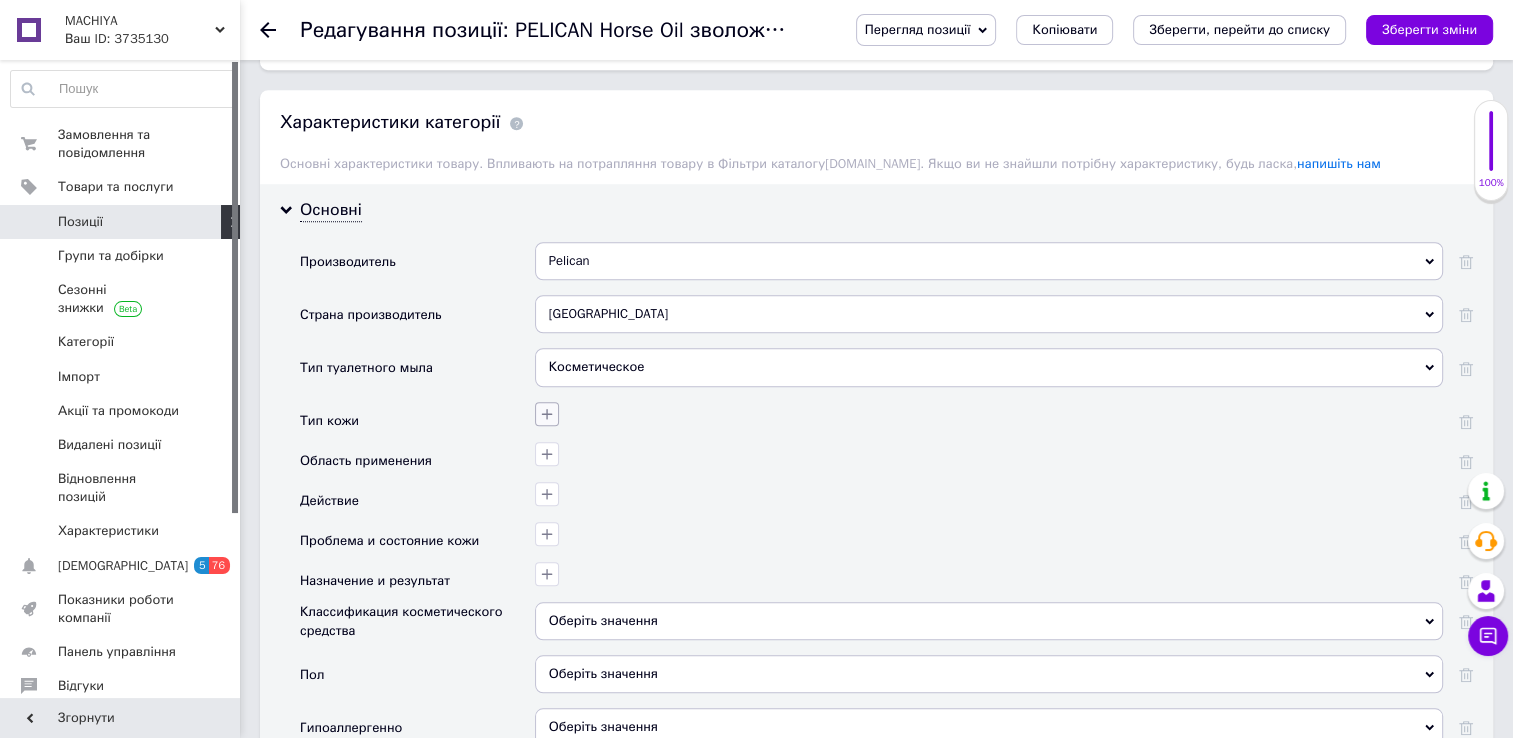 click at bounding box center [547, 414] 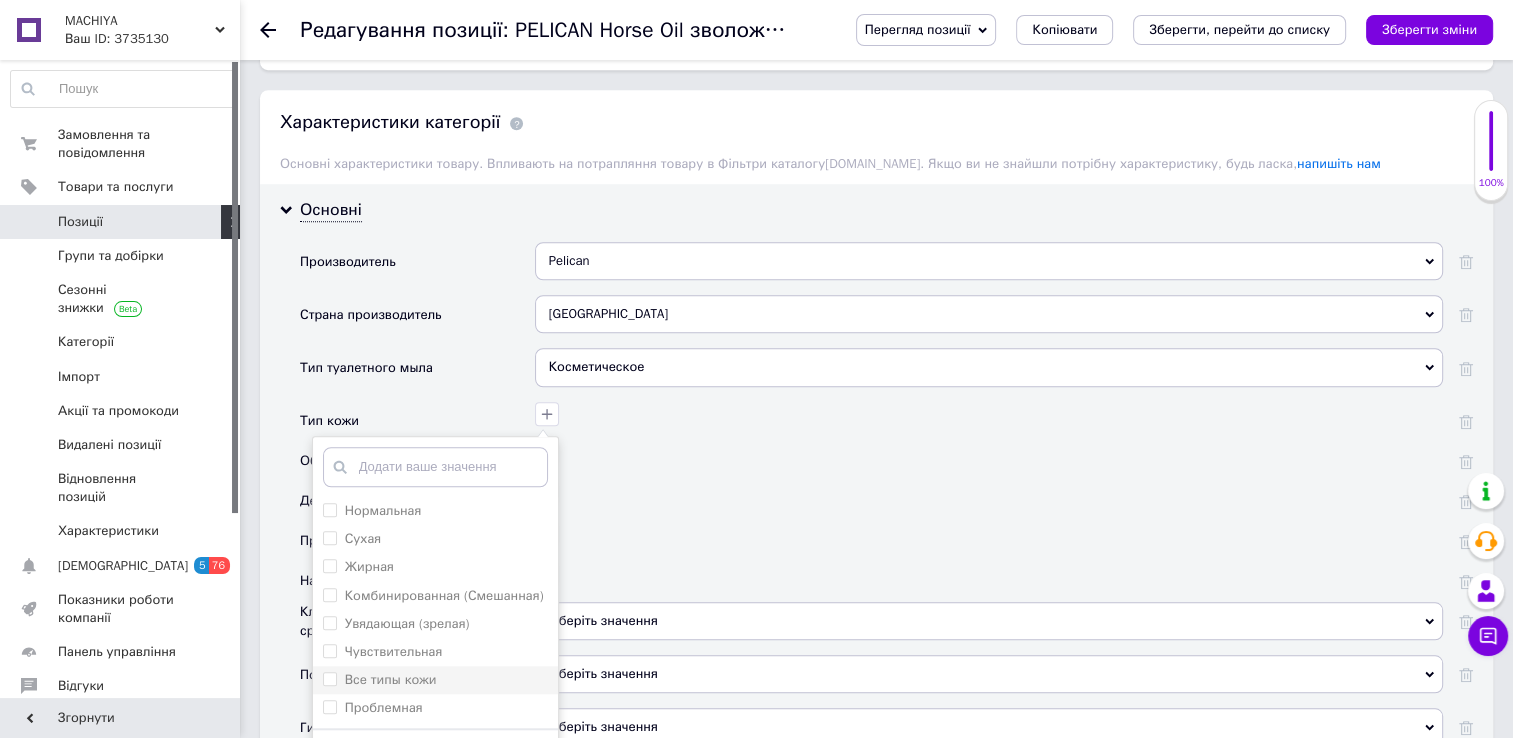 click on "Все типы кожи" at bounding box center (329, 678) 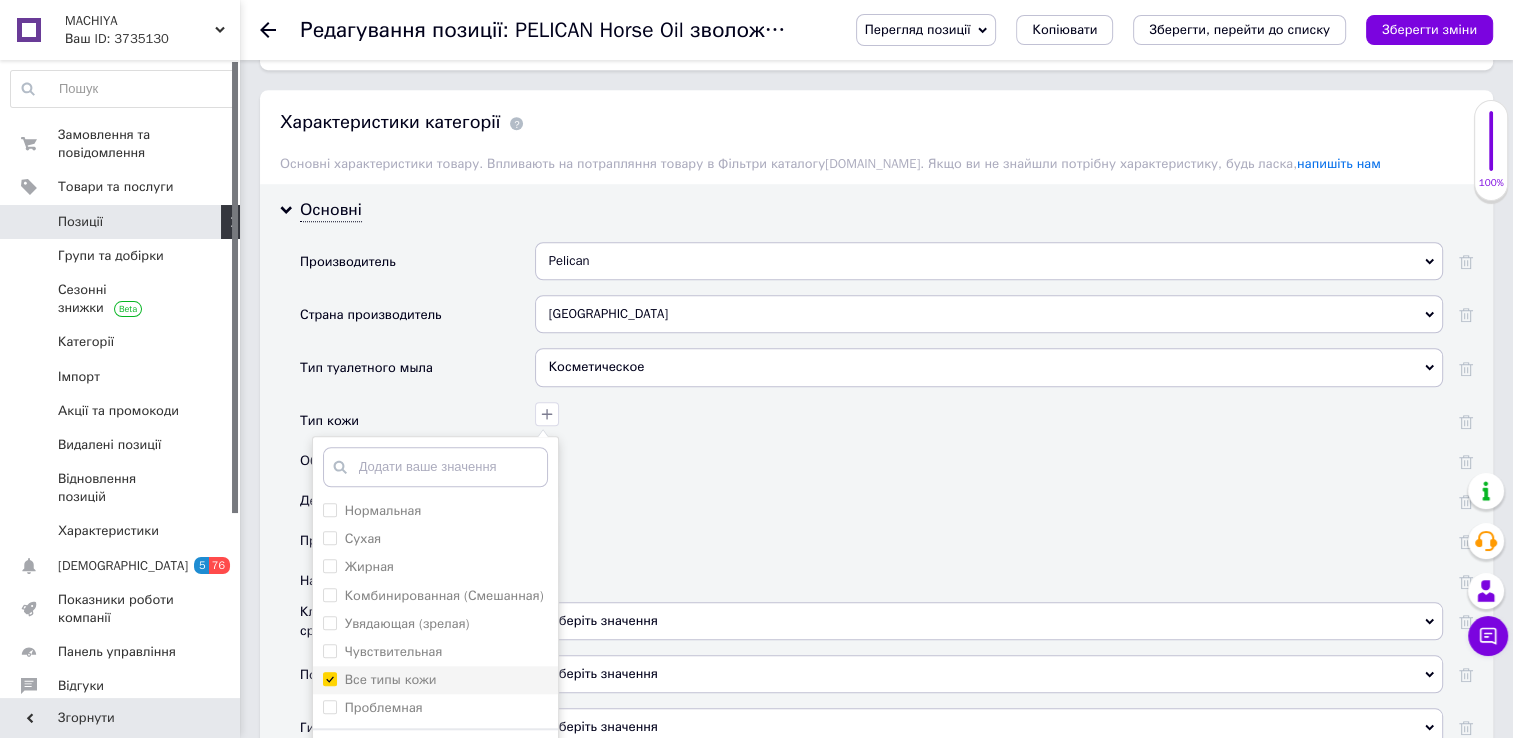 checkbox on "true" 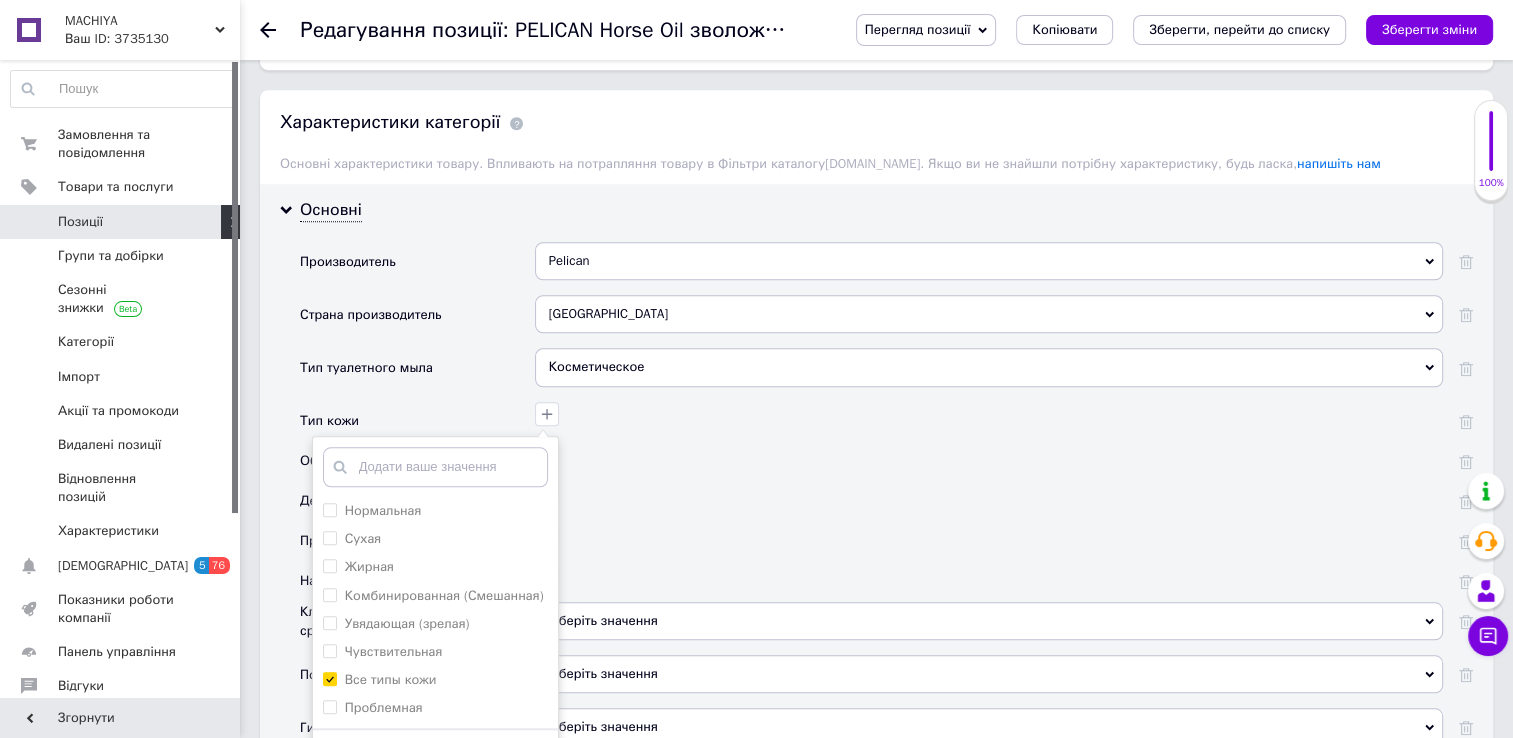 click on "Зберегти" at bounding box center (435, 758) 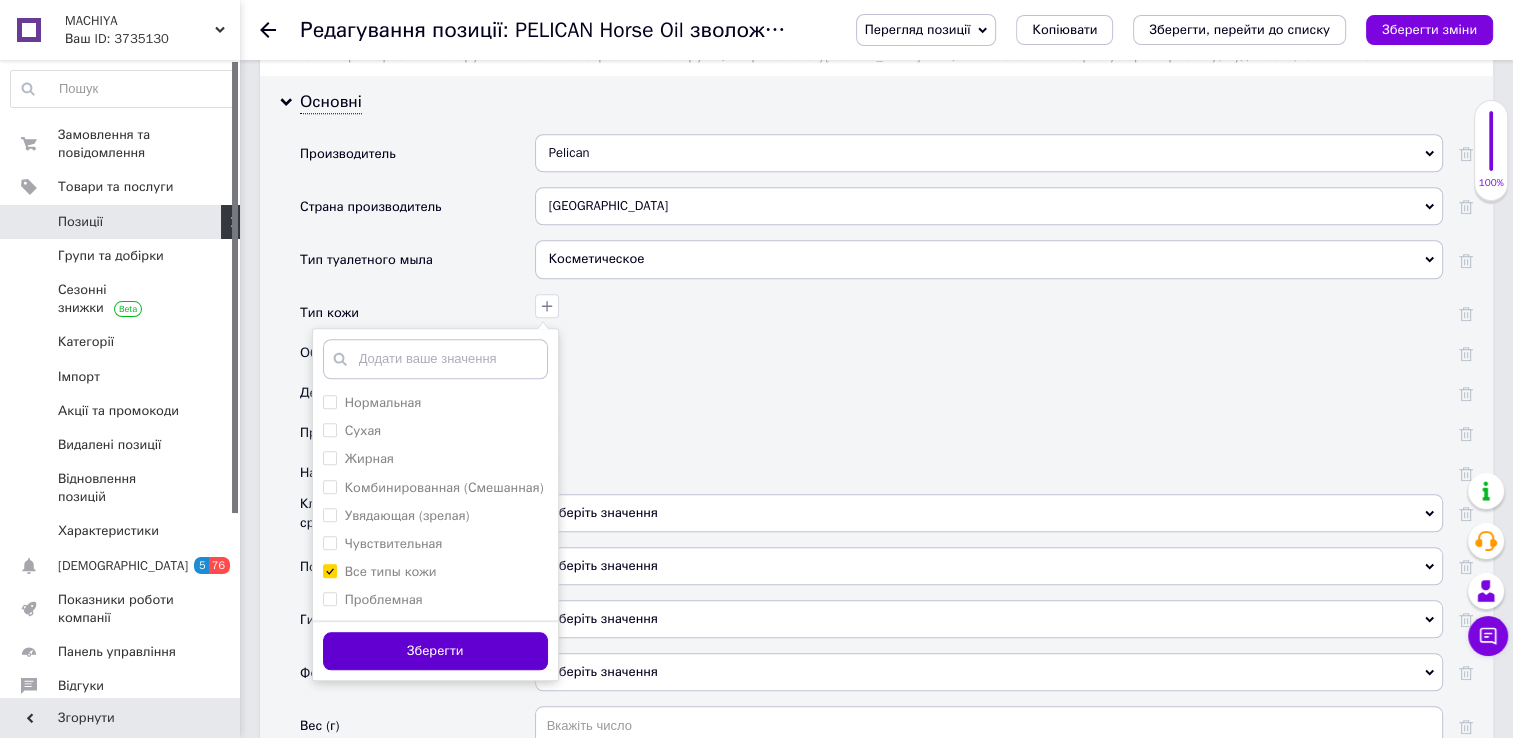 click on "Зберегти" at bounding box center (435, 651) 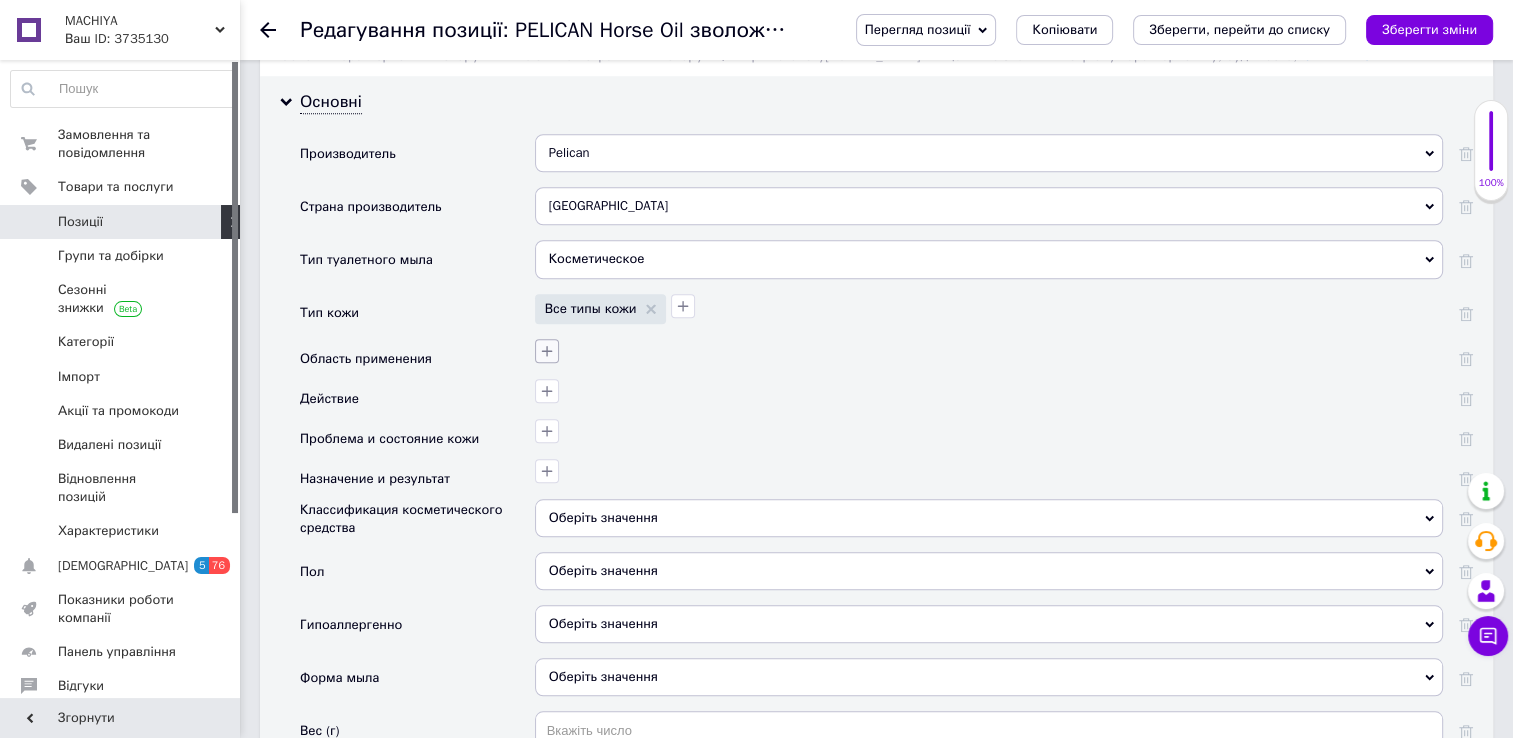 click 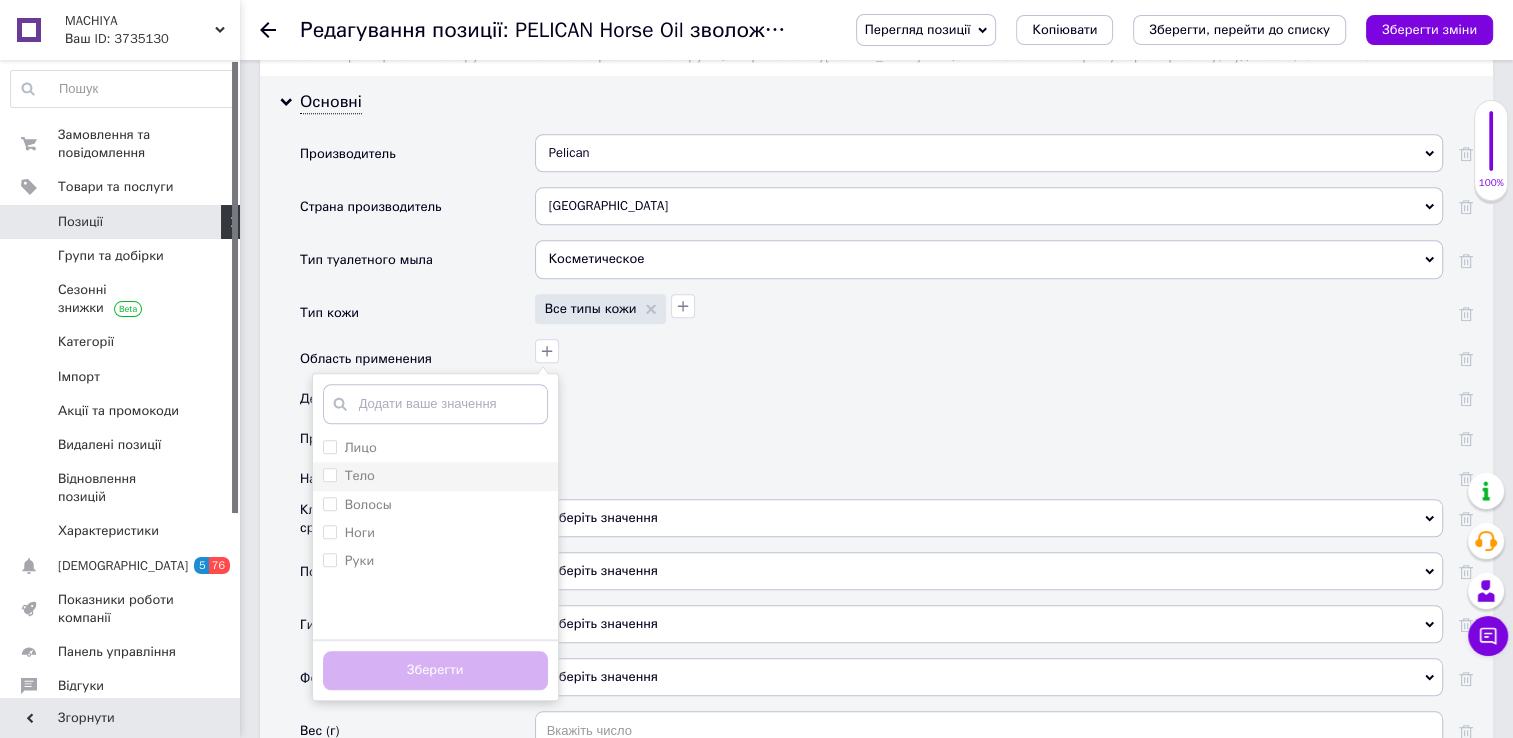 click on "Тело" at bounding box center (329, 474) 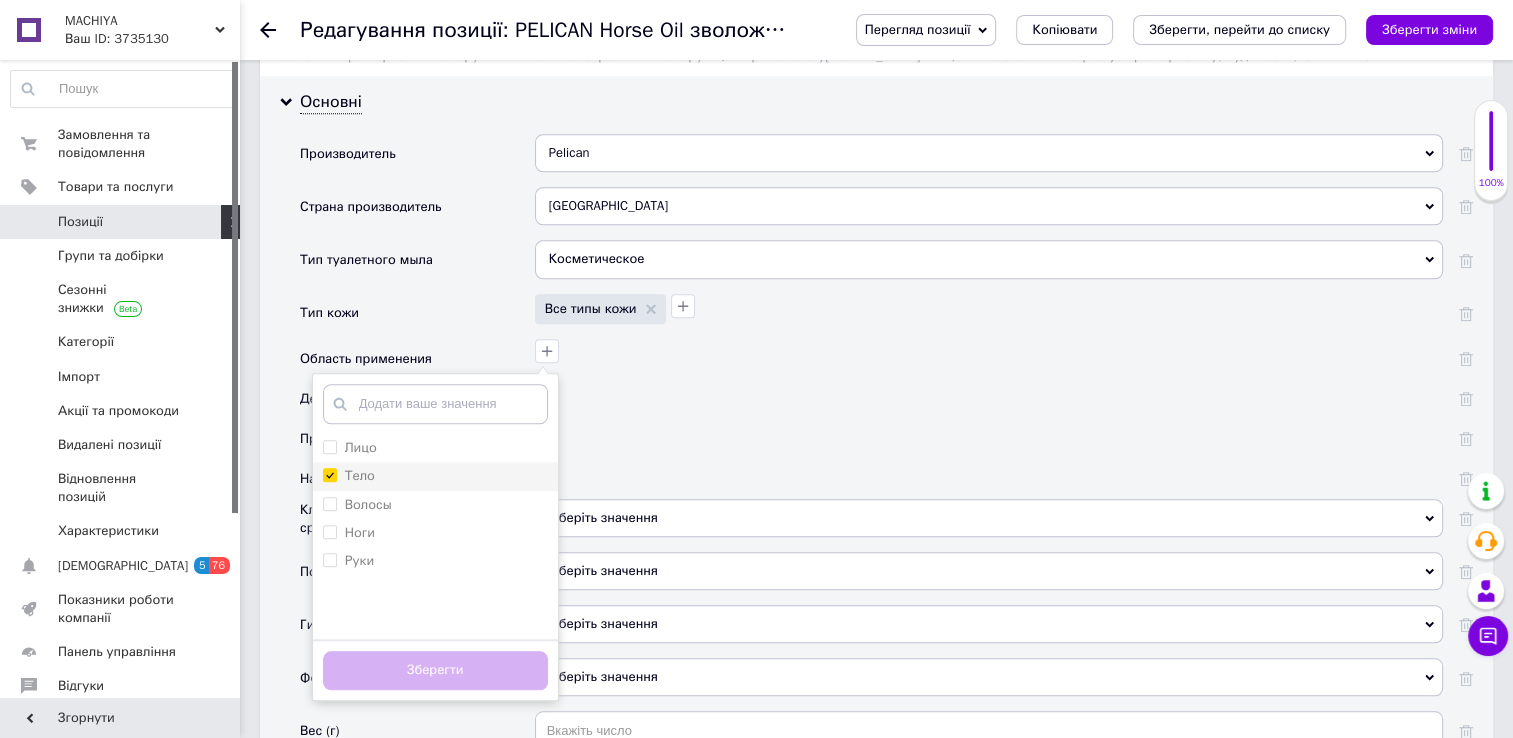 checkbox on "true" 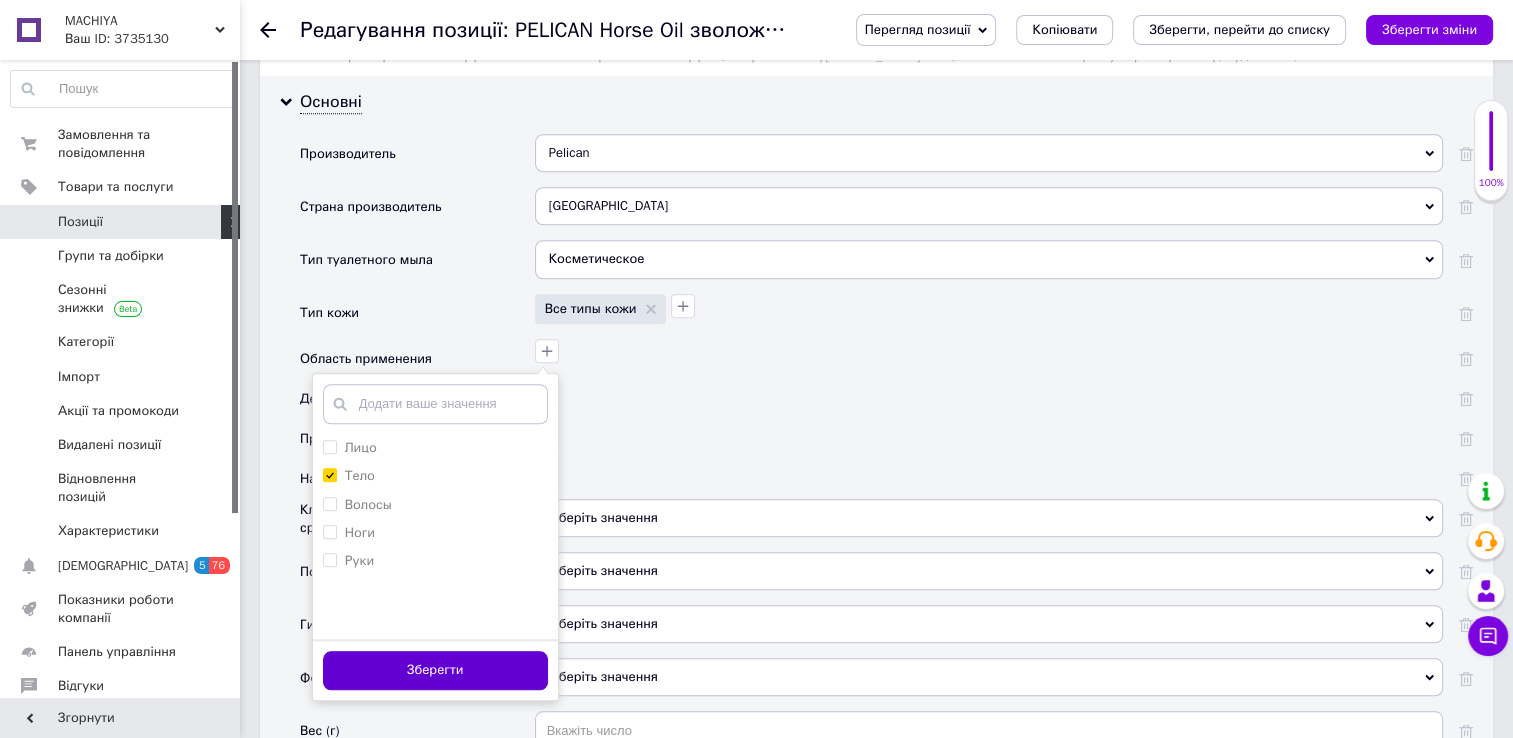 click on "Зберегти" at bounding box center (435, 670) 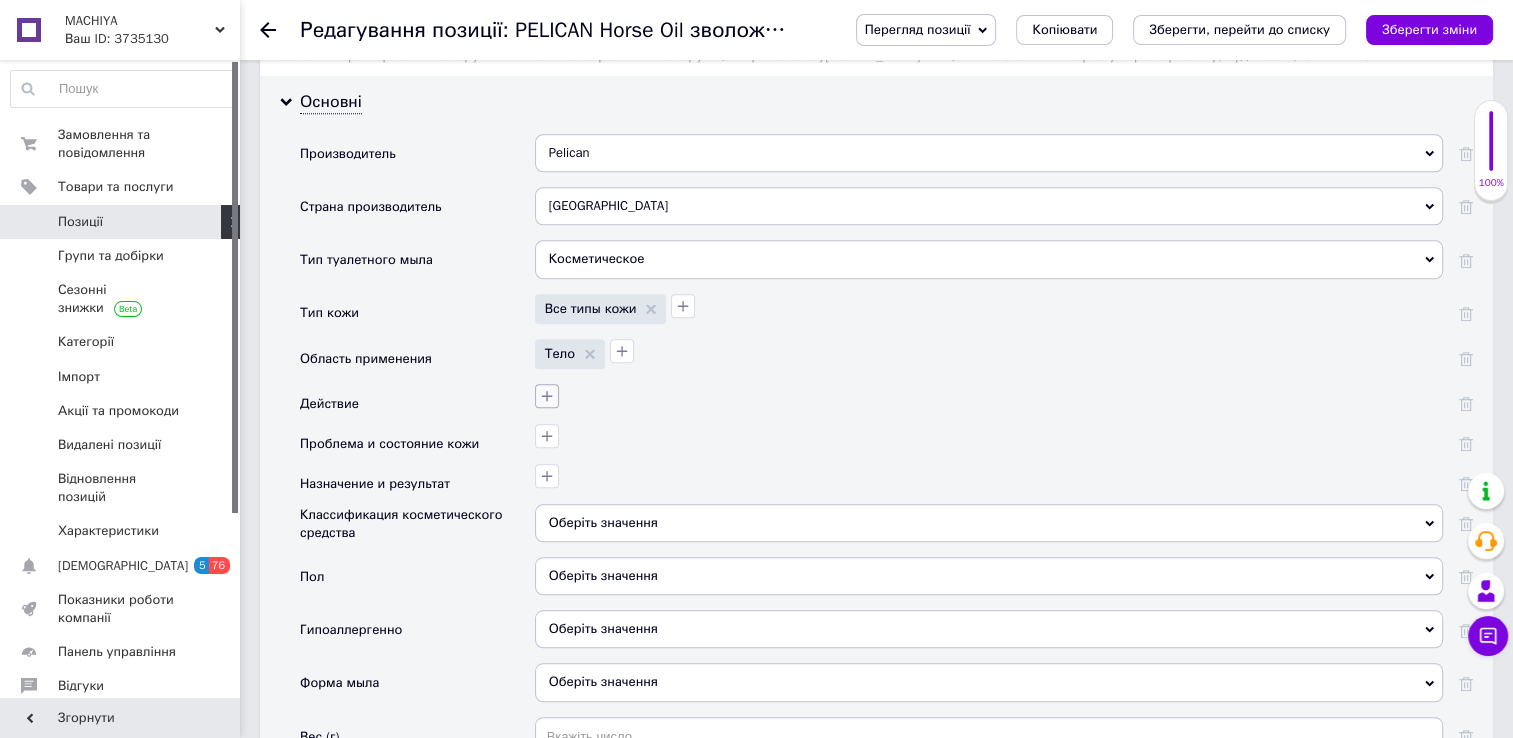 click 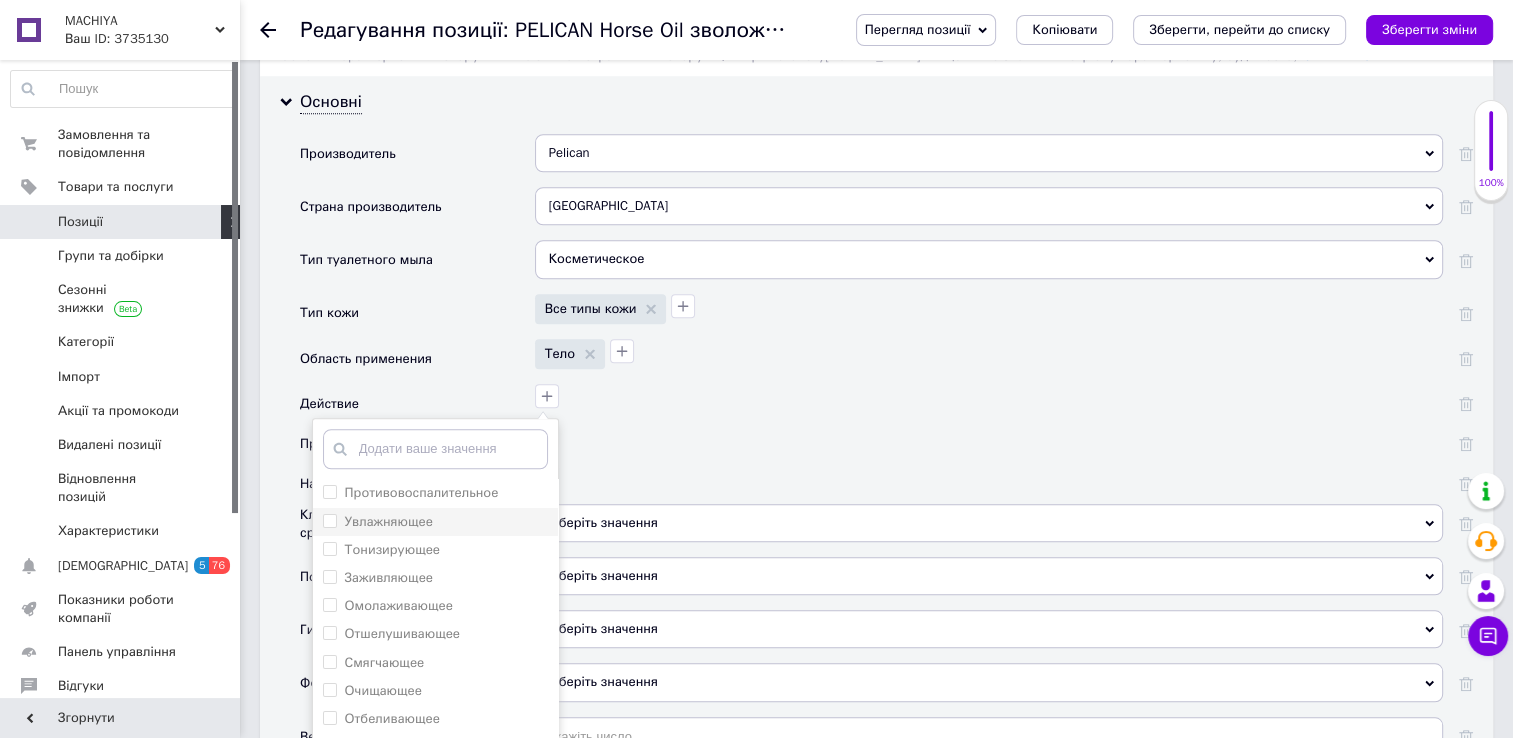 click on "Увлажняющее" at bounding box center [329, 520] 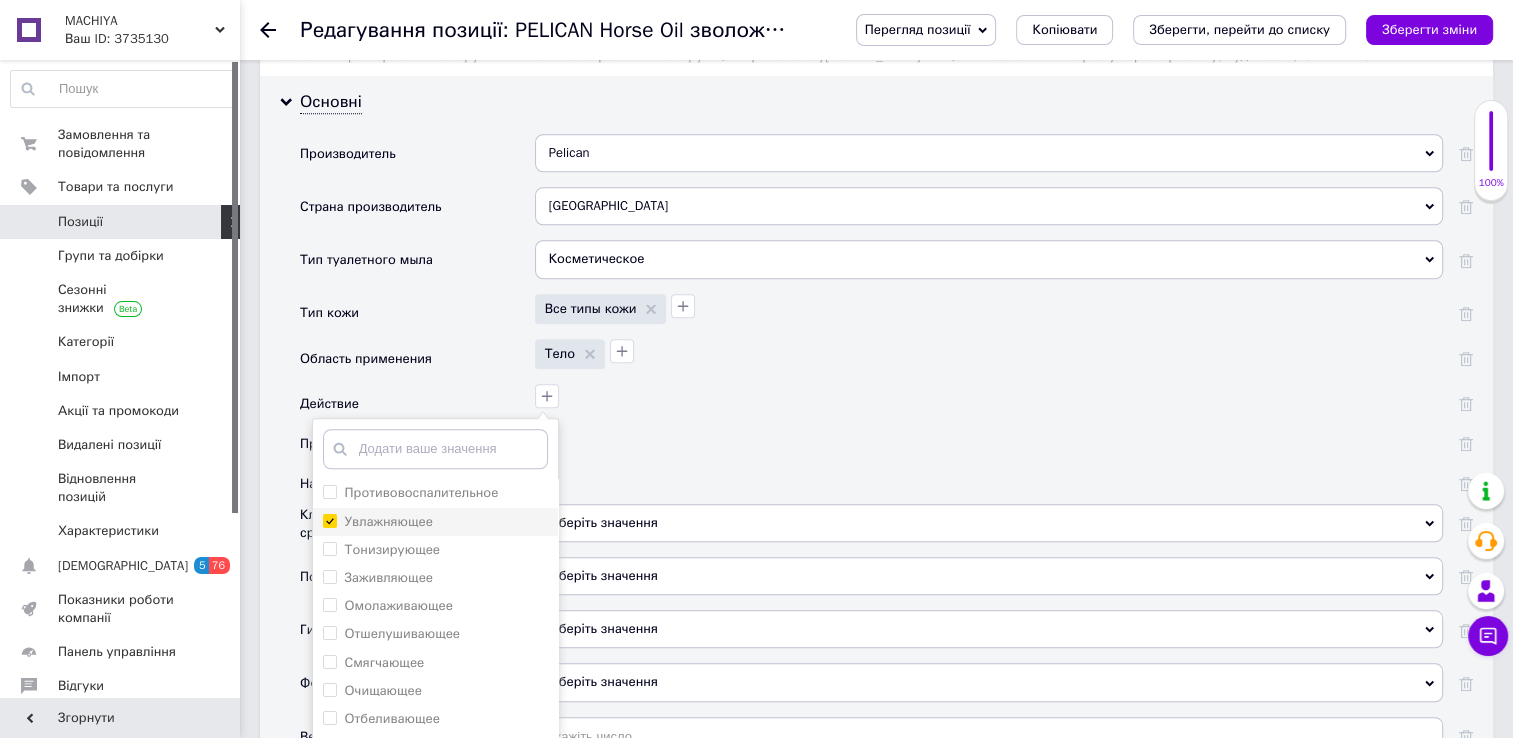 checkbox on "true" 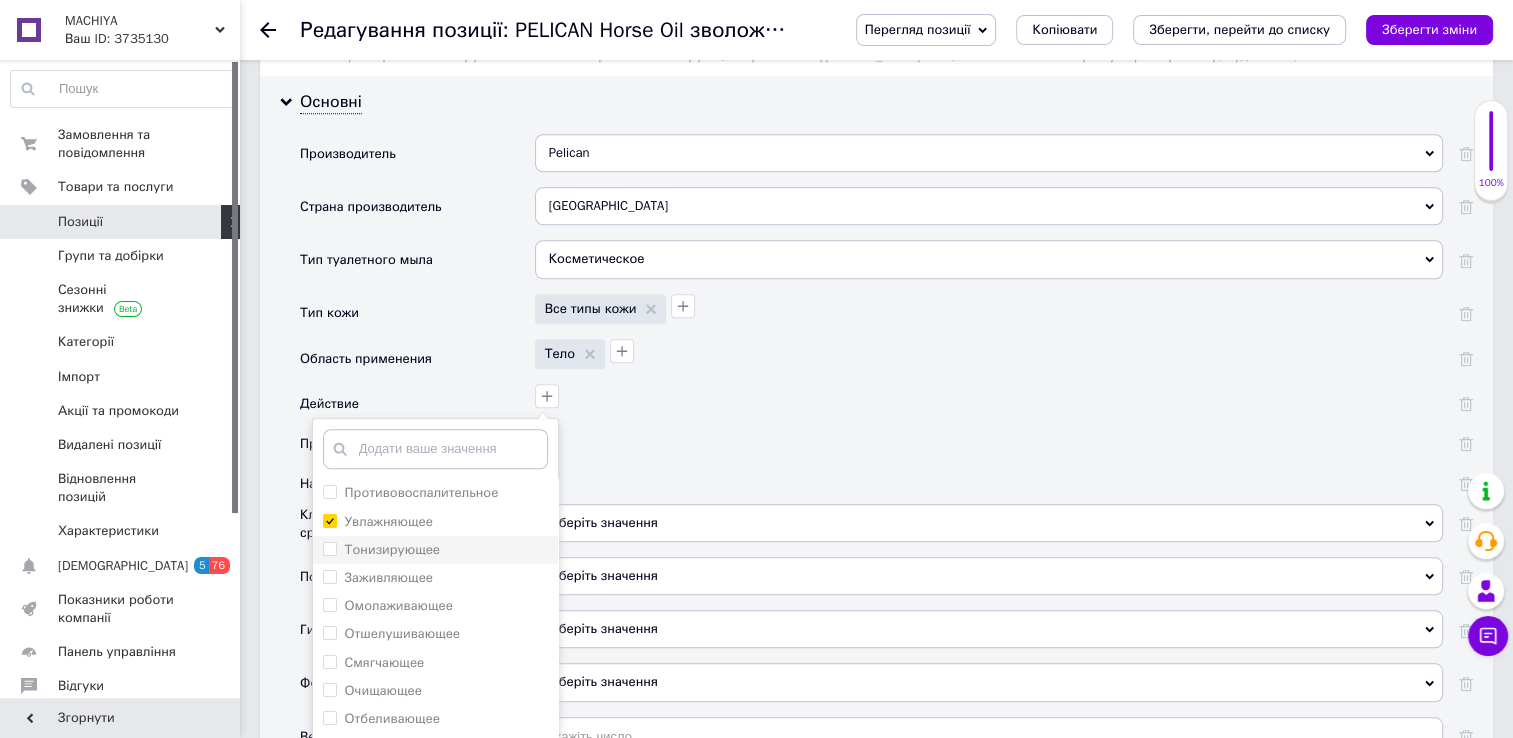 click on "Тонизирующее" at bounding box center (381, 550) 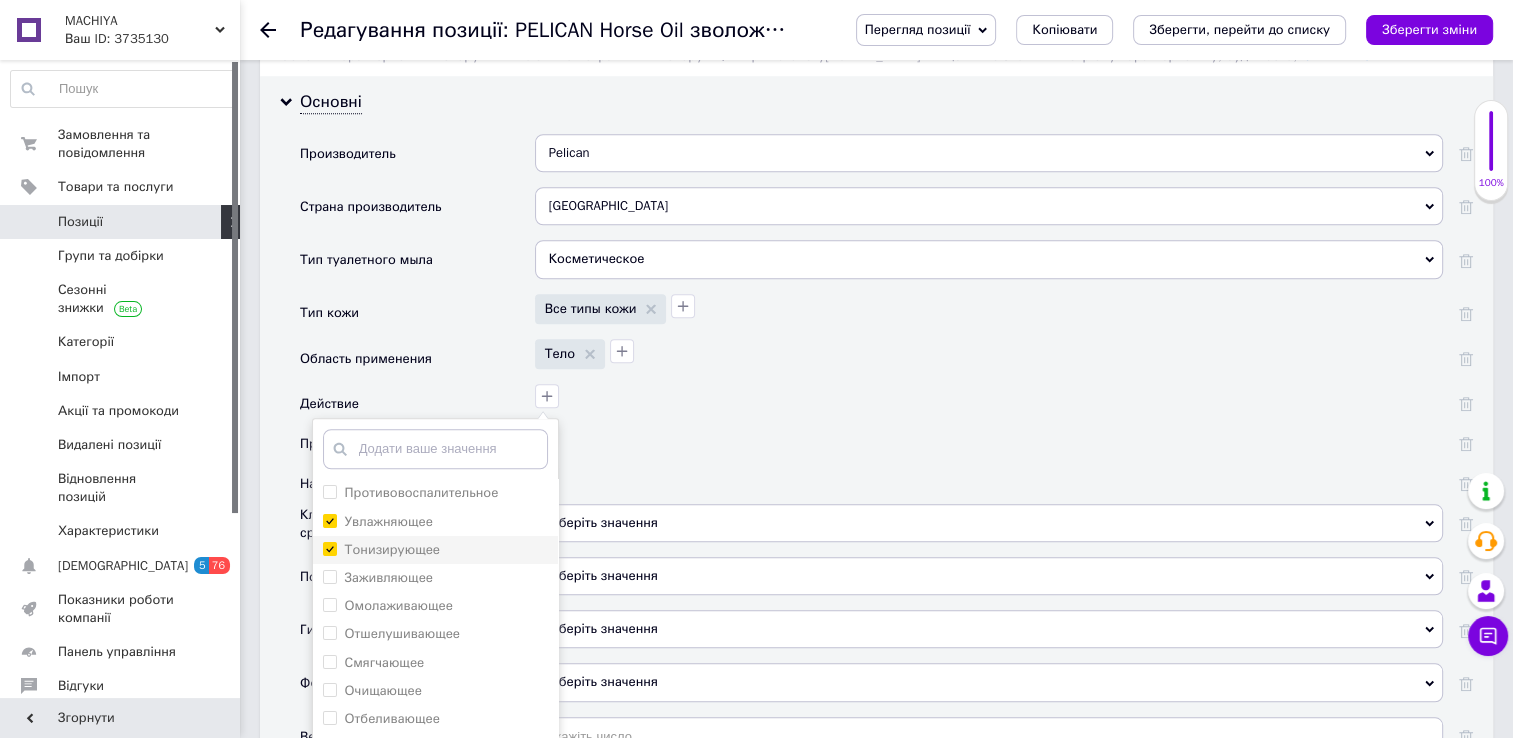click on "Тонизирующее" at bounding box center [329, 548] 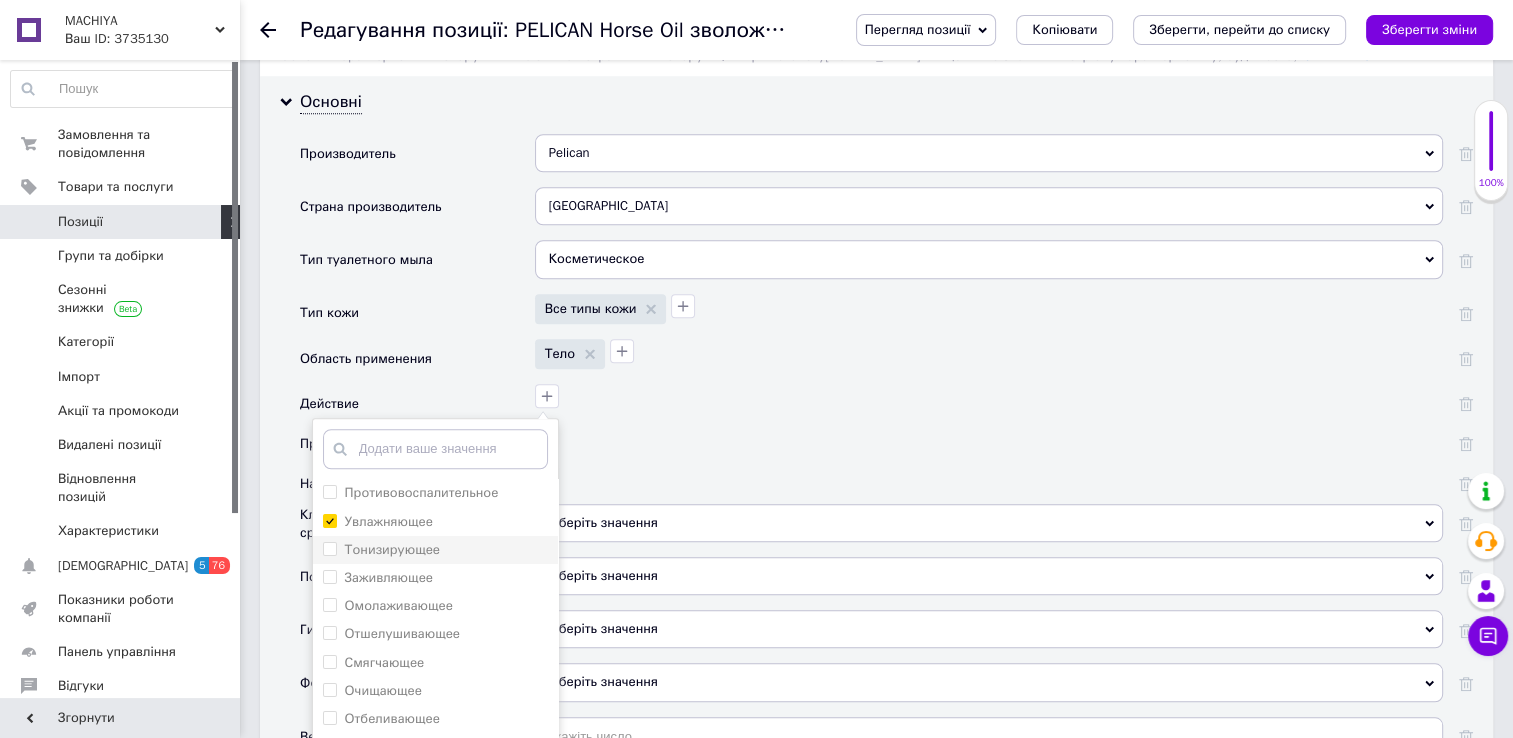 click on "Тонизирующее" at bounding box center [329, 548] 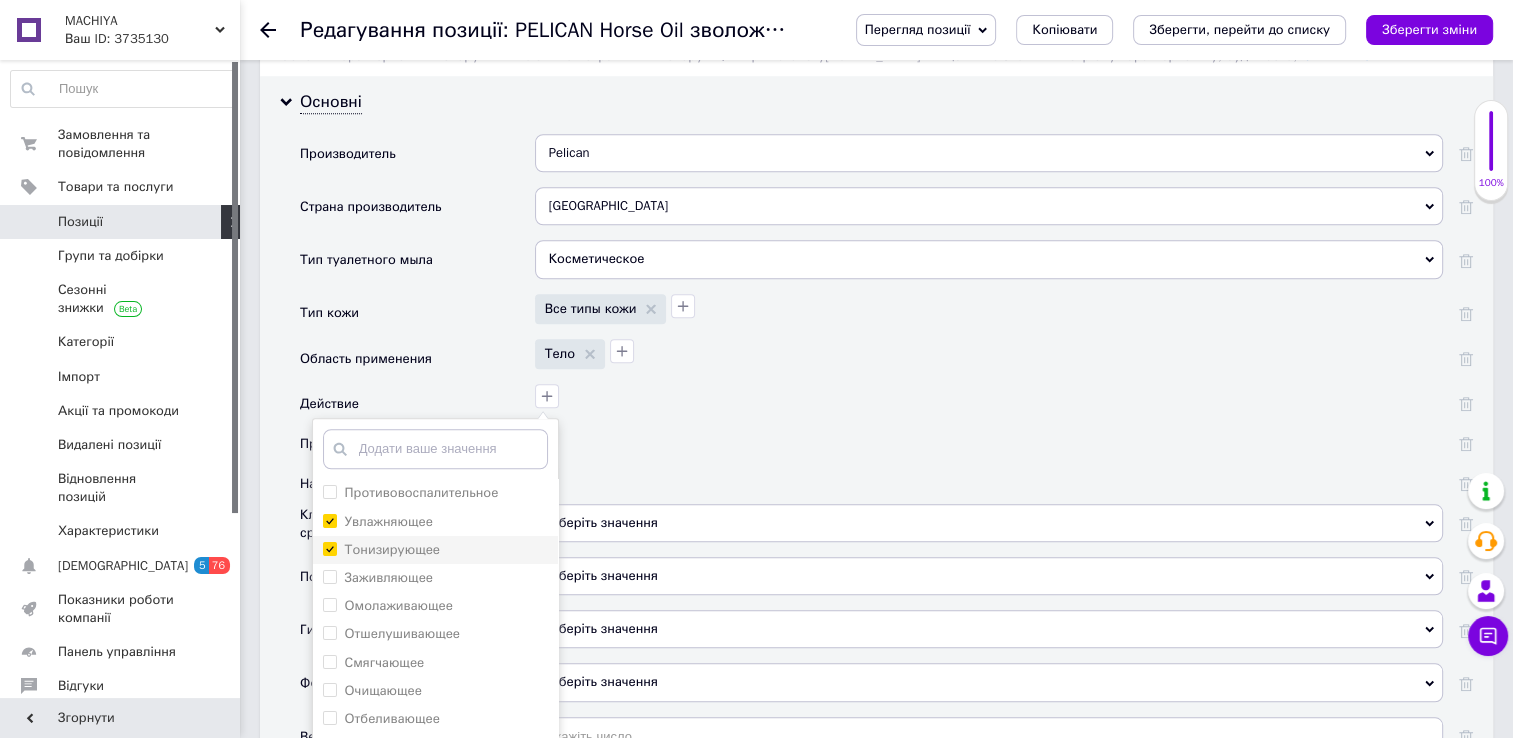 checkbox on "true" 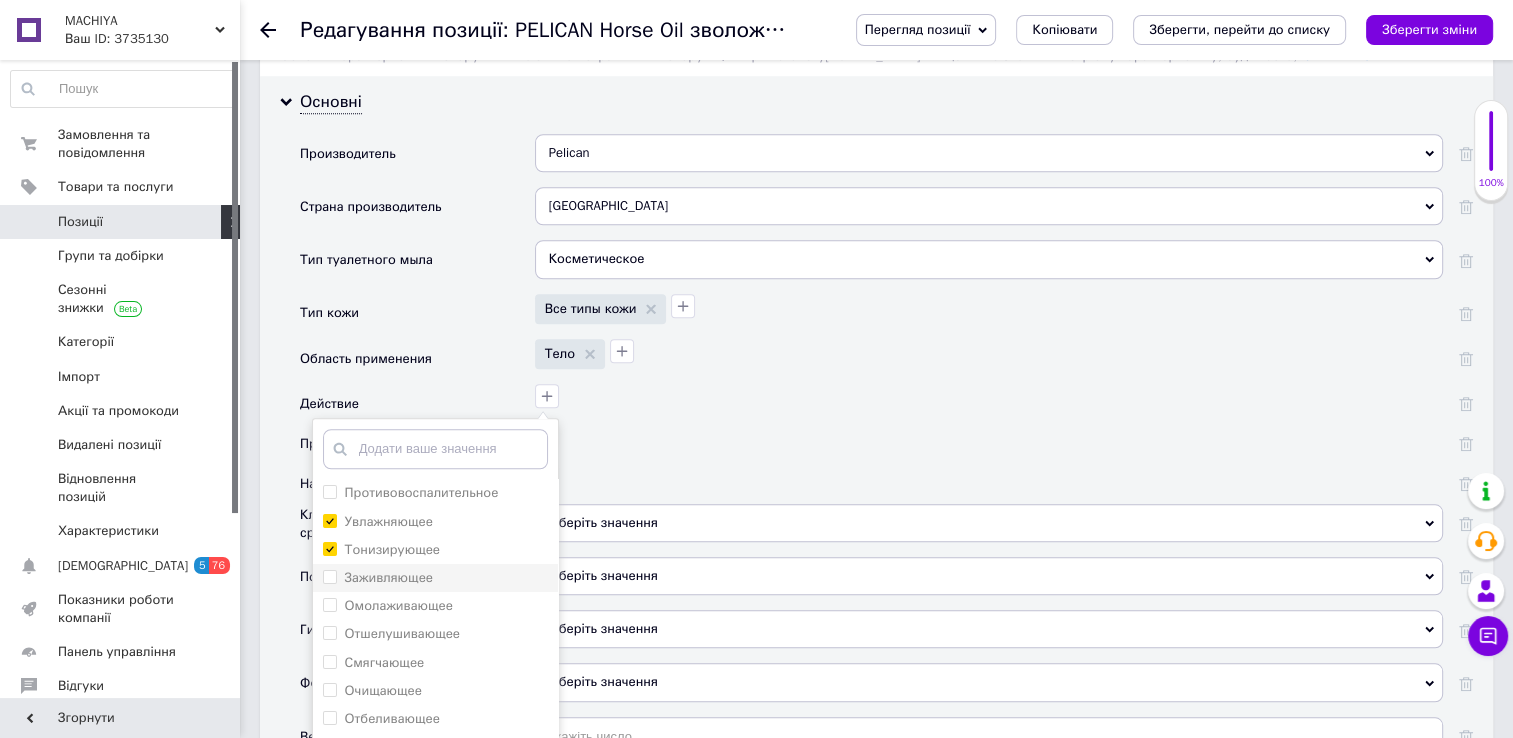 click on "Заживляющее" at bounding box center [329, 576] 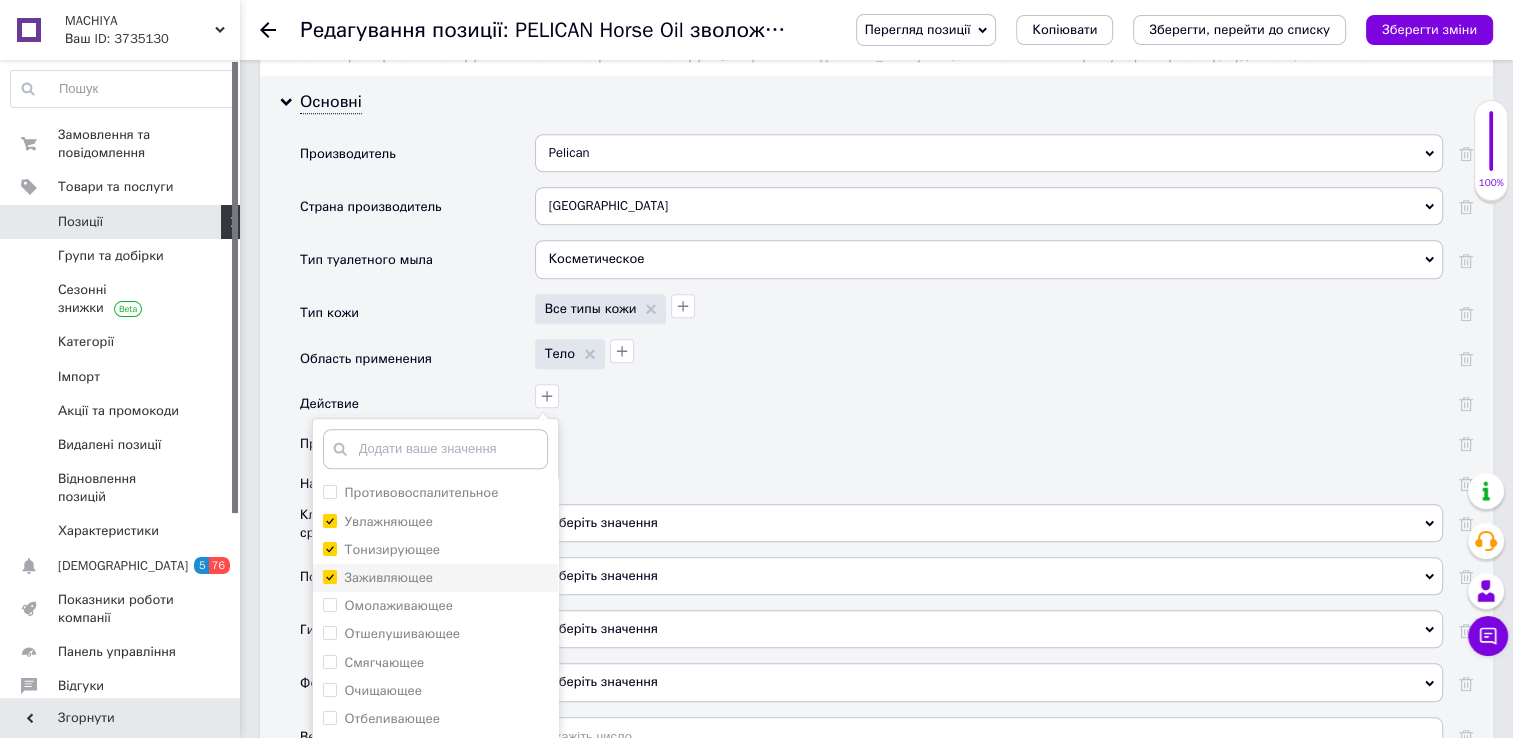 checkbox on "true" 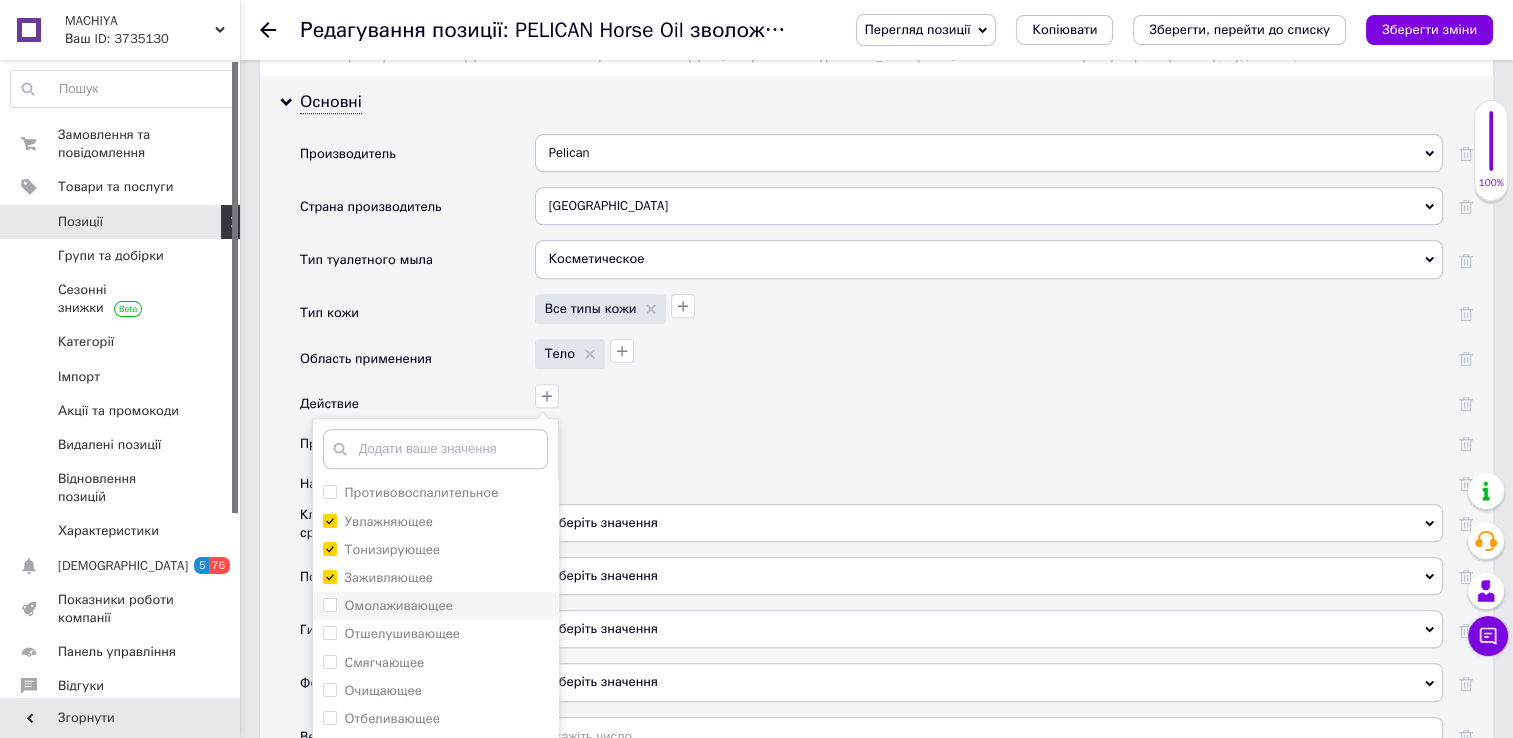 click on "Омолаживающее" at bounding box center [329, 604] 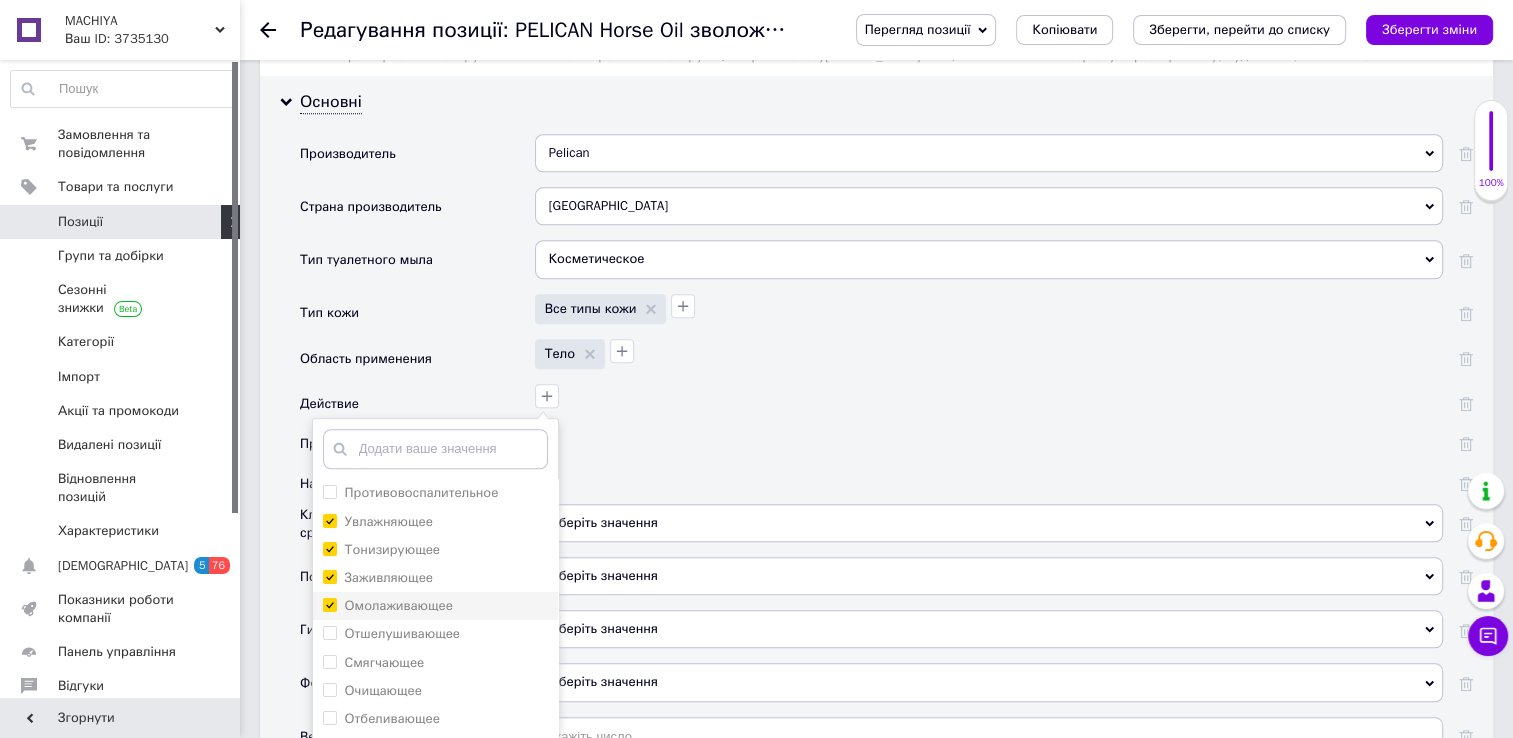 checkbox on "true" 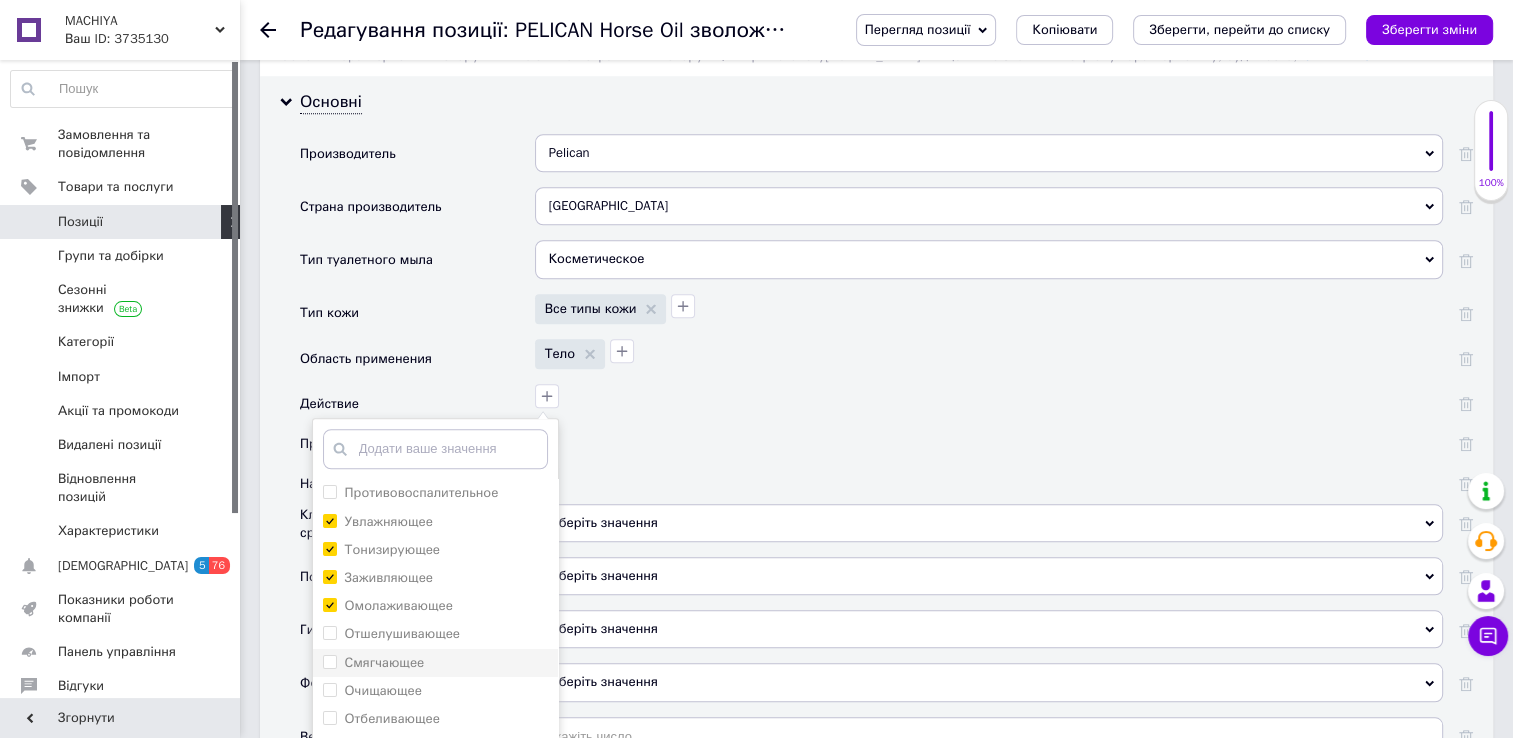click on "Смягчающее" at bounding box center [329, 661] 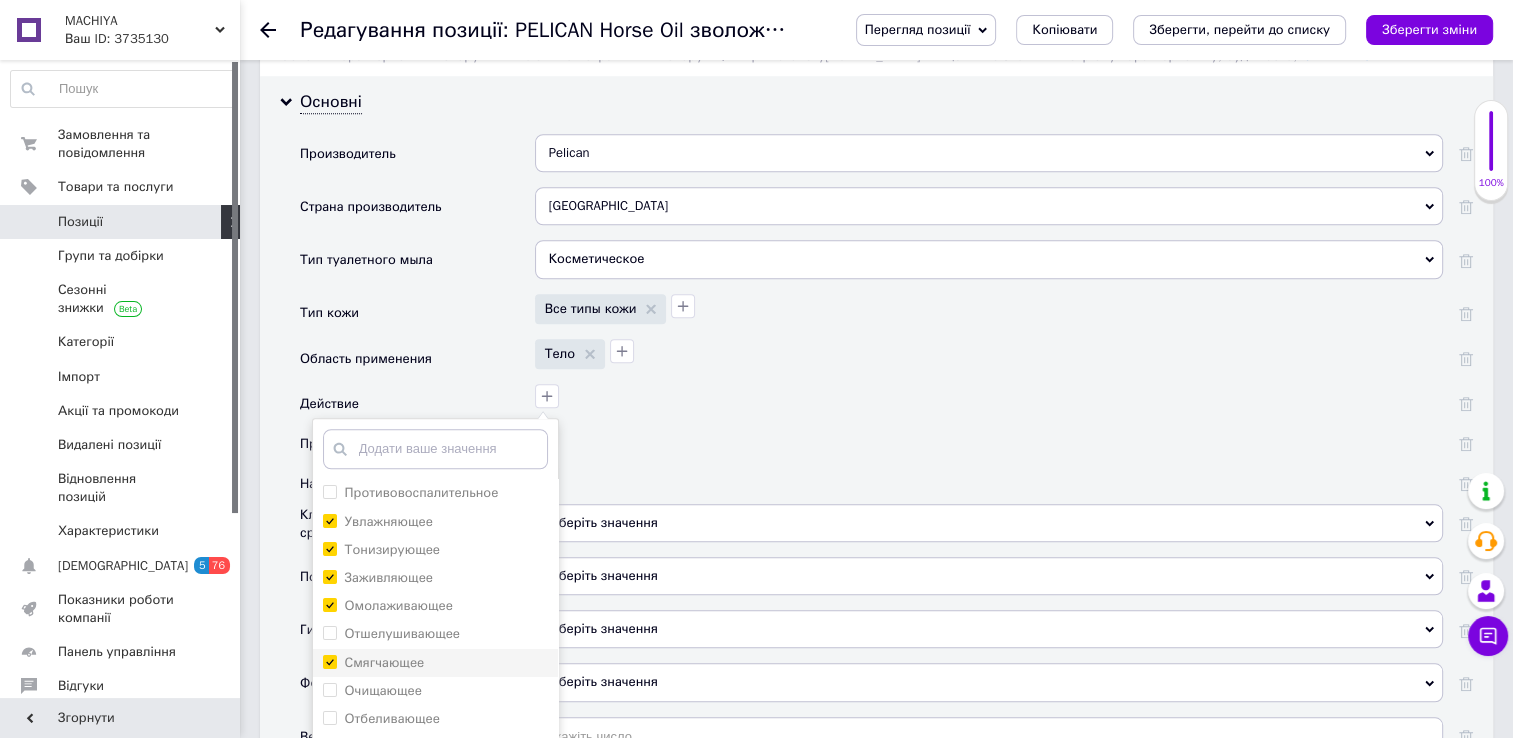 checkbox on "true" 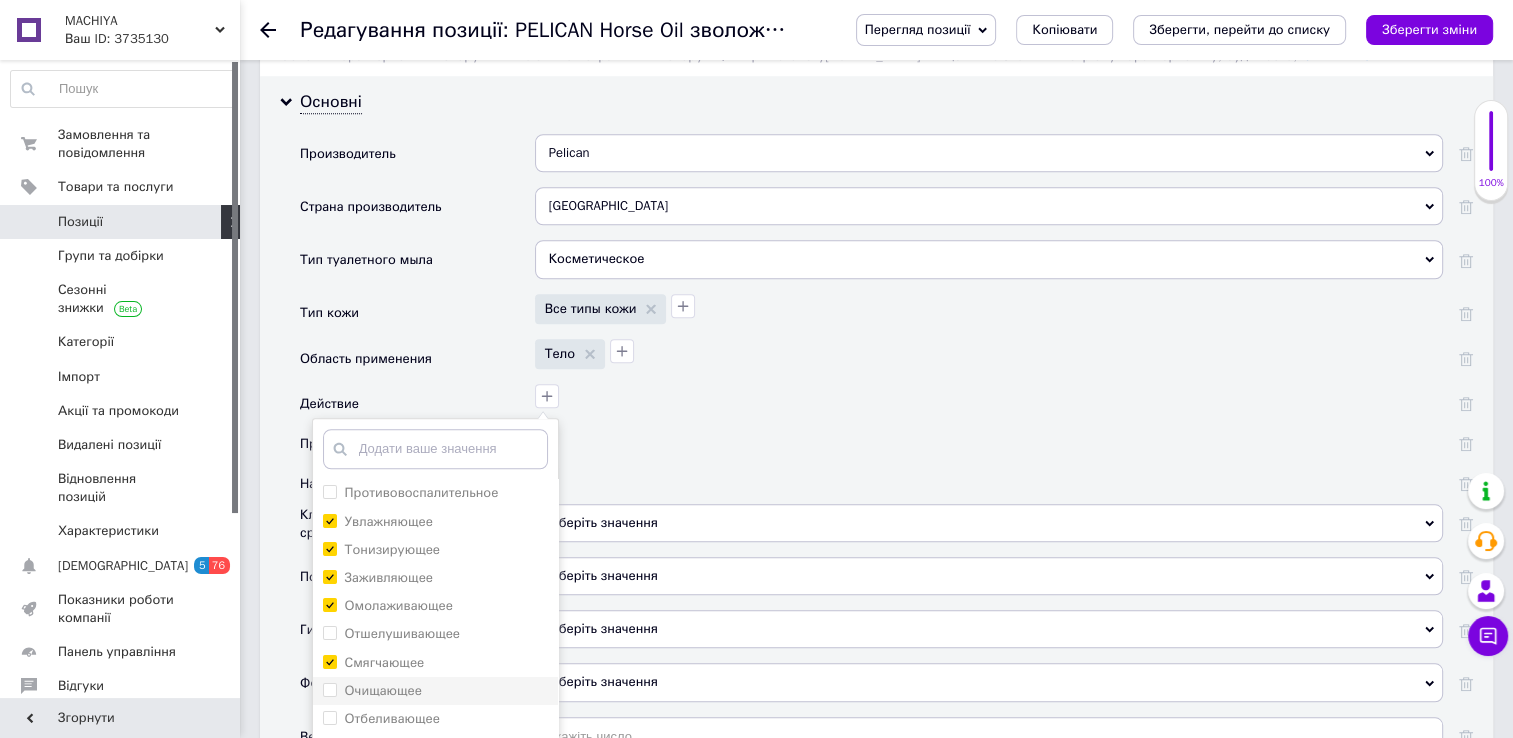 click on "Очищающее" at bounding box center [329, 689] 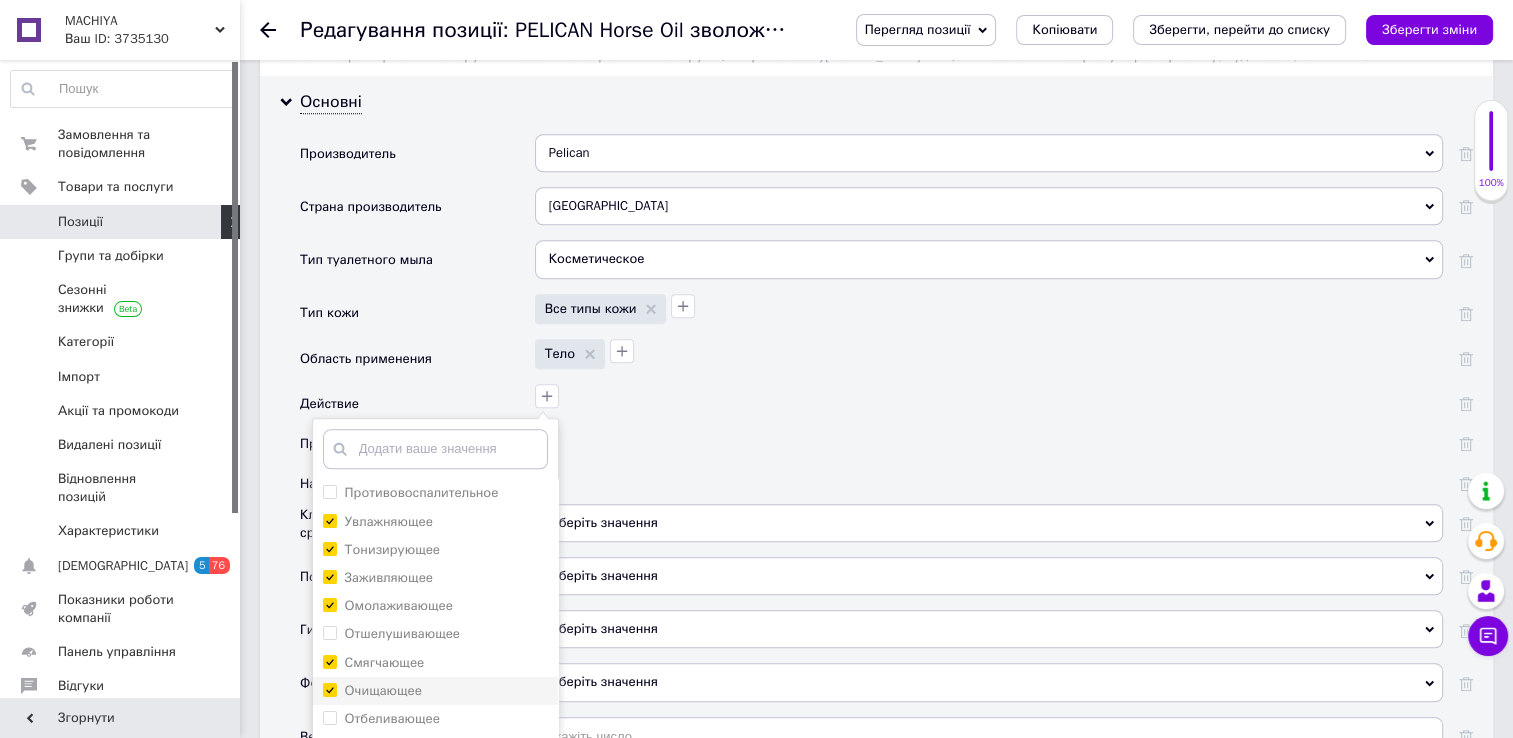 checkbox on "true" 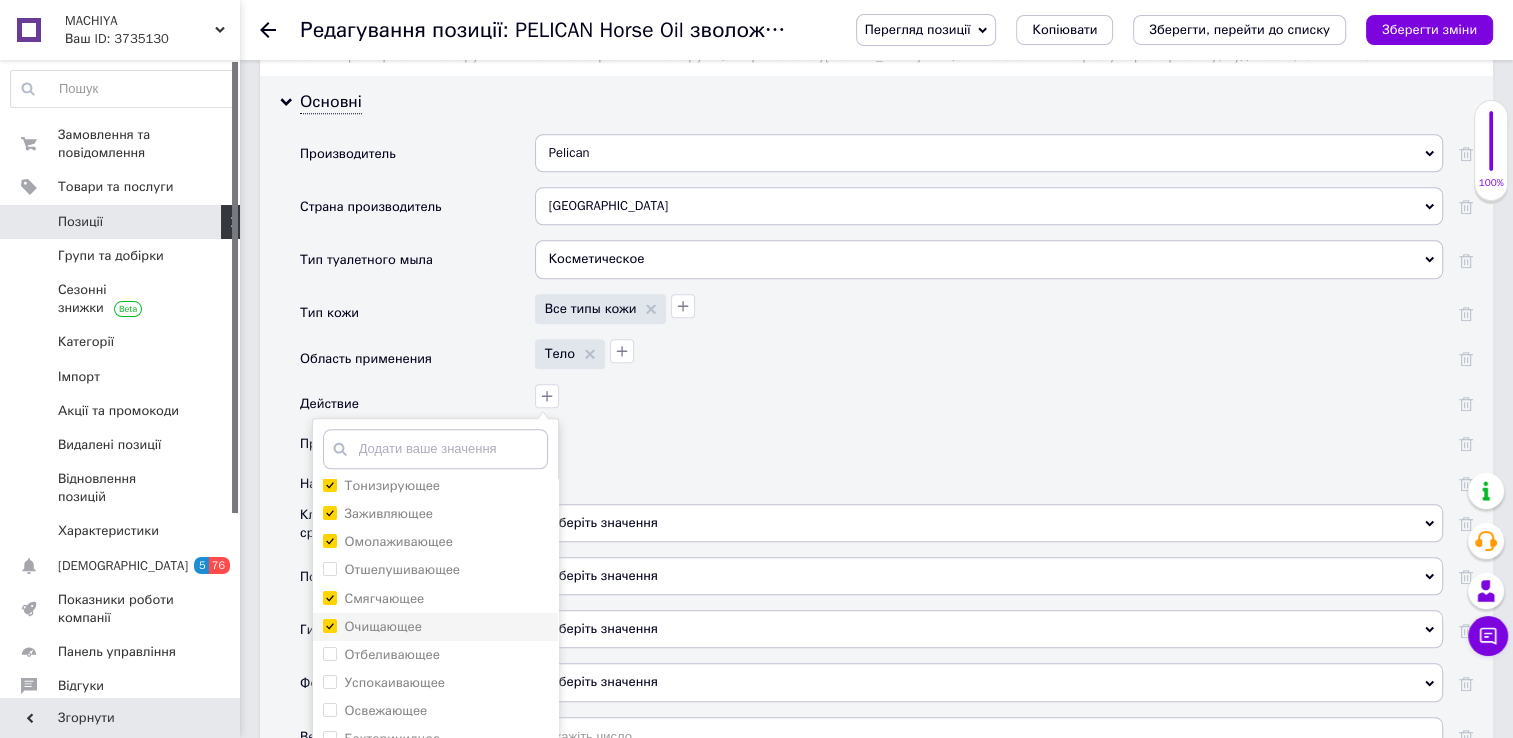 scroll, scrollTop: 151, scrollLeft: 0, axis: vertical 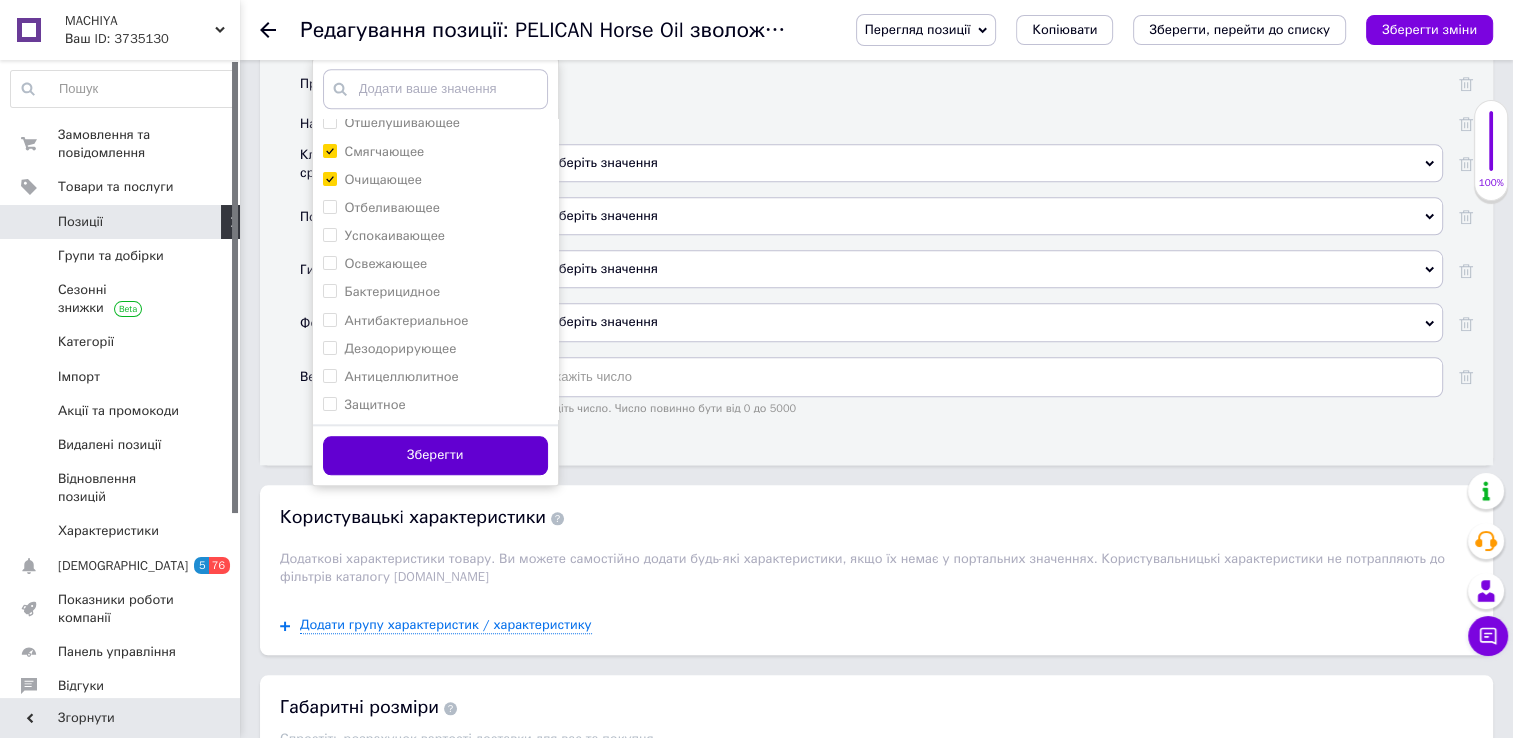 click on "Зберегти" at bounding box center [435, 455] 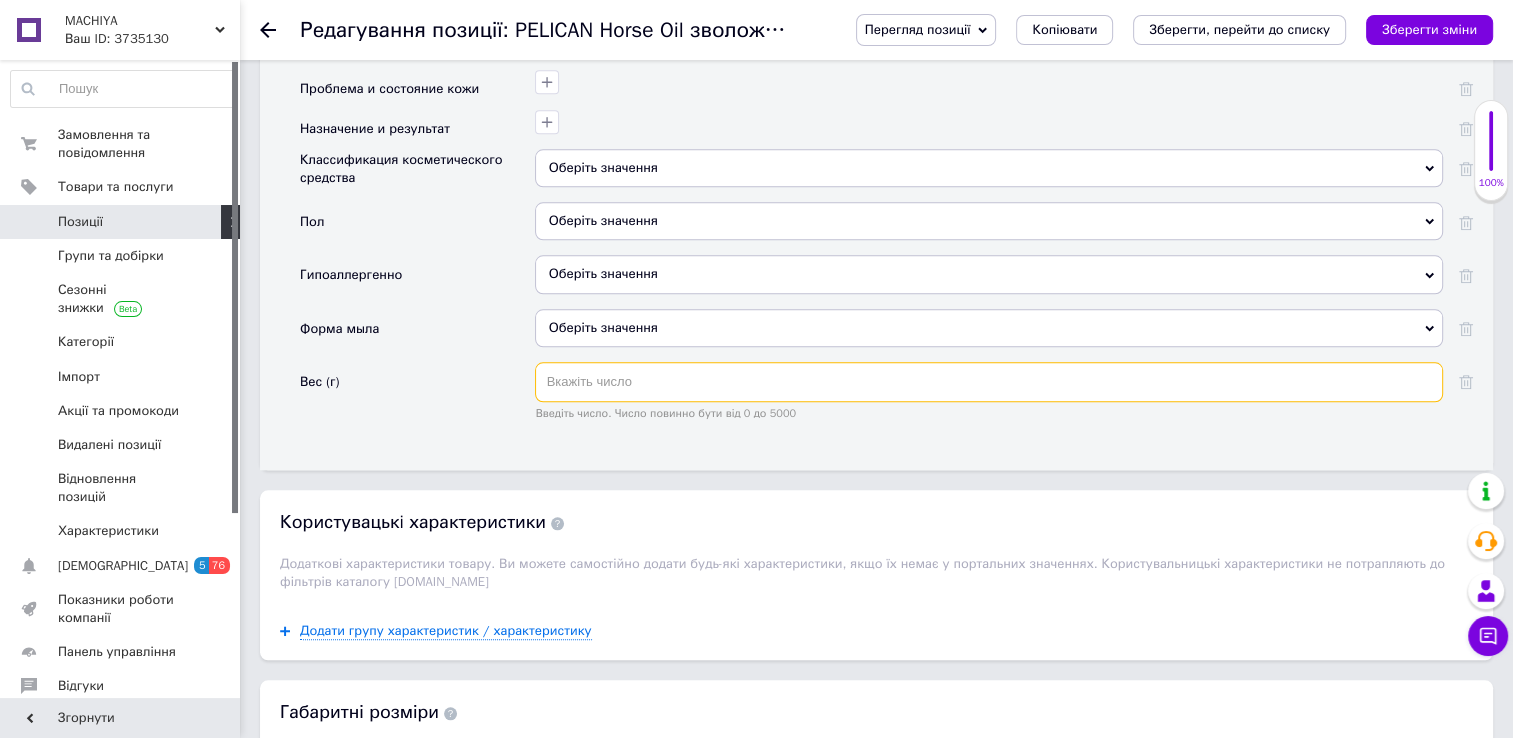click at bounding box center [989, 382] 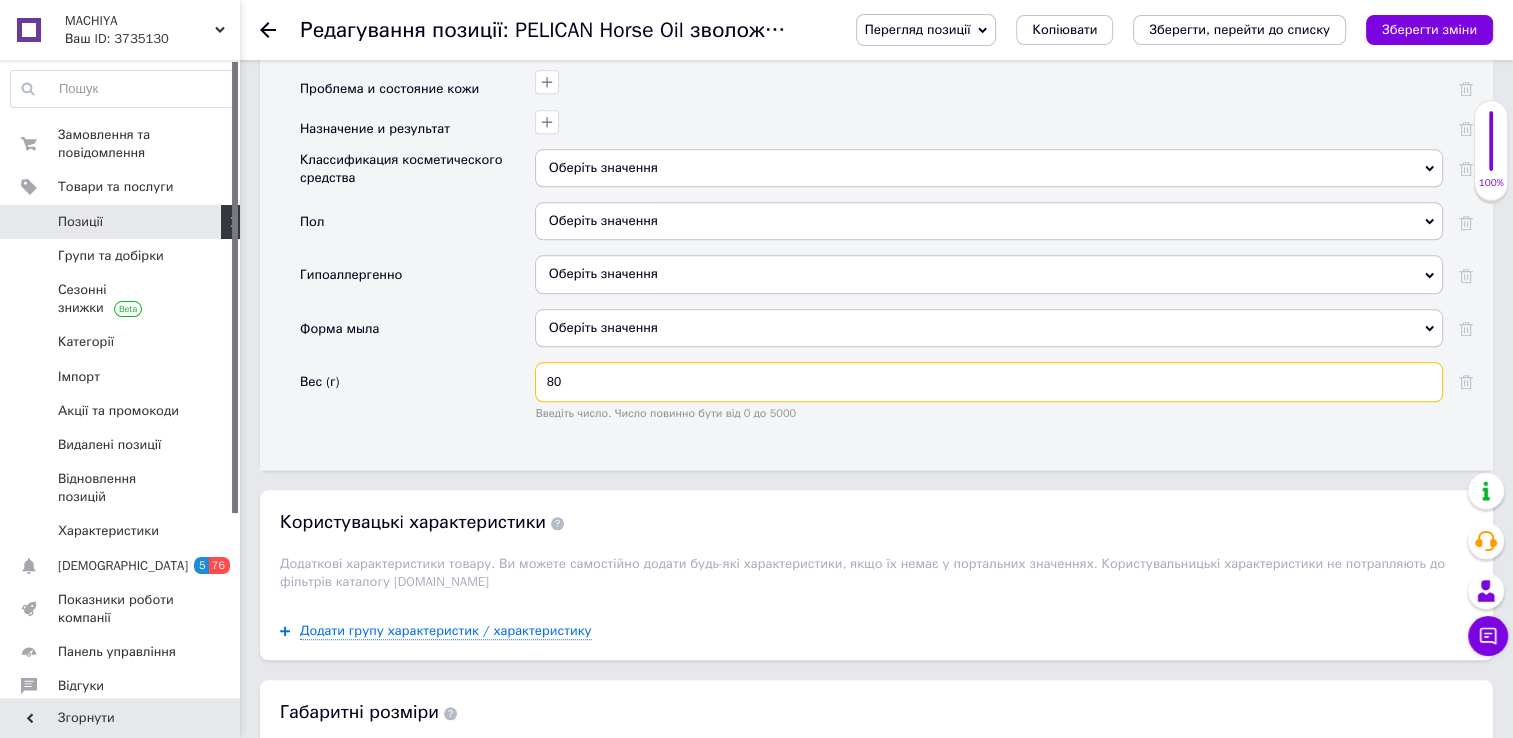 type on "80" 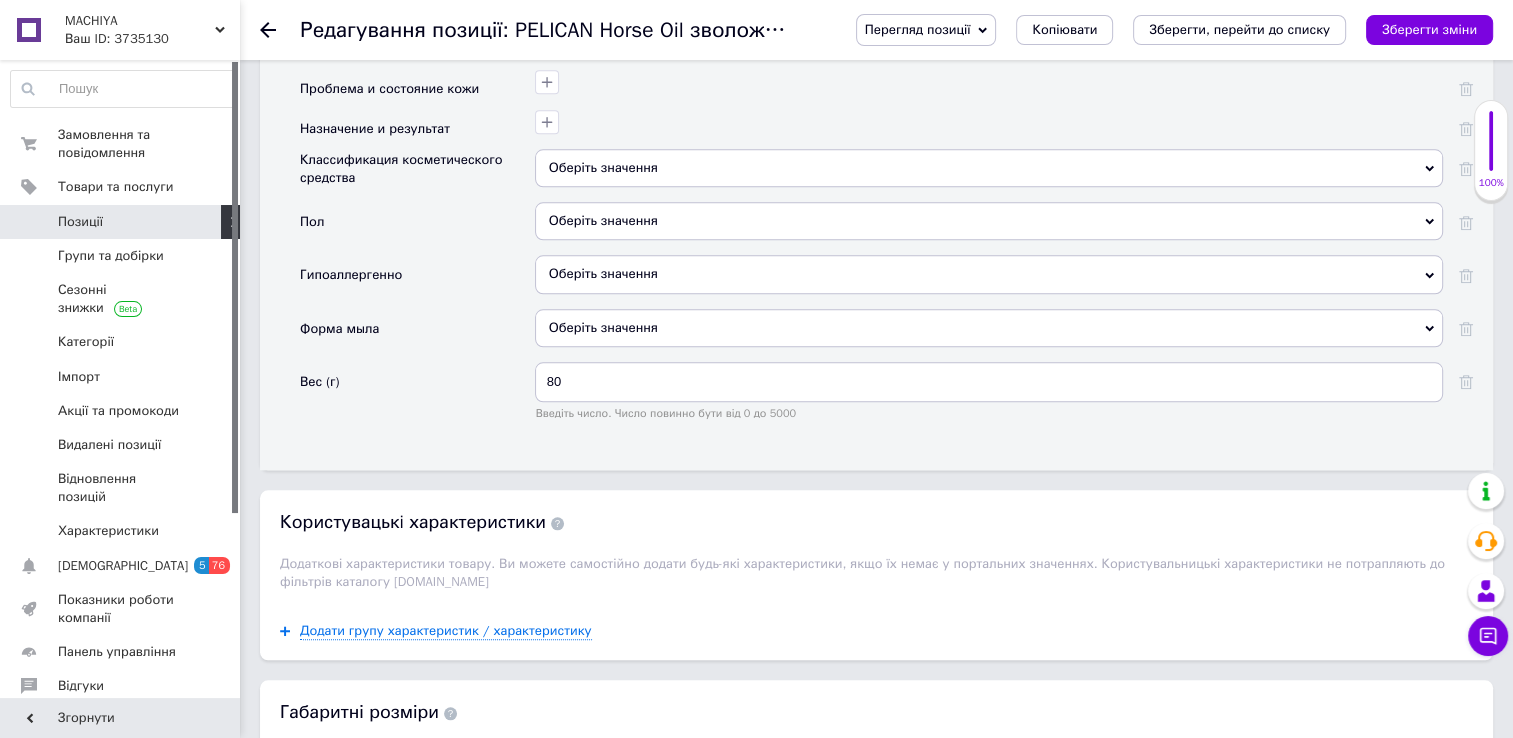 click on "Оберіть значення" at bounding box center [989, 221] 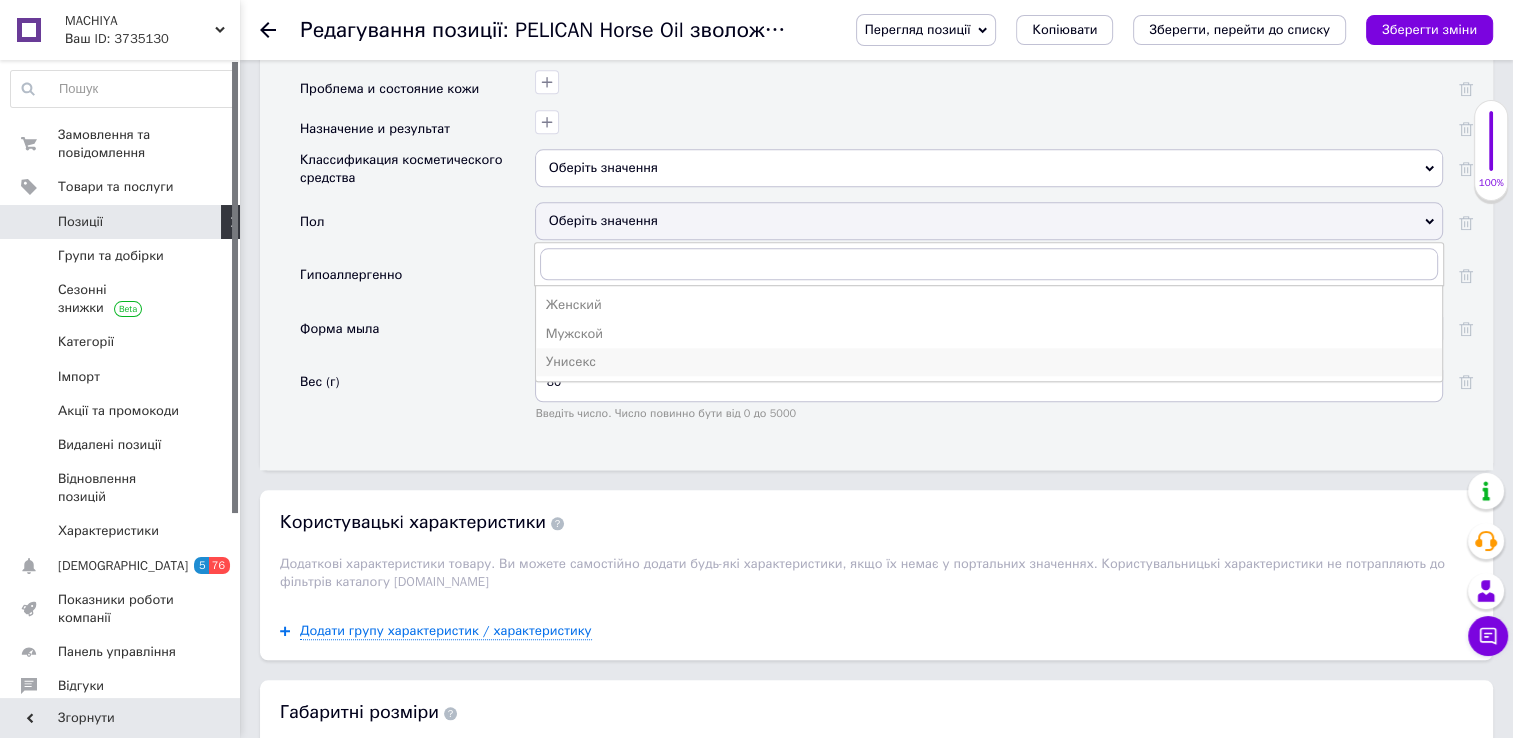 click on "Унисекс" at bounding box center (989, 362) 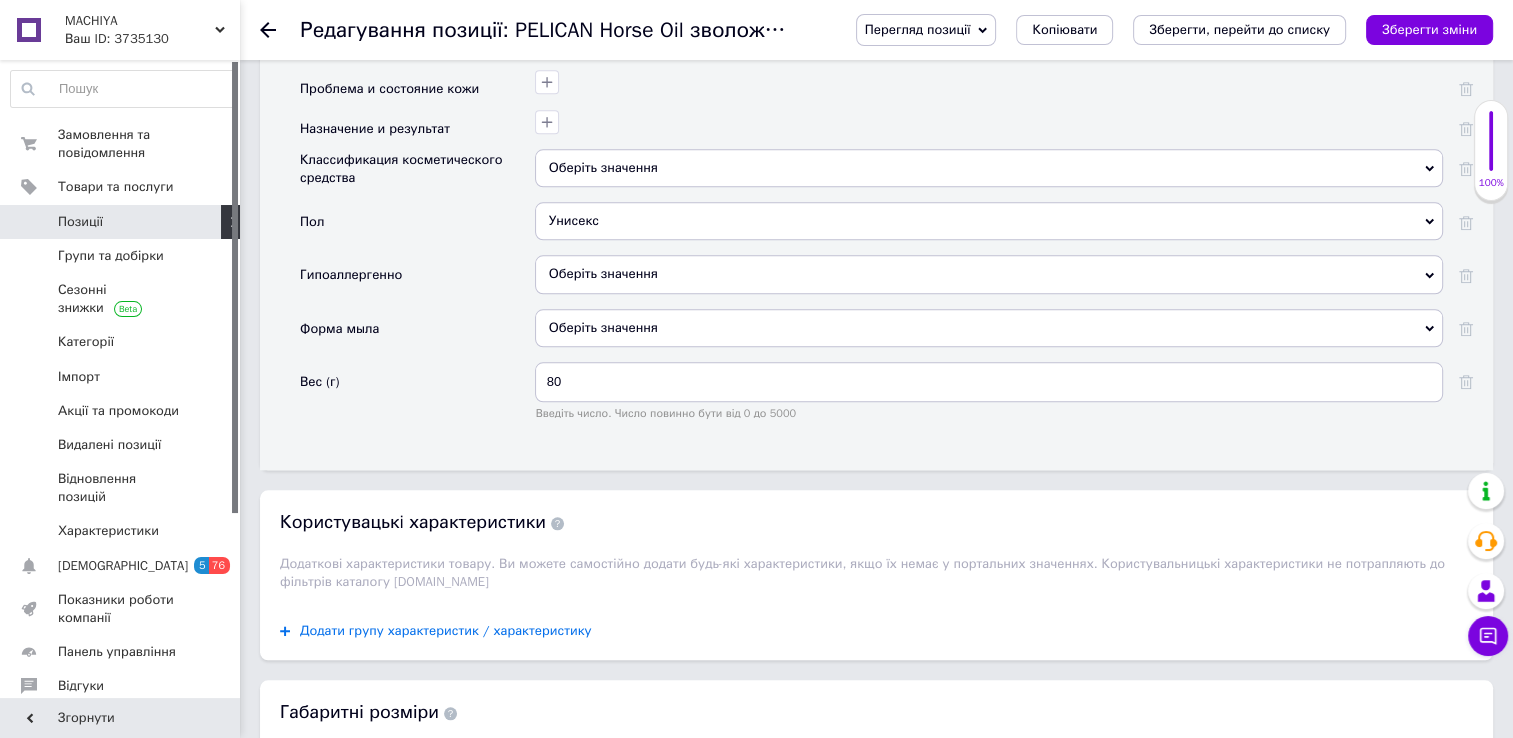 click on "Додати групу характеристик / характеристику" at bounding box center (446, 631) 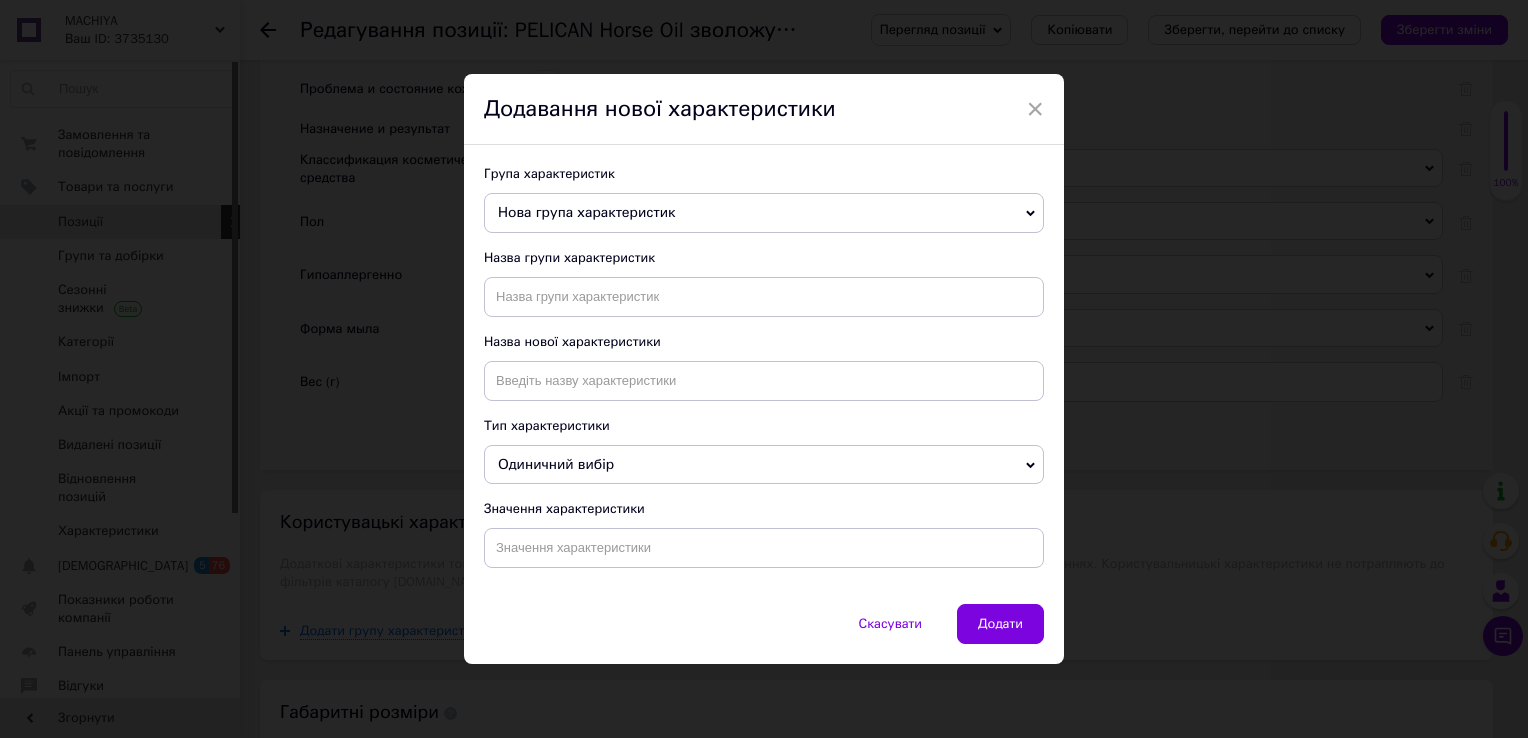 click on "Нова група характеристик" at bounding box center [586, 212] 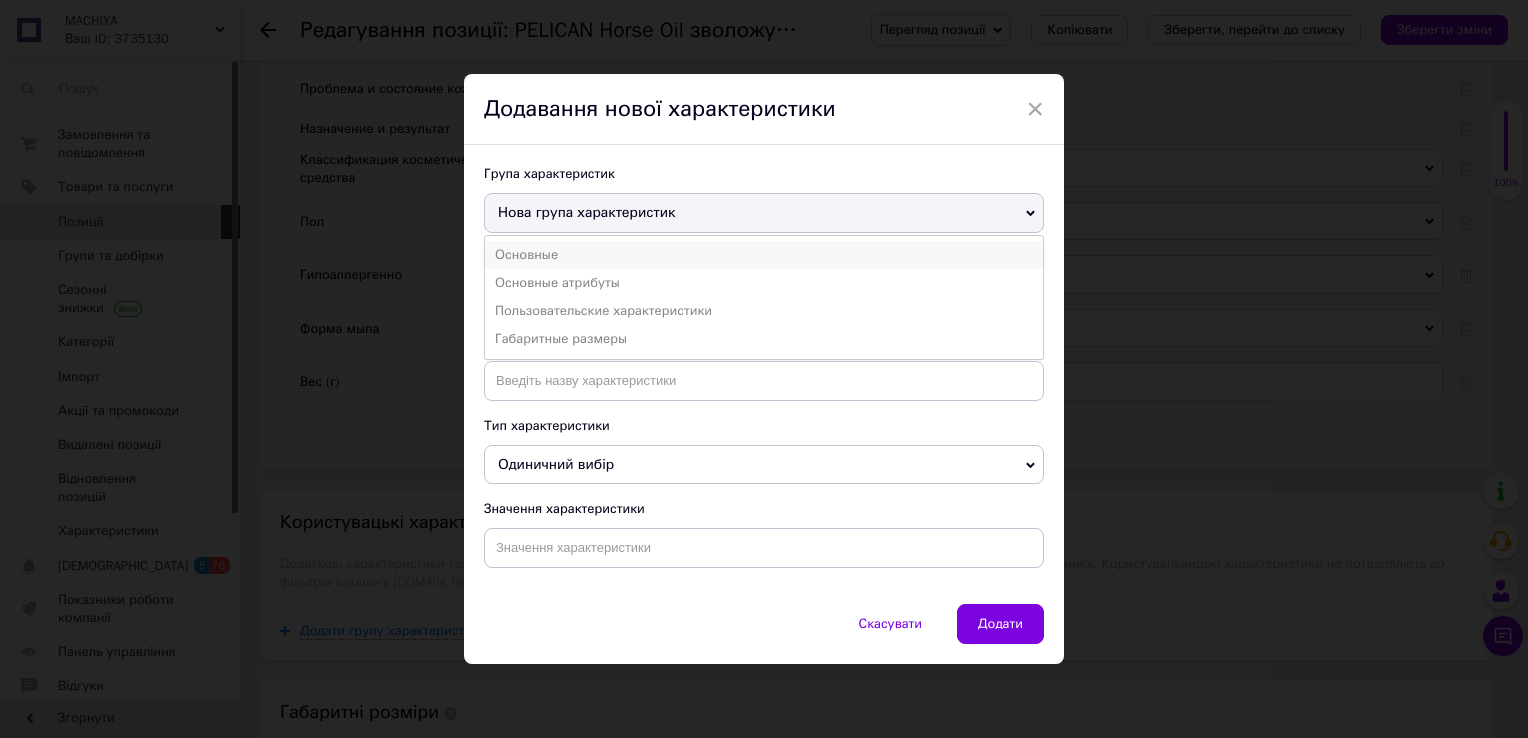 click on "Основные" at bounding box center [764, 255] 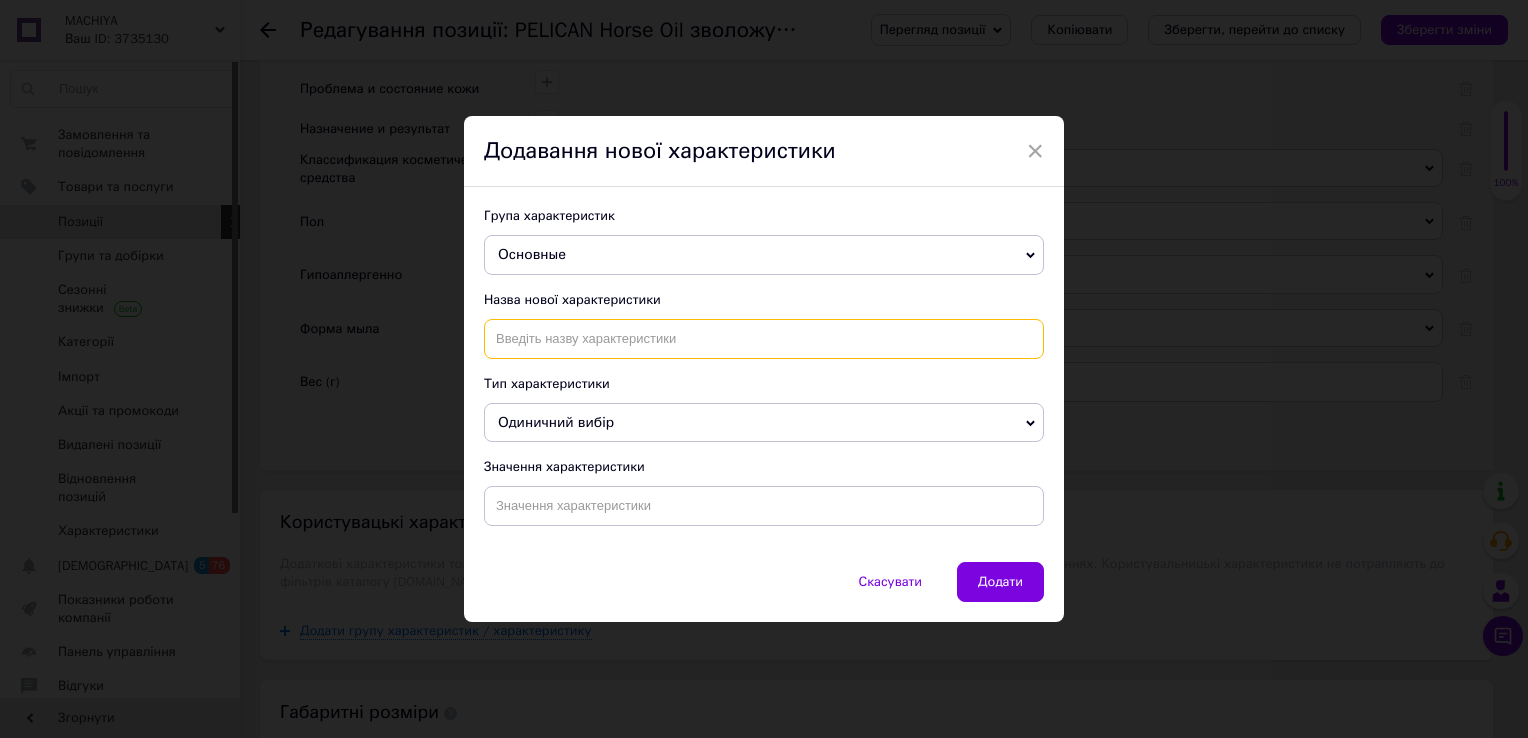 click at bounding box center [764, 339] 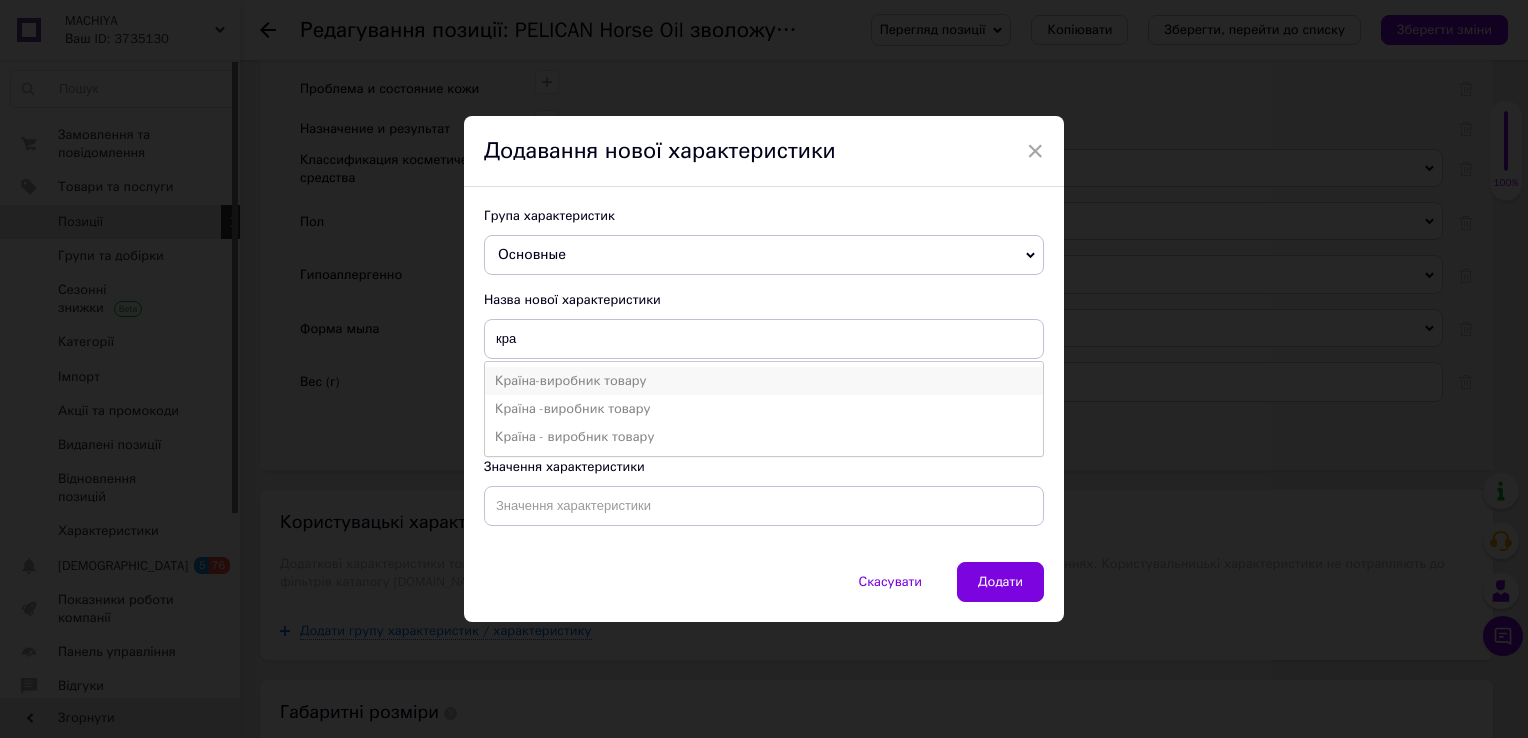click on "Країна-виробник товару" at bounding box center (764, 381) 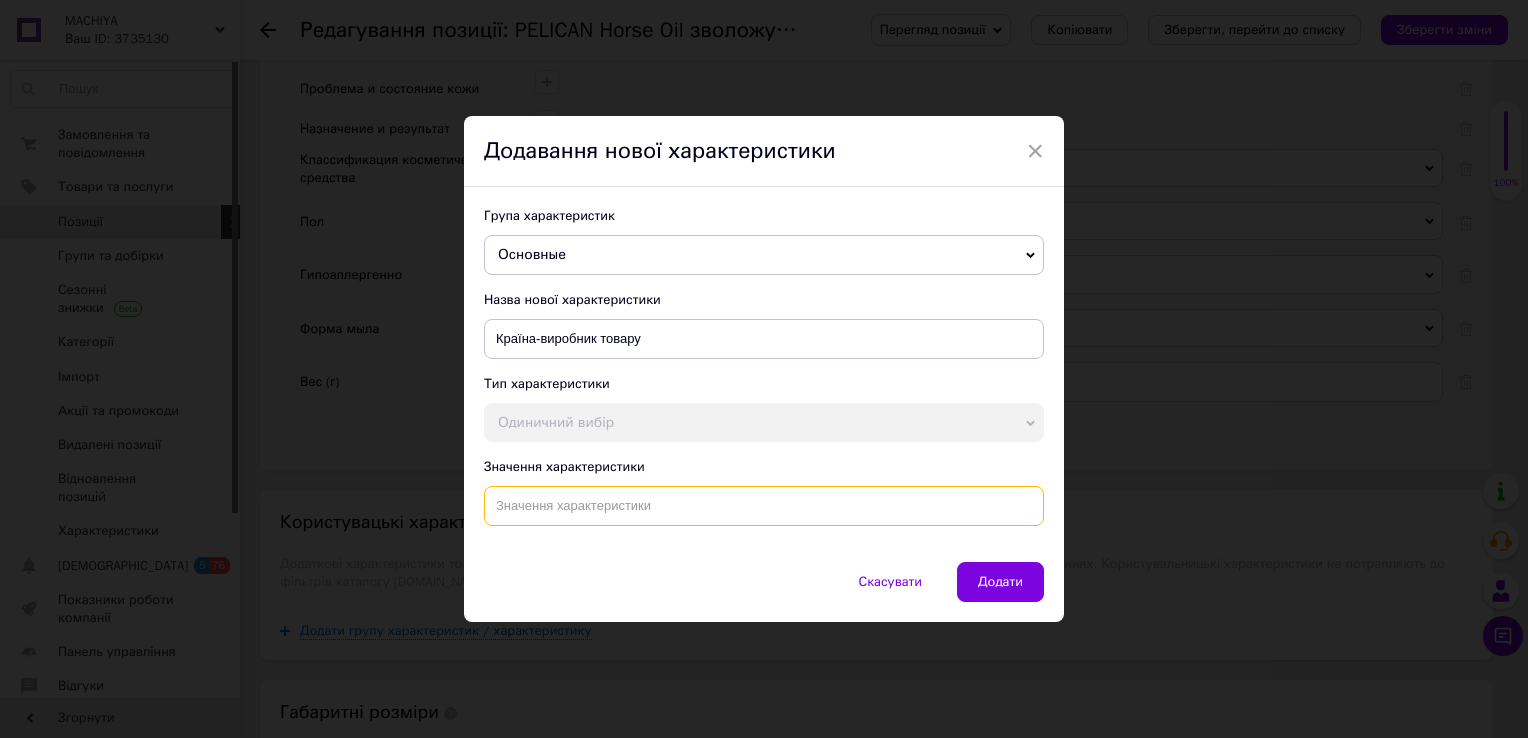 click at bounding box center (764, 506) 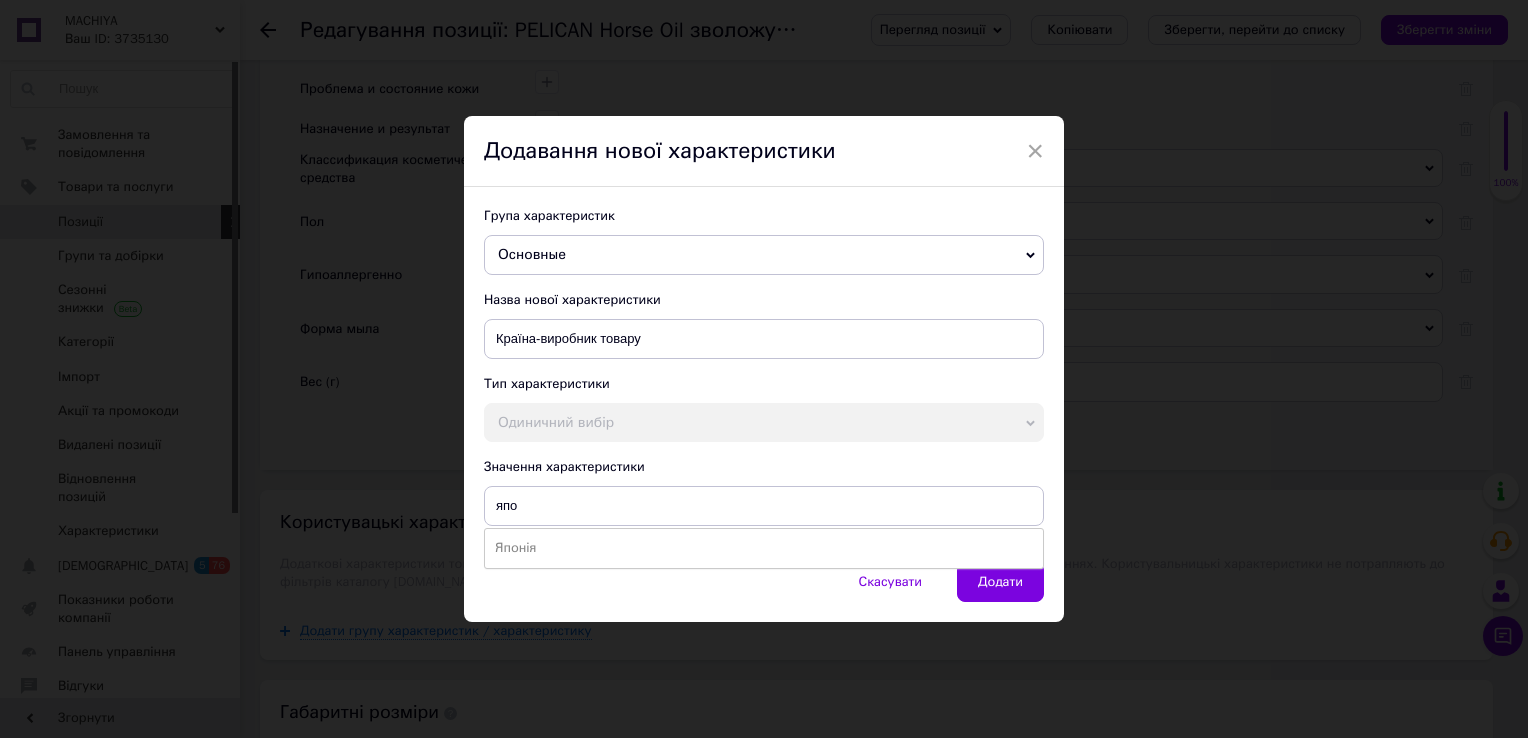 click on "Японія" at bounding box center [764, 548] 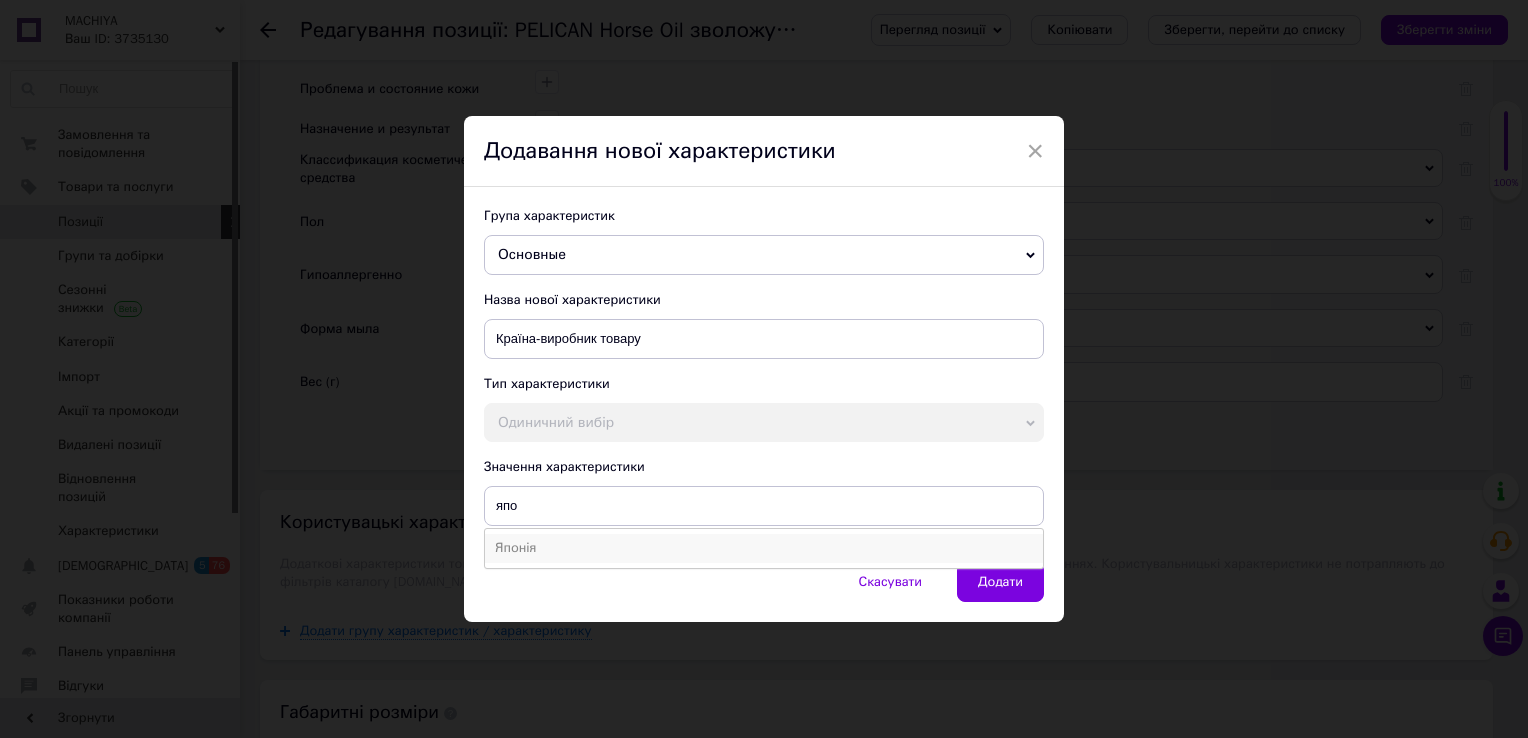 click on "Японія" at bounding box center [764, 548] 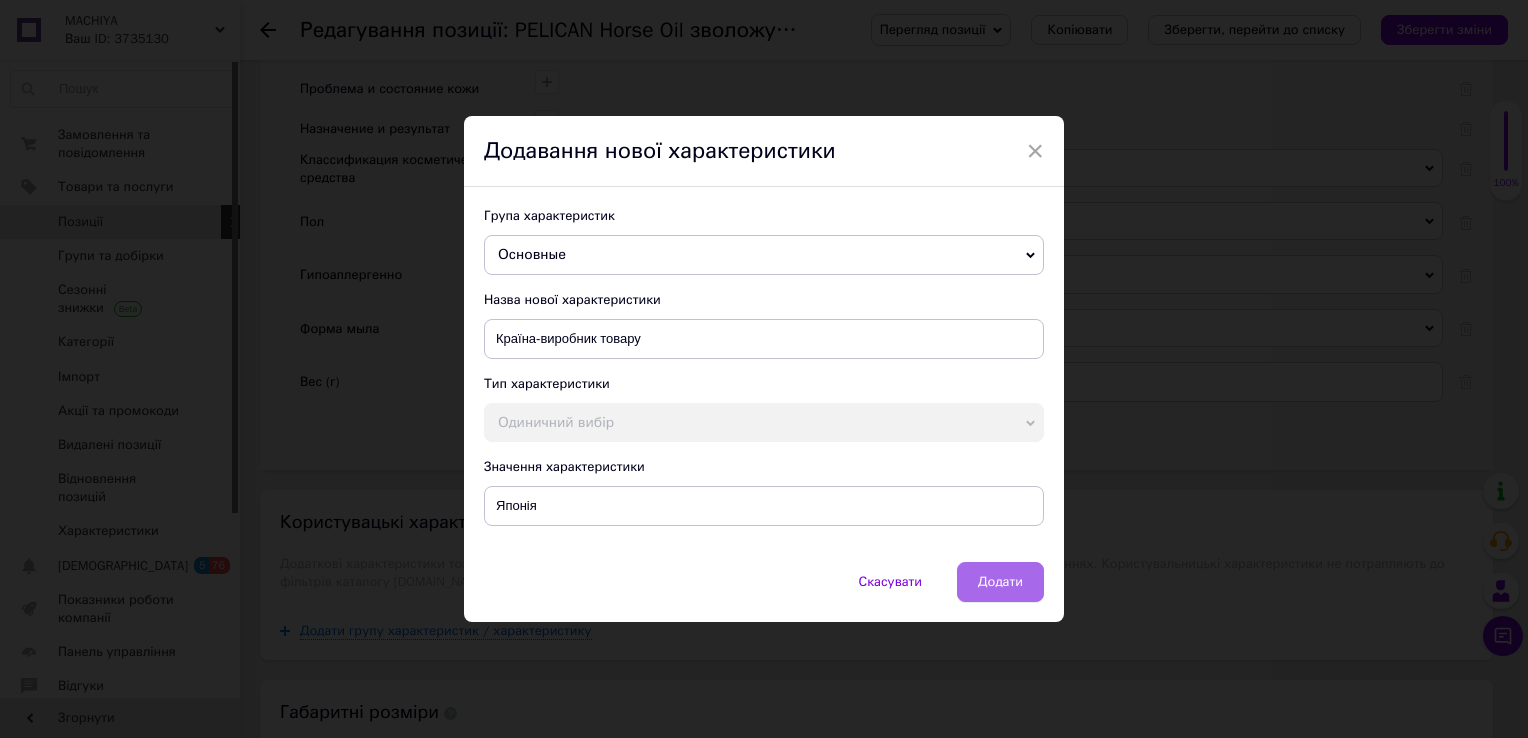 click on "Додати" at bounding box center (1000, 582) 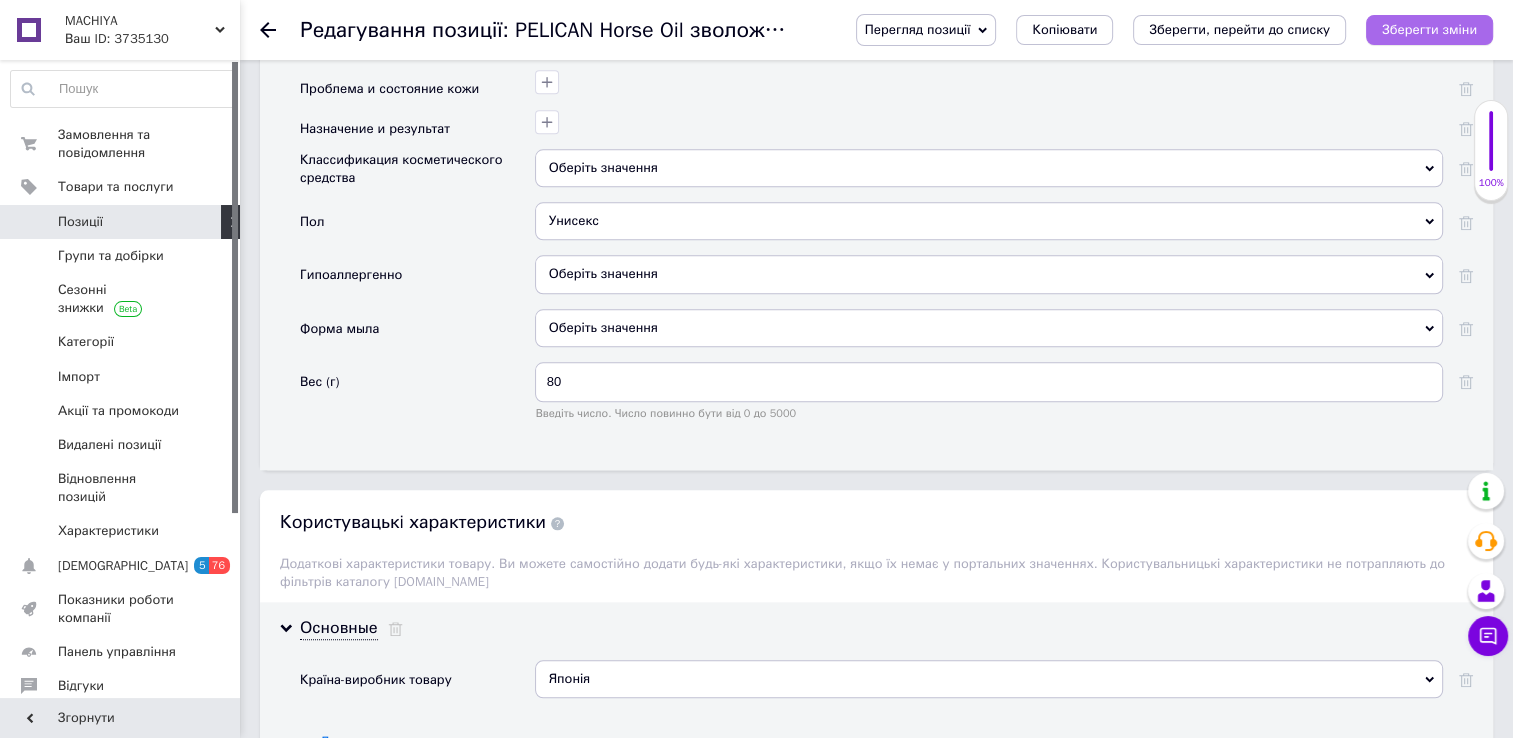 click on "Зберегти зміни" at bounding box center [1429, 29] 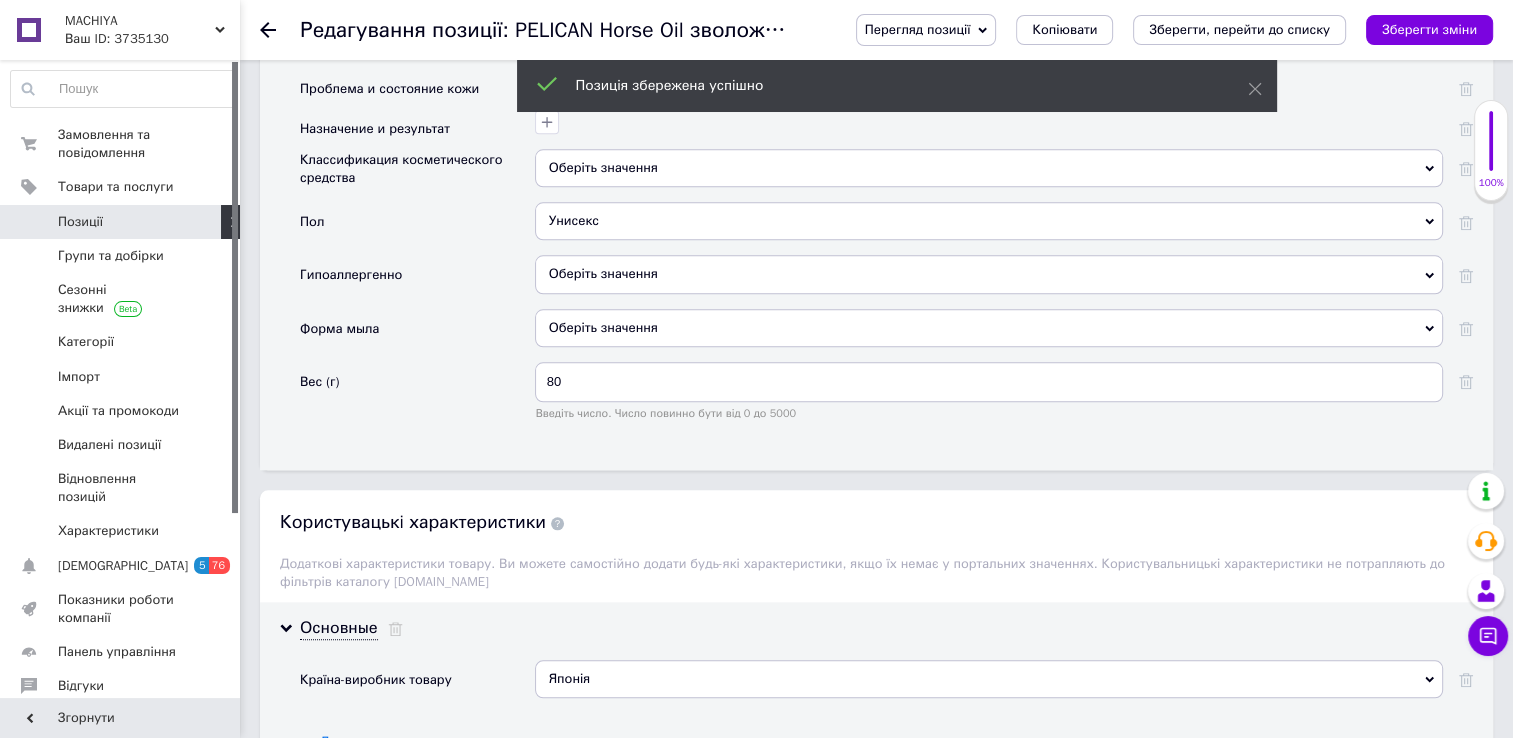 click 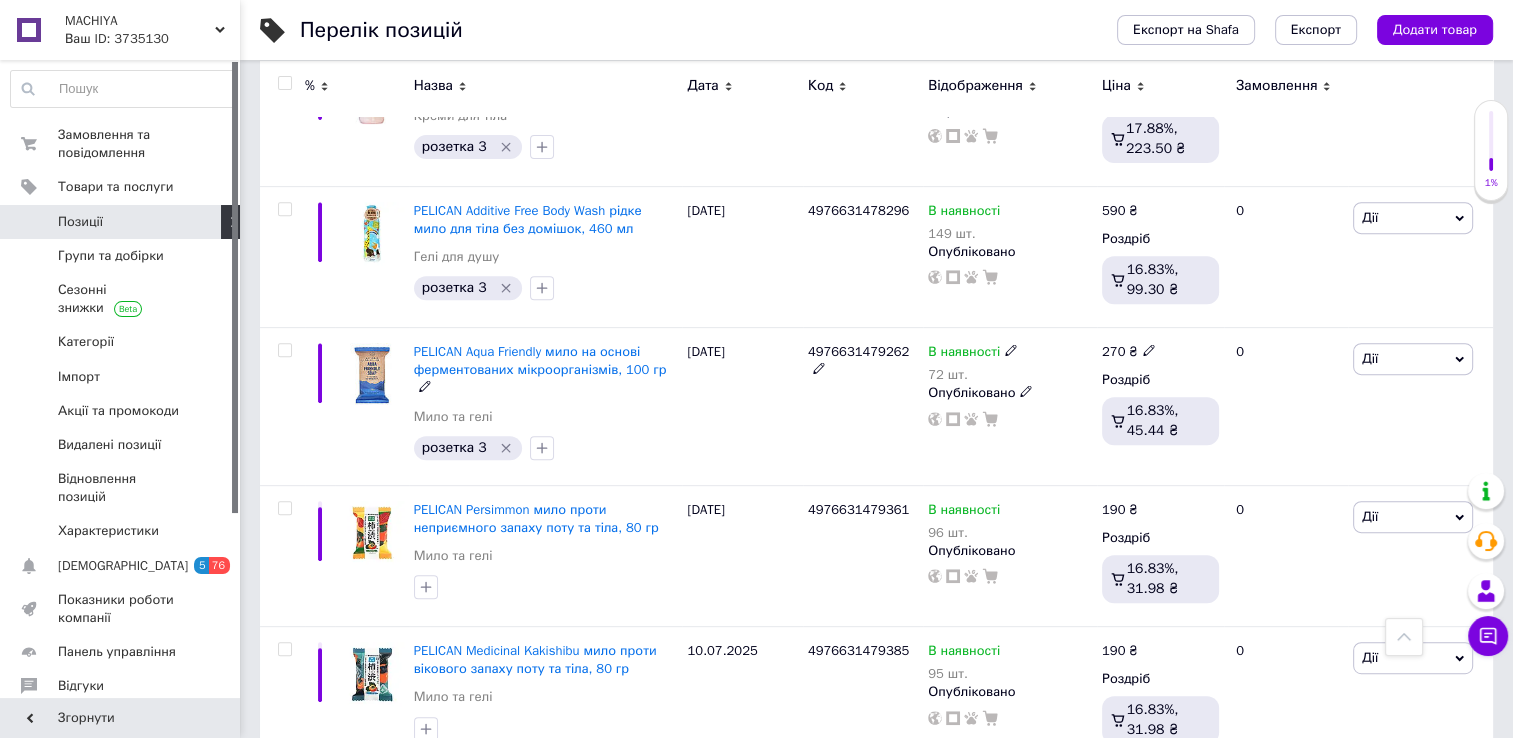 scroll, scrollTop: 788, scrollLeft: 0, axis: vertical 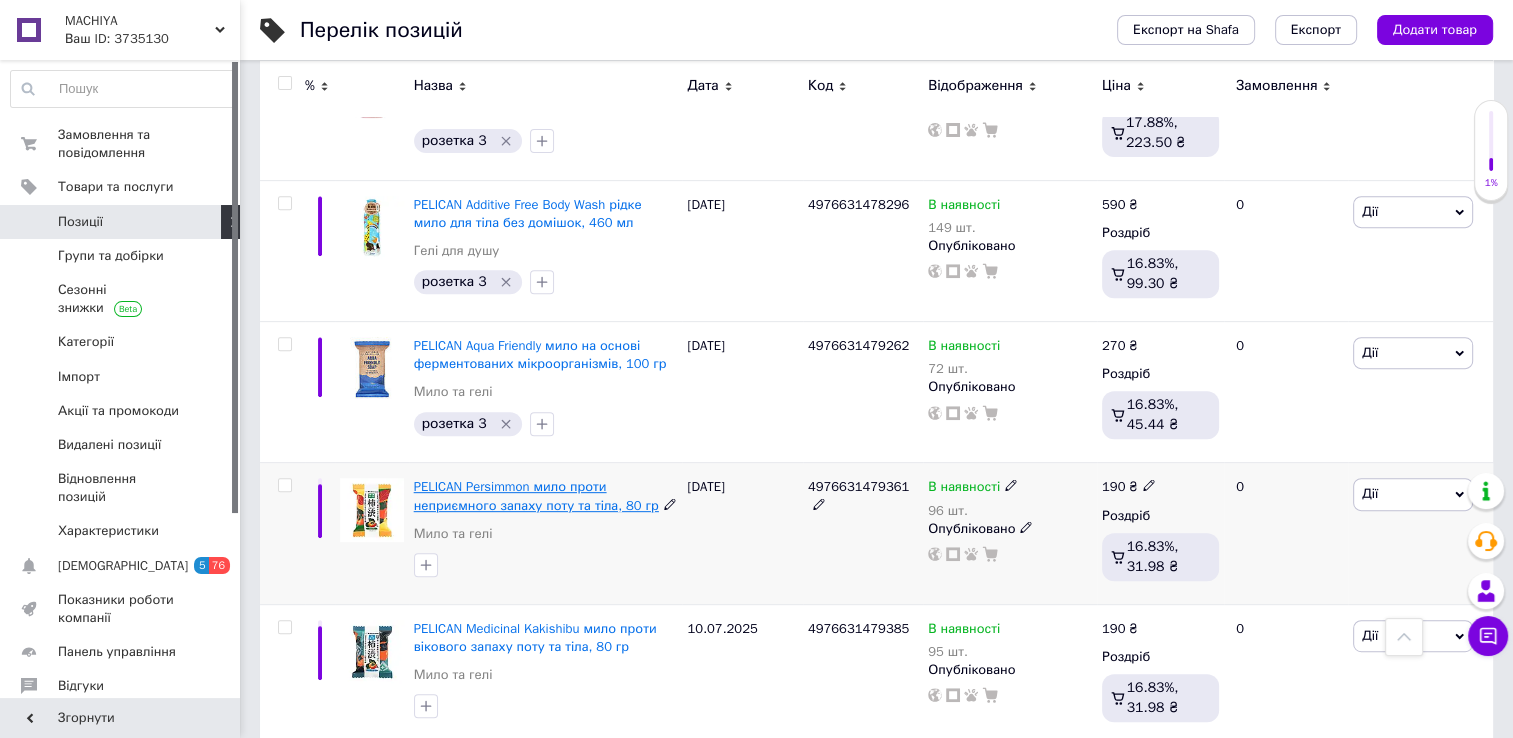 click on "PELICAN Persimmon мило проти неприємного запаху поту та тіла, 80 гр" at bounding box center [536, 495] 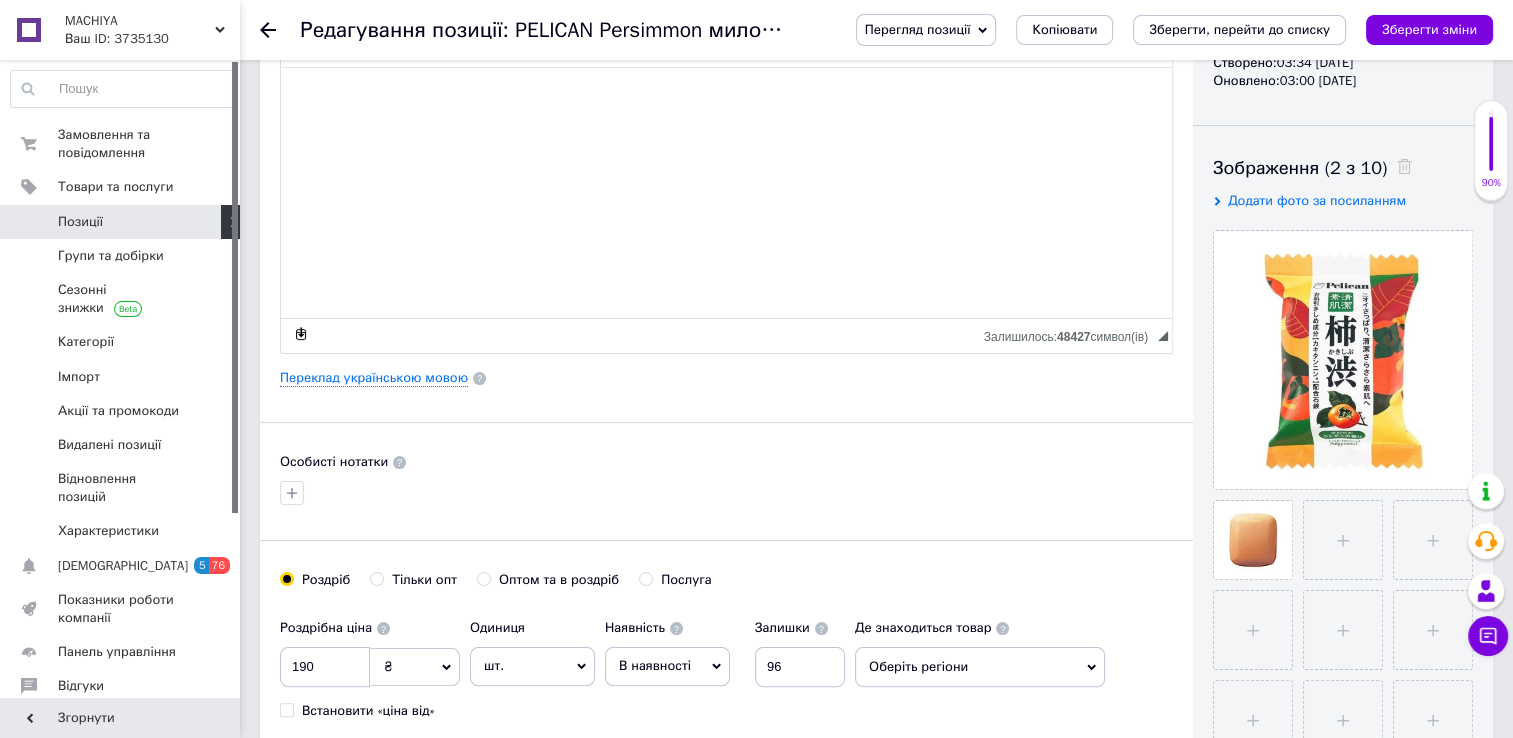 scroll, scrollTop: 268, scrollLeft: 0, axis: vertical 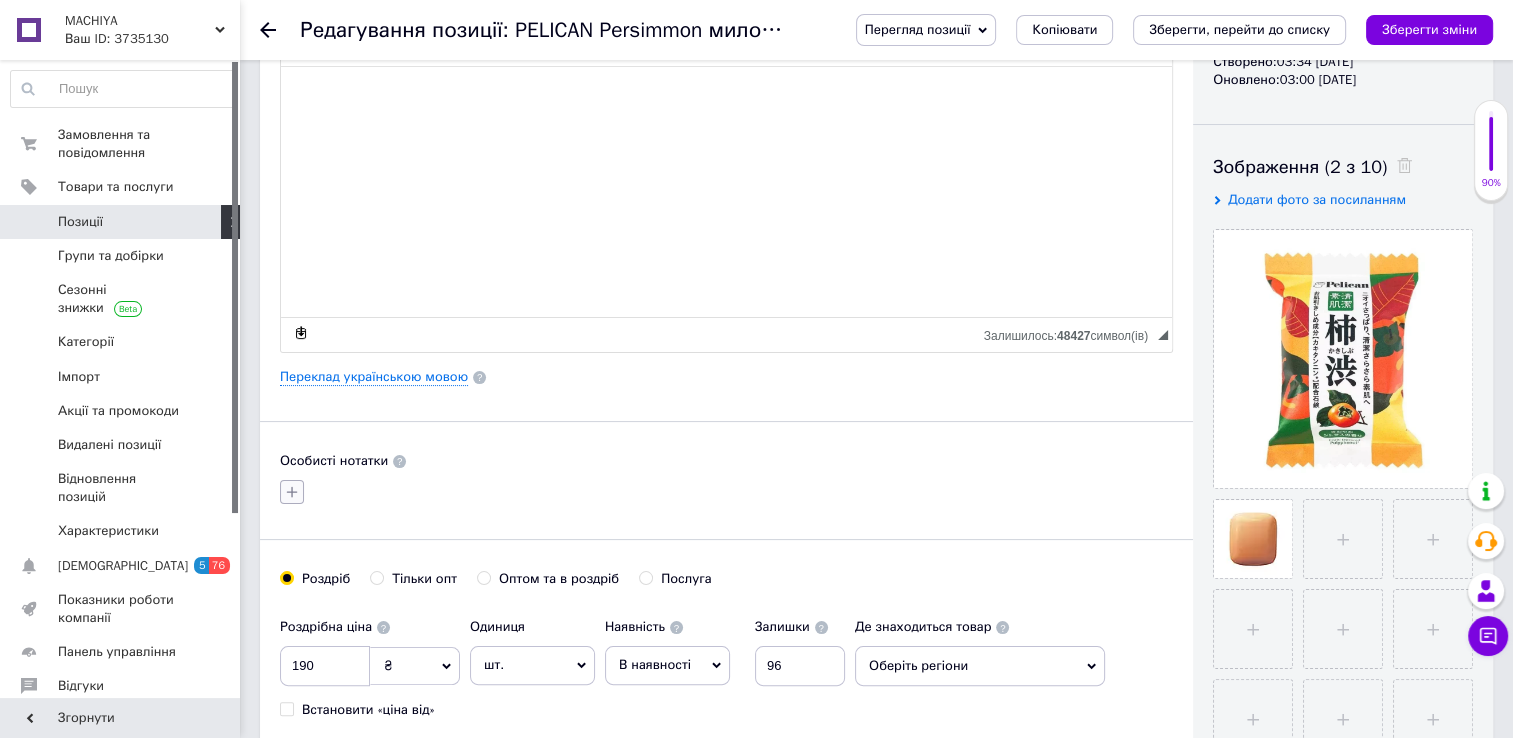 click 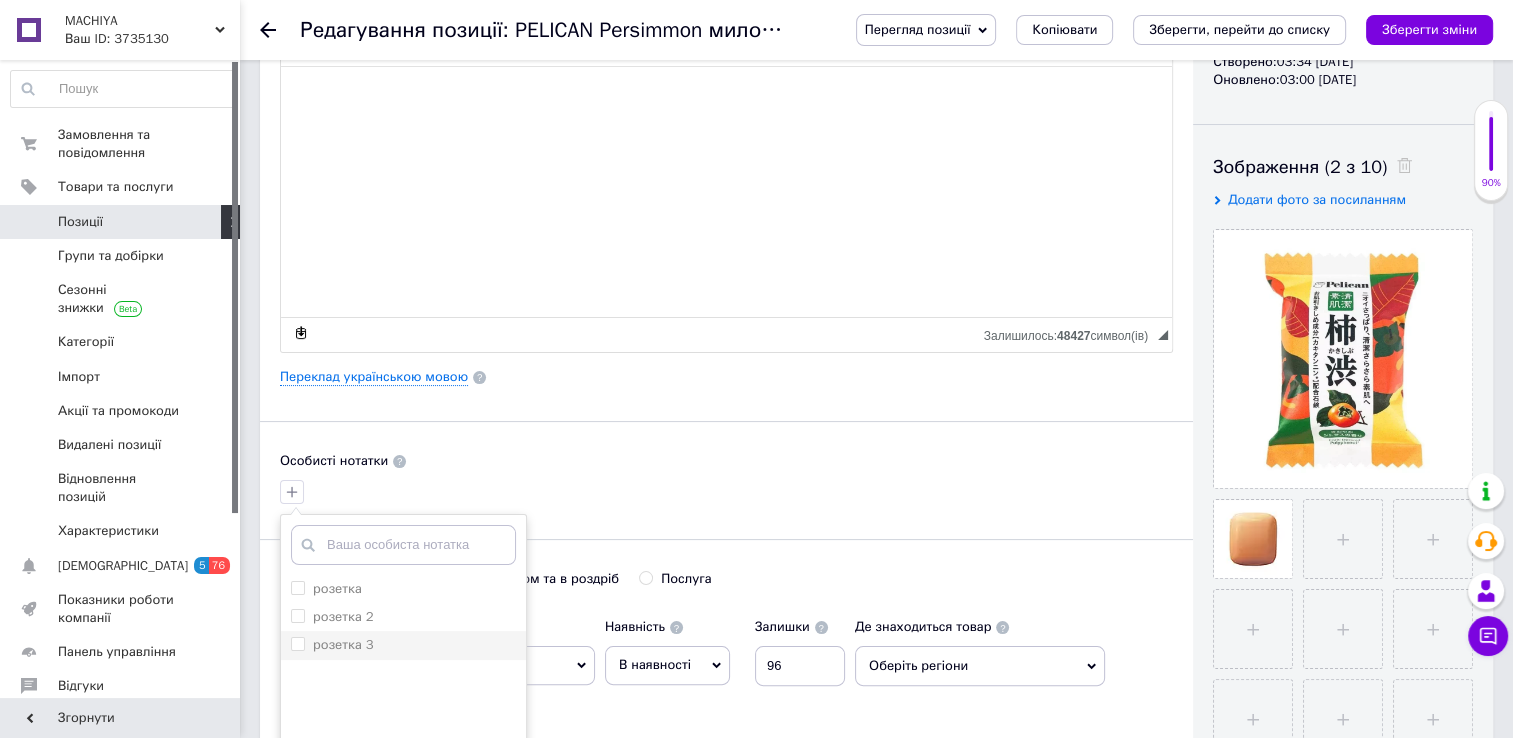 click on "розетка 3" at bounding box center [297, 643] 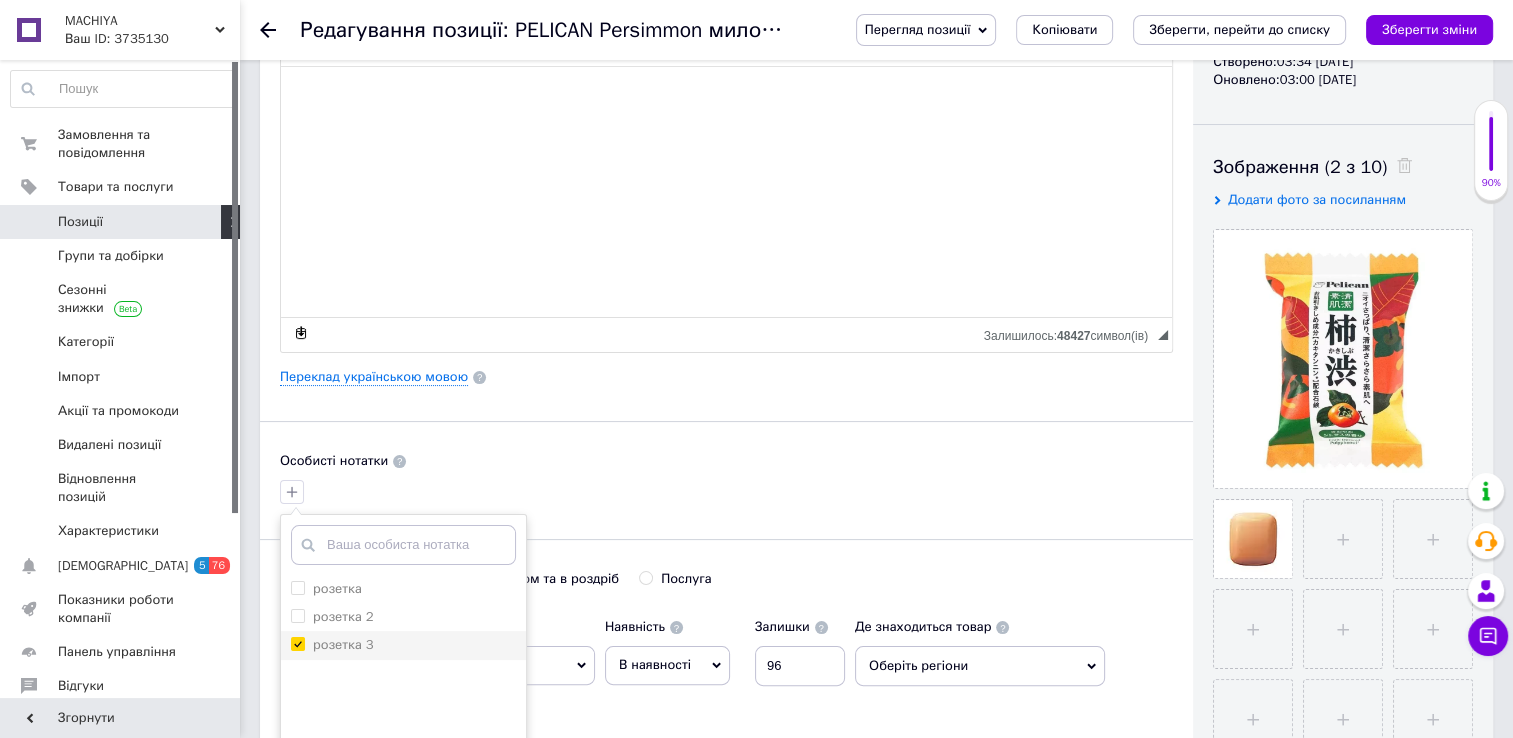 checkbox on "true" 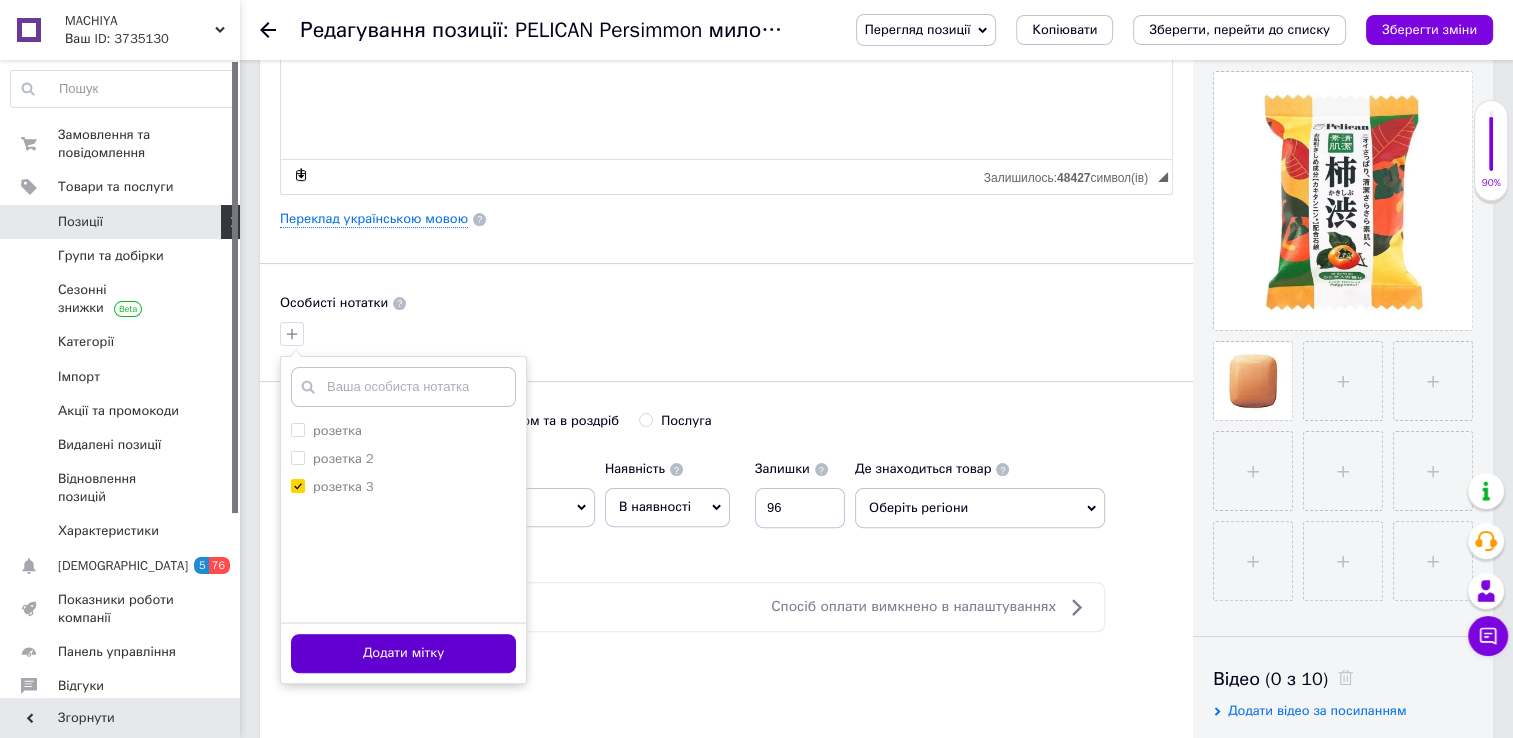 scroll, scrollTop: 443, scrollLeft: 0, axis: vertical 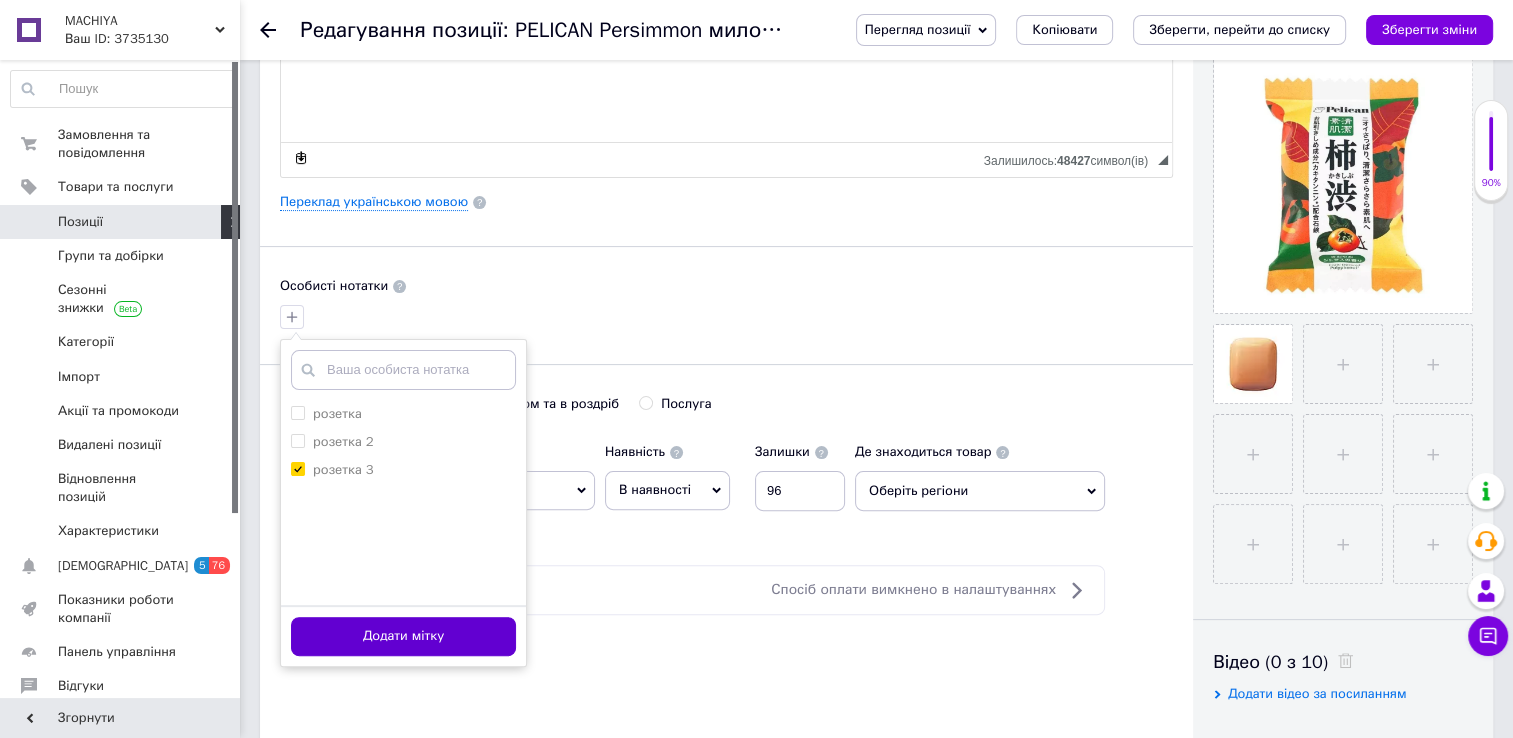 click on "Додати мітку" at bounding box center (403, 636) 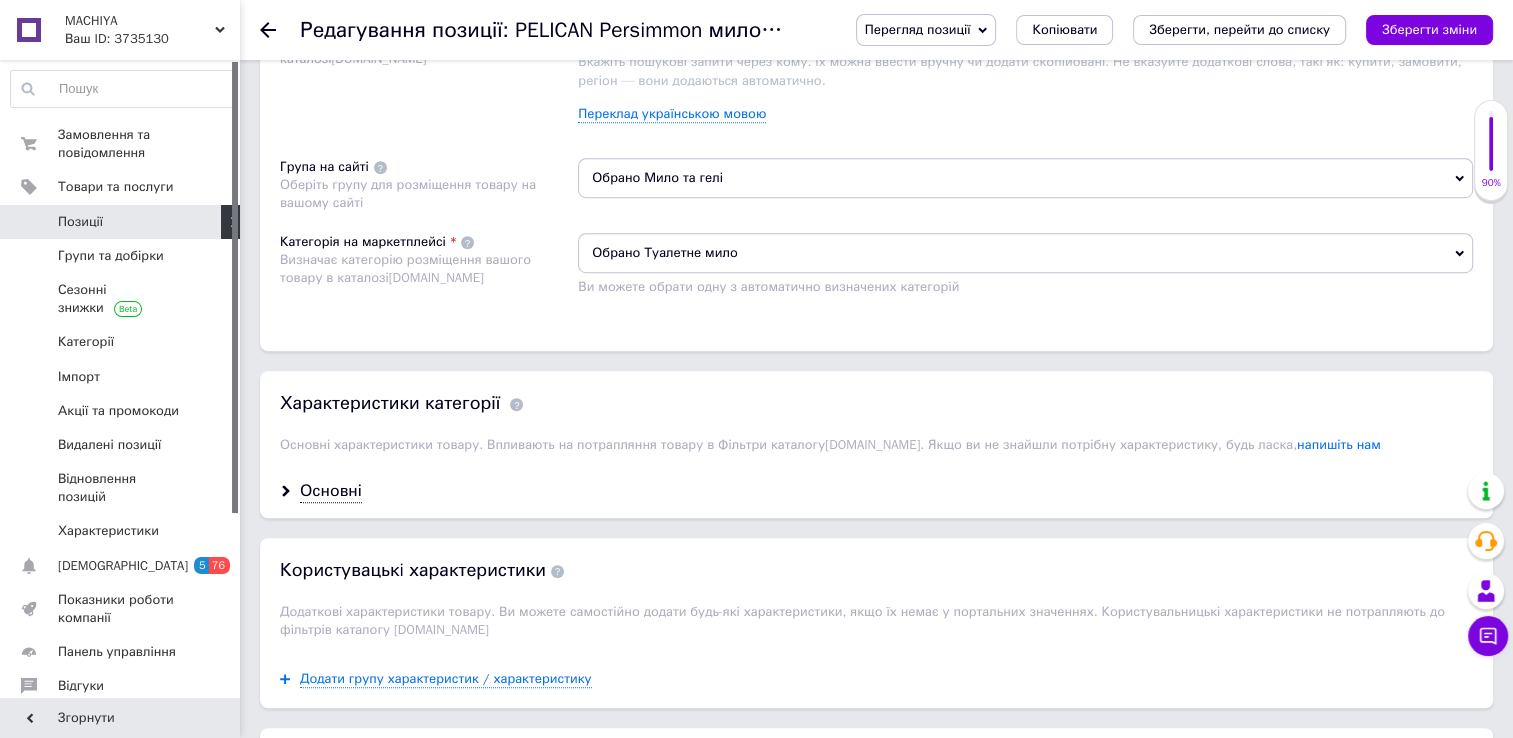 scroll, scrollTop: 1260, scrollLeft: 0, axis: vertical 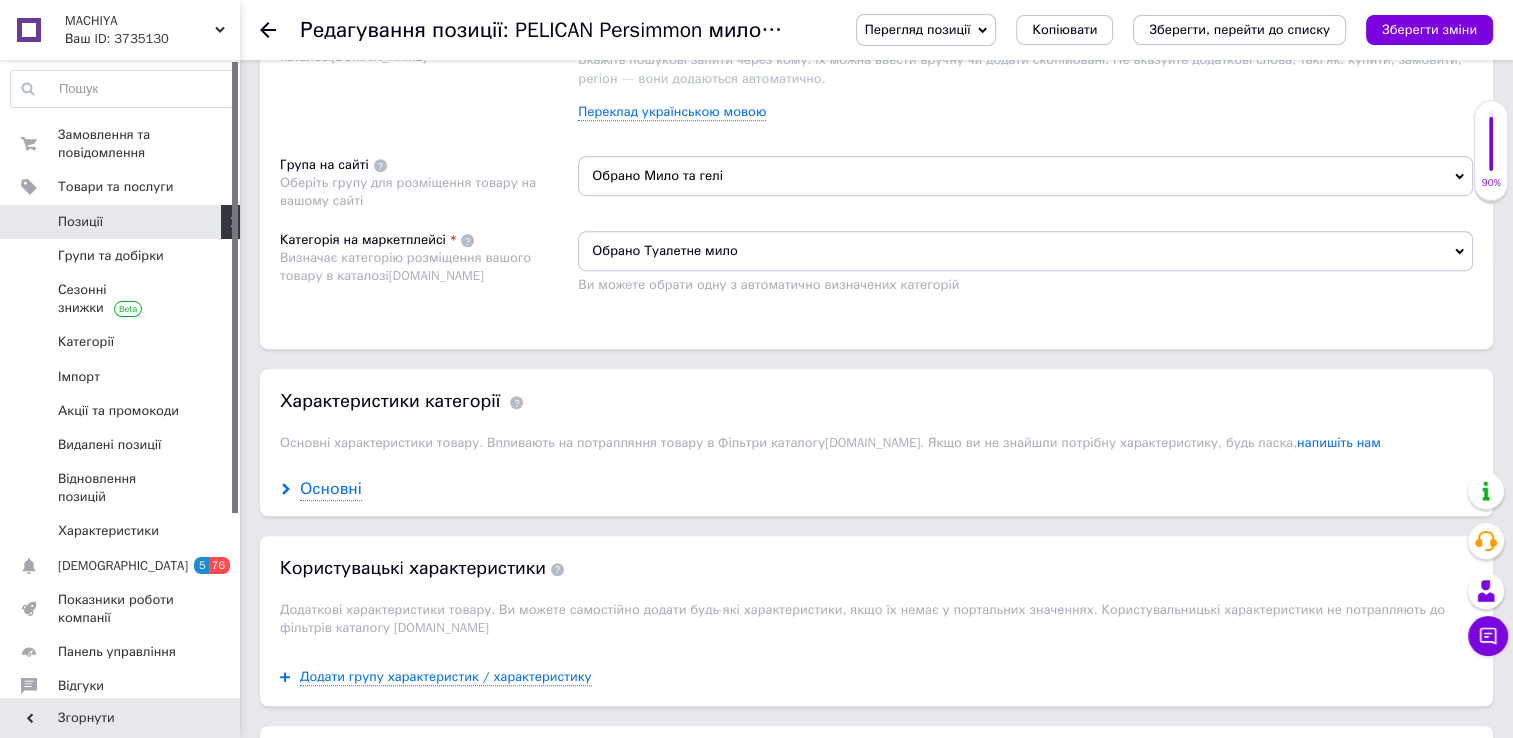 click on "Основні" at bounding box center [331, 489] 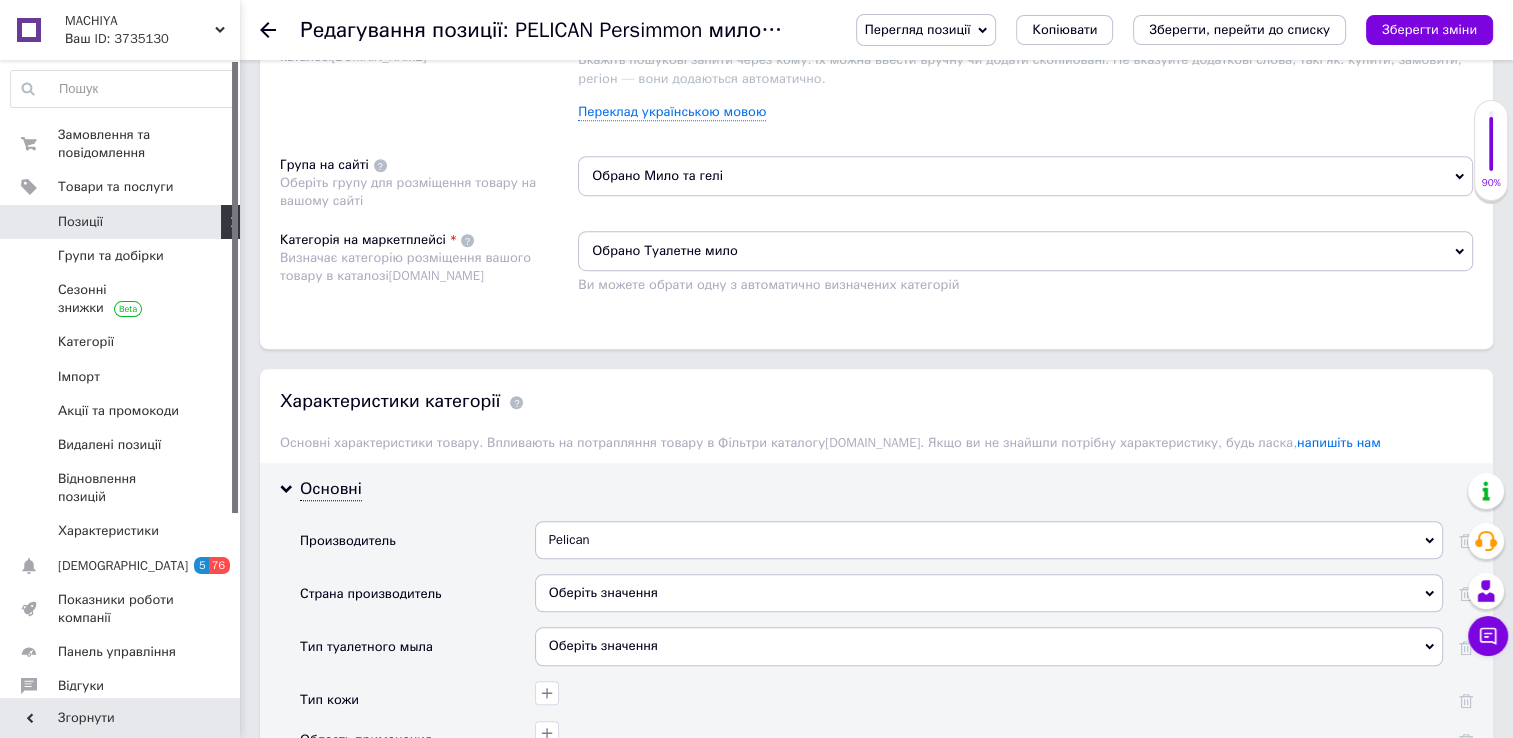 click on "Оберіть значення" at bounding box center (989, 593) 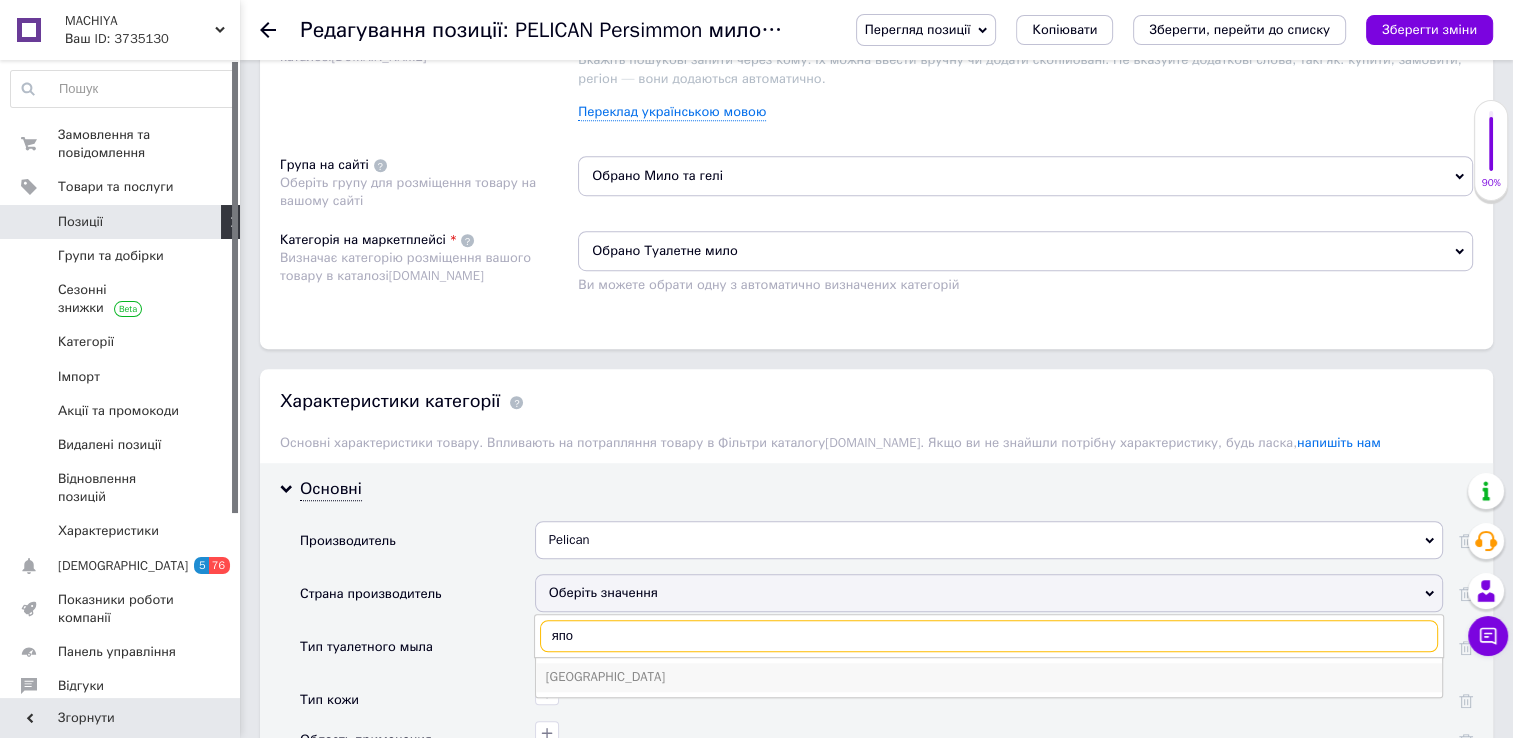 type on "япо" 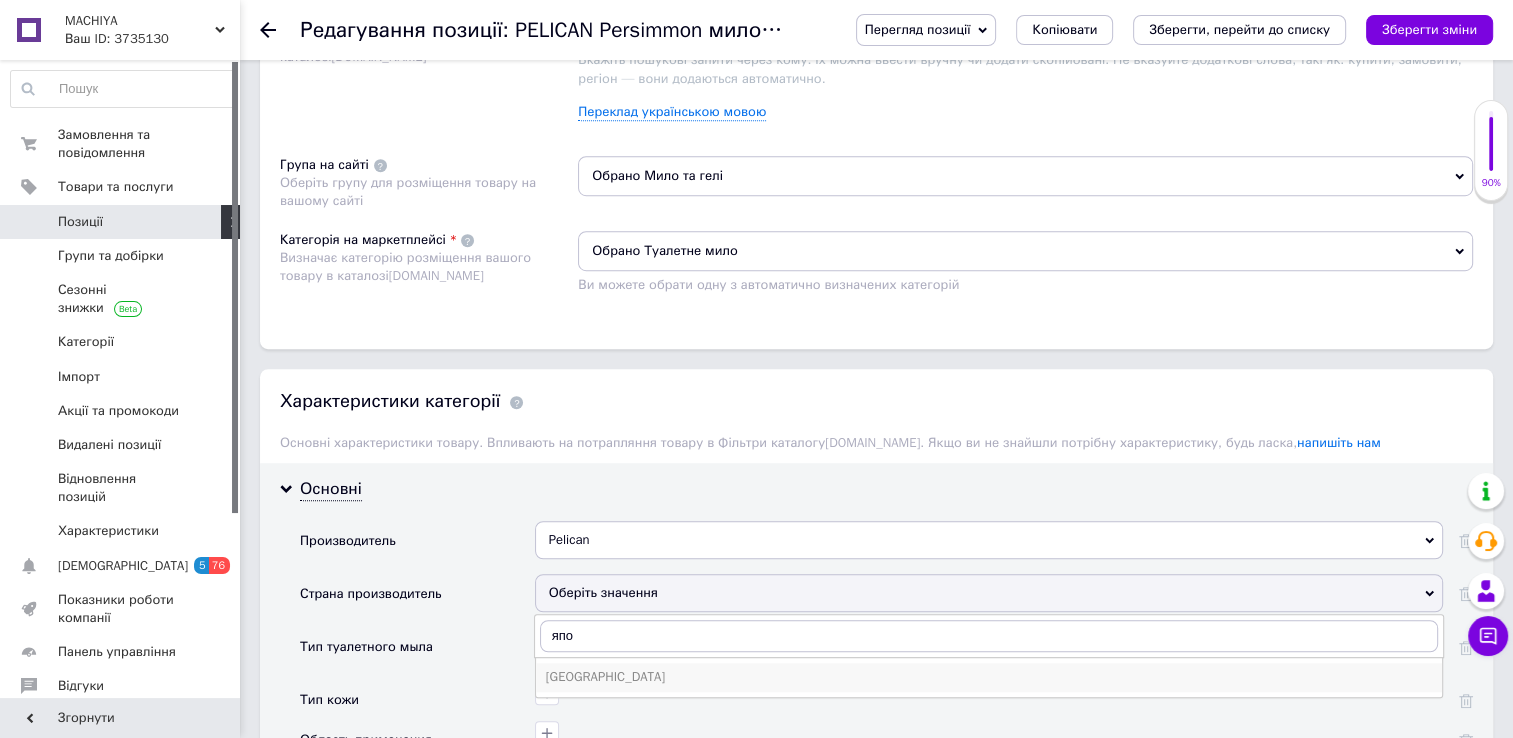 click on "[GEOGRAPHIC_DATA]" at bounding box center (989, 677) 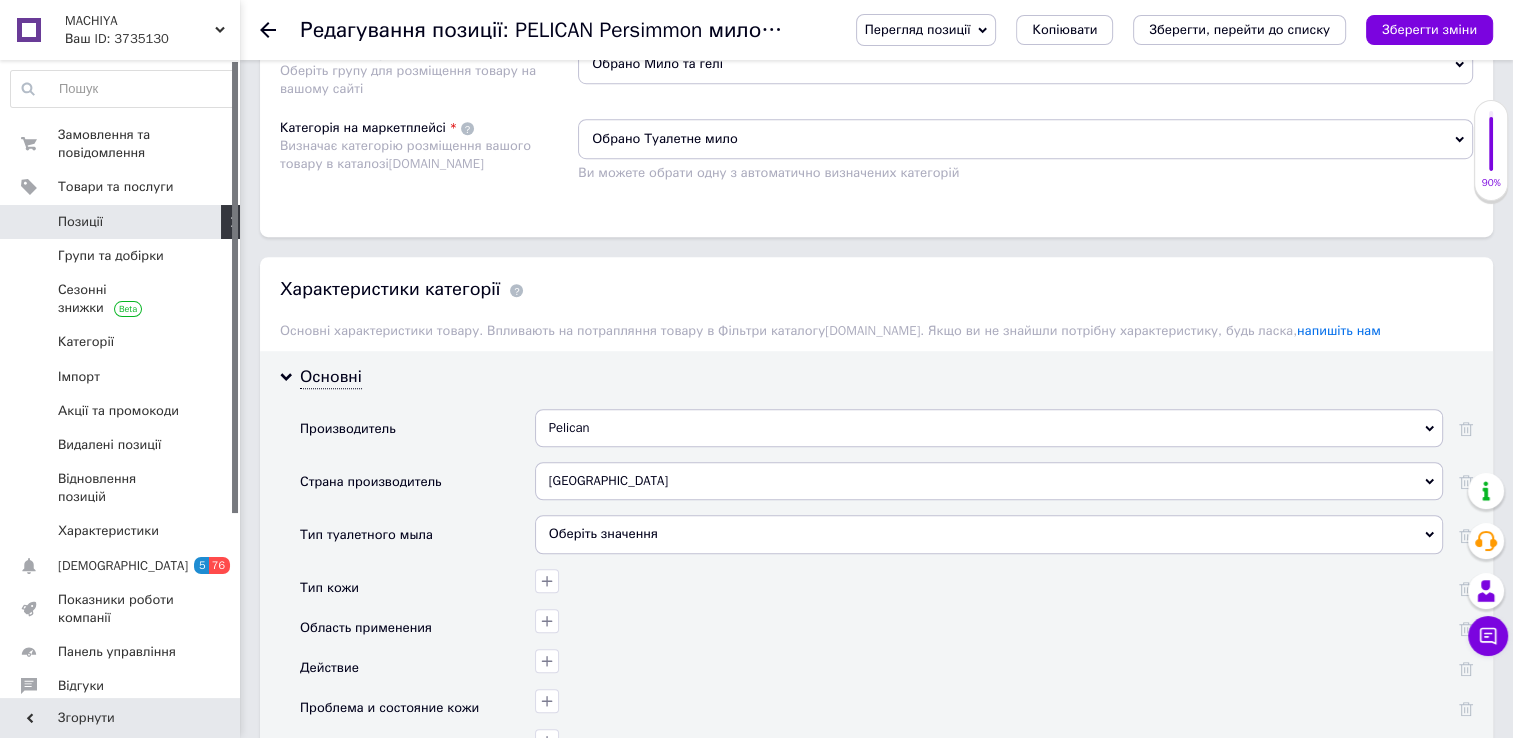 scroll, scrollTop: 1380, scrollLeft: 0, axis: vertical 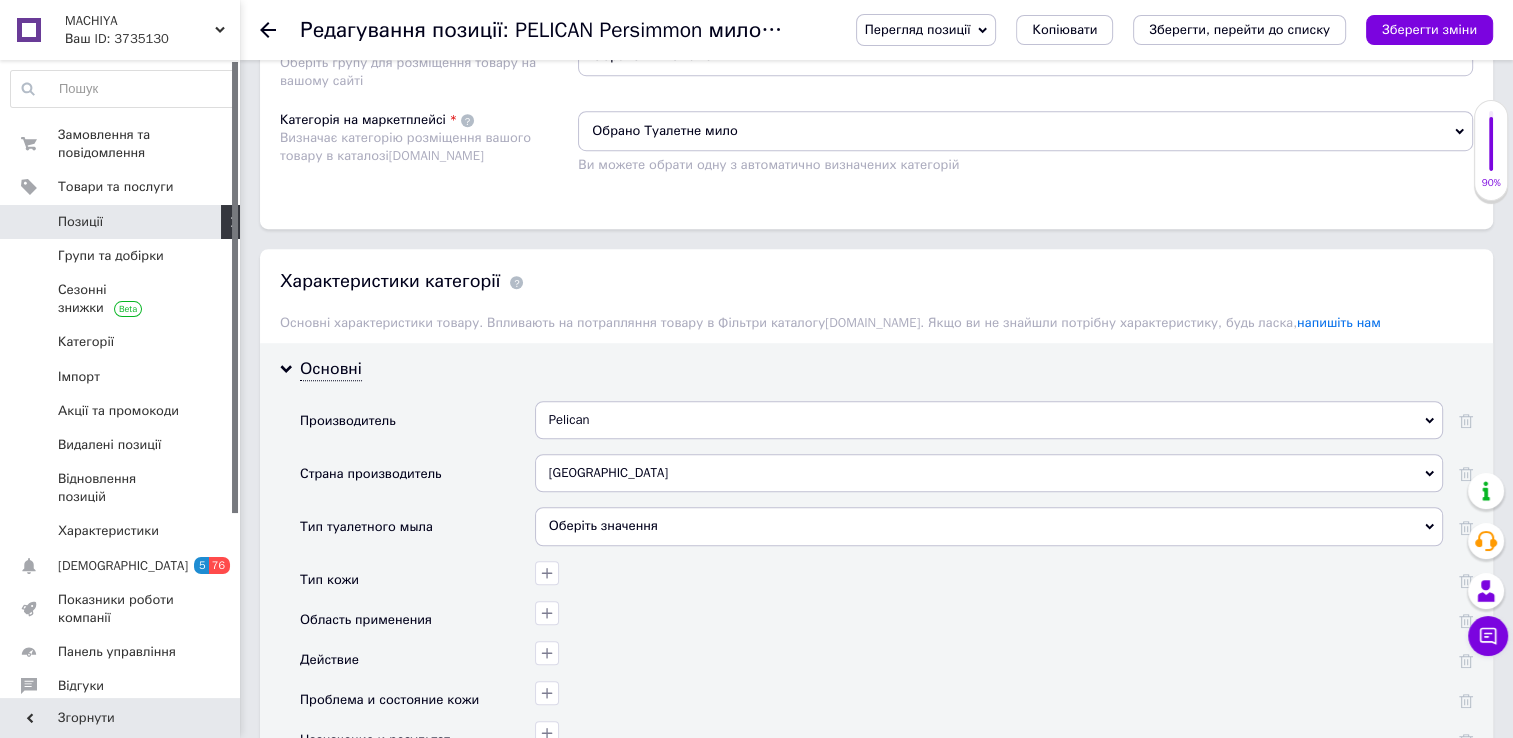 click on "Оберіть значення" at bounding box center (989, 526) 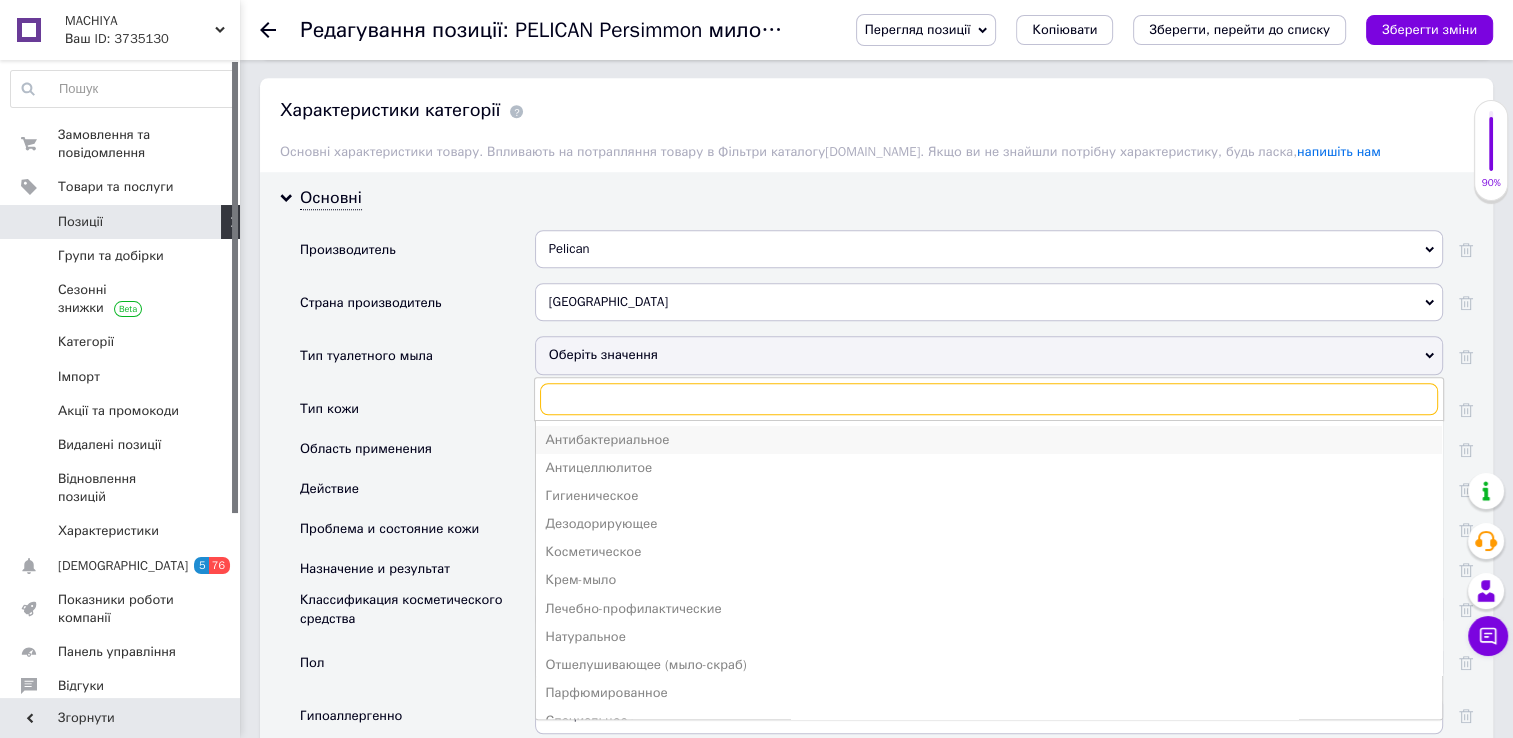 scroll, scrollTop: 1552, scrollLeft: 0, axis: vertical 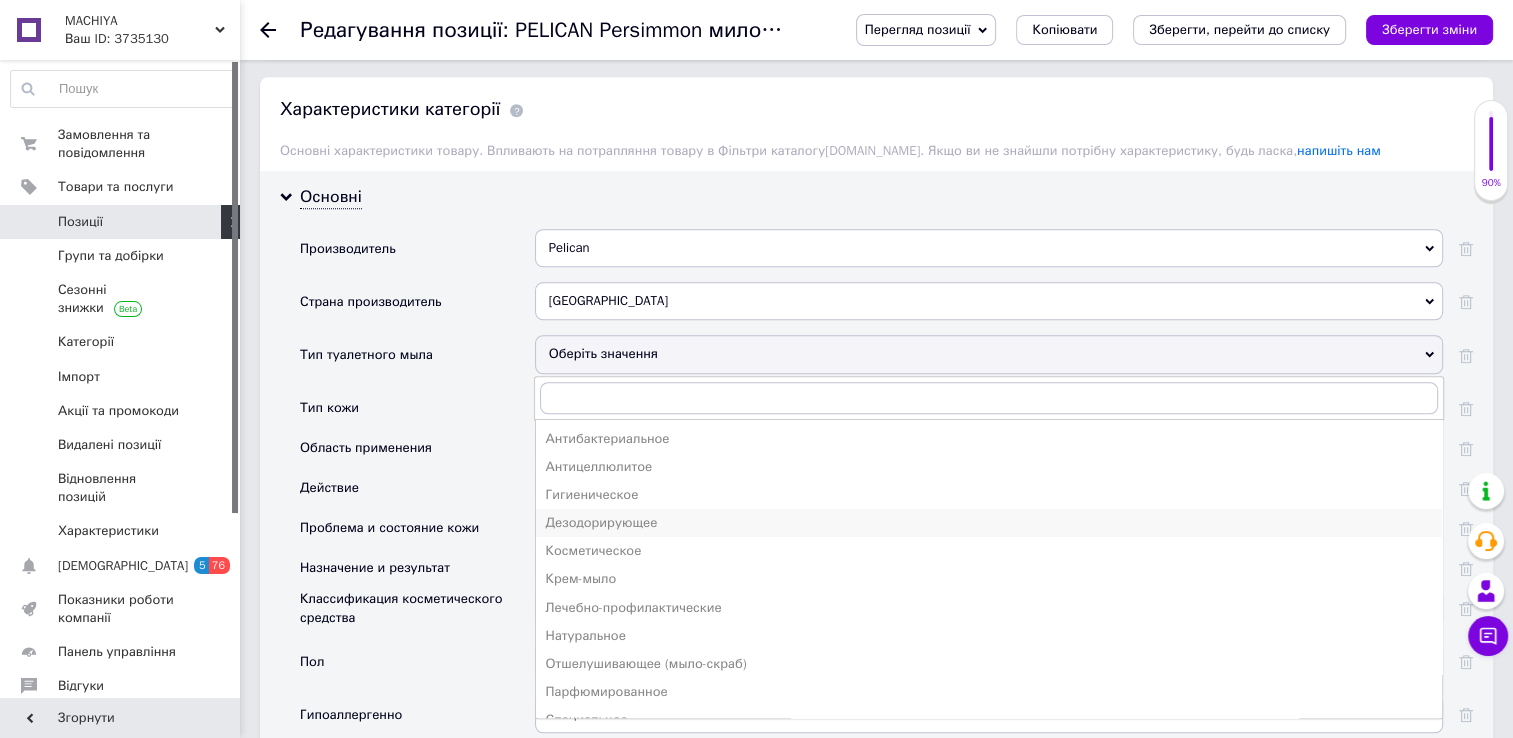 click on "Дезодорирующее" at bounding box center [989, 523] 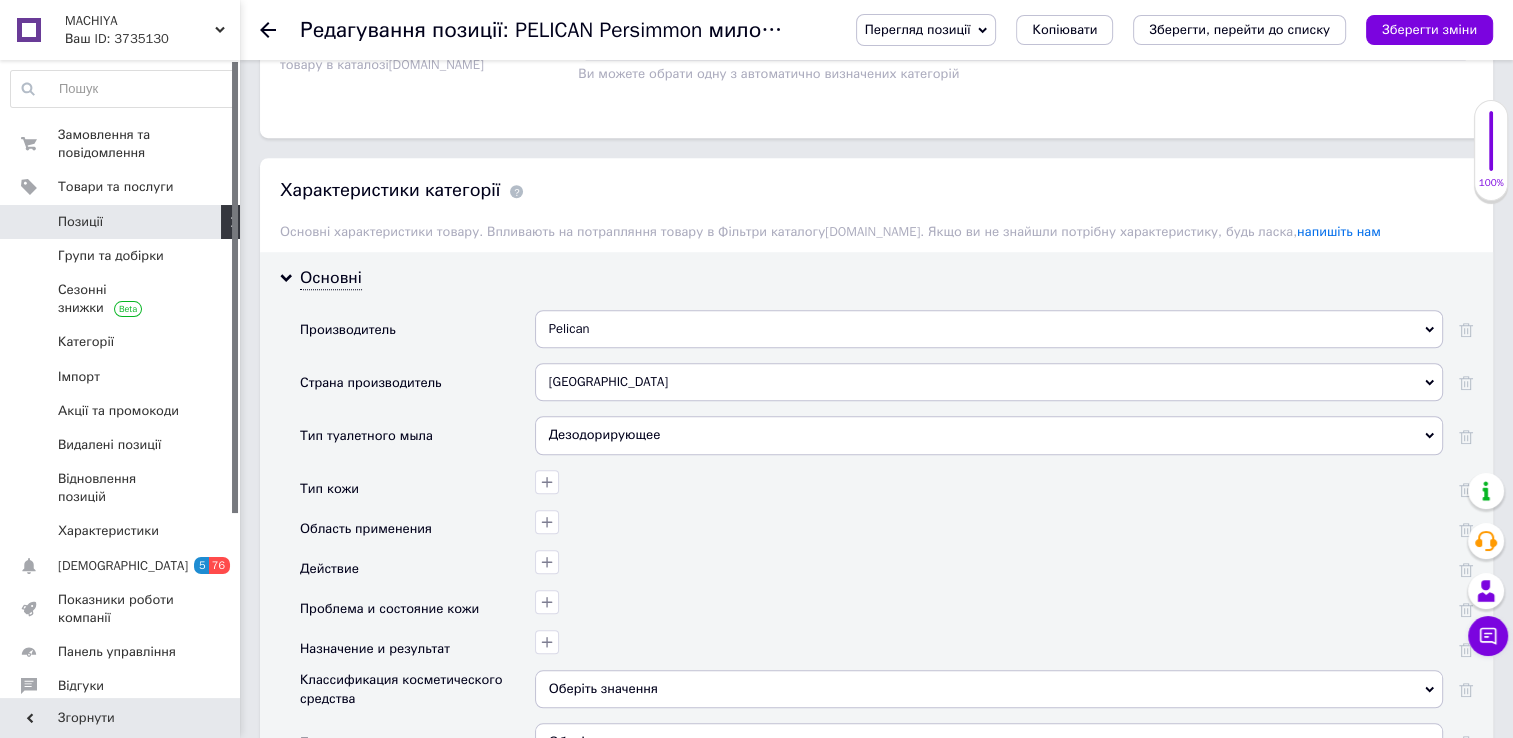 scroll, scrollTop: 1472, scrollLeft: 0, axis: vertical 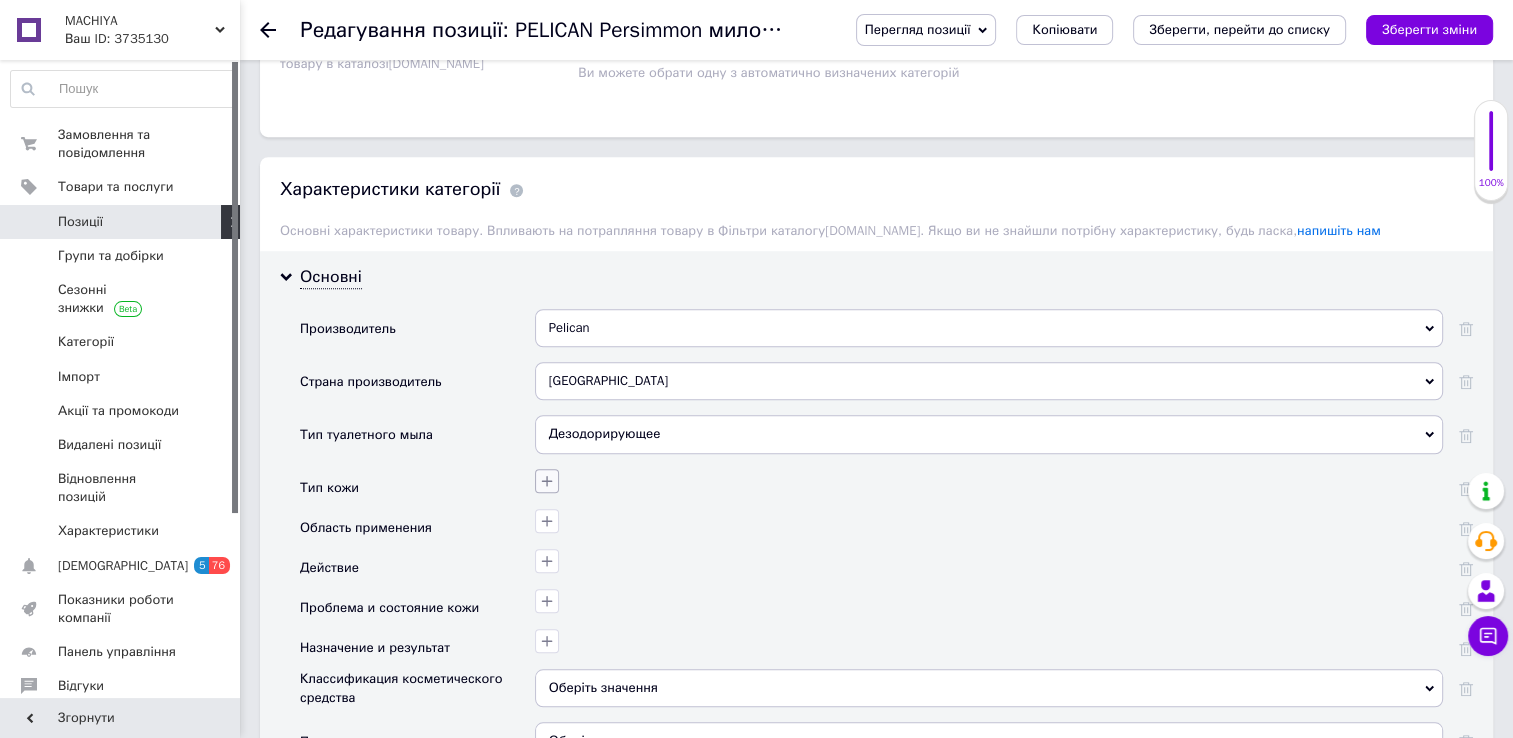 click 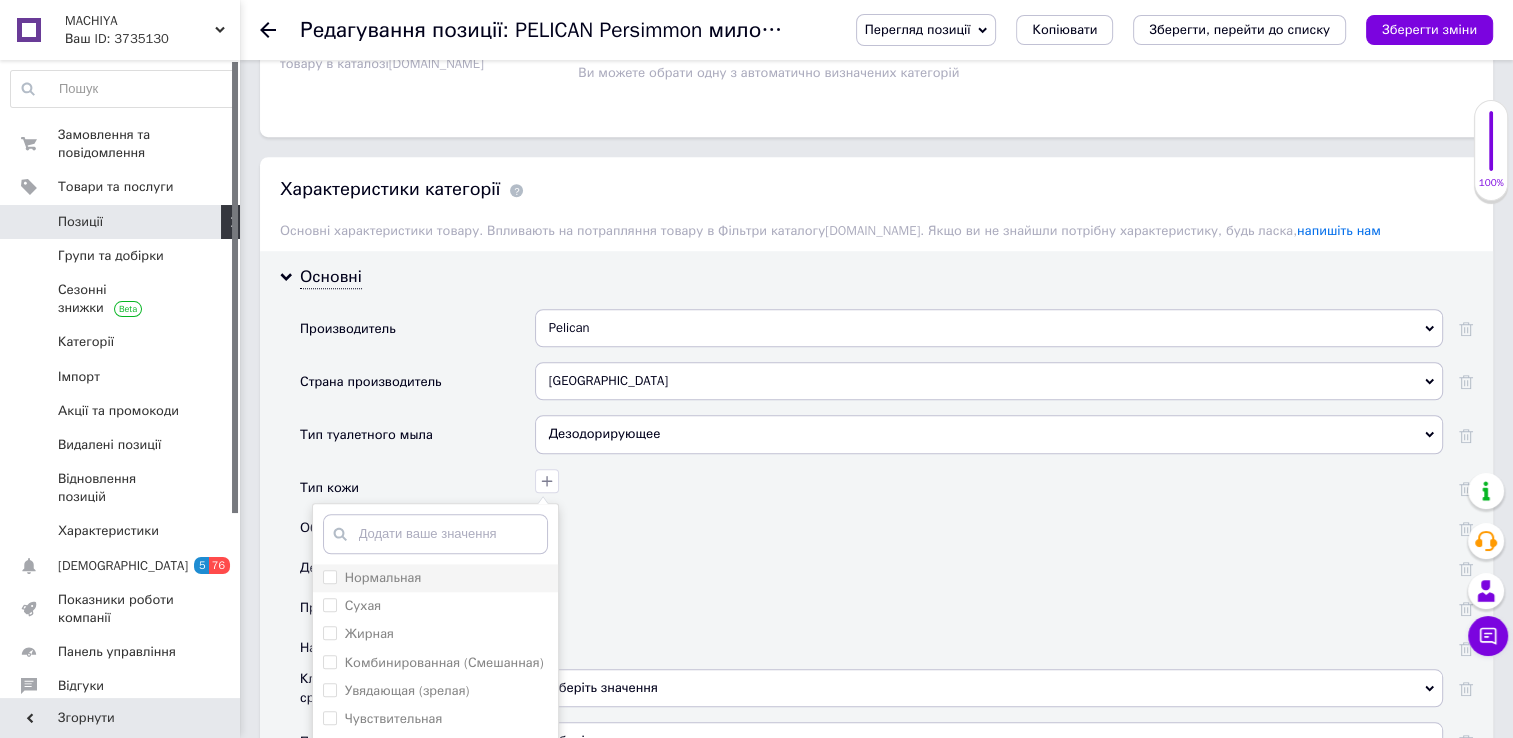 click on "Нормальная" at bounding box center (435, 578) 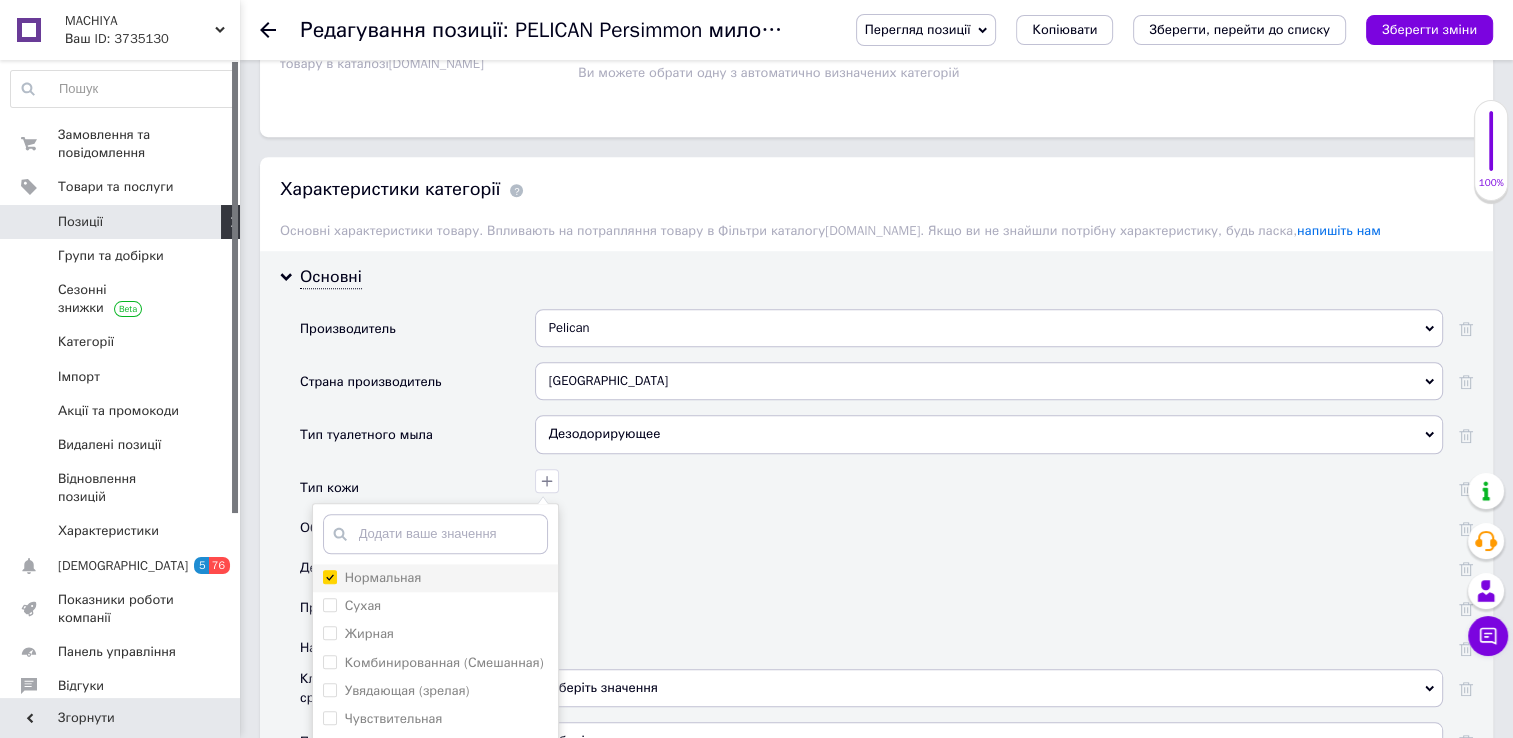 checkbox on "true" 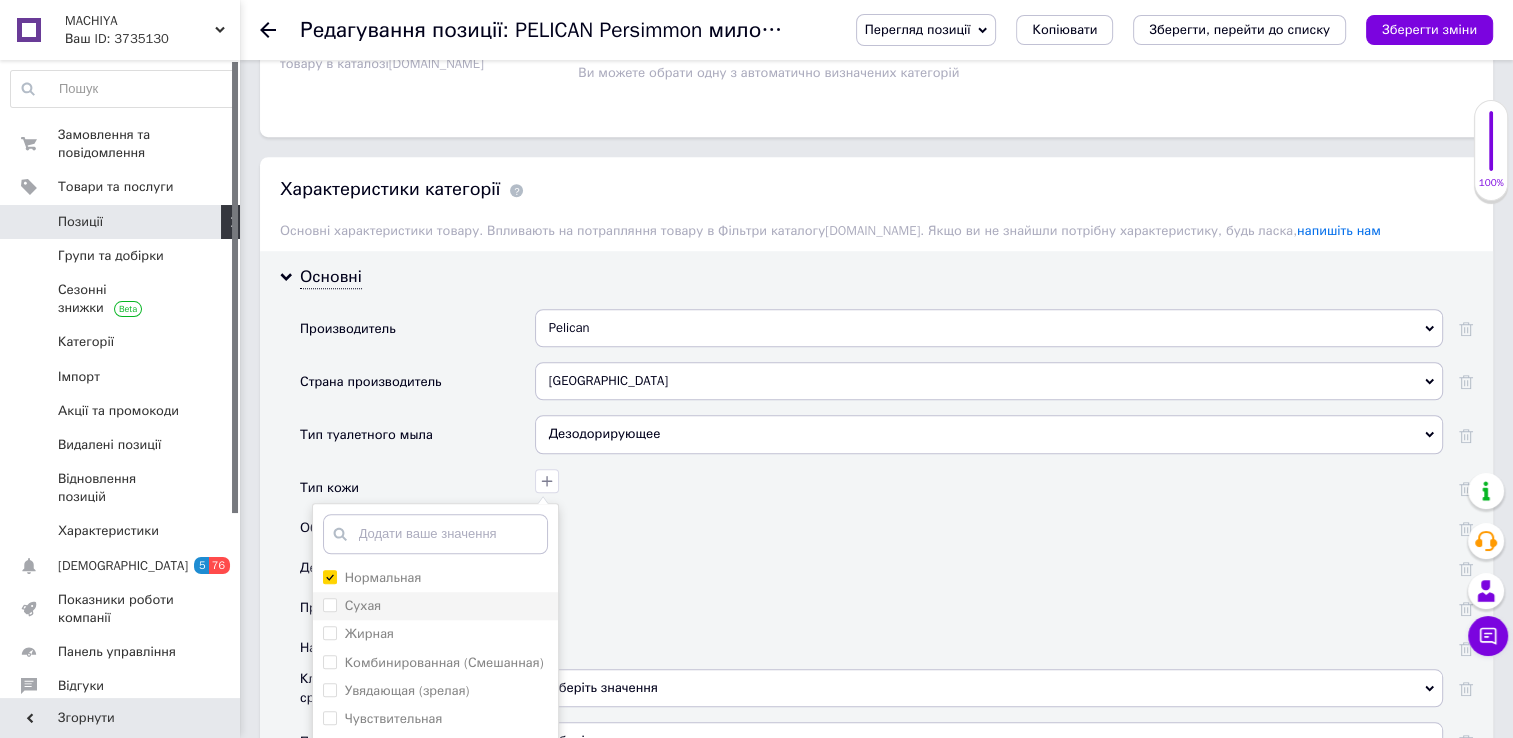 click on "Сухая" at bounding box center (329, 604) 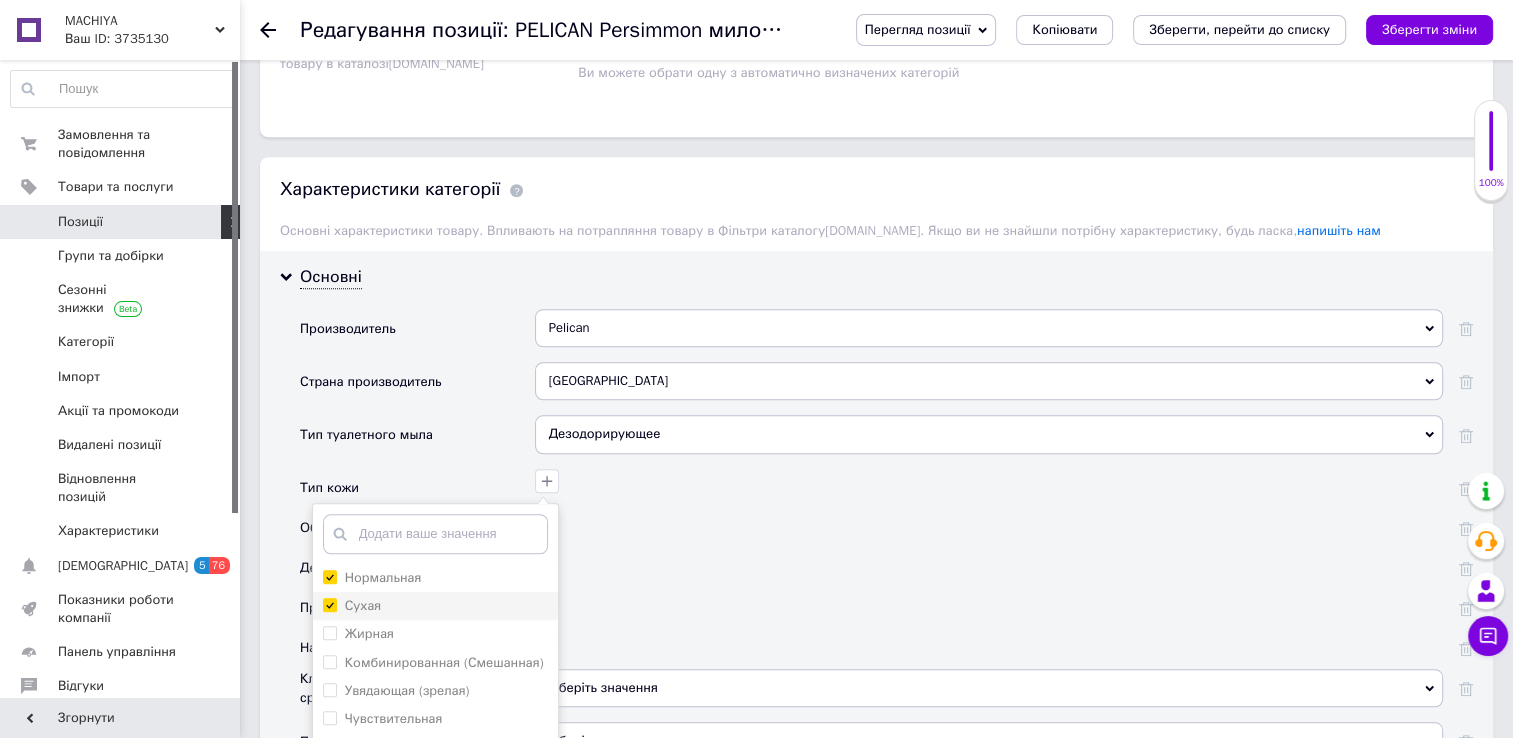 checkbox on "true" 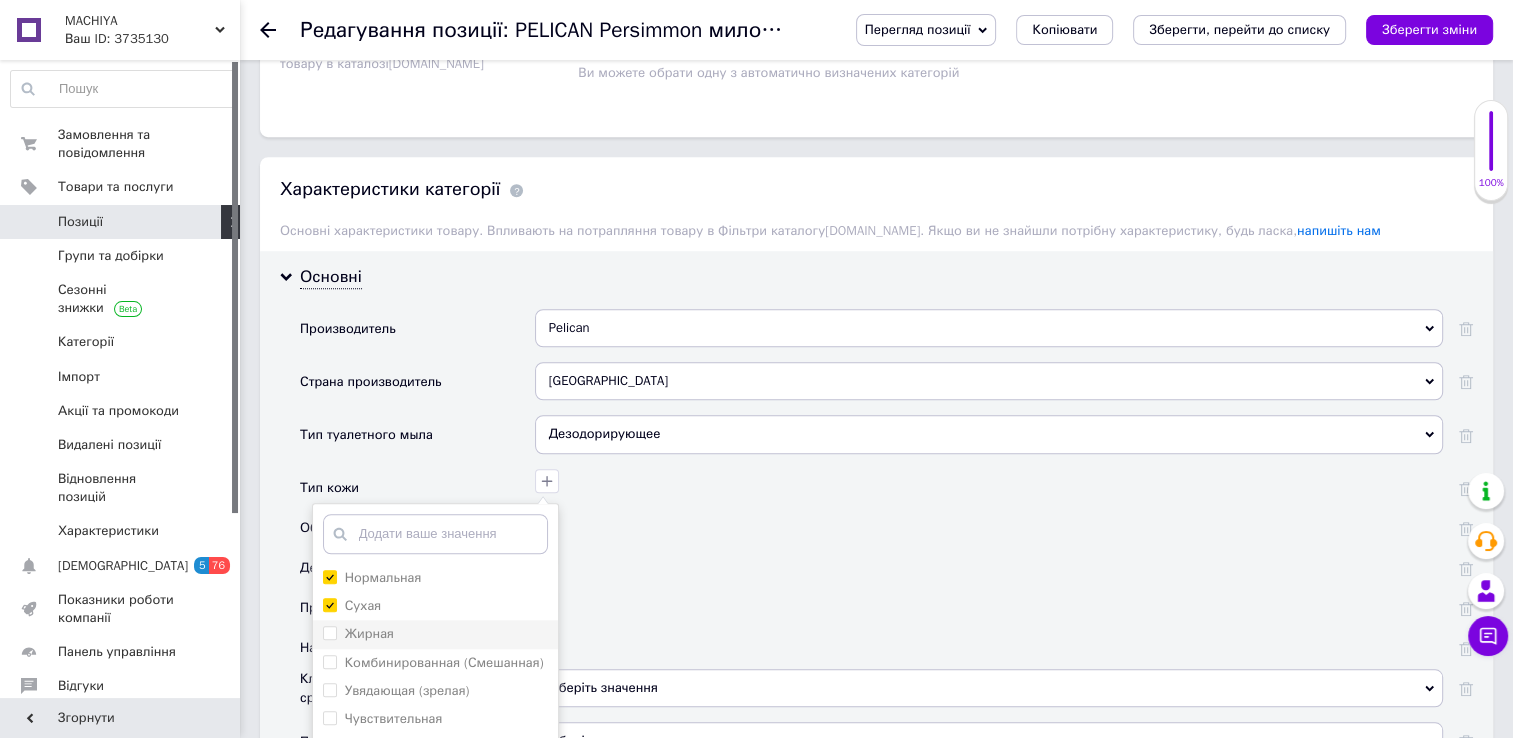 click on "Жирная" at bounding box center (329, 632) 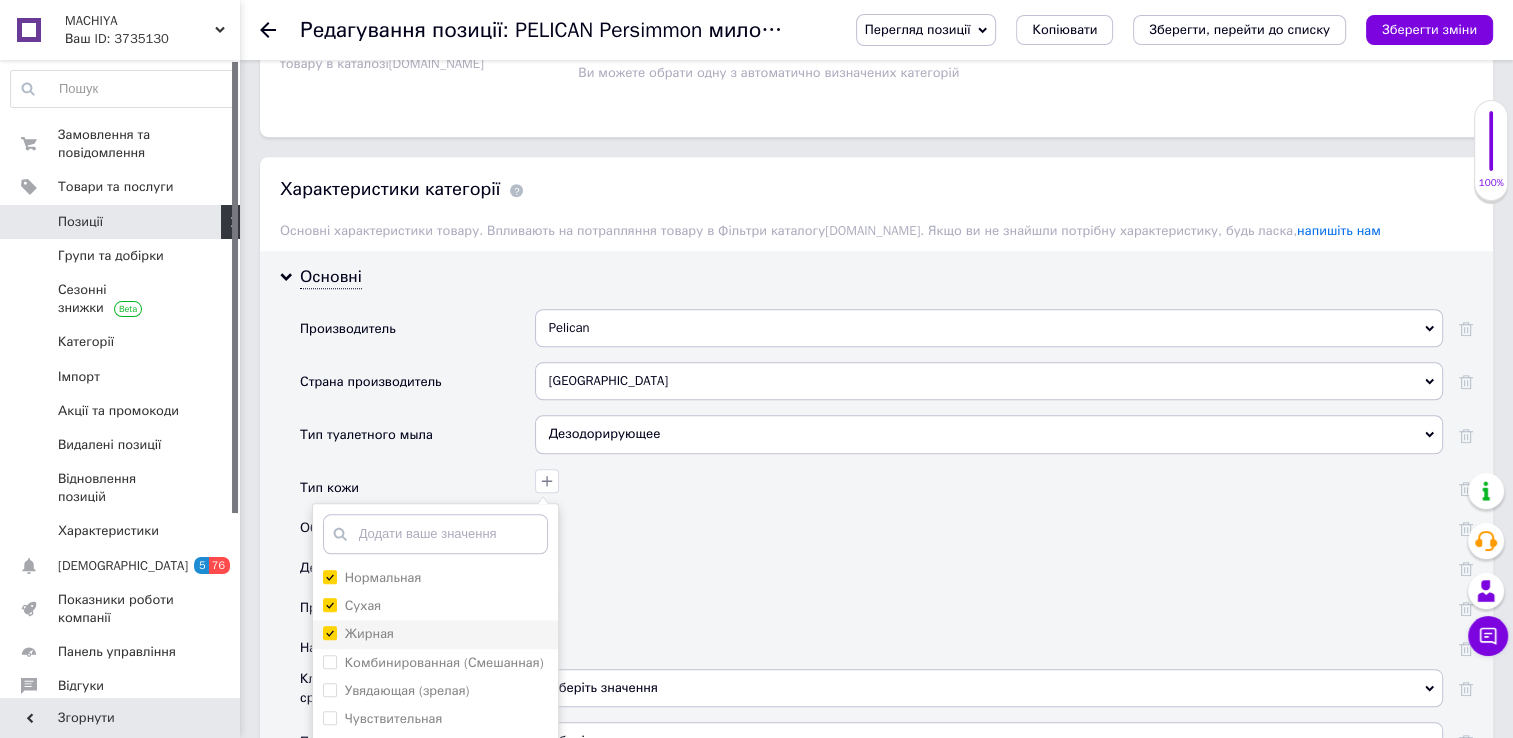 checkbox on "true" 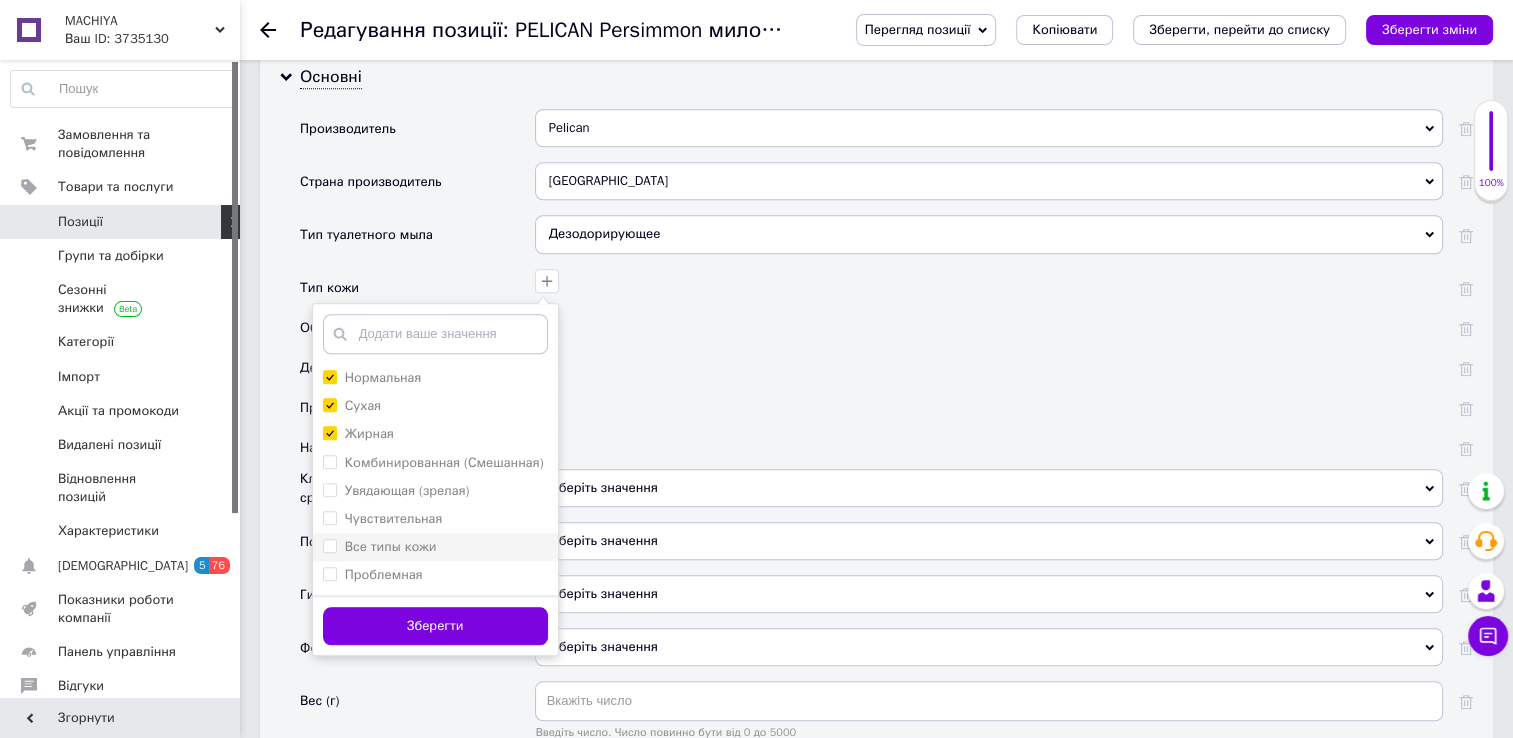 scroll, scrollTop: 1676, scrollLeft: 0, axis: vertical 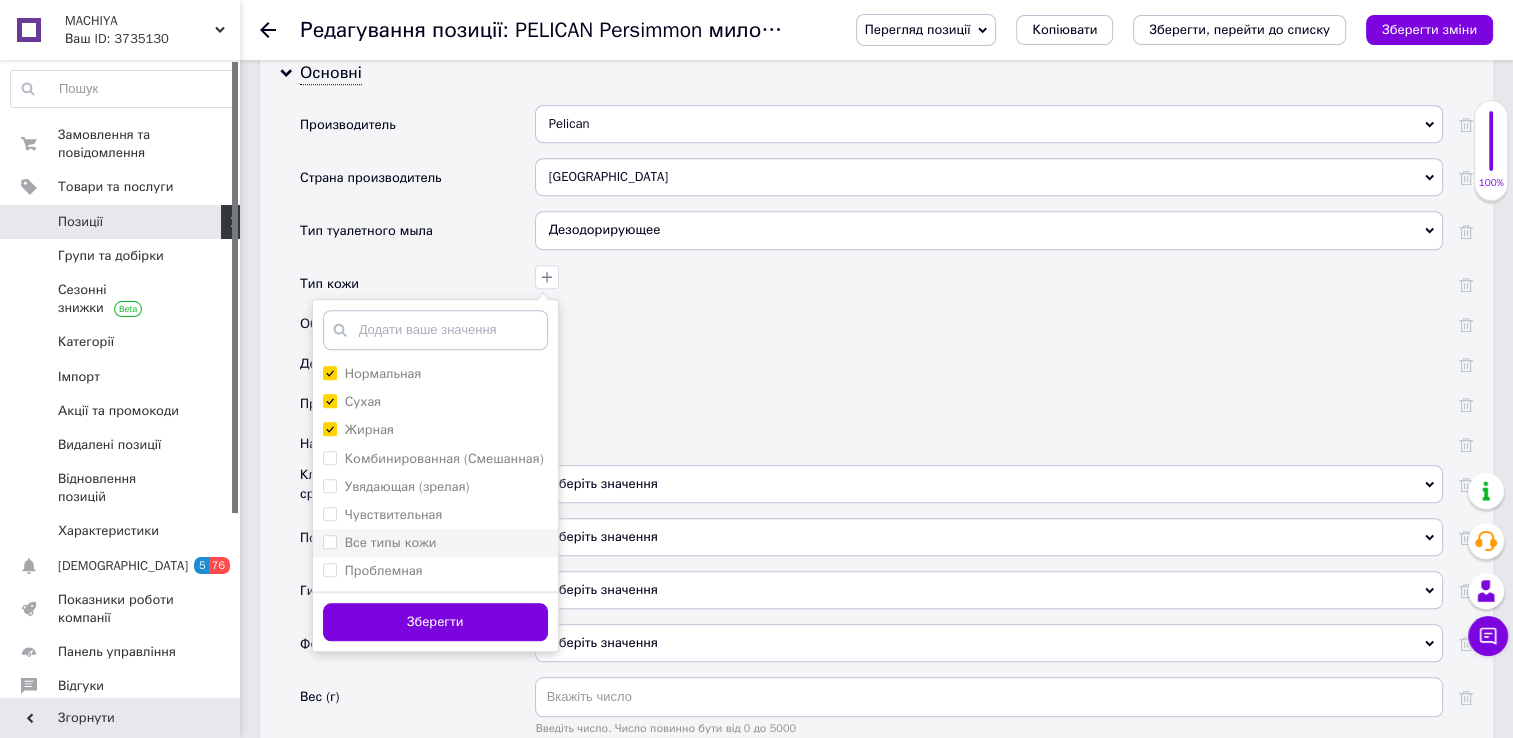 click on "Все типы кожи" at bounding box center [329, 541] 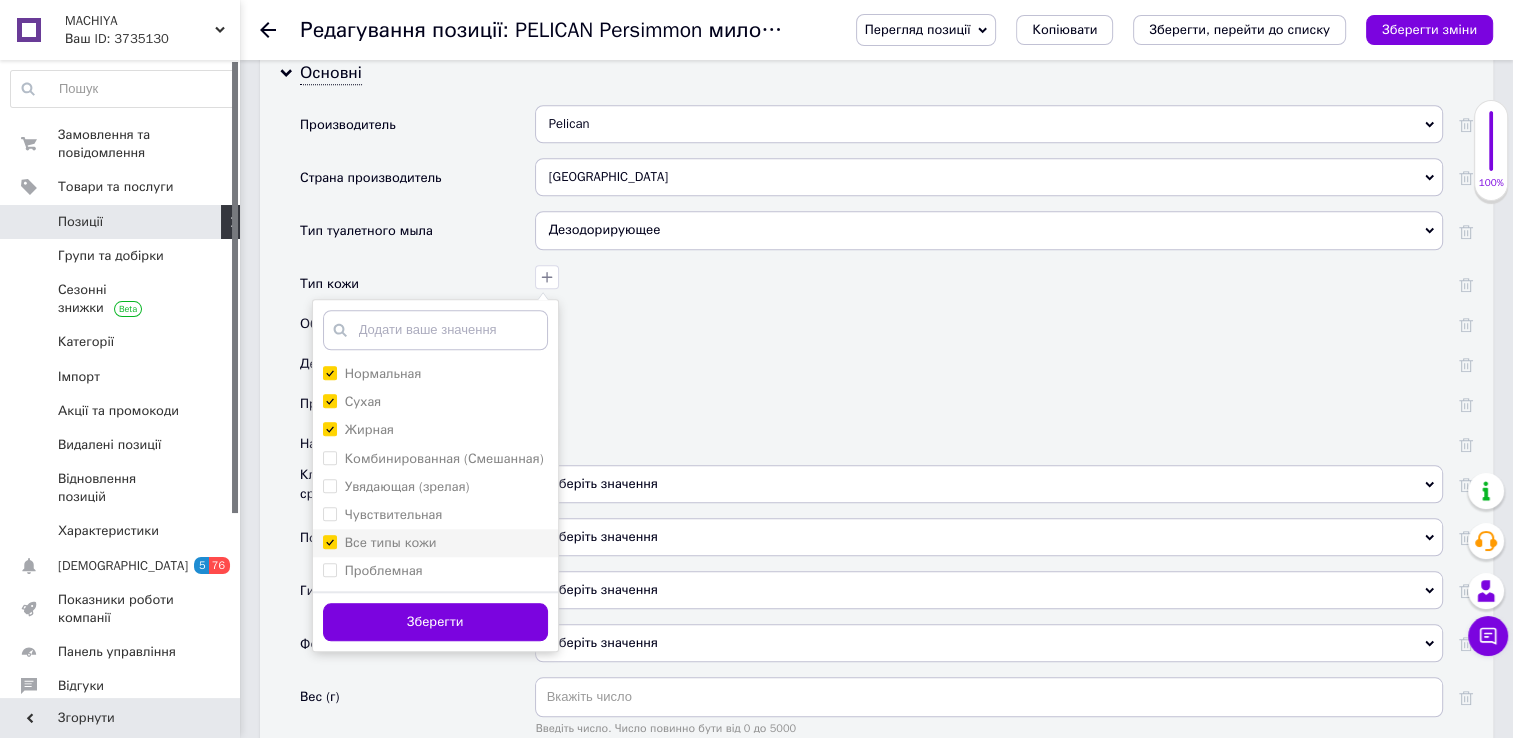 checkbox on "true" 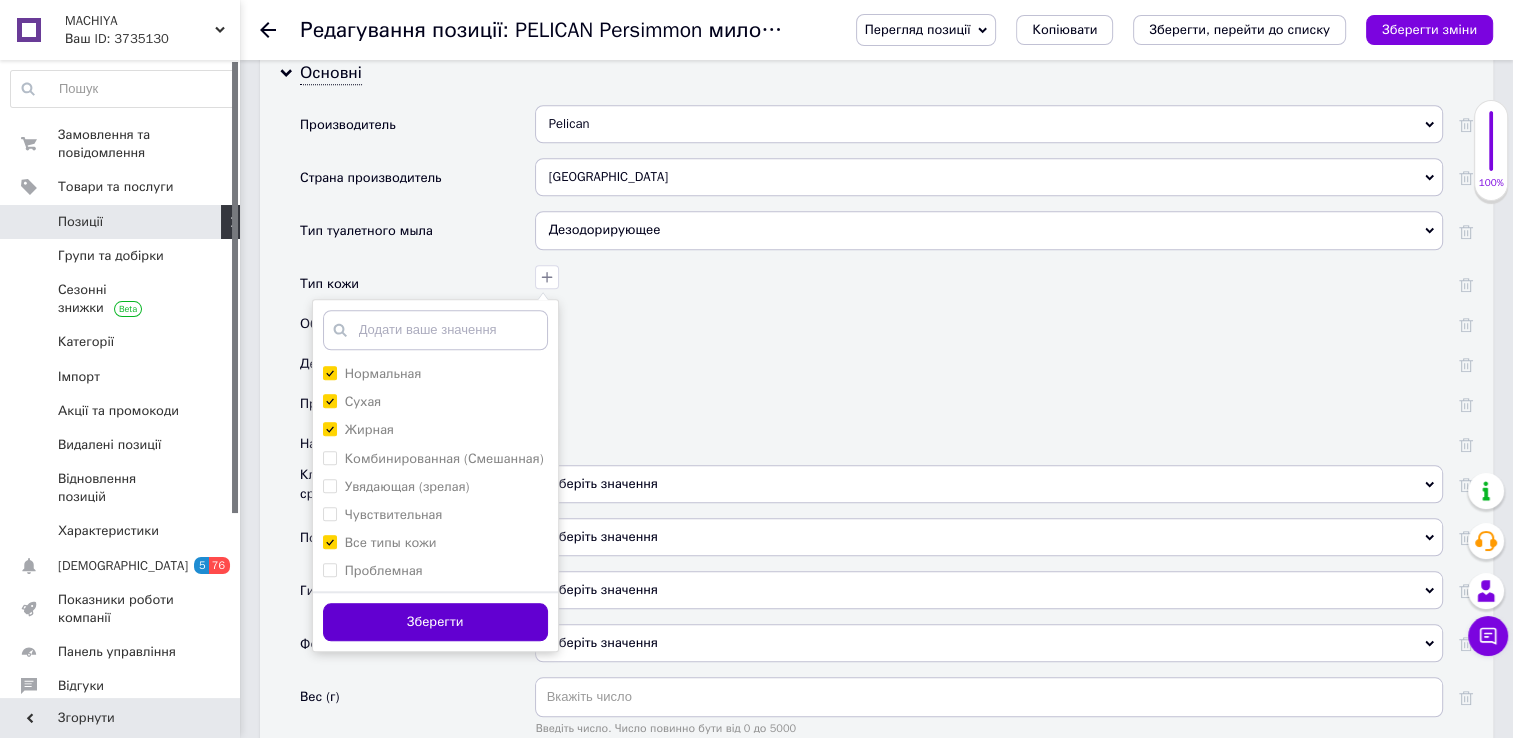 click on "Зберегти" at bounding box center [435, 622] 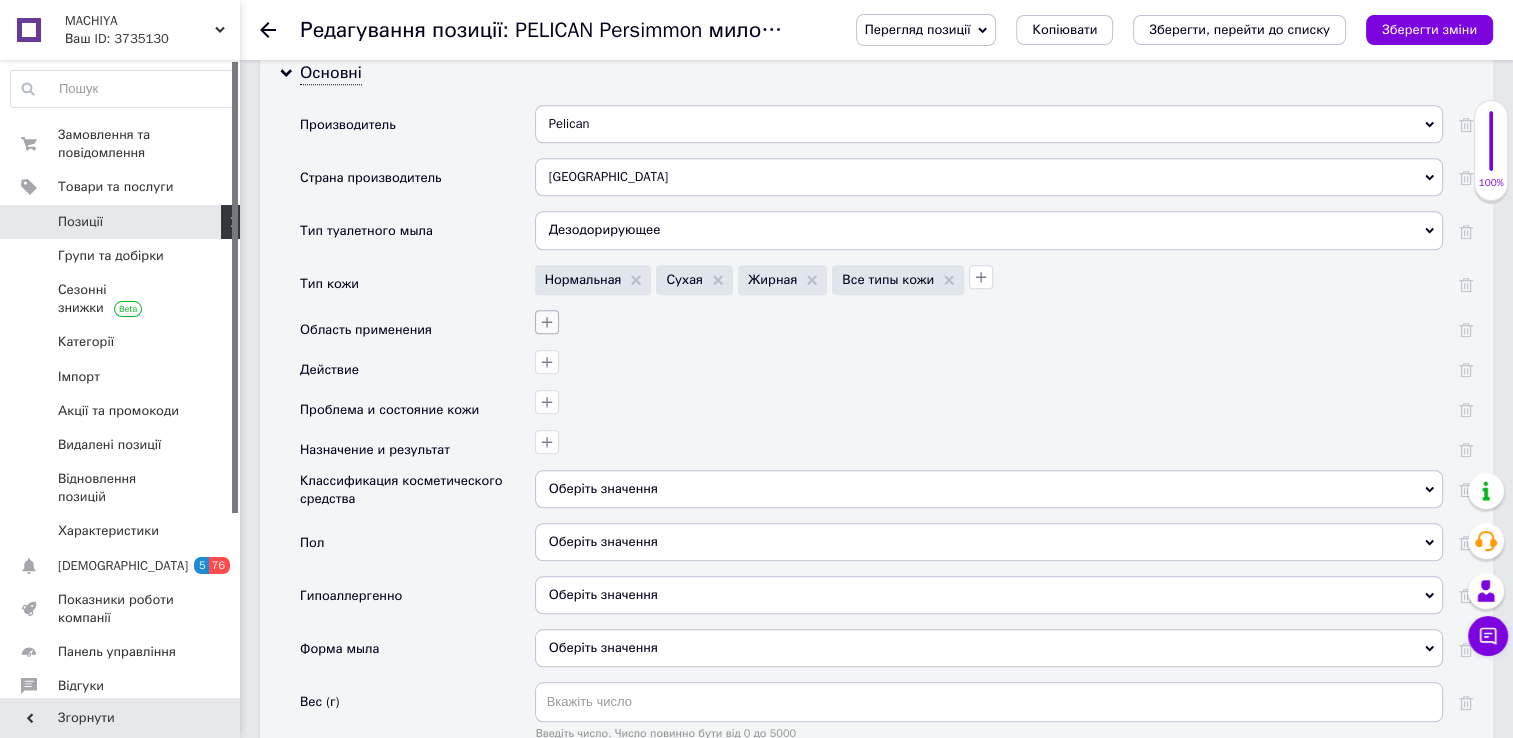 click 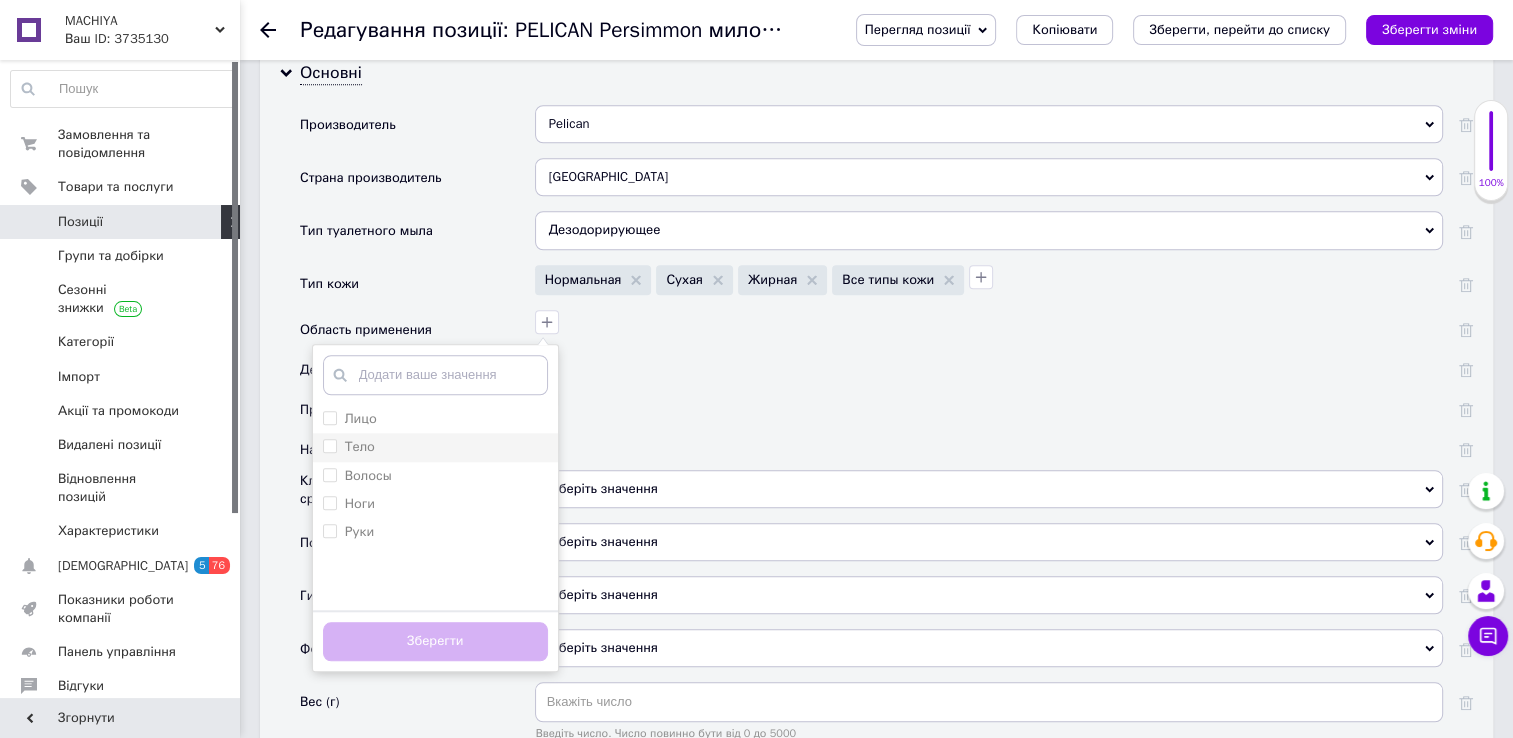 click on "Тело" at bounding box center (435, 447) 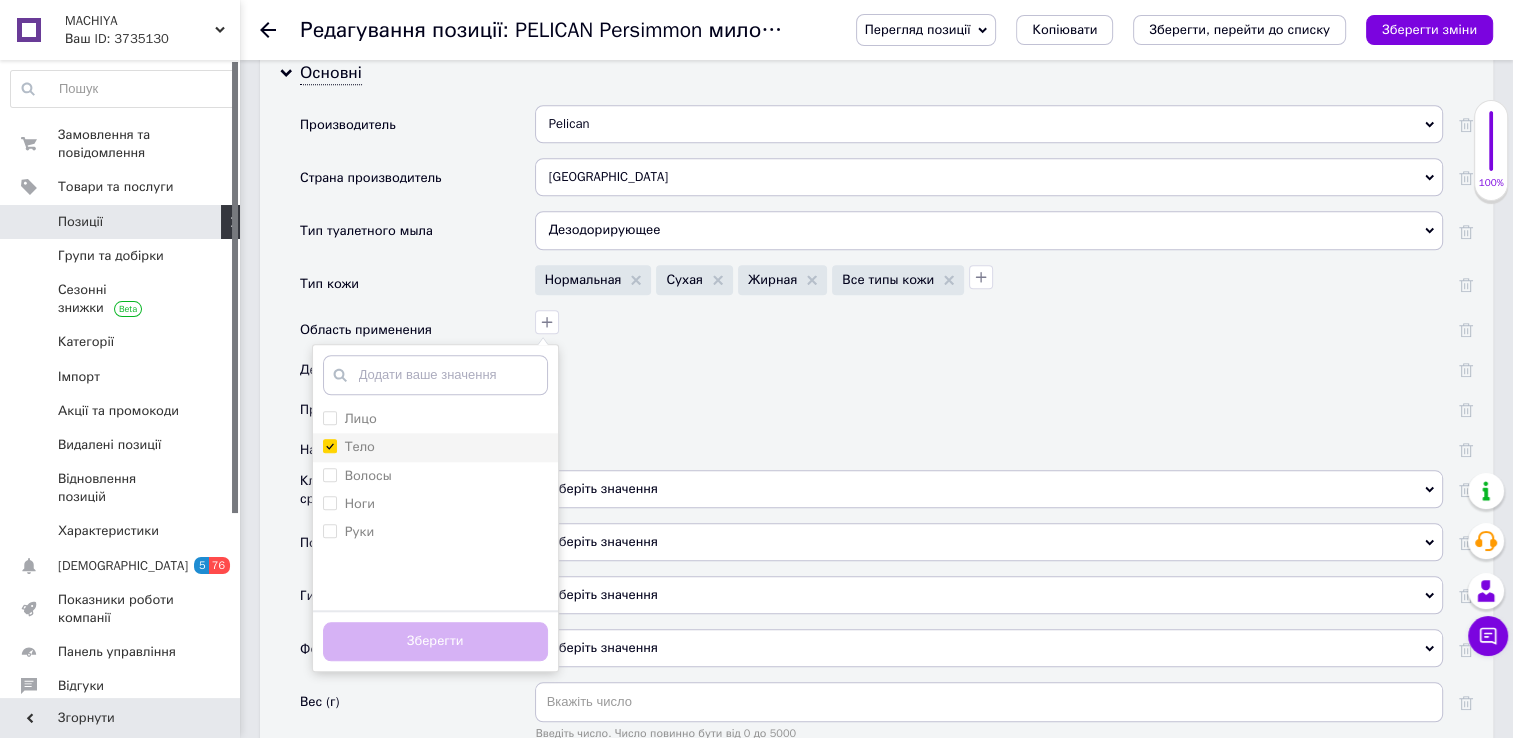 checkbox on "true" 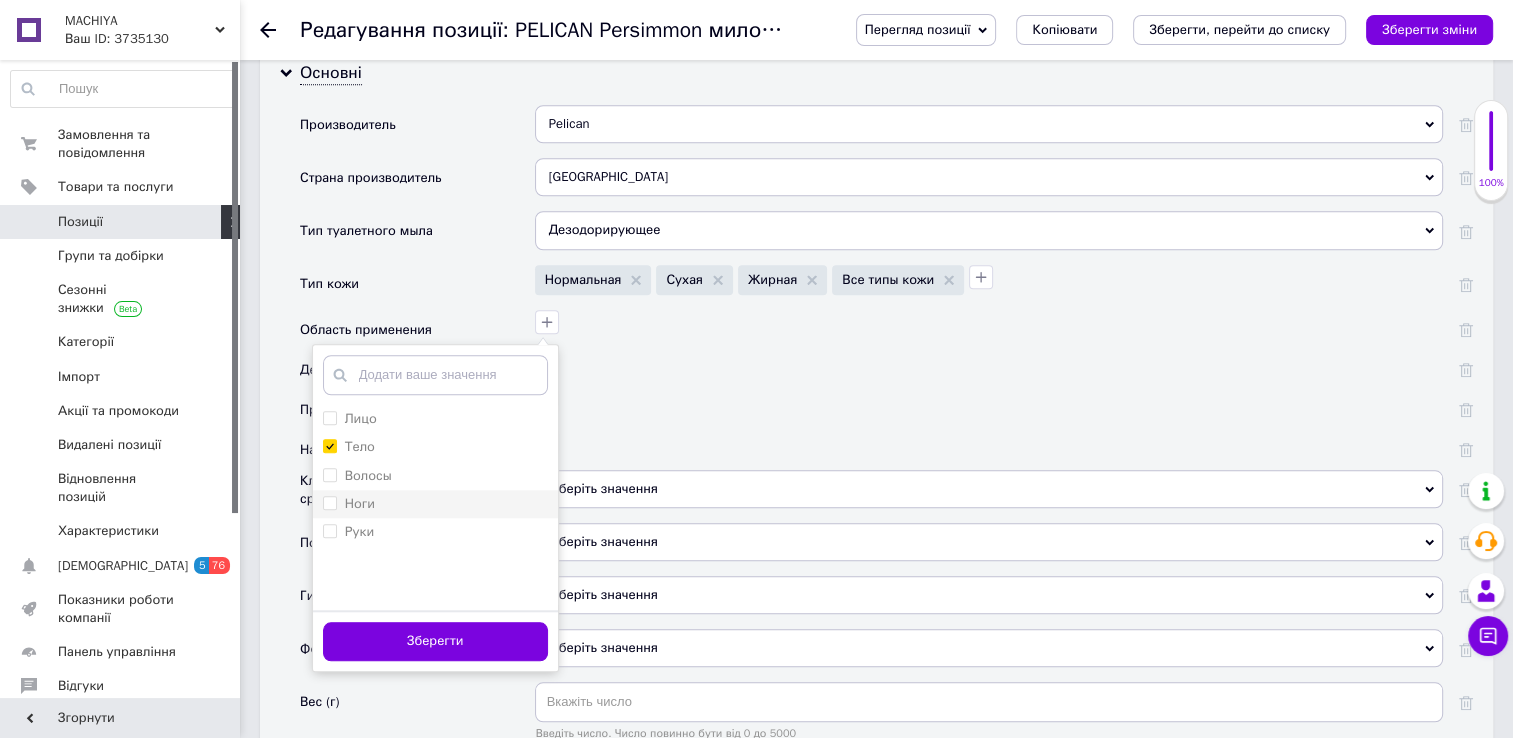 click on "Ноги" at bounding box center (329, 502) 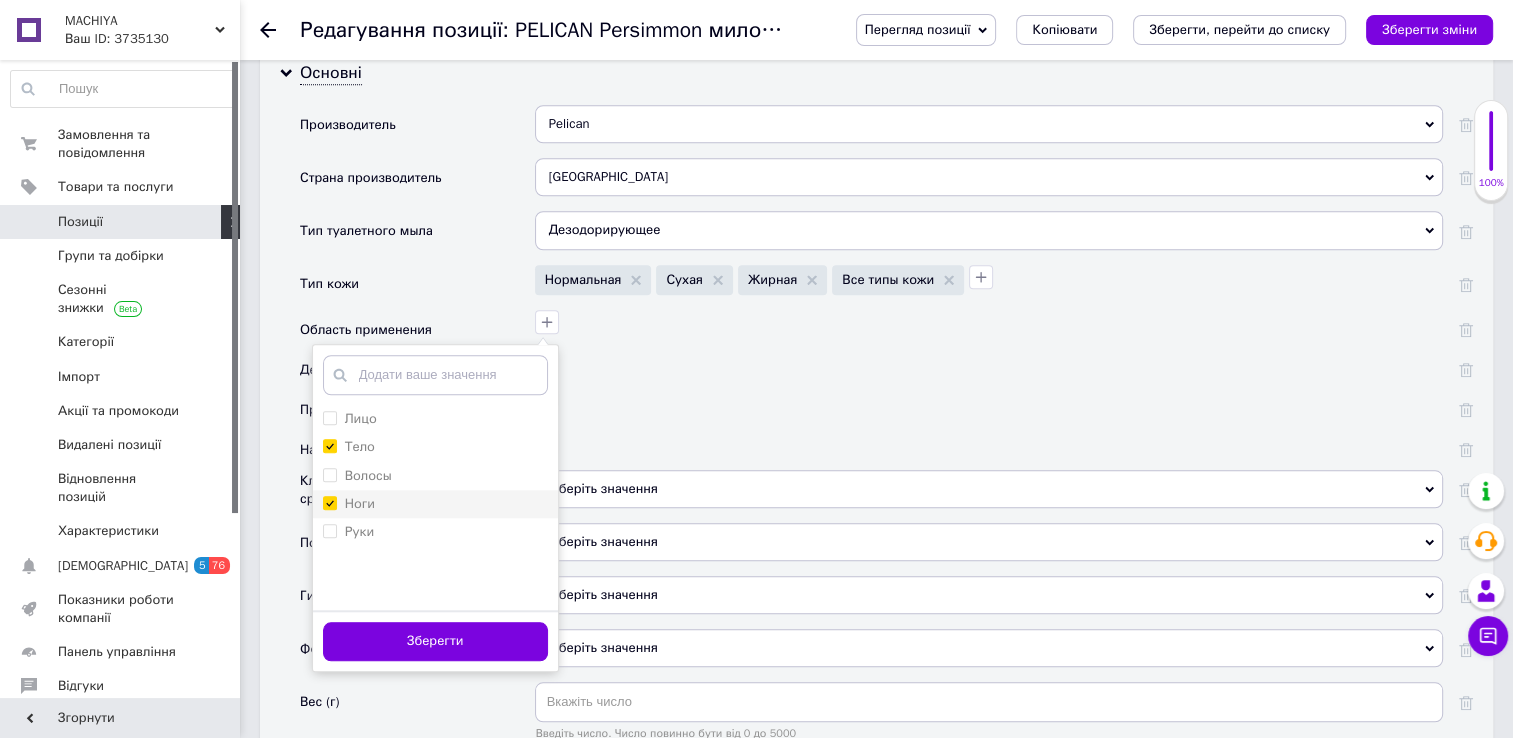 checkbox on "true" 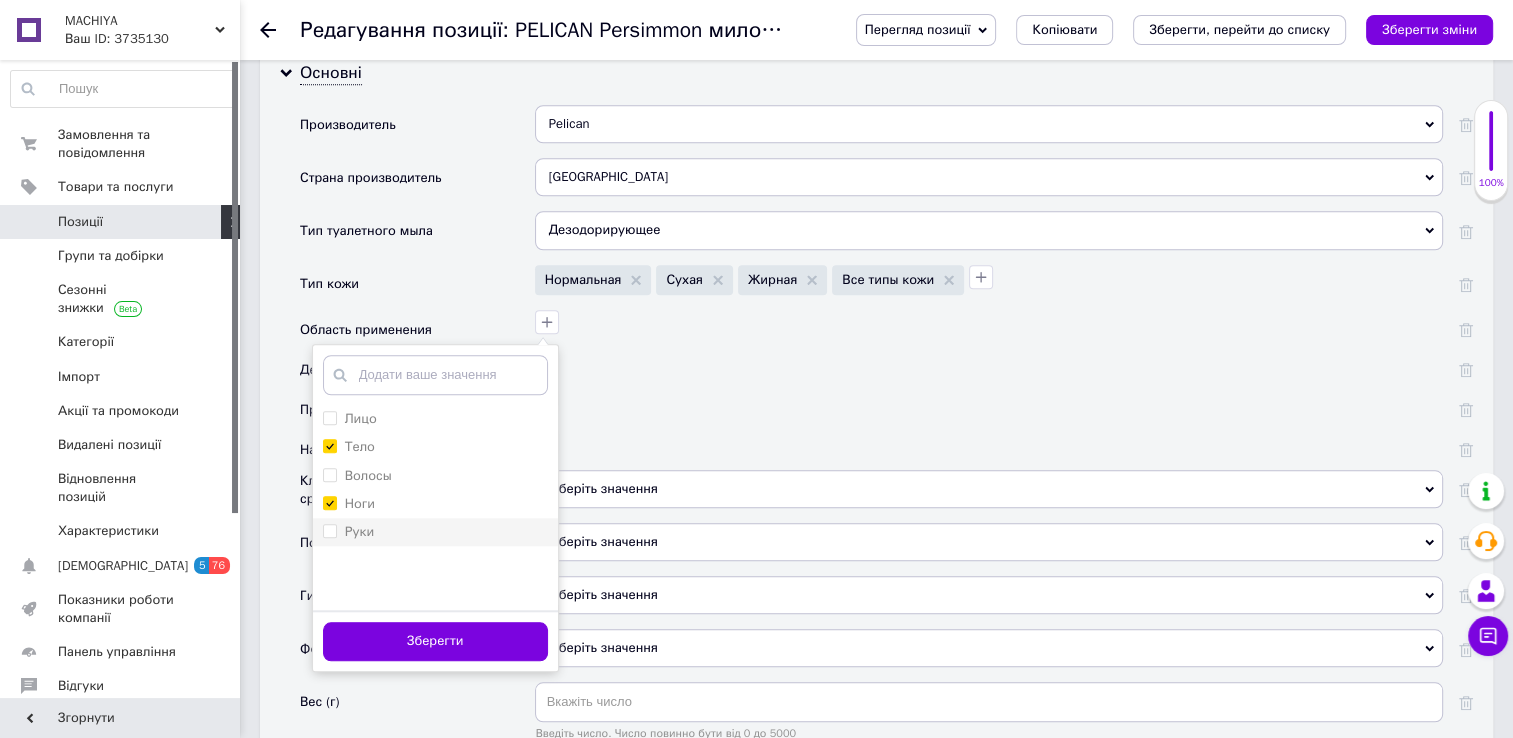 click on "Руки" at bounding box center [329, 530] 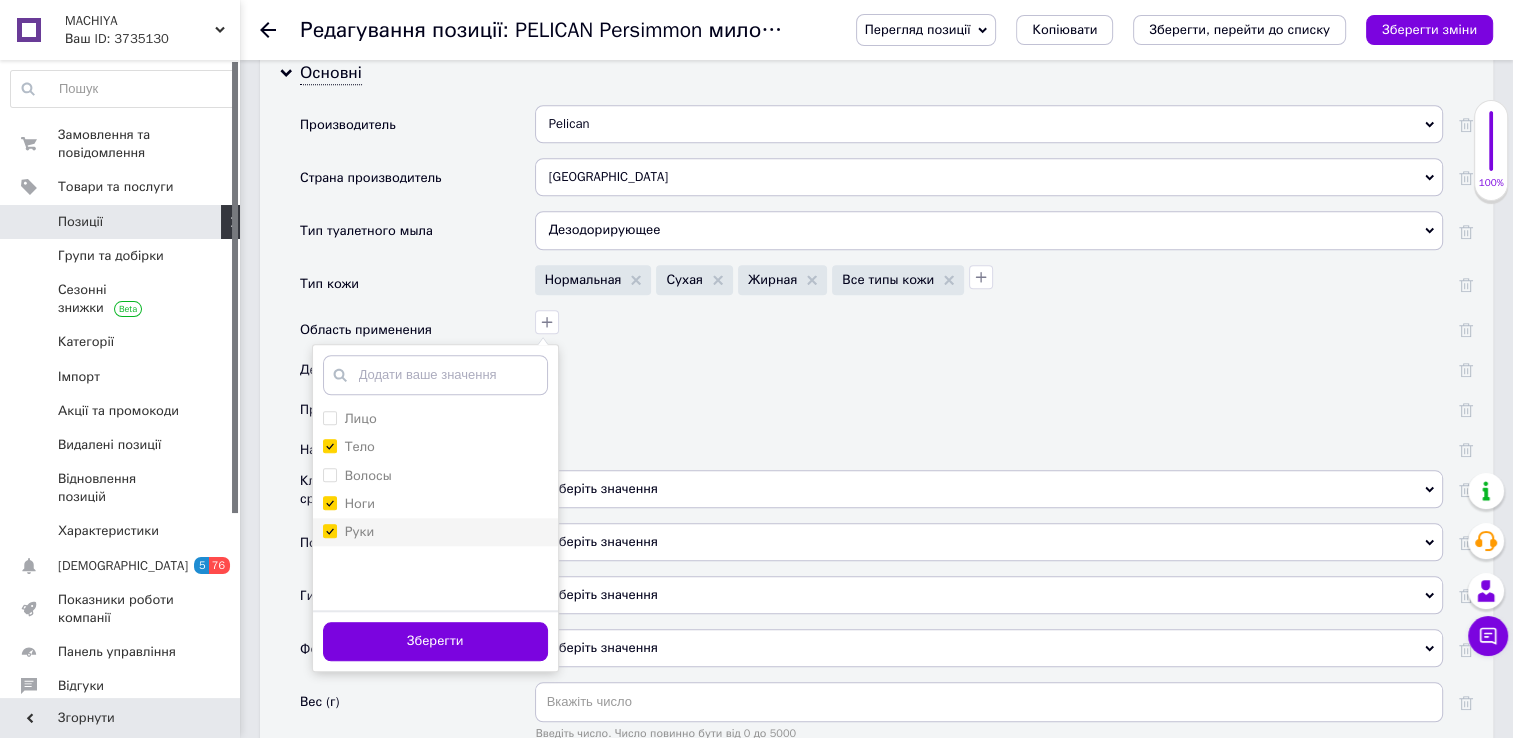 checkbox on "true" 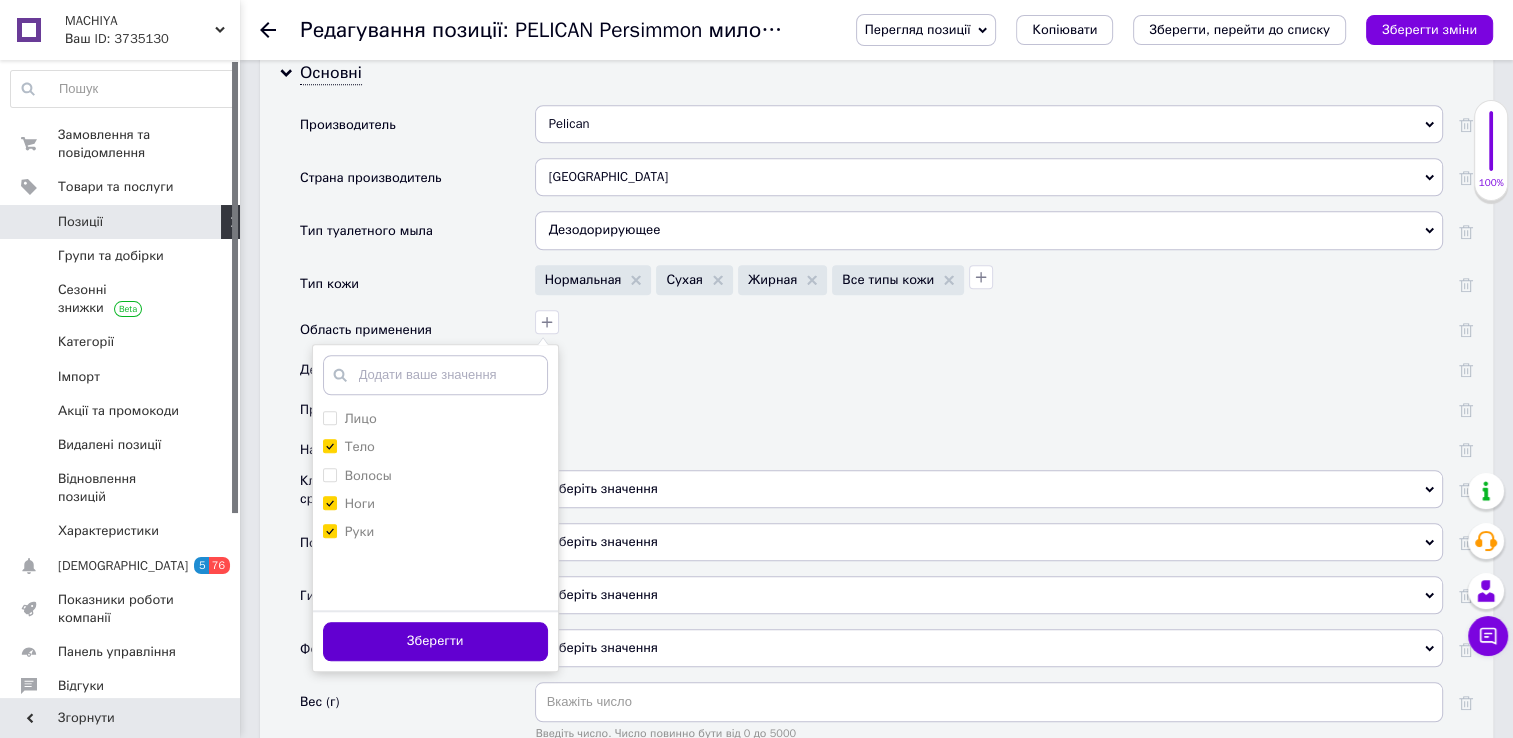 click on "Зберегти" at bounding box center (435, 641) 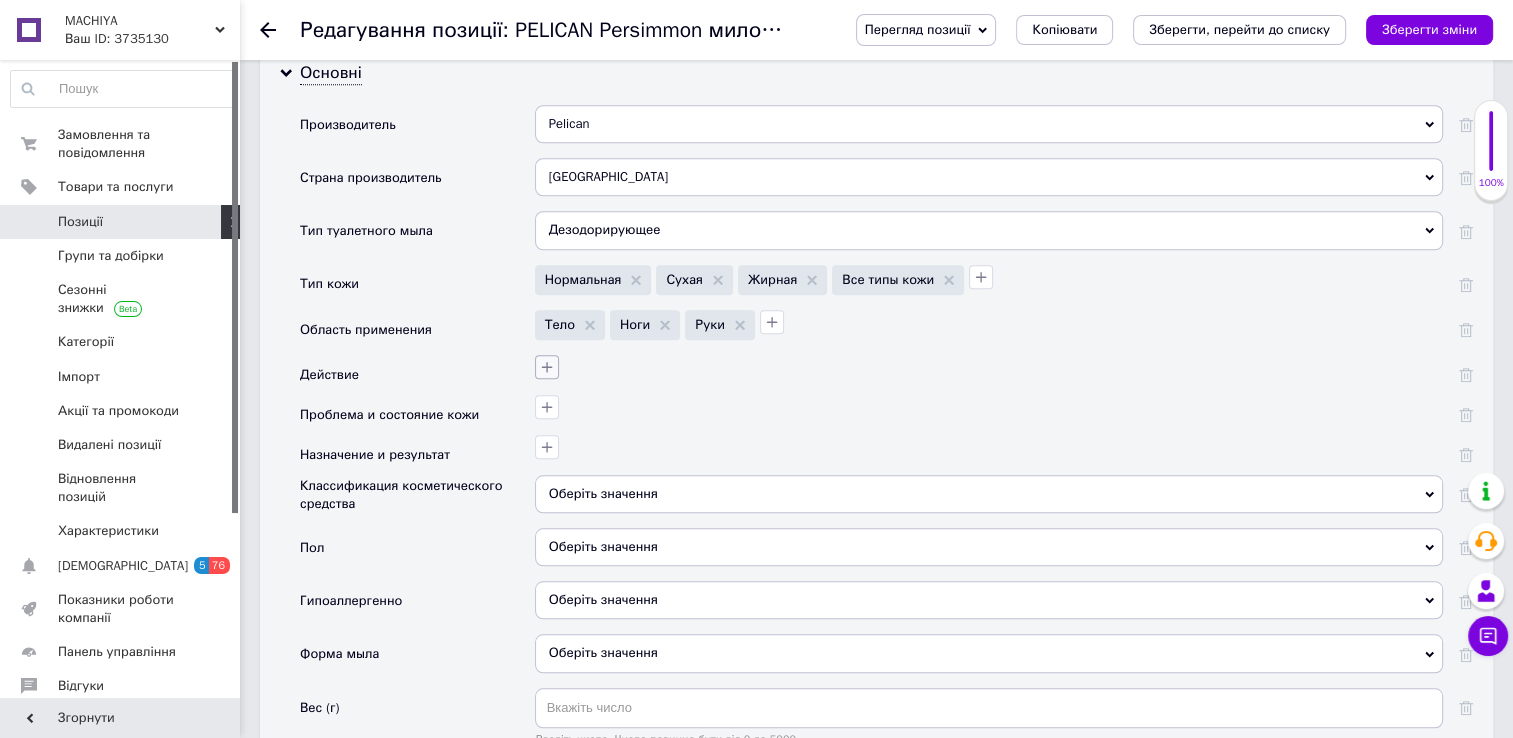 click at bounding box center (547, 367) 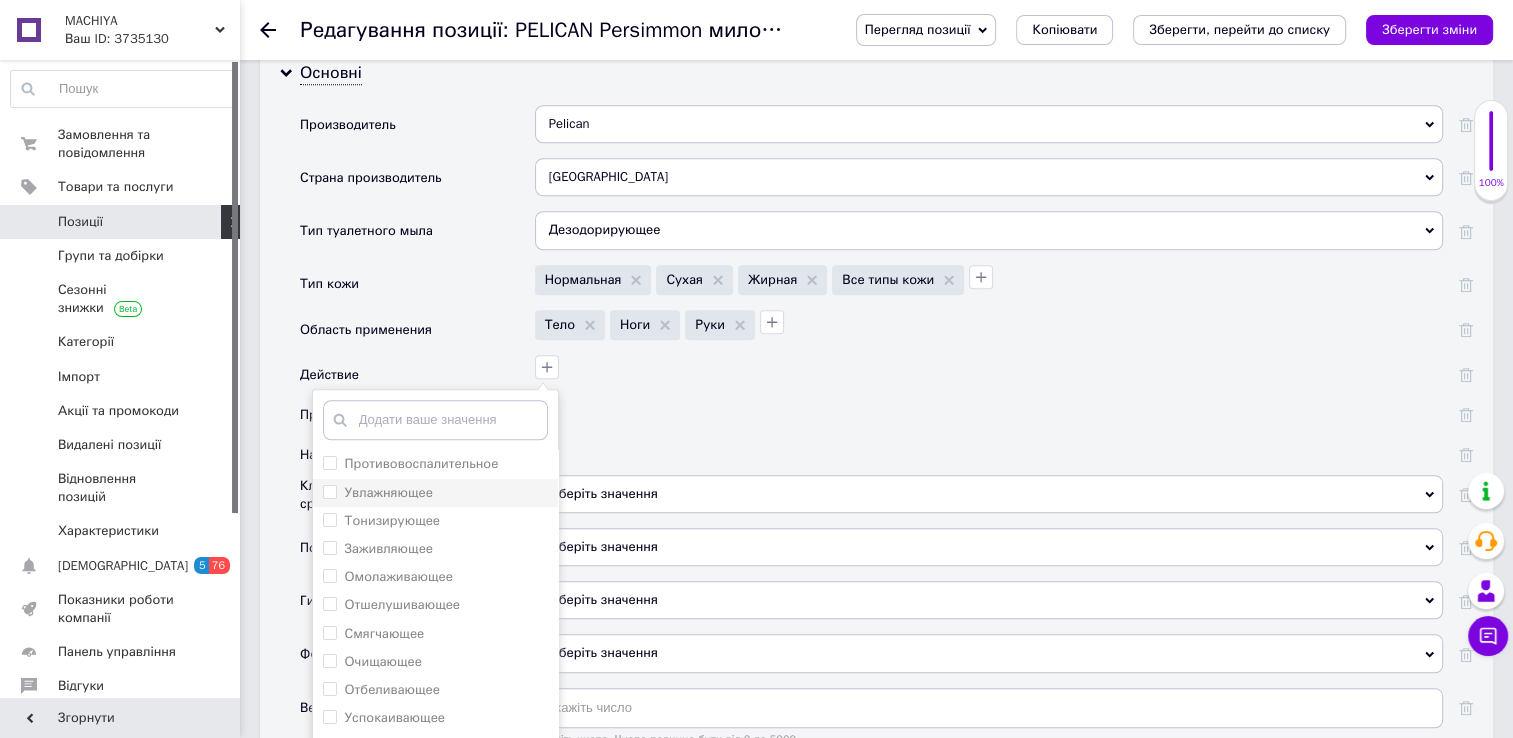 click on "Увлажняющее" at bounding box center (329, 491) 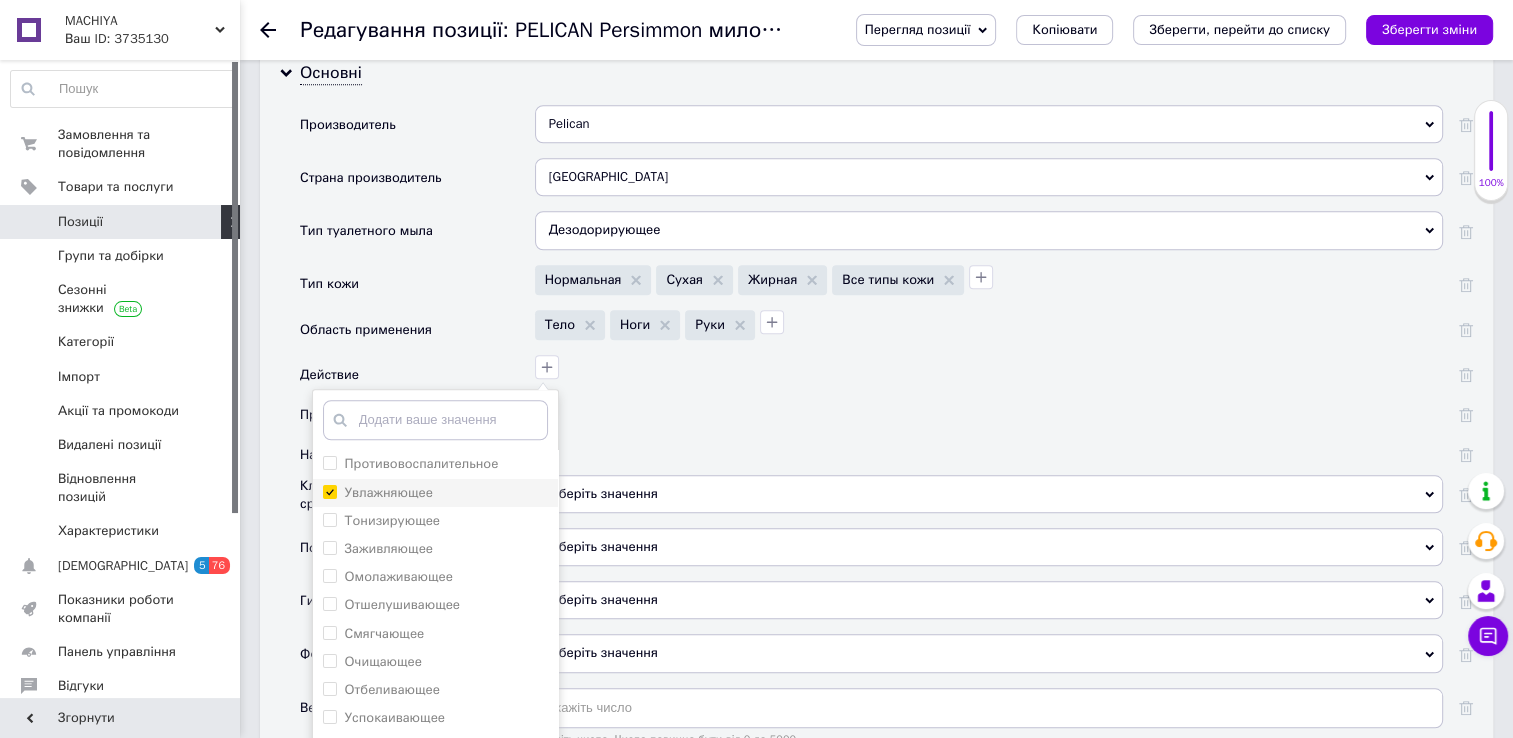 checkbox on "true" 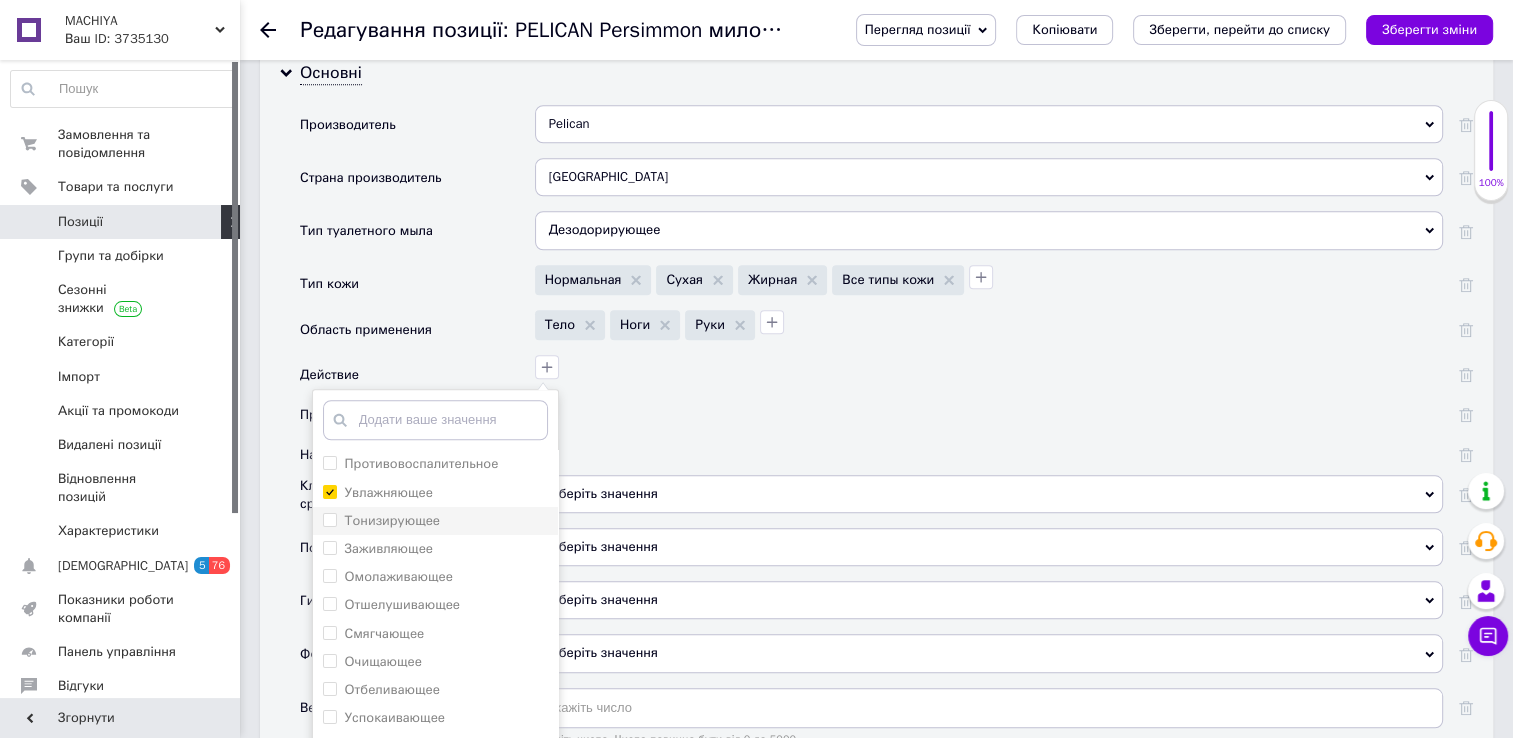 click on "Тонизирующее" at bounding box center (329, 519) 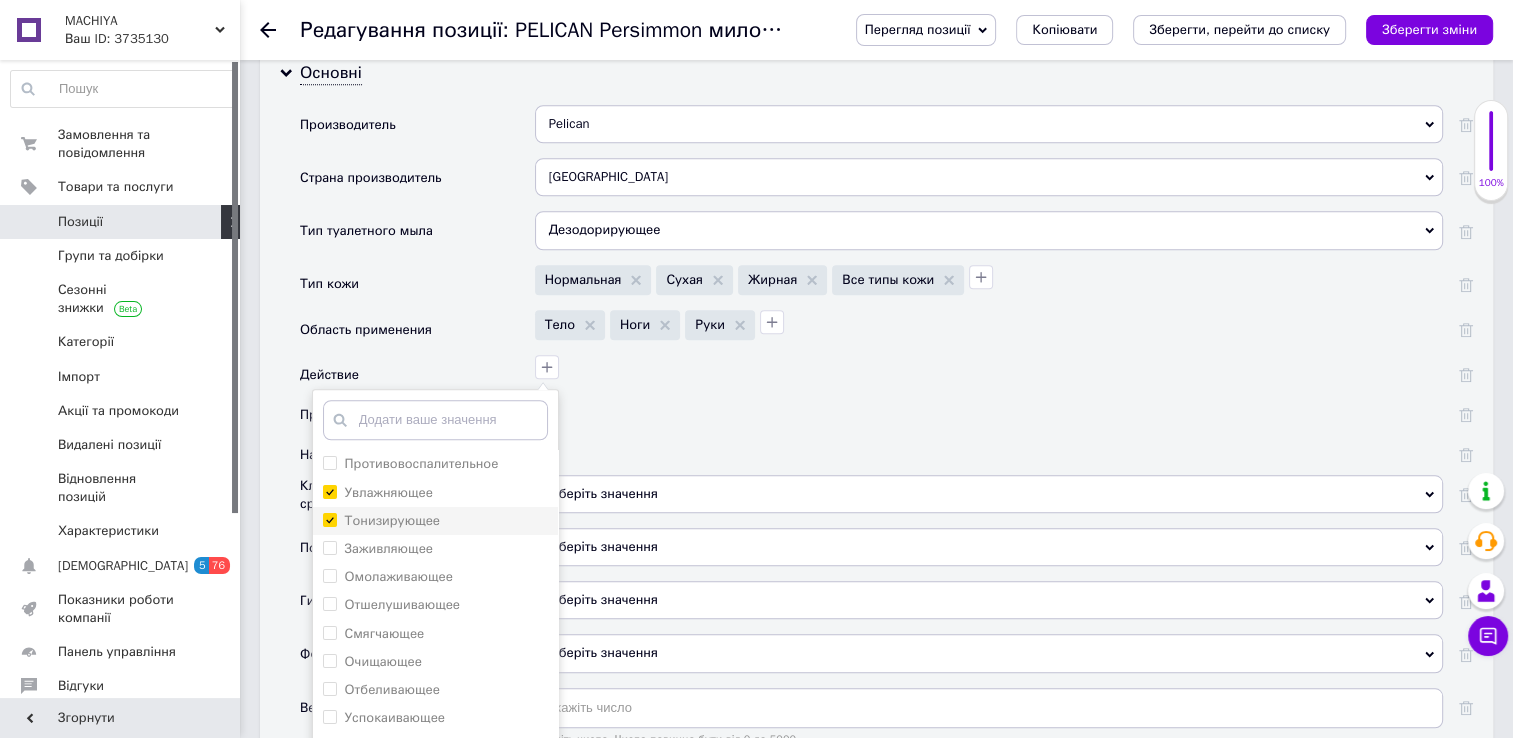 checkbox on "true" 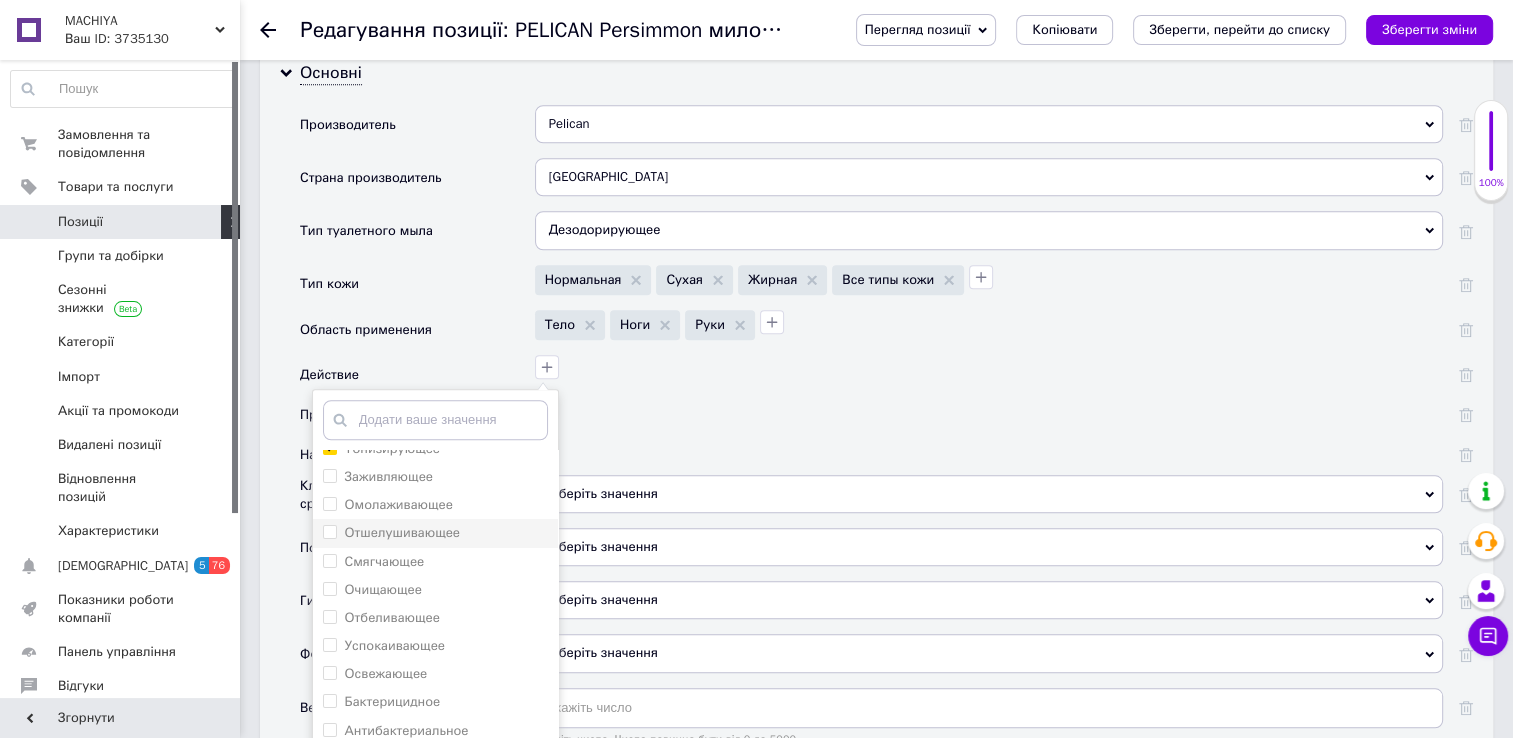 scroll, scrollTop: 76, scrollLeft: 0, axis: vertical 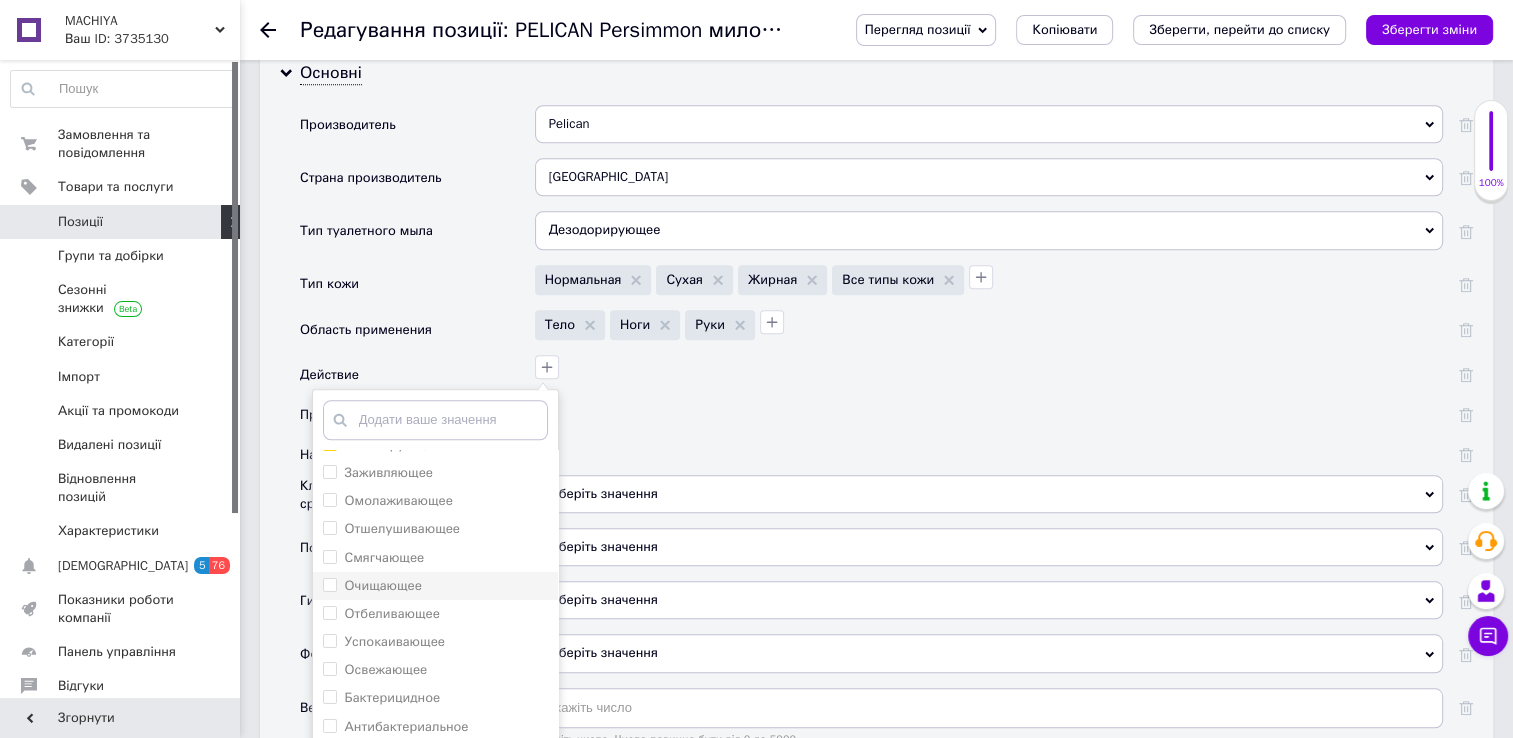 click on "Очищающее" at bounding box center (329, 584) 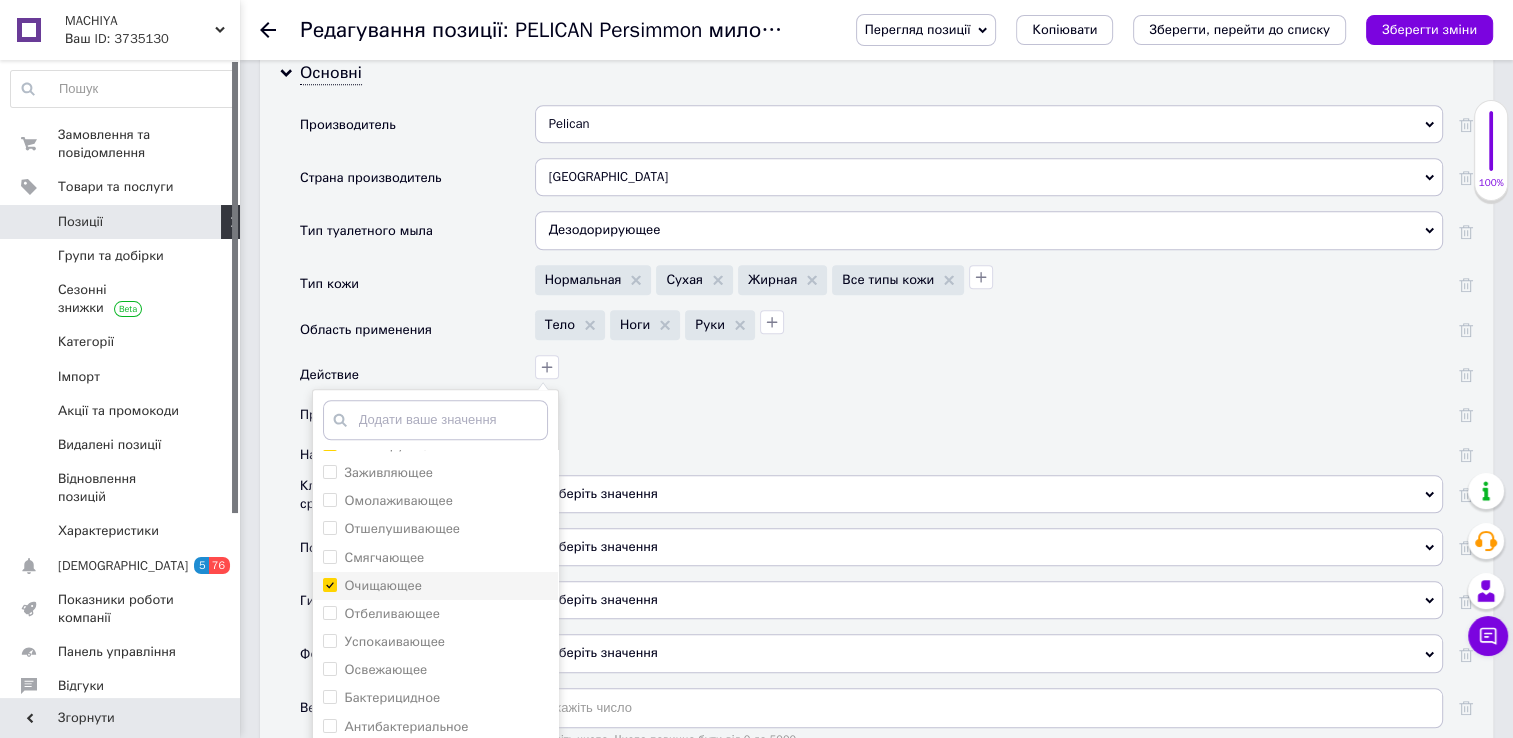 checkbox on "true" 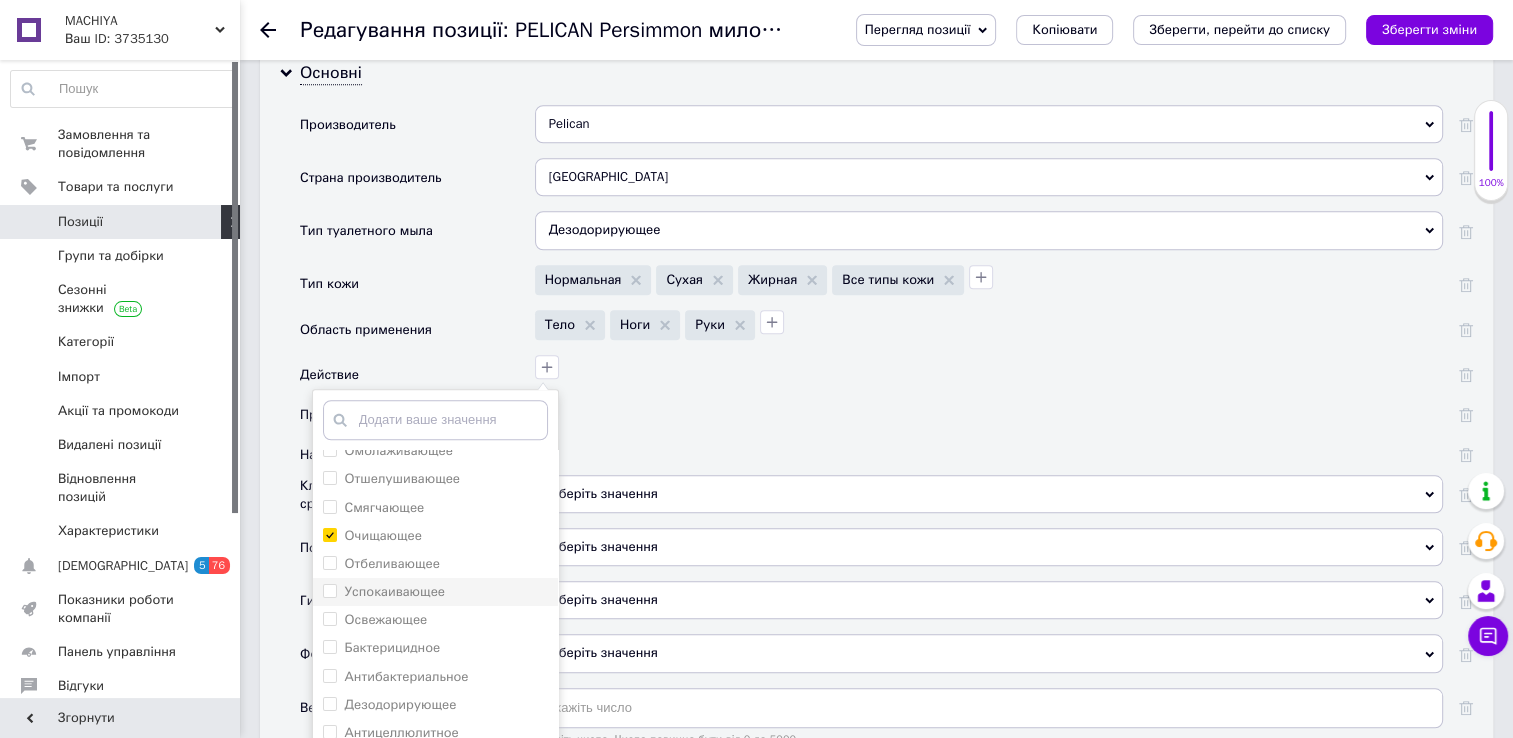 scroll, scrollTop: 128, scrollLeft: 0, axis: vertical 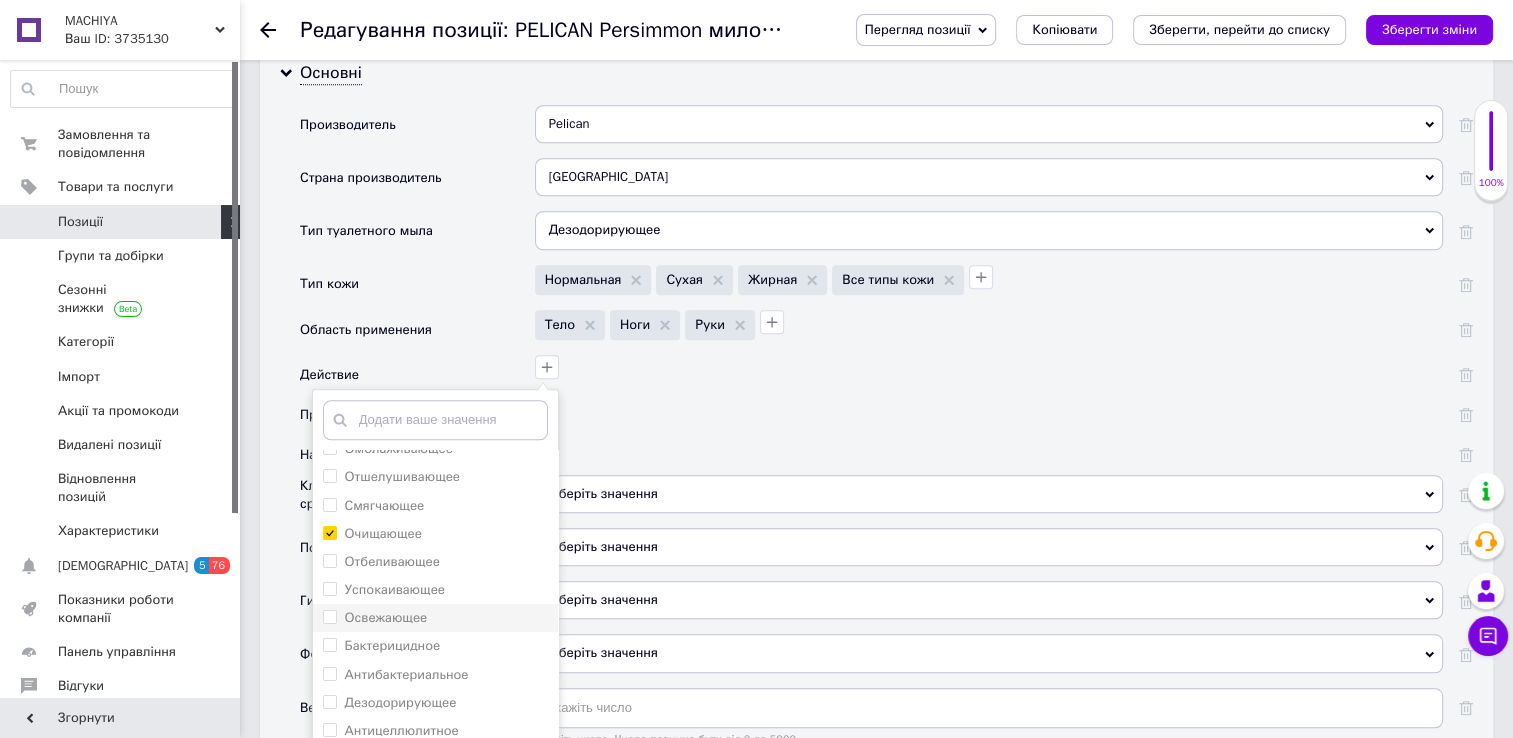 click on "Освежающее" at bounding box center (329, 616) 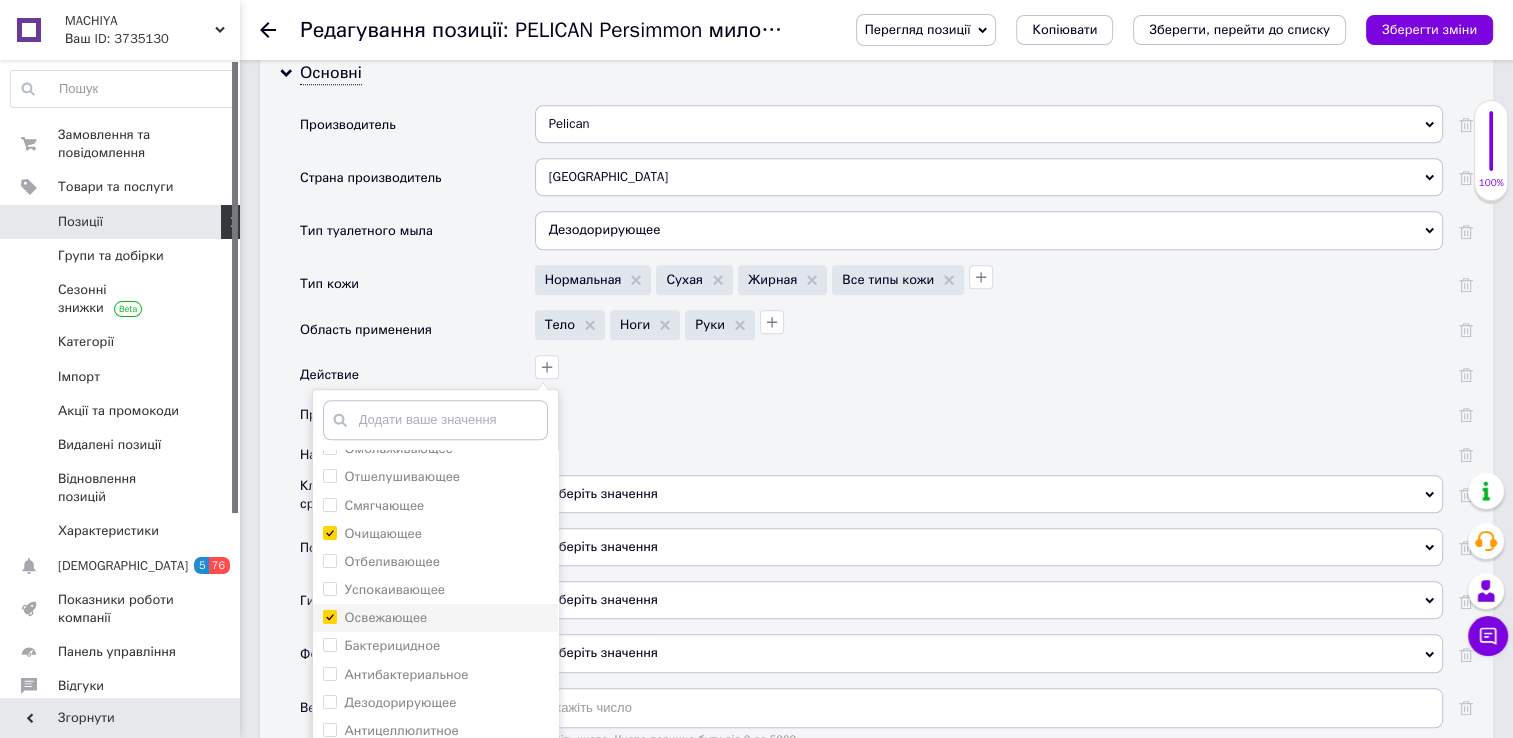 checkbox on "true" 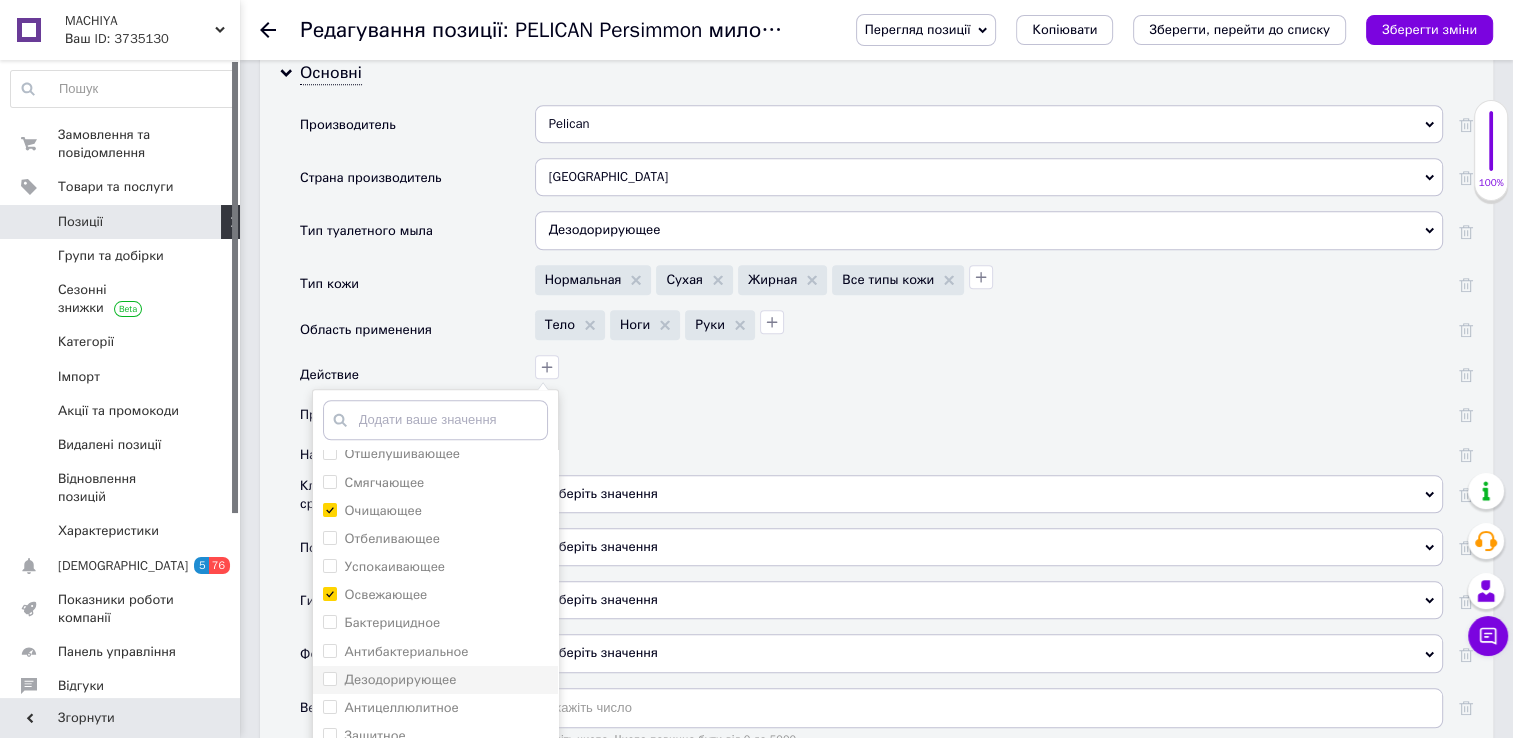 click on "Дезодорирующее" at bounding box center [329, 678] 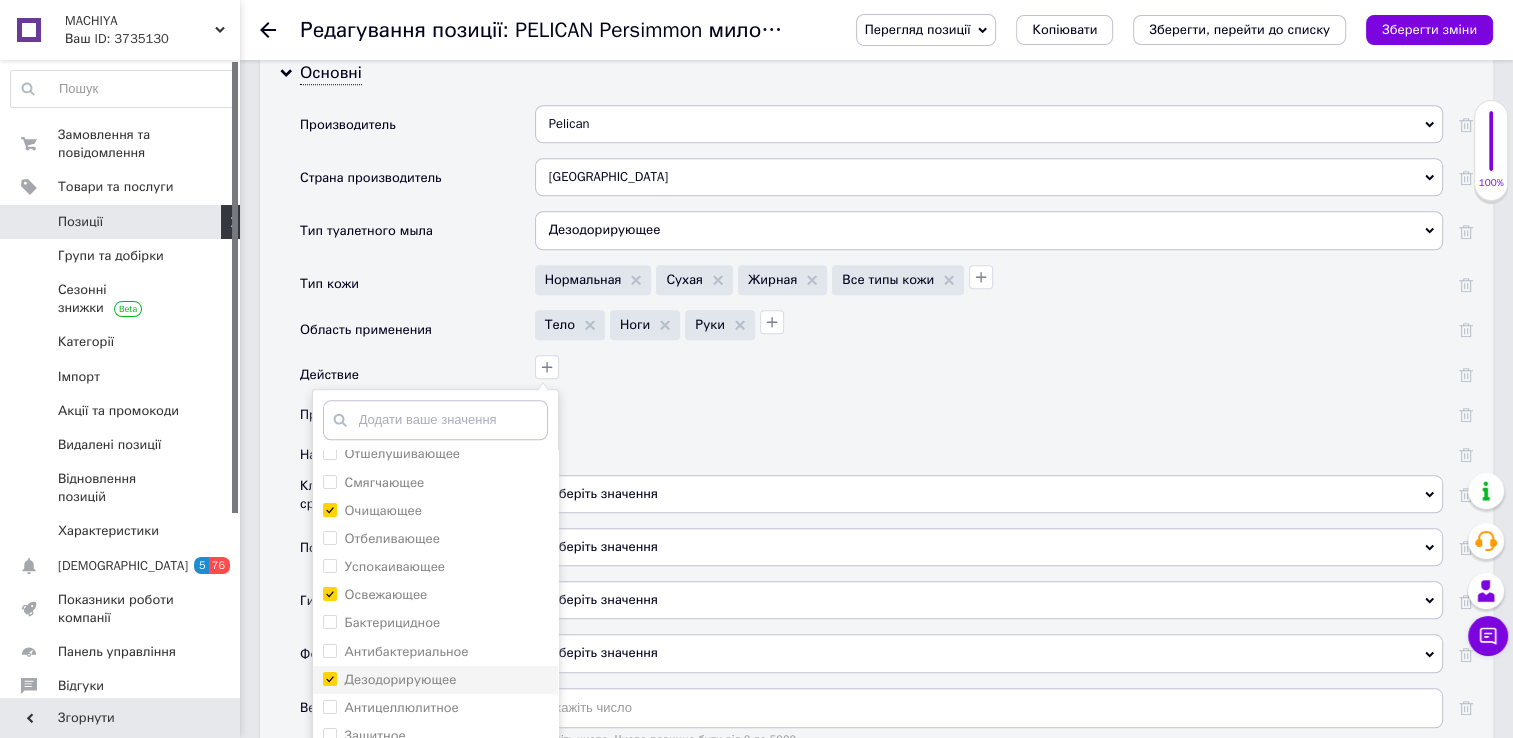 checkbox on "true" 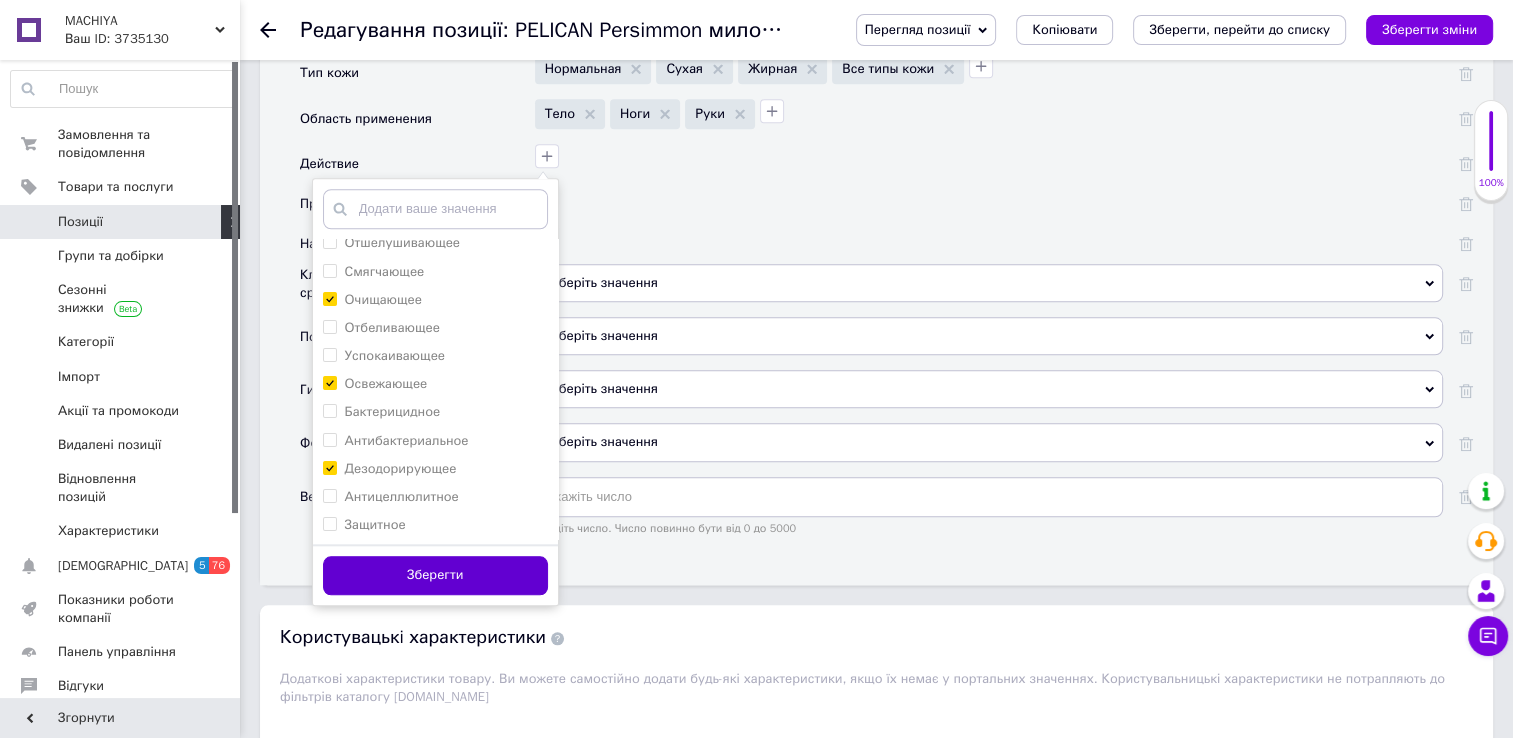 scroll, scrollTop: 1890, scrollLeft: 0, axis: vertical 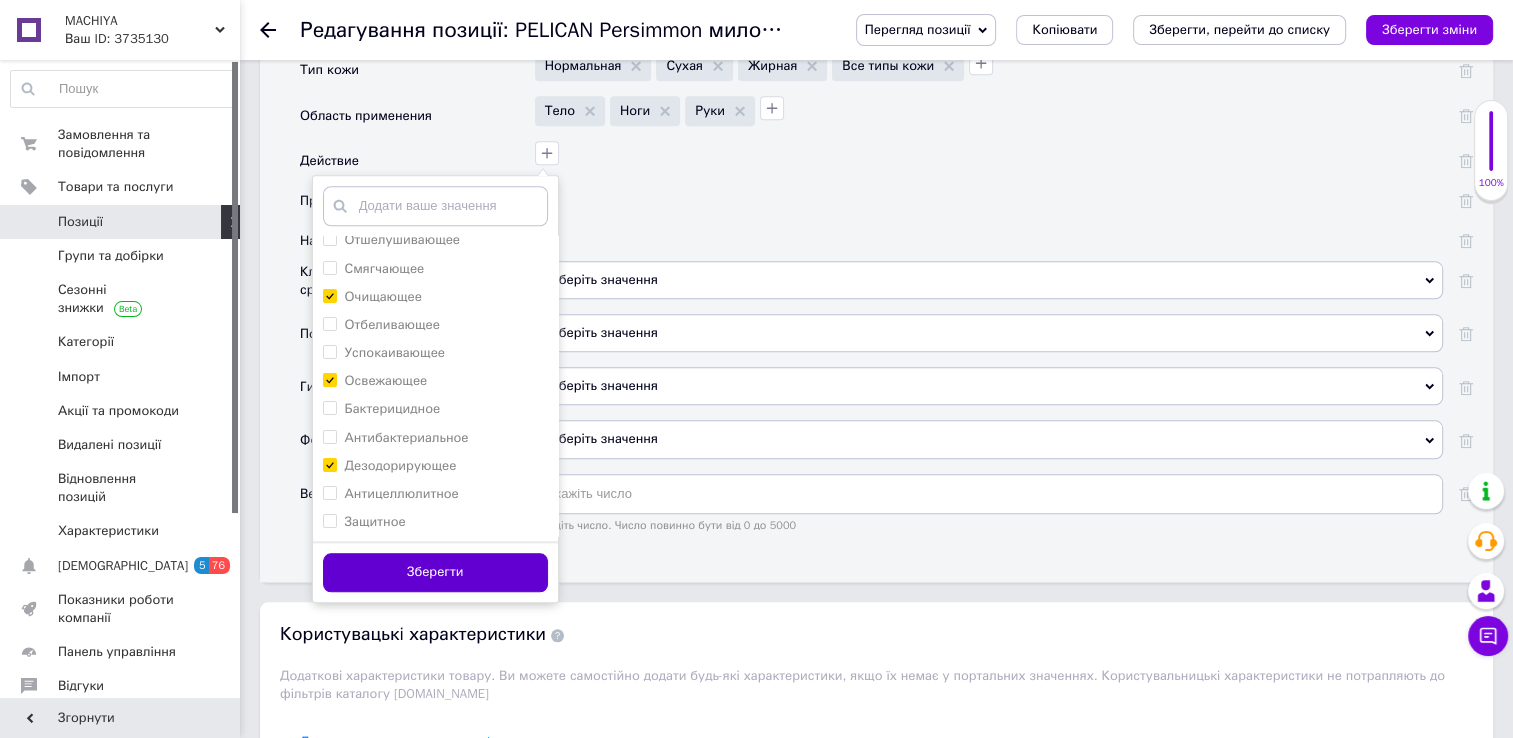 click on "Зберегти" at bounding box center [435, 572] 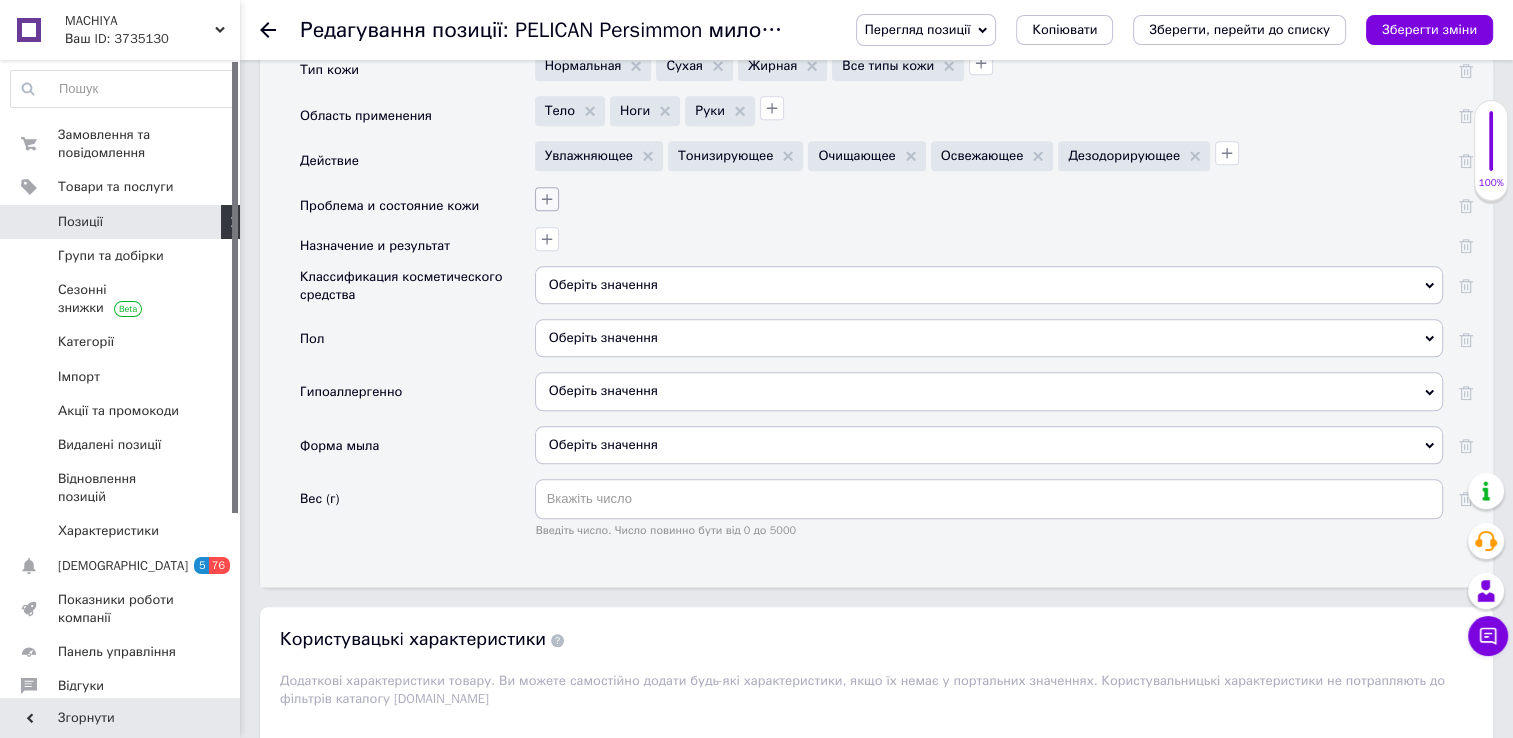 click 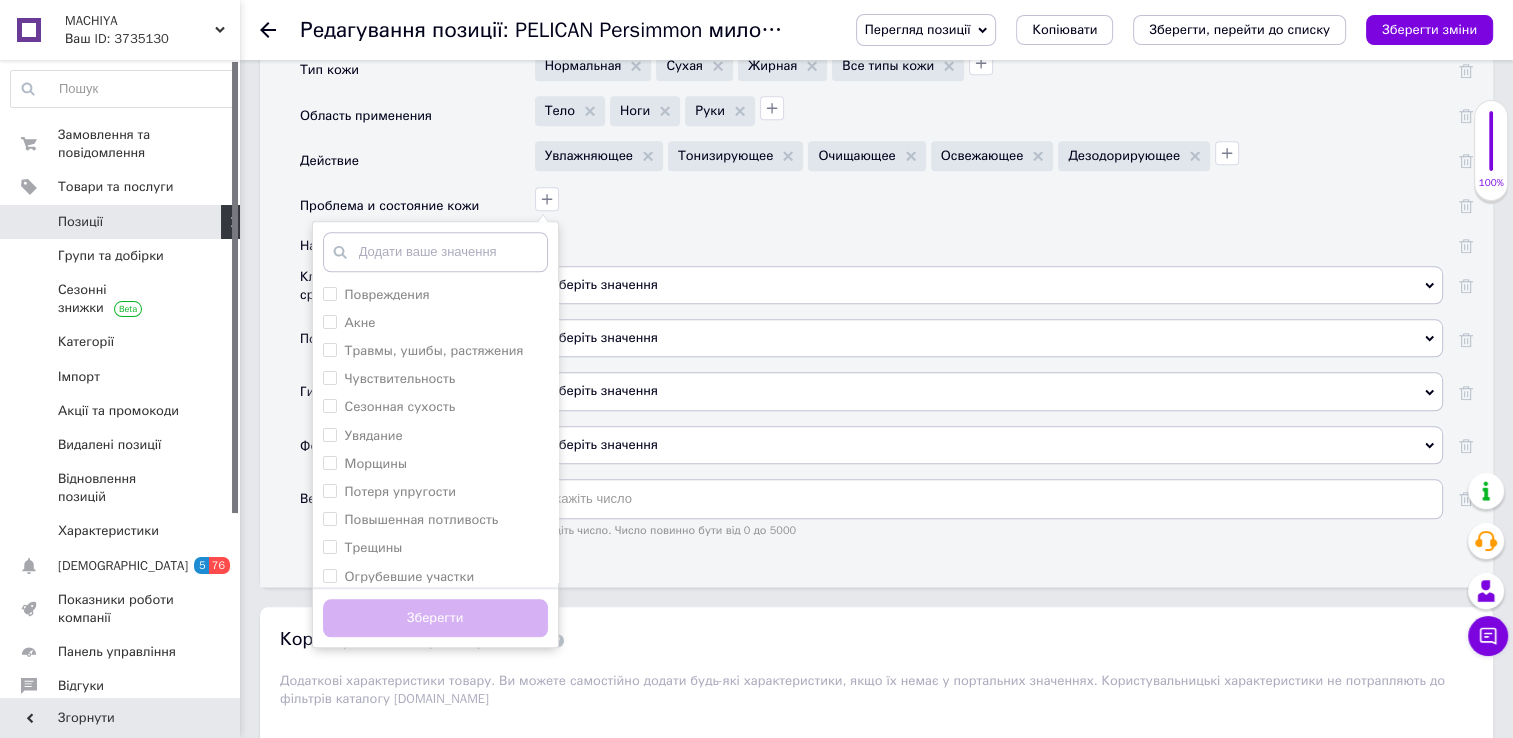 scroll, scrollTop: 404, scrollLeft: 0, axis: vertical 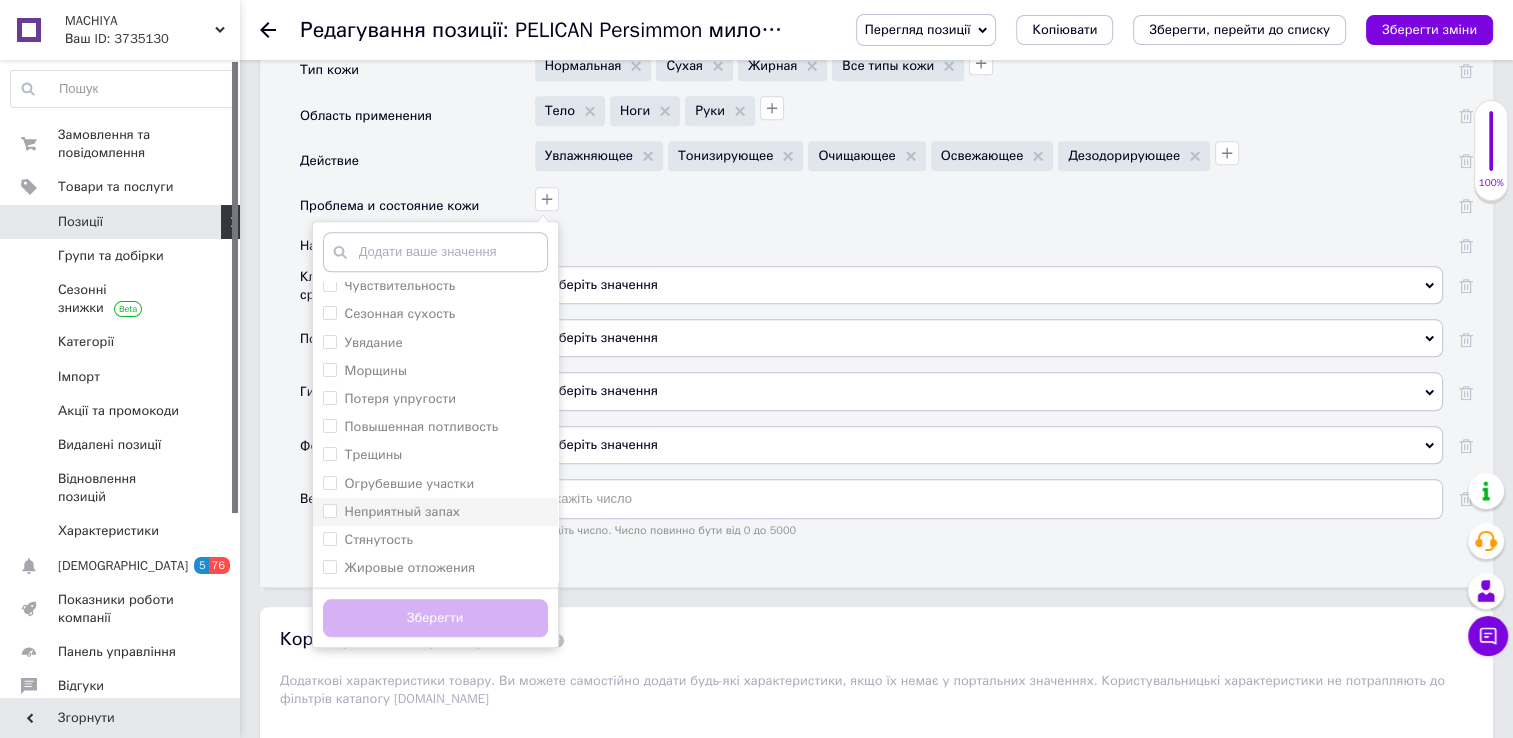 click on "Неприятный запах" at bounding box center [329, 510] 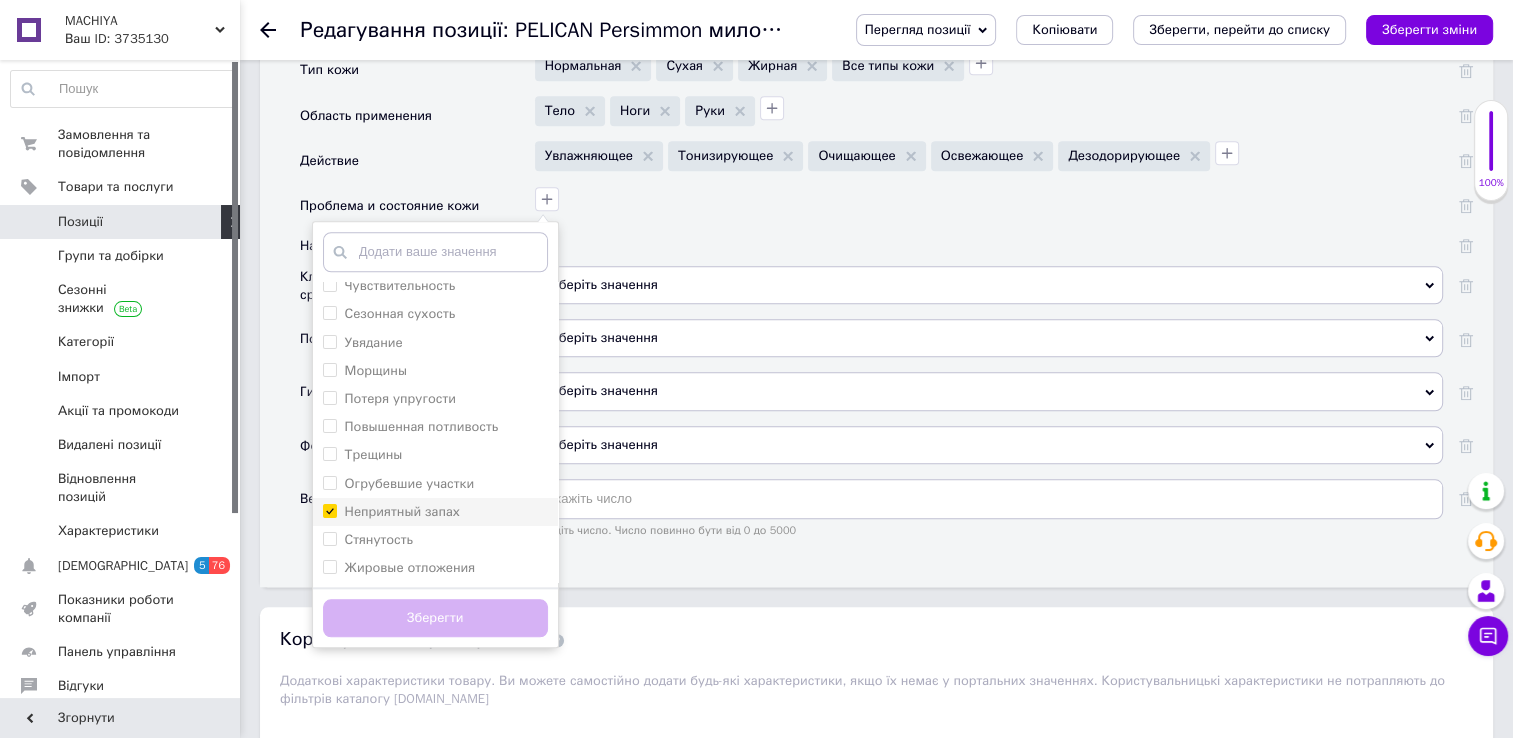 checkbox on "true" 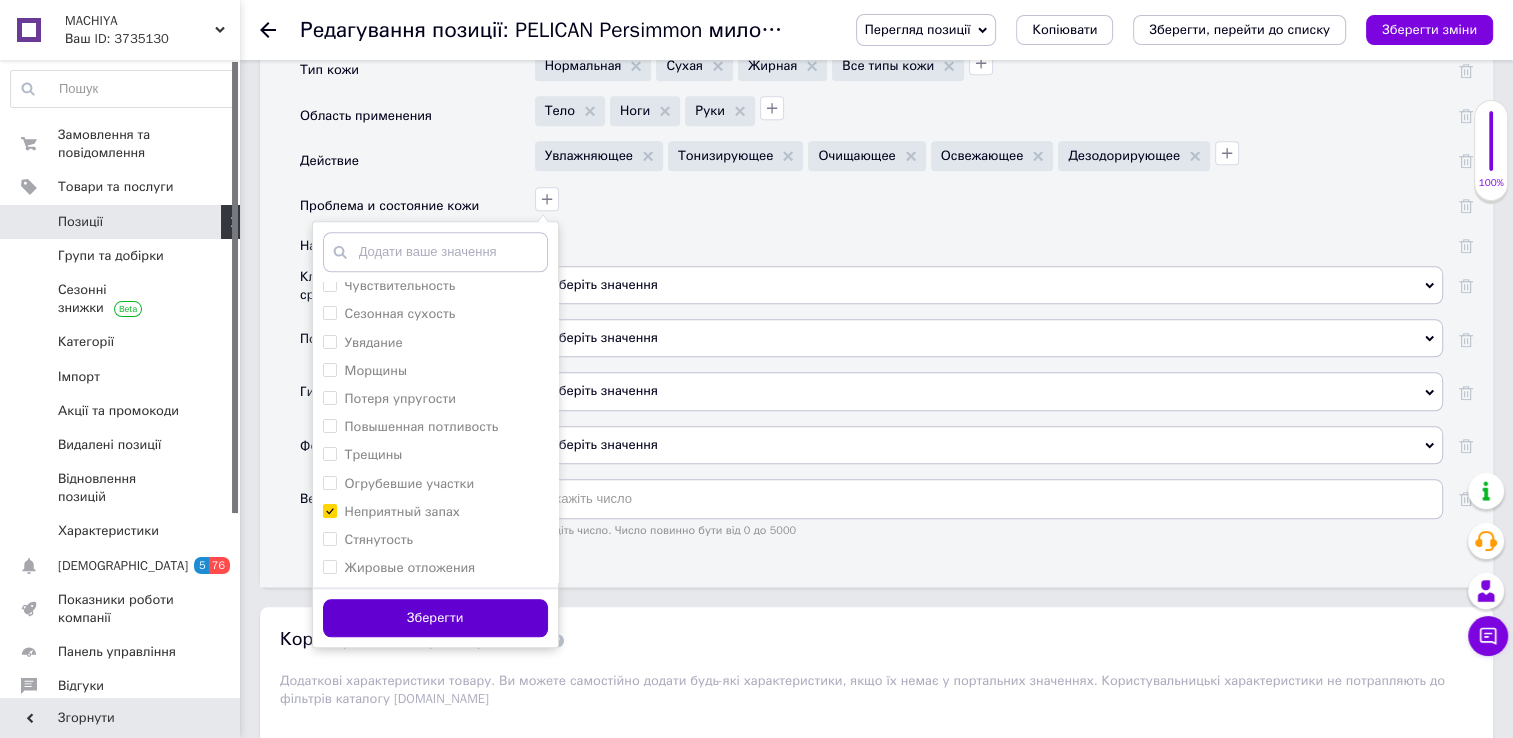 click on "Зберегти" at bounding box center (435, 618) 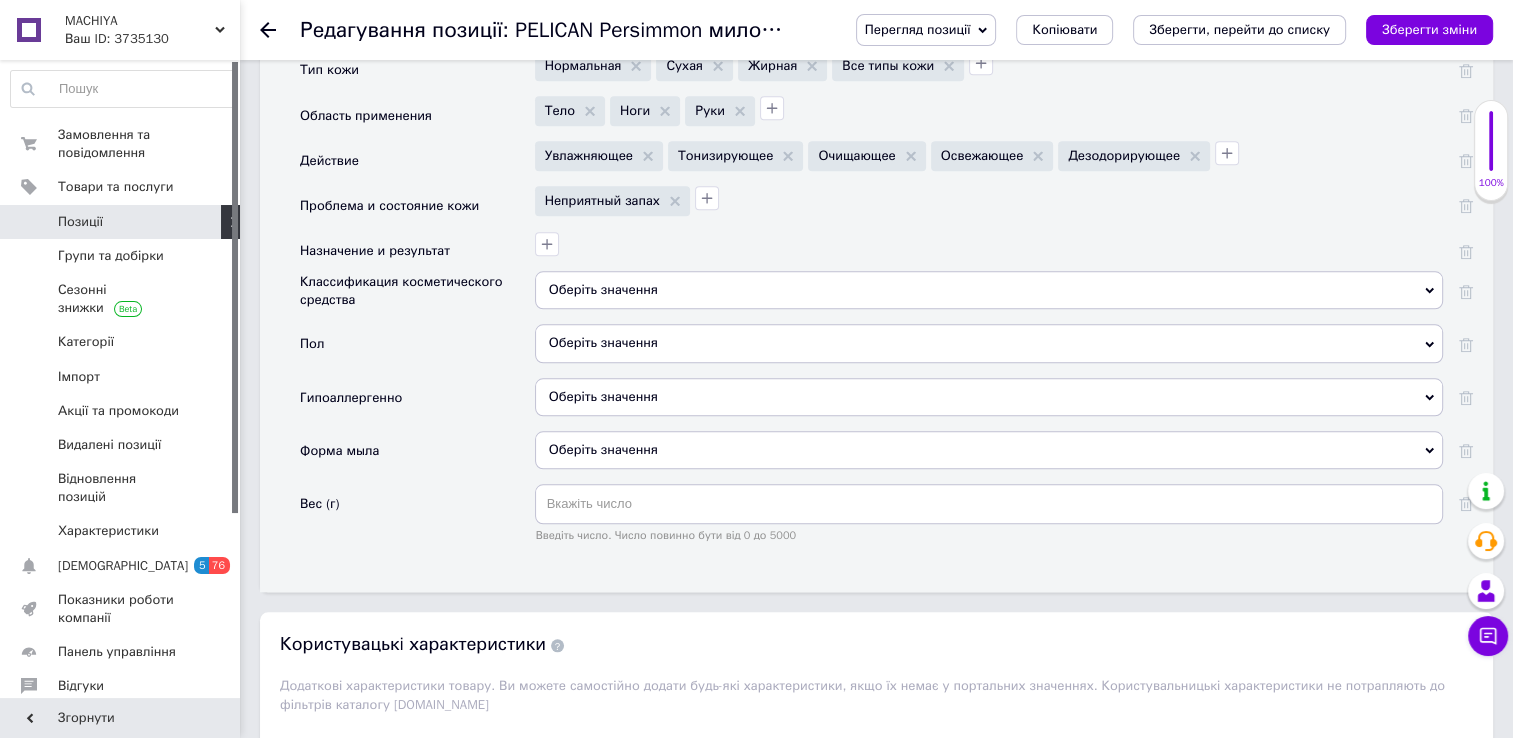 click on "Оберіть значення" at bounding box center (989, 343) 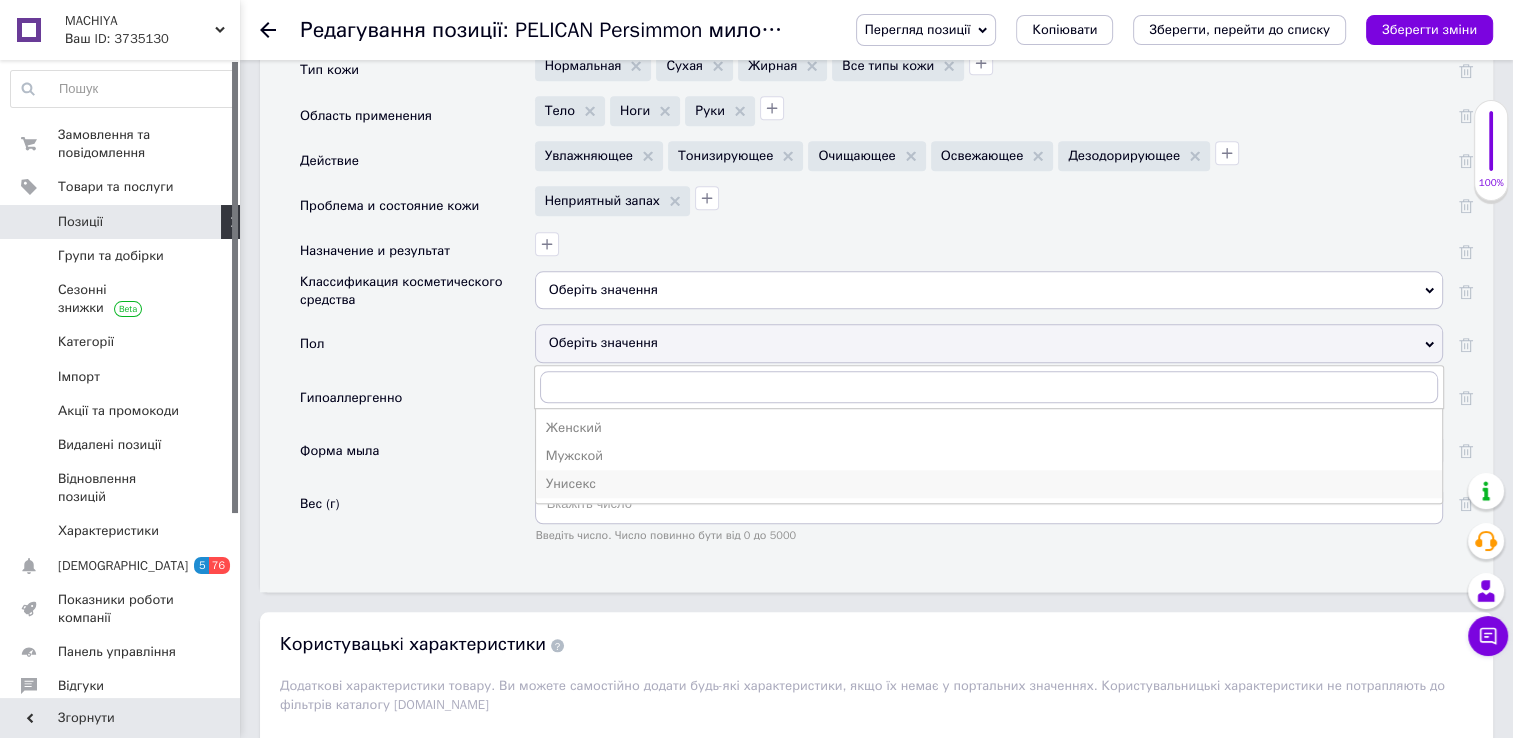 click on "Унисекс" at bounding box center [989, 484] 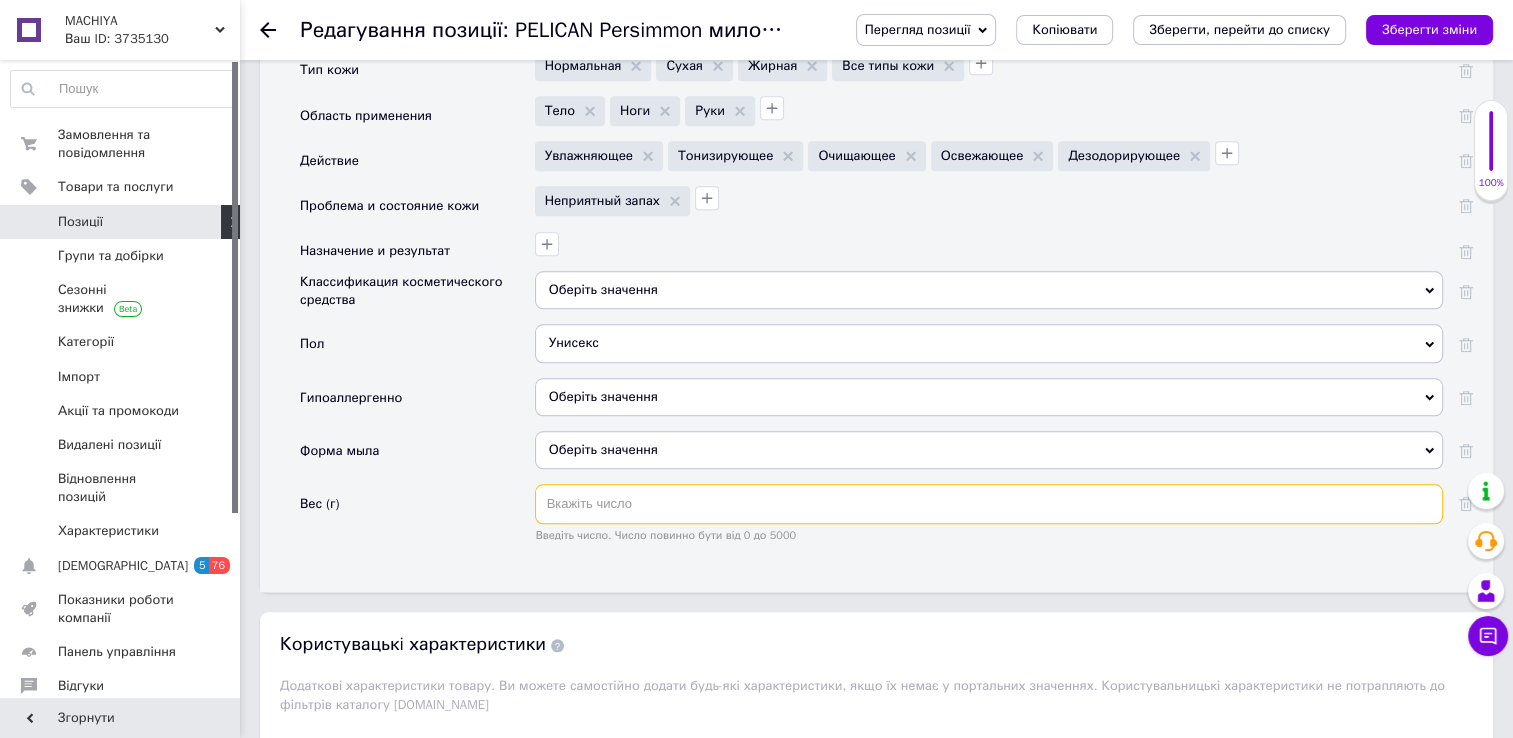click at bounding box center (989, 504) 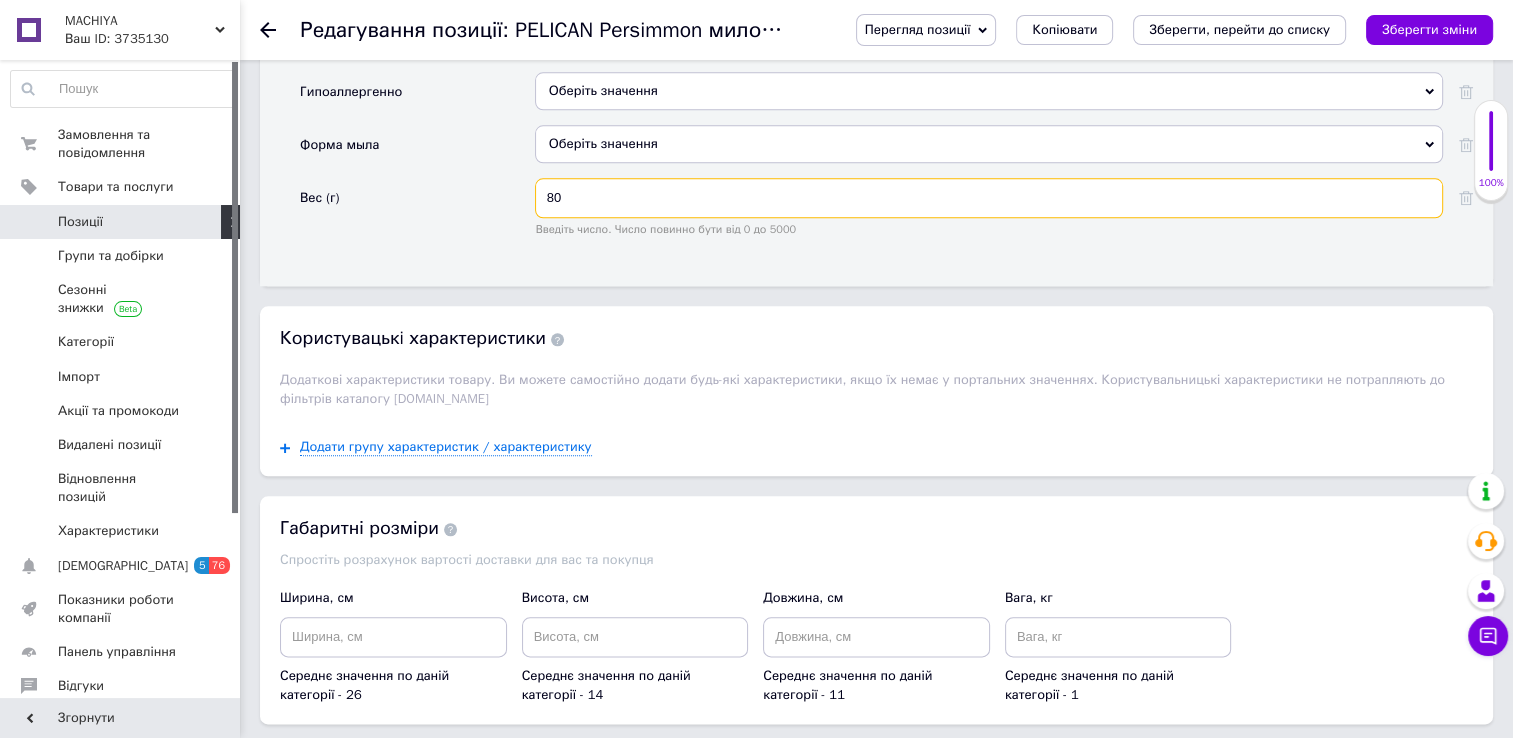 scroll, scrollTop: 2267, scrollLeft: 0, axis: vertical 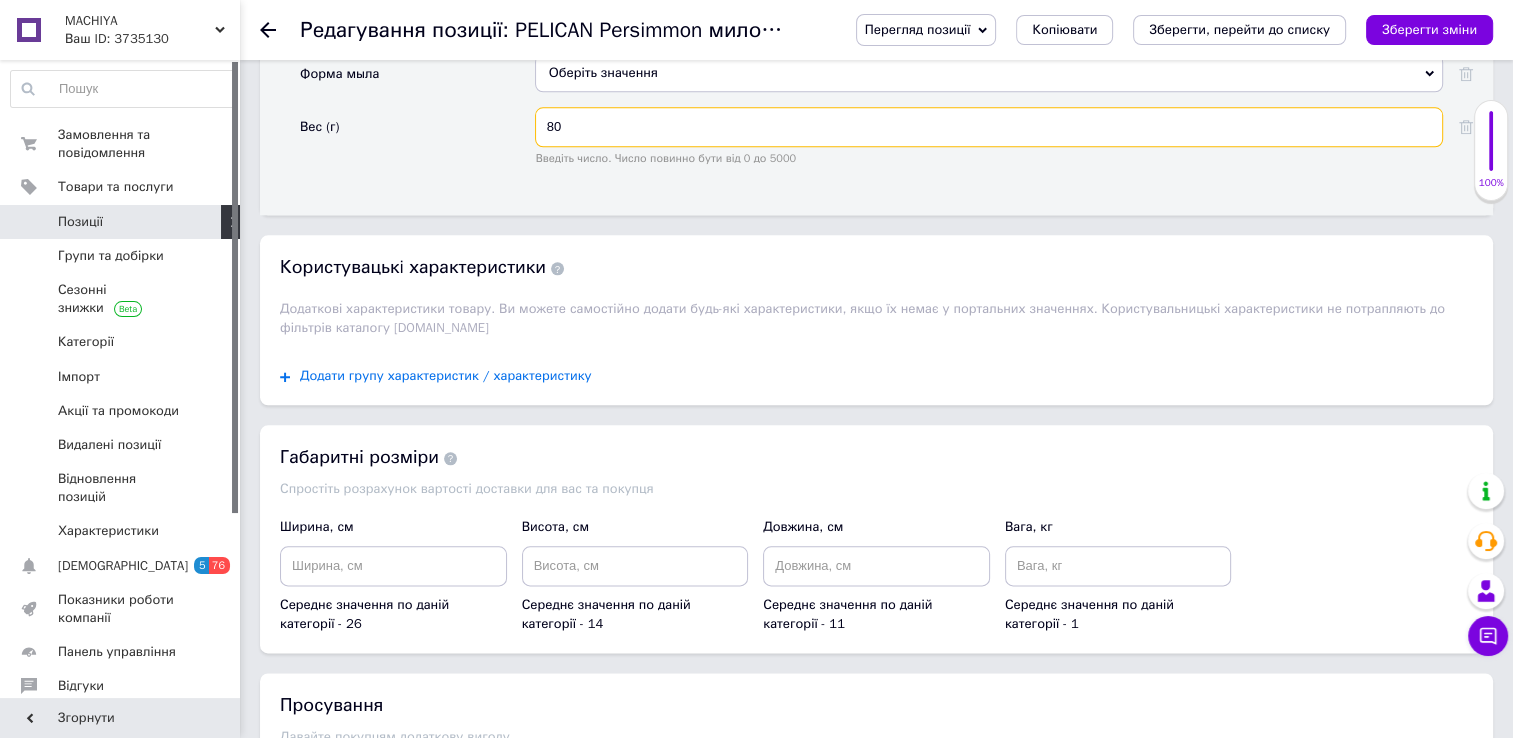 type on "80" 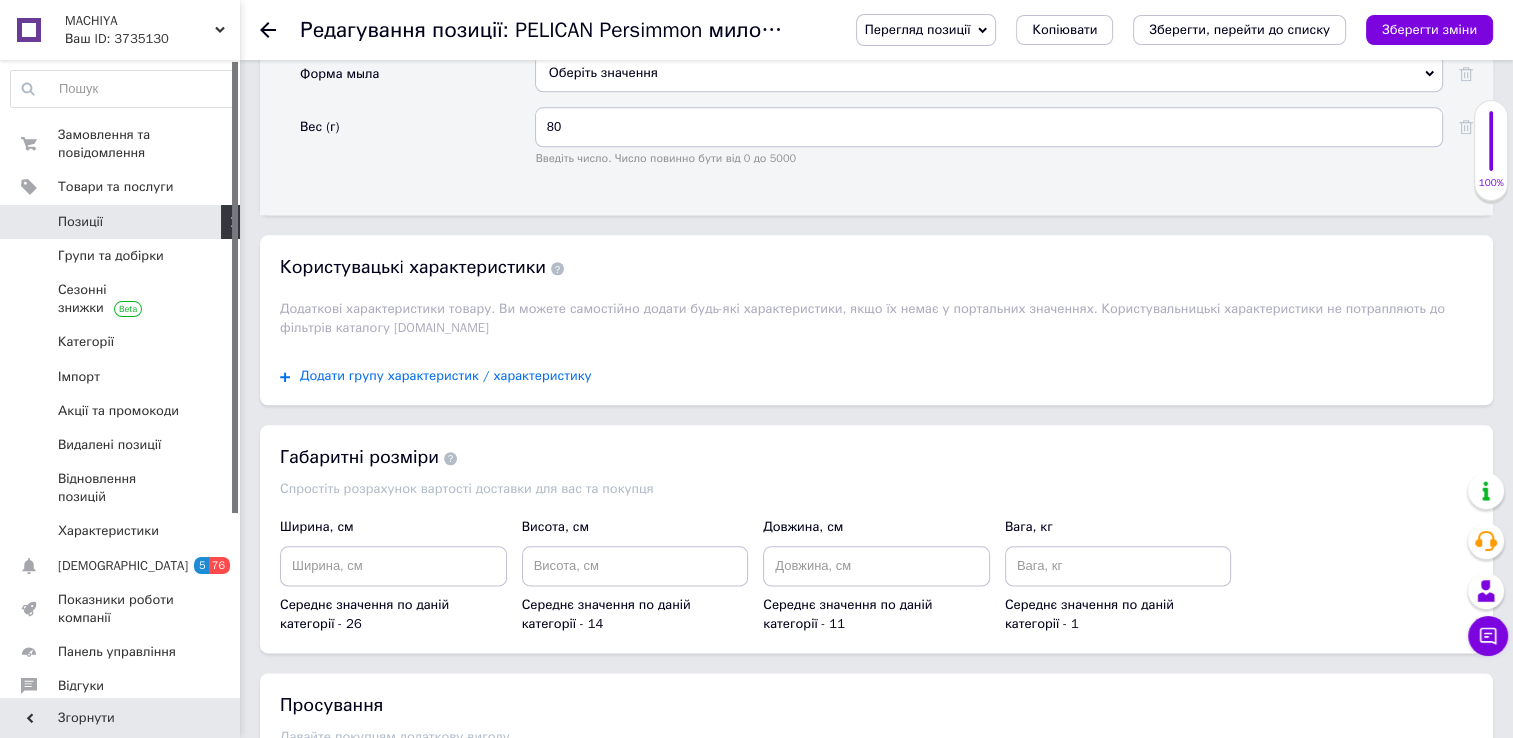 click on "Додати групу характеристик / характеристику" at bounding box center [446, 376] 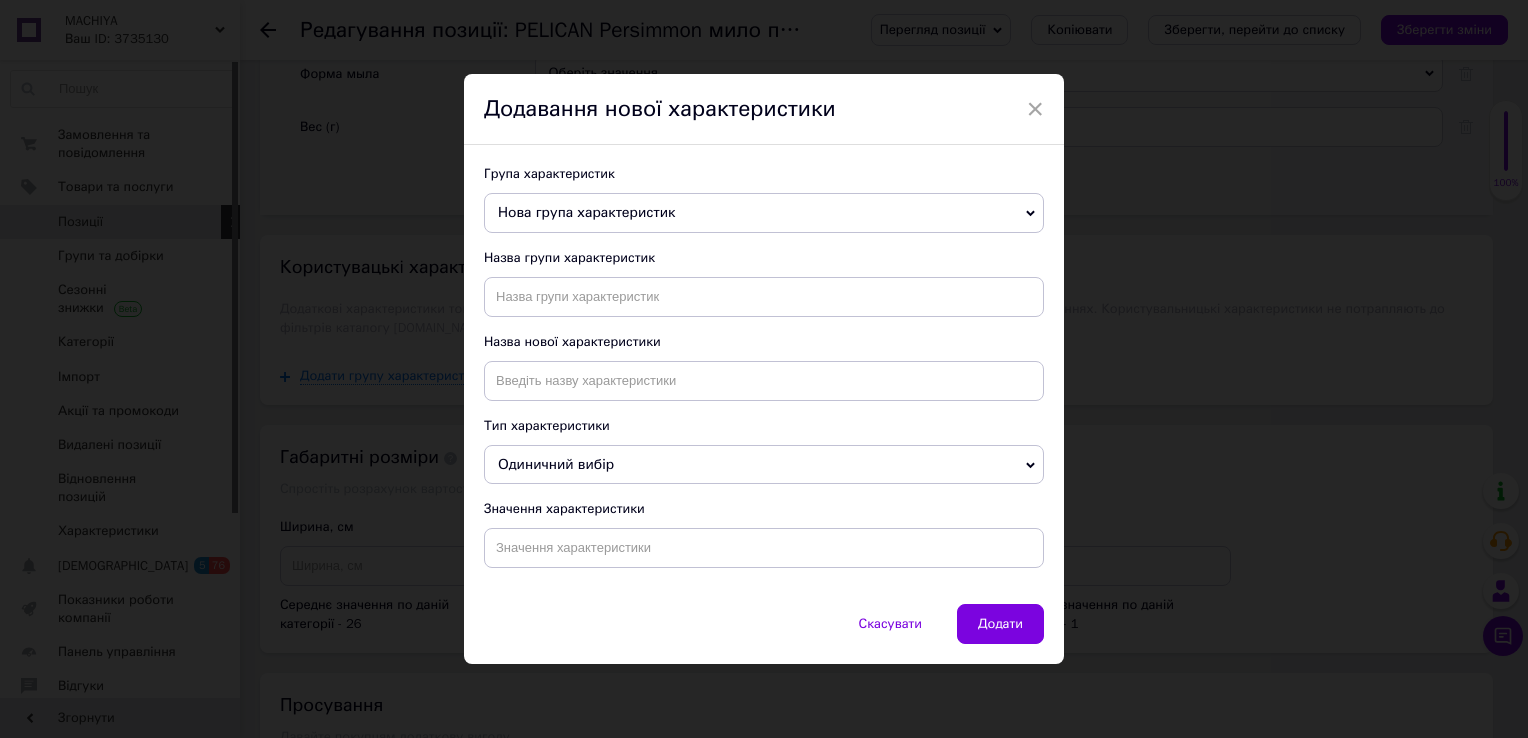 click on "Нова група характеристик" at bounding box center [586, 212] 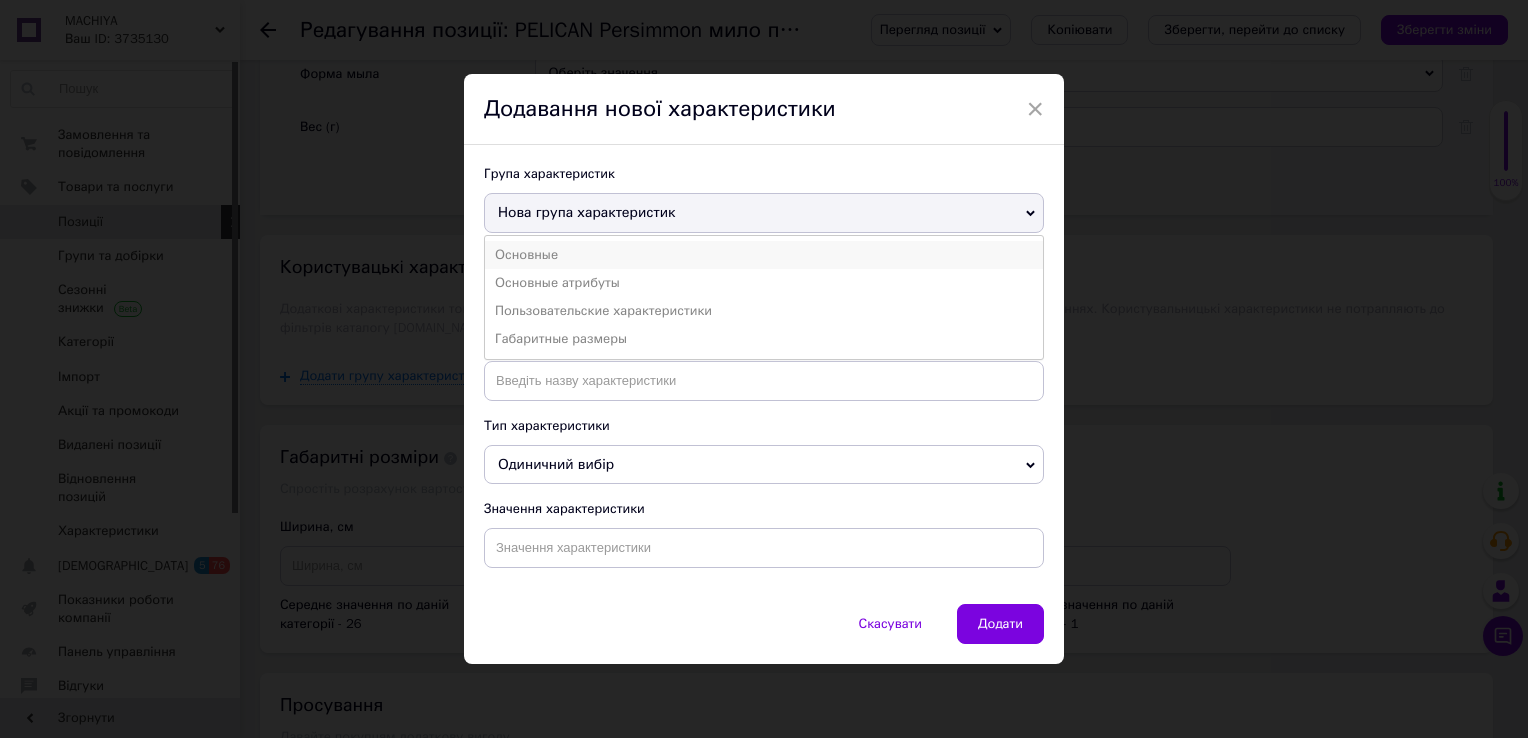 click on "Основные" at bounding box center [764, 255] 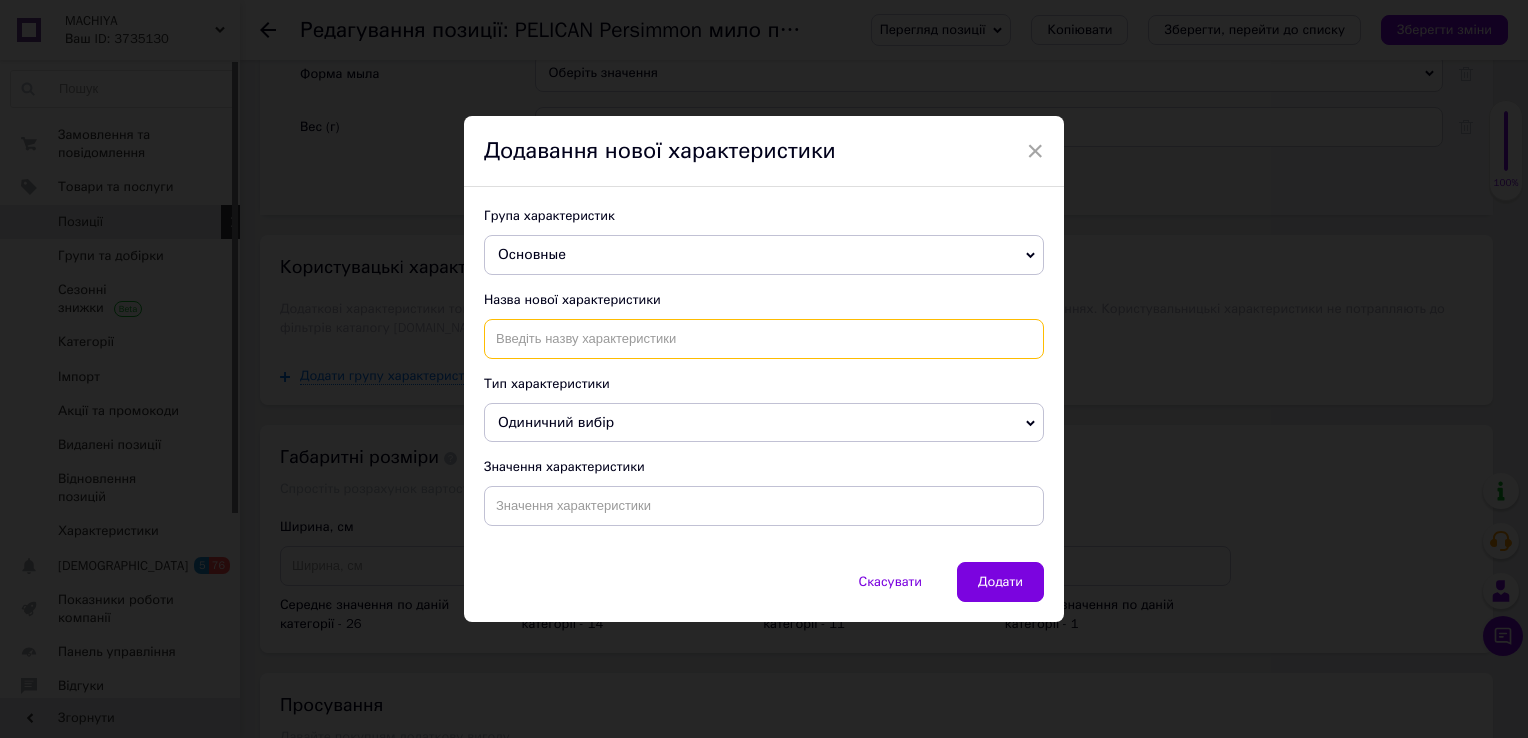 click at bounding box center (764, 339) 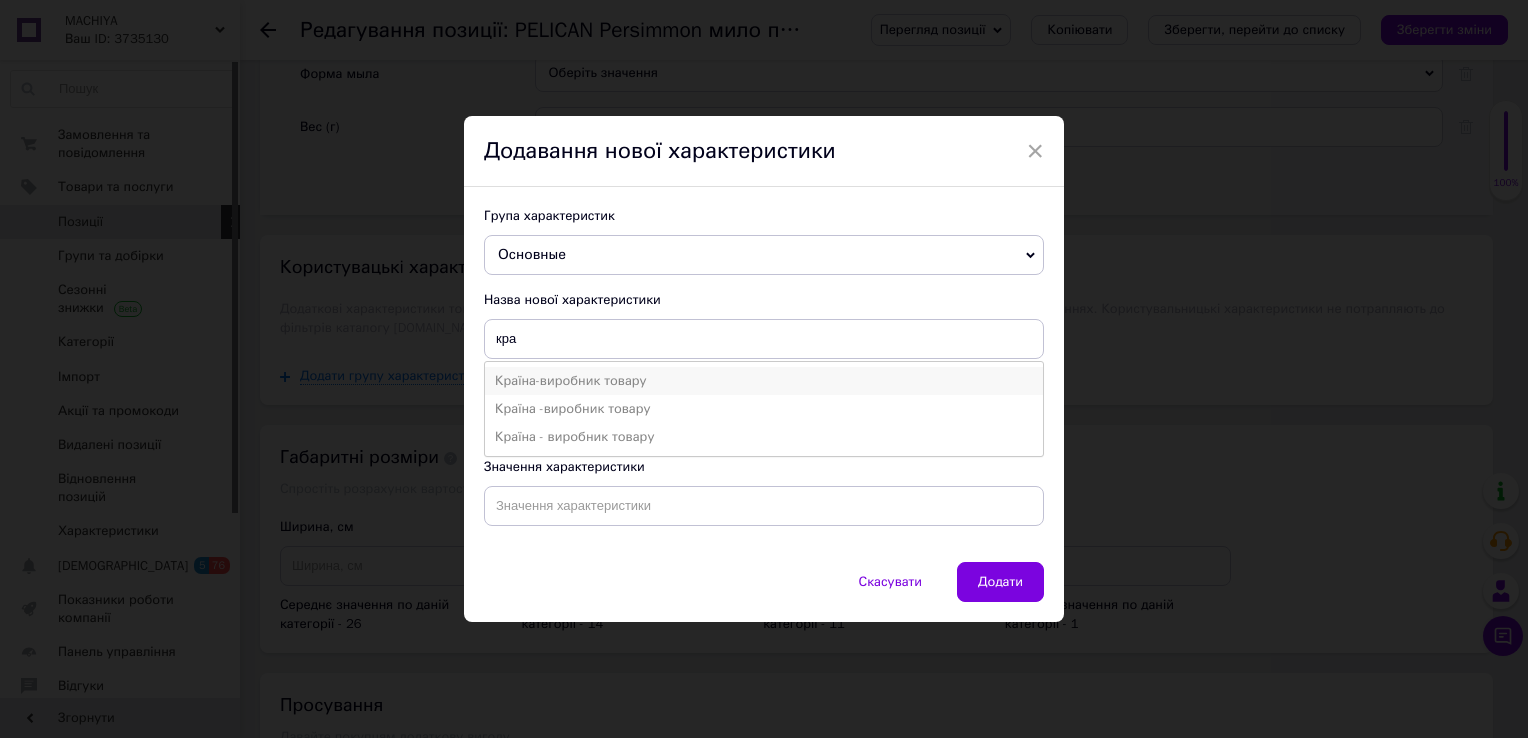 click on "Країна-виробник товару" at bounding box center (764, 381) 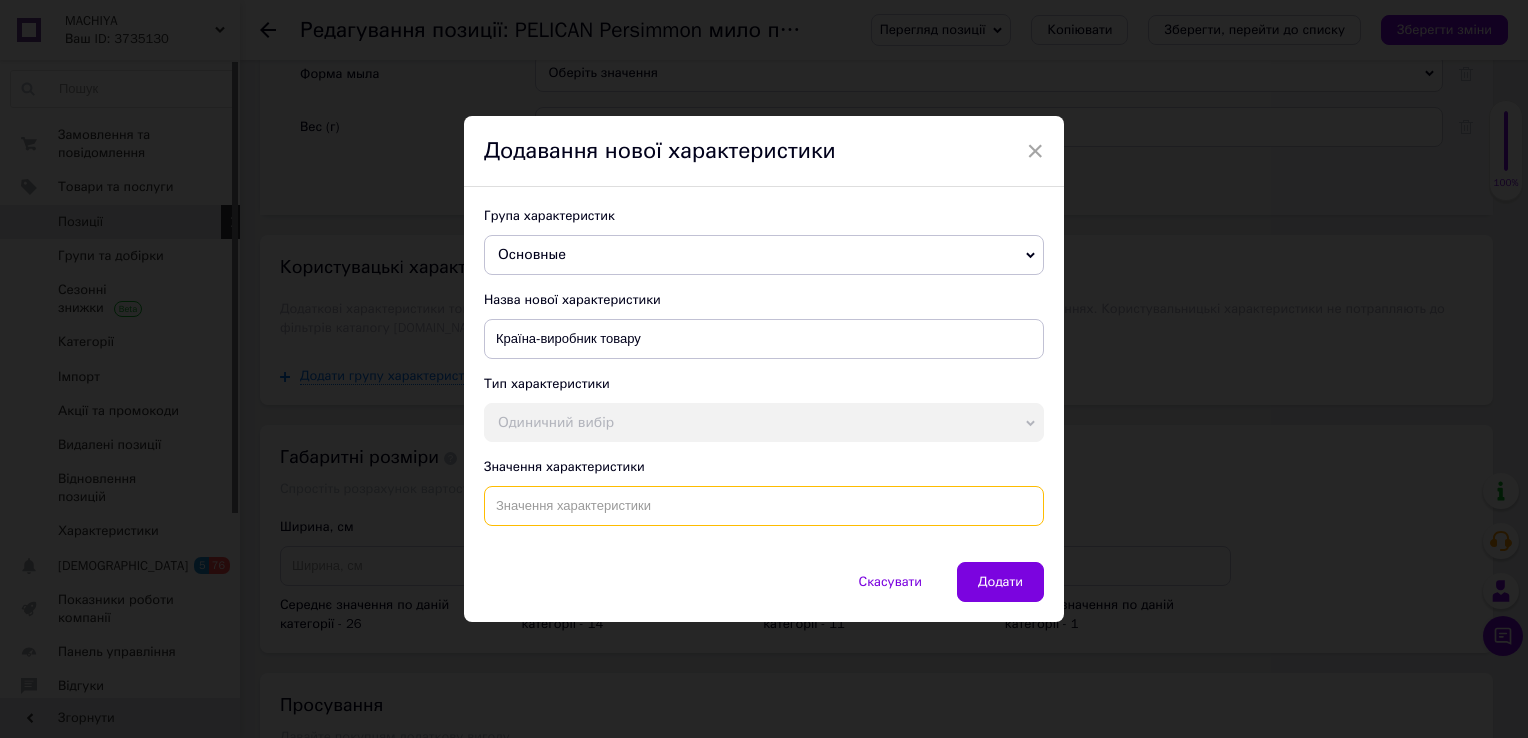 click at bounding box center [764, 506] 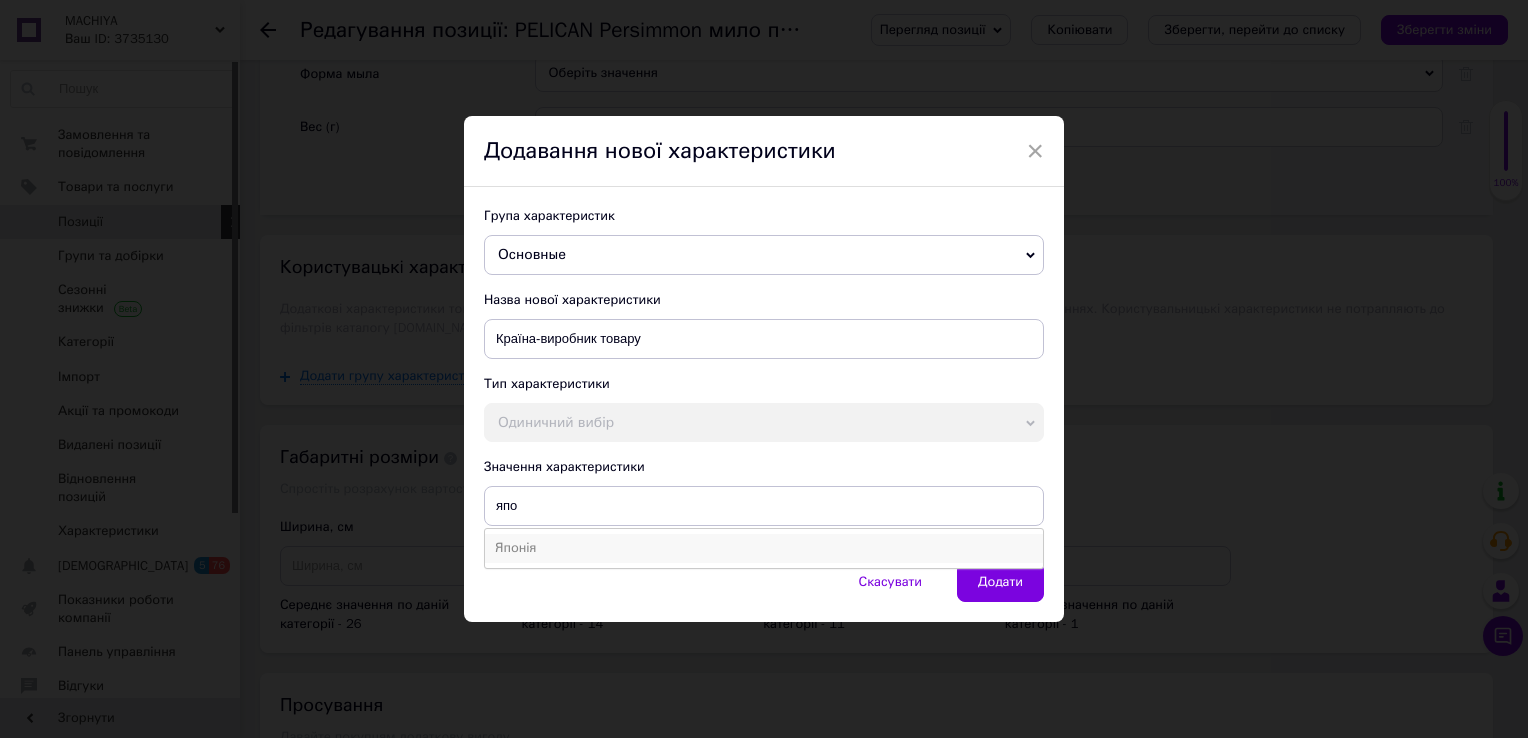 click on "Японія" at bounding box center (764, 548) 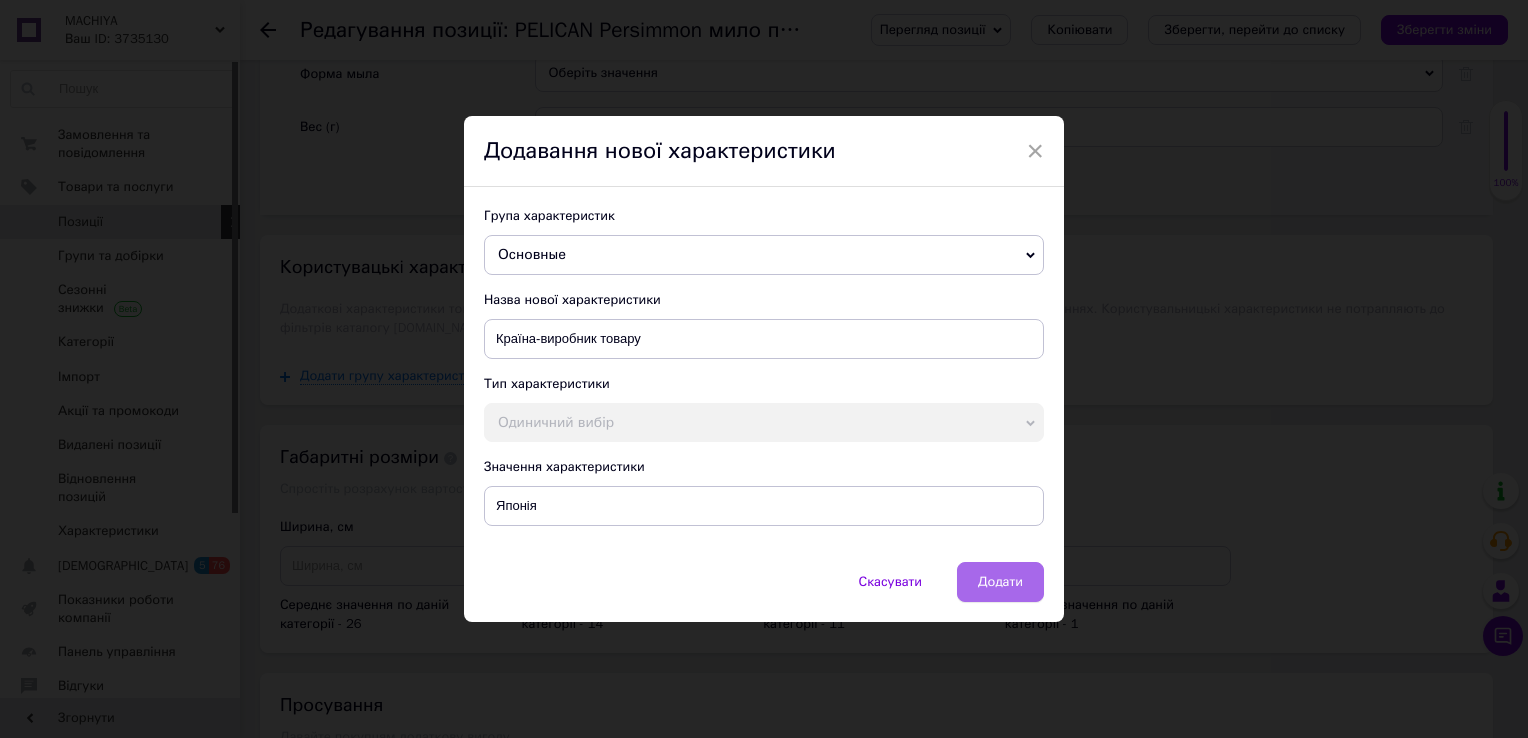 click on "Додати" at bounding box center (1000, 582) 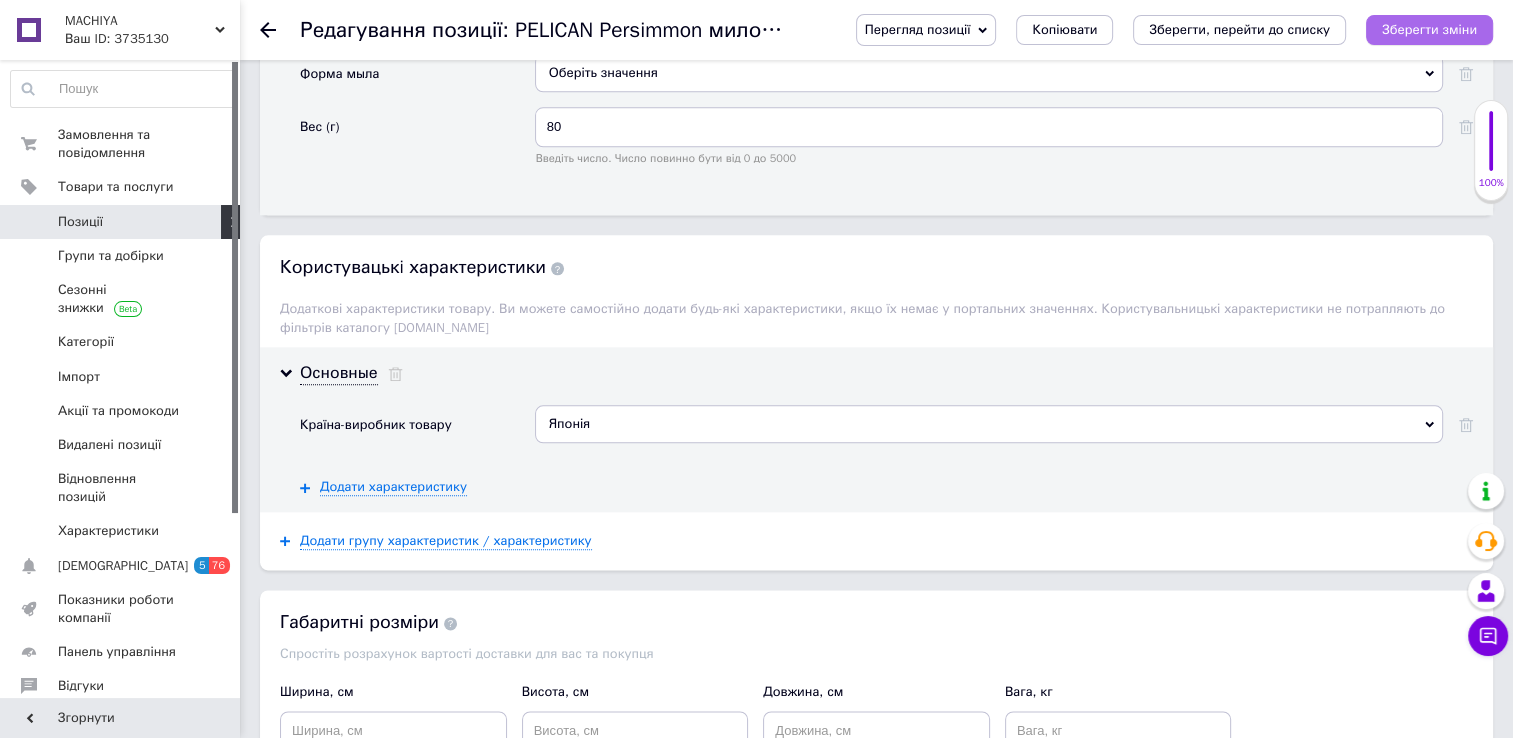 click on "Зберегти зміни" at bounding box center [1429, 30] 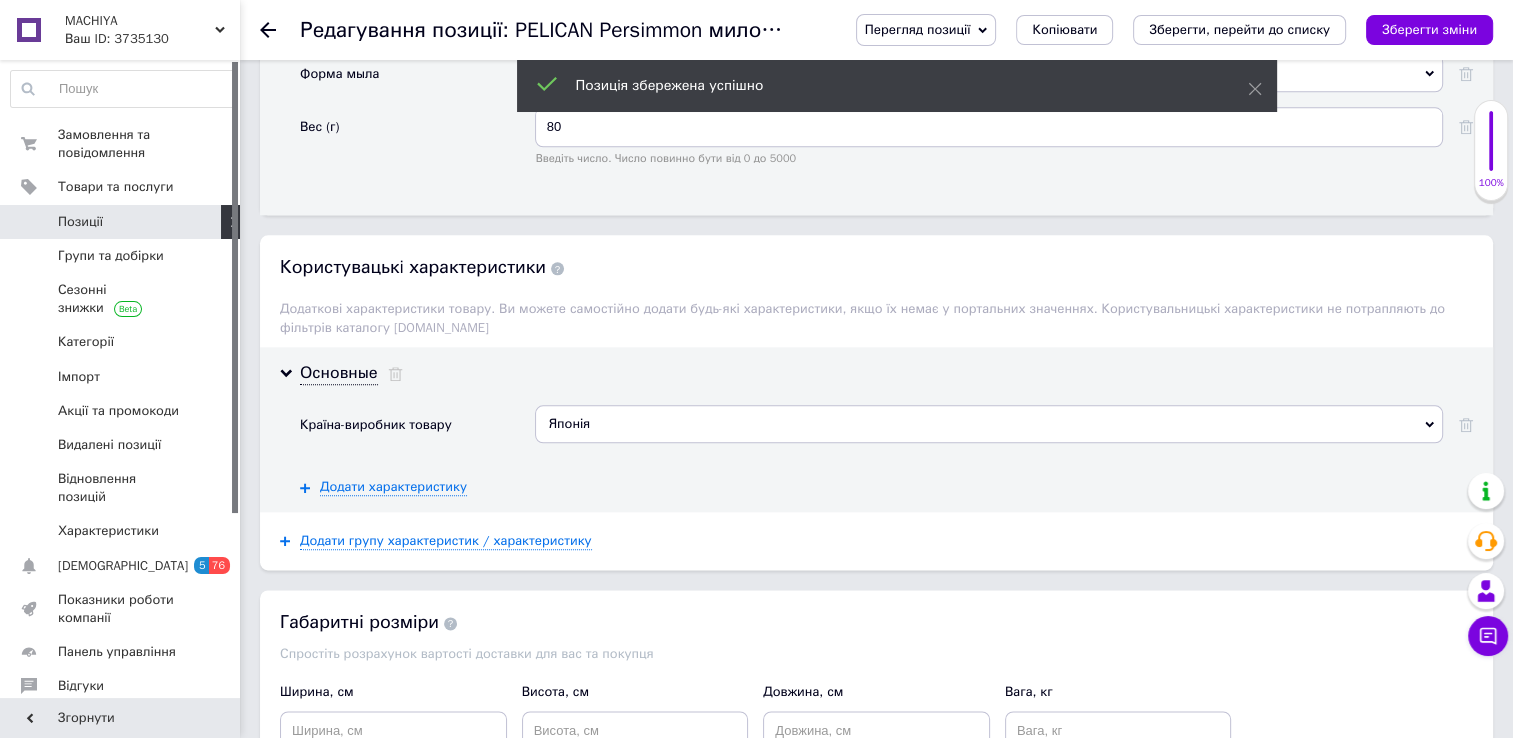 click 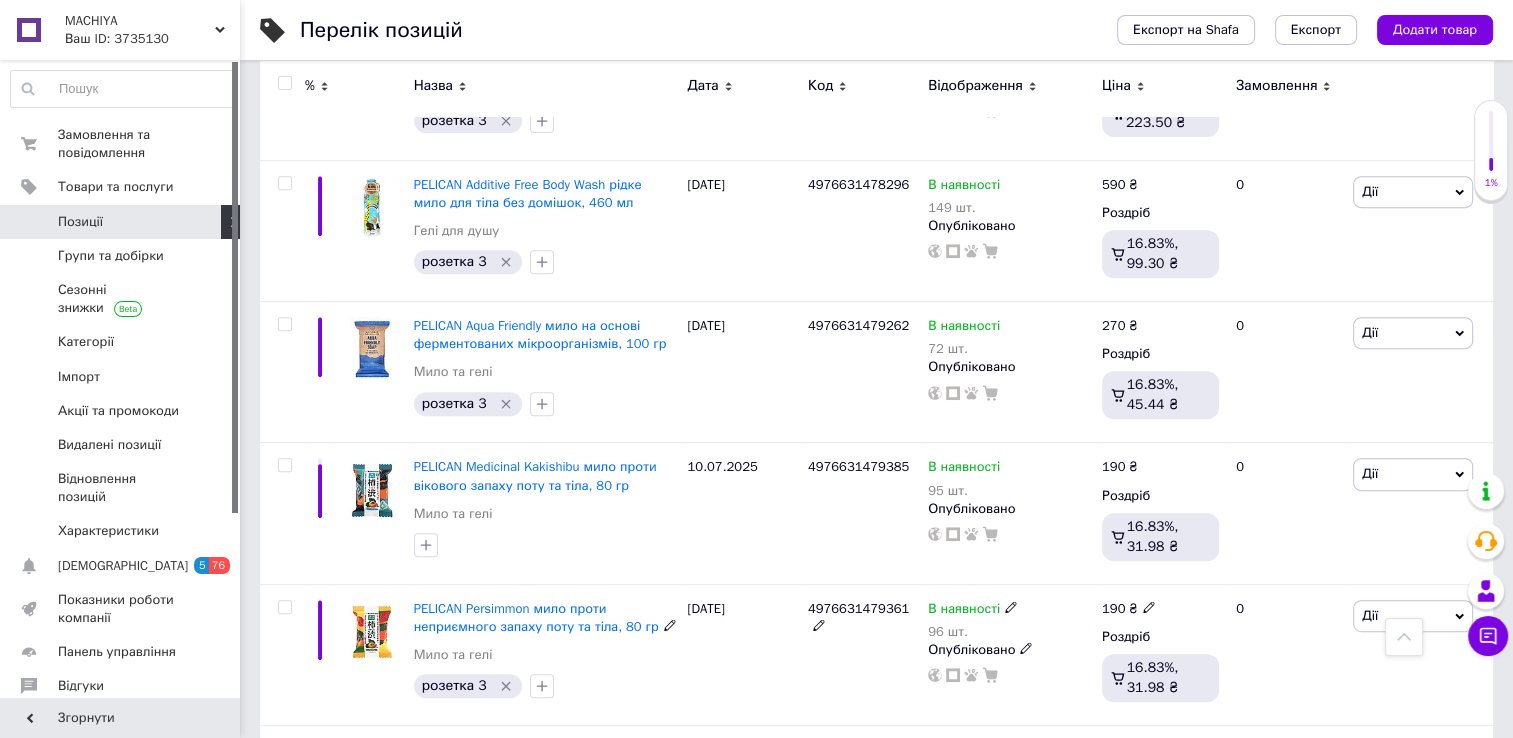 scroll, scrollTop: 902, scrollLeft: 0, axis: vertical 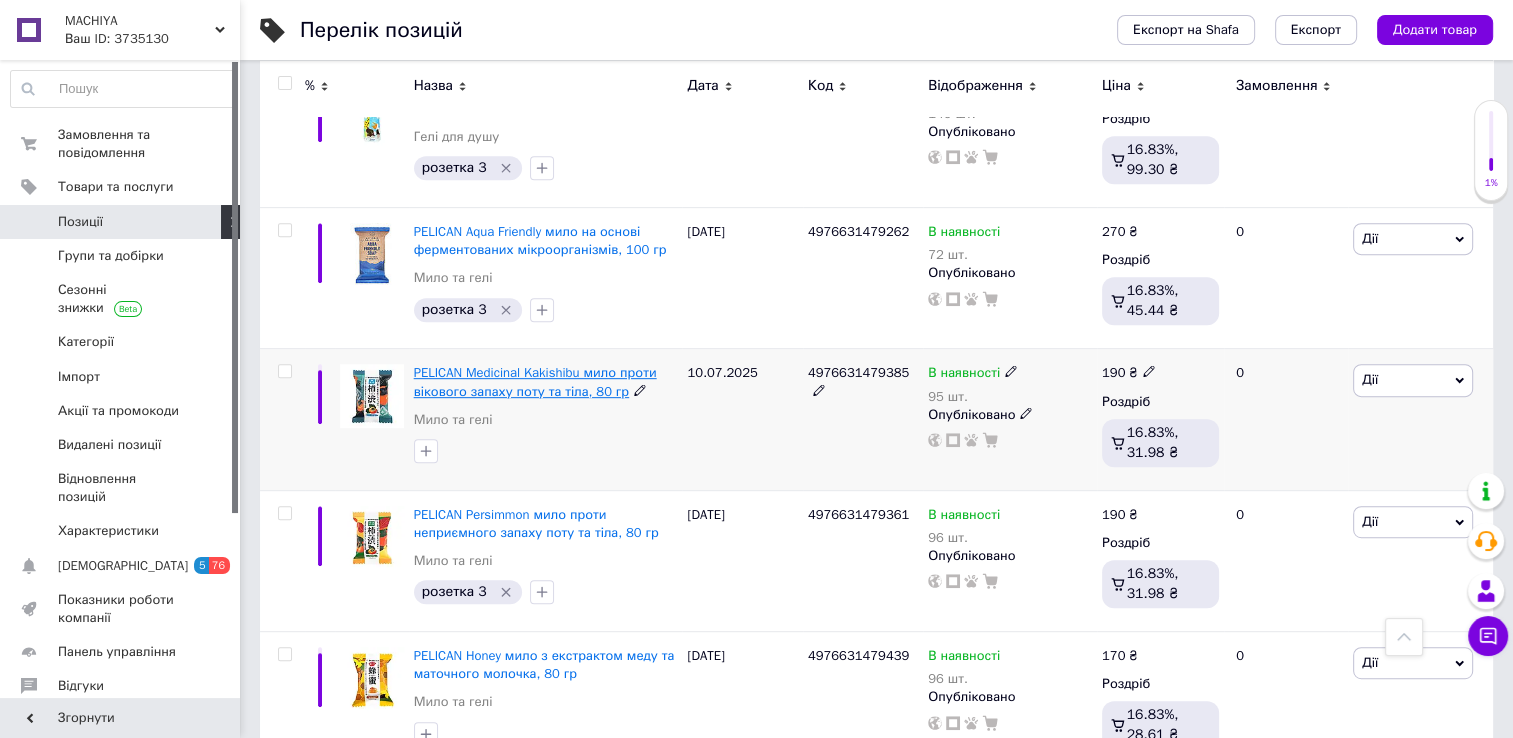 click on "PELICAN Medicinal Kakishibu мило проти вікового запаху поту та тіла, 80 гр" at bounding box center (535, 381) 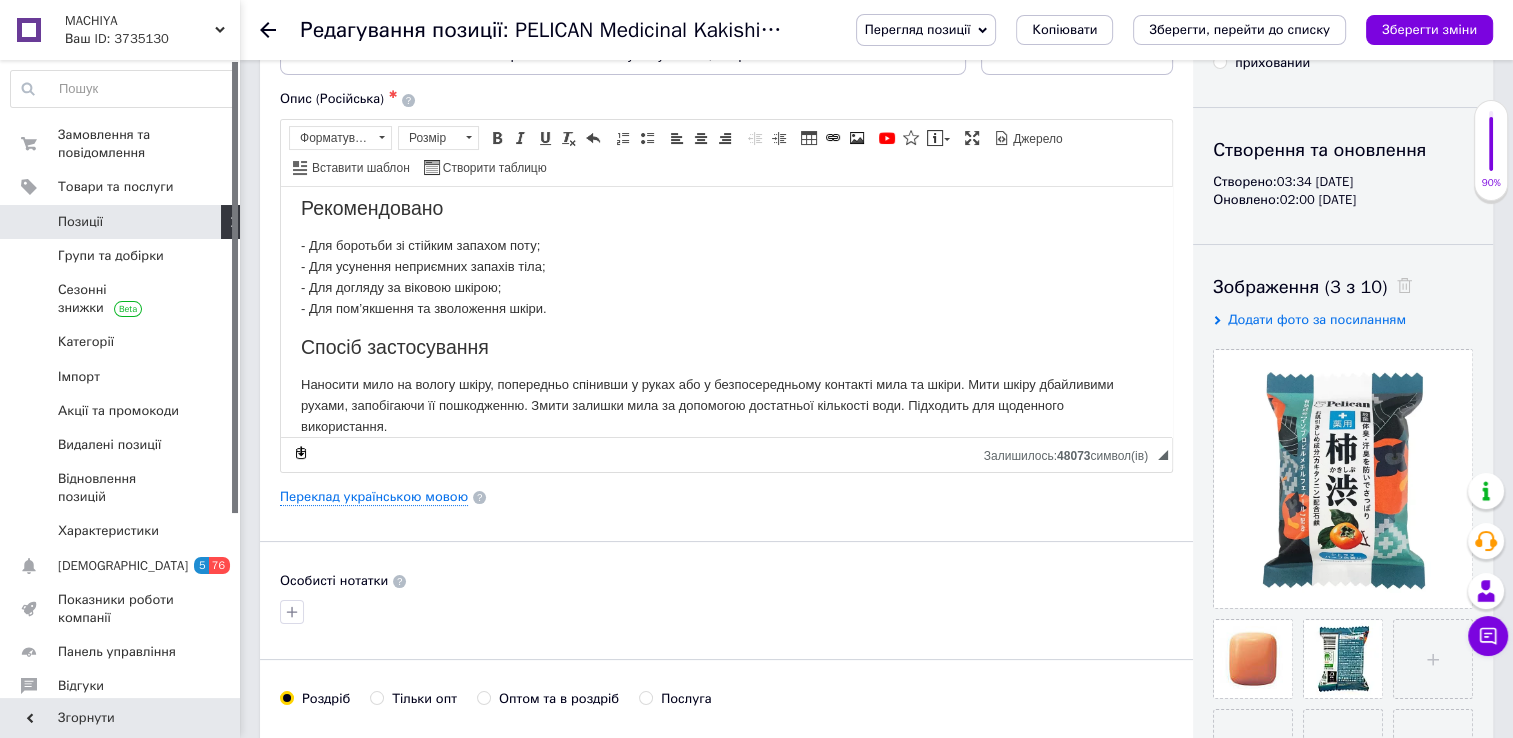 scroll, scrollTop: 168, scrollLeft: 0, axis: vertical 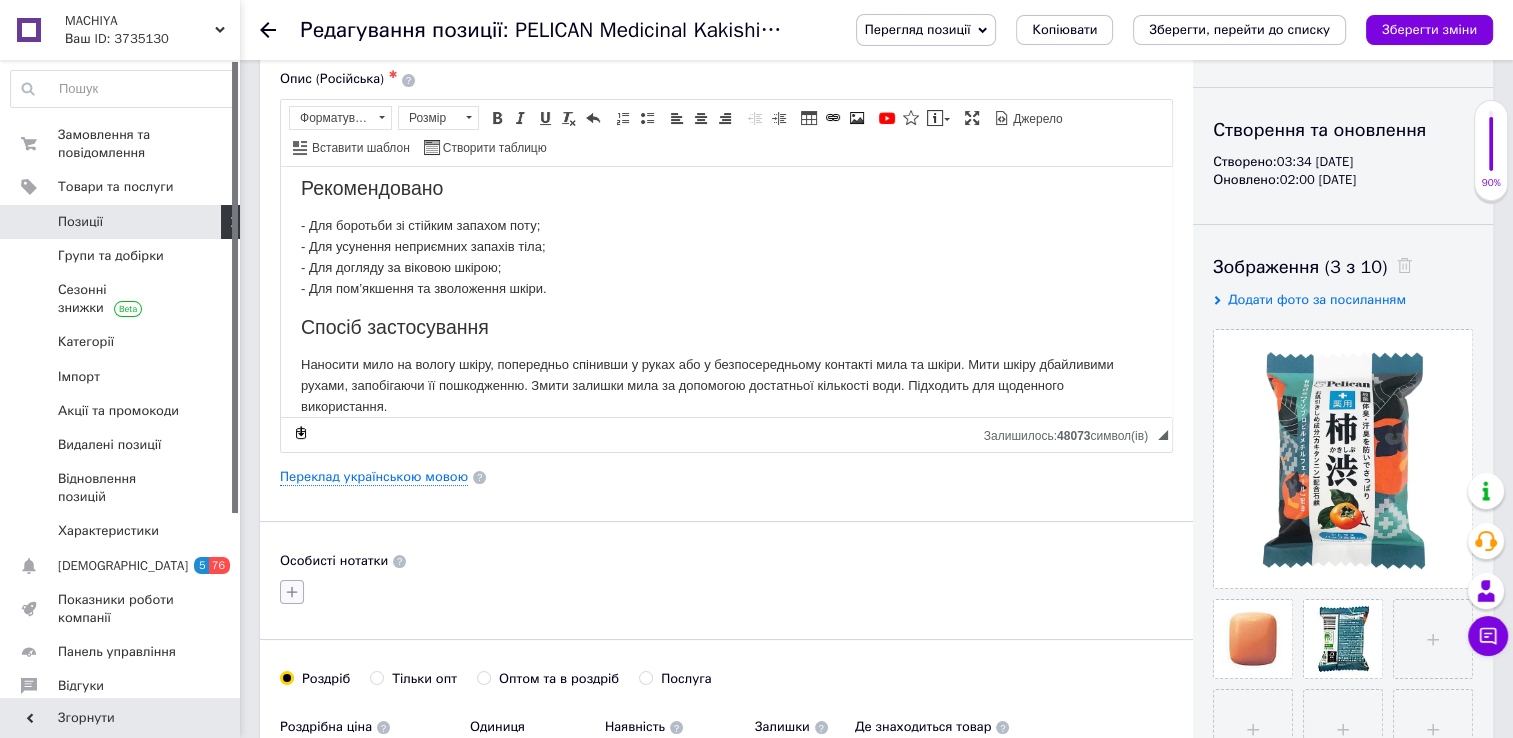 click at bounding box center (292, 592) 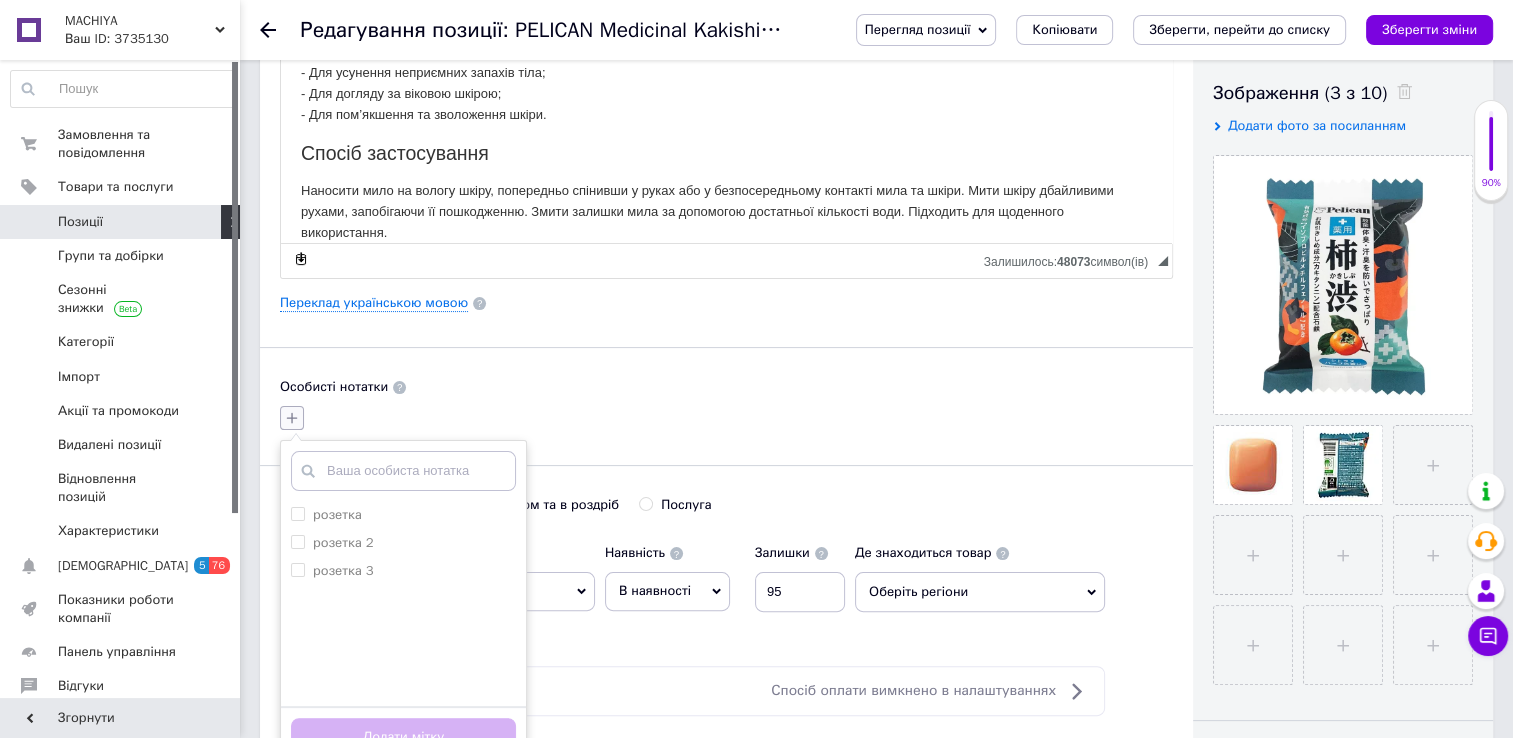 scroll, scrollTop: 343, scrollLeft: 0, axis: vertical 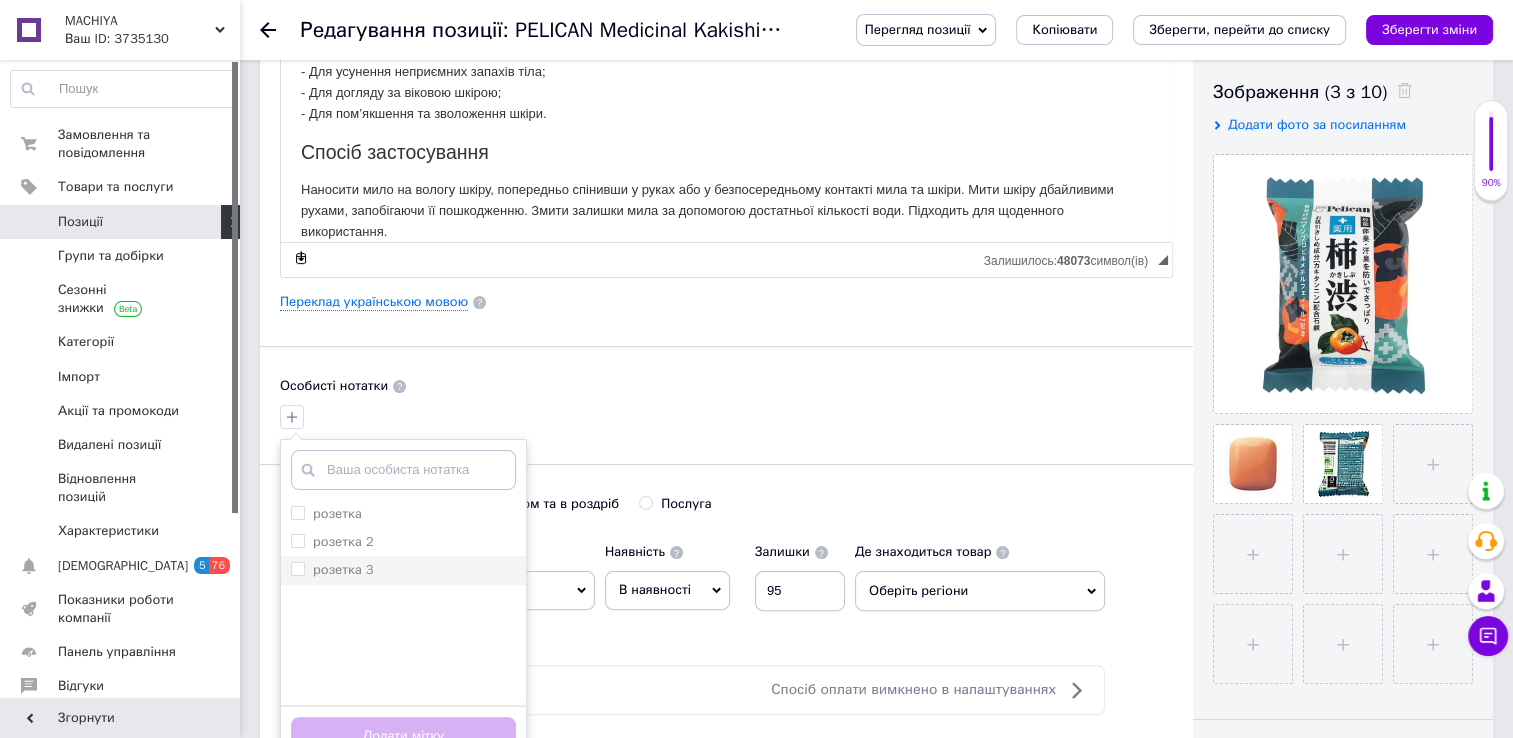click at bounding box center (298, 569) 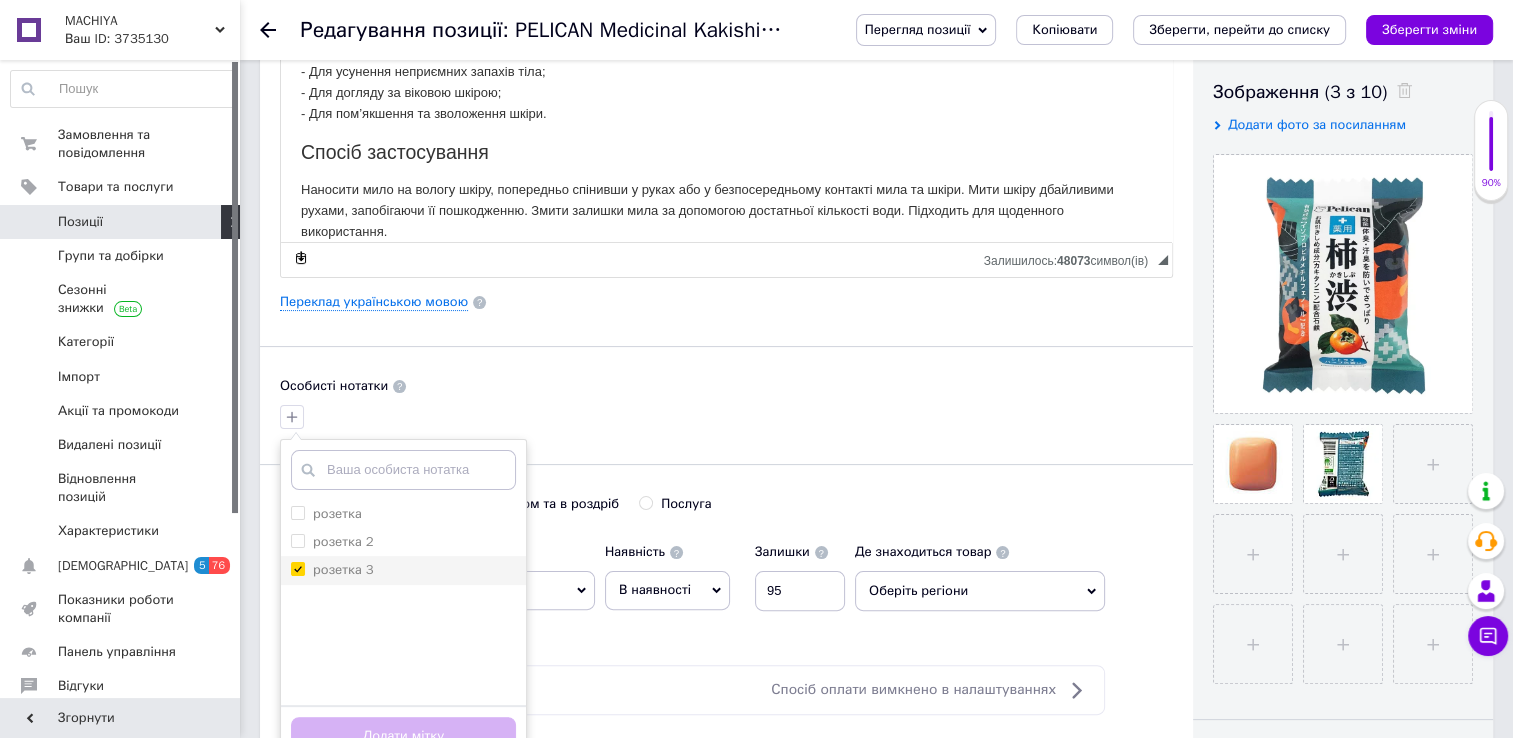 click on "розетка 3" at bounding box center (297, 568) 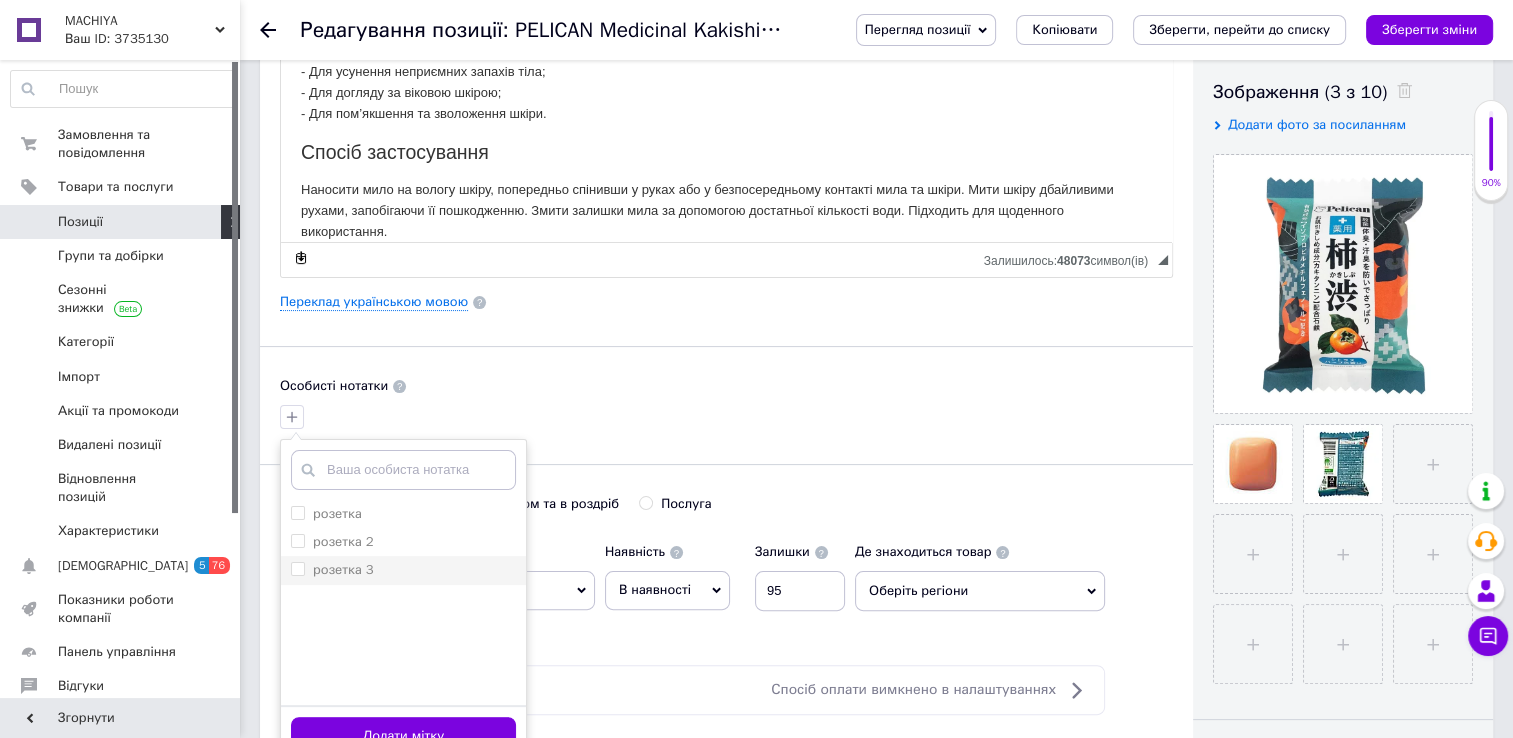 scroll, scrollTop: 467, scrollLeft: 0, axis: vertical 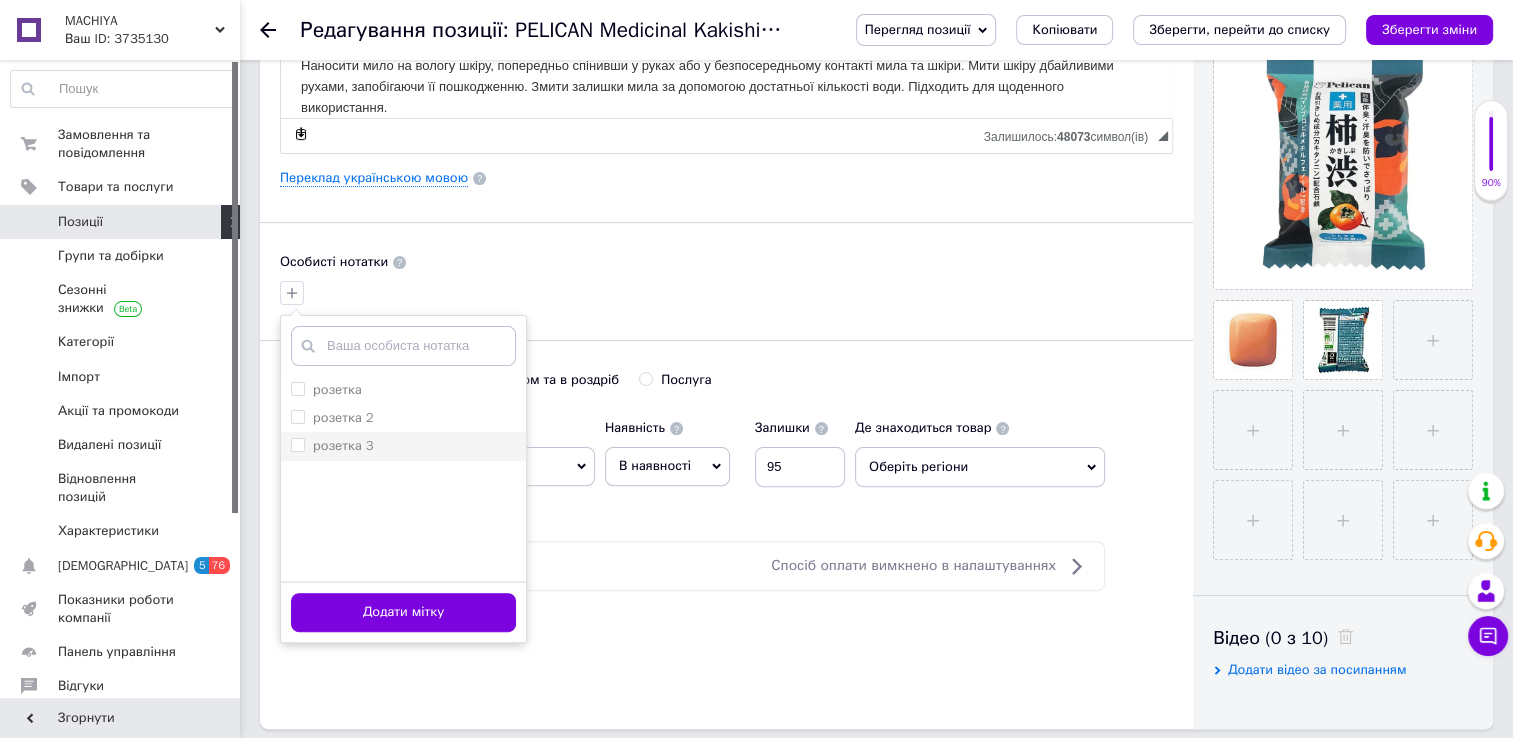 click on "розетка 3" at bounding box center [297, 444] 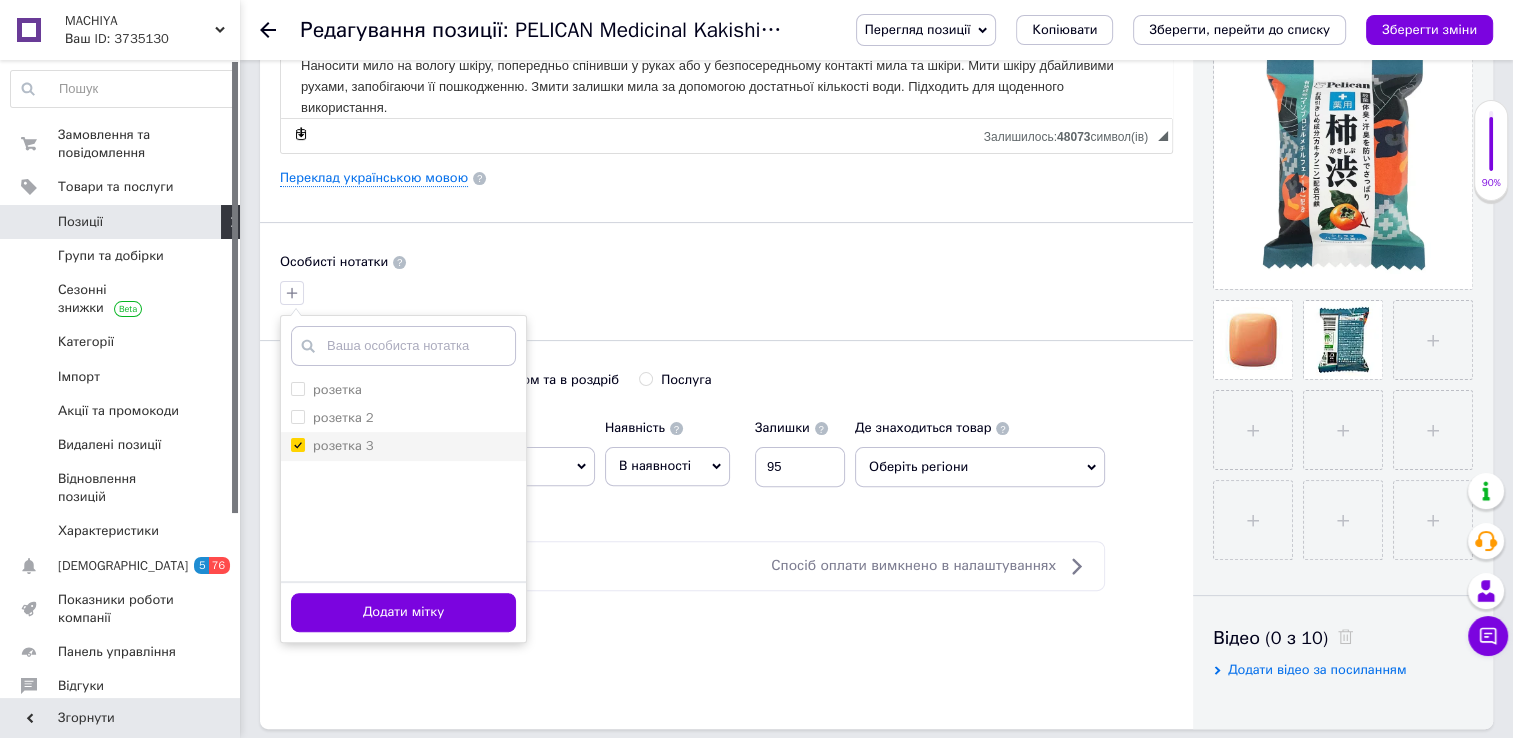 checkbox on "true" 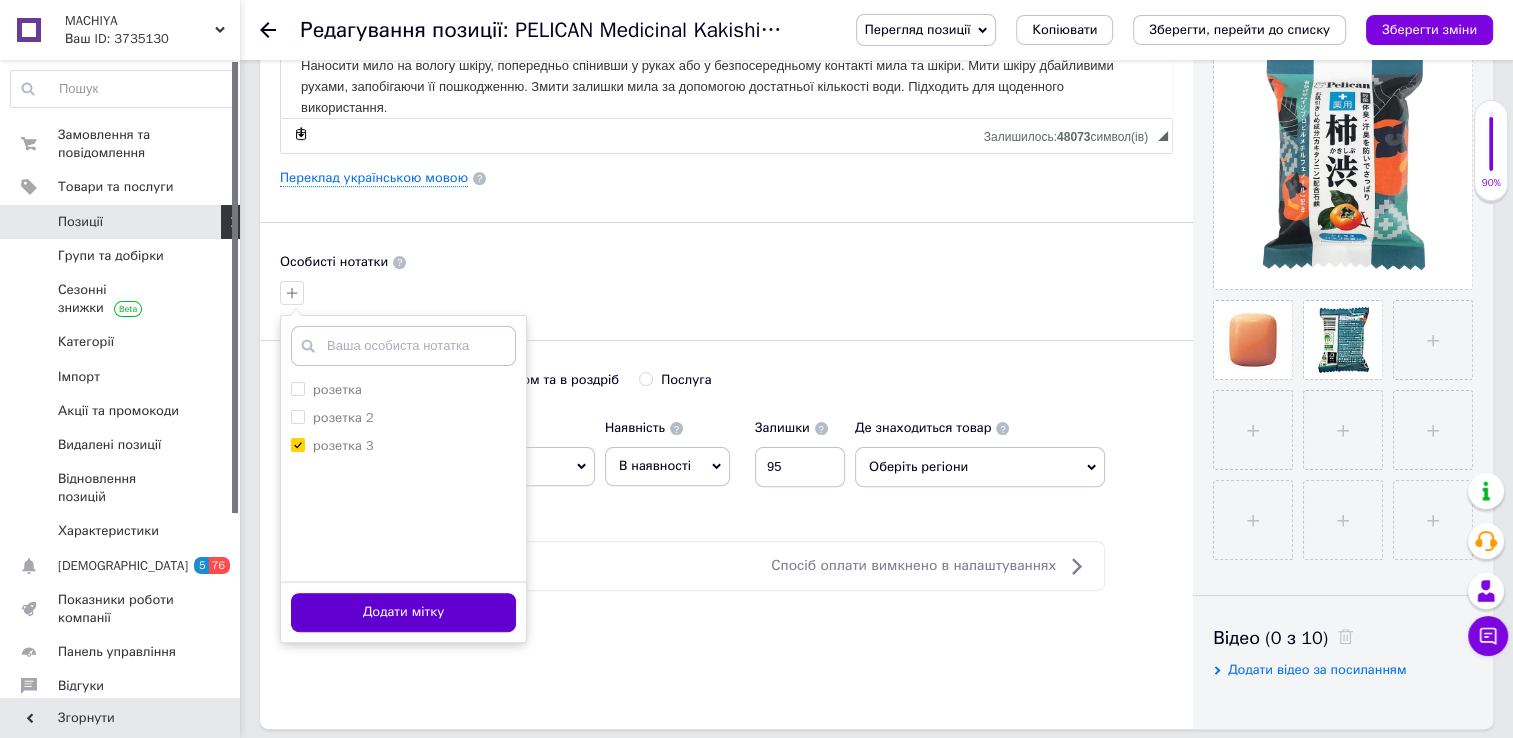 click on "Додати мітку" at bounding box center [403, 612] 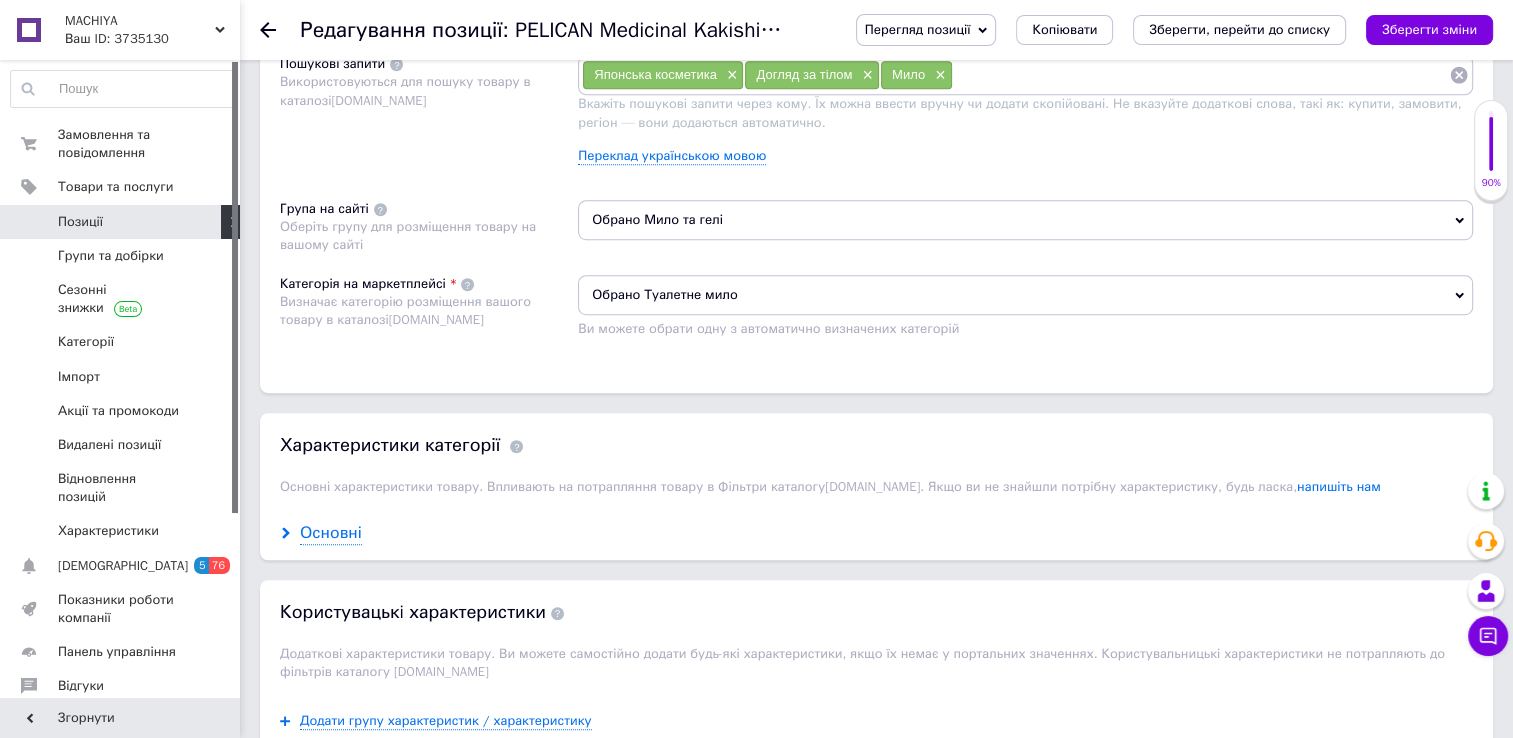 scroll, scrollTop: 1222, scrollLeft: 0, axis: vertical 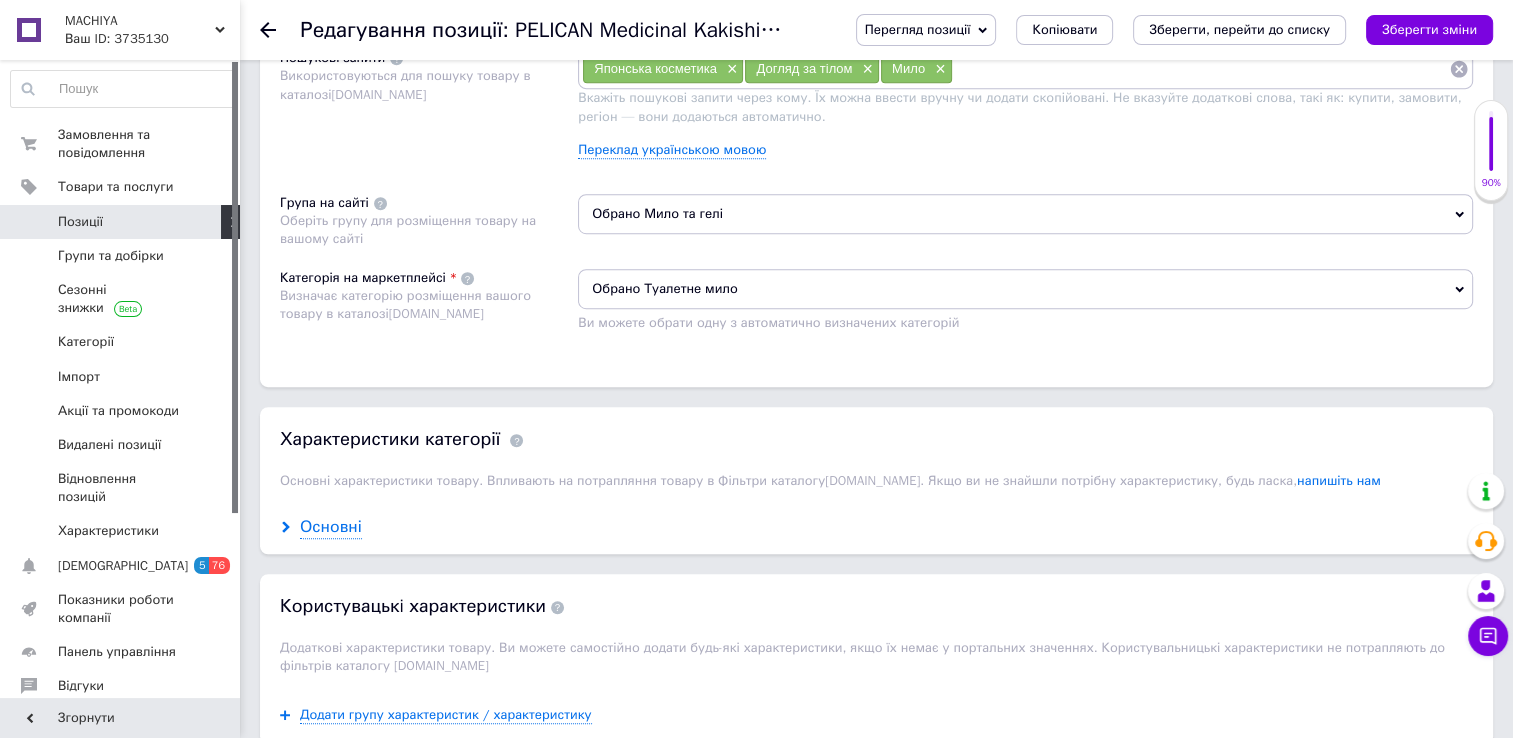 click on "Основні" at bounding box center [331, 527] 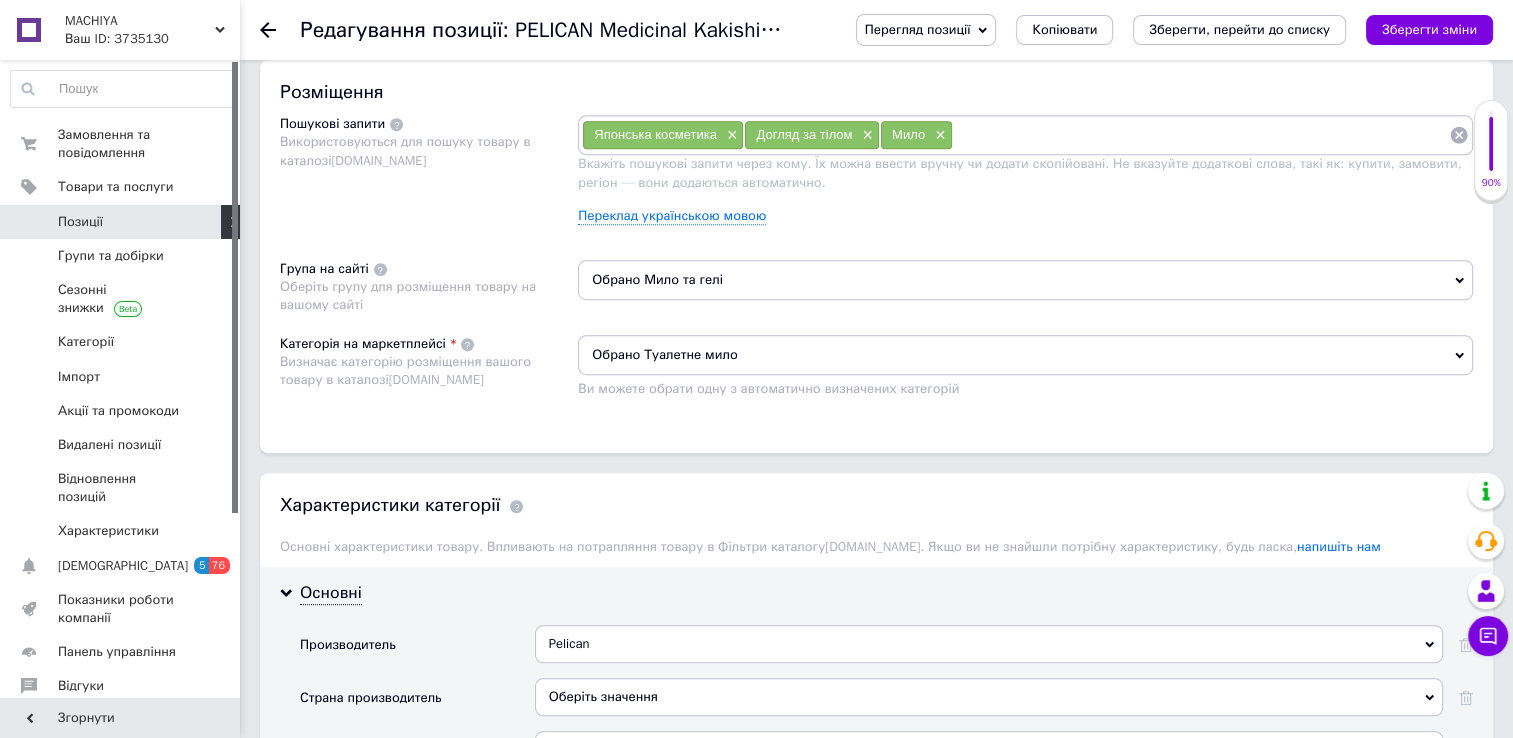 scroll, scrollTop: 1304, scrollLeft: 0, axis: vertical 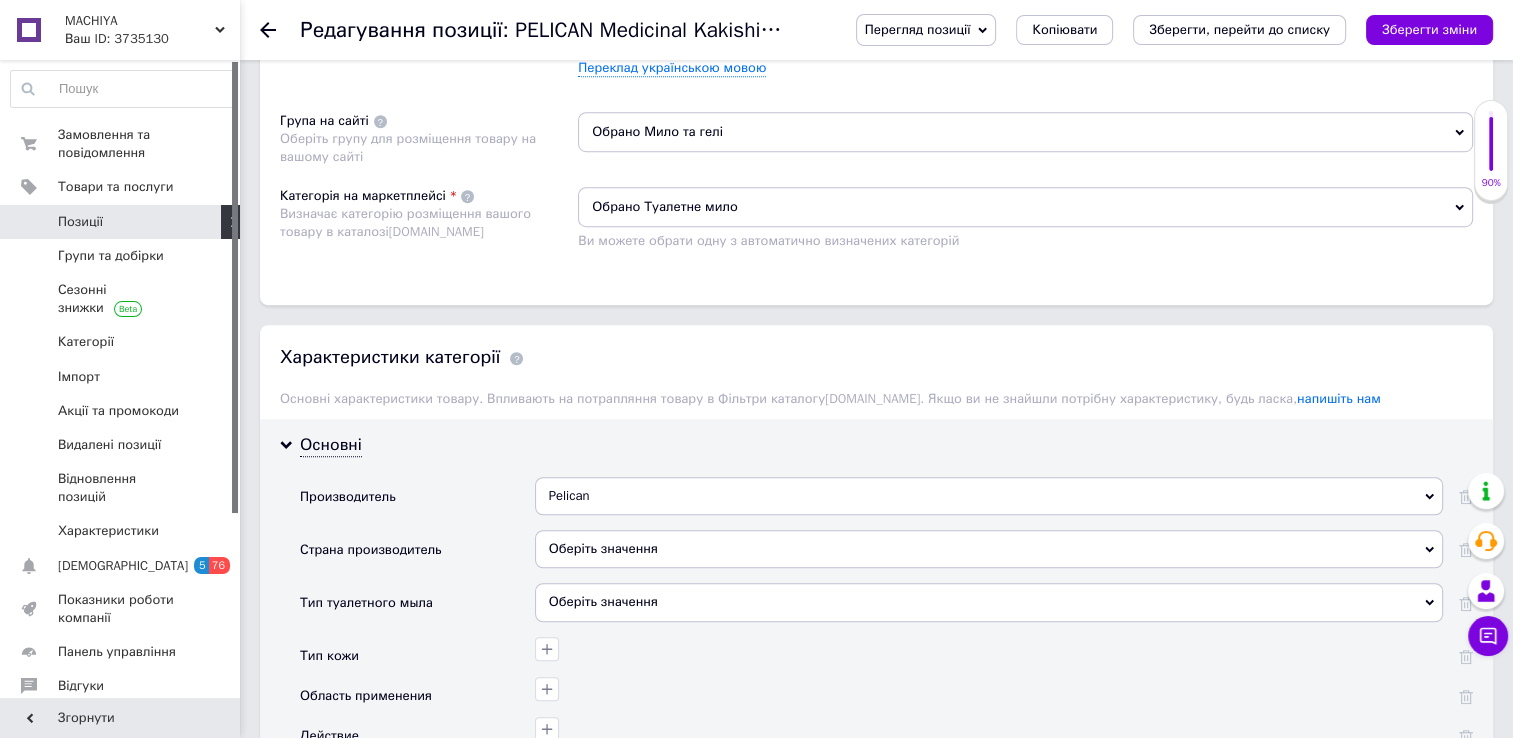 click on "Оберіть значення" at bounding box center (989, 549) 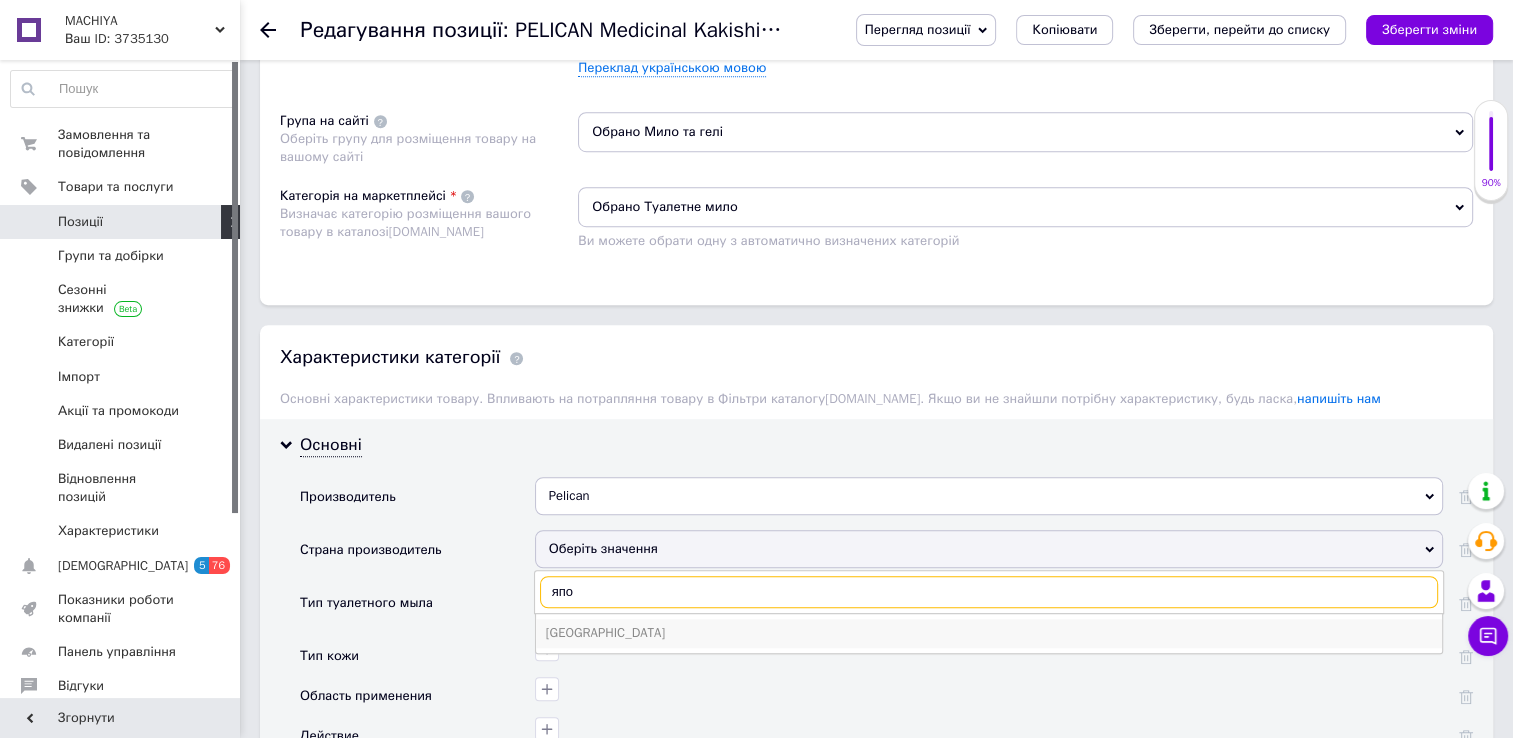 type on "япо" 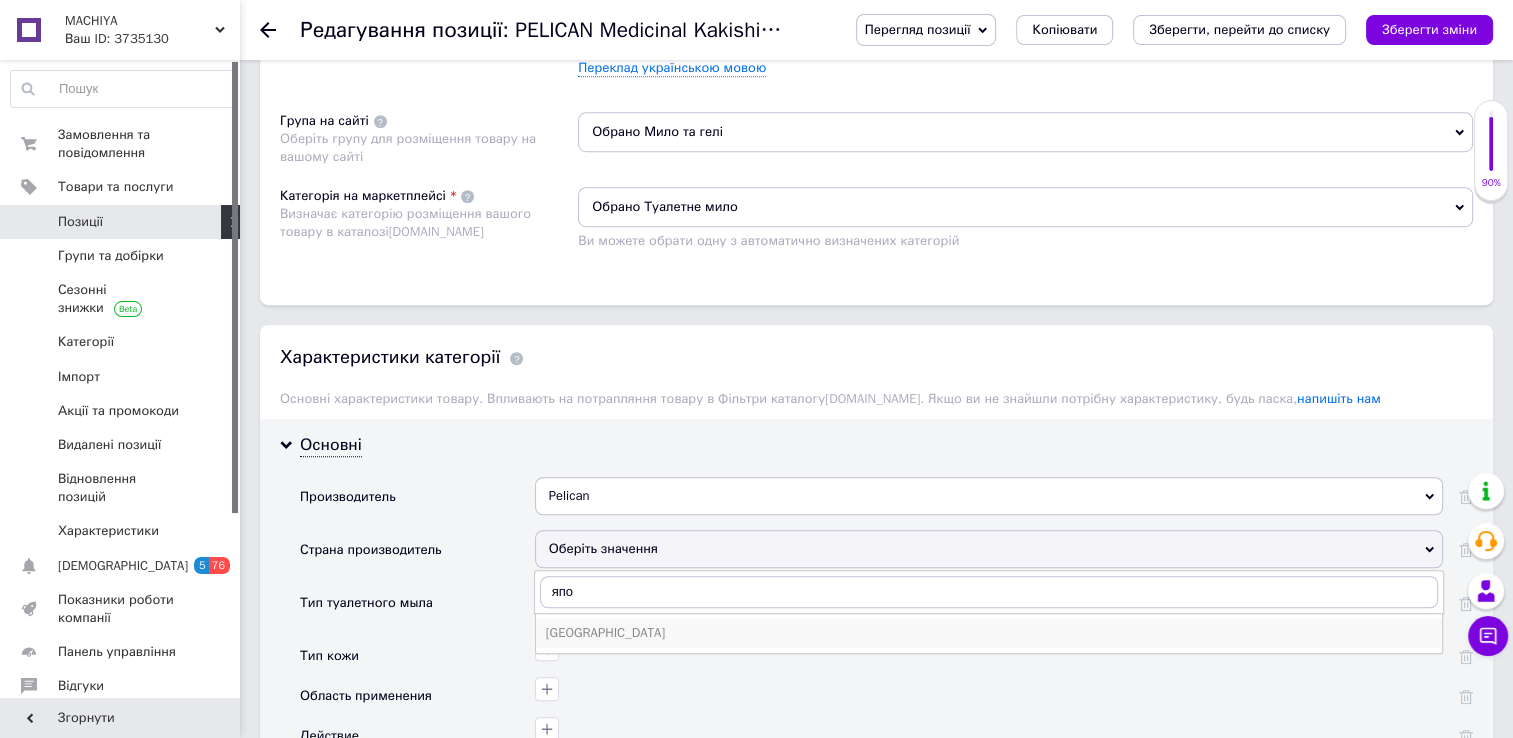 click on "[GEOGRAPHIC_DATA]" at bounding box center [989, 633] 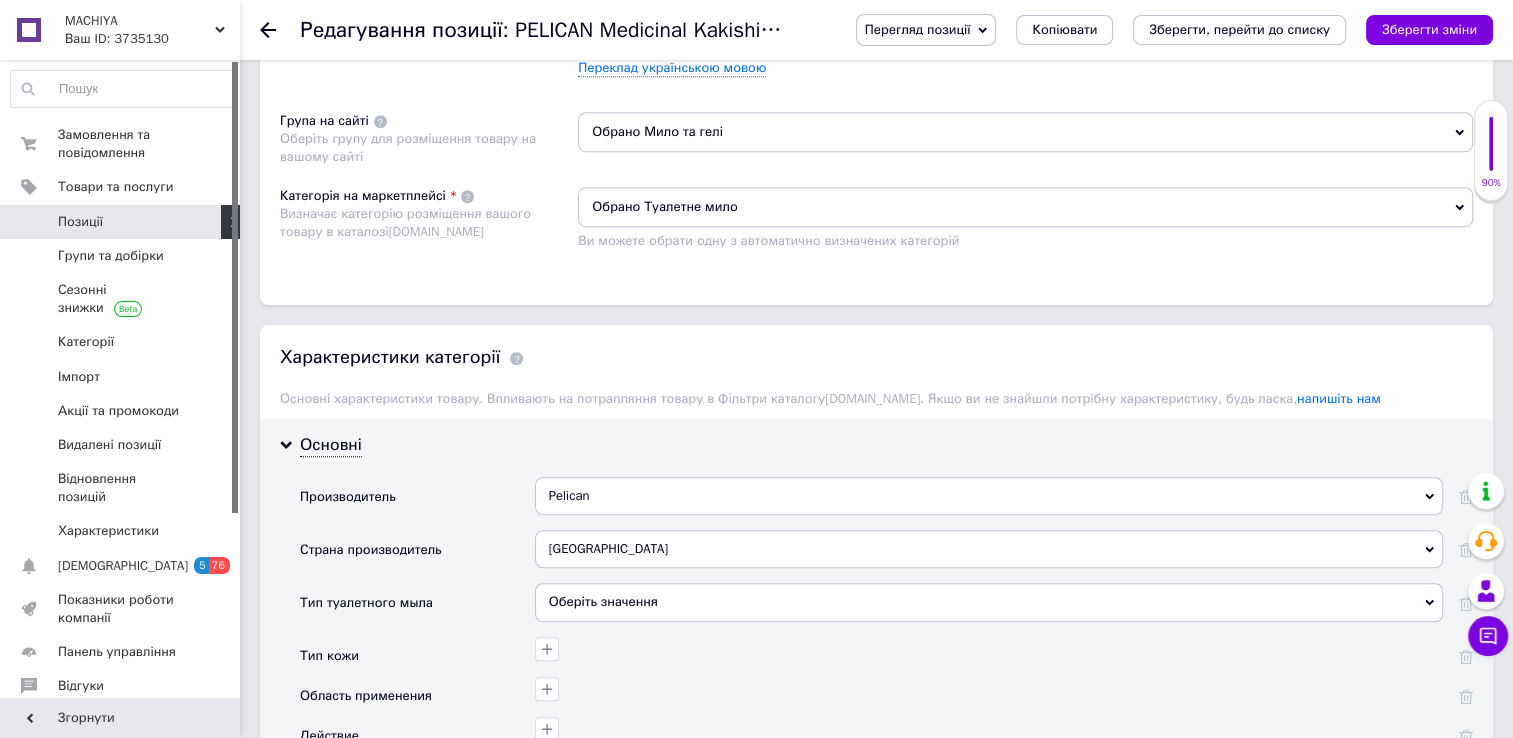 click on "Оберіть значення" at bounding box center [989, 602] 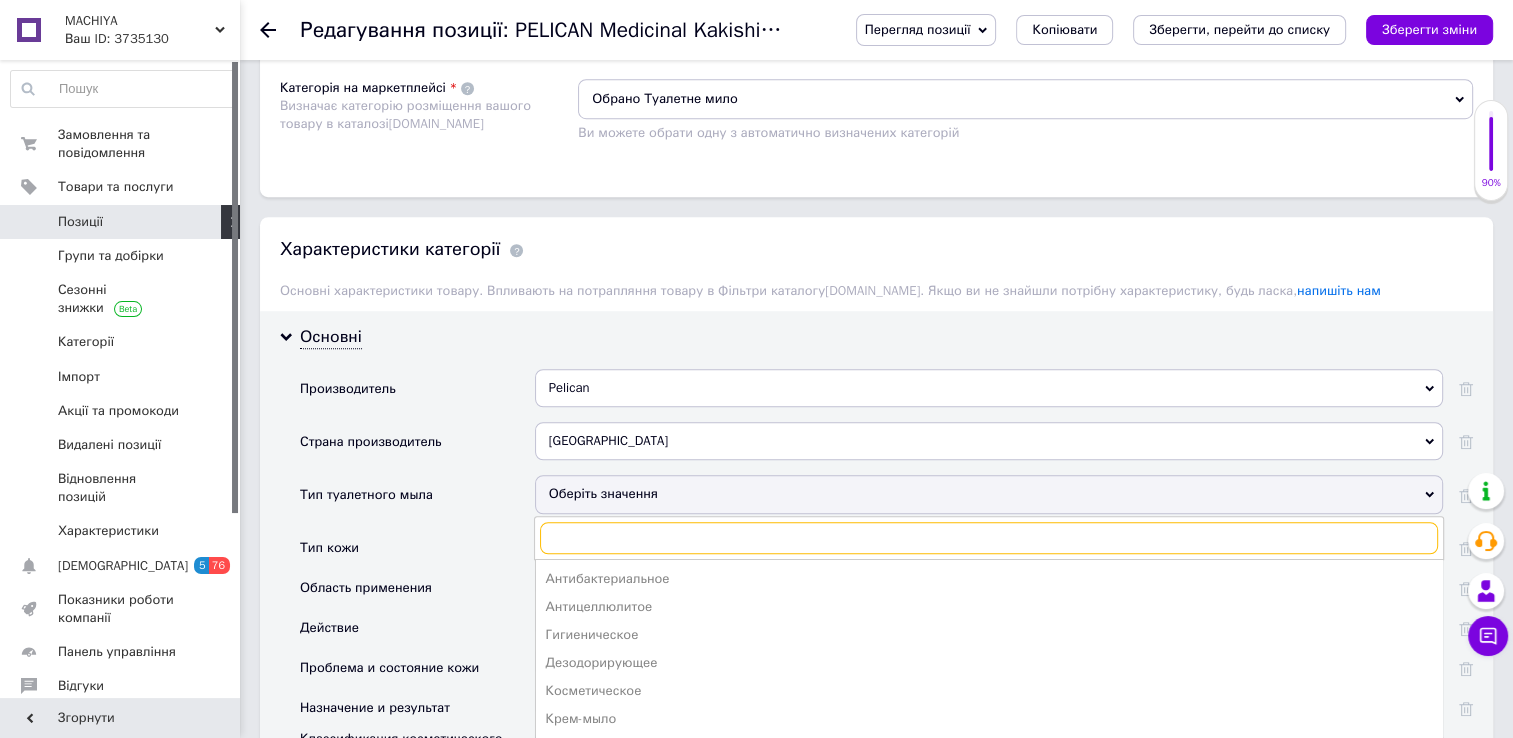 scroll, scrollTop: 1499, scrollLeft: 0, axis: vertical 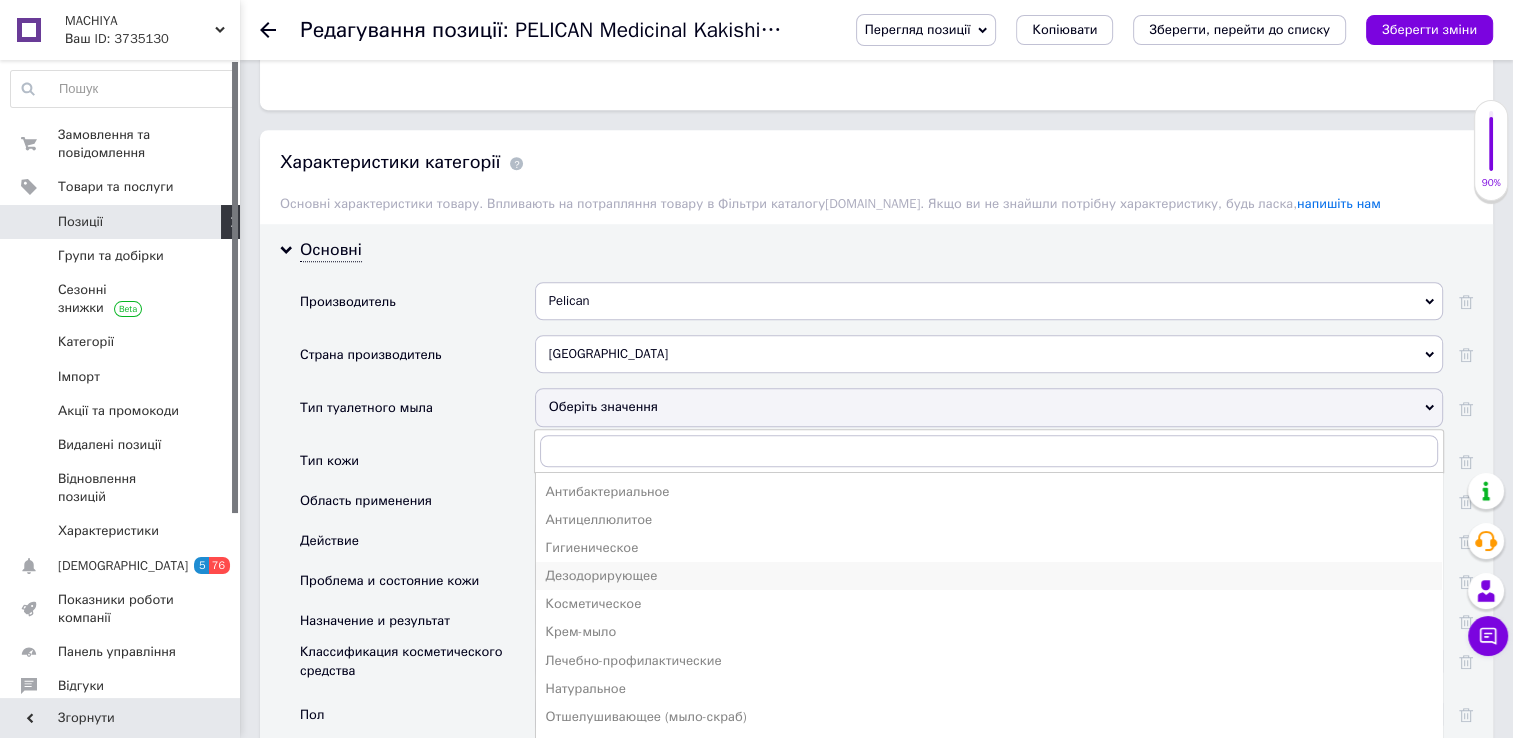 click on "Дезодорирующее" at bounding box center [989, 576] 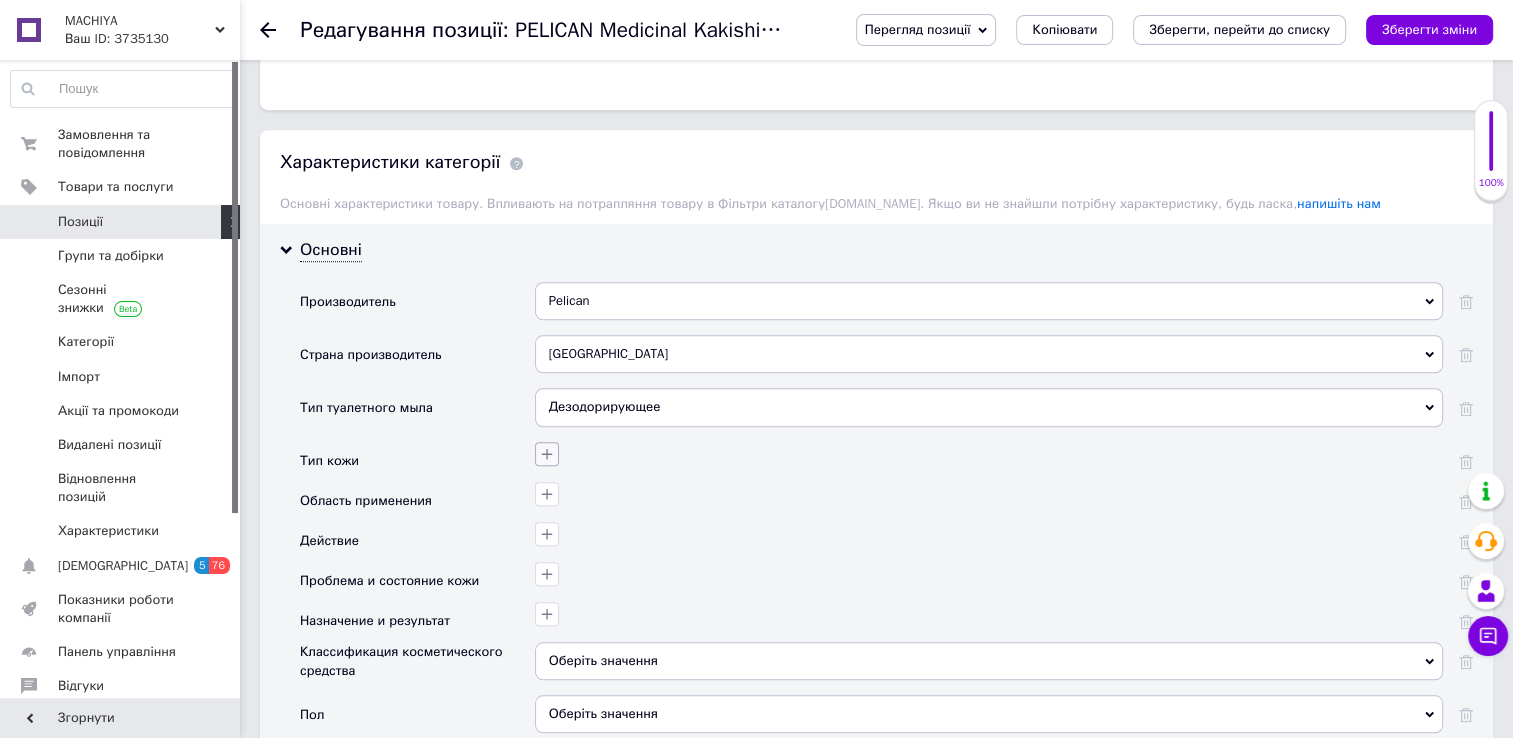 click 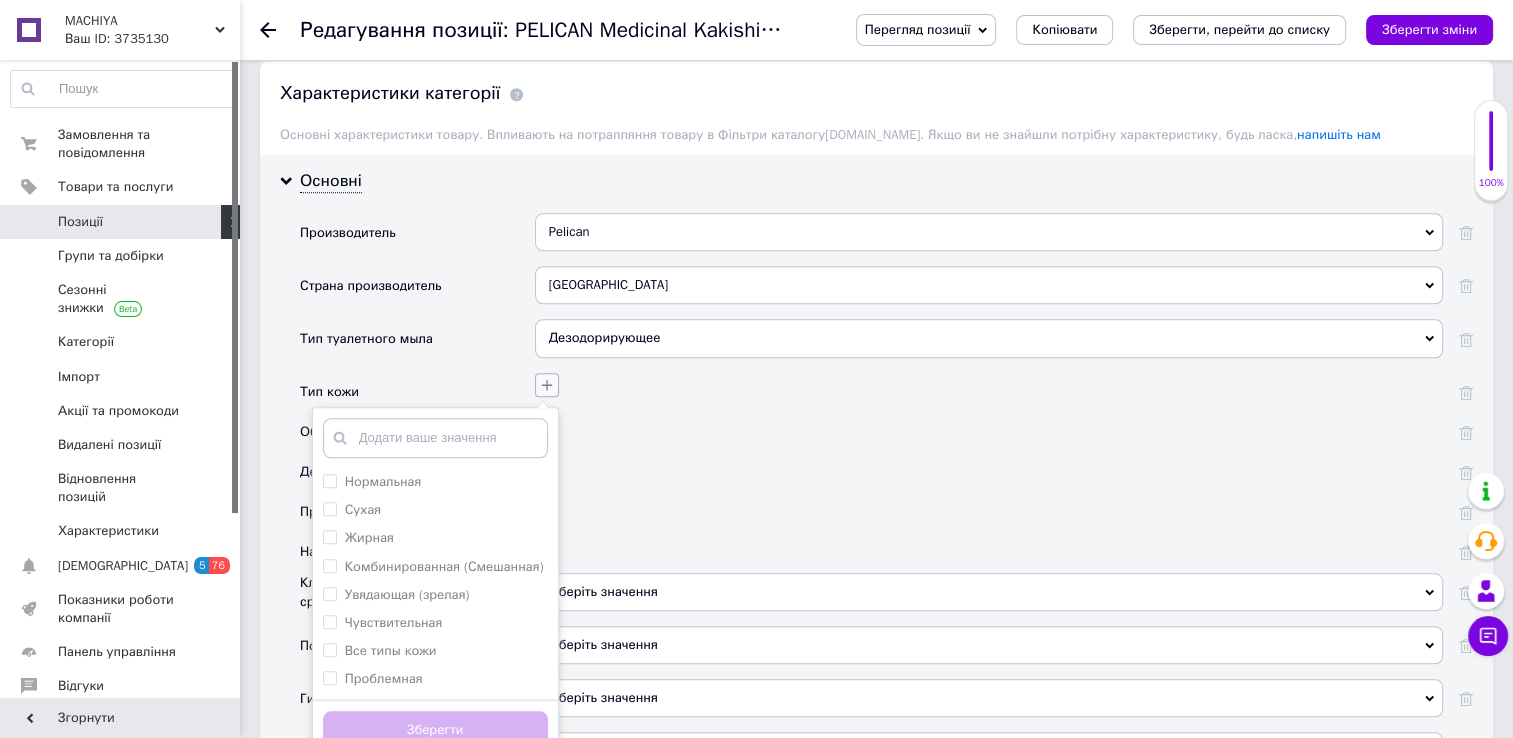 scroll, scrollTop: 1600, scrollLeft: 0, axis: vertical 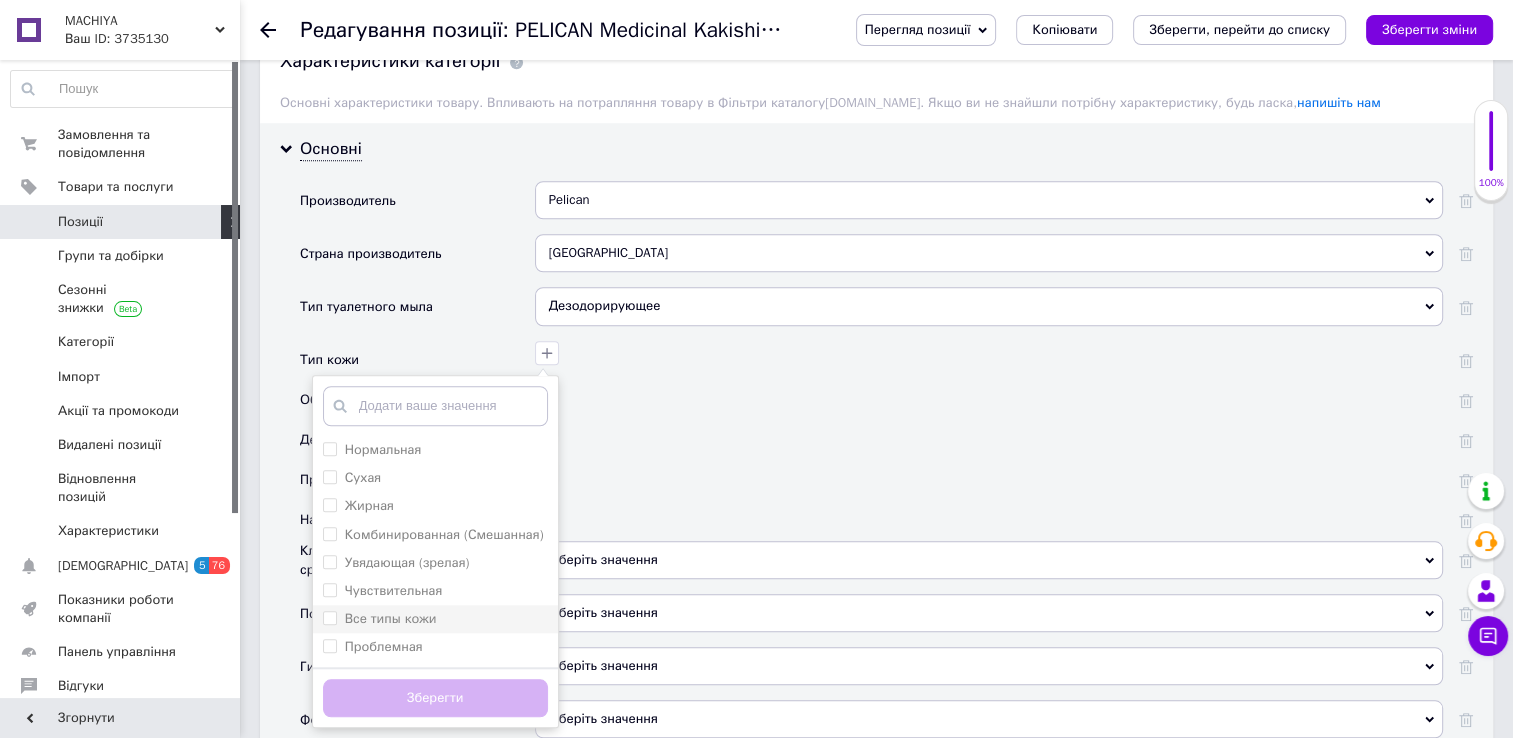 click on "Все типы кожи" at bounding box center [380, 619] 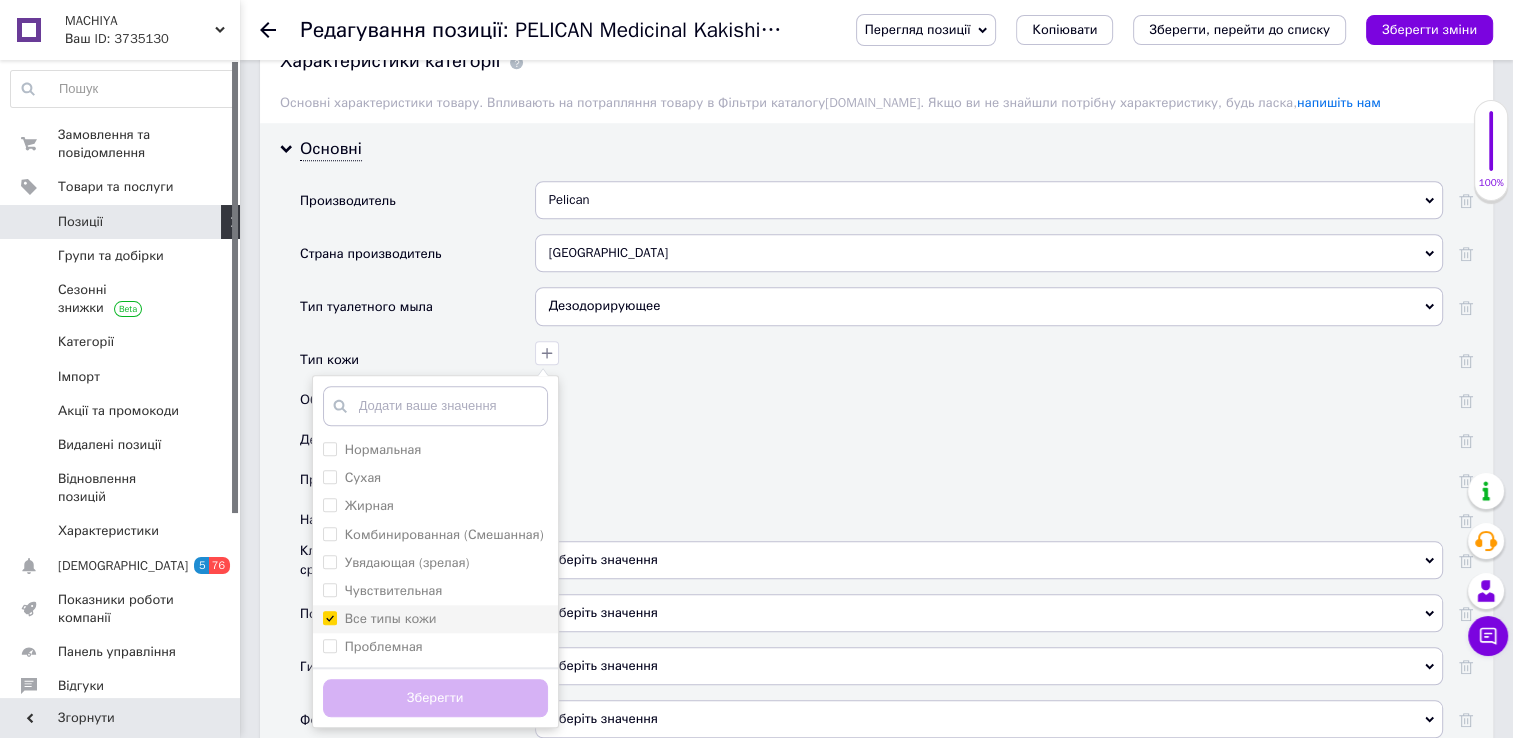 click on "Все типы кожи" at bounding box center [329, 617] 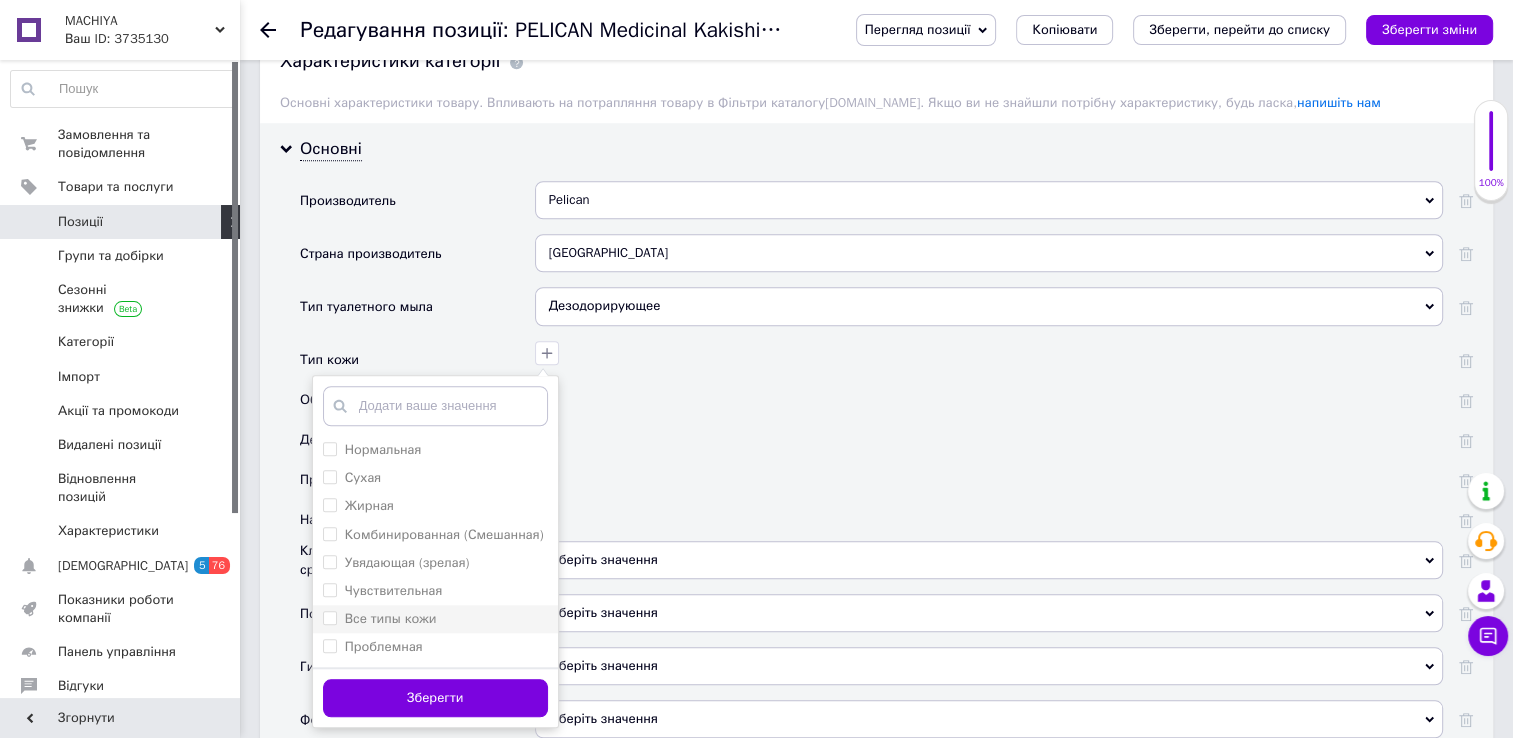 click on "Все типы кожи" at bounding box center (329, 617) 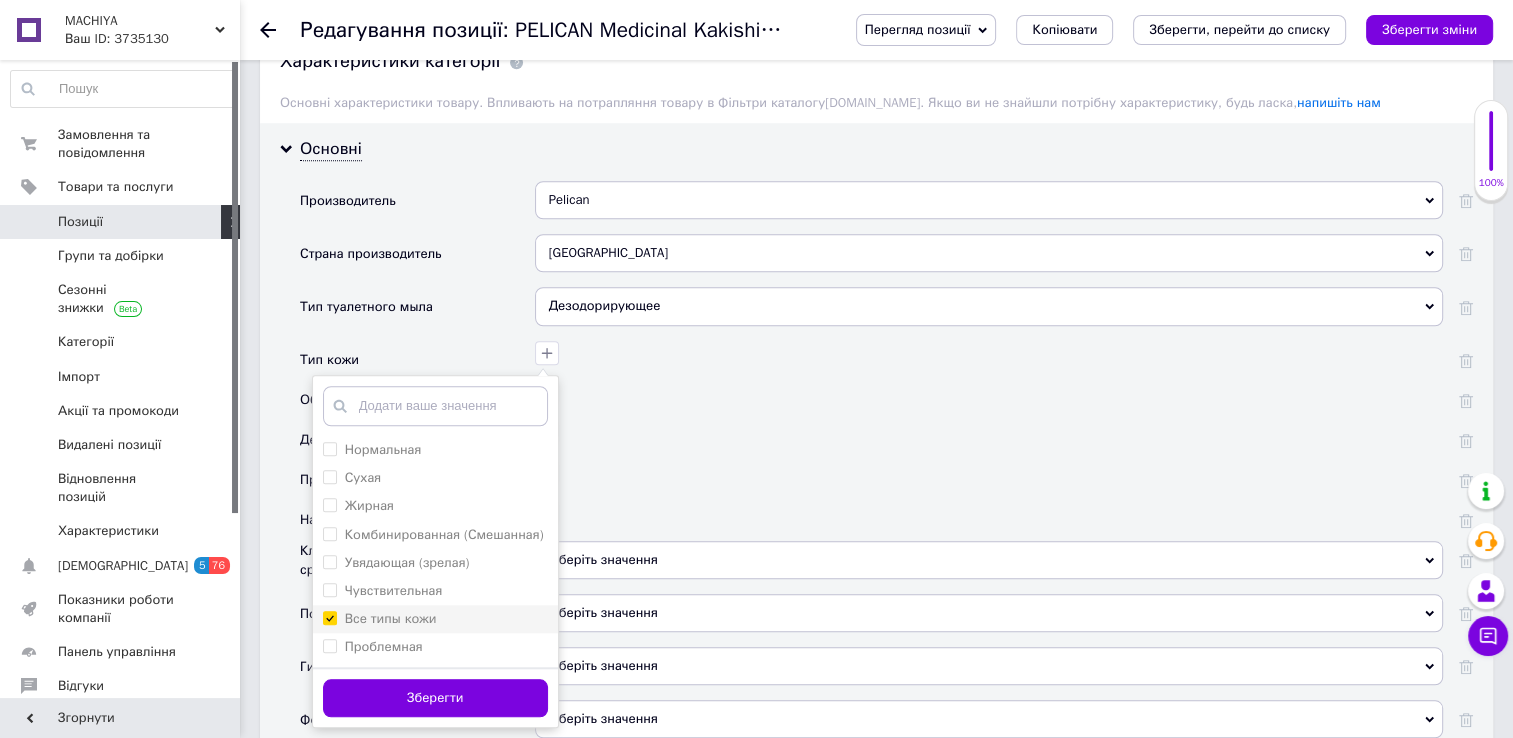checkbox on "true" 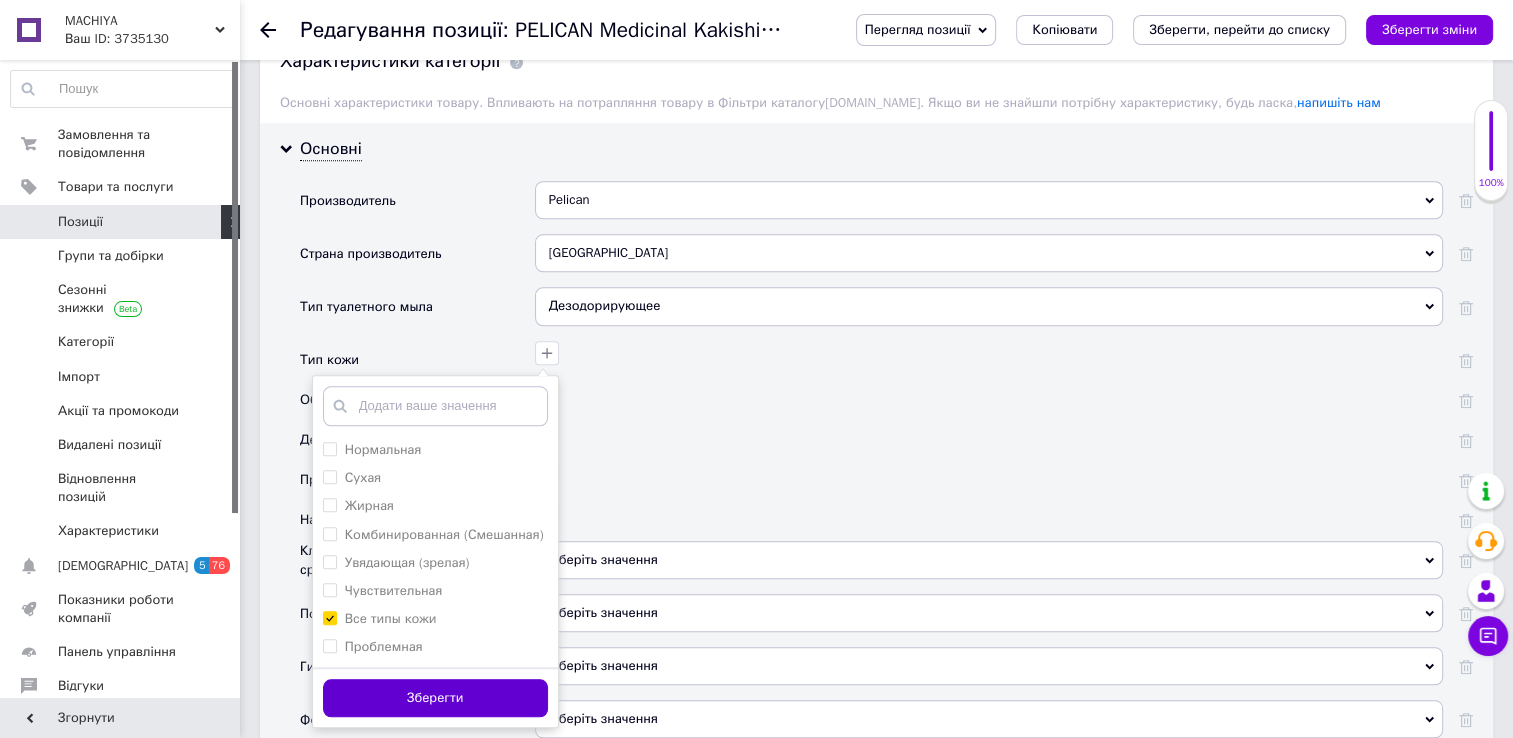 click on "Зберегти" at bounding box center (435, 698) 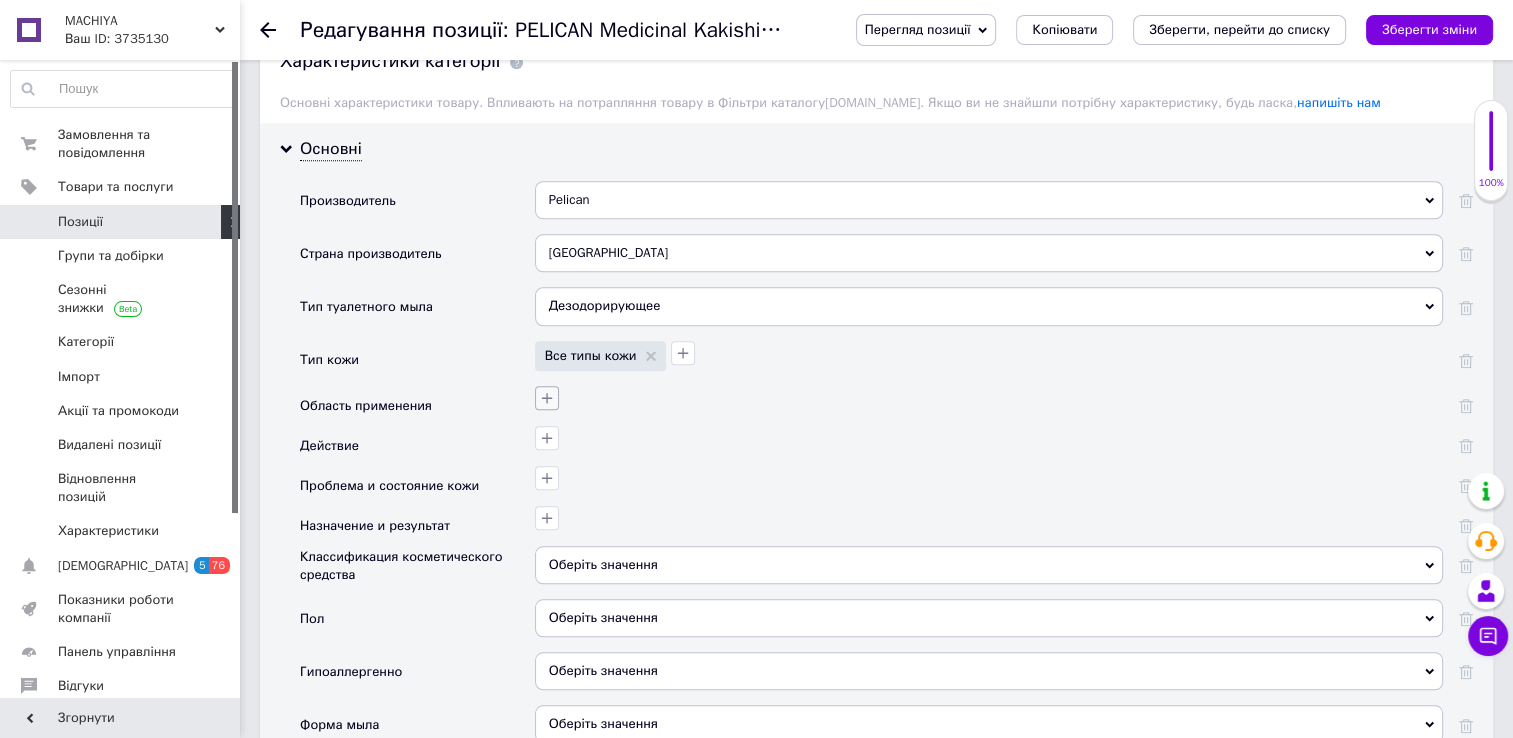 click 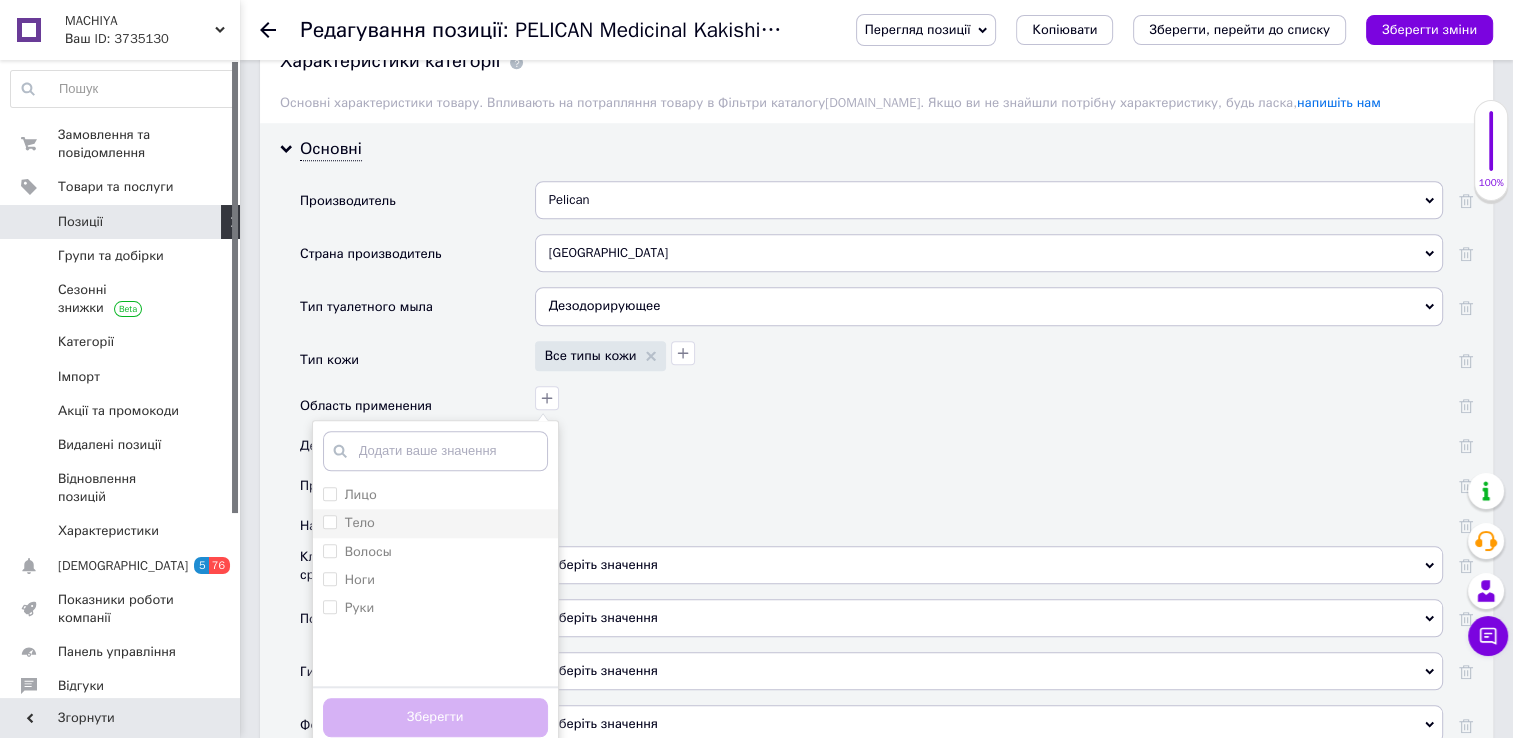 click on "Тело" at bounding box center [329, 521] 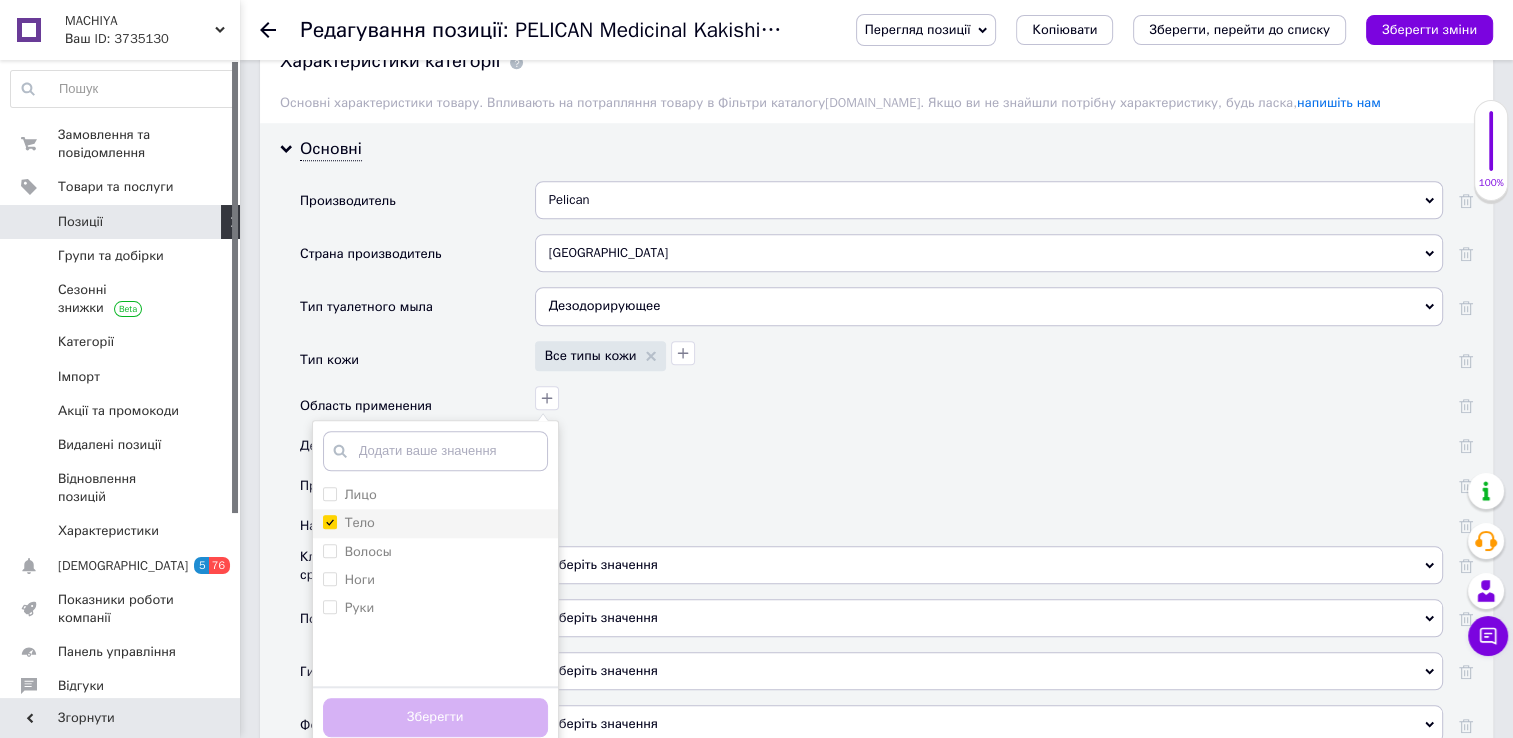 checkbox on "true" 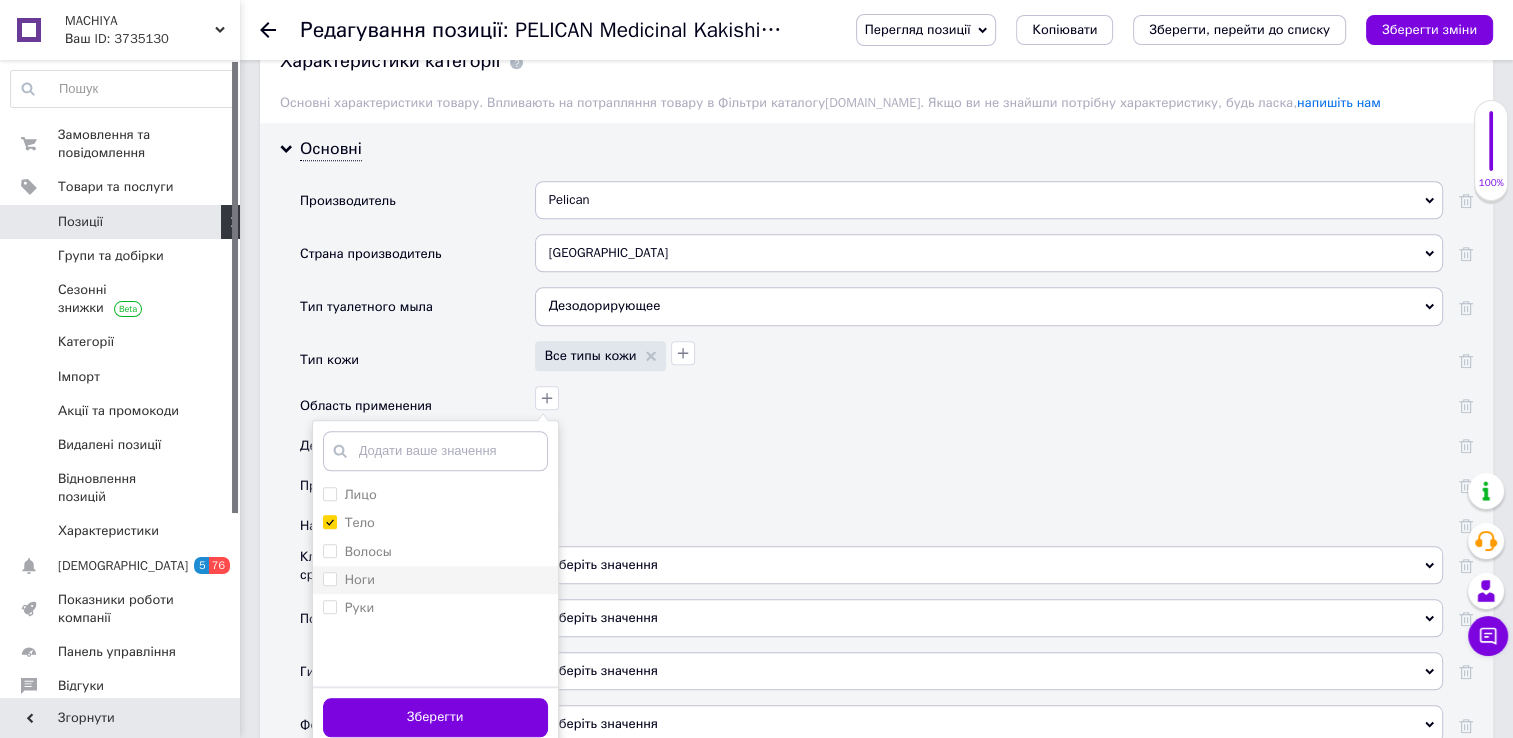 click on "Ноги" at bounding box center [329, 578] 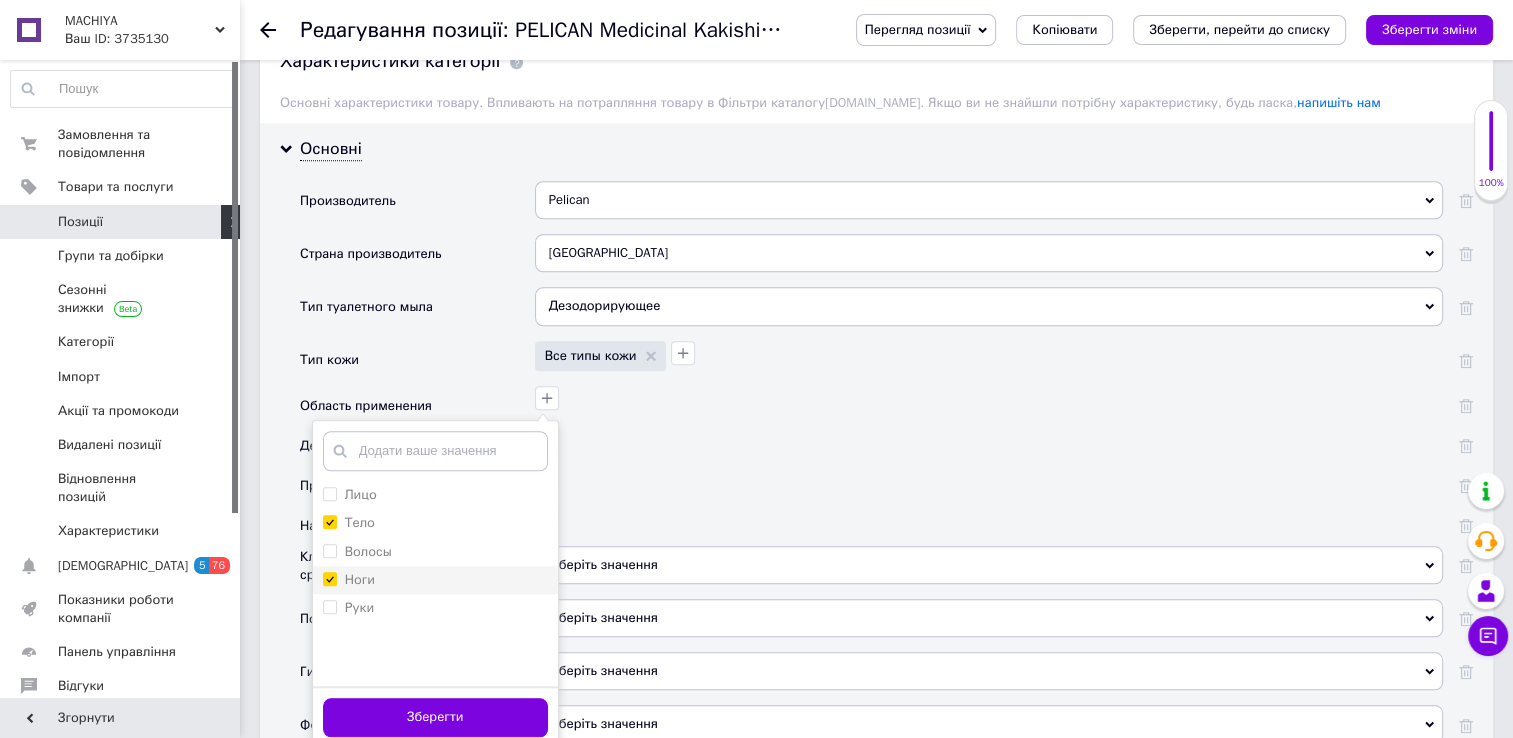 checkbox on "true" 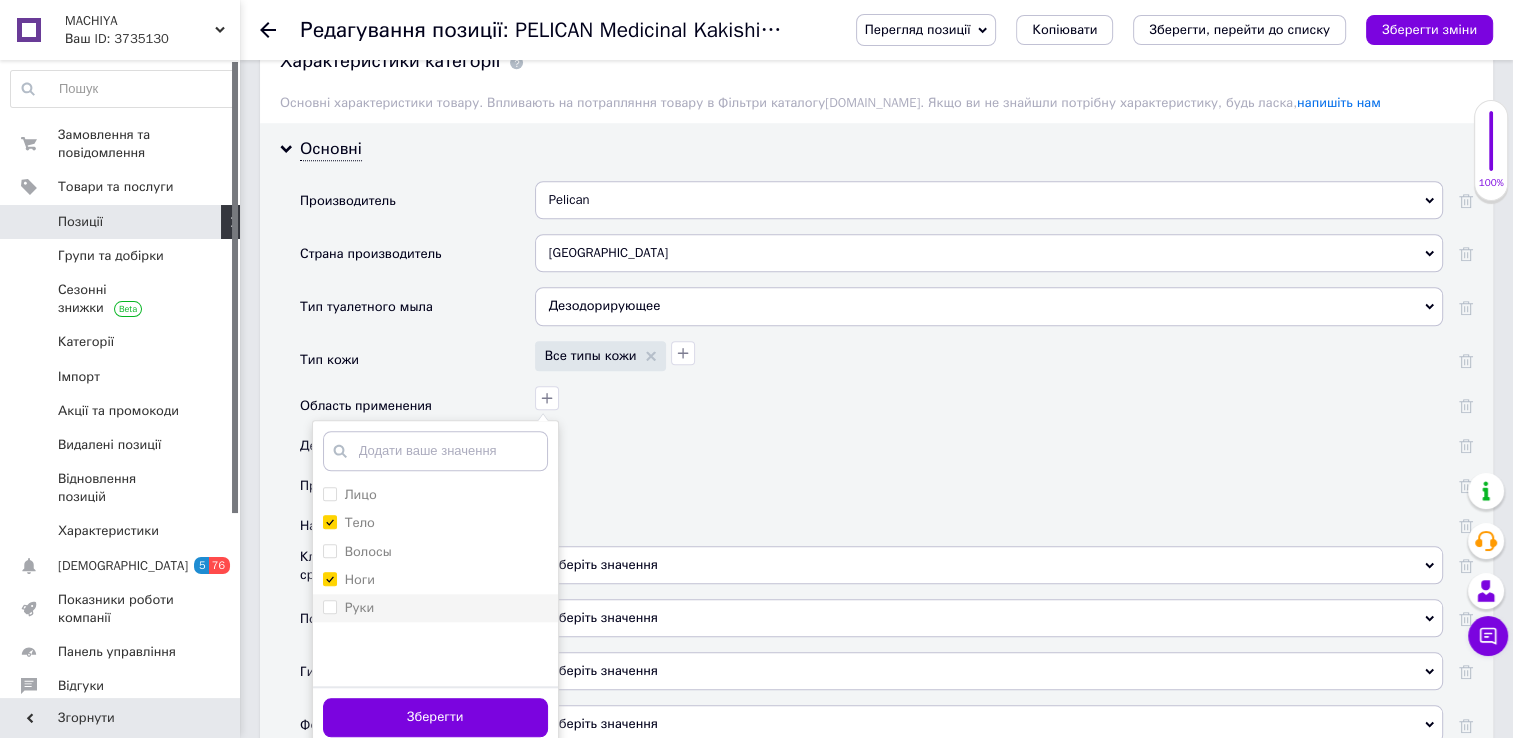 click on "Руки" at bounding box center [329, 606] 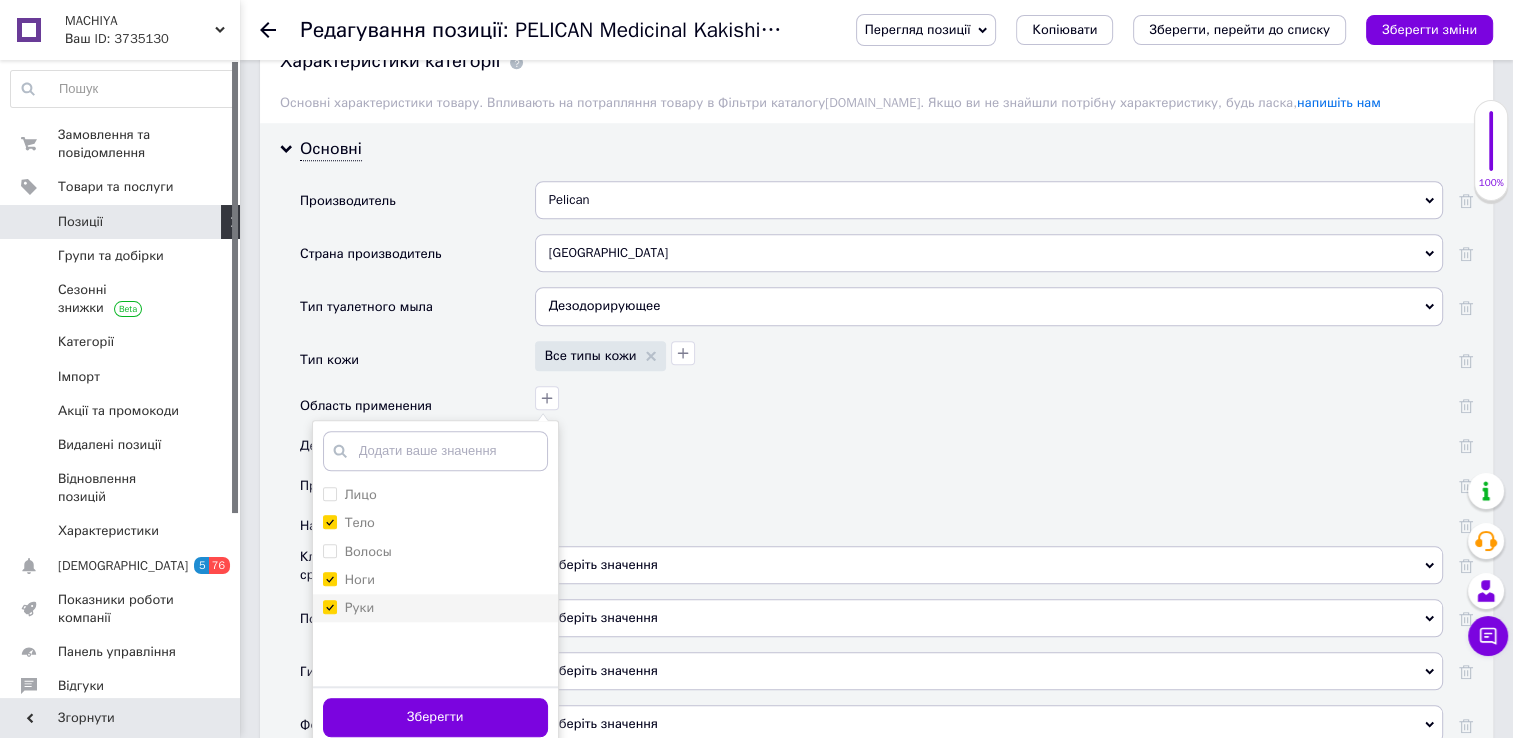 checkbox on "true" 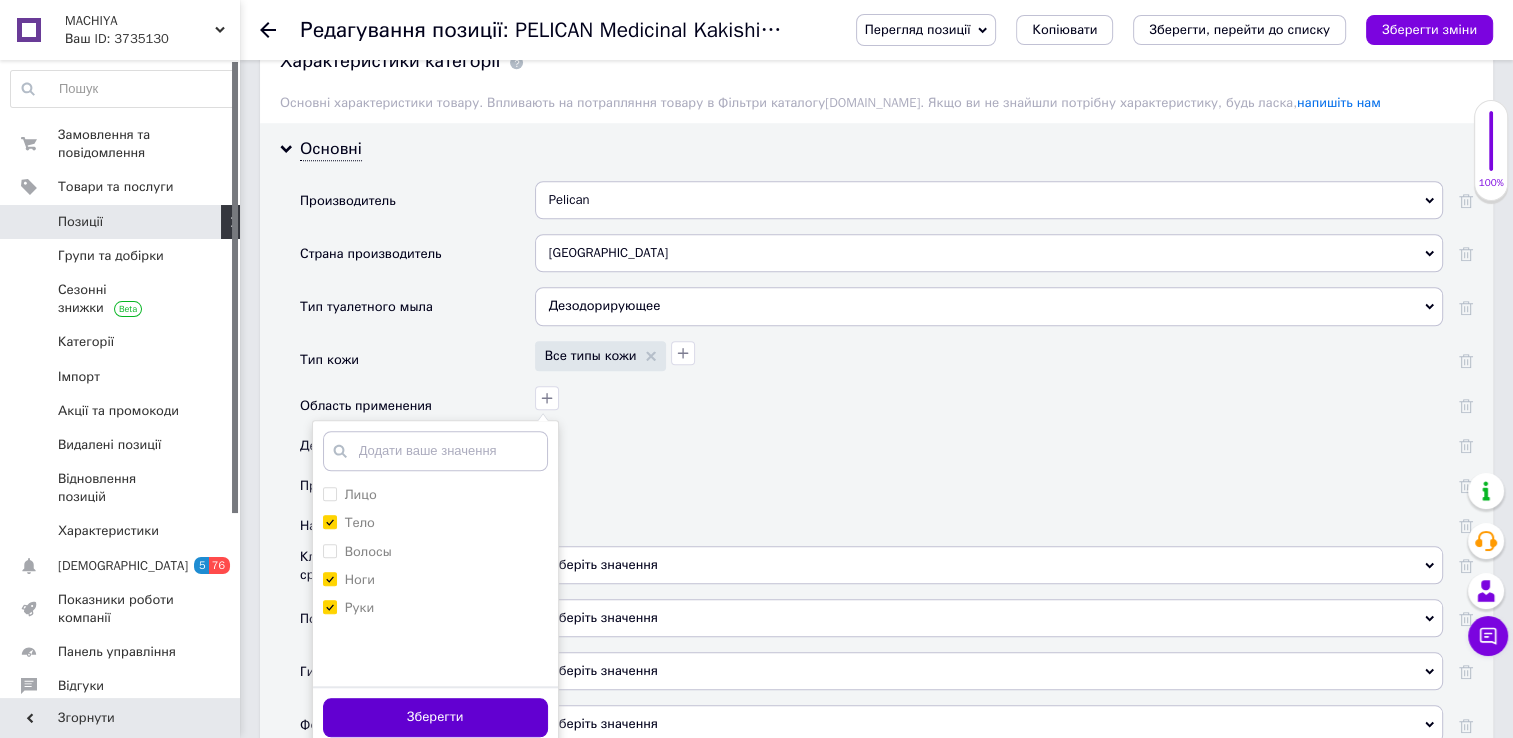 click on "Зберегти" at bounding box center [435, 717] 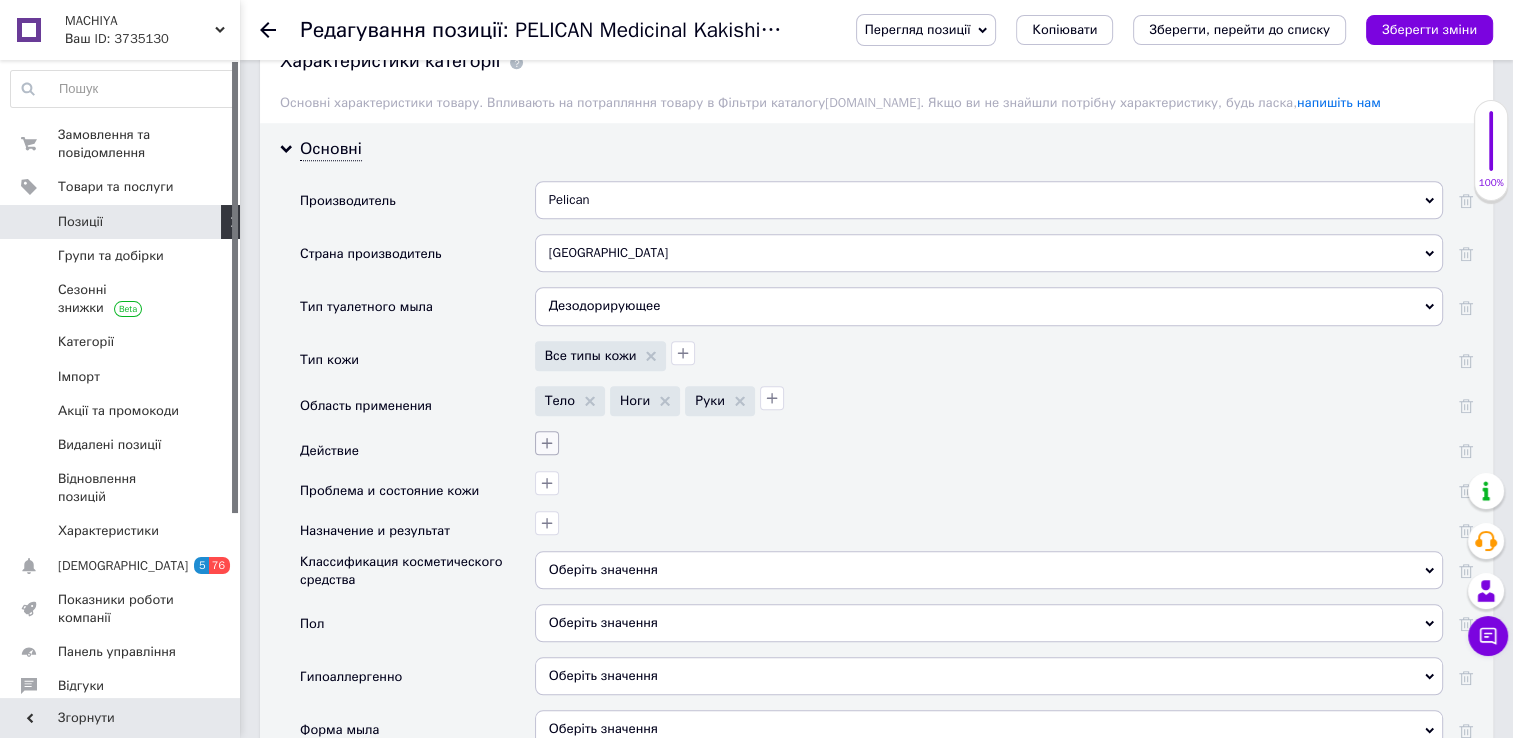 click at bounding box center [547, 443] 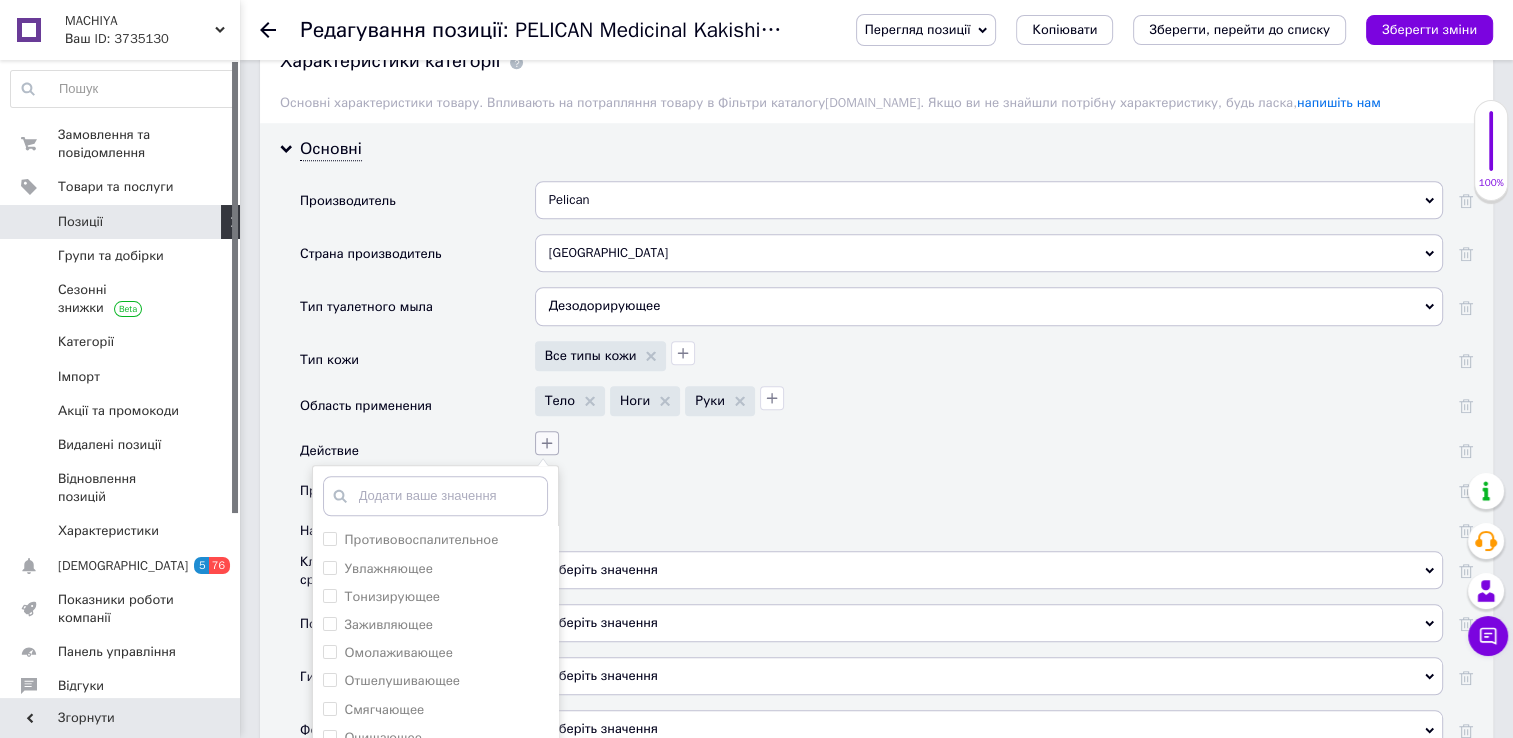 scroll, scrollTop: 1726, scrollLeft: 0, axis: vertical 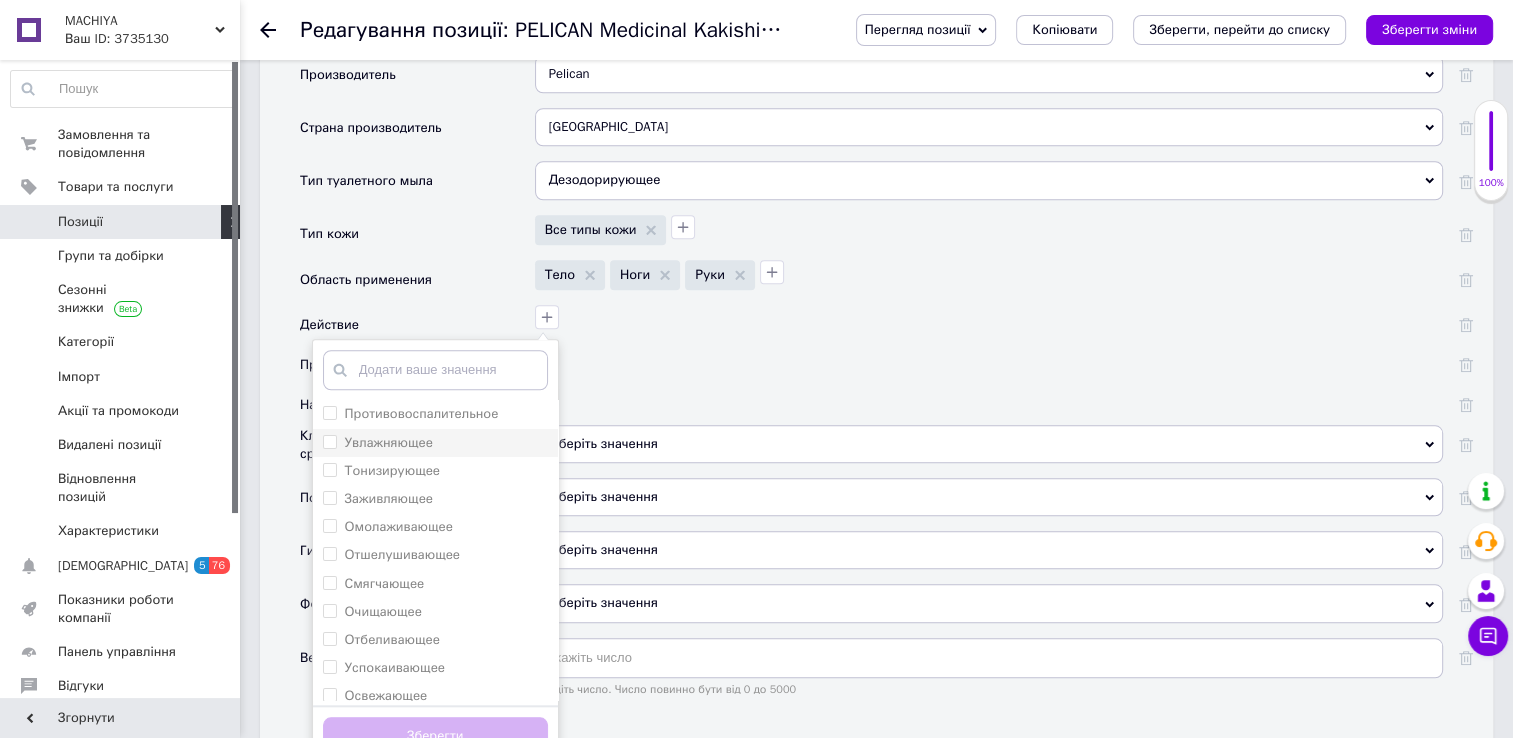 click on "Увлажняющее" at bounding box center [329, 441] 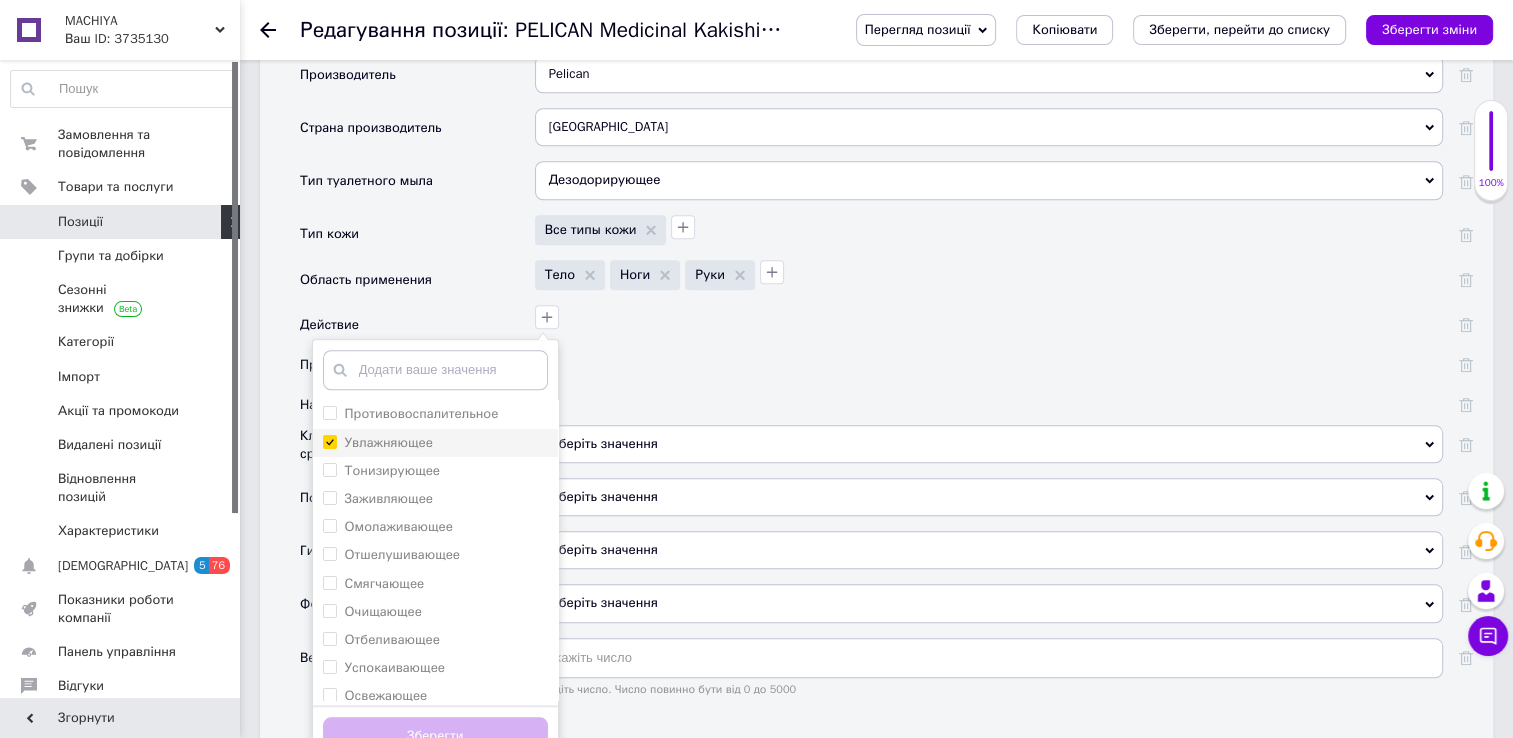 checkbox on "true" 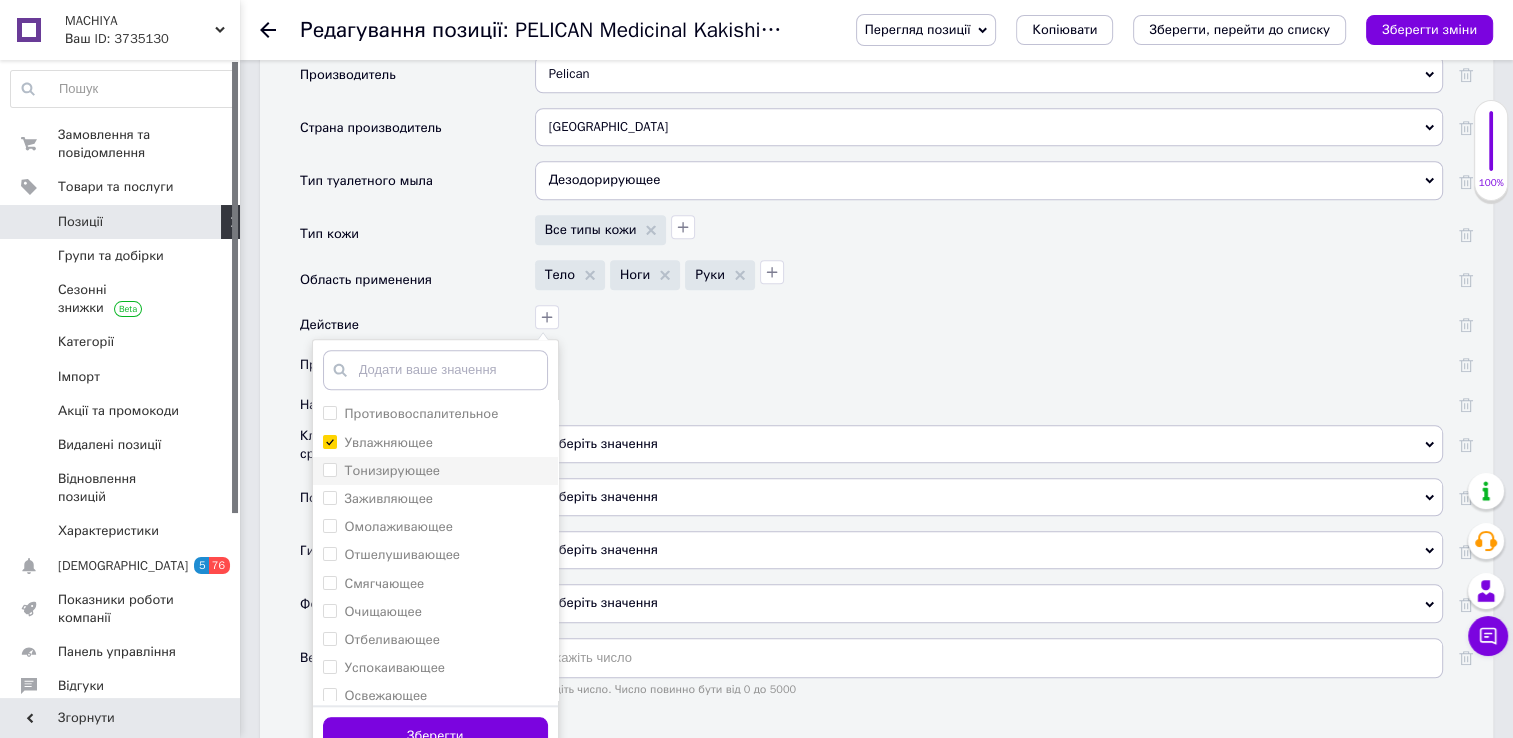 click on "Тонизирующее" at bounding box center [329, 469] 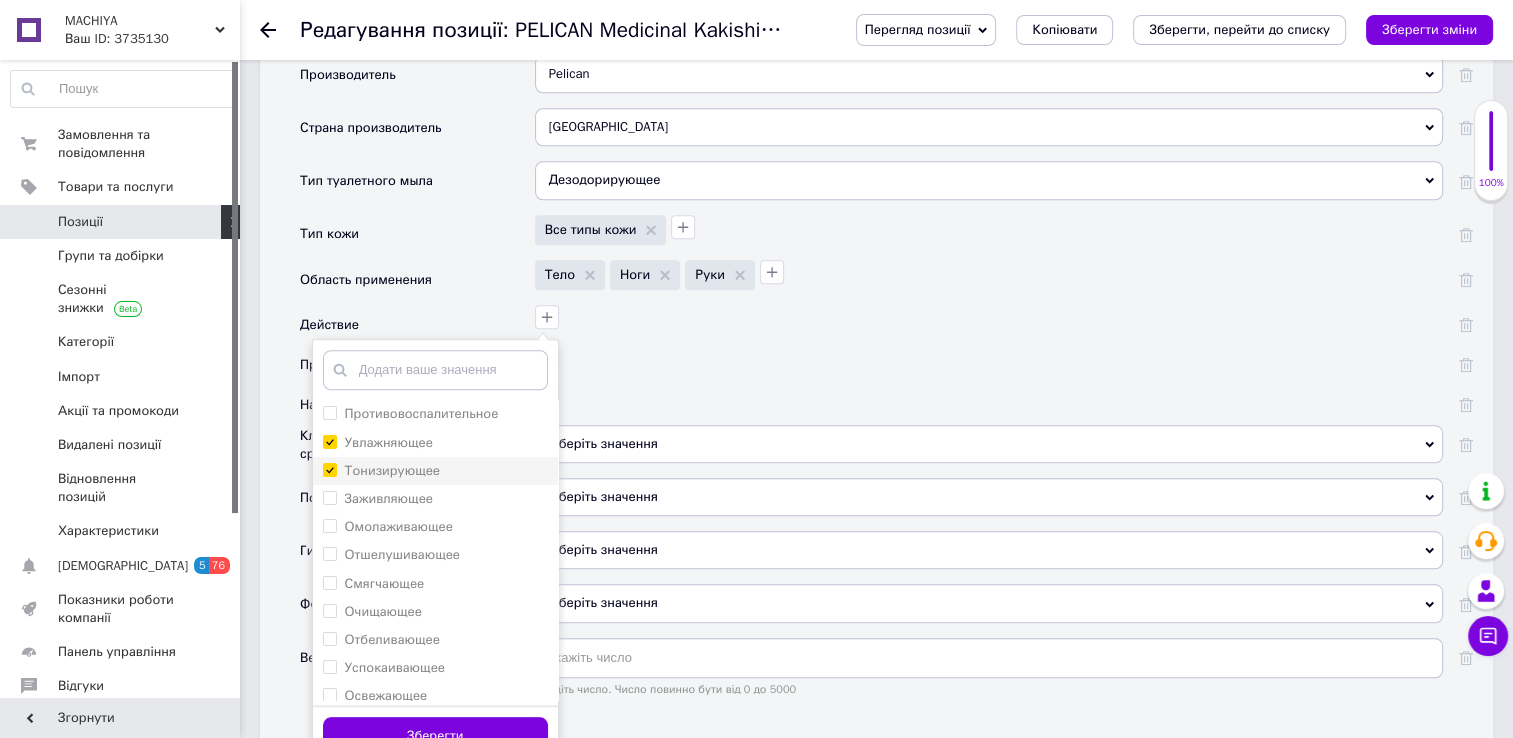 checkbox on "true" 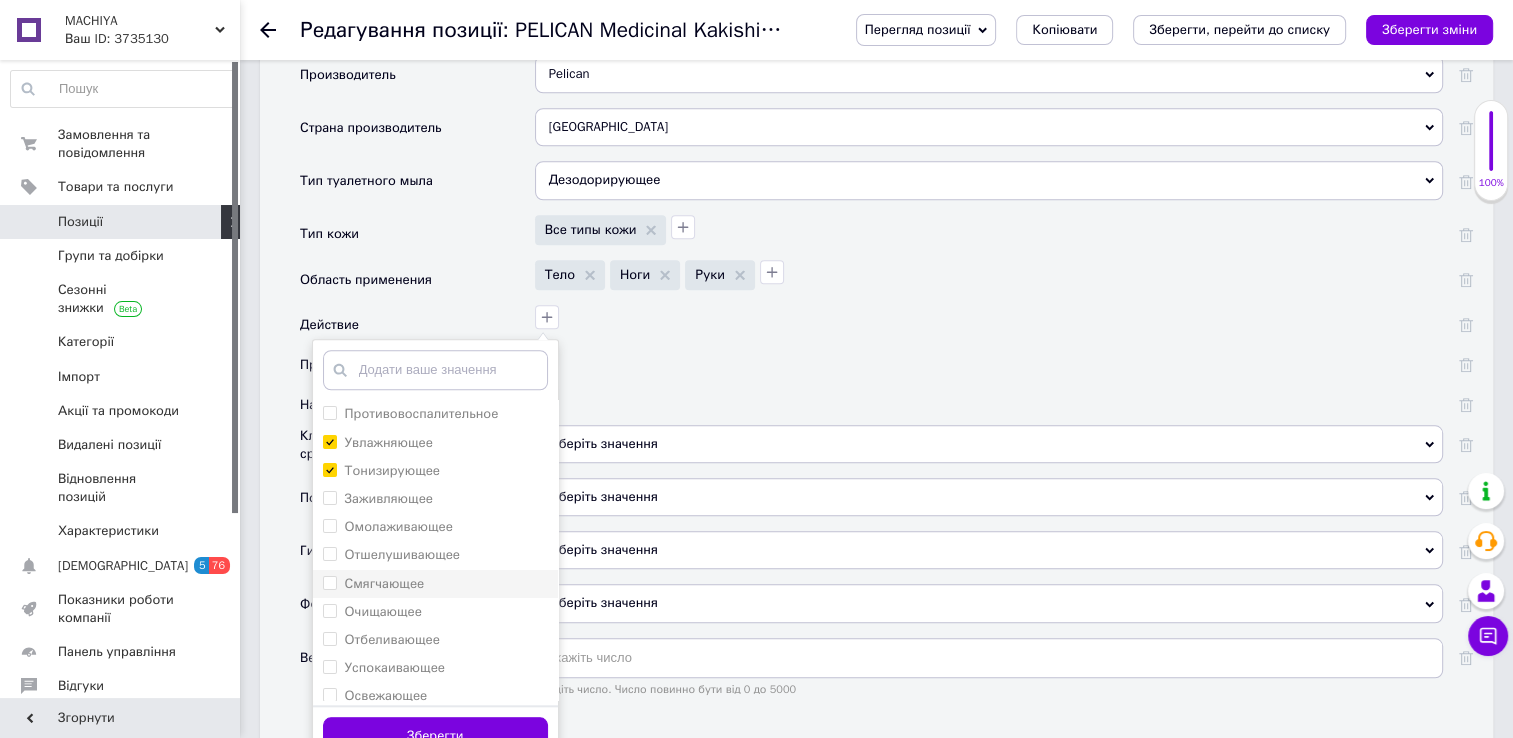 click on "Смягчающее" at bounding box center [329, 582] 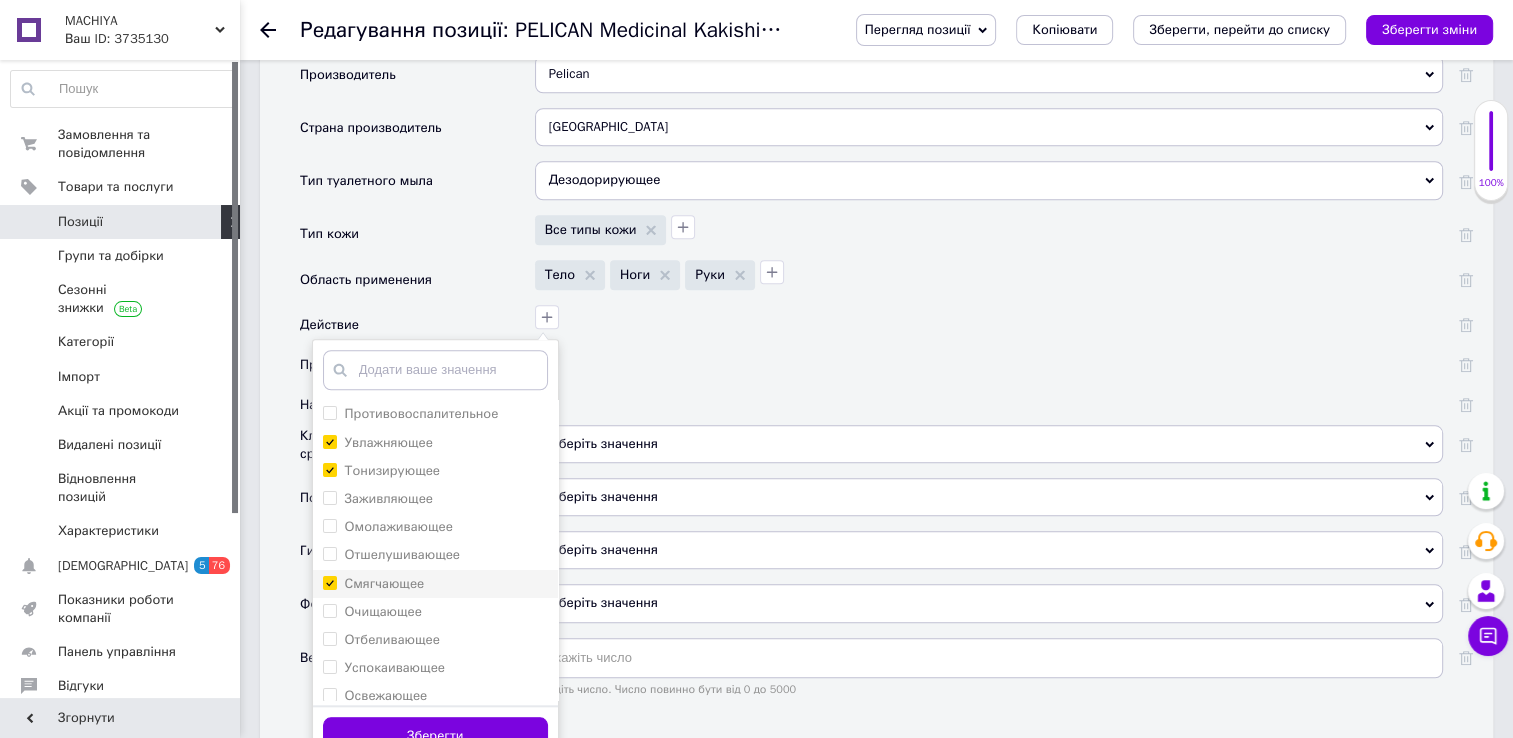 checkbox on "true" 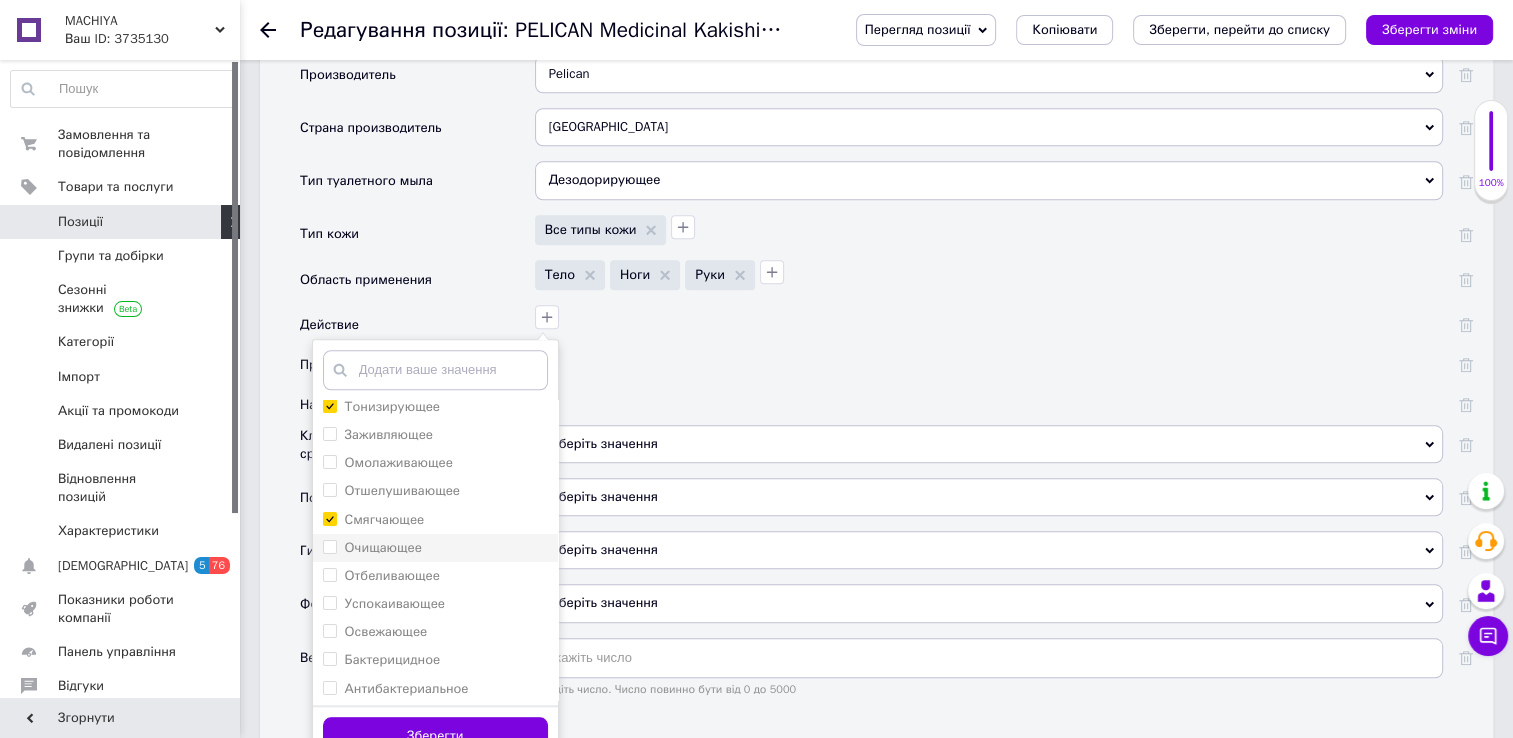 click on "Очищающее" at bounding box center (329, 546) 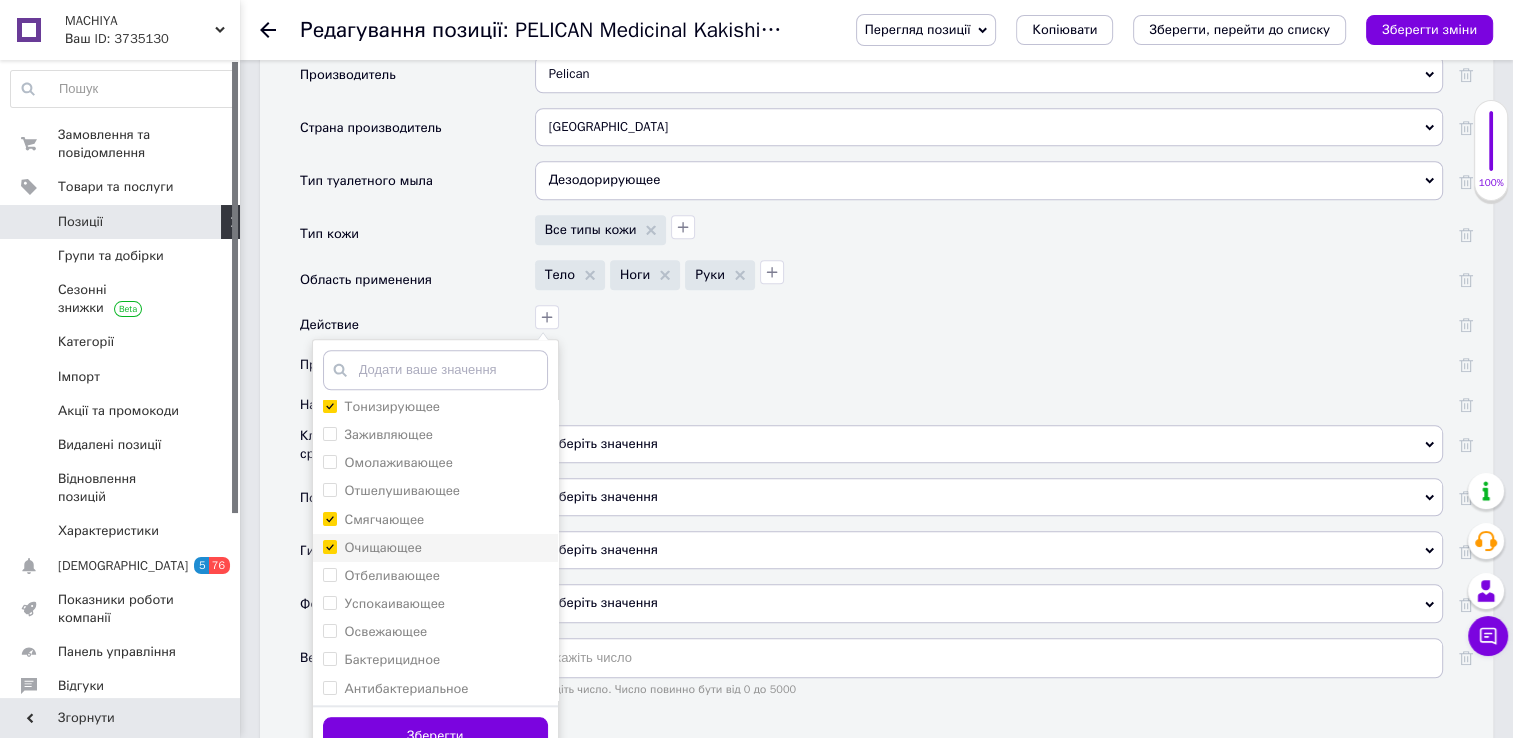 checkbox on "true" 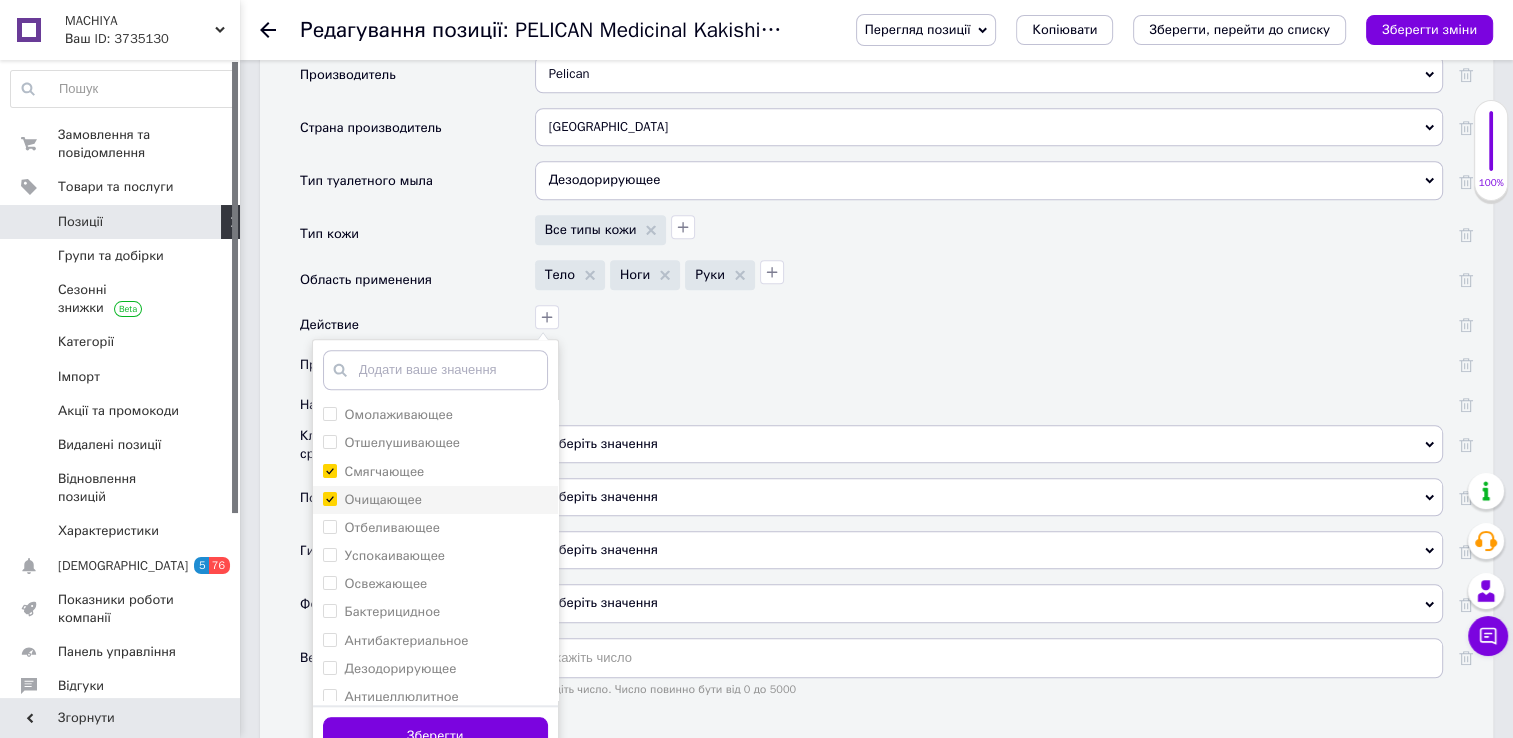 scroll, scrollTop: 151, scrollLeft: 0, axis: vertical 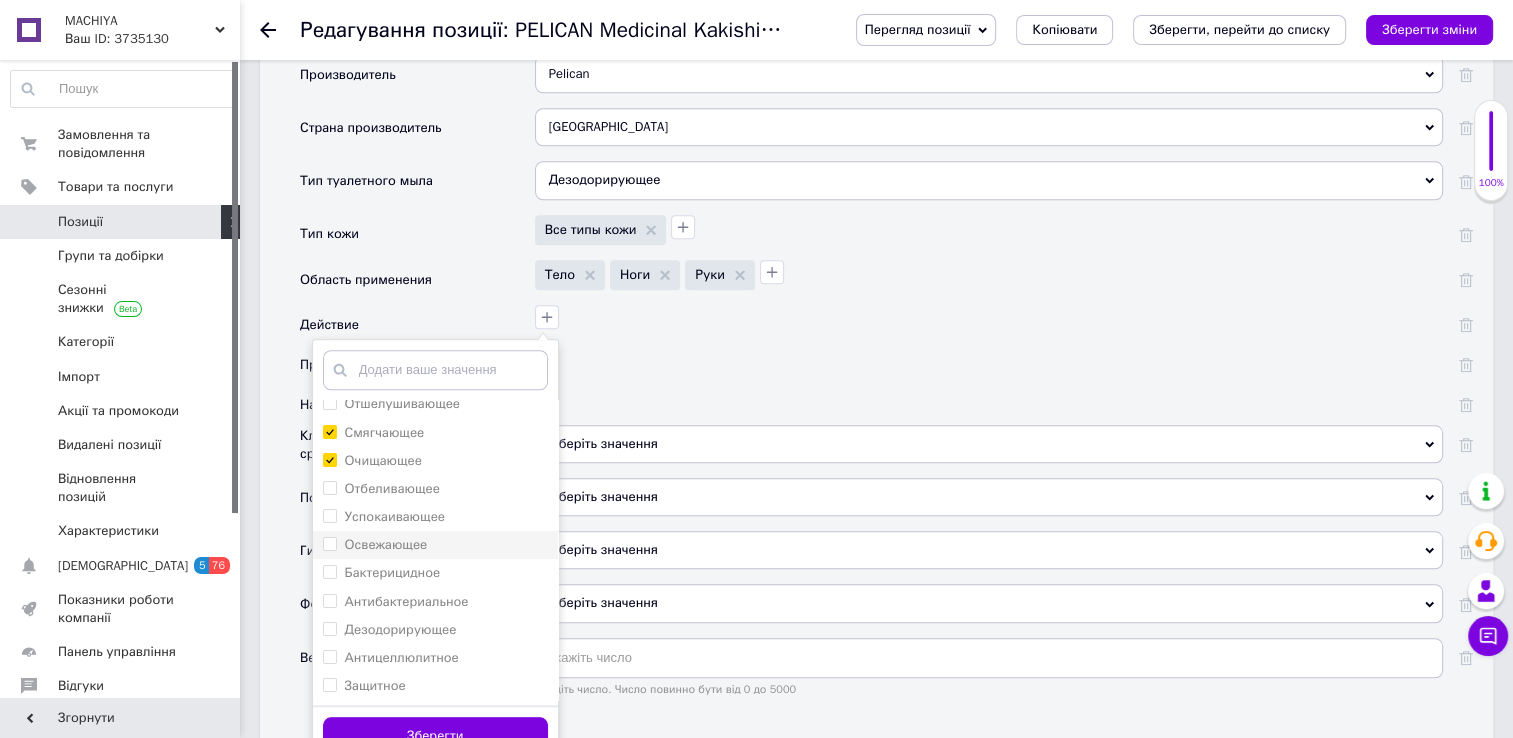 click on "Освежающее" at bounding box center [329, 543] 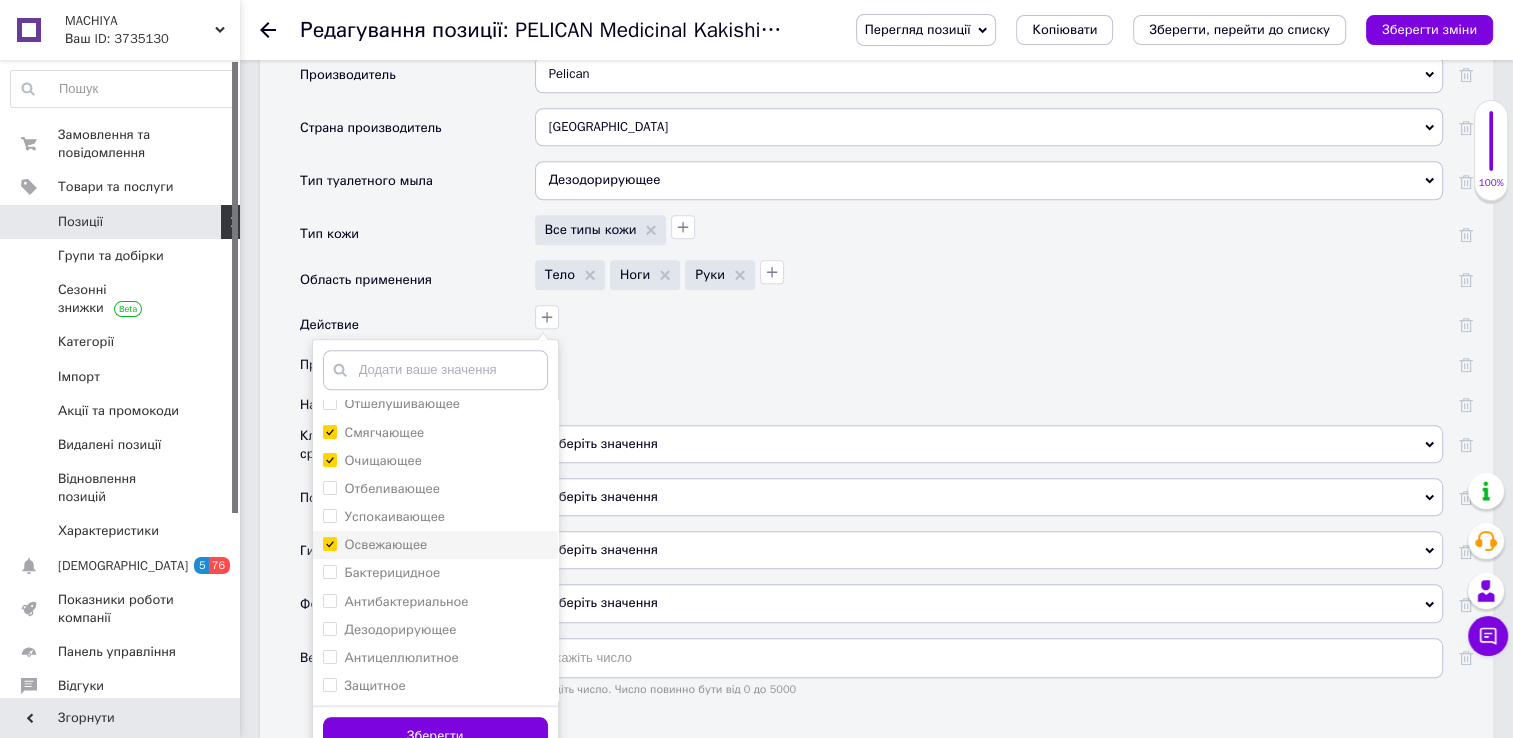 checkbox on "true" 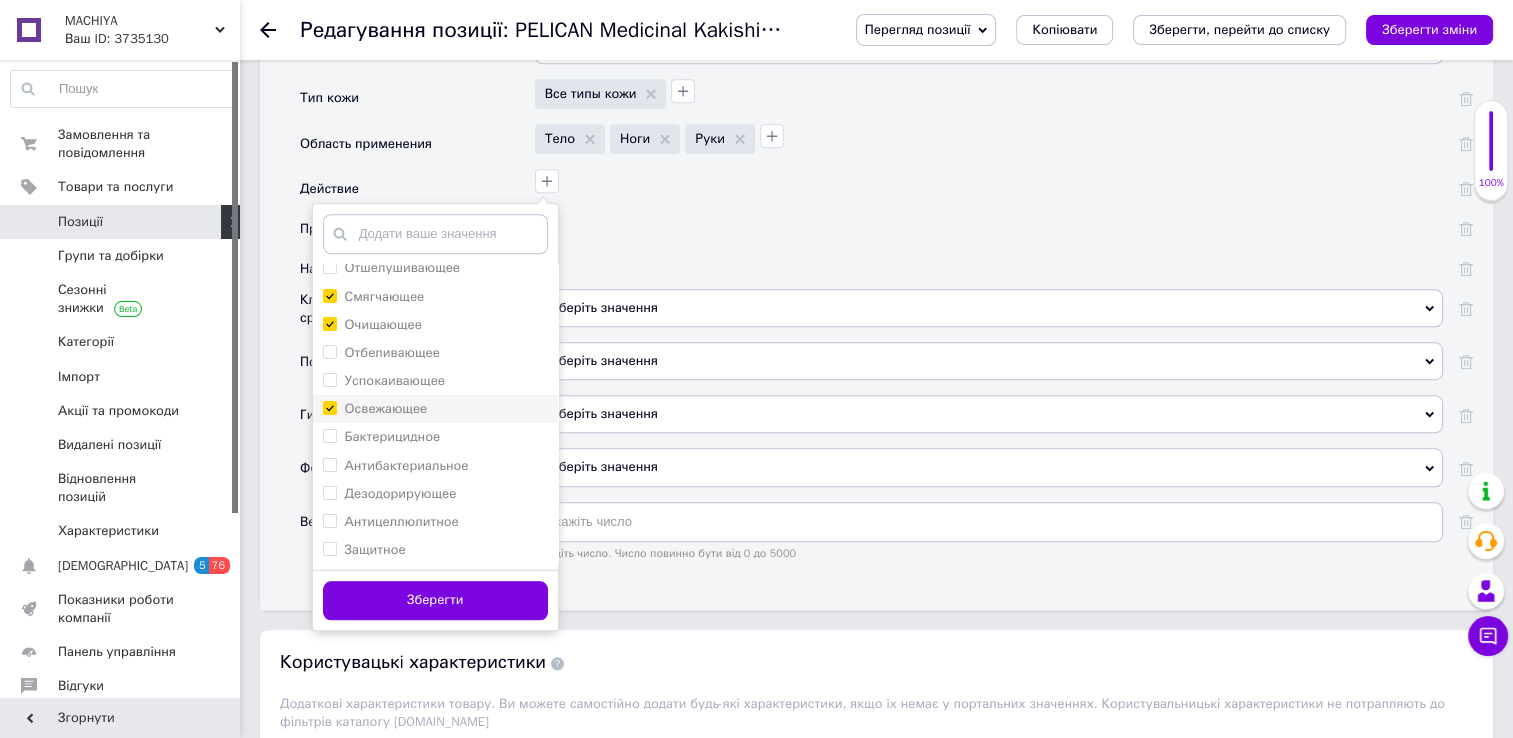 scroll, scrollTop: 1874, scrollLeft: 0, axis: vertical 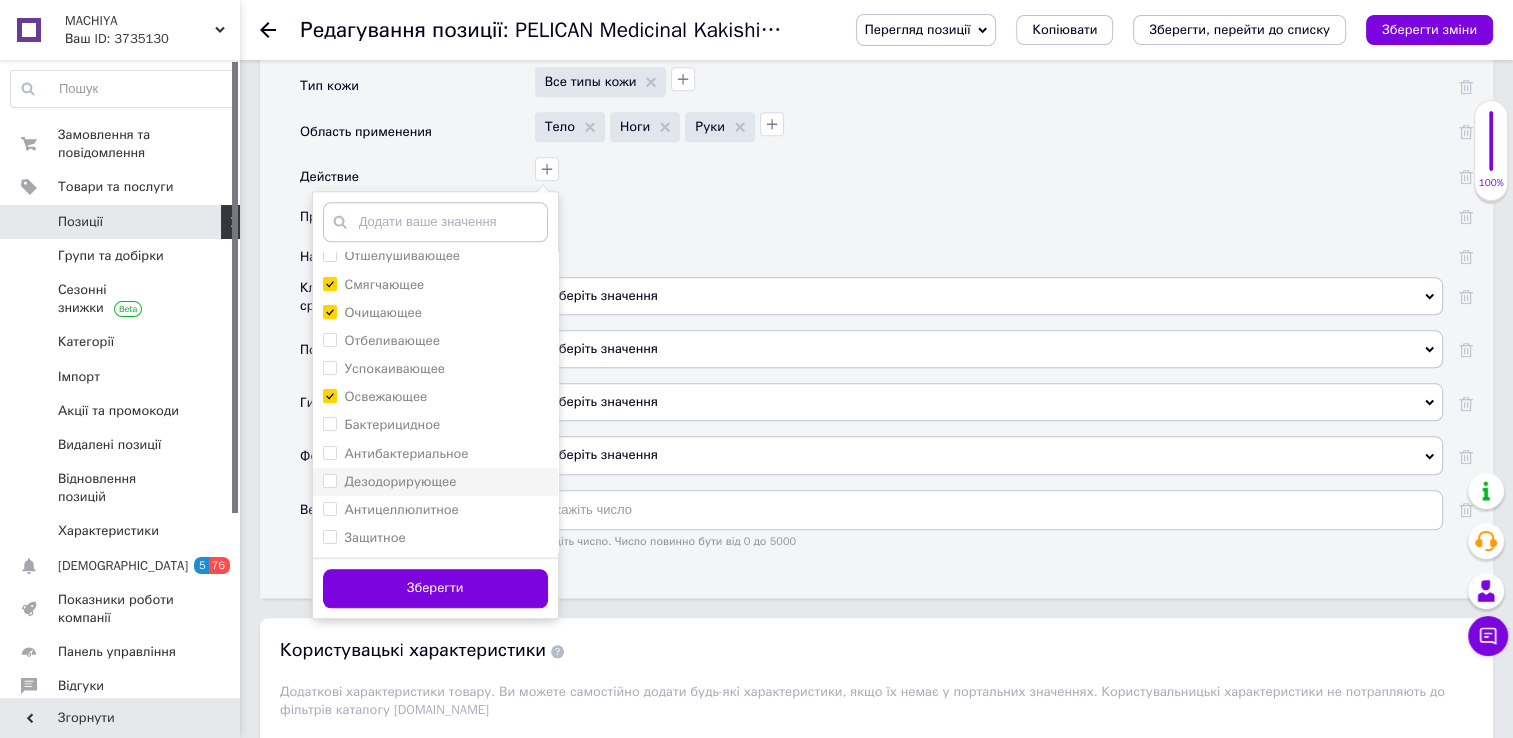 click on "Дезодорирующее" at bounding box center (329, 480) 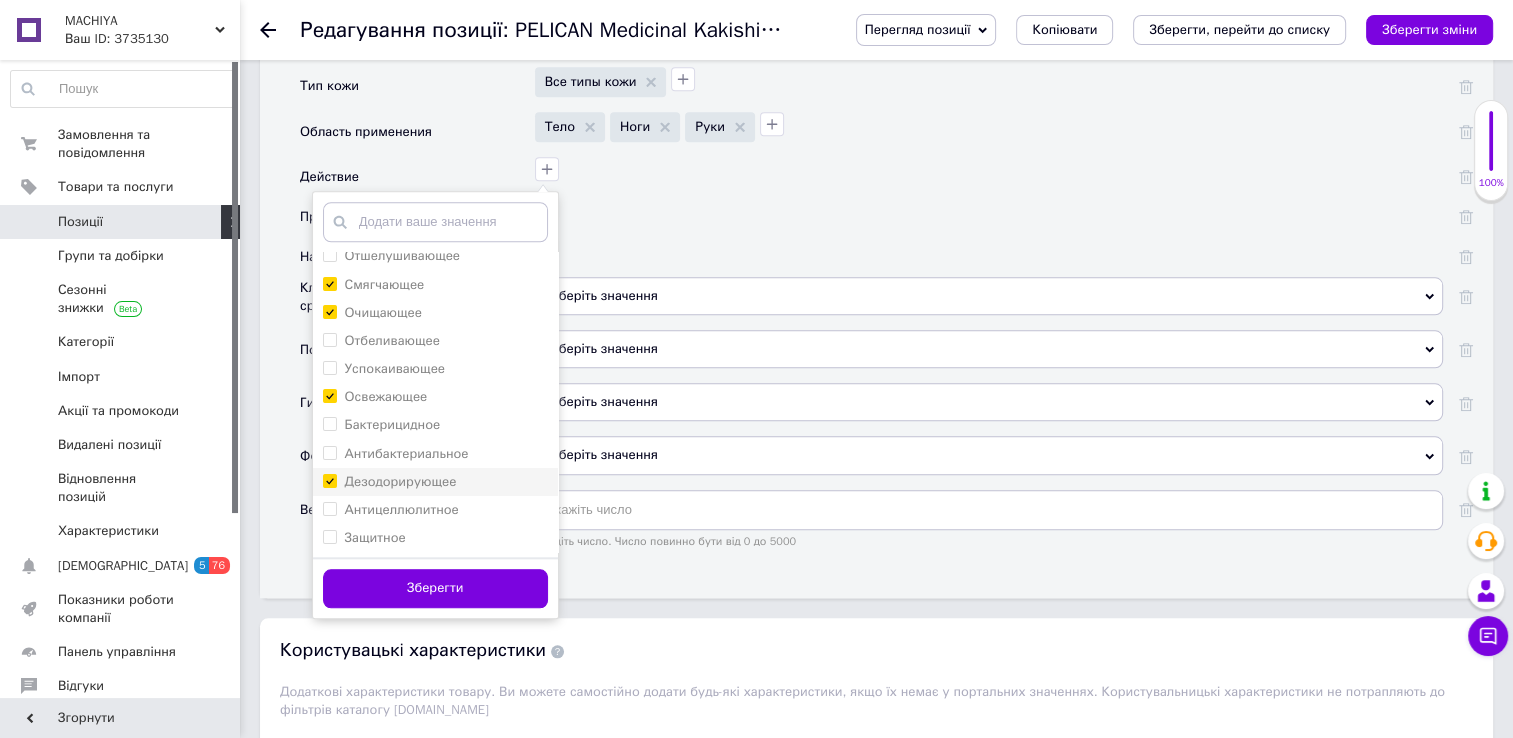checkbox on "true" 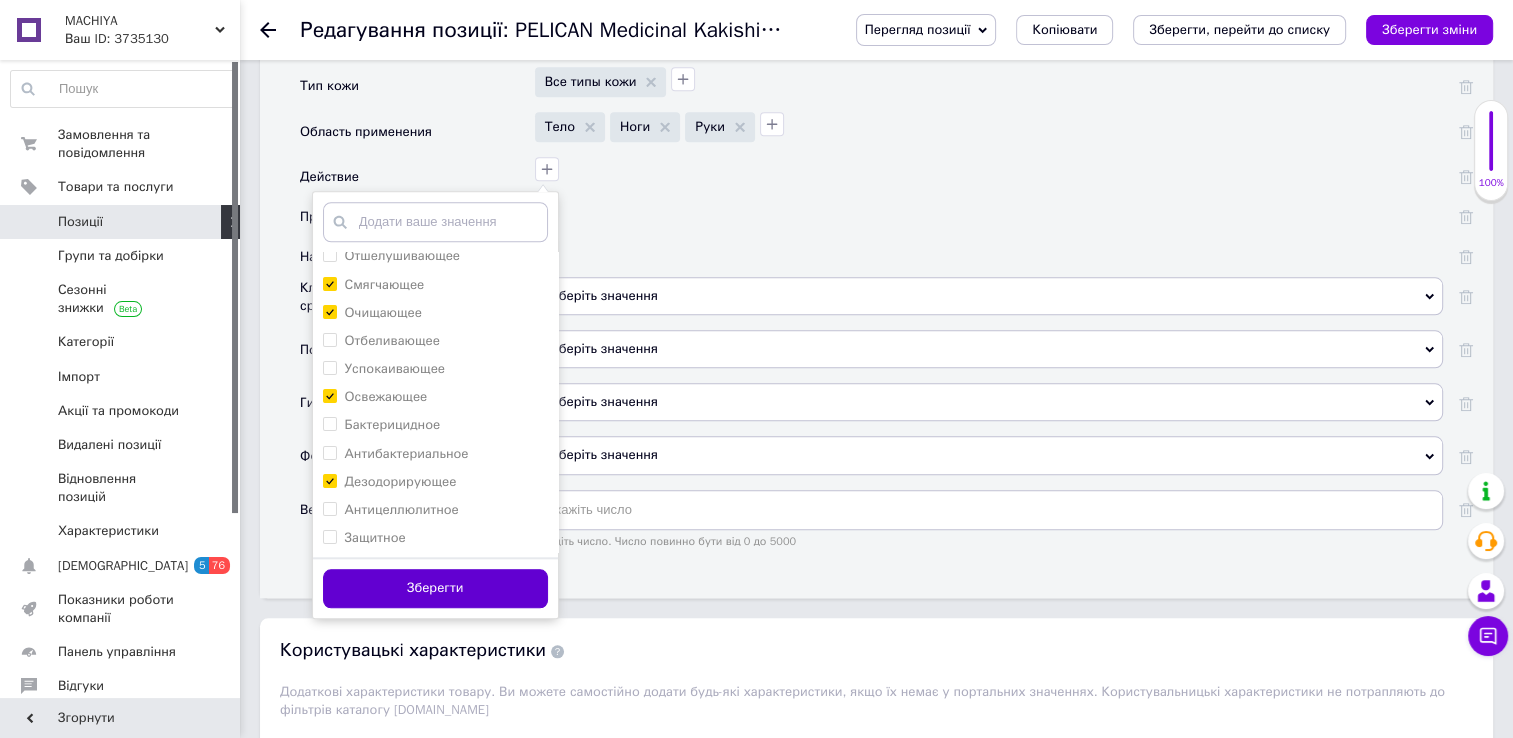 click on "Зберегти" at bounding box center (435, 588) 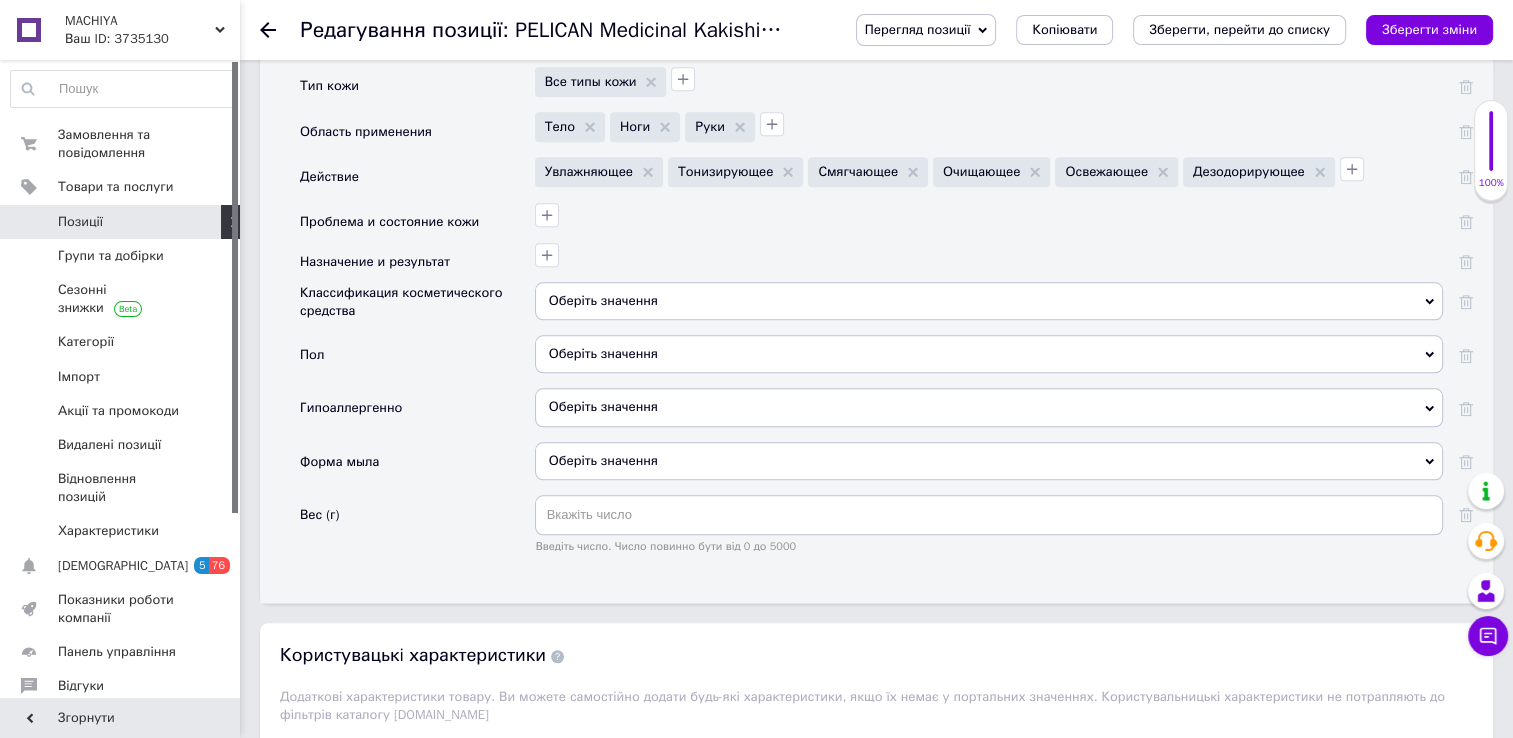 click on "Оберіть значення" at bounding box center (989, 301) 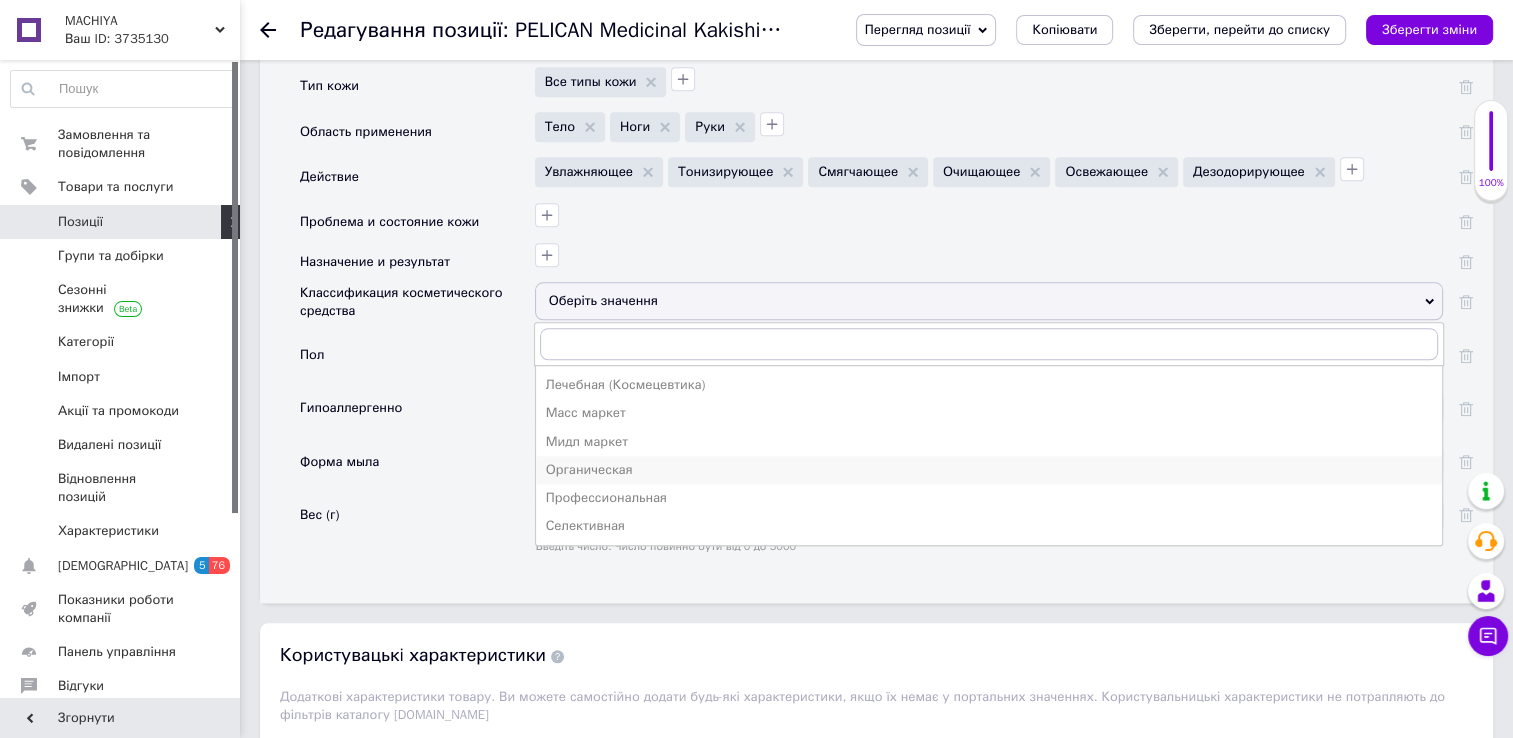 click on "Органическая" at bounding box center (989, 470) 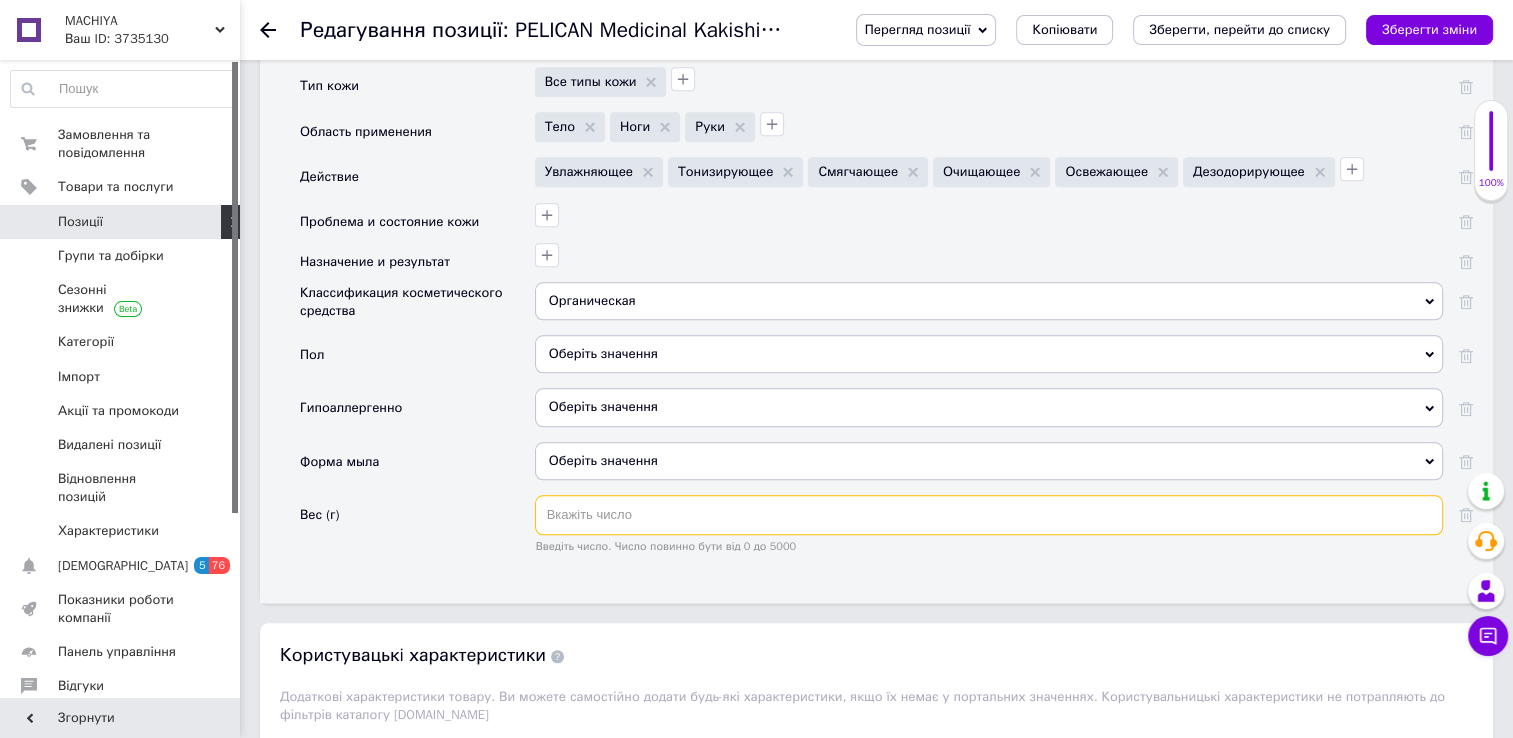 click at bounding box center (989, 515) 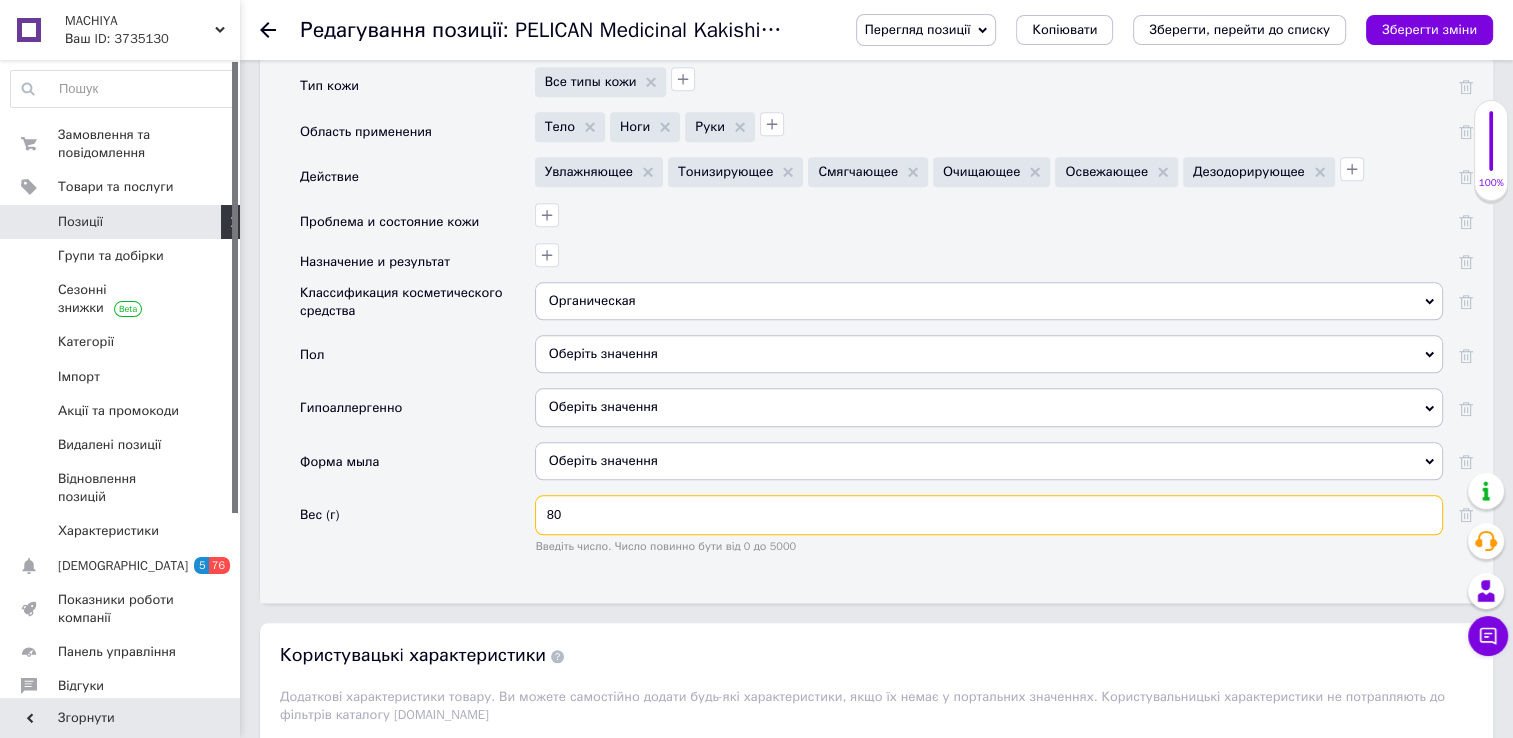 type on "80" 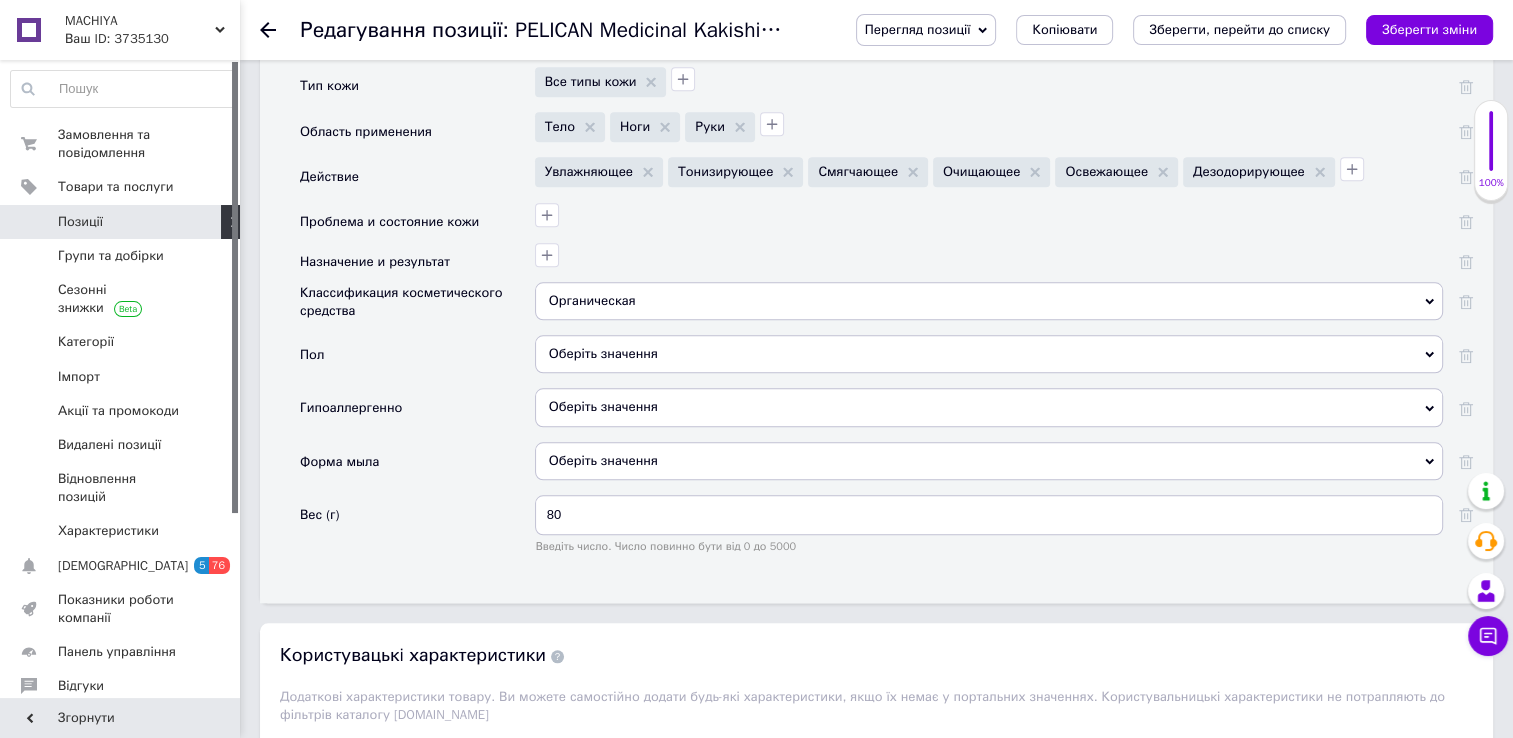 click on "Оберіть значення" at bounding box center (989, 354) 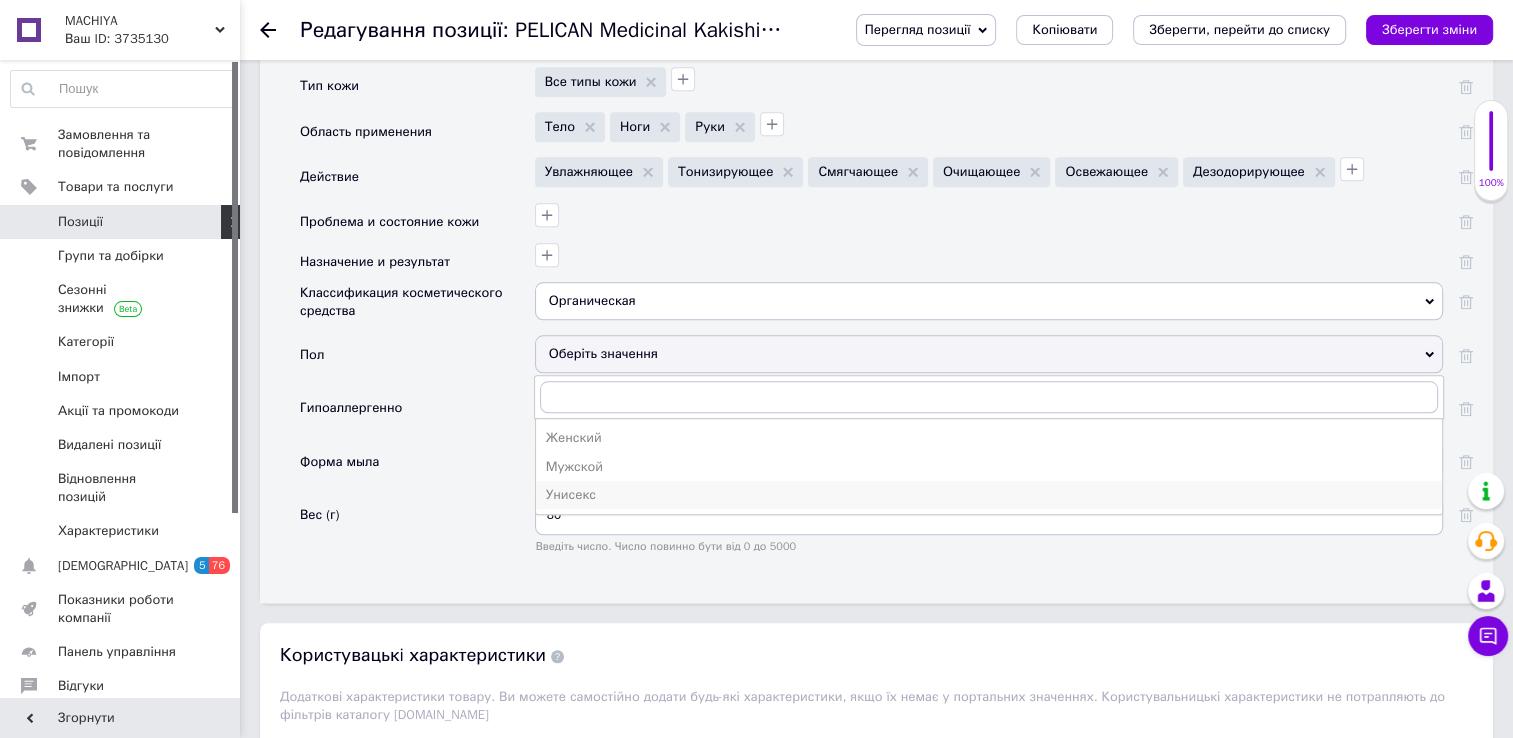 click on "Унисекс" at bounding box center [989, 495] 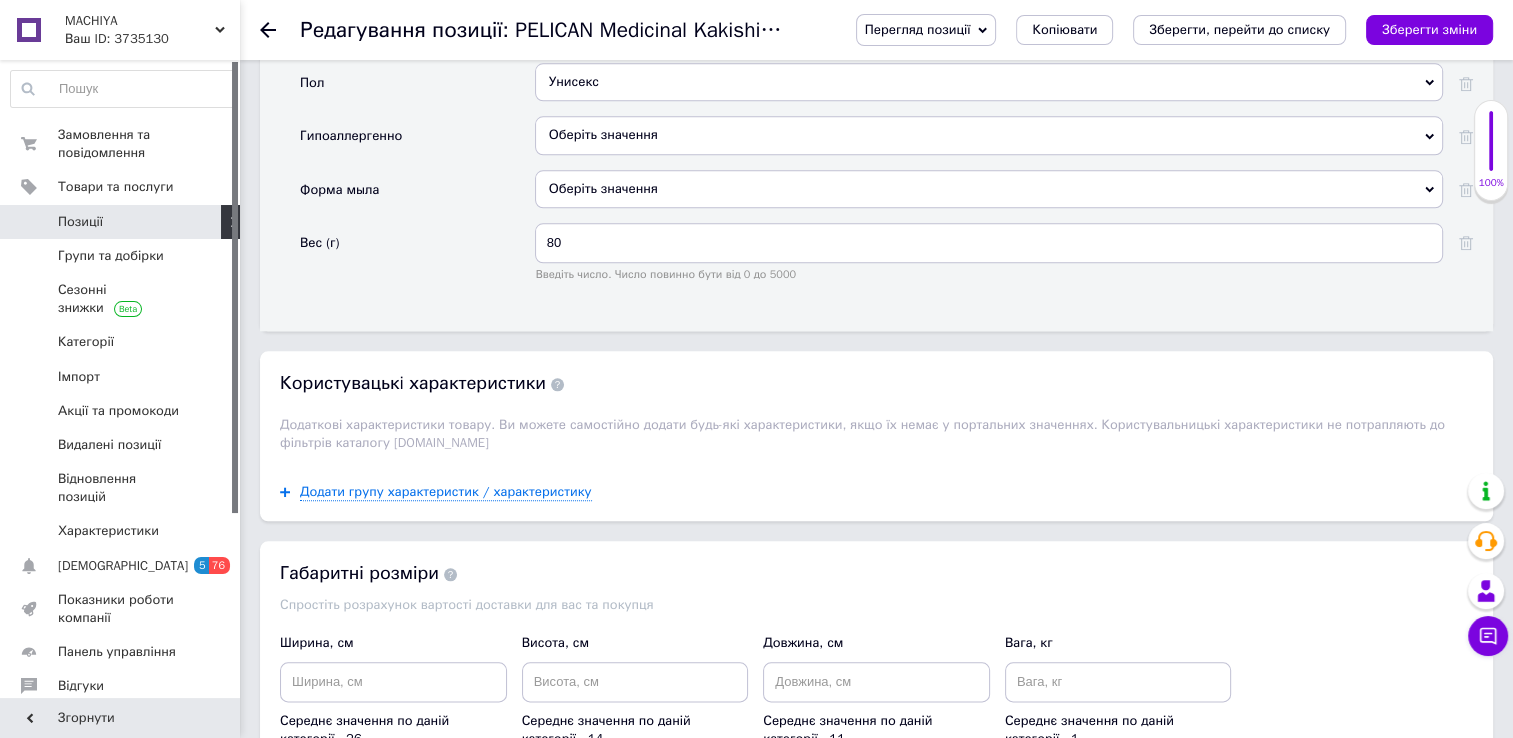 scroll, scrollTop: 2147, scrollLeft: 0, axis: vertical 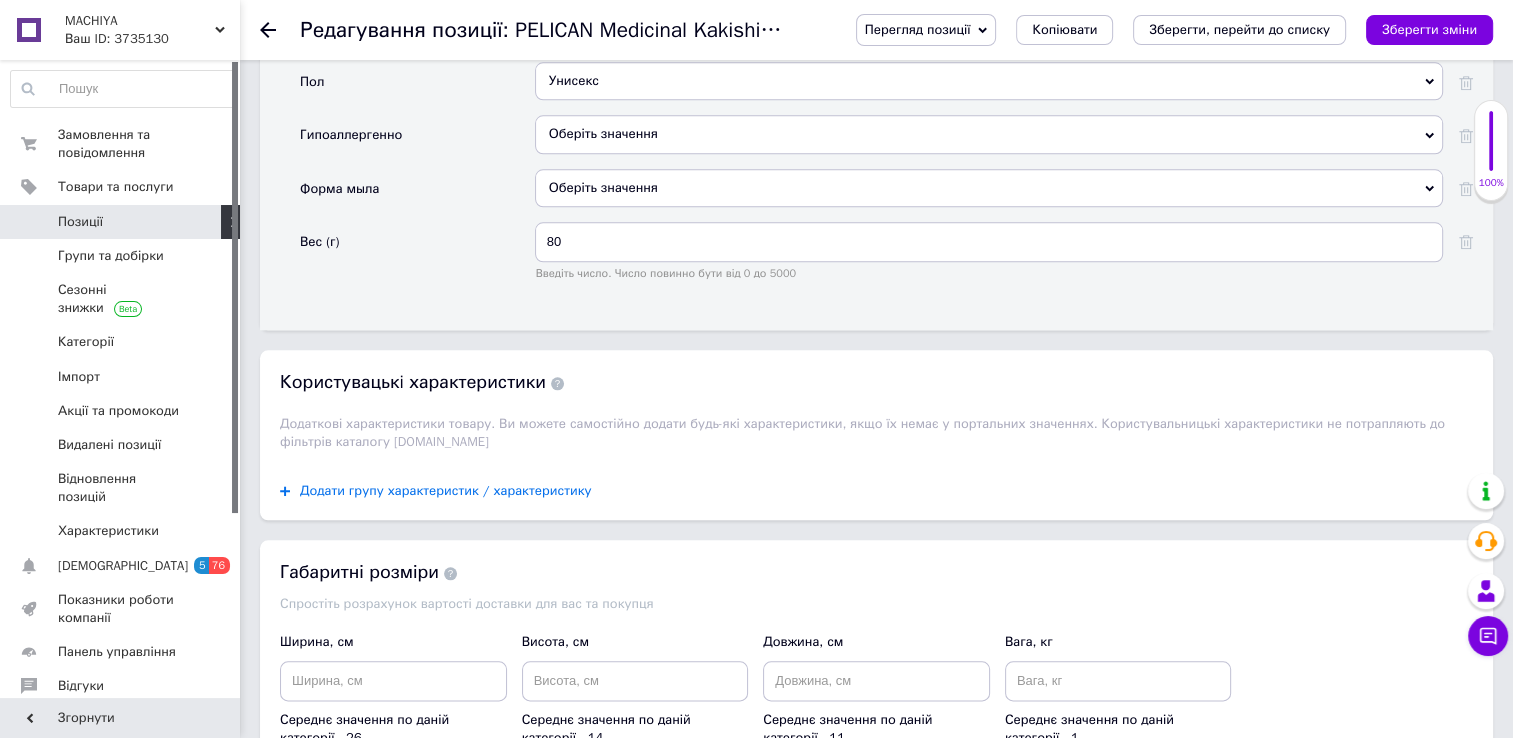 click on "Додати групу характеристик / характеристику" at bounding box center (446, 491) 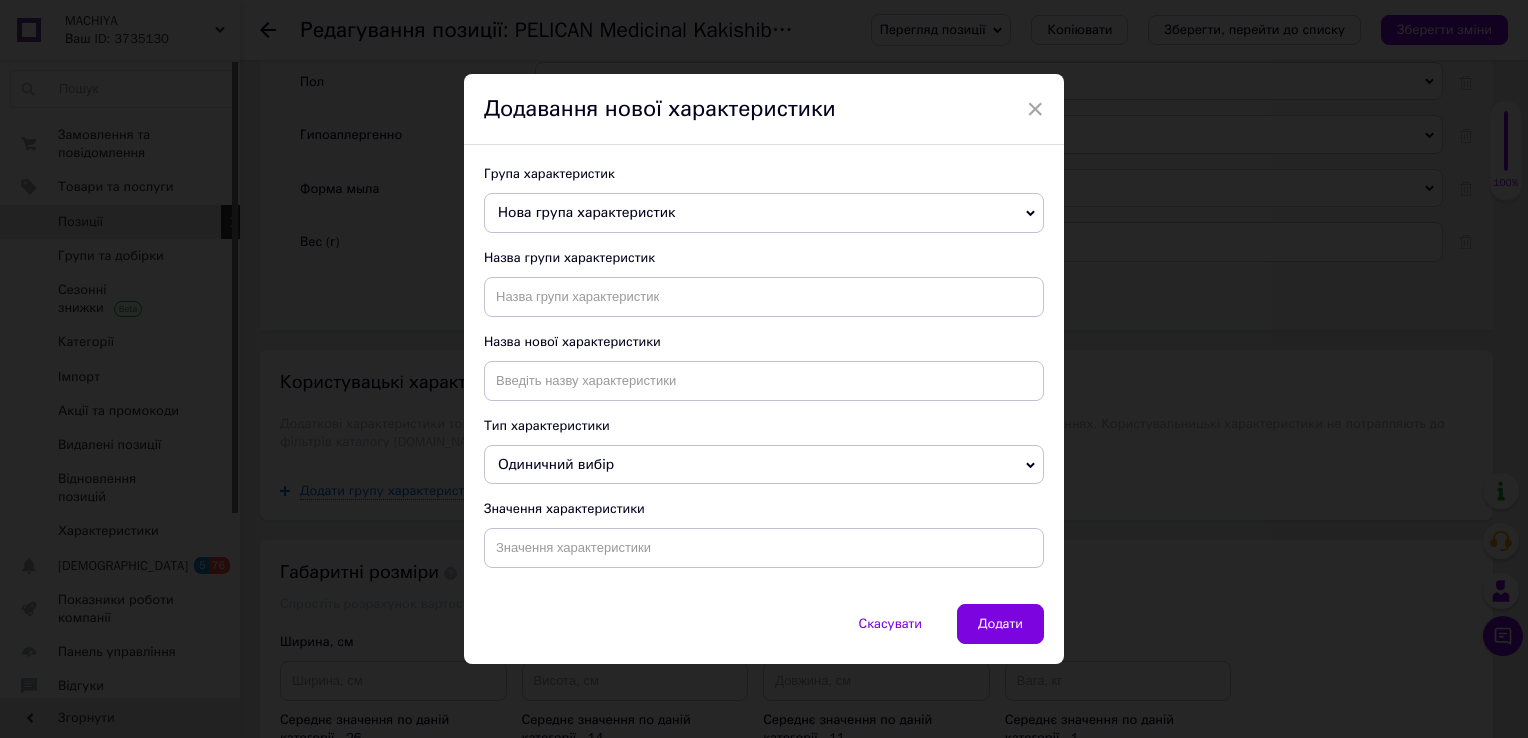 click on "Нова група характеристик" at bounding box center (586, 212) 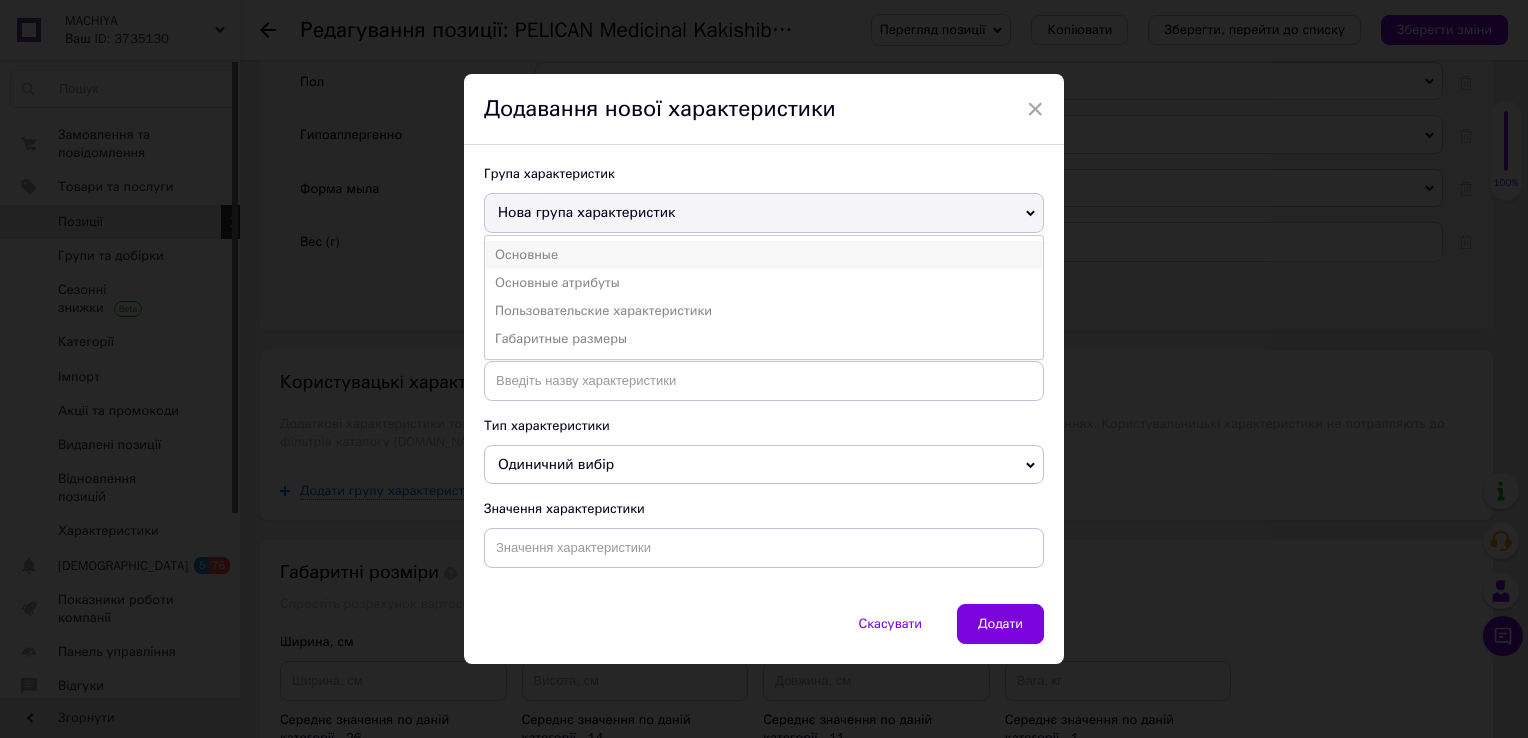 click on "Основные" at bounding box center (764, 255) 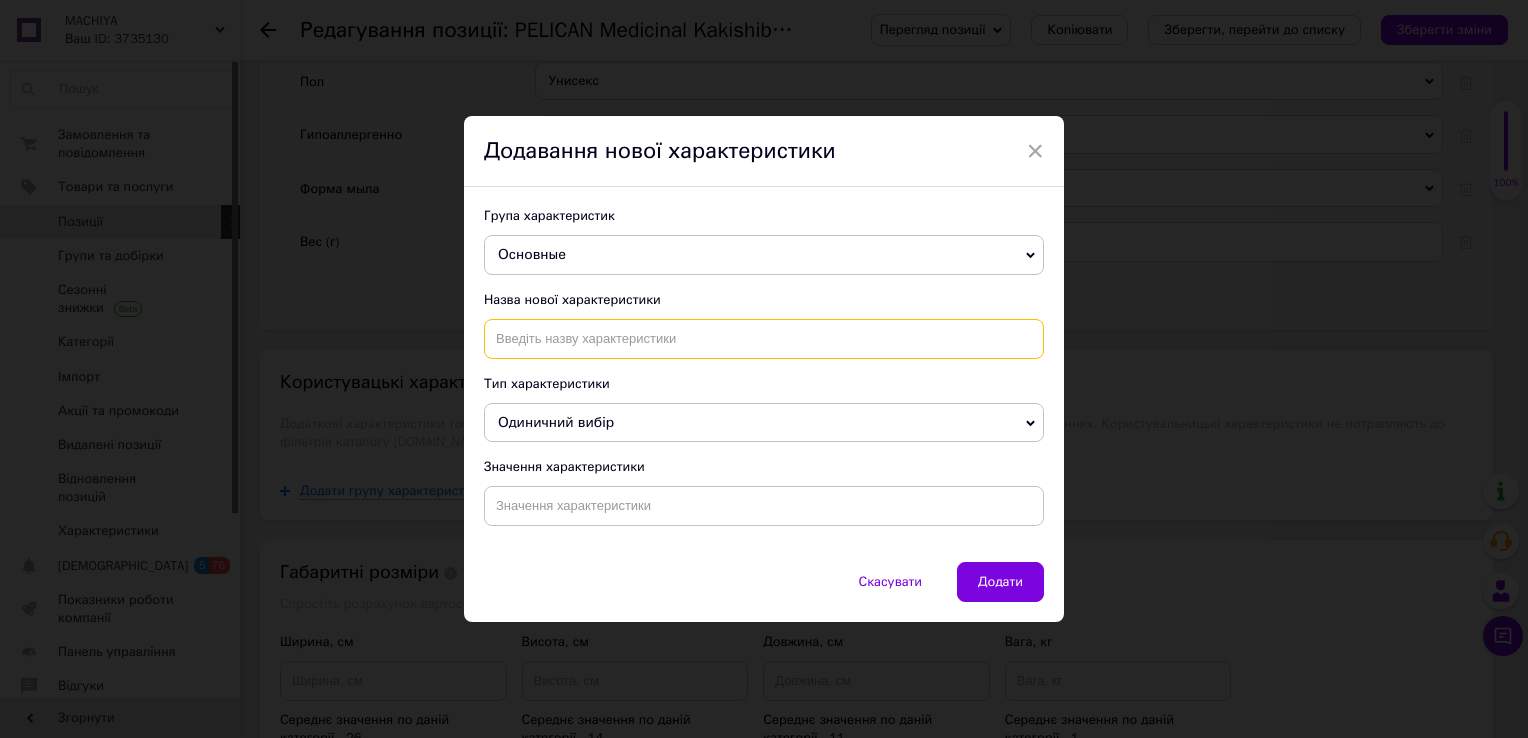 click at bounding box center (764, 339) 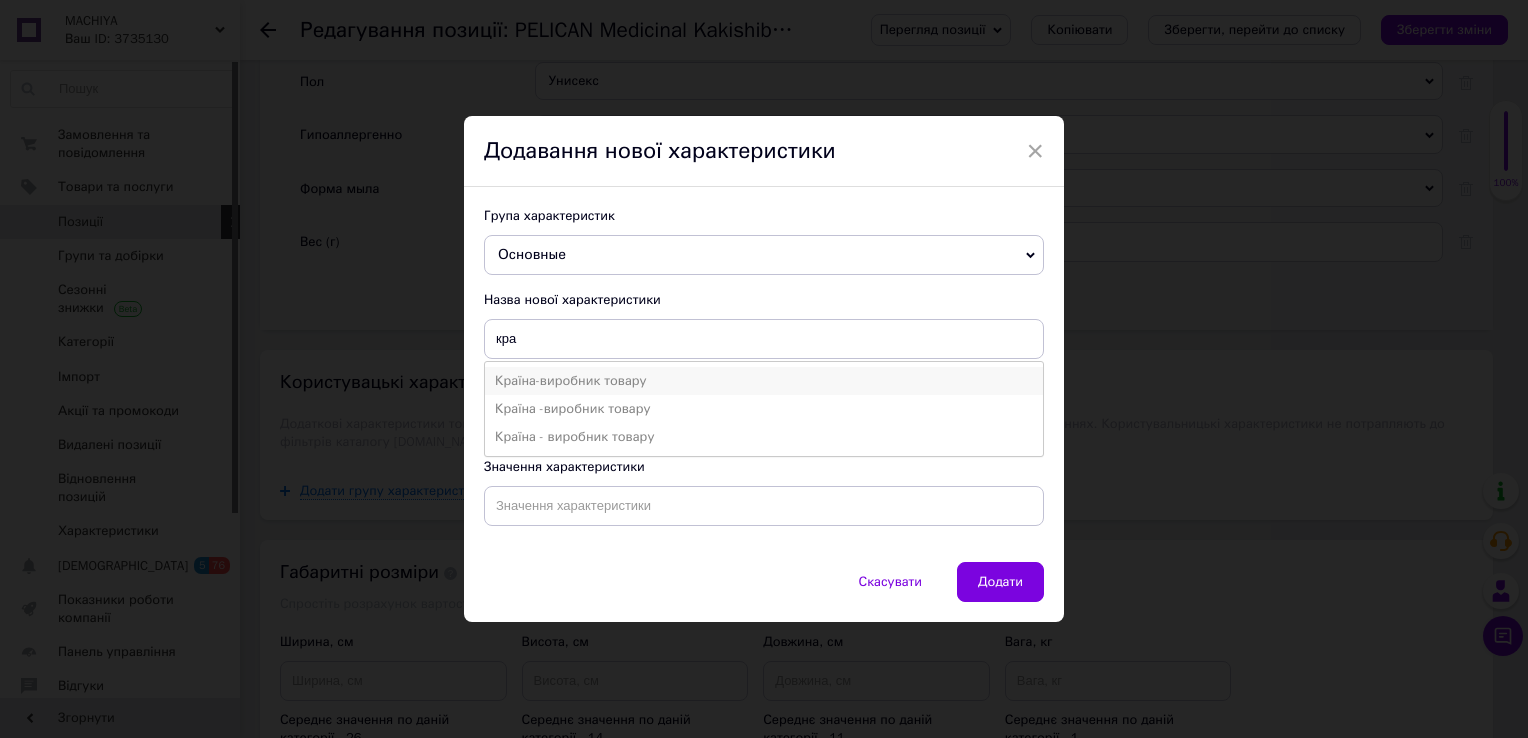 click on "Країна-виробник товару" at bounding box center (764, 381) 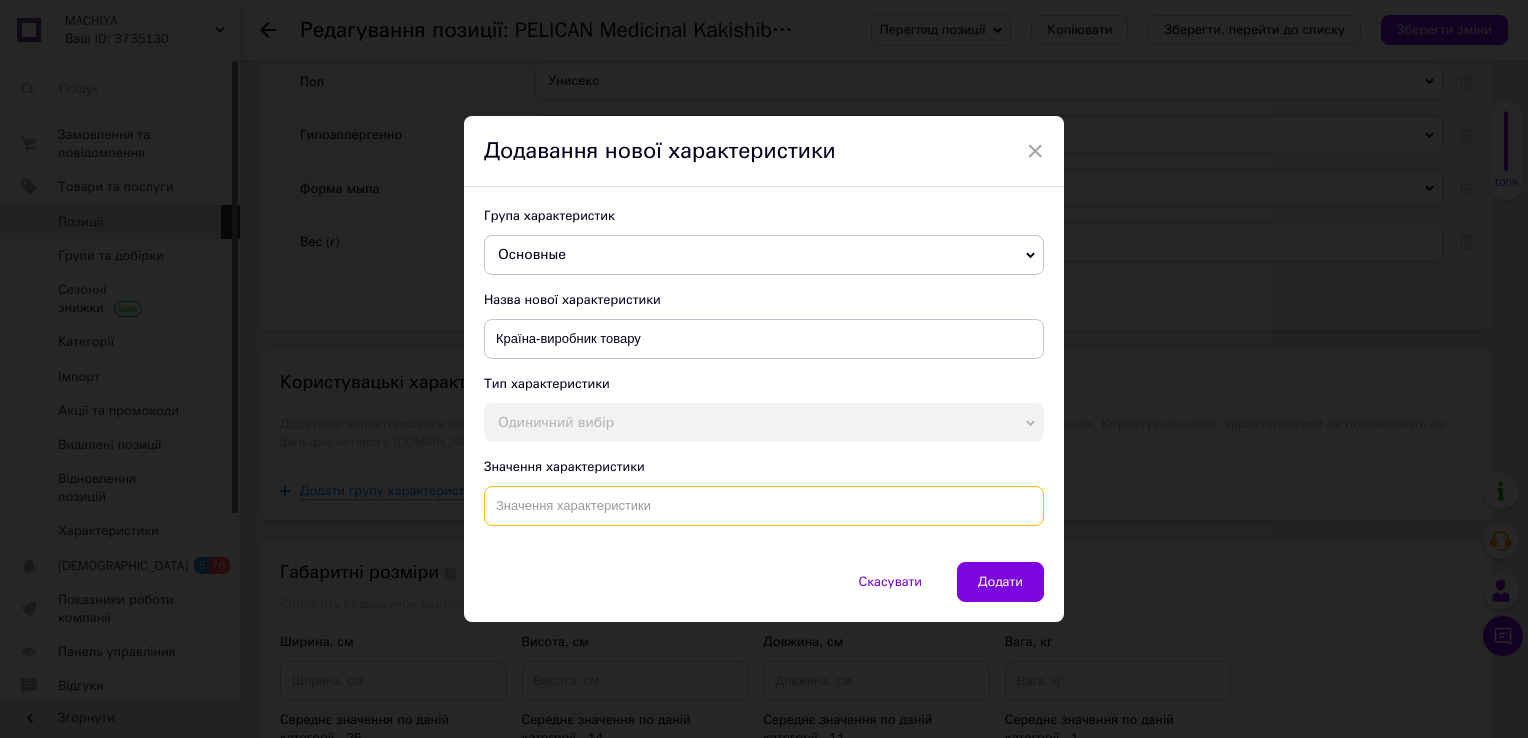 click at bounding box center [764, 506] 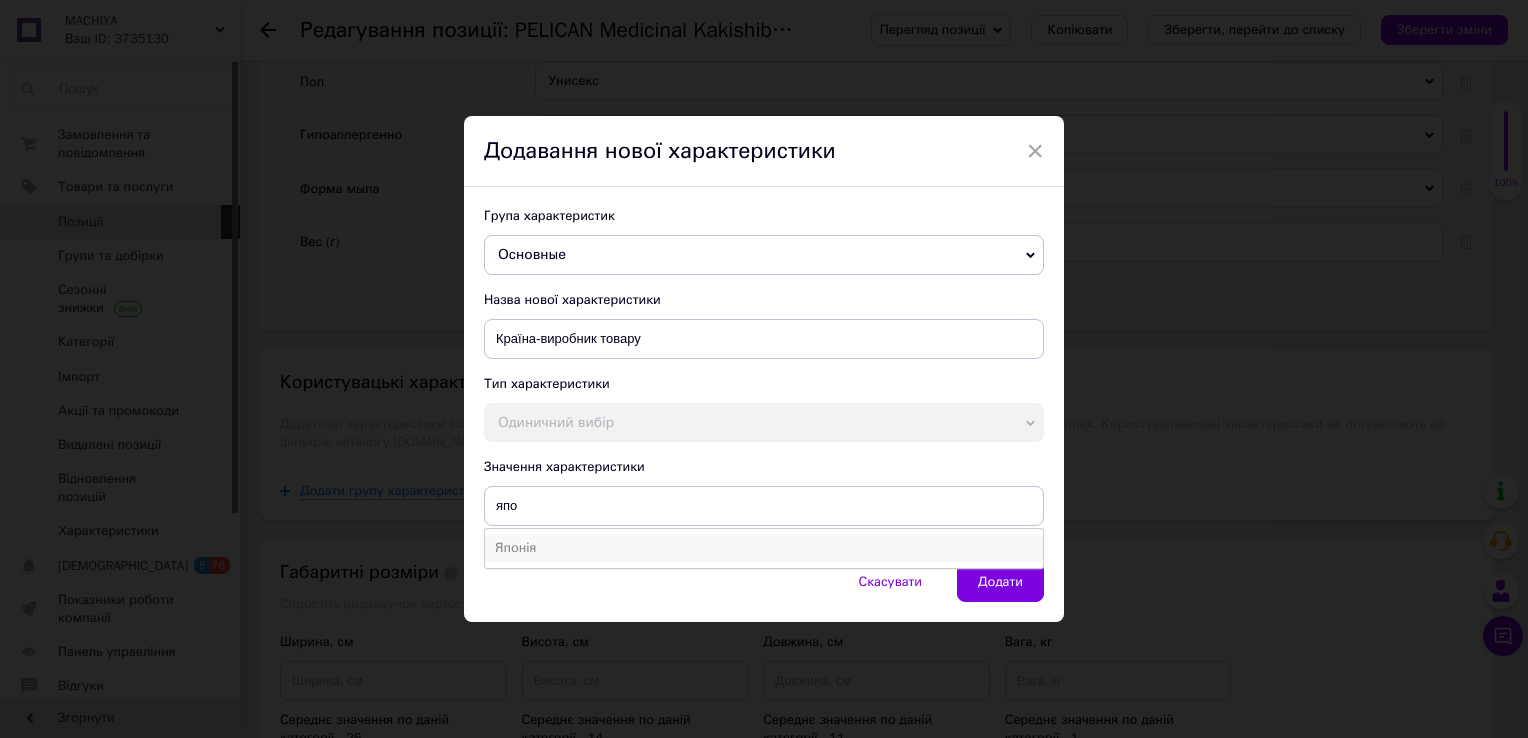 click on "Японія" at bounding box center (764, 548) 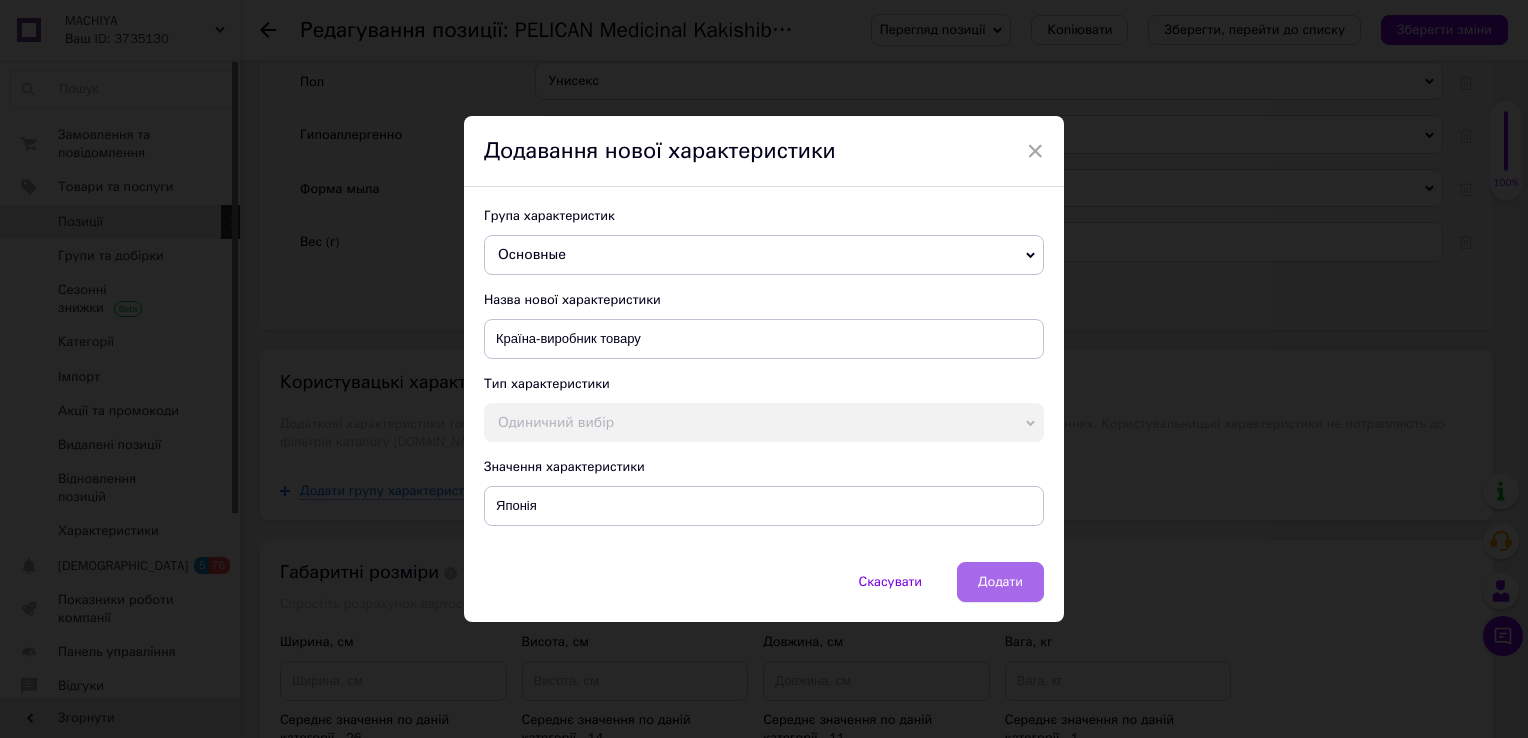 click on "Додати" at bounding box center [1000, 582] 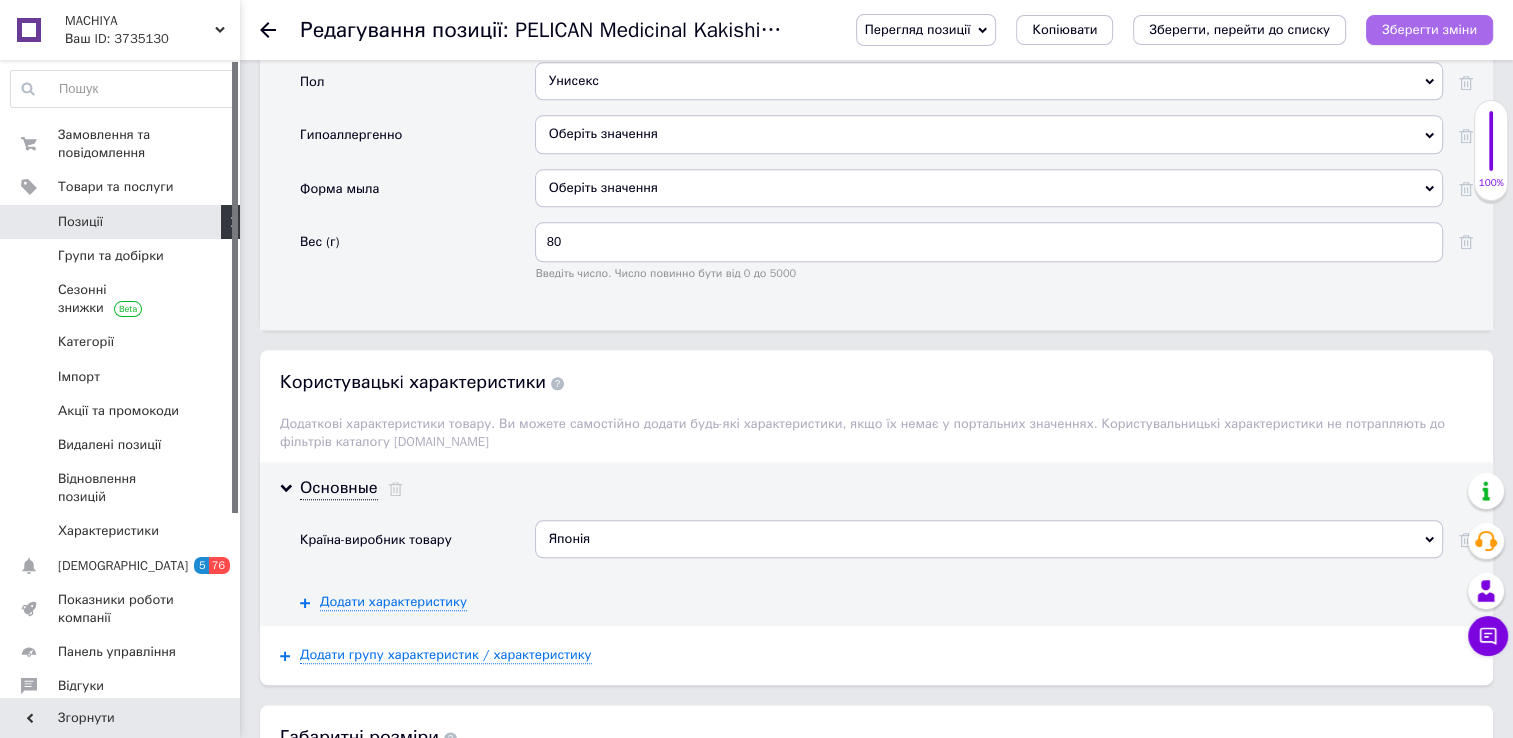 click on "Зберегти зміни" at bounding box center [1429, 30] 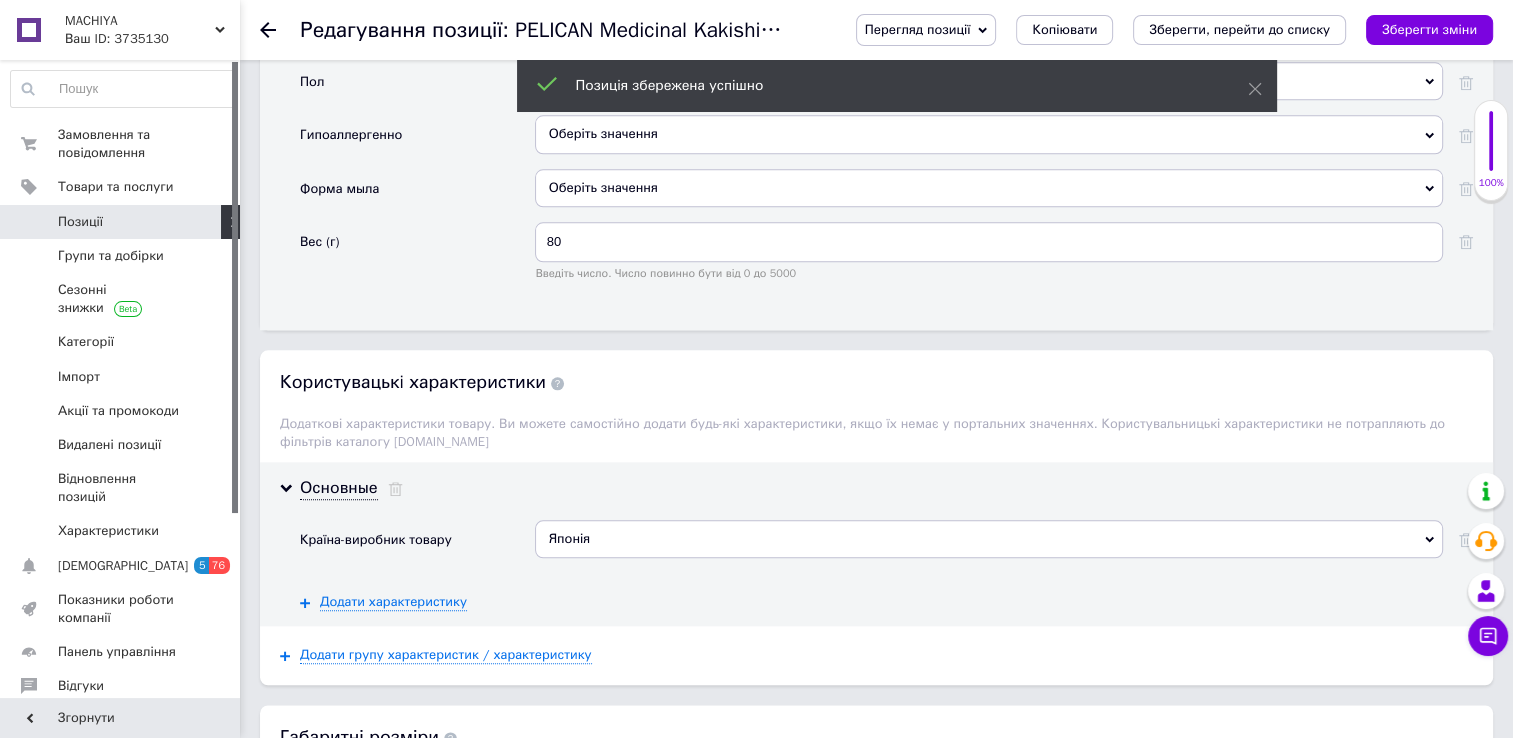 click 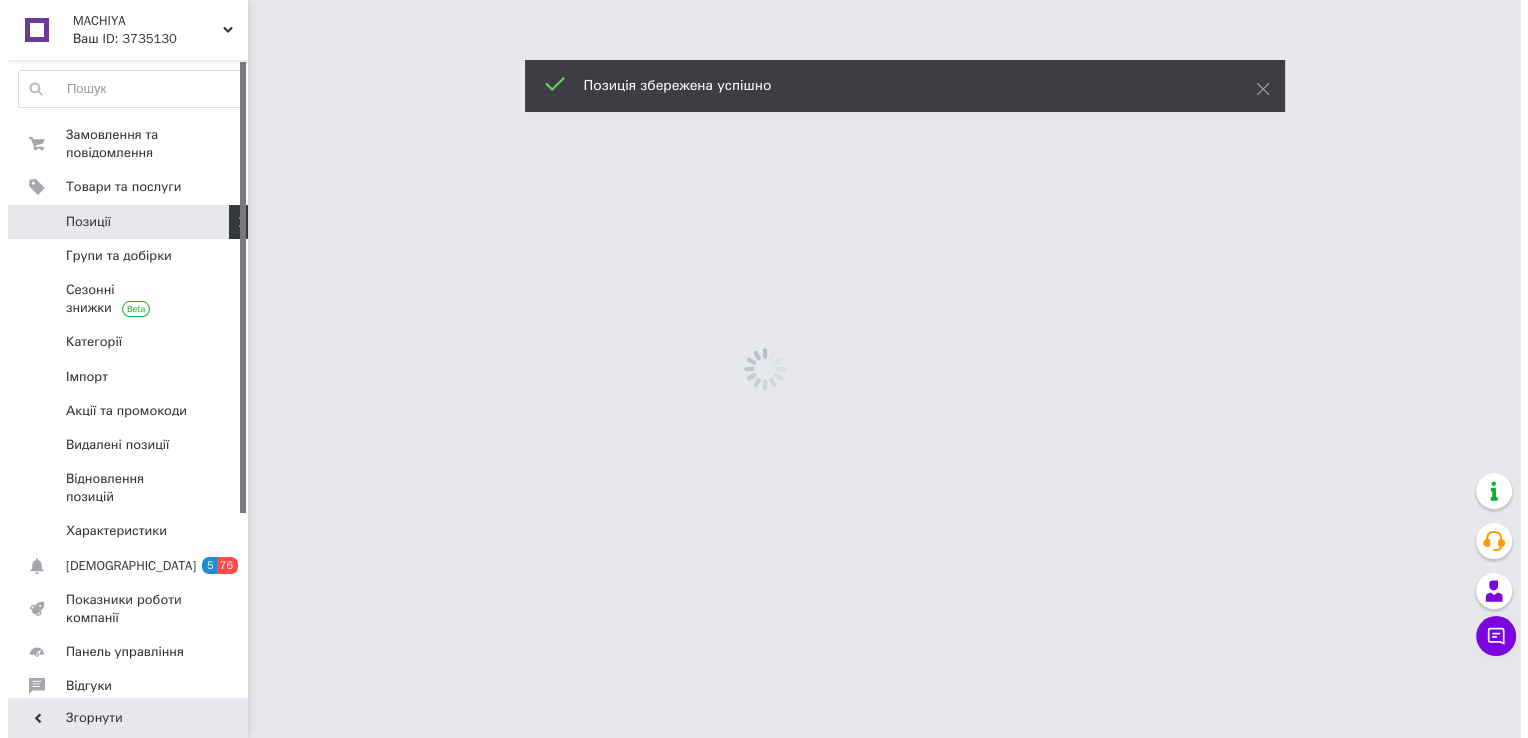 scroll, scrollTop: 0, scrollLeft: 0, axis: both 